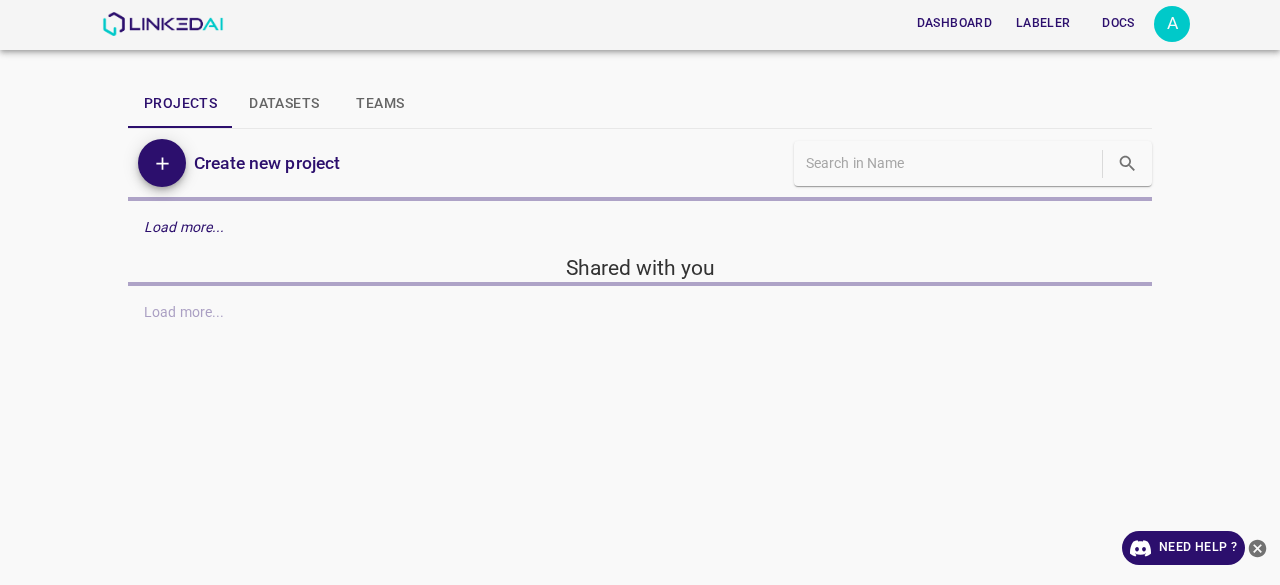 scroll, scrollTop: 0, scrollLeft: 0, axis: both 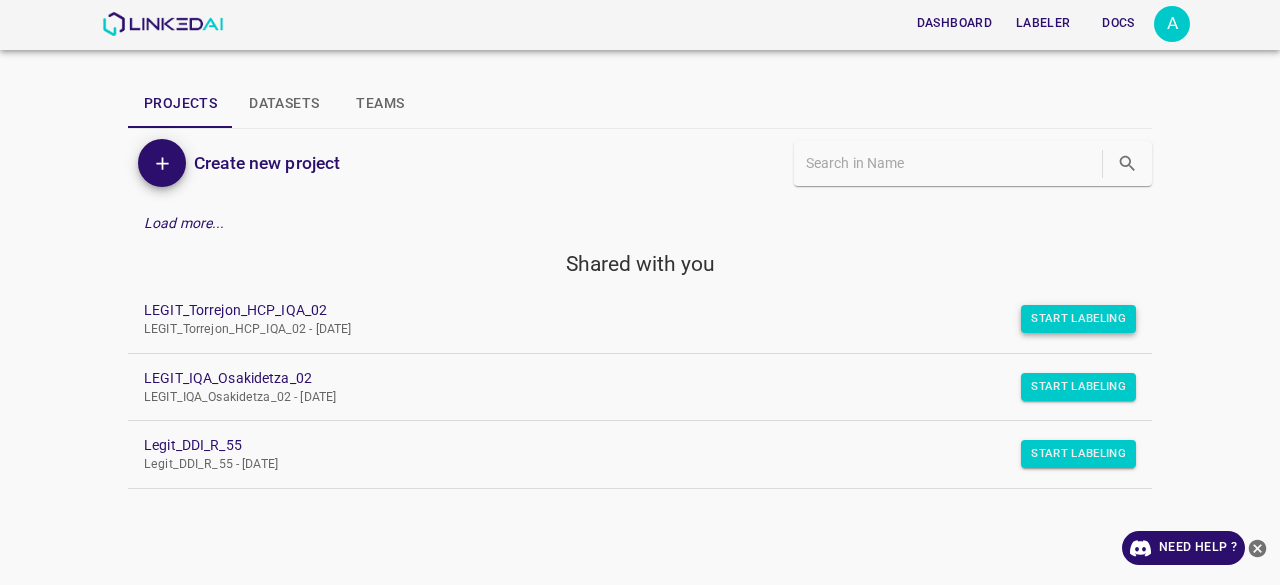 click on "Start Labeling" at bounding box center (1078, 319) 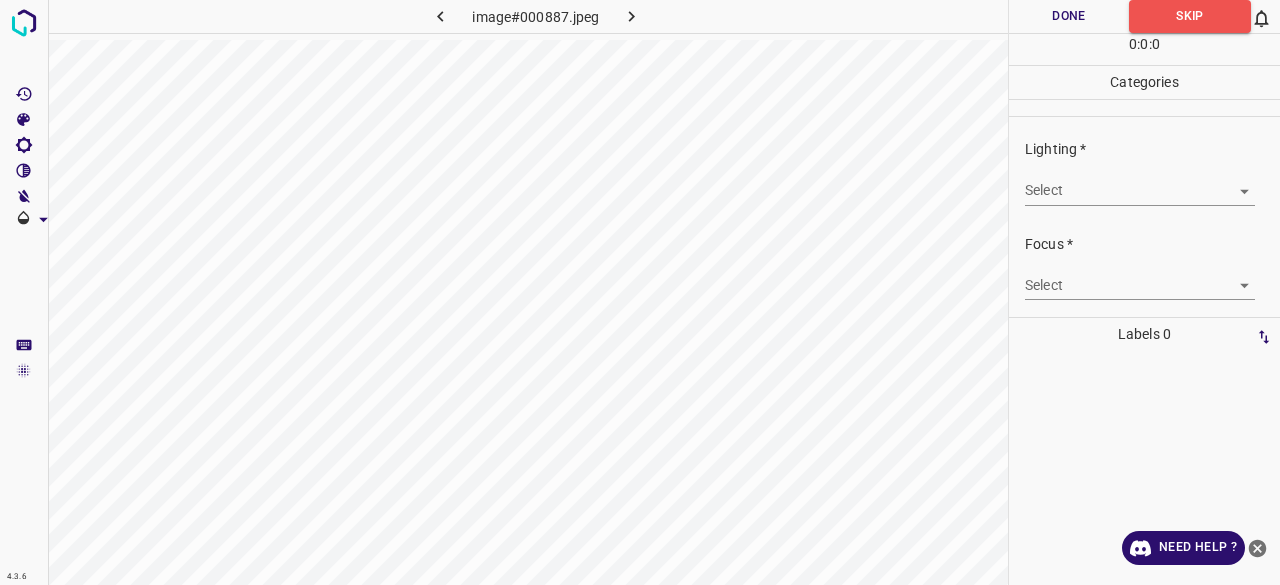 click on "Select ​" at bounding box center [1140, 182] 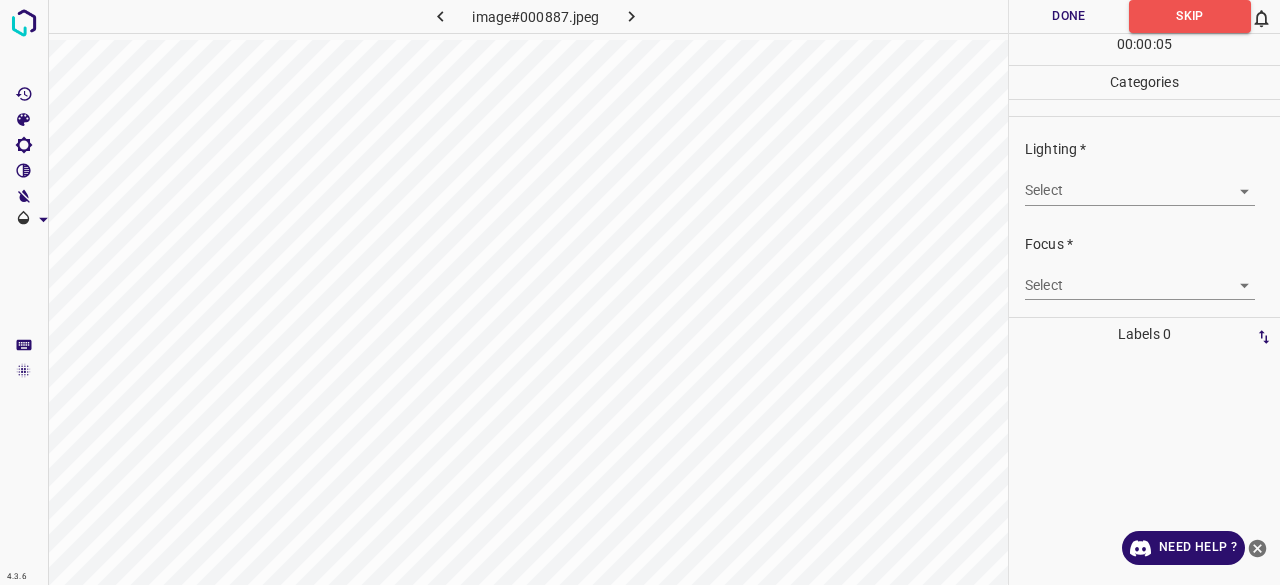 click on "4.3.6  image#000887.jpeg Done Skip 0 00   : 00   : 05   Categories Lighting *  Select ​ Focus *  Select ​ Overall *  Select ​ Labels   0 Categories 1 Lighting 2 Focus 3 Overall Tools Space Change between modes (Draw & Edit) I Auto labeling R Restore zoom M Zoom in N Zoom out Delete Delete selecte label Filters Z Restore filters X Saturation filter C Brightness filter V Contrast filter B Gray scale filter General O Download Need Help ? - Text - Hide - Delete" at bounding box center [640, 292] 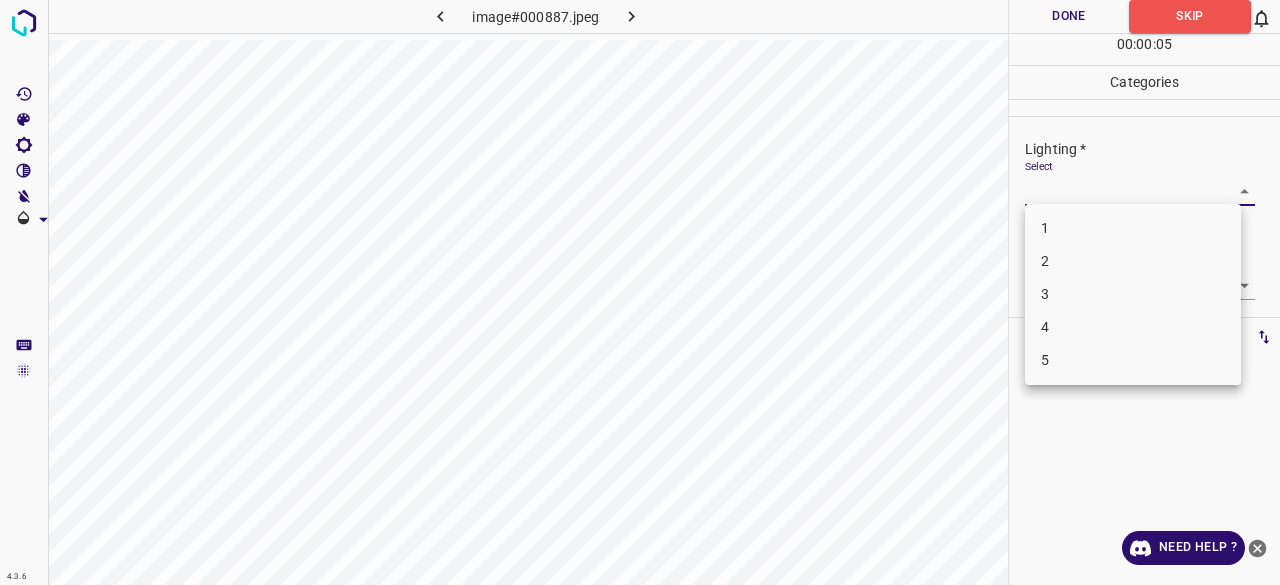 click on "2" at bounding box center (1133, 261) 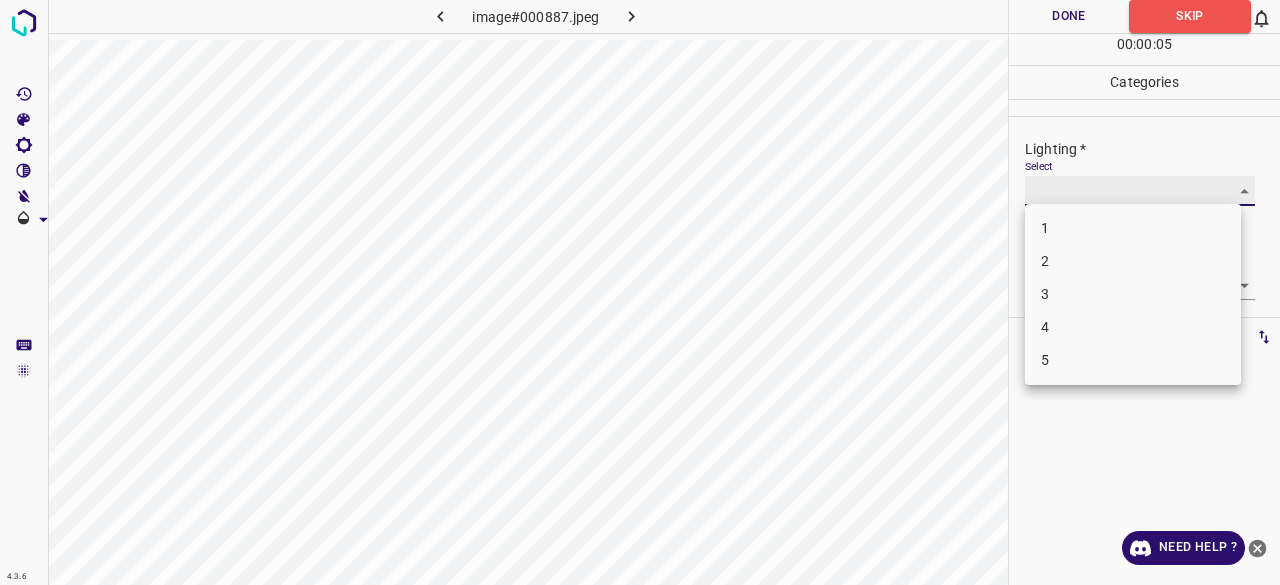 type on "2" 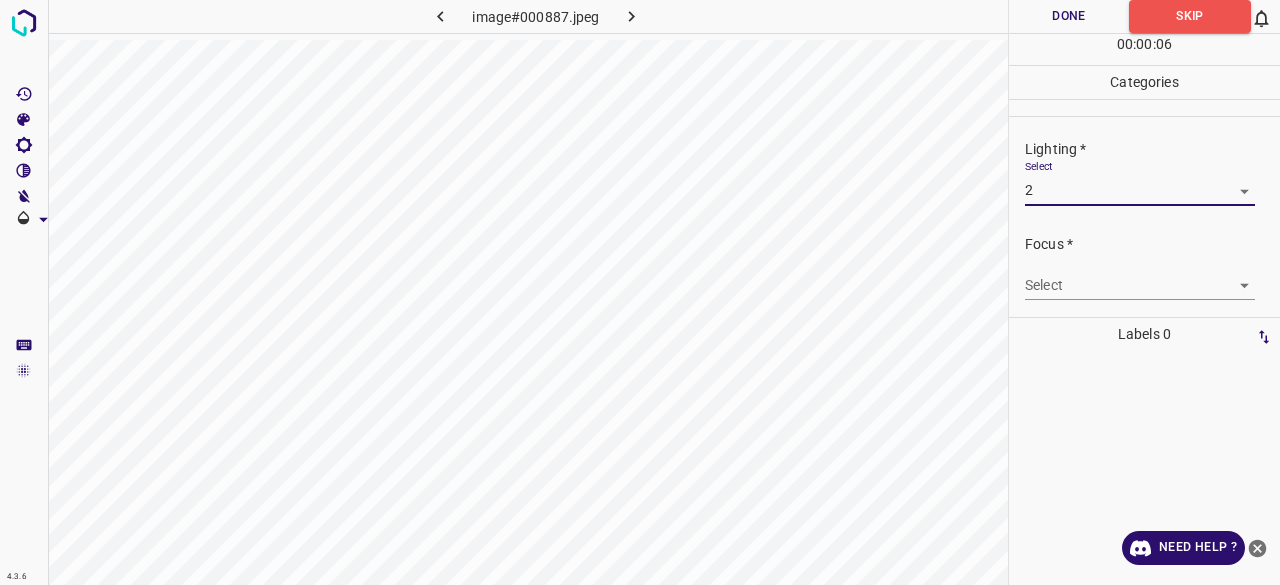 click on "4.3.6  image#000887.jpeg Done Skip 0 00   : 00   : 06   Categories Lighting *  Select 2 2 Focus *  Select ​ Overall *  Select ​ Labels   0 Categories 1 Lighting 2 Focus 3 Overall Tools Space Change between modes (Draw & Edit) I Auto labeling R Restore zoom M Zoom in N Zoom out Delete Delete selecte label Filters Z Restore filters X Saturation filter C Brightness filter V Contrast filter B Gray scale filter General O Download Need Help ? - Text - Hide - Delete 1 2 3 4 5" at bounding box center (640, 292) 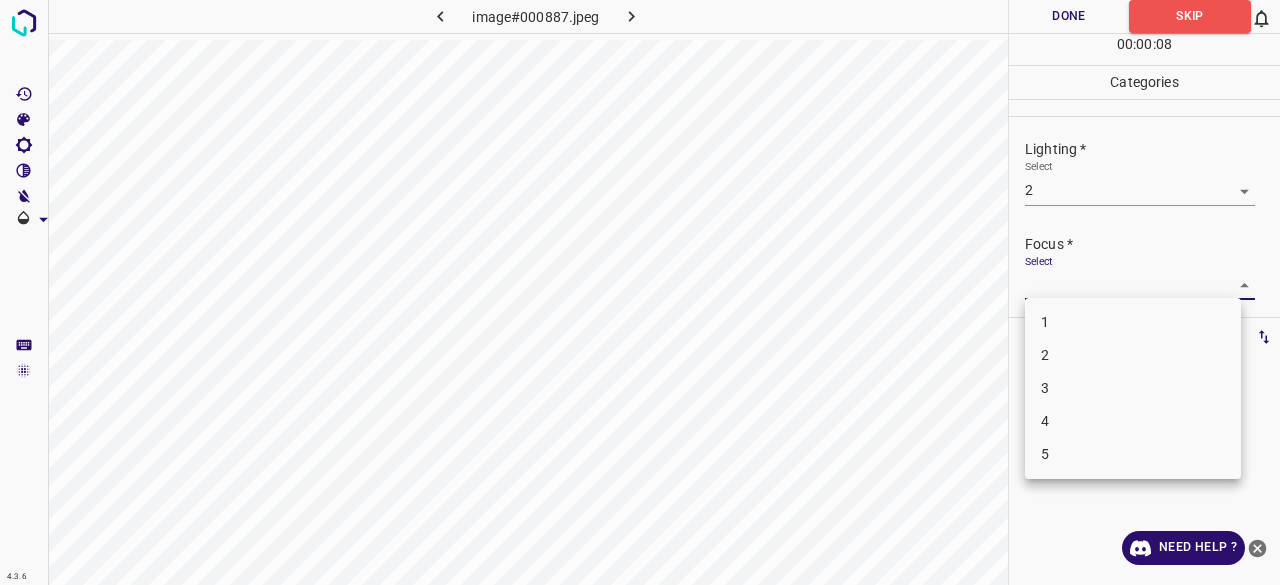 click on "2" at bounding box center (1133, 355) 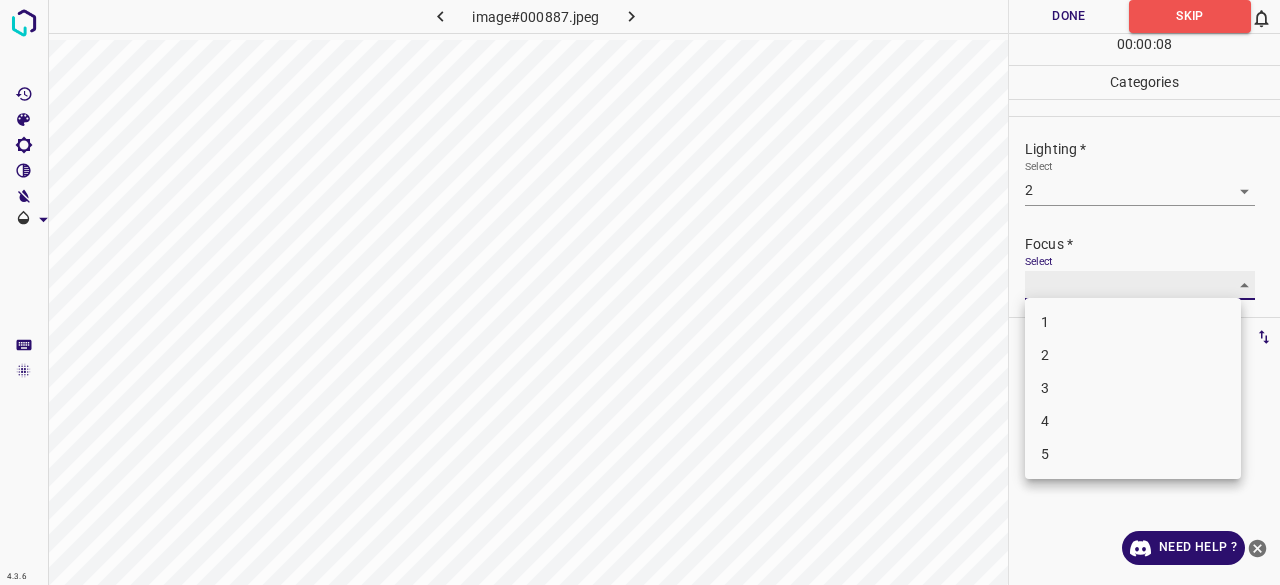 type on "2" 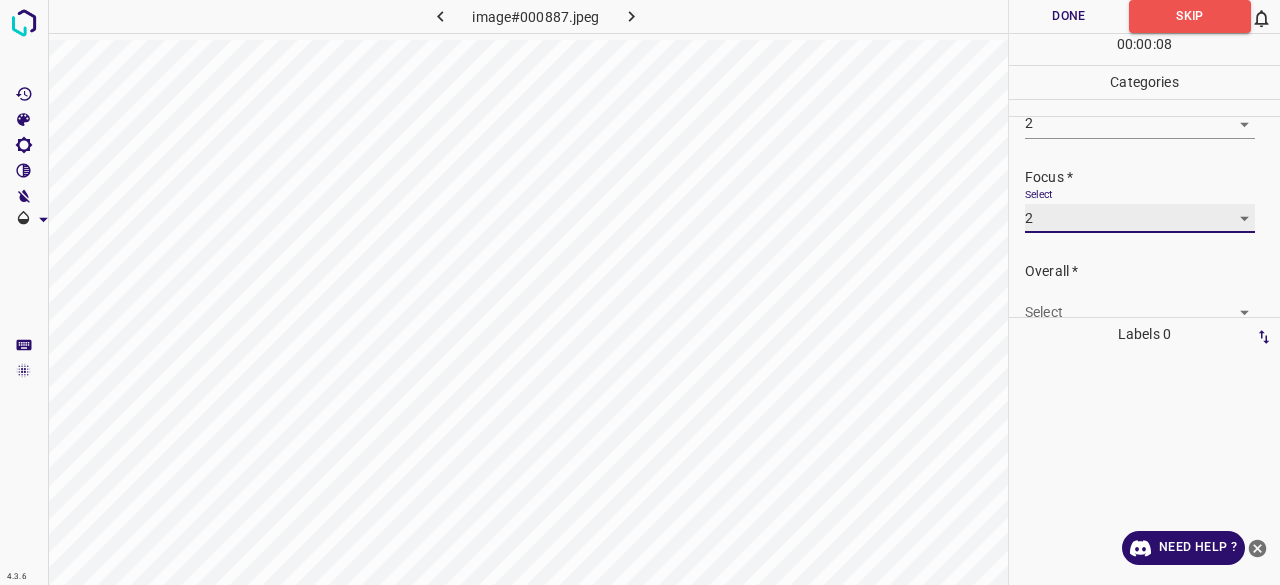 scroll, scrollTop: 98, scrollLeft: 0, axis: vertical 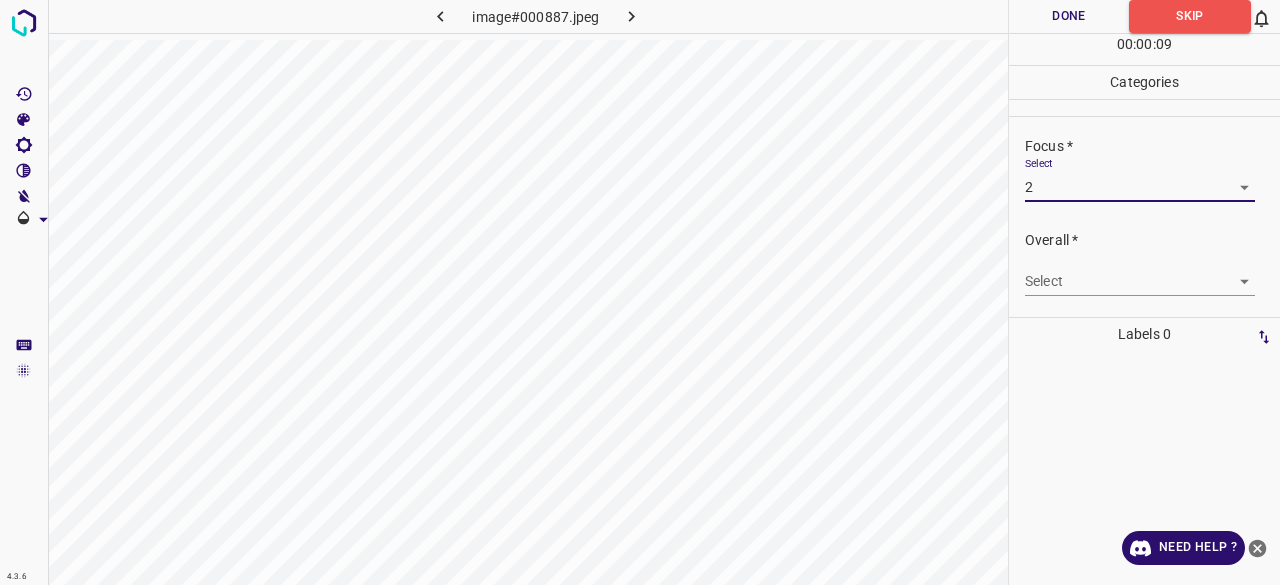 click on "4.3.6  image#000887.jpeg Done Skip 0 00   : 00   : 09   Categories Lighting *  Select 2 2 Focus *  Select 2 2 Overall *  Select ​ Labels   0 Categories 1 Lighting 2 Focus 3 Overall Tools Space Change between modes (Draw & Edit) I Auto labeling R Restore zoom M Zoom in N Zoom out Delete Delete selecte label Filters Z Restore filters X Saturation filter C Brightness filter V Contrast filter B Gray scale filter General O Download Need Help ? - Text - Hide - Delete" at bounding box center (640, 292) 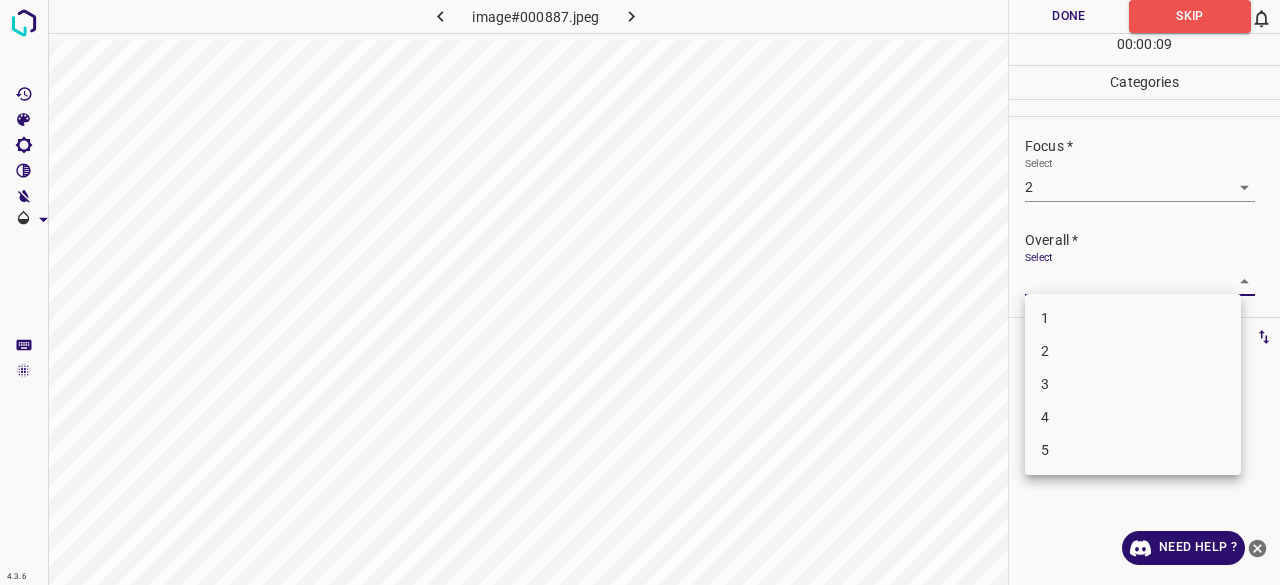 click on "2" at bounding box center (1133, 351) 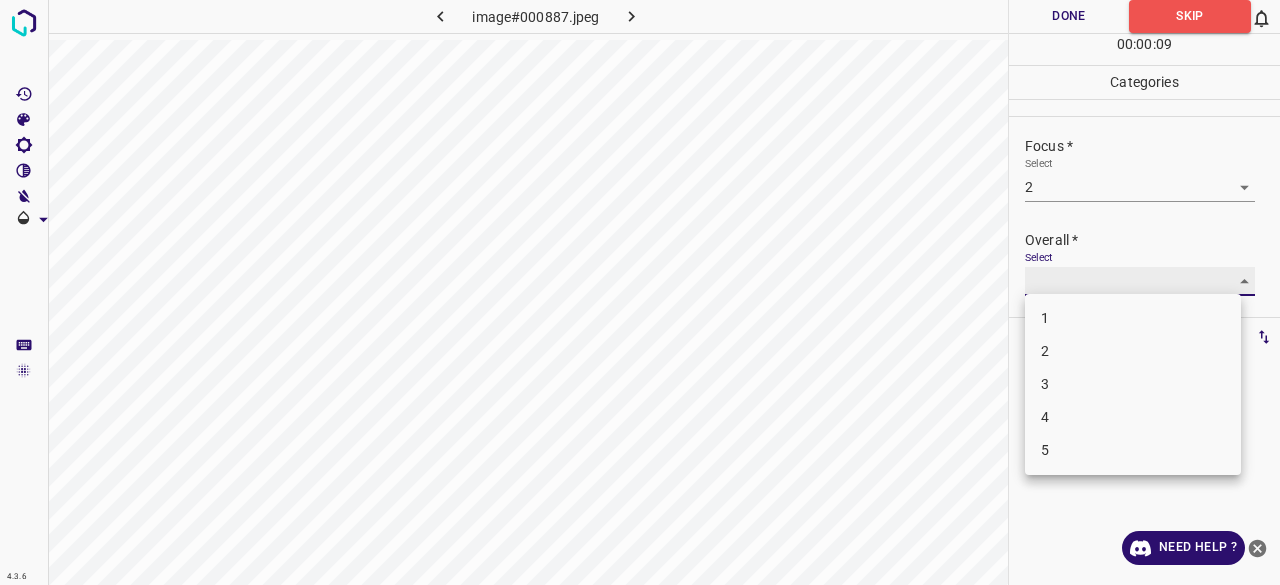 type on "2" 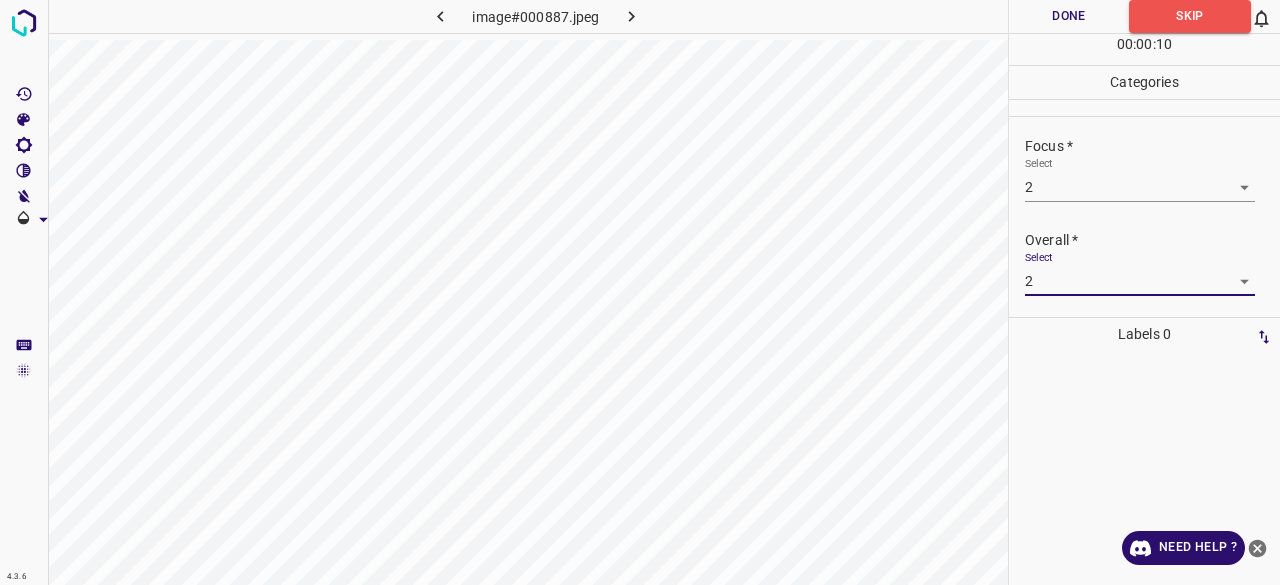 click on "Done" at bounding box center [1069, 16] 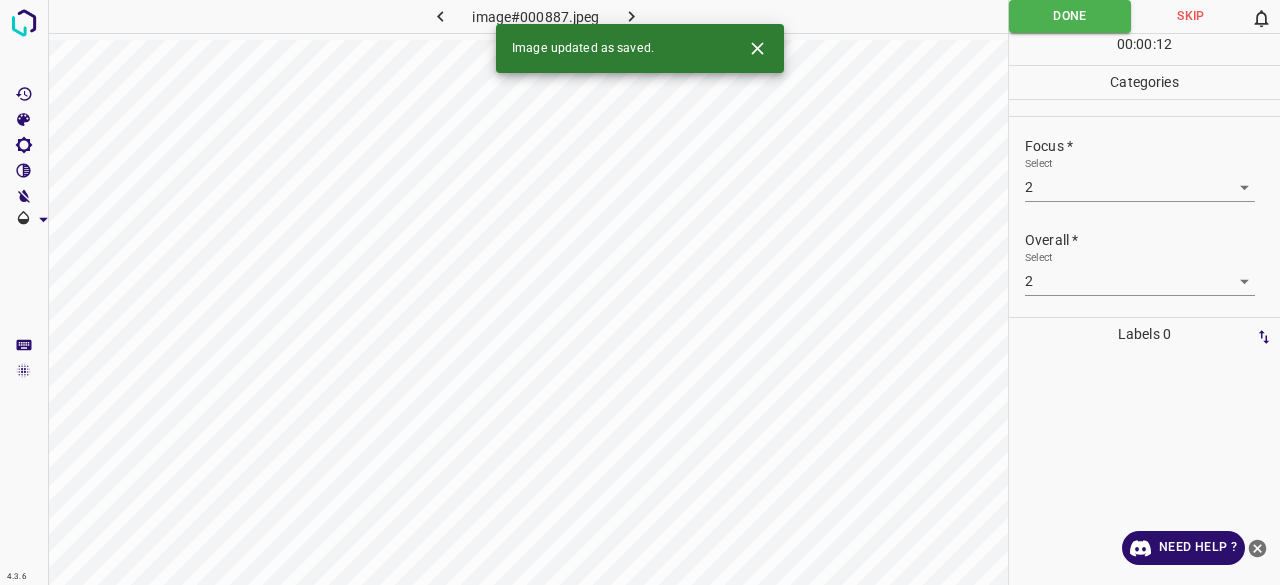 click 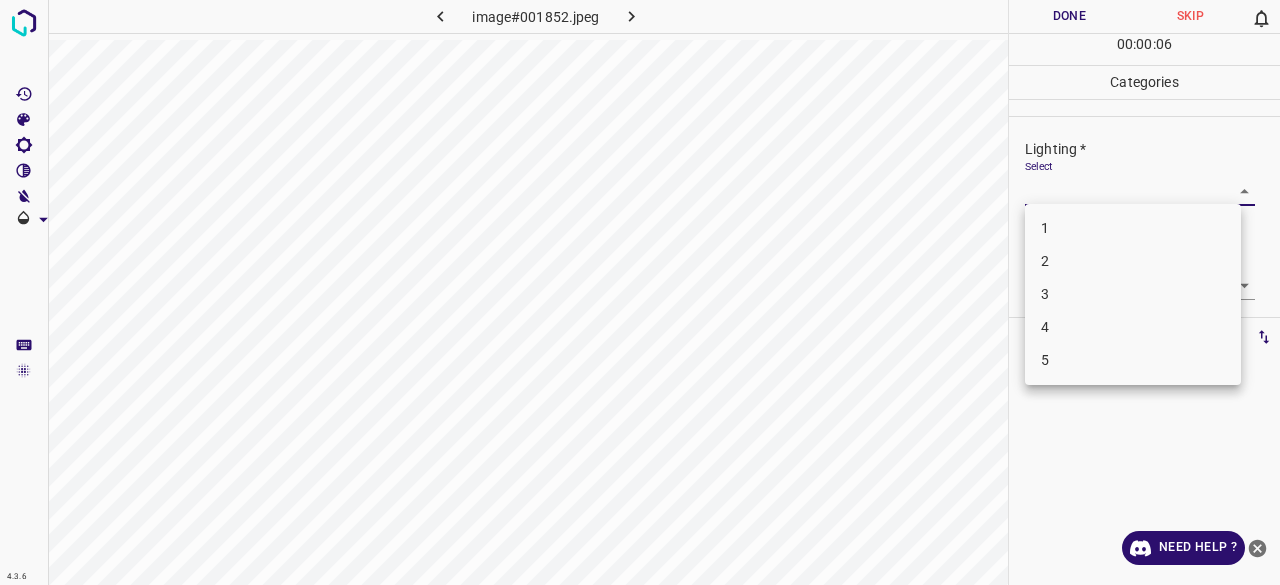 click on "4.3.6  image#001852.jpeg Done Skip 0 00   : 00   : 06   Categories Lighting *  Select ​ Focus *  Select ​ Overall *  Select ​ Labels   0 Categories 1 Lighting 2 Focus 3 Overall Tools Space Change between modes (Draw & Edit) I Auto labeling R Restore zoom M Zoom in N Zoom out Delete Delete selecte label Filters Z Restore filters X Saturation filter C Brightness filter V Contrast filter B Gray scale filter General O Download Need Help ? - Text - Hide - Delete 1 2 3 4 5" at bounding box center [640, 292] 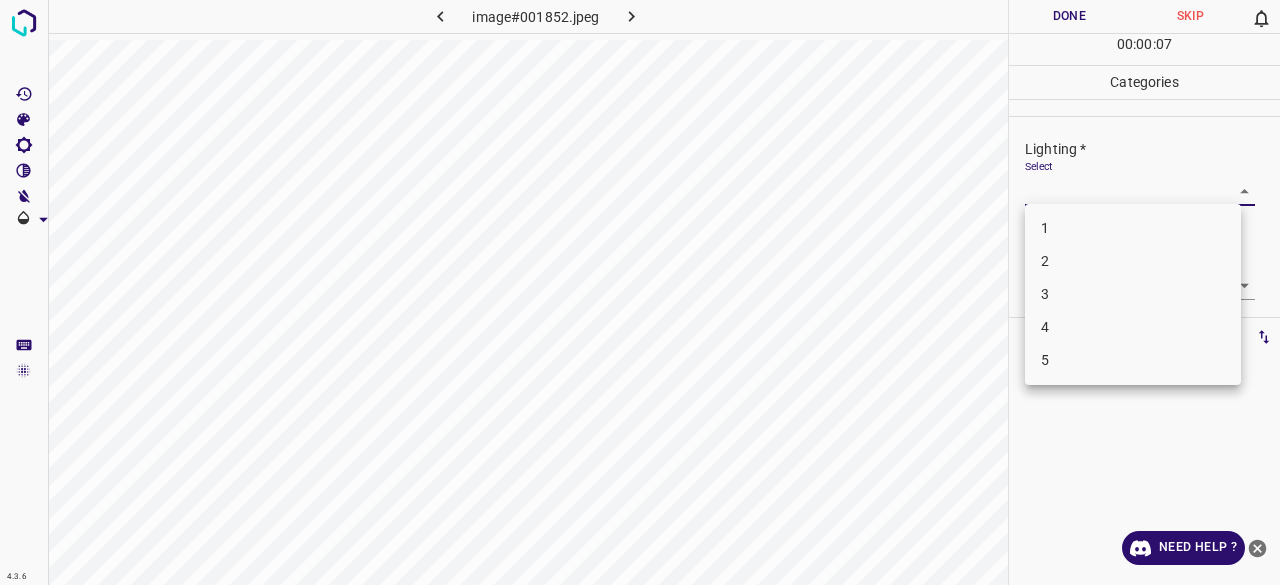 click on "3" at bounding box center (1133, 294) 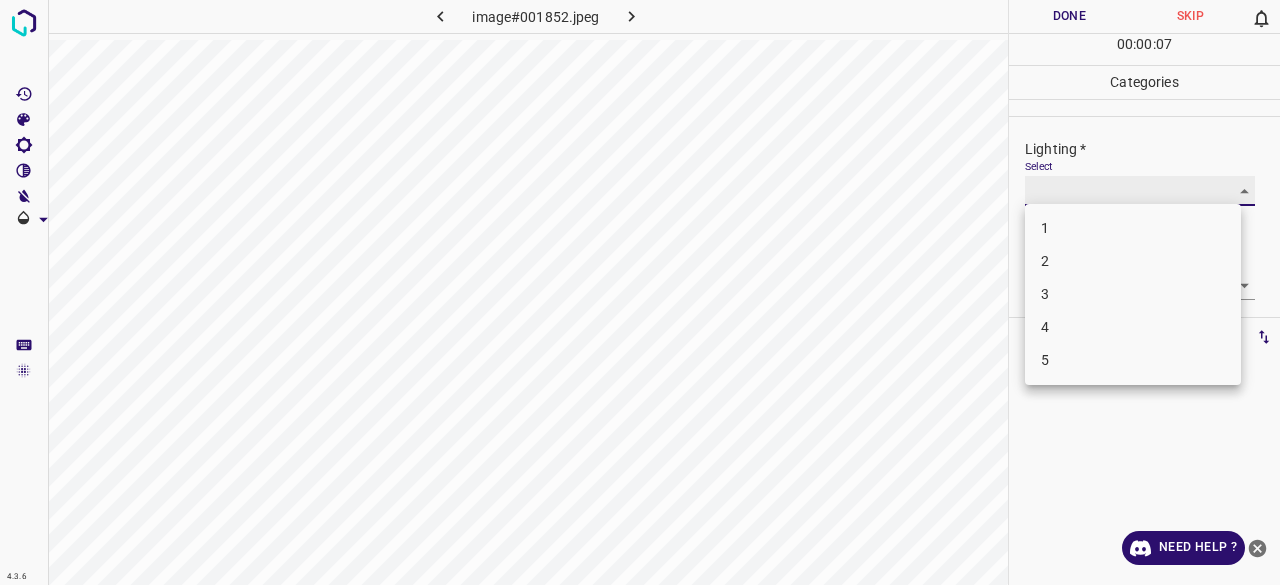 type on "3" 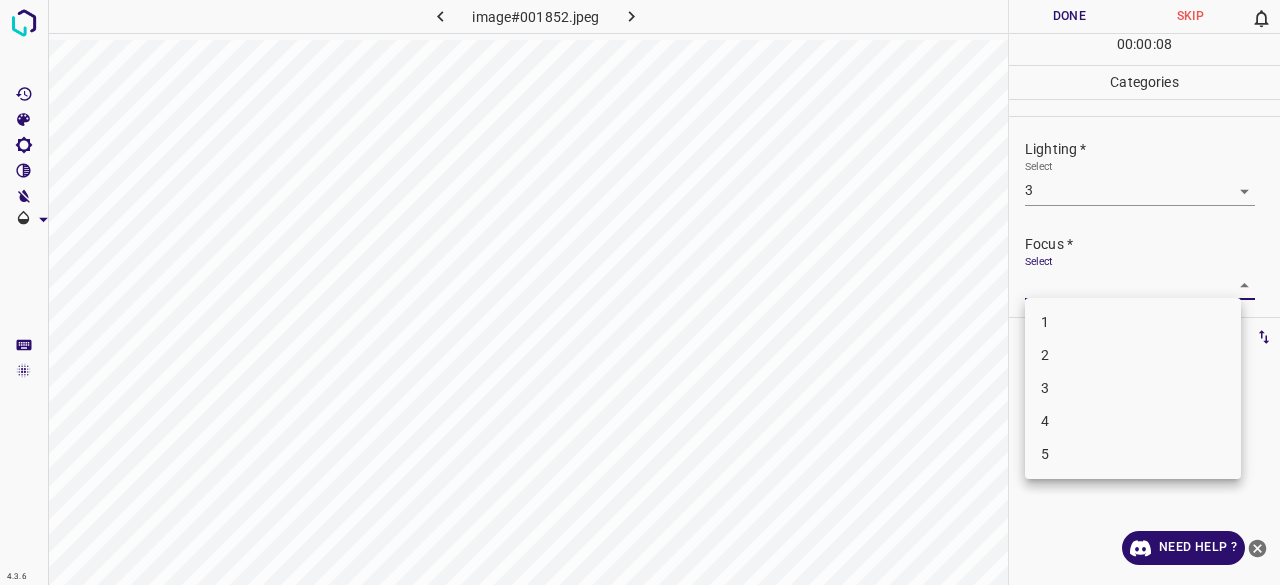 click on "4.3.6  image#001852.jpeg Done Skip 0 00   : 00   : 08   Categories Lighting *  Select 3 3 Focus *  Select ​ Overall *  Select ​ Labels   0 Categories 1 Lighting 2 Focus 3 Overall Tools Space Change between modes (Draw & Edit) I Auto labeling R Restore zoom M Zoom in N Zoom out Delete Delete selecte label Filters Z Restore filters X Saturation filter C Brightness filter V Contrast filter B Gray scale filter General O Download Need Help ? - Text - Hide - Delete 1 2 3 4 5" at bounding box center (640, 292) 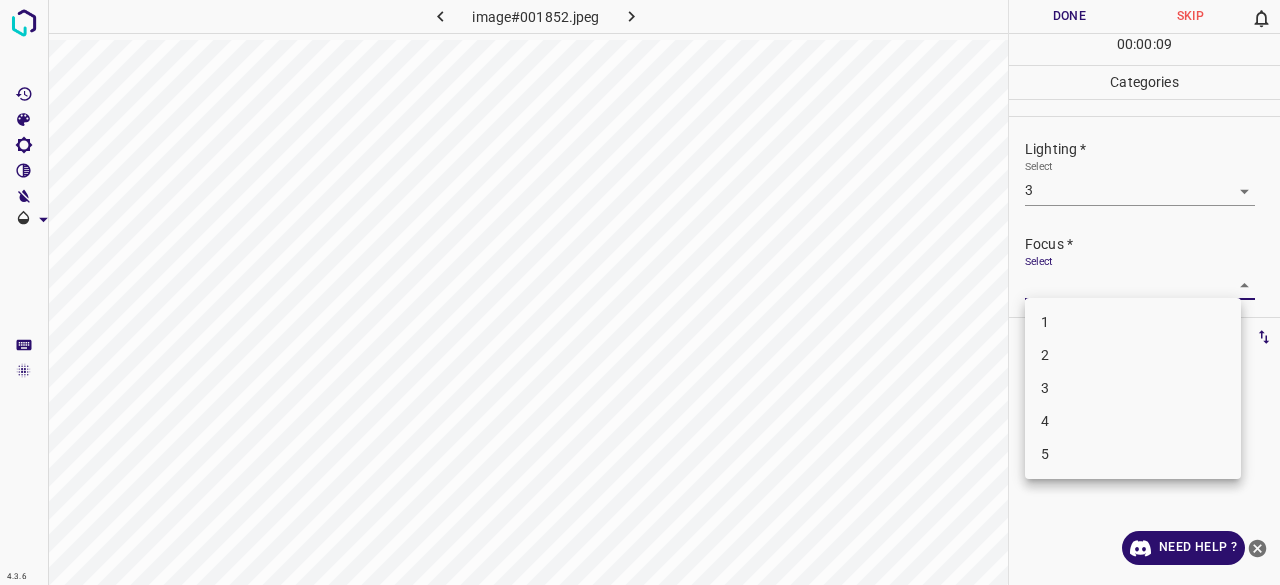 click on "3" at bounding box center (1133, 388) 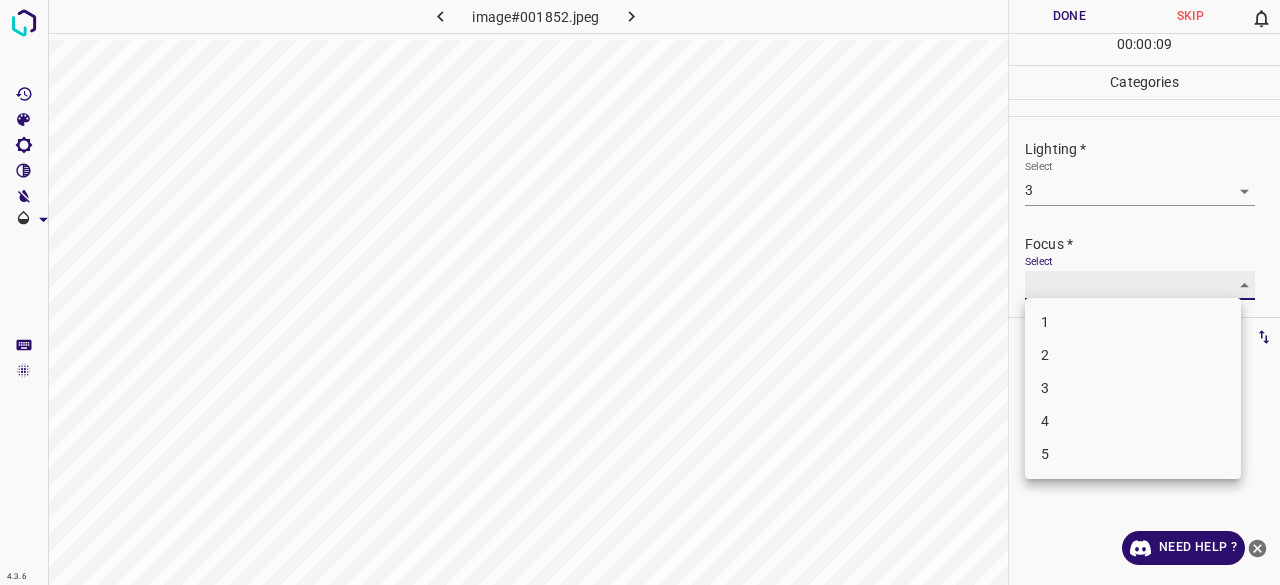 type on "3" 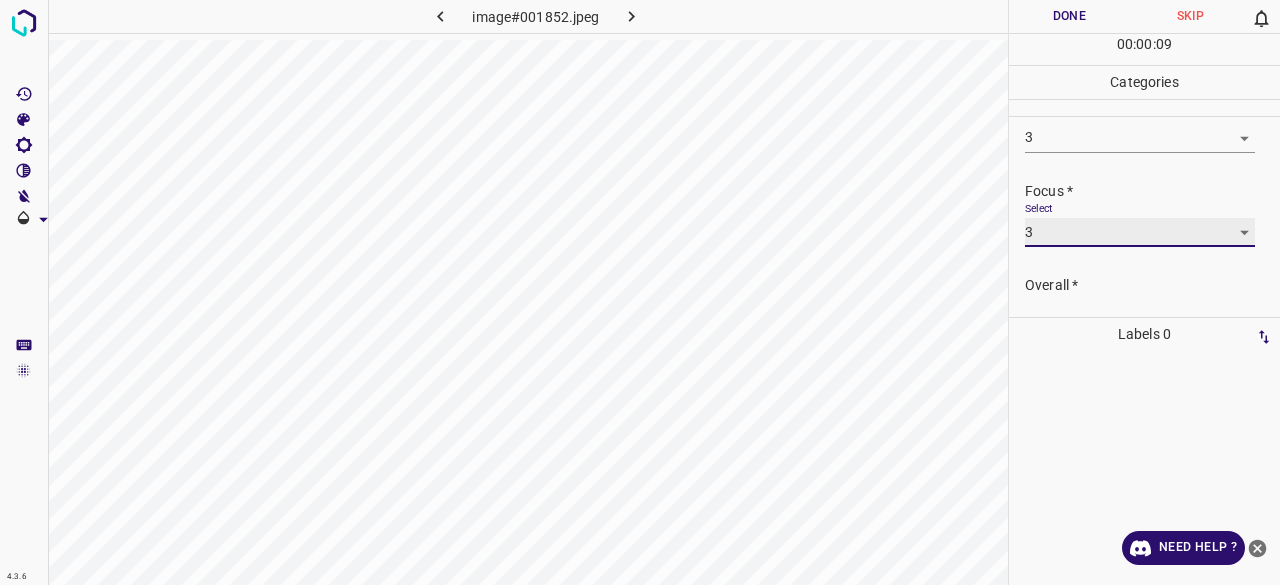 scroll, scrollTop: 98, scrollLeft: 0, axis: vertical 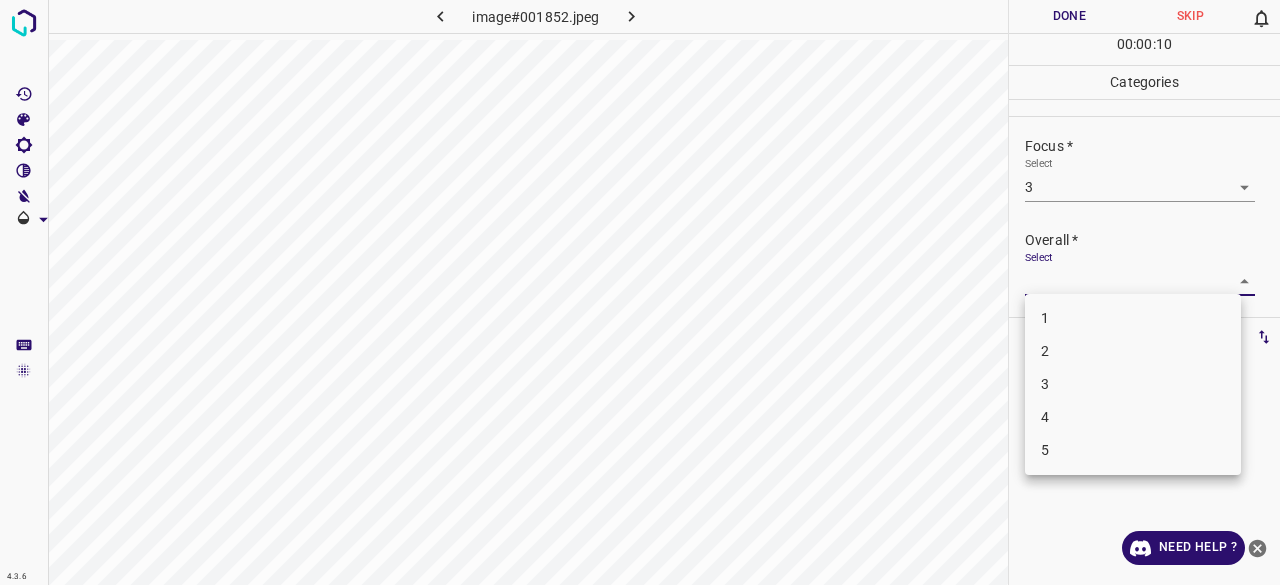 click on "4.3.6  image#001852.jpeg Done Skip 0 00   : 00   : 10   Categories Lighting *  Select 3 3 Focus *  Select 3 3 Overall *  Select ​ Labels   0 Categories 1 Lighting 2 Focus 3 Overall Tools Space Change between modes (Draw & Edit) I Auto labeling R Restore zoom M Zoom in N Zoom out Delete Delete selecte label Filters Z Restore filters X Saturation filter C Brightness filter V Contrast filter B Gray scale filter General O Download Need Help ? - Text - Hide - Delete 1 2 3 4 5" at bounding box center [640, 292] 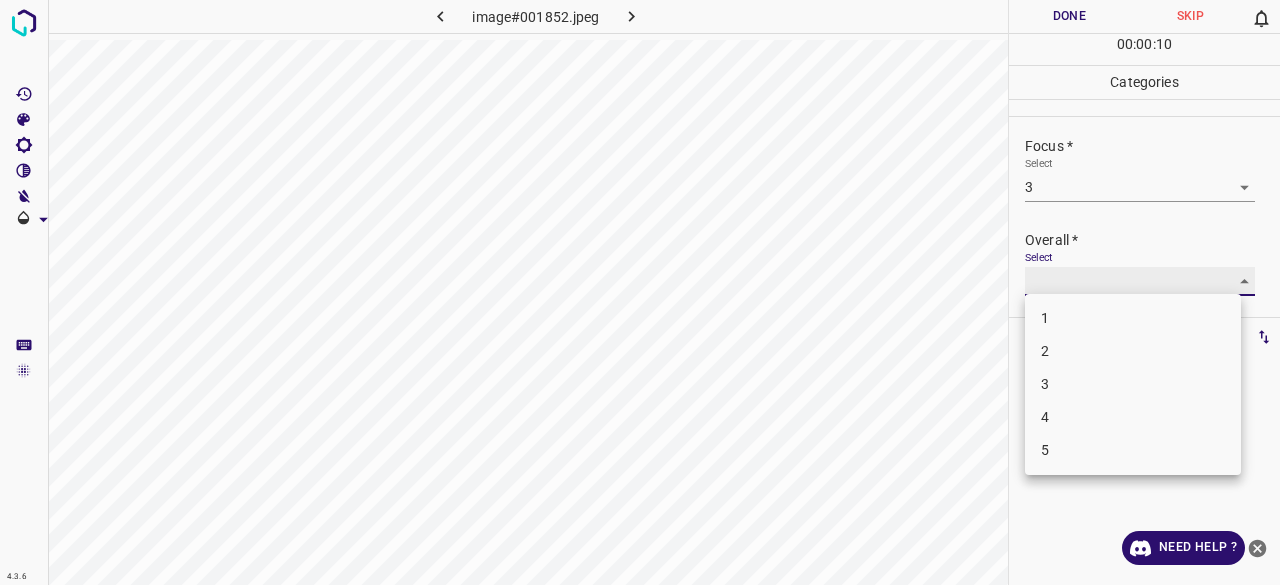 type on "3" 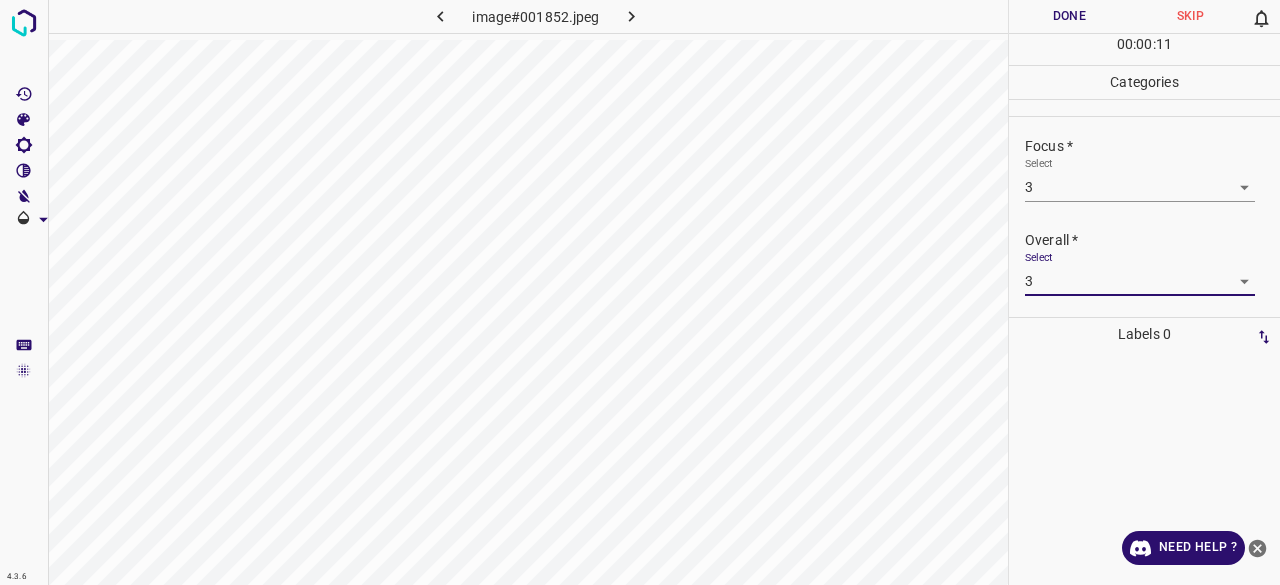 click on "Done" at bounding box center [1069, 16] 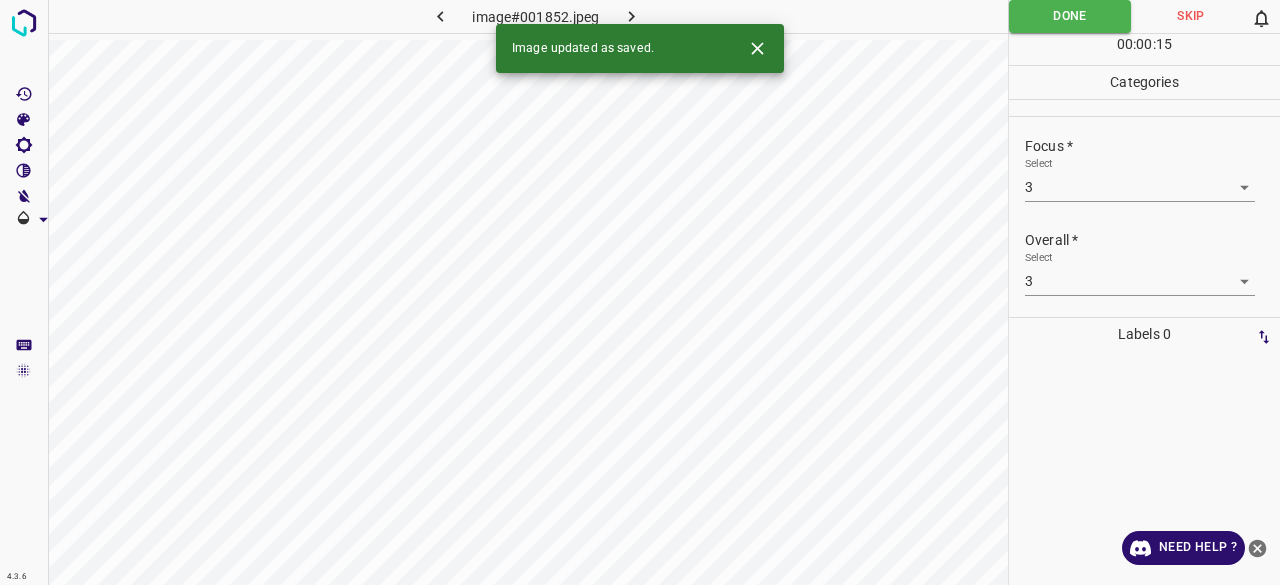 click at bounding box center (632, 16) 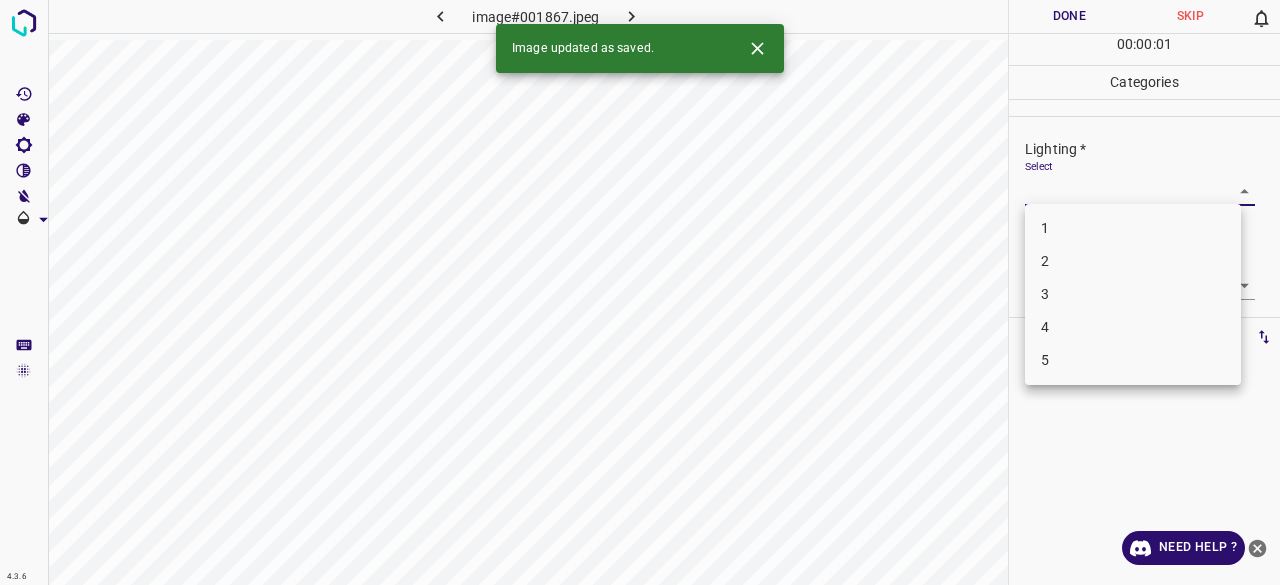 click on "4.3.6  image#001867.jpeg Done Skip 0 00   : 00   : 01   Categories Lighting *  Select ​ Focus *  Select ​ Overall *  Select ​ Labels   0 Categories 1 Lighting 2 Focus 3 Overall Tools Space Change between modes (Draw & Edit) I Auto labeling R Restore zoom M Zoom in N Zoom out Delete Delete selecte label Filters Z Restore filters X Saturation filter C Brightness filter V Contrast filter B Gray scale filter General O Download Image updated as saved. Need Help ? - Text - Hide - Delete 1 2 3 4 5" at bounding box center [640, 292] 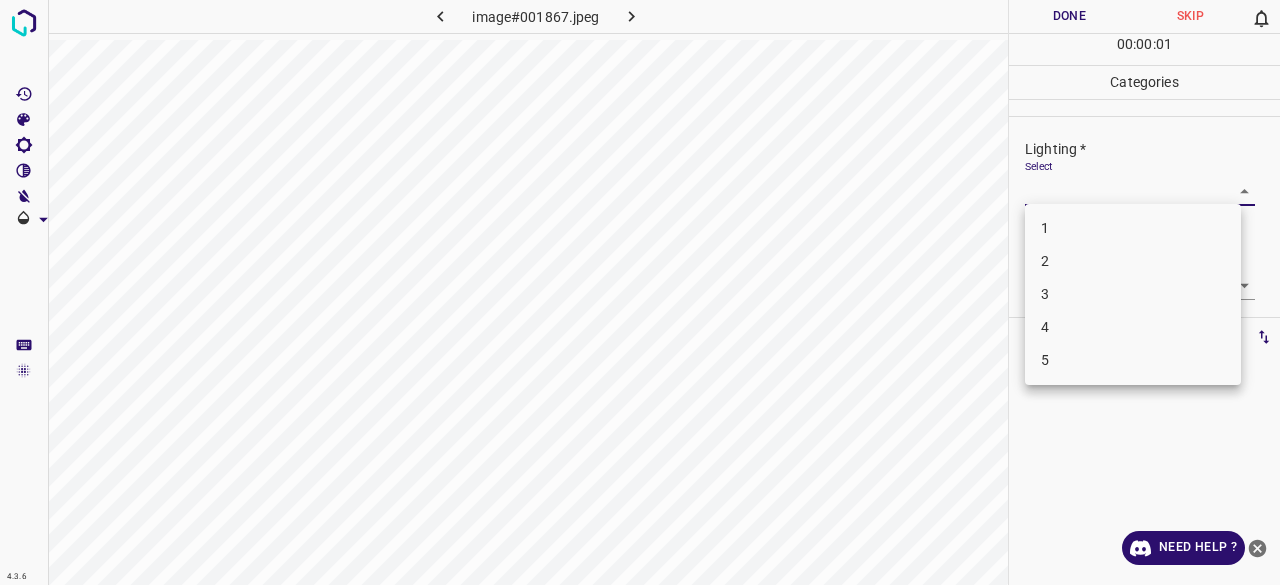 click on "3" at bounding box center [1133, 294] 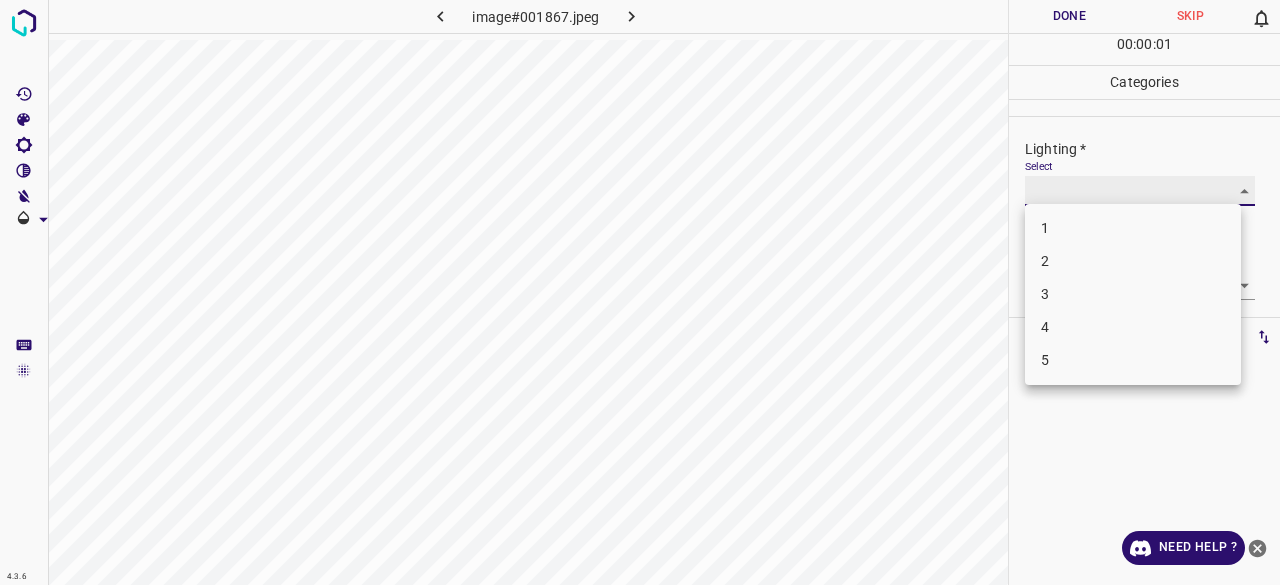 type on "3" 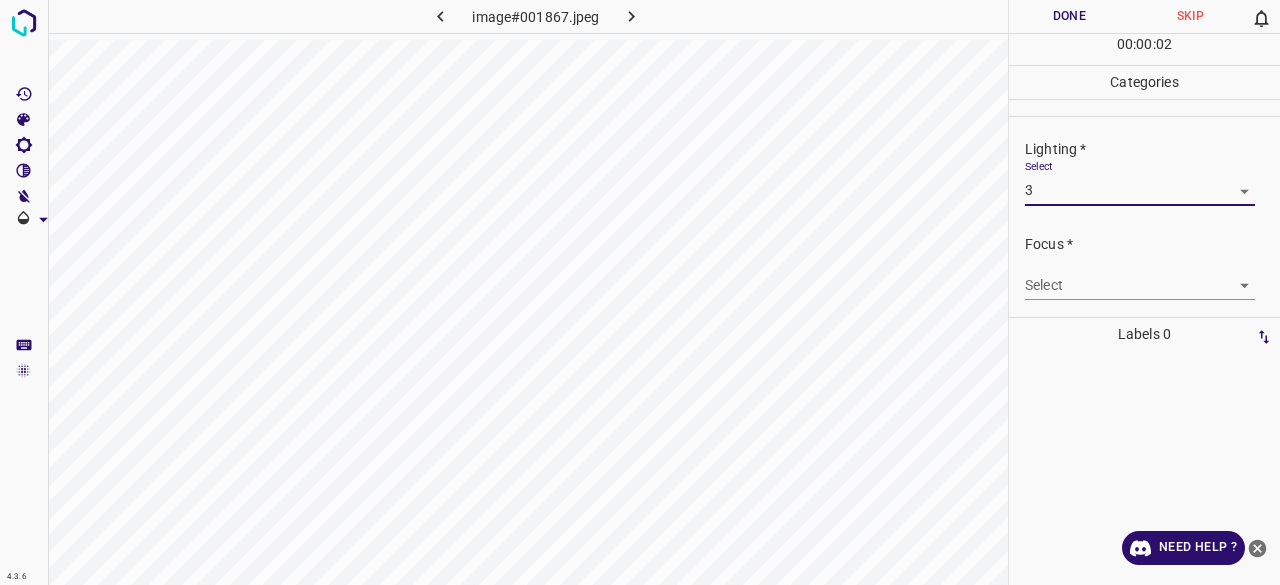 click on "4.3.6  image#001867.jpeg Done Skip 0 00   : 00   : 02   Categories Lighting *  Select 3 3 Focus *  Select ​ Overall *  Select ​ Labels   0 Categories 1 Lighting 2 Focus 3 Overall Tools Space Change between modes (Draw & Edit) I Auto labeling R Restore zoom M Zoom in N Zoom out Delete Delete selecte label Filters Z Restore filters X Saturation filter C Brightness filter V Contrast filter B Gray scale filter General O Download Need Help ? - Text - Hide - Delete" at bounding box center [640, 292] 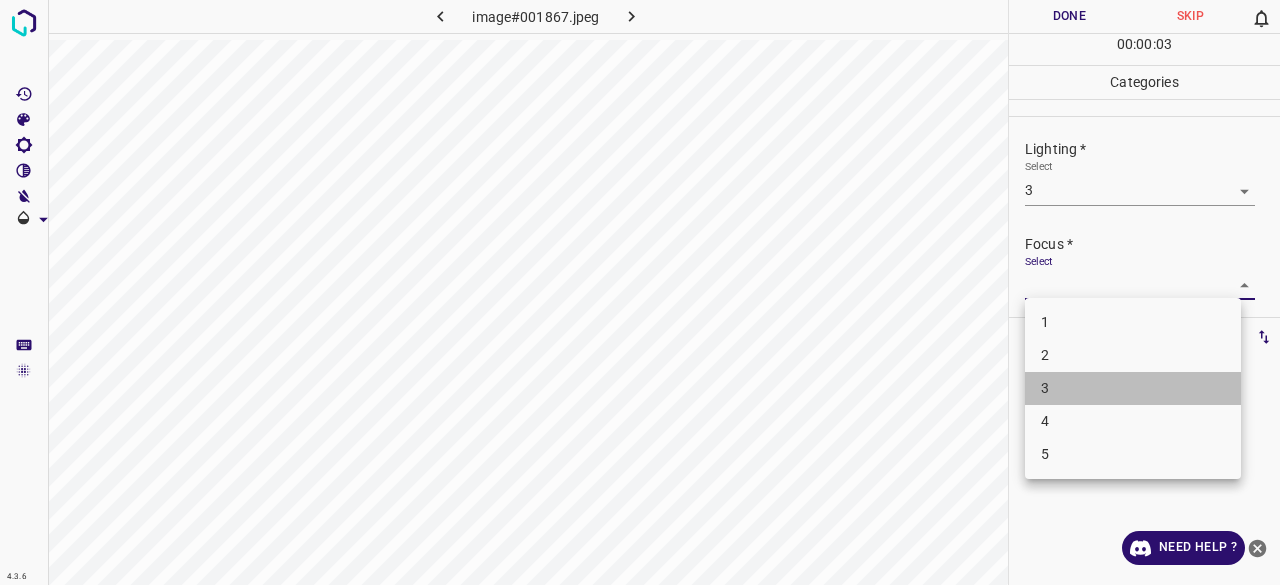 click on "3" at bounding box center (1133, 388) 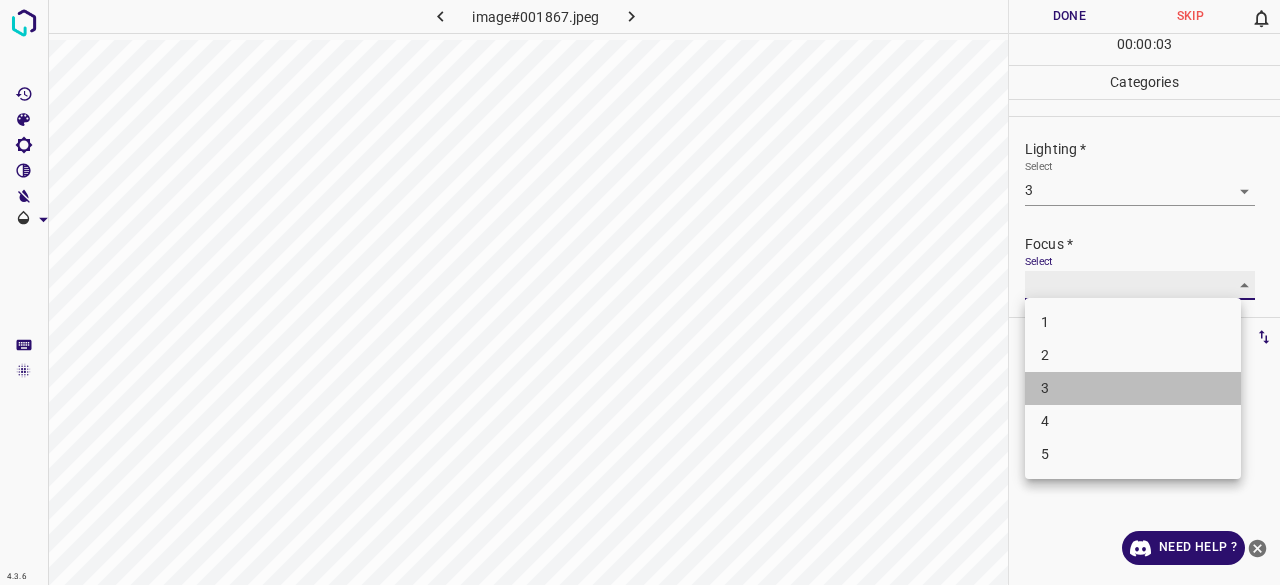 type on "3" 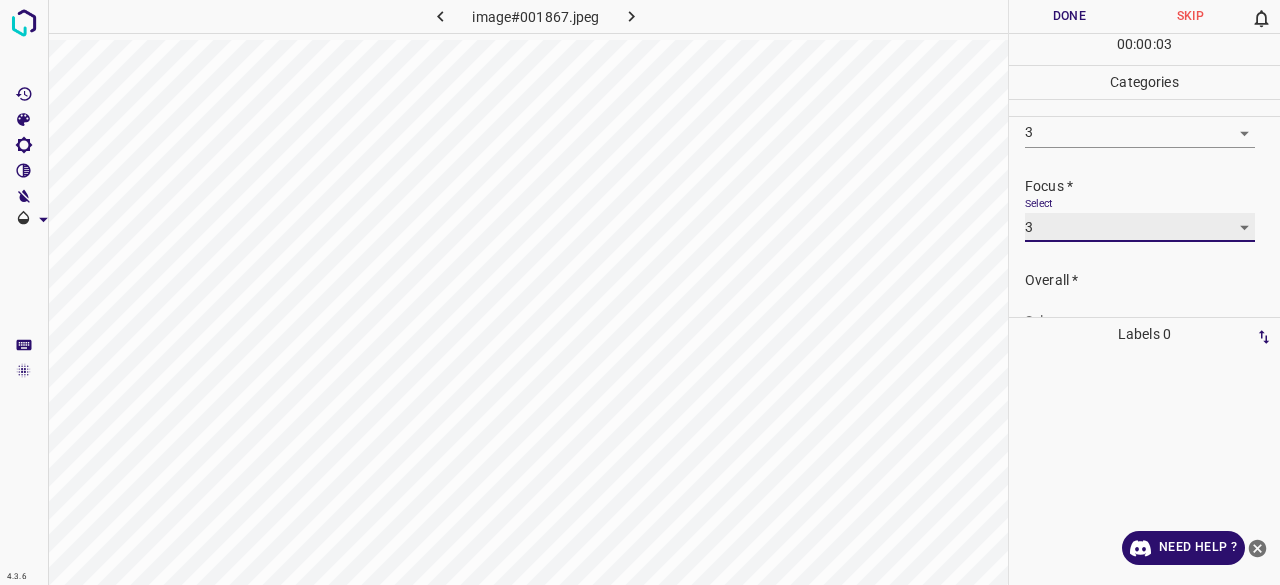 scroll, scrollTop: 98, scrollLeft: 0, axis: vertical 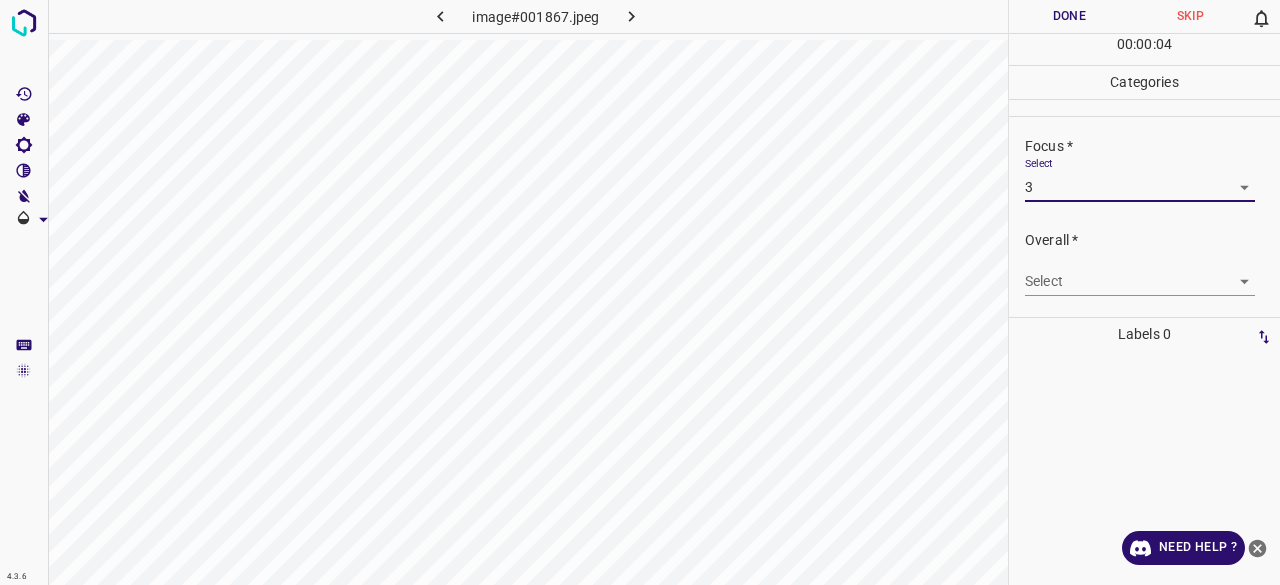 click on "4.3.6  image#001867.jpeg Done Skip 0 00   : 00   : 04   Categories Lighting *  Select 3 3 Focus *  Select 3 3 Overall *  Select ​ Labels   0 Categories 1 Lighting 2 Focus 3 Overall Tools Space Change between modes (Draw & Edit) I Auto labeling R Restore zoom M Zoom in N Zoom out Delete Delete selecte label Filters Z Restore filters X Saturation filter C Brightness filter V Contrast filter B Gray scale filter General O Download Need Help ? - Text - Hide - Delete" at bounding box center [640, 292] 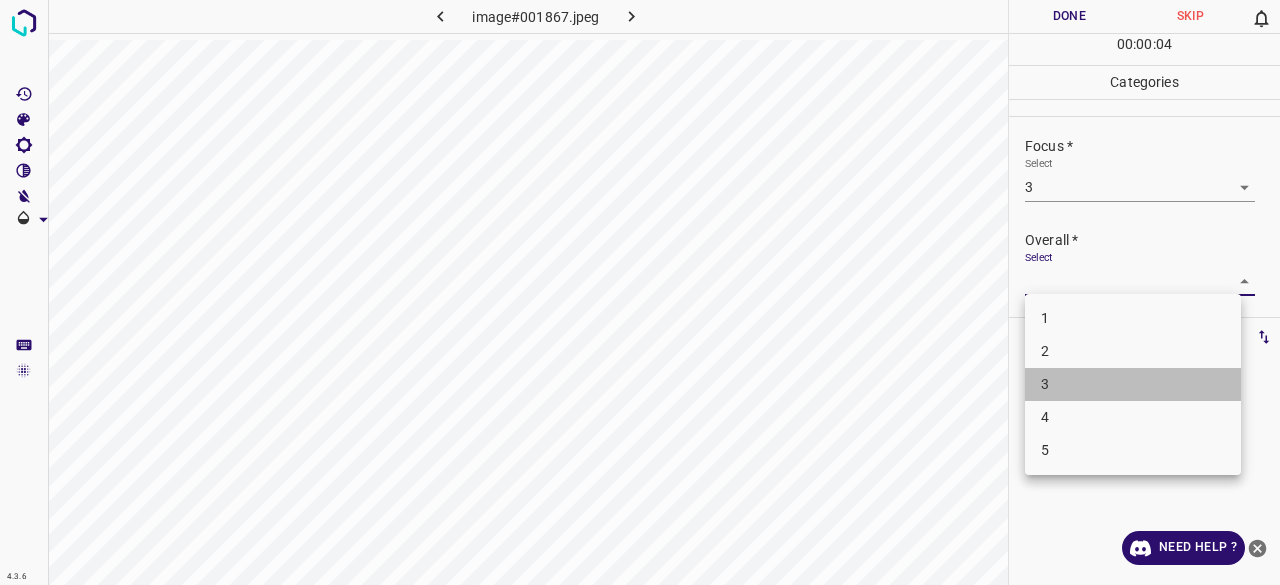 click on "3" at bounding box center [1133, 384] 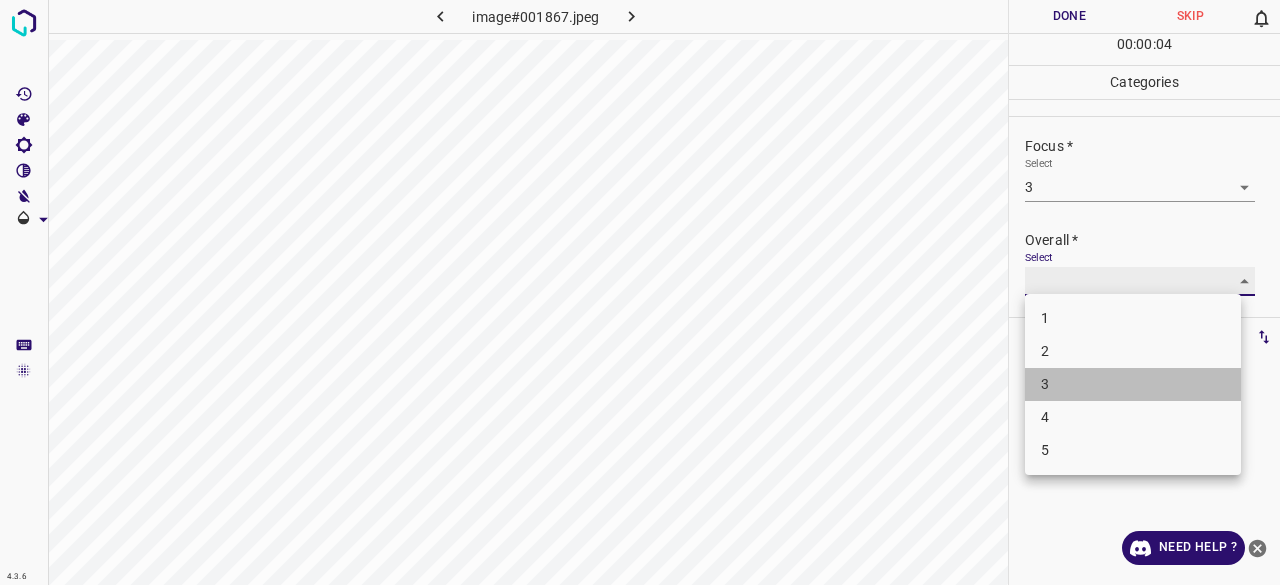 type on "3" 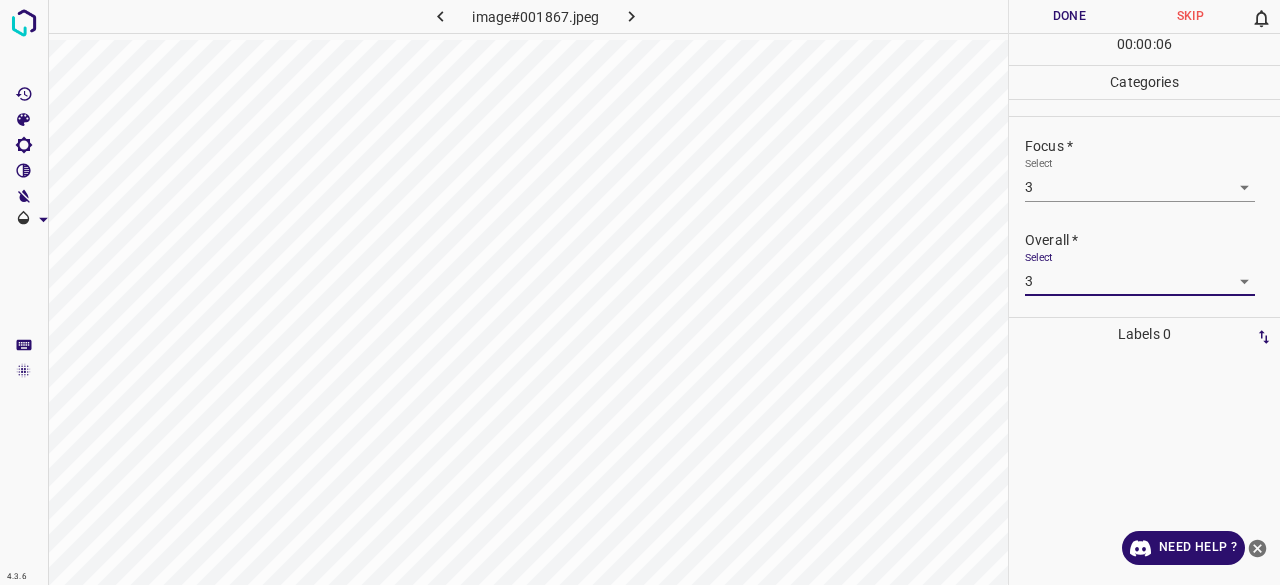click on "Done" at bounding box center (1069, 16) 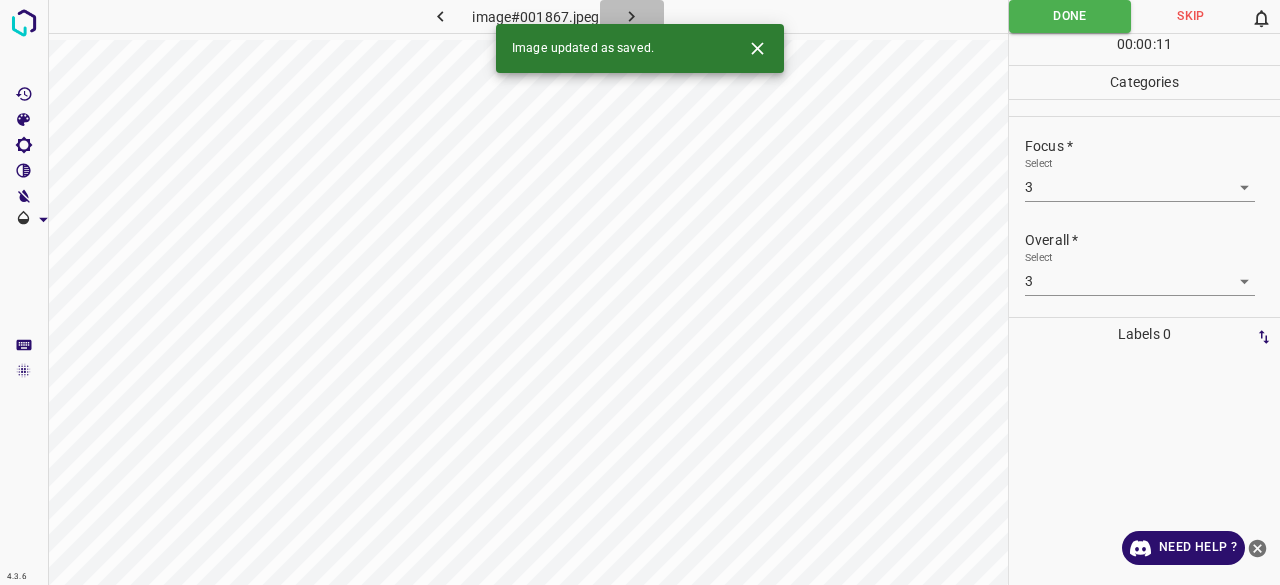click 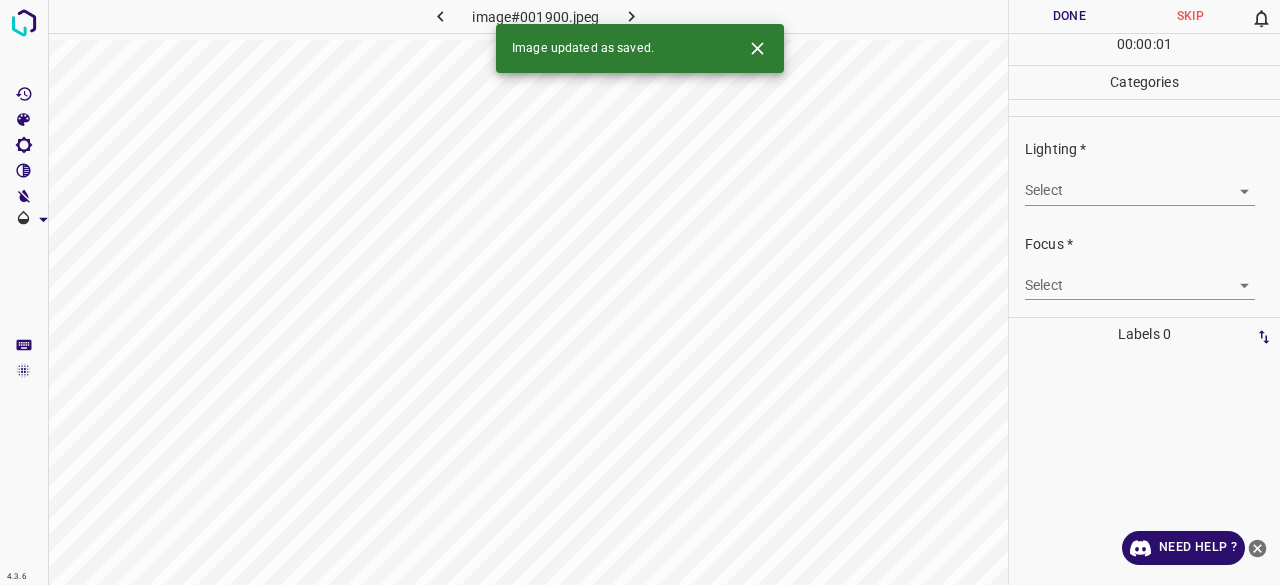 click on "4.3.6  image#001900.jpeg Done Skip 0 00   : 00   : 01   Categories Lighting *  Select ​ Focus *  Select ​ Overall *  Select ​ Labels   0 Categories 1 Lighting 2 Focus 3 Overall Tools Space Change between modes (Draw & Edit) I Auto labeling R Restore zoom M Zoom in N Zoom out Delete Delete selecte label Filters Z Restore filters X Saturation filter C Brightness filter V Contrast filter B Gray scale filter General O Download Image updated as saved. Need Help ? - Text - Hide - Delete" at bounding box center [640, 292] 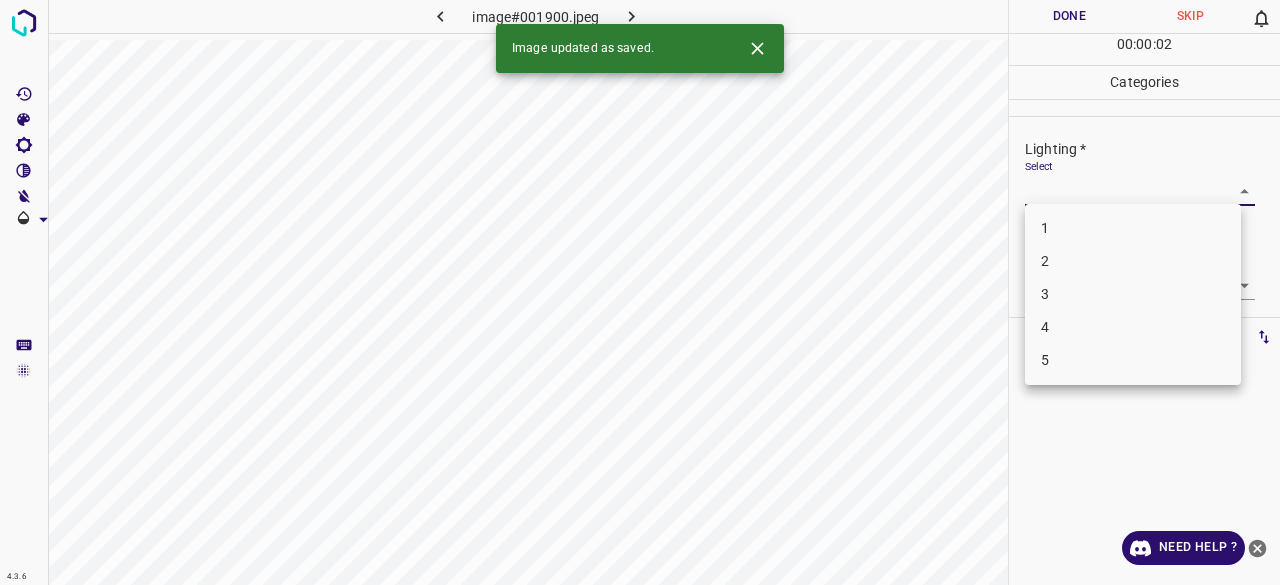 click on "3" at bounding box center [1133, 294] 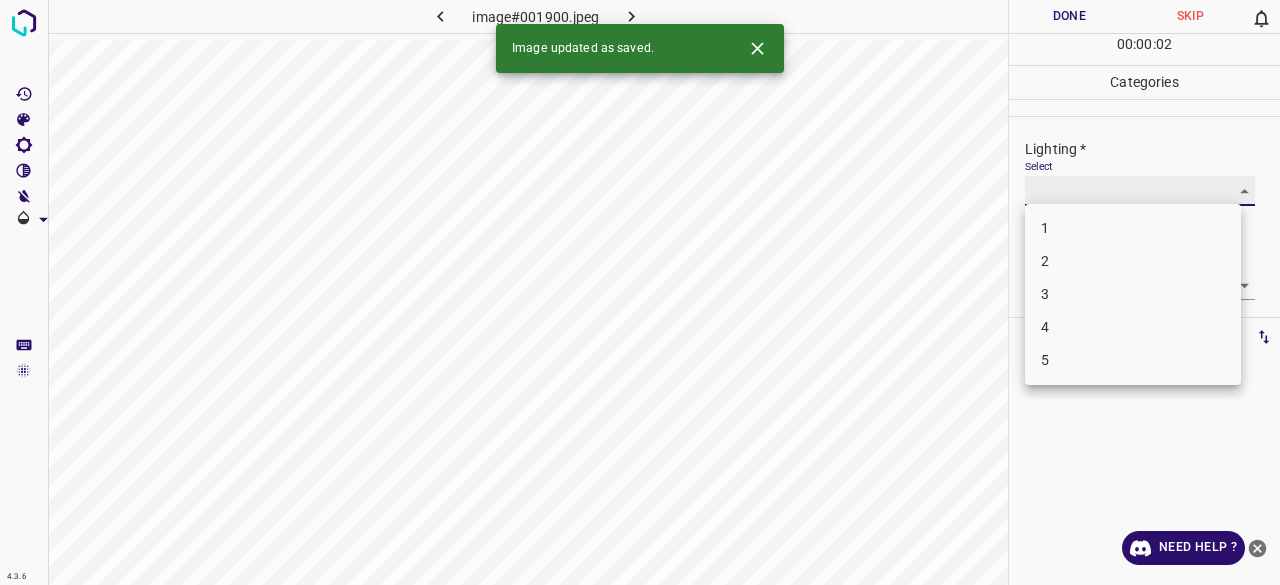 type on "3" 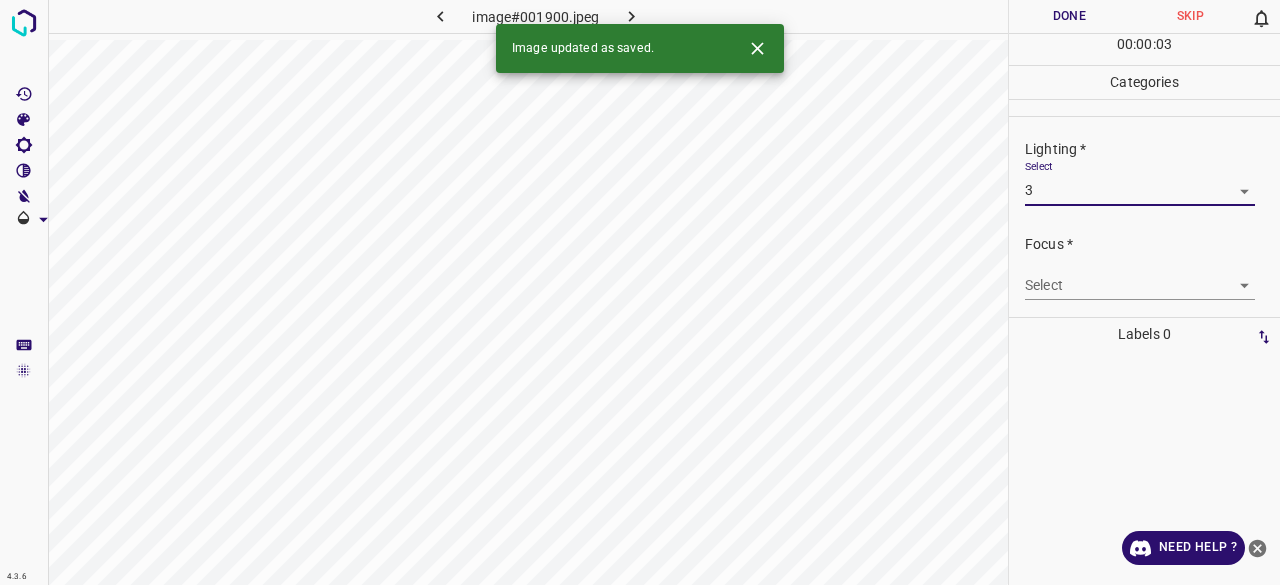 click on "4.3.6  image#001900.jpeg Done Skip 0 00   : 00   : 03   Categories Lighting *  Select 3 3 Focus *  Select ​ Overall *  Select ​ Labels   0 Categories 1 Lighting 2 Focus 3 Overall Tools Space Change between modes (Draw & Edit) I Auto labeling R Restore zoom M Zoom in N Zoom out Delete Delete selecte label Filters Z Restore filters X Saturation filter C Brightness filter V Contrast filter B Gray scale filter General O Download Image updated as saved. Need Help ? - Text - Hide - Delete" at bounding box center (640, 292) 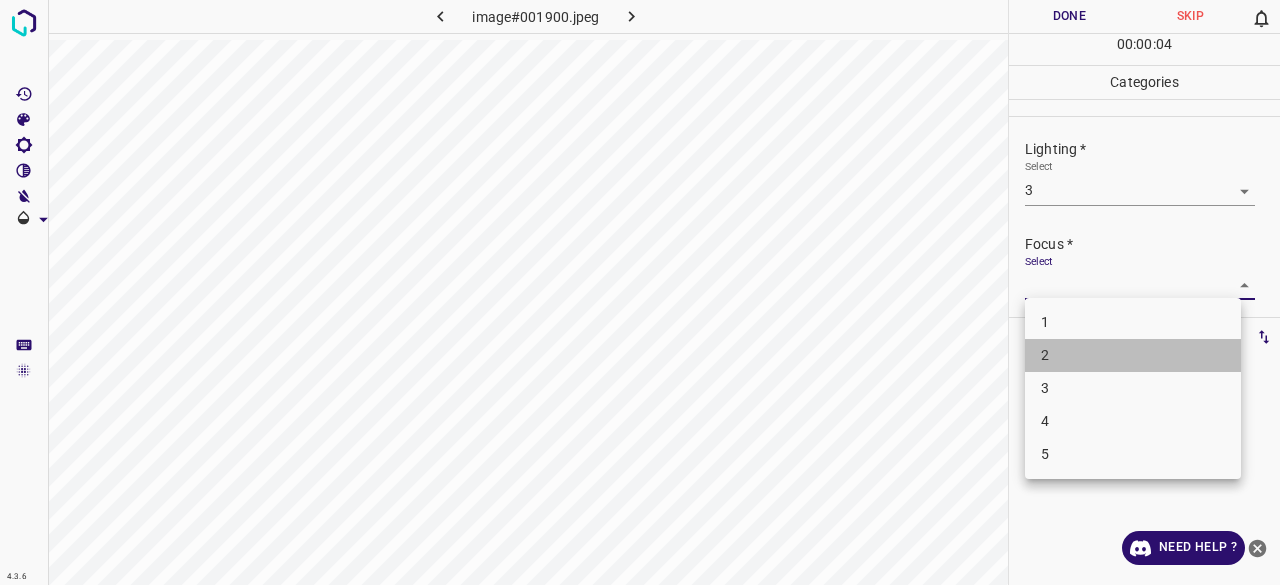 click on "2" at bounding box center [1133, 355] 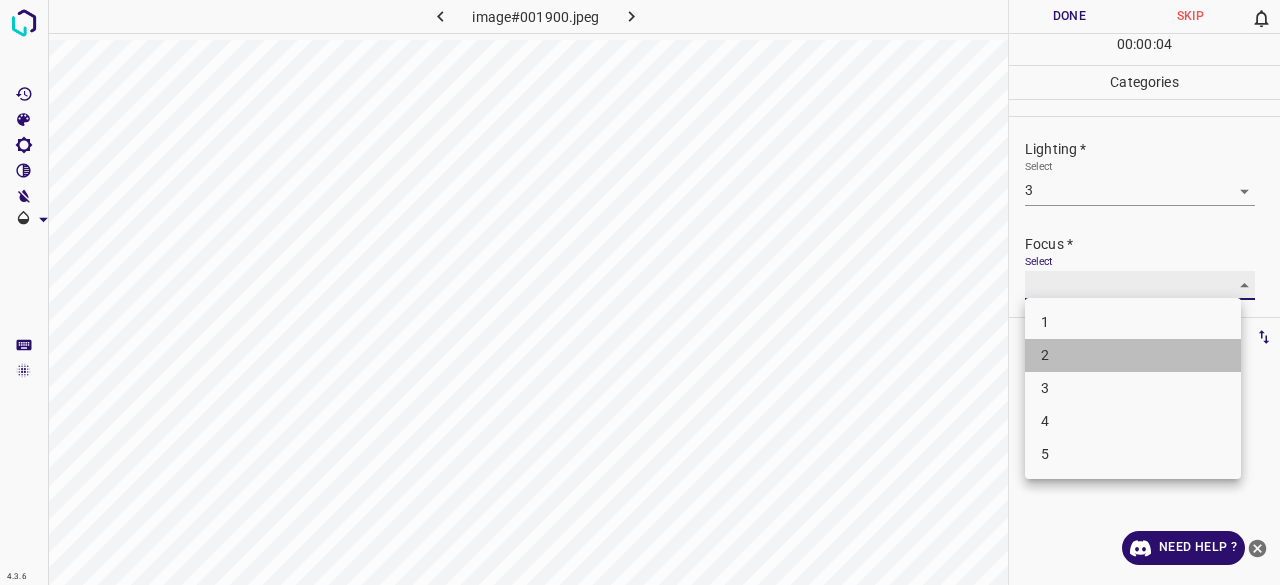 type on "2" 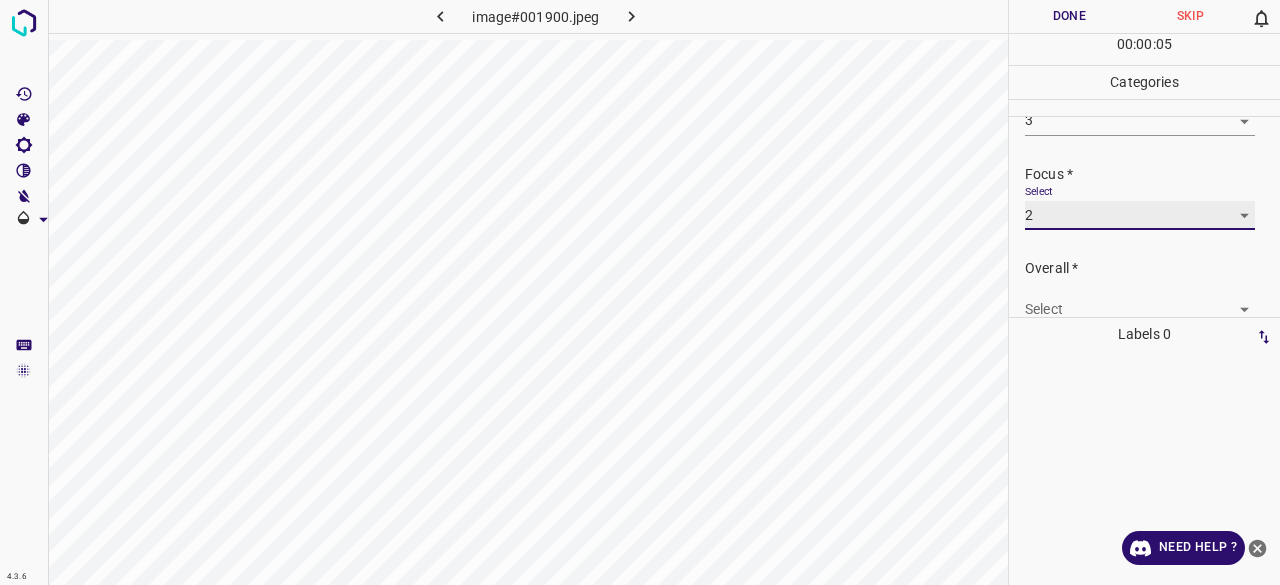 scroll, scrollTop: 98, scrollLeft: 0, axis: vertical 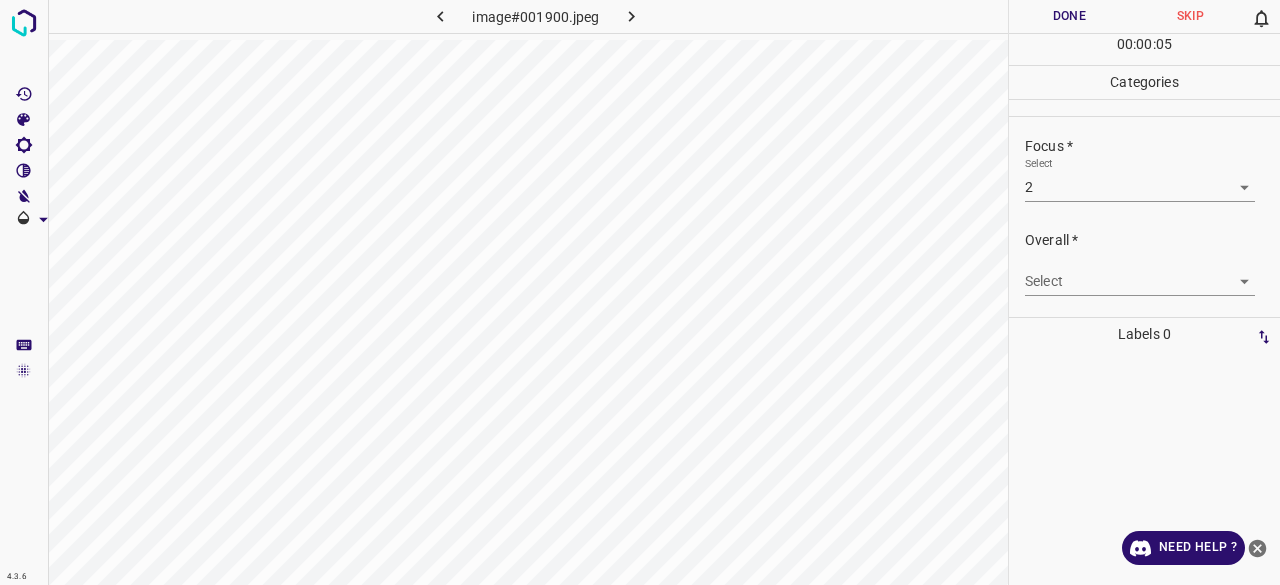 click on "Select ​" at bounding box center (1140, 273) 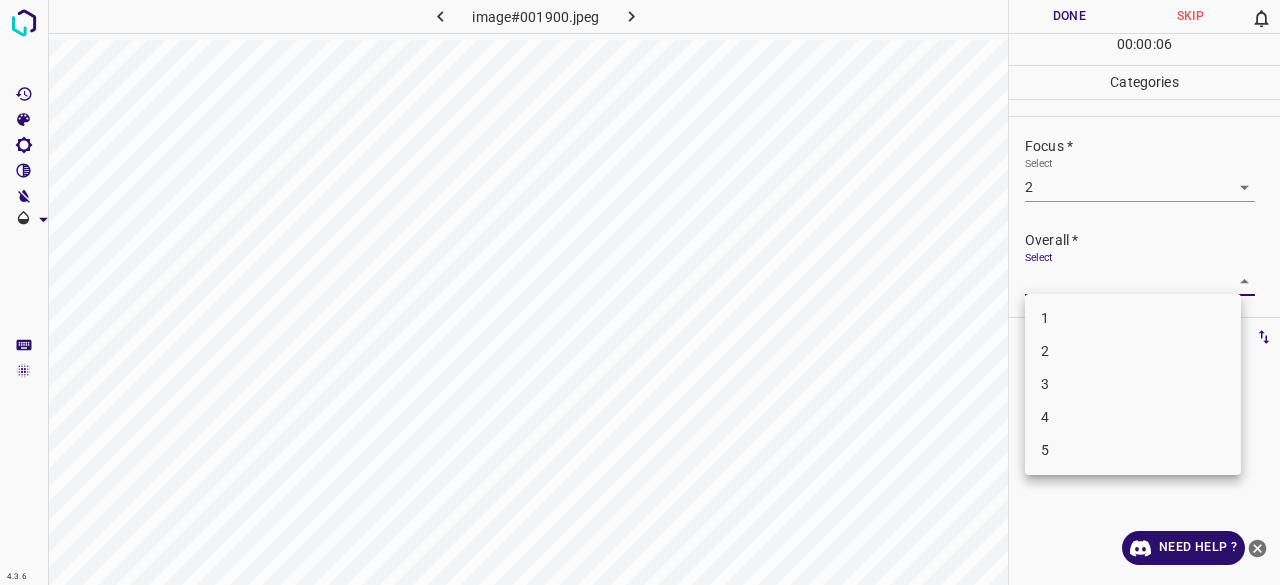 drag, startPoint x: 1044, startPoint y: 386, endPoint x: 1030, endPoint y: 183, distance: 203.4822 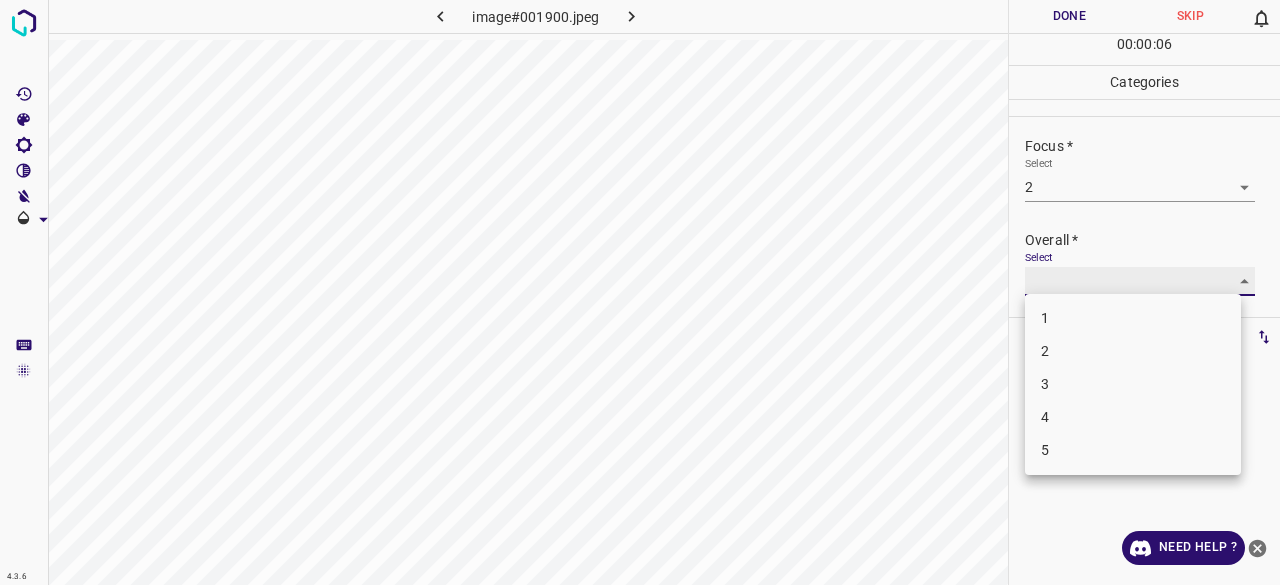 type on "3" 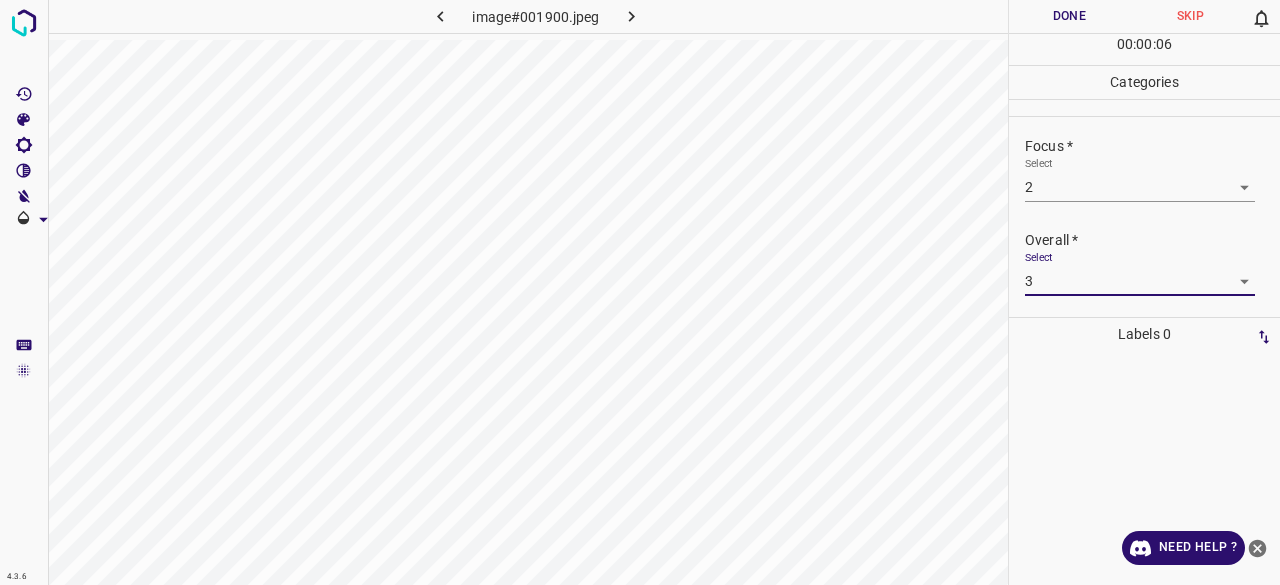 click on "Done" at bounding box center [1069, 16] 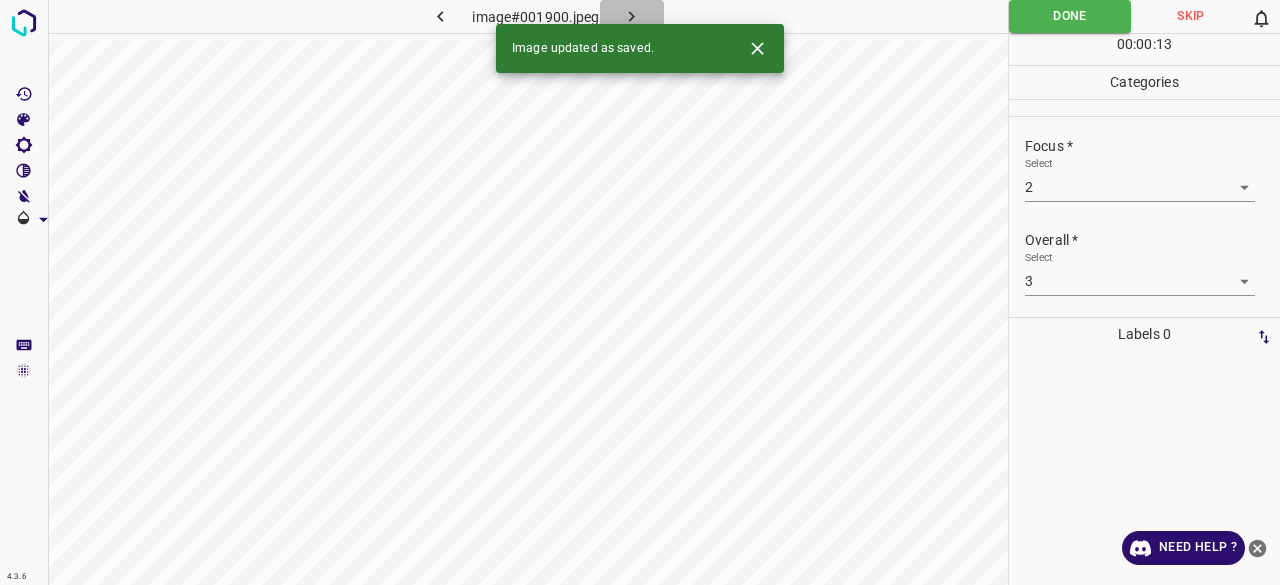 click 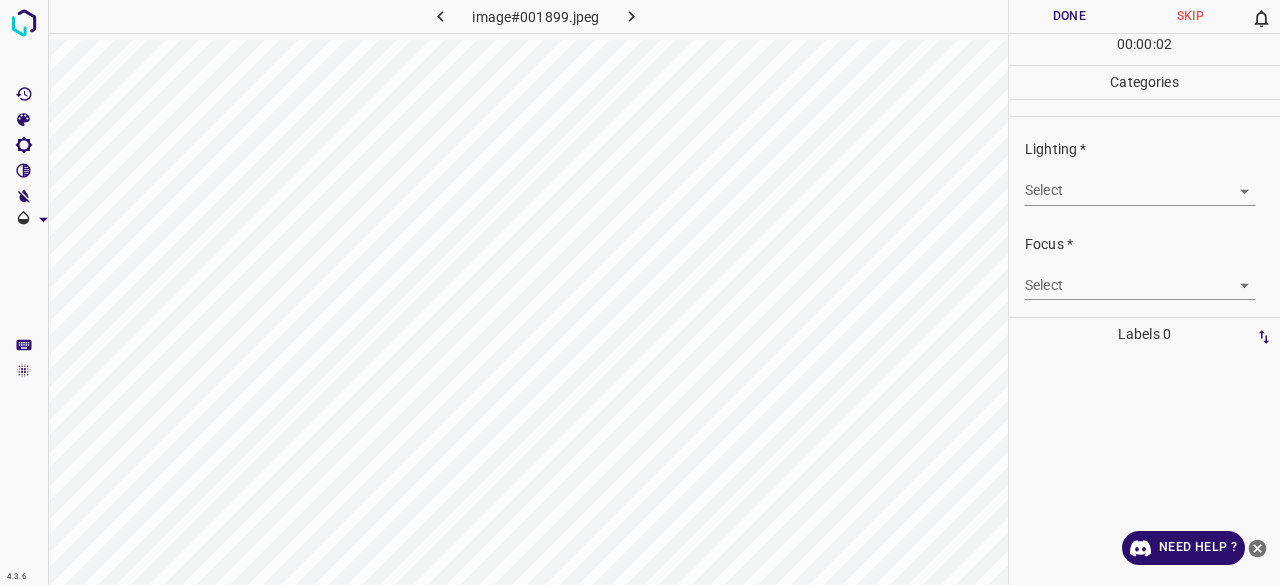 click on "4.3.6  image#001899.jpeg Done Skip 0 00   : 00   : 02   Categories Lighting *  Select ​ Focus *  Select ​ Overall *  Select ​ Labels   0 Categories 1 Lighting 2 Focus 3 Overall Tools Space Change between modes (Draw & Edit) I Auto labeling R Restore zoom M Zoom in N Zoom out Delete Delete selecte label Filters Z Restore filters X Saturation filter C Brightness filter V Contrast filter B Gray scale filter General O Download Need Help ? - Text - Hide - Delete" at bounding box center (640, 292) 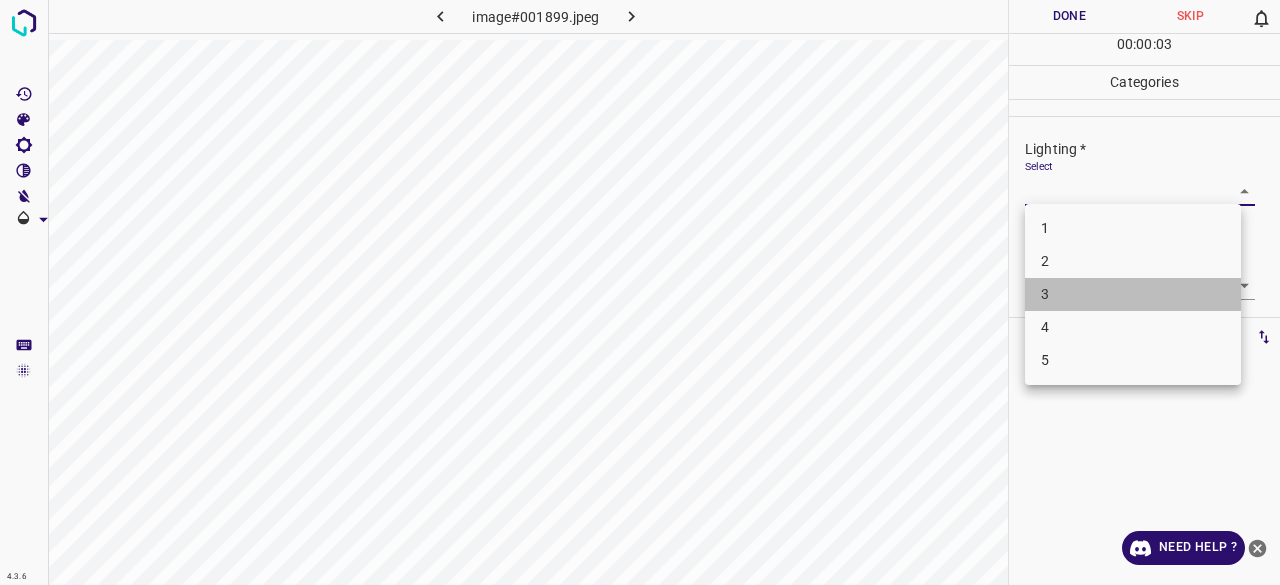 click on "3" at bounding box center [1133, 294] 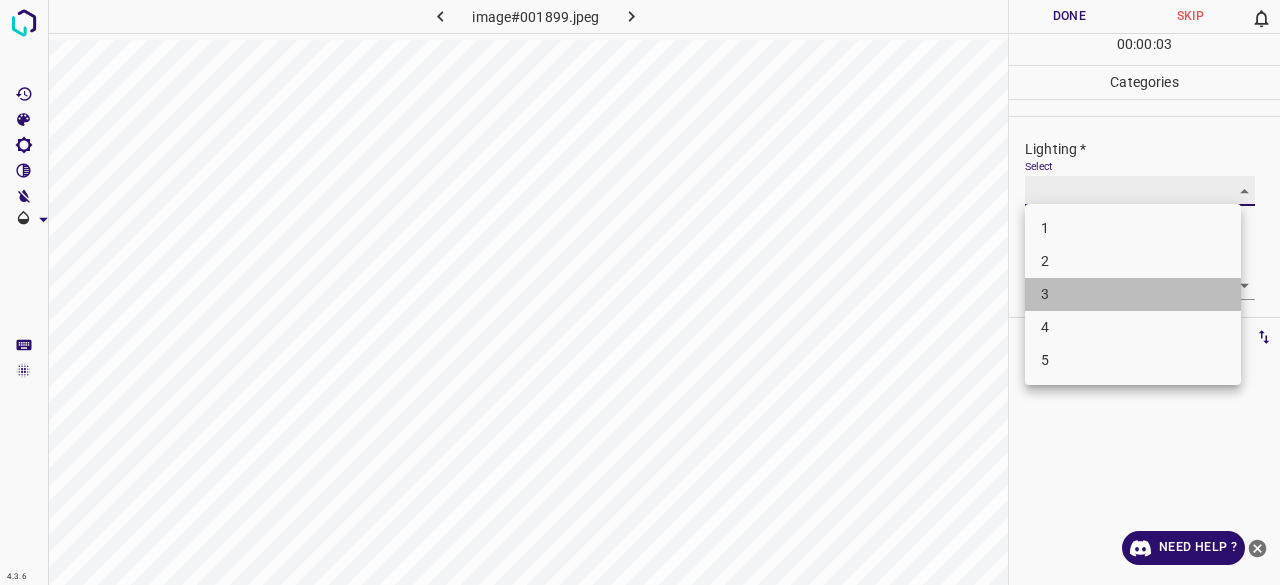 type on "3" 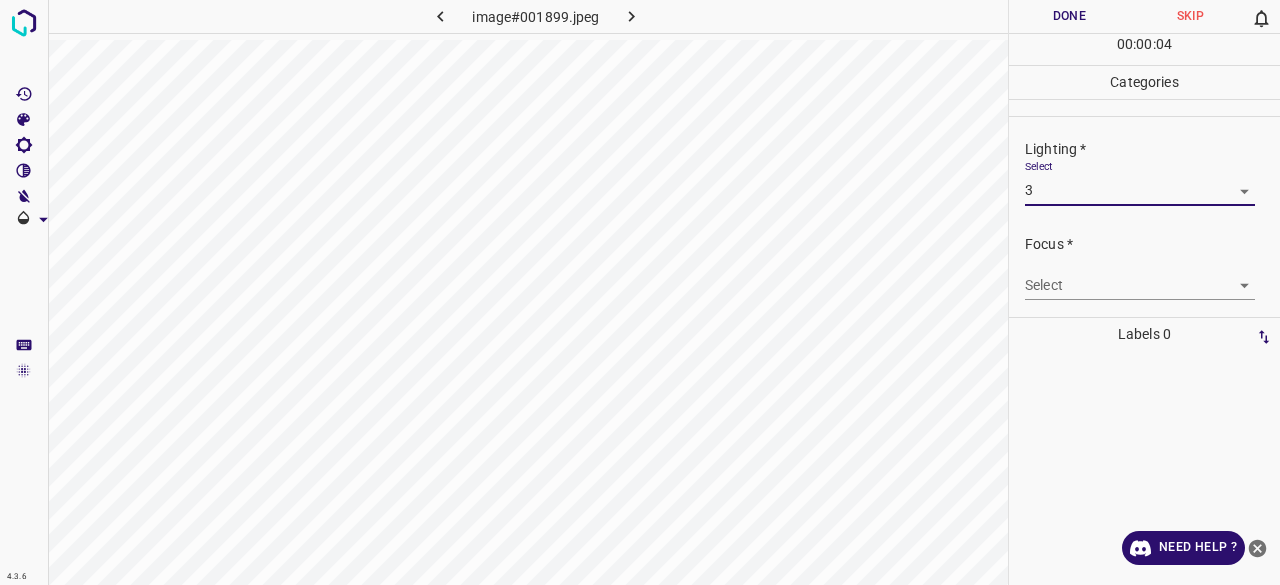 click on "4.3.6  image#001899.jpeg Done Skip 0 00   : 00   : 04   Categories Lighting *  Select 3 3 Focus *  Select ​ Overall *  Select ​ Labels   0 Categories 1 Lighting 2 Focus 3 Overall Tools Space Change between modes (Draw & Edit) I Auto labeling R Restore zoom M Zoom in N Zoom out Delete Delete selecte label Filters Z Restore filters X Saturation filter C Brightness filter V Contrast filter B Gray scale filter General O Download Need Help ? - Text - Hide - Delete" at bounding box center [640, 292] 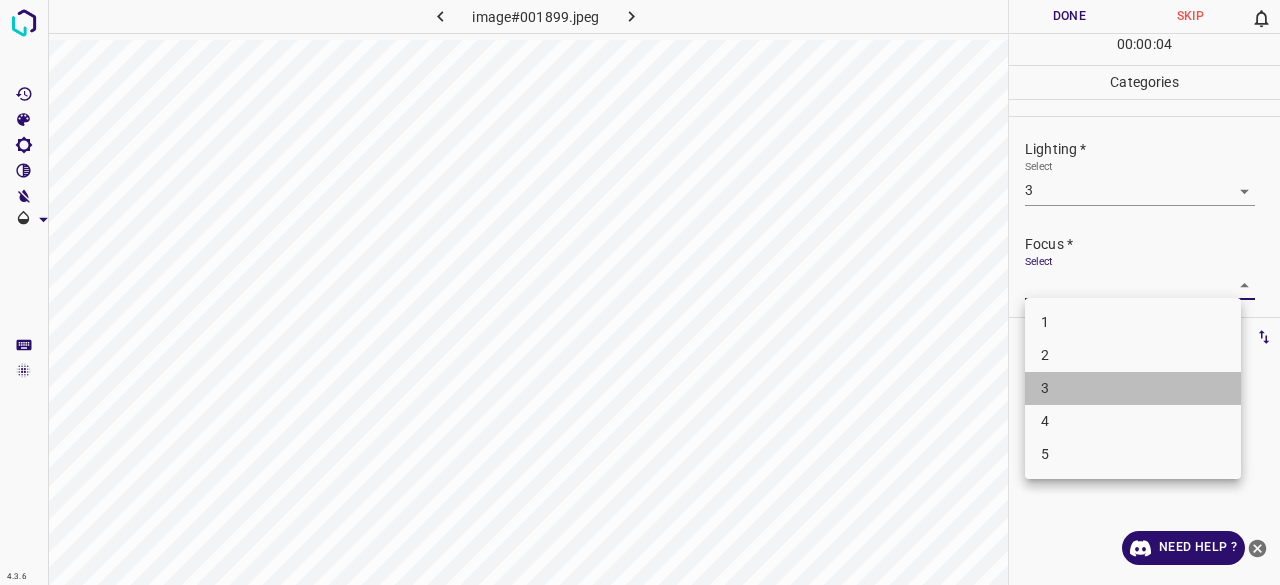 click on "3" at bounding box center (1133, 388) 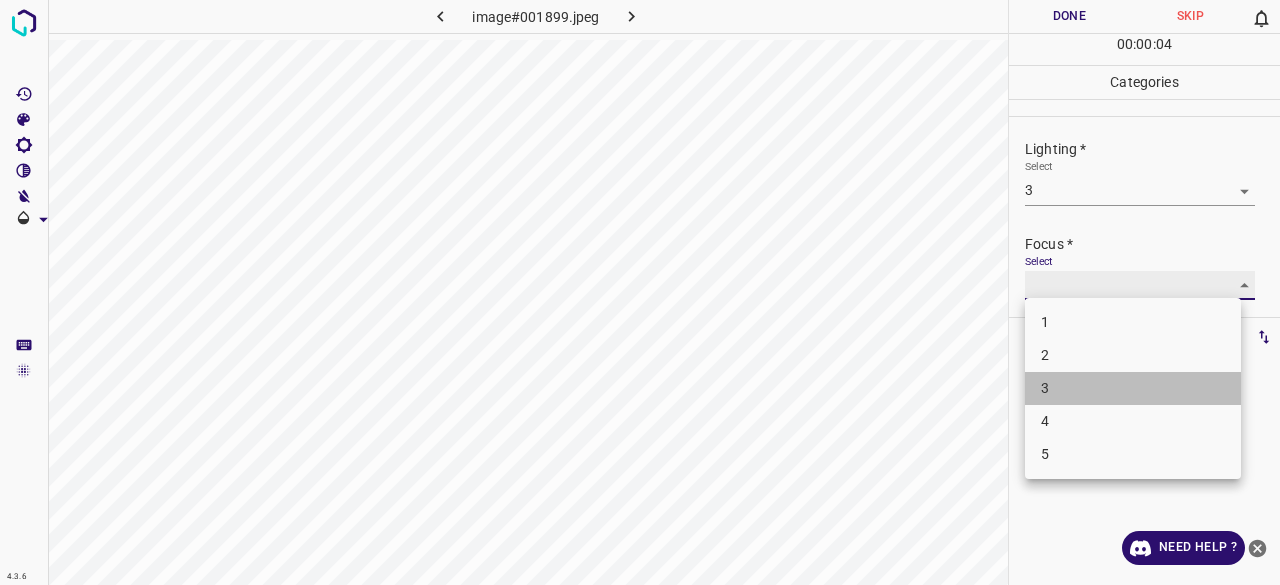 type on "3" 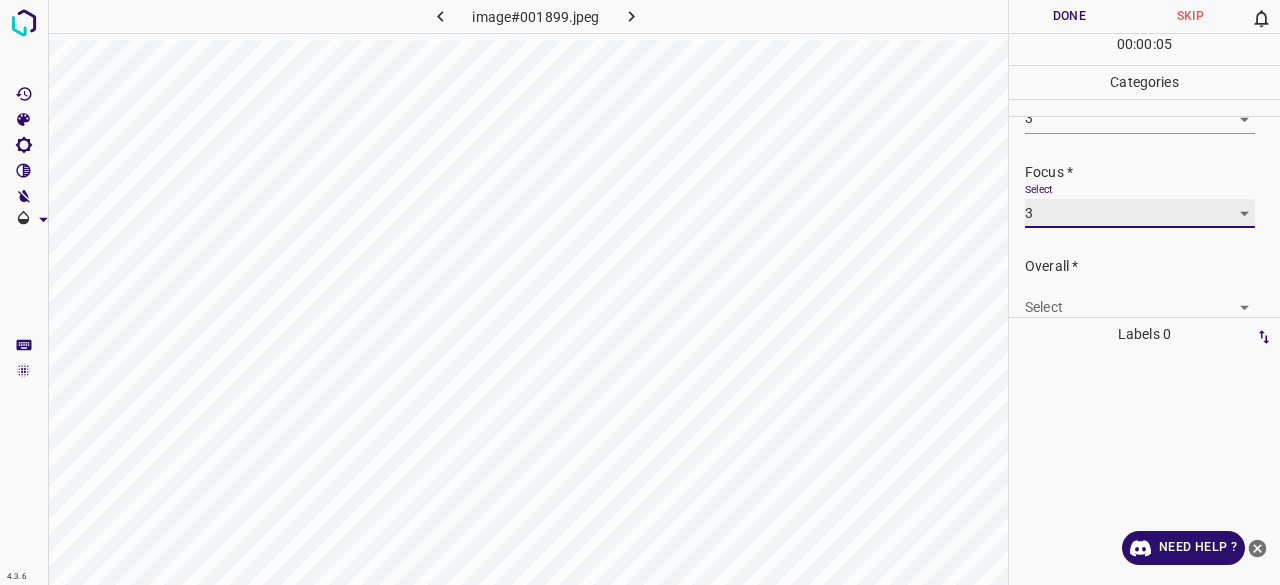 scroll, scrollTop: 98, scrollLeft: 0, axis: vertical 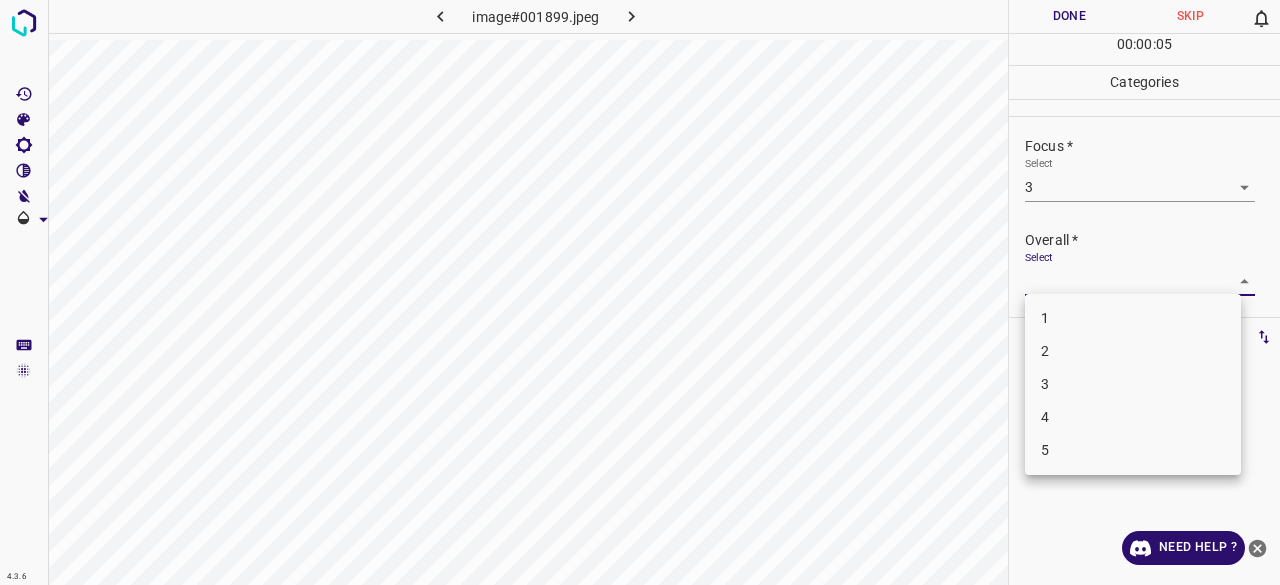 click on "4.3.6  image#001899.jpeg Done Skip 0 00   : 00   : 05   Categories Lighting *  Select 3 3 Focus *  Select 3 3 Overall *  Select ​ Labels   0 Categories 1 Lighting 2 Focus 3 Overall Tools Space Change between modes (Draw & Edit) I Auto labeling R Restore zoom M Zoom in N Zoom out Delete Delete selecte label Filters Z Restore filters X Saturation filter C Brightness filter V Contrast filter B Gray scale filter General O Download Need Help ? - Text - Hide - Delete 1 2 3 4 5" at bounding box center (640, 292) 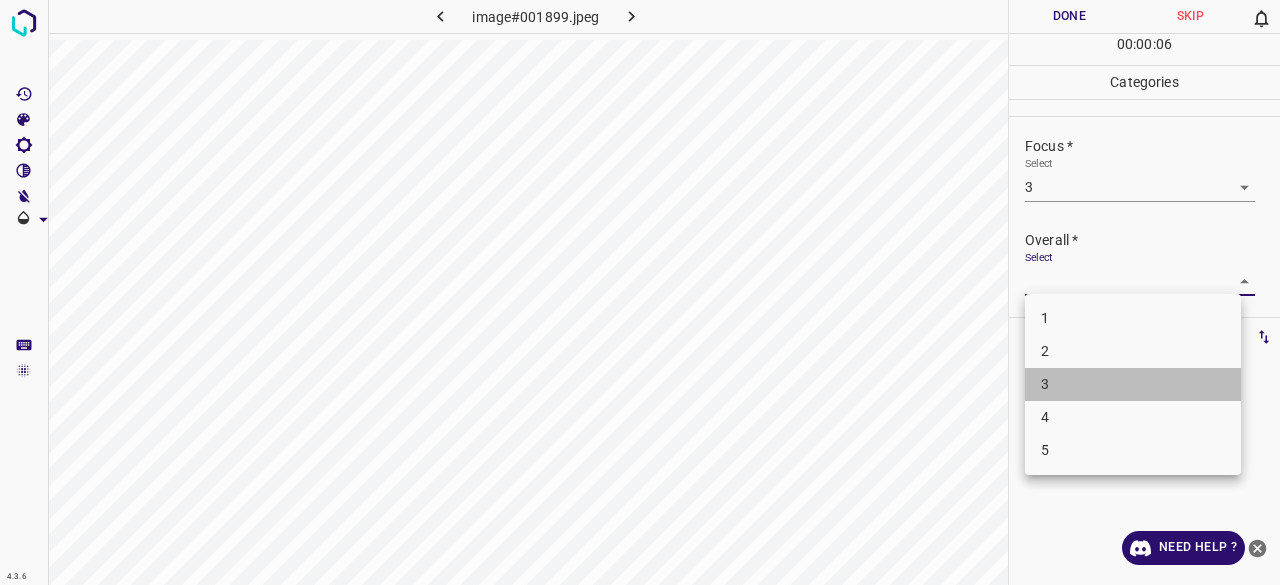 click on "3" at bounding box center (1133, 384) 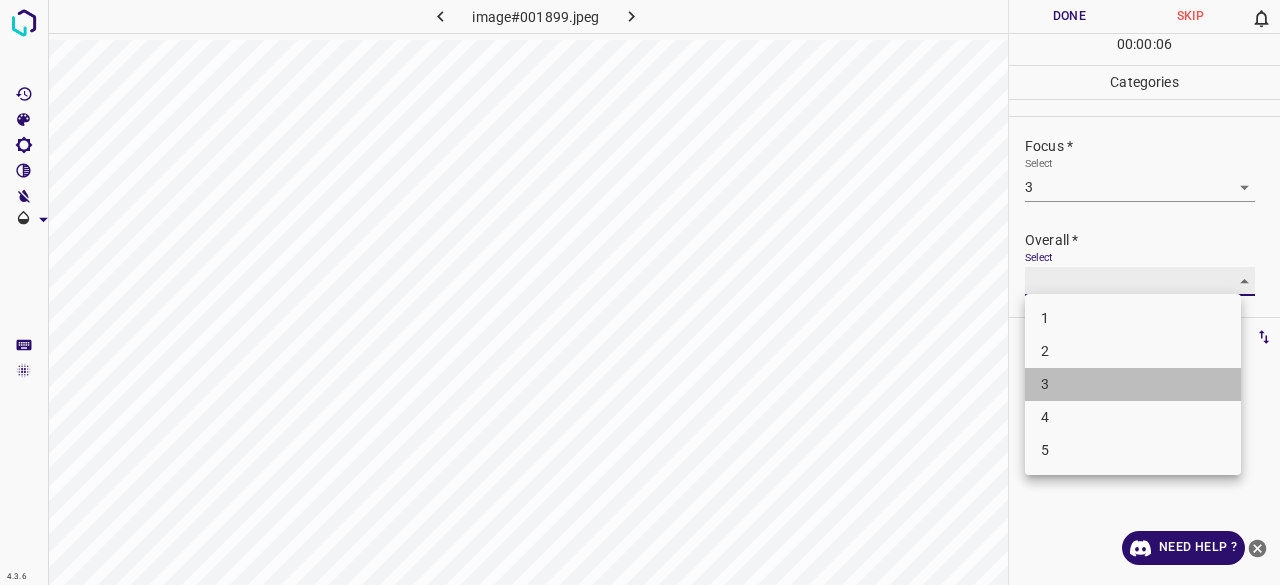 type on "3" 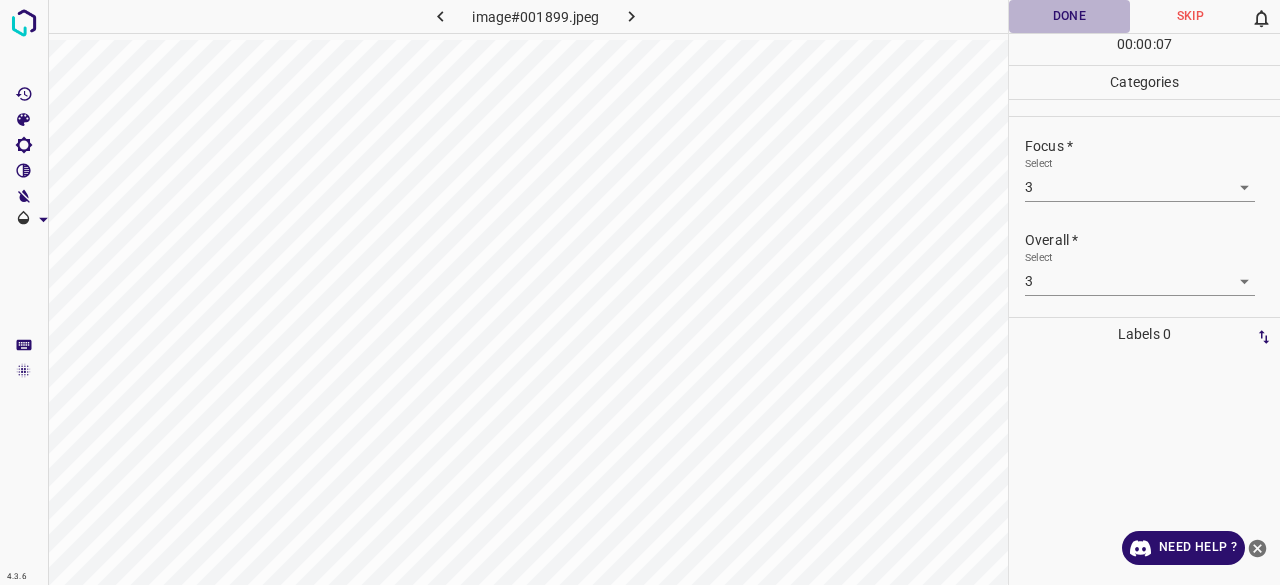 click on "Done" at bounding box center [1069, 16] 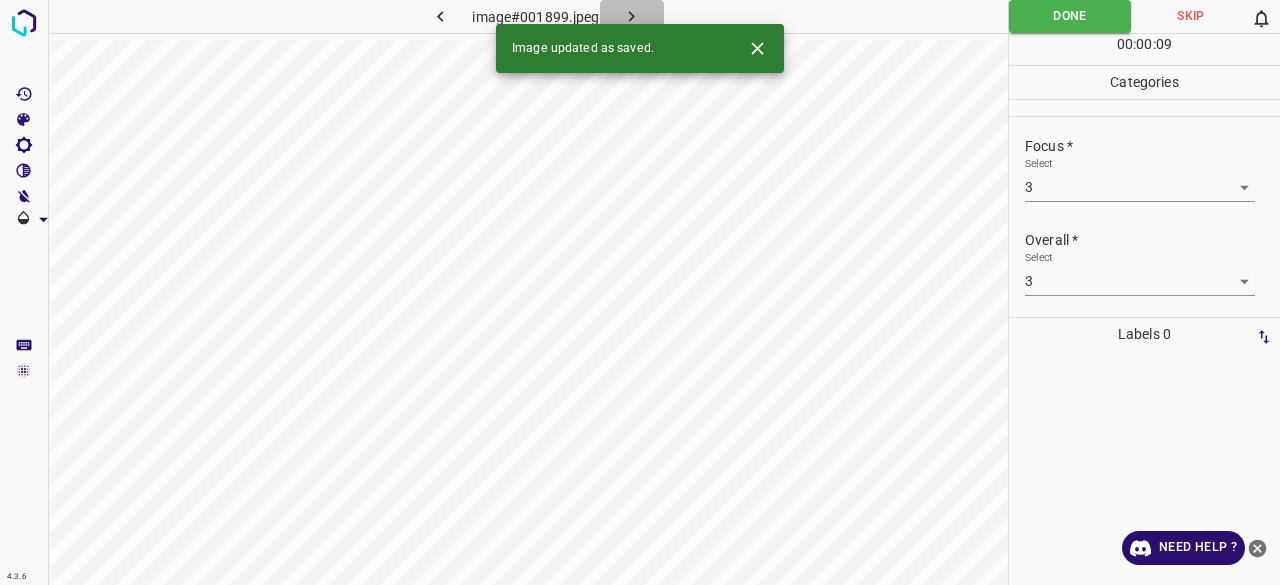 click at bounding box center (632, 16) 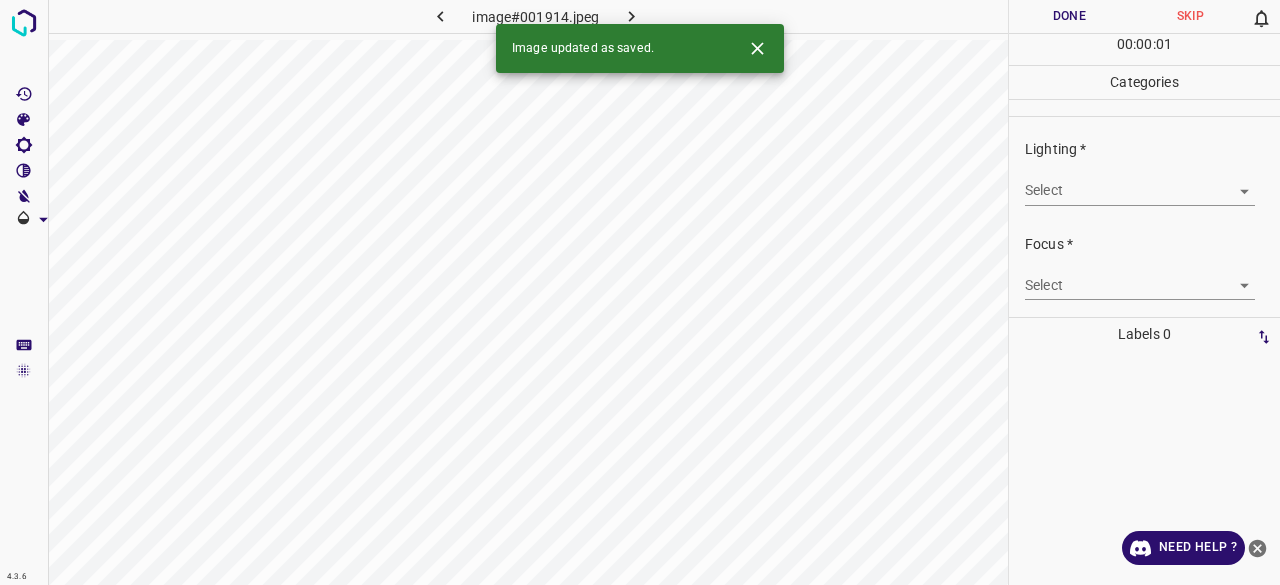 click on "4.3.6  image#001914.jpeg Done Skip 0 00   : 00   : 01   Categories Lighting *  Select ​ Focus *  Select ​ Overall *  Select ​ Labels   0 Categories 1 Lighting 2 Focus 3 Overall Tools Space Change between modes (Draw & Edit) I Auto labeling R Restore zoom M Zoom in N Zoom out Delete Delete selecte label Filters Z Restore filters X Saturation filter C Brightness filter V Contrast filter B Gray scale filter General O Download Image updated as saved. Need Help ? - Text - Hide - Delete" at bounding box center (640, 292) 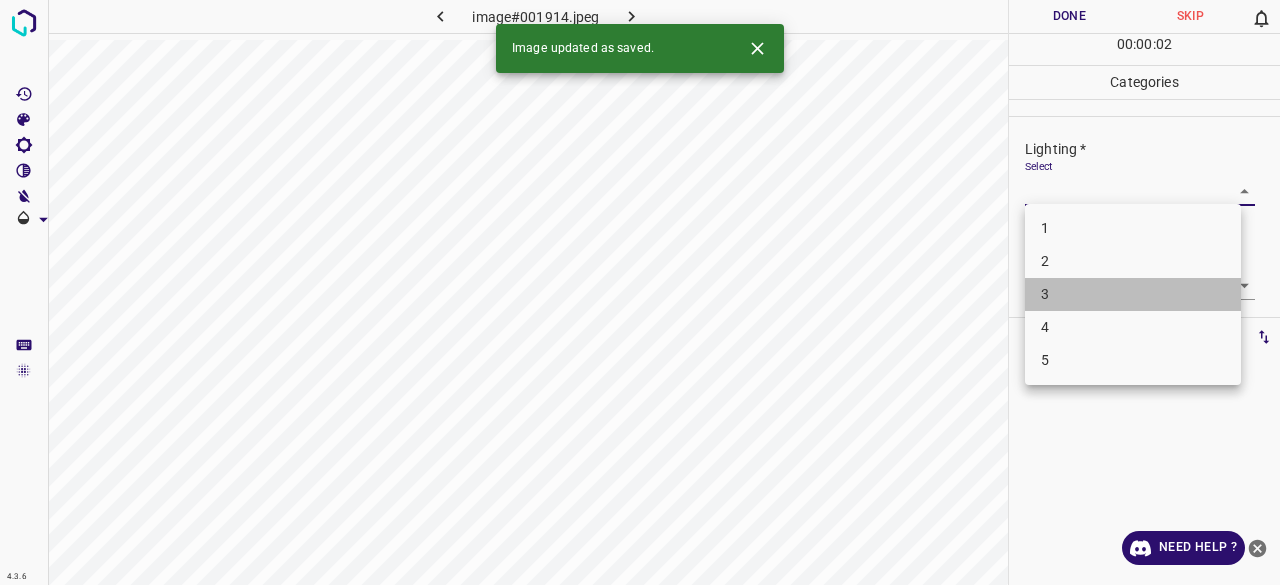 click on "3" at bounding box center [1133, 294] 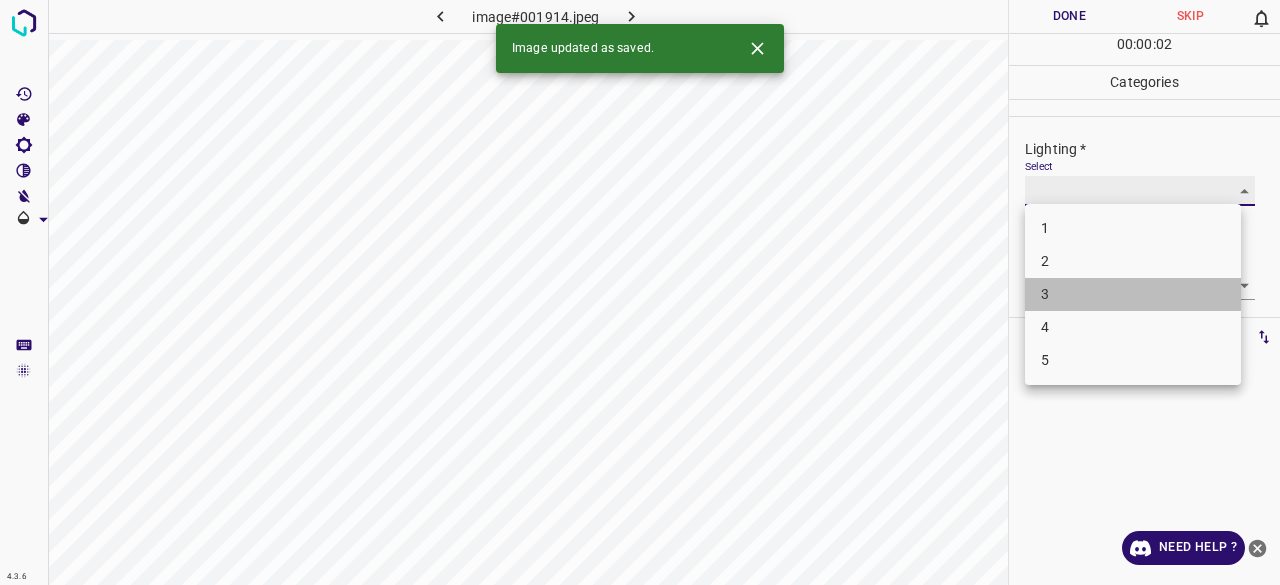 type on "3" 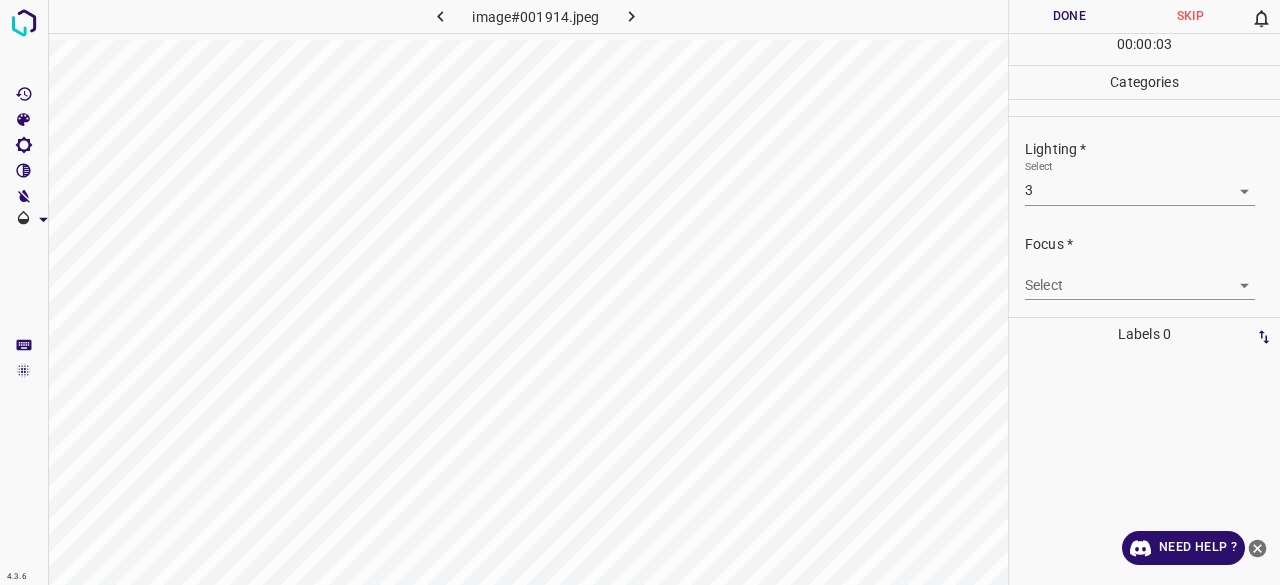 click on "Select ​" at bounding box center (1140, 277) 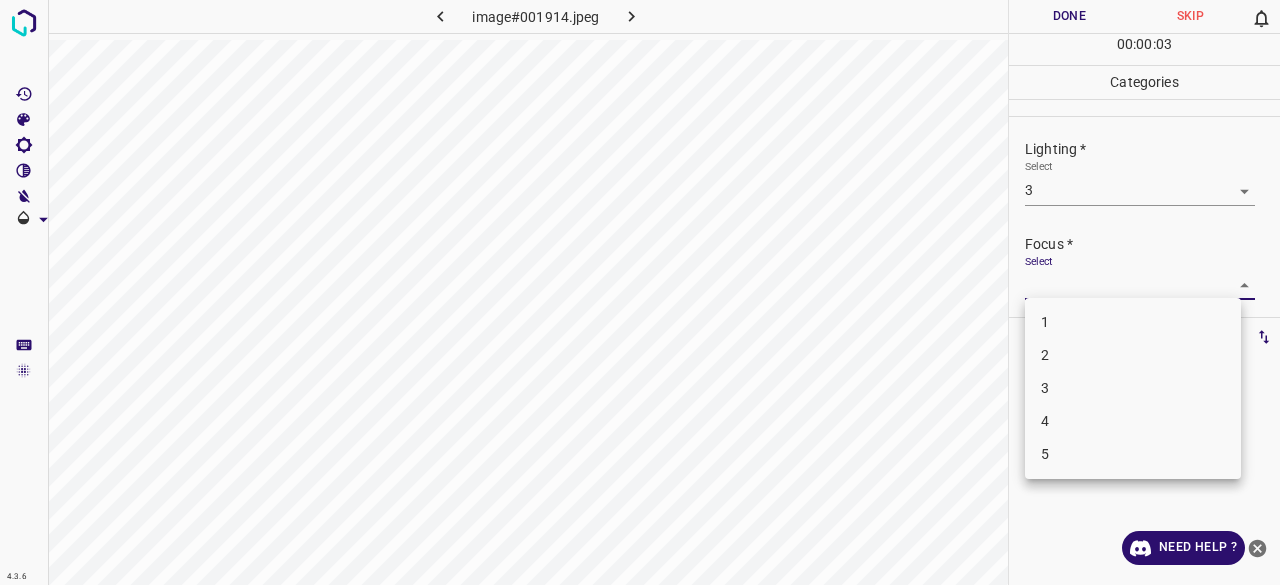 click on "4.3.6  image#001914.jpeg Done Skip 0 00   : 00   : 03   Categories Lighting *  Select 3 3 Focus *  Select ​ Overall *  Select ​ Labels   0 Categories 1 Lighting 2 Focus 3 Overall Tools Space Change between modes (Draw & Edit) I Auto labeling R Restore zoom M Zoom in N Zoom out Delete Delete selecte label Filters Z Restore filters X Saturation filter C Brightness filter V Contrast filter B Gray scale filter General O Download Need Help ? - Text - Hide - Delete 1 2 3 4 5" at bounding box center (640, 292) 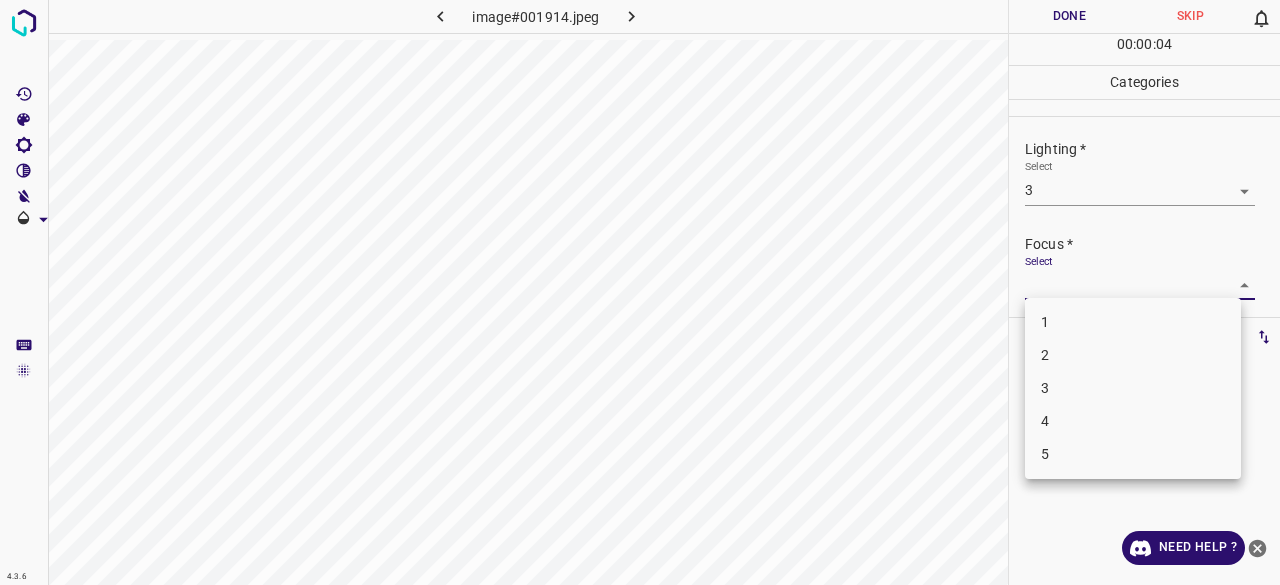 click on "3" at bounding box center [1133, 388] 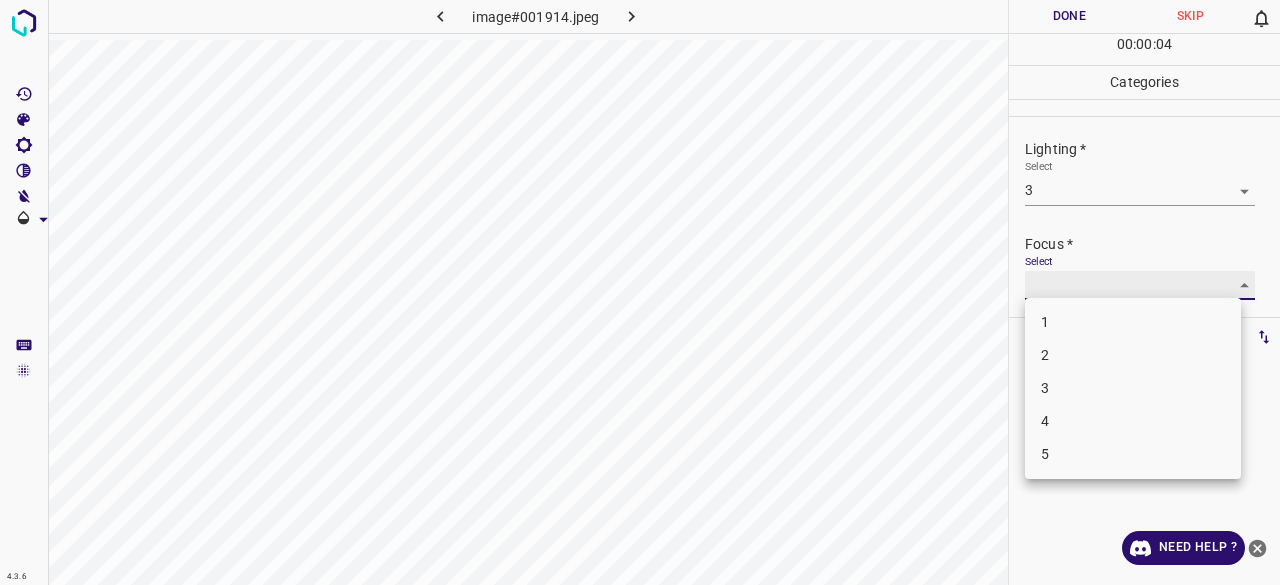 type on "3" 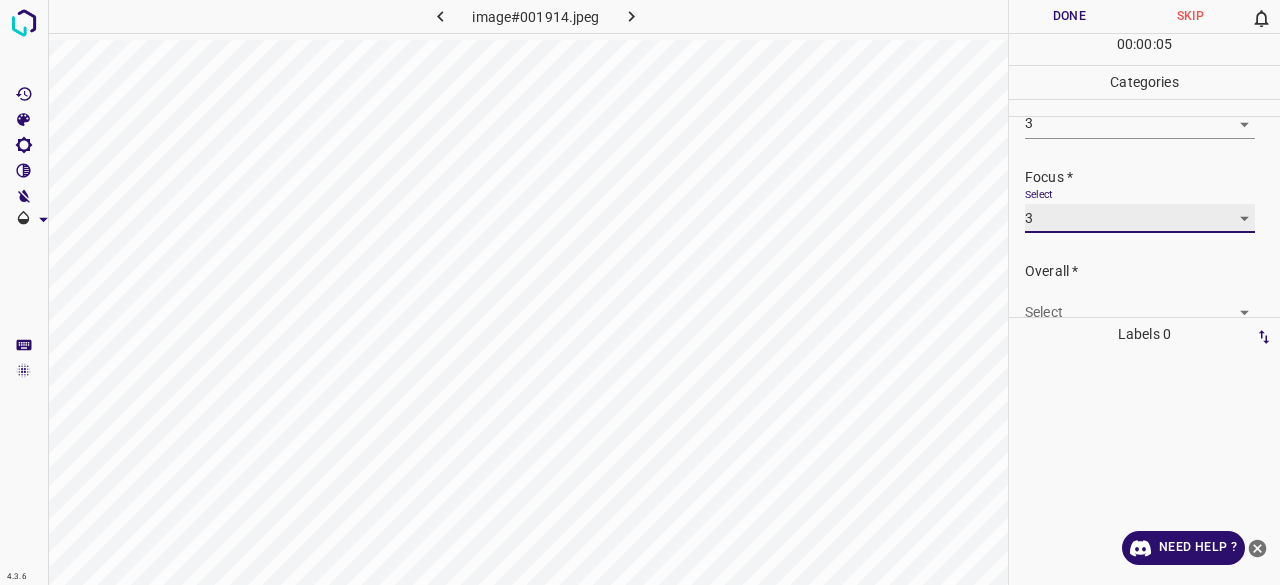 scroll, scrollTop: 98, scrollLeft: 0, axis: vertical 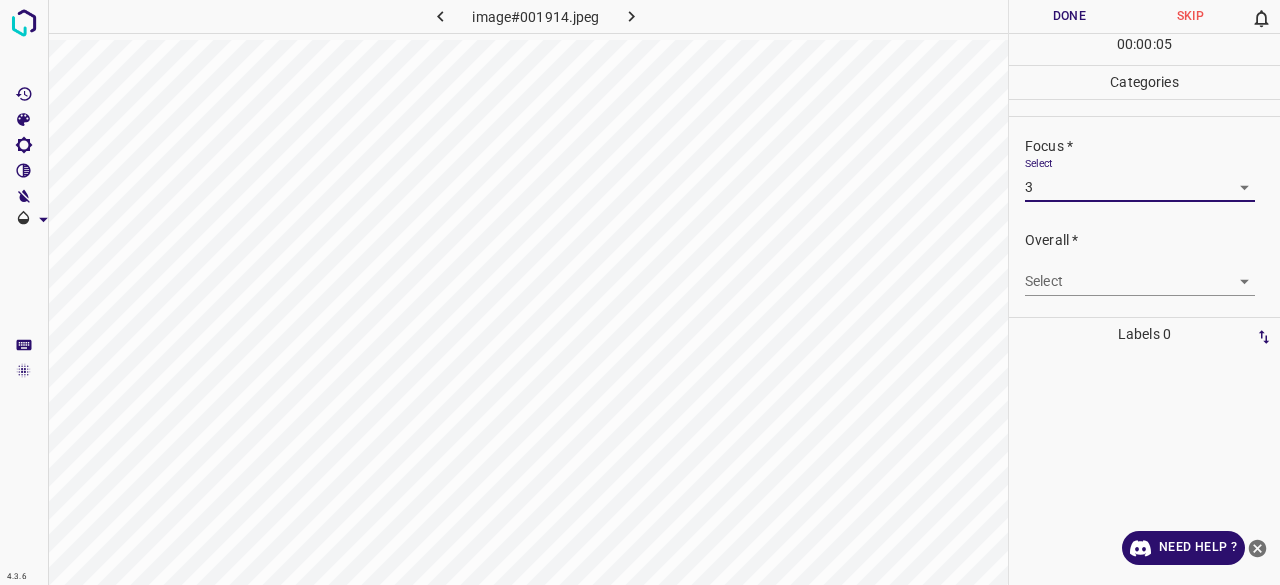 click on "4.3.6  image#001914.jpeg Done Skip 0 00   : 00   : 05   Categories Lighting *  Select 3 3 Focus *  Select 3 3 Overall *  Select ​ Labels   0 Categories 1 Lighting 2 Focus 3 Overall Tools Space Change between modes (Draw & Edit) I Auto labeling R Restore zoom M Zoom in N Zoom out Delete Delete selecte label Filters Z Restore filters X Saturation filter C Brightness filter V Contrast filter B Gray scale filter General O Download Need Help ? - Text - Hide - Delete" at bounding box center [640, 292] 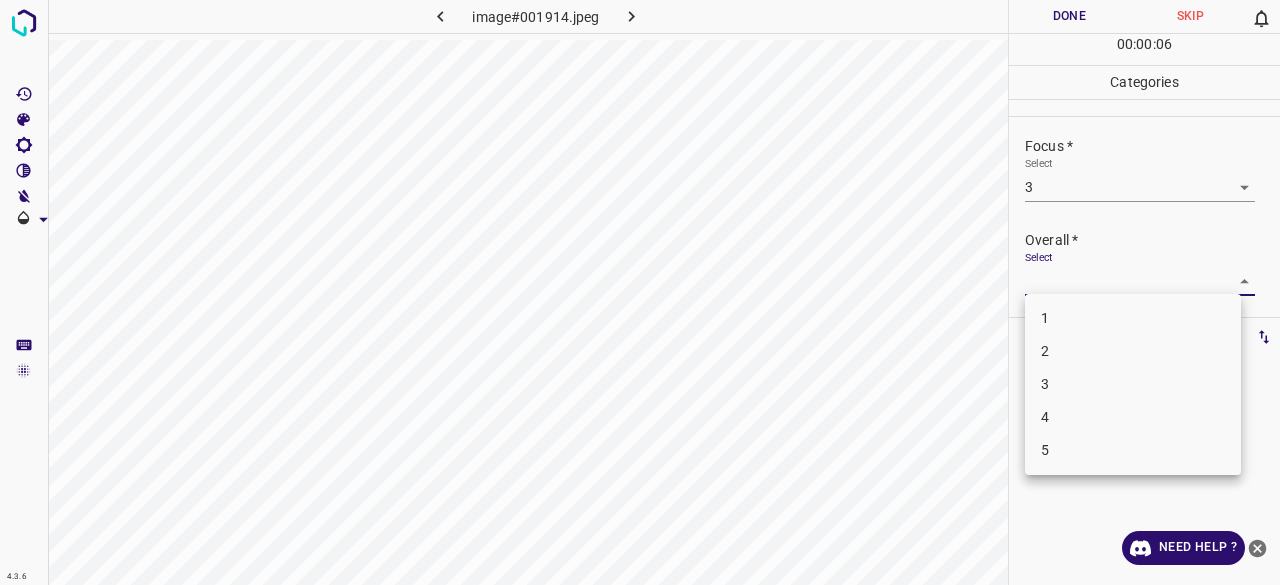 click on "3" at bounding box center [1133, 384] 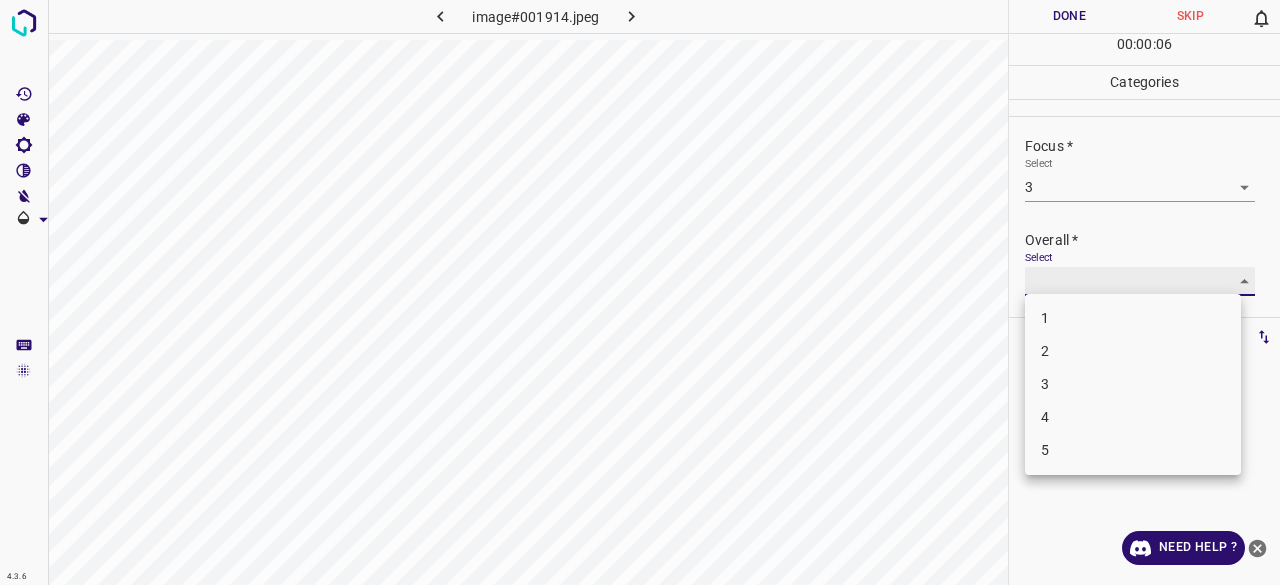 type on "3" 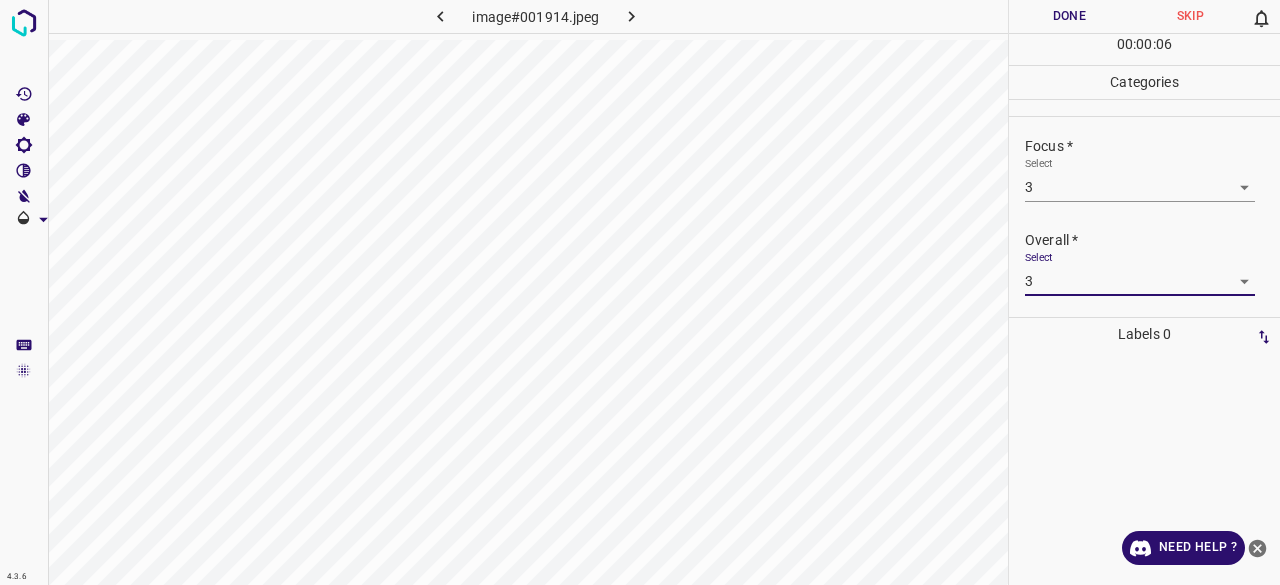 click on "Done" at bounding box center [1069, 16] 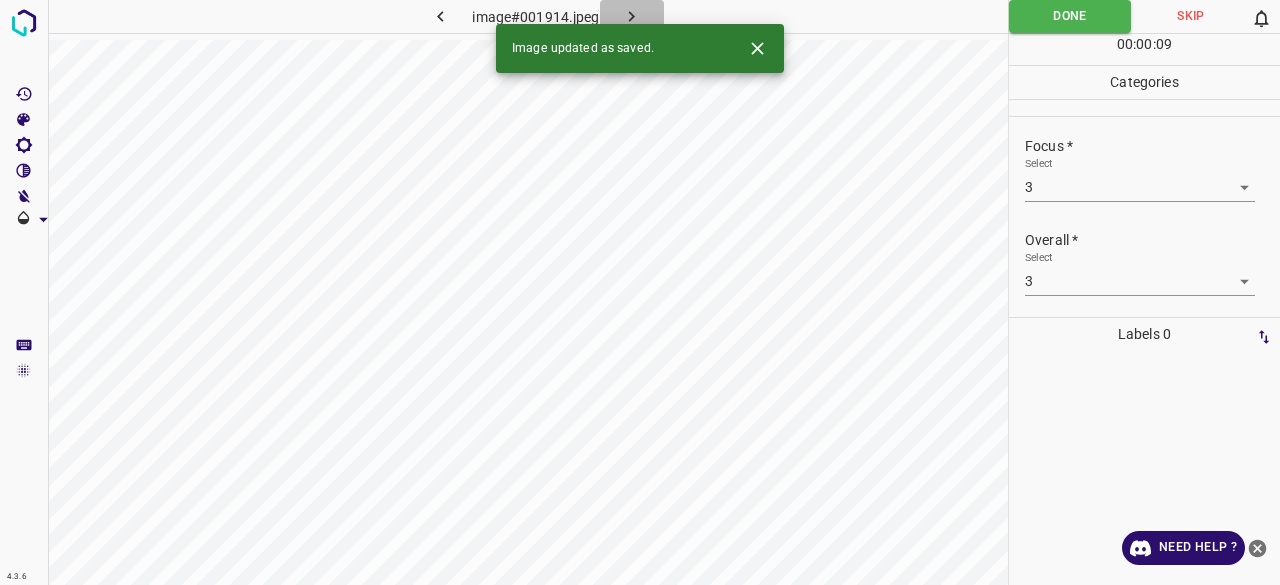 click at bounding box center (632, 16) 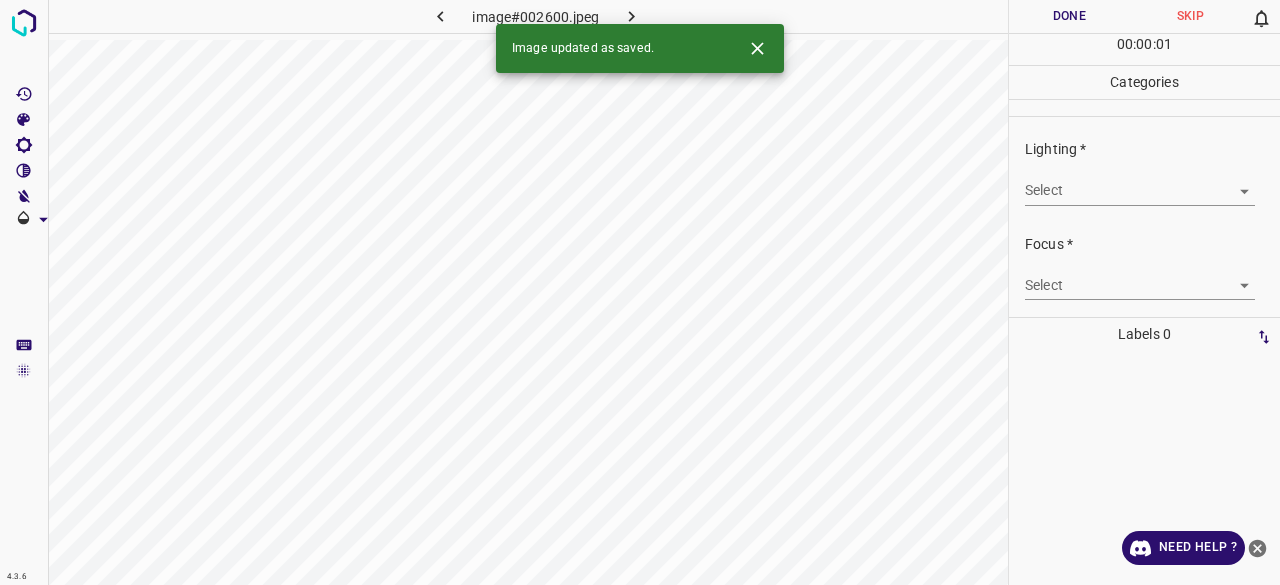 click on "4.3.6  image#002600.jpeg Done Skip 0 00   : 00   : 01   Categories Lighting *  Select ​ Focus *  Select ​ Overall *  Select ​ Labels   0 Categories 1 Lighting 2 Focus 3 Overall Tools Space Change between modes (Draw & Edit) I Auto labeling R Restore zoom M Zoom in N Zoom out Delete Delete selecte label Filters Z Restore filters X Saturation filter C Brightness filter V Contrast filter B Gray scale filter General O Download Image updated as saved. Need Help ? - Text - Hide - Delete" at bounding box center [640, 292] 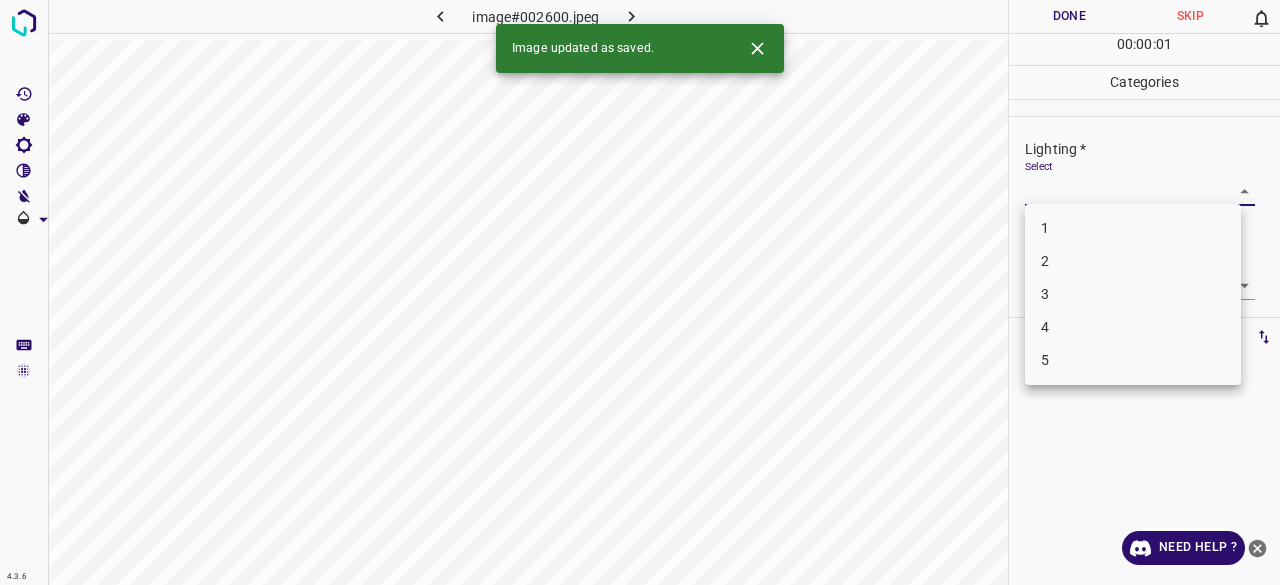 click on "3" at bounding box center [1133, 294] 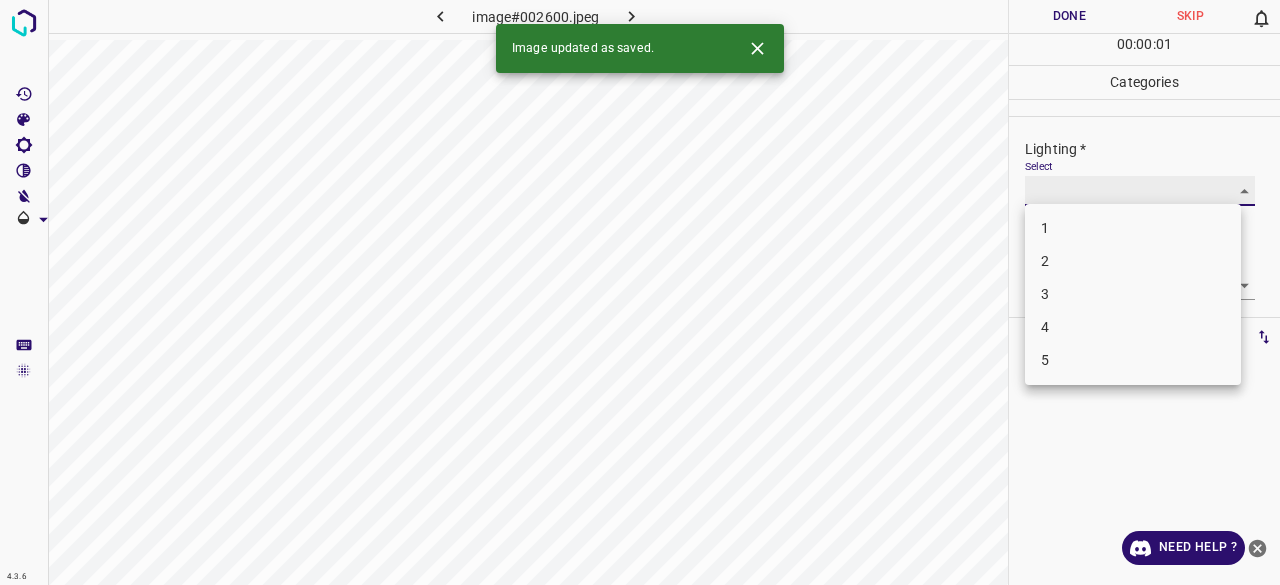 type on "3" 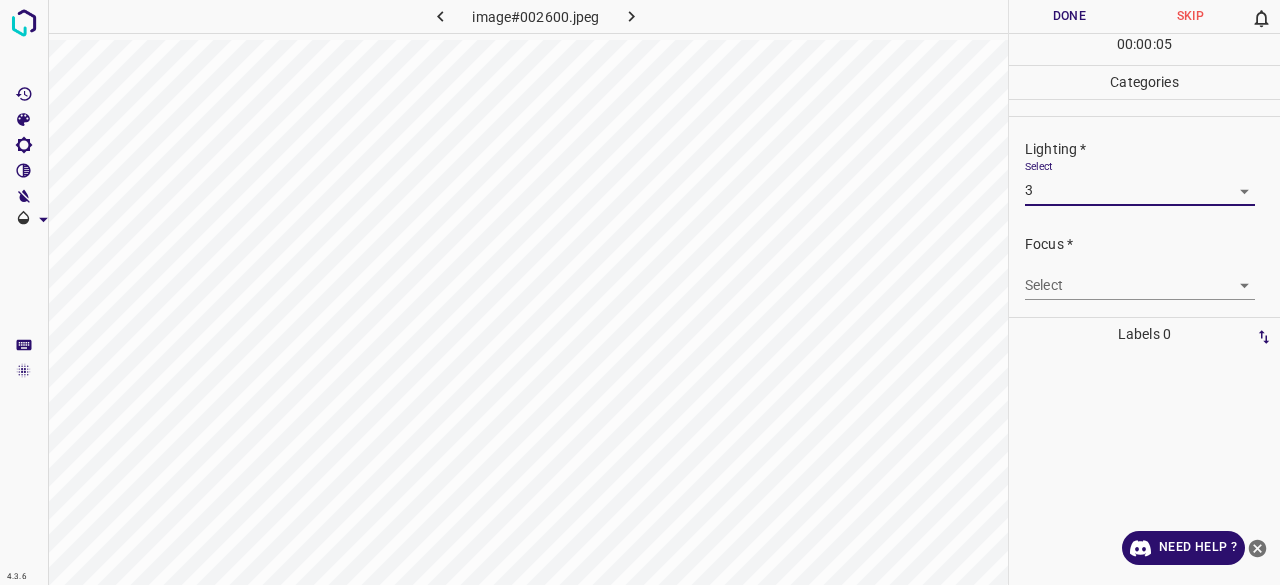 click on "4.3.6  image#002600.jpeg Done Skip 0 00   : 00   : 05   Categories Lighting *  Select 3 3 Focus *  Select ​ Overall *  Select ​ Labels   0 Categories 1 Lighting 2 Focus 3 Overall Tools Space Change between modes (Draw & Edit) I Auto labeling R Restore zoom M Zoom in N Zoom out Delete Delete selecte label Filters Z Restore filters X Saturation filter C Brightness filter V Contrast filter B Gray scale filter General O Download Need Help ? - Text - Hide - Delete" at bounding box center (640, 292) 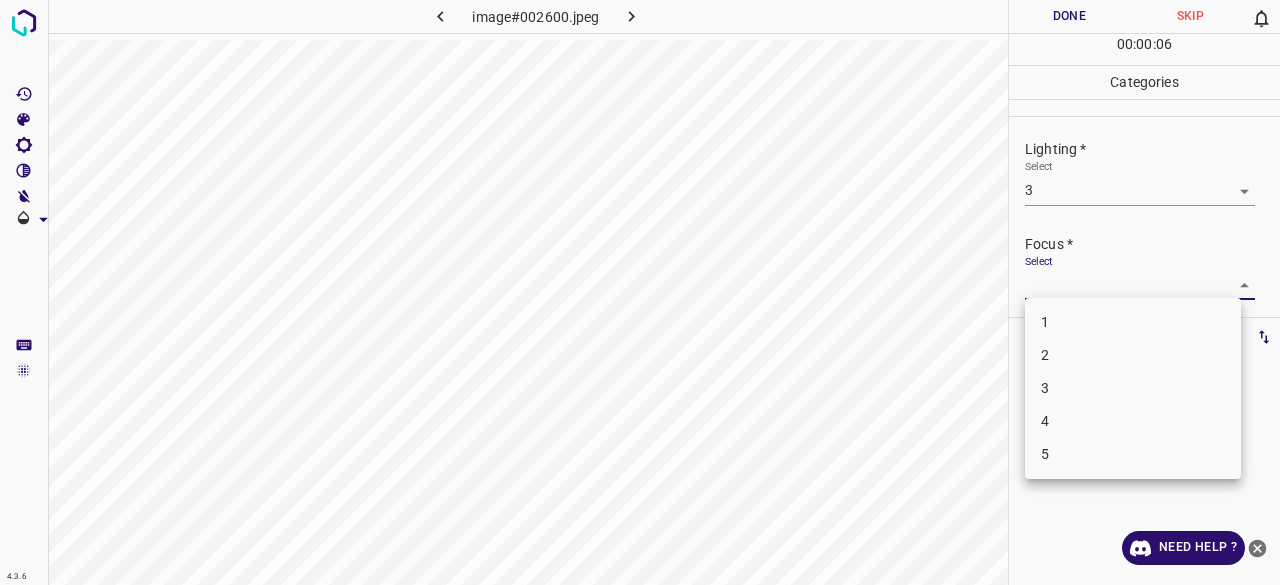 click on "3" at bounding box center [1133, 388] 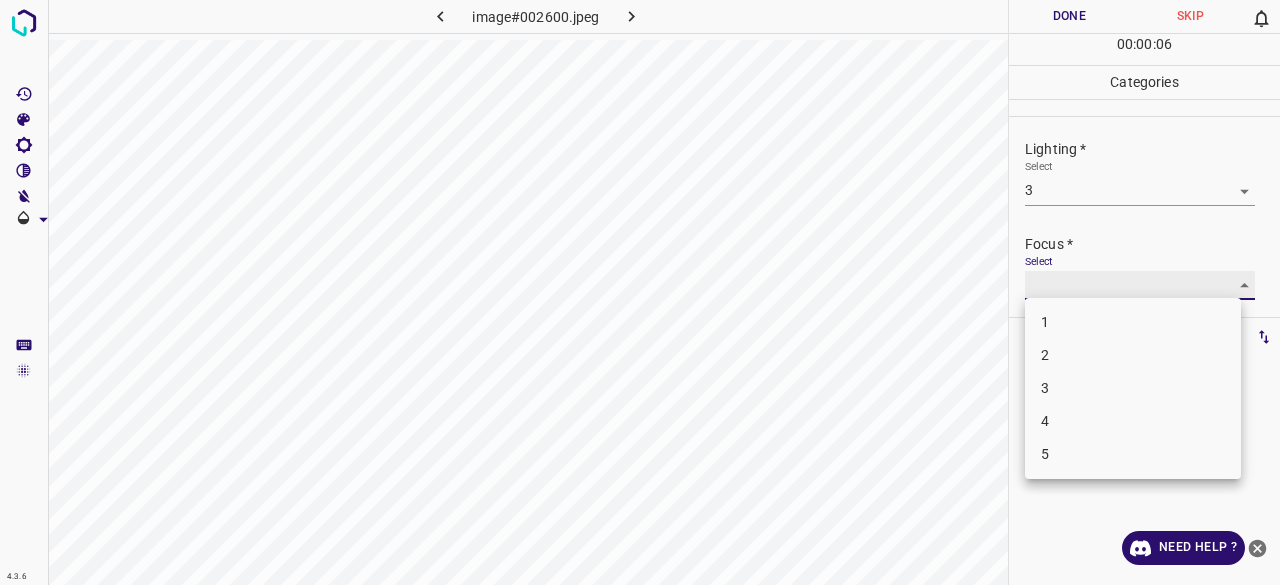 type on "3" 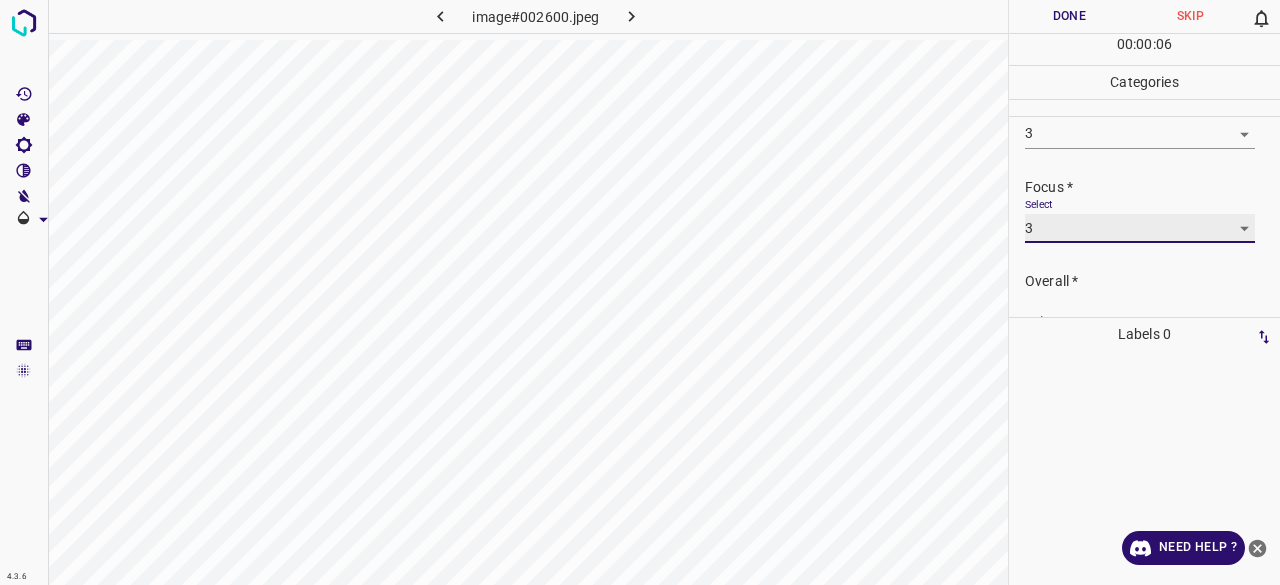 scroll, scrollTop: 98, scrollLeft: 0, axis: vertical 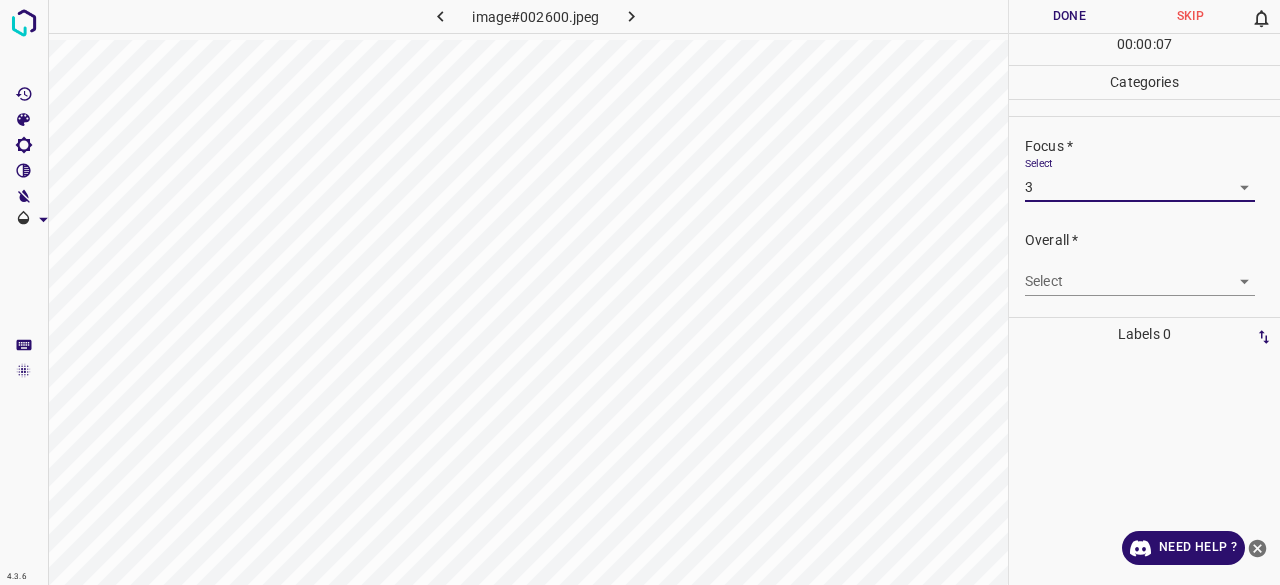 click on "4.3.6  image#002600.jpeg Done Skip 0 00   : 00   : 07   Categories Lighting *  Select 3 3 Focus *  Select 3 3 Overall *  Select ​ Labels   0 Categories 1 Lighting 2 Focus 3 Overall Tools Space Change between modes (Draw & Edit) I Auto labeling R Restore zoom M Zoom in N Zoom out Delete Delete selecte label Filters Z Restore filters X Saturation filter C Brightness filter V Contrast filter B Gray scale filter General O Download Need Help ? - Text - Hide - Delete" at bounding box center [640, 292] 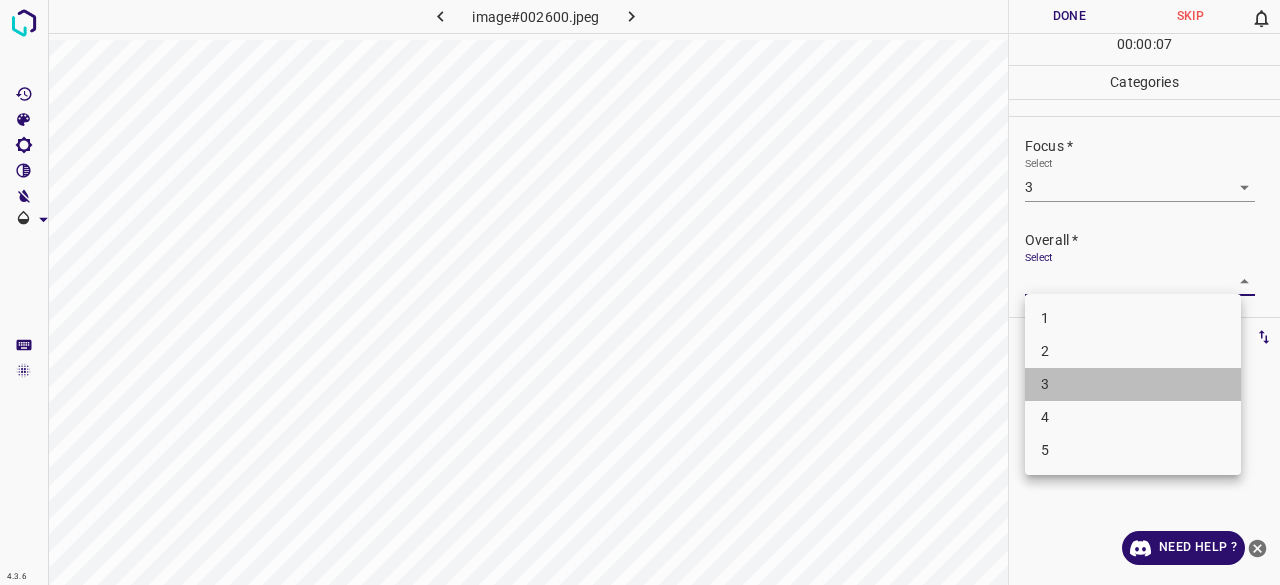 drag, startPoint x: 1055, startPoint y: 383, endPoint x: 1042, endPoint y: 197, distance: 186.45375 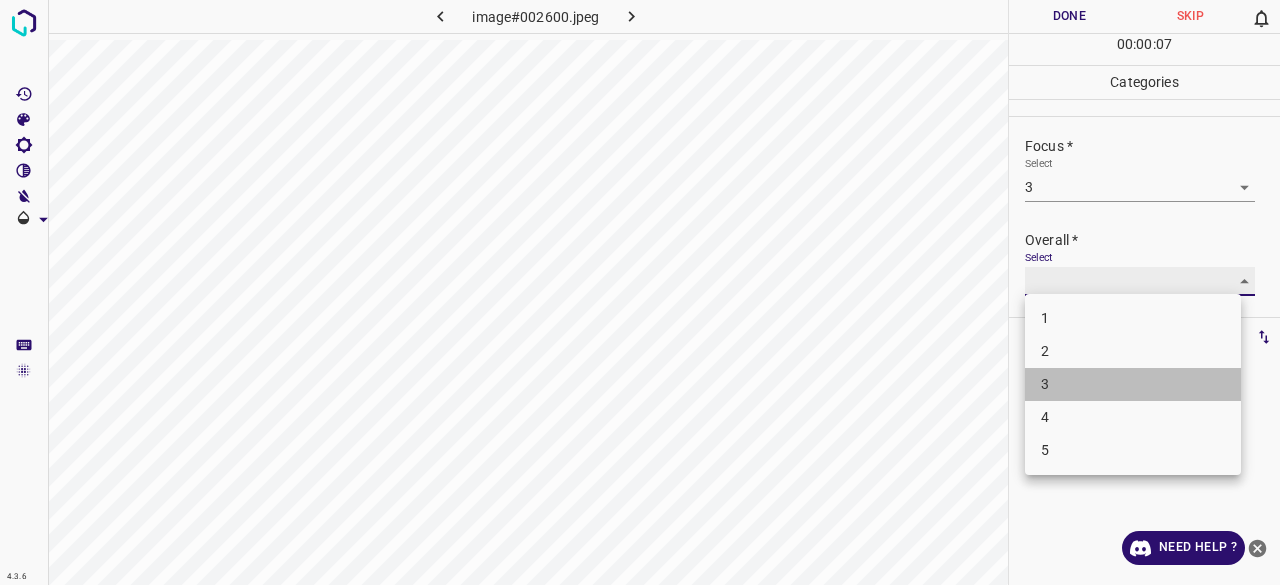 type on "3" 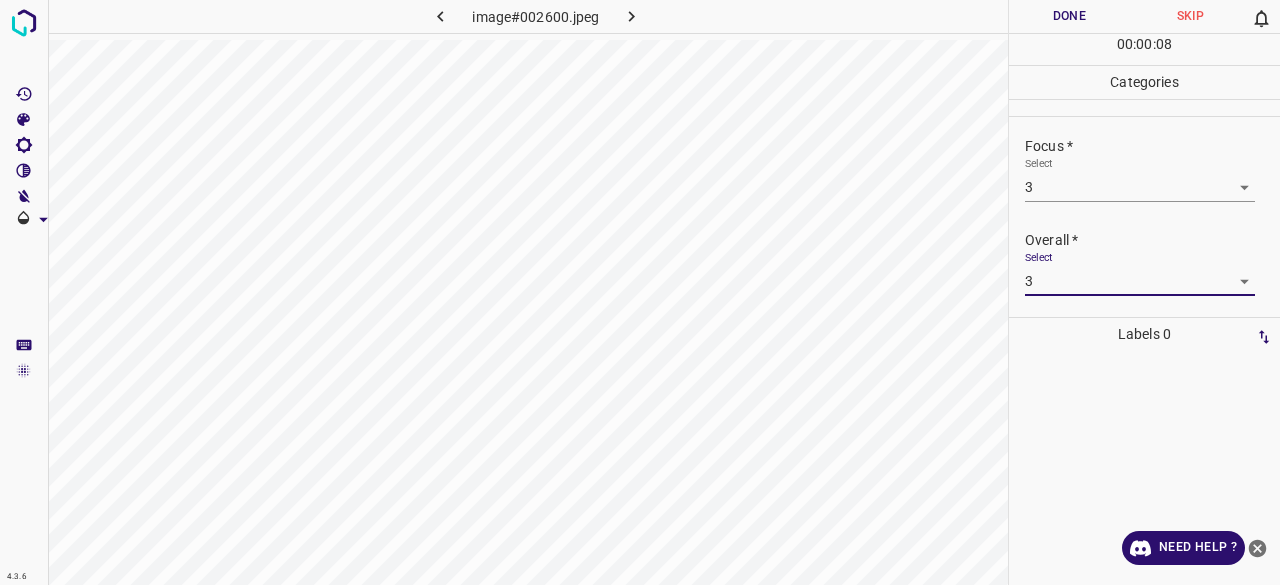 click on "Done" at bounding box center (1069, 16) 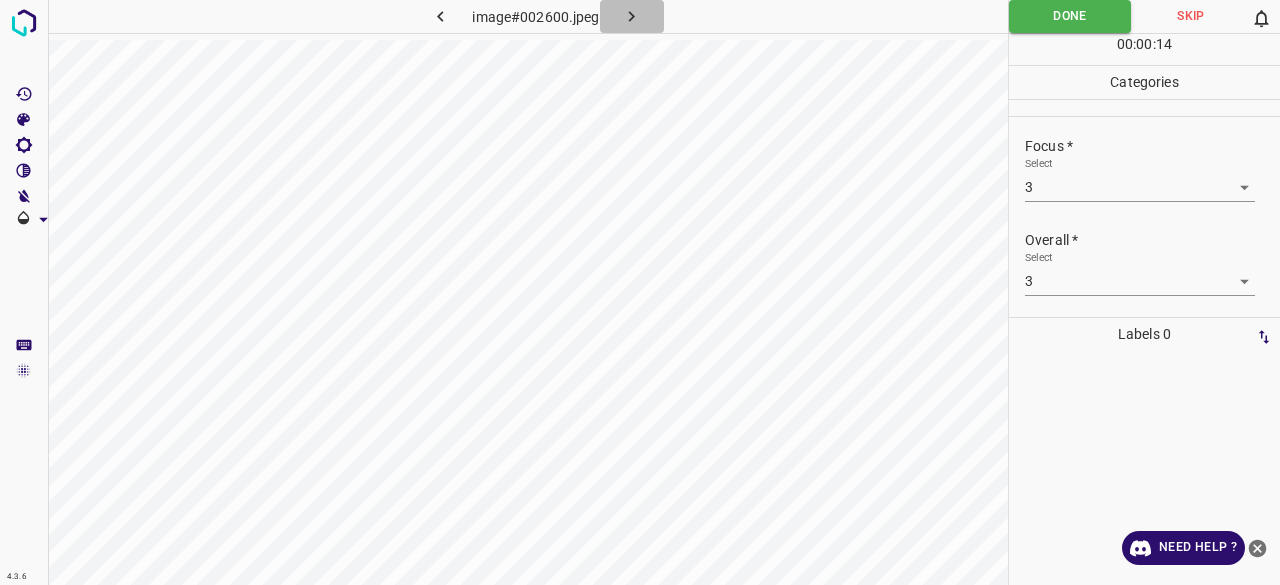 click at bounding box center (632, 16) 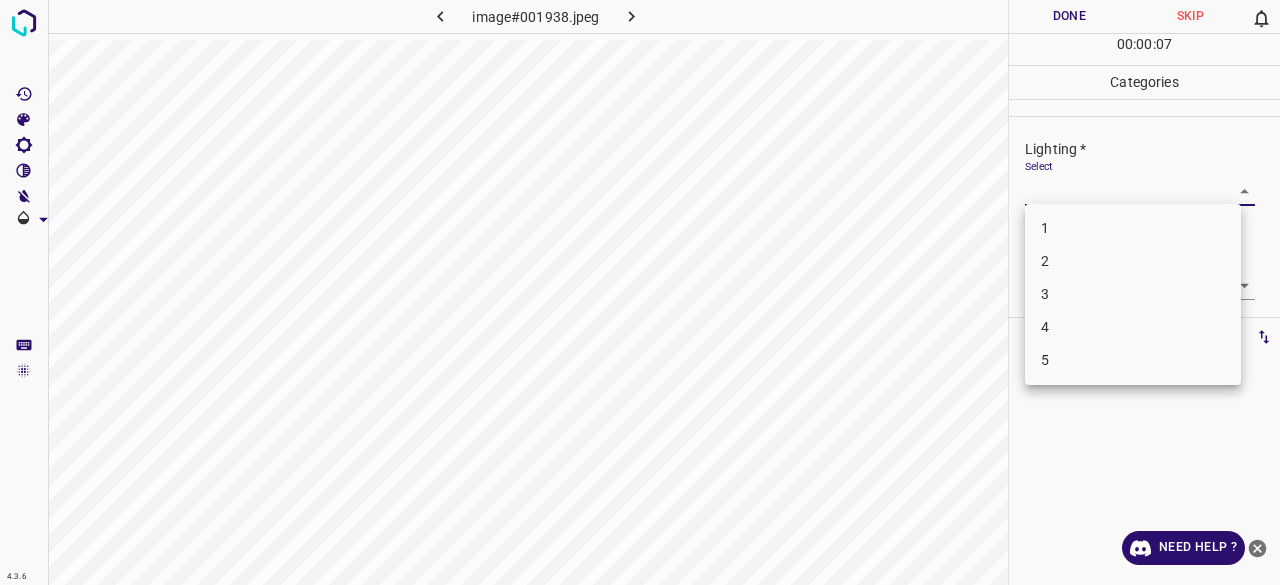 click on "4.3.6  image#001938.jpeg Done Skip 0 00   : 00   : 07   Categories Lighting *  Select ​ Focus *  Select ​ Overall *  Select ​ Labels   0 Categories 1 Lighting 2 Focus 3 Overall Tools Space Change between modes (Draw & Edit) I Auto labeling R Restore zoom M Zoom in N Zoom out Delete Delete selecte label Filters Z Restore filters X Saturation filter C Brightness filter V Contrast filter B Gray scale filter General O Download Need Help ? - Text - Hide - Delete 1 2 3 4 5" at bounding box center [640, 292] 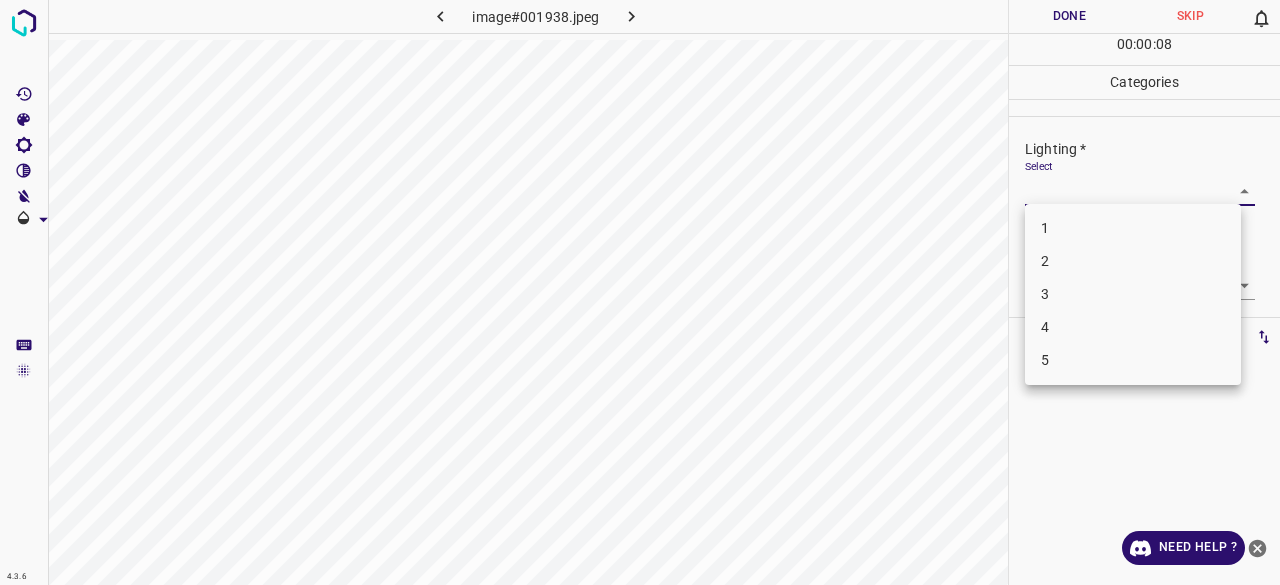 click on "3" at bounding box center [1133, 294] 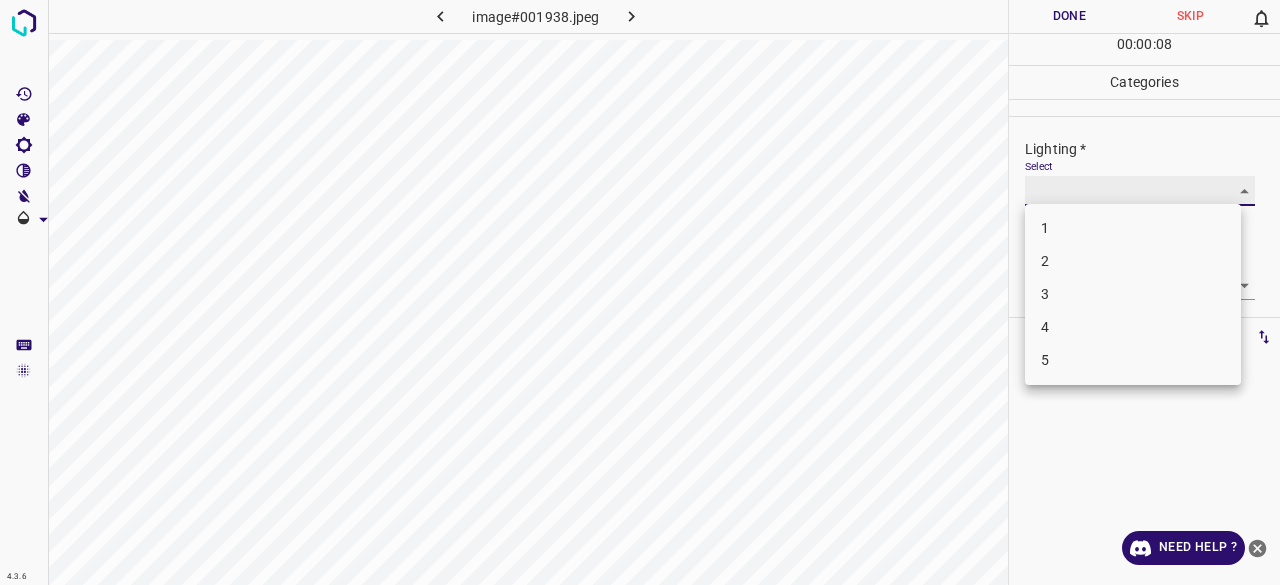 type on "3" 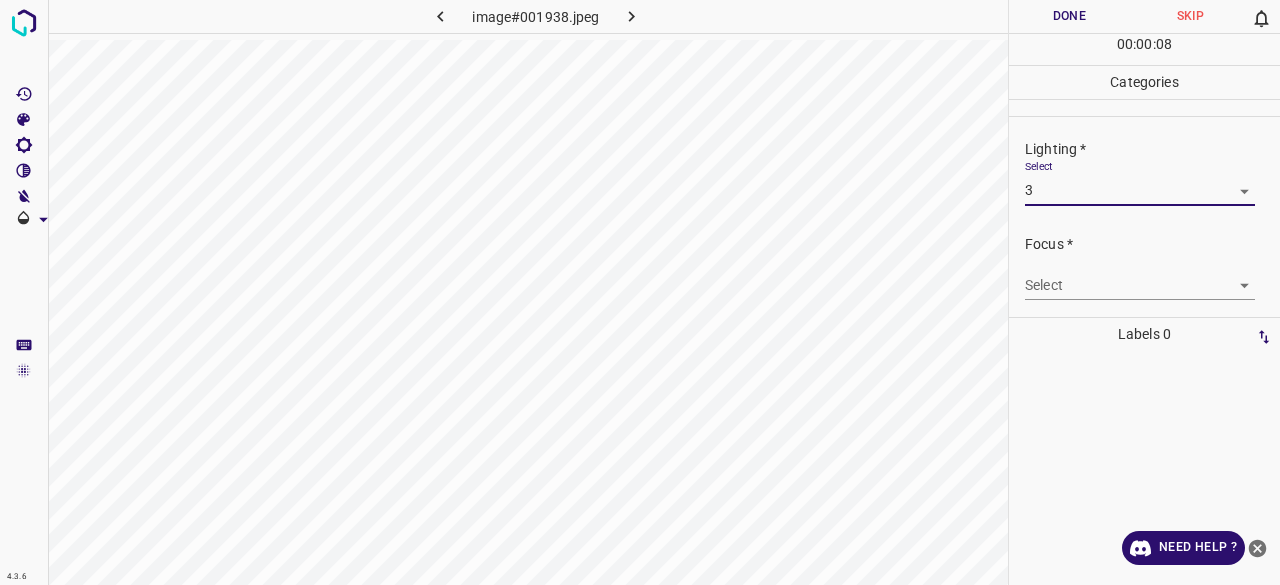 click on "4.3.6  image#001938.jpeg Done Skip 0 00   : 00   : 08   Categories Lighting *  Select 3 3 Focus *  Select ​ Overall *  Select ​ Labels   0 Categories 1 Lighting 2 Focus 3 Overall Tools Space Change between modes (Draw & Edit) I Auto labeling R Restore zoom M Zoom in N Zoom out Delete Delete selecte label Filters Z Restore filters X Saturation filter C Brightness filter V Contrast filter B Gray scale filter General O Download Need Help ? - Text - Hide - Delete" at bounding box center (640, 292) 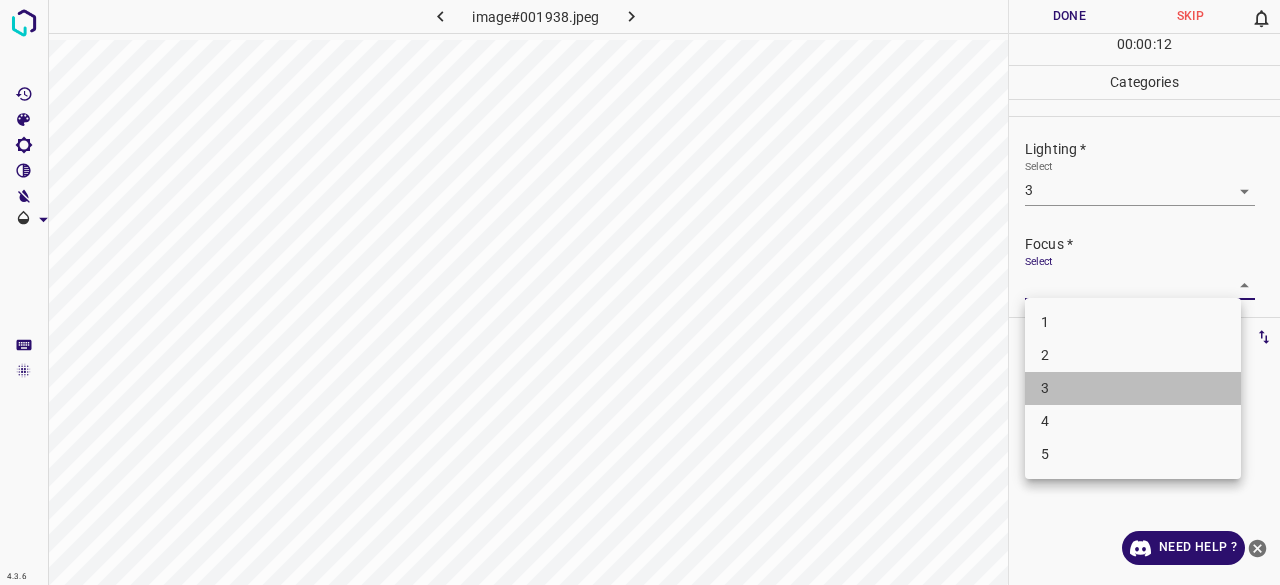 click on "3" at bounding box center (1133, 388) 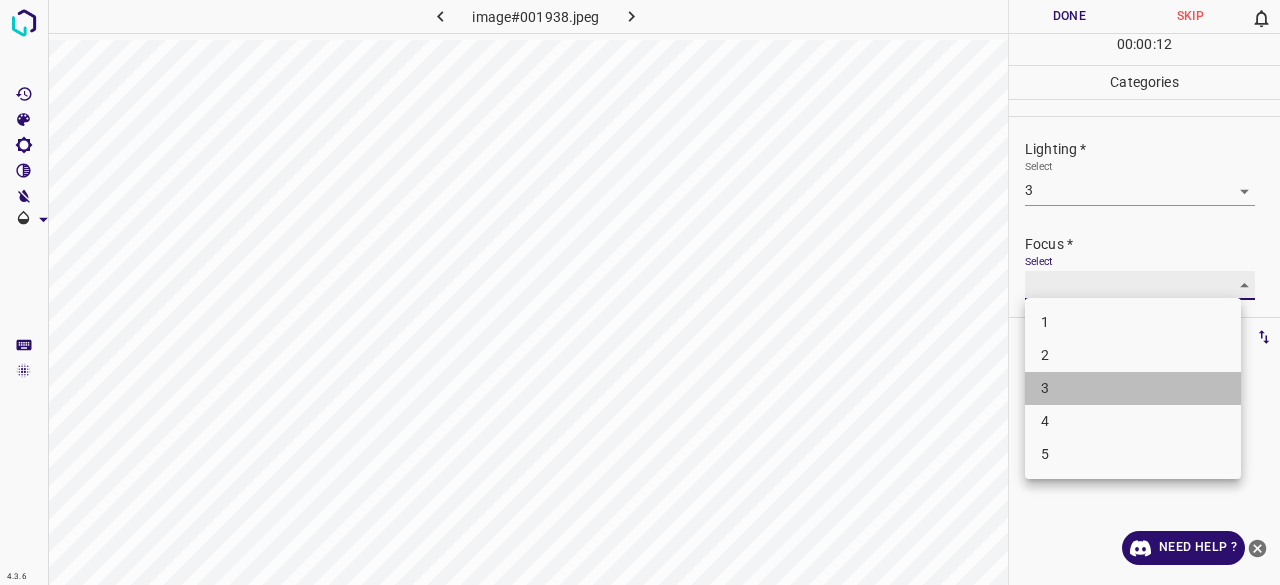 type on "3" 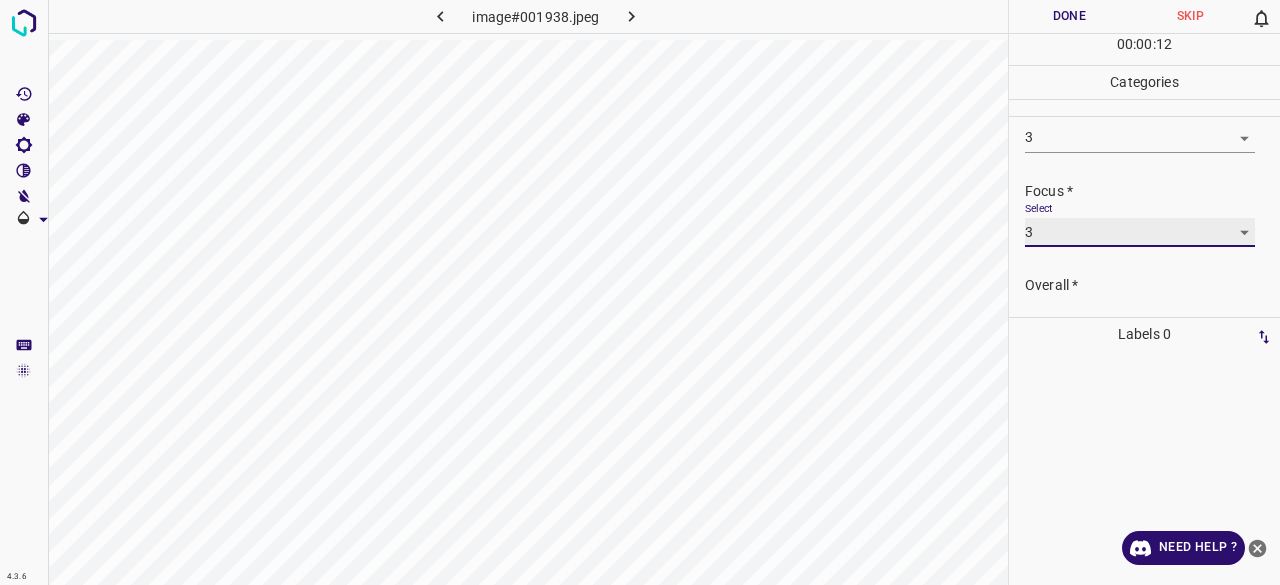 scroll, scrollTop: 98, scrollLeft: 0, axis: vertical 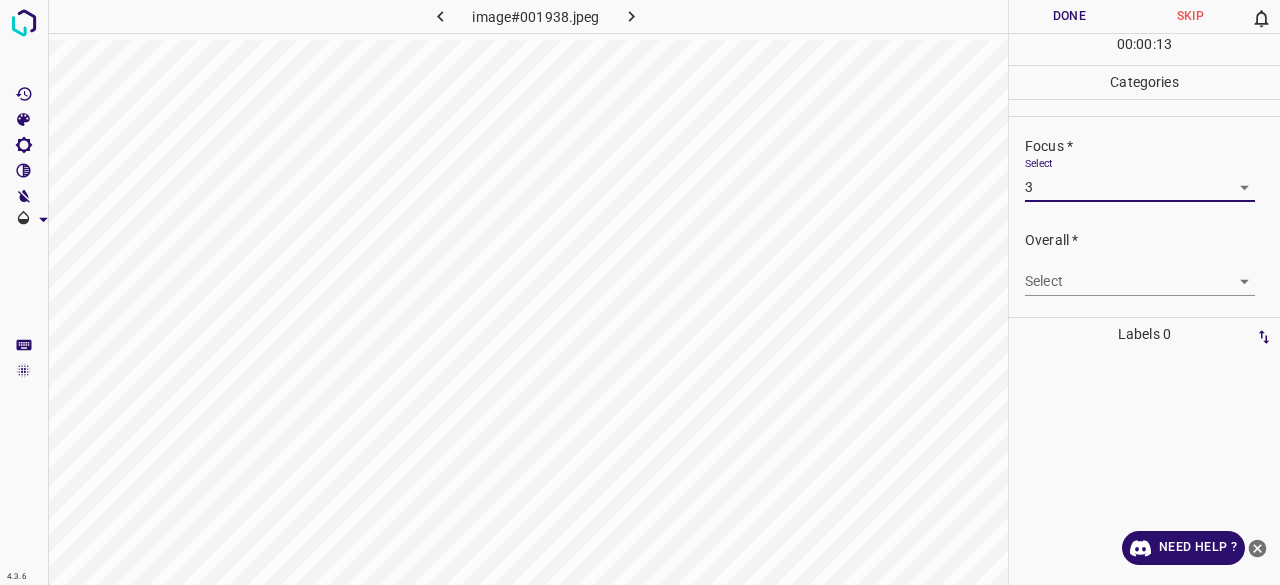 click on "4.3.6  image#001938.jpeg Done Skip 0 00   : 00   : 13   Categories Lighting *  Select 3 3 Focus *  Select 3 3 Overall *  Select ​ Labels   0 Categories 1 Lighting 2 Focus 3 Overall Tools Space Change between modes (Draw & Edit) I Auto labeling R Restore zoom M Zoom in N Zoom out Delete Delete selecte label Filters Z Restore filters X Saturation filter C Brightness filter V Contrast filter B Gray scale filter General O Download Need Help ? - Text - Hide - Delete" at bounding box center (640, 292) 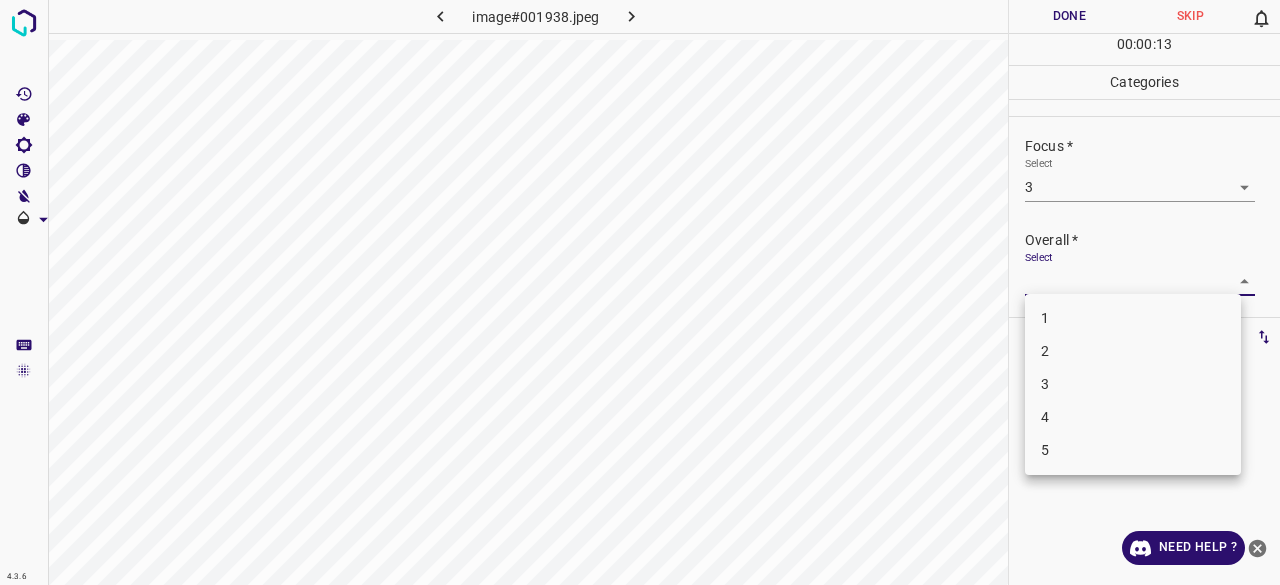 drag, startPoint x: 1065, startPoint y: 380, endPoint x: 1065, endPoint y: 364, distance: 16 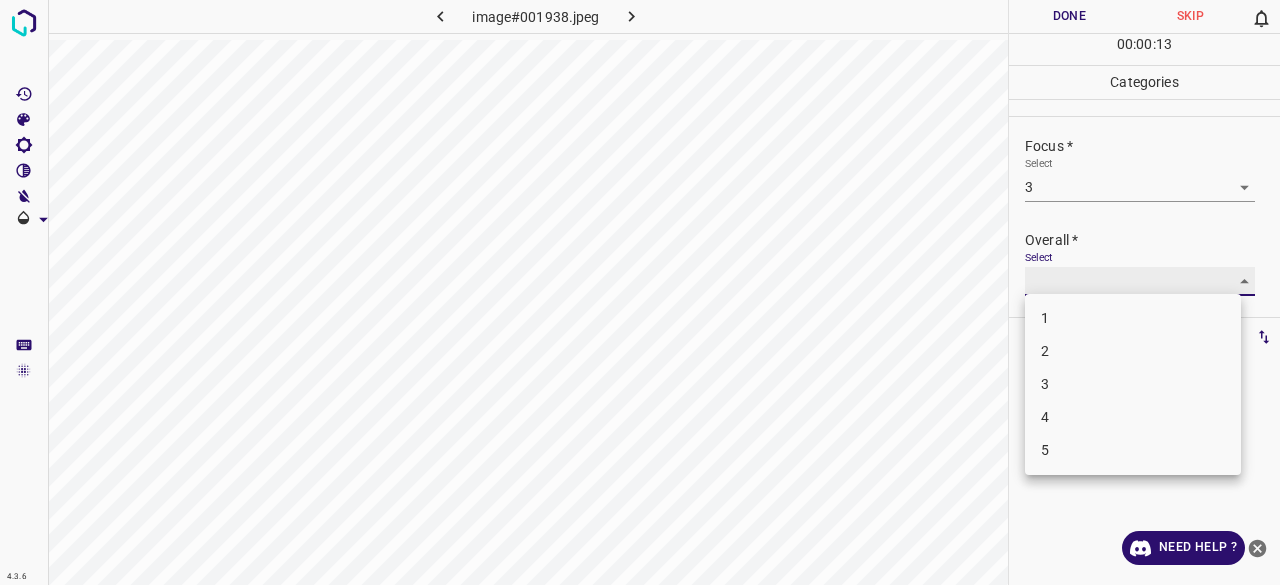 type on "3" 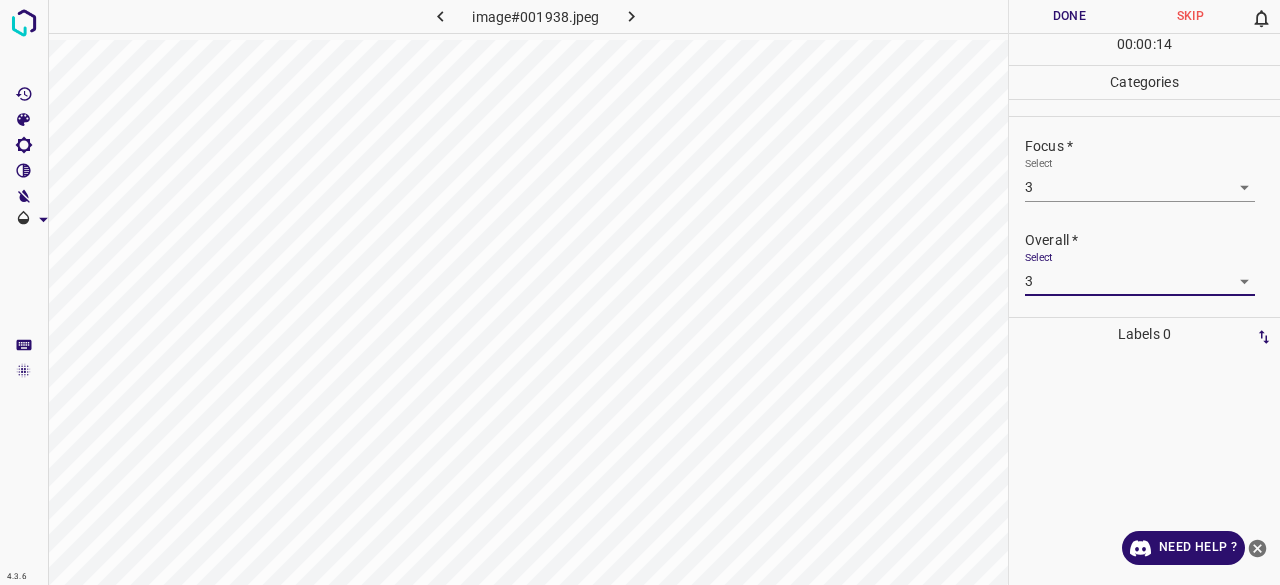click on "Done" at bounding box center [1069, 16] 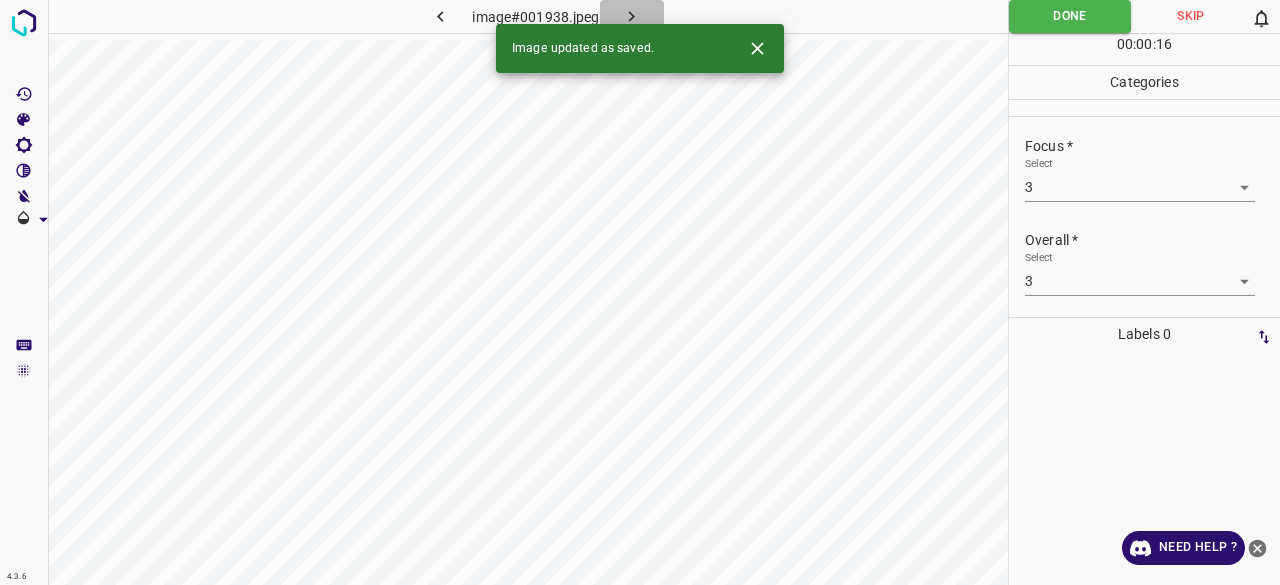 click 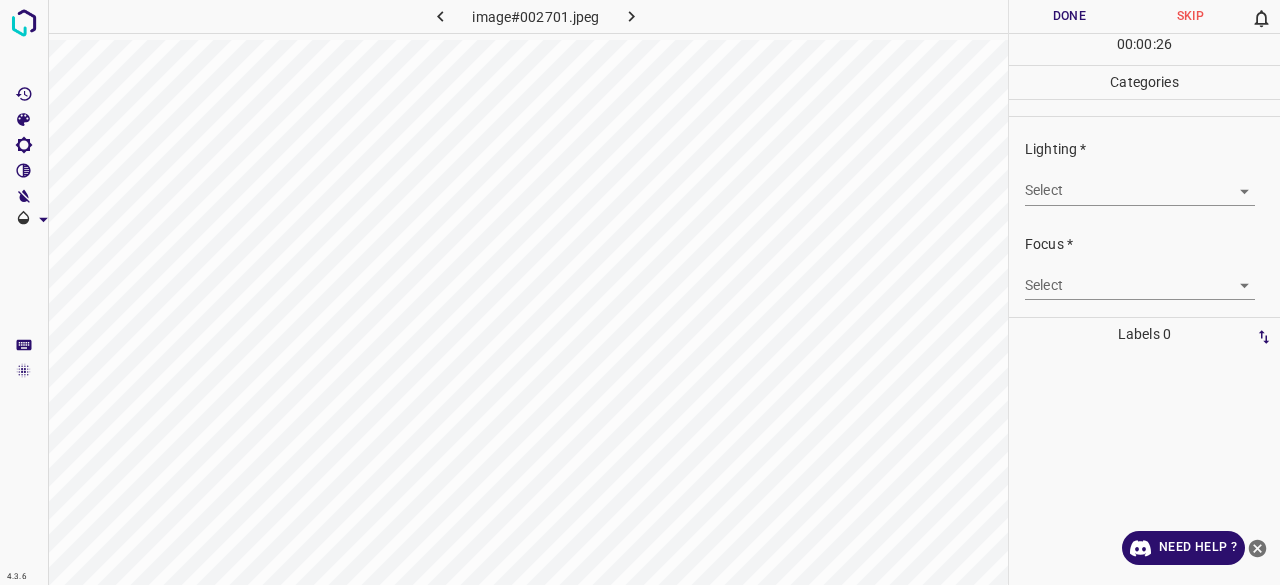 drag, startPoint x: 1018, startPoint y: 215, endPoint x: 1031, endPoint y: 203, distance: 17.691807 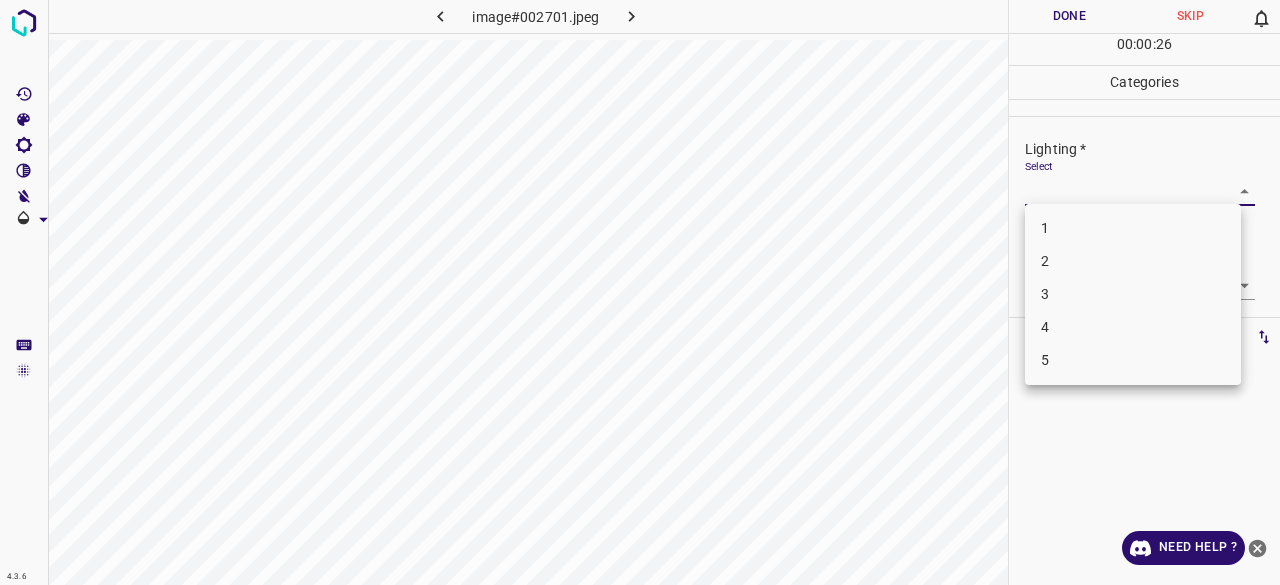 click on "3" at bounding box center (1133, 294) 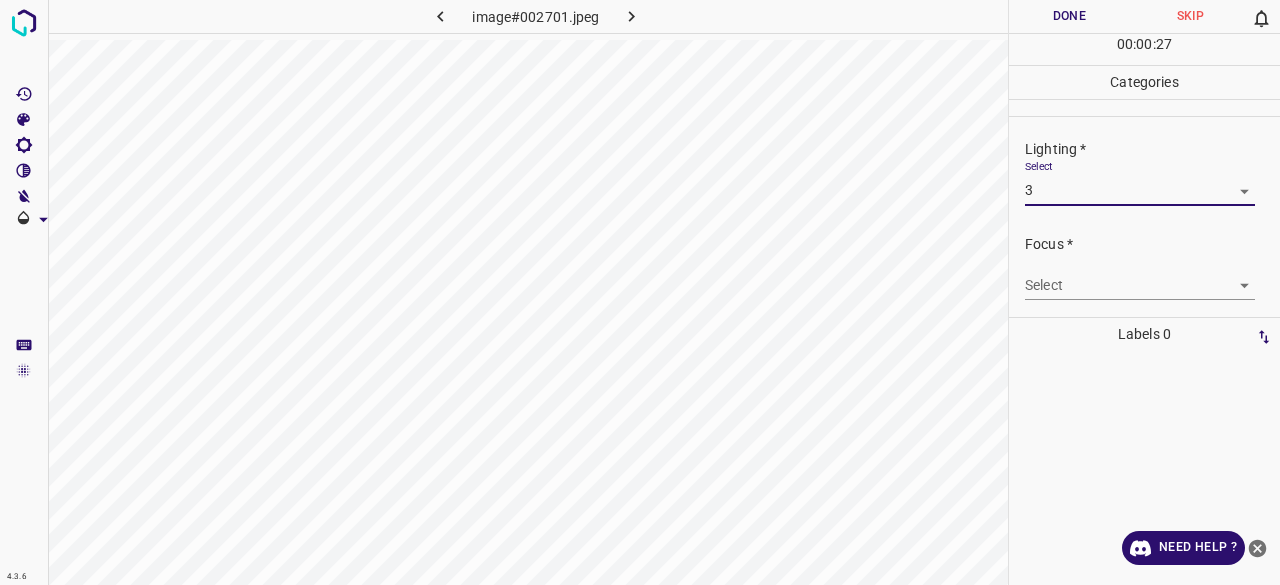 click on "4.3.6  image#002701.jpeg Done Skip 0 00   : 00   : 27   Categories Lighting *  Select 3 3 Focus *  Select ​ Overall *  Select ​ Labels   0 Categories 1 Lighting 2 Focus 3 Overall Tools Space Change between modes (Draw & Edit) I Auto labeling R Restore zoom M Zoom in N Zoom out Delete Delete selecte label Filters Z Restore filters X Saturation filter C Brightness filter V Contrast filter B Gray scale filter General O Download Need Help ? - Text - Hide - Delete" at bounding box center [640, 292] 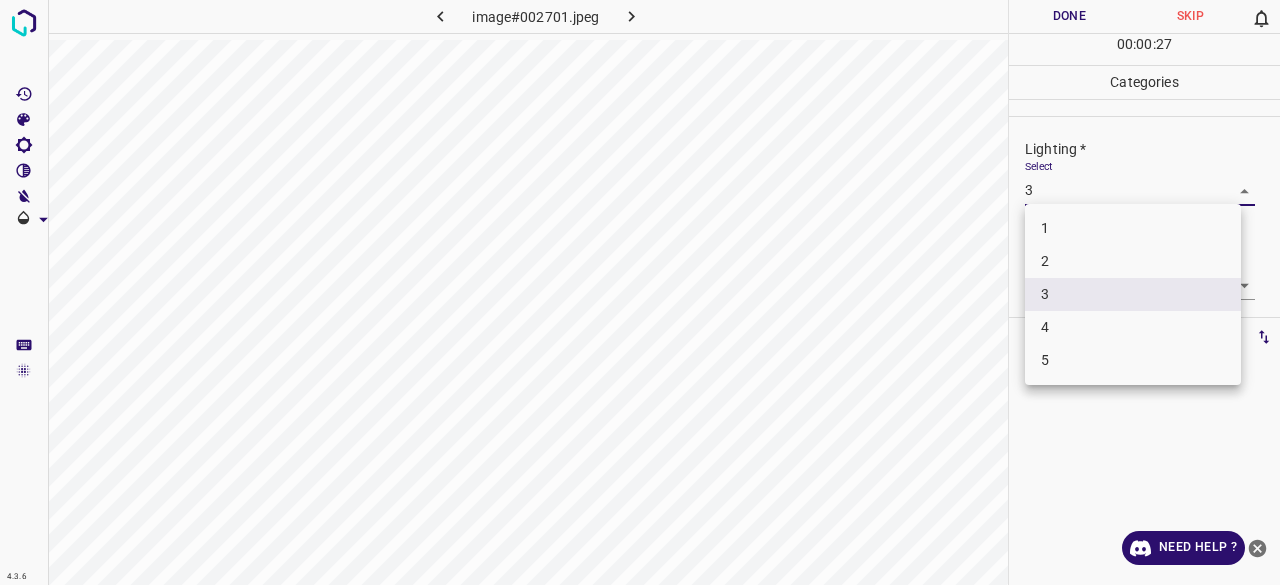 click on "2" at bounding box center [1133, 261] 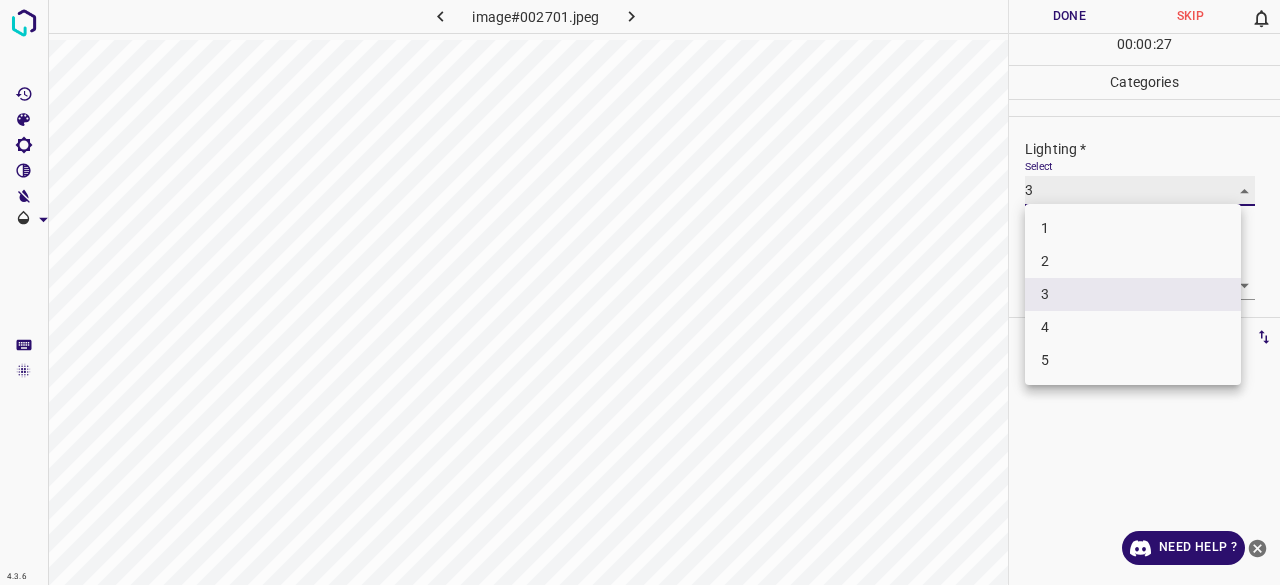 type on "2" 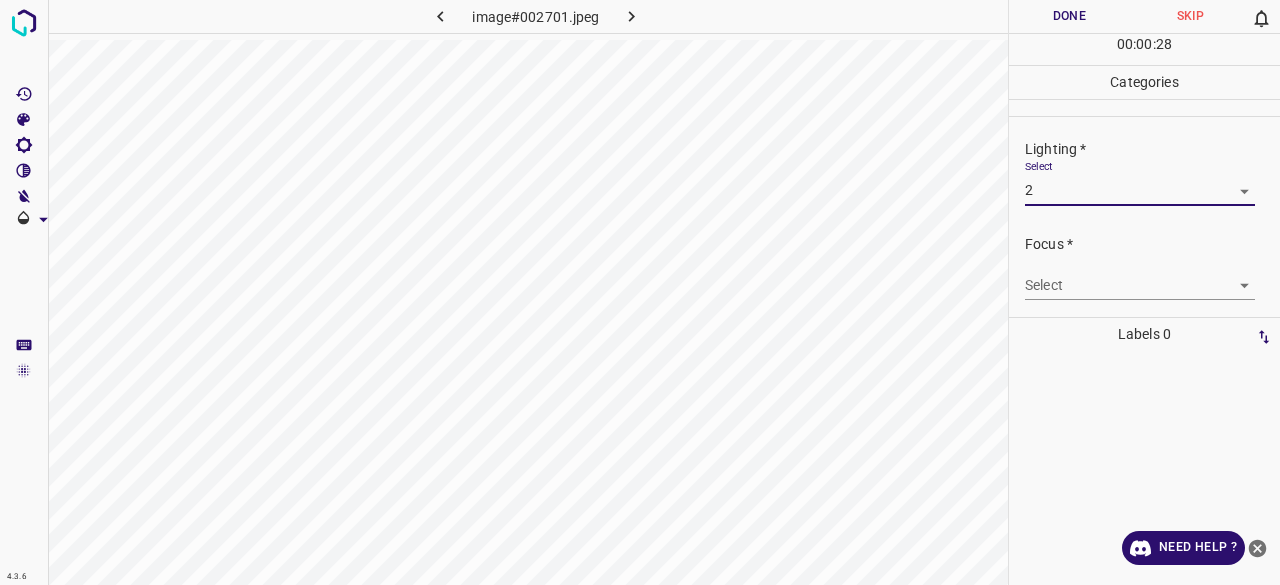 click on "4.3.6  image#002701.jpeg Done Skip 0 00   : 00   : 28   Categories Lighting *  Select 2 2 Focus *  Select ​ Overall *  Select ​ Labels   0 Categories 1 Lighting 2 Focus 3 Overall Tools Space Change between modes (Draw & Edit) I Auto labeling R Restore zoom M Zoom in N Zoom out Delete Delete selecte label Filters Z Restore filters X Saturation filter C Brightness filter V Contrast filter B Gray scale filter General O Download Need Help ? - Text - Hide - Delete 1 2 3 4 5" at bounding box center (640, 292) 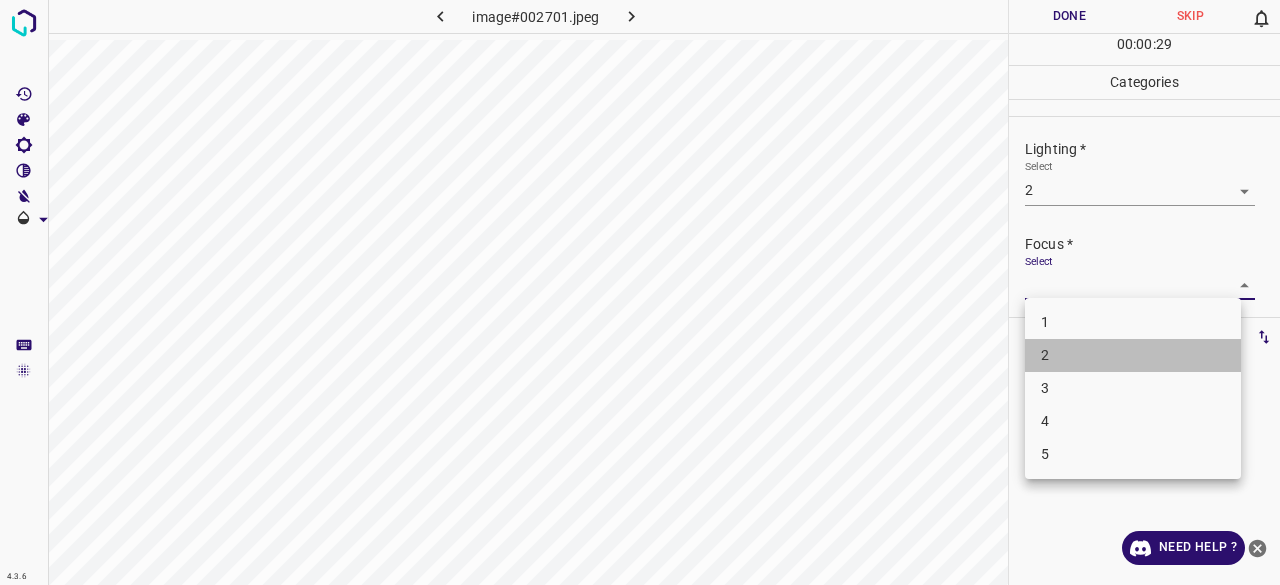 click on "2" at bounding box center (1133, 355) 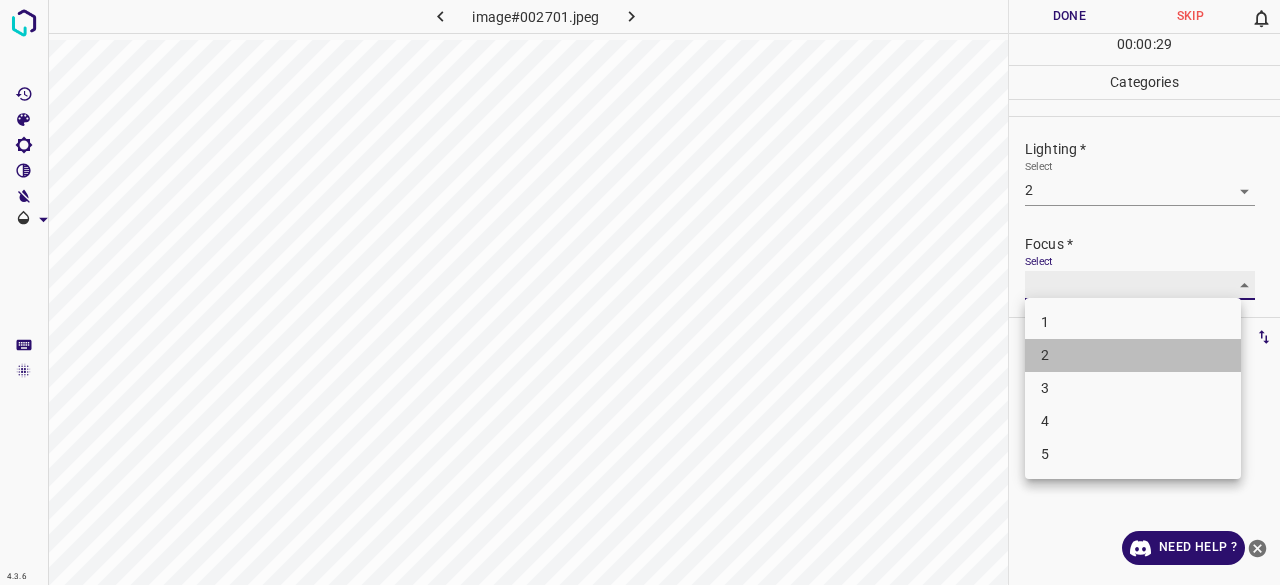 type on "2" 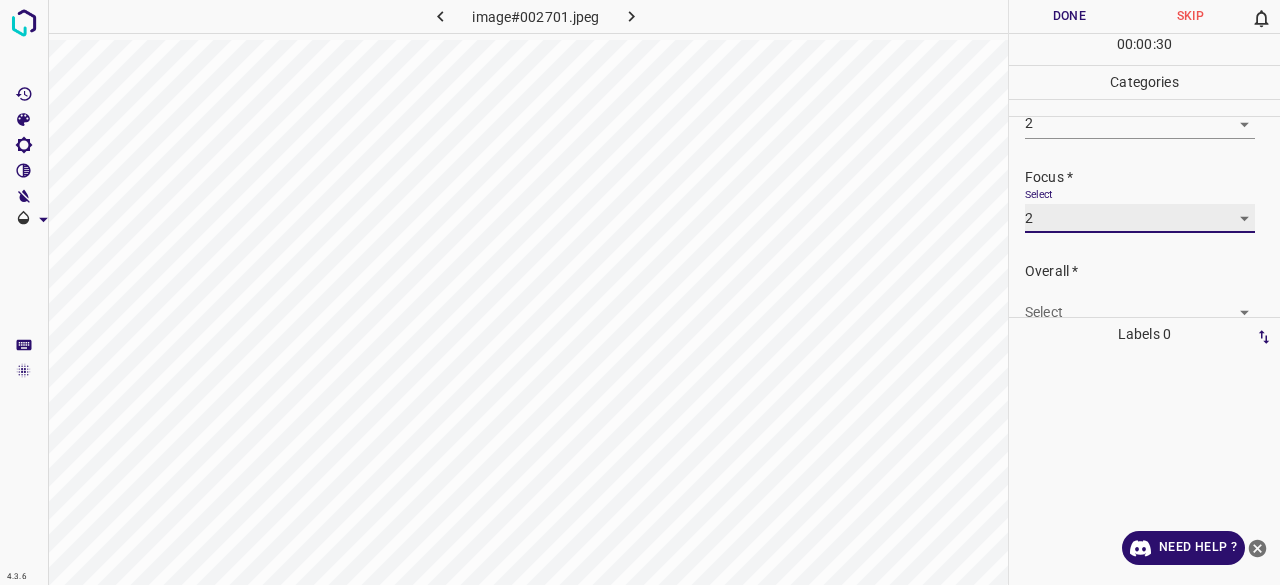 scroll, scrollTop: 98, scrollLeft: 0, axis: vertical 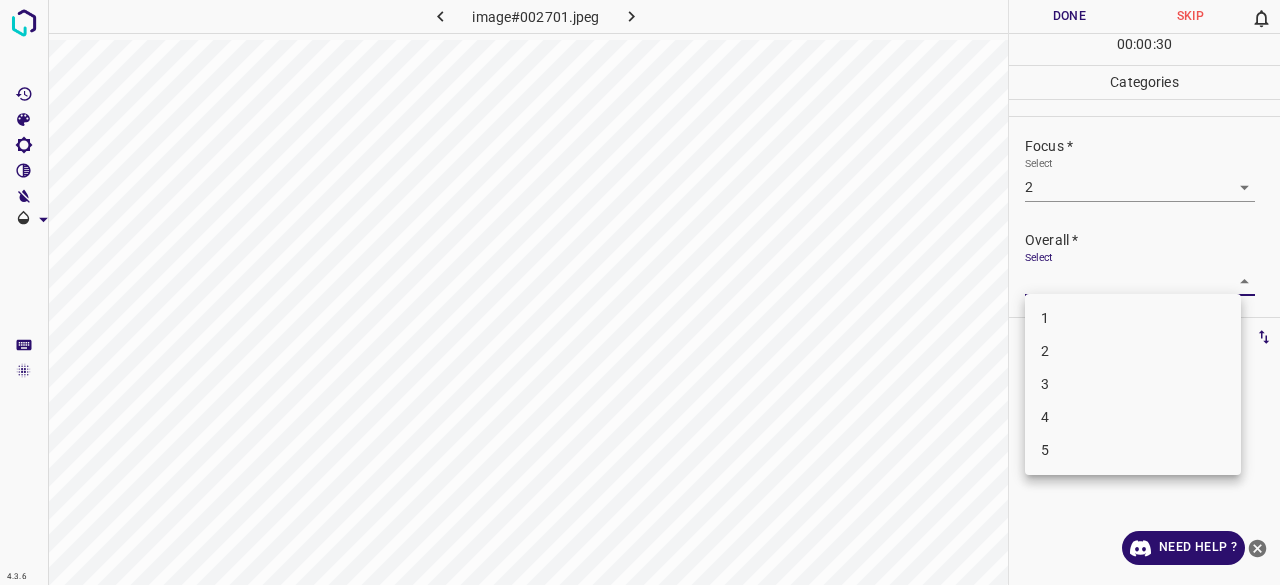 click on "4.3.6  image#002701.jpeg Done Skip 0 00   : 00   : 30   Categories Lighting *  Select 2 2 Focus *  Select 2 2 Overall *  Select ​ Labels   0 Categories 1 Lighting 2 Focus 3 Overall Tools Space Change between modes (Draw & Edit) I Auto labeling R Restore zoom M Zoom in N Zoom out Delete Delete selecte label Filters Z Restore filters X Saturation filter C Brightness filter V Contrast filter B Gray scale filter General O Download Need Help ? - Text - Hide - Delete 1 2 3 4 5" at bounding box center (640, 292) 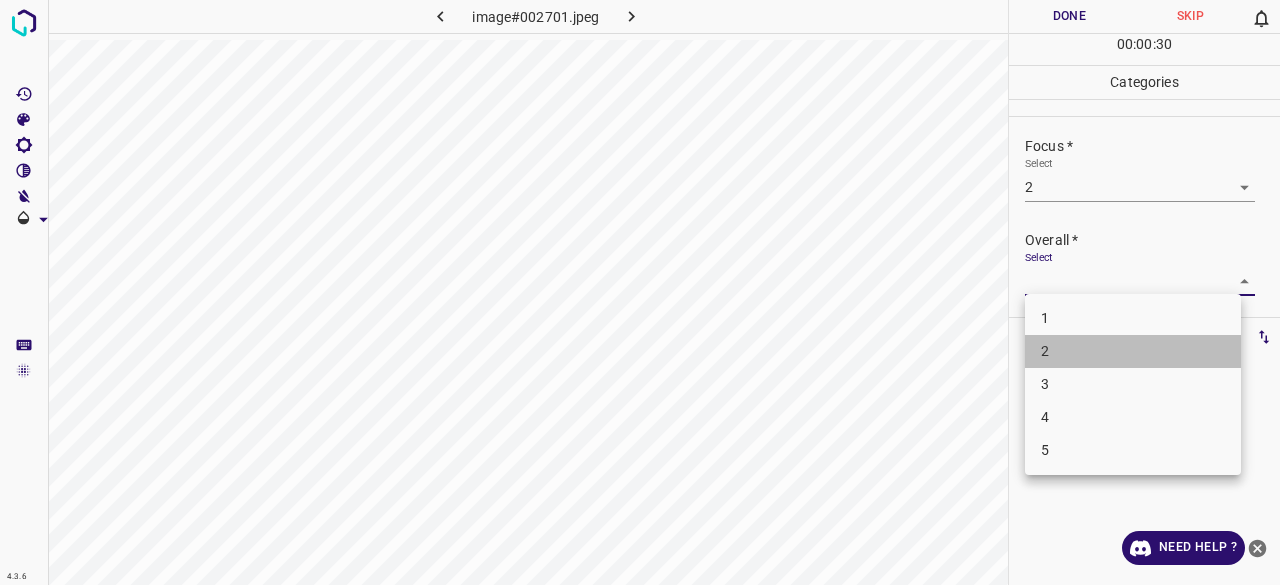 click on "2" at bounding box center (1133, 351) 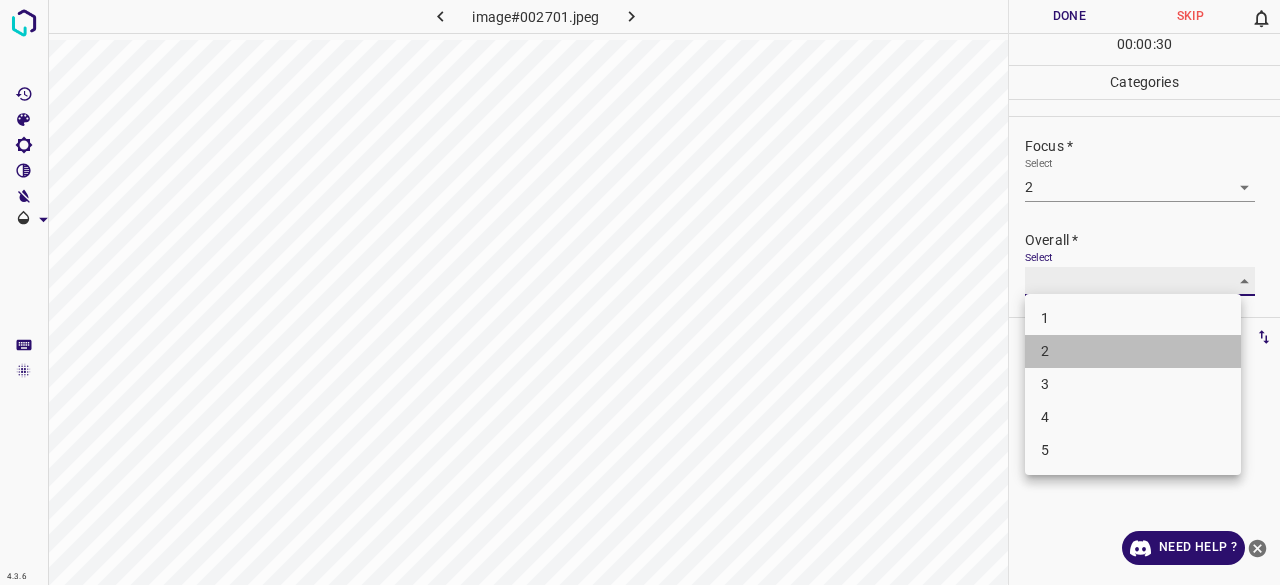 type on "2" 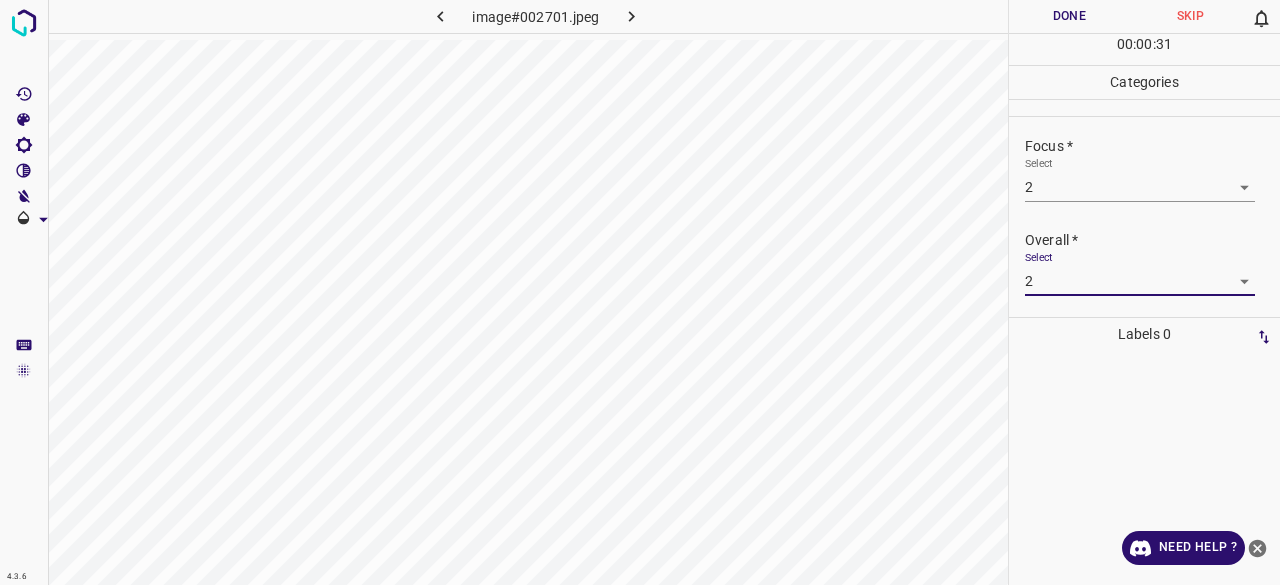click on "00   : 00   : 31" at bounding box center [1144, 49] 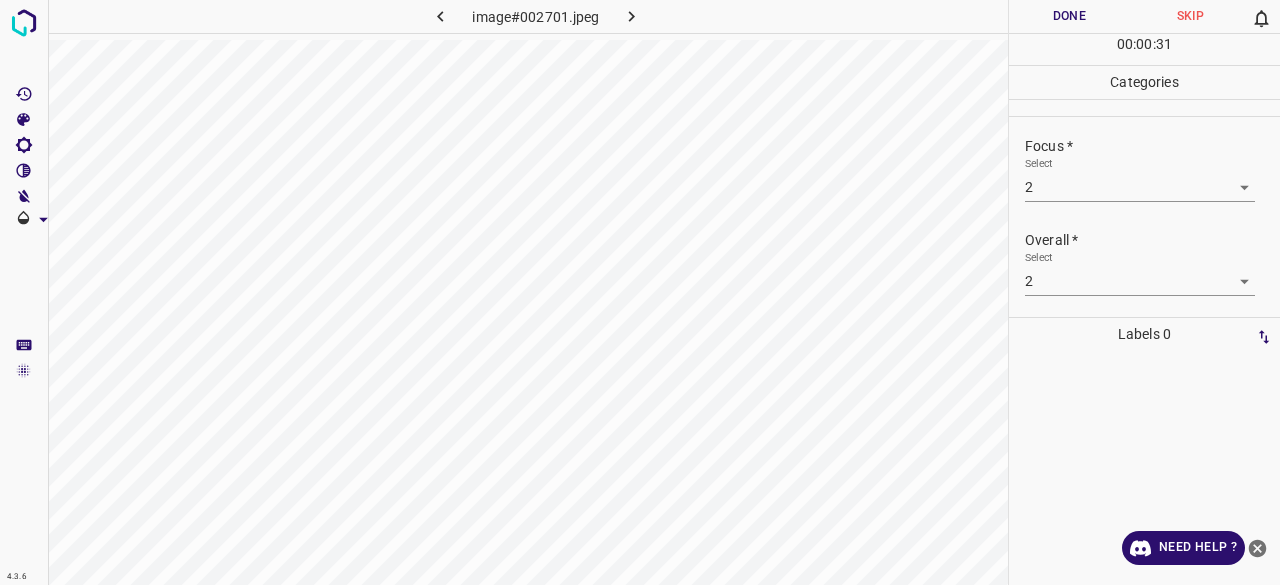 click on "Done" at bounding box center [1069, 16] 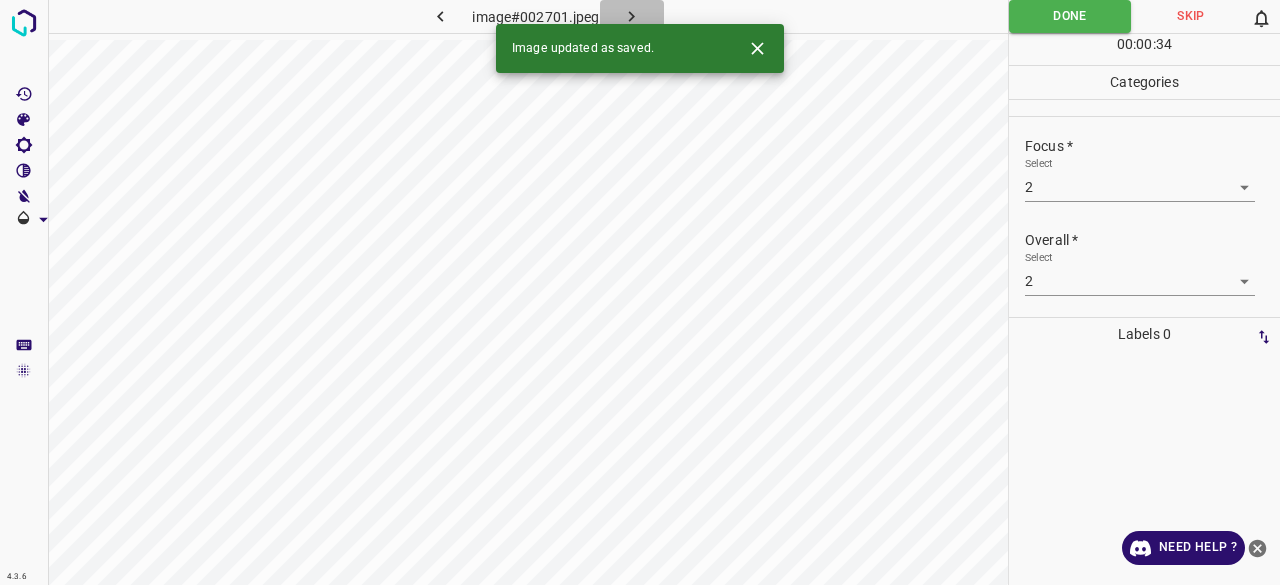 click at bounding box center [632, 16] 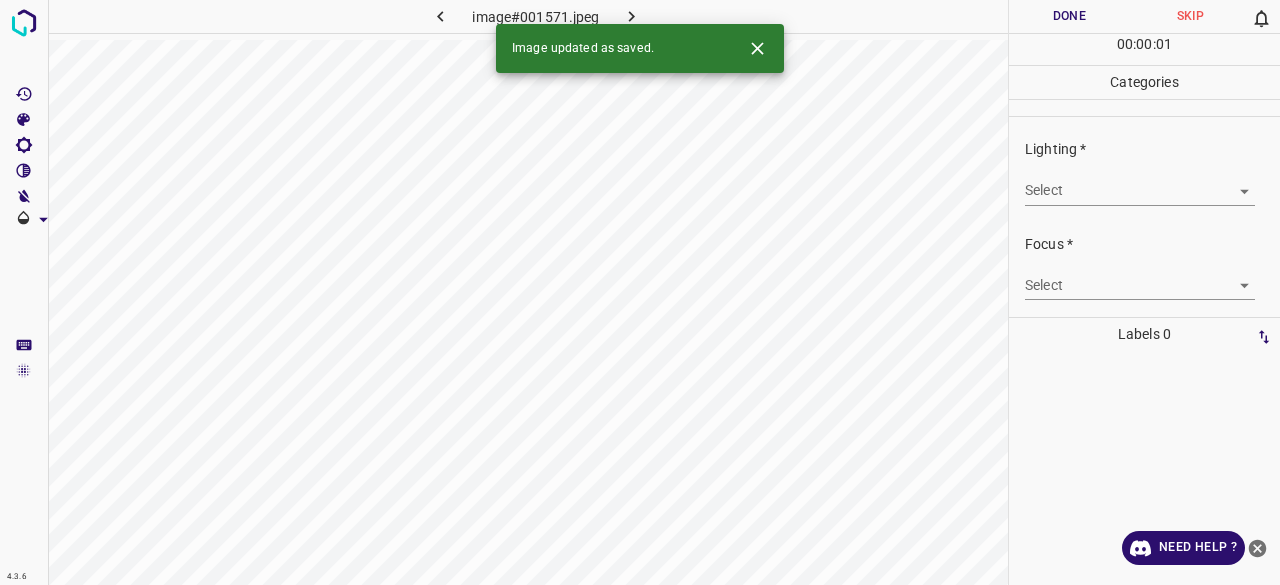 click on "4.3.6  image#001571.jpeg Done Skip 0 00   : 00   : 01   Categories Lighting *  Select ​ Focus *  Select ​ Overall *  Select ​ Labels   0 Categories 1 Lighting 2 Focus 3 Overall Tools Space Change between modes (Draw & Edit) I Auto labeling R Restore zoom M Zoom in N Zoom out Delete Delete selecte label Filters Z Restore filters X Saturation filter C Brightness filter V Contrast filter B Gray scale filter General O Download Image updated as saved. Need Help ? - Text - Hide - Delete" at bounding box center (640, 292) 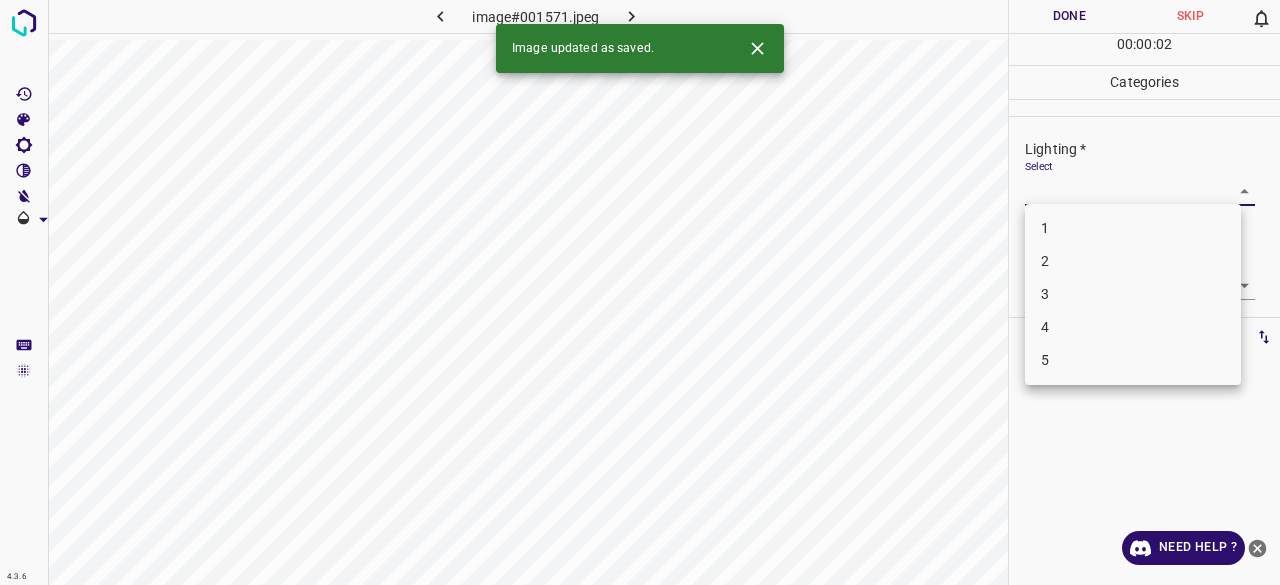 click on "3" at bounding box center (1133, 294) 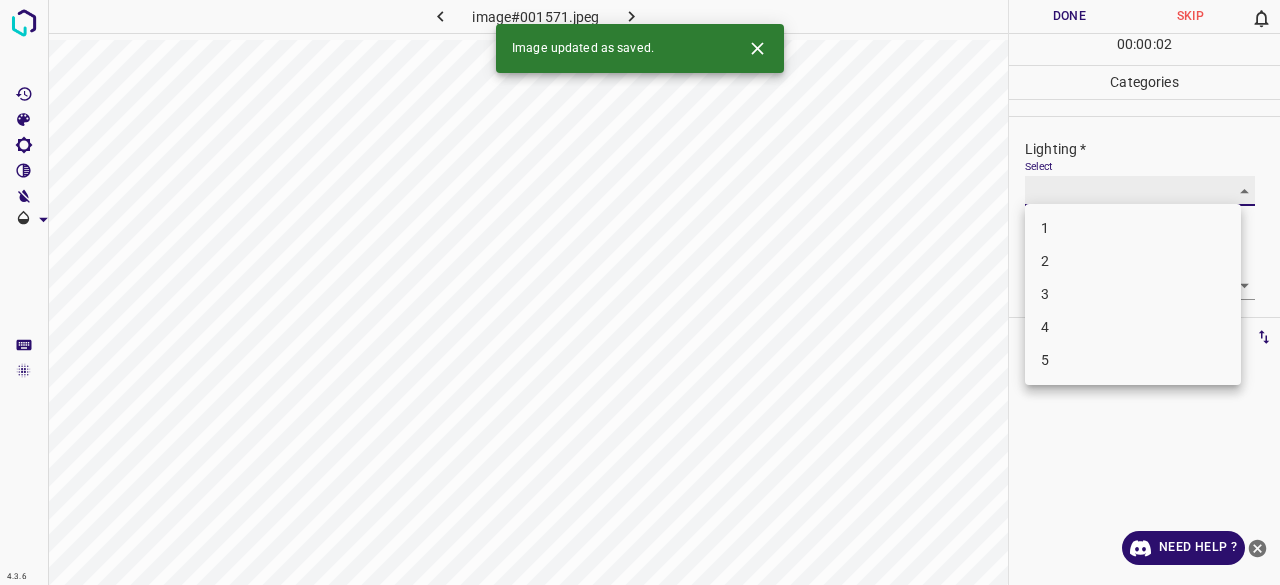 type on "3" 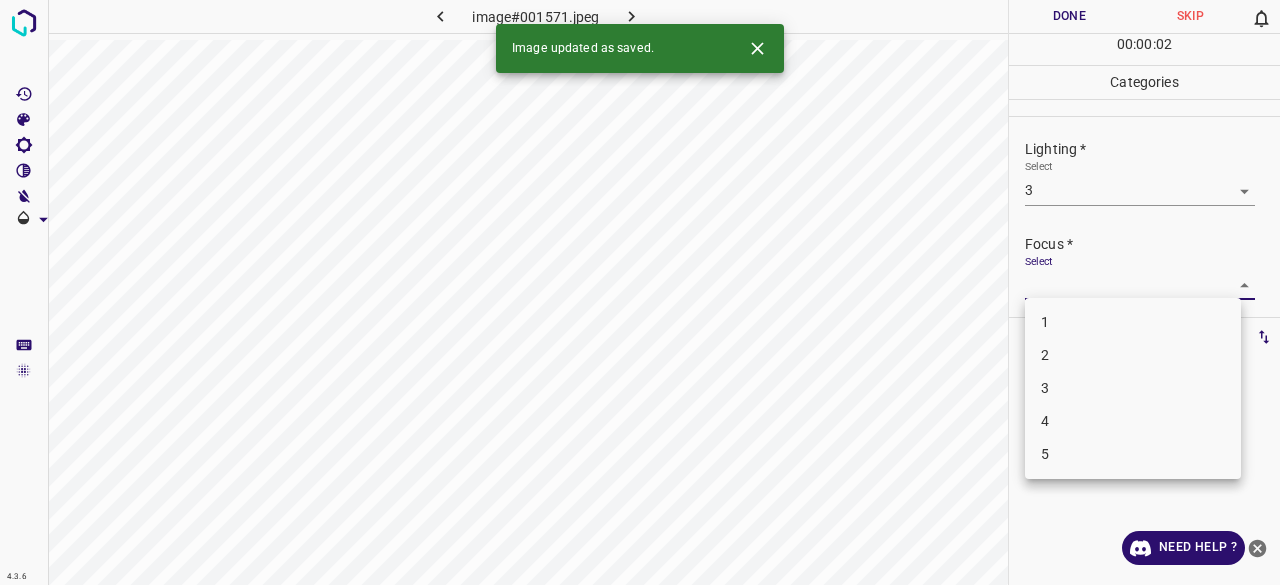 click on "4.3.6  image#001571.jpeg Done Skip 0 00   : 00   : 02   Categories Lighting *  Select 3 3 Focus *  Select ​ Overall *  Select ​ Labels   0 Categories 1 Lighting 2 Focus 3 Overall Tools Space Change between modes (Draw & Edit) I Auto labeling R Restore zoom M Zoom in N Zoom out Delete Delete selecte label Filters Z Restore filters X Saturation filter C Brightness filter V Contrast filter B Gray scale filter General O Download Image updated as saved. Need Help ? - Text - Hide - Delete 1 2 3 4 5" at bounding box center (640, 292) 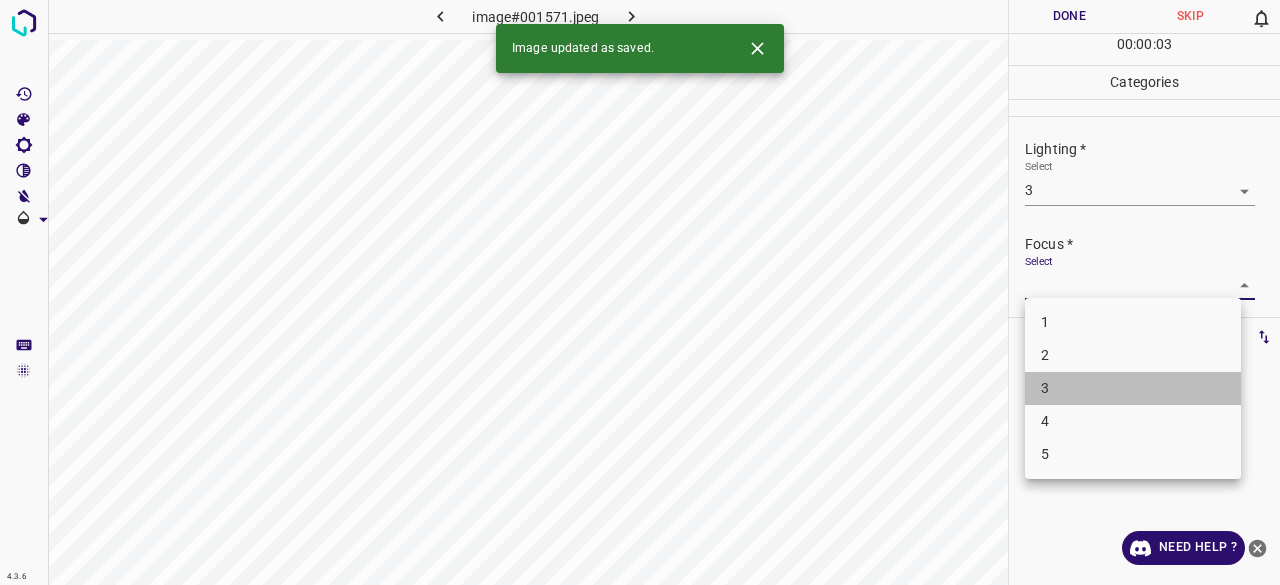 click on "3" at bounding box center (1133, 388) 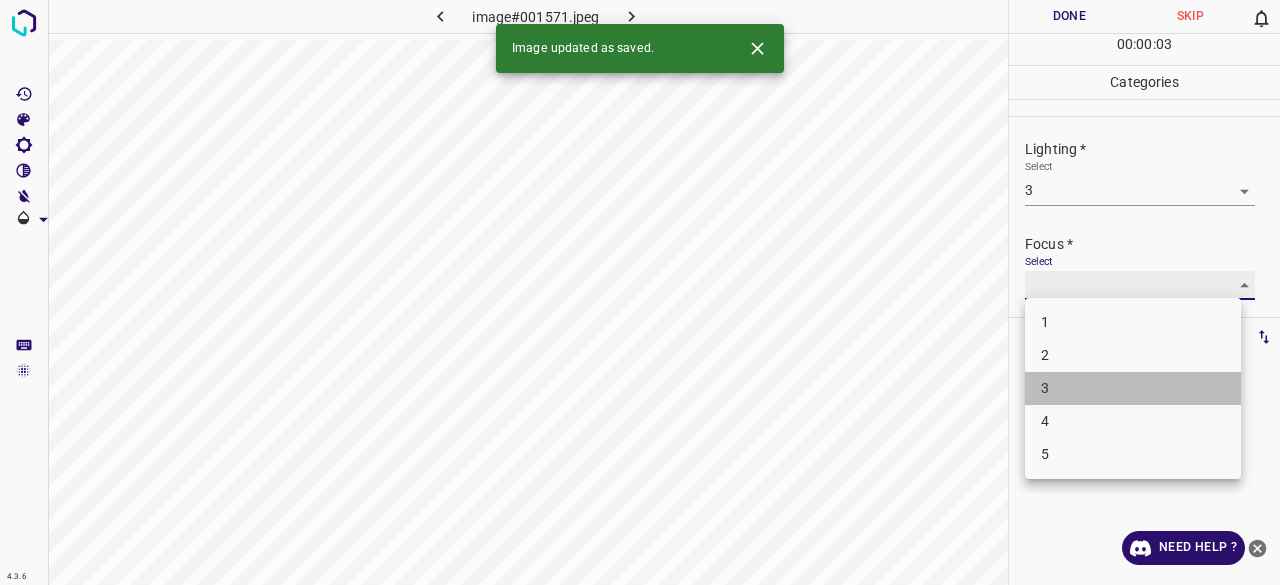type on "3" 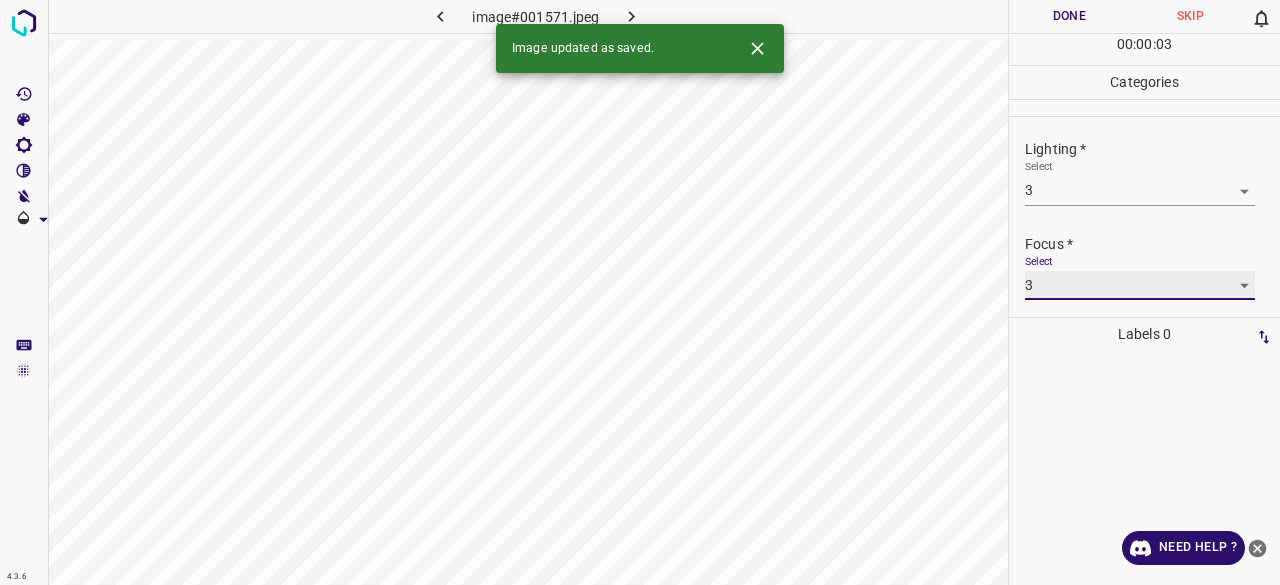 scroll, scrollTop: 98, scrollLeft: 0, axis: vertical 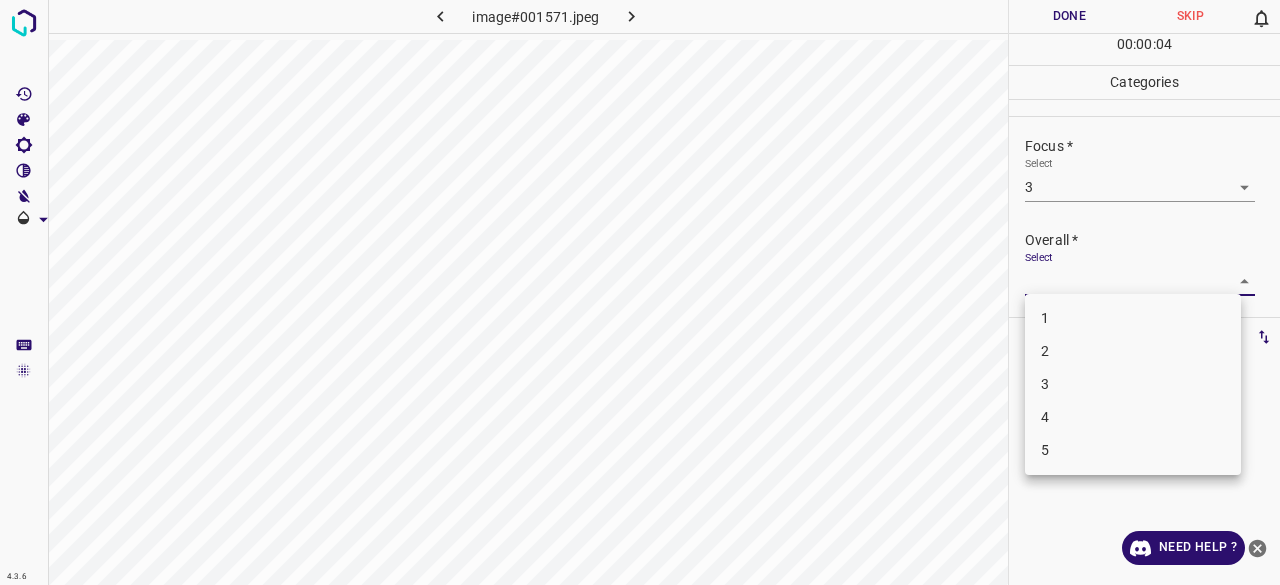 click on "4.3.6  image#001571.jpeg Done Skip 0 00   : 00   : 04   Categories Lighting *  Select 3 3 Focus *  Select 3 3 Overall *  Select ​ Labels   0 Categories 1 Lighting 2 Focus 3 Overall Tools Space Change between modes (Draw & Edit) I Auto labeling R Restore zoom M Zoom in N Zoom out Delete Delete selecte label Filters Z Restore filters X Saturation filter C Brightness filter V Contrast filter B Gray scale filter General O Download Need Help ? - Text - Hide - Delete 1 2 3 4 5" at bounding box center [640, 292] 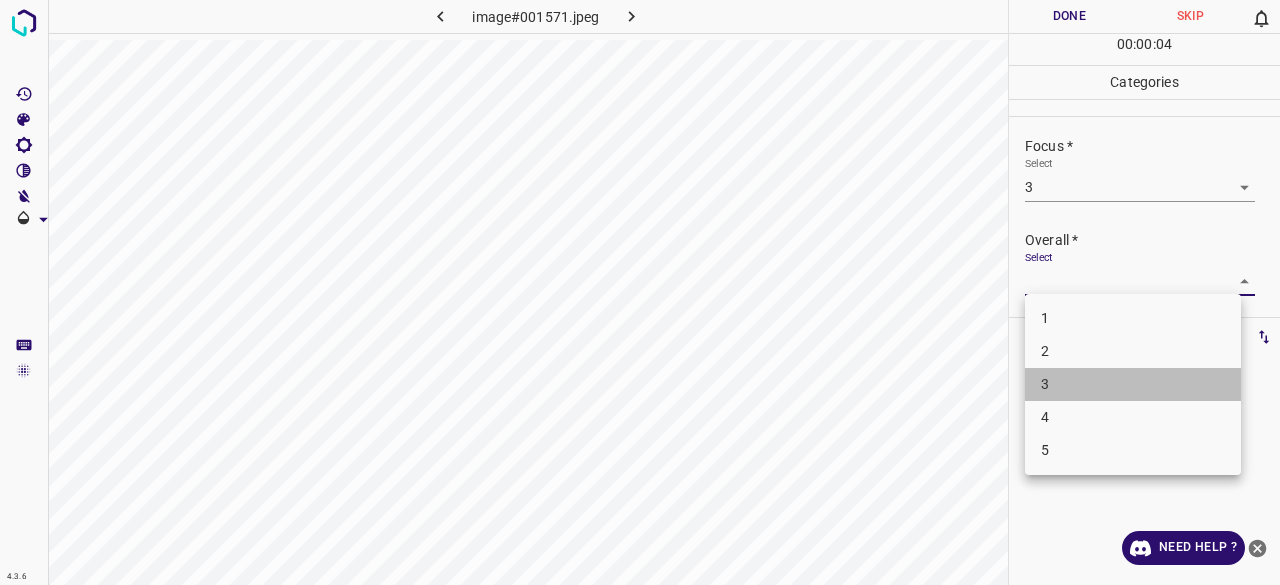 click on "3" at bounding box center [1133, 384] 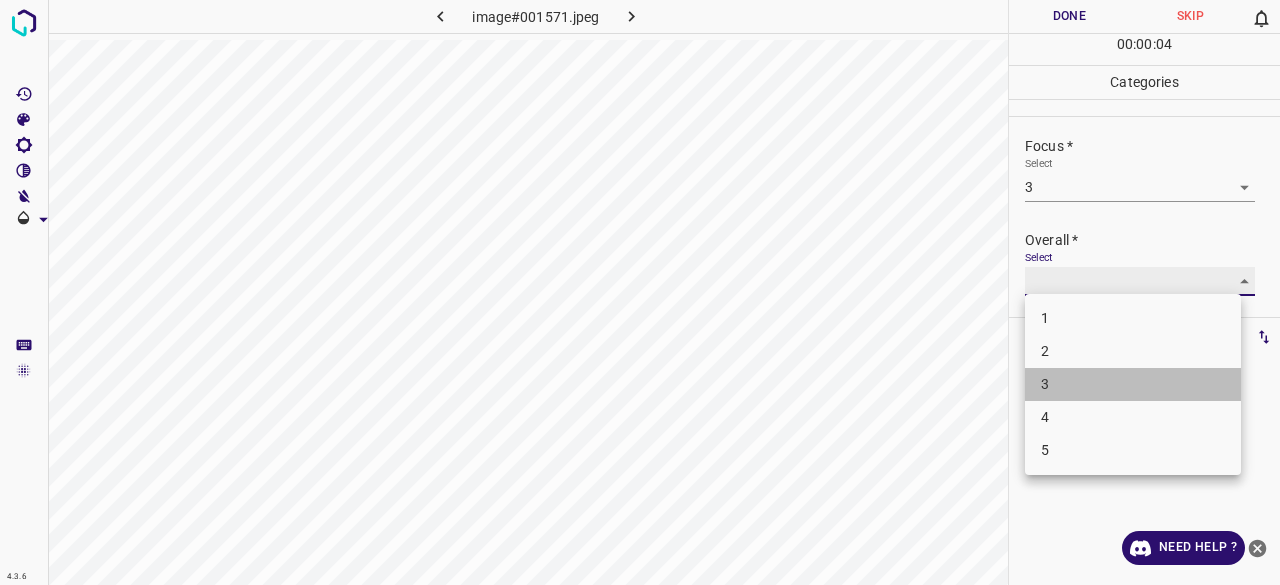 type on "3" 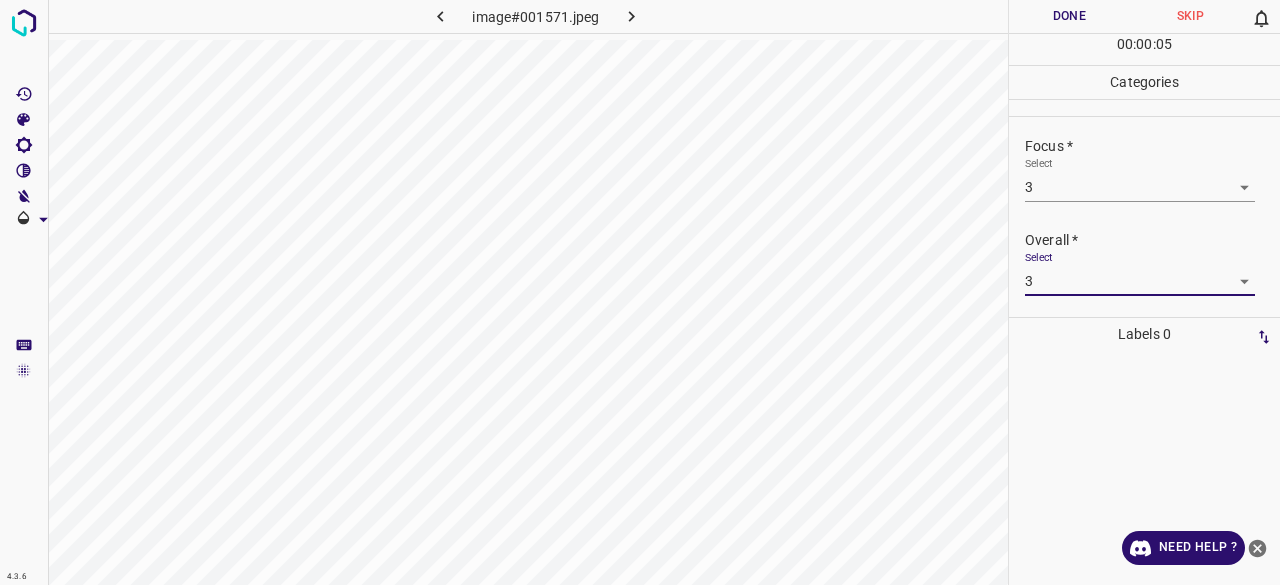 click on "Done" at bounding box center (1069, 16) 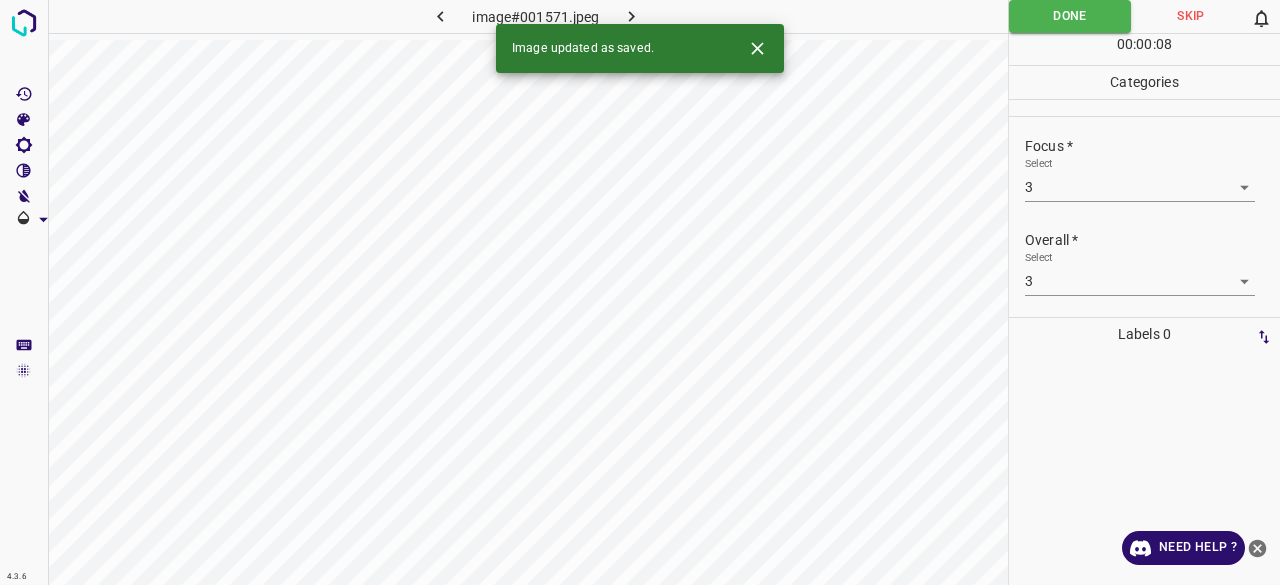 click 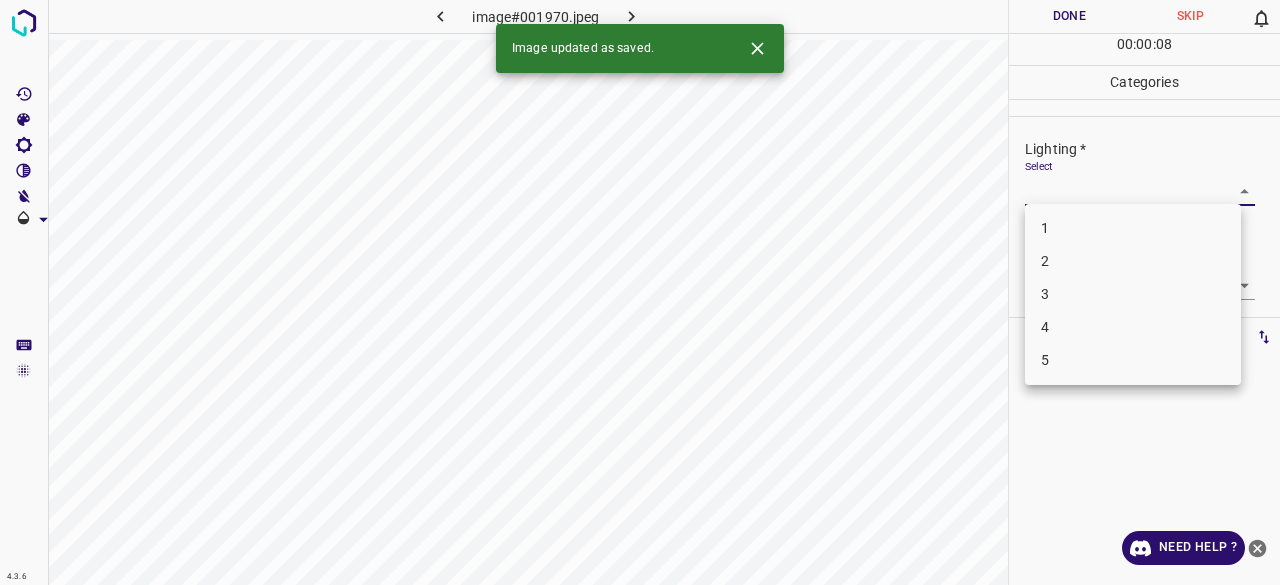 click on "4.3.6  image#001970.jpeg Done Skip 0 00   : 00   : 08   Categories Lighting *  Select ​ Focus *  Select ​ Overall *  Select ​ Labels   0 Categories 1 Lighting 2 Focus 3 Overall Tools Space Change between modes (Draw & Edit) I Auto labeling R Restore zoom M Zoom in N Zoom out Delete Delete selecte label Filters Z Restore filters X Saturation filter C Brightness filter V Contrast filter B Gray scale filter General O Download Image updated as saved. Need Help ? - Text - Hide - Delete 1 2 3 4 5" at bounding box center (640, 292) 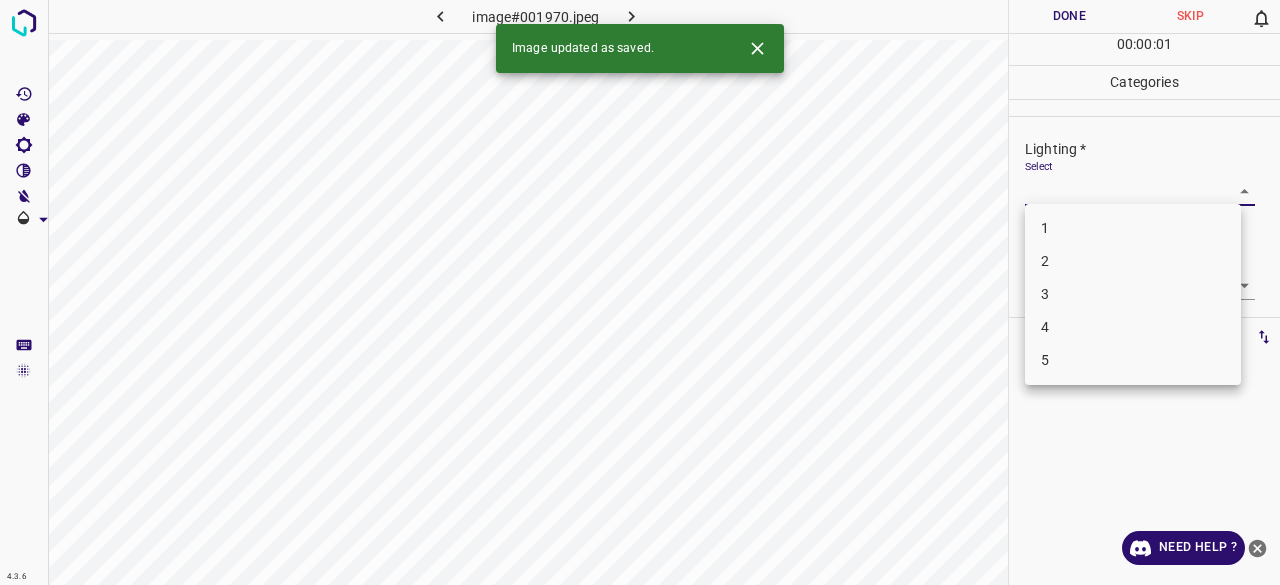 click on "3" at bounding box center [1133, 294] 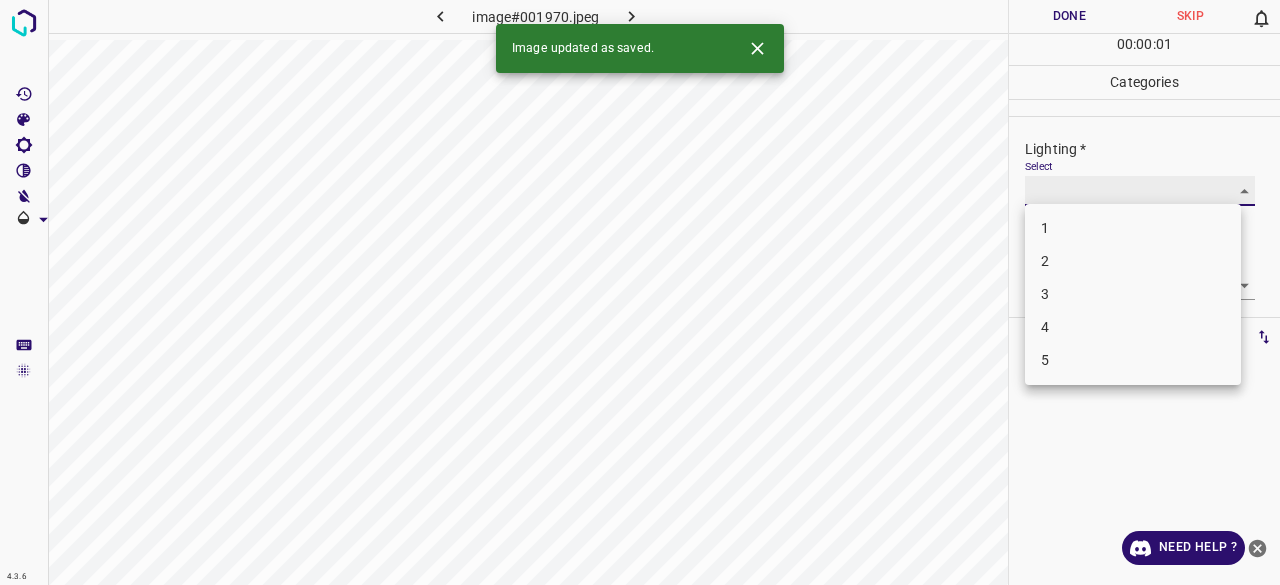 type on "3" 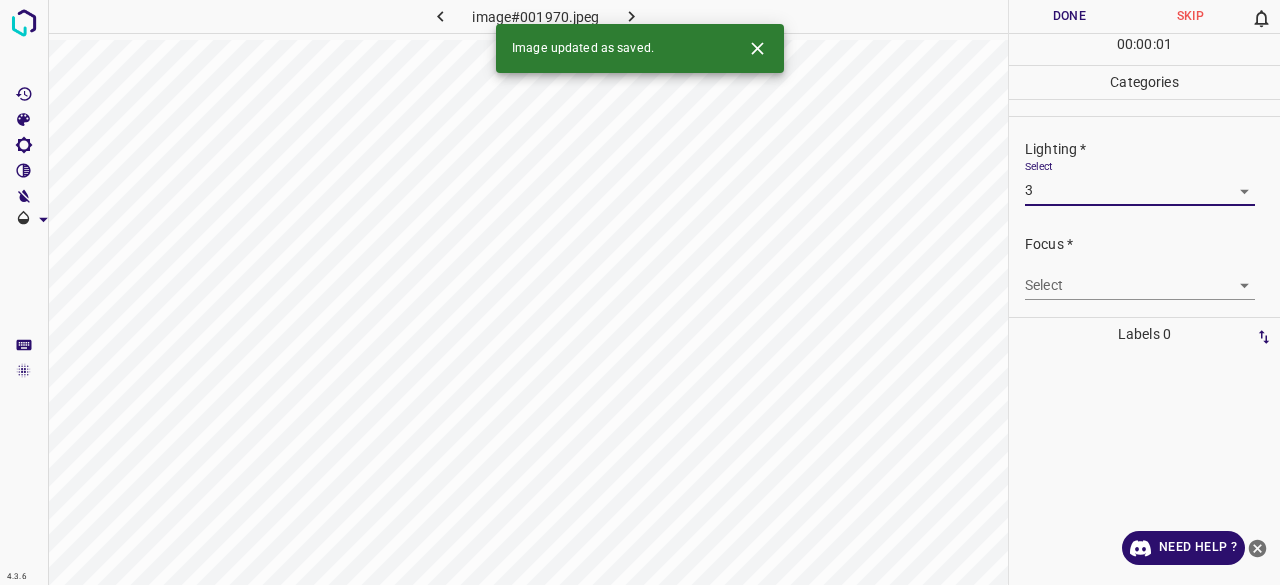 click on "4.3.6  image#001970.jpeg Done Skip 0 00   : 00   : 01   Categories Lighting *  Select 3 3 Focus *  Select ​ Overall *  Select ​ Labels   0 Categories 1 Lighting 2 Focus 3 Overall Tools Space Change between modes (Draw & Edit) I Auto labeling R Restore zoom M Zoom in N Zoom out Delete Delete selecte label Filters Z Restore filters X Saturation filter C Brightness filter V Contrast filter B Gray scale filter General O Download Image updated as saved. Need Help ? - Text - Hide - Delete" at bounding box center (640, 292) 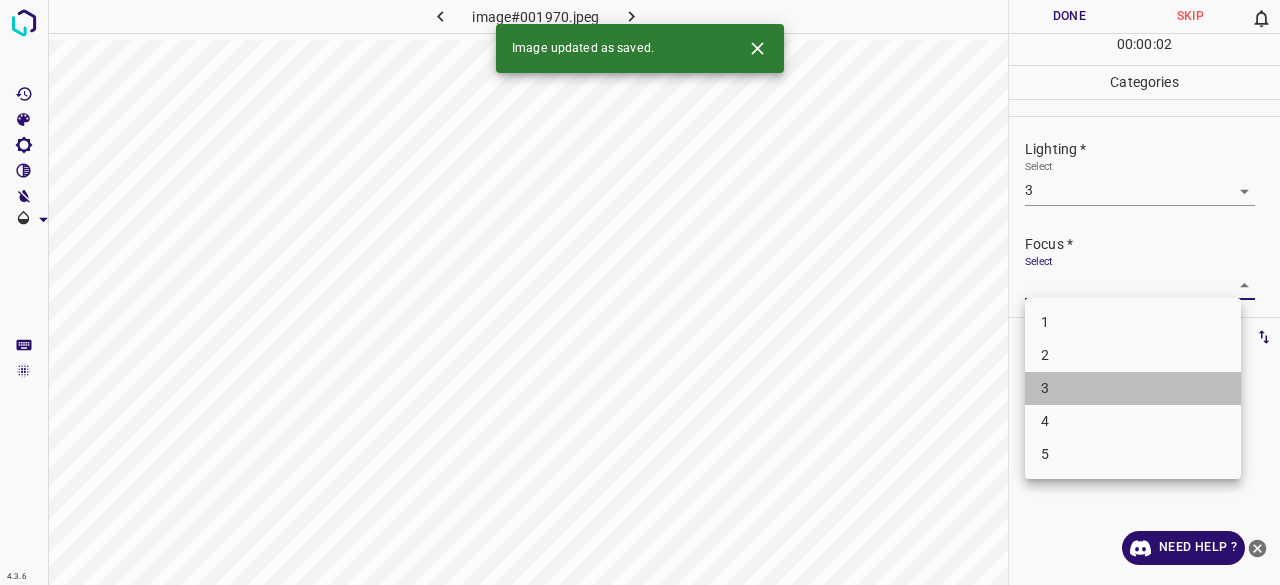 click on "3" at bounding box center [1133, 388] 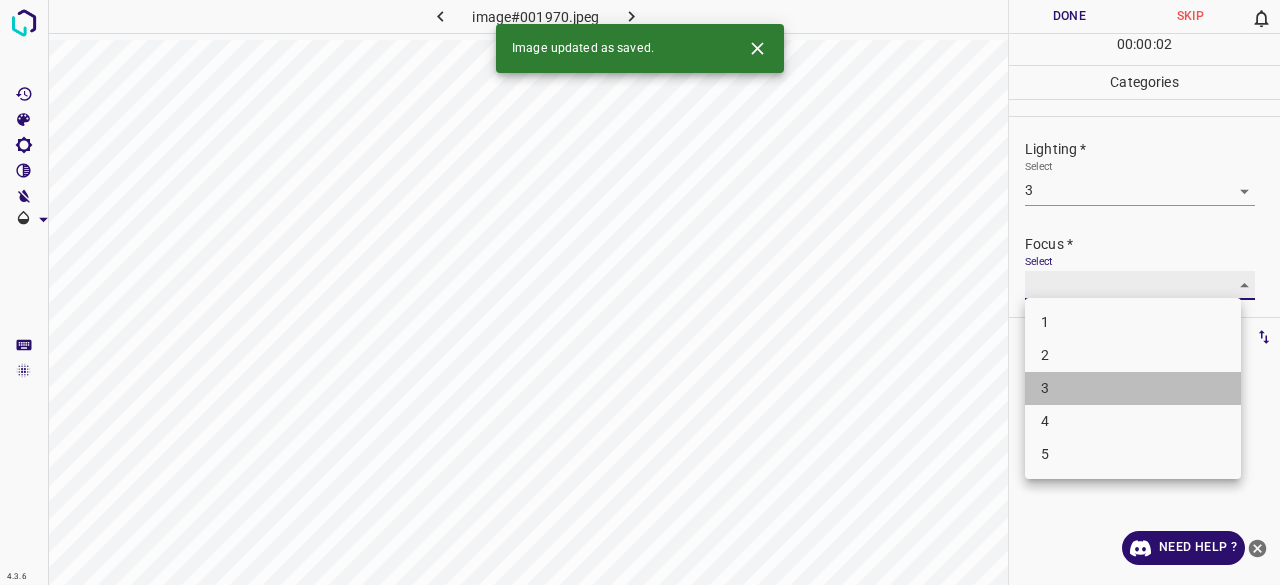 type on "3" 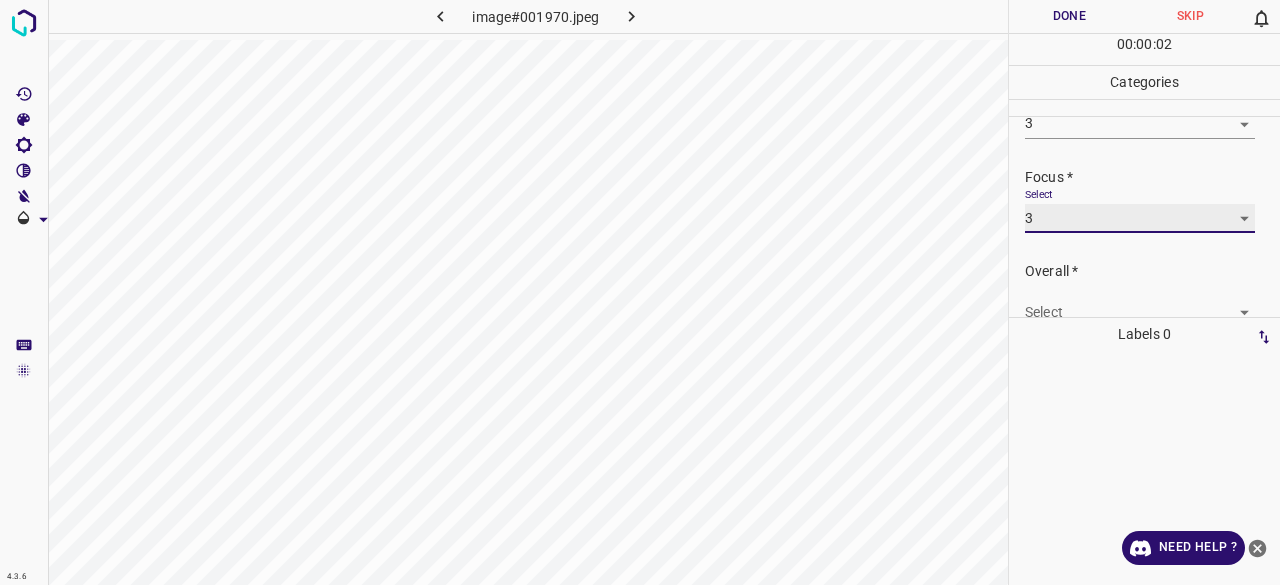 scroll, scrollTop: 98, scrollLeft: 0, axis: vertical 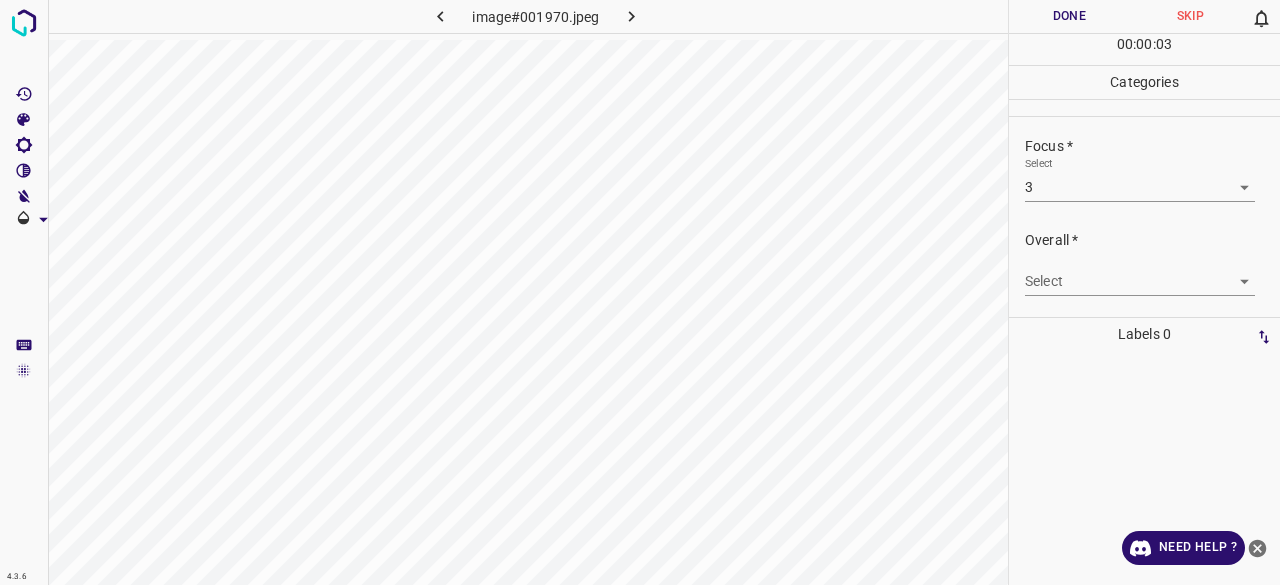 click on "Overall *  Select ​" at bounding box center (1144, 263) 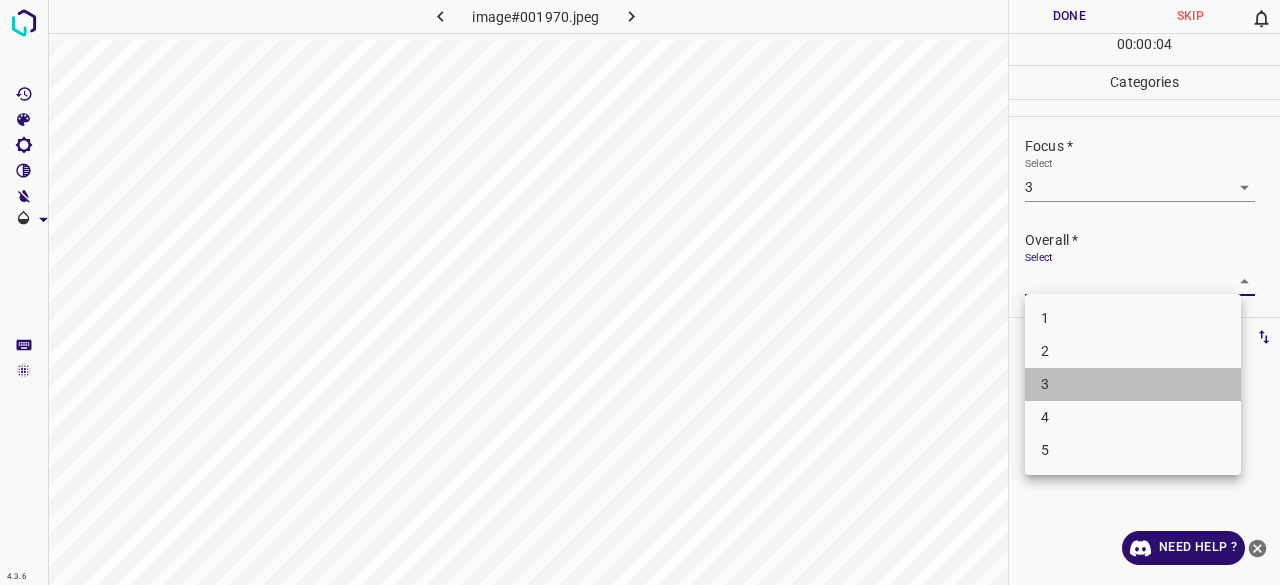 click on "3" at bounding box center [1133, 384] 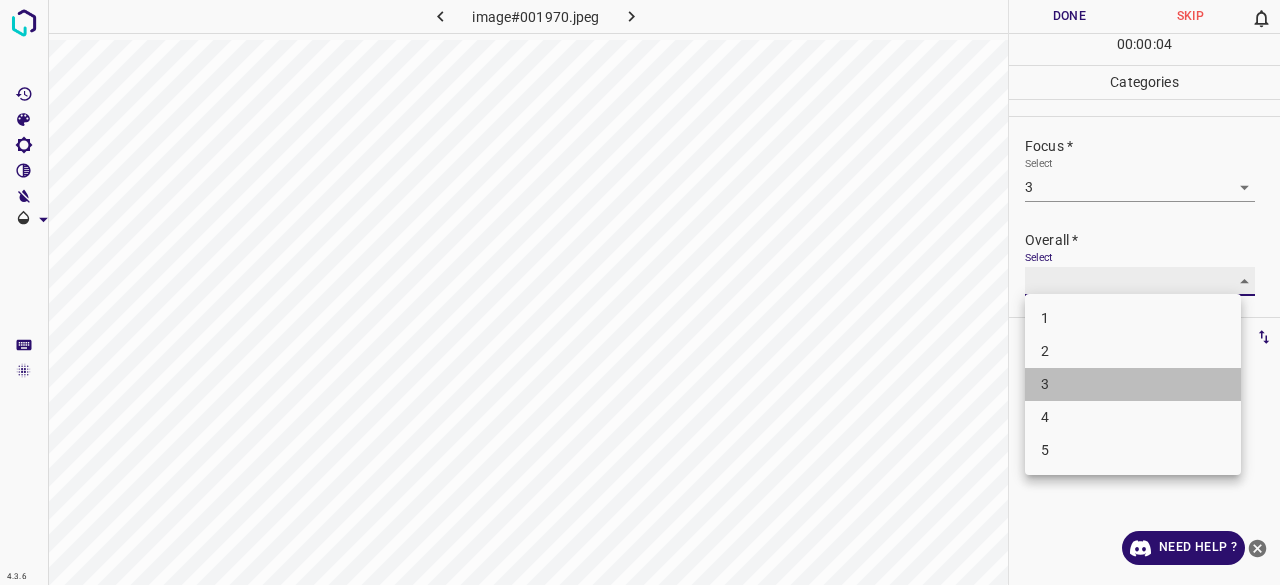 type on "3" 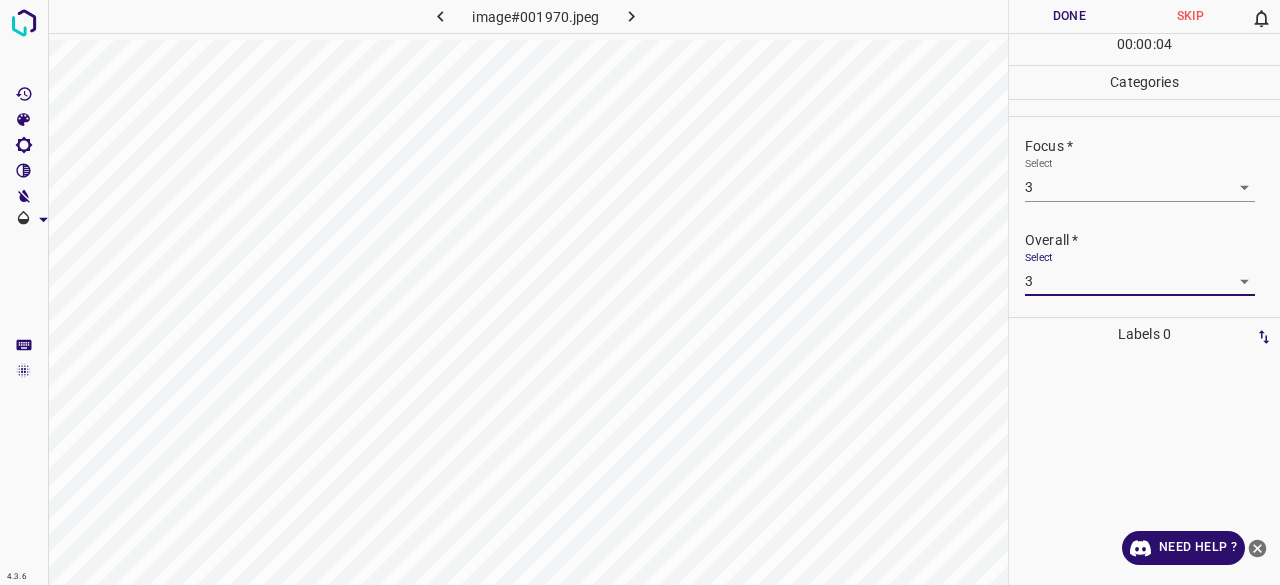 click on "Done" at bounding box center (1069, 16) 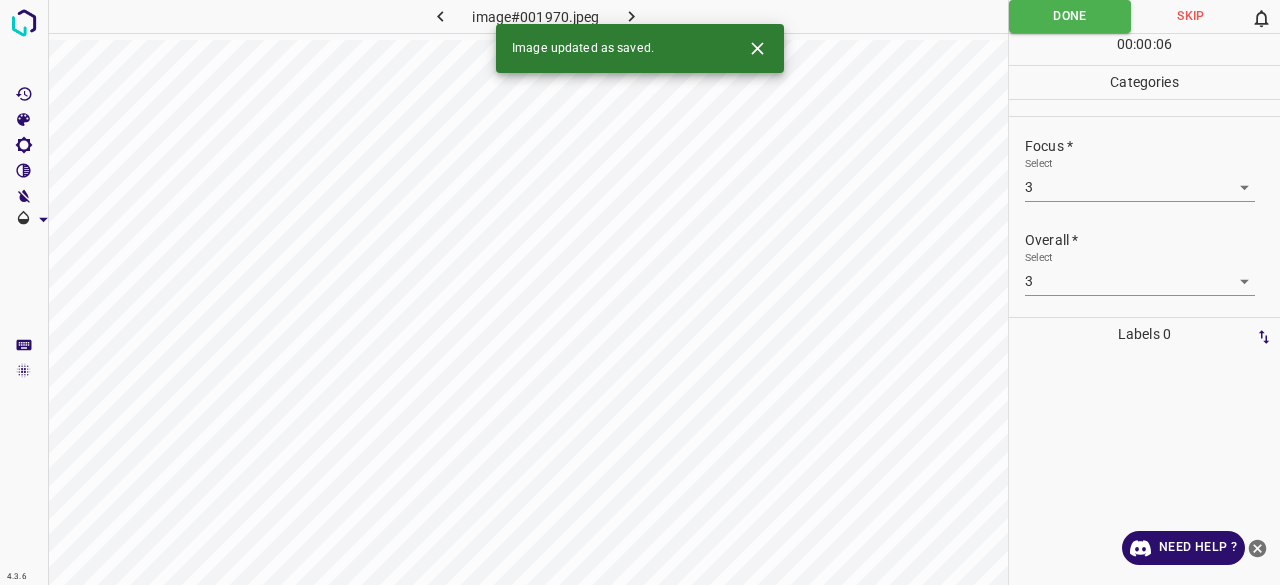 click 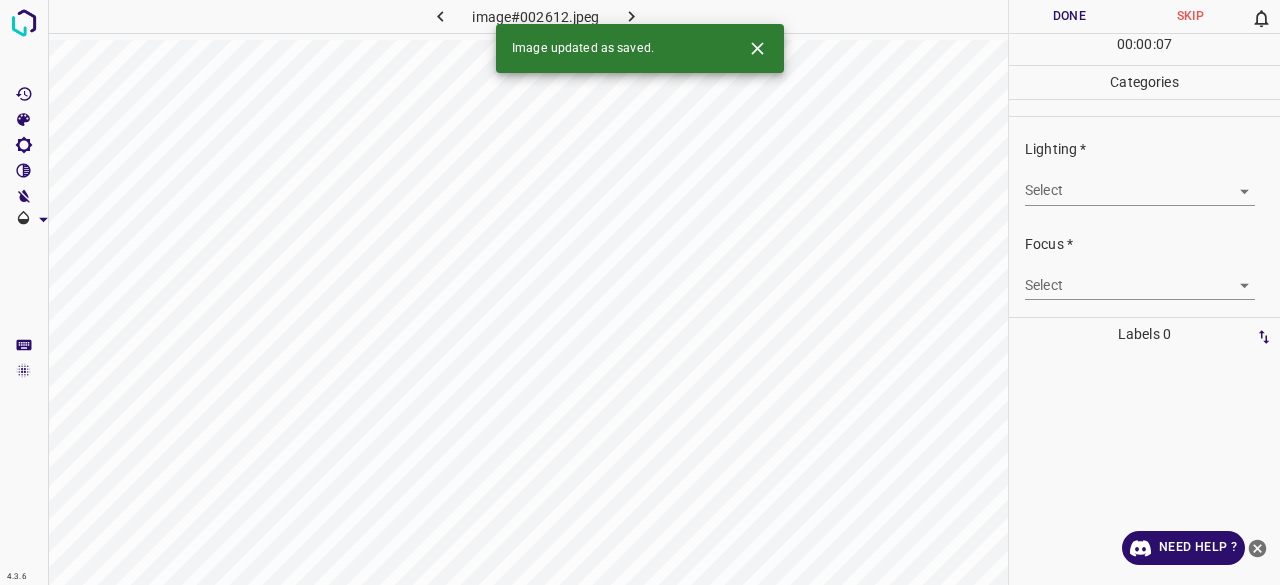 click on "4.3.6  image#002612.jpeg Done Skip 0 00   : 00   : 07   Categories Lighting *  Select ​ Focus *  Select ​ Overall *  Select ​ Labels   0 Categories 1 Lighting 2 Focus 3 Overall Tools Space Change between modes (Draw & Edit) I Auto labeling R Restore zoom M Zoom in N Zoom out Delete Delete selecte label Filters Z Restore filters X Saturation filter C Brightness filter V Contrast filter B Gray scale filter General O Download Image updated as saved. Need Help ? - Text - Hide - Delete" at bounding box center [640, 292] 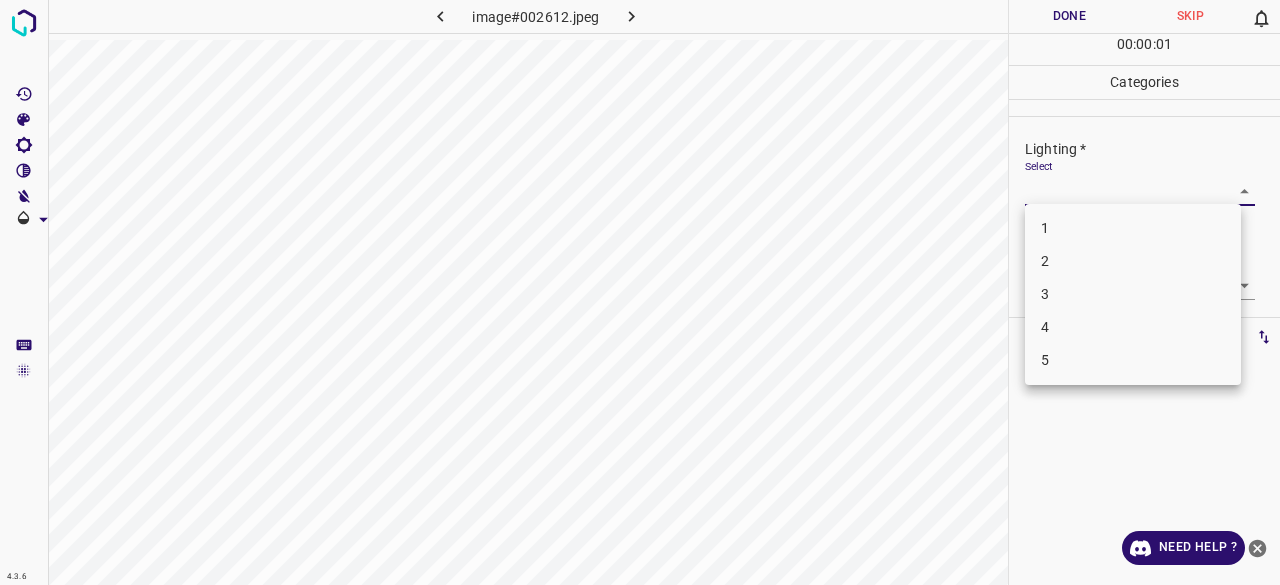 click on "3" at bounding box center [1133, 294] 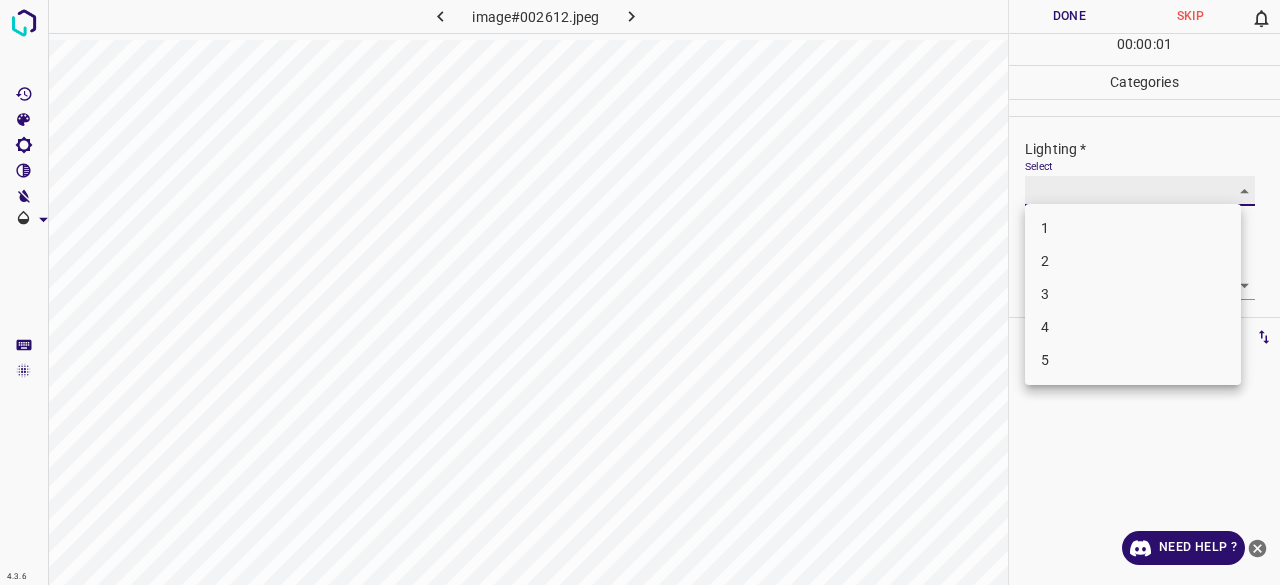 type on "3" 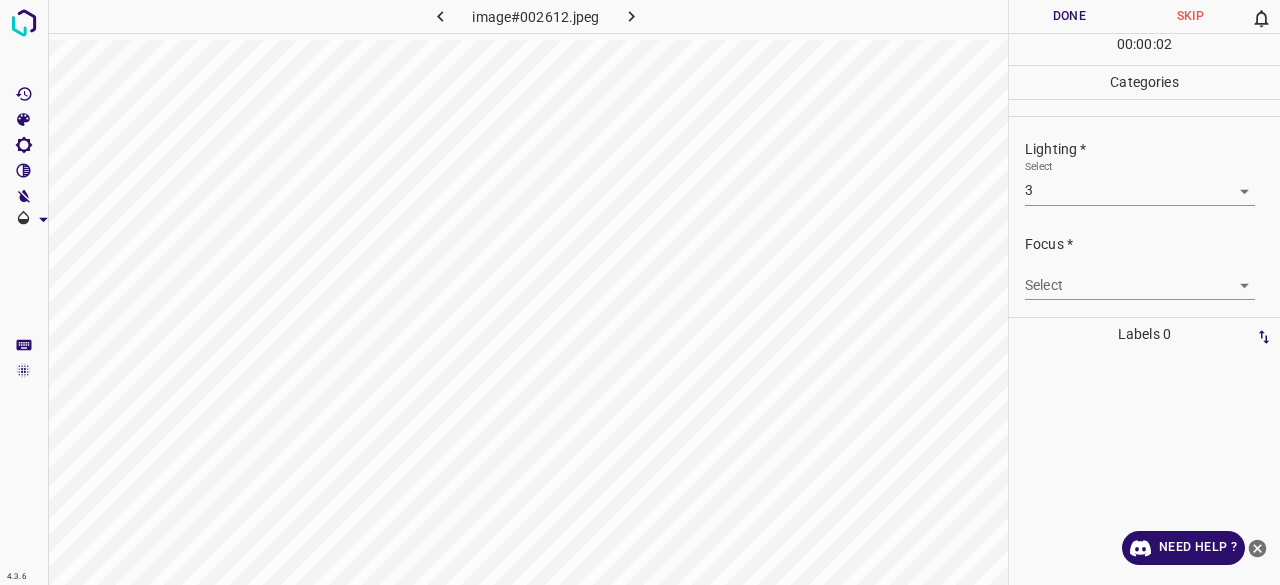 click on "4.3.6  image#002612.jpeg Done Skip 0 00   : 00   : 02   Categories Lighting *  Select 3 3 Focus *  Select ​ Overall *  Select ​ Labels   0 Categories 1 Lighting 2 Focus 3 Overall Tools Space Change between modes (Draw & Edit) I Auto labeling R Restore zoom M Zoom in N Zoom out Delete Delete selecte label Filters Z Restore filters X Saturation filter C Brightness filter V Contrast filter B Gray scale filter General O Download Need Help ? - Text - Hide - Delete" at bounding box center [640, 292] 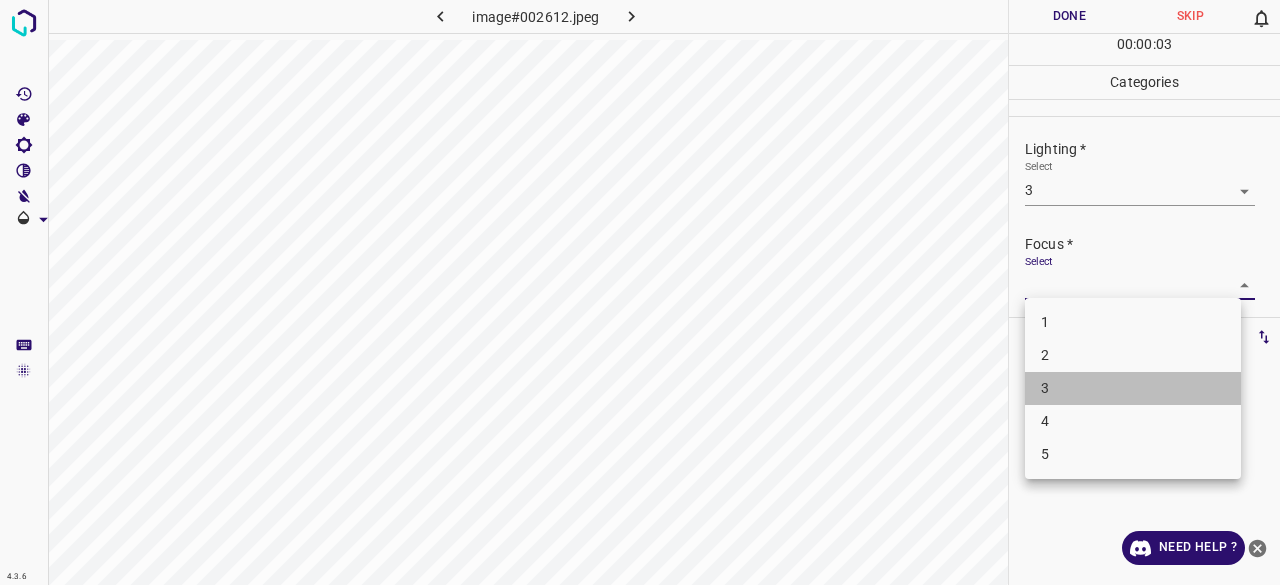 click on "3" at bounding box center [1133, 388] 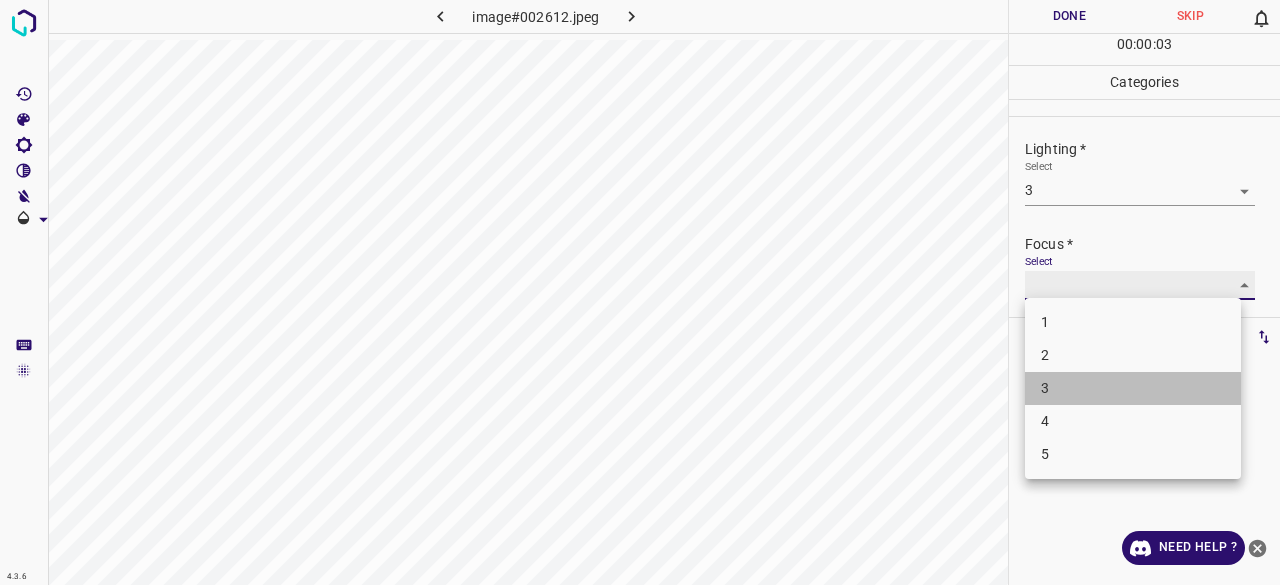 type on "3" 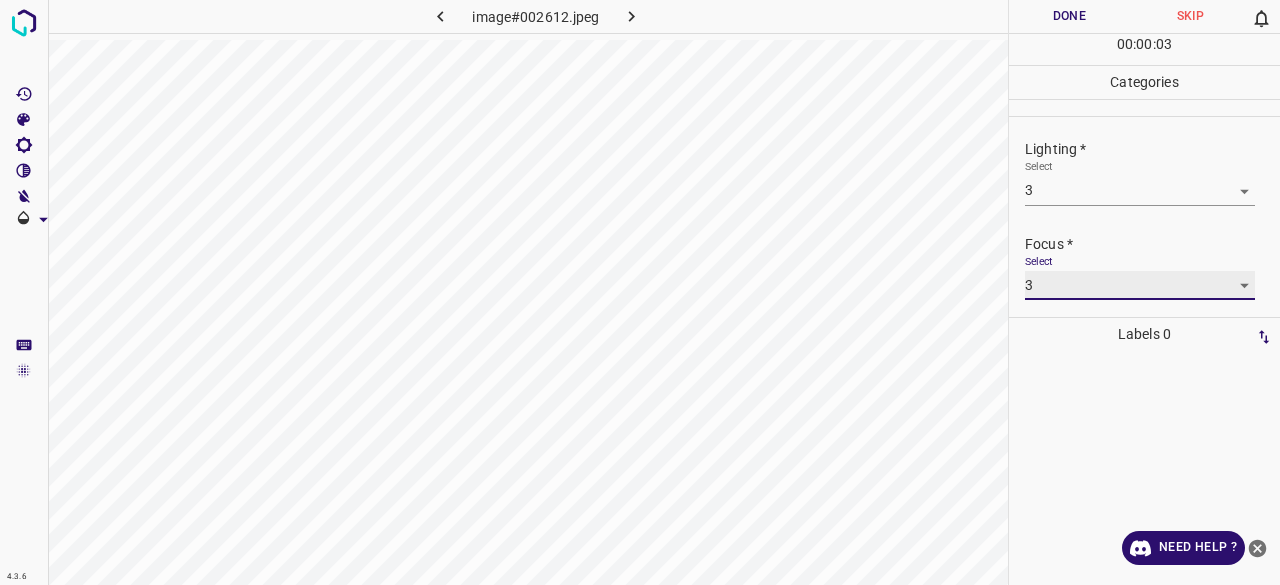 scroll, scrollTop: 98, scrollLeft: 0, axis: vertical 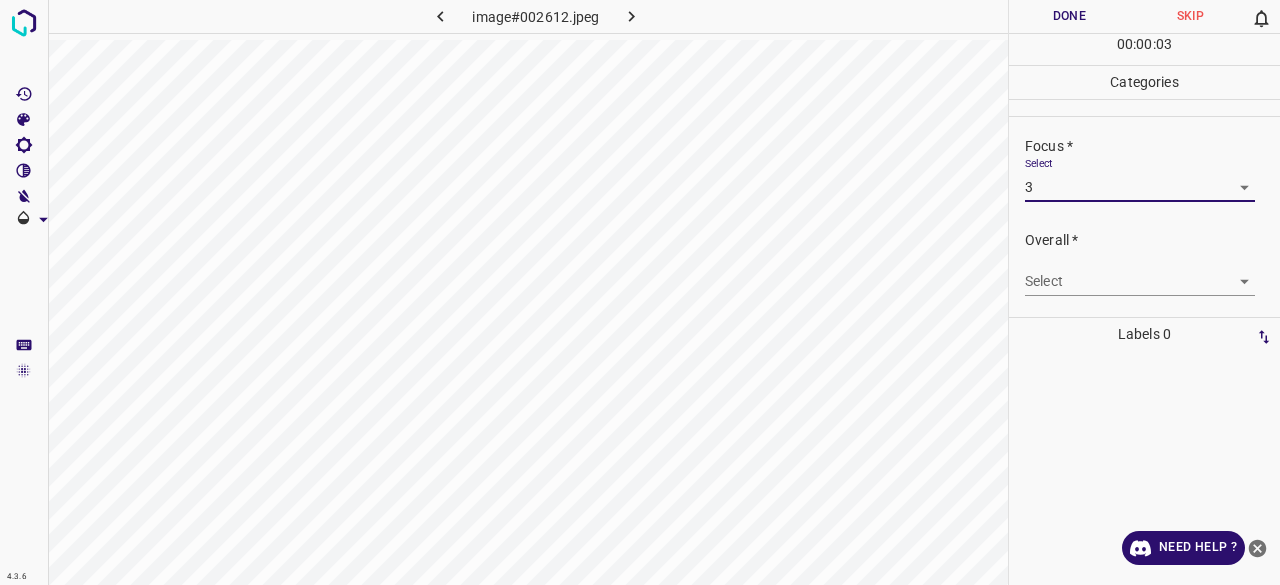 click on "Overall *  Select ​" at bounding box center (1144, 263) 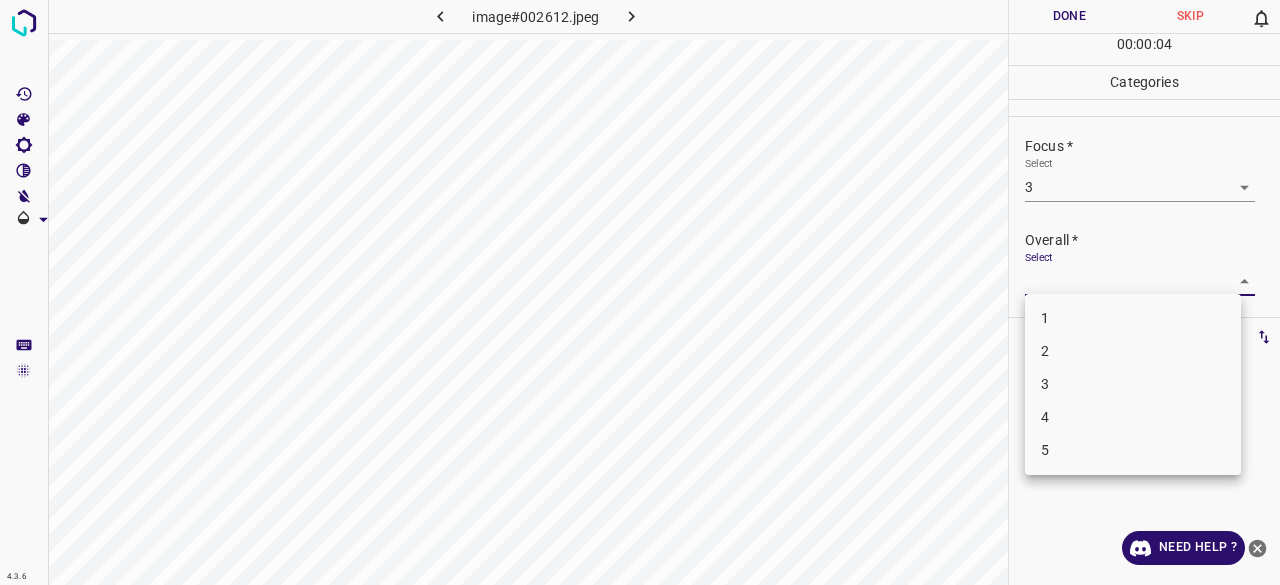click on "4.3.6  image#002612.jpeg Done Skip 0 00   : 00   : 04   Categories Lighting *  Select 3 3 Focus *  Select 3 3 Overall *  Select ​ Labels   0 Categories 1 Lighting 2 Focus 3 Overall Tools Space Change between modes (Draw & Edit) I Auto labeling R Restore zoom M Zoom in N Zoom out Delete Delete selecte label Filters Z Restore filters X Saturation filter C Brightness filter V Contrast filter B Gray scale filter General O Download Need Help ? - Text - Hide - Delete 1 2 3 4 5" at bounding box center [640, 292] 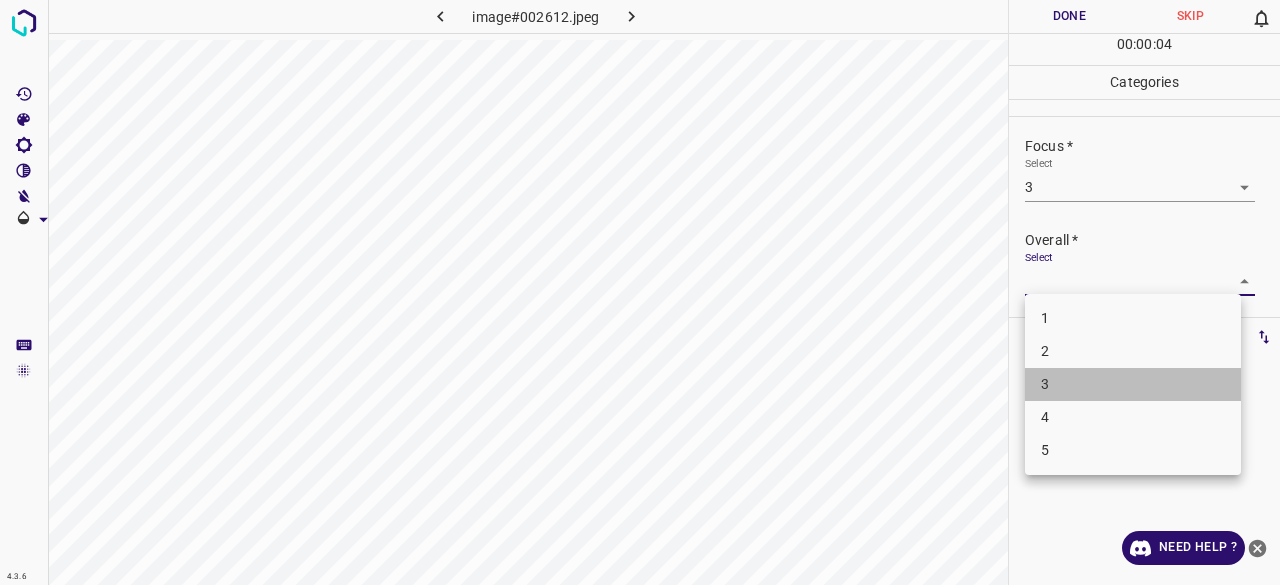 click on "3" at bounding box center [1133, 384] 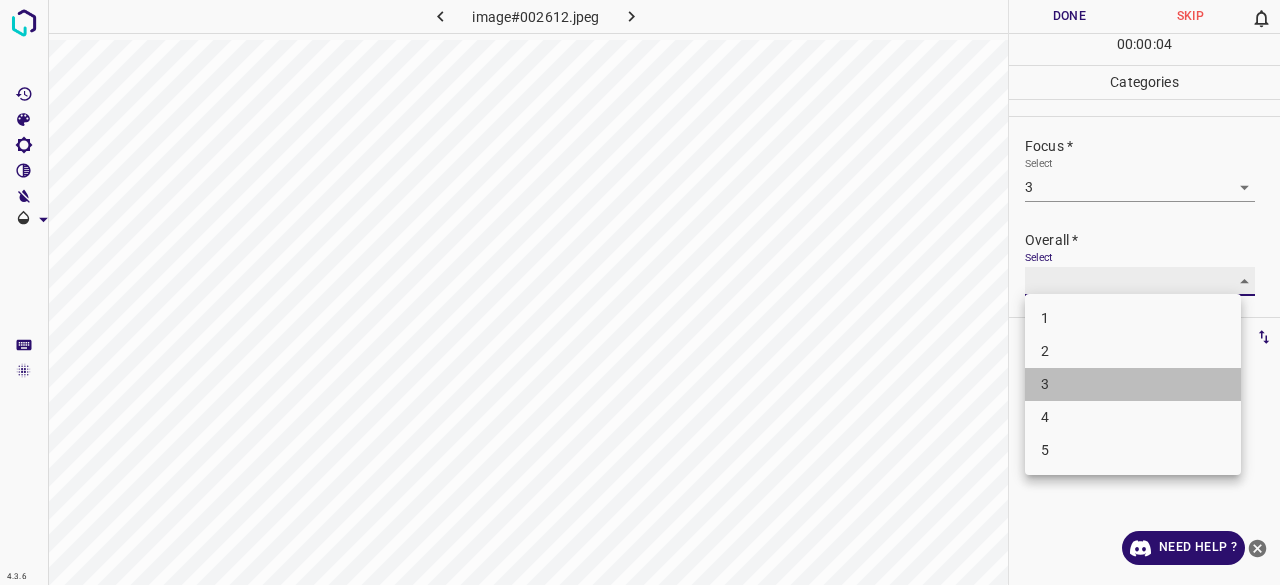 type on "3" 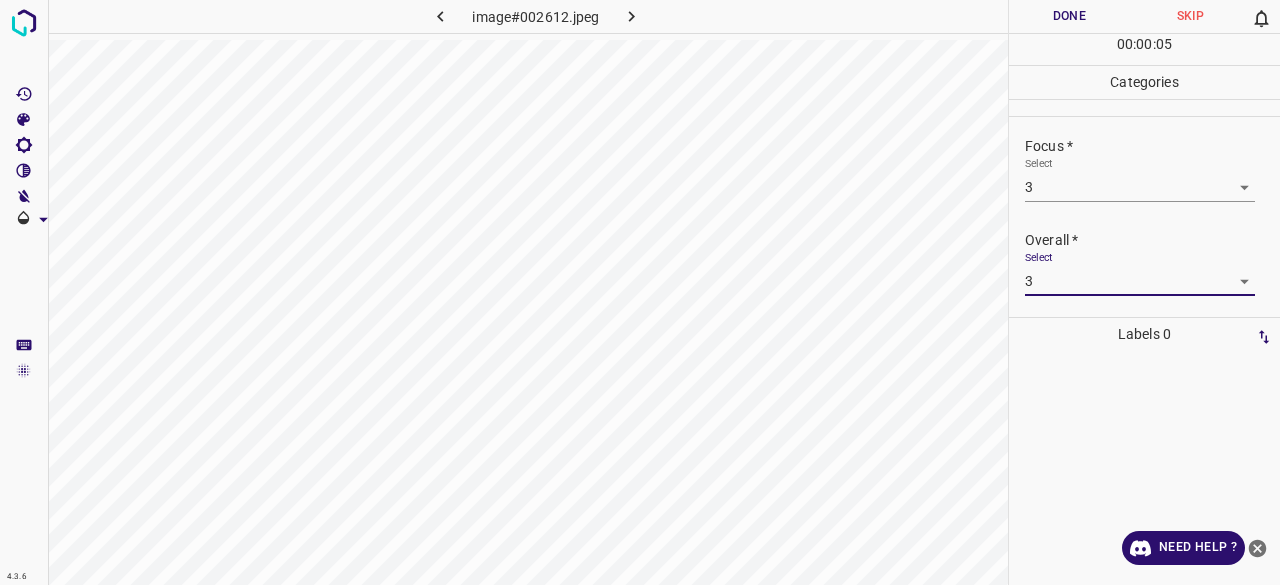 click on "Done" at bounding box center [1069, 16] 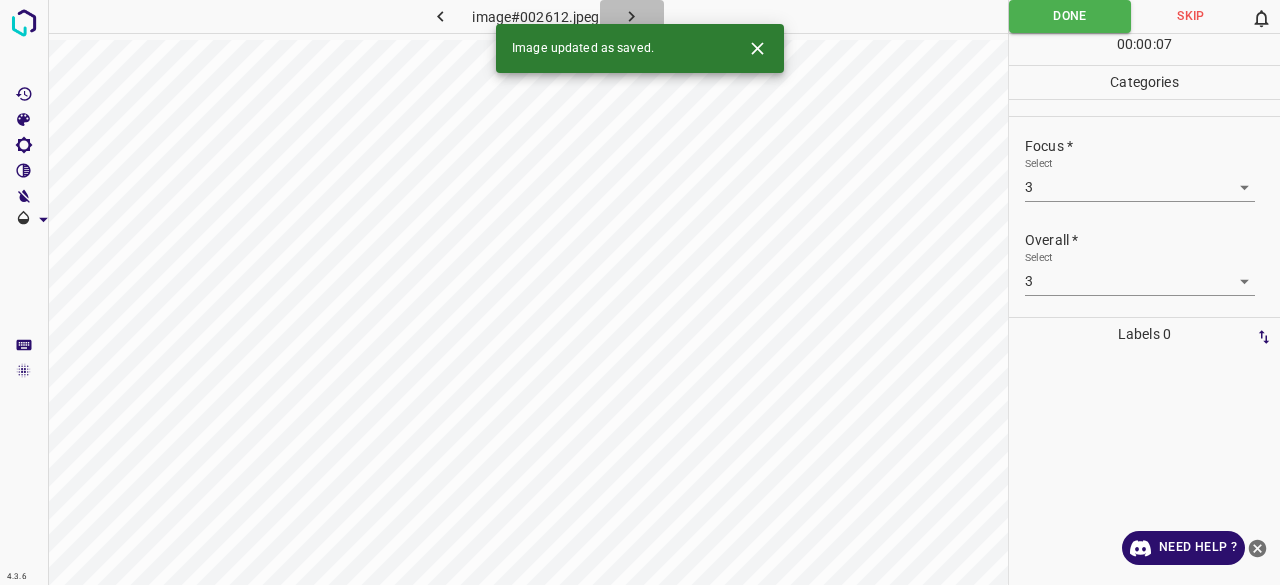 click 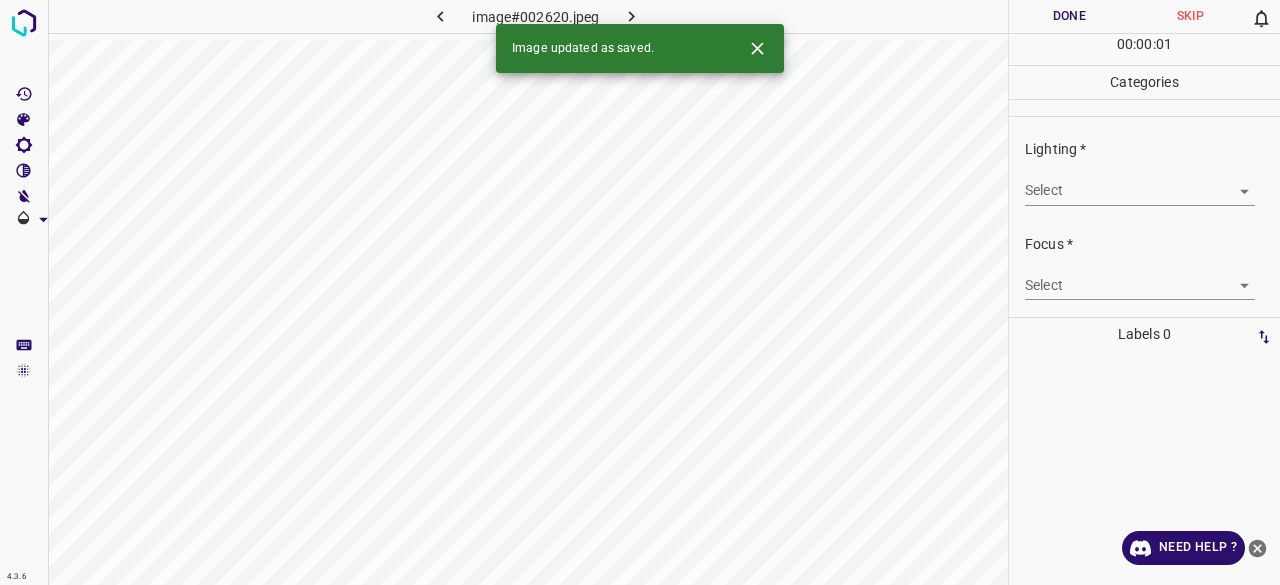click on "4.3.6  image#002620.jpeg Done Skip 0 00   : 00   : 01   Categories Lighting *  Select ​ Focus *  Select ​ Overall *  Select ​ Labels   0 Categories 1 Lighting 2 Focus 3 Overall Tools Space Change between modes (Draw & Edit) I Auto labeling R Restore zoom M Zoom in N Zoom out Delete Delete selecte label Filters Z Restore filters X Saturation filter C Brightness filter V Contrast filter B Gray scale filter General O Download Image updated as saved. Need Help ? - Text - Hide - Delete" at bounding box center (640, 292) 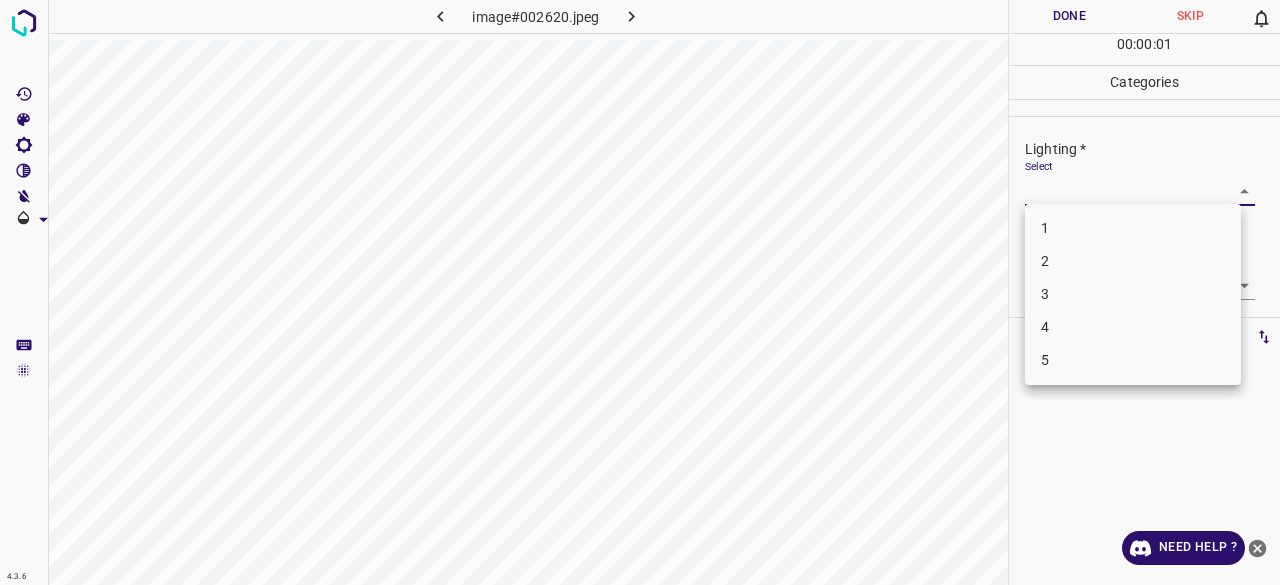 click on "3" at bounding box center [1133, 294] 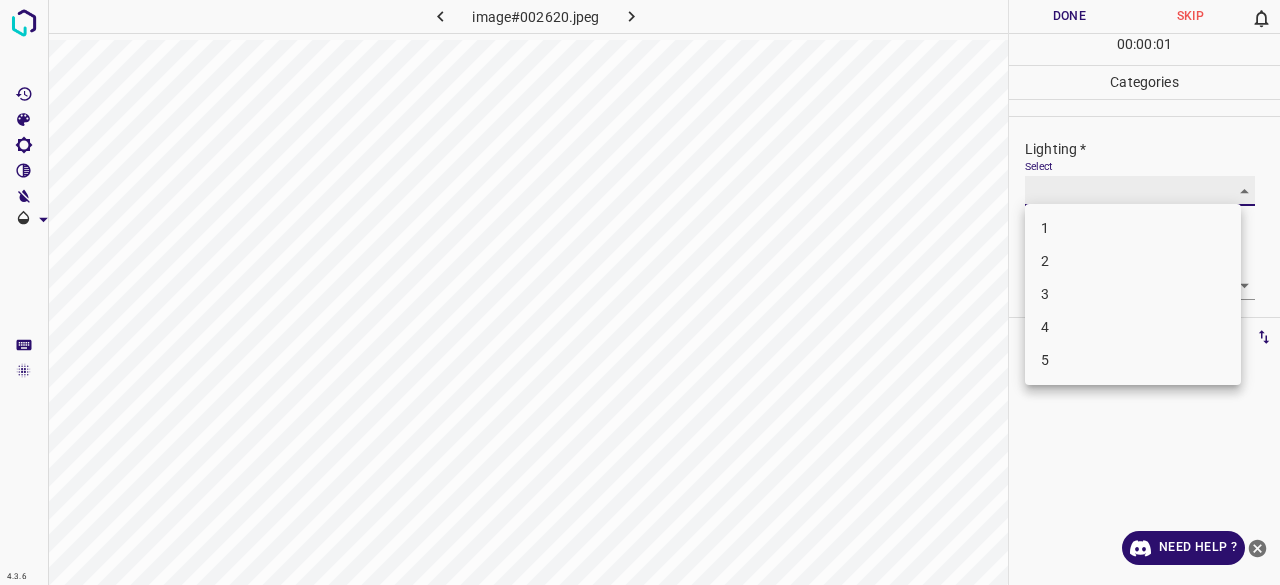 type on "3" 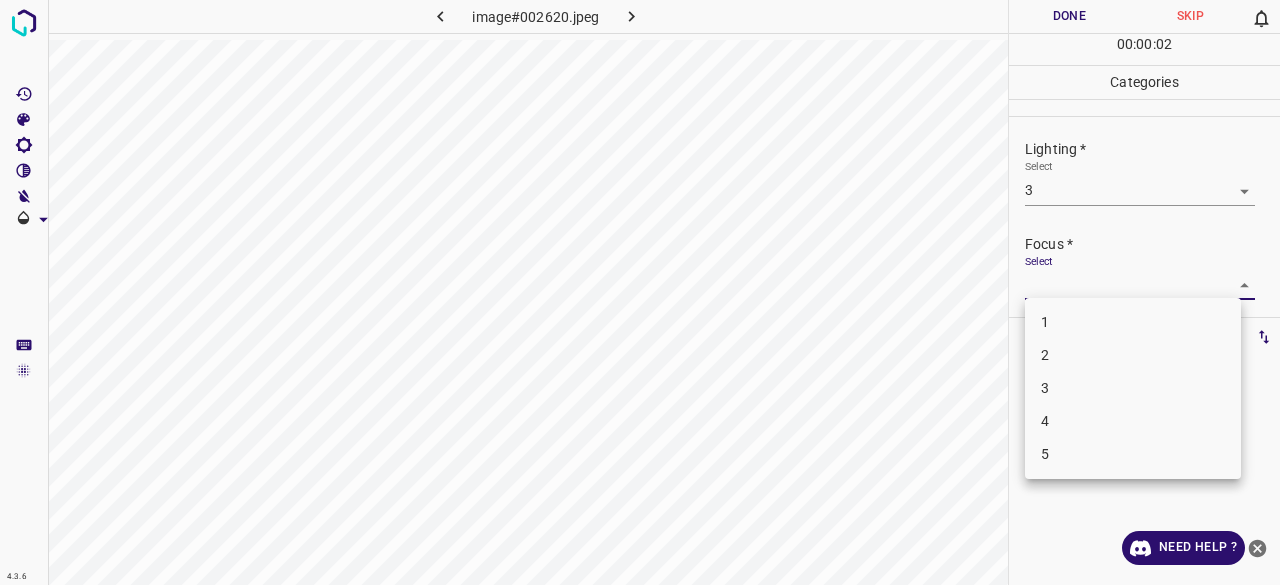 click on "4.3.6  image#002620.jpeg Done Skip 0 00   : 00   : 02   Categories Lighting *  Select 3 3 Focus *  Select ​ Overall *  Select ​ Labels   0 Categories 1 Lighting 2 Focus 3 Overall Tools Space Change between modes (Draw & Edit) I Auto labeling R Restore zoom M Zoom in N Zoom out Delete Delete selecte label Filters Z Restore filters X Saturation filter C Brightness filter V Contrast filter B Gray scale filter General O Download Need Help ? - Text - Hide - Delete 1 2 3 4 5" at bounding box center (640, 292) 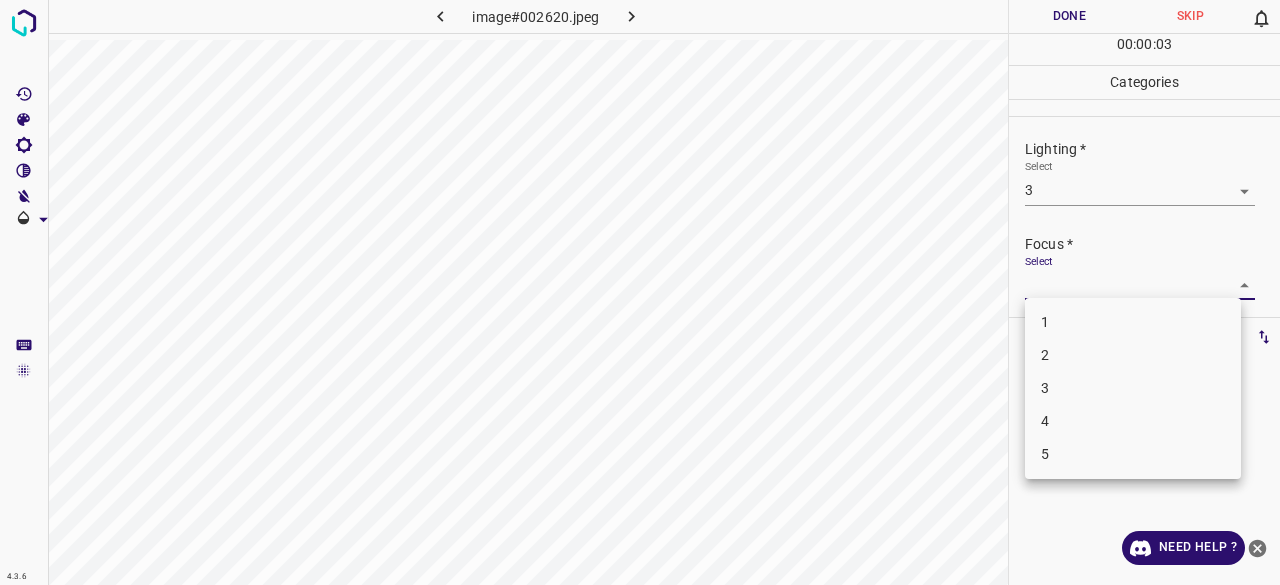 click on "3" at bounding box center (1133, 388) 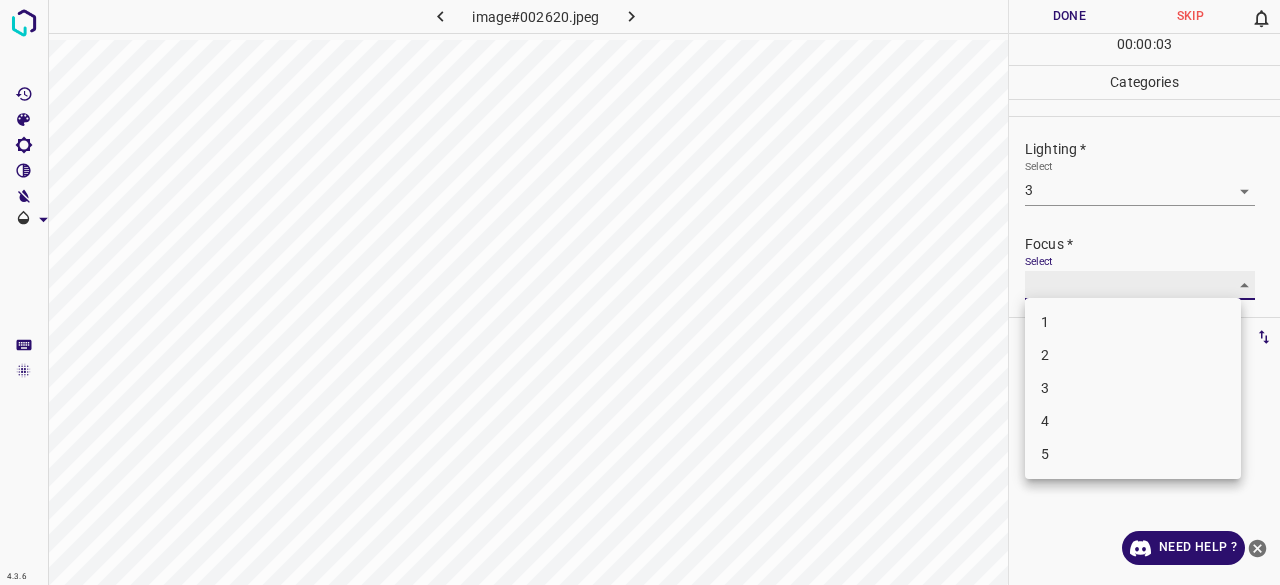 type on "3" 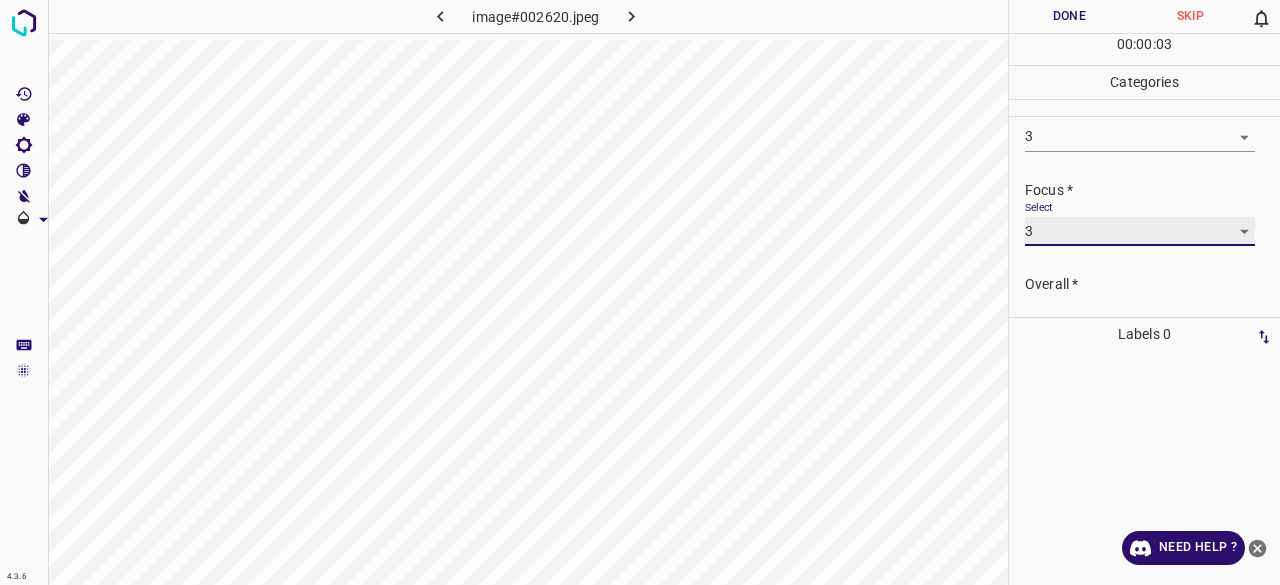 scroll, scrollTop: 98, scrollLeft: 0, axis: vertical 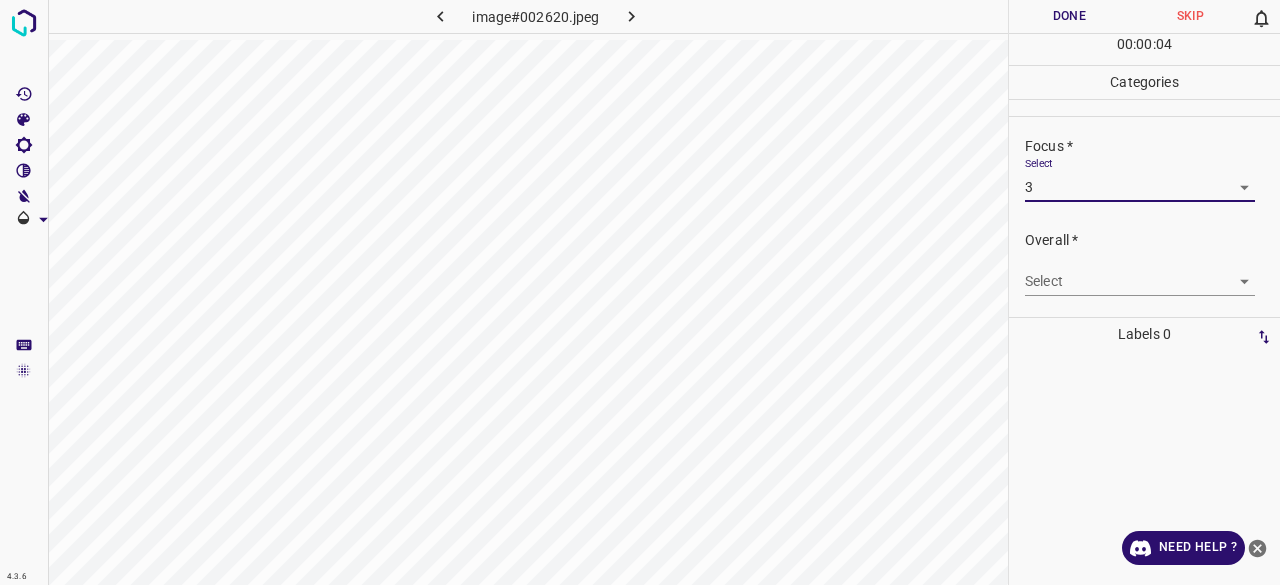 click on "4.3.6  image#002620.jpeg Done Skip 0 00   : 00   : 04   Categories Lighting *  Select 3 3 Focus *  Select 3 3 Overall *  Select ​ Labels   0 Categories 1 Lighting 2 Focus 3 Overall Tools Space Change between modes (Draw & Edit) I Auto labeling R Restore zoom M Zoom in N Zoom out Delete Delete selecte label Filters Z Restore filters X Saturation filter C Brightness filter V Contrast filter B Gray scale filter General O Download Need Help ? - Text - Hide - Delete" at bounding box center [640, 292] 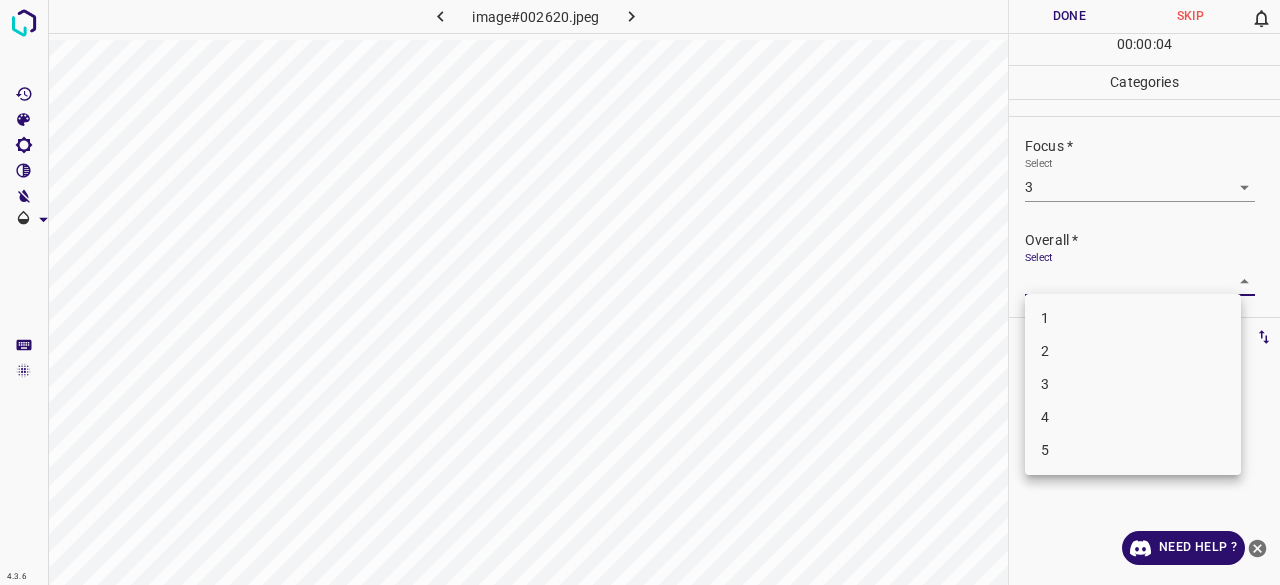 click on "3" at bounding box center [1133, 384] 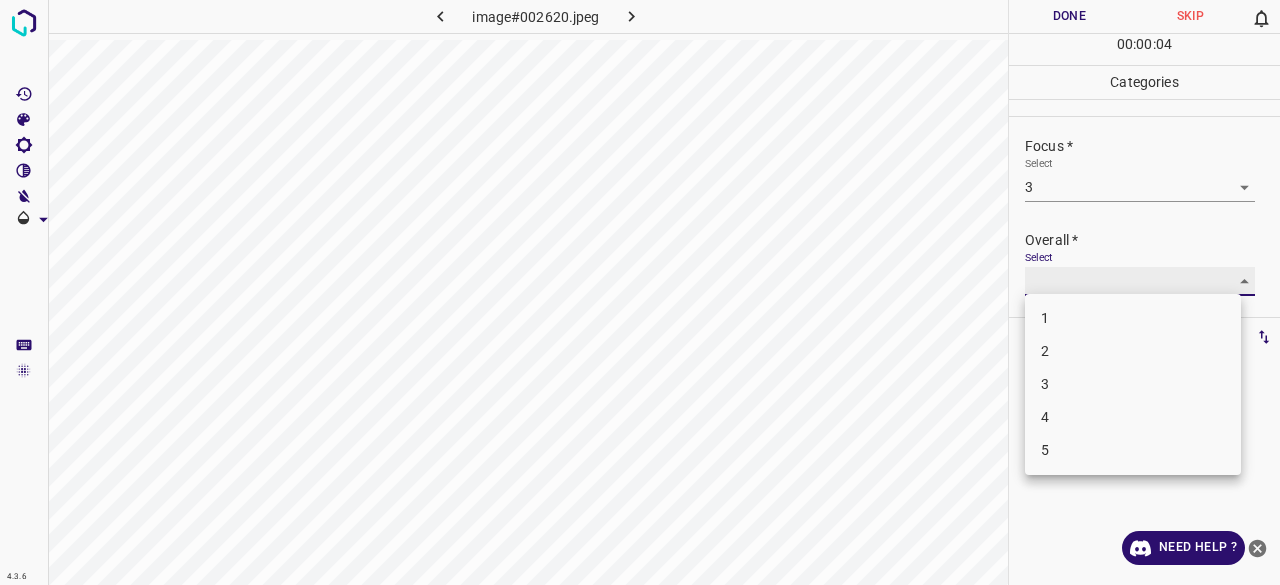 type on "3" 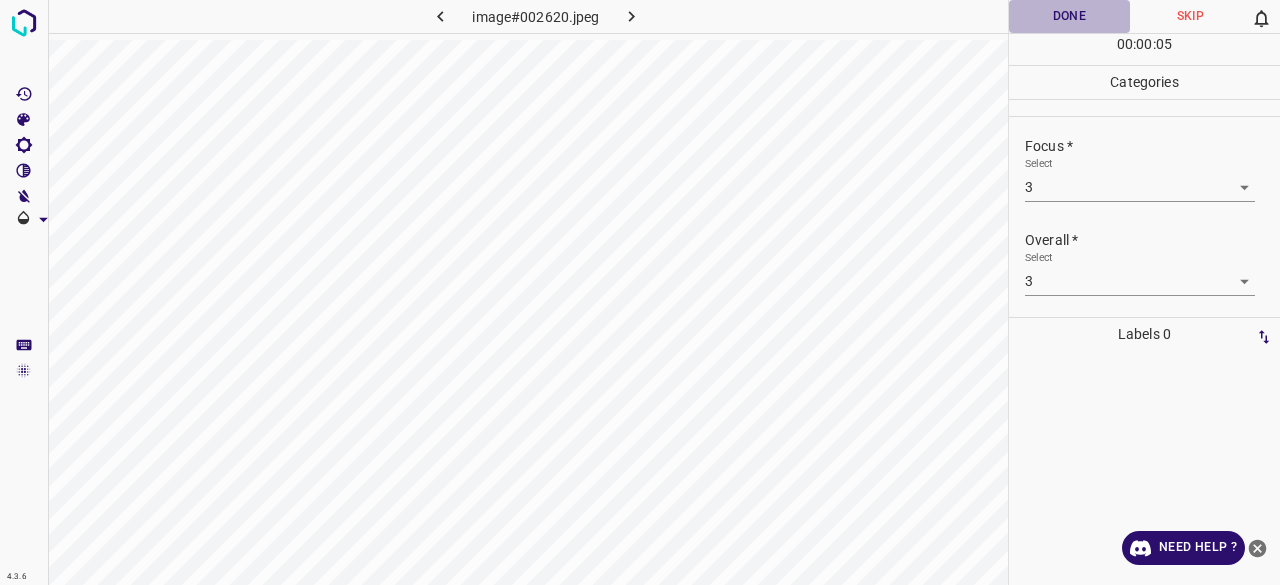 drag, startPoint x: 1022, startPoint y: 27, endPoint x: 866, endPoint y: 31, distance: 156.05127 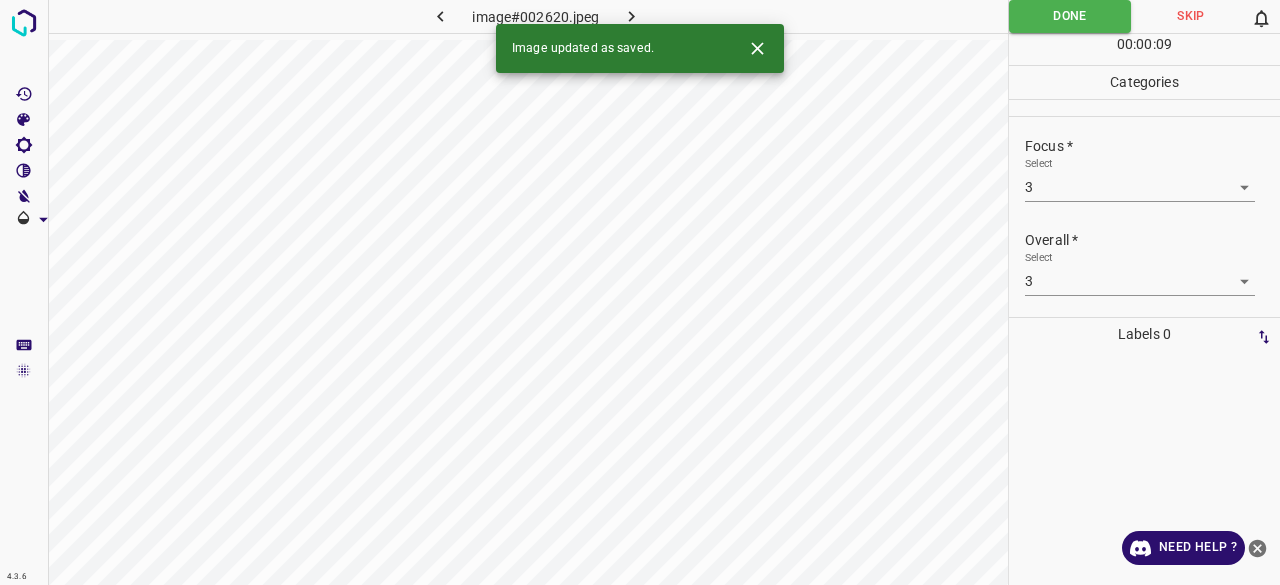 click 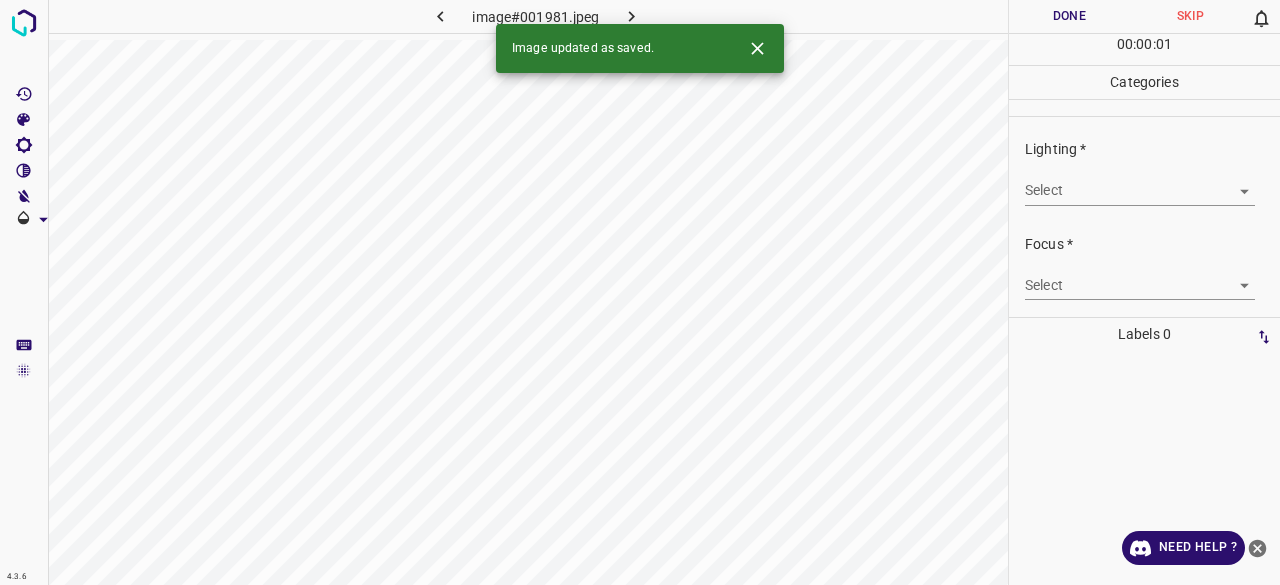 click on "4.3.6  image#001981.jpeg Done Skip 0 00   : 00   : 01   Categories Lighting *  Select ​ Focus *  Select ​ Overall *  Select ​ Labels   0 Categories 1 Lighting 2 Focus 3 Overall Tools Space Change between modes (Draw & Edit) I Auto labeling R Restore zoom M Zoom in N Zoom out Delete Delete selecte label Filters Z Restore filters X Saturation filter C Brightness filter V Contrast filter B Gray scale filter General O Download Image updated as saved. Need Help ? - Text - Hide - Delete" at bounding box center (640, 292) 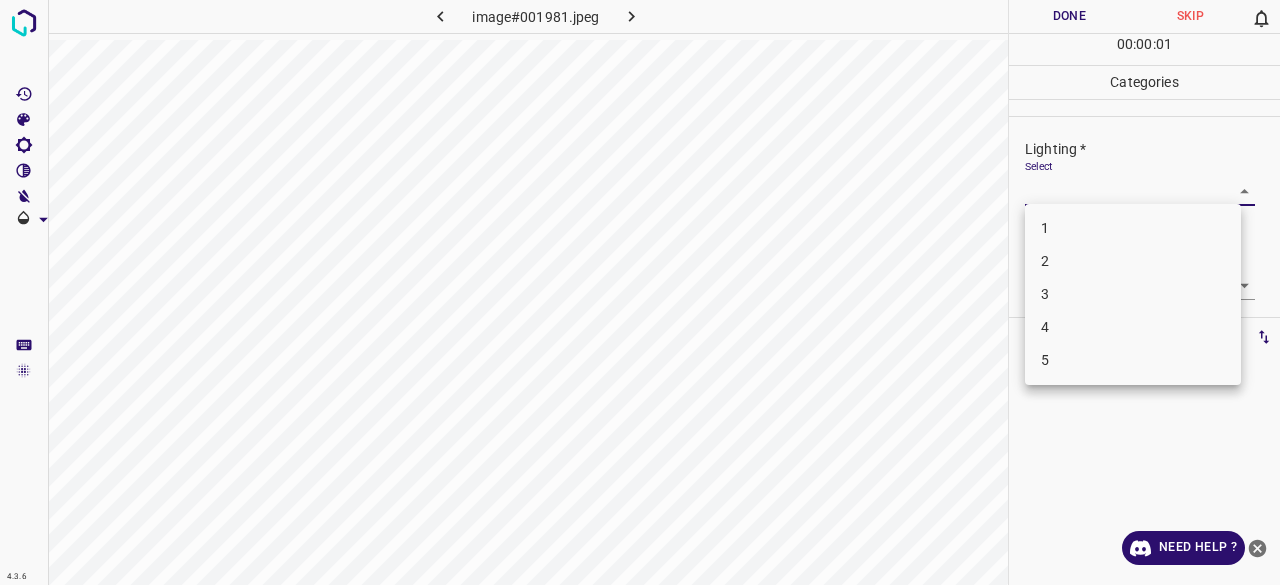 click on "3" at bounding box center (1133, 294) 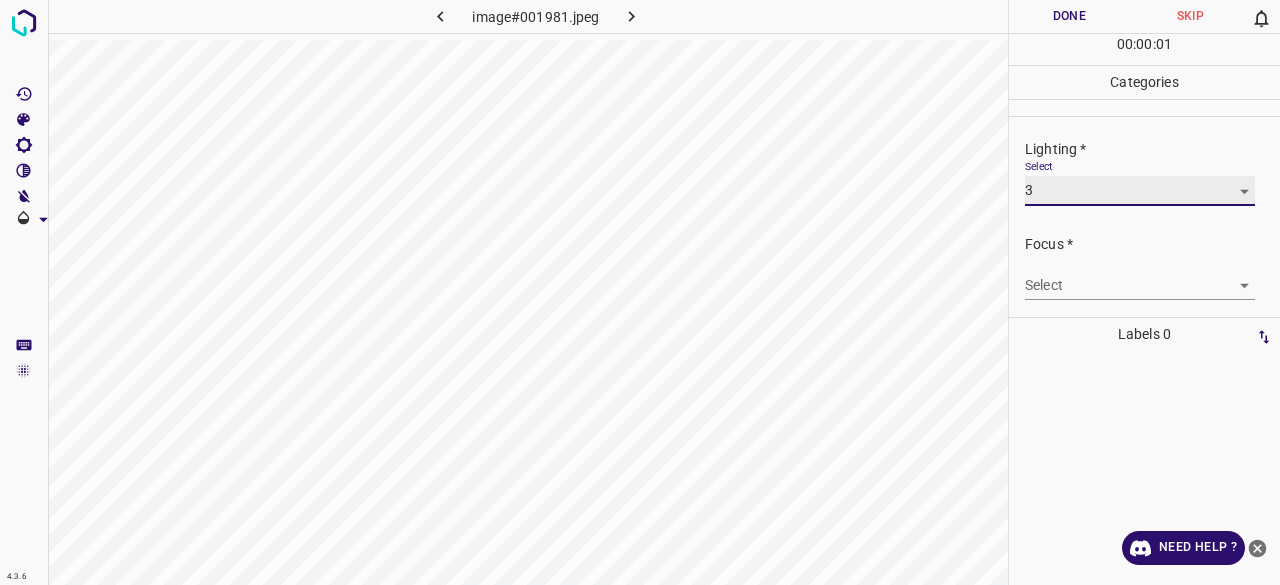 type on "3" 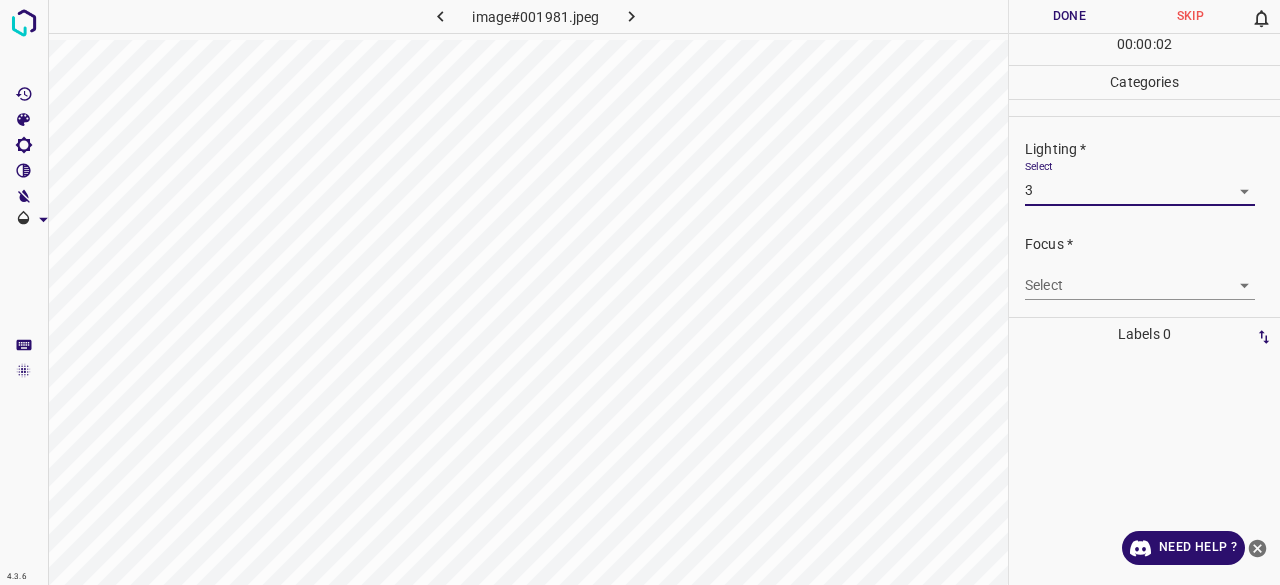 click on "4.3.6  image#001981.jpeg Done Skip 0 00   : 00   : 02   Categories Lighting *  Select 3 3 Focus *  Select ​ Overall *  Select ​ Labels   0 Categories 1 Lighting 2 Focus 3 Overall Tools Space Change between modes (Draw & Edit) I Auto labeling R Restore zoom M Zoom in N Zoom out Delete Delete selecte label Filters Z Restore filters X Saturation filter C Brightness filter V Contrast filter B Gray scale filter General O Download Need Help ? - Text - Hide - Delete 1 2 3 4 5" at bounding box center [640, 292] 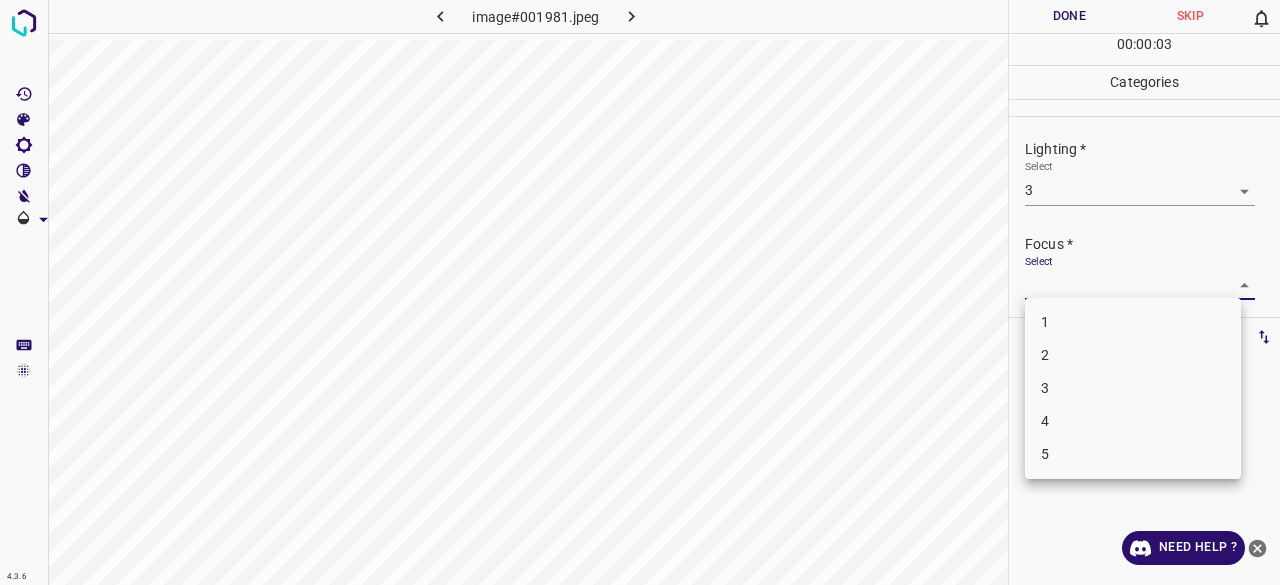 click on "3" at bounding box center (1133, 388) 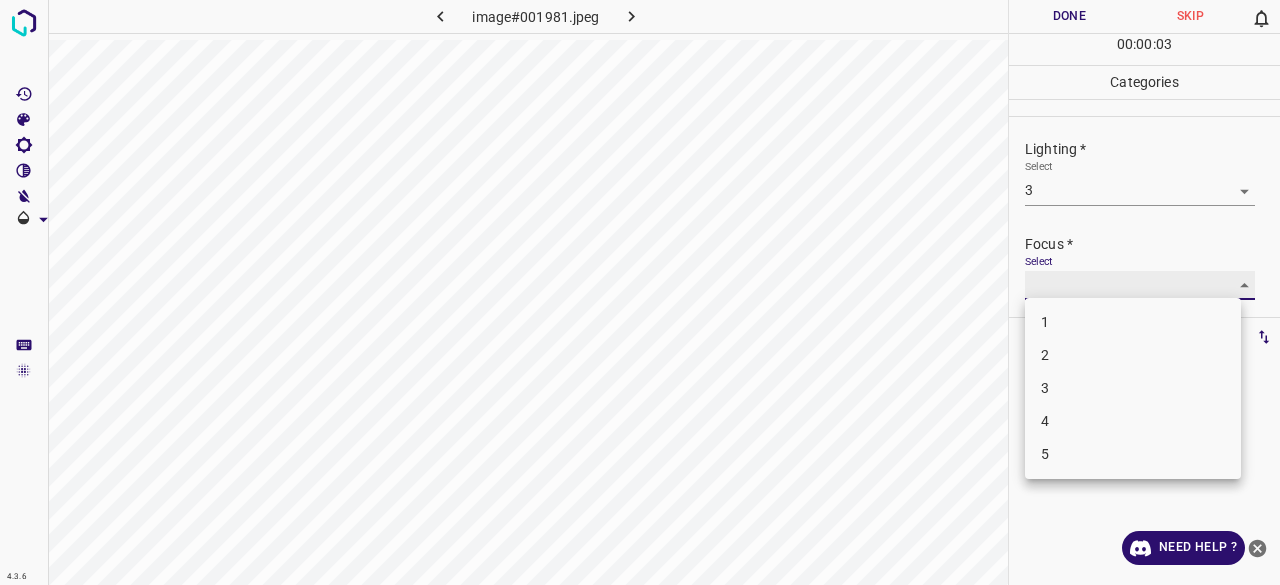 type on "3" 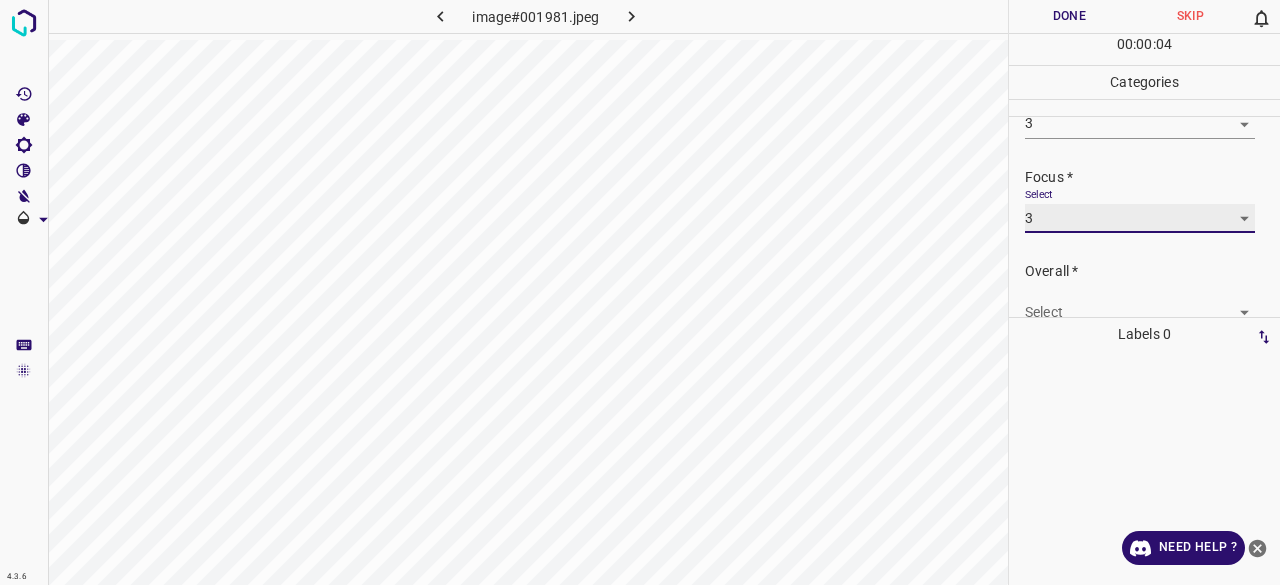 scroll, scrollTop: 98, scrollLeft: 0, axis: vertical 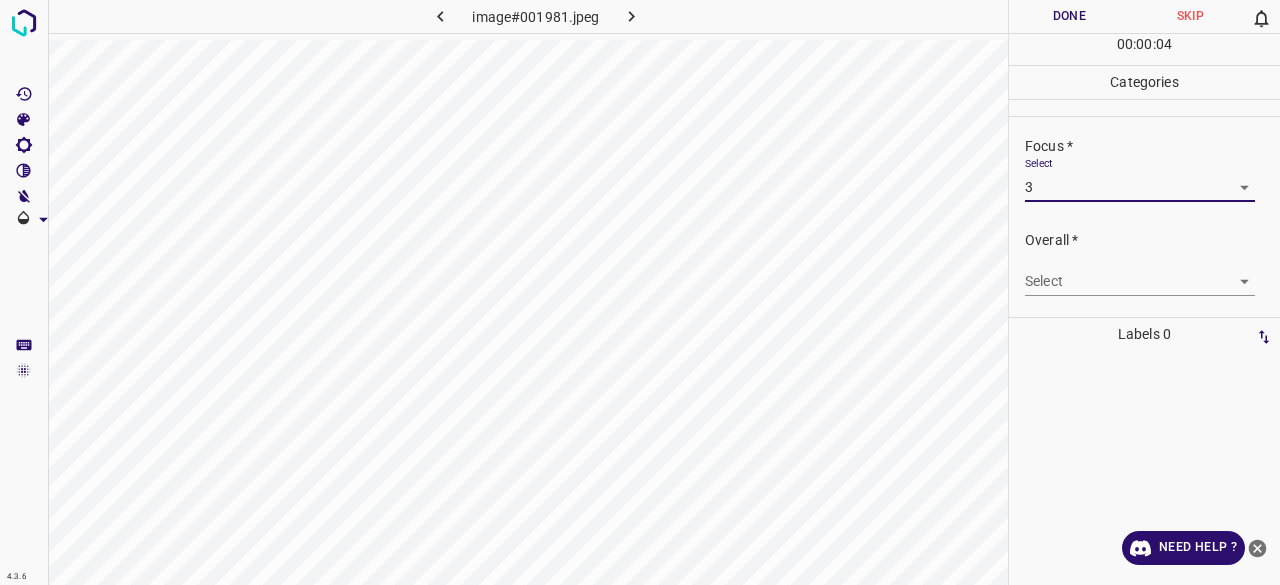 click on "4.3.6  image#001981.jpeg Done Skip 0 00   : 00   : 04   Categories Lighting *  Select 3 3 Focus *  Select 3 3 Overall *  Select ​ Labels   0 Categories 1 Lighting 2 Focus 3 Overall Tools Space Change between modes (Draw & Edit) I Auto labeling R Restore zoom M Zoom in N Zoom out Delete Delete selecte label Filters Z Restore filters X Saturation filter C Brightness filter V Contrast filter B Gray scale filter General O Download Need Help ? - Text - Hide - Delete" at bounding box center [640, 292] 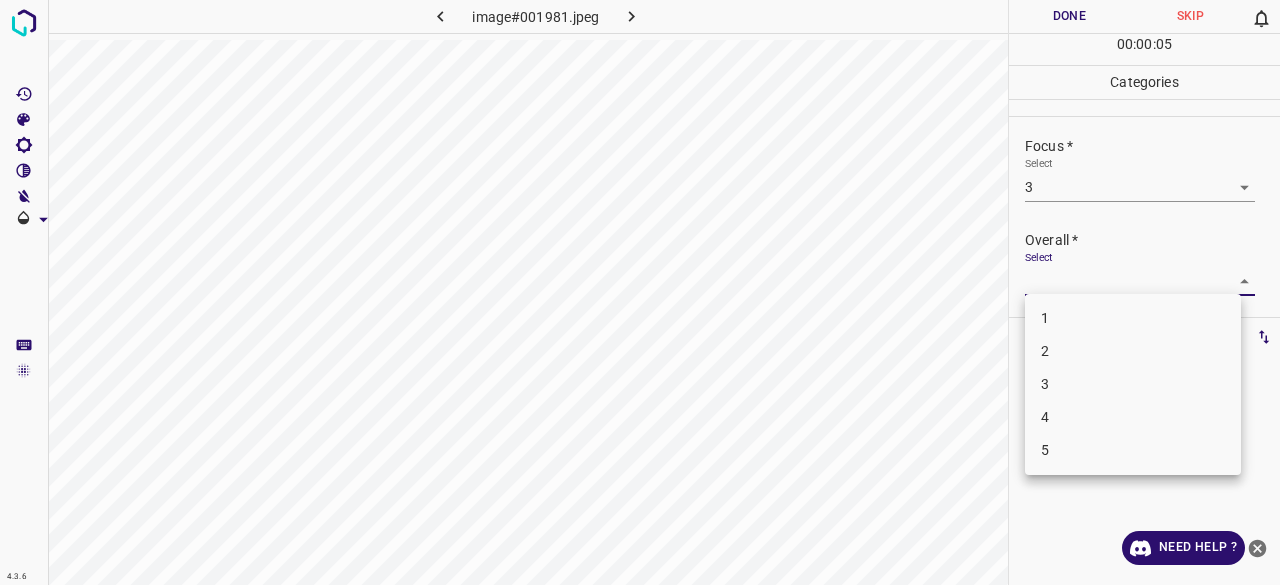 click on "3" at bounding box center (1133, 384) 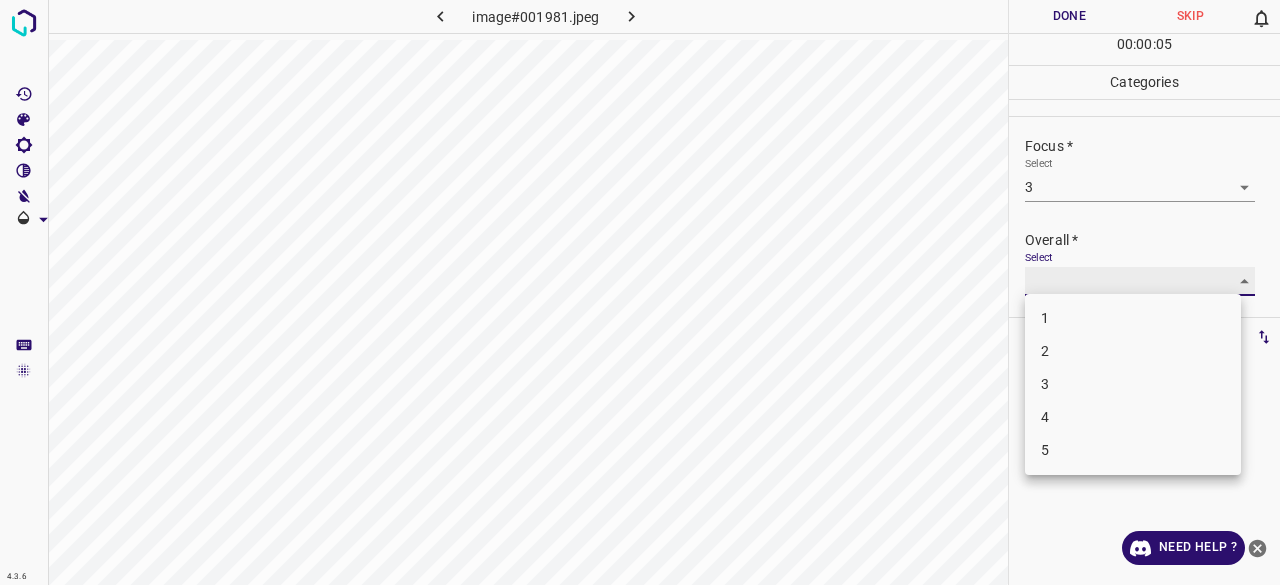 type on "3" 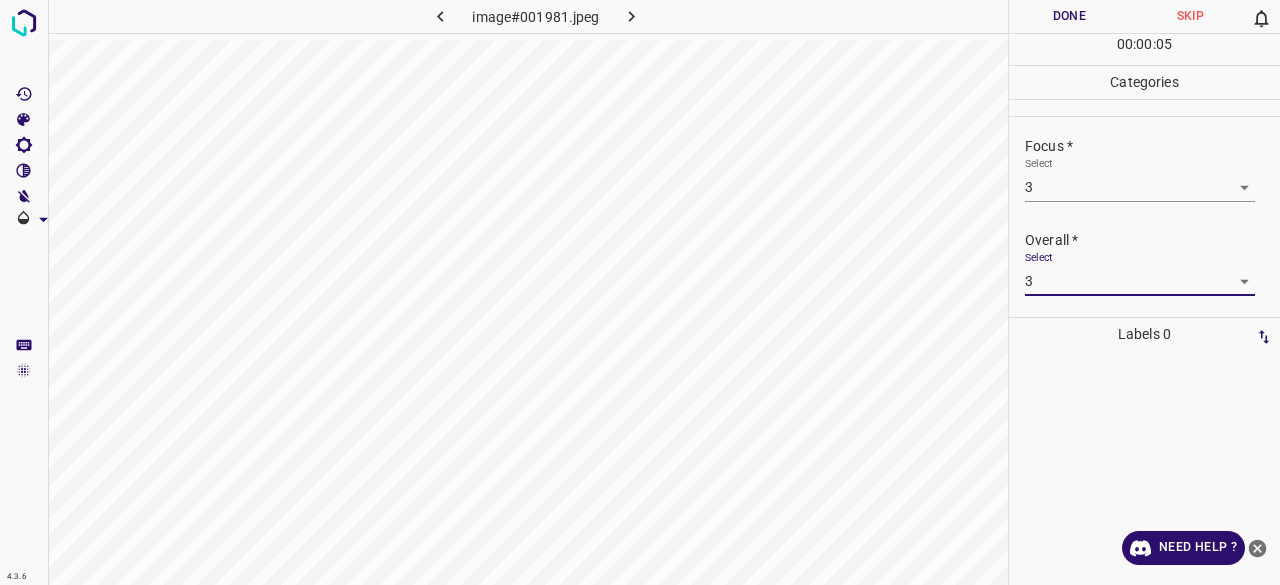 click on "Done" at bounding box center (1069, 16) 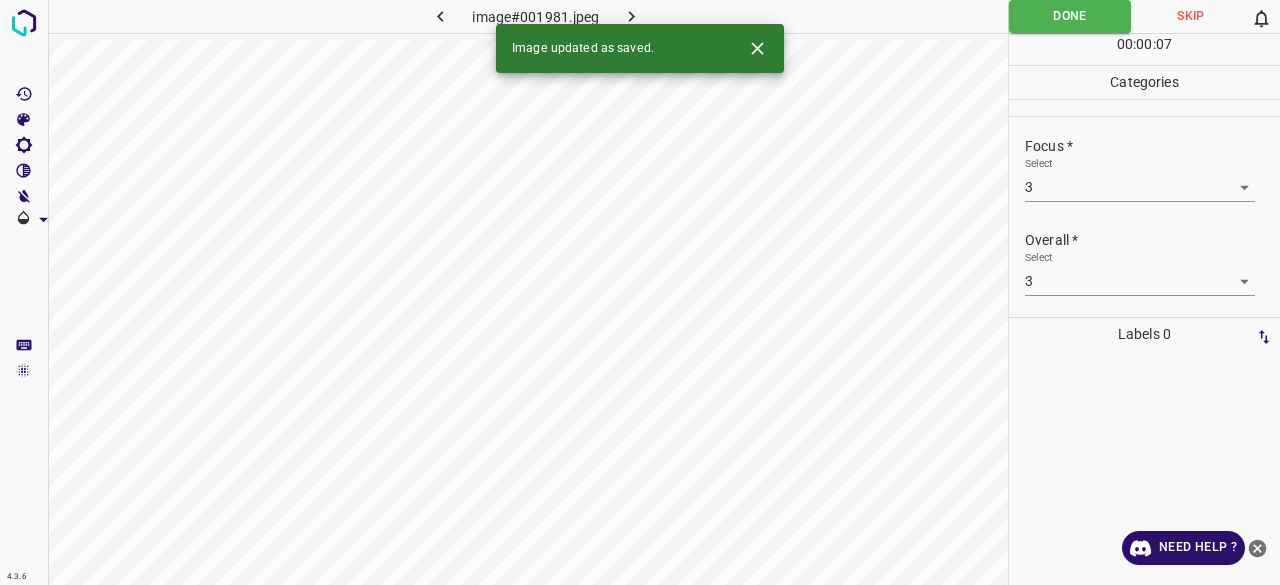 click at bounding box center (632, 16) 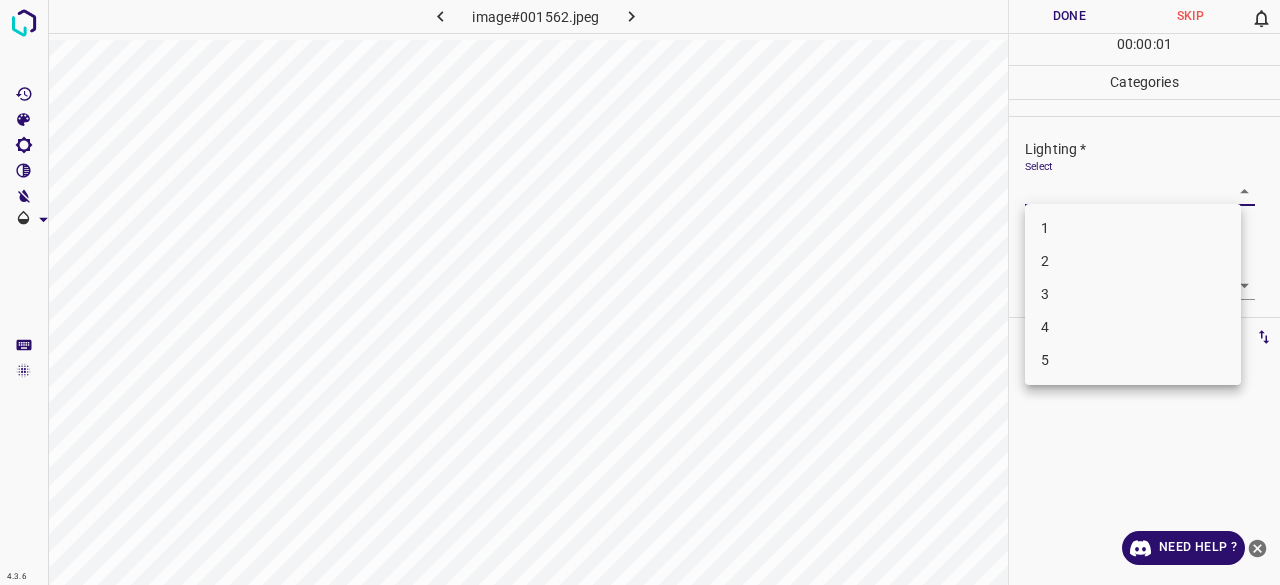 click on "4.3.6  image#001562.jpeg Done Skip 0 00   : 00   : 01   Categories Lighting *  Select ​ Focus *  Select ​ Overall *  Select ​ Labels   0 Categories 1 Lighting 2 Focus 3 Overall Tools Space Change between modes (Draw & Edit) I Auto labeling R Restore zoom M Zoom in N Zoom out Delete Delete selecte label Filters Z Restore filters X Saturation filter C Brightness filter V Contrast filter B Gray scale filter General O Download Need Help ? - Text - Hide - Delete 1 2 3 4 5" at bounding box center (640, 292) 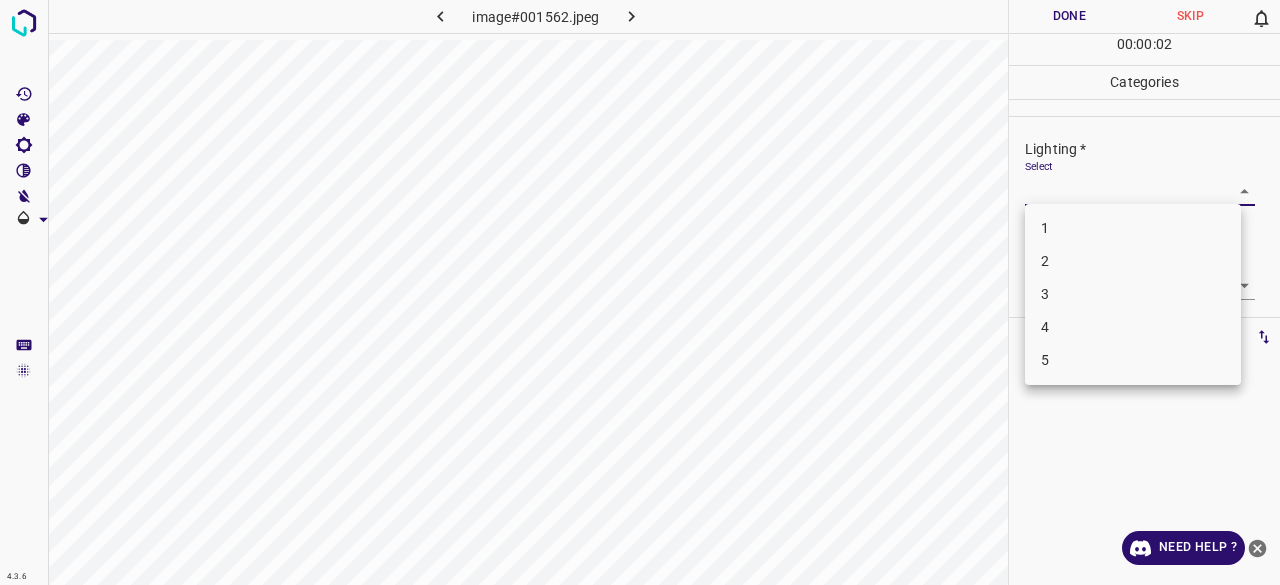 click on "3" at bounding box center [1133, 294] 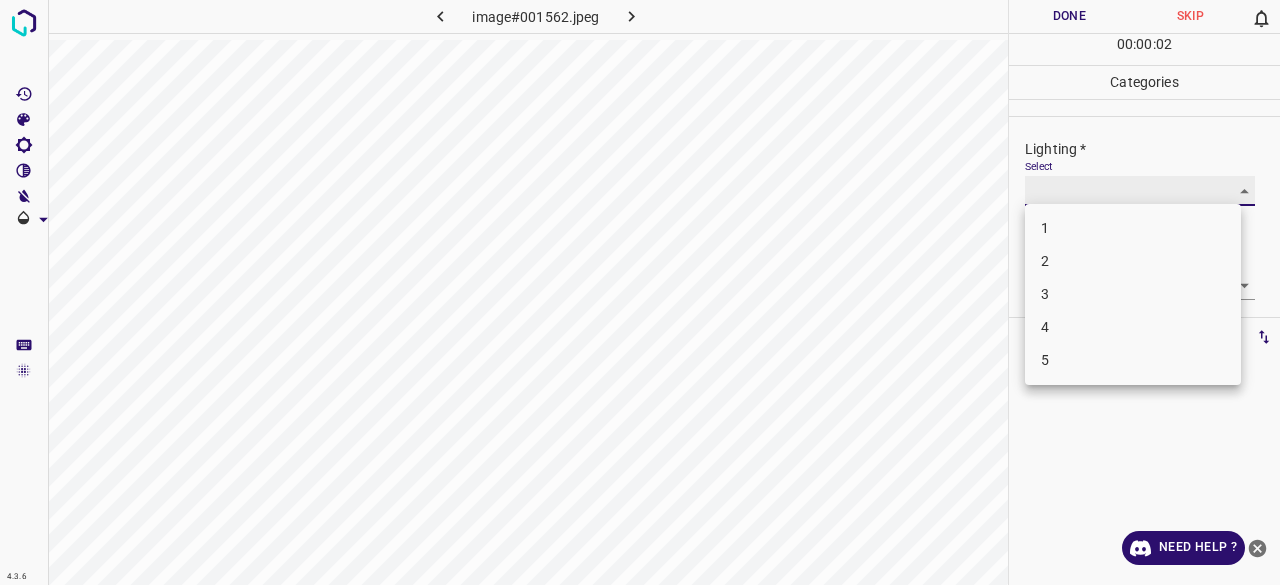 type on "3" 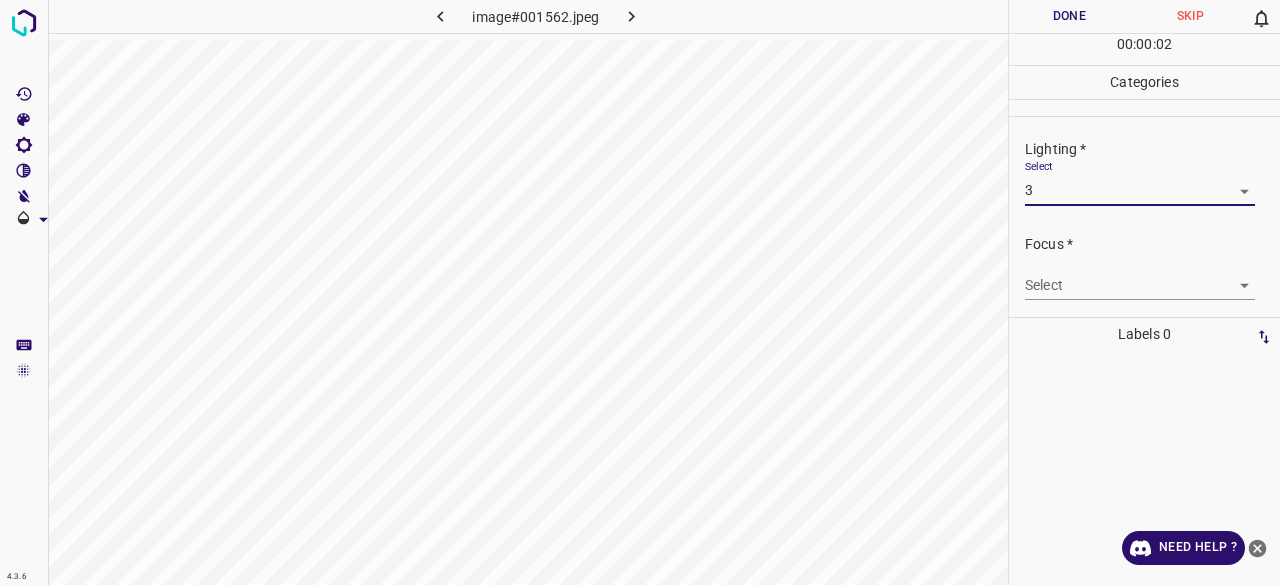 click on "4.3.6  image#001562.jpeg Done Skip 0 00   : 00   : 02   Categories Lighting *  Select 3 3 Focus *  Select ​ Overall *  Select ​ Labels   0 Categories 1 Lighting 2 Focus 3 Overall Tools Space Change between modes (Draw & Edit) I Auto labeling R Restore zoom M Zoom in N Zoom out Delete Delete selecte label Filters Z Restore filters X Saturation filter C Brightness filter V Contrast filter B Gray scale filter General O Download Need Help ? - Text - Hide - Delete 1 2 3 4 5" at bounding box center (640, 292) 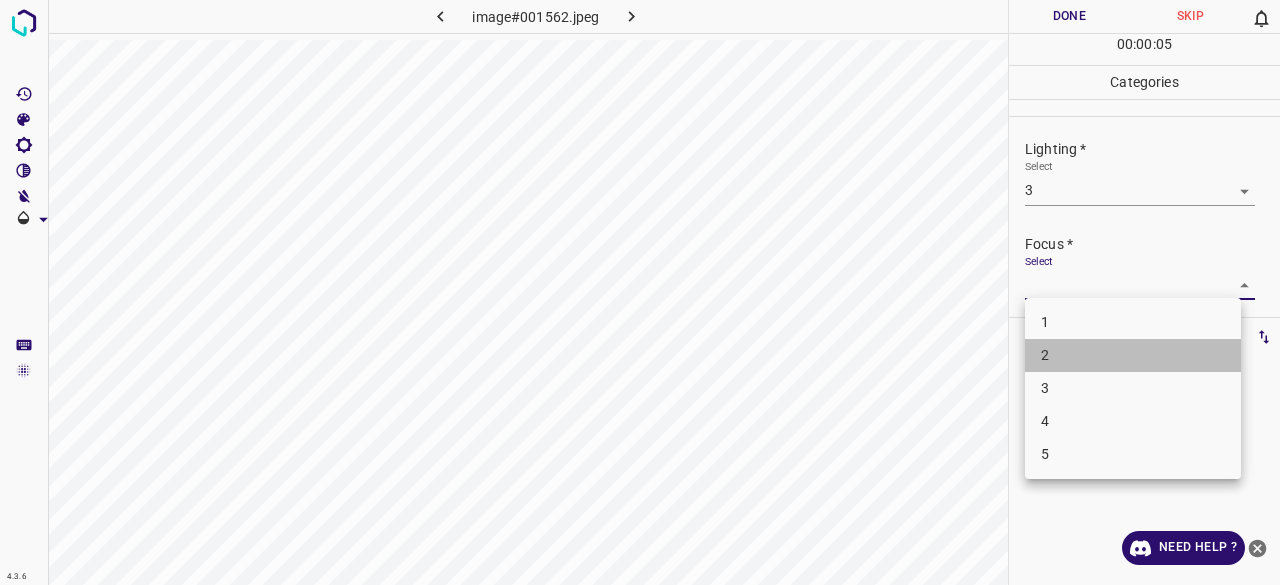 click on "2" at bounding box center [1133, 355] 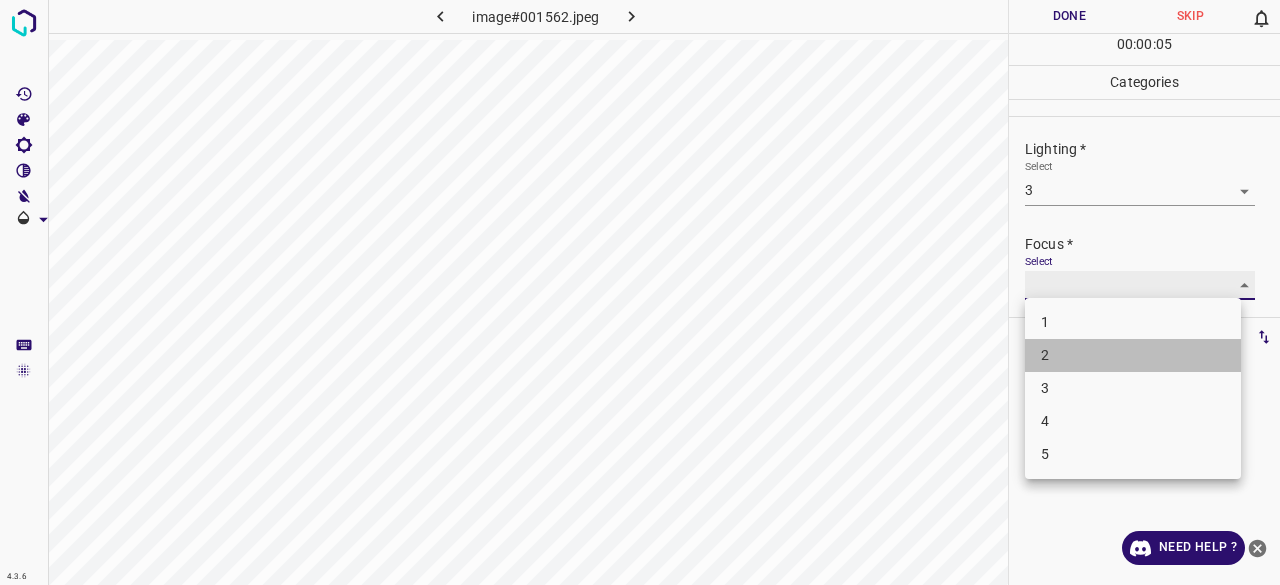 type on "2" 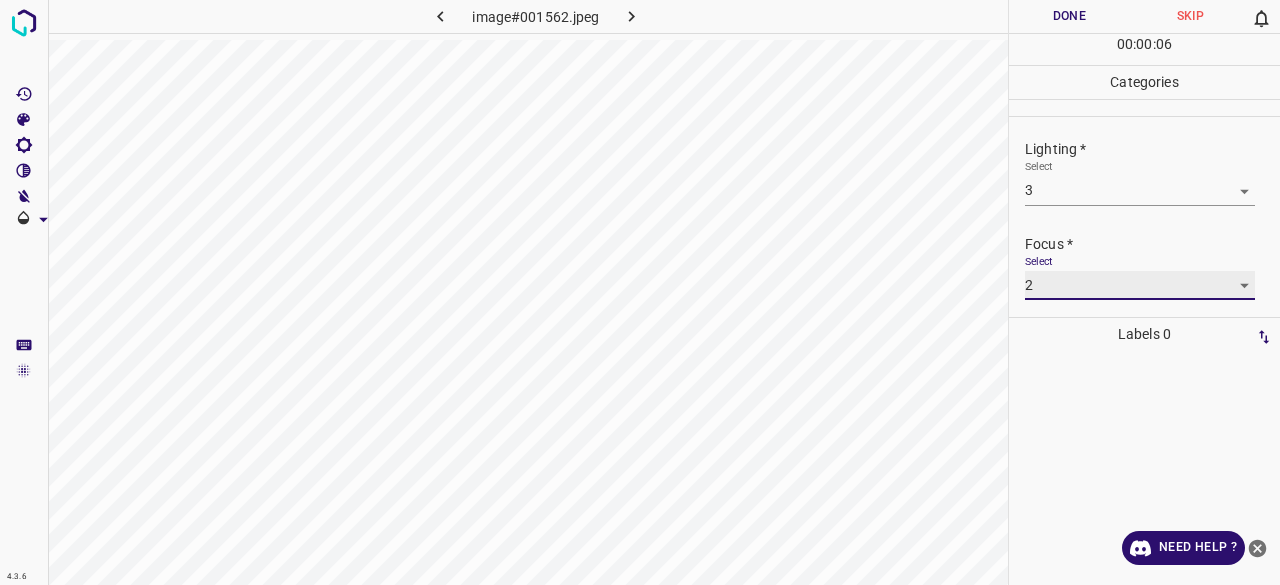 scroll, scrollTop: 98, scrollLeft: 0, axis: vertical 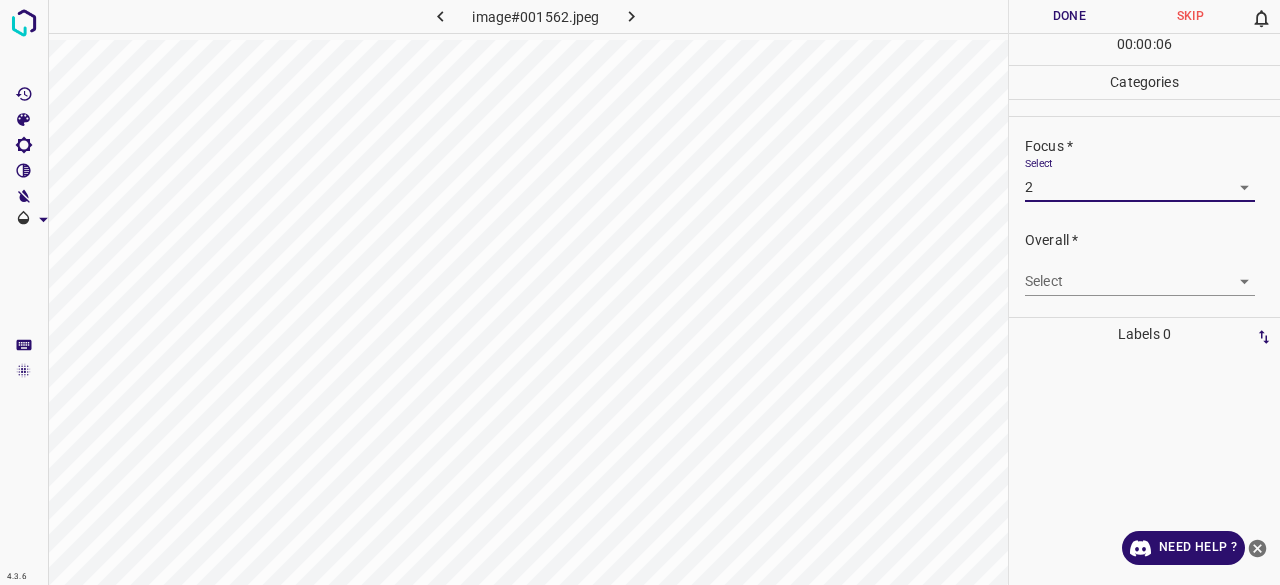 click on "4.3.6  image#001562.jpeg Done Skip 0 00   : 00   : 06   Categories Lighting *  Select 3 3 Focus *  Select 2 2 Overall *  Select ​ Labels   0 Categories 1 Lighting 2 Focus 3 Overall Tools Space Change between modes (Draw & Edit) I Auto labeling R Restore zoom M Zoom in N Zoom out Delete Delete selecte label Filters Z Restore filters X Saturation filter C Brightness filter V Contrast filter B Gray scale filter General O Download Need Help ? - Text - Hide - Delete" at bounding box center (640, 292) 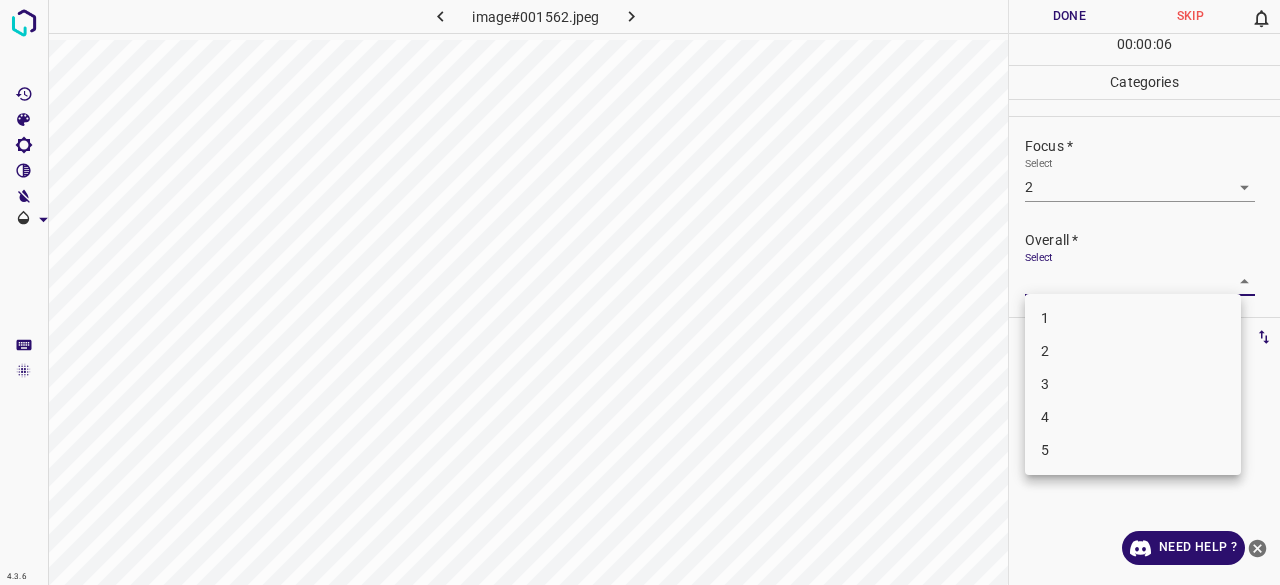 click on "3" at bounding box center (1133, 384) 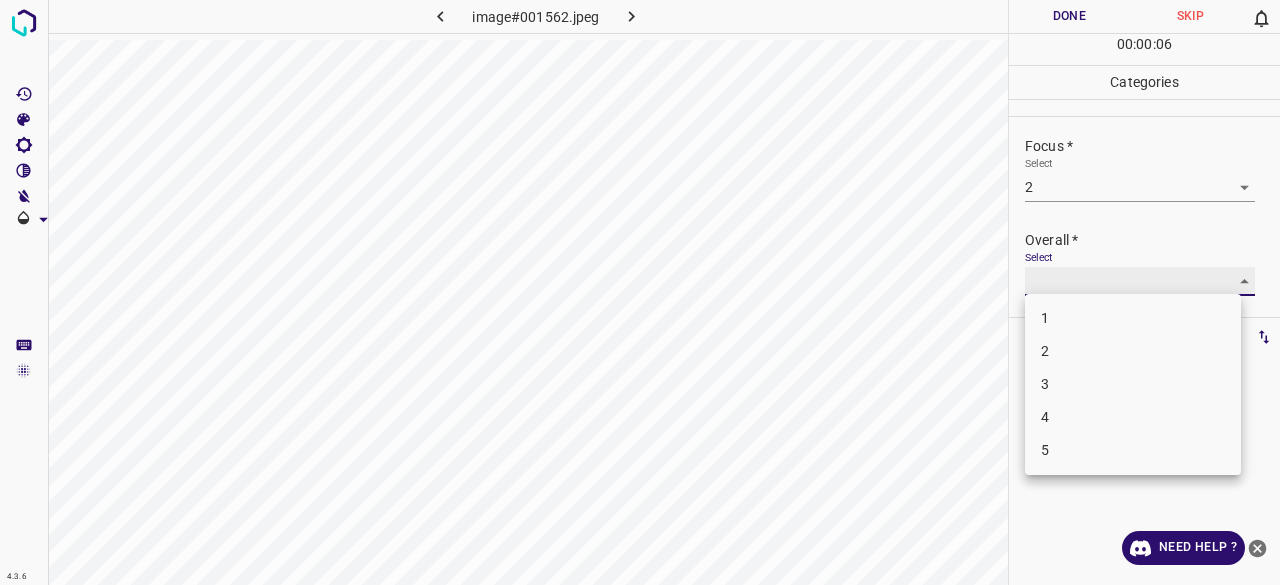 type on "3" 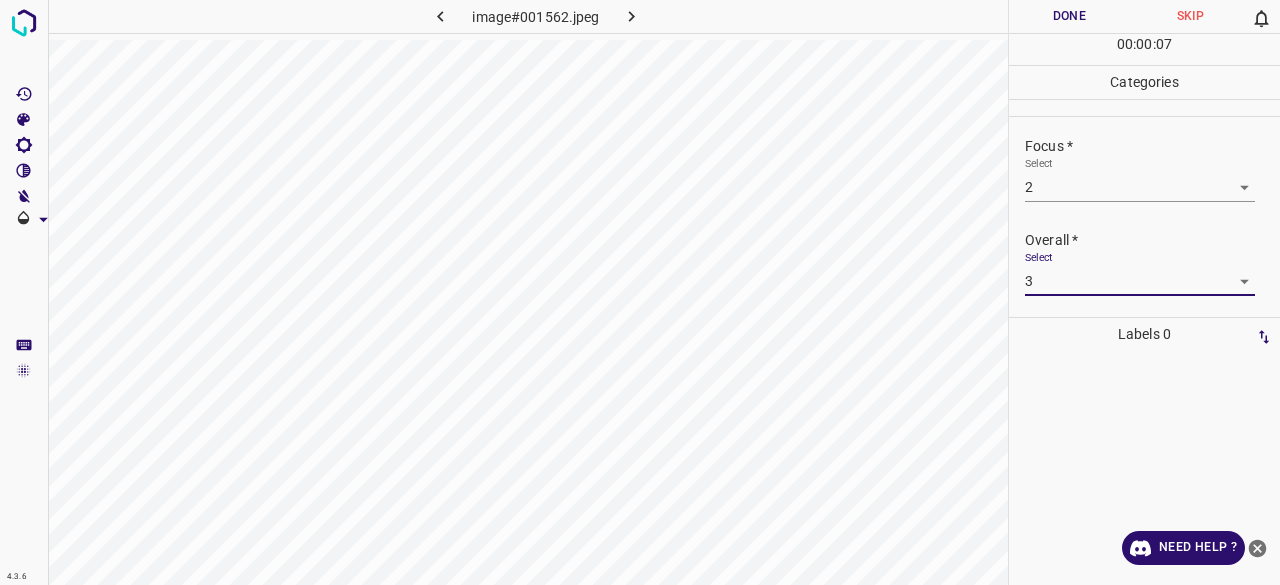 click on "Done" at bounding box center (1069, 16) 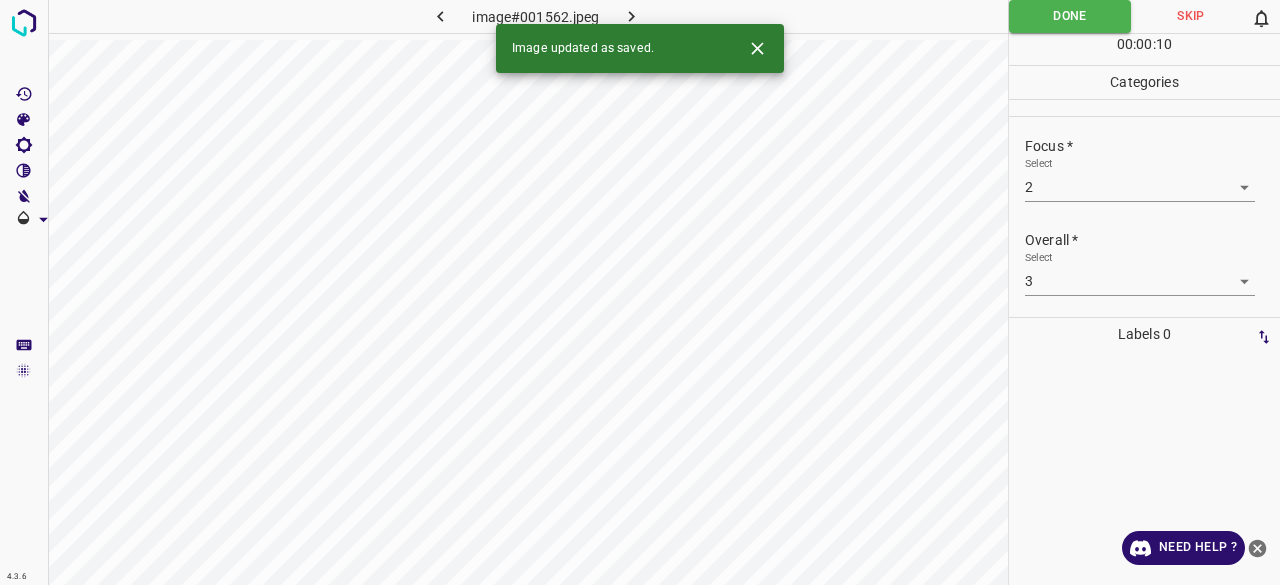 click at bounding box center [632, 16] 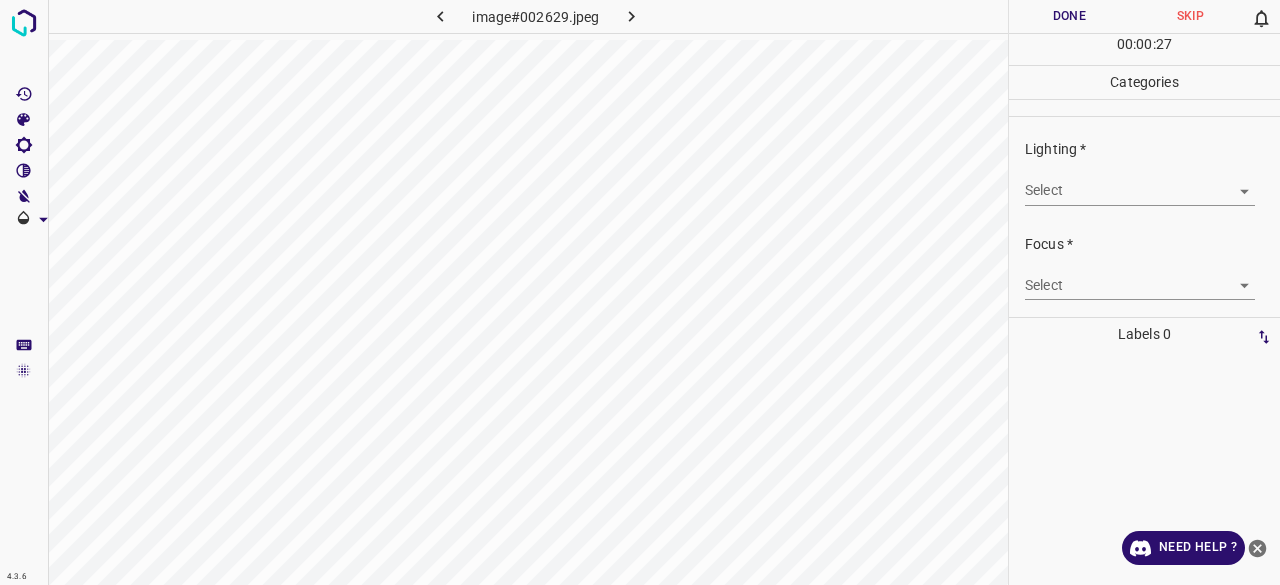 click on "4.3.6  image#002629.jpeg Done Skip 0 00   : 00   : 27   Categories Lighting *  Select ​ Focus *  Select ​ Overall *  Select ​ Labels   0 Categories 1 Lighting 2 Focus 3 Overall Tools Space Change between modes (Draw & Edit) I Auto labeling R Restore zoom M Zoom in N Zoom out Delete Delete selecte label Filters Z Restore filters X Saturation filter C Brightness filter V Contrast filter B Gray scale filter General O Download Need Help ? - Text - Hide - Delete" at bounding box center [640, 292] 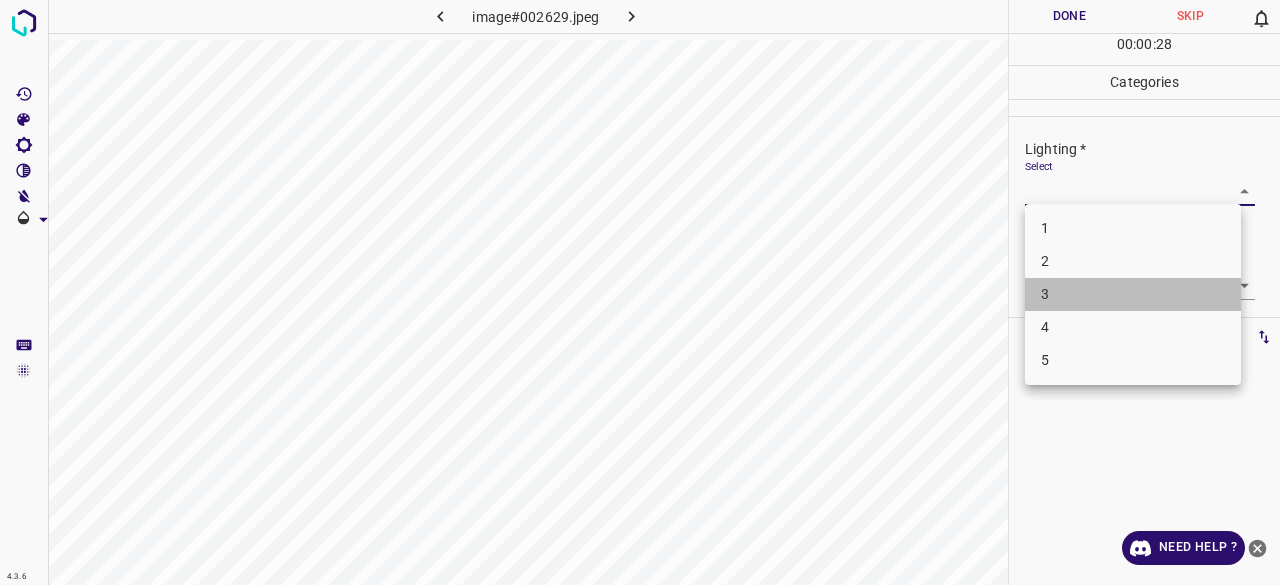 click on "3" at bounding box center (1133, 294) 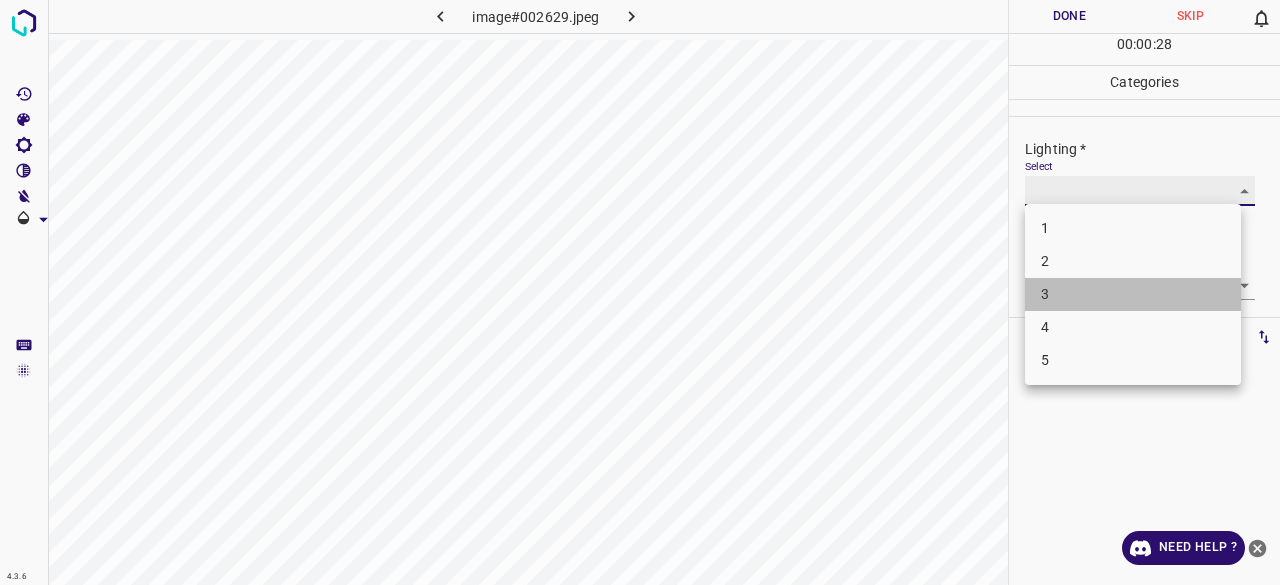 type on "3" 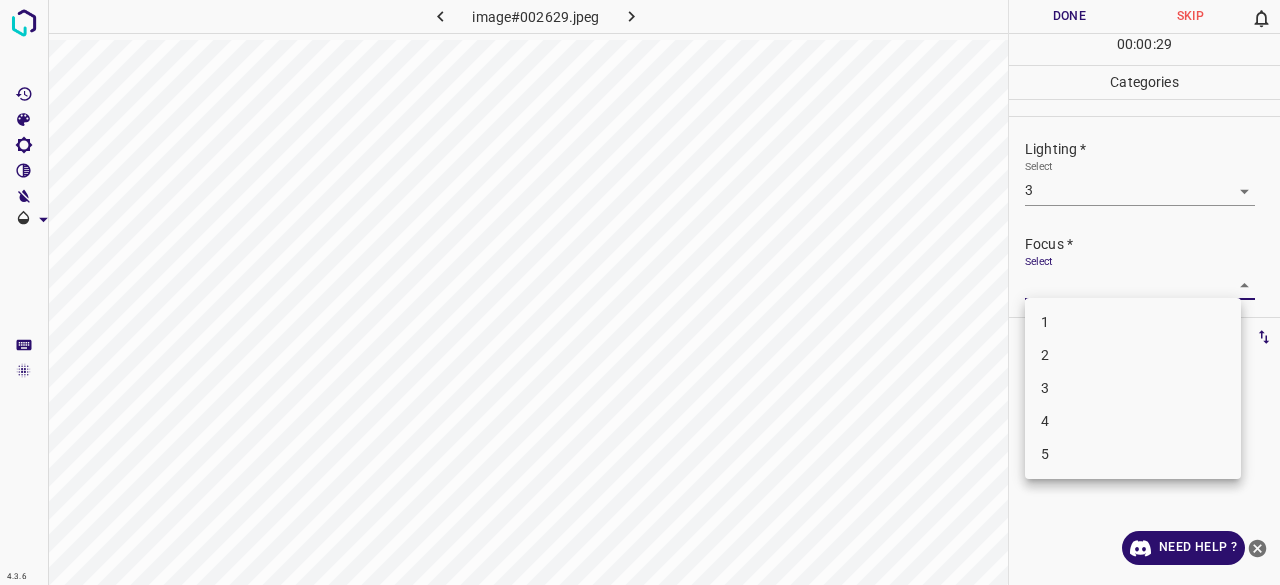 click on "4.3.6  image#002629.jpeg Done Skip 0 00   : 00   : 29   Categories Lighting *  Select 3 3 Focus *  Select ​ Overall *  Select ​ Labels   0 Categories 1 Lighting 2 Focus 3 Overall Tools Space Change between modes (Draw & Edit) I Auto labeling R Restore zoom M Zoom in N Zoom out Delete Delete selecte label Filters Z Restore filters X Saturation filter C Brightness filter V Contrast filter B Gray scale filter General O Download Need Help ? - Text - Hide - Delete 1 2 3 4 5" at bounding box center [640, 292] 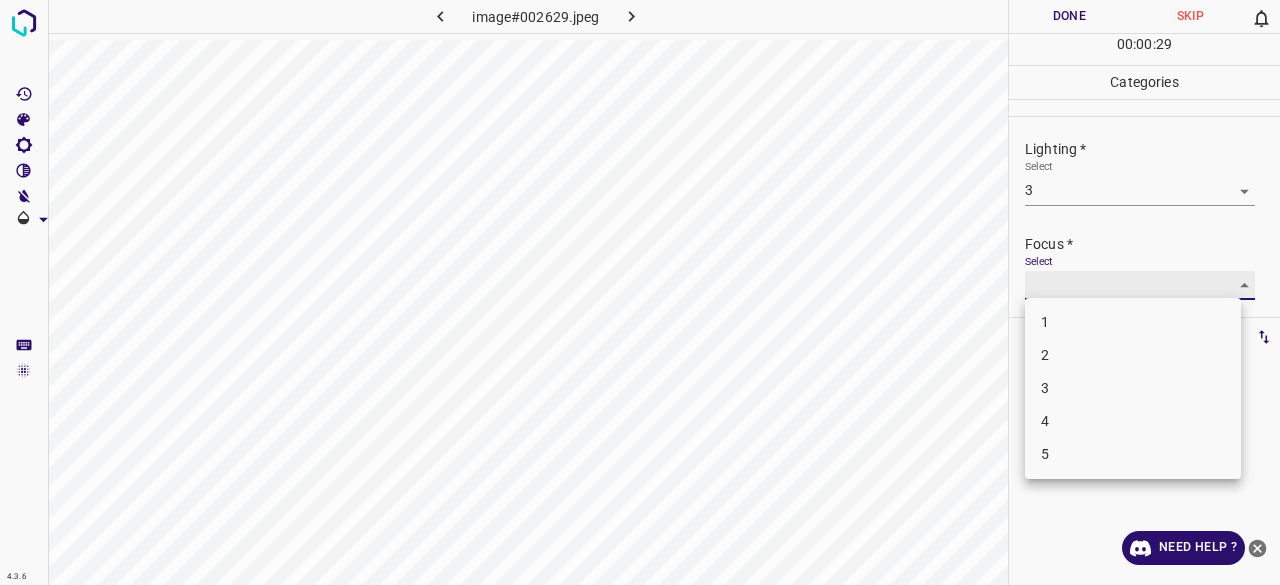 type on "3" 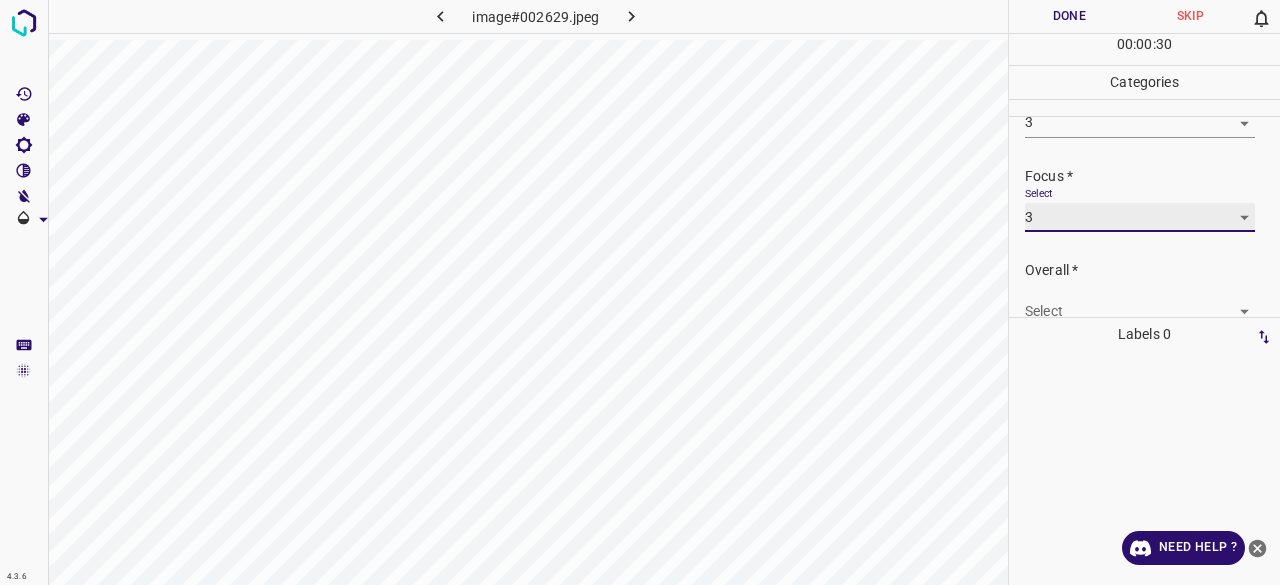 scroll, scrollTop: 98, scrollLeft: 0, axis: vertical 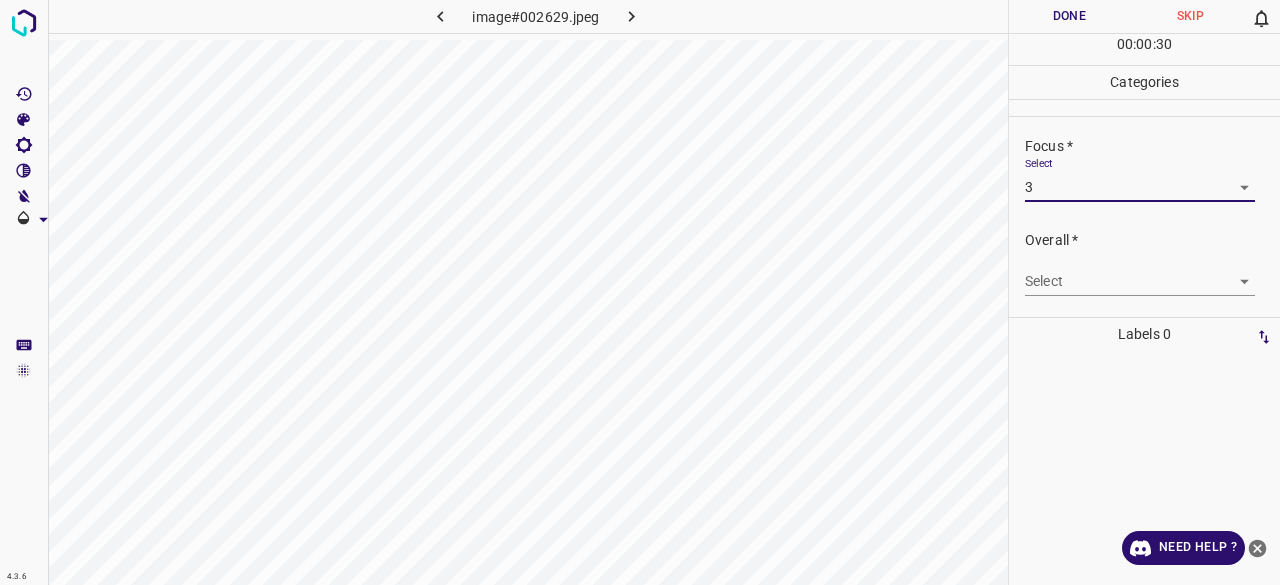 click on "4.3.6  image#002629.jpeg Done Skip 0 00   : 00   : 30   Categories Lighting *  Select 3 3 Focus *  Select 3 3 Overall *  Select ​ Labels   0 Categories 1 Lighting 2 Focus 3 Overall Tools Space Change between modes (Draw & Edit) I Auto labeling R Restore zoom M Zoom in N Zoom out Delete Delete selecte label Filters Z Restore filters X Saturation filter C Brightness filter V Contrast filter B Gray scale filter General O Download Need Help ? - Text - Hide - Delete" at bounding box center [640, 292] 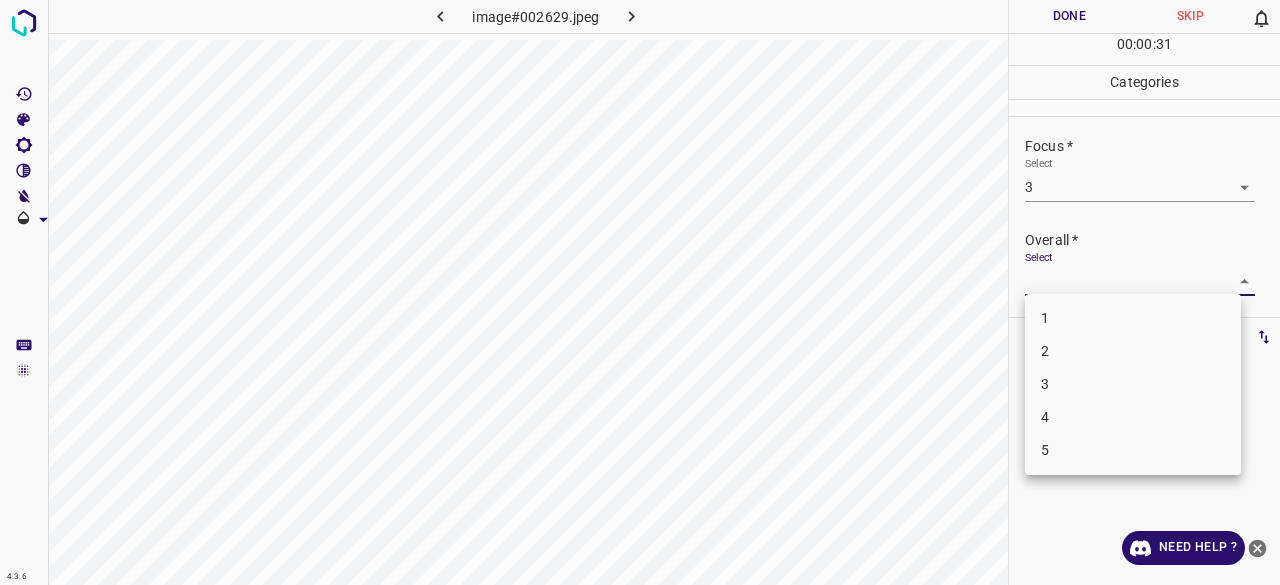 click on "3" at bounding box center (1133, 384) 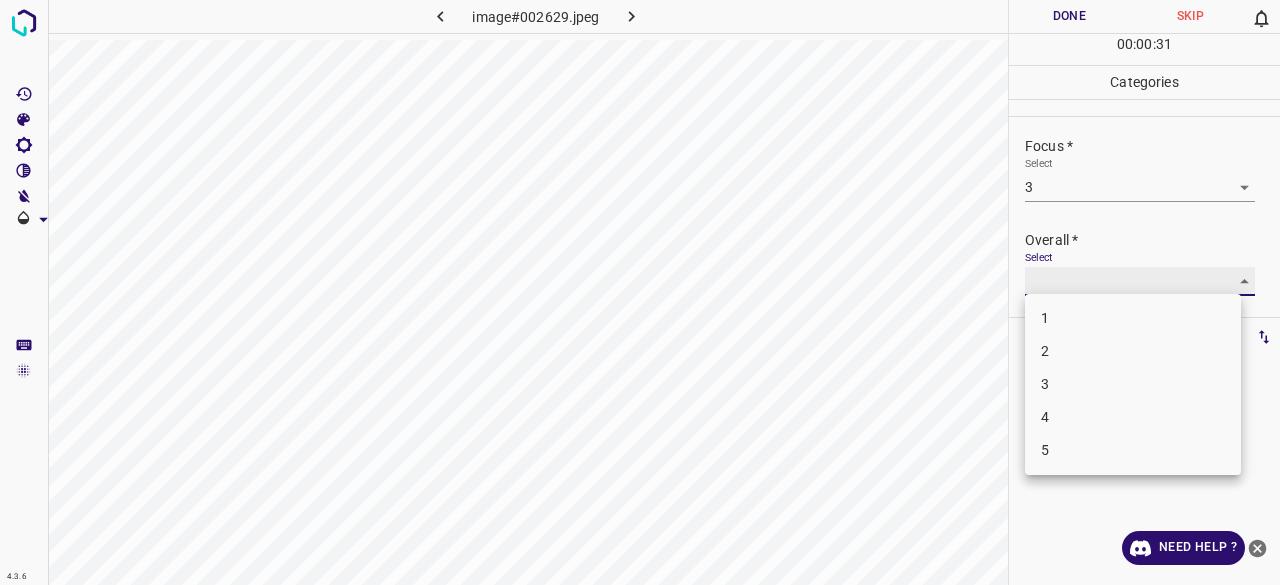 type on "3" 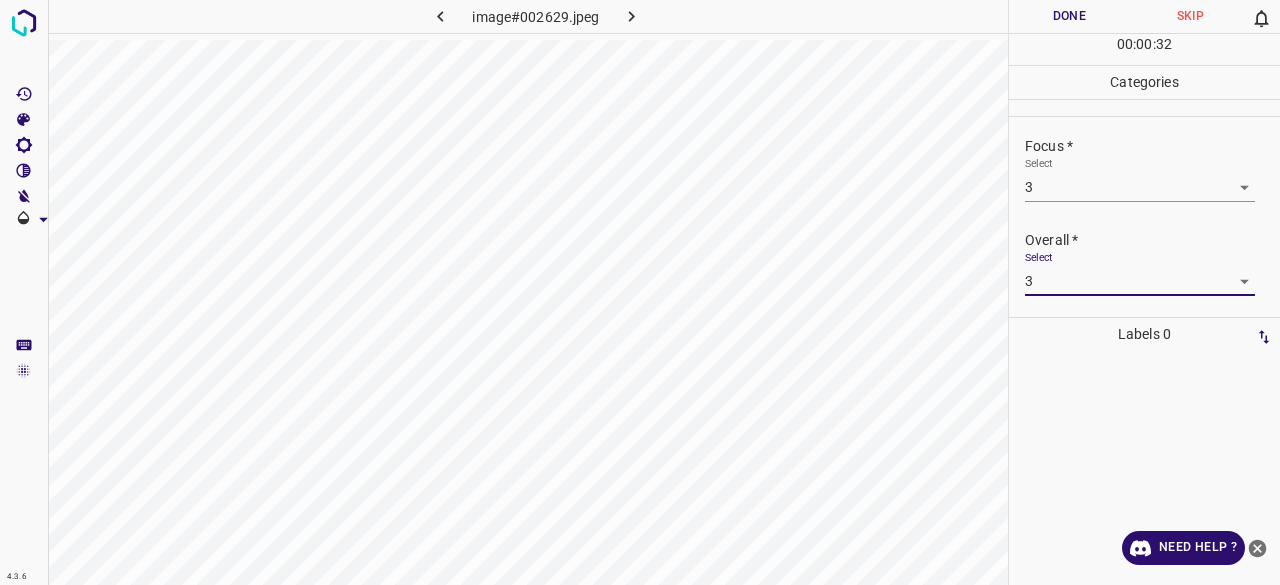 click on "Done" at bounding box center (1069, 16) 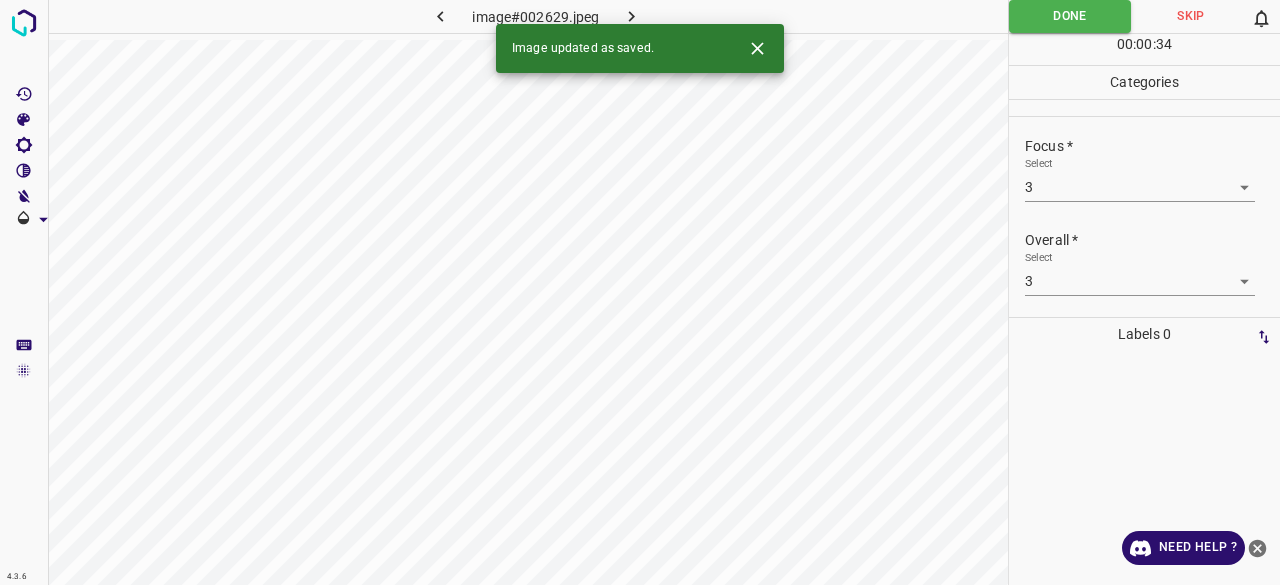 click 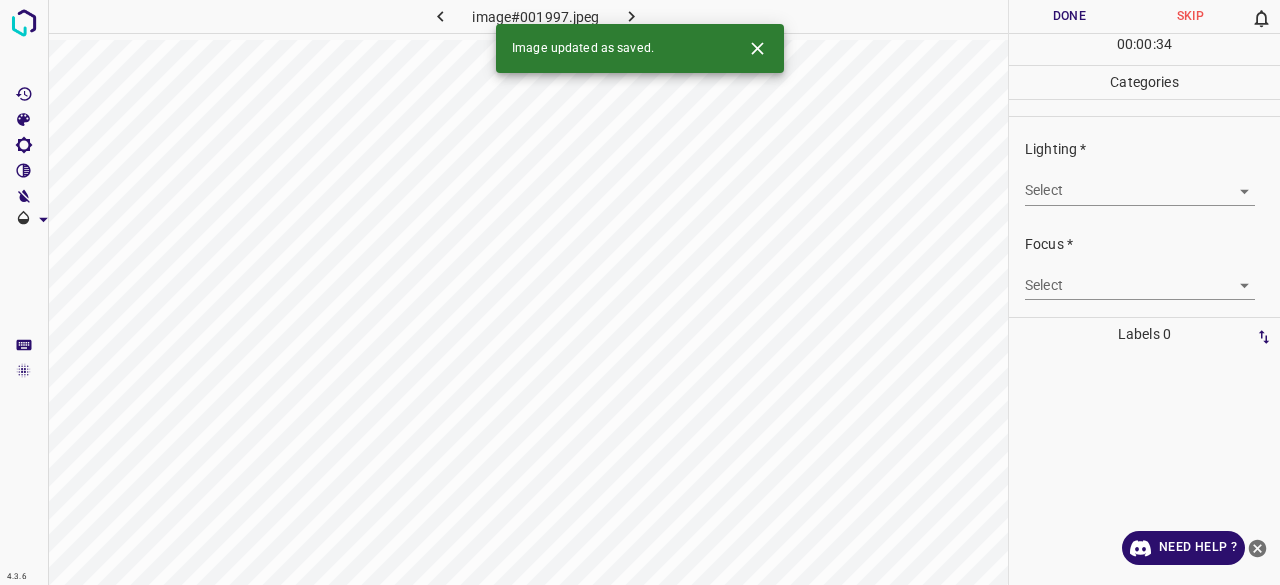click on "4.3.6  image#001997.jpeg Done Skip 0 00   : 00   : 34   Categories Lighting *  Select ​ Focus *  Select ​ Overall *  Select ​ Labels   0 Categories 1 Lighting 2 Focus 3 Overall Tools Space Change between modes (Draw & Edit) I Auto labeling R Restore zoom M Zoom in N Zoom out Delete Delete selecte label Filters Z Restore filters X Saturation filter C Brightness filter V Contrast filter B Gray scale filter General O Download Image updated as saved. Need Help ? - Text - Hide - Delete" at bounding box center (640, 292) 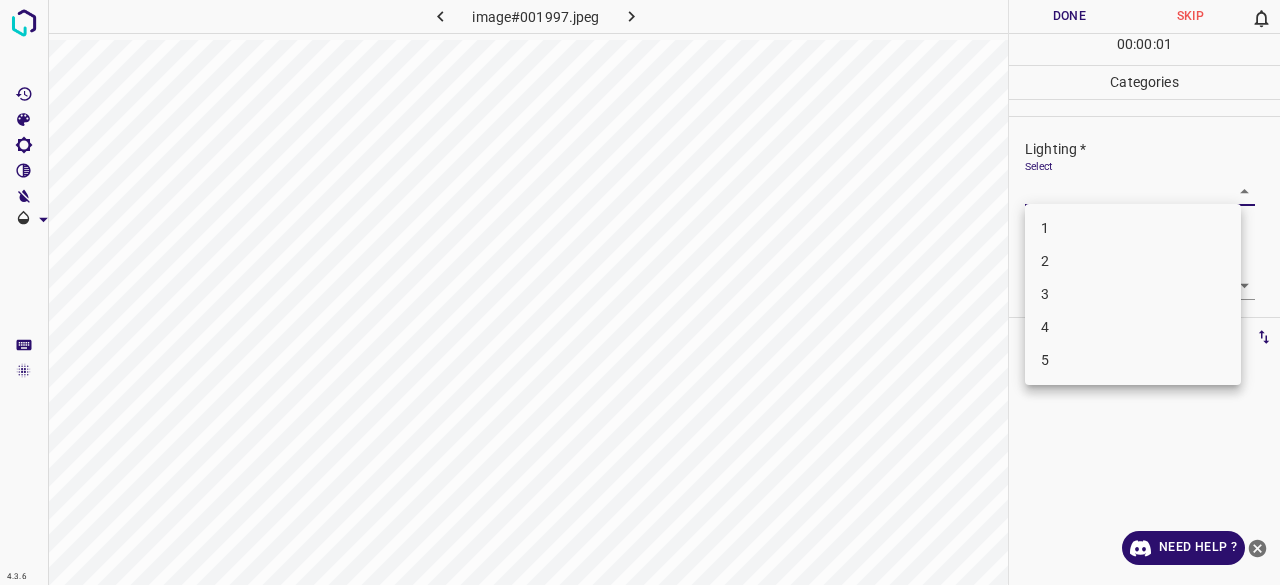 click on "3" at bounding box center (1133, 294) 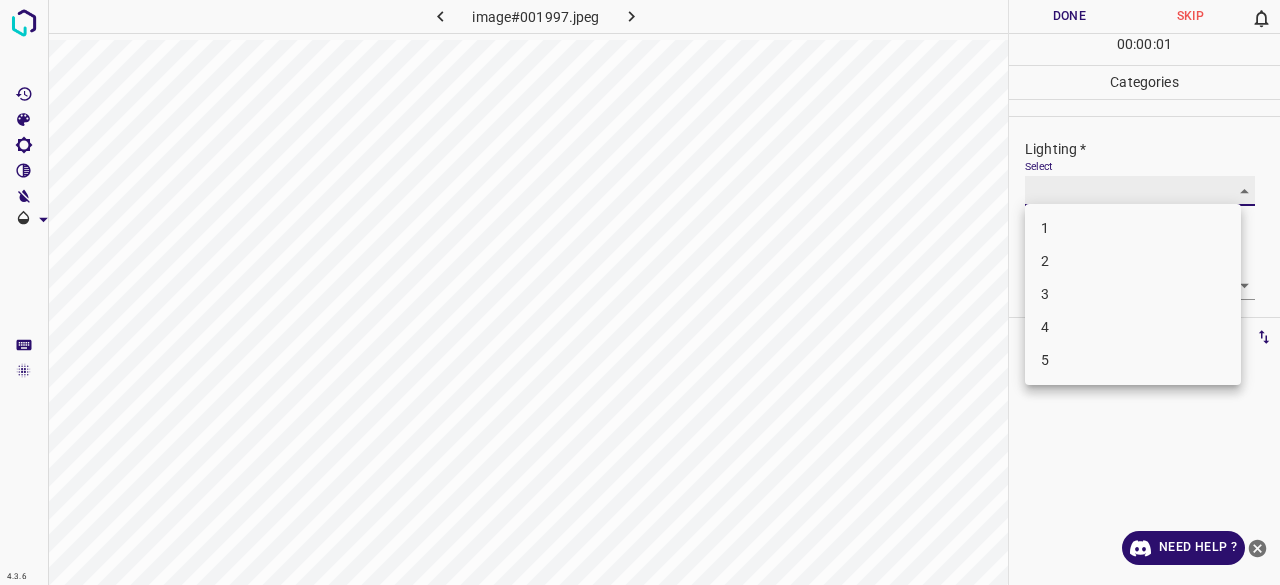 type on "3" 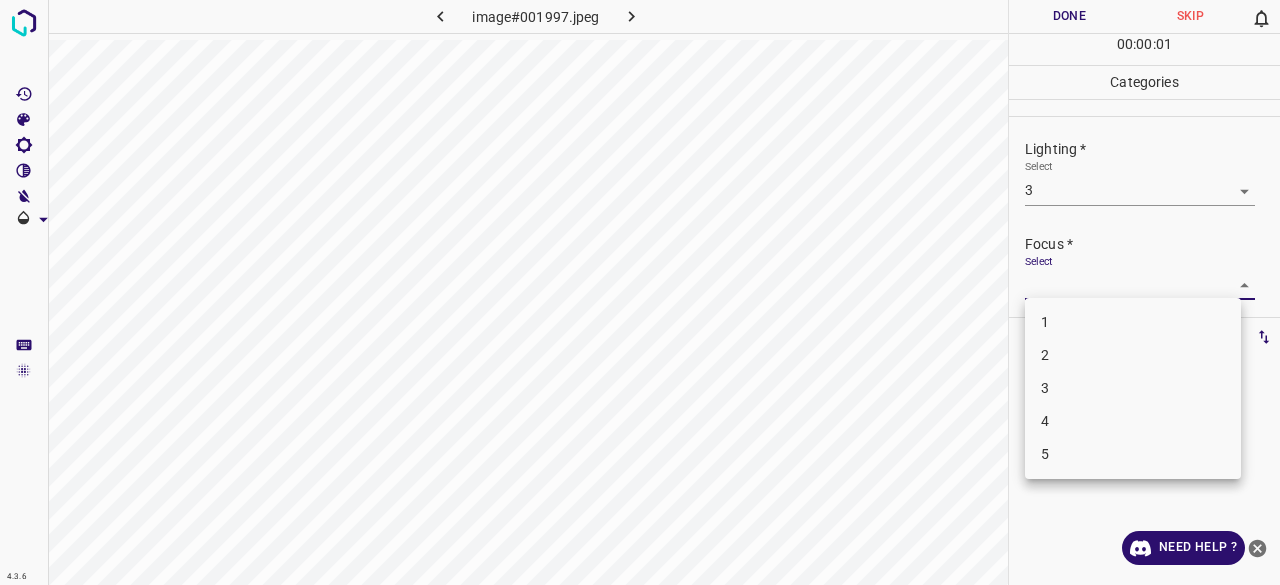 click on "4.3.6  image#001997.jpeg Done Skip 0 00   : 00   : 01   Categories Lighting *  Select 3 3 Focus *  Select ​ Overall *  Select ​ Labels   0 Categories 1 Lighting 2 Focus 3 Overall Tools Space Change between modes (Draw & Edit) I Auto labeling R Restore zoom M Zoom in N Zoom out Delete Delete selecte label Filters Z Restore filters X Saturation filter C Brightness filter V Contrast filter B Gray scale filter General O Download Need Help ? - Text - Hide - Delete 1 2 3 4 5" at bounding box center [640, 292] 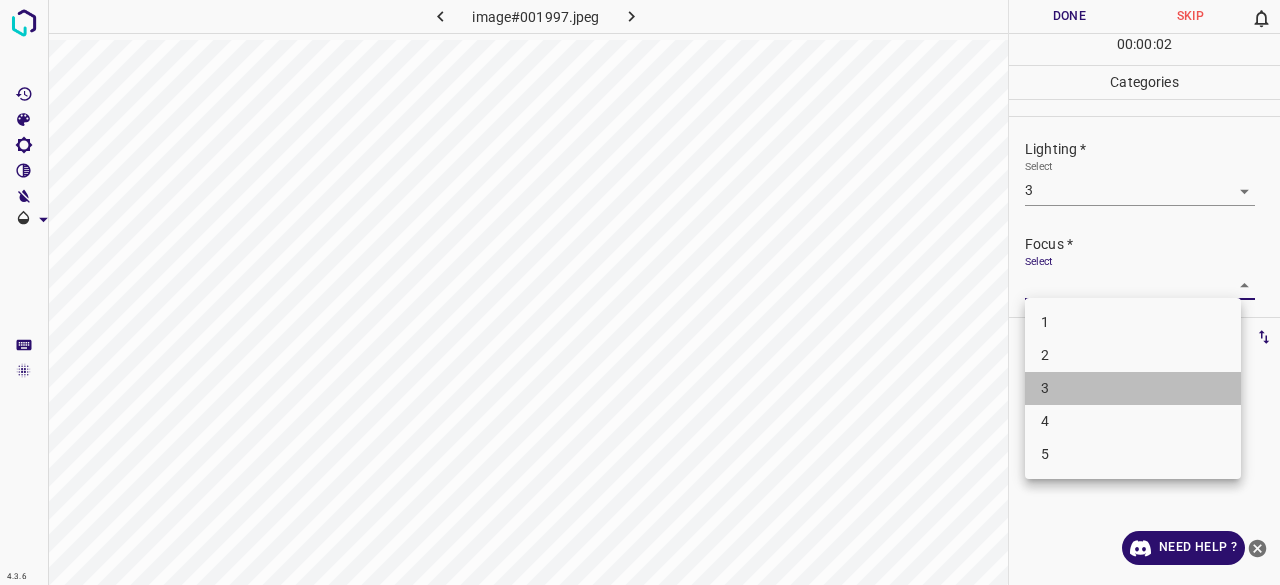 click on "3" at bounding box center [1133, 388] 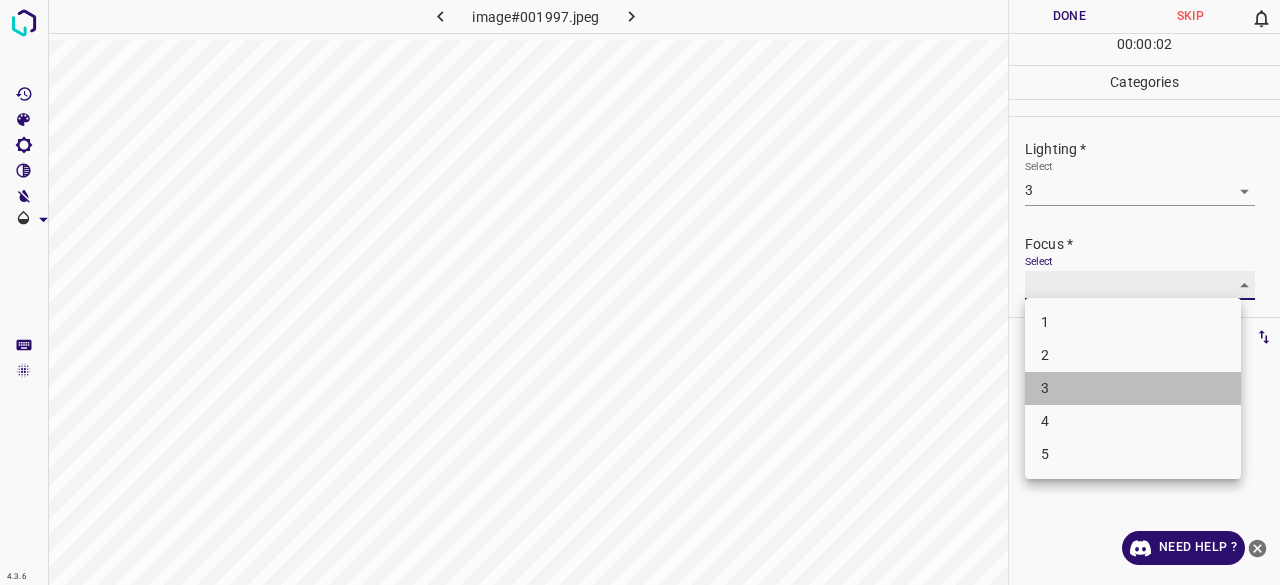 type on "3" 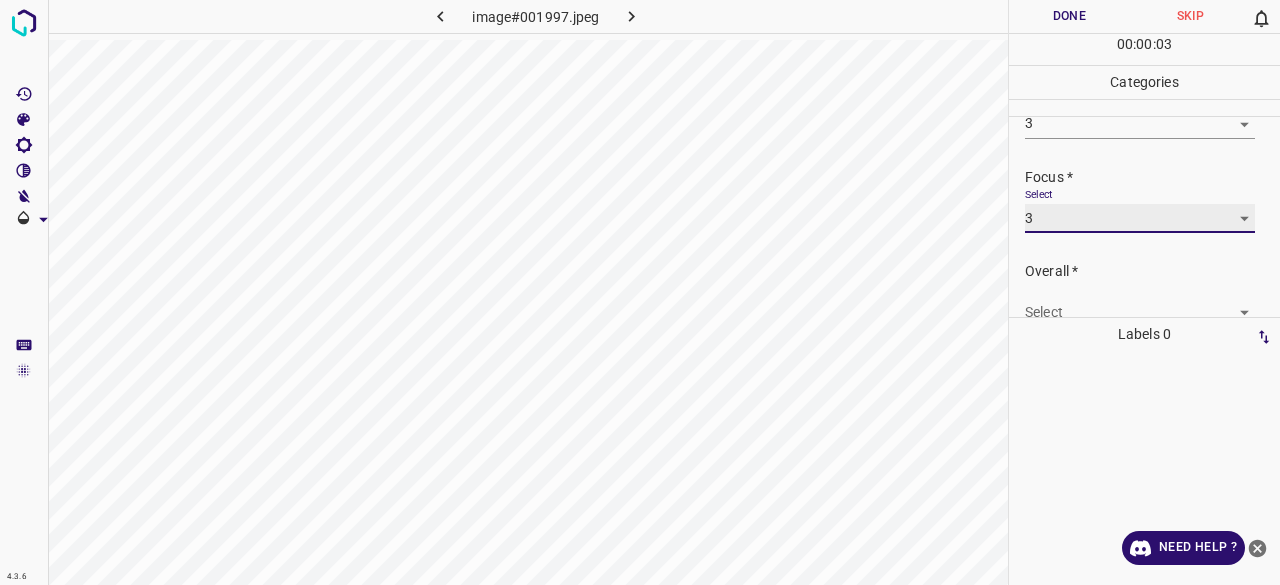 scroll, scrollTop: 98, scrollLeft: 0, axis: vertical 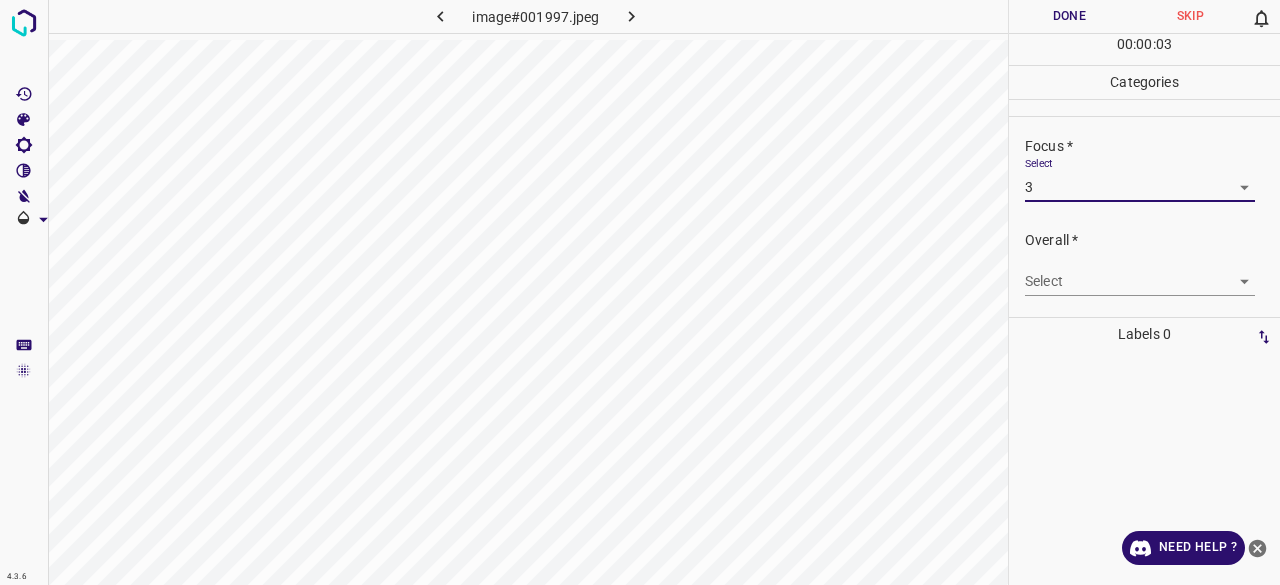 click on "4.3.6  image#001997.jpeg Done Skip 0 00   : 00   : 03   Categories Lighting *  Select 3 3 Focus *  Select 3 3 Overall *  Select ​ Labels   0 Categories 1 Lighting 2 Focus 3 Overall Tools Space Change between modes (Draw & Edit) I Auto labeling R Restore zoom M Zoom in N Zoom out Delete Delete selecte label Filters Z Restore filters X Saturation filter C Brightness filter V Contrast filter B Gray scale filter General O Download Need Help ? - Text - Hide - Delete" at bounding box center [640, 292] 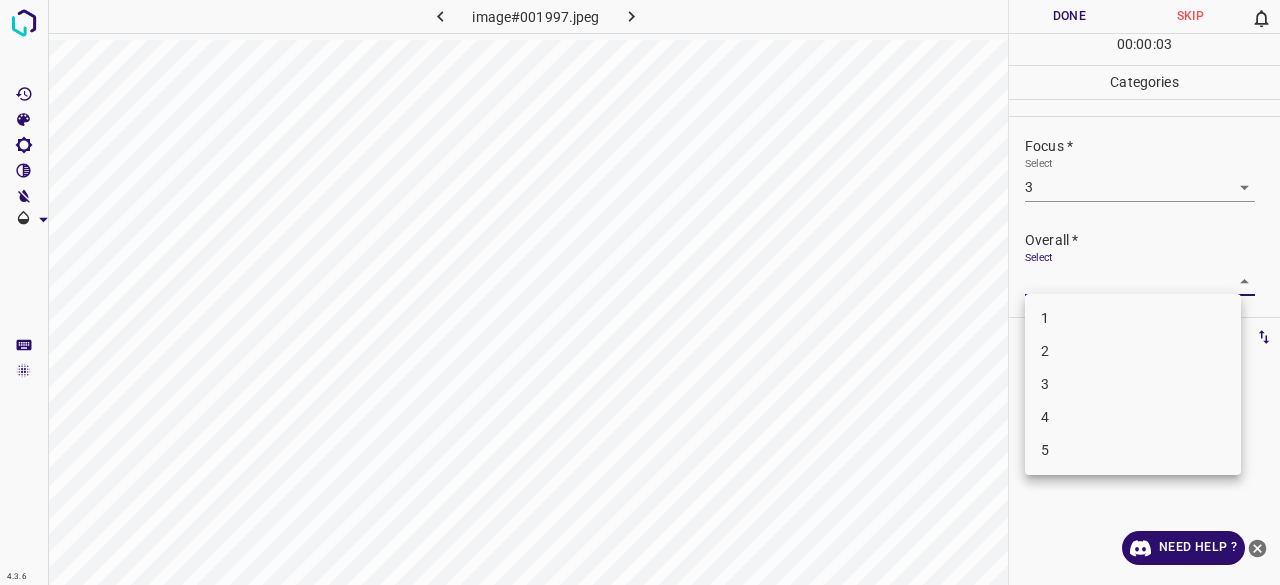 click on "3" at bounding box center [1133, 384] 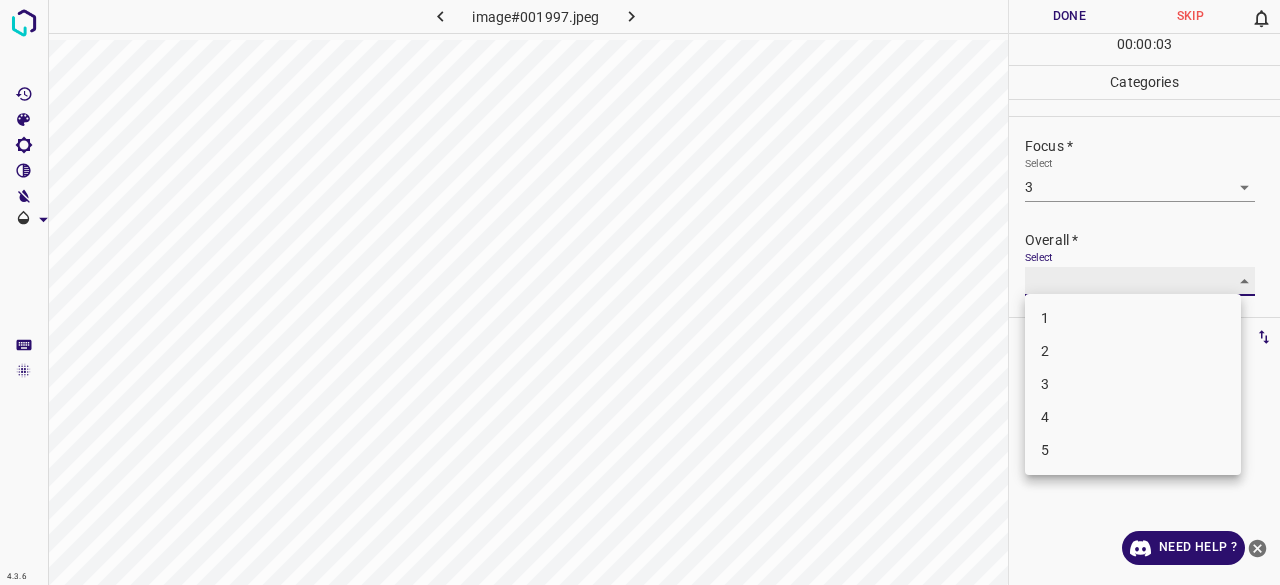 type on "3" 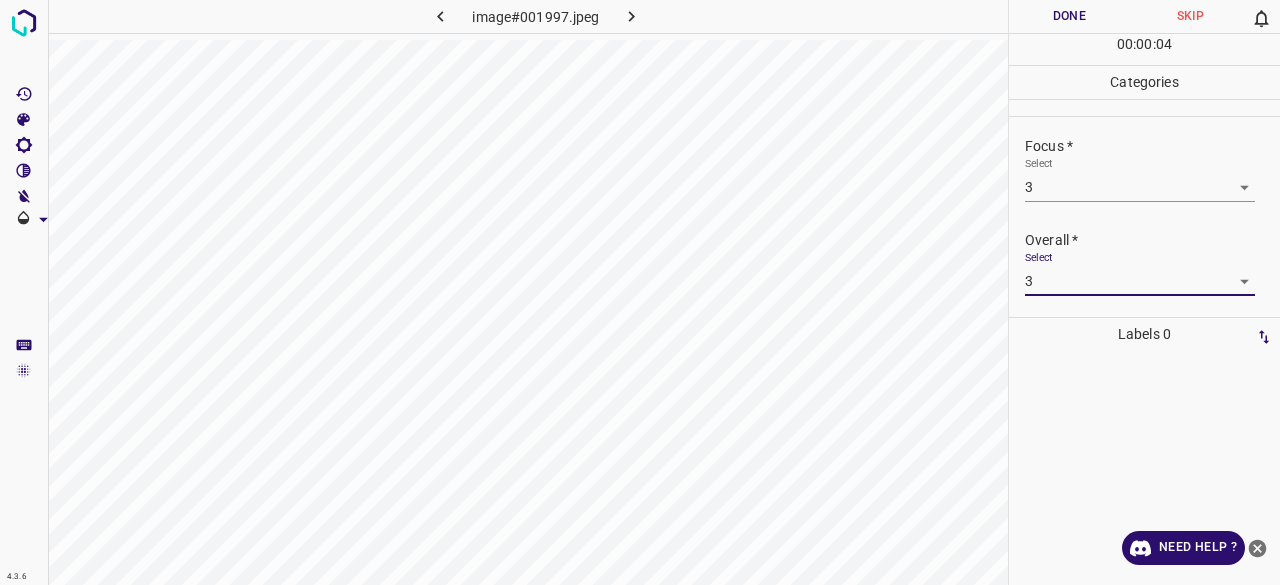 click on "Done" at bounding box center (1069, 16) 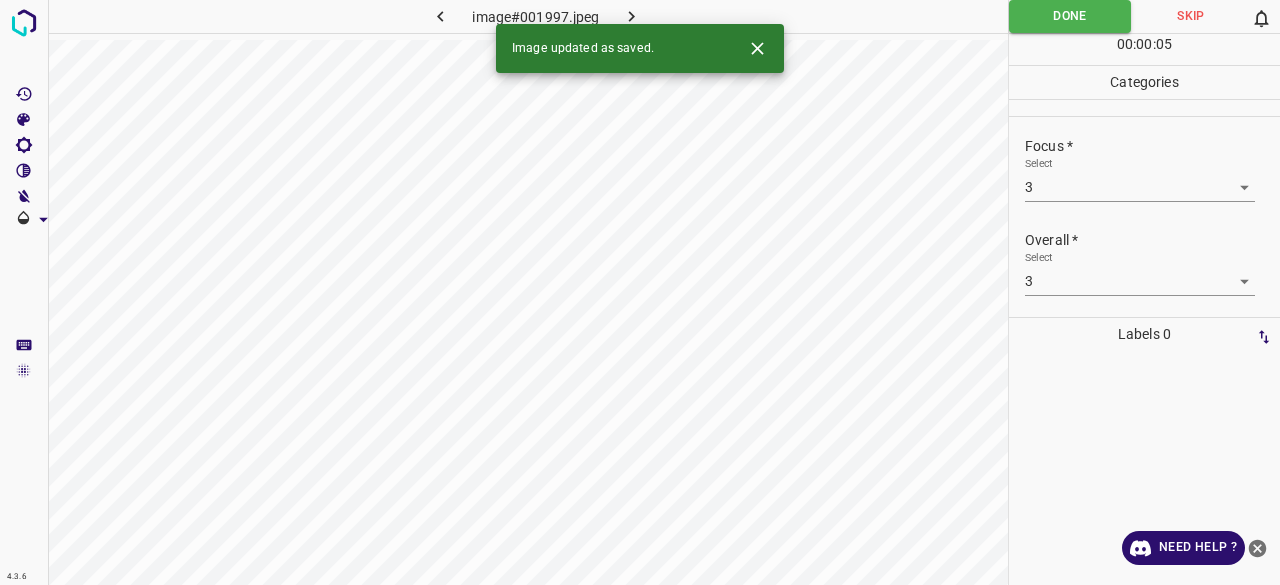 click at bounding box center (632, 16) 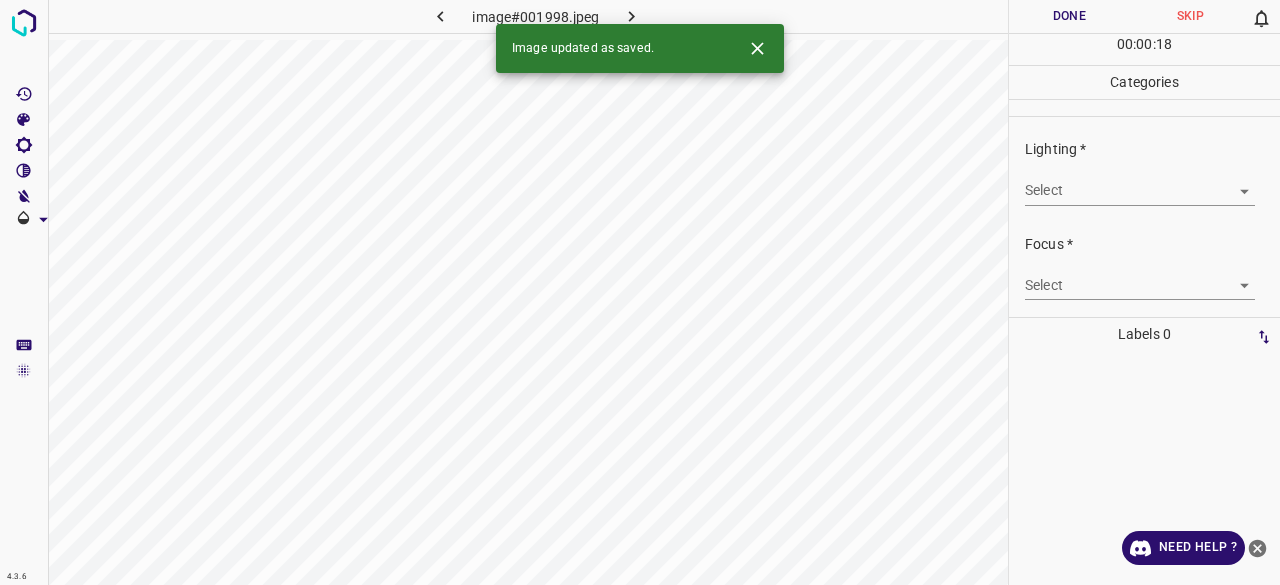 click on "4.3.6  image#001998.jpeg Done Skip 0 00   : 00   : 18   Categories Lighting *  Select ​ Focus *  Select ​ Overall *  Select ​ Labels   0 Categories 1 Lighting 2 Focus 3 Overall Tools Space Change between modes (Draw & Edit) I Auto labeling R Restore zoom M Zoom in N Zoom out Delete Delete selecte label Filters Z Restore filters X Saturation filter C Brightness filter V Contrast filter B Gray scale filter General O Download Image updated as saved. Need Help ? - Text - Hide - Delete" at bounding box center [640, 292] 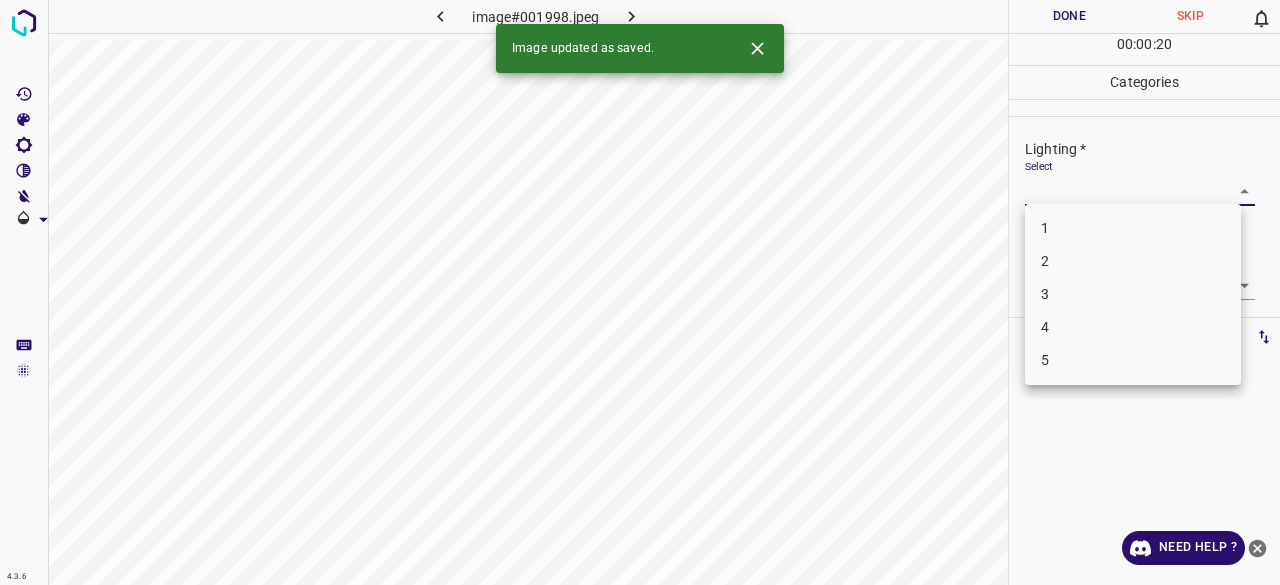 click on "3" at bounding box center (1133, 294) 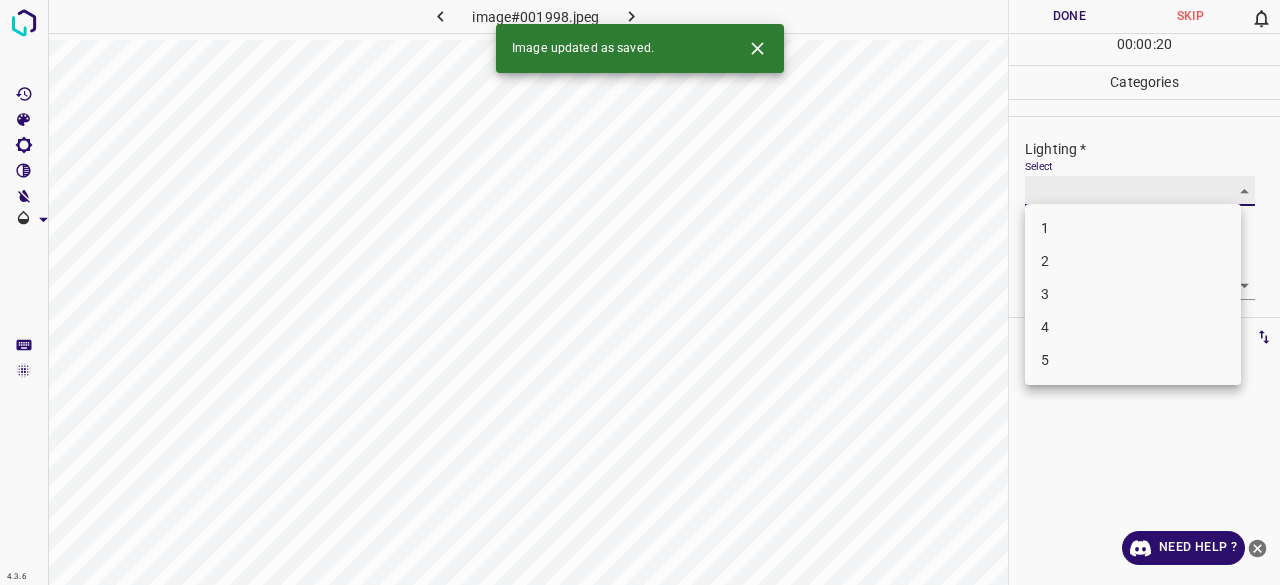 type on "3" 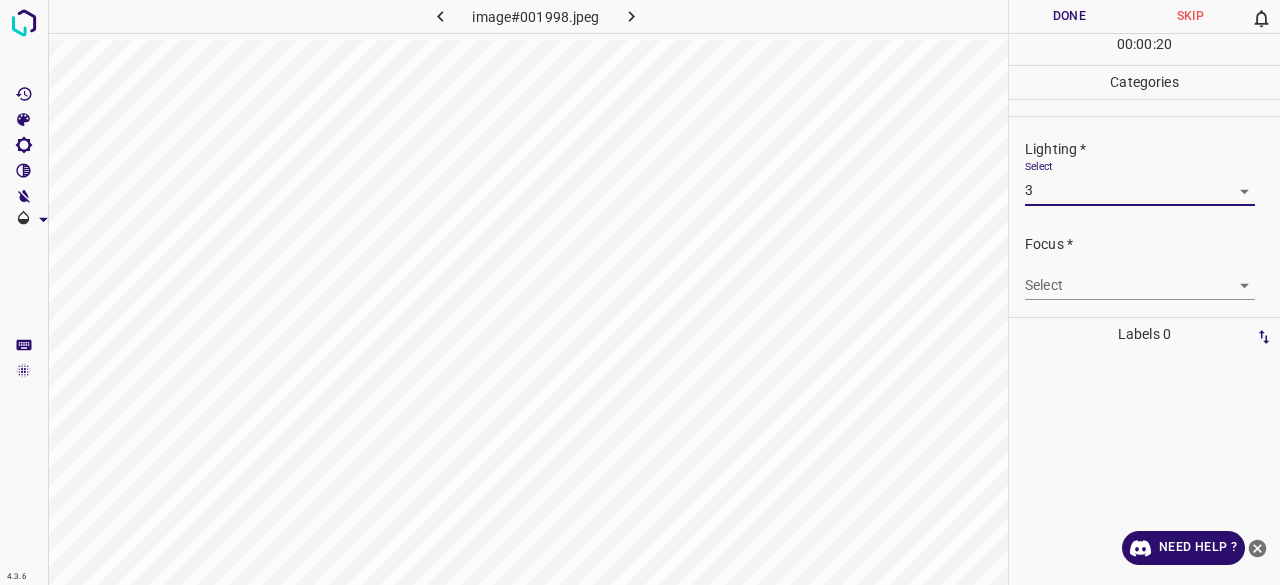 click on "4.3.6  image#001998.jpeg Done Skip 0 00   : 00   : 20   Categories Lighting *  Select 3 3 Focus *  Select ​ Overall *  Select ​ Labels   0 Categories 1 Lighting 2 Focus 3 Overall Tools Space Change between modes (Draw & Edit) I Auto labeling R Restore zoom M Zoom in N Zoom out Delete Delete selecte label Filters Z Restore filters X Saturation filter C Brightness filter V Contrast filter B Gray scale filter General O Download Need Help ? - Text - Hide - Delete 1 2 3 4 5" at bounding box center (640, 292) 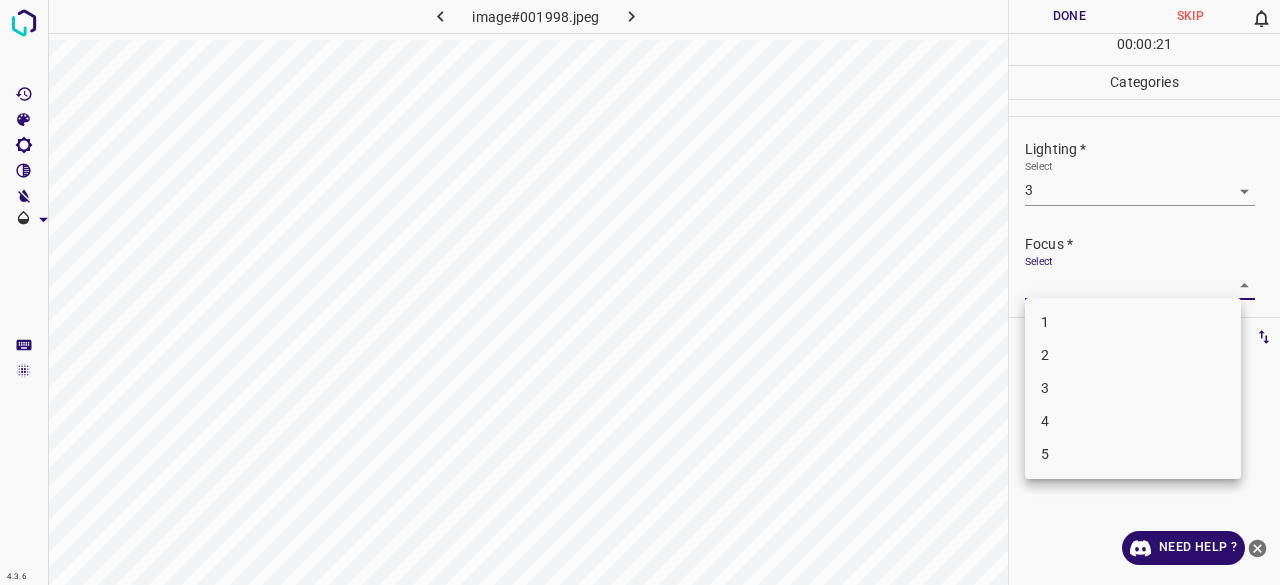 click on "3" at bounding box center [1133, 388] 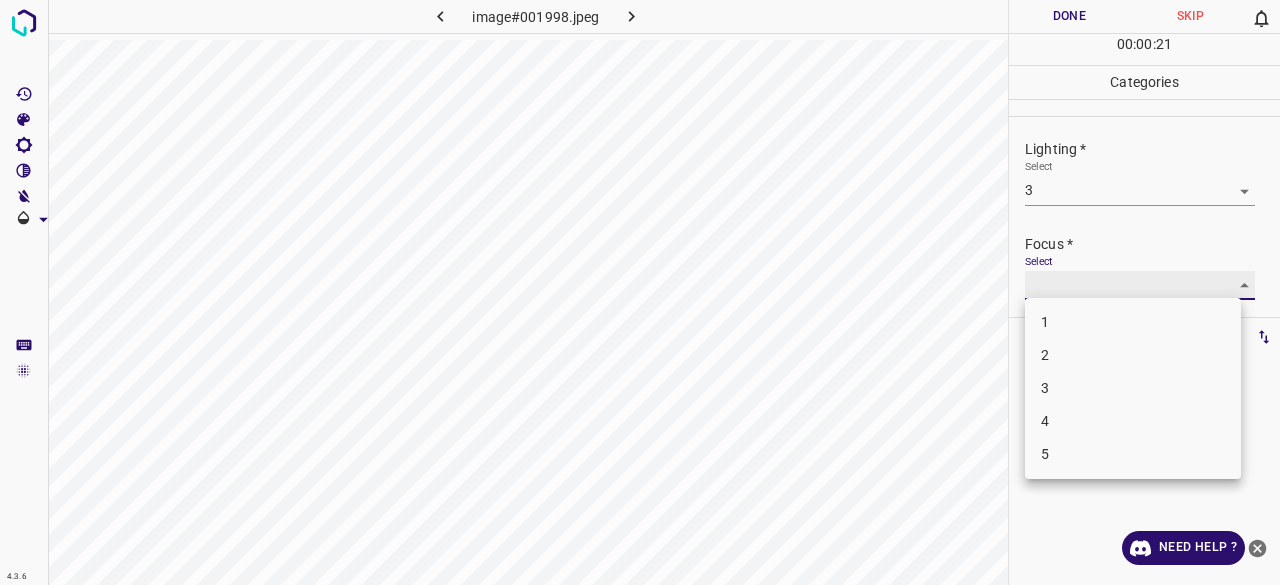 type on "3" 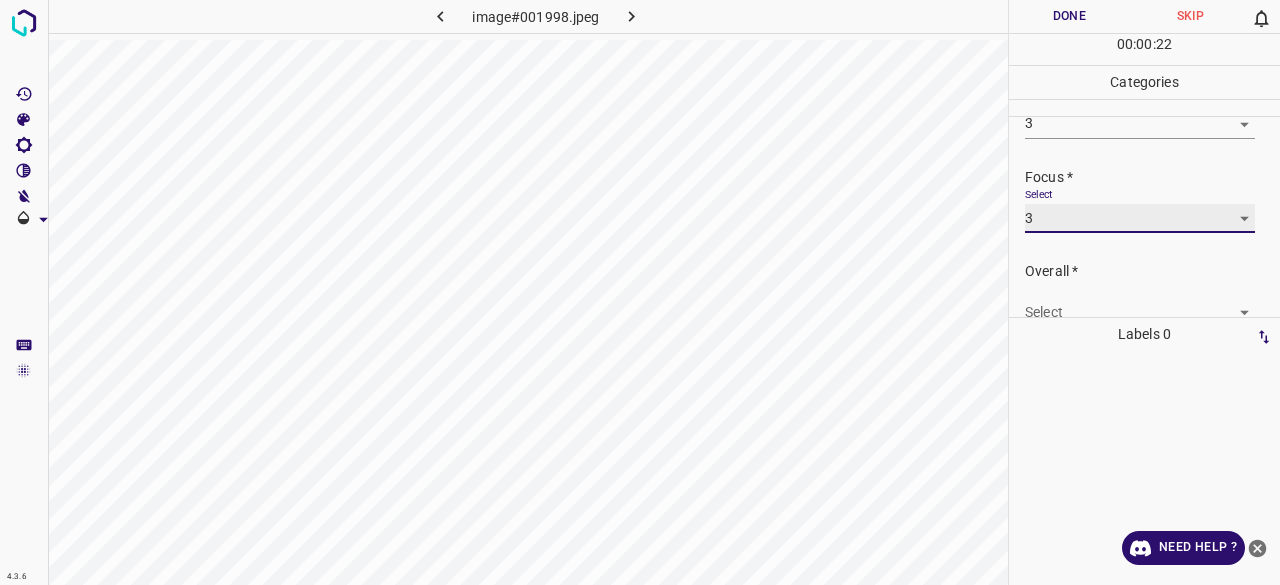 scroll, scrollTop: 98, scrollLeft: 0, axis: vertical 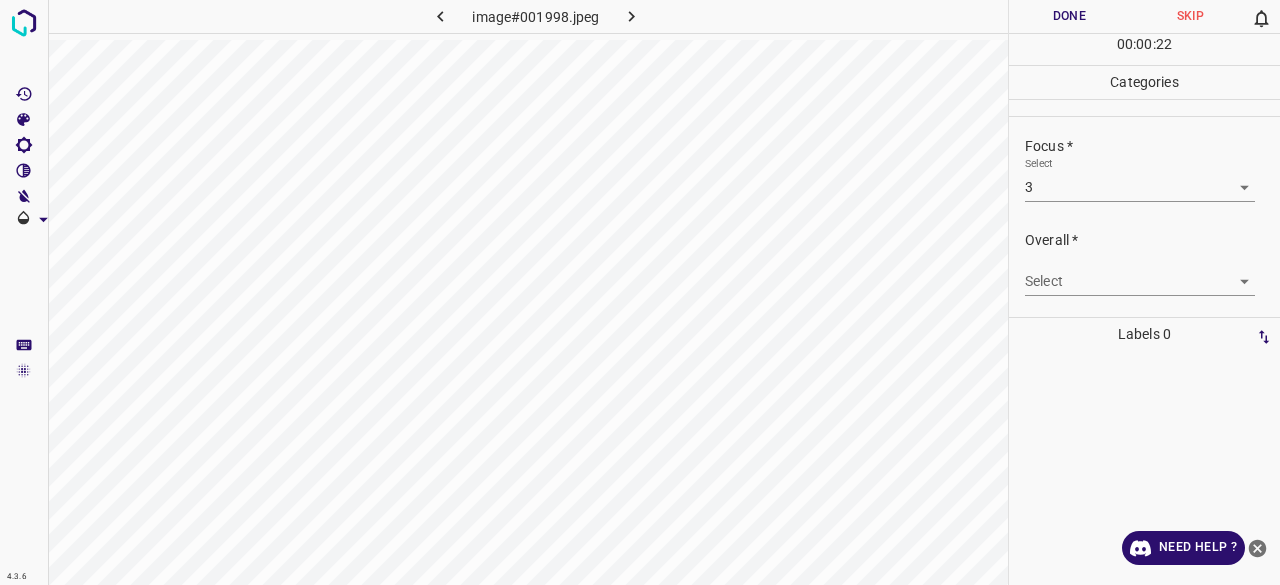 click on "Overall *  Select ​" at bounding box center [1144, 263] 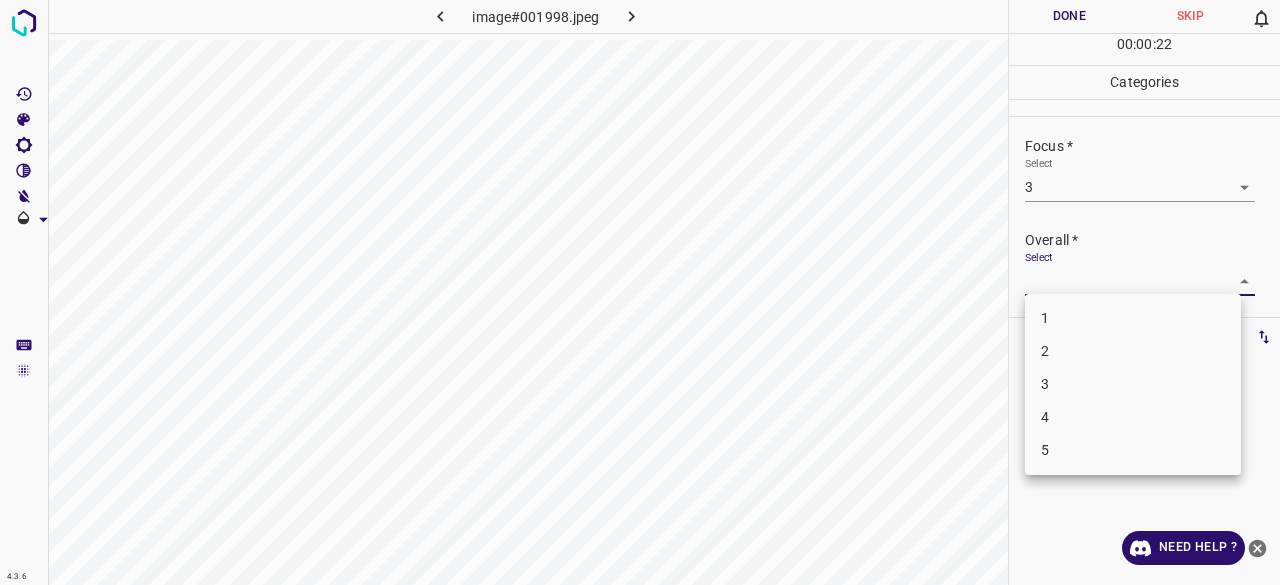 click on "3" at bounding box center [1133, 384] 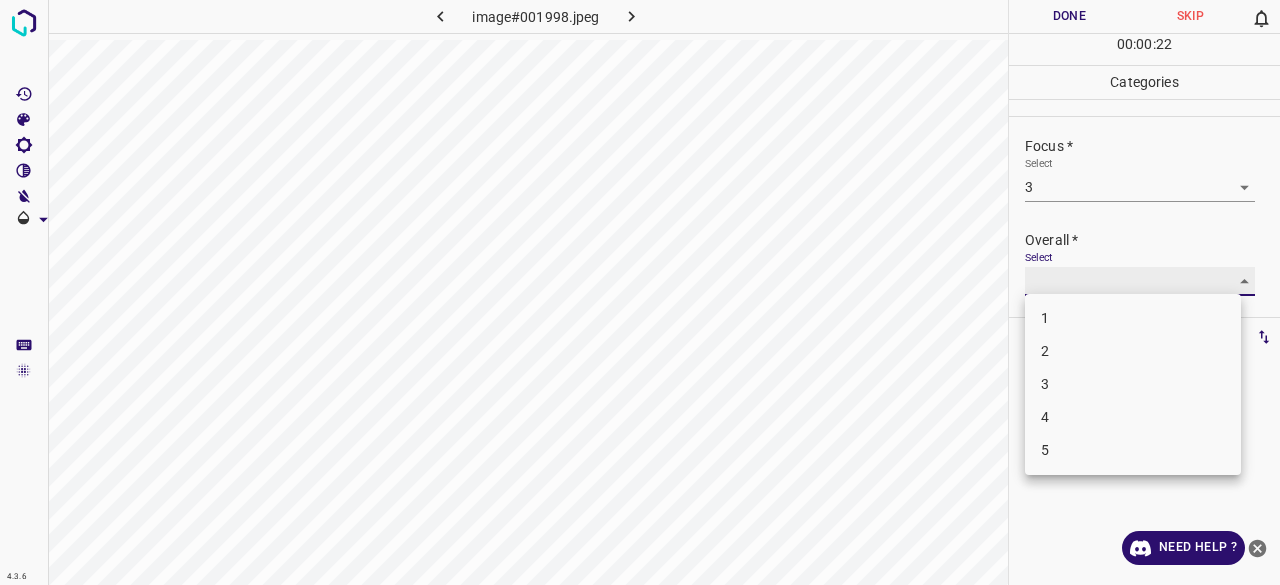 type on "3" 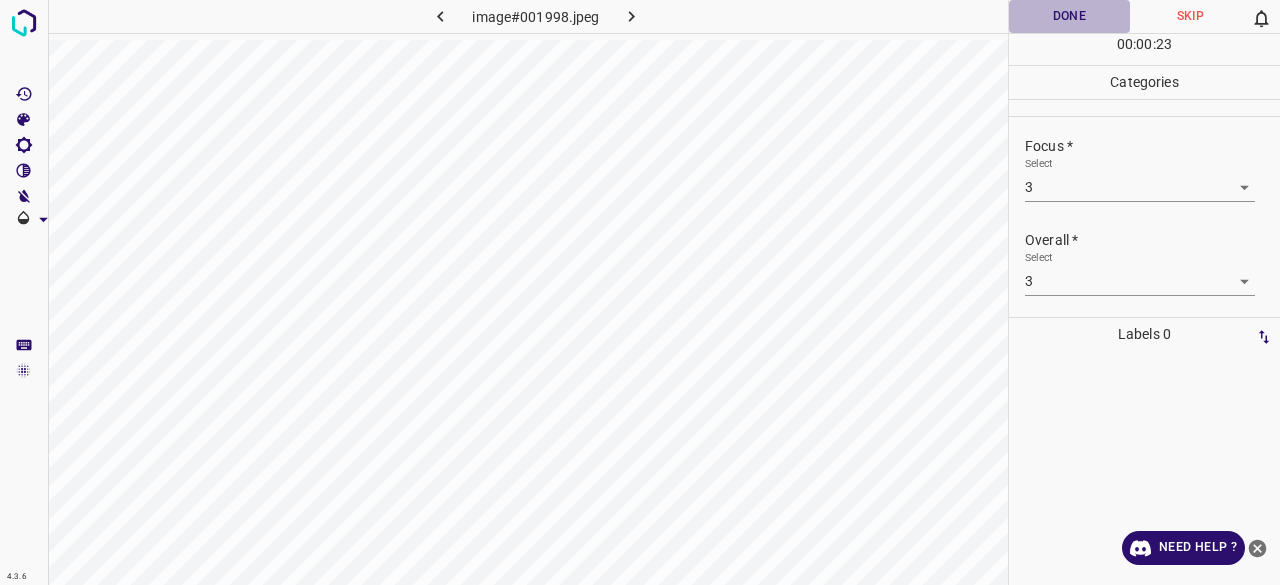 click on "Done" at bounding box center [1069, 16] 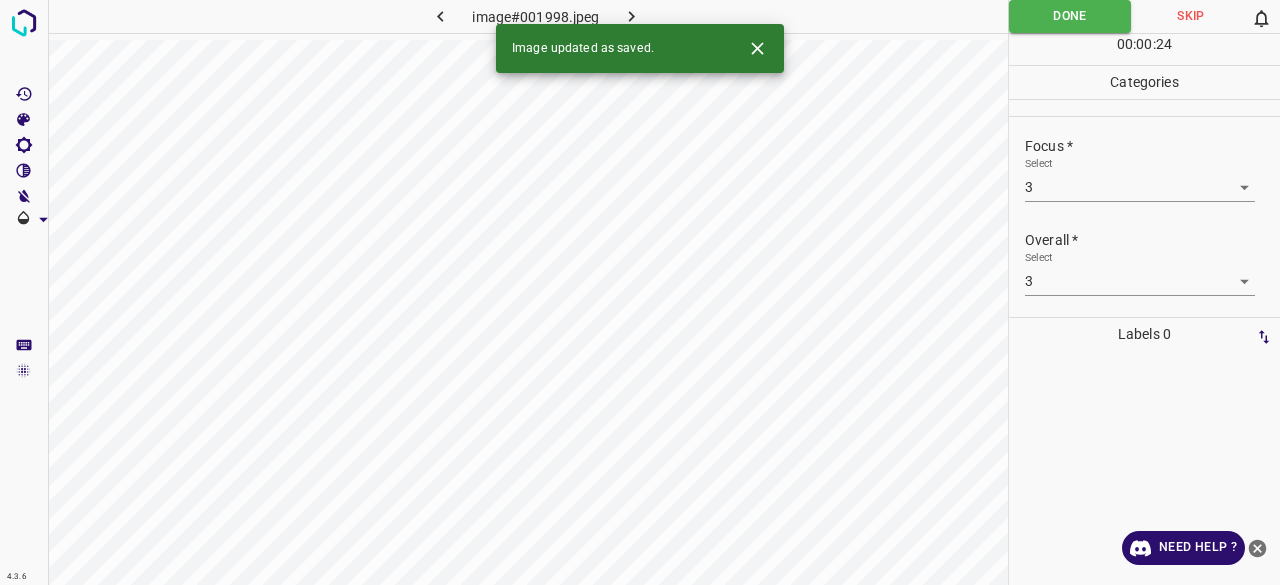 click 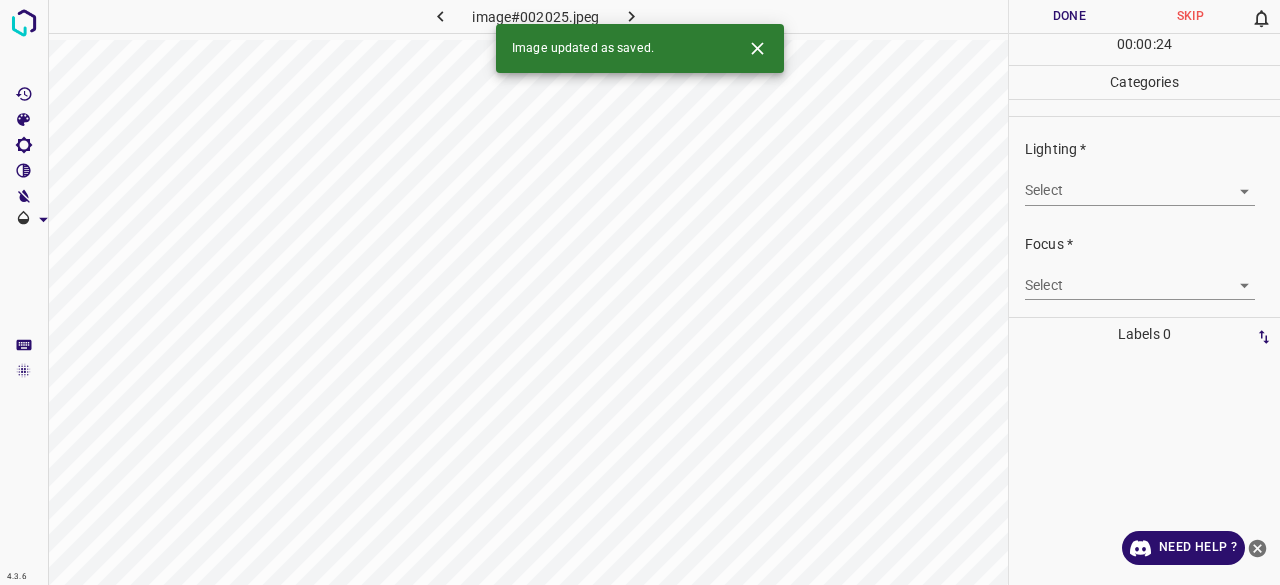 click on "4.3.6  image#002025.jpeg Done Skip 0 00   : 00   : 24   Categories Lighting *  Select ​ Focus *  Select ​ Overall *  Select ​ Labels   0 Categories 1 Lighting 2 Focus 3 Overall Tools Space Change between modes (Draw & Edit) I Auto labeling R Restore zoom M Zoom in N Zoom out Delete Delete selecte label Filters Z Restore filters X Saturation filter C Brightness filter V Contrast filter B Gray scale filter General O Download Image updated as saved. Need Help ? - Text - Hide - Delete" at bounding box center (640, 292) 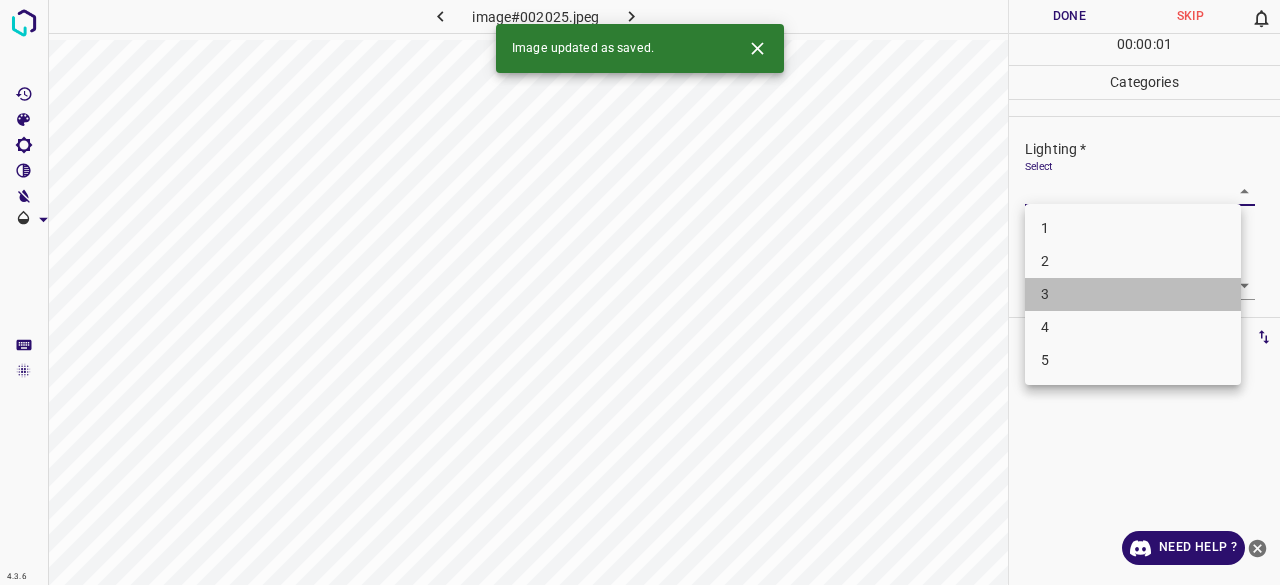 click on "3" at bounding box center (1133, 294) 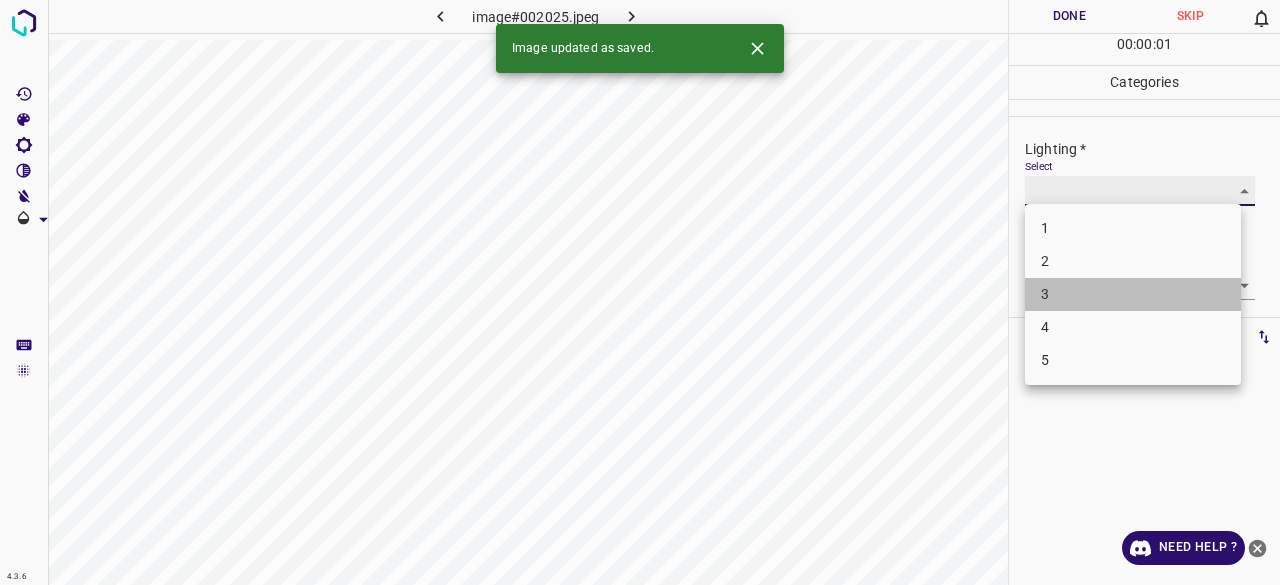 type on "3" 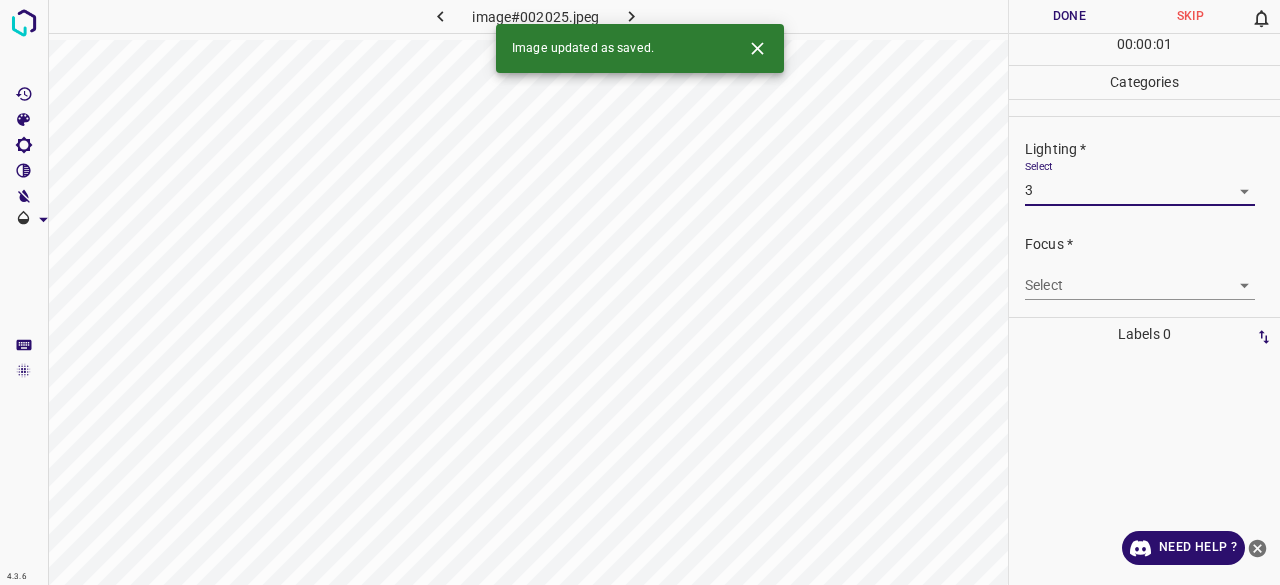 click on "Focus *  Select ​" at bounding box center (1144, 267) 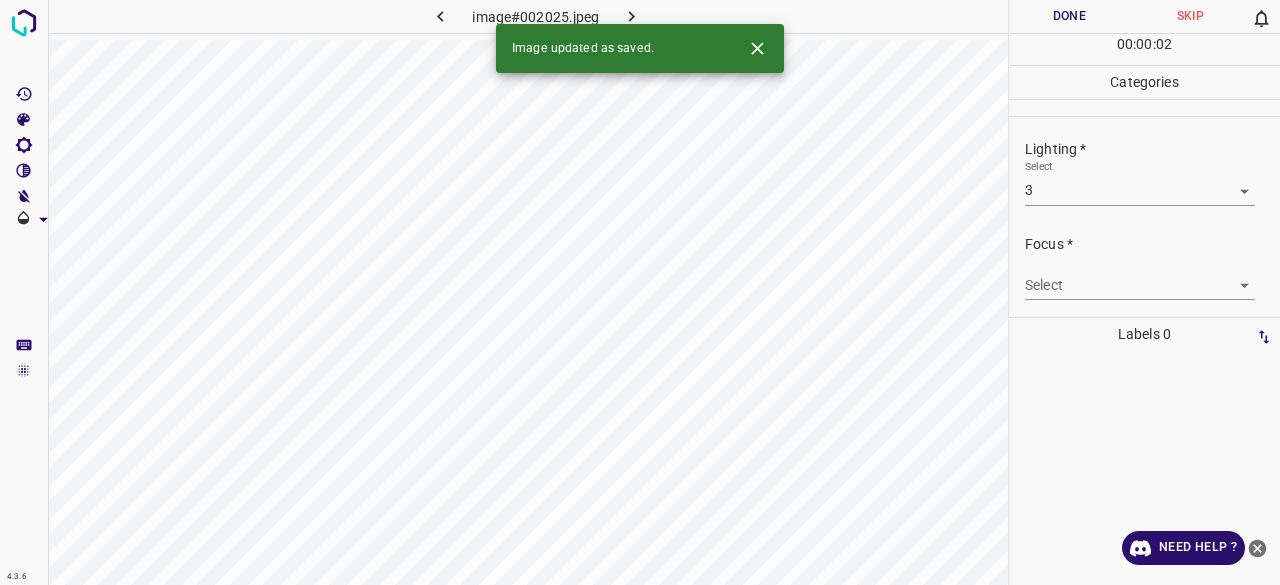 click on "4.3.6  image#002025.jpeg Done Skip 0 00   : 00   : 02   Categories Lighting *  Select 3 3 Focus *  Select ​ Overall *  Select ​ Labels   0 Categories 1 Lighting 2 Focus 3 Overall Tools Space Change between modes (Draw & Edit) I Auto labeling R Restore zoom M Zoom in N Zoom out Delete Delete selecte label Filters Z Restore filters X Saturation filter C Brightness filter V Contrast filter B Gray scale filter General O Download Image updated as saved. Need Help ? - Text - Hide - Delete" at bounding box center (640, 292) 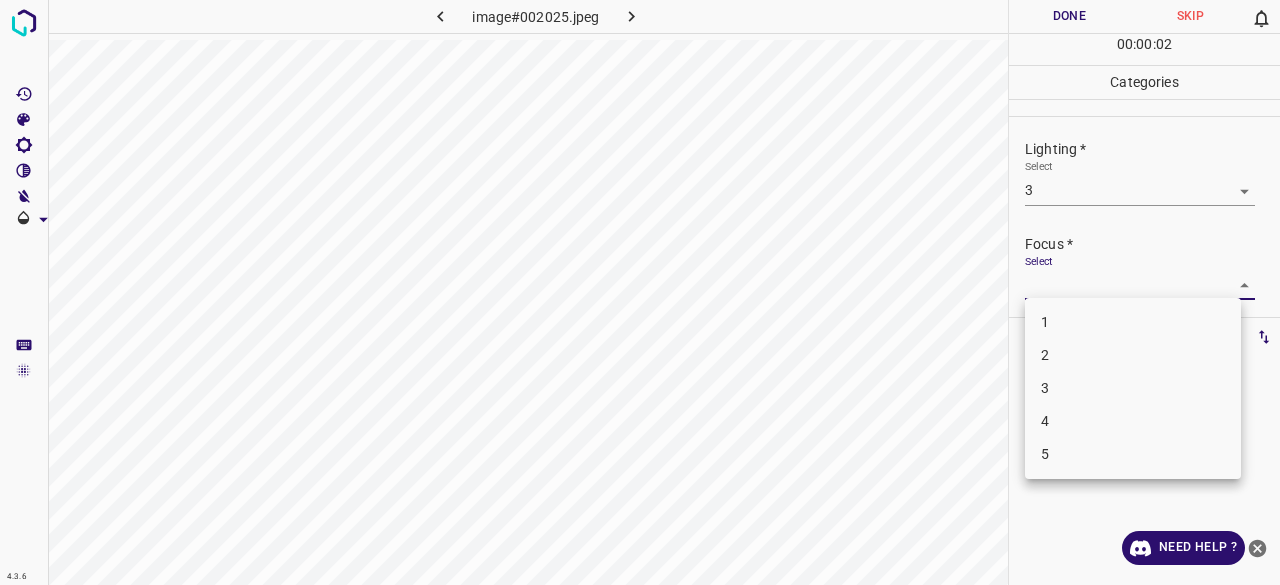 click on "2" at bounding box center [1133, 355] 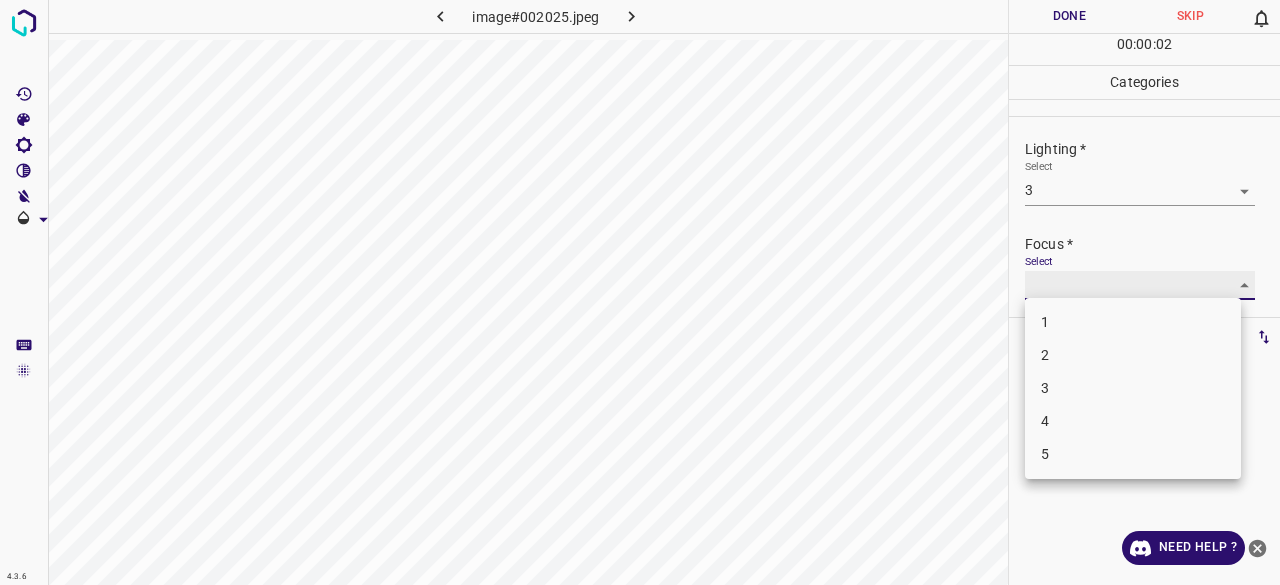 type on "2" 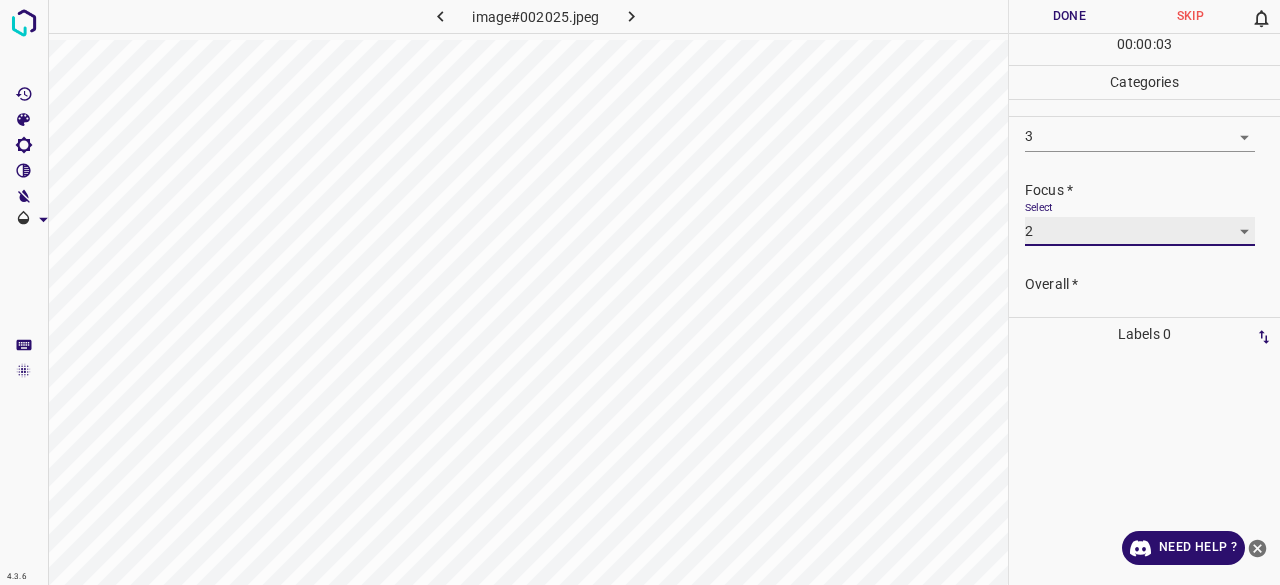 scroll, scrollTop: 98, scrollLeft: 0, axis: vertical 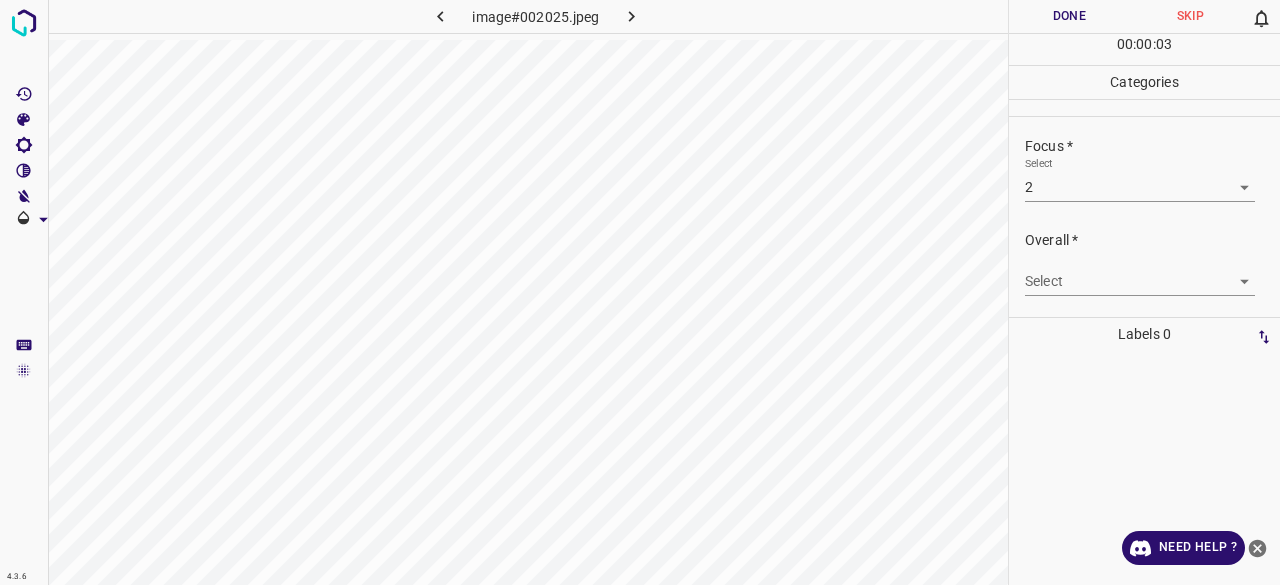click on "Overall *  Select ​" at bounding box center (1144, 263) 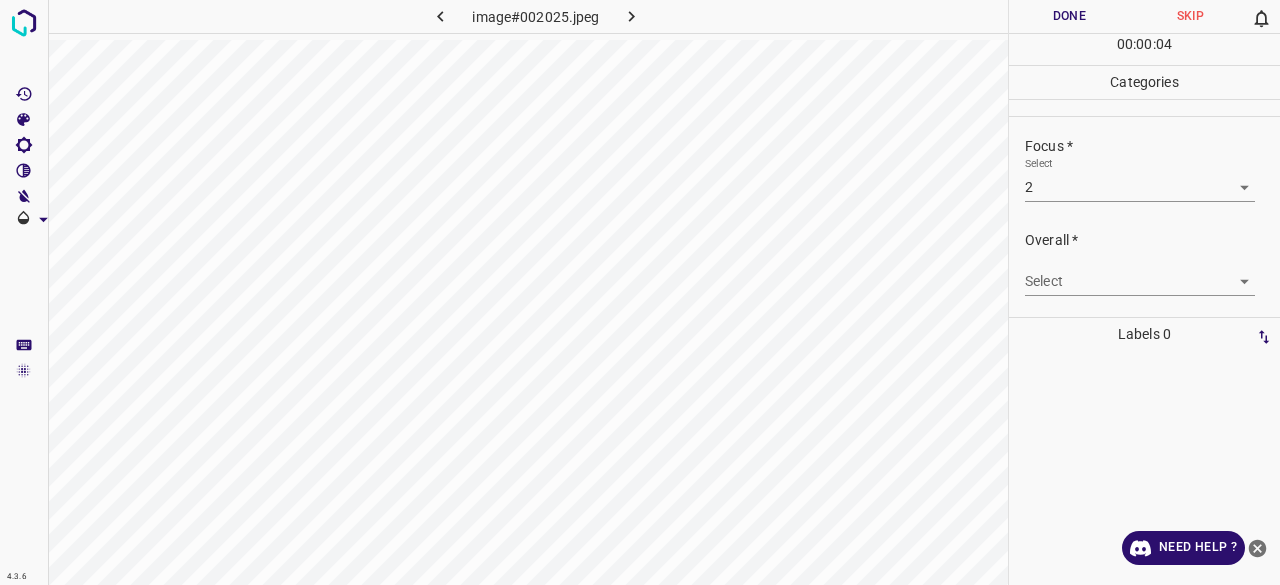 click on "4.3.6  image#002025.jpeg Done Skip 0 00   : 00   : 04   Categories Lighting *  Select 3 3 Focus *  Select 2 2 Overall *  Select ​ Labels   0 Categories 1 Lighting 2 Focus 3 Overall Tools Space Change between modes (Draw & Edit) I Auto labeling R Restore zoom M Zoom in N Zoom out Delete Delete selecte label Filters Z Restore filters X Saturation filter C Brightness filter V Contrast filter B Gray scale filter General O Download Need Help ? - Text - Hide - Delete" at bounding box center (640, 292) 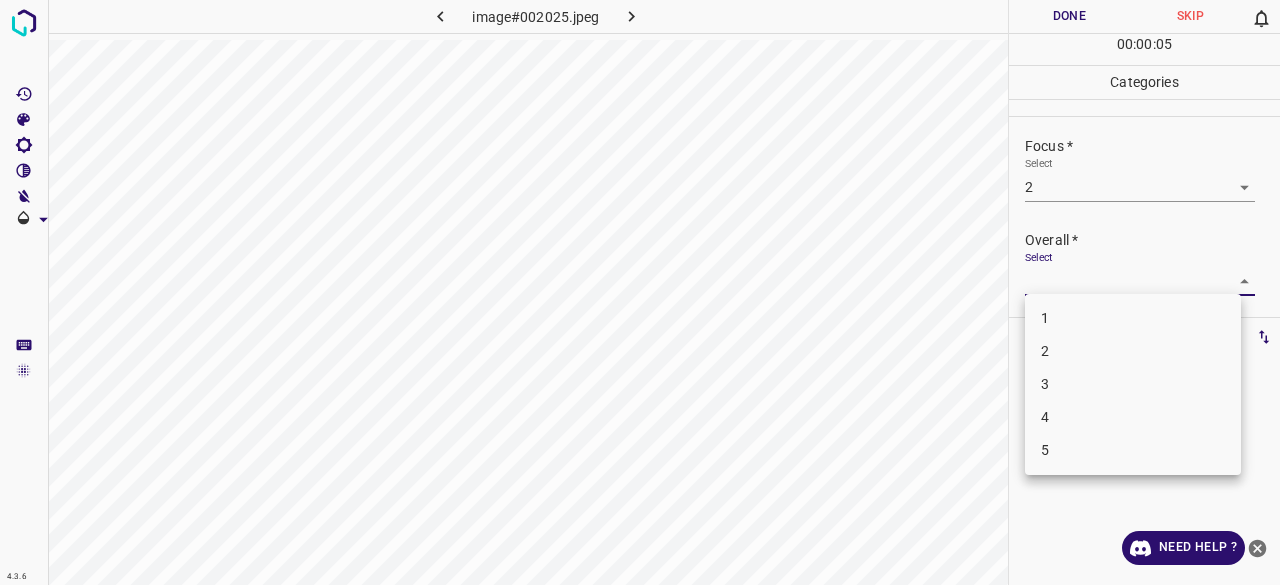 click on "1 2 3 4 5" at bounding box center (1133, 384) 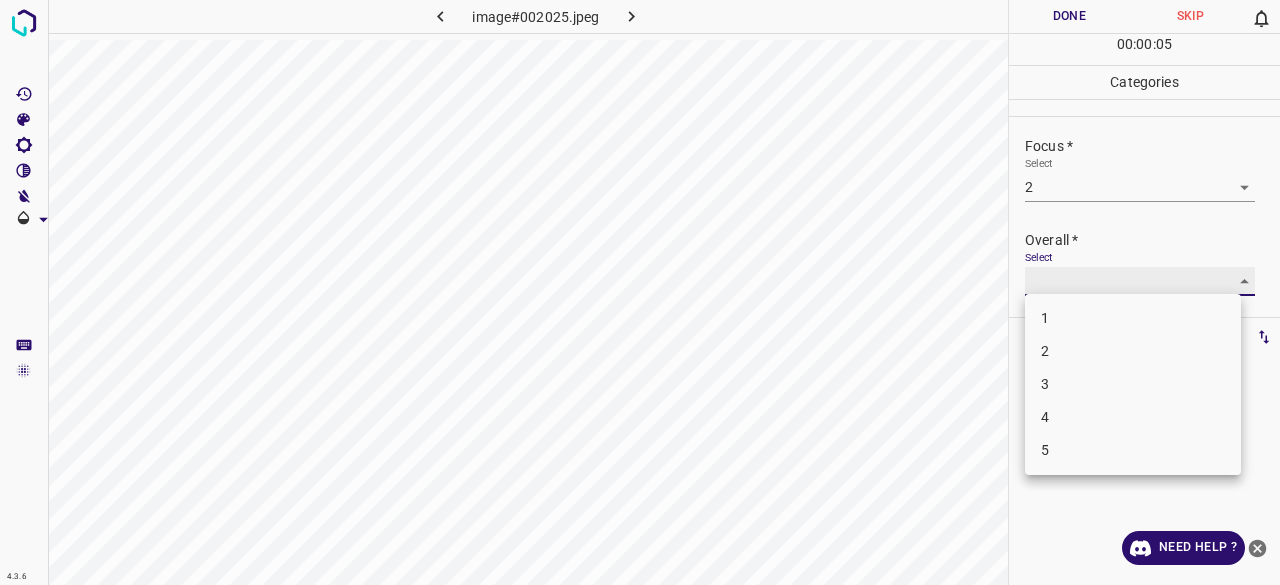 type on "3" 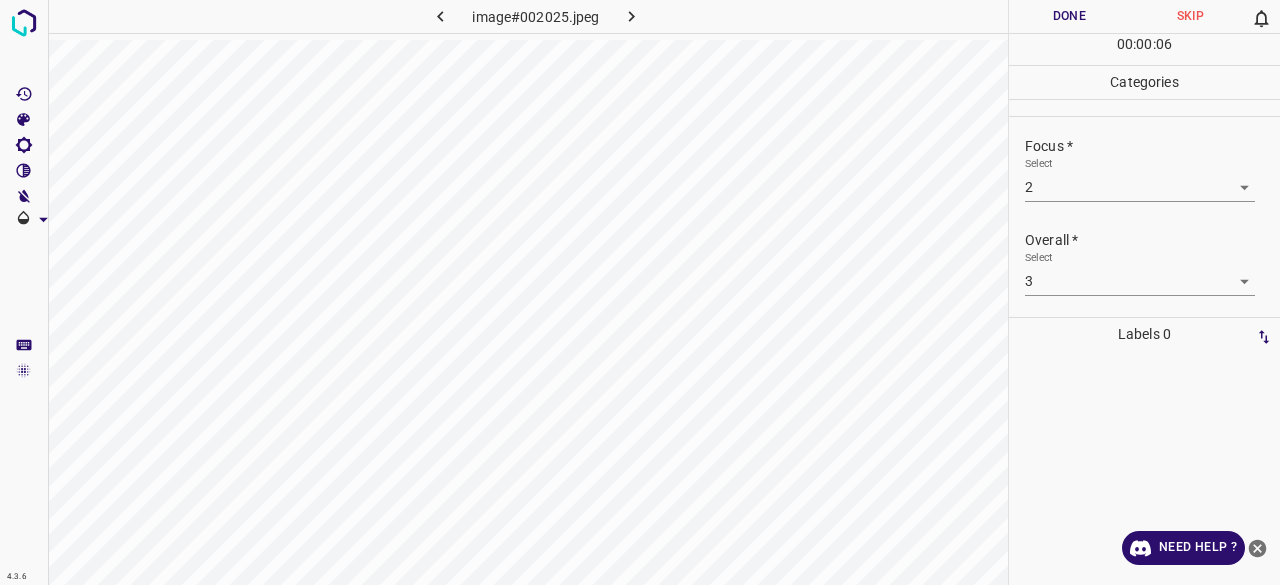 click on "Done" at bounding box center [1069, 16] 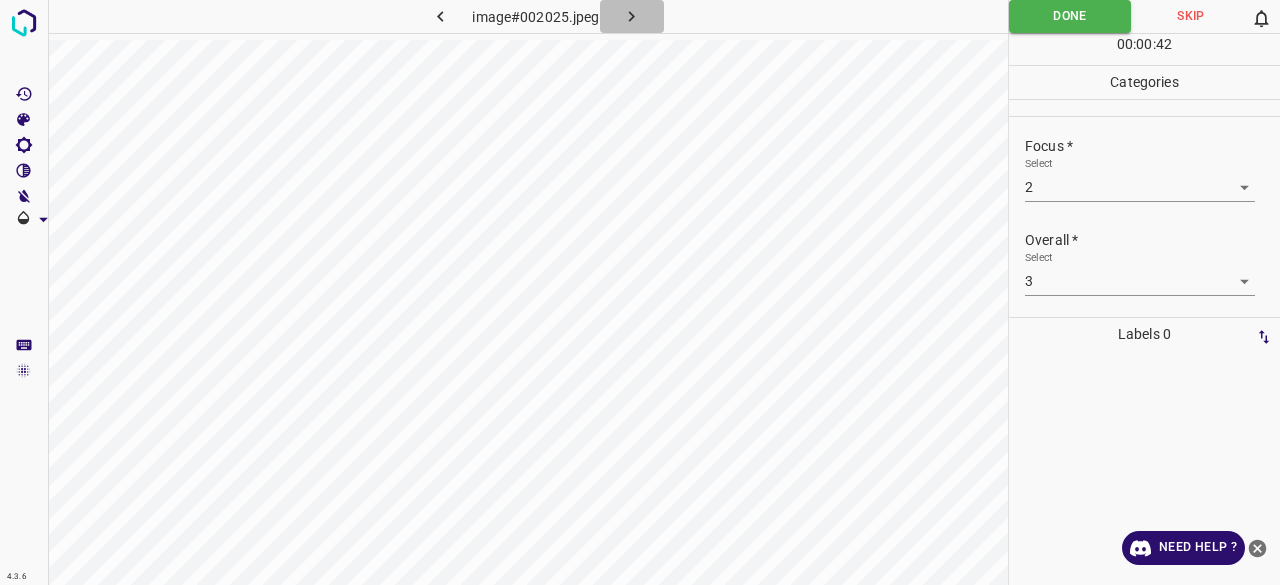 click 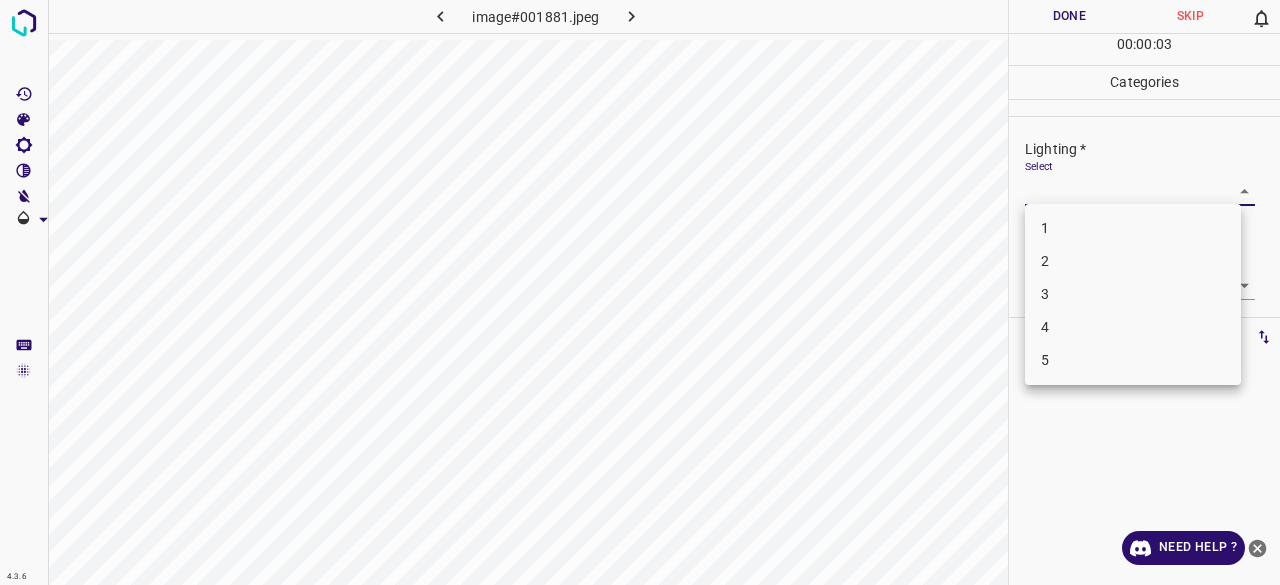click on "4.3.6  image#001881.jpeg Done Skip 0 00   : 00   : 03   Categories Lighting *  Select ​ Focus *  Select ​ Overall *  Select ​ Labels   0 Categories 1 Lighting 2 Focus 3 Overall Tools Space Change between modes (Draw & Edit) I Auto labeling R Restore zoom M Zoom in N Zoom out Delete Delete selecte label Filters Z Restore filters X Saturation filter C Brightness filter V Contrast filter B Gray scale filter General O Download Need Help ? - Text - Hide - Delete 1 2 3 4 5" at bounding box center [640, 292] 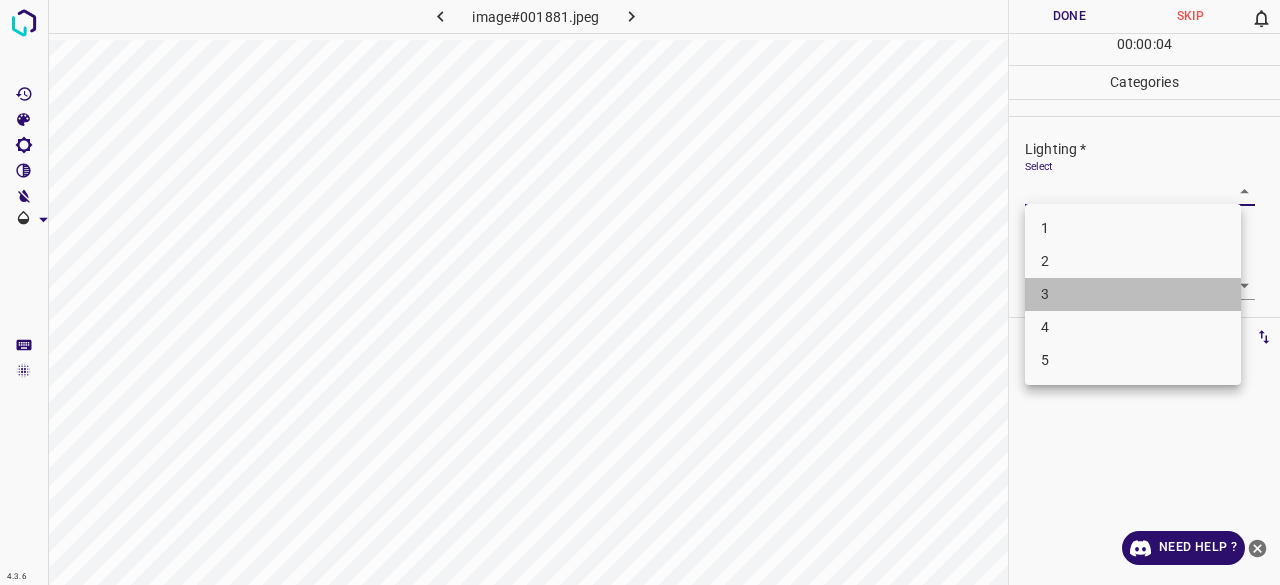 click on "3" at bounding box center [1133, 294] 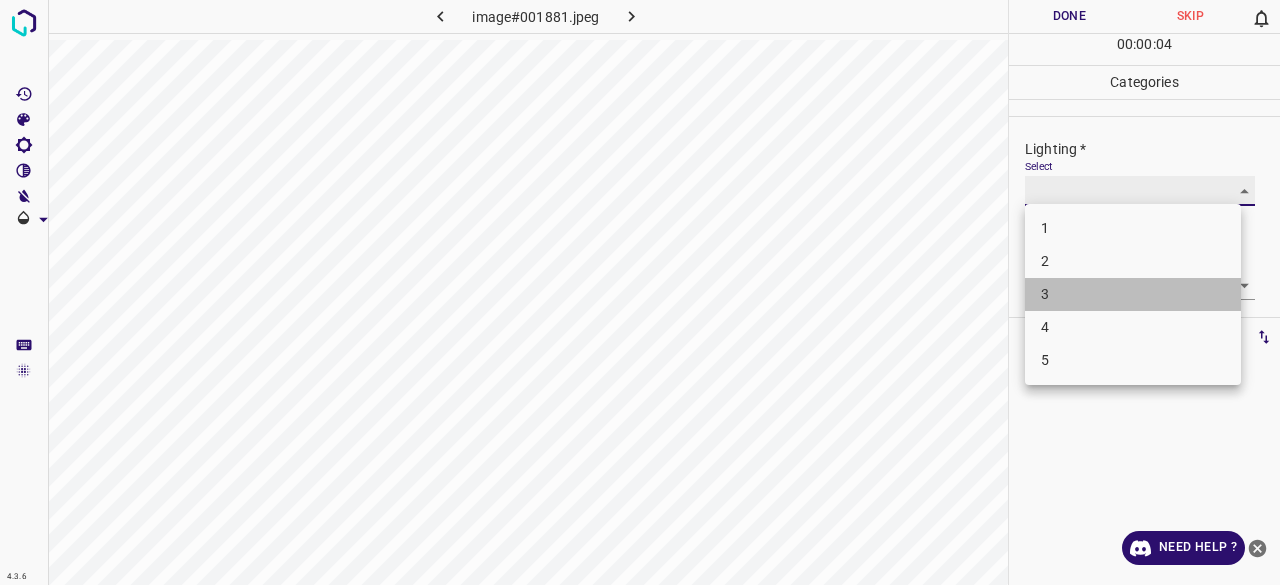 type on "3" 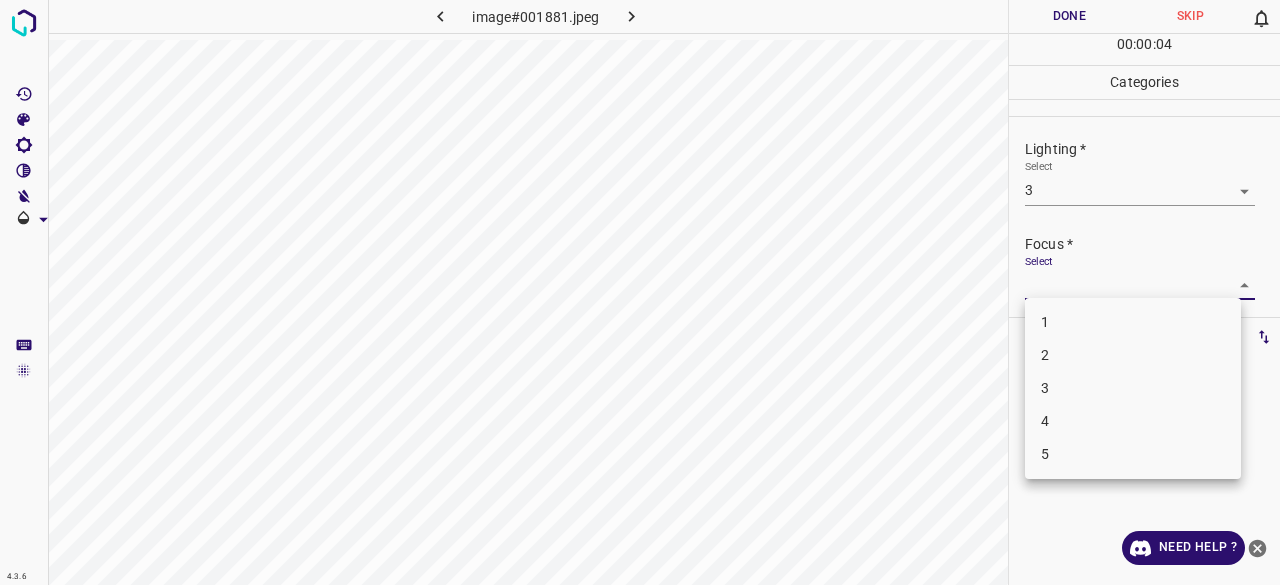 click on "4.3.6  image#001881.jpeg Done Skip 0 00   : 00   : 04   Categories Lighting *  Select 3 3 Focus *  Select ​ Overall *  Select ​ Labels   0 Categories 1 Lighting 2 Focus 3 Overall Tools Space Change between modes (Draw & Edit) I Auto labeling R Restore zoom M Zoom in N Zoom out Delete Delete selecte label Filters Z Restore filters X Saturation filter C Brightness filter V Contrast filter B Gray scale filter General O Download Need Help ? - Text - Hide - Delete 1 2 3 4 5" at bounding box center (640, 292) 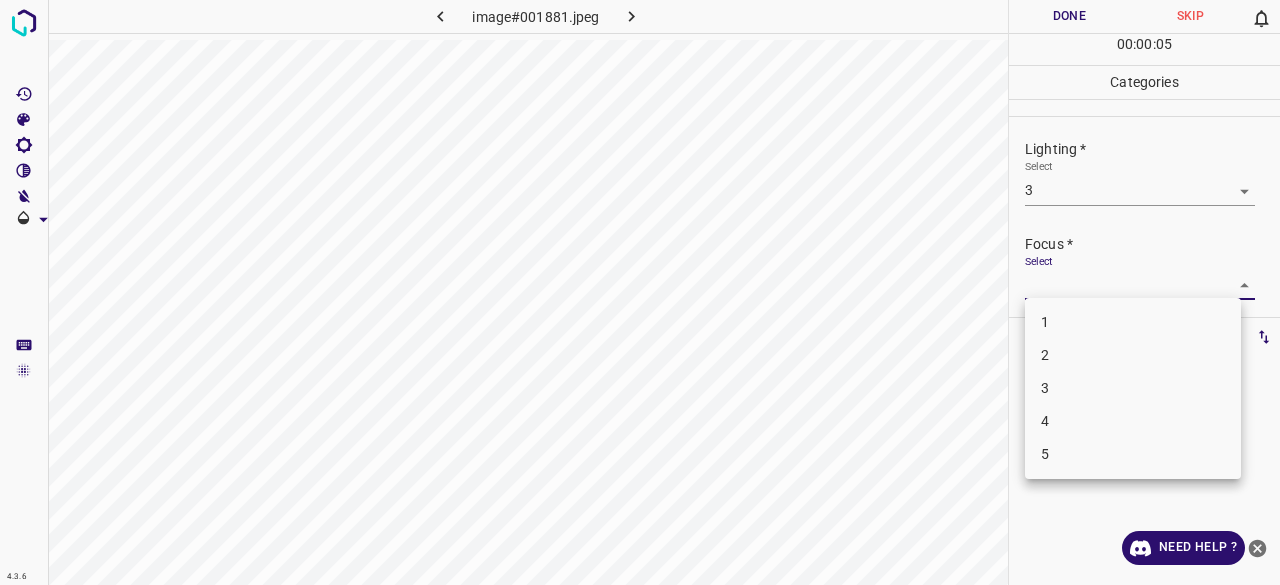 click on "3" at bounding box center (1133, 388) 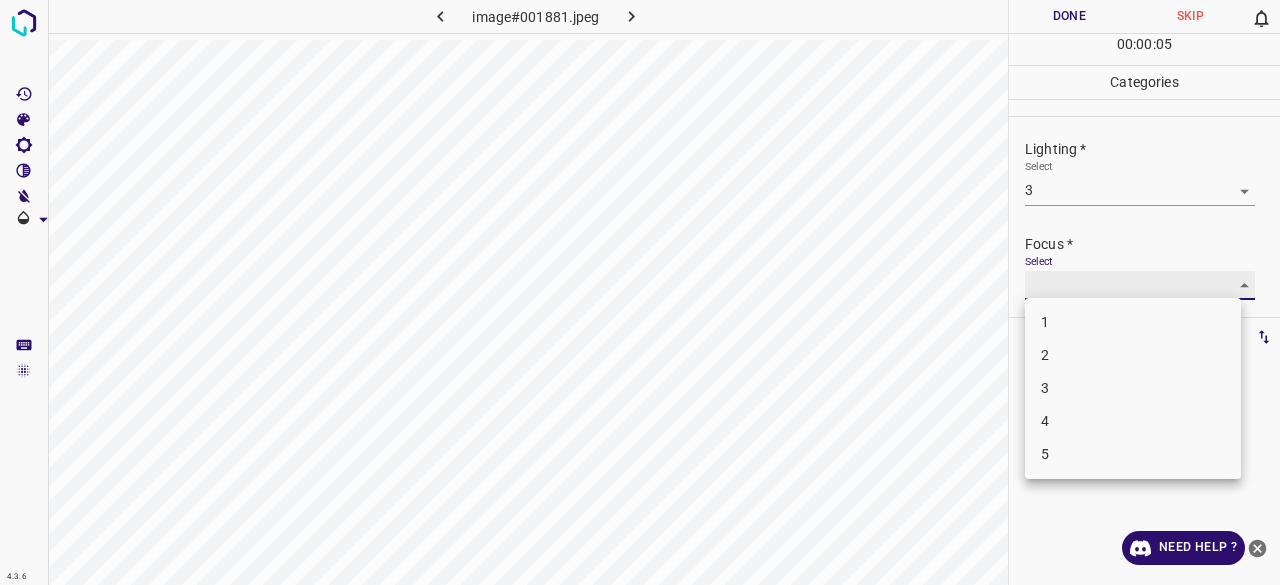 type on "3" 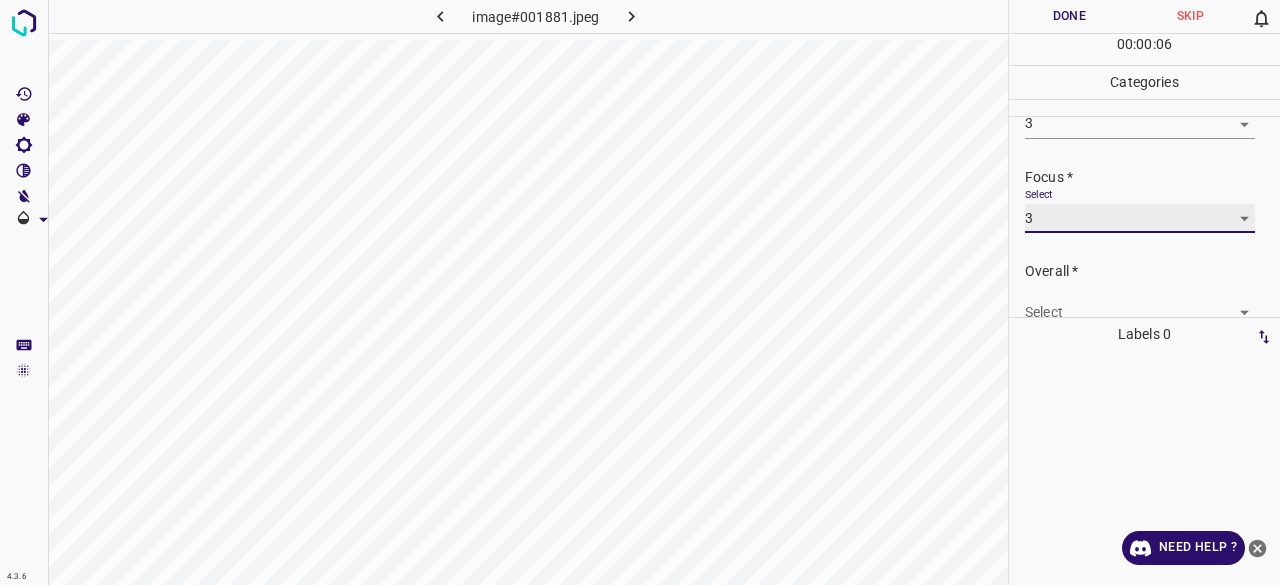 scroll, scrollTop: 98, scrollLeft: 0, axis: vertical 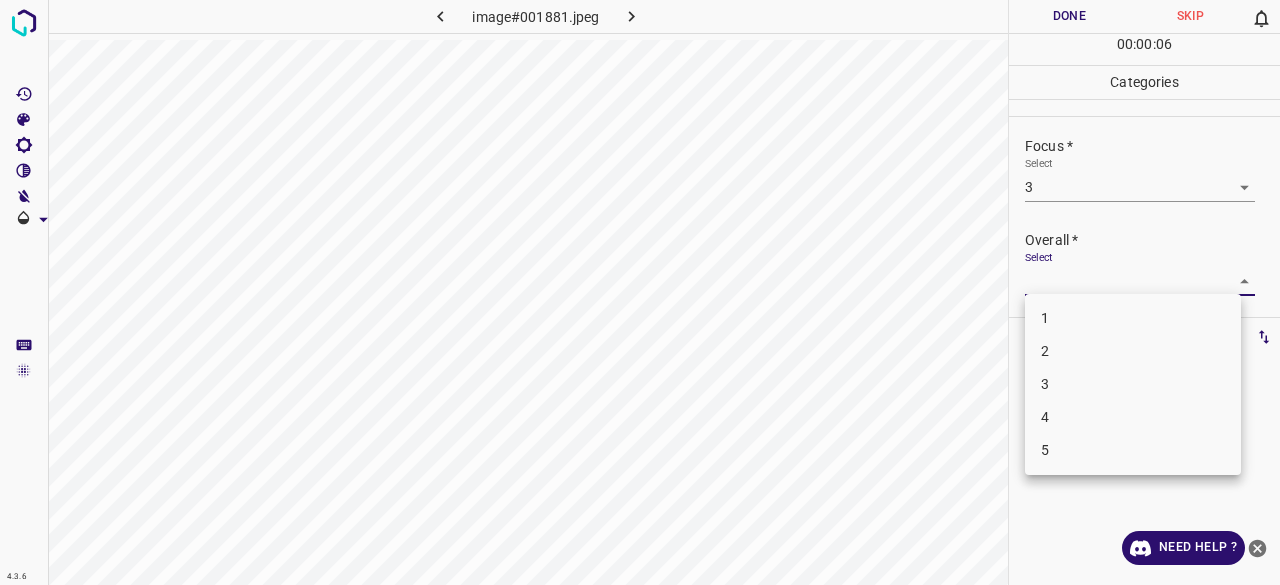 click on "4.3.6  image#001881.jpeg Done Skip 0 00   : 00   : 06   Categories Lighting *  Select 3 3 Focus *  Select 3 3 Overall *  Select ​ Labels   0 Categories 1 Lighting 2 Focus 3 Overall Tools Space Change between modes (Draw & Edit) I Auto labeling R Restore zoom M Zoom in N Zoom out Delete Delete selecte label Filters Z Restore filters X Saturation filter C Brightness filter V Contrast filter B Gray scale filter General O Download Need Help ? - Text - Hide - Delete 1 2 3 4 5" at bounding box center [640, 292] 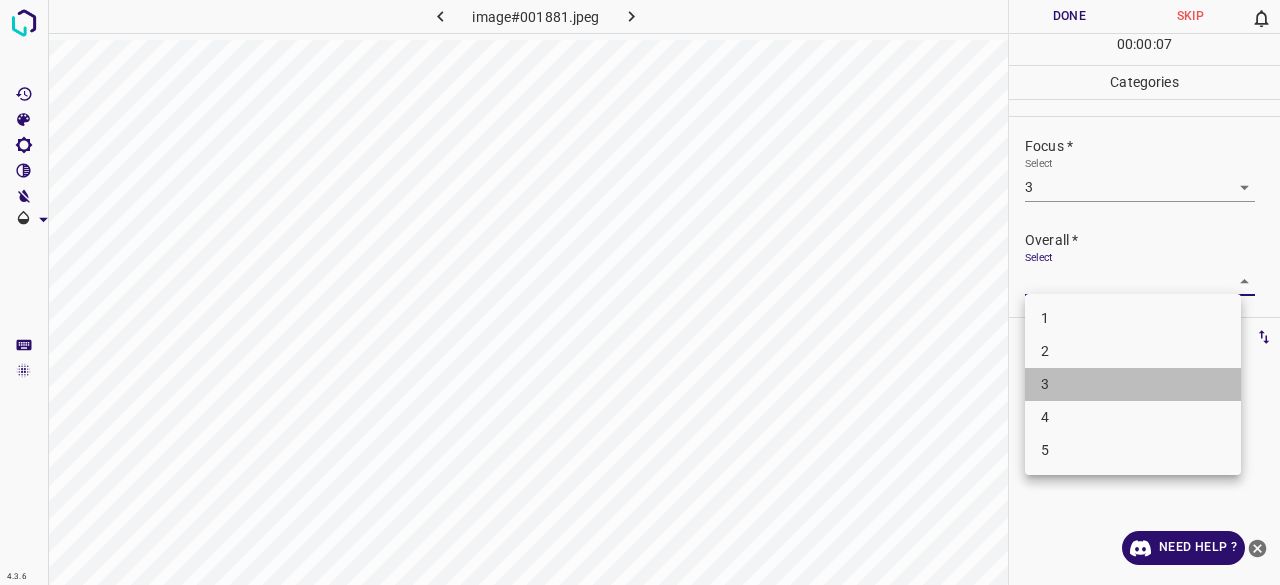 click on "3" at bounding box center [1133, 384] 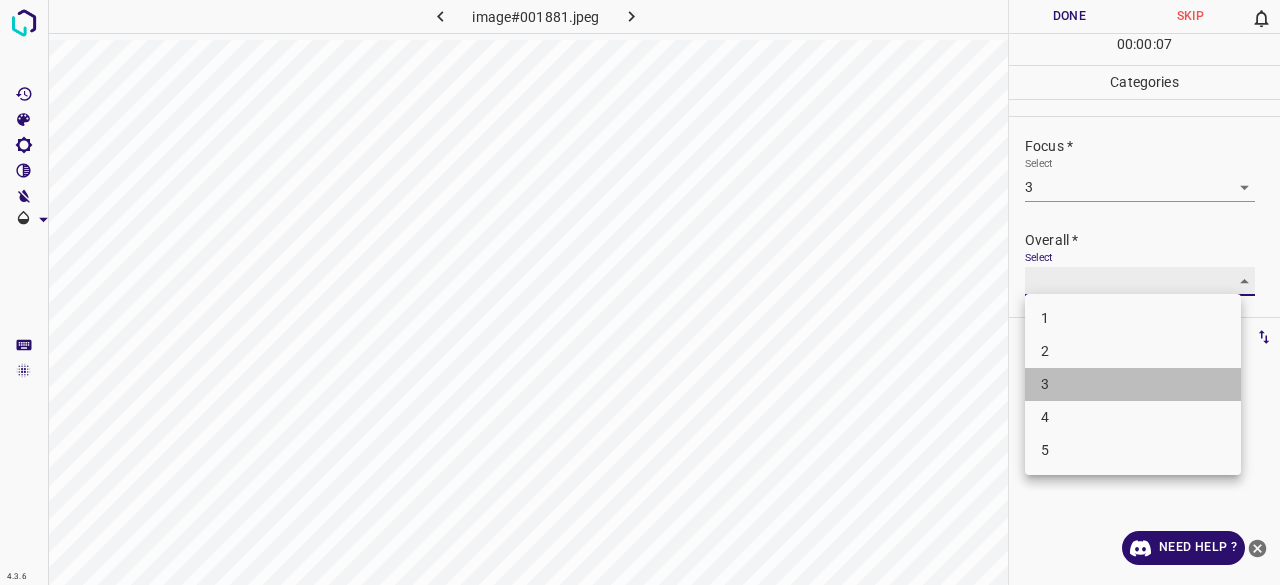 type on "3" 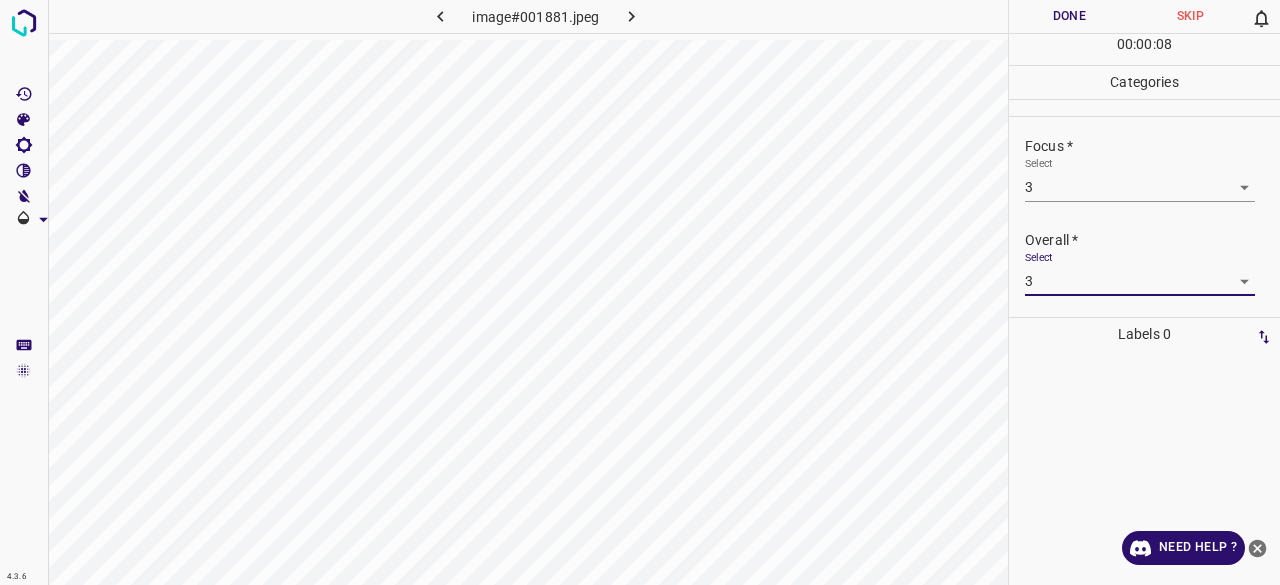 click on "Focus *  Select 3 3" at bounding box center (1144, 169) 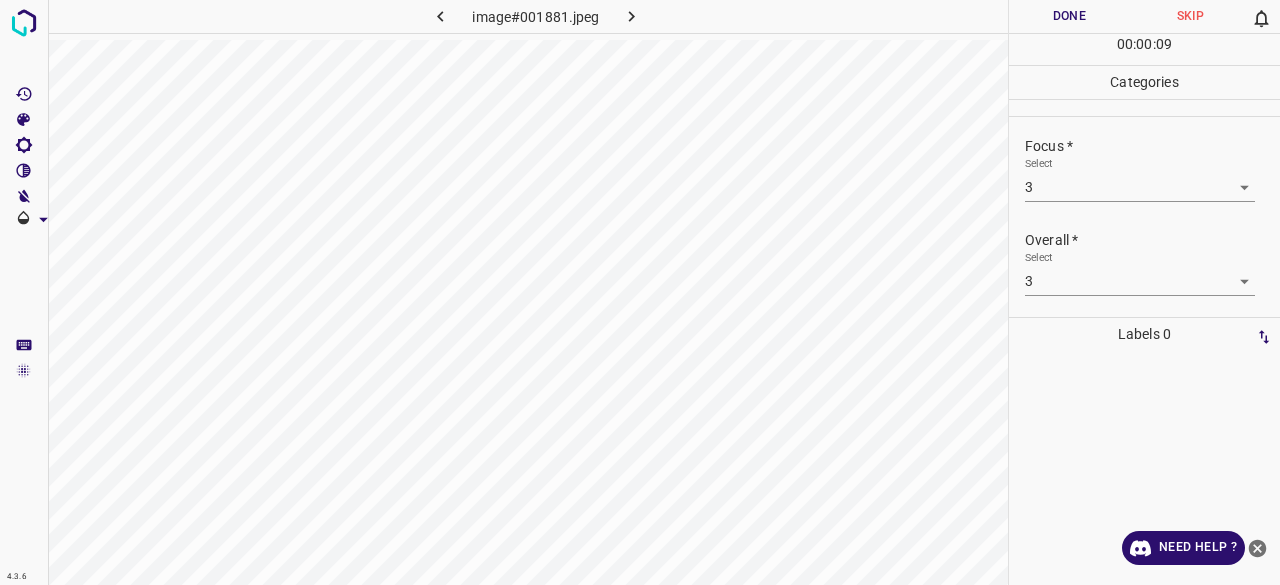 click on "4.3.6  image#001881.jpeg Done Skip 0 00   : 00   : 09   Categories Lighting *  Select 3 3 Focus *  Select 3 3 Overall *  Select 3 3 Labels   0 Categories 1 Lighting 2 Focus 3 Overall Tools Space Change between modes (Draw & Edit) I Auto labeling R Restore zoom M Zoom in N Zoom out Delete Delete selecte label Filters Z Restore filters X Saturation filter C Brightness filter V Contrast filter B Gray scale filter General O Download Need Help ? - Text - Hide - Delete" at bounding box center [640, 292] 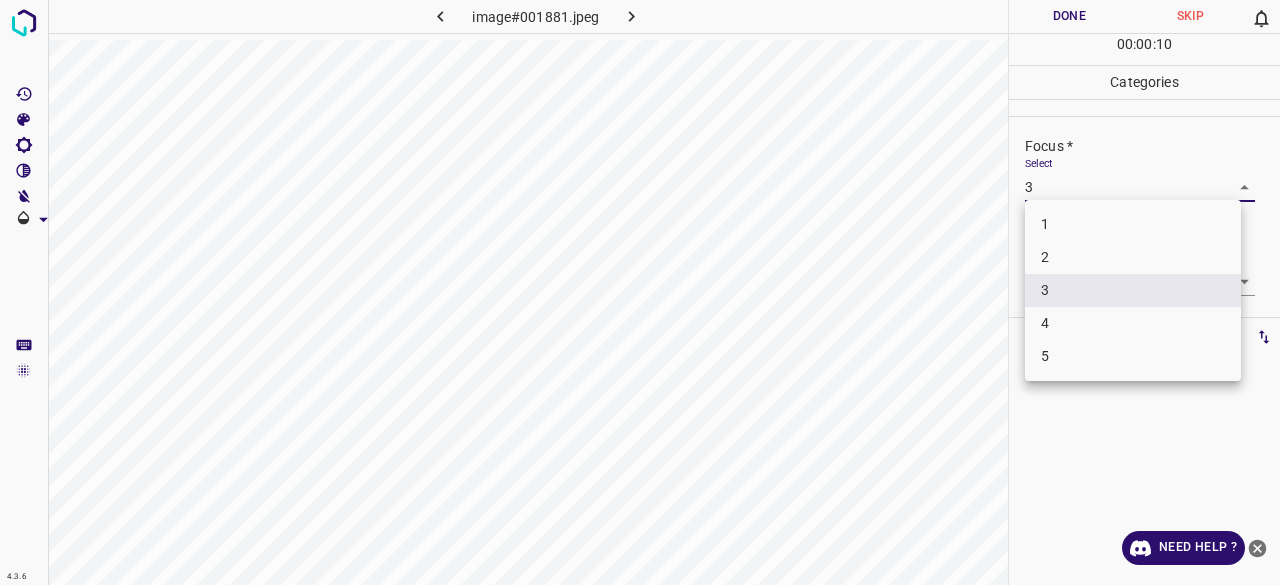 click at bounding box center [640, 292] 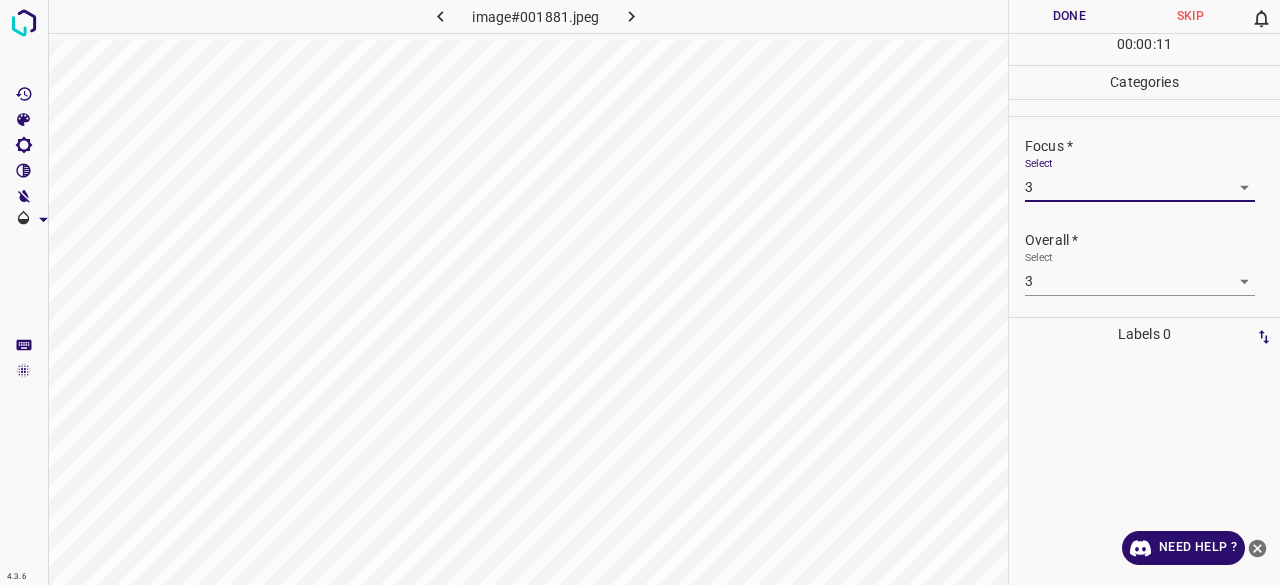 click on "Done" at bounding box center [1069, 16] 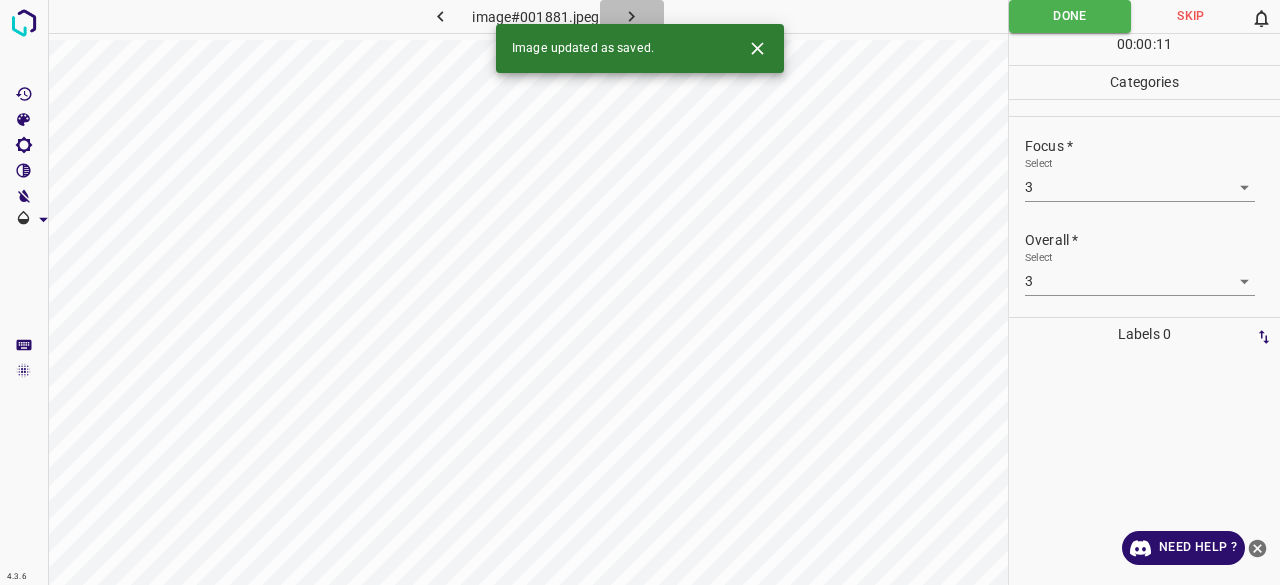 click 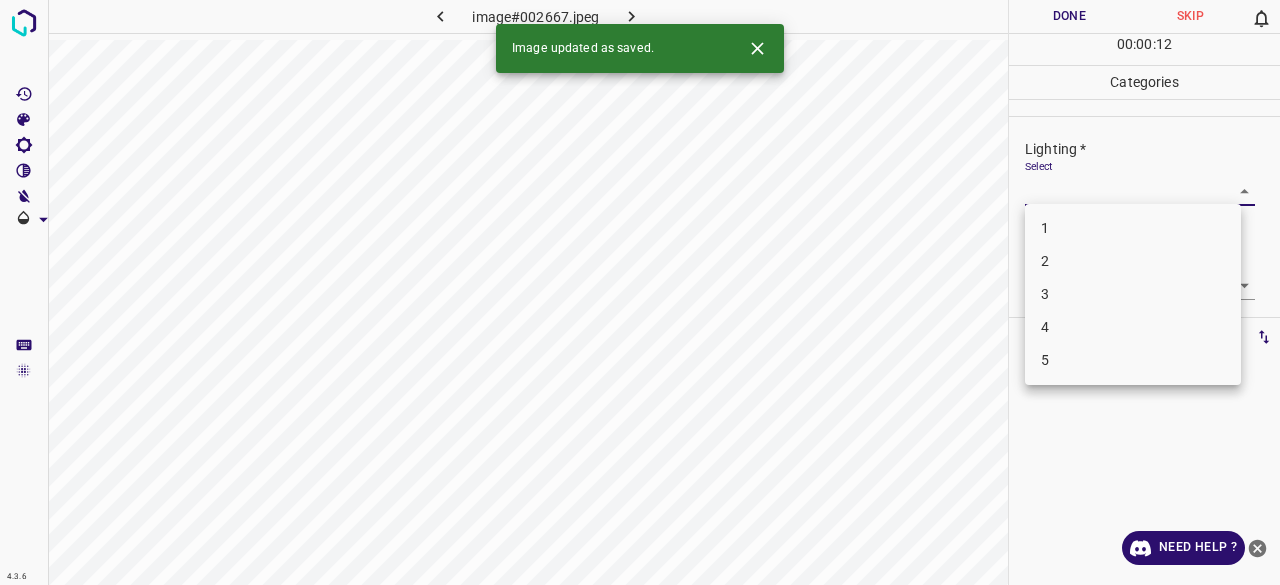 click on "4.3.6  image#002667.jpeg Done Skip 0 00   : 00   : 12   Categories Lighting *  Select ​ Focus *  Select ​ Overall *  Select ​ Labels   0 Categories 1 Lighting 2 Focus 3 Overall Tools Space Change between modes (Draw & Edit) I Auto labeling R Restore zoom M Zoom in N Zoom out Delete Delete selecte label Filters Z Restore filters X Saturation filter C Brightness filter V Contrast filter B Gray scale filter General O Download Image updated as saved. Need Help ? - Text - Hide - Delete 1 2 3 4 5" at bounding box center [640, 292] 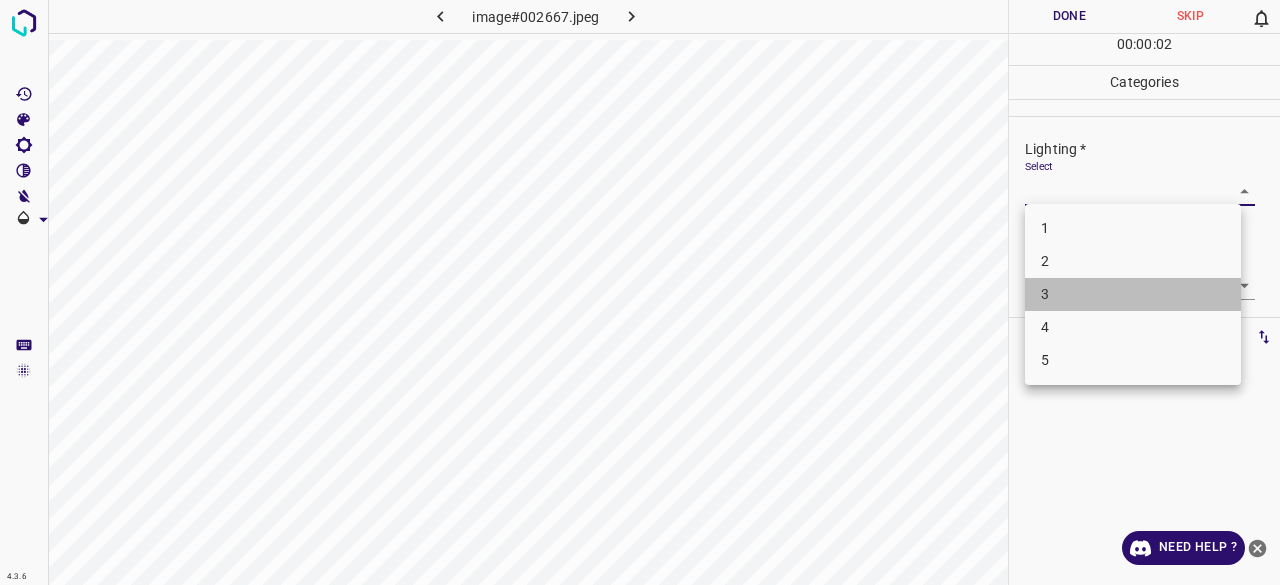 click on "3" at bounding box center [1133, 294] 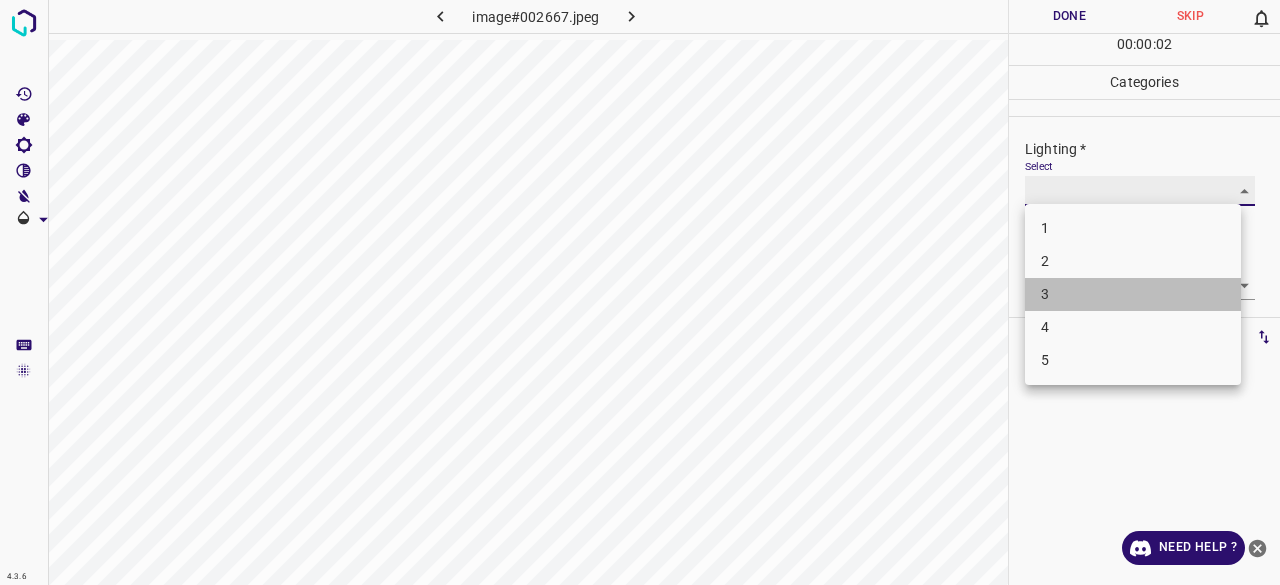 type on "3" 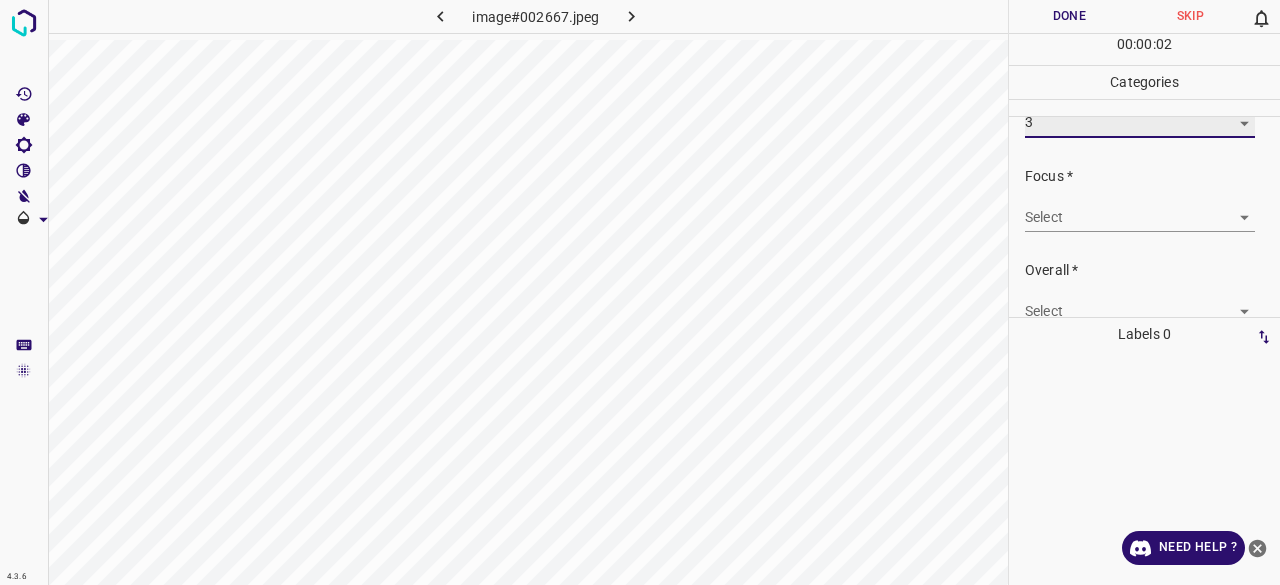 scroll, scrollTop: 98, scrollLeft: 0, axis: vertical 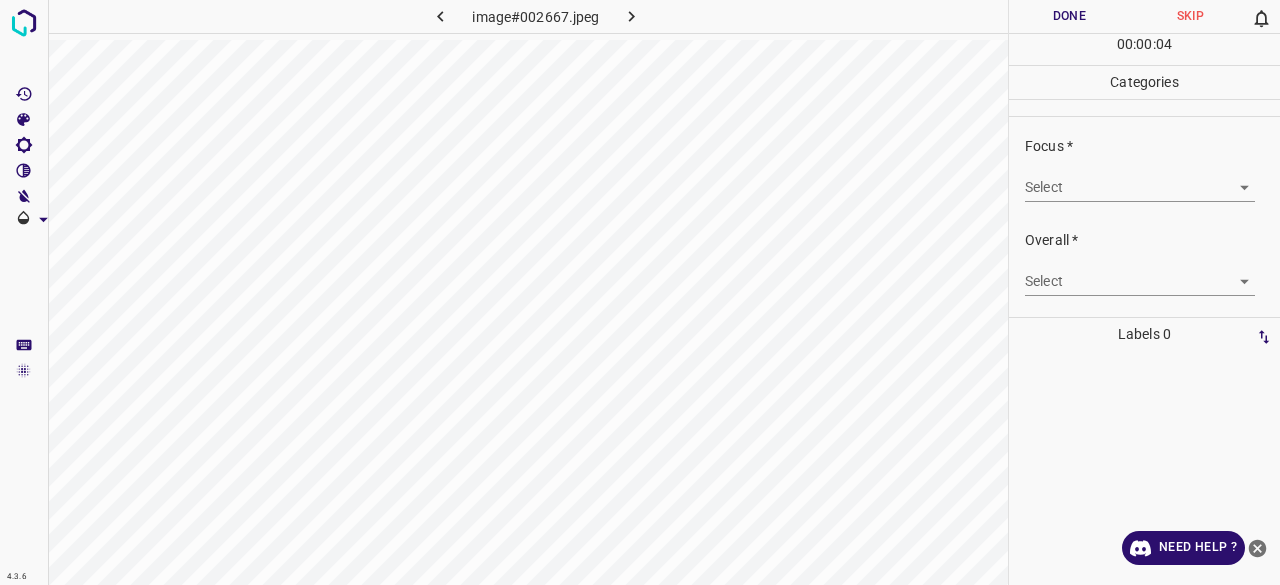 click on "4.3.6  image#002667.jpeg Done Skip 0 00   : 00   : 04   Categories Lighting *  Select 3 3 Focus *  Select ​ Overall *  Select ​ Labels   0 Categories 1 Lighting 2 Focus 3 Overall Tools Space Change between modes (Draw & Edit) I Auto labeling R Restore zoom M Zoom in N Zoom out Delete Delete selecte label Filters Z Restore filters X Saturation filter C Brightness filter V Contrast filter B Gray scale filter General O Download Need Help ? - Text - Hide - Delete" at bounding box center [640, 292] 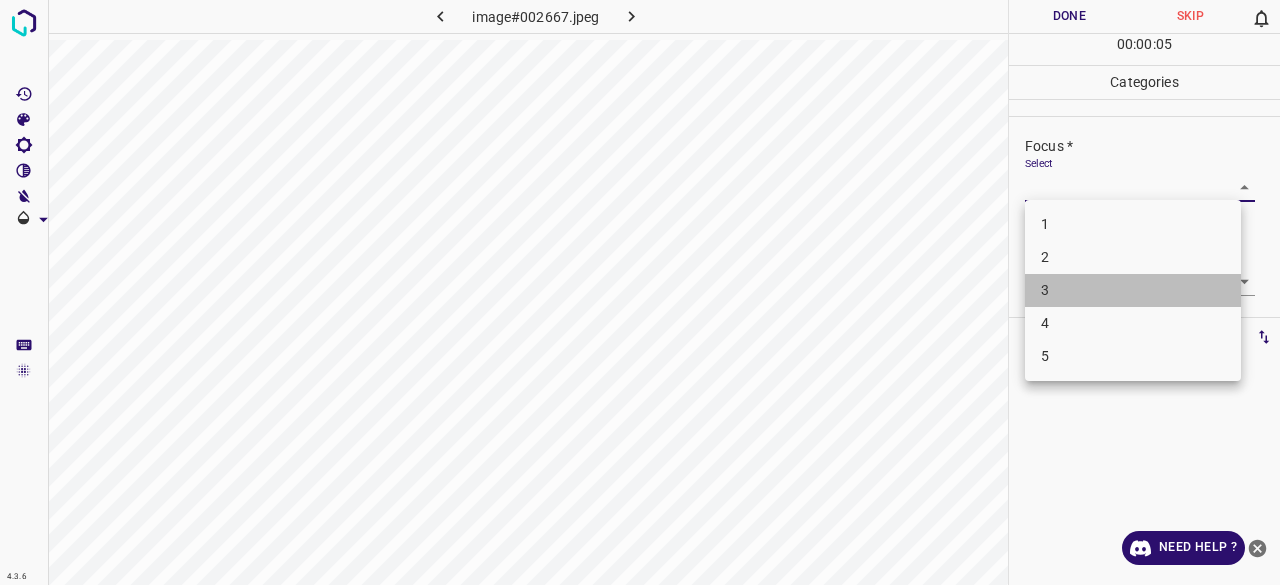 click on "3" at bounding box center (1133, 290) 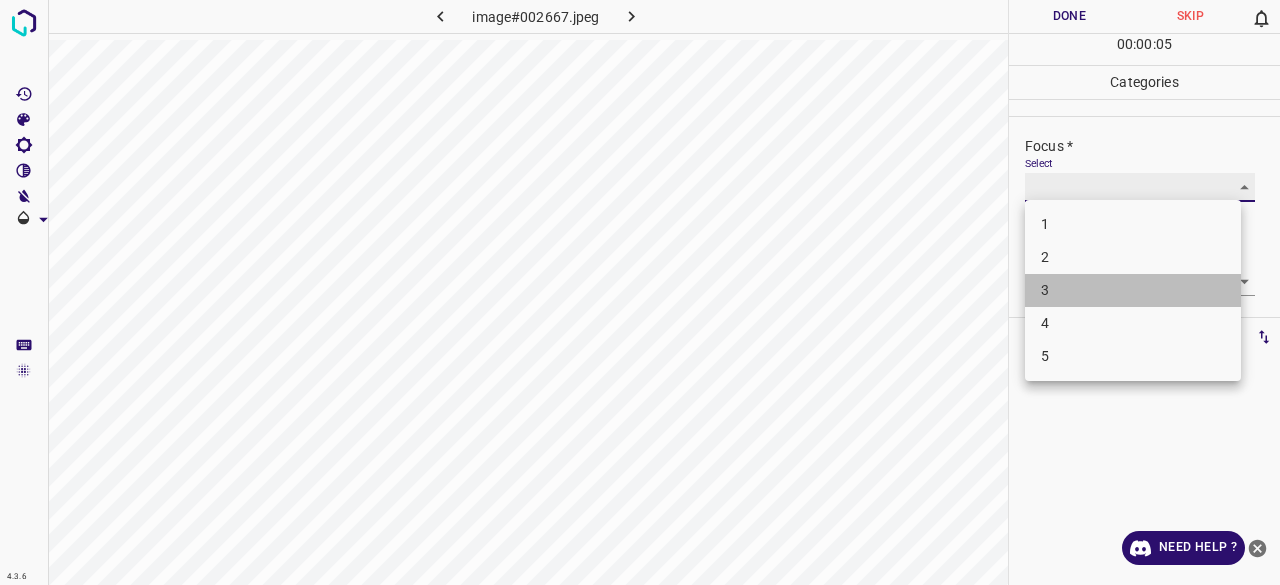 type on "3" 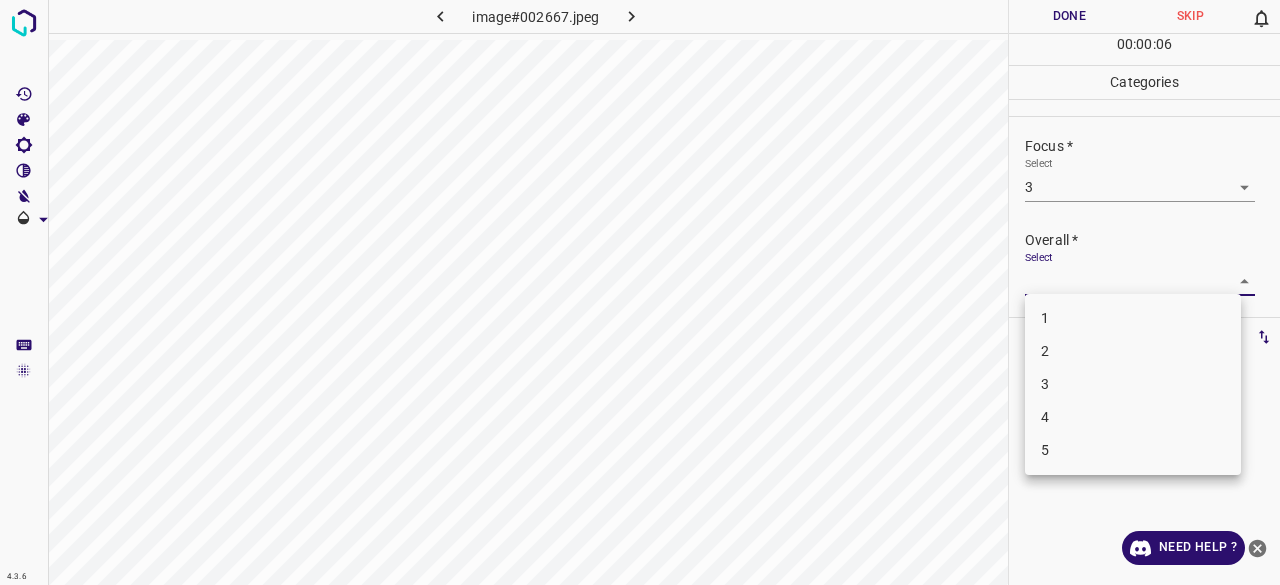 click on "4.3.6  image#002667.jpeg Done Skip 0 00   : 00   : 06   Categories Lighting *  Select 3 3 Focus *  Select 3 3 Overall *  Select ​ Labels   0 Categories 1 Lighting 2 Focus 3 Overall Tools Space Change between modes (Draw & Edit) I Auto labeling R Restore zoom M Zoom in N Zoom out Delete Delete selecte label Filters Z Restore filters X Saturation filter C Brightness filter V Contrast filter B Gray scale filter General O Download Need Help ? - Text - Hide - Delete 1 2 3 4 5" at bounding box center [640, 292] 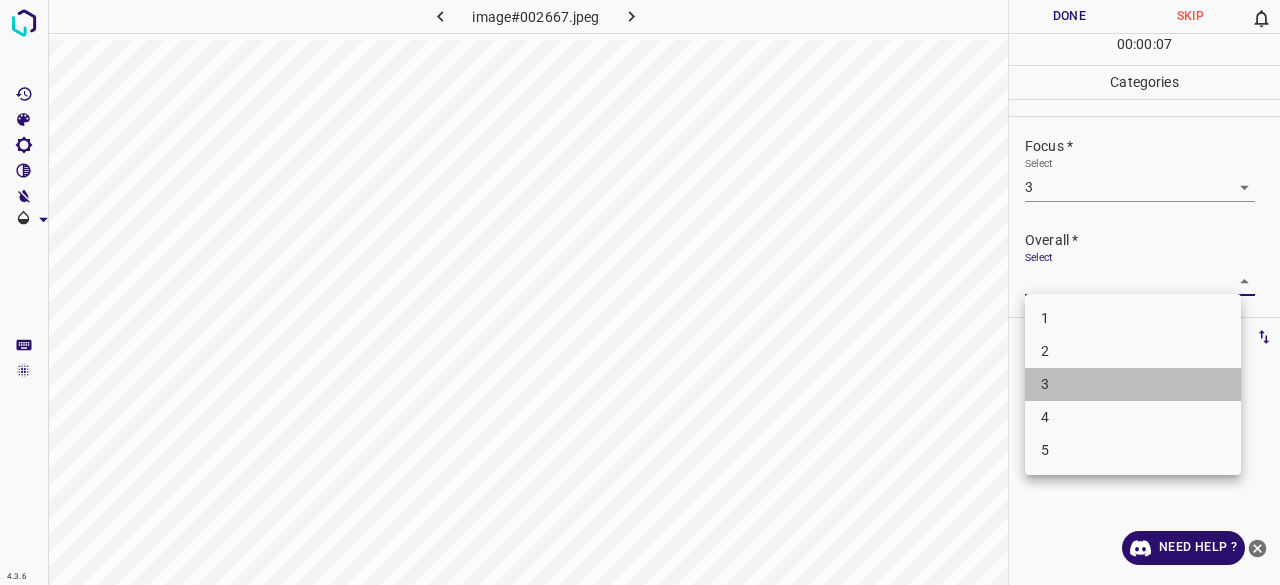 click on "3" at bounding box center (1133, 384) 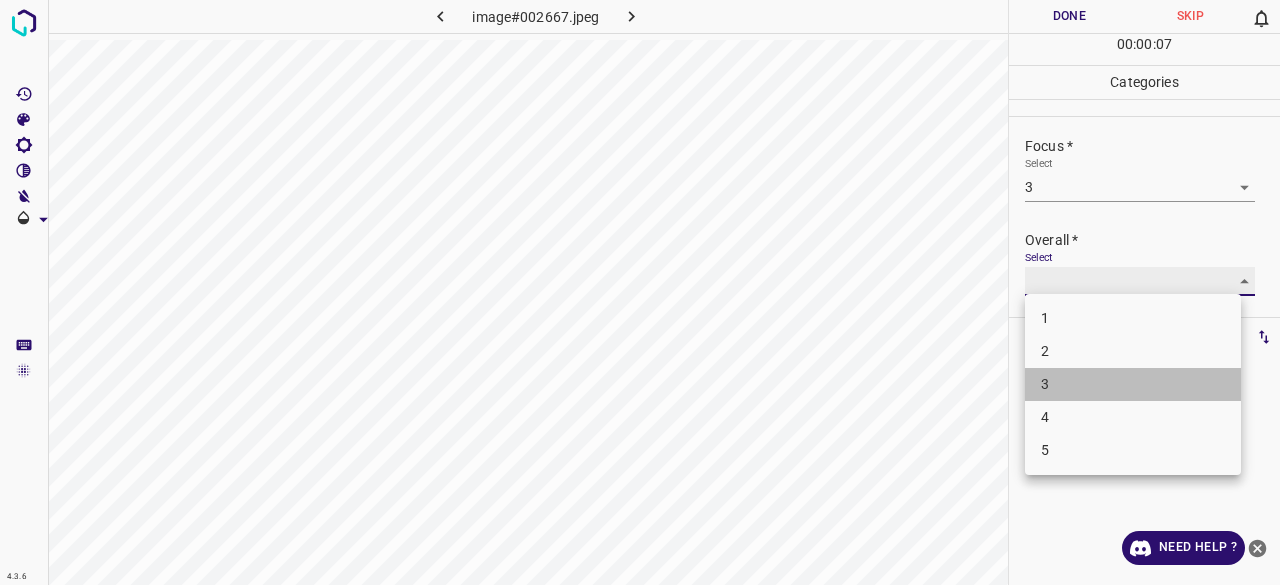 type on "3" 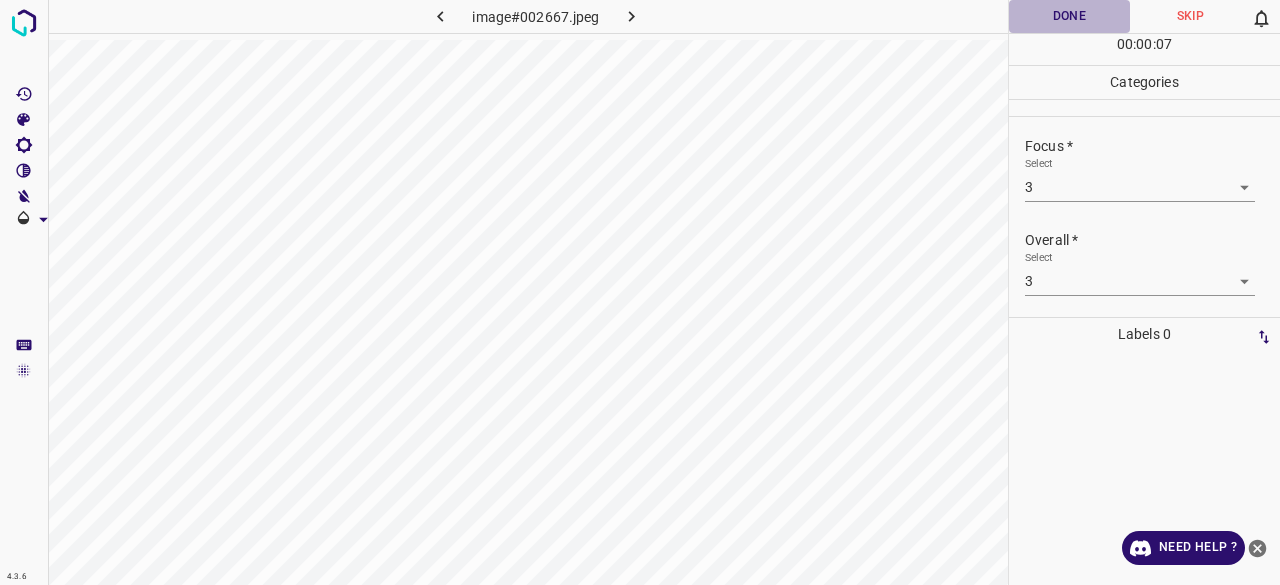 click on "Done" at bounding box center [1069, 16] 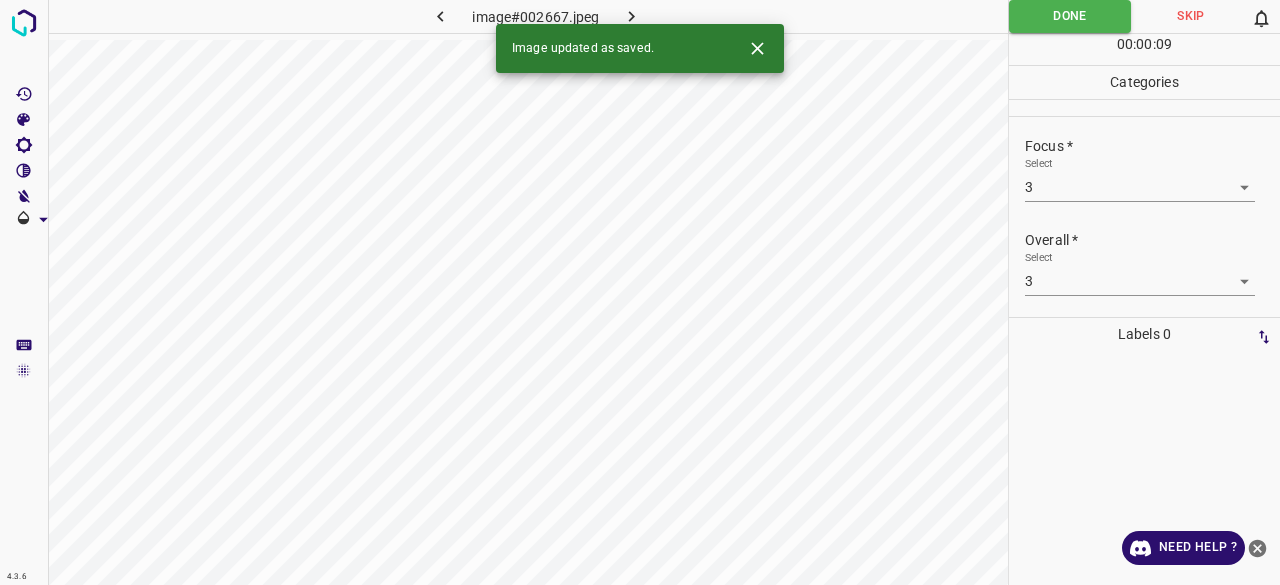 click at bounding box center (632, 16) 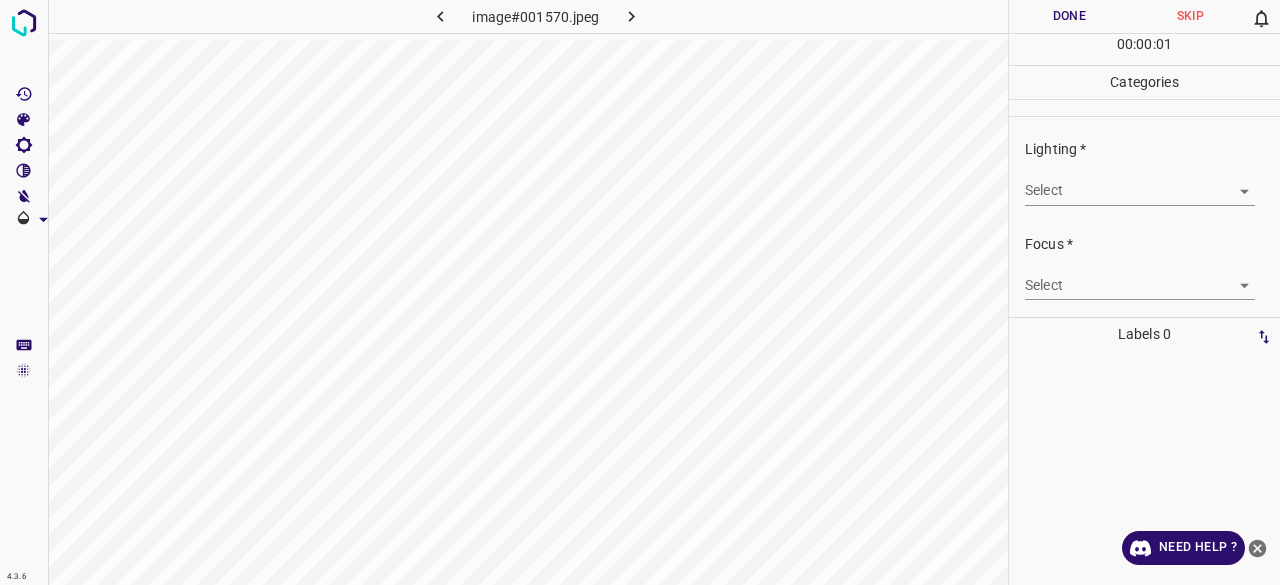 click on "4.3.6  image#001570.jpeg Done Skip 0 00   : 00   : 01   Categories Lighting *  Select ​ Focus *  Select ​ Overall *  Select ​ Labels   0 Categories 1 Lighting 2 Focus 3 Overall Tools Space Change between modes (Draw & Edit) I Auto labeling R Restore zoom M Zoom in N Zoom out Delete Delete selecte label Filters Z Restore filters X Saturation filter C Brightness filter V Contrast filter B Gray scale filter General O Download Need Help ? - Text - Hide - Delete" at bounding box center (640, 292) 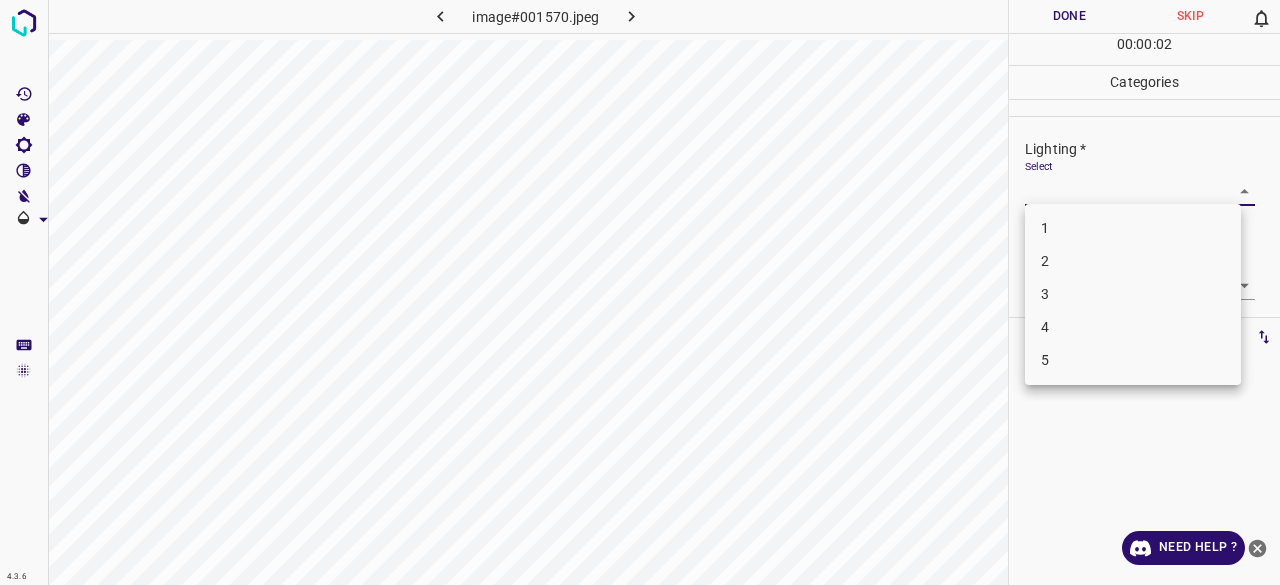 click on "3" at bounding box center (1133, 294) 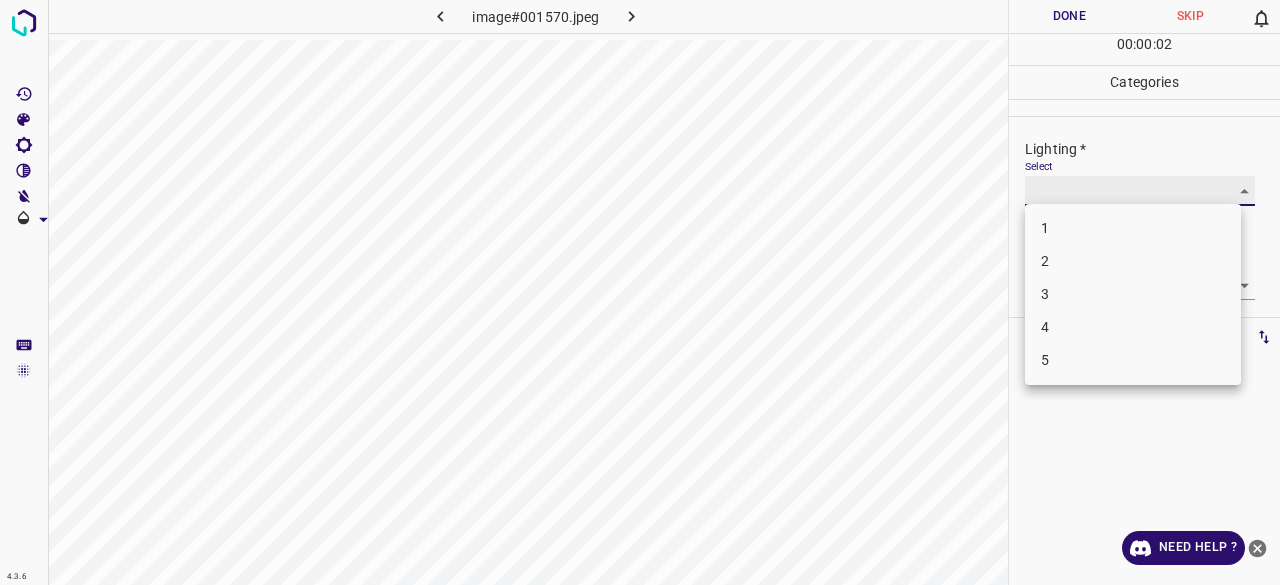 type on "3" 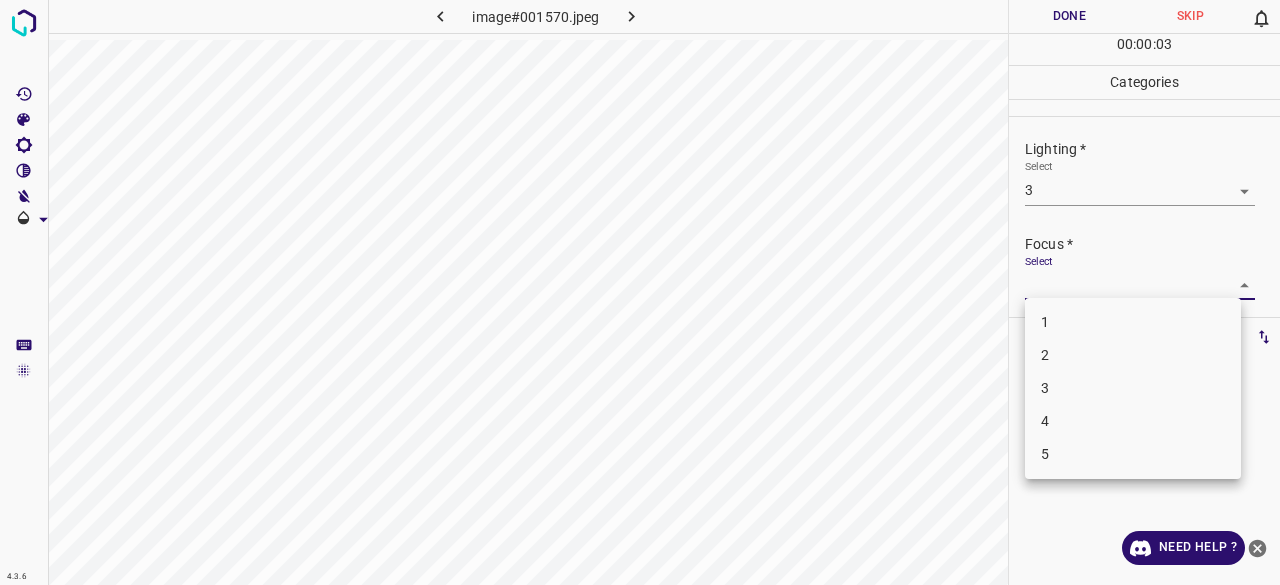 click on "4.3.6  image#001570.jpeg Done Skip 0 00   : 00   : 03   Categories Lighting *  Select 3 3 Focus *  Select ​ Overall *  Select ​ Labels   0 Categories 1 Lighting 2 Focus 3 Overall Tools Space Change between modes (Draw & Edit) I Auto labeling R Restore zoom M Zoom in N Zoom out Delete Delete selecte label Filters Z Restore filters X Saturation filter C Brightness filter V Contrast filter B Gray scale filter General O Download Need Help ? - Text - Hide - Delete 1 2 3 4 5" at bounding box center (640, 292) 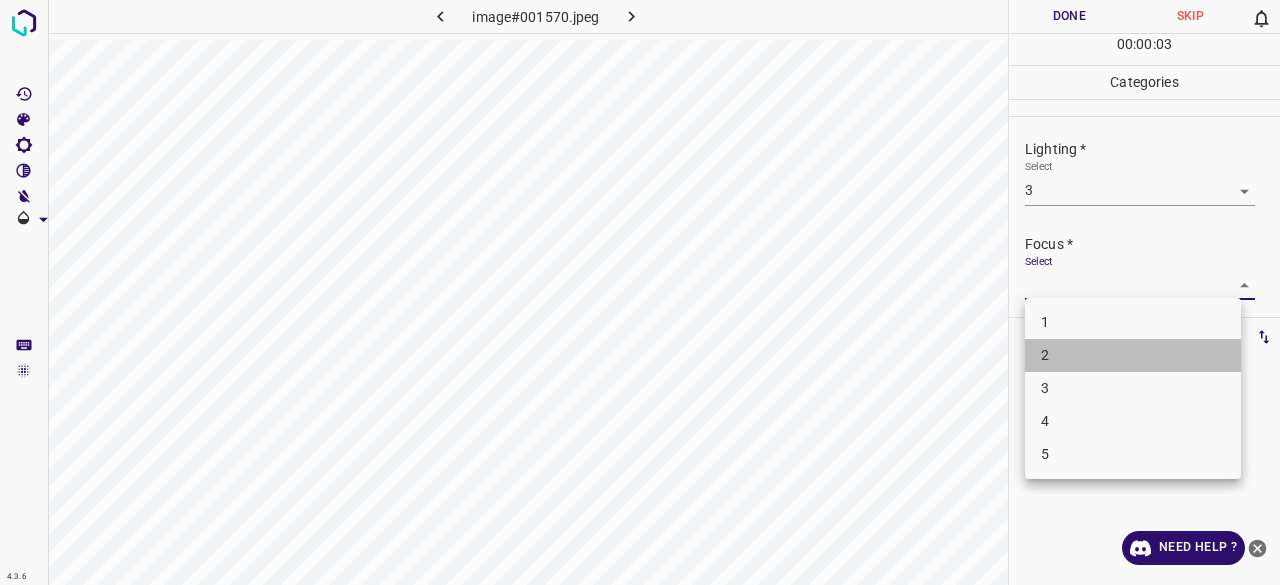 drag, startPoint x: 1046, startPoint y: 356, endPoint x: 1070, endPoint y: 285, distance: 74.94665 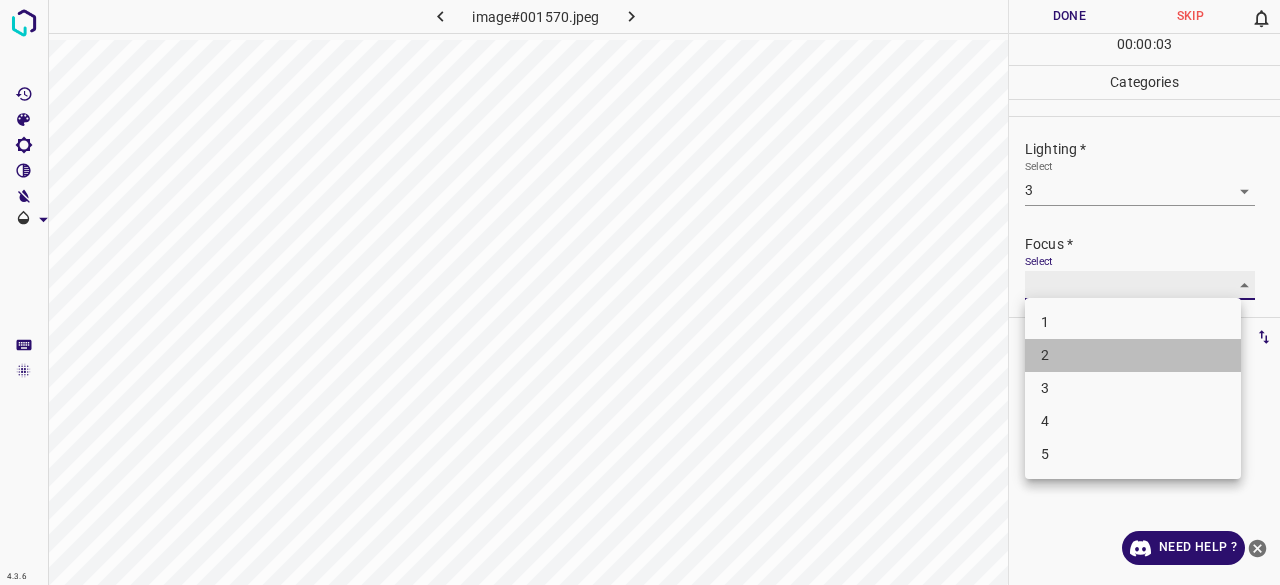 type on "2" 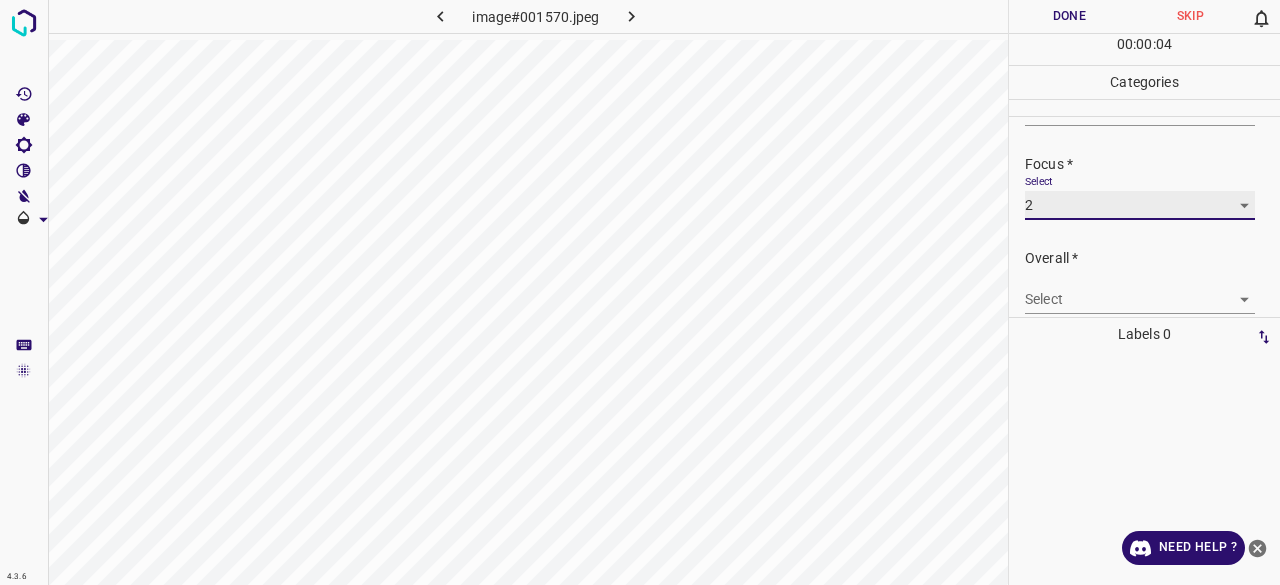 scroll, scrollTop: 98, scrollLeft: 0, axis: vertical 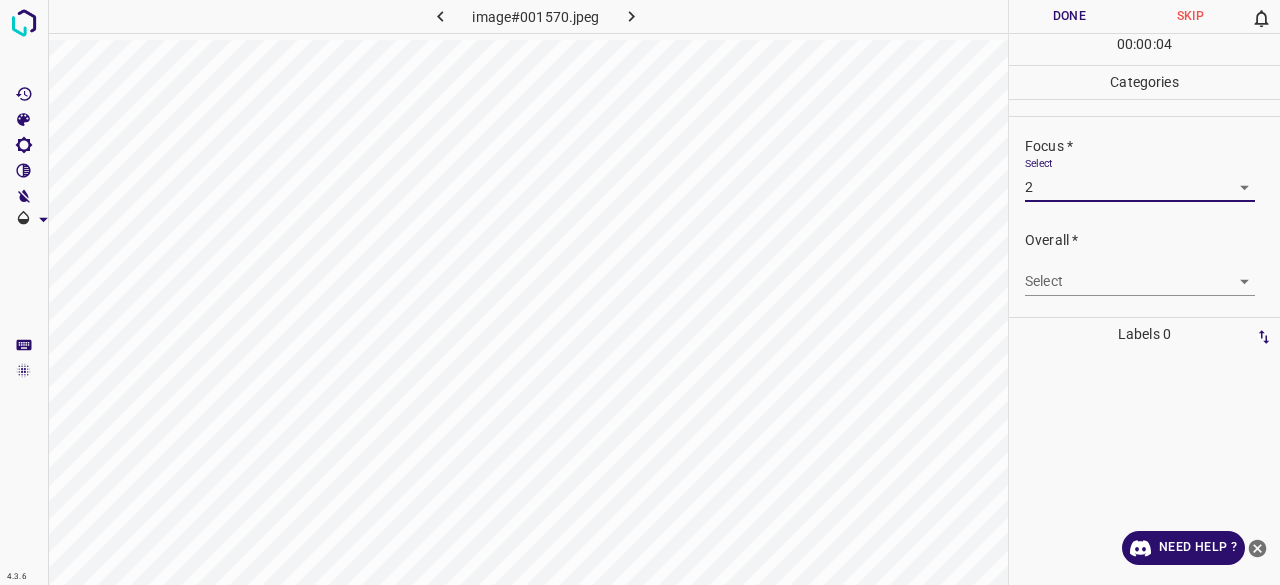 click on "4.3.6  image#001570.jpeg Done Skip 0 00   : 00   : 04   Categories Lighting *  Select 3 3 Focus *  Select 2 2 Overall *  Select ​ Labels   0 Categories 1 Lighting 2 Focus 3 Overall Tools Space Change between modes (Draw & Edit) I Auto labeling R Restore zoom M Zoom in N Zoom out Delete Delete selecte label Filters Z Restore filters X Saturation filter C Brightness filter V Contrast filter B Gray scale filter General O Download Need Help ? - Text - Hide - Delete" at bounding box center (640, 292) 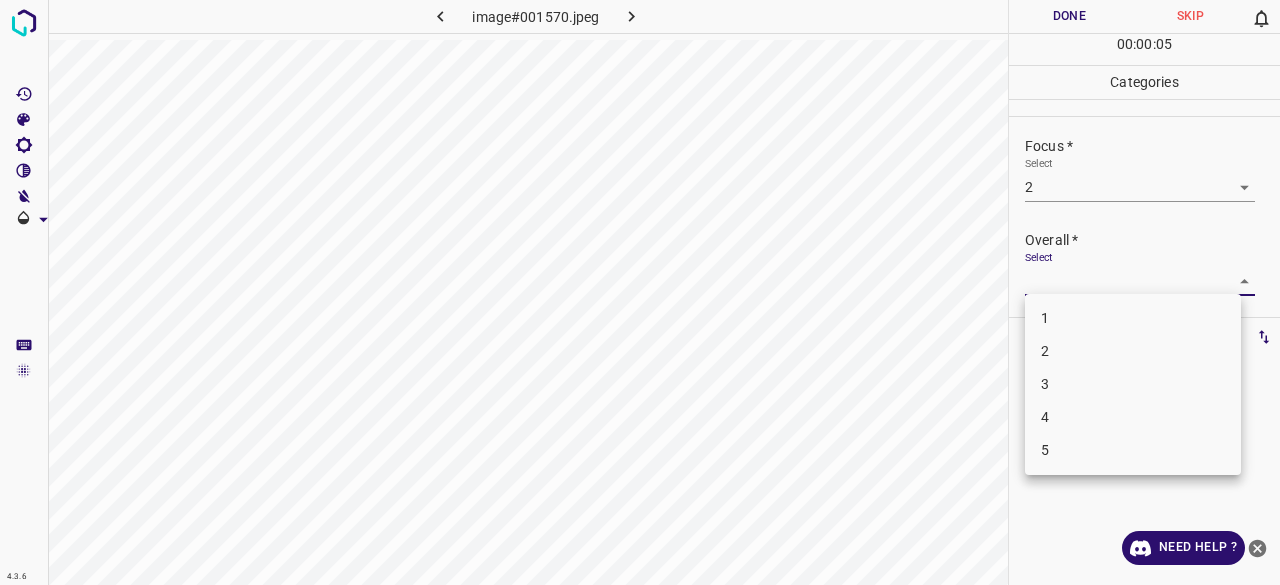 click on "3" at bounding box center [1133, 384] 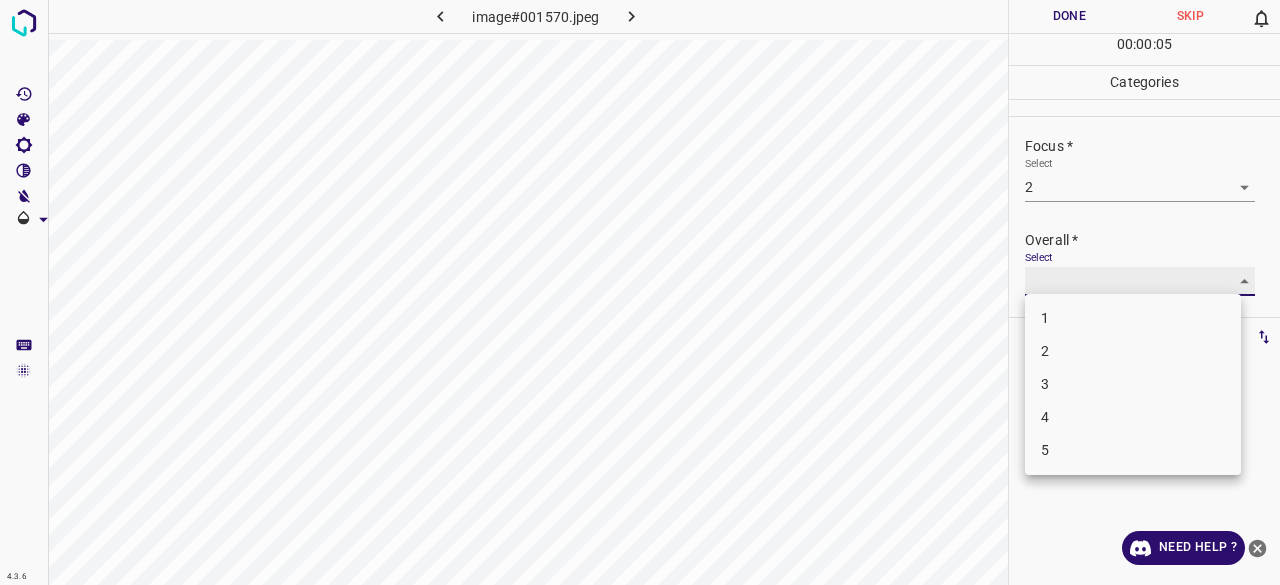 type on "3" 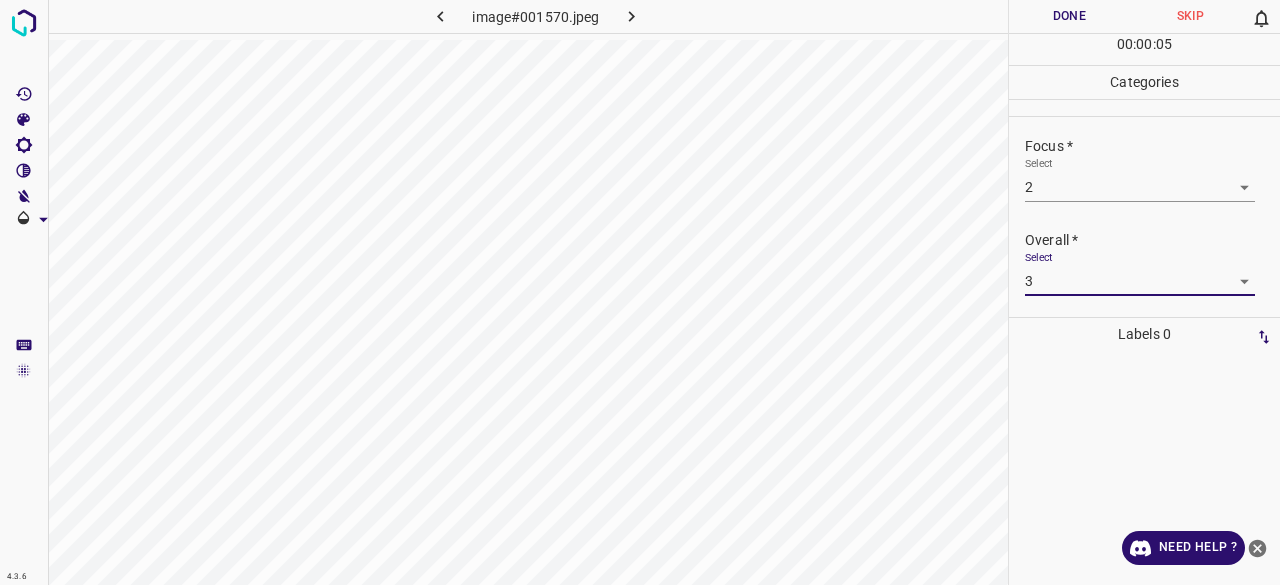 click on "Done" at bounding box center (1069, 16) 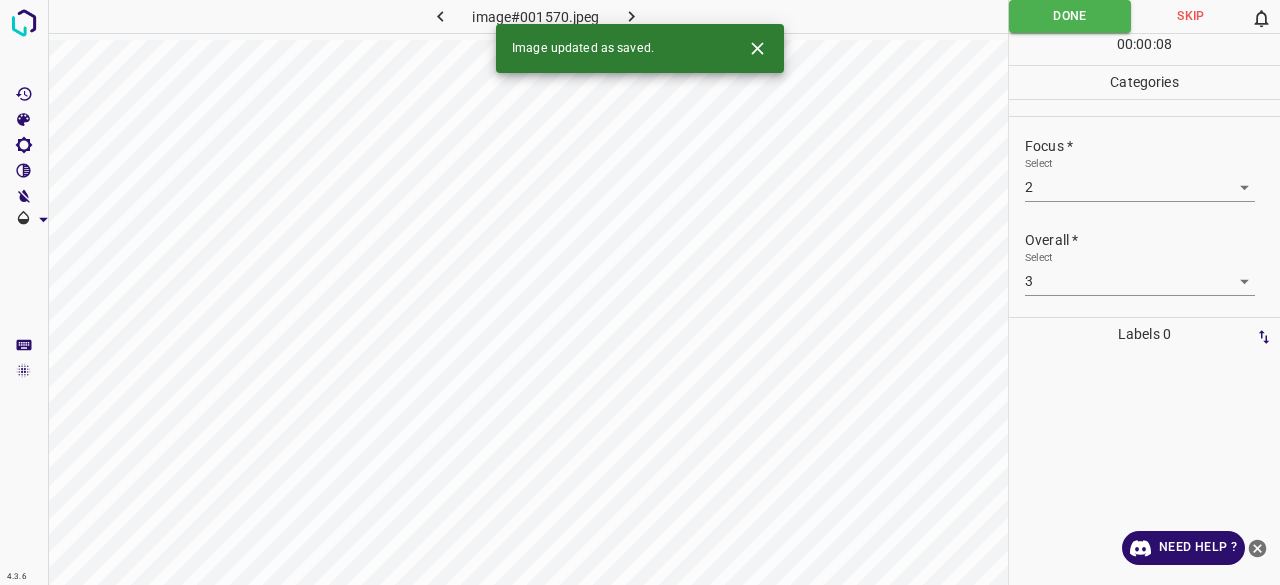 click 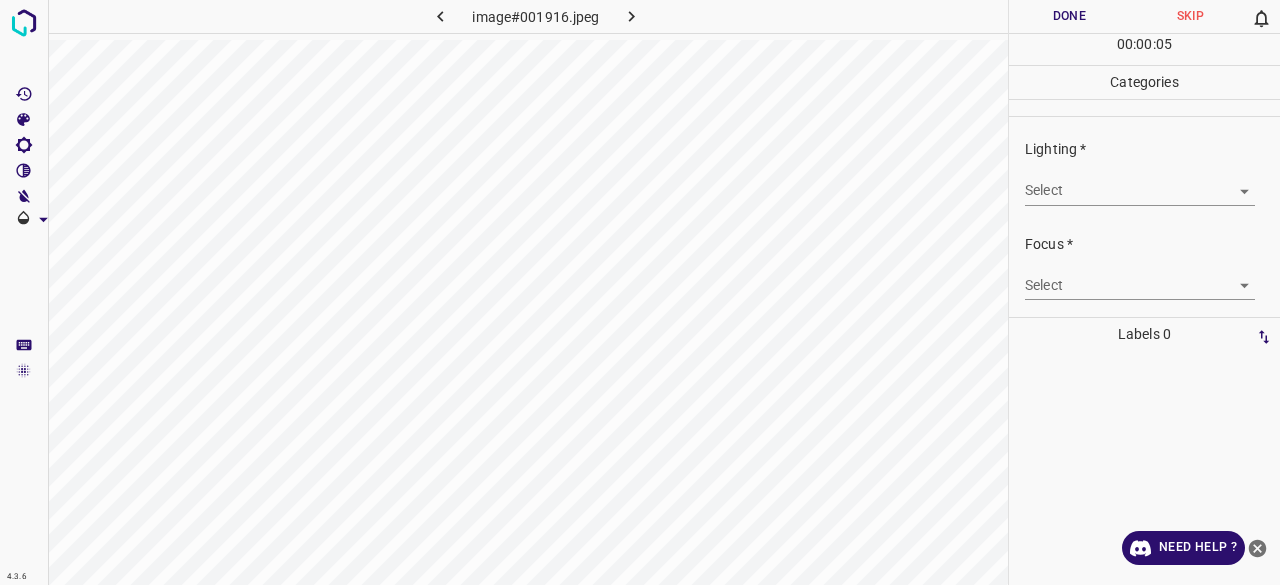 click on "4.3.6  image#001916.jpeg Done Skip 0 00   : 00   : 05   Categories Lighting *  Select ​ Focus *  Select ​ Overall *  Select ​ Labels   0 Categories 1 Lighting 2 Focus 3 Overall Tools Space Change between modes (Draw & Edit) I Auto labeling R Restore zoom M Zoom in N Zoom out Delete Delete selecte label Filters Z Restore filters X Saturation filter C Brightness filter V Contrast filter B Gray scale filter General O Download Need Help ? - Text - Hide - Delete" at bounding box center [640, 292] 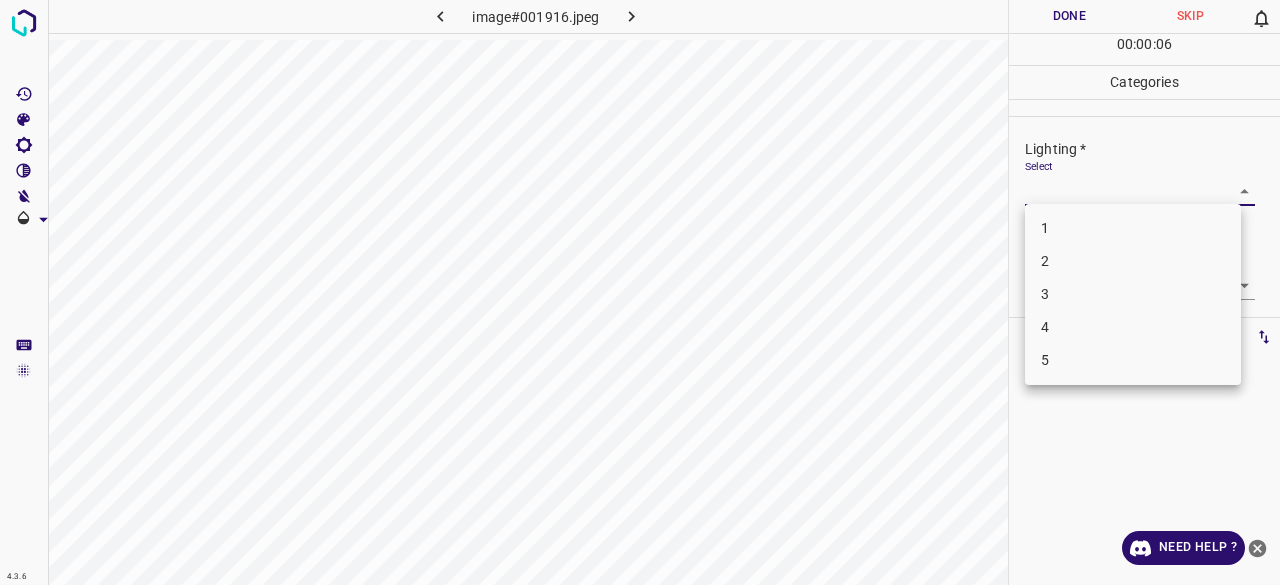 click on "3" at bounding box center (1133, 294) 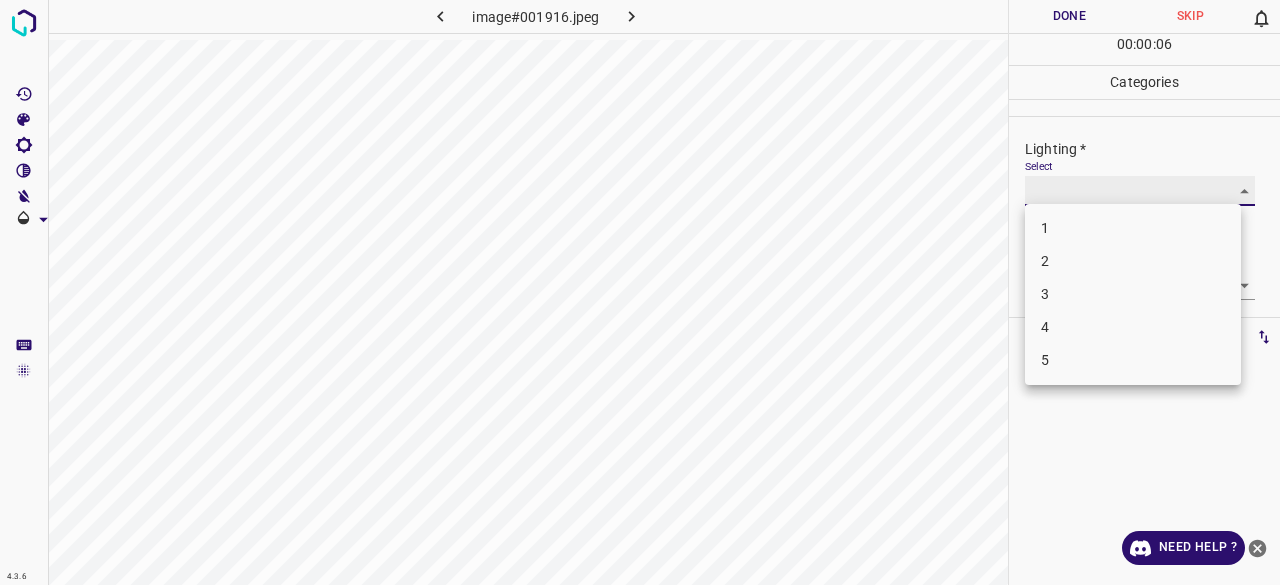 type on "3" 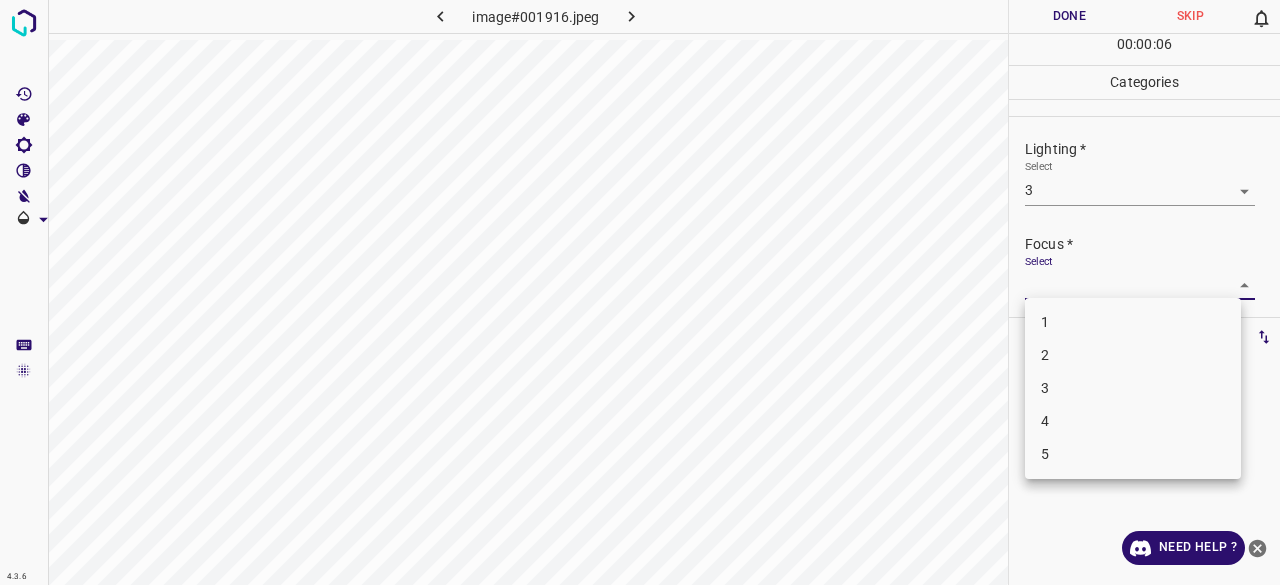 click on "4.3.6  image#001916.jpeg Done Skip 0 00   : 00   : 06   Categories Lighting *  Select 3 3 Focus *  Select ​ Overall *  Select ​ Labels   0 Categories 1 Lighting 2 Focus 3 Overall Tools Space Change between modes (Draw & Edit) I Auto labeling R Restore zoom M Zoom in N Zoom out Delete Delete selecte label Filters Z Restore filters X Saturation filter C Brightness filter V Contrast filter B Gray scale filter General O Download Need Help ? - Text - Hide - Delete 1 2 3 4 5" at bounding box center [640, 292] 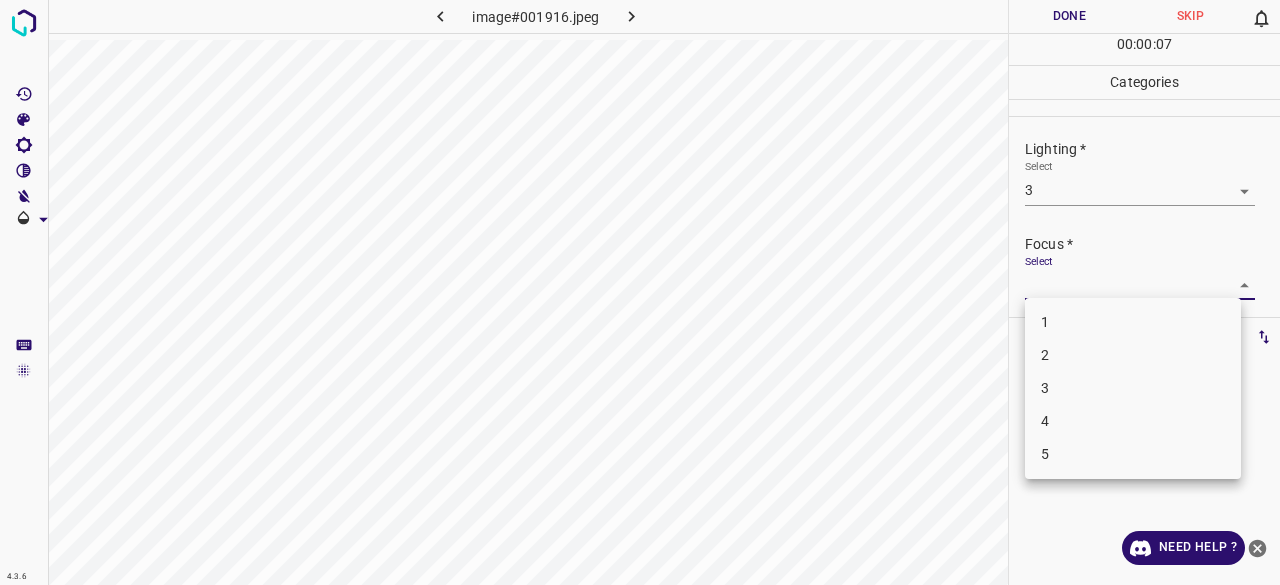 drag, startPoint x: 1066, startPoint y: 364, endPoint x: 1064, endPoint y: 376, distance: 12.165525 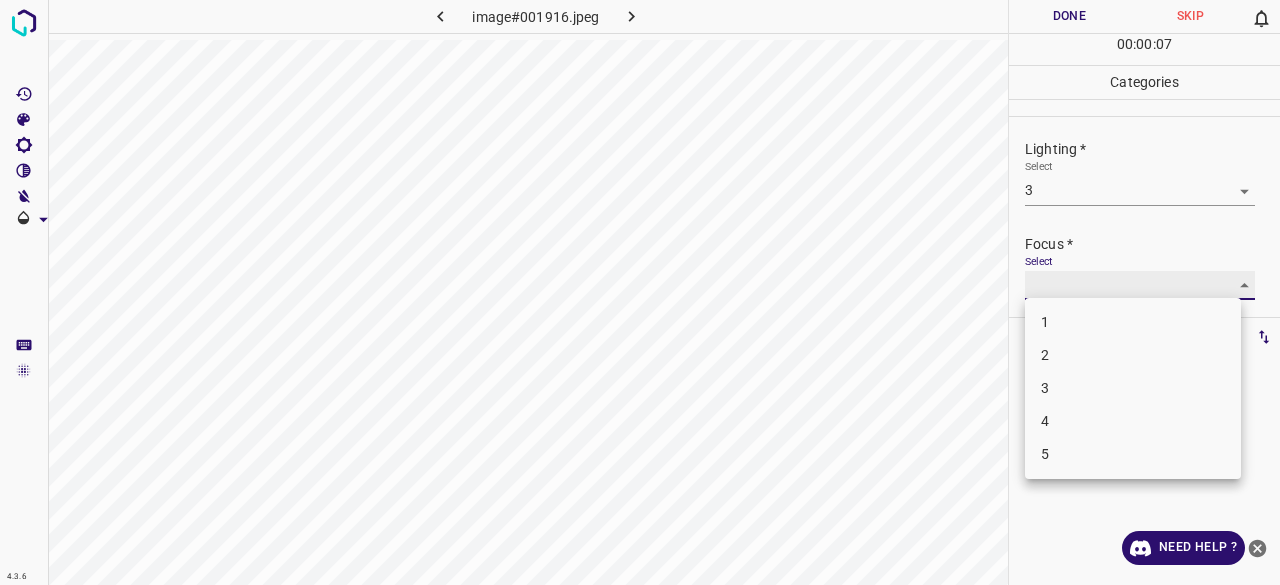 type on "3" 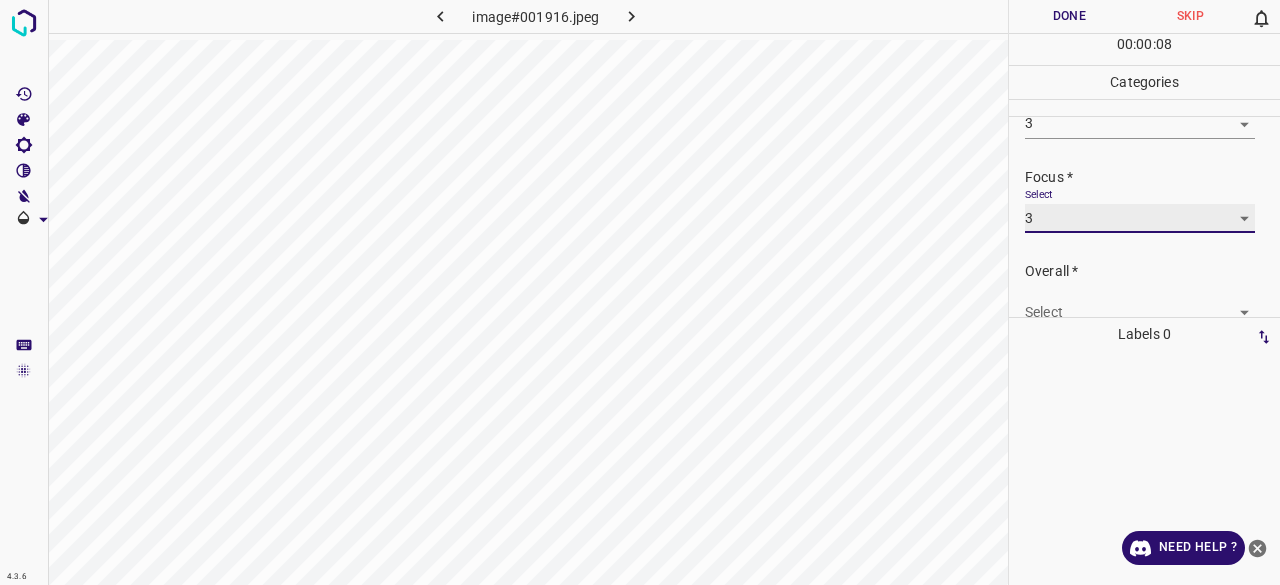 scroll, scrollTop: 98, scrollLeft: 0, axis: vertical 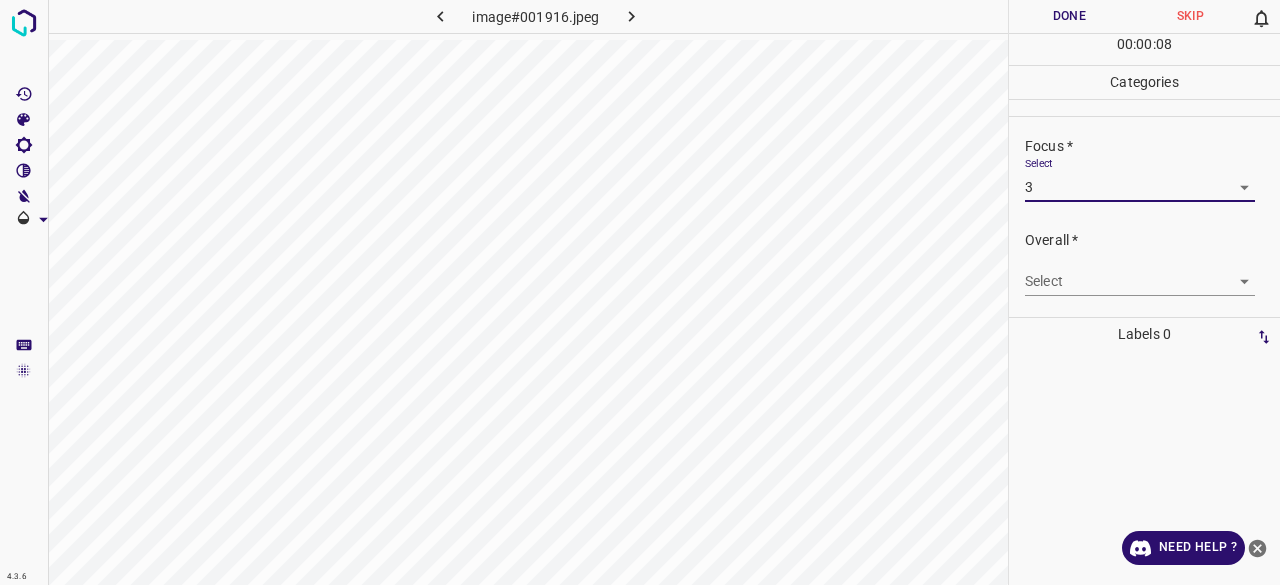 click on "4.3.6  image#001916.jpeg Done Skip 0 00   : 00   : 08   Categories Lighting *  Select 3 3 Focus *  Select 3 3 Overall *  Select ​ Labels   0 Categories 1 Lighting 2 Focus 3 Overall Tools Space Change between modes (Draw & Edit) I Auto labeling R Restore zoom M Zoom in N Zoom out Delete Delete selecte label Filters Z Restore filters X Saturation filter C Brightness filter V Contrast filter B Gray scale filter General O Download Need Help ? - Text - Hide - Delete" at bounding box center [640, 292] 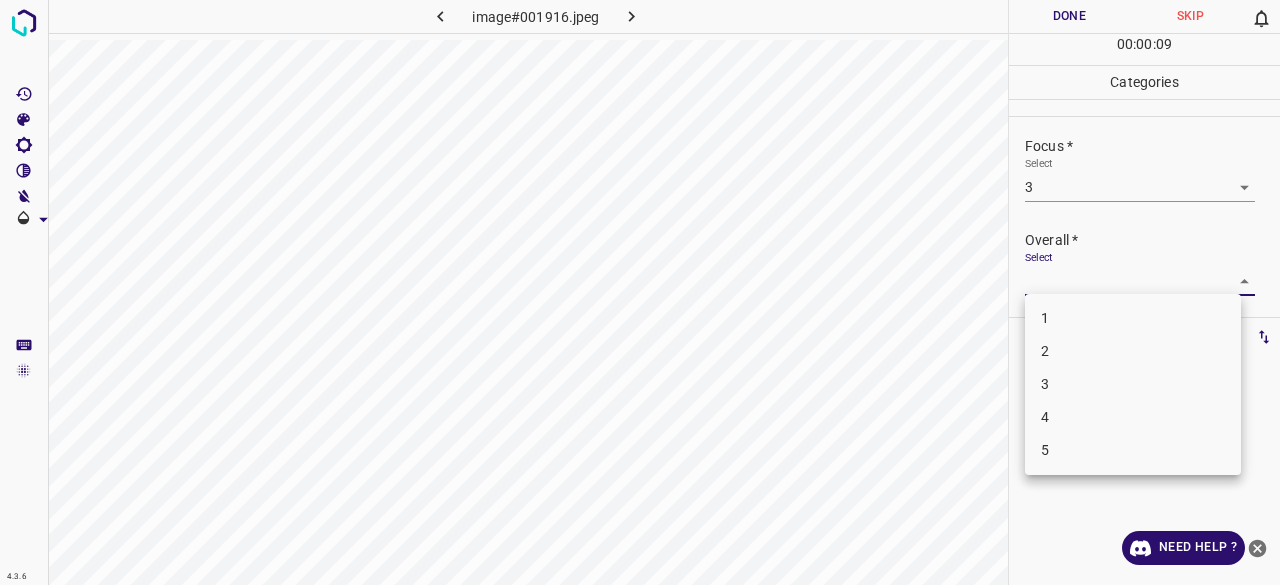 click on "3" at bounding box center (1133, 384) 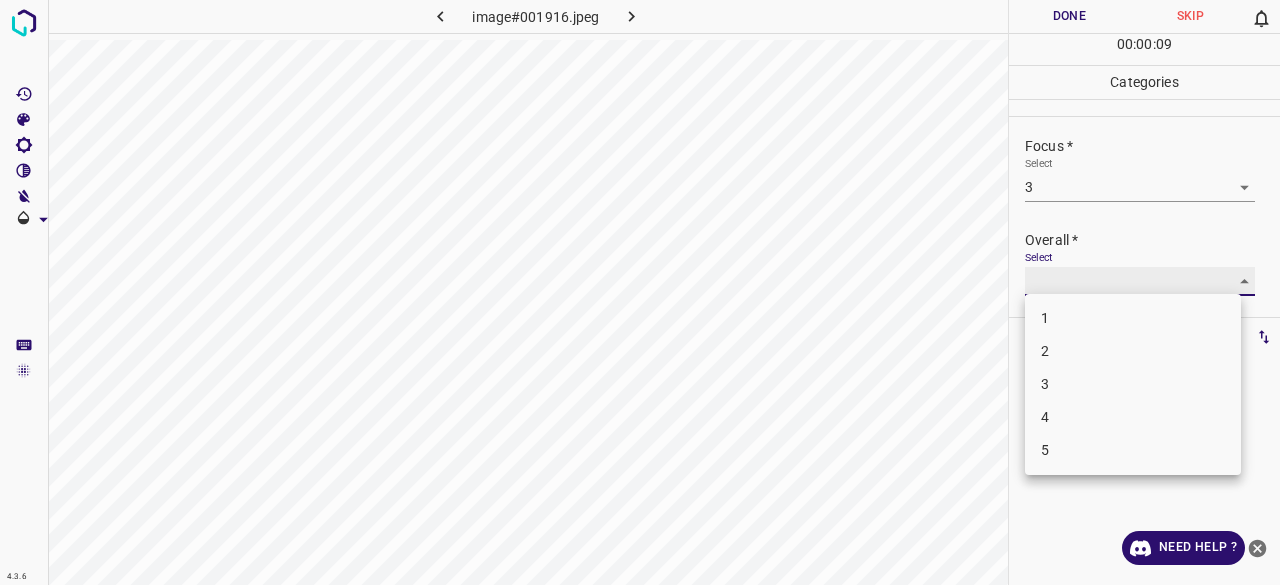type on "3" 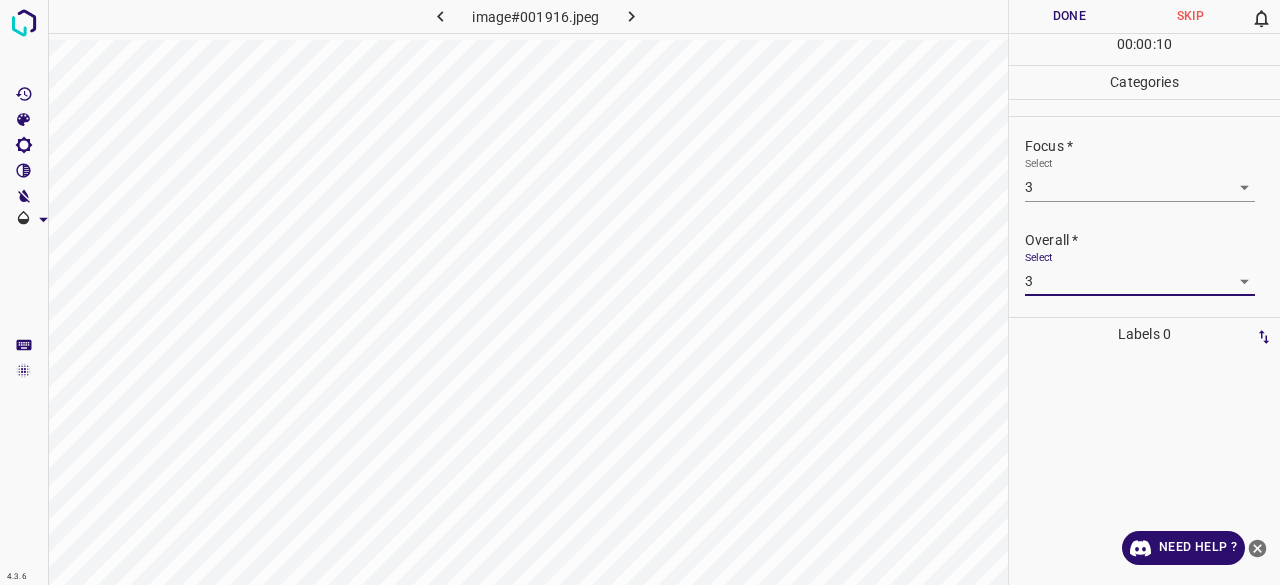 click on "Done" at bounding box center (1069, 16) 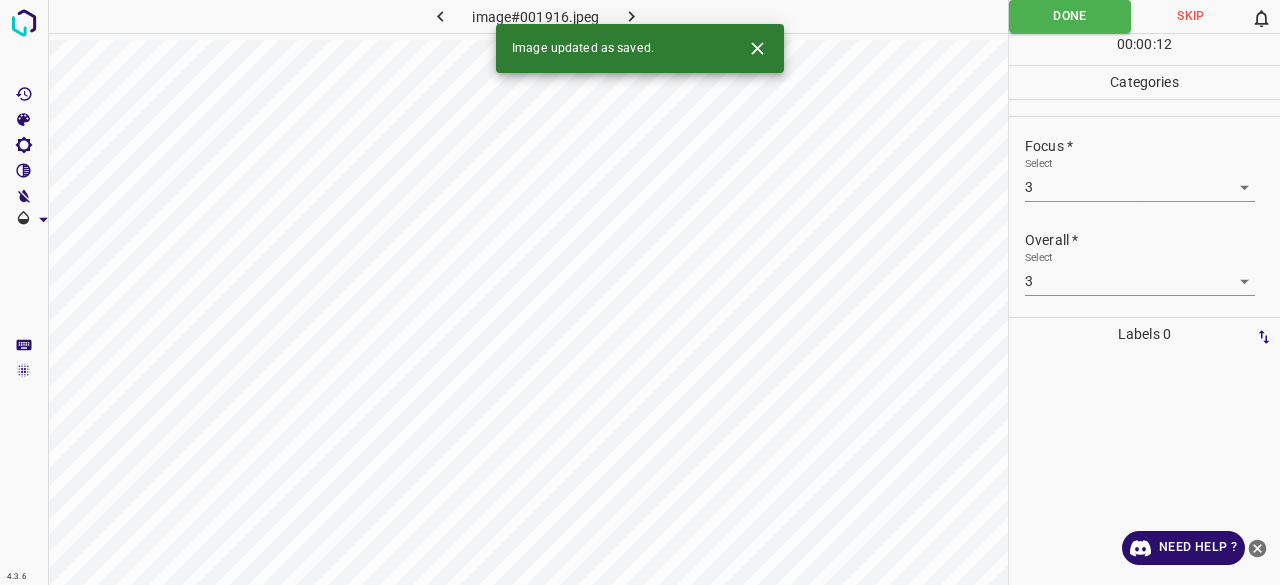 click on "Focus *  Select 3 3" at bounding box center (1144, 169) 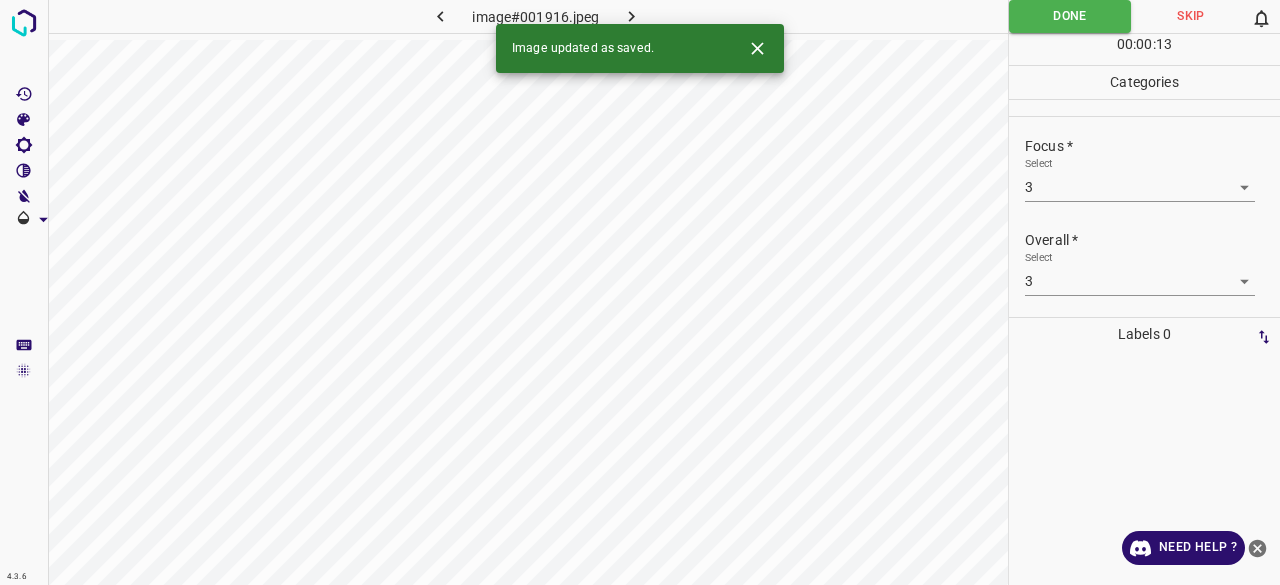 click at bounding box center (632, 16) 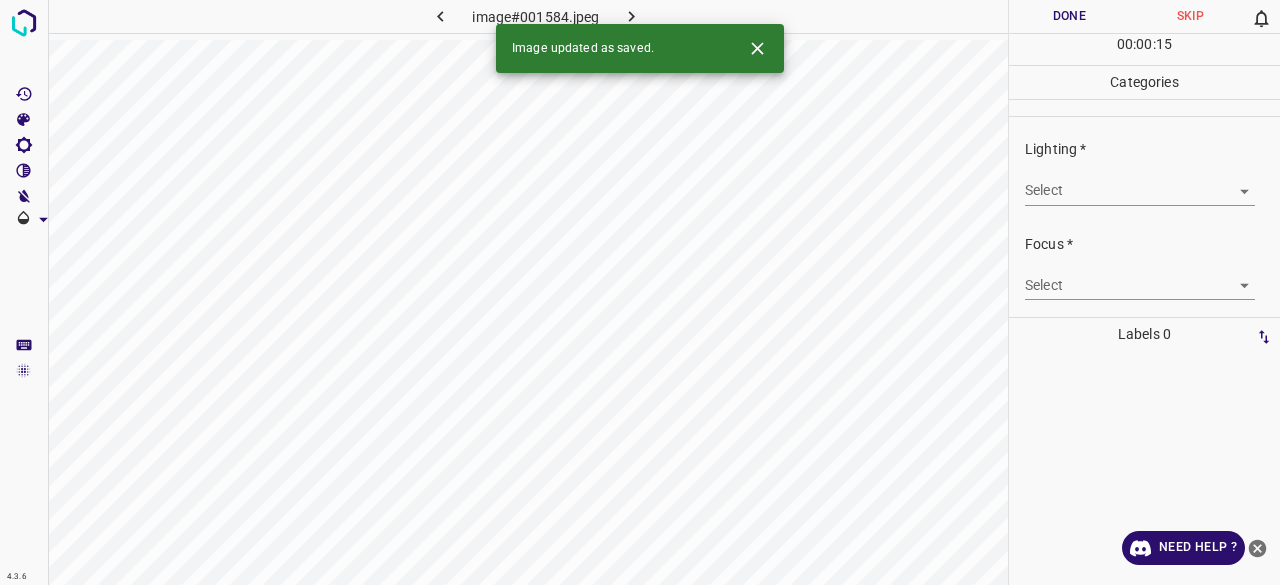 click on "4.3.6  image#001584.jpeg Done Skip 0 00   : 00   : 15   Categories Lighting *  Select ​ Focus *  Select ​ Overall *  Select ​ Labels   0 Categories 1 Lighting 2 Focus 3 Overall Tools Space Change between modes (Draw & Edit) I Auto labeling R Restore zoom M Zoom in N Zoom out Delete Delete selecte label Filters Z Restore filters X Saturation filter C Brightness filter V Contrast filter B Gray scale filter General O Download Image updated as saved. Need Help ? - Text - Hide - Delete" at bounding box center (640, 292) 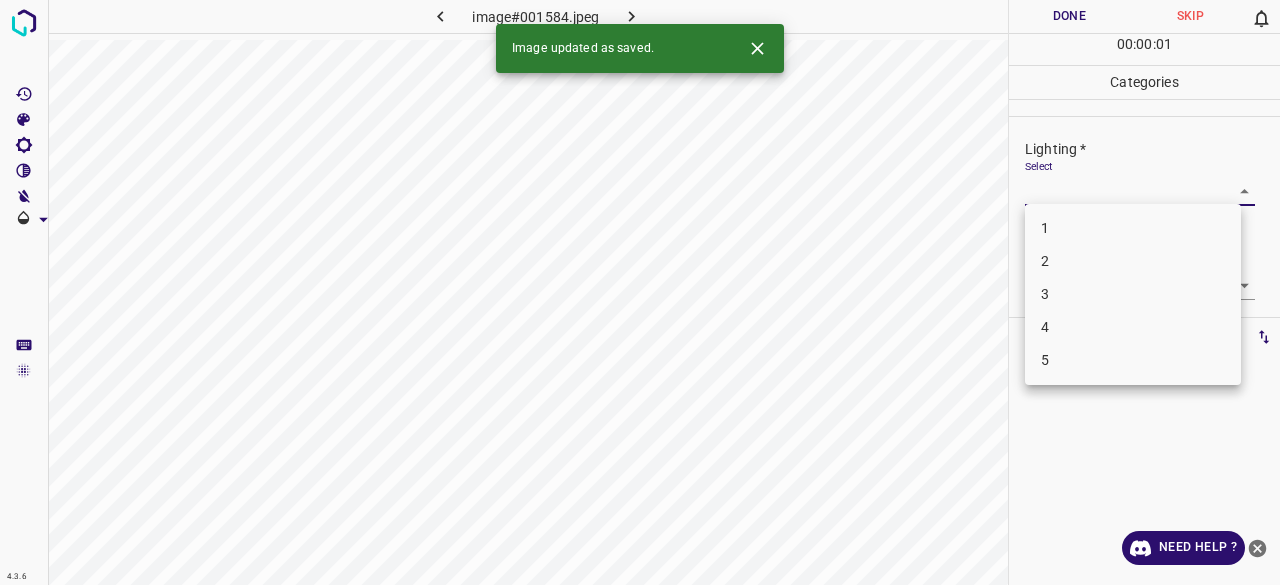 click on "3" at bounding box center (1133, 294) 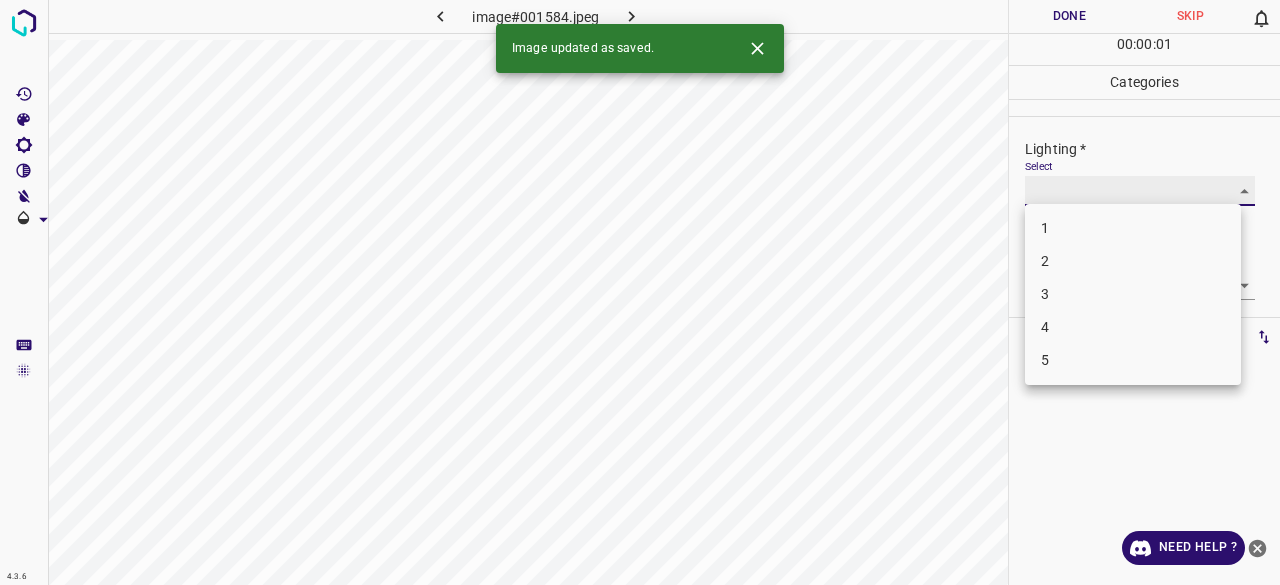 type on "3" 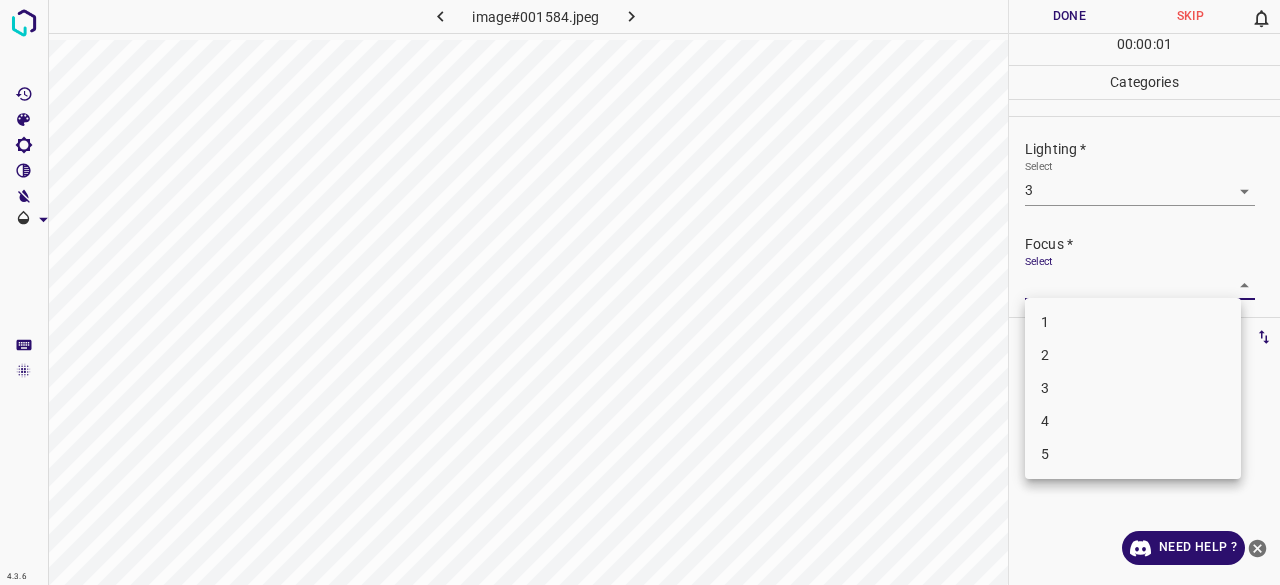 click on "4.3.6  image#001584.jpeg Done Skip 0 00   : 00   : 01   Categories Lighting *  Select 3 3 Focus *  Select ​ Overall *  Select ​ Labels   0 Categories 1 Lighting 2 Focus 3 Overall Tools Space Change between modes (Draw & Edit) I Auto labeling R Restore zoom M Zoom in N Zoom out Delete Delete selecte label Filters Z Restore filters X Saturation filter C Brightness filter V Contrast filter B Gray scale filter General O Download Need Help ? - Text - Hide - Delete 1 2 3 4 5" at bounding box center (640, 292) 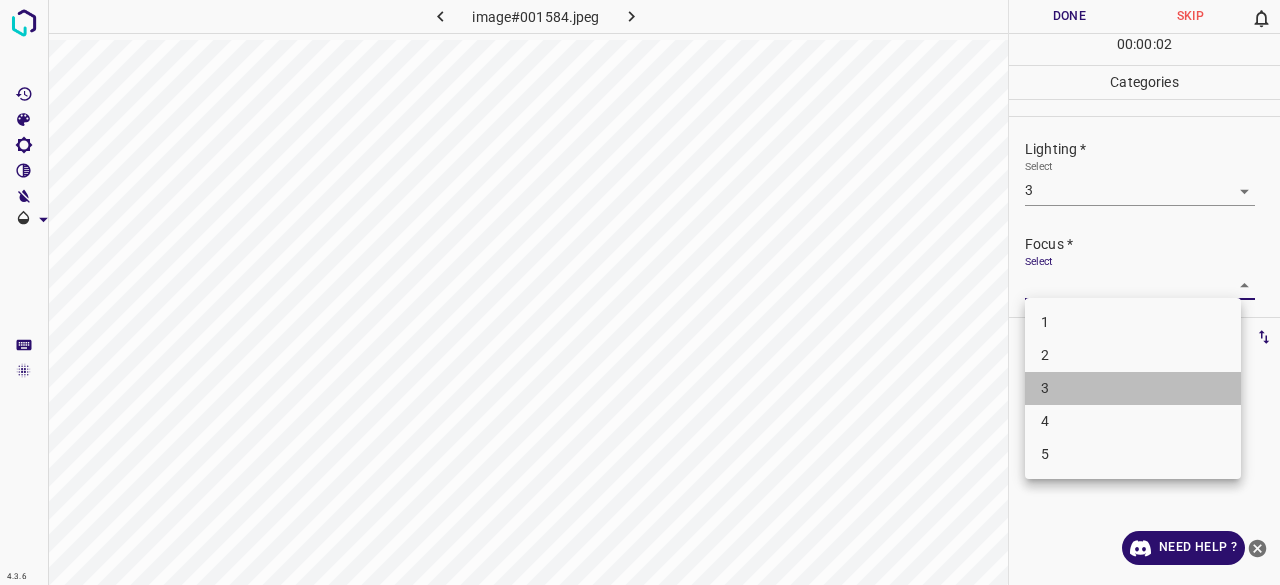 click on "3" at bounding box center [1133, 388] 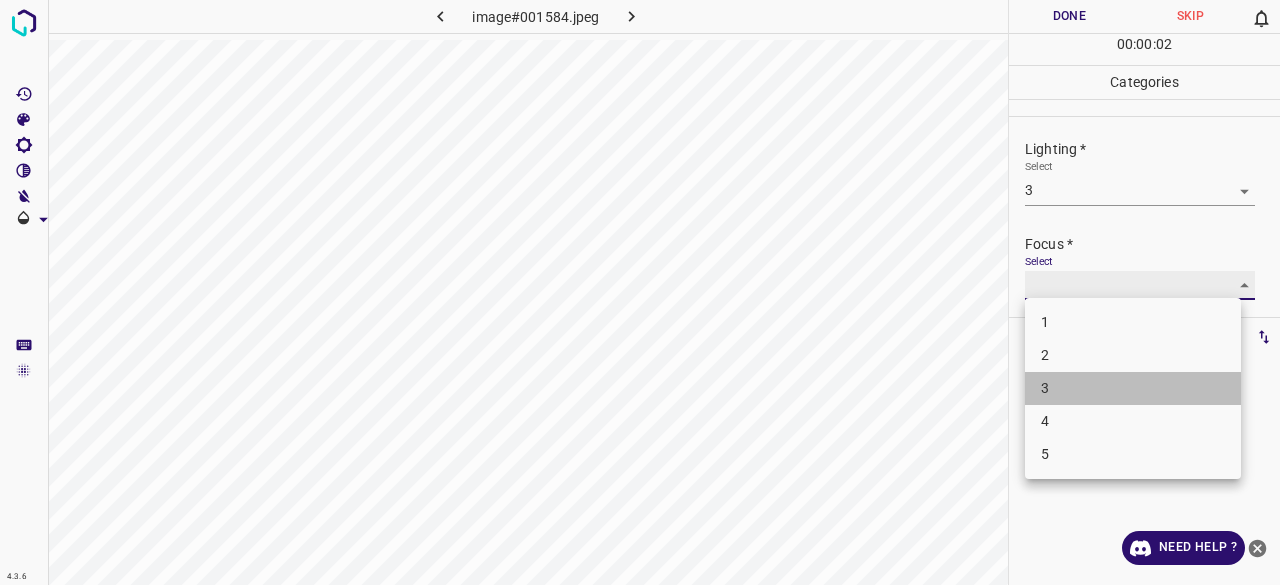 type on "3" 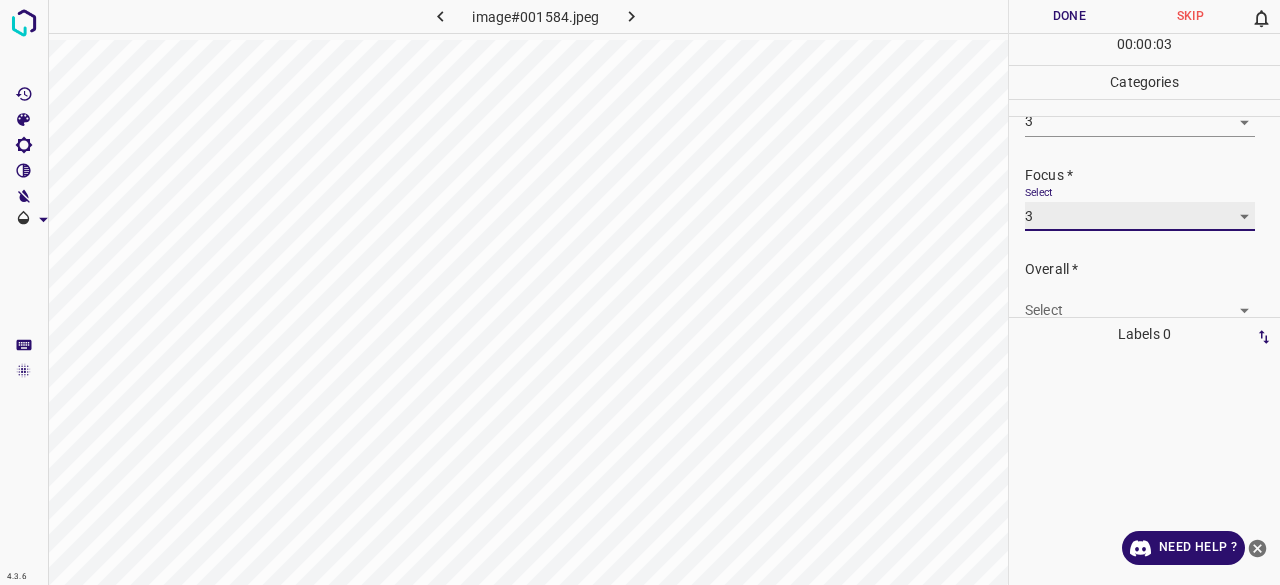 scroll, scrollTop: 98, scrollLeft: 0, axis: vertical 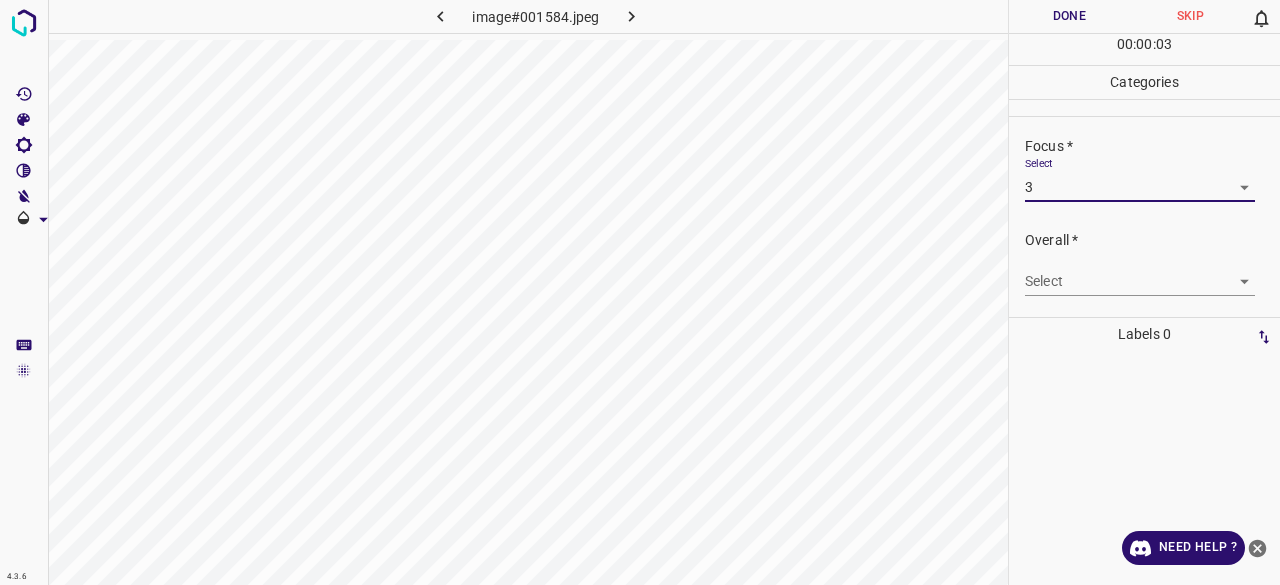 drag, startPoint x: 1067, startPoint y: 244, endPoint x: 1061, endPoint y: 263, distance: 19.924858 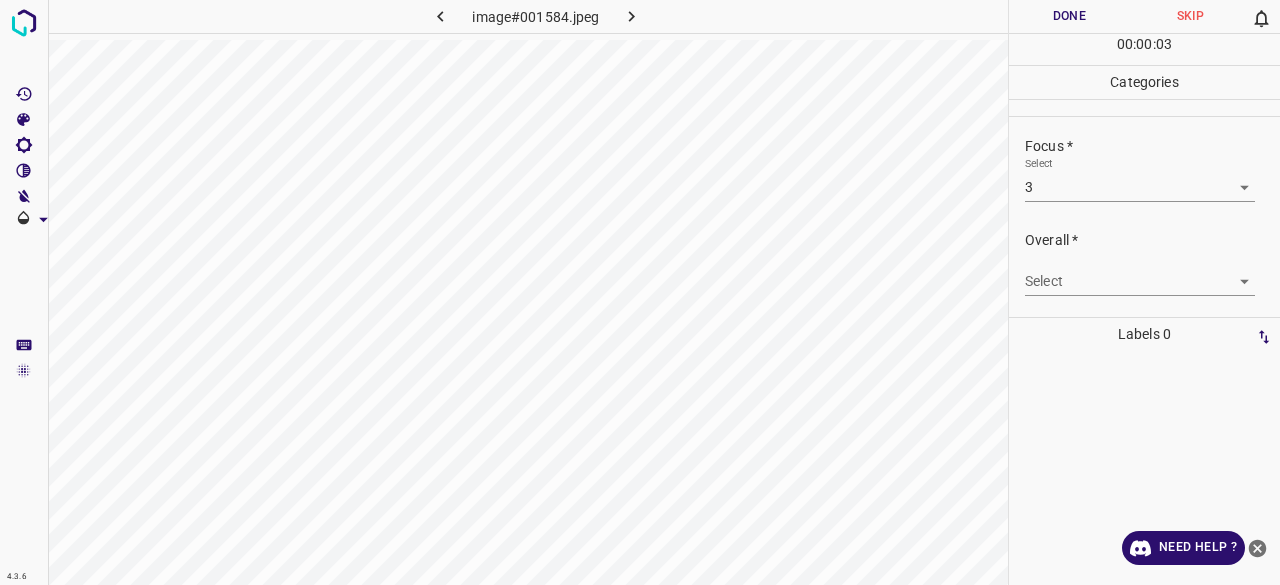 click on "Select ​" at bounding box center [1140, 273] 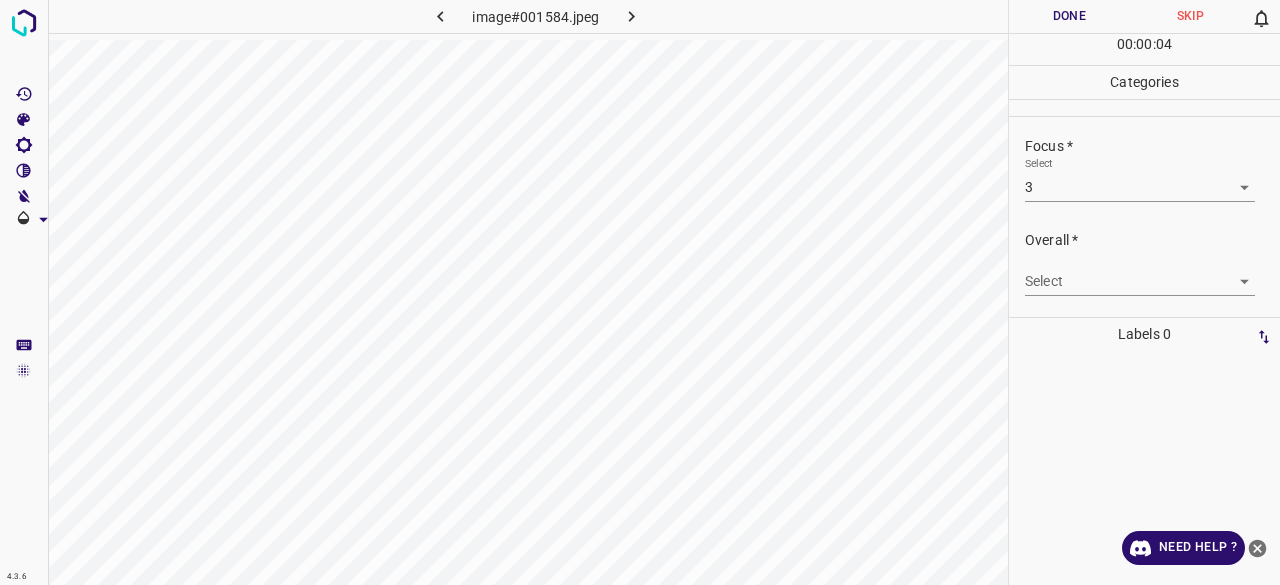 click on "Select ​" at bounding box center [1140, 273] 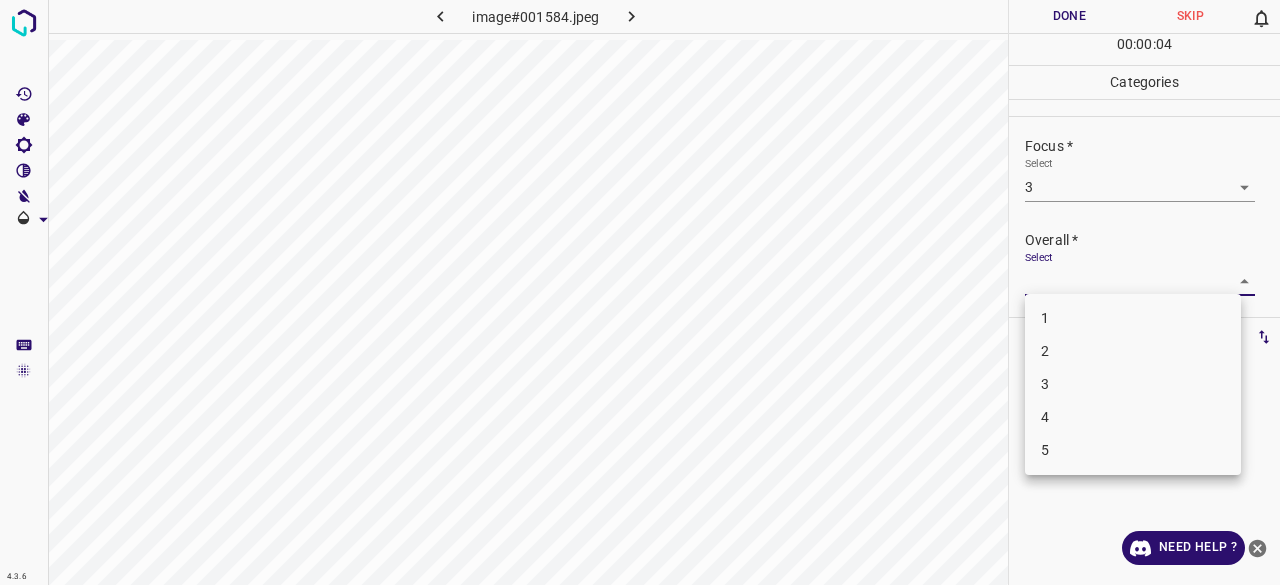 click on "4.3.6  image#001584.jpeg Done Skip 0 00   : 00   : 04   Categories Lighting *  Select 3 3 Focus *  Select 3 3 Overall *  Select ​ Labels   0 Categories 1 Lighting 2 Focus 3 Overall Tools Space Change between modes (Draw & Edit) I Auto labeling R Restore zoom M Zoom in N Zoom out Delete Delete selecte label Filters Z Restore filters X Saturation filter C Brightness filter V Contrast filter B Gray scale filter General O Download Need Help ? - Text - Hide - Delete 1 2 3 4 5" at bounding box center [640, 292] 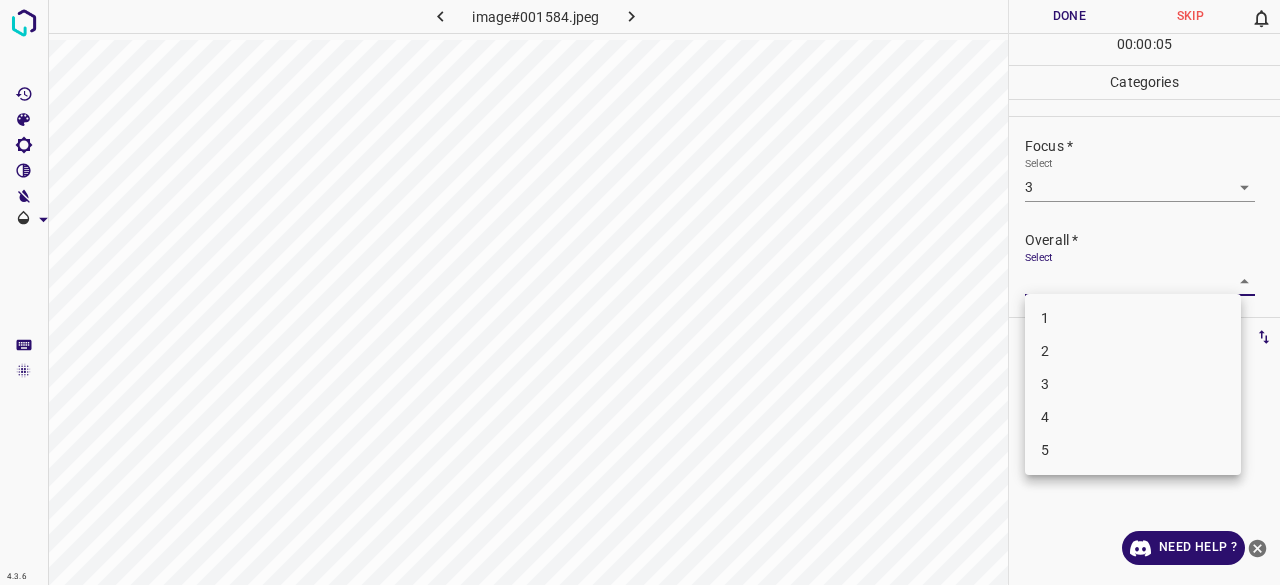 drag, startPoint x: 1056, startPoint y: 376, endPoint x: 1043, endPoint y: 304, distance: 73.1642 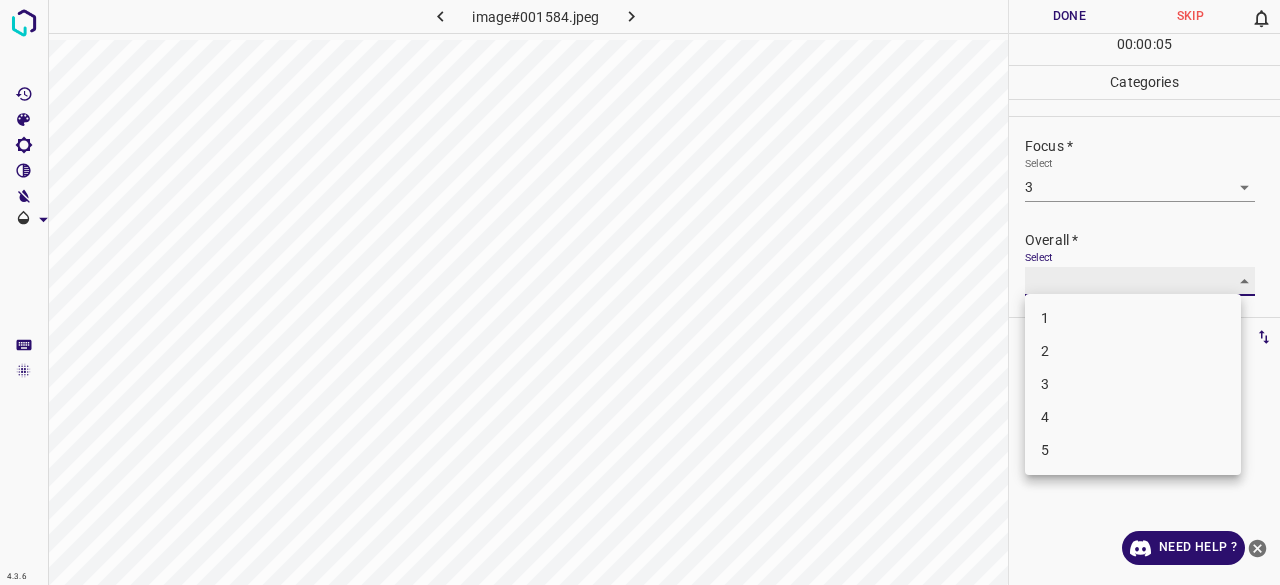 type on "3" 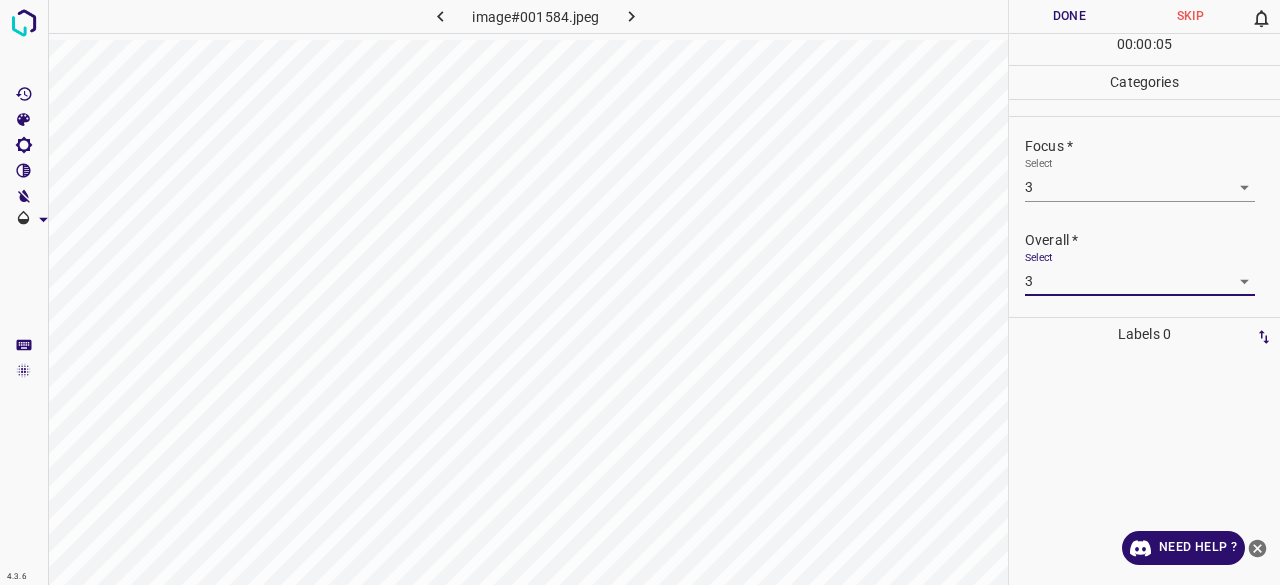 click on "Done" at bounding box center (1069, 16) 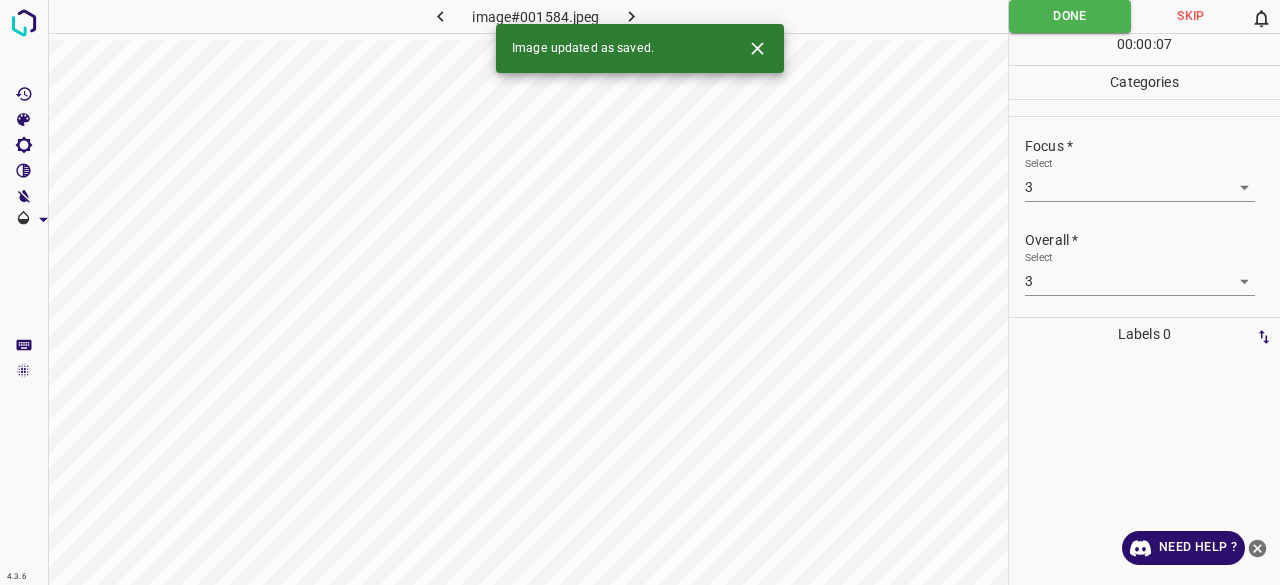 click 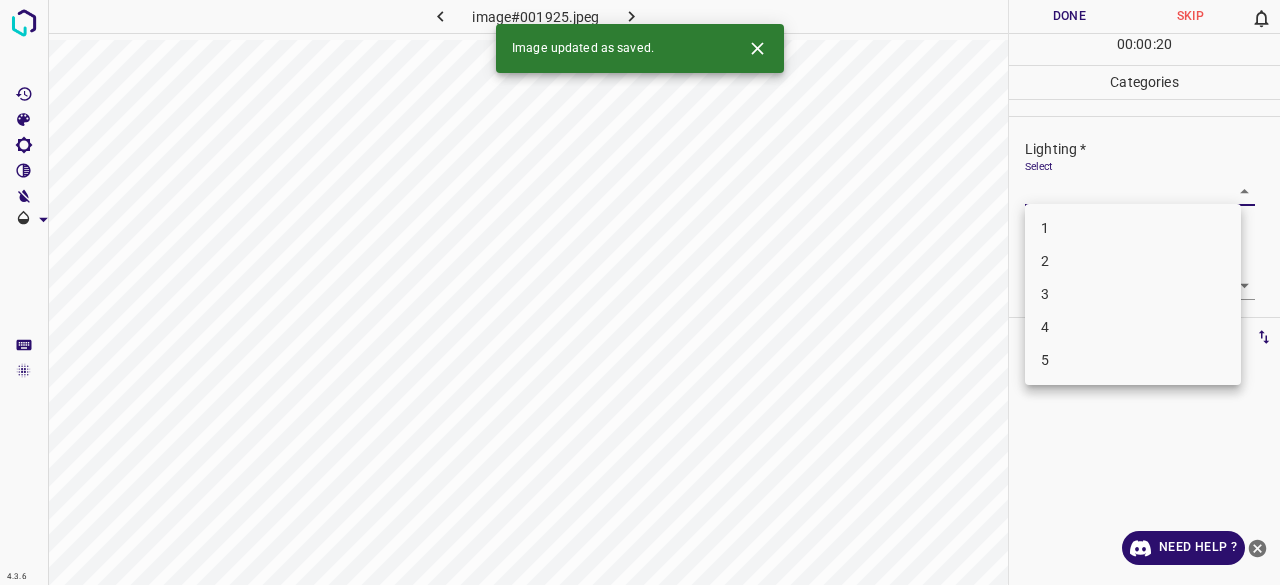 click on "4.3.6  image#001925.jpeg Done Skip 0 00   : 00   : 20   Categories Lighting *  Select ​ Focus *  Select ​ Overall *  Select ​ Labels   0 Categories 1 Lighting 2 Focus 3 Overall Tools Space Change between modes (Draw & Edit) I Auto labeling R Restore zoom M Zoom in N Zoom out Delete Delete selecte label Filters Z Restore filters X Saturation filter C Brightness filter V Contrast filter B Gray scale filter General O Download Image updated as saved. Need Help ? - Text - Hide - Delete 1 2 3 4 5" at bounding box center [640, 292] 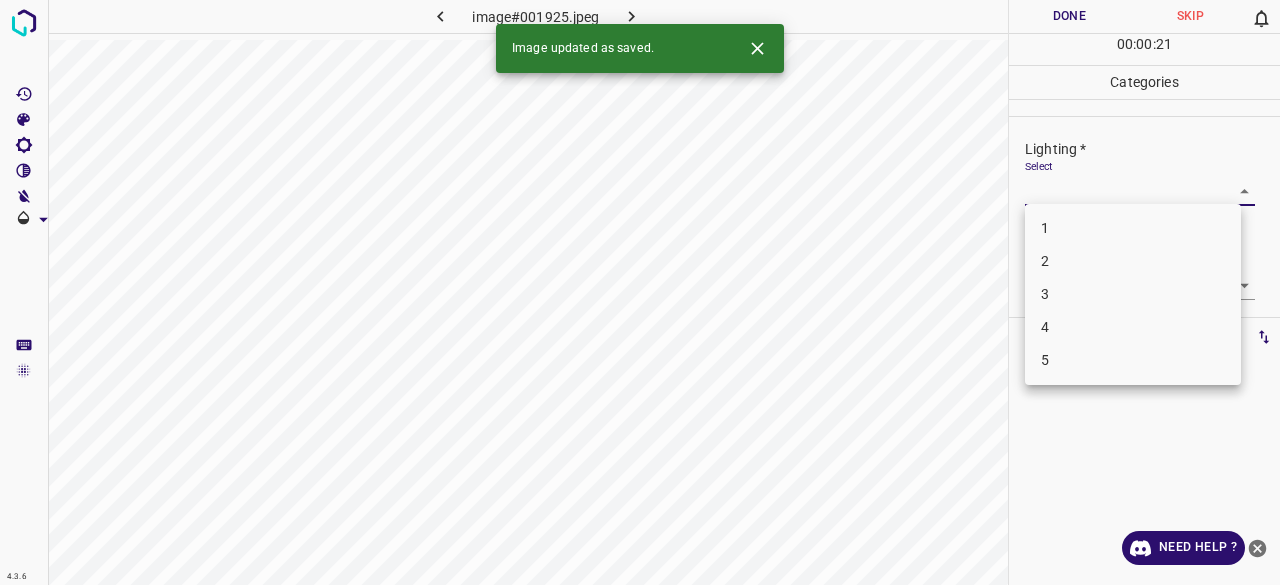 click on "1 2 3 4 5" at bounding box center [1133, 294] 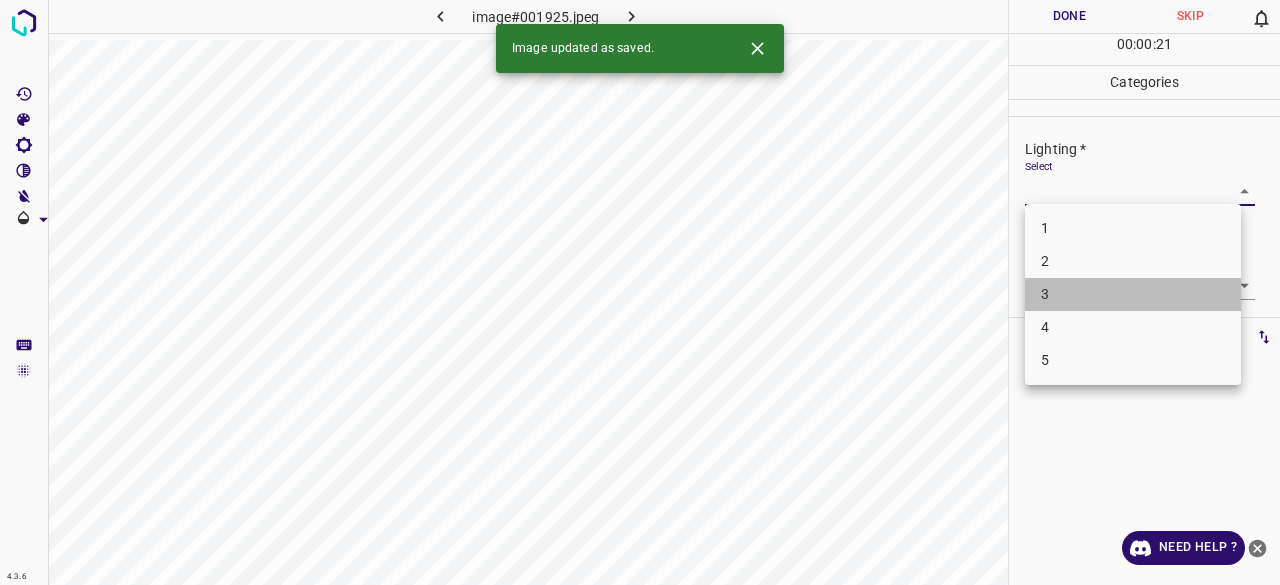 click on "3" at bounding box center [1133, 294] 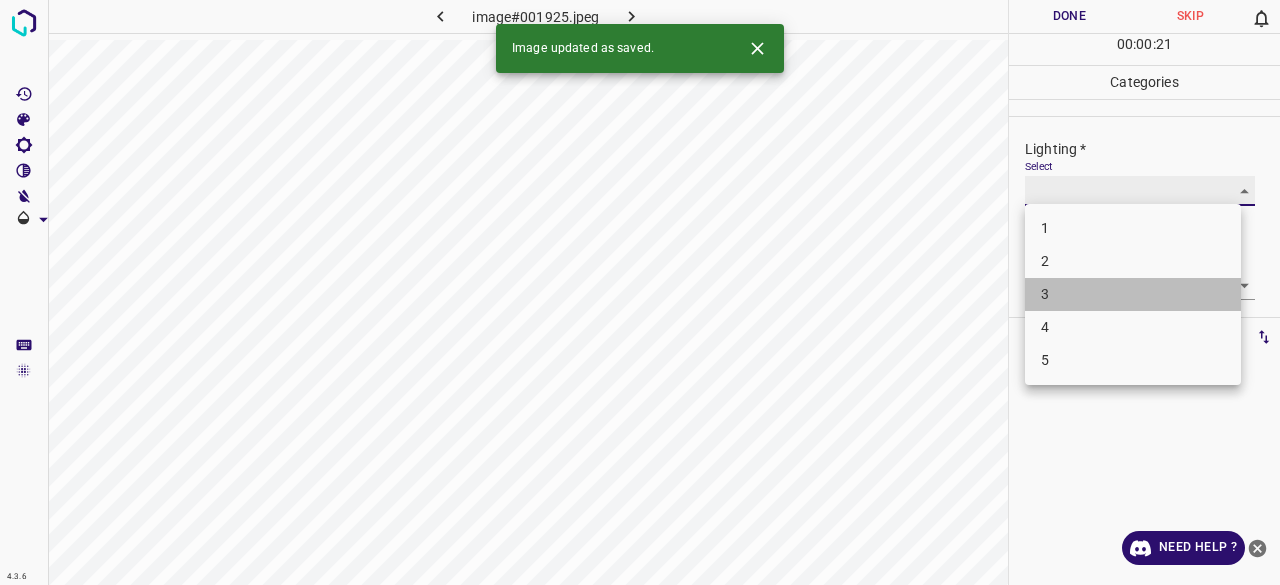 type on "3" 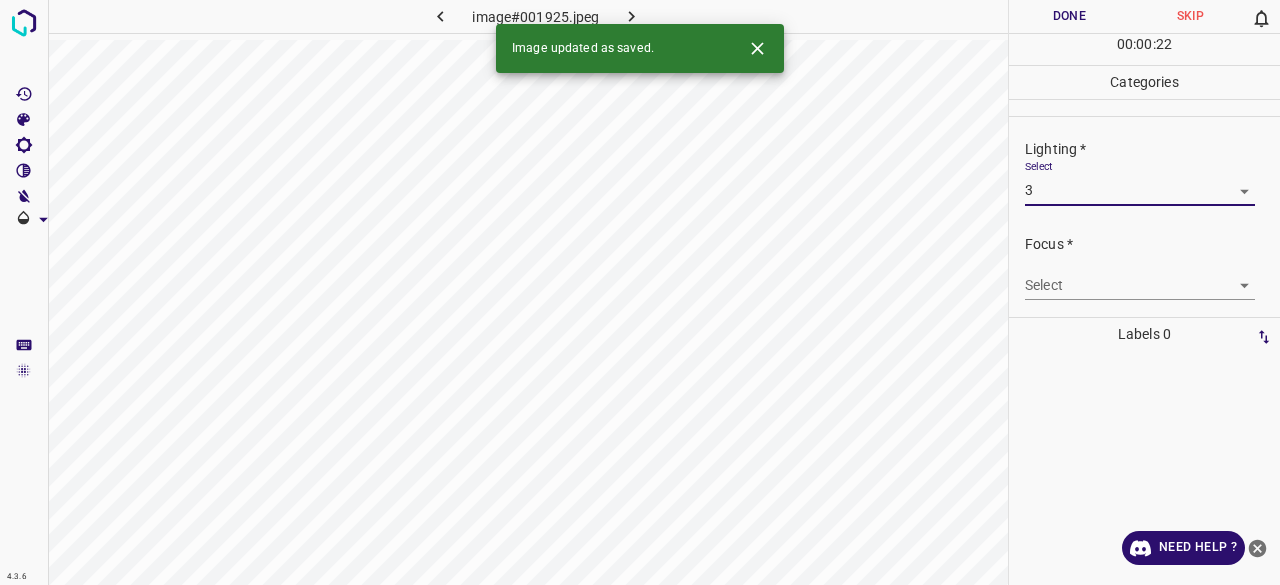click on "Select ​" at bounding box center [1140, 277] 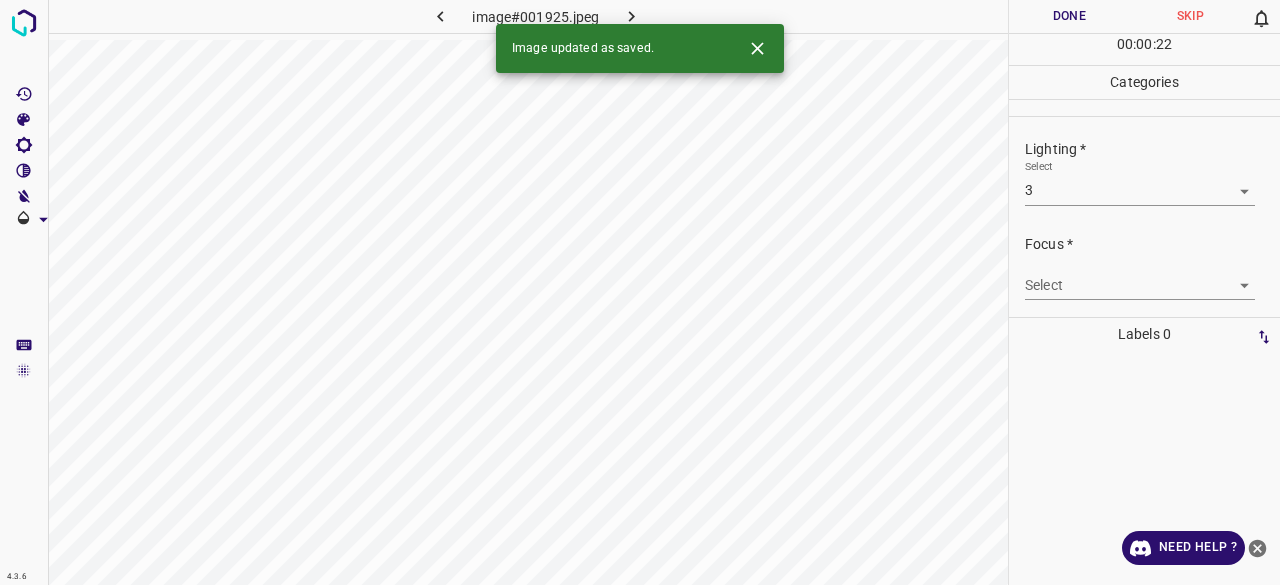 click on "4.3.6  image#001925.jpeg Done Skip 0 00   : 00   : 22   Categories Lighting *  Select 3 3 Focus *  Select ​ Overall *  Select ​ Labels   0 Categories 1 Lighting 2 Focus 3 Overall Tools Space Change between modes (Draw & Edit) I Auto labeling R Restore zoom M Zoom in N Zoom out Delete Delete selecte label Filters Z Restore filters X Saturation filter C Brightness filter V Contrast filter B Gray scale filter General O Download Image updated as saved. Need Help ? - Text - Hide - Delete" at bounding box center (640, 292) 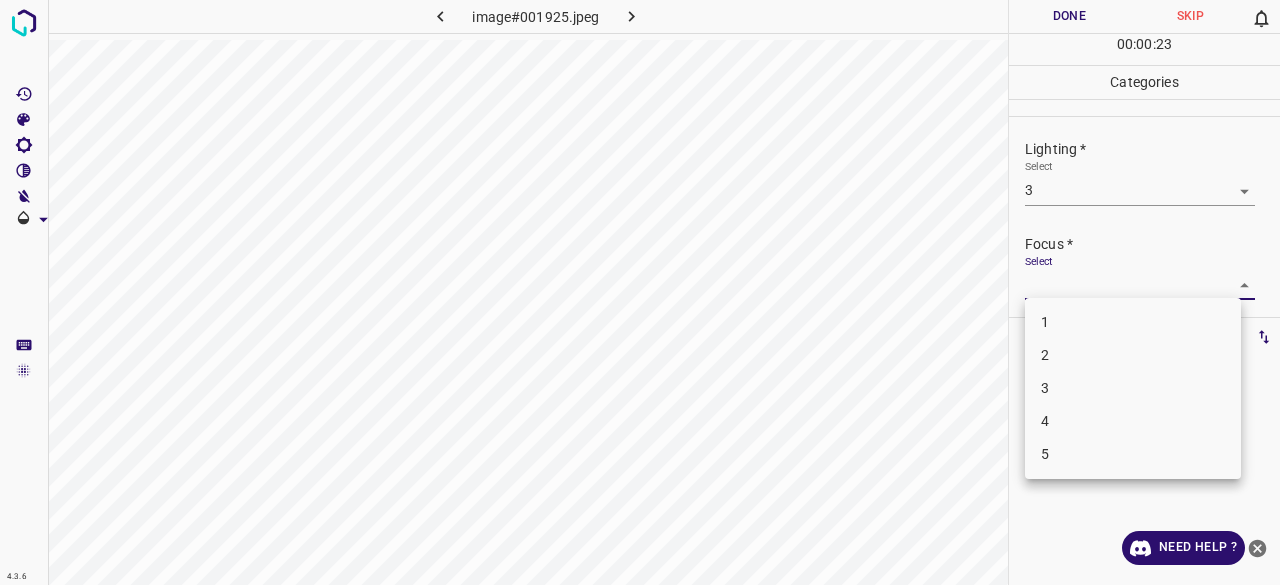 click on "3" at bounding box center (1133, 388) 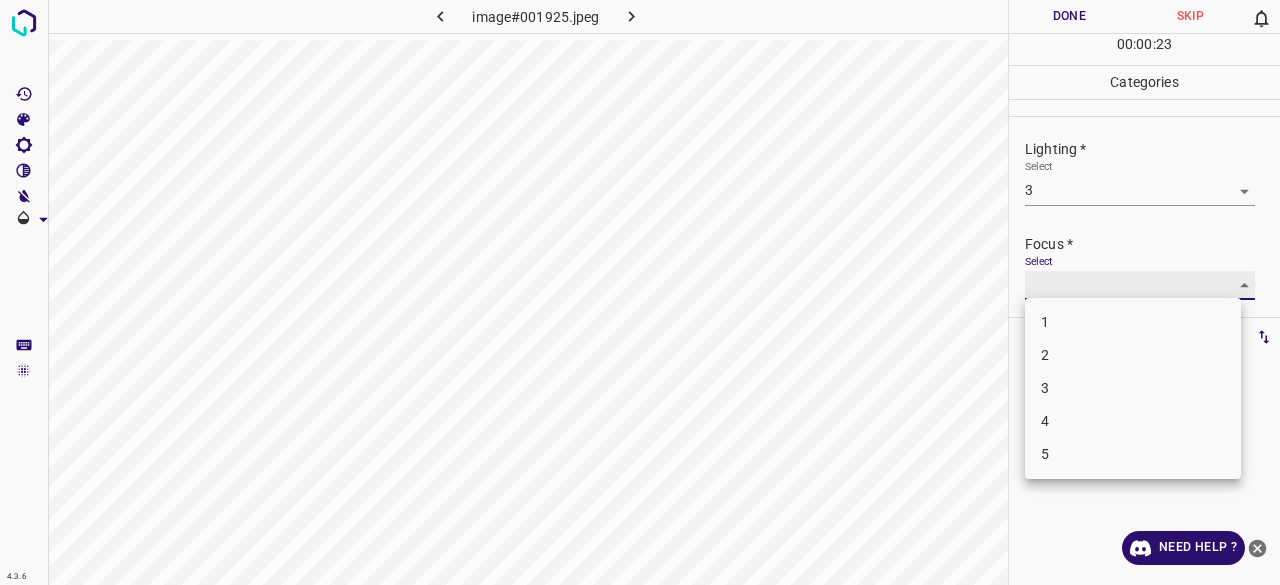 type on "3" 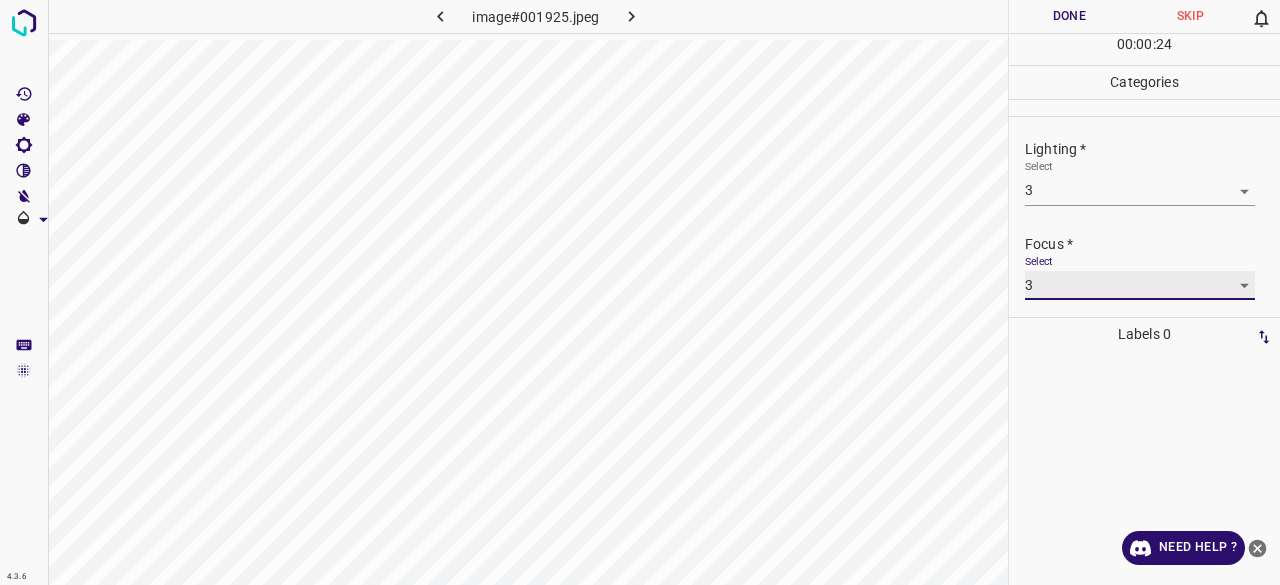 scroll, scrollTop: 98, scrollLeft: 0, axis: vertical 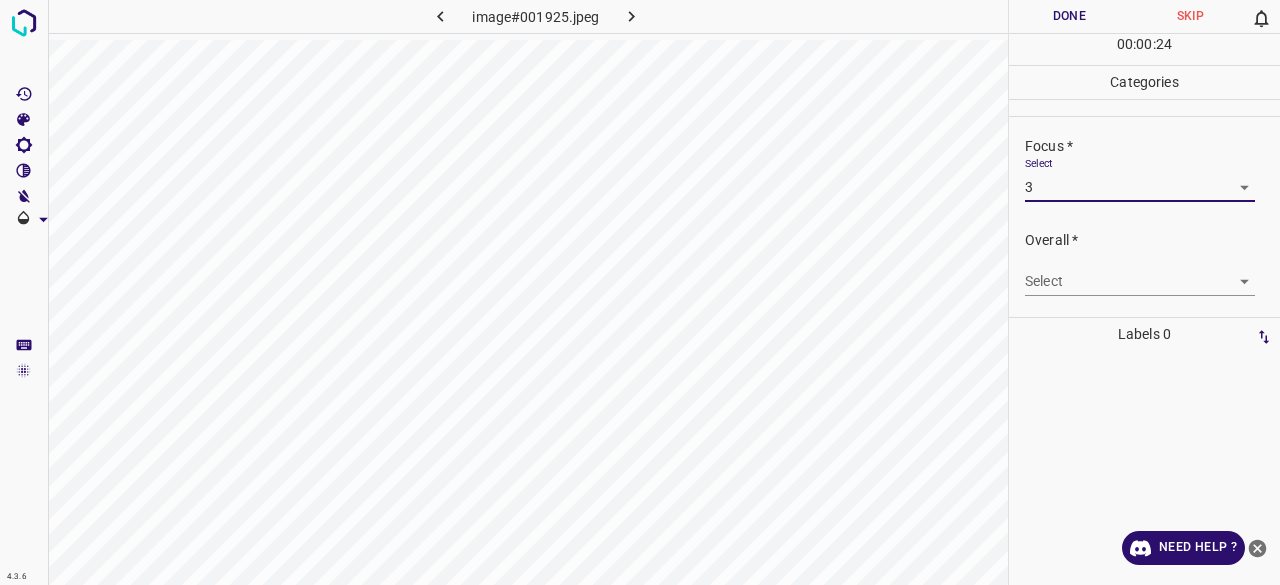 click on "4.3.6  image#001925.jpeg Done Skip 0 00   : 00   : 24   Categories Lighting *  Select 3 3 Focus *  Select 3 3 Overall *  Select ​ Labels   0 Categories 1 Lighting 2 Focus 3 Overall Tools Space Change between modes (Draw & Edit) I Auto labeling R Restore zoom M Zoom in N Zoom out Delete Delete selecte label Filters Z Restore filters X Saturation filter C Brightness filter V Contrast filter B Gray scale filter General O Download Need Help ? - Text - Hide - Delete" at bounding box center [640, 292] 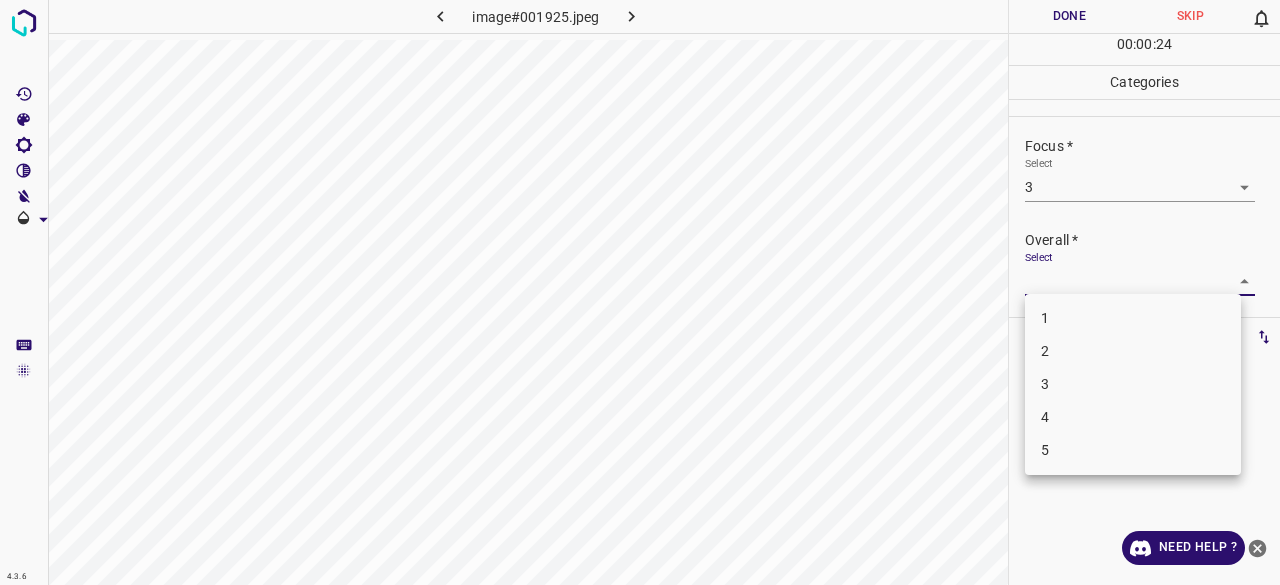 click on "3" at bounding box center [1133, 384] 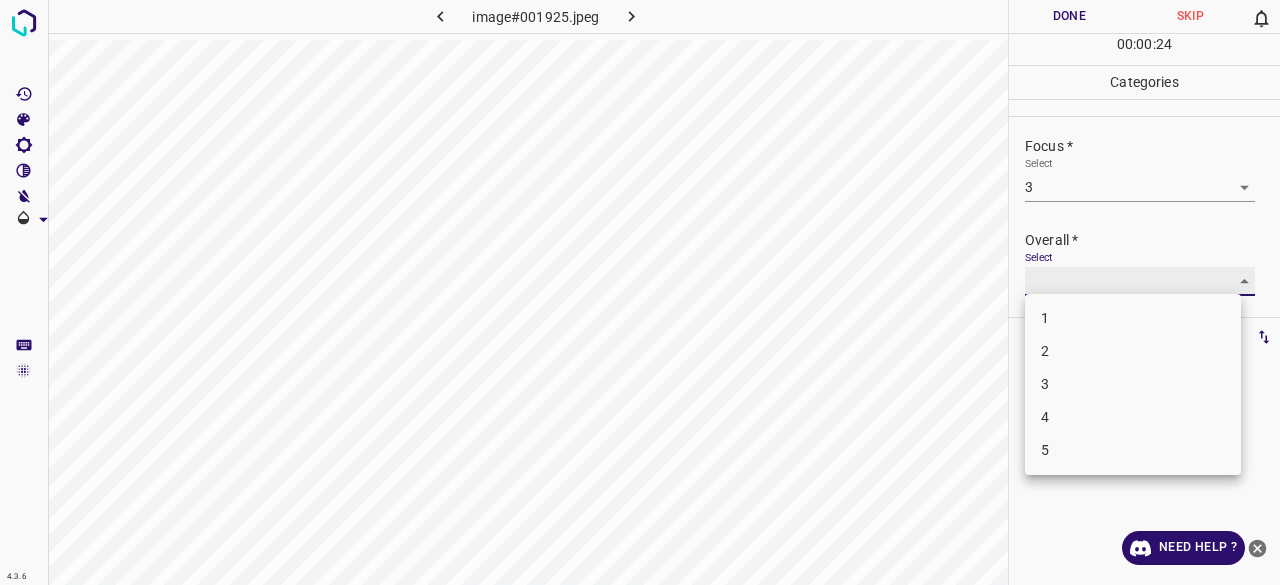type on "3" 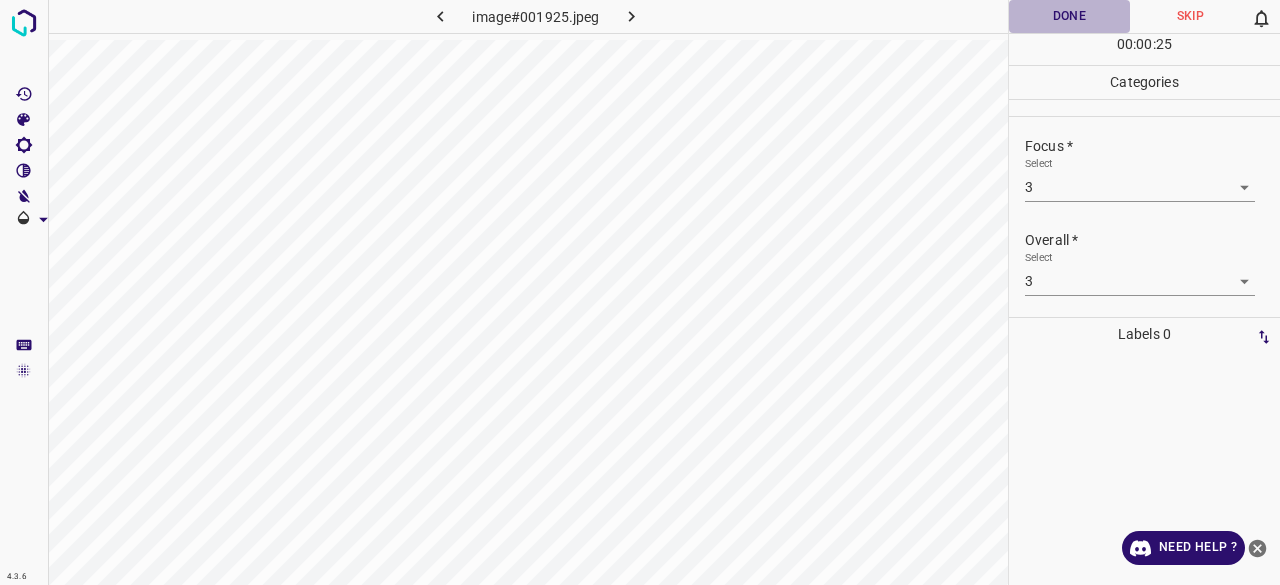 click on "Done" at bounding box center (1069, 16) 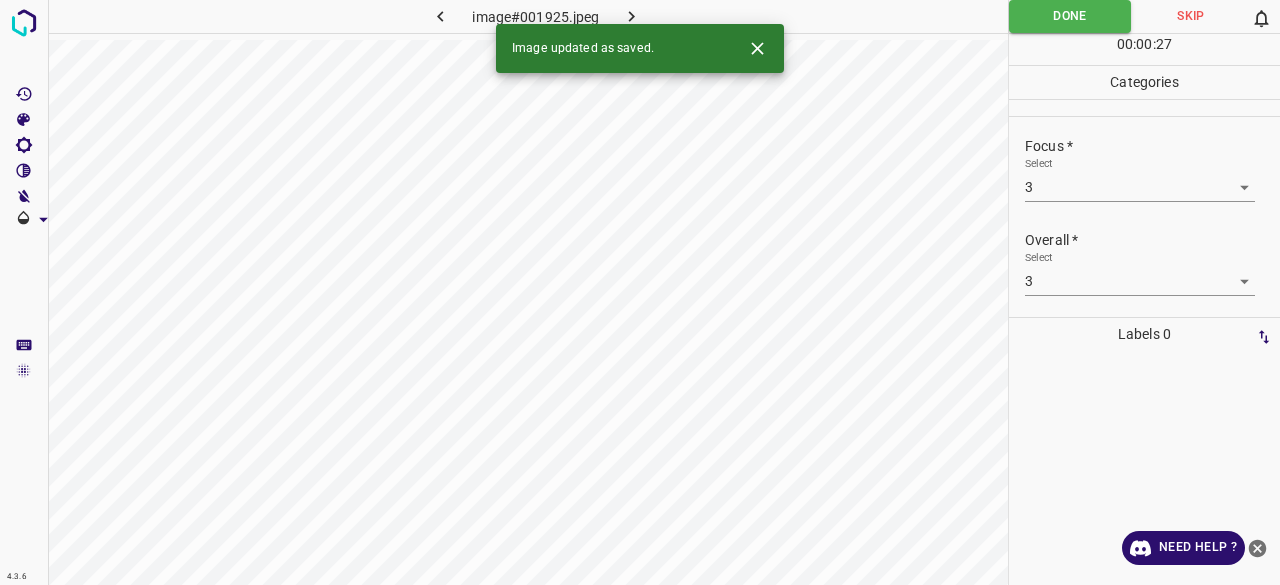 click at bounding box center [632, 16] 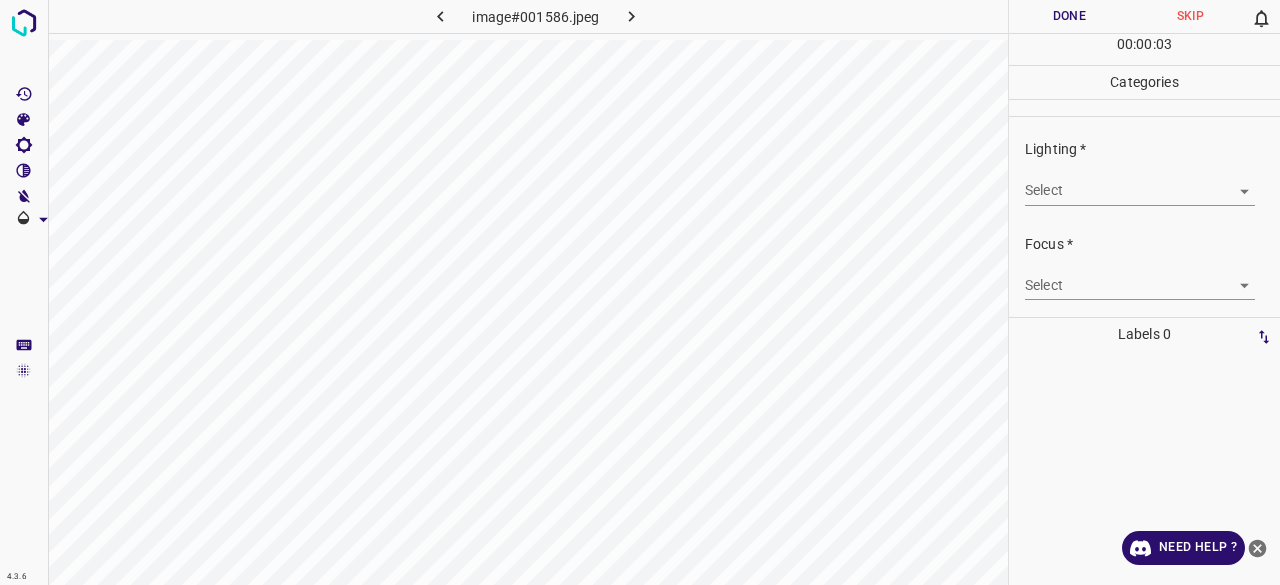 click on "4.3.6  image#001586.jpeg Done Skip 0 00   : 00   : 03   Categories Lighting *  Select ​ Focus *  Select ​ Overall *  Select ​ Labels   0 Categories 1 Lighting 2 Focus 3 Overall Tools Space Change between modes (Draw & Edit) I Auto labeling R Restore zoom M Zoom in N Zoom out Delete Delete selecte label Filters Z Restore filters X Saturation filter C Brightness filter V Contrast filter B Gray scale filter General O Download Need Help ? - Text - Hide - Delete" at bounding box center [640, 292] 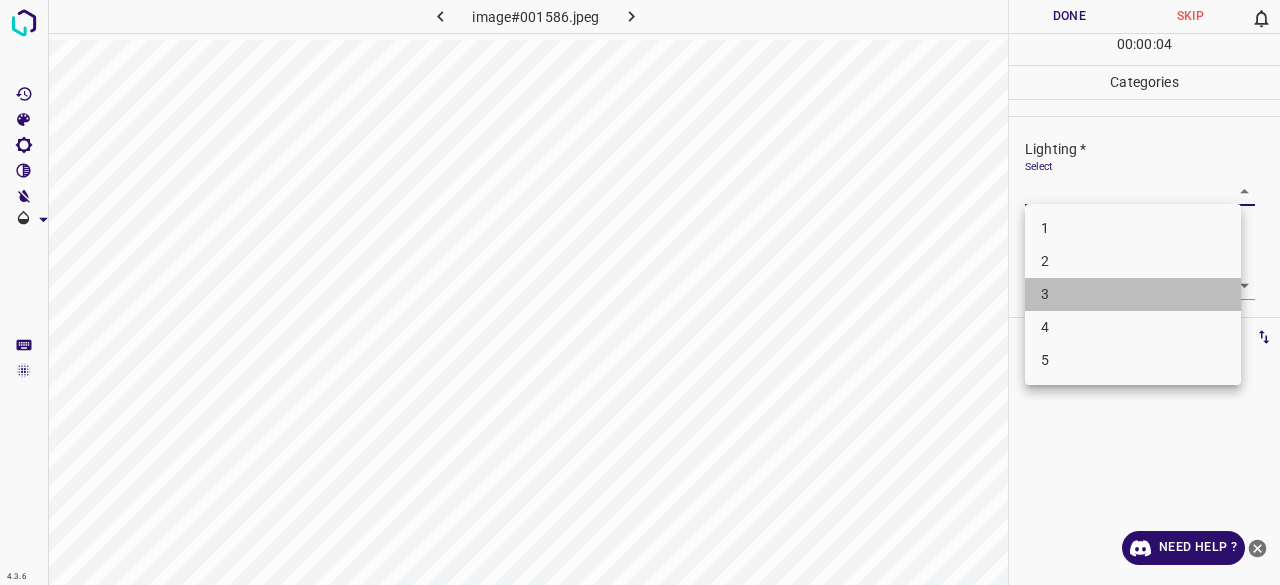 click on "3" at bounding box center [1133, 294] 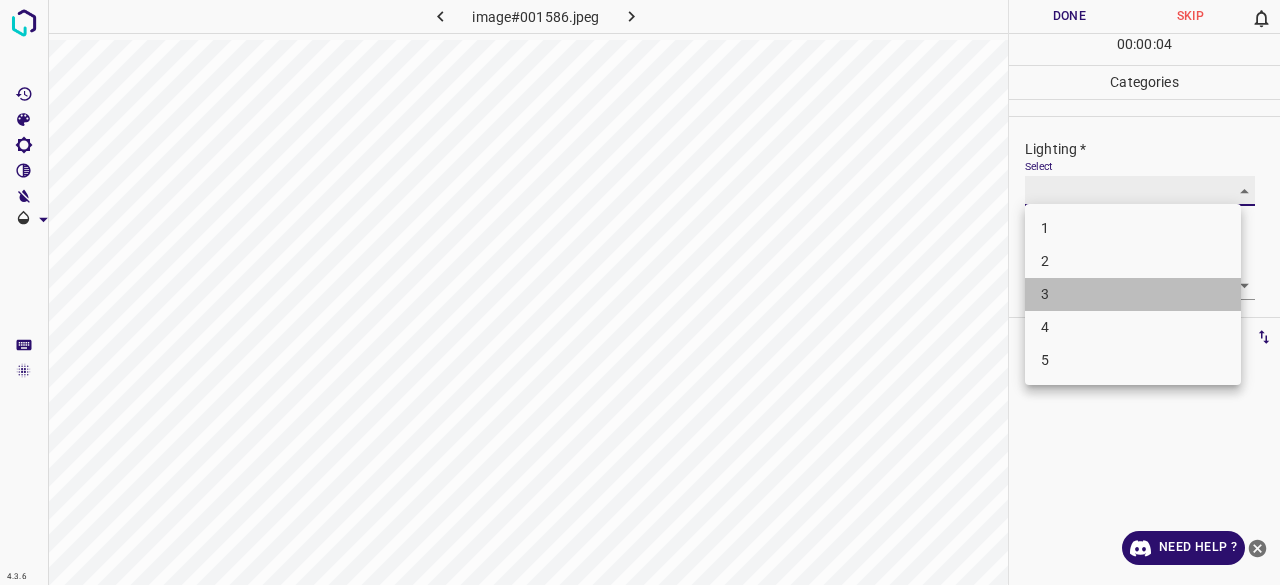 type on "3" 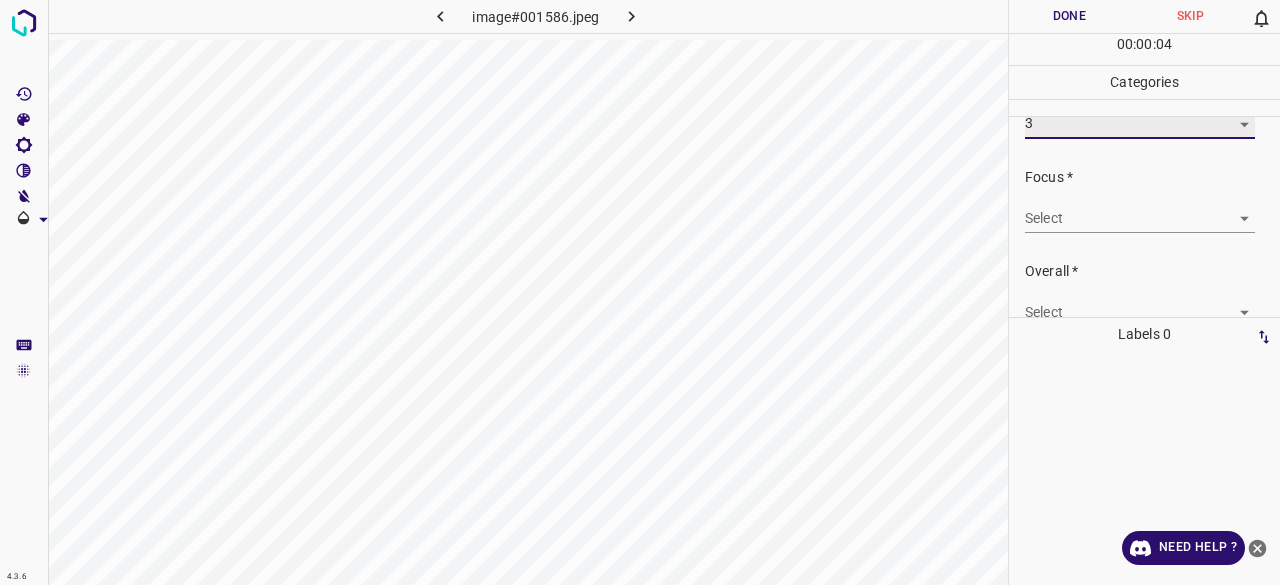 scroll, scrollTop: 98, scrollLeft: 0, axis: vertical 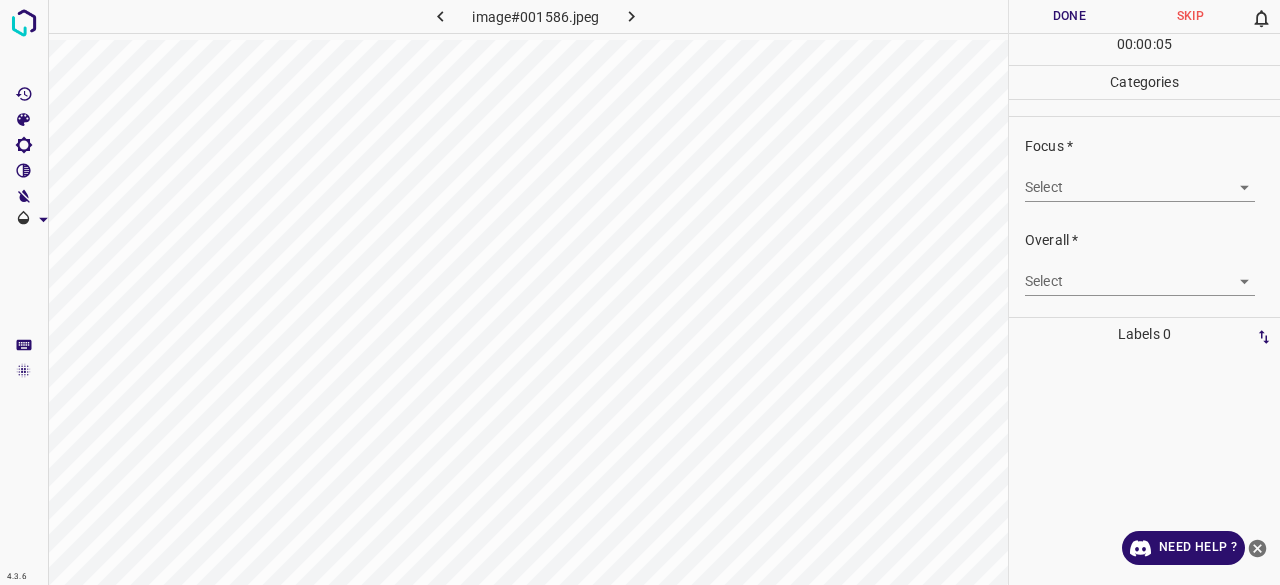 click on "Focus *  Select ​" at bounding box center (1144, 169) 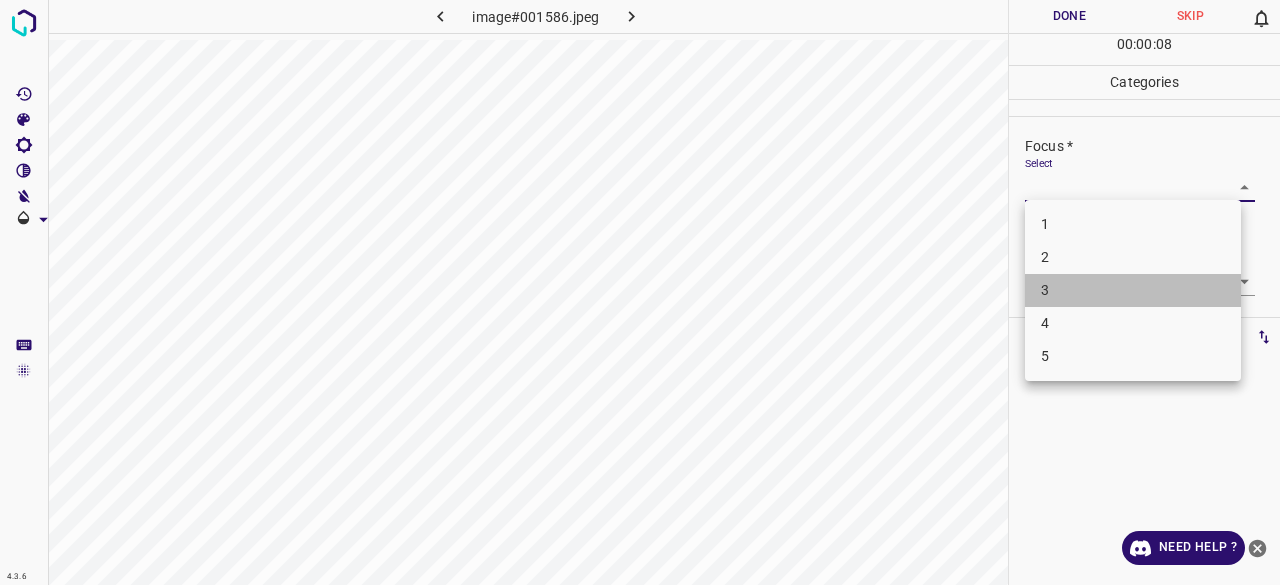 click on "3" at bounding box center (1133, 290) 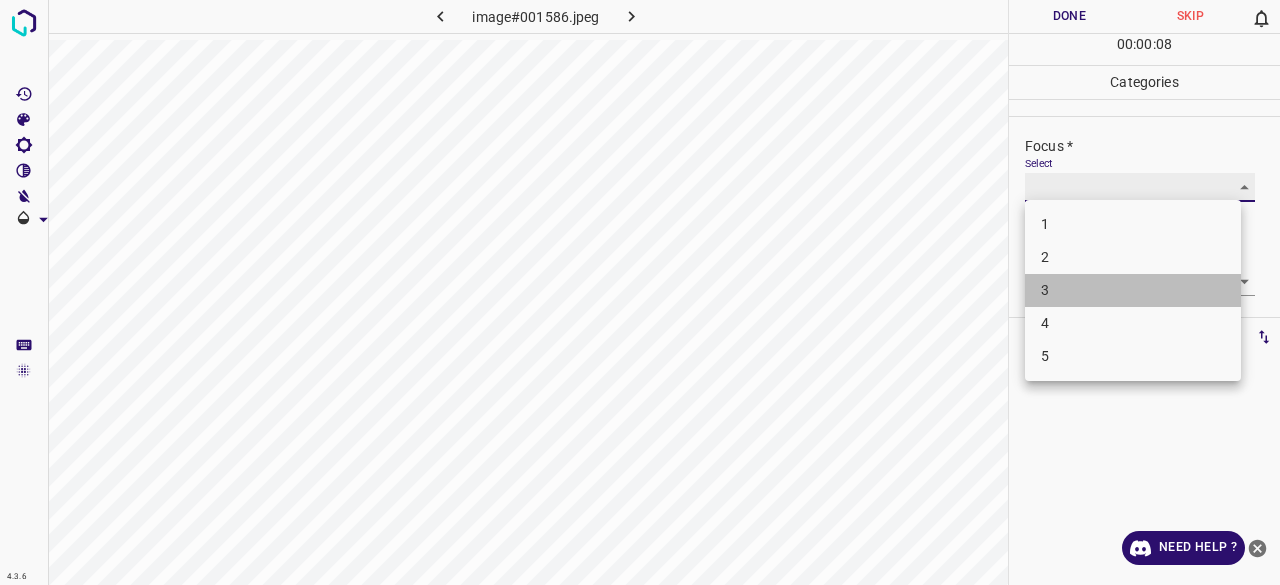 type on "3" 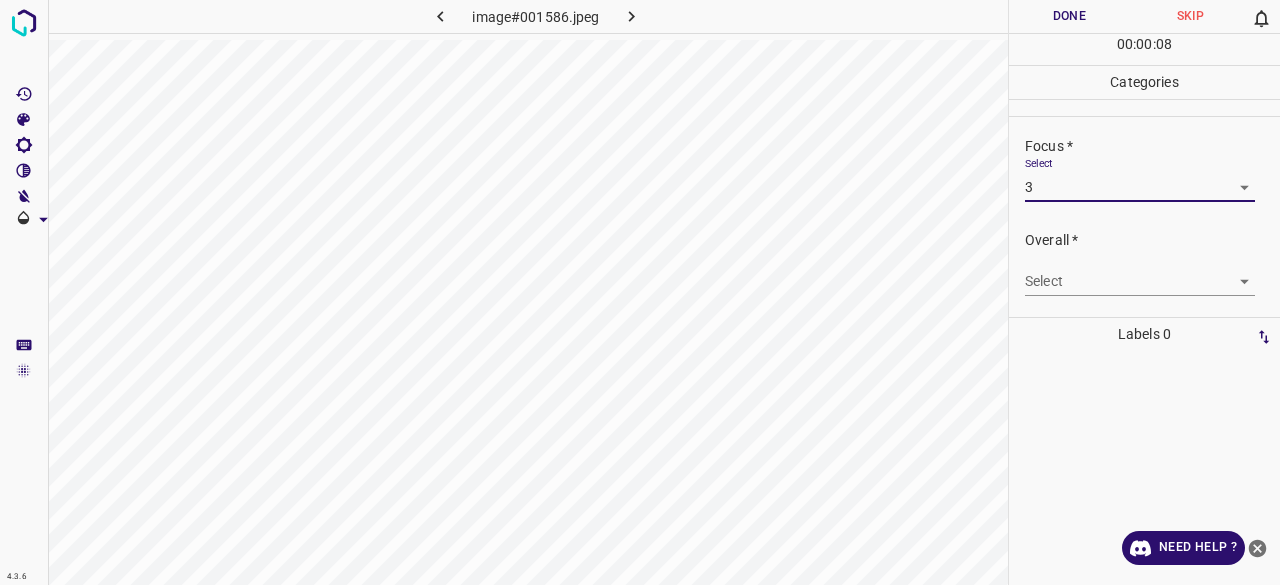 click on "4.3.6  image#001586.jpeg Done Skip 0 00   : 00   : 08   Categories Lighting *  Select 3 3 Focus *  Select 3 3 Overall *  Select ​ Labels   0 Categories 1 Lighting 2 Focus 3 Overall Tools Space Change between modes (Draw & Edit) I Auto labeling R Restore zoom M Zoom in N Zoom out Delete Delete selecte label Filters Z Restore filters X Saturation filter C Brightness filter V Contrast filter B Gray scale filter General O Download Need Help ? - Text - Hide - Delete" at bounding box center [640, 292] 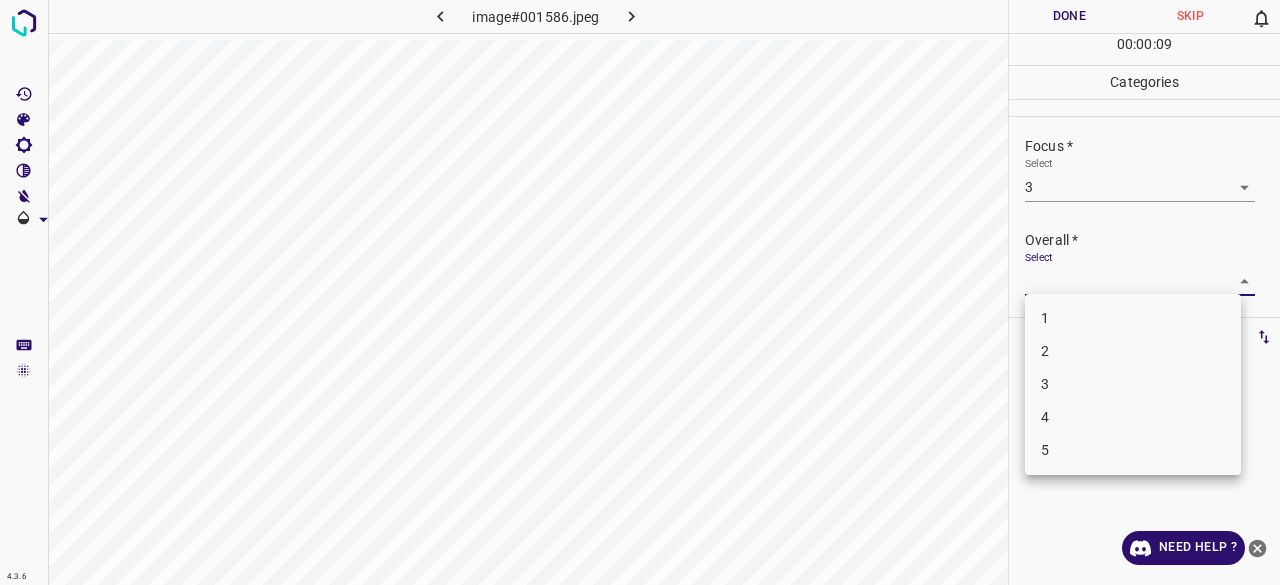 click on "2" at bounding box center (1133, 351) 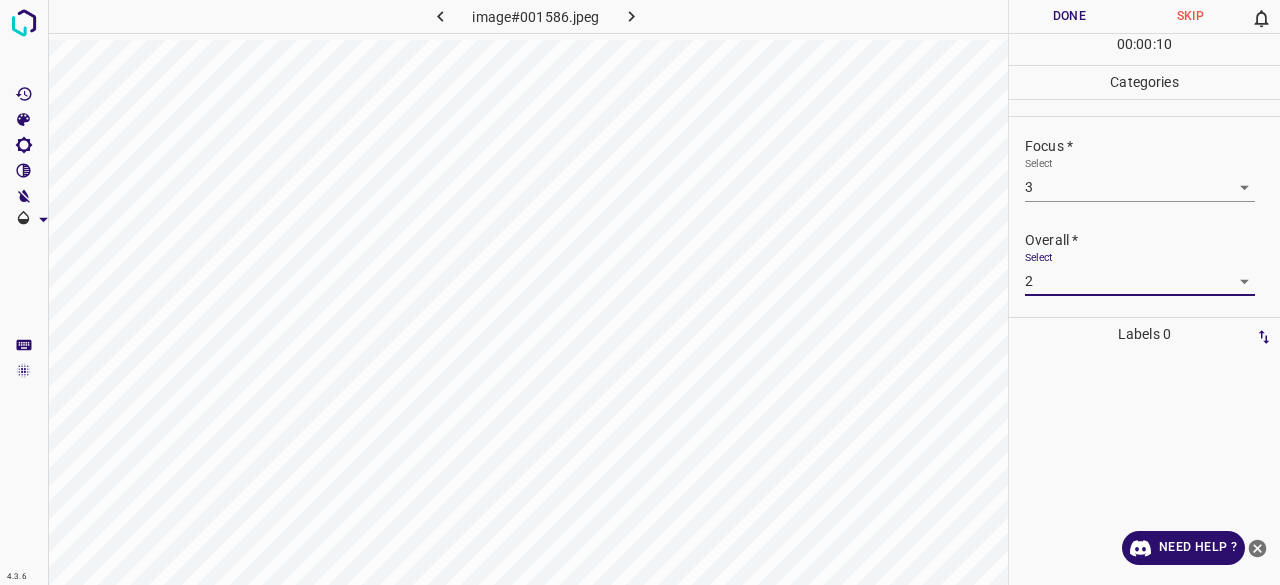 click on "Overall *  Select 2 2" at bounding box center [1144, 263] 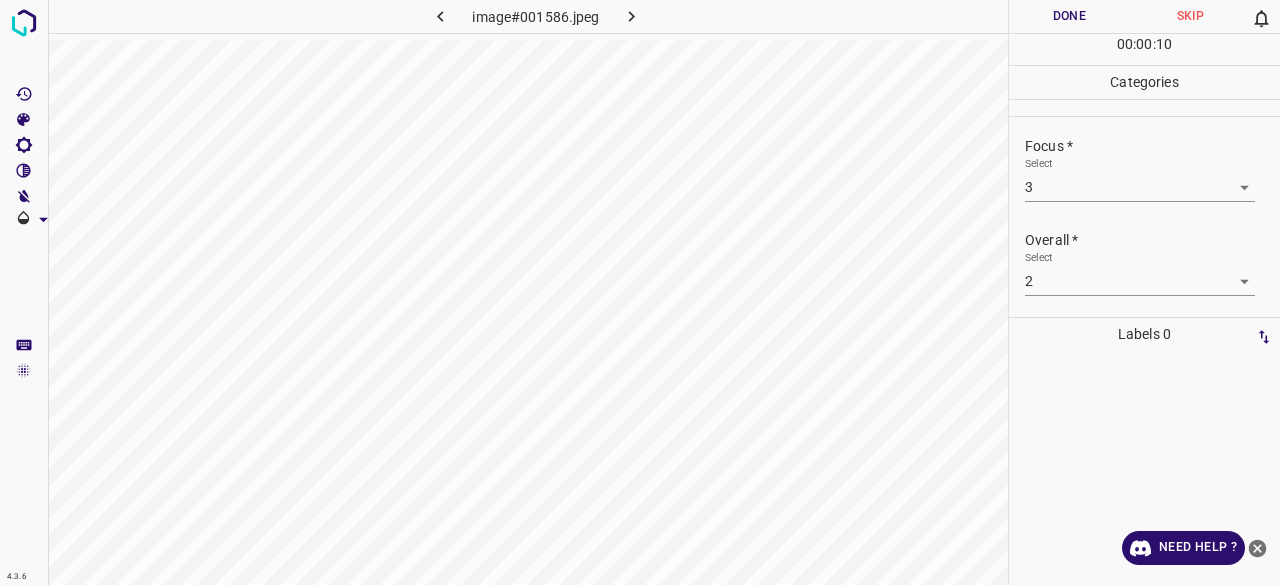 click on "4.3.6  image#001586.jpeg Done Skip 0 00   : 00   : 10   Categories Lighting *  Select 3 3 Focus *  Select 3 3 Overall *  Select 2 2 Labels   0 Categories 1 Lighting 2 Focus 3 Overall Tools Space Change between modes (Draw & Edit) I Auto labeling R Restore zoom M Zoom in N Zoom out Delete Delete selecte label Filters Z Restore filters X Saturation filter C Brightness filter V Contrast filter B Gray scale filter General O Download Need Help ? - Text - Hide - Delete" at bounding box center [640, 292] 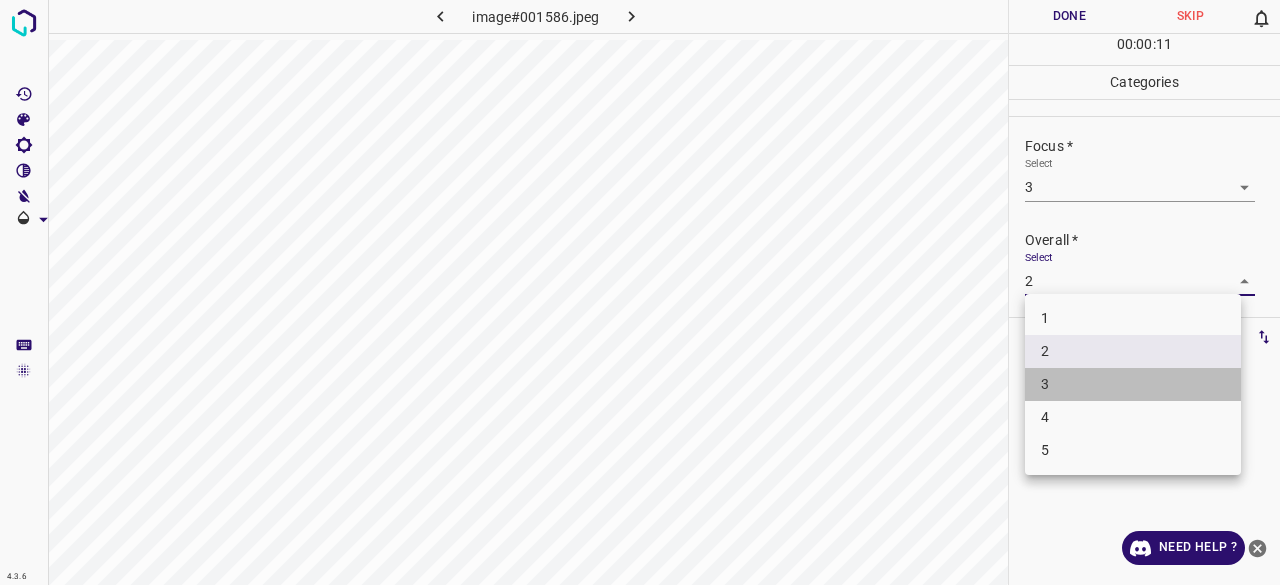 click on "3" at bounding box center [1133, 384] 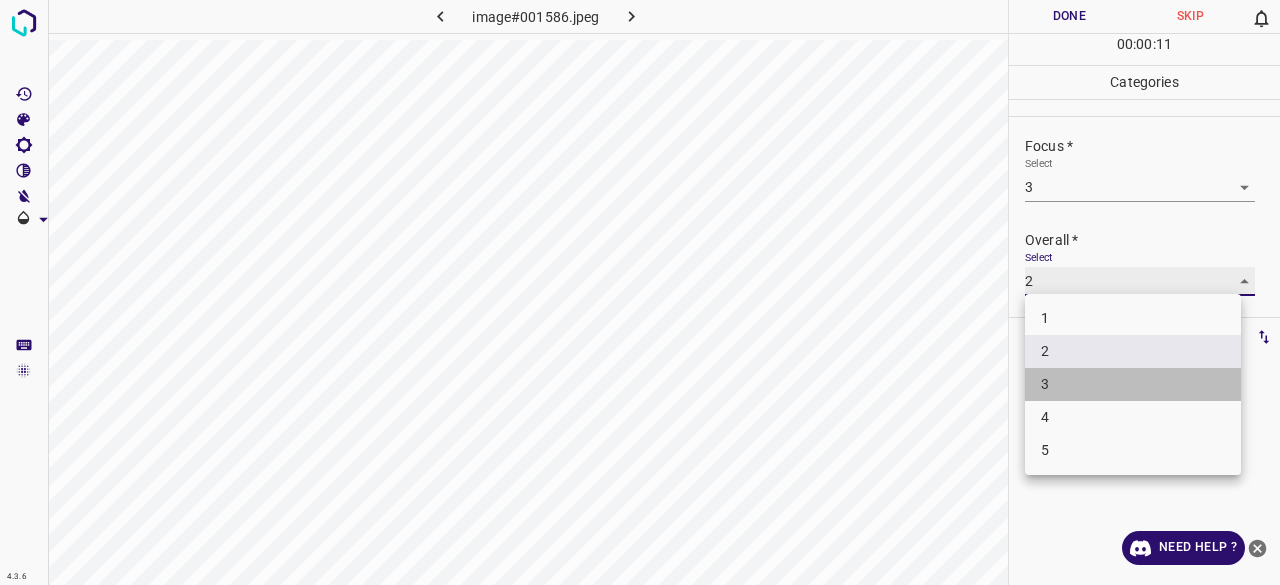 type on "3" 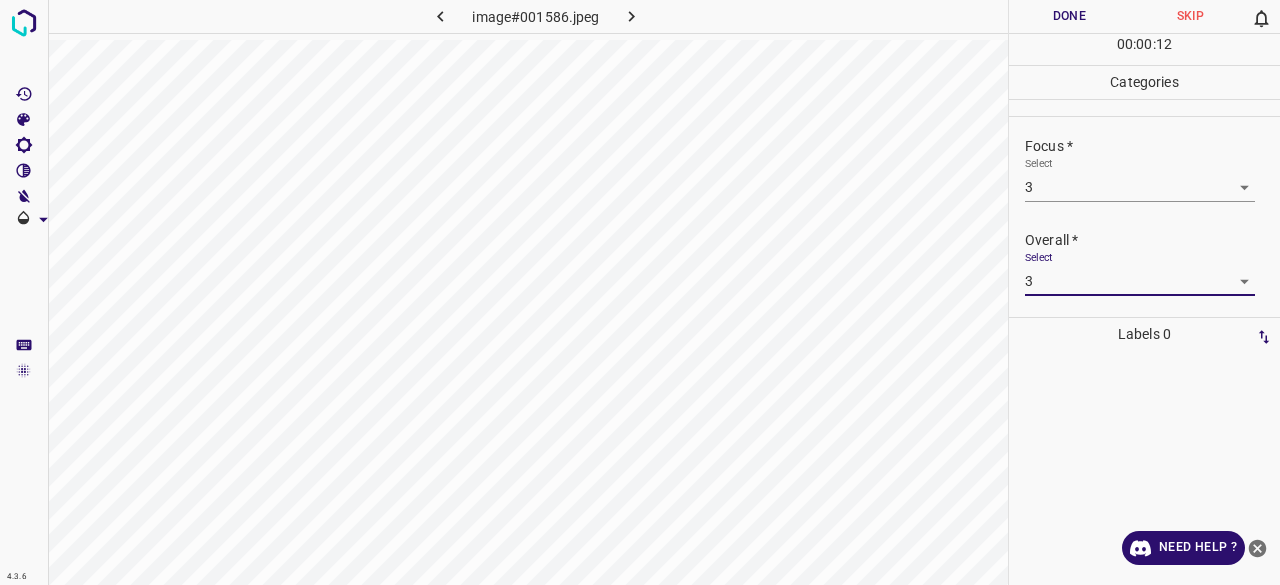 click on "Done" at bounding box center (1069, 16) 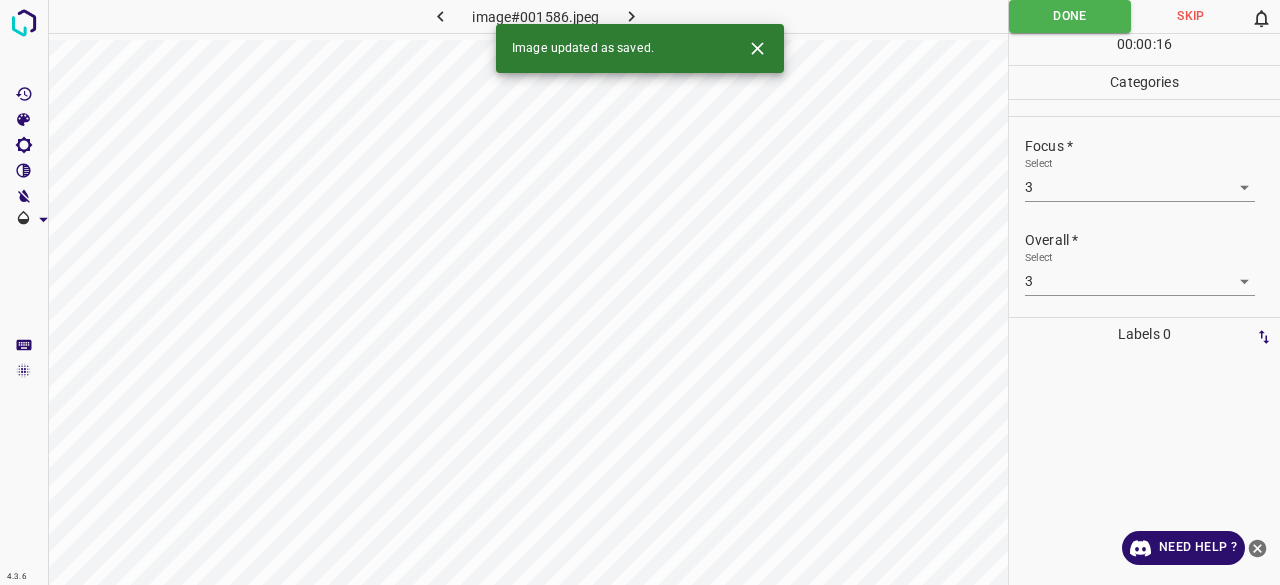 click 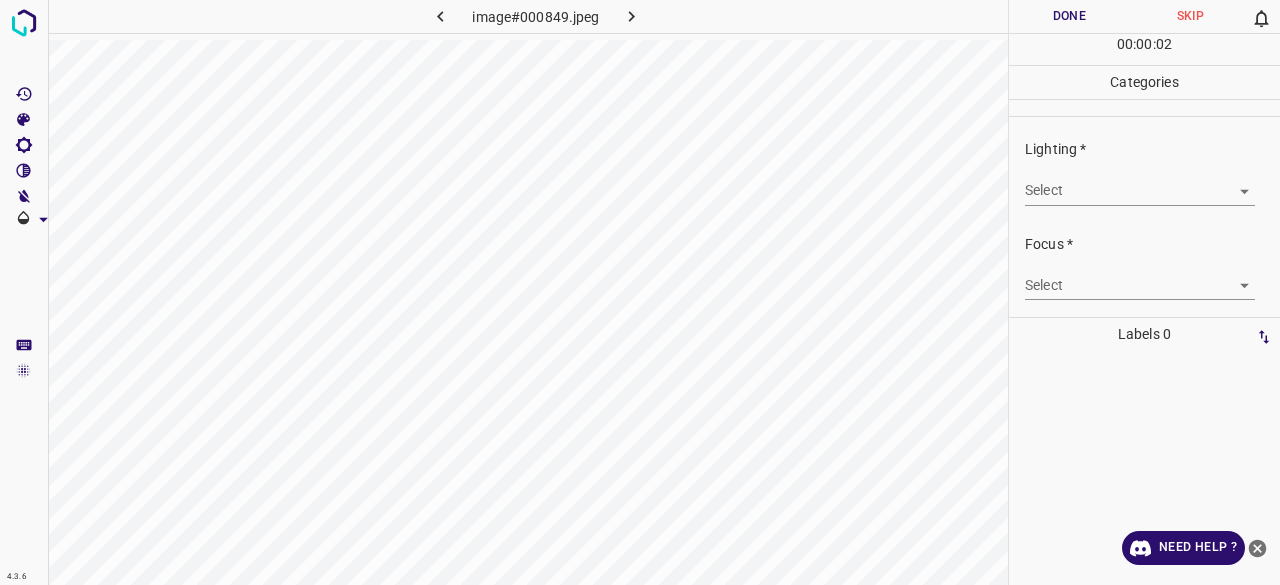 click on "4.3.6  image#000849.jpeg Done Skip 0 00   : 00   : 02   Categories Lighting *  Select ​ Focus *  Select ​ Overall *  Select ​ Labels   0 Categories 1 Lighting 2 Focus 3 Overall Tools Space Change between modes (Draw & Edit) I Auto labeling R Restore zoom M Zoom in N Zoom out Delete Delete selecte label Filters Z Restore filters X Saturation filter C Brightness filter V Contrast filter B Gray scale filter General O Download Need Help ? - Text - Hide - Delete" at bounding box center [640, 292] 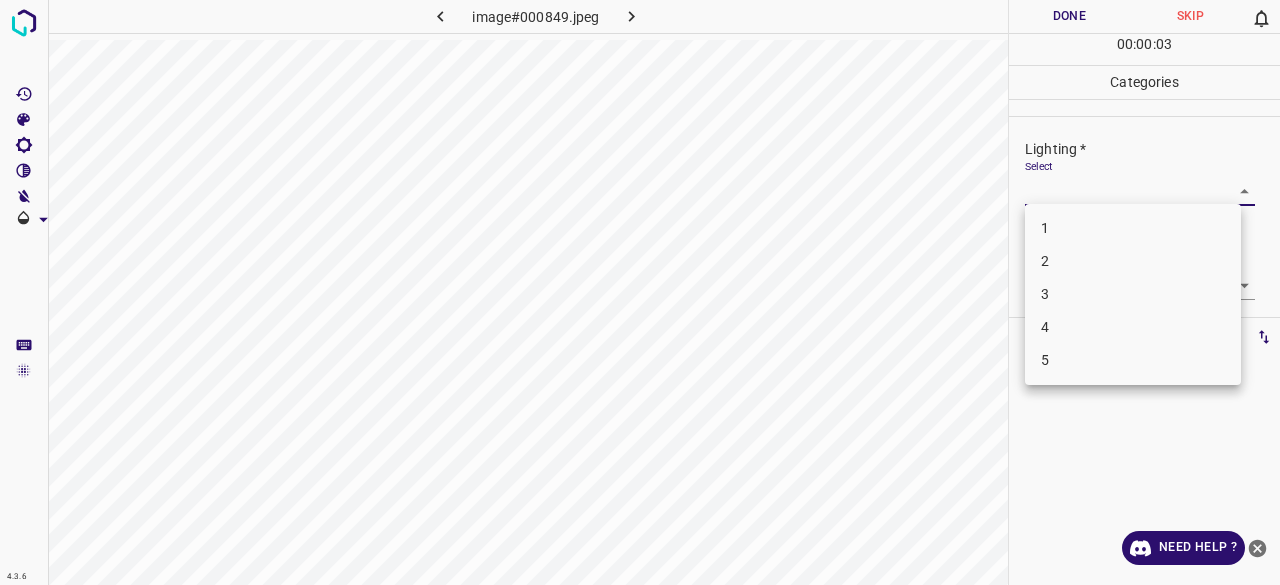click on "3" at bounding box center [1133, 294] 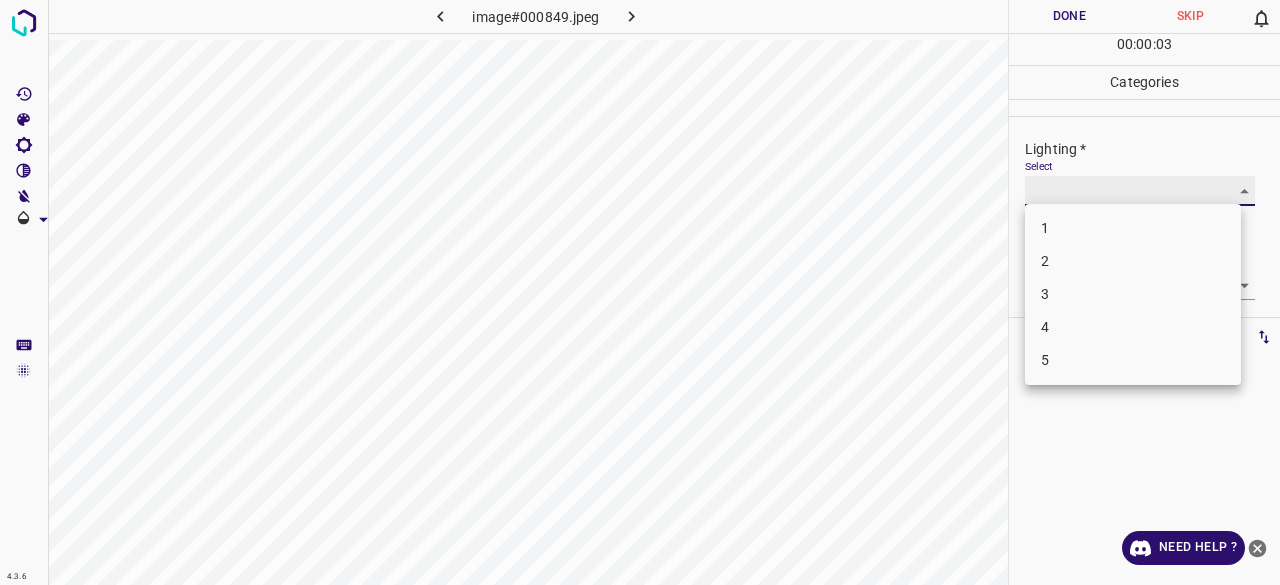type on "3" 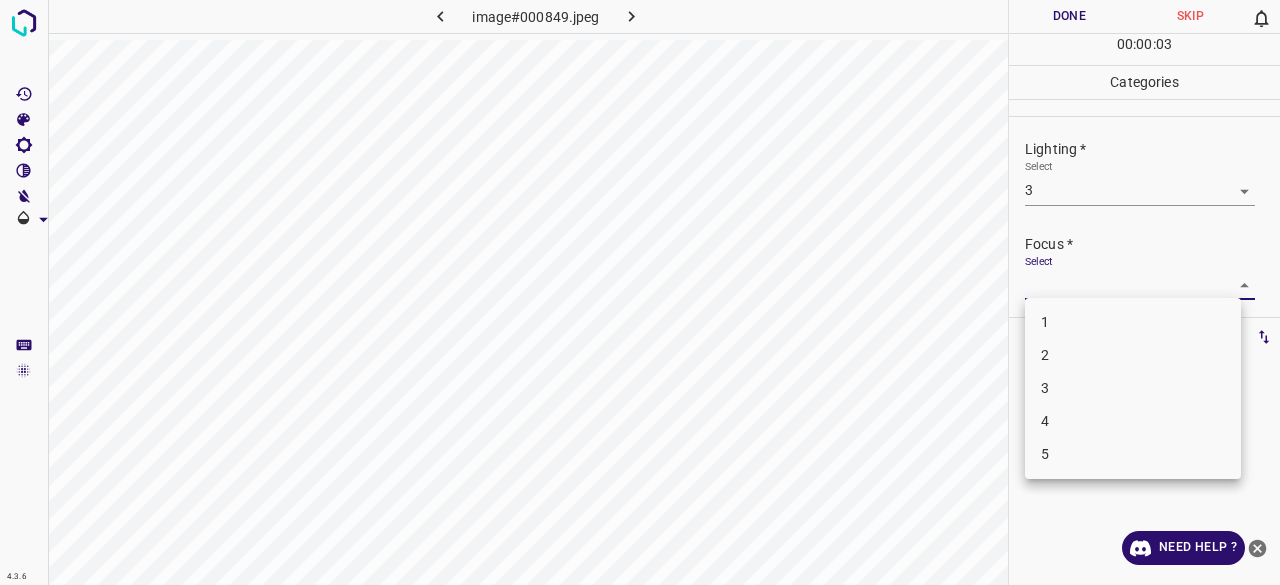 click on "4.3.6  image#000849.jpeg Done Skip 0 00   : 00   : 03   Categories Lighting *  Select 3 3 Focus *  Select ​ Overall *  Select ​ Labels   0 Categories 1 Lighting 2 Focus 3 Overall Tools Space Change between modes (Draw & Edit) I Auto labeling R Restore zoom M Zoom in N Zoom out Delete Delete selecte label Filters Z Restore filters X Saturation filter C Brightness filter V Contrast filter B Gray scale filter General O Download Need Help ? - Text - Hide - Delete 1 2 3 4 5" at bounding box center [640, 292] 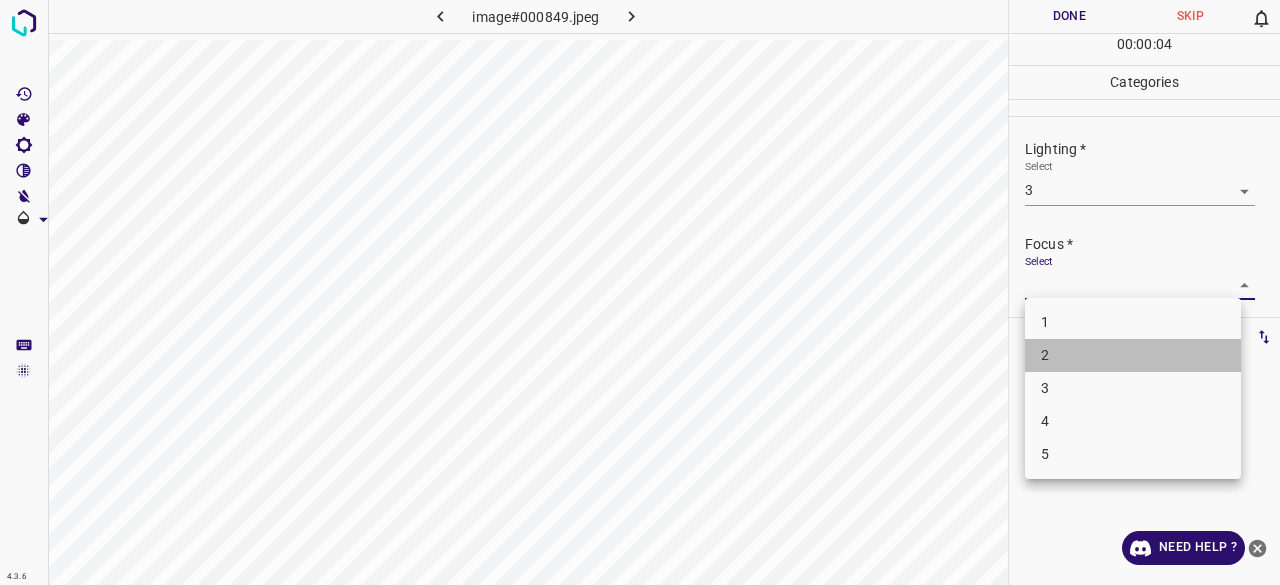 click on "2" at bounding box center [1133, 355] 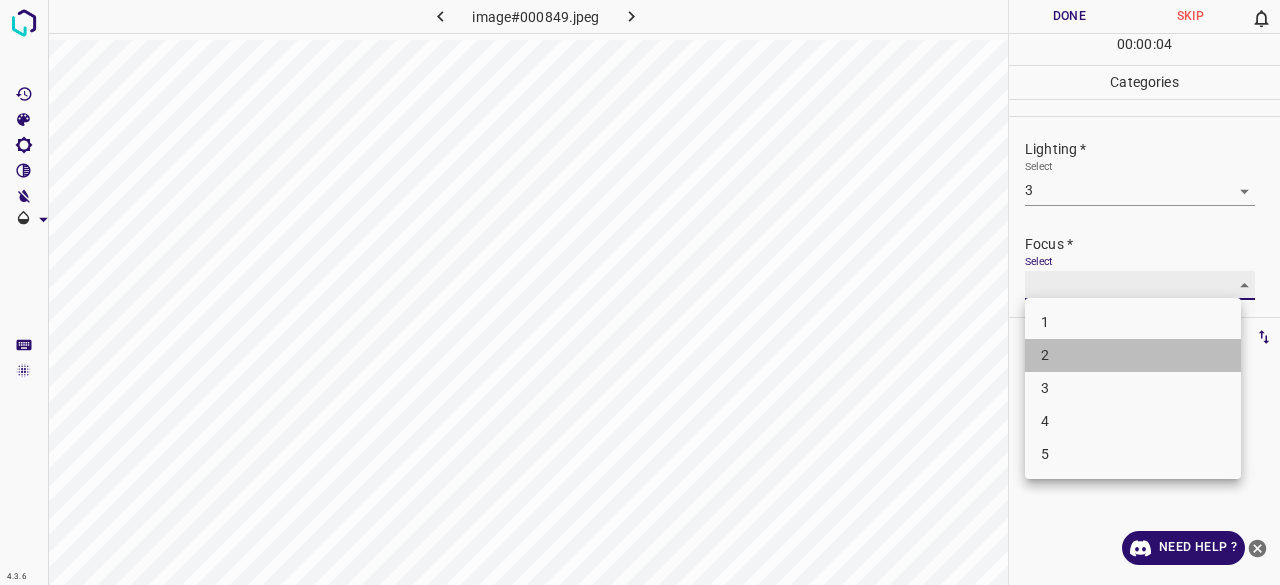 type on "2" 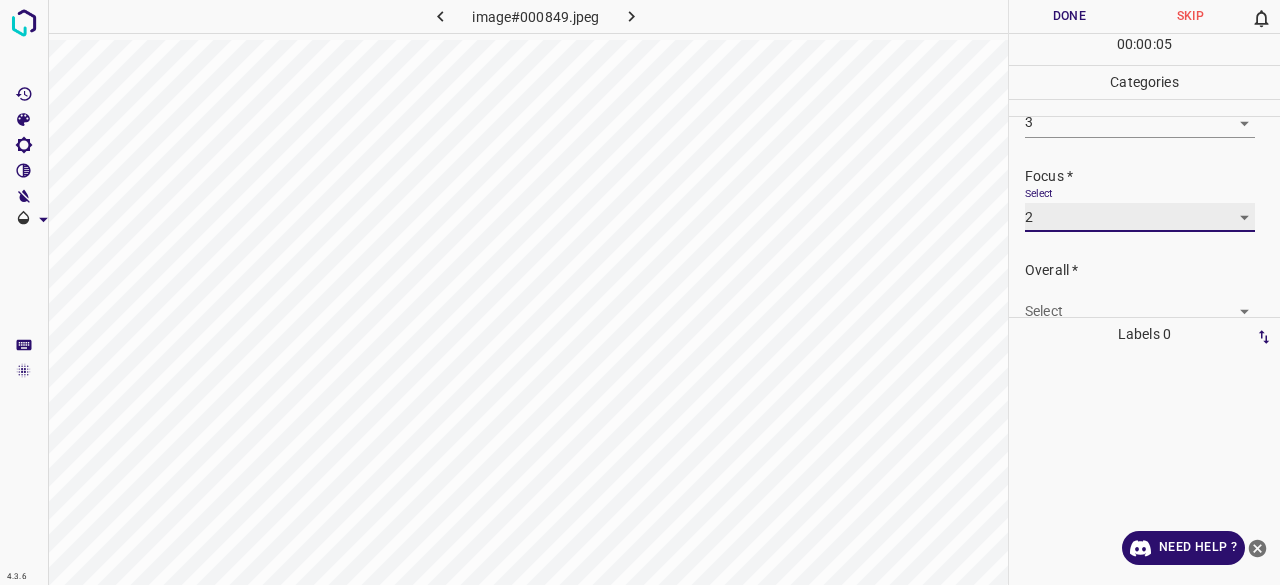scroll, scrollTop: 98, scrollLeft: 0, axis: vertical 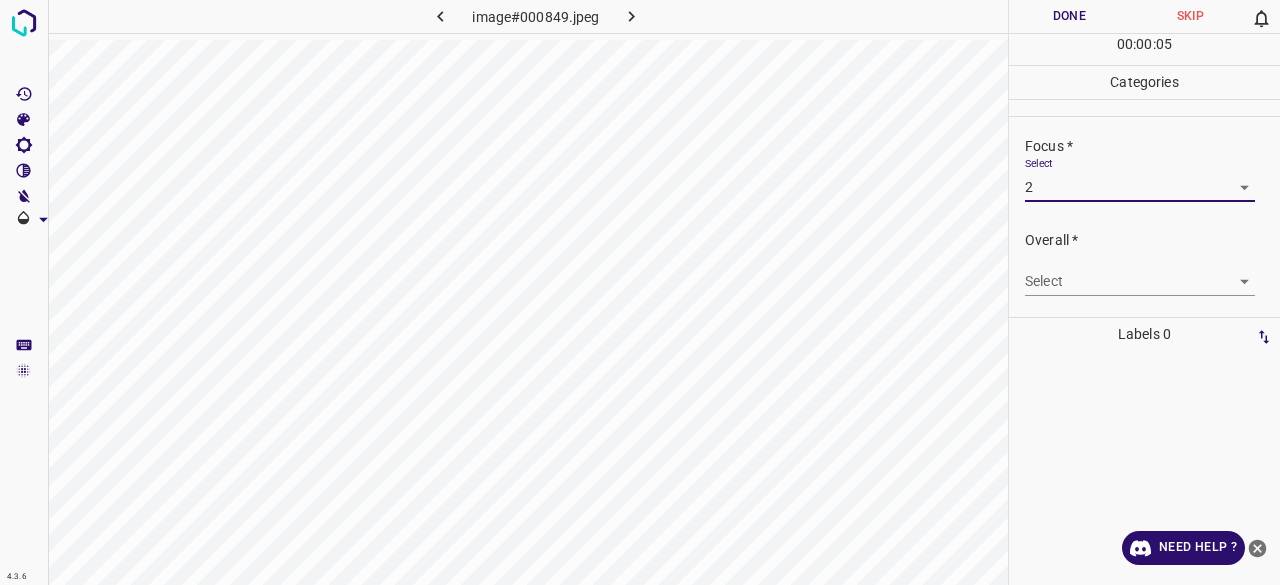 click on "4.3.6  image#000849.jpeg Done Skip 0 00   : 00   : 05   Categories Lighting *  Select 3 3 Focus *  Select 2 2 Overall *  Select ​ Labels   0 Categories 1 Lighting 2 Focus 3 Overall Tools Space Change between modes (Draw & Edit) I Auto labeling R Restore zoom M Zoom in N Zoom out Delete Delete selecte label Filters Z Restore filters X Saturation filter C Brightness filter V Contrast filter B Gray scale filter General O Download Need Help ? - Text - Hide - Delete" at bounding box center (640, 292) 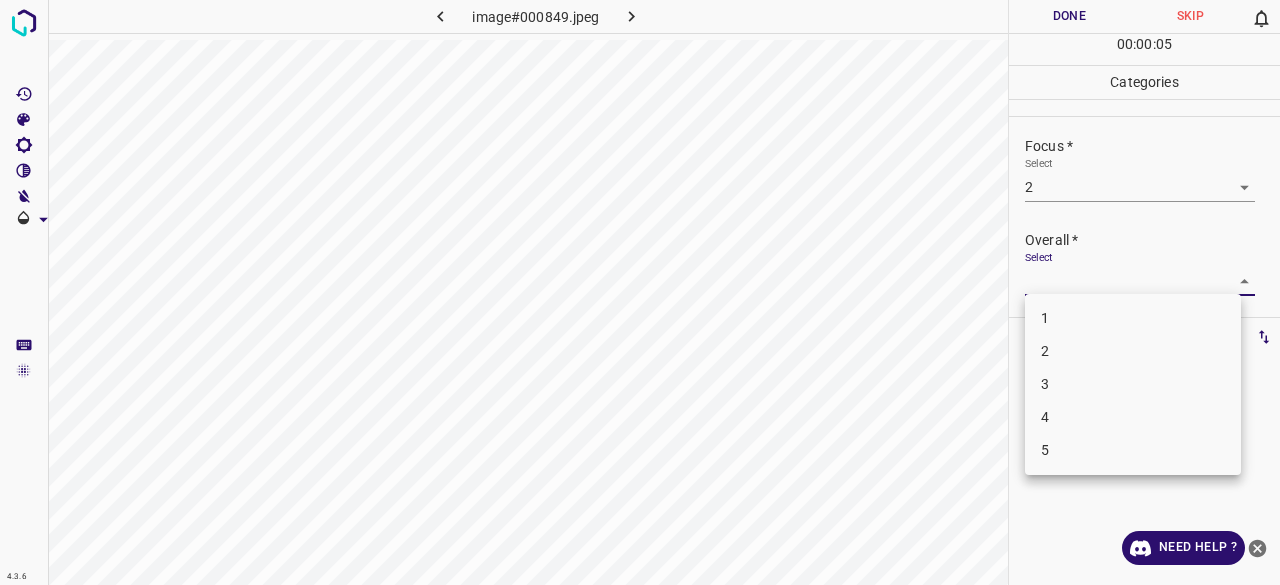 click on "3" at bounding box center [1133, 384] 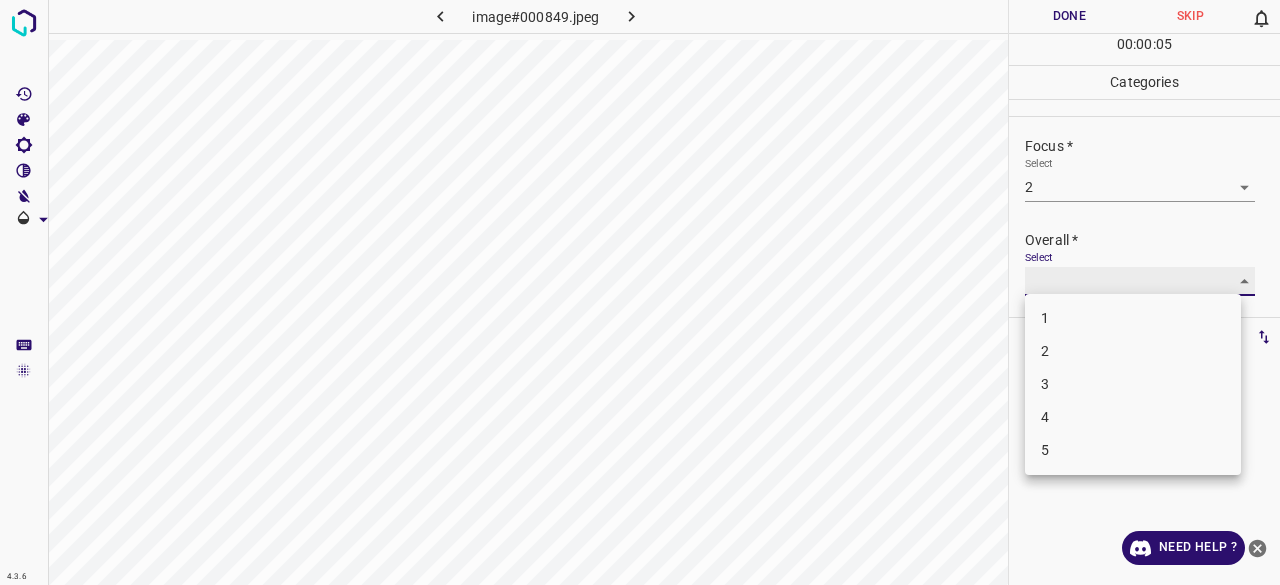type on "3" 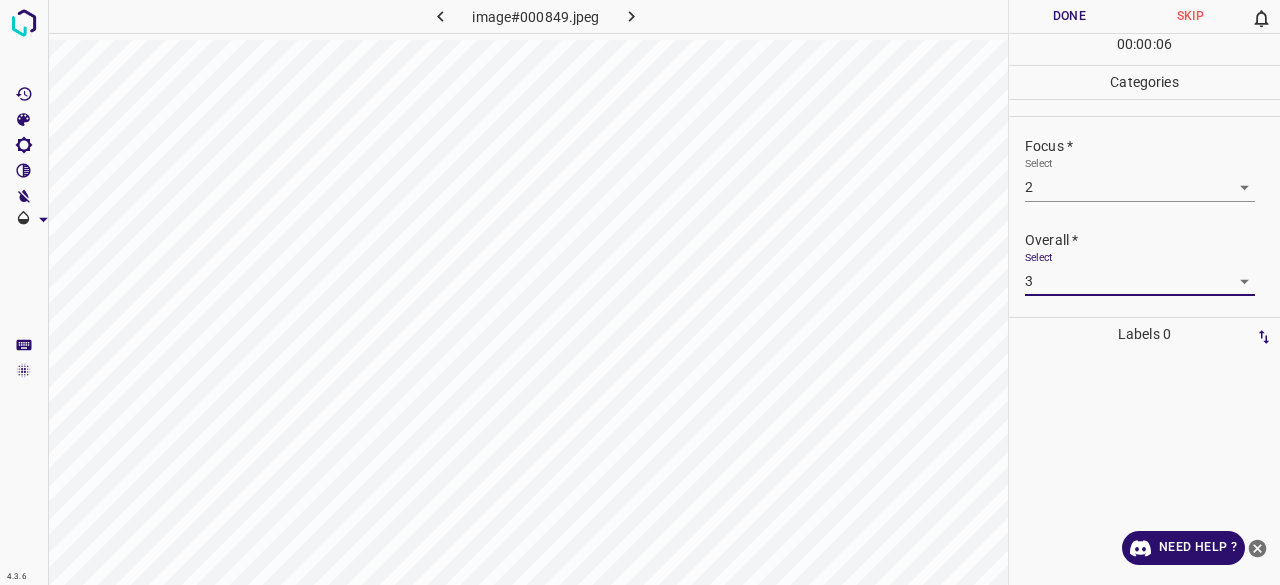 click on "Done" at bounding box center [1069, 16] 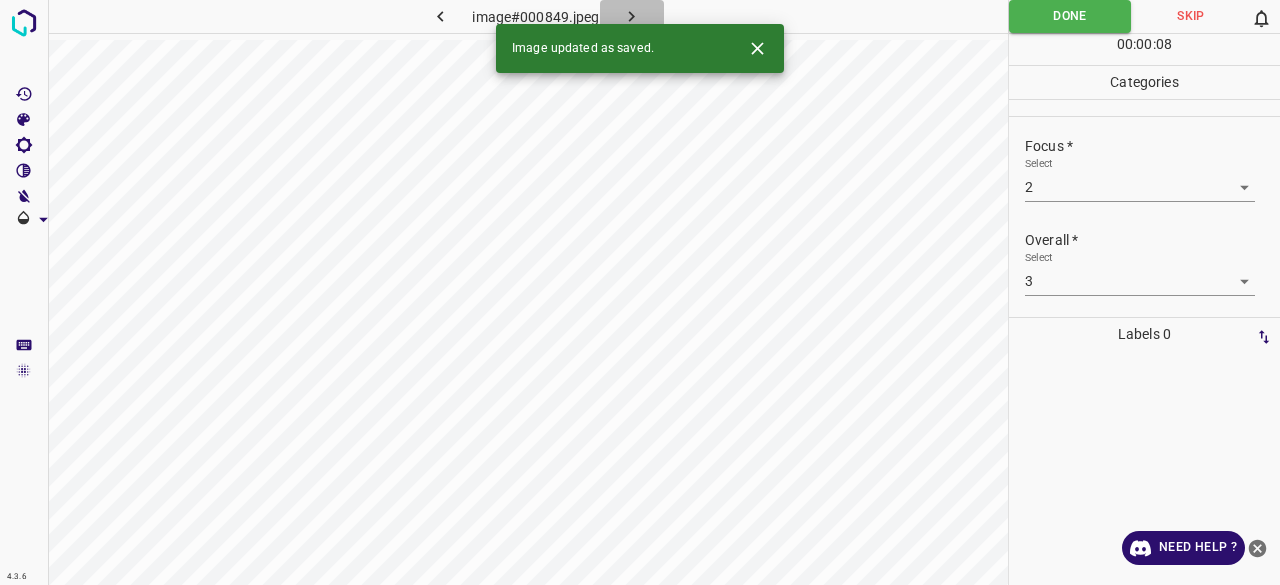 click at bounding box center [632, 16] 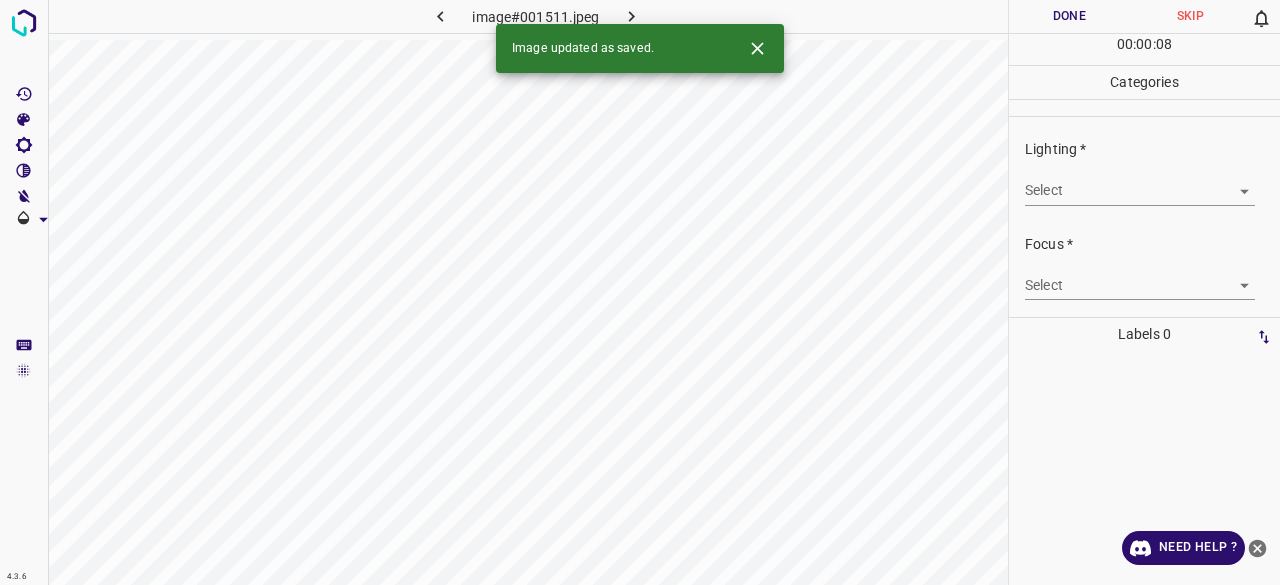 click on "Lighting *  Select ​" at bounding box center [1144, 172] 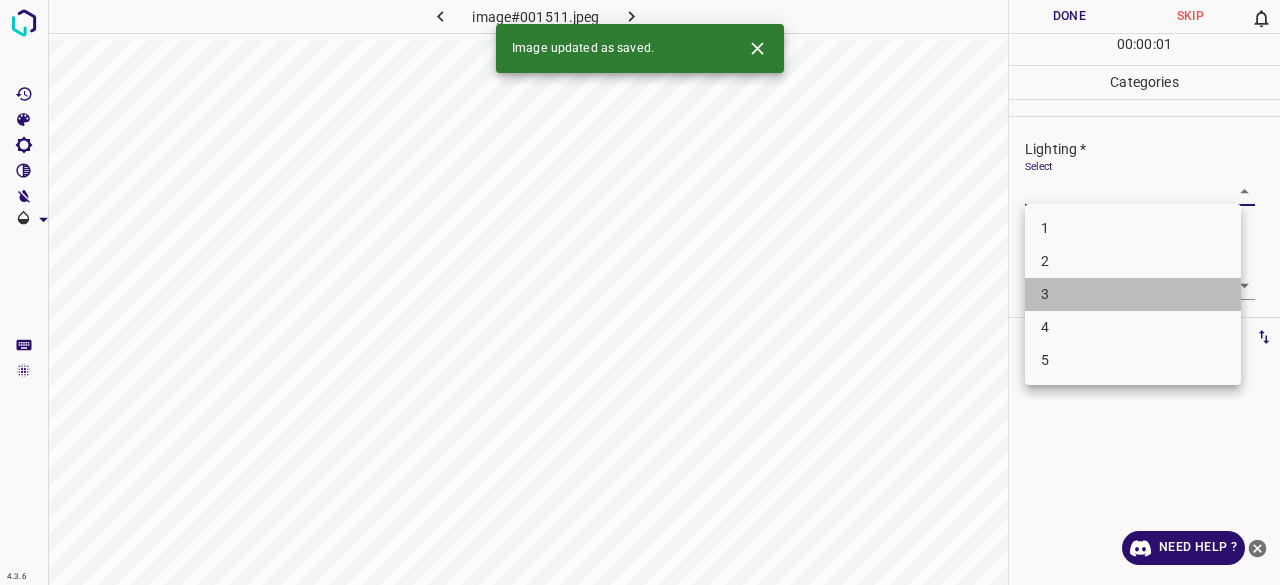 click on "3" at bounding box center (1133, 294) 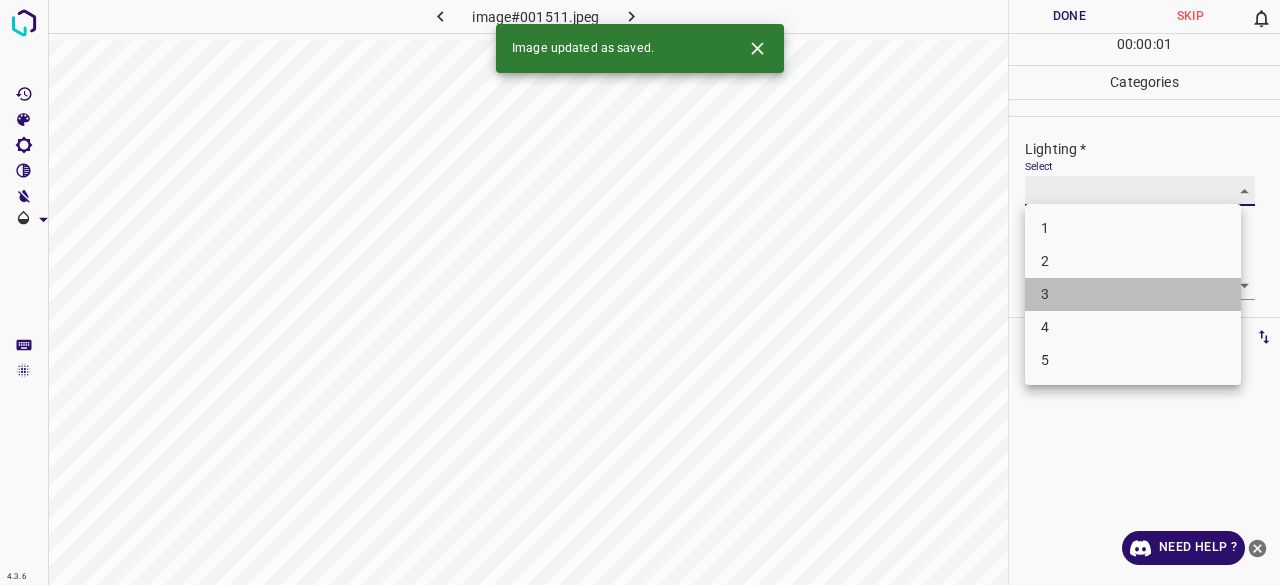 type on "3" 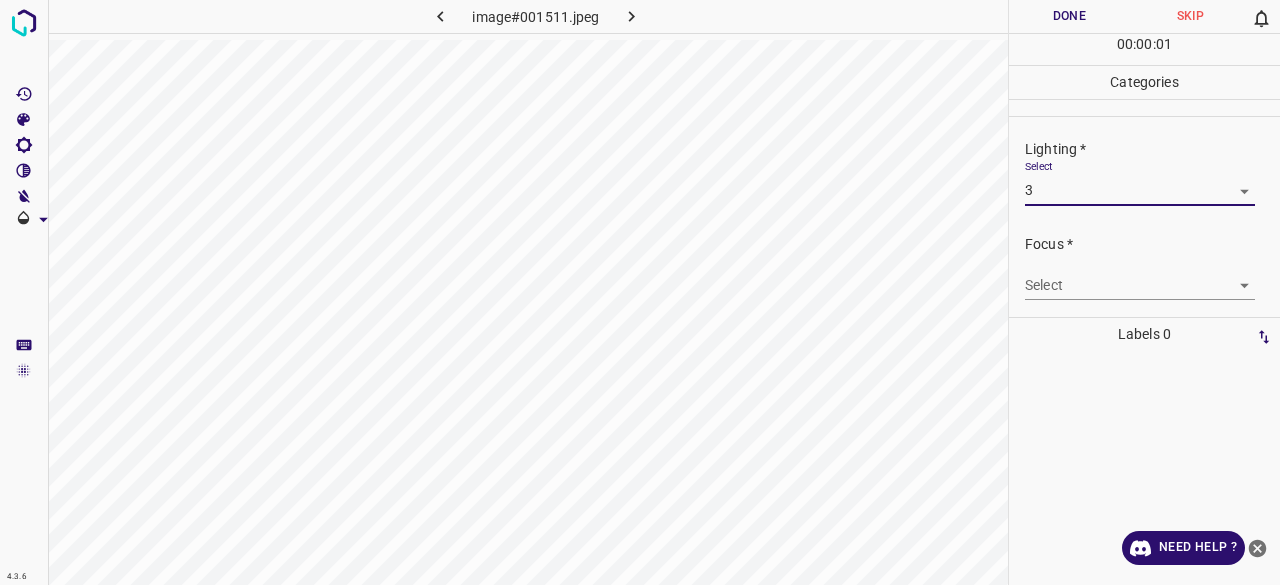 click on "4.3.6  image#001511.jpeg Done Skip 0 00   : 00   : 01   Categories Lighting *  Select 3 3 Focus *  Select ​ Overall *  Select ​ Labels   0 Categories 1 Lighting 2 Focus 3 Overall Tools Space Change between modes (Draw & Edit) I Auto labeling R Restore zoom M Zoom in N Zoom out Delete Delete selecte label Filters Z Restore filters X Saturation filter C Brightness filter V Contrast filter B Gray scale filter General O Download Need Help ? - Text - Hide - Delete 1 2 3 4 5" at bounding box center [640, 292] 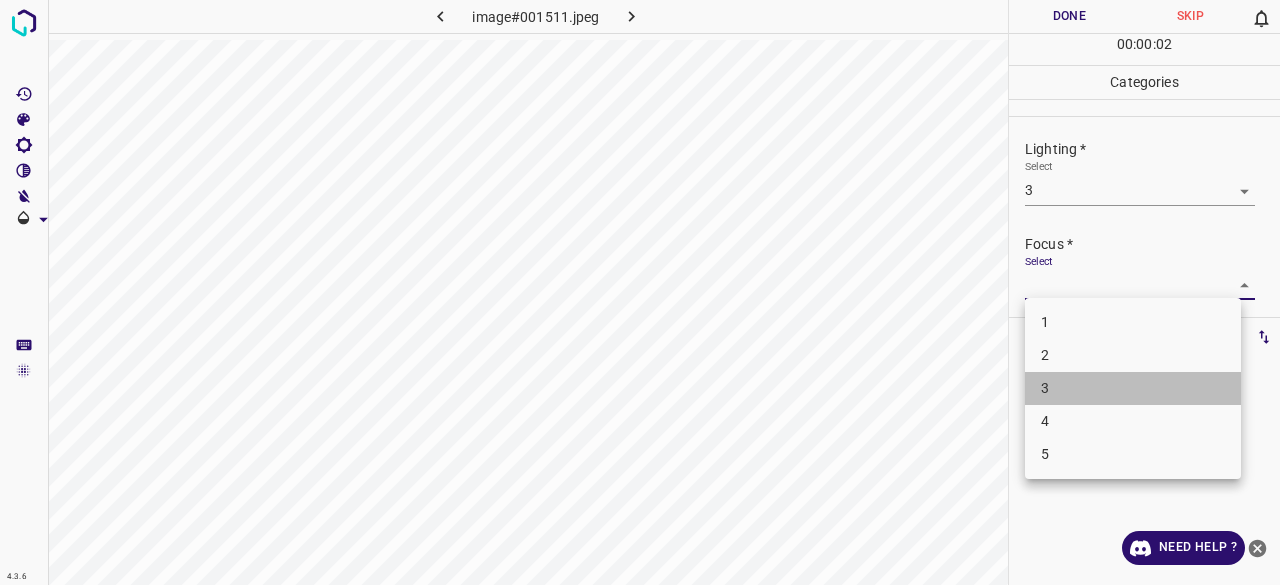 click on "3" at bounding box center (1133, 388) 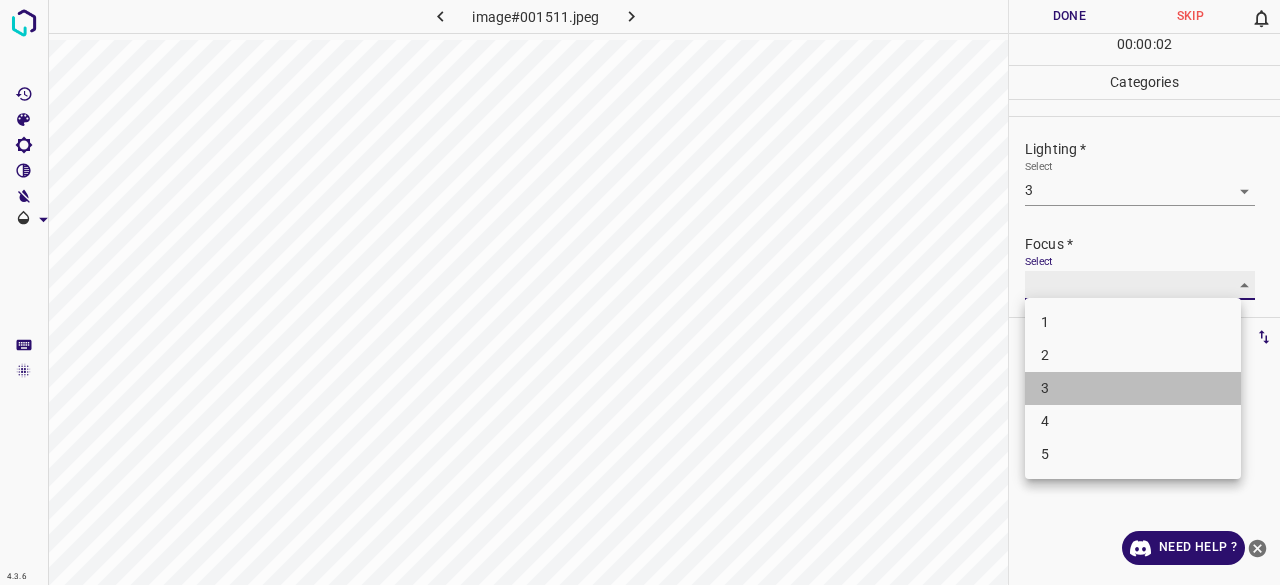 type on "3" 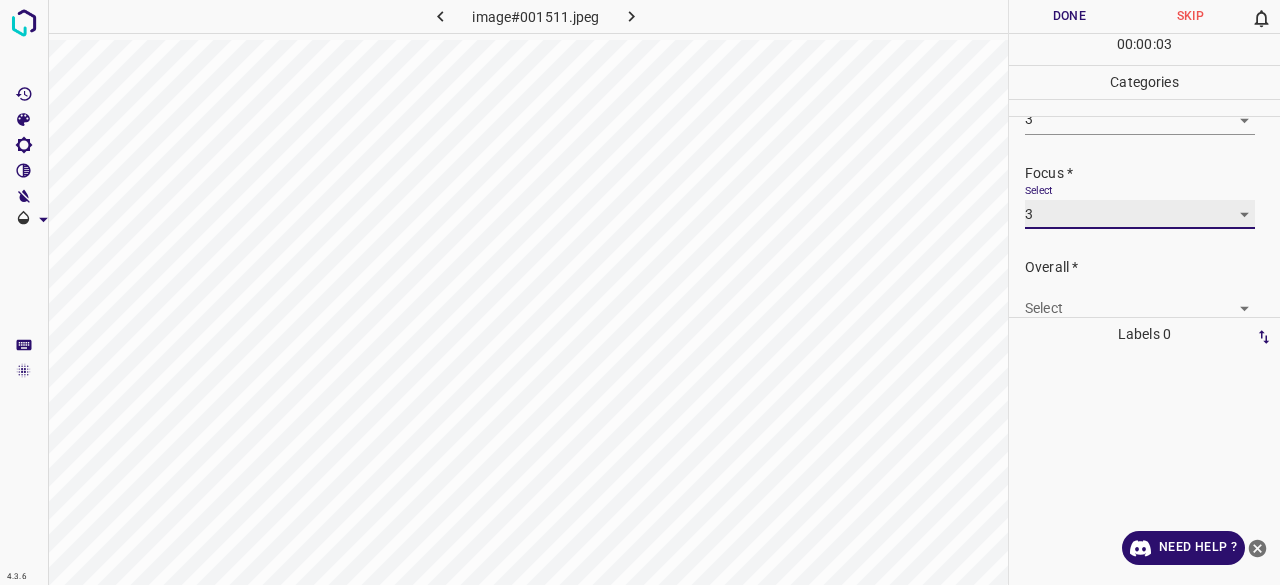 scroll, scrollTop: 98, scrollLeft: 0, axis: vertical 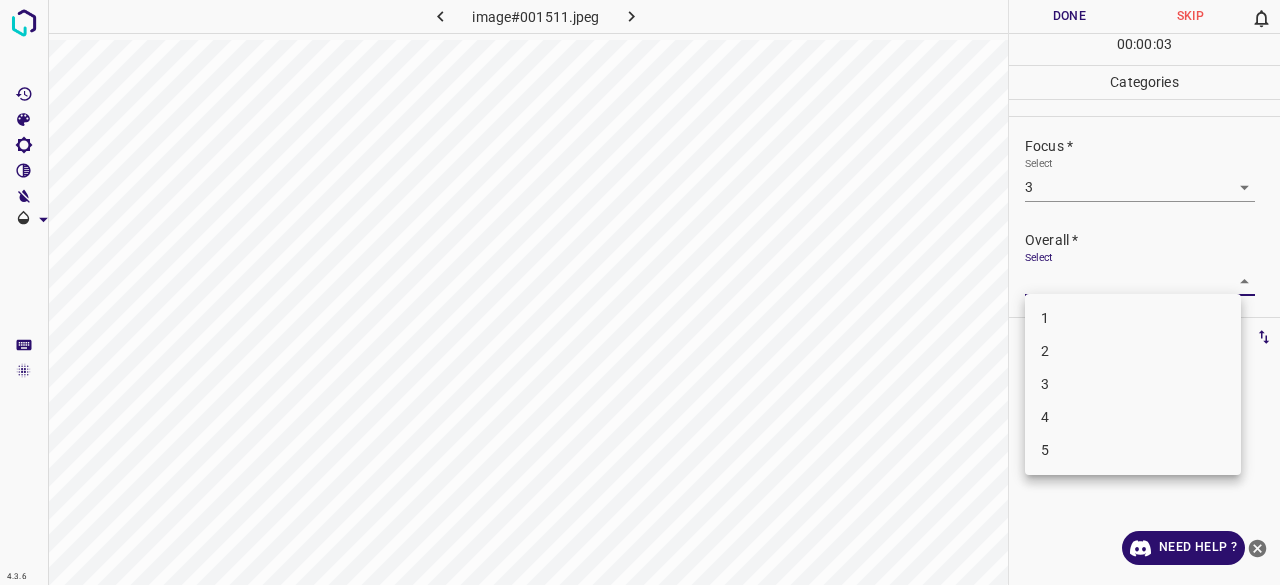 click on "4.3.6  image#001511.jpeg Done Skip 0 00   : 00   : 03   Categories Lighting *  Select 3 3 Focus *  Select 3 3 Overall *  Select ​ Labels   0 Categories 1 Lighting 2 Focus 3 Overall Tools Space Change between modes (Draw & Edit) I Auto labeling R Restore zoom M Zoom in N Zoom out Delete Delete selecte label Filters Z Restore filters X Saturation filter C Brightness filter V Contrast filter B Gray scale filter General O Download Need Help ? - Text - Hide - Delete 1 2 3 4 5" at bounding box center [640, 292] 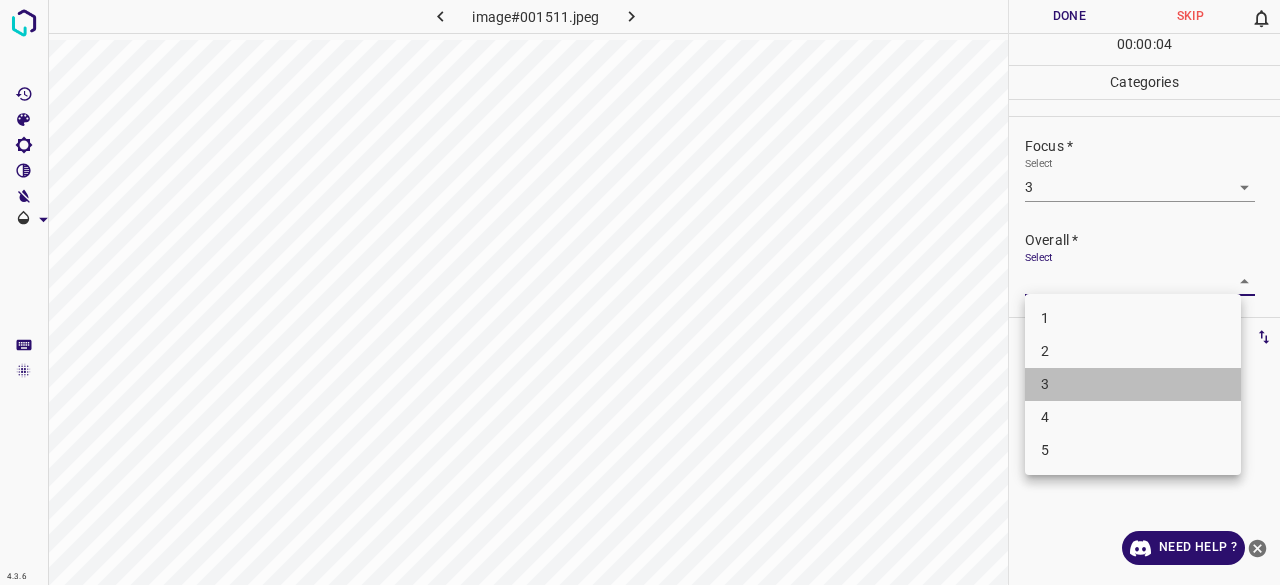 click on "3" at bounding box center [1133, 384] 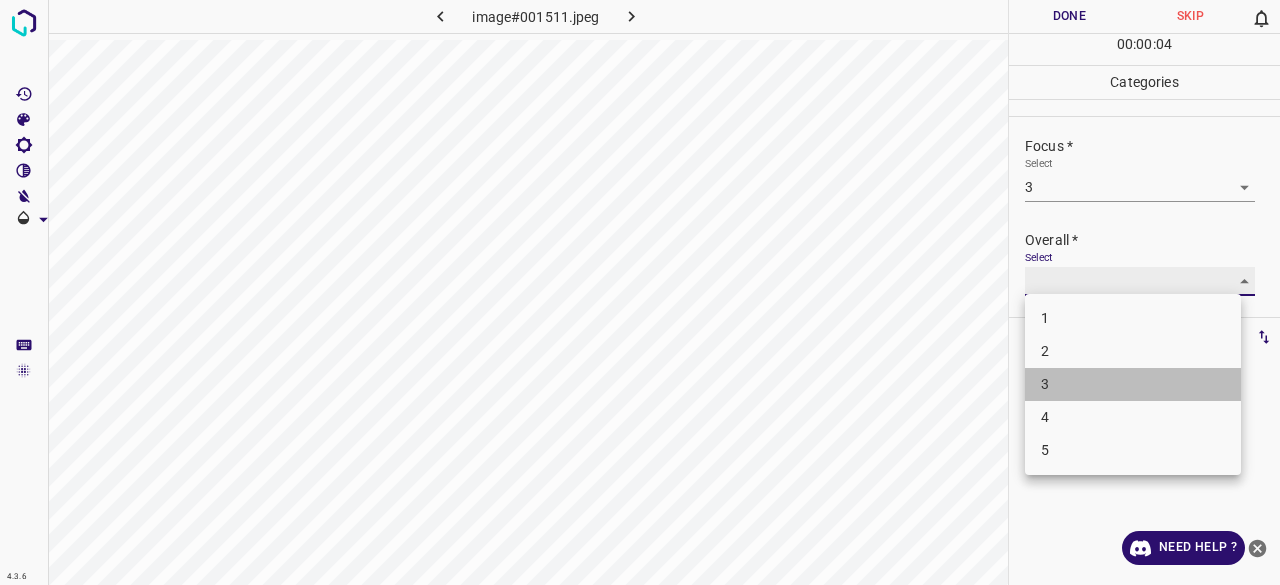 type on "3" 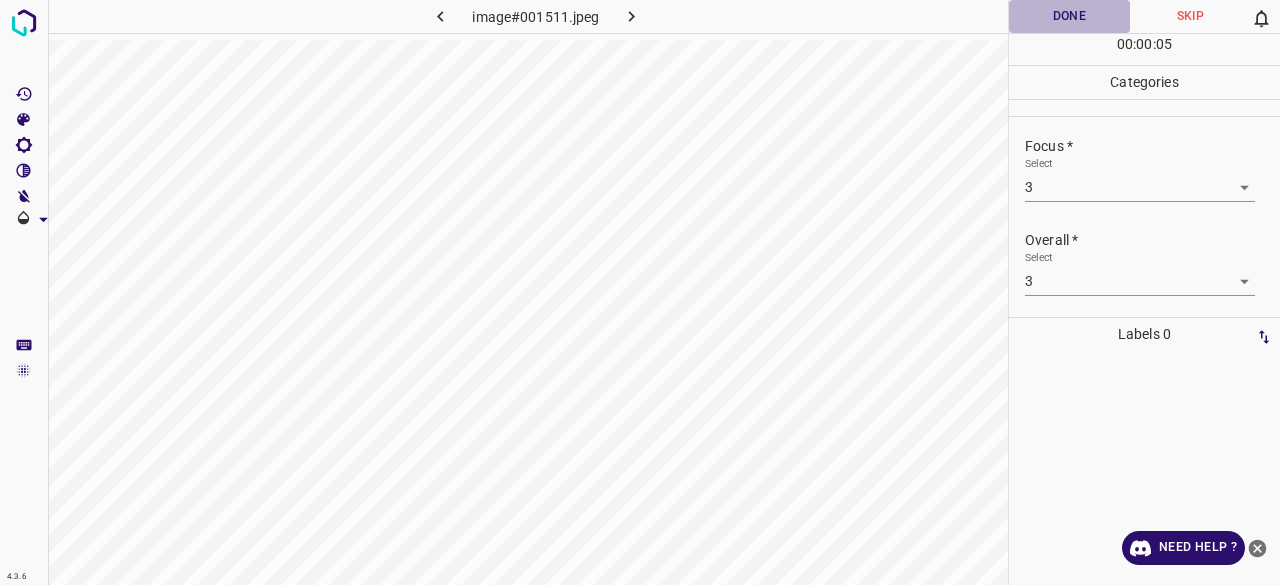 click on "Done" at bounding box center (1069, 16) 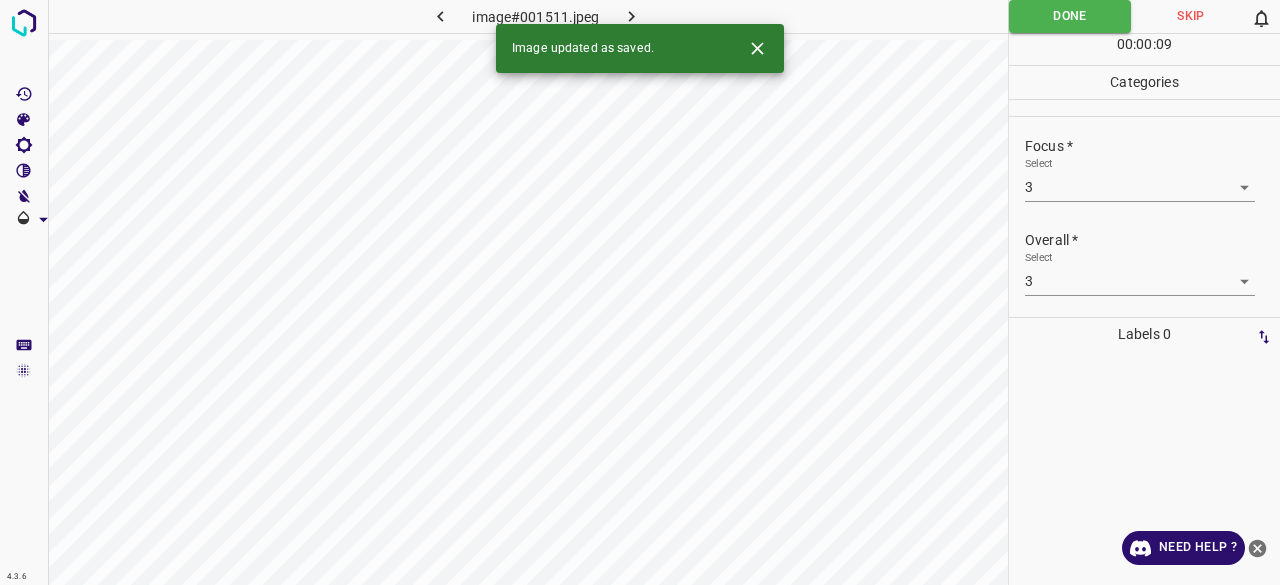 click 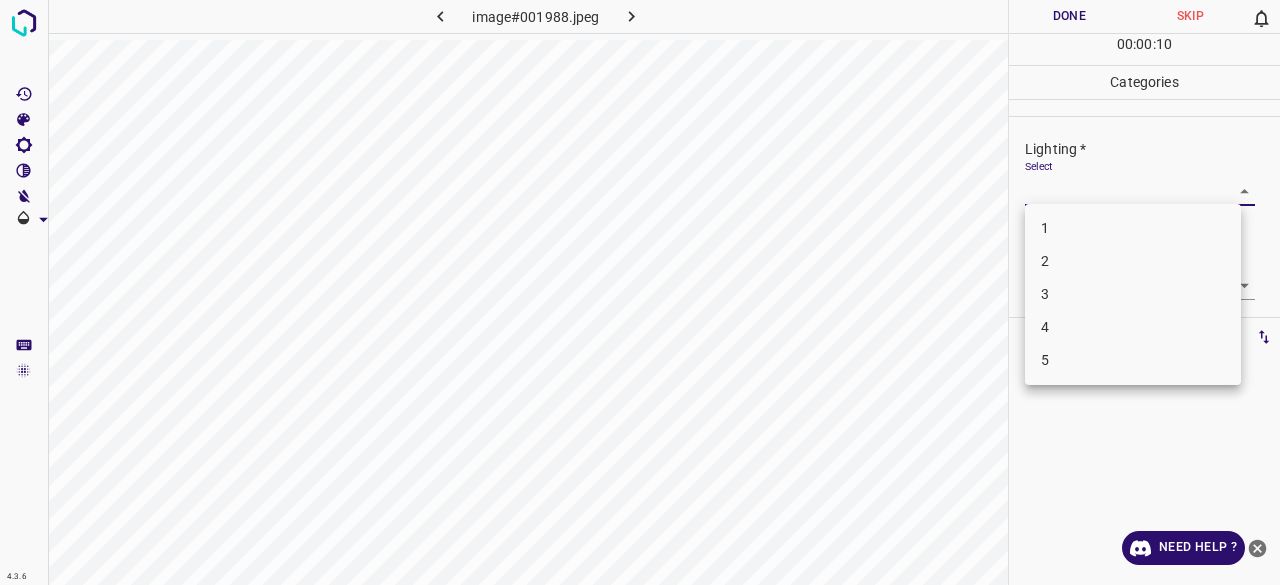 click on "4.3.6  image#001988.jpeg Done Skip 0 00   : 00   : 10   Categories Lighting *  Select ​ Focus *  Select ​ Overall *  Select ​ Labels   0 Categories 1 Lighting 2 Focus 3 Overall Tools Space Change between modes (Draw & Edit) I Auto labeling R Restore zoom M Zoom in N Zoom out Delete Delete selecte label Filters Z Restore filters X Saturation filter C Brightness filter V Contrast filter B Gray scale filter General O Download Need Help ? - Text - Hide - Delete 1 2 3 4 5" at bounding box center [640, 292] 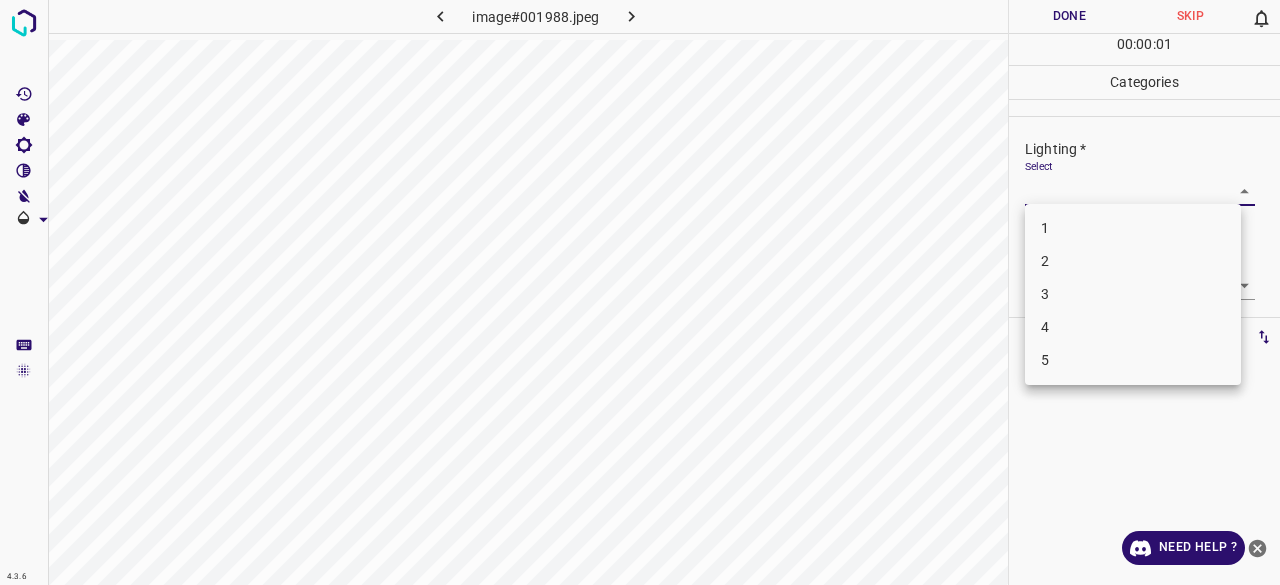click on "3" at bounding box center (1133, 294) 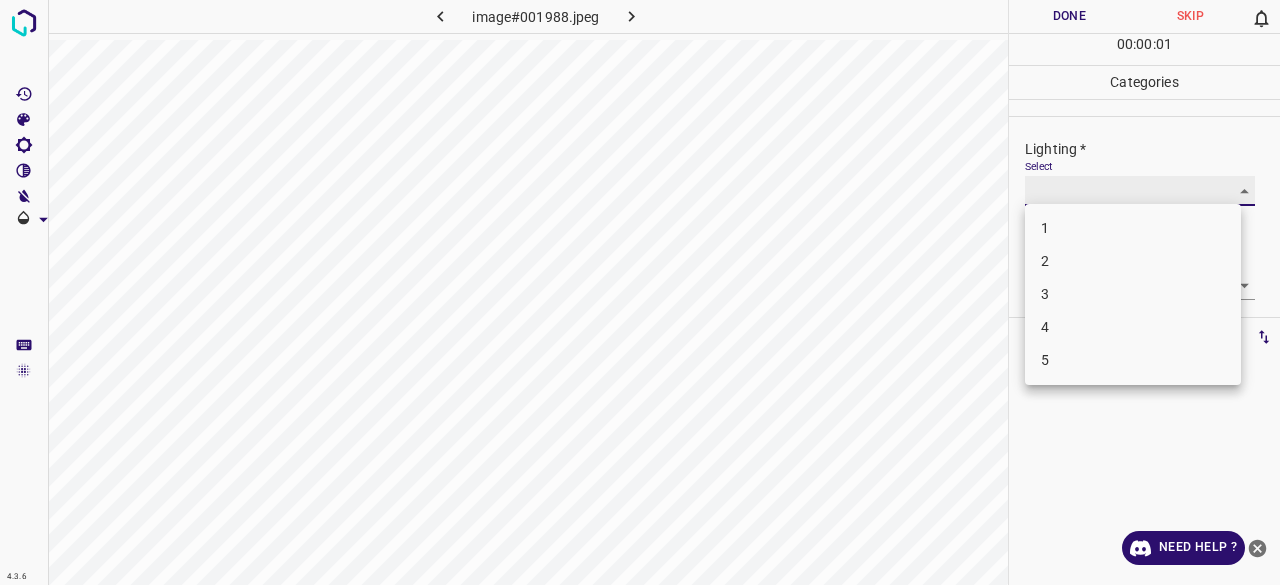 type on "3" 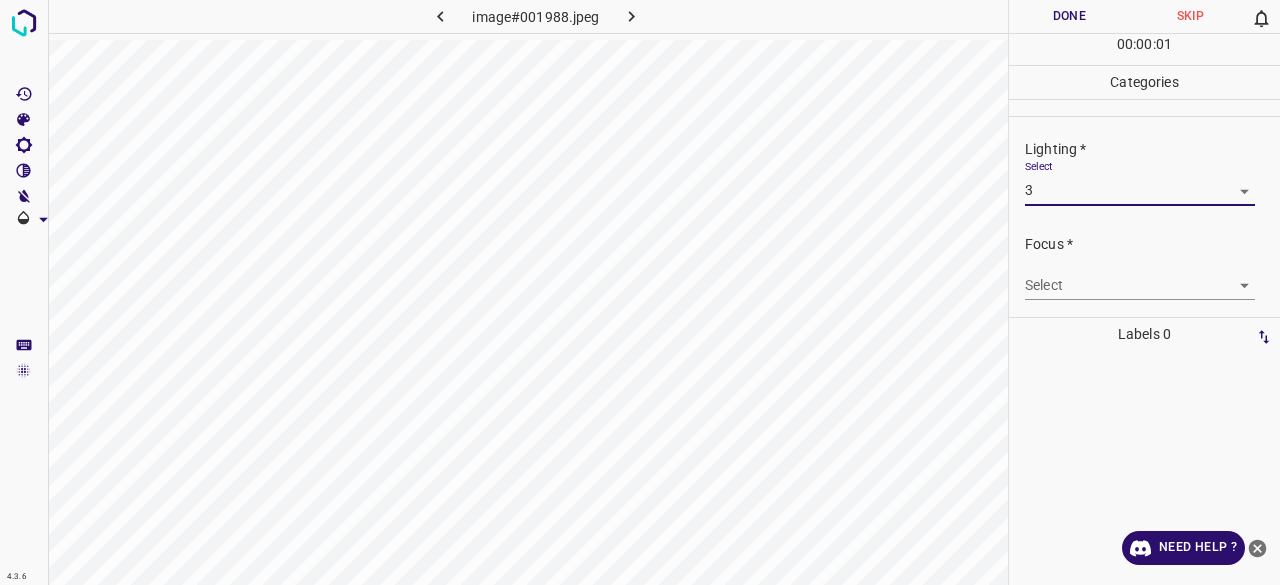drag, startPoint x: 1045, startPoint y: 263, endPoint x: 1046, endPoint y: 277, distance: 14.035668 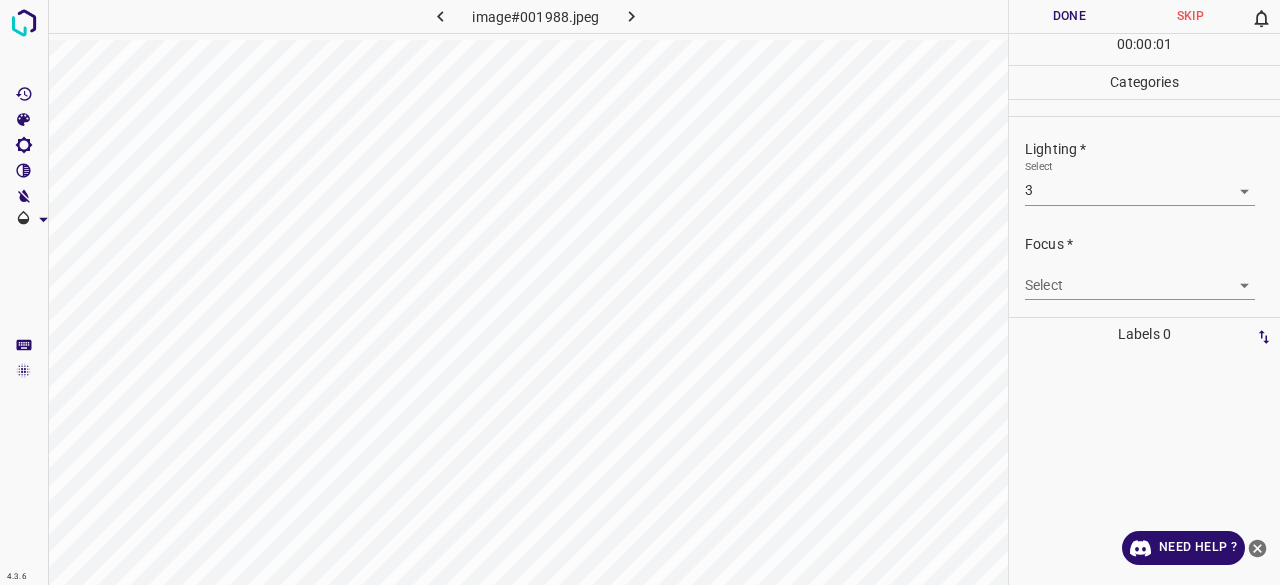 click on "4.3.6  image#001988.jpeg Done Skip 0 00   : 00   : 01   Categories Lighting *  Select 3 3 Focus *  Select ​ Overall *  Select ​ Labels   0 Categories 1 Lighting 2 Focus 3 Overall Tools Space Change between modes (Draw & Edit) I Auto labeling R Restore zoom M Zoom in N Zoom out Delete Delete selecte label Filters Z Restore filters X Saturation filter C Brightness filter V Contrast filter B Gray scale filter General O Download Need Help ? - Text - Hide - Delete" at bounding box center [640, 292] 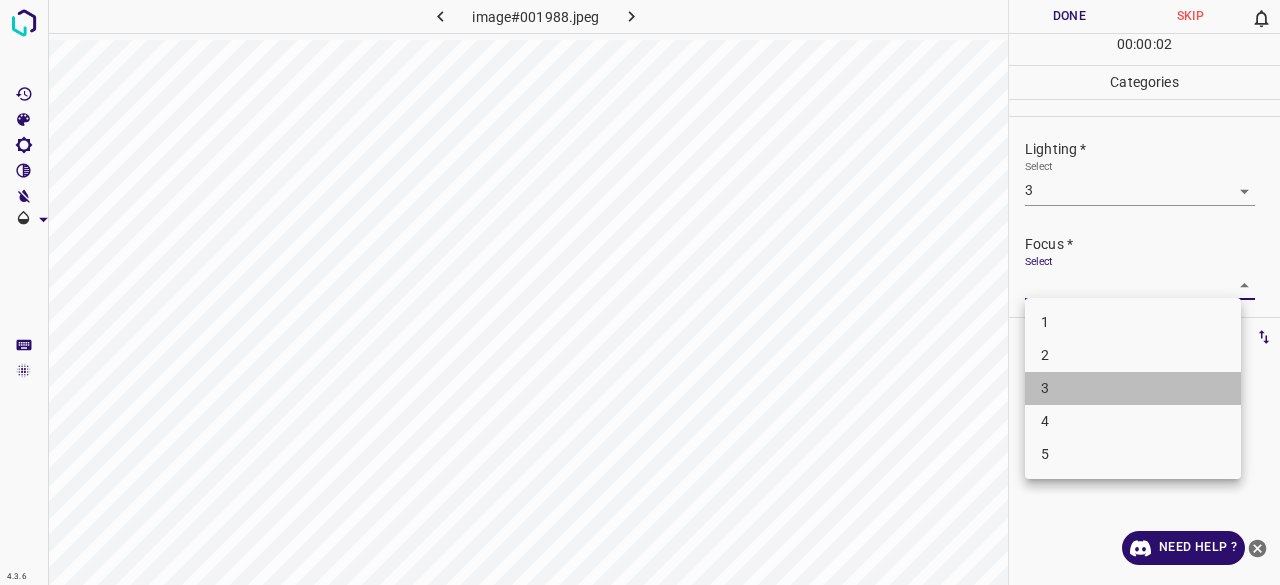 drag, startPoint x: 1066, startPoint y: 381, endPoint x: 1070, endPoint y: 365, distance: 16.492422 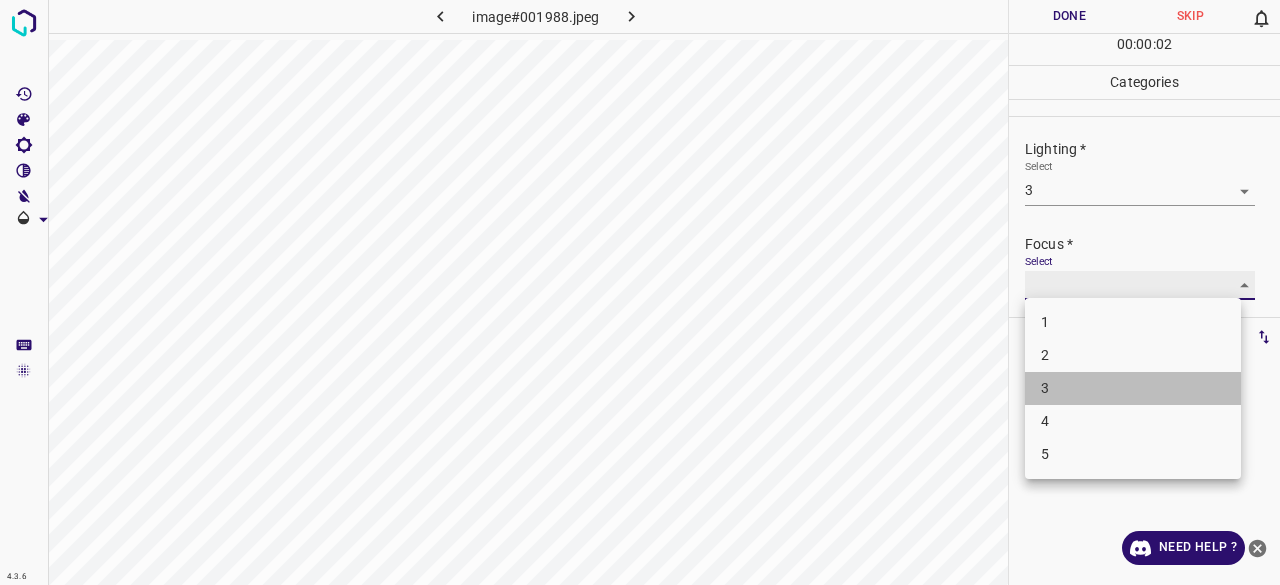 type on "3" 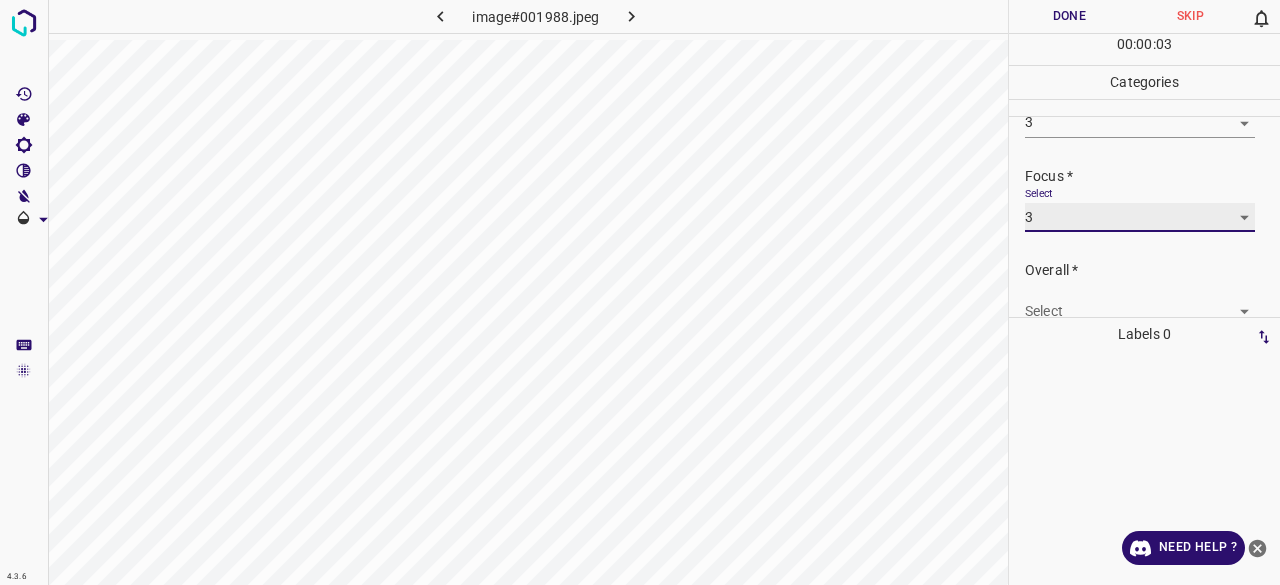 scroll, scrollTop: 98, scrollLeft: 0, axis: vertical 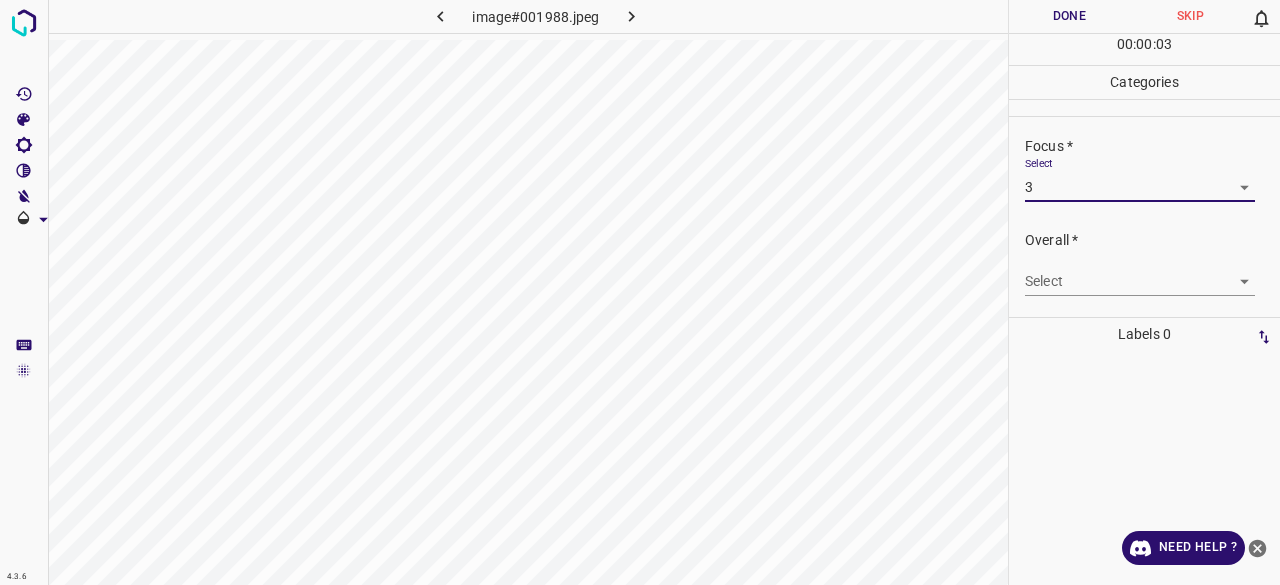 drag, startPoint x: 1062, startPoint y: 254, endPoint x: 1059, endPoint y: 267, distance: 13.341664 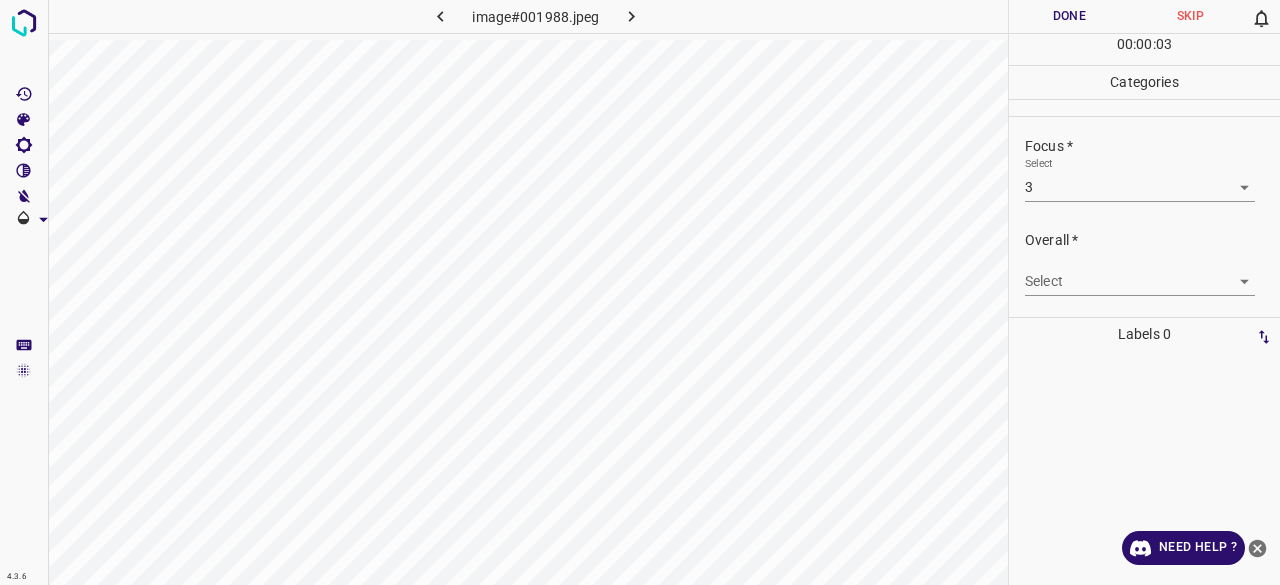click on "4.3.6  image#001988.jpeg Done Skip 0 00   : 00   : 03   Categories Lighting *  Select 3 3 Focus *  Select 3 3 Overall *  Select ​ Labels   0 Categories 1 Lighting 2 Focus 3 Overall Tools Space Change between modes (Draw & Edit) I Auto labeling R Restore zoom M Zoom in N Zoom out Delete Delete selecte label Filters Z Restore filters X Saturation filter C Brightness filter V Contrast filter B Gray scale filter General O Download Need Help ? - Text - Hide - Delete" at bounding box center (640, 292) 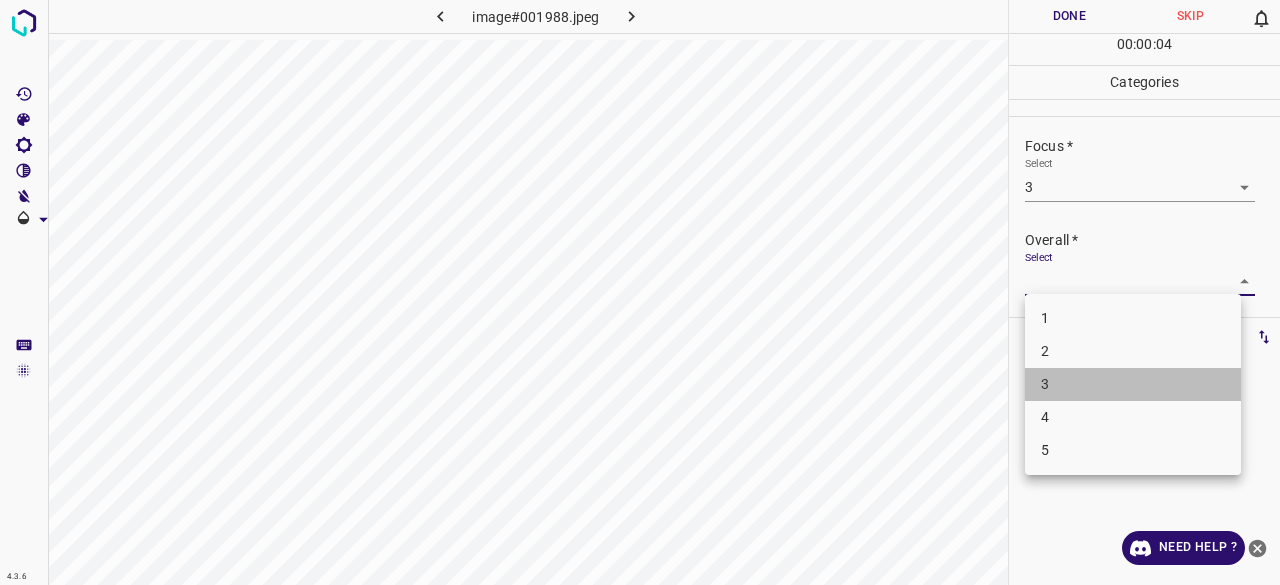 click on "3" at bounding box center [1133, 384] 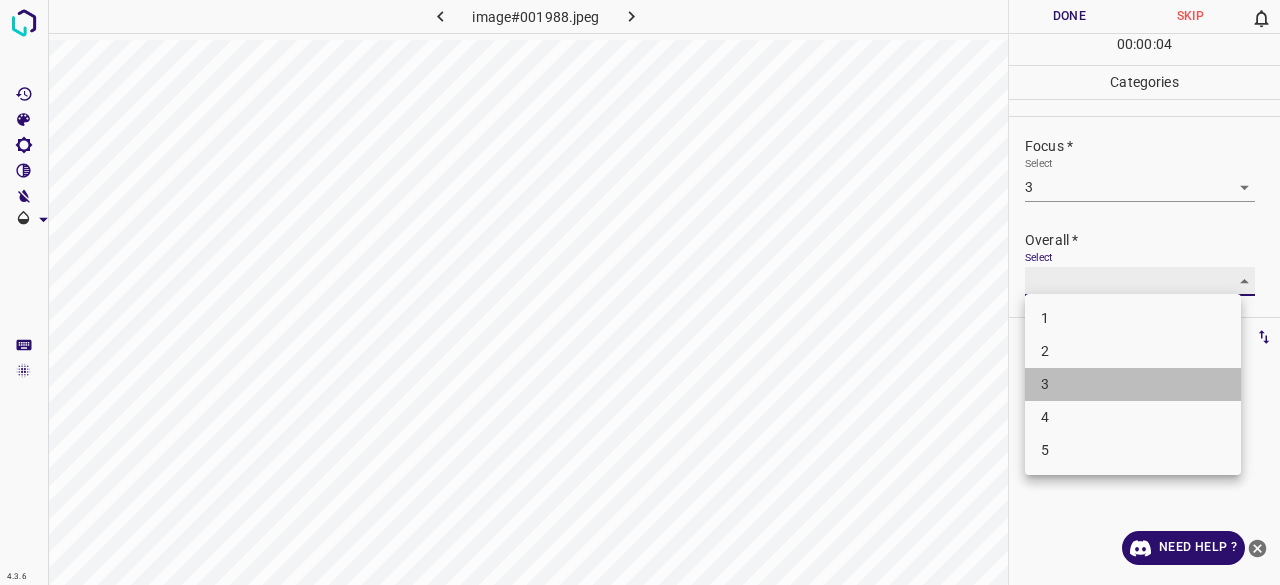 type on "3" 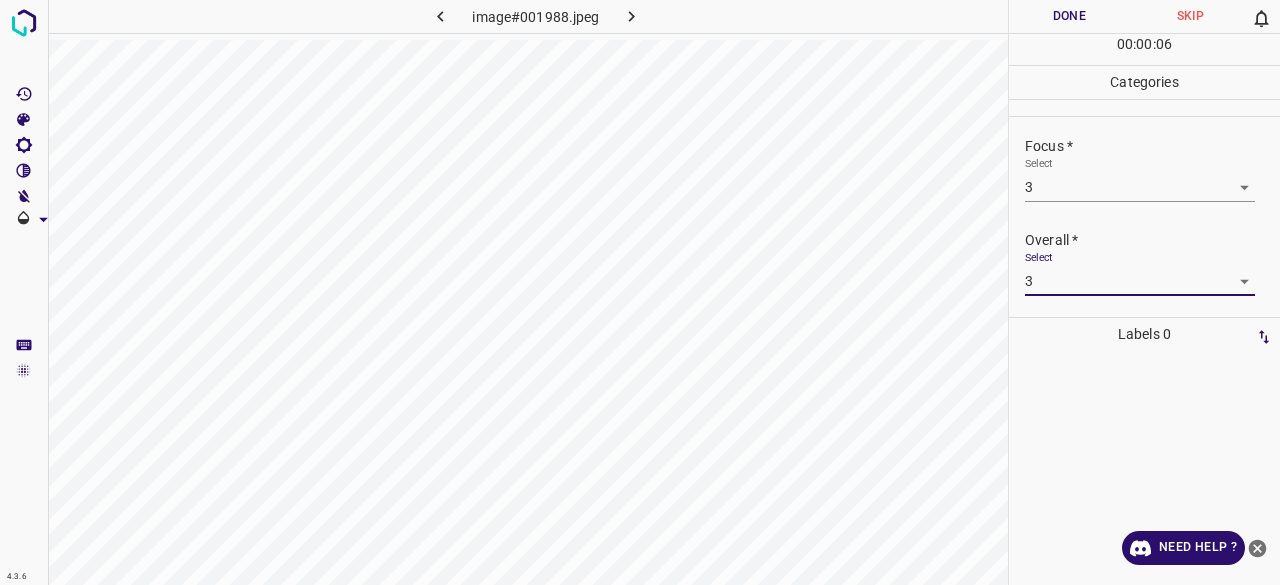 click on "4.3.6  image#001988.jpeg Done Skip 0 00   : 00   : 06   Categories Lighting *  Select 3 3 Focus *  Select 3 3 Overall *  Select 3 3 Labels   0 Categories 1 Lighting 2 Focus 3 Overall Tools Space Change between modes (Draw & Edit) I Auto labeling R Restore zoom M Zoom in N Zoom out Delete Delete selecte label Filters Z Restore filters X Saturation filter C Brightness filter V Contrast filter B Gray scale filter General O Download Need Help ? - Text - Hide - Delete" at bounding box center (640, 292) 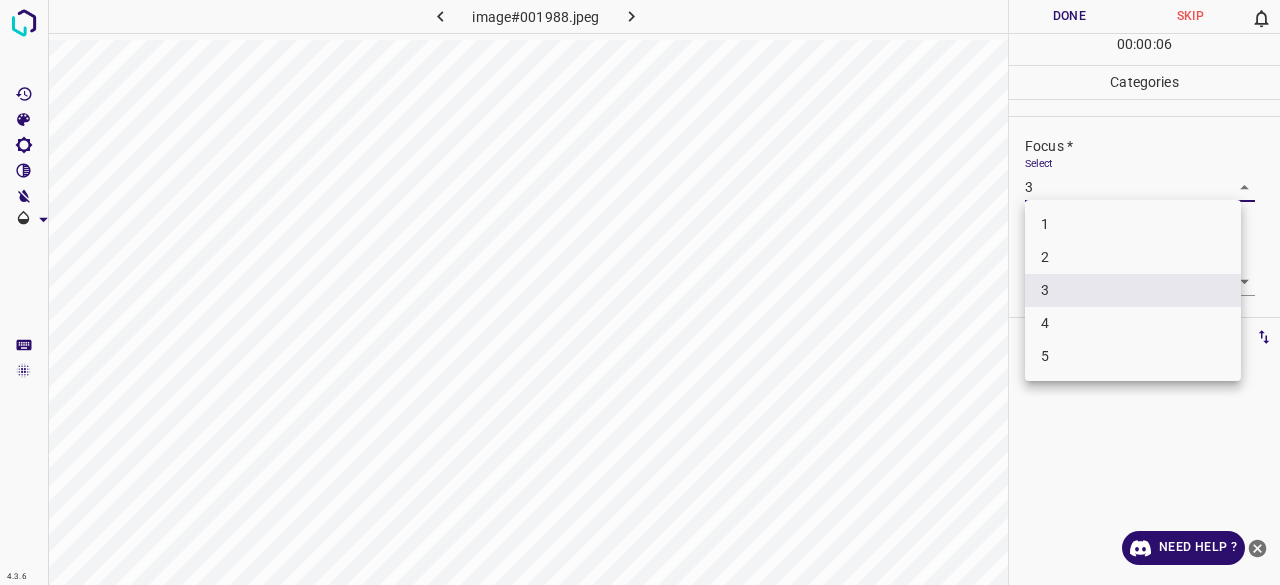 click on "2" at bounding box center [1133, 257] 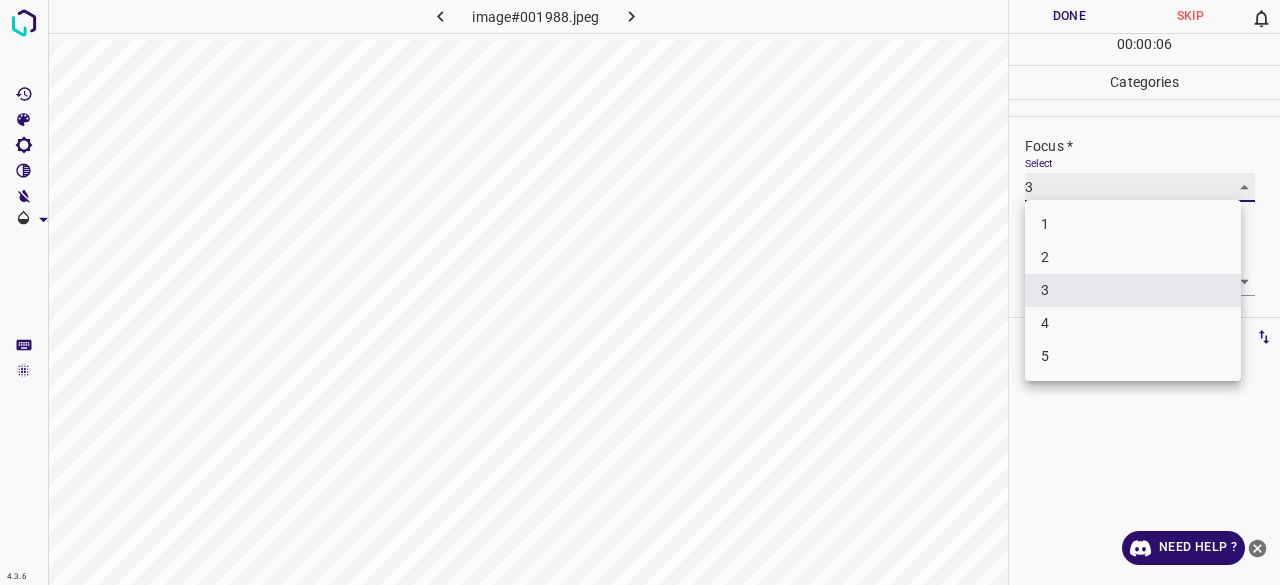 type on "2" 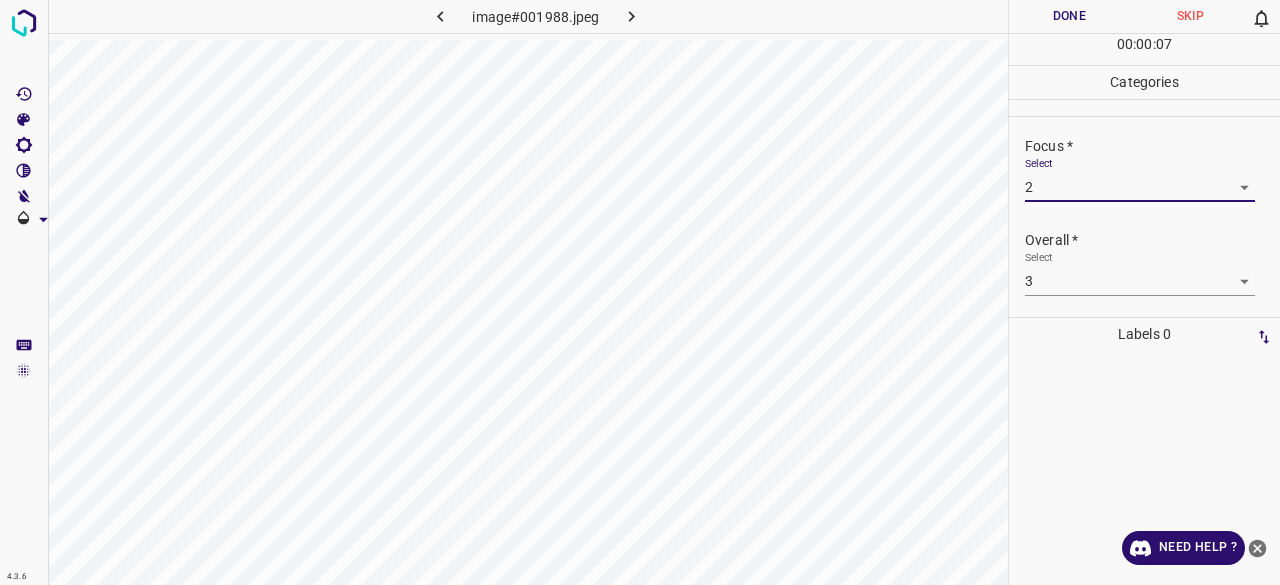 click on "Done" at bounding box center [1069, 16] 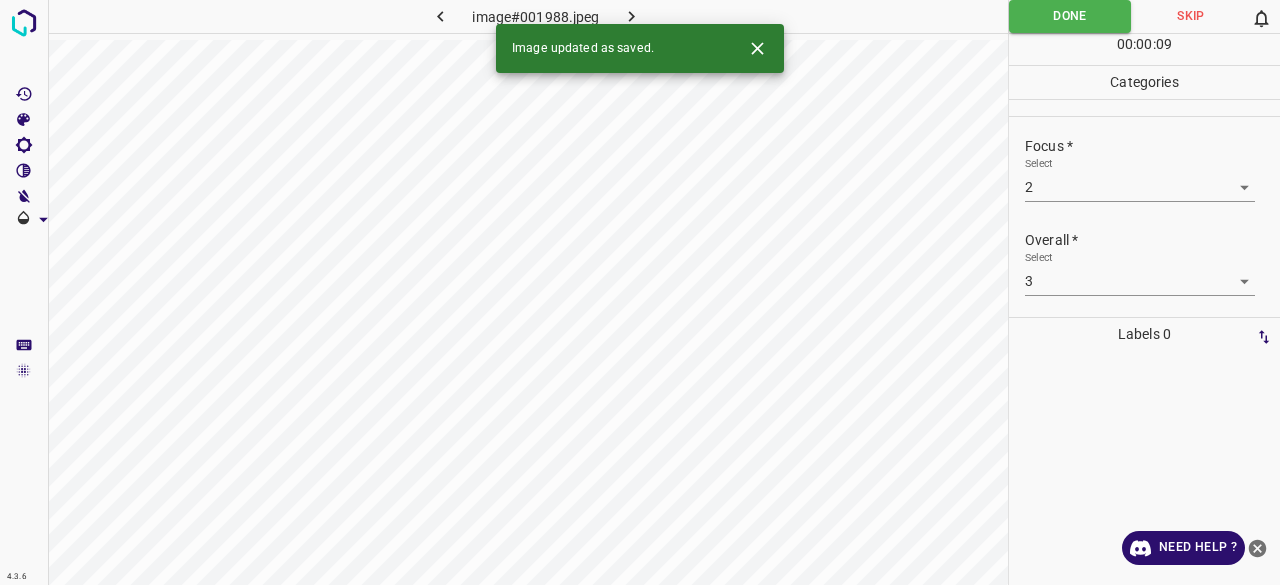click 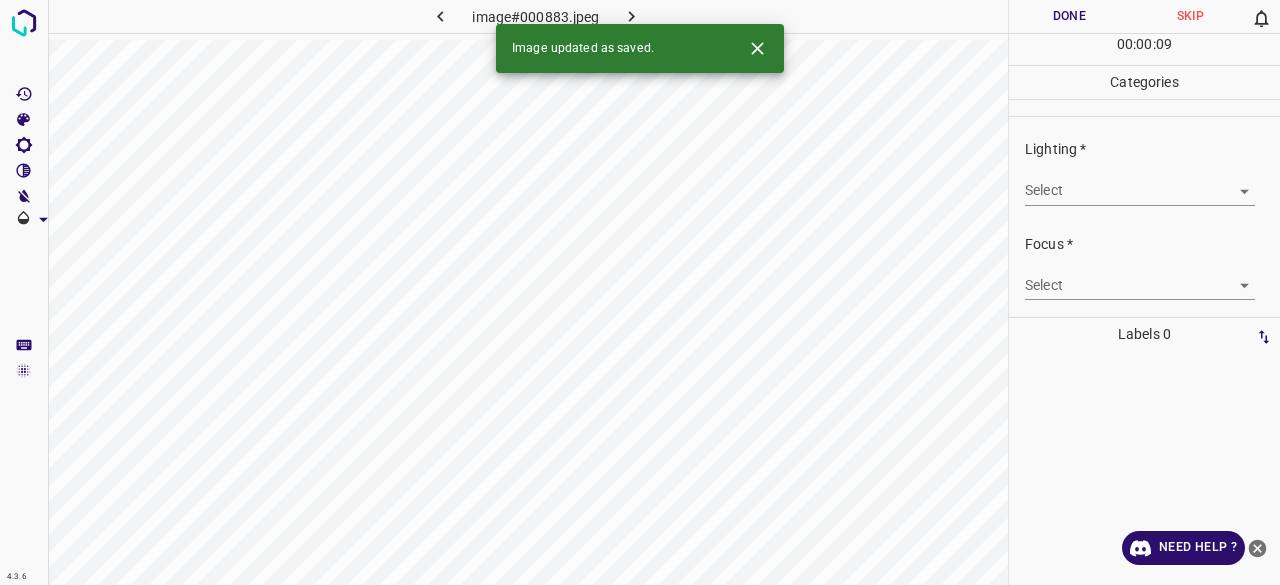 click on "4.3.6  image#000883.jpeg Done Skip 0 00   : 00   : 09   Categories Lighting *  Select ​ Focus *  Select ​ Overall *  Select ​ Labels   0 Categories 1 Lighting 2 Focus 3 Overall Tools Space Change between modes (Draw & Edit) I Auto labeling R Restore zoom M Zoom in N Zoom out Delete Delete selecte label Filters Z Restore filters X Saturation filter C Brightness filter V Contrast filter B Gray scale filter General O Download Image updated as saved. Need Help ? - Text - Hide - Delete" at bounding box center [640, 292] 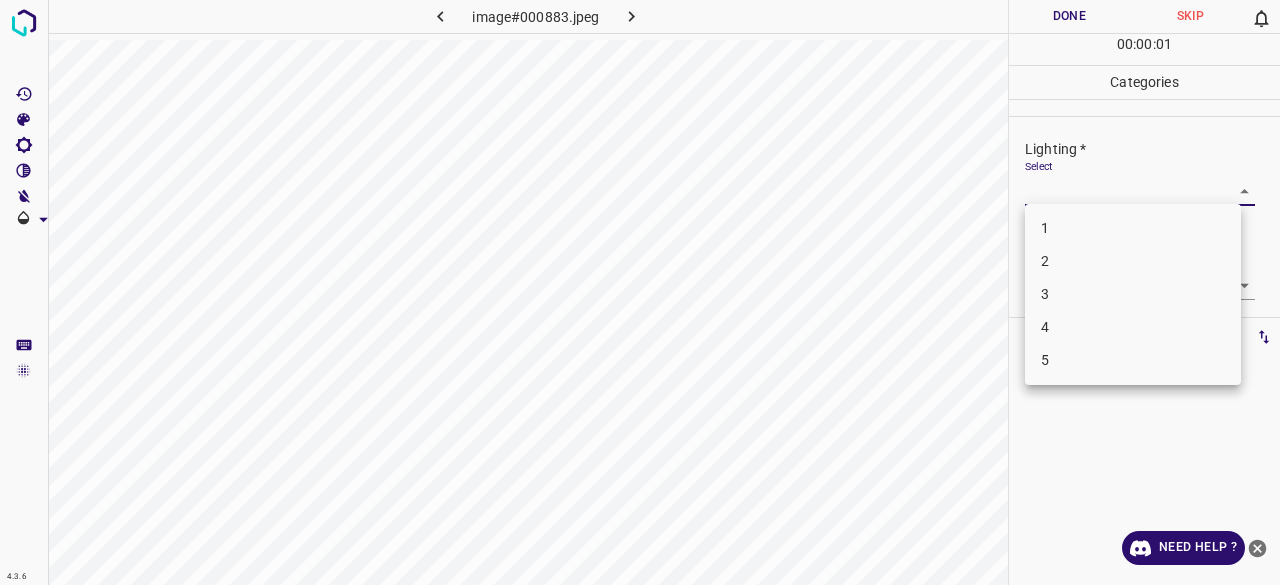 click on "3" at bounding box center (1133, 294) 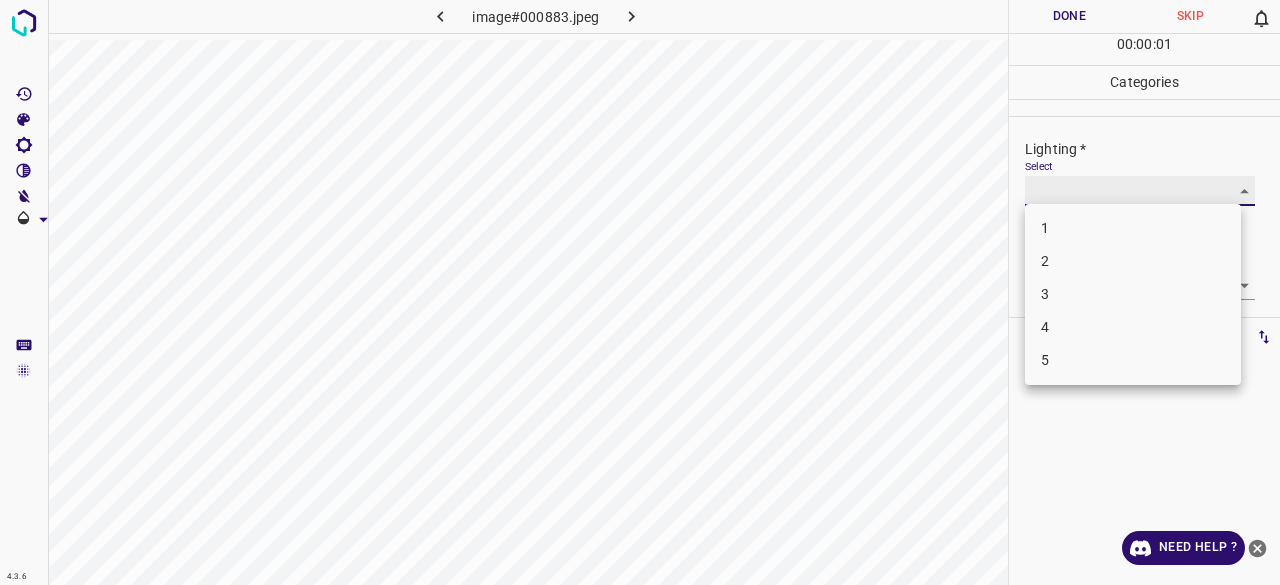 type on "3" 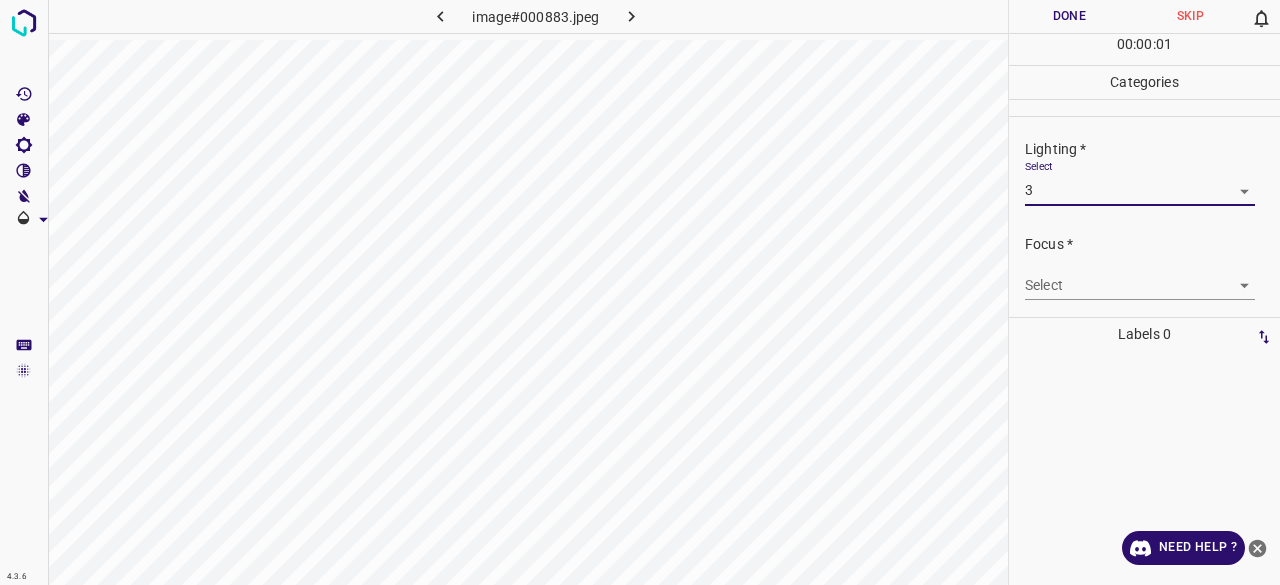click on "4.3.6  image#000883.jpeg Done Skip 0 00   : 00   : 01   Categories Lighting *  Select 3 3 Focus *  Select ​ Overall *  Select ​ Labels   0 Categories 1 Lighting 2 Focus 3 Overall Tools Space Change between modes (Draw & Edit) I Auto labeling R Restore zoom M Zoom in N Zoom out Delete Delete selecte label Filters Z Restore filters X Saturation filter C Brightness filter V Contrast filter B Gray scale filter General O Download Need Help ? - Text - Hide - Delete" at bounding box center [640, 292] 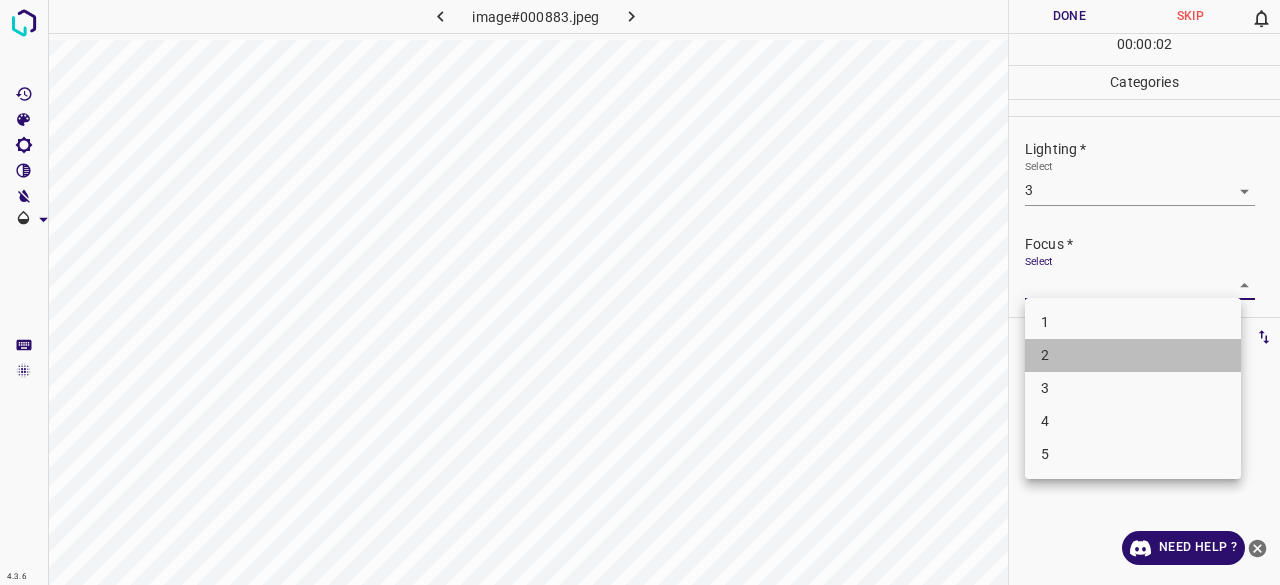 click on "2" at bounding box center (1133, 355) 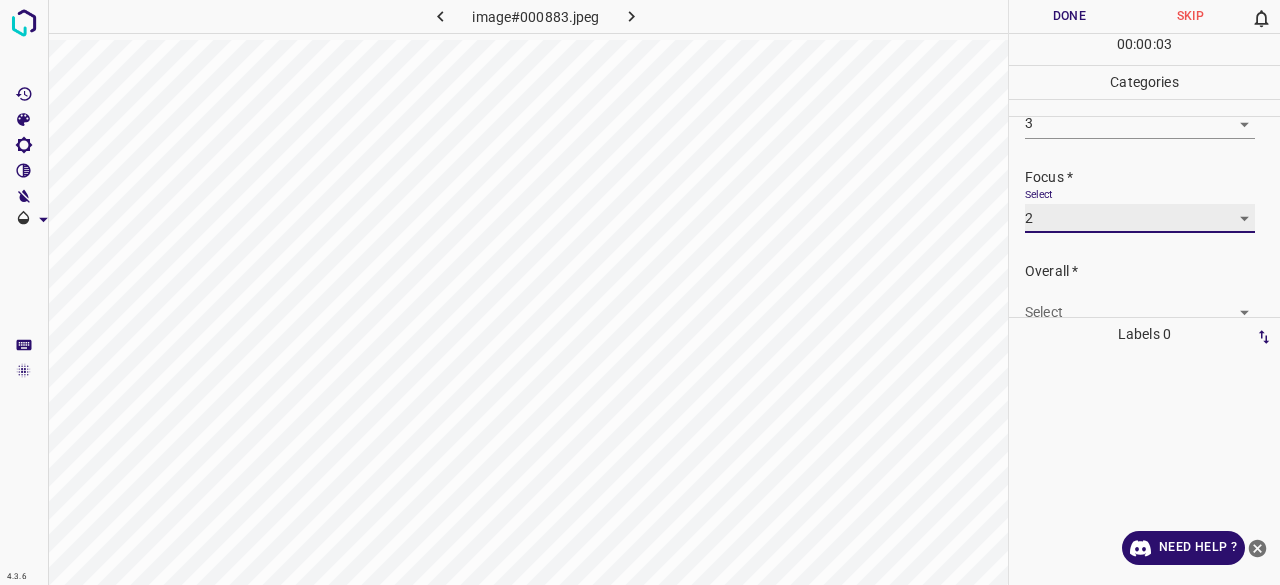 scroll, scrollTop: 98, scrollLeft: 0, axis: vertical 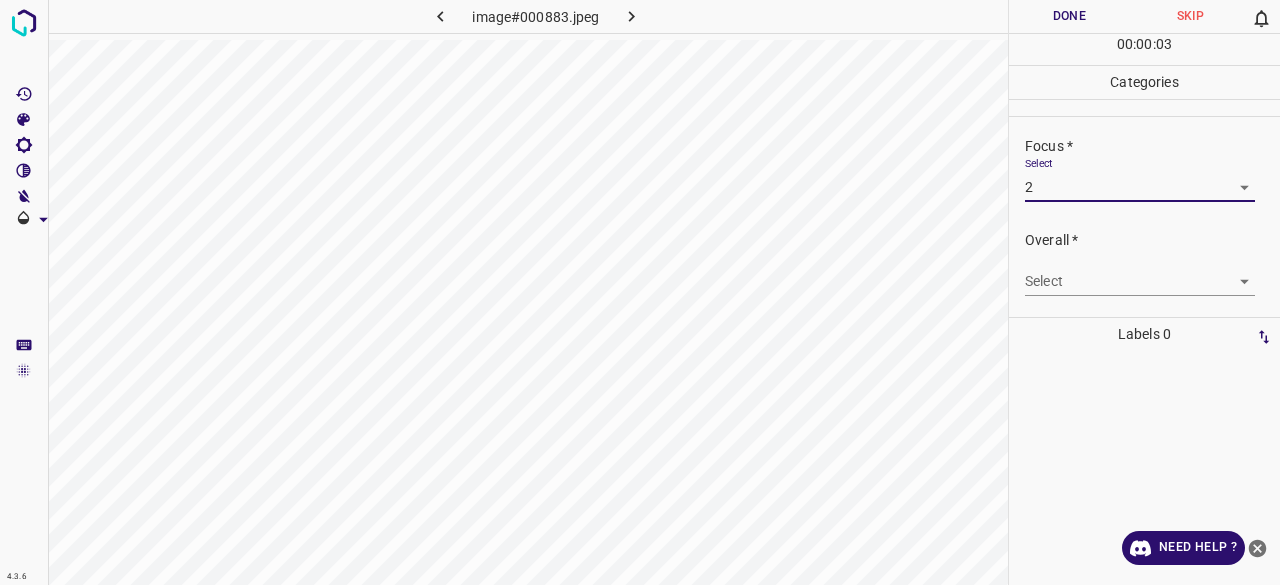 click on "Focus *  Select 2 2" at bounding box center [1152, 169] 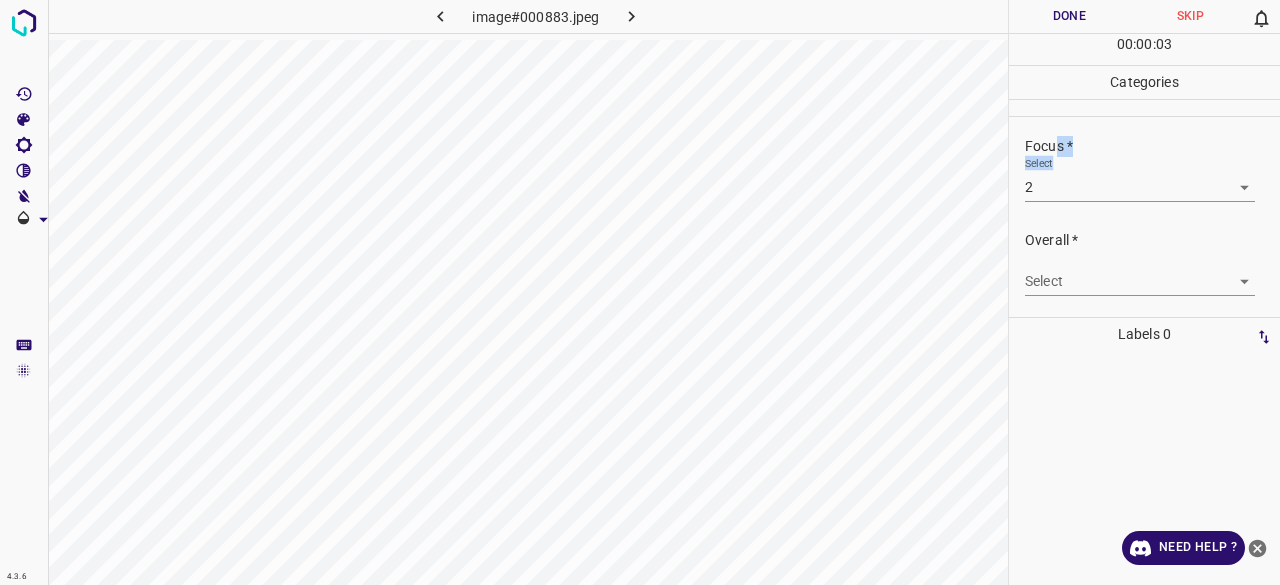 click on "4.3.6  image#000883.jpeg Done Skip 0 00   : 00   : 03   Categories Lighting *  Select 3 3 Focus *  Select 2 2 Overall *  Select ​ Labels   0 Categories 1 Lighting 2 Focus 3 Overall Tools Space Change between modes (Draw & Edit) I Auto labeling R Restore zoom M Zoom in N Zoom out Delete Delete selecte label Filters Z Restore filters X Saturation filter C Brightness filter V Contrast filter B Gray scale filter General O Download Need Help ? - Text - Hide - Delete" at bounding box center (640, 292) 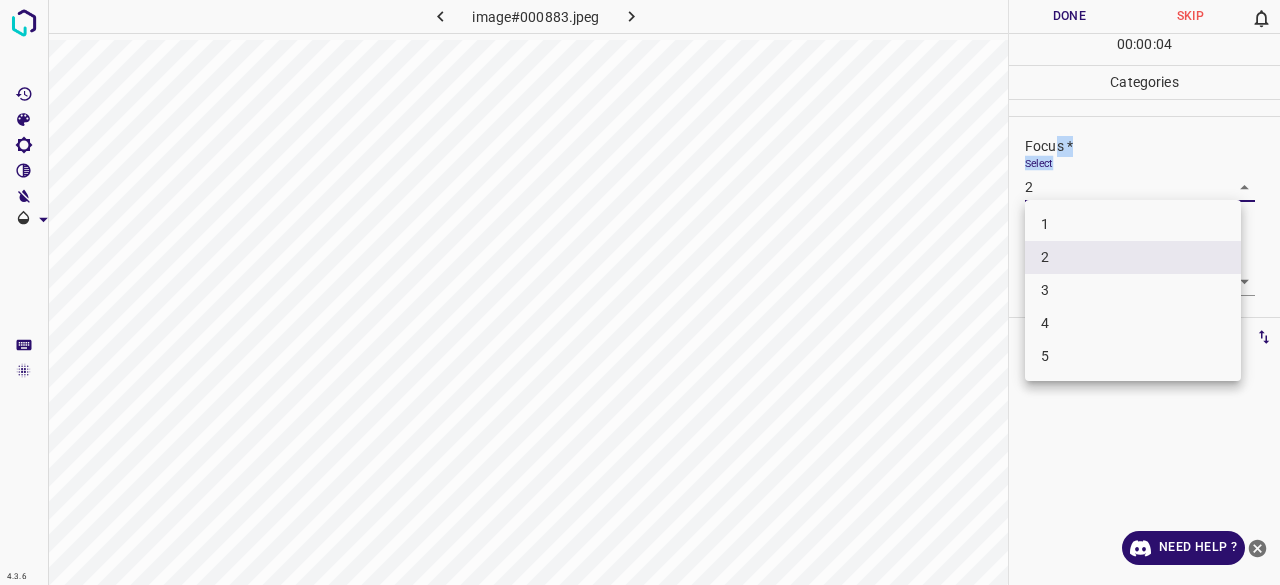 click on "3" at bounding box center (1133, 290) 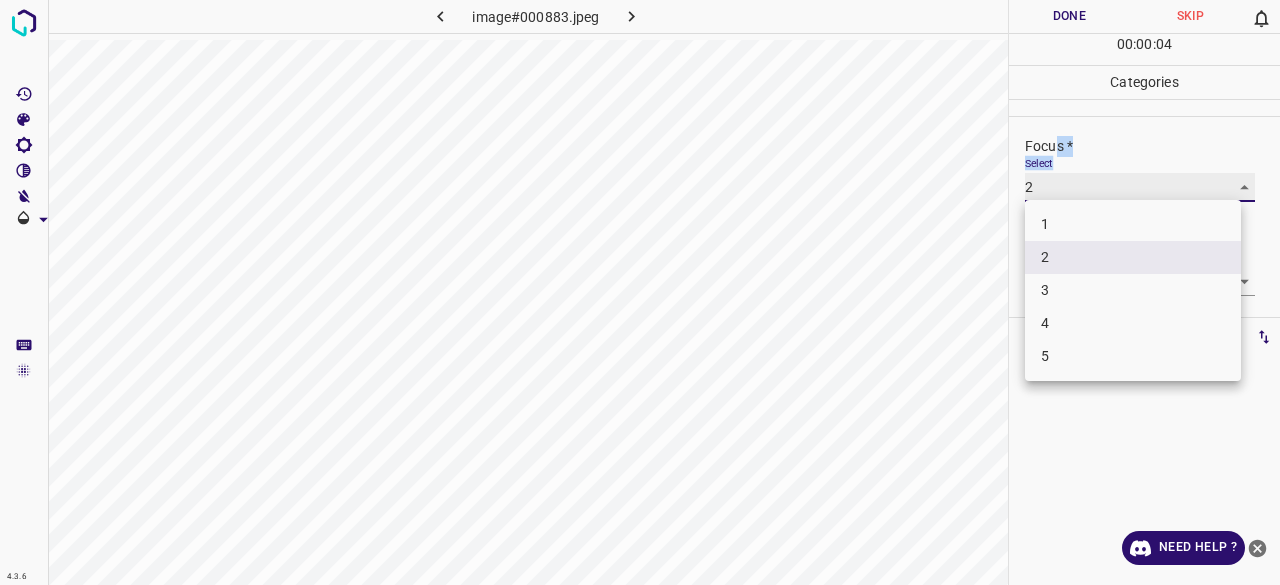 type on "3" 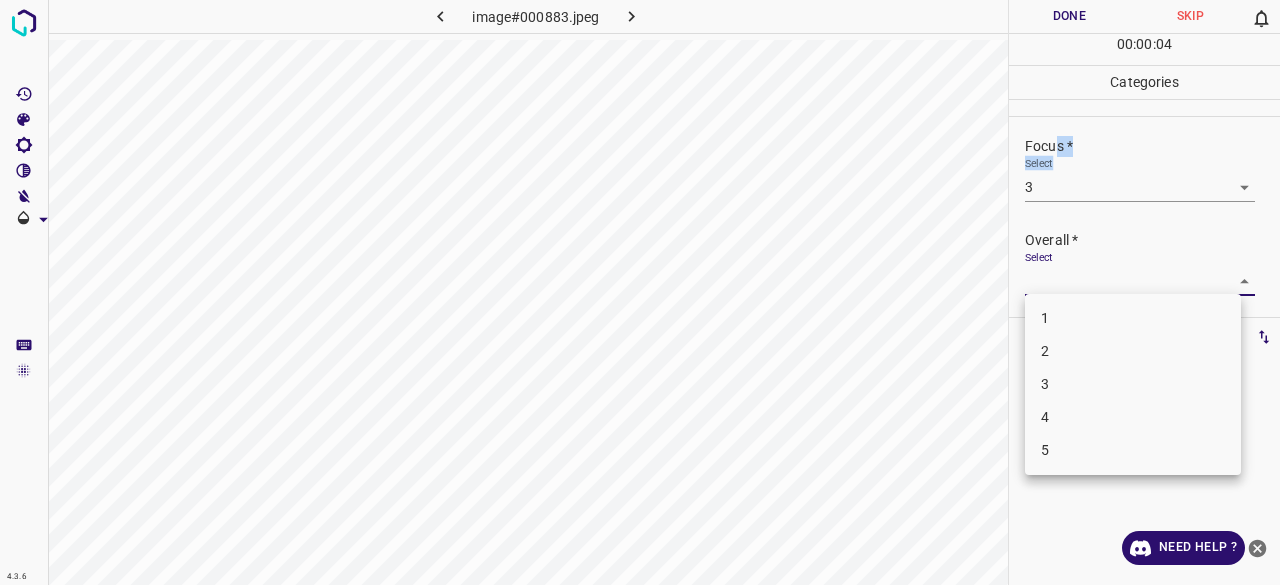 click on "4.3.6  image#000883.jpeg Done Skip 0 00   : 00   : 04   Categories Lighting *  Select 3 3 Focus *  Select 3 3 Overall *  Select ​ Labels   0 Categories 1 Lighting 2 Focus 3 Overall Tools Space Change between modes (Draw & Edit) I Auto labeling R Restore zoom M Zoom in N Zoom out Delete Delete selecte label Filters Z Restore filters X Saturation filter C Brightness filter V Contrast filter B Gray scale filter General O Download Need Help ? - Text - Hide - Delete 1 2 3 4 5" at bounding box center (640, 292) 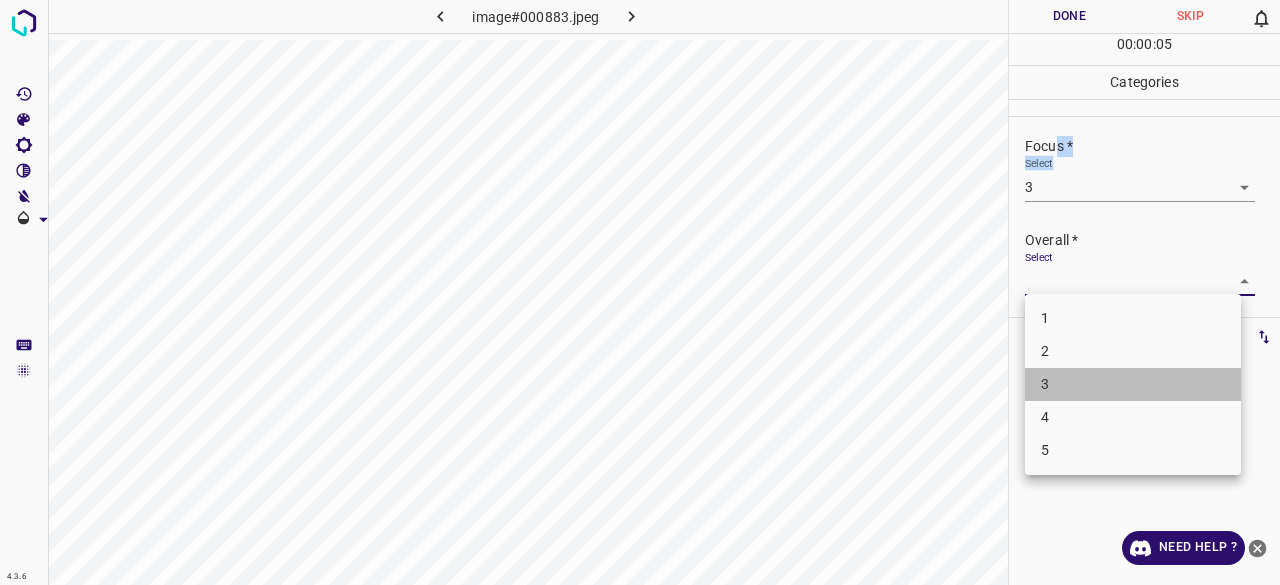 drag, startPoint x: 1055, startPoint y: 391, endPoint x: 1052, endPoint y: 225, distance: 166.0271 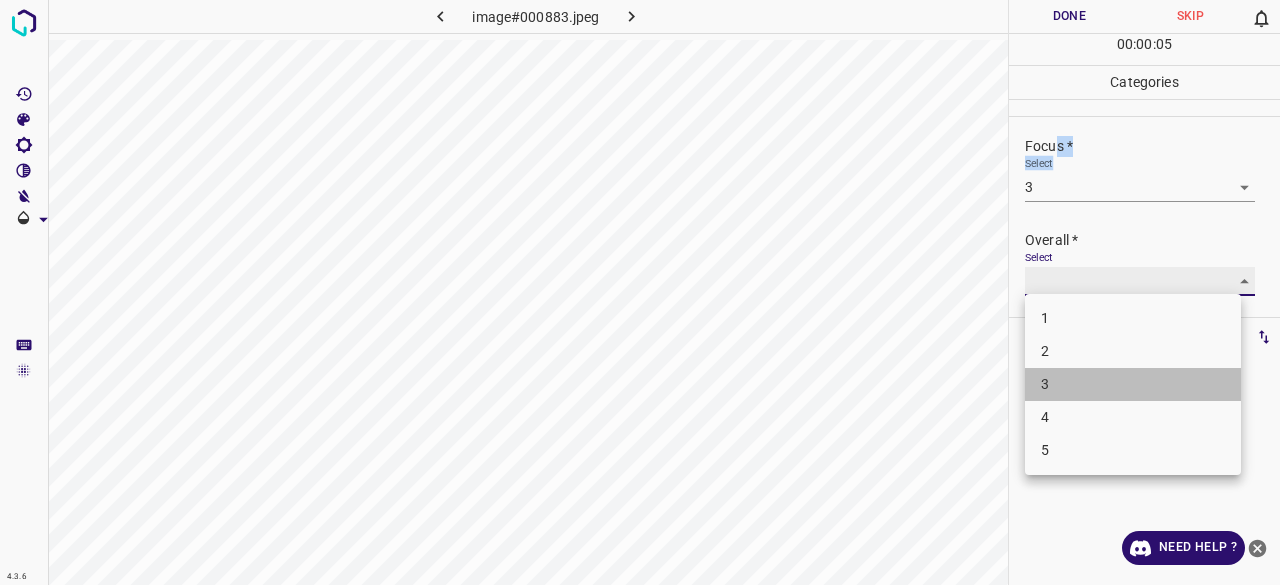 type on "3" 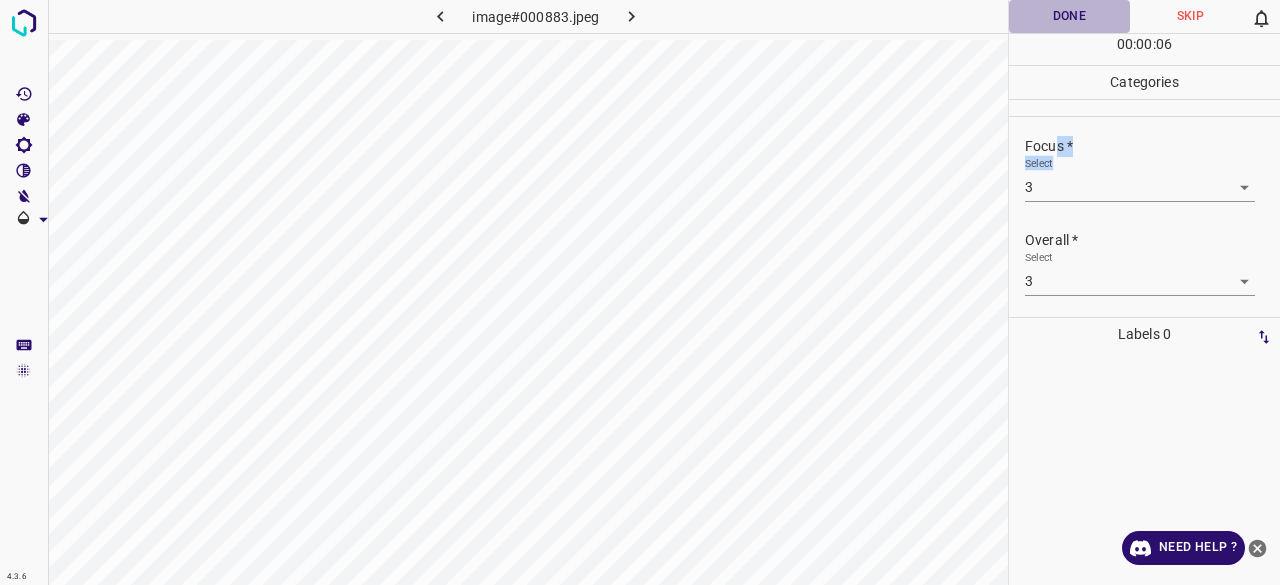 click on "Done" at bounding box center (1069, 16) 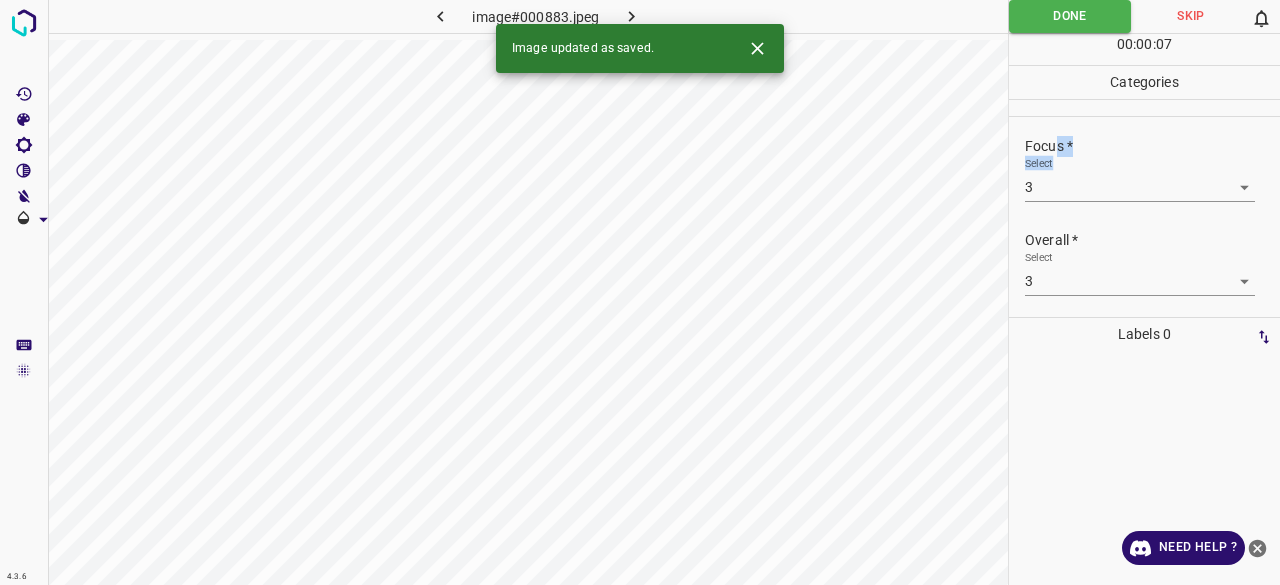 drag, startPoint x: 603, startPoint y: 11, endPoint x: 617, endPoint y: 15, distance: 14.56022 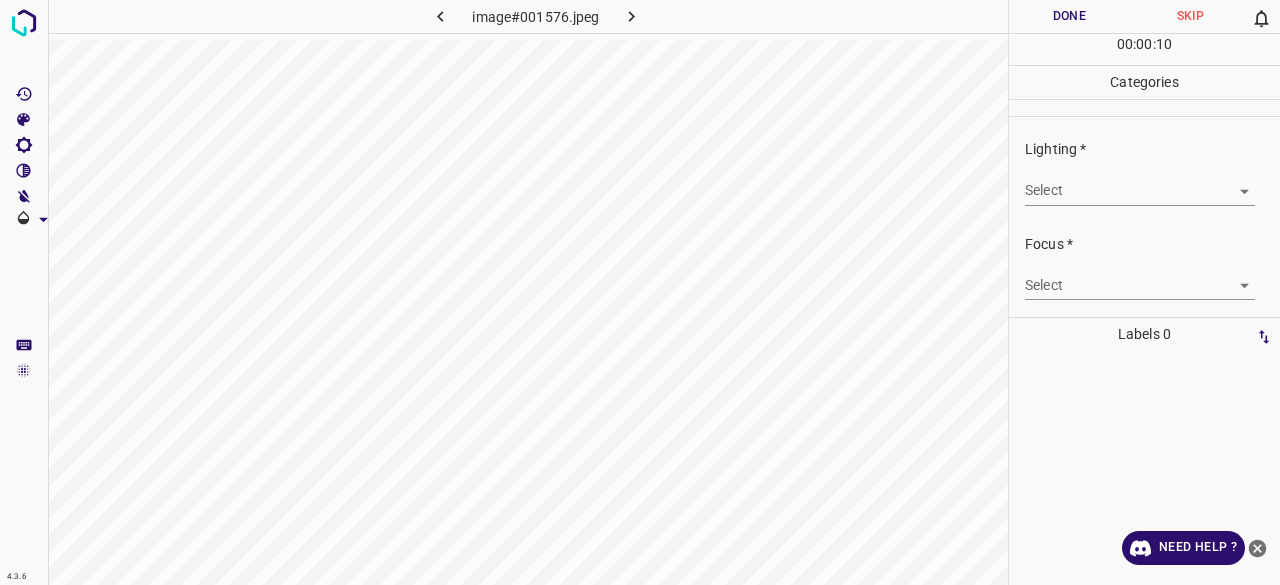 click on "4.3.6  image#001576.jpeg Done Skip 0 00   : 00   : 10   Categories Lighting *  Select ​ Focus *  Select ​ Overall *  Select ​ Labels   0 Categories 1 Lighting 2 Focus 3 Overall Tools Space Change between modes (Draw & Edit) I Auto labeling R Restore zoom M Zoom in N Zoom out Delete Delete selecte label Filters Z Restore filters X Saturation filter C Brightness filter V Contrast filter B Gray scale filter General O Download Need Help ? - Text - Hide - Delete" at bounding box center (640, 292) 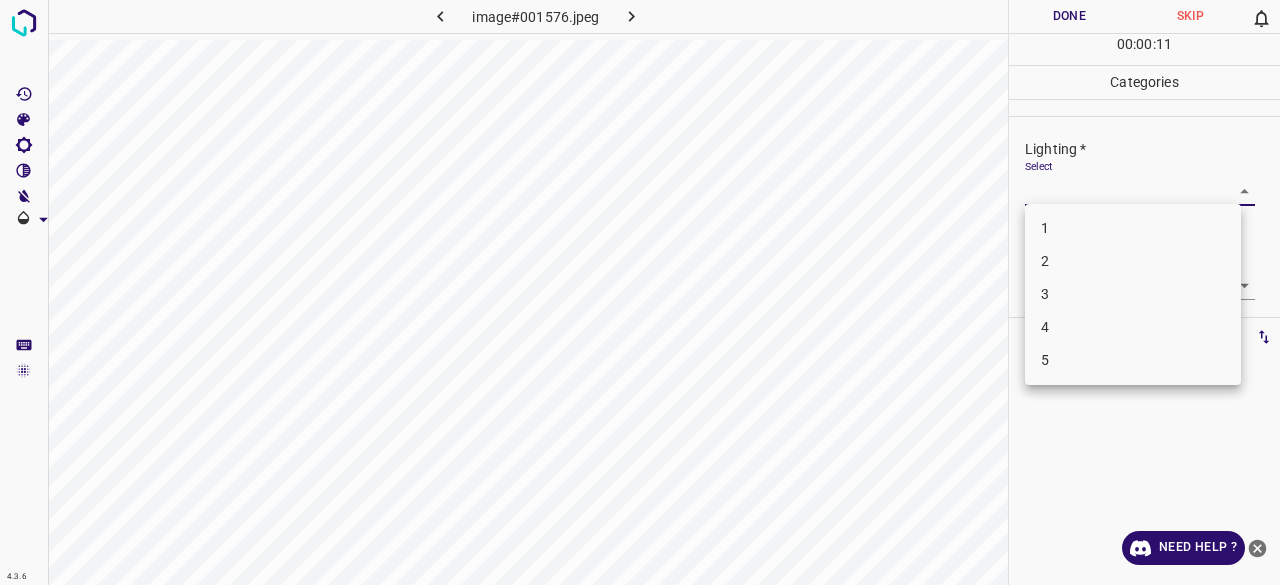 click on "3" at bounding box center [1133, 294] 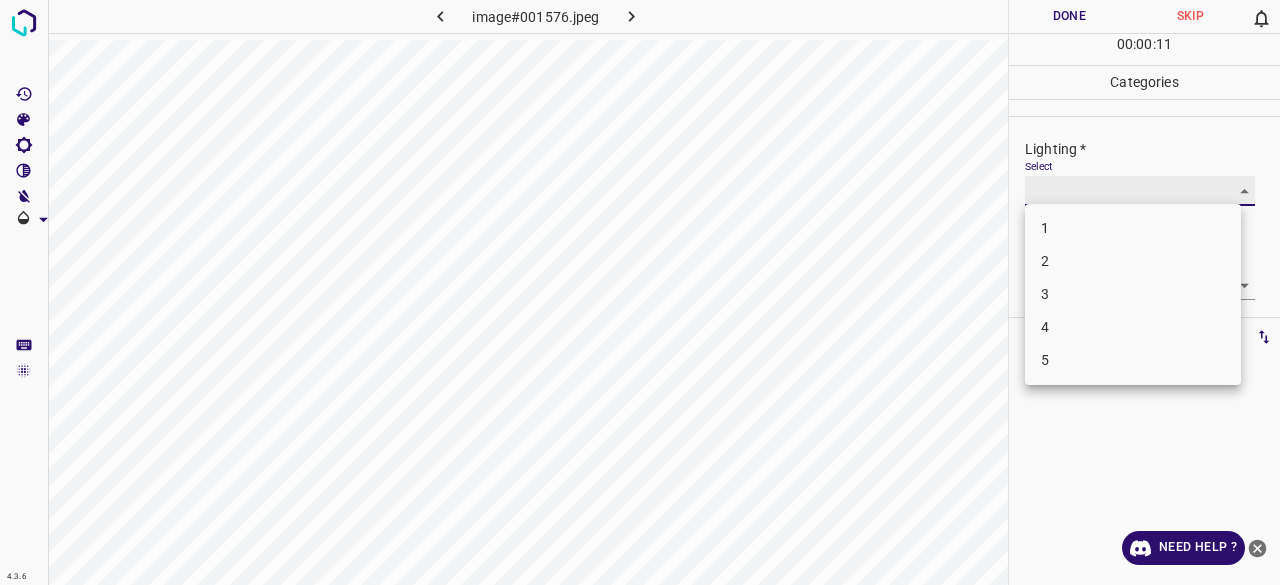 type on "3" 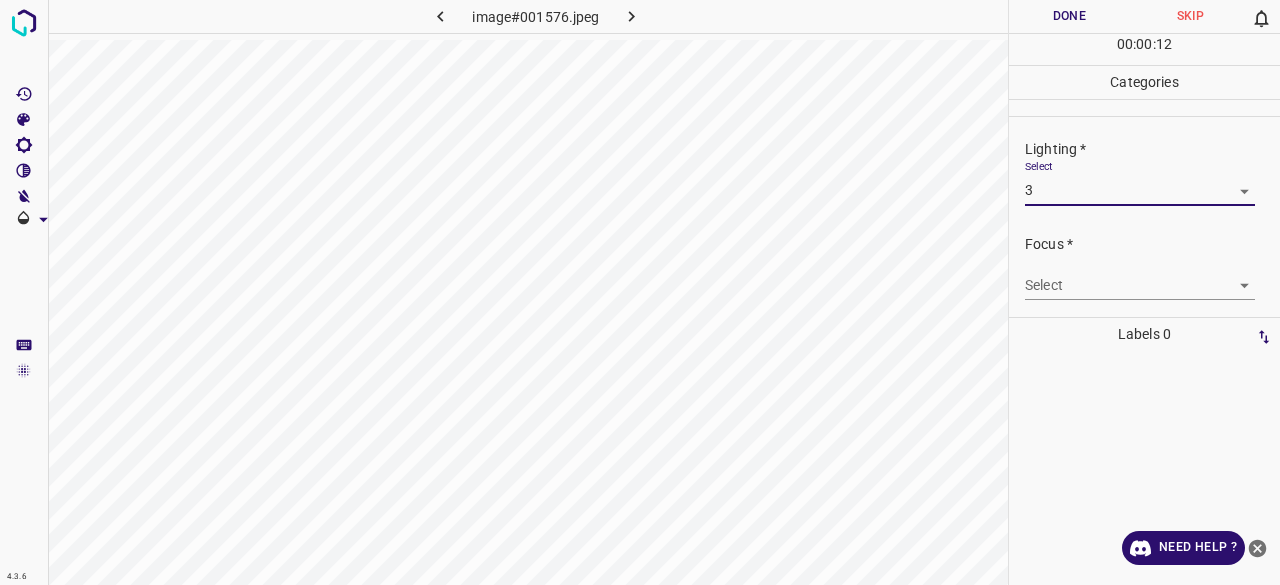 click on "4.3.6  image#001576.jpeg Done Skip 0 00   : 00   : 12   Categories Lighting *  Select 3 3 Focus *  Select ​ Overall *  Select ​ Labels   0 Categories 1 Lighting 2 Focus 3 Overall Tools Space Change between modes (Draw & Edit) I Auto labeling R Restore zoom M Zoom in N Zoom out Delete Delete selecte label Filters Z Restore filters X Saturation filter C Brightness filter V Contrast filter B Gray scale filter General O Download Need Help ? - Text - Hide - Delete" at bounding box center (640, 292) 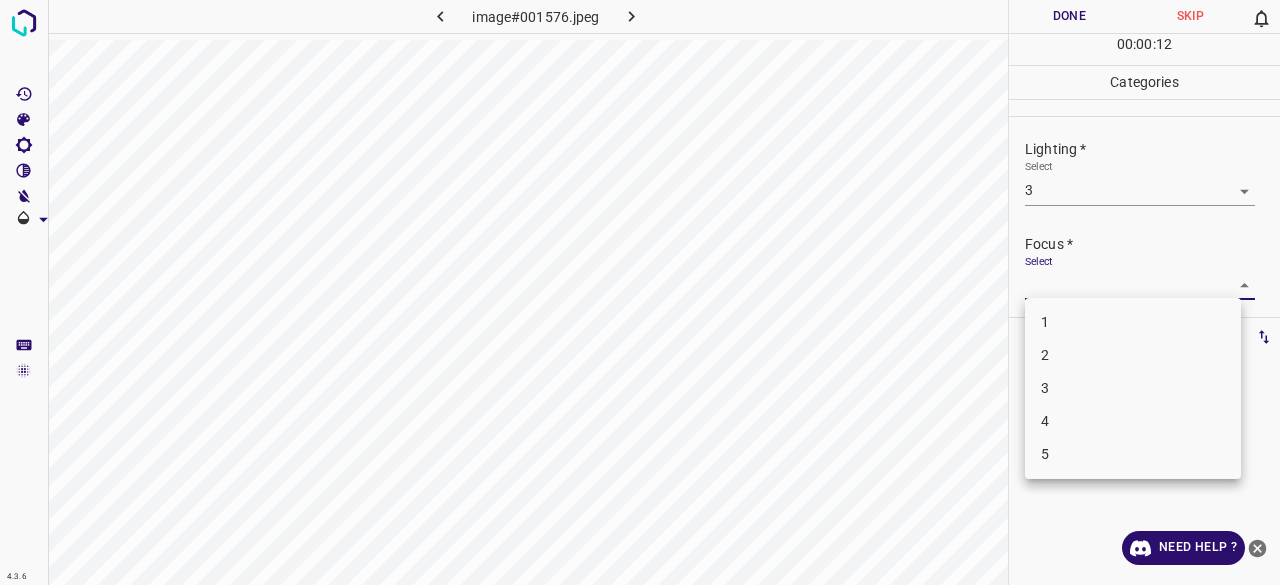 click on "3" at bounding box center (1133, 388) 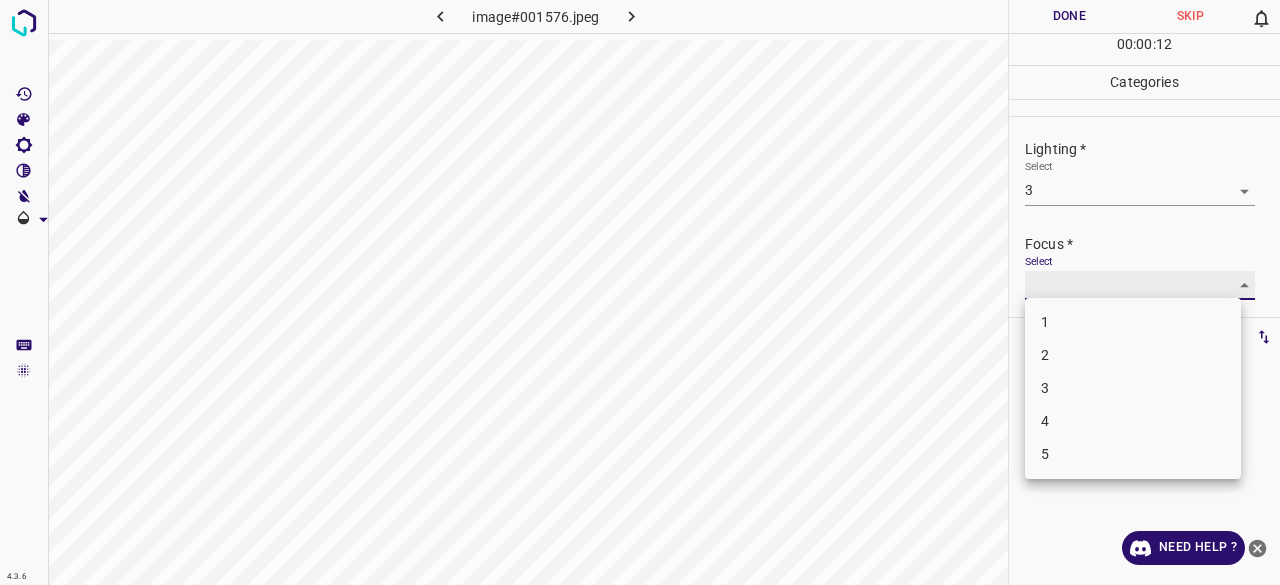 type on "3" 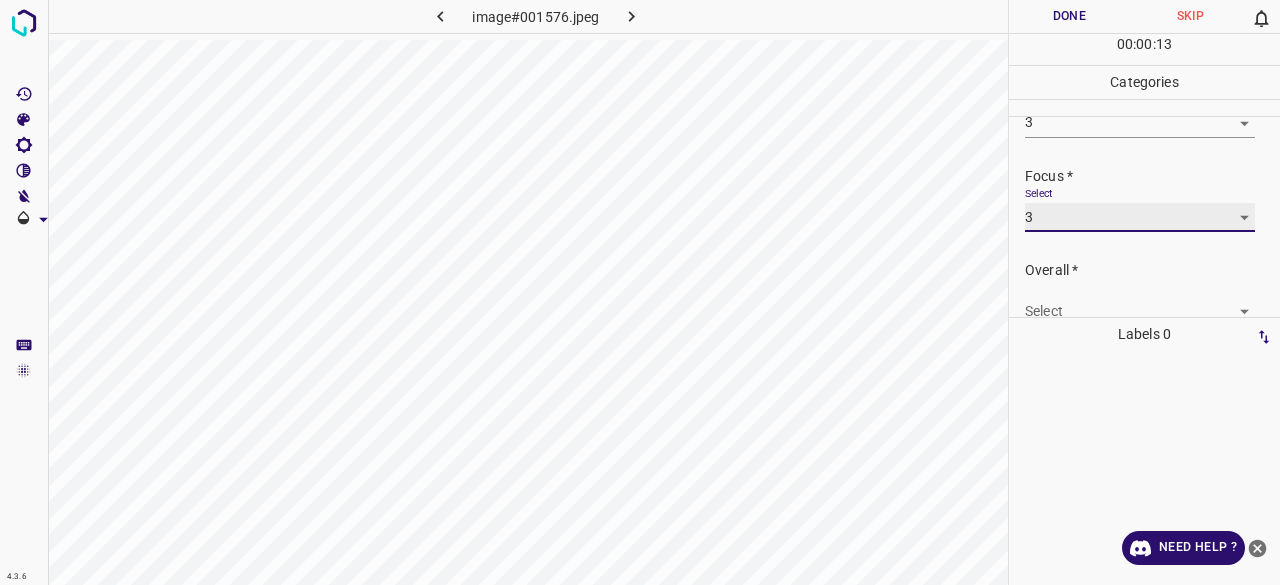 scroll, scrollTop: 98, scrollLeft: 0, axis: vertical 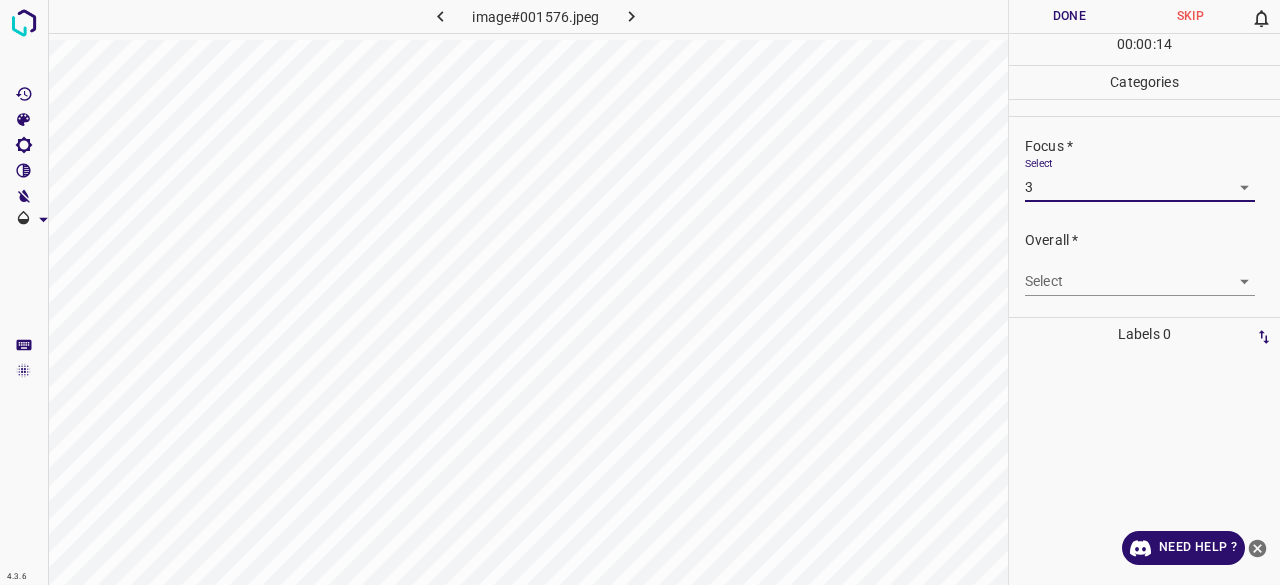 click on "4.3.6  image#001576.jpeg Done Skip 0 00   : 00   : 14   Categories Lighting *  Select 3 3 Focus *  Select 3 3 Overall *  Select ​ Labels   0 Categories 1 Lighting 2 Focus 3 Overall Tools Space Change between modes (Draw & Edit) I Auto labeling R Restore zoom M Zoom in N Zoom out Delete Delete selecte label Filters Z Restore filters X Saturation filter C Brightness filter V Contrast filter B Gray scale filter General O Download Need Help ? - Text - Hide - Delete" at bounding box center [640, 292] 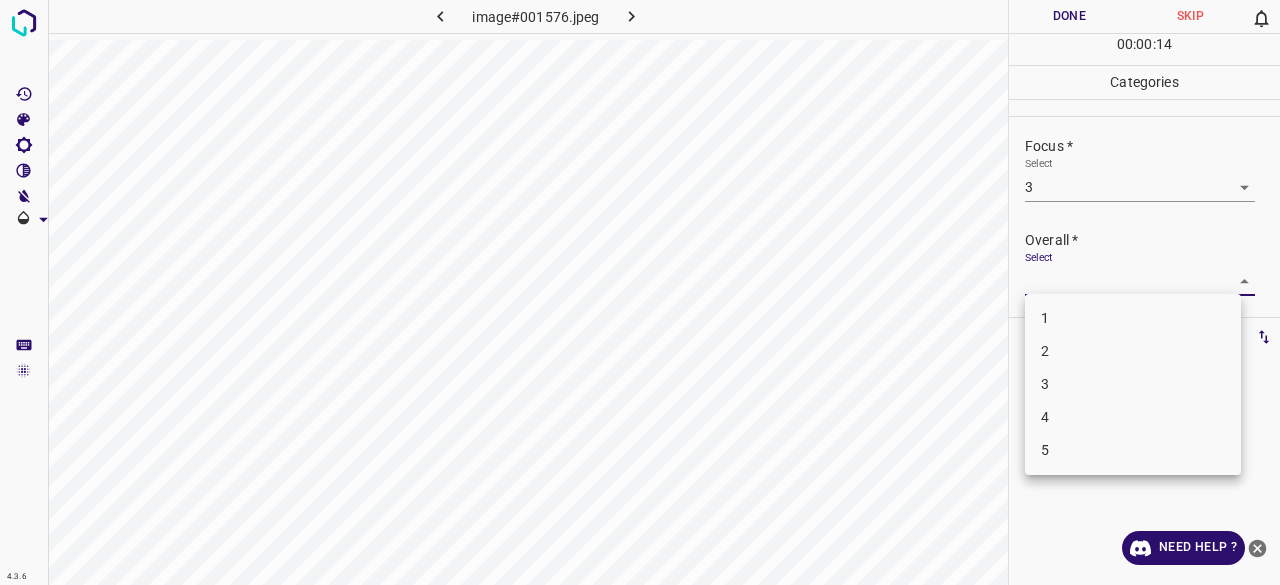 click on "3" at bounding box center [1133, 384] 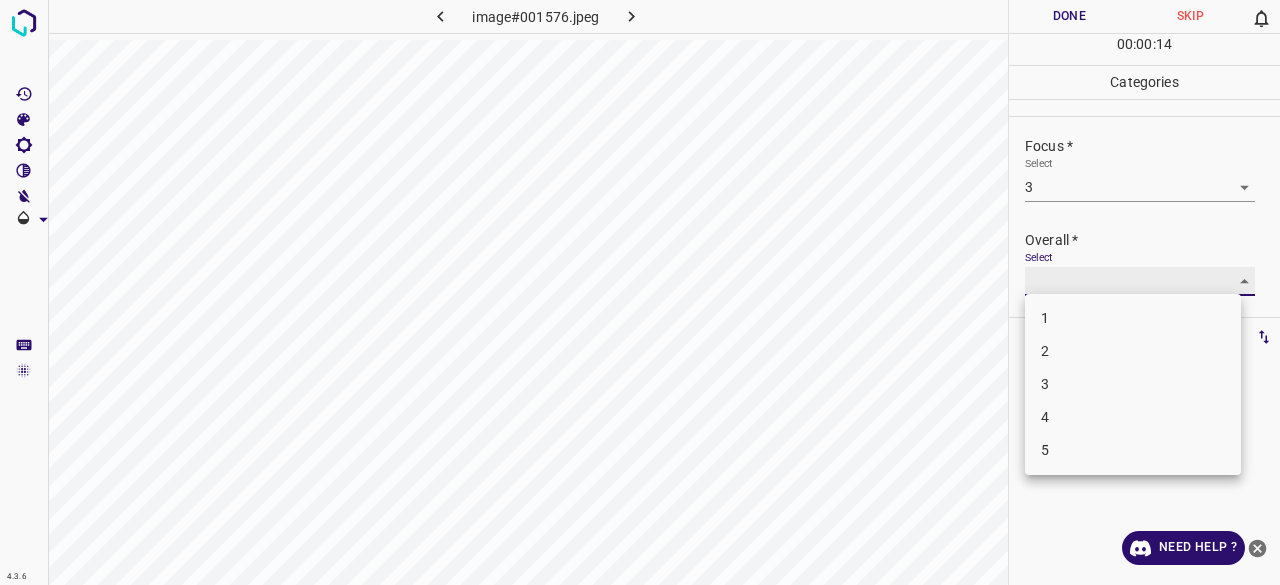 type on "3" 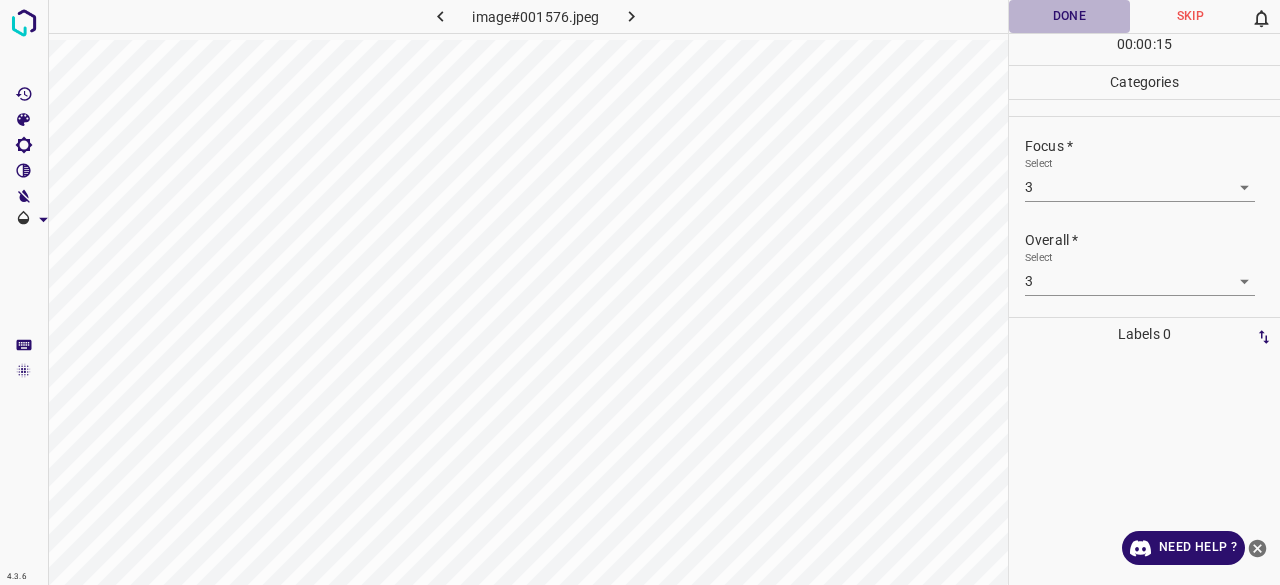 click on "Done" at bounding box center [1069, 16] 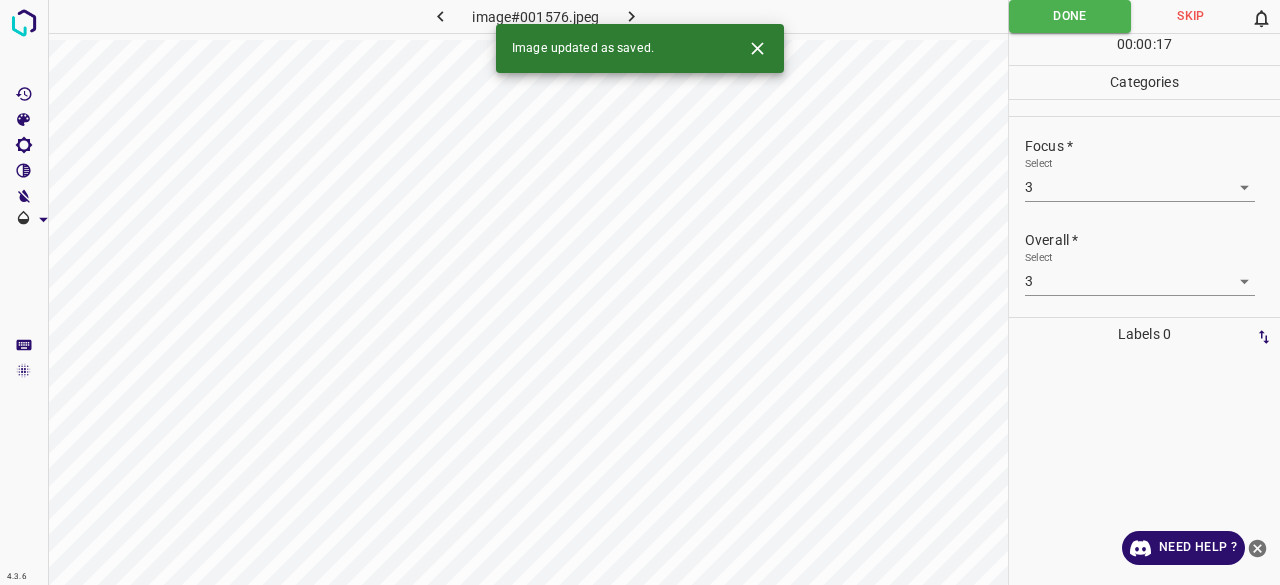 click 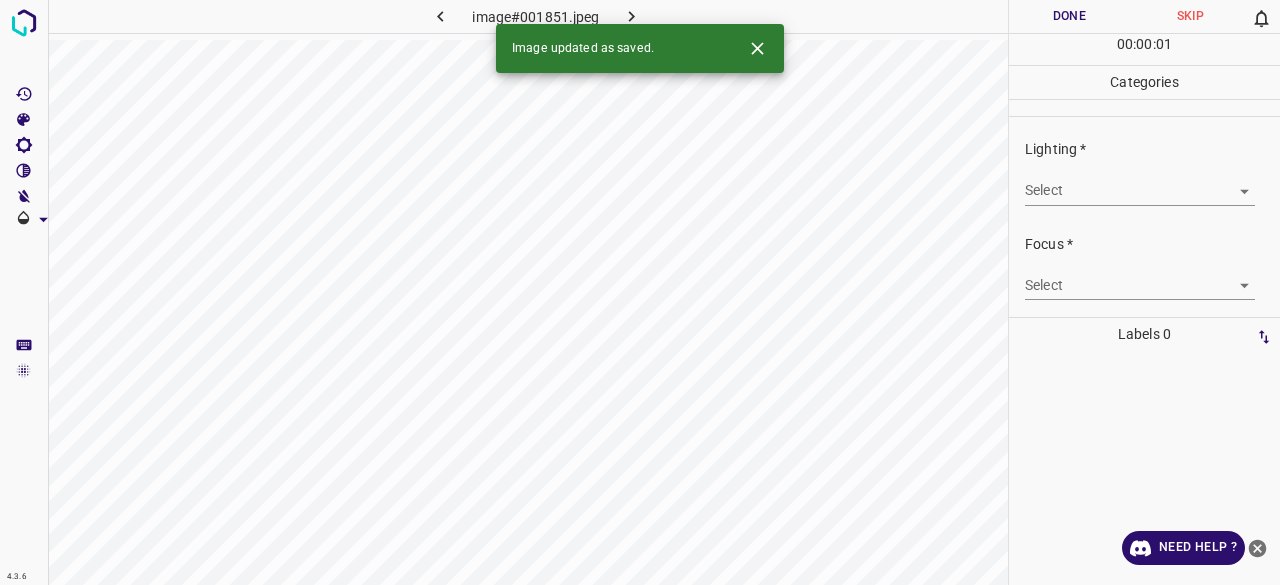 click on "4.3.6  image#001851.jpeg Done Skip 0 00   : 00   : 01   Categories Lighting *  Select ​ Focus *  Select ​ Overall *  Select ​ Labels   0 Categories 1 Lighting 2 Focus 3 Overall Tools Space Change between modes (Draw & Edit) I Auto labeling R Restore zoom M Zoom in N Zoom out Delete Delete selecte label Filters Z Restore filters X Saturation filter C Brightness filter V Contrast filter B Gray scale filter General O Download Image updated as saved. Need Help ? - Text - Hide - Delete" at bounding box center [640, 292] 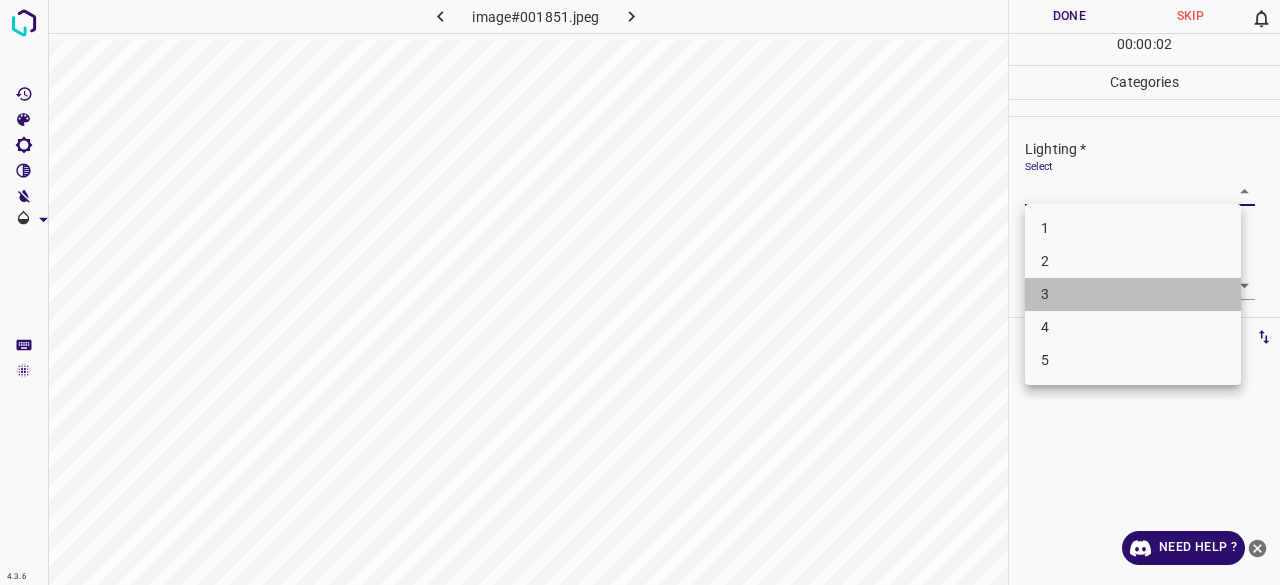 click on "3" at bounding box center [1133, 294] 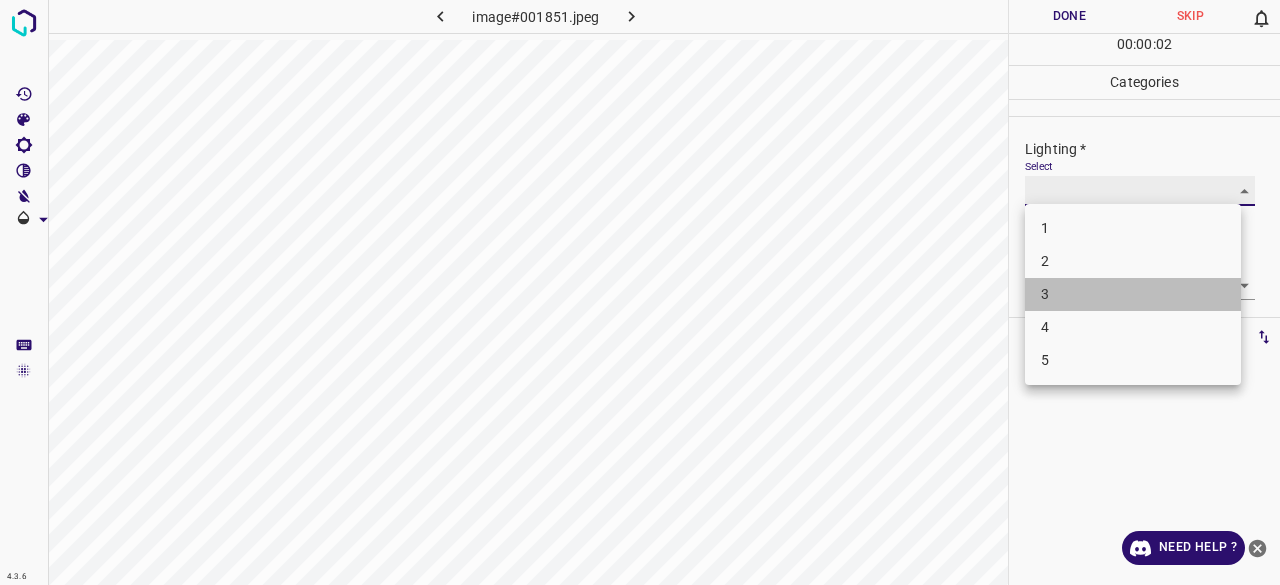 type on "3" 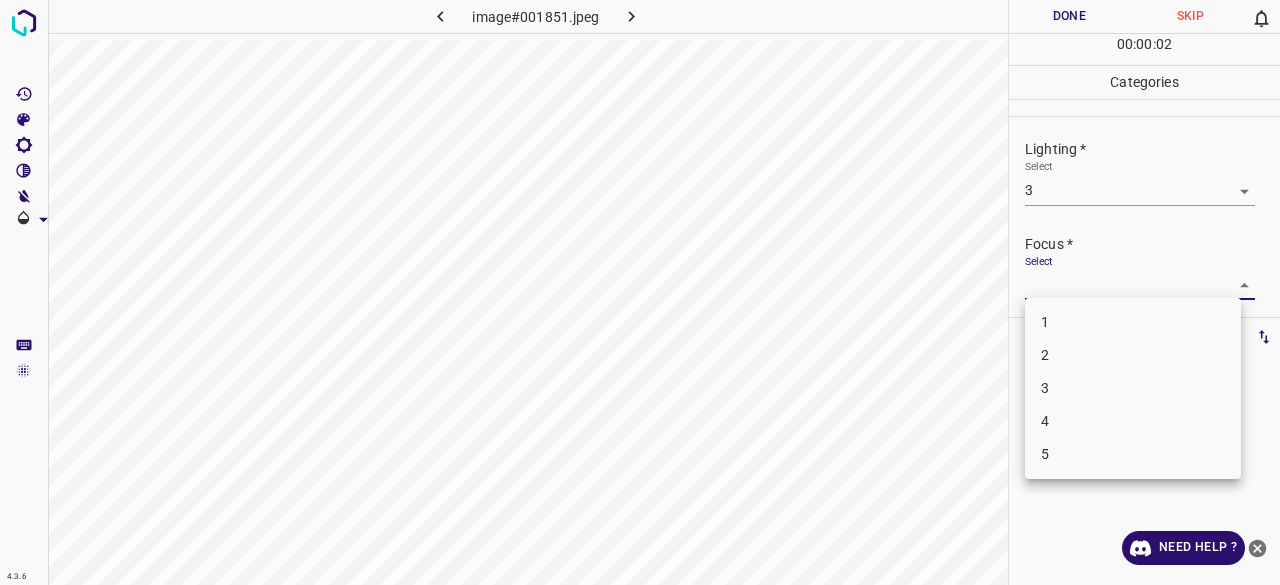 click on "4.3.6  image#001851.jpeg Done Skip 0 00   : 00   : 02   Categories Lighting *  Select 3 3 Focus *  Select ​ Overall *  Select ​ Labels   0 Categories 1 Lighting 2 Focus 3 Overall Tools Space Change between modes (Draw & Edit) I Auto labeling R Restore zoom M Zoom in N Zoom out Delete Delete selecte label Filters Z Restore filters X Saturation filter C Brightness filter V Contrast filter B Gray scale filter General O Download Need Help ? - Text - Hide - Delete 1 2 3 4 5" at bounding box center [640, 292] 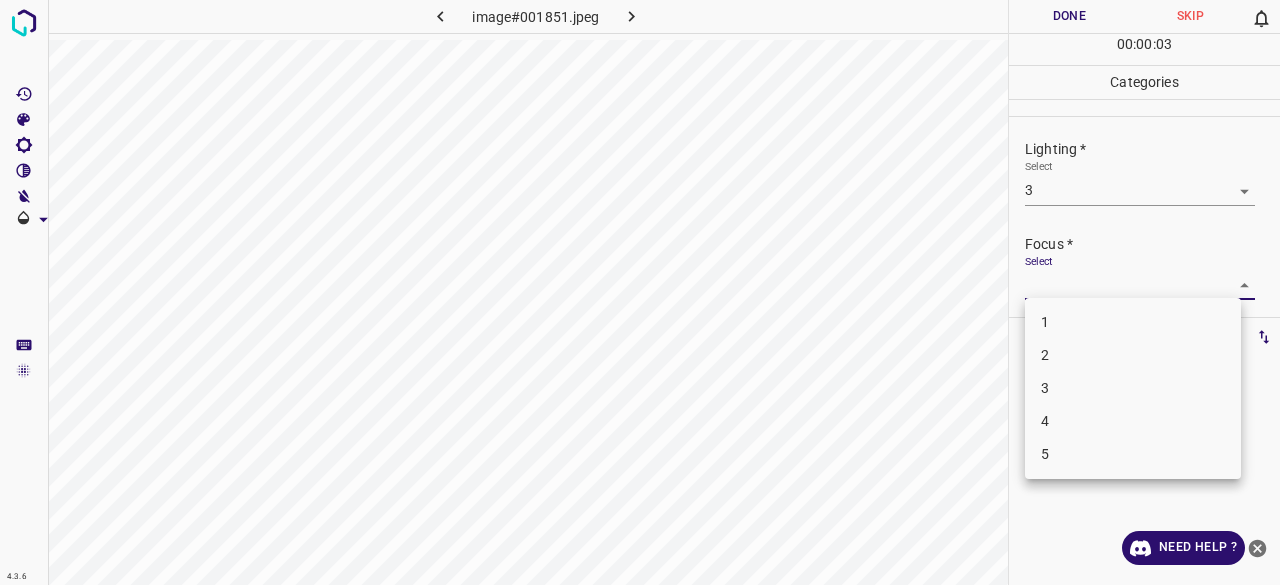 click on "3" at bounding box center (1133, 388) 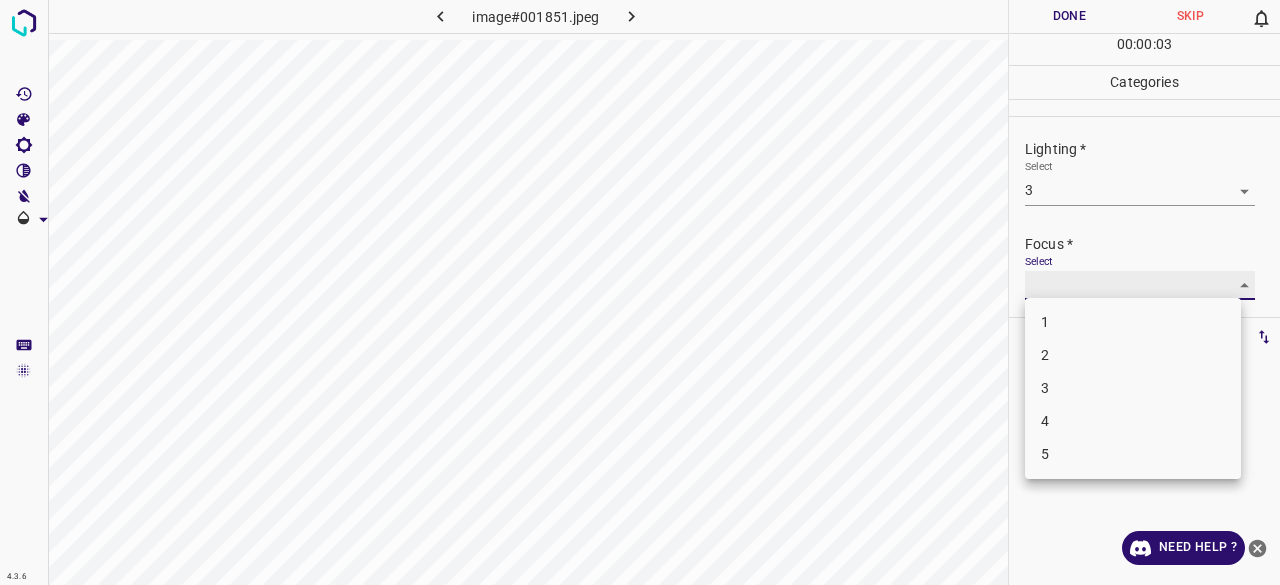 type on "3" 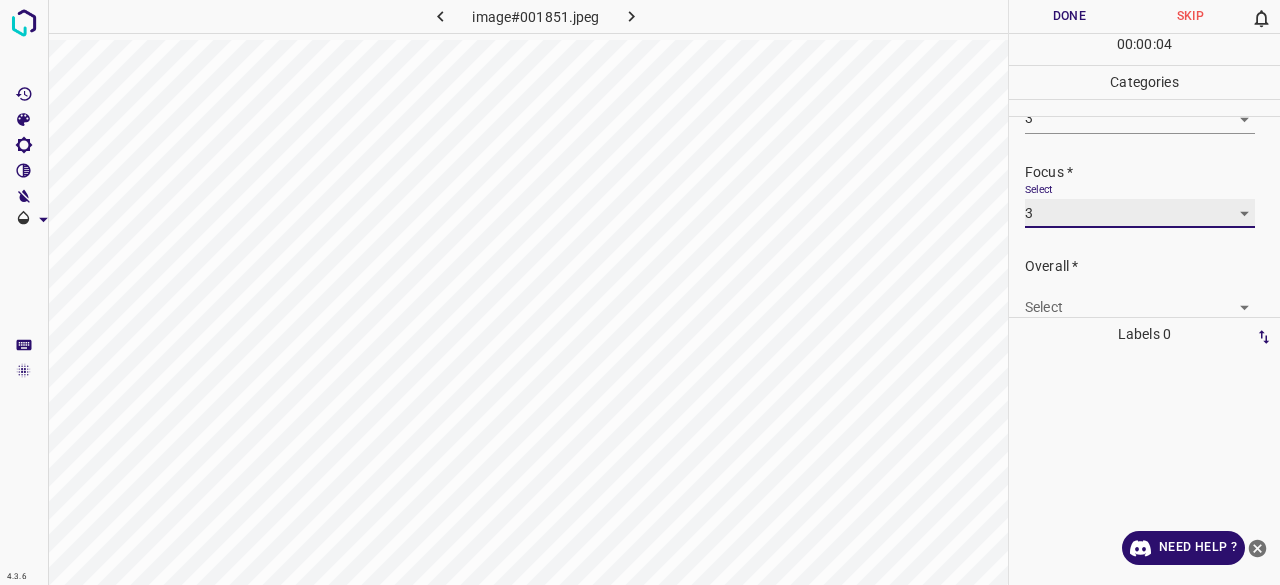 scroll, scrollTop: 98, scrollLeft: 0, axis: vertical 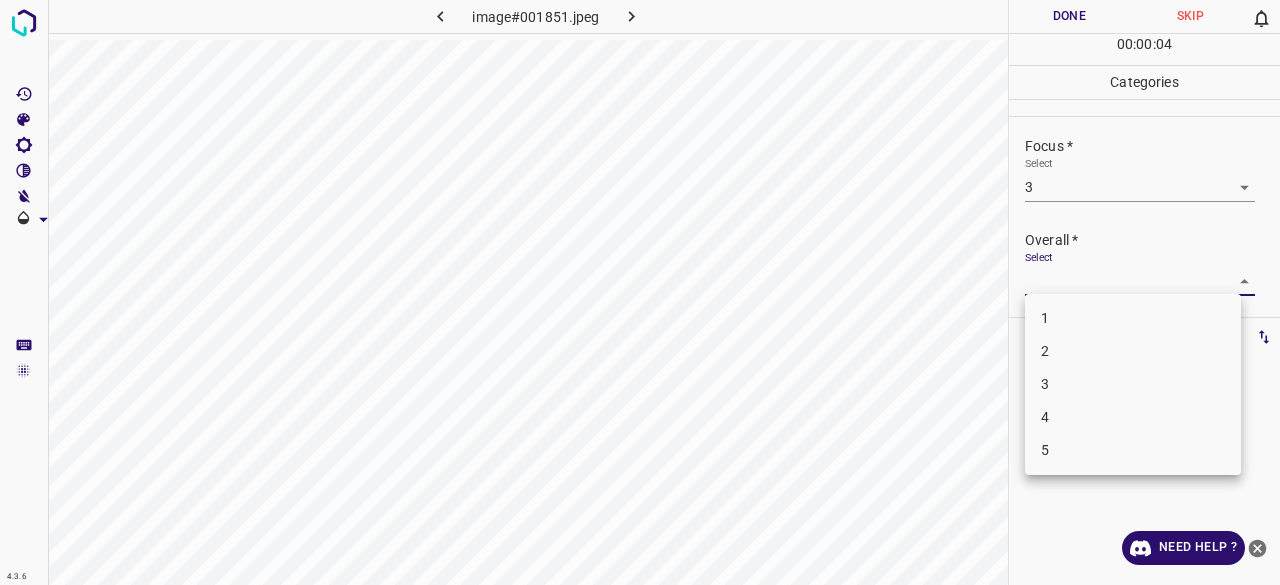 click on "4.3.6  image#001851.jpeg Done Skip 0 00   : 00   : 04   Categories Lighting *  Select 3 3 Focus *  Select 3 3 Overall *  Select ​ Labels   0 Categories 1 Lighting 2 Focus 3 Overall Tools Space Change between modes (Draw & Edit) I Auto labeling R Restore zoom M Zoom in N Zoom out Delete Delete selecte label Filters Z Restore filters X Saturation filter C Brightness filter V Contrast filter B Gray scale filter General O Download Need Help ? - Text - Hide - Delete 1 2 3 4 5" at bounding box center (640, 292) 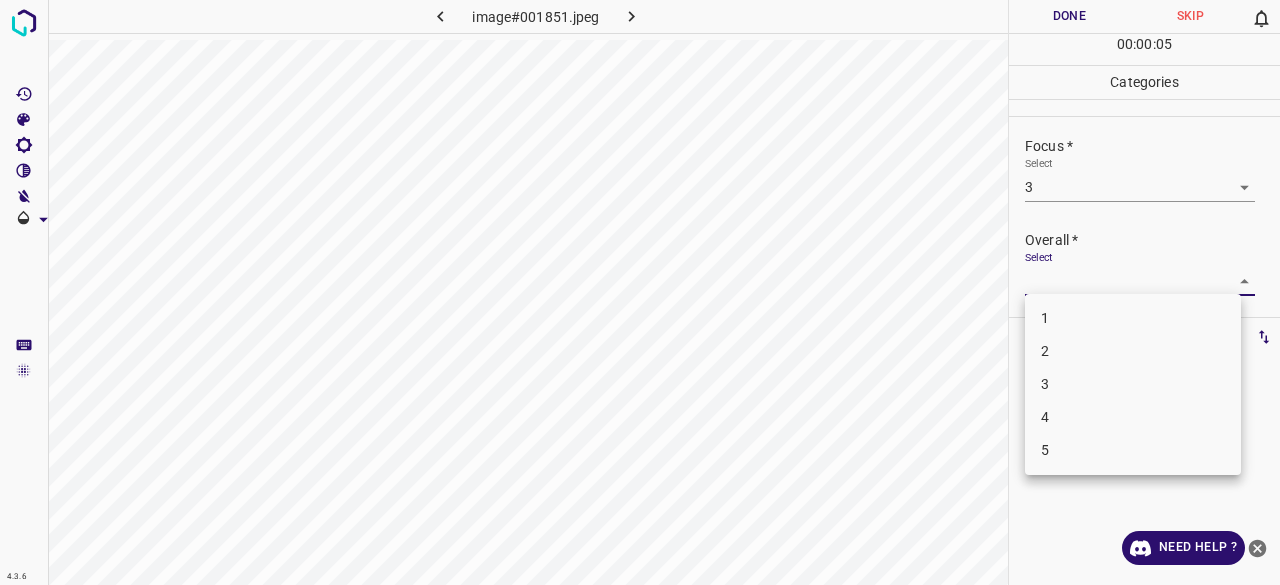 click on "3" at bounding box center (1133, 384) 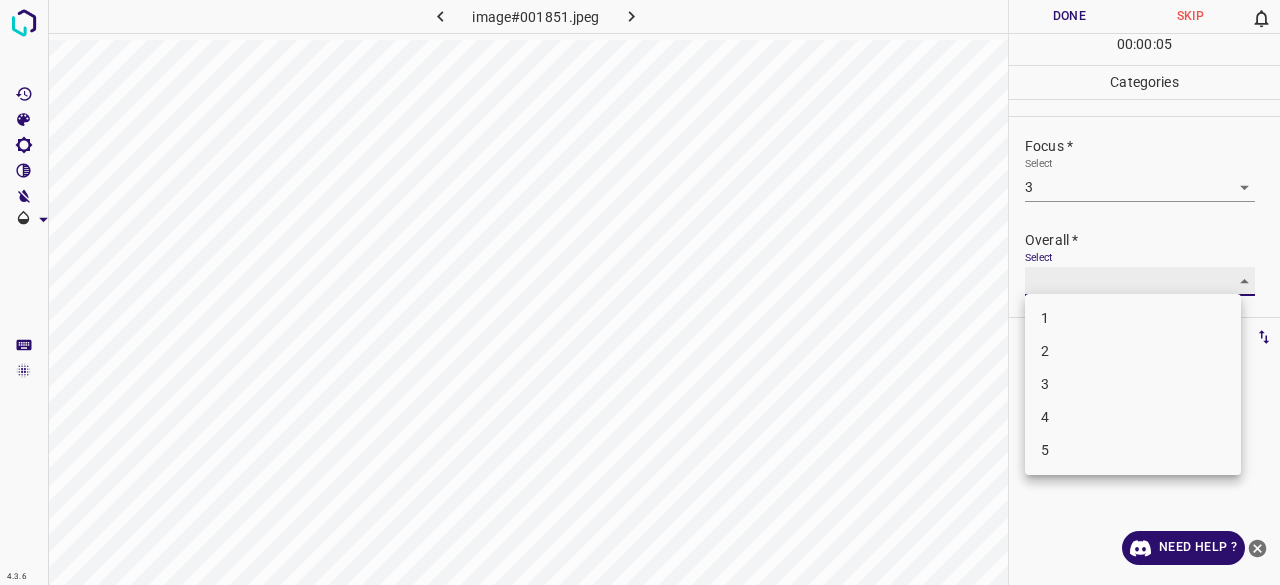 type on "3" 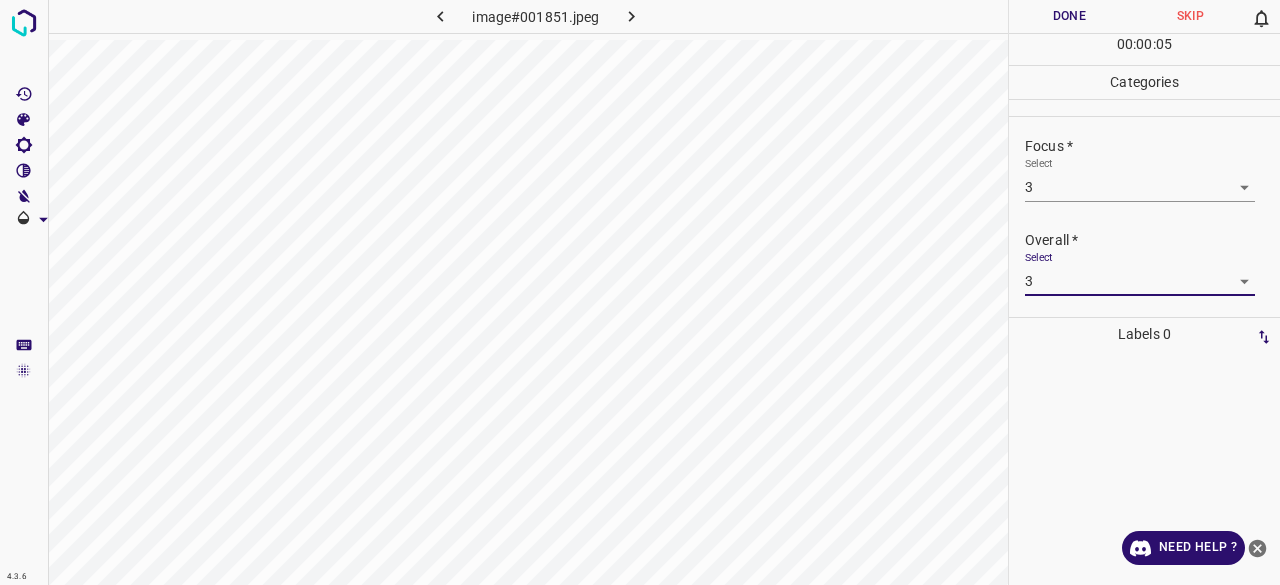 click on "Done" at bounding box center [1069, 16] 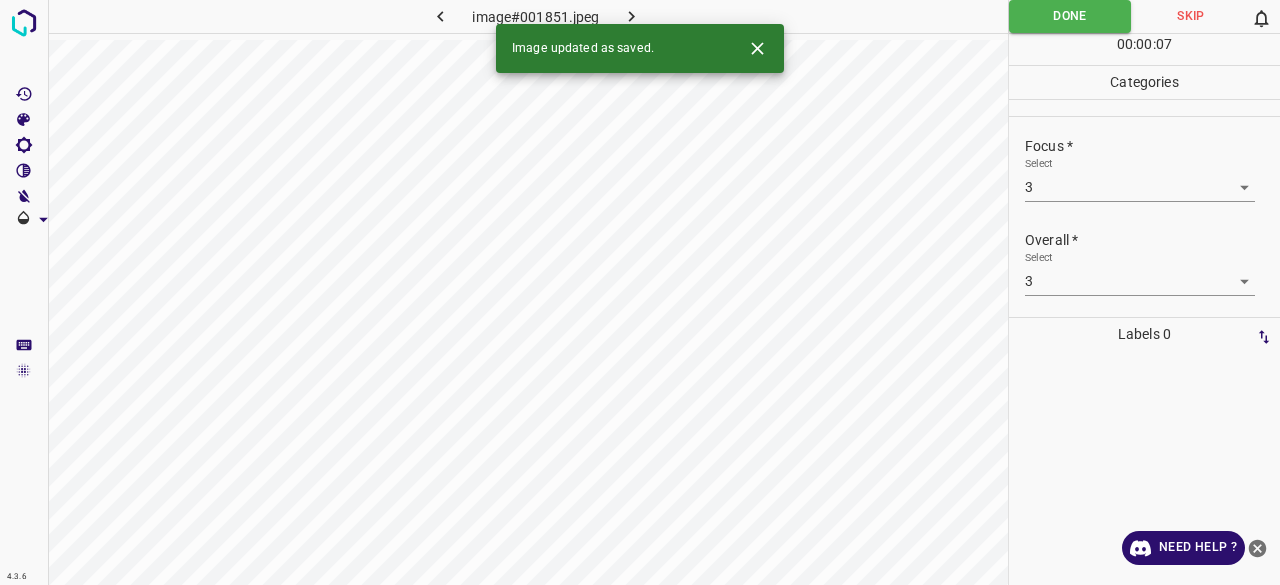 click at bounding box center (632, 16) 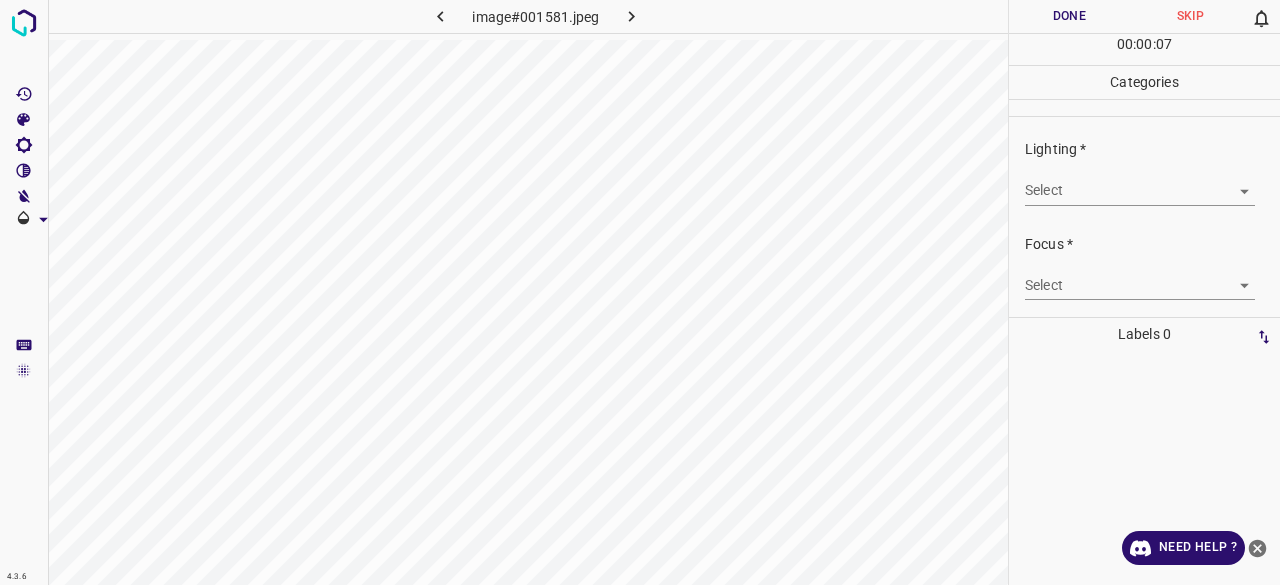 click on "Lighting *  Select ​" at bounding box center [1144, 172] 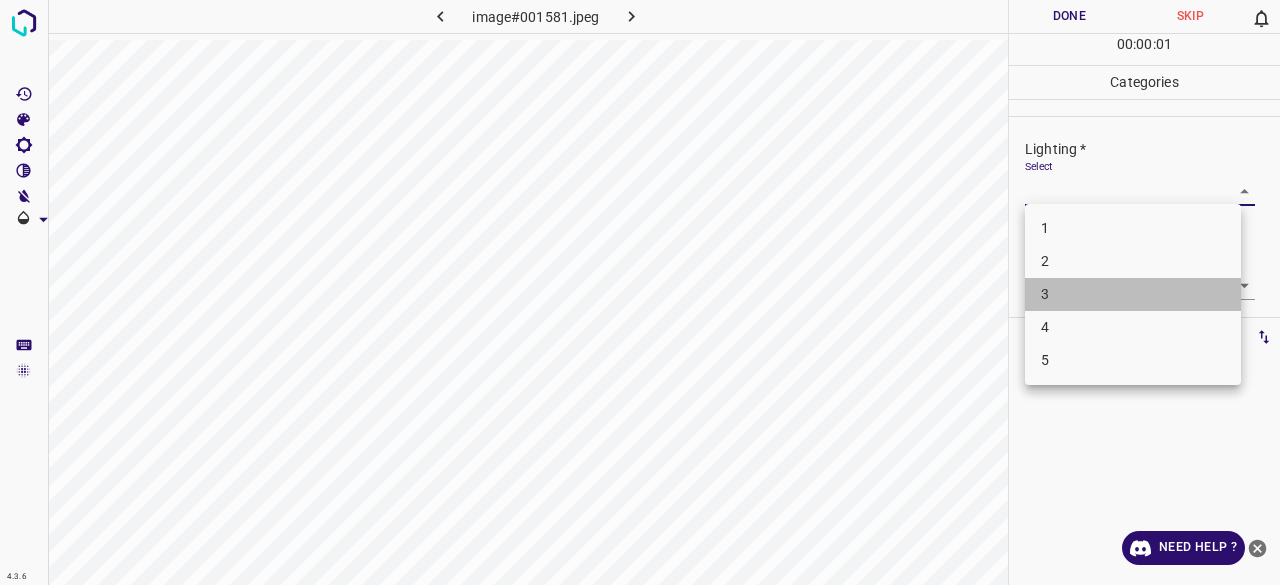 click on "3" at bounding box center (1133, 294) 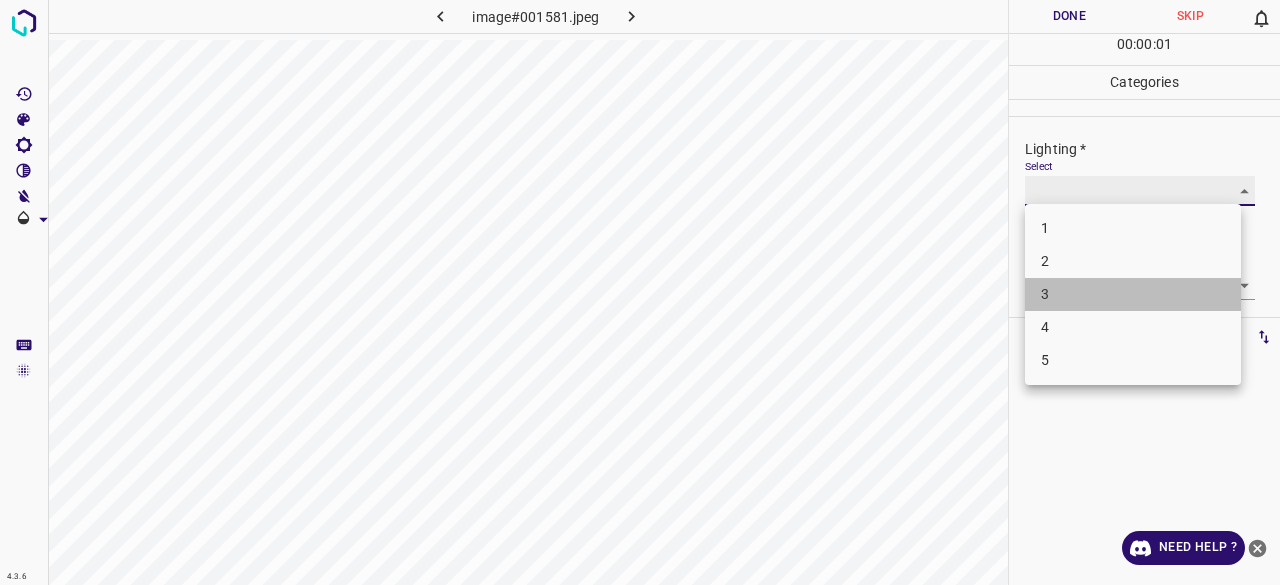 type on "3" 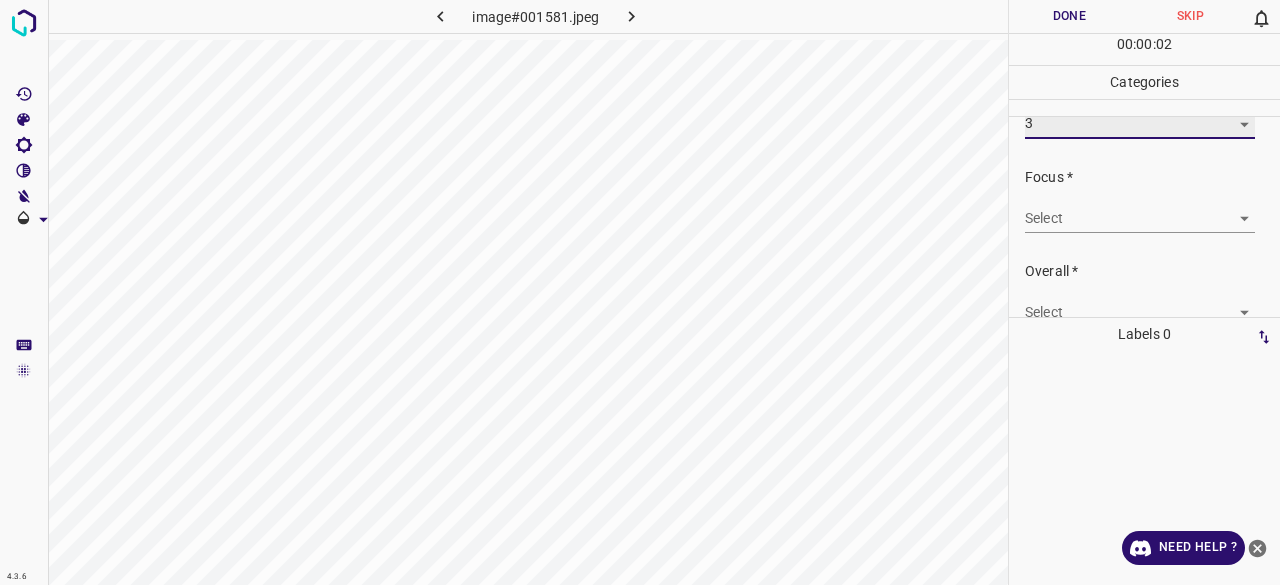 scroll, scrollTop: 98, scrollLeft: 0, axis: vertical 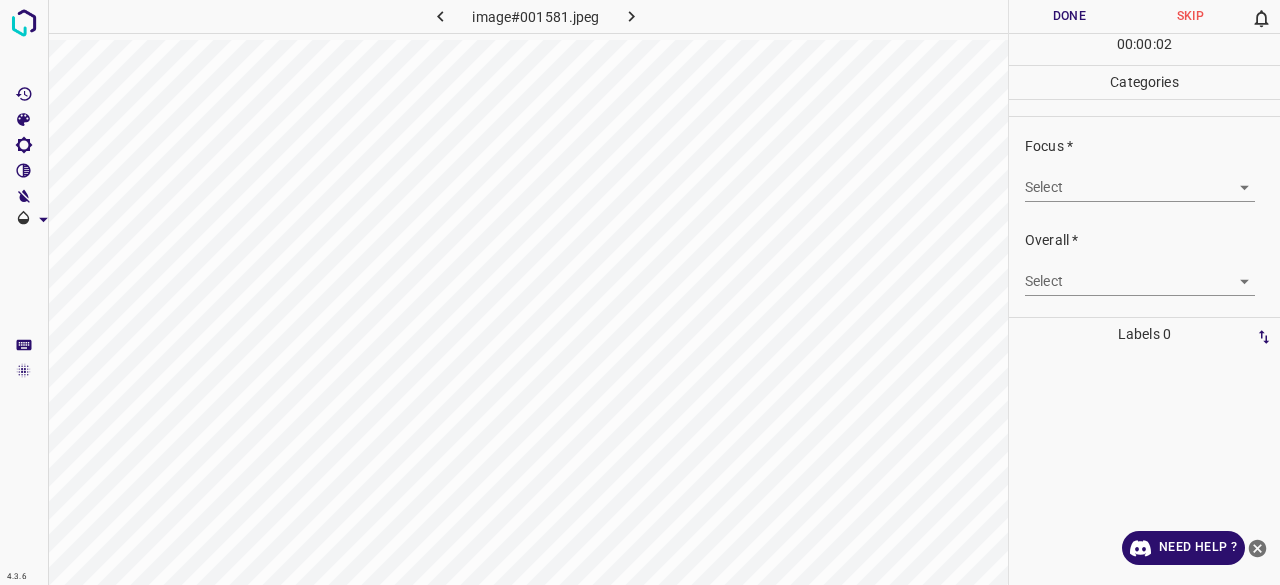 click on "4.3.6  image#001581.jpeg Done Skip 0 00   : 00   : 02   Categories Lighting *  Select 3 3 Focus *  Select ​ Overall *  Select ​ Labels   0 Categories 1 Lighting 2 Focus 3 Overall Tools Space Change between modes (Draw & Edit) I Auto labeling R Restore zoom M Zoom in N Zoom out Delete Delete selecte label Filters Z Restore filters X Saturation filter C Brightness filter V Contrast filter B Gray scale filter General O Download Need Help ? - Text - Hide - Delete" at bounding box center [640, 292] 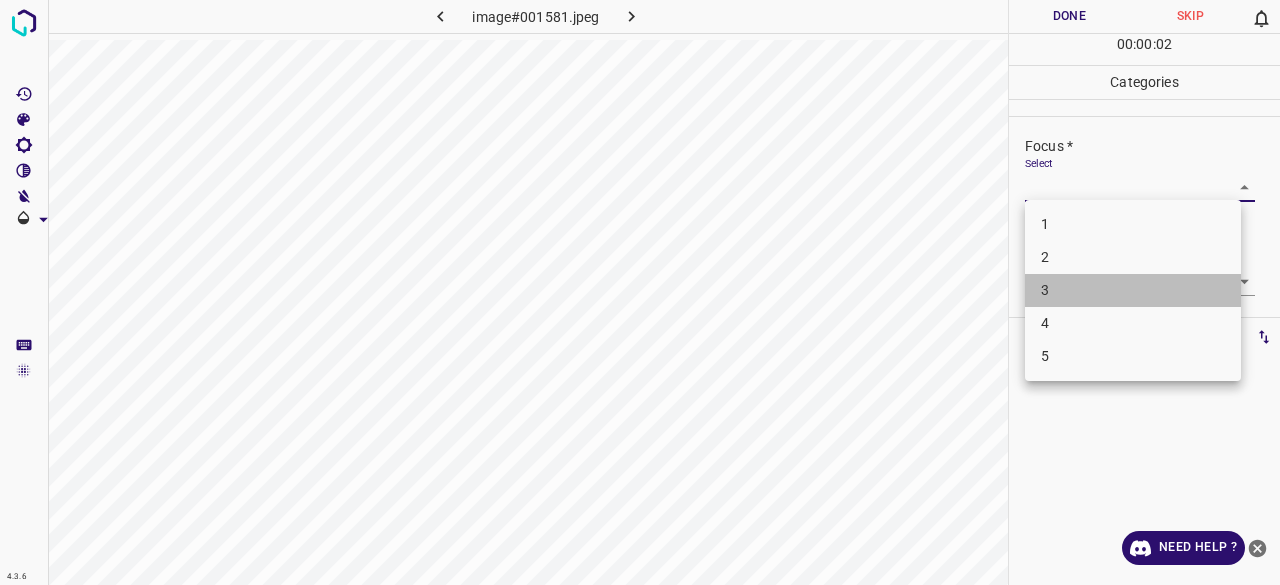click on "3" at bounding box center [1133, 290] 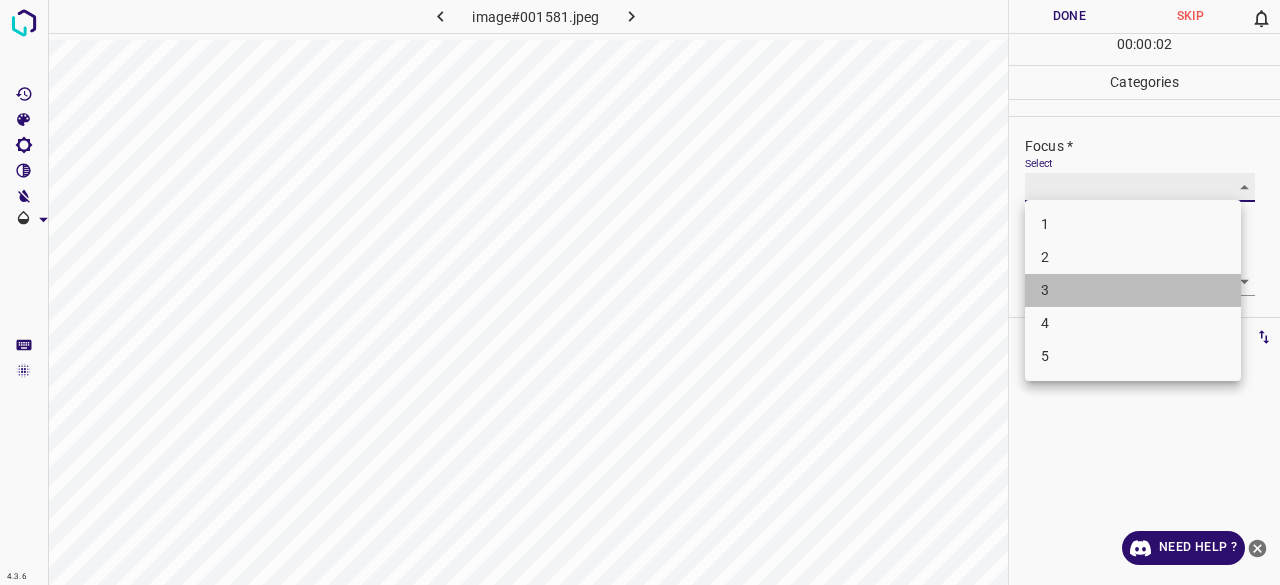 type on "3" 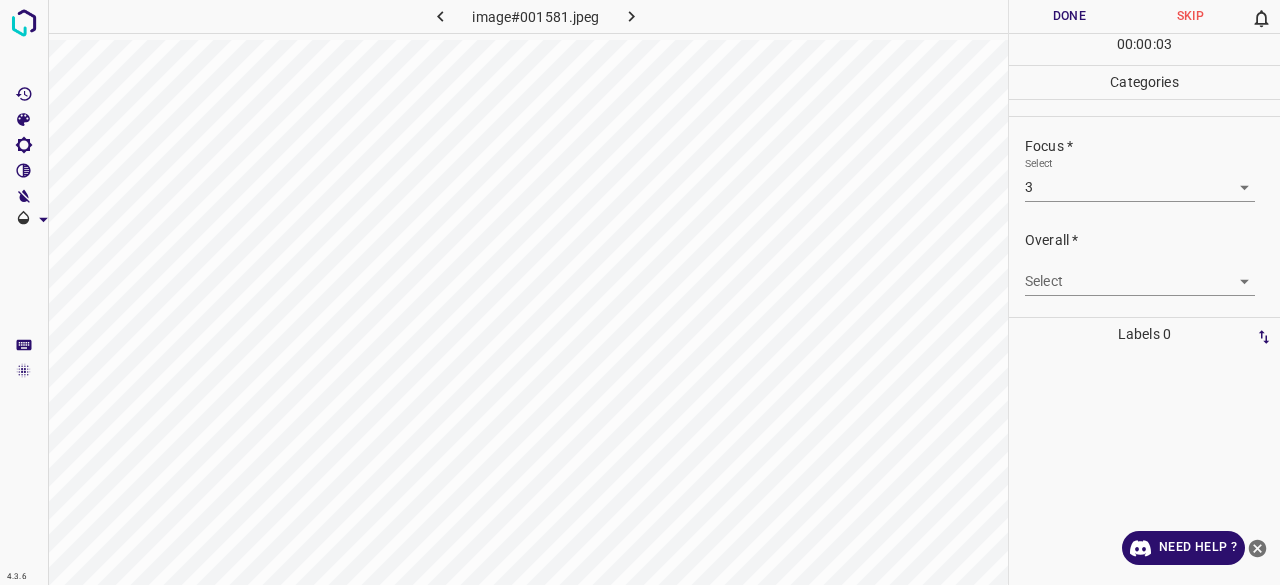 click on "Select ​" at bounding box center (1140, 273) 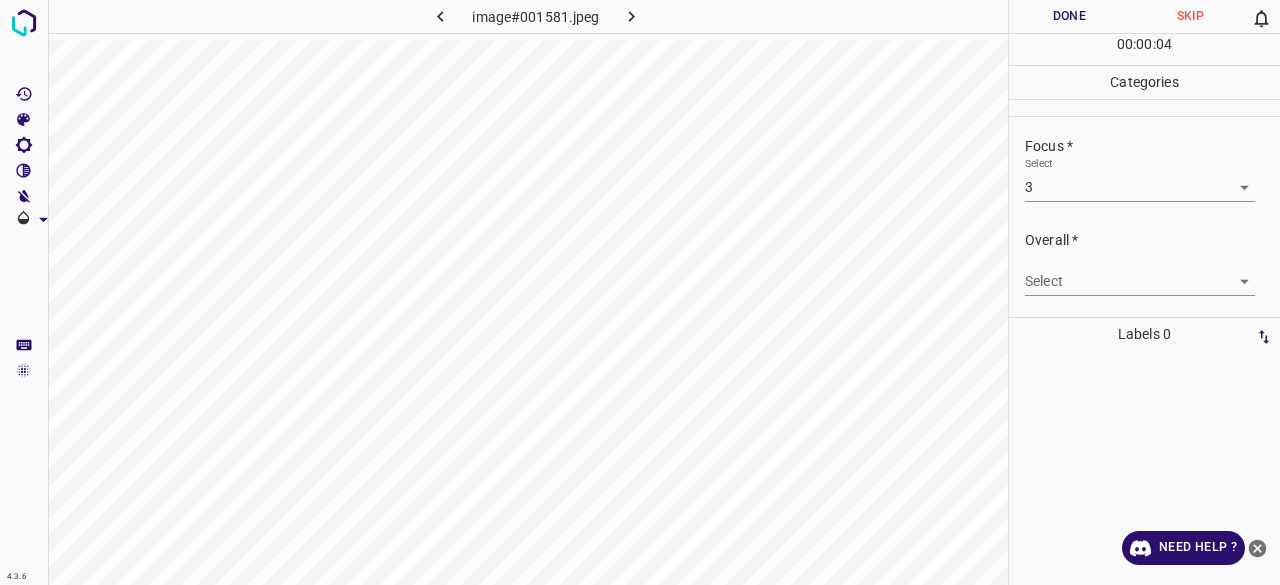 click on "Overall *  Select ​" at bounding box center (1144, 263) 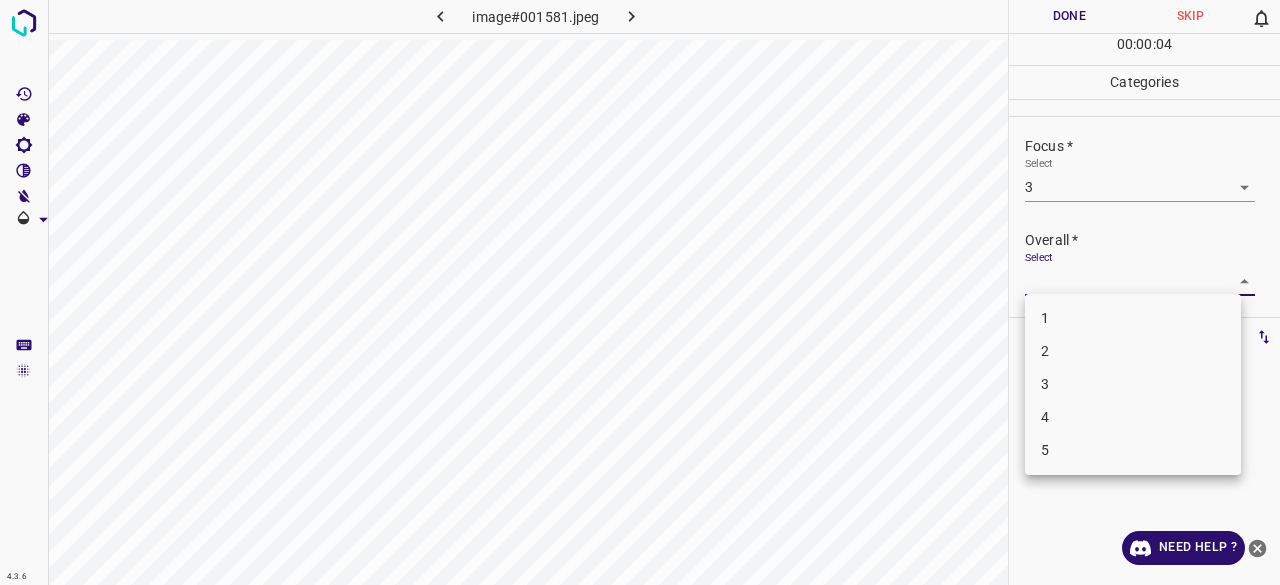 click on "4.3.6  image#001581.jpeg Done Skip 0 00   : 00   : 04   Categories Lighting *  Select 3 3 Focus *  Select 3 3 Overall *  Select ​ Labels   0 Categories 1 Lighting 2 Focus 3 Overall Tools Space Change between modes (Draw & Edit) I Auto labeling R Restore zoom M Zoom in N Zoom out Delete Delete selecte label Filters Z Restore filters X Saturation filter C Brightness filter V Contrast filter B Gray scale filter General O Download Need Help ? - Text - Hide - Delete 1 2 3 4 5" at bounding box center [640, 292] 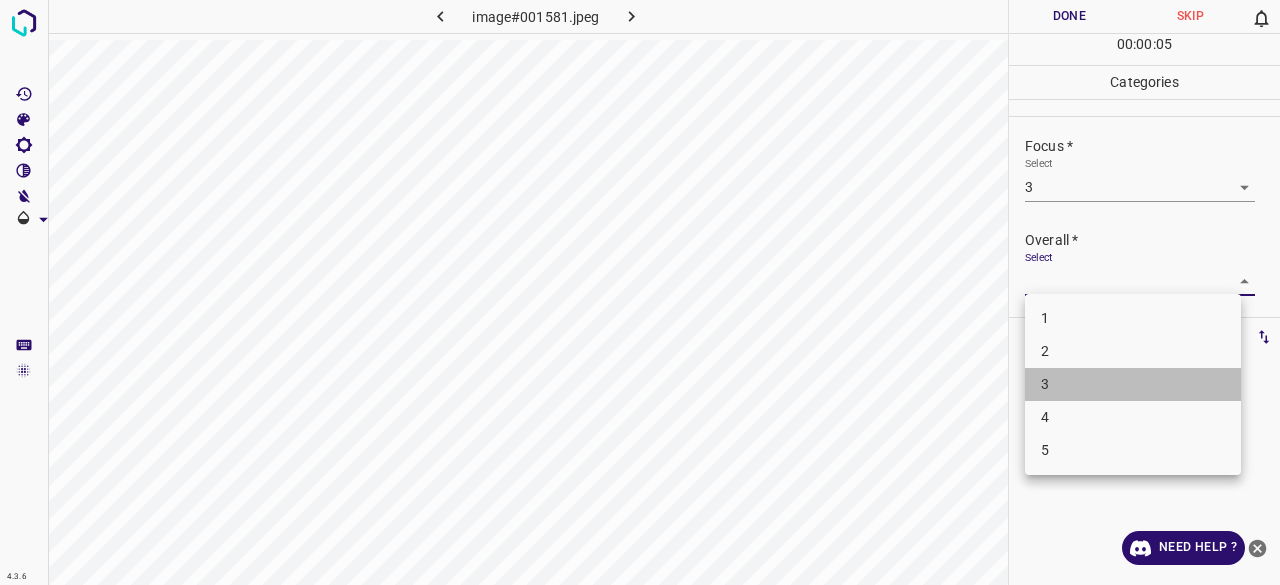 click on "3" at bounding box center [1133, 384] 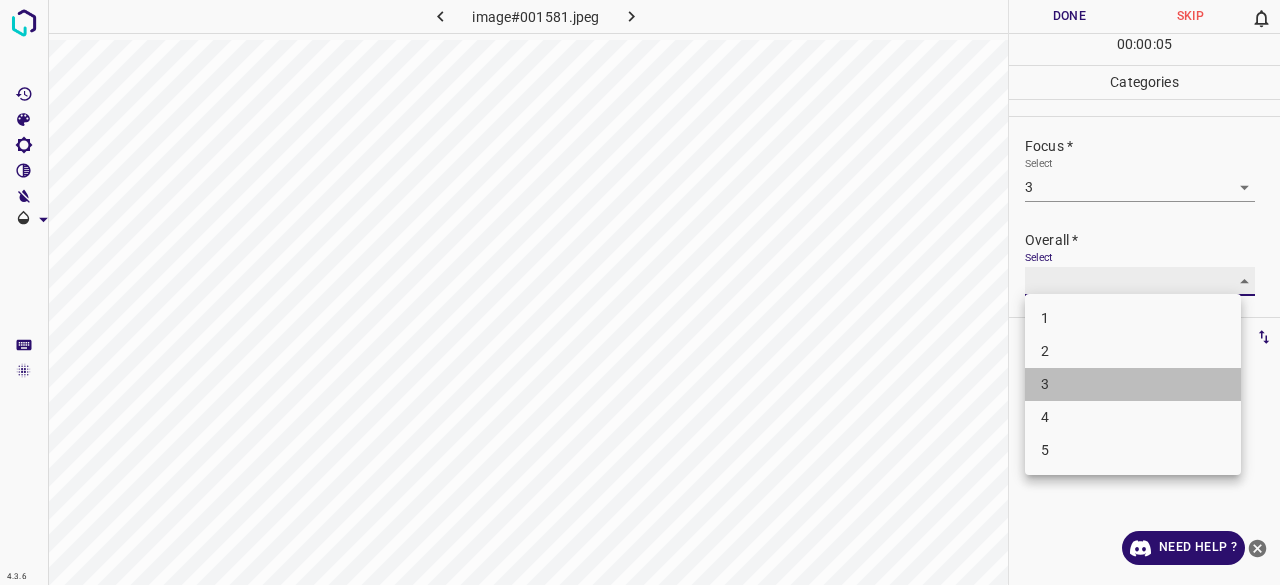 type on "3" 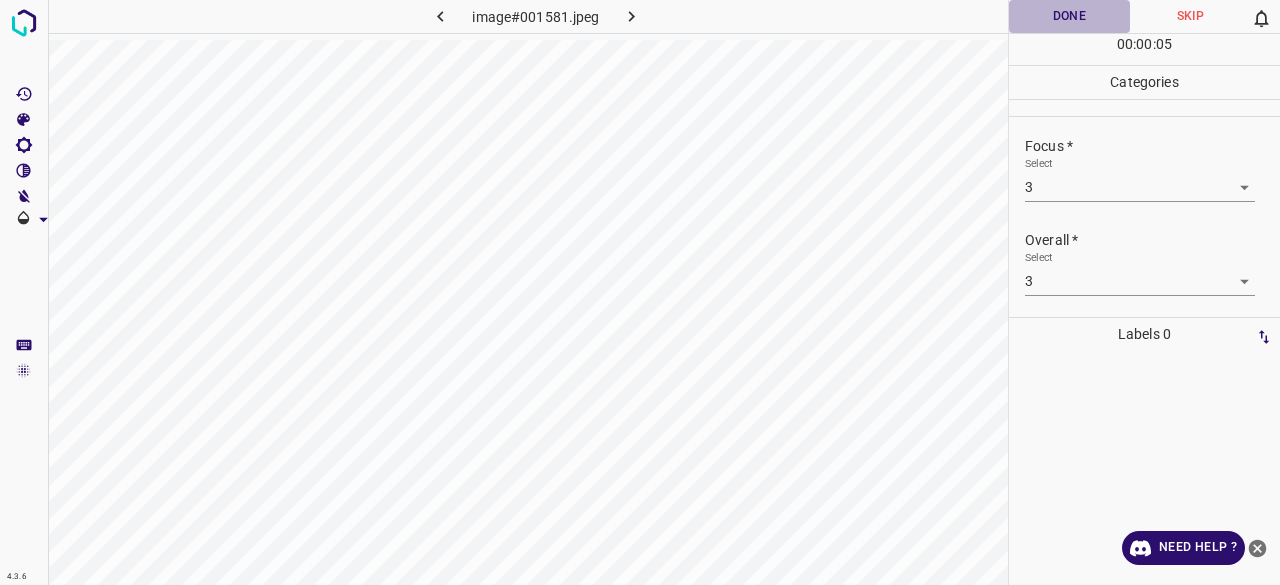 click on "Done" at bounding box center (1069, 16) 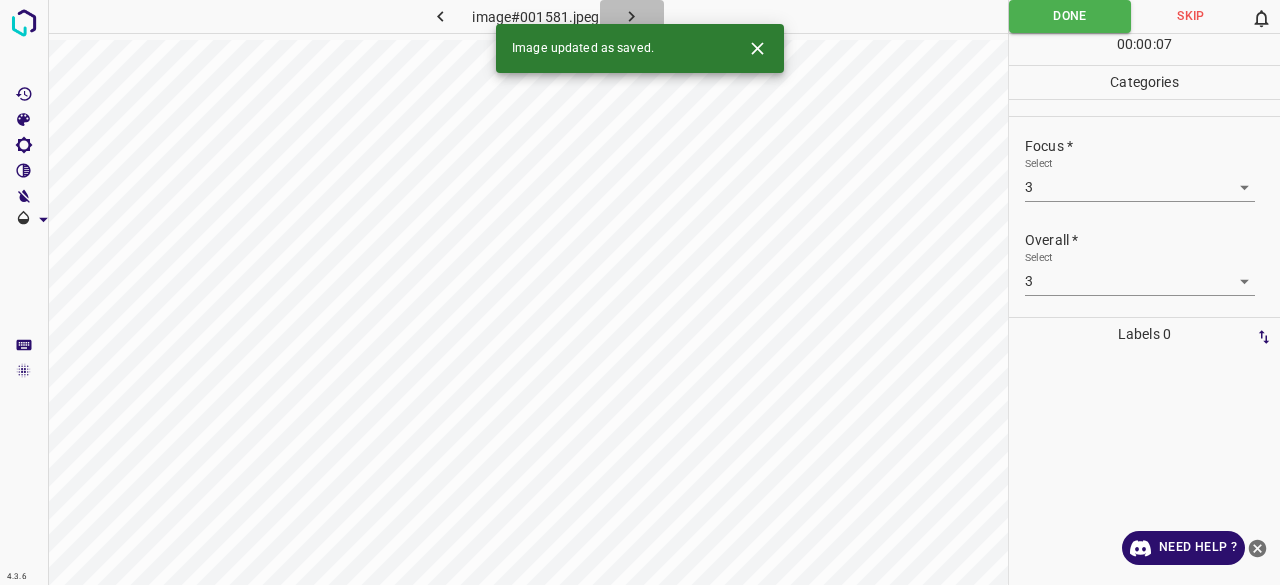click 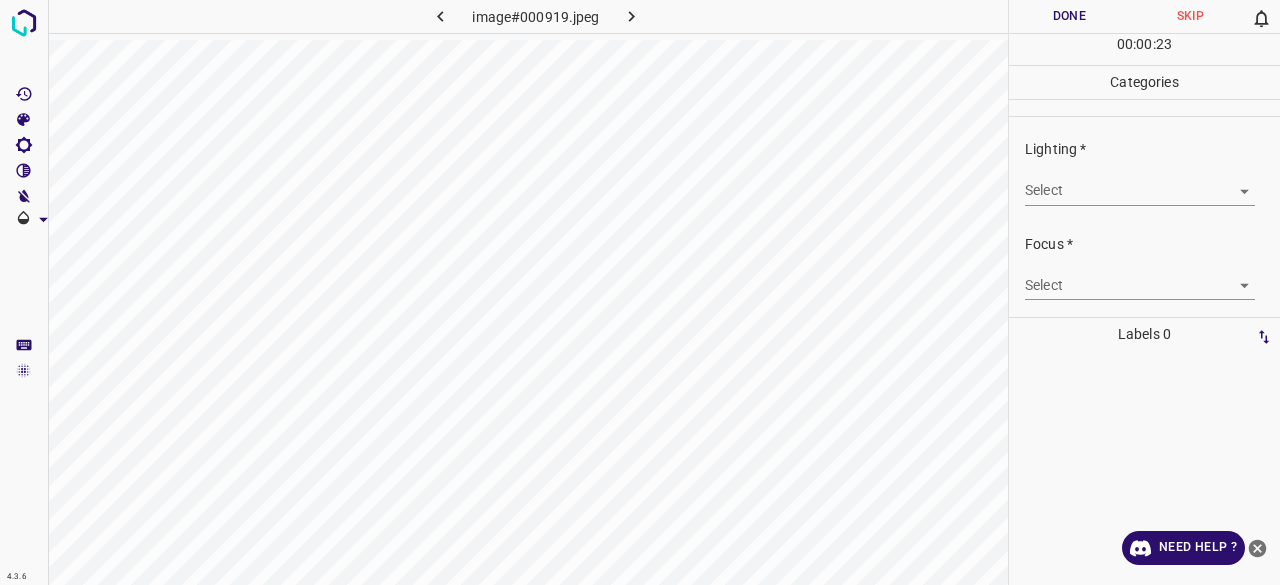 click on "Lighting *  Select ​" at bounding box center [1144, 172] 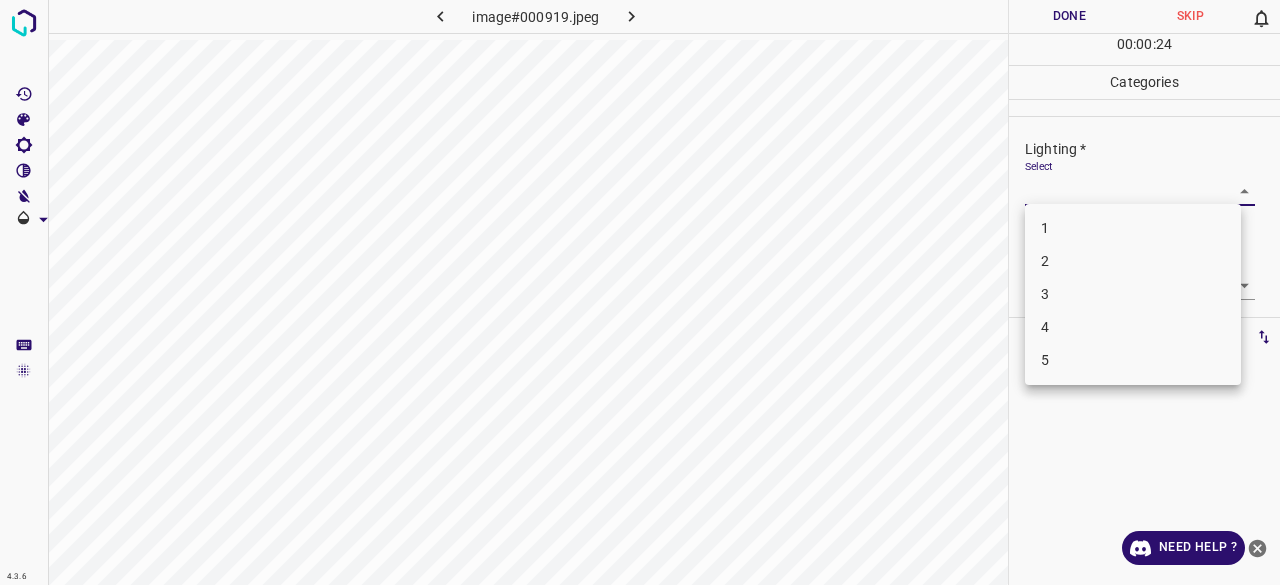 click on "3" at bounding box center [1133, 294] 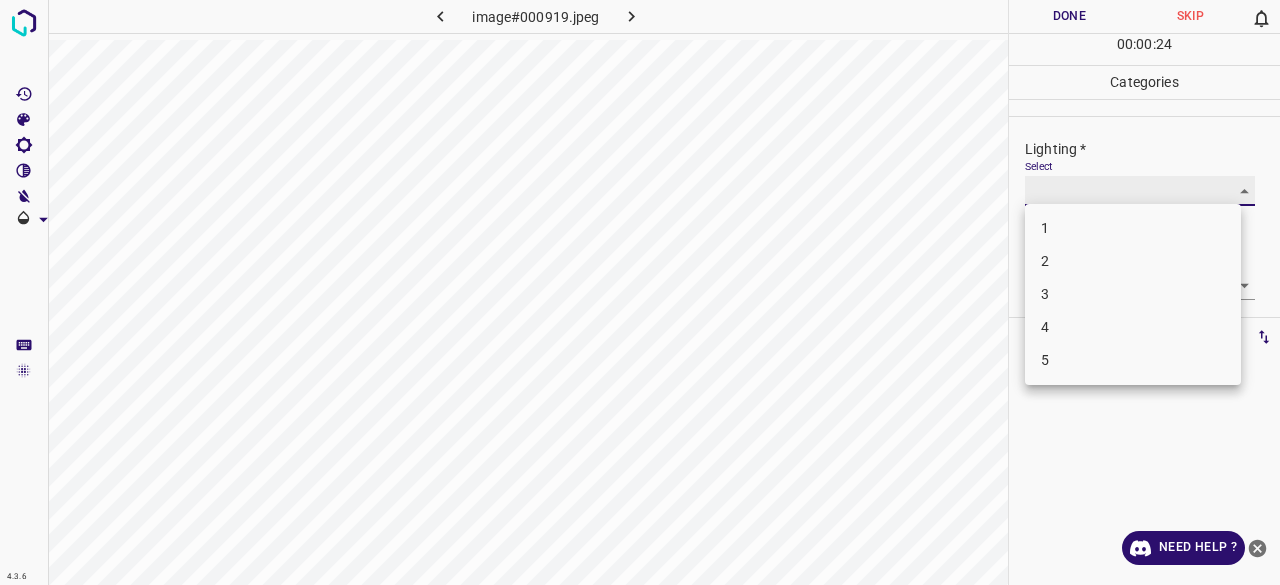 type on "3" 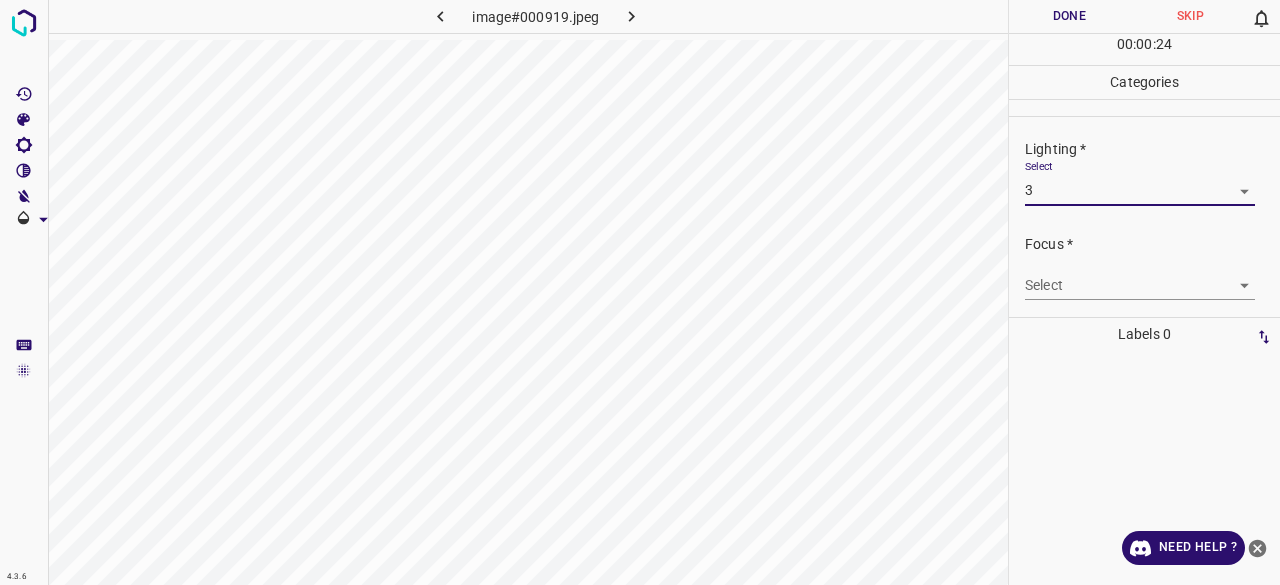 click on "4.3.6  image#000919.jpeg Done Skip 0 00   : 00   : 24   Categories Lighting *  Select 3 3 Focus *  Select ​ Overall *  Select ​ Labels   0 Categories 1 Lighting 2 Focus 3 Overall Tools Space Change between modes (Draw & Edit) I Auto labeling R Restore zoom M Zoom in N Zoom out Delete Delete selecte label Filters Z Restore filters X Saturation filter C Brightness filter V Contrast filter B Gray scale filter General O Download Need Help ? - Text - Hide - Delete" at bounding box center (640, 292) 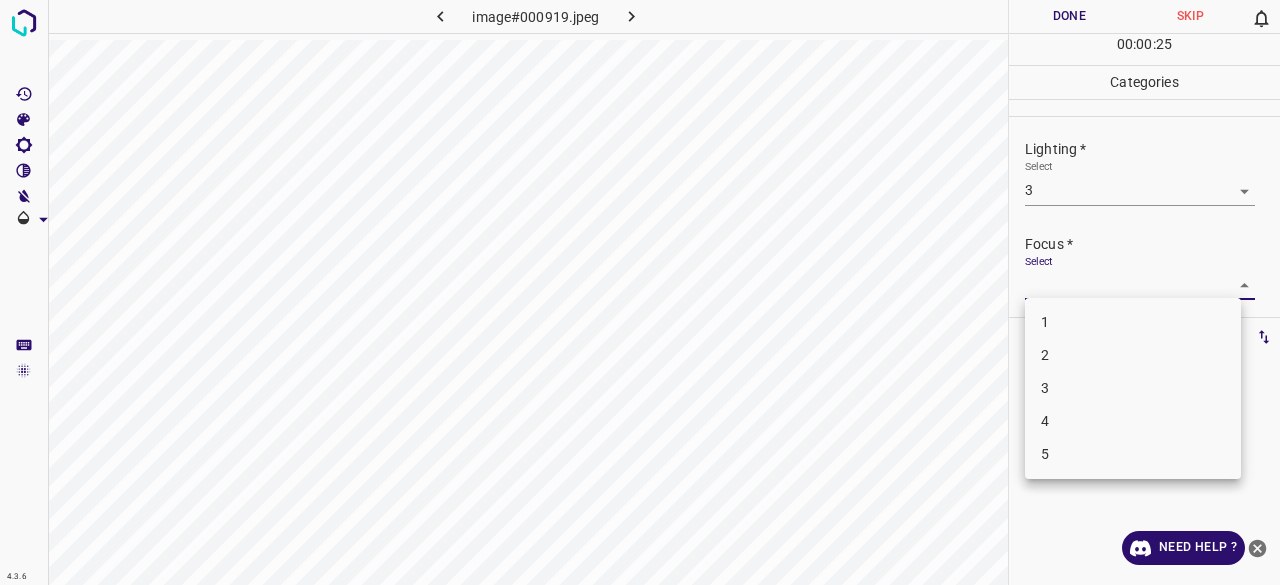click on "3" at bounding box center (1133, 388) 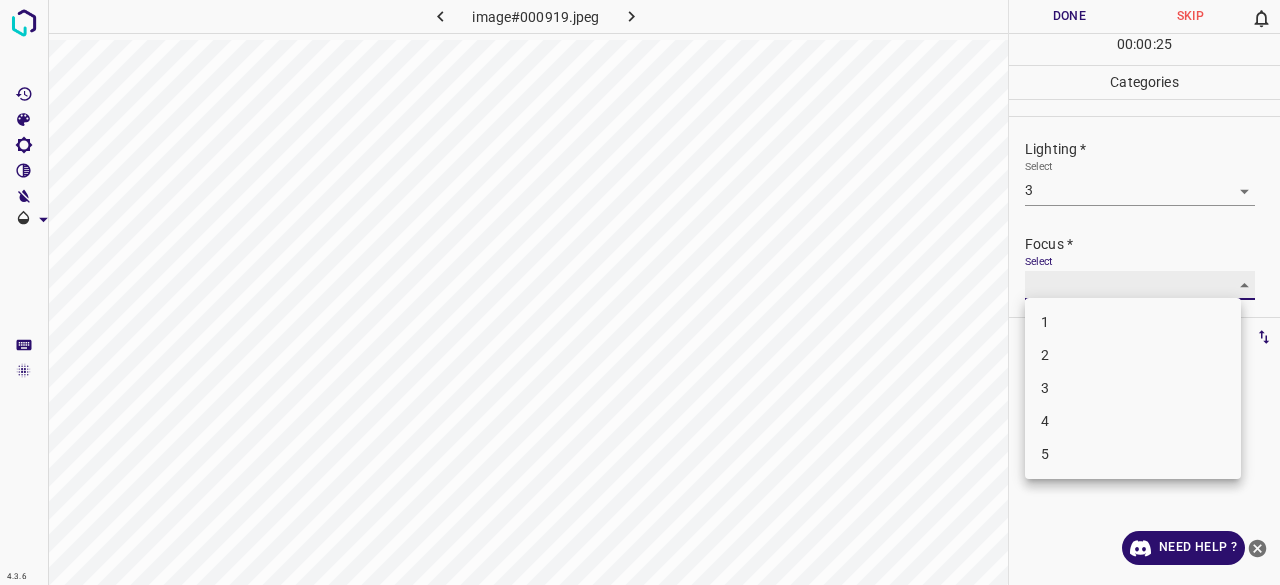 type on "3" 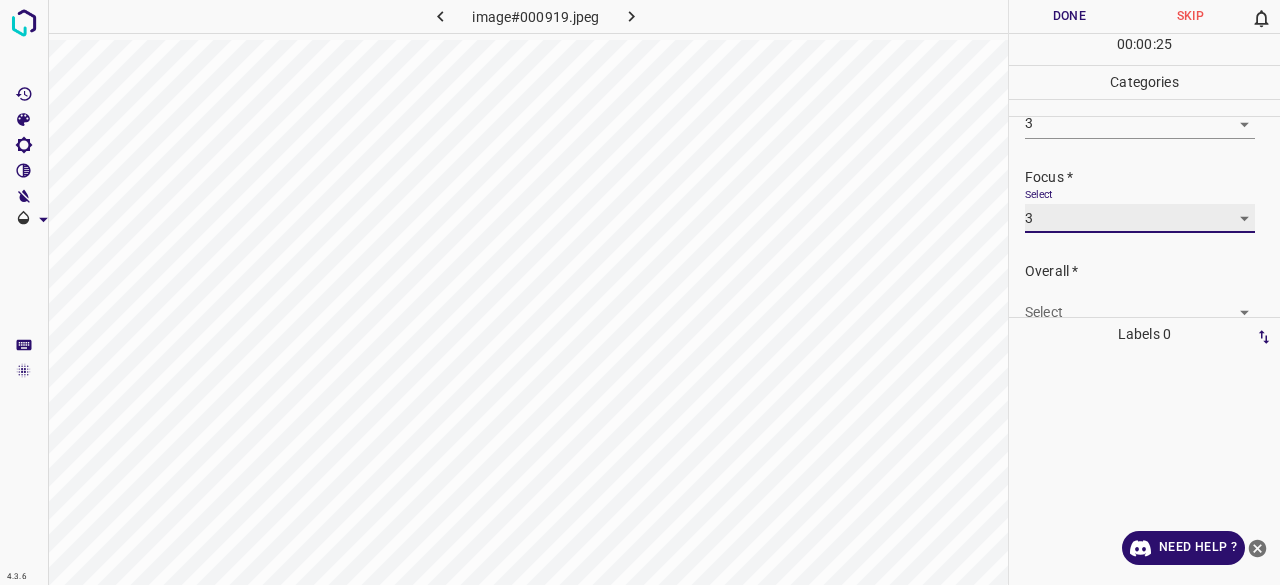 scroll, scrollTop: 98, scrollLeft: 0, axis: vertical 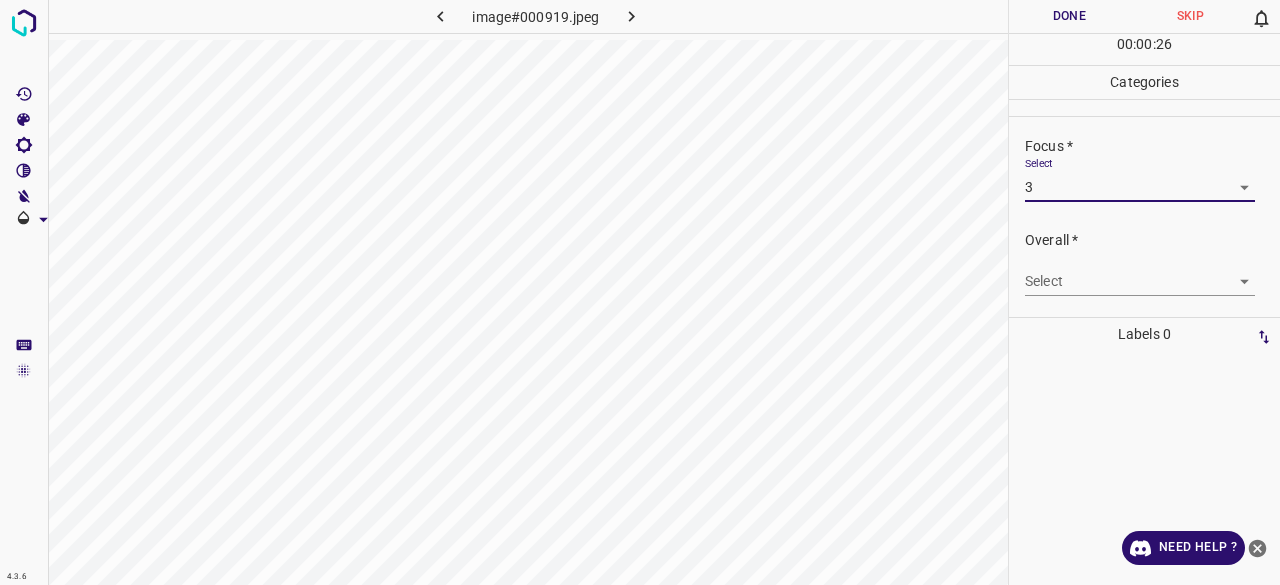 click on "4.3.6  image#000919.jpeg Done Skip 0 00   : 00   : 26   Categories Lighting *  Select 3 3 Focus *  Select 3 3 Overall *  Select ​ Labels   0 Categories 1 Lighting 2 Focus 3 Overall Tools Space Change between modes (Draw & Edit) I Auto labeling R Restore zoom M Zoom in N Zoom out Delete Delete selecte label Filters Z Restore filters X Saturation filter C Brightness filter V Contrast filter B Gray scale filter General O Download Need Help ? - Text - Hide - Delete" at bounding box center (640, 292) 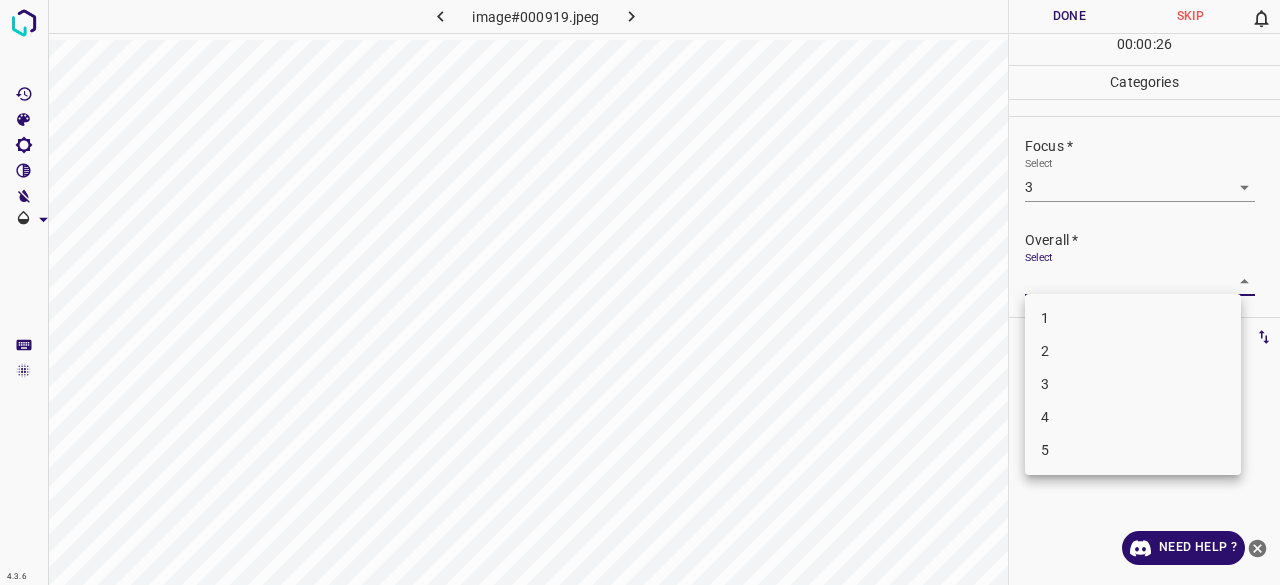 click on "3" at bounding box center [1133, 384] 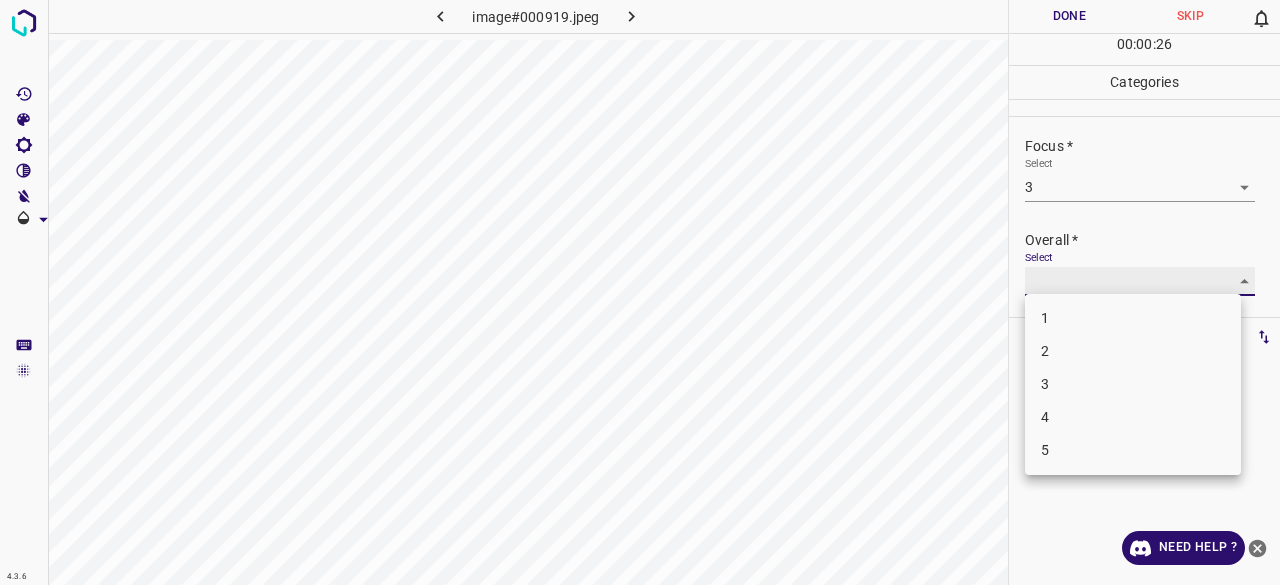 type on "3" 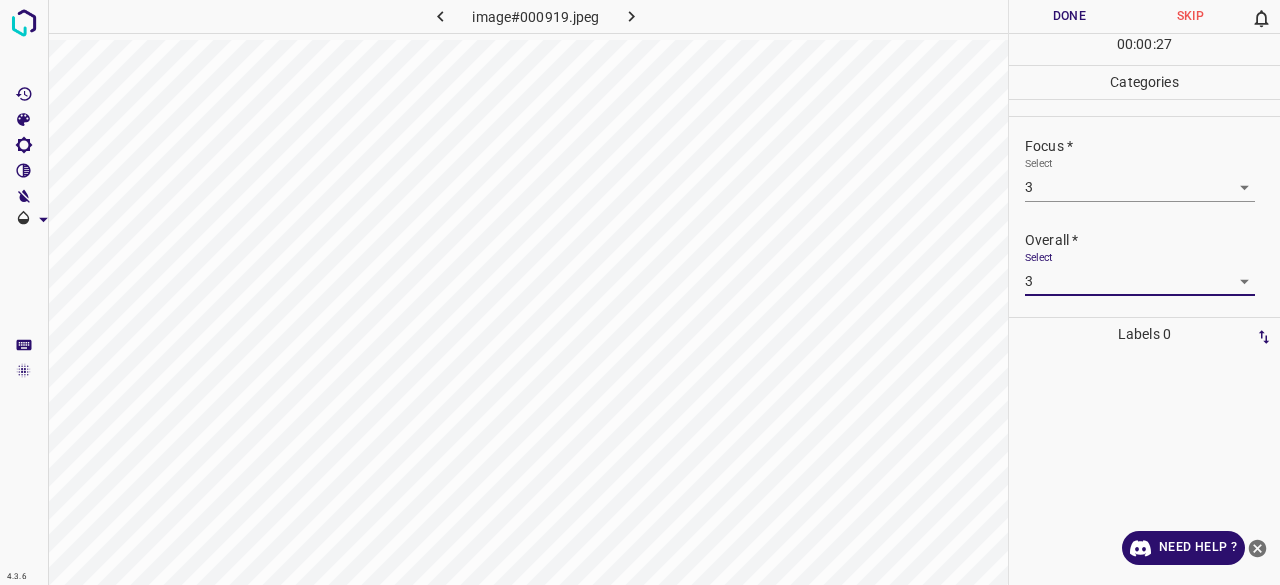 click on "Done" at bounding box center (1069, 16) 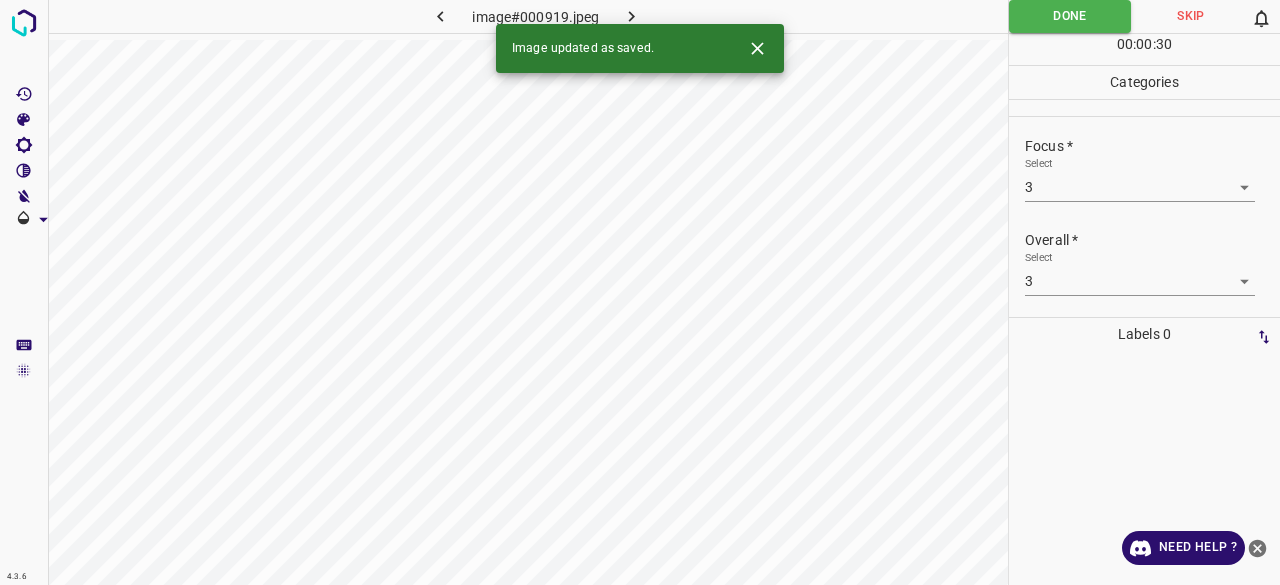 click at bounding box center (632, 16) 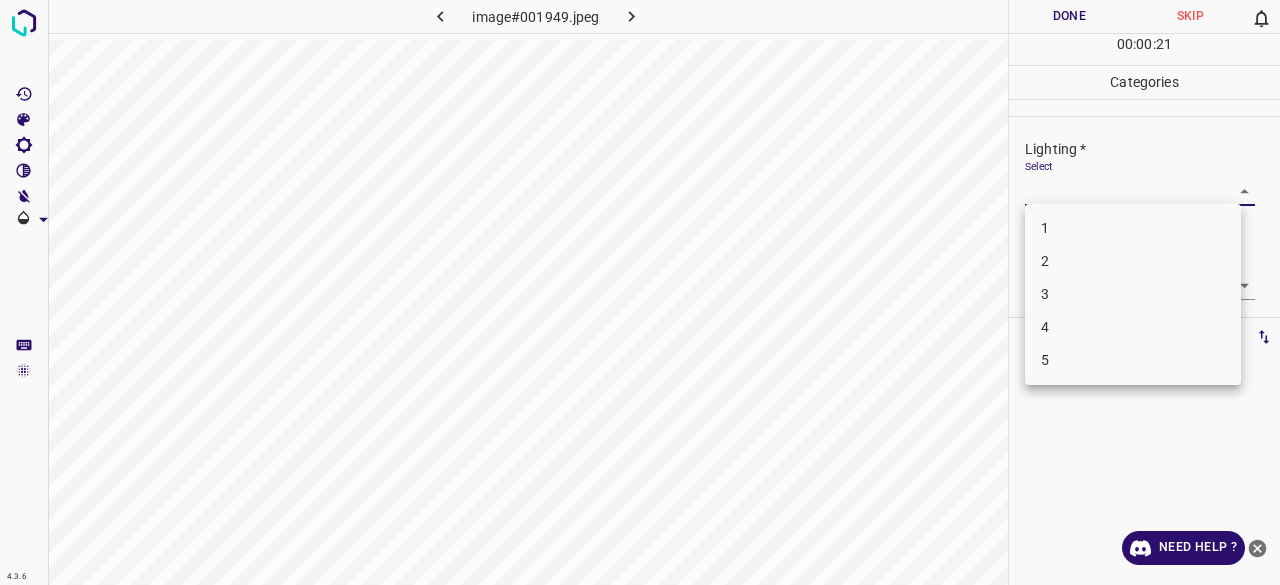 click on "4.3.6  image#001949.jpeg Done Skip 0 00   : 00   : 21   Categories Lighting *  Select ​ Focus *  Select ​ Overall *  Select ​ Labels   0 Categories 1 Lighting 2 Focus 3 Overall Tools Space Change between modes (Draw & Edit) I Auto labeling R Restore zoom M Zoom in N Zoom out Delete Delete selecte label Filters Z Restore filters X Saturation filter C Brightness filter V Contrast filter B Gray scale filter General O Download Need Help ? - Text - Hide - Delete 1 2 3 4 5" at bounding box center [640, 292] 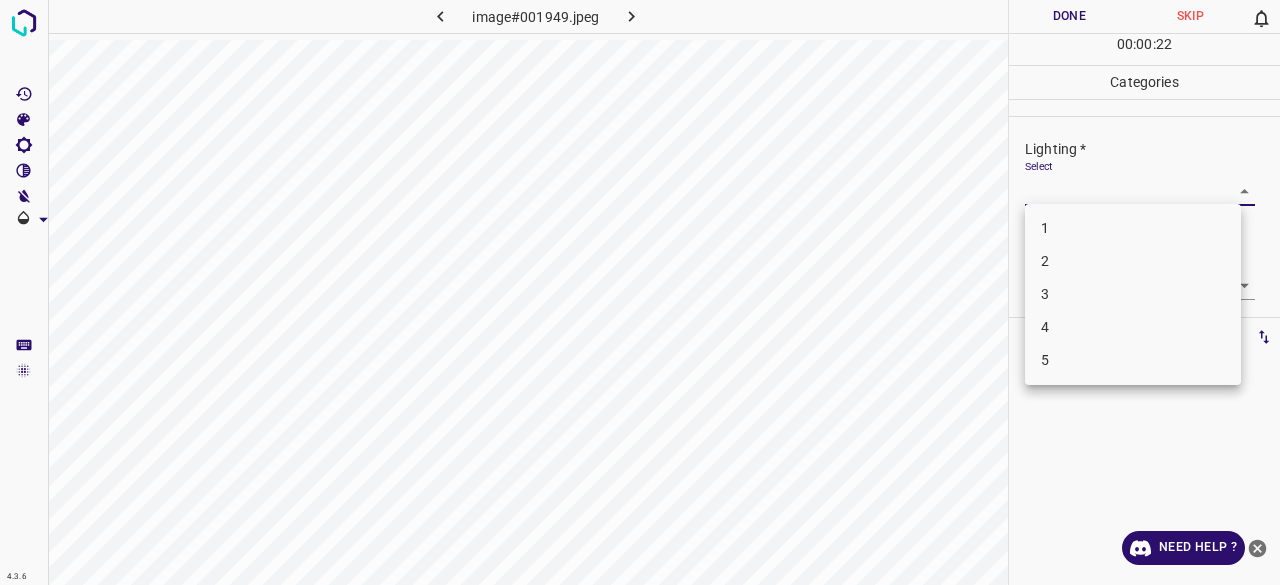 click on "3" at bounding box center [1133, 294] 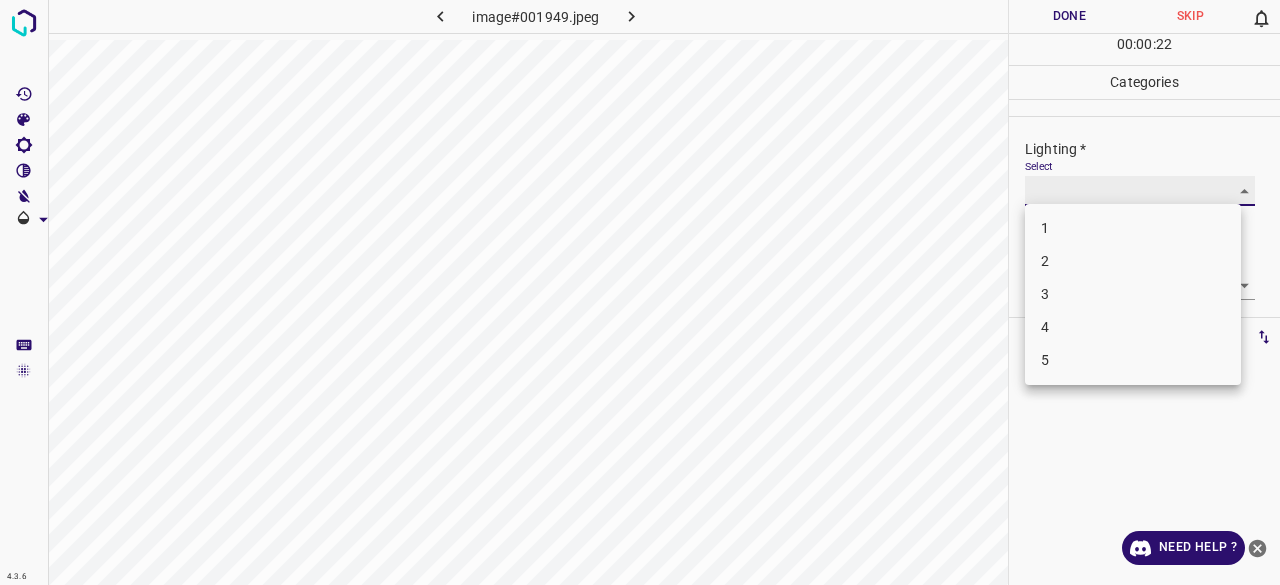 type on "3" 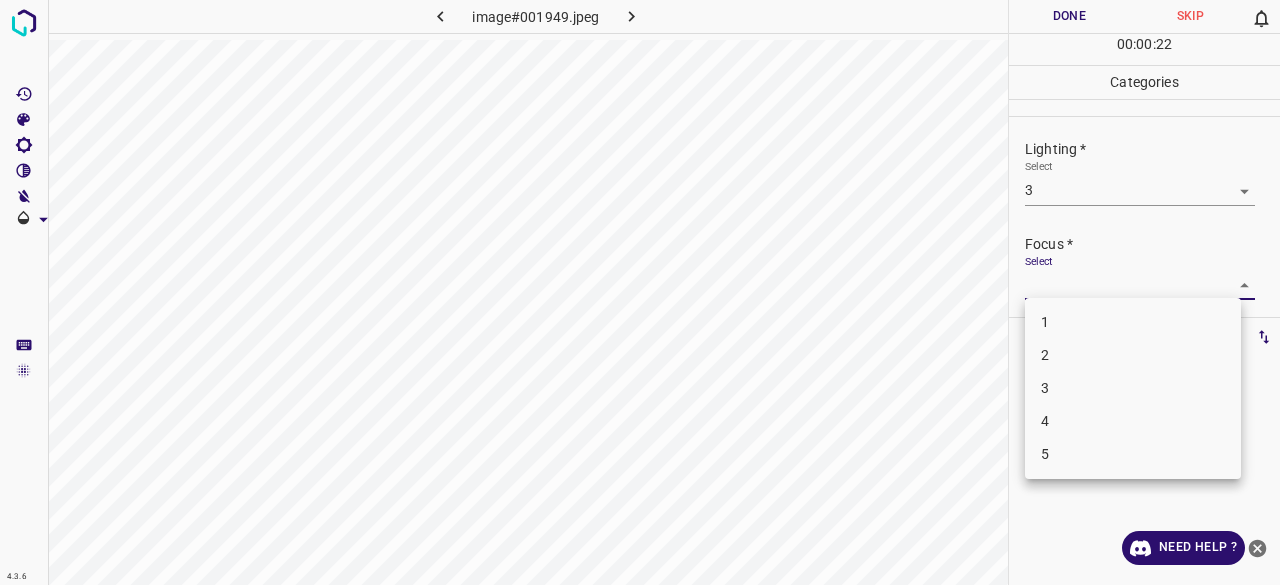 click on "4.3.6  image#001949.jpeg Done Skip 0 00   : 00   : 22   Categories Lighting *  Select 3 3 Focus *  Select ​ Overall *  Select ​ Labels   0 Categories 1 Lighting 2 Focus 3 Overall Tools Space Change between modes (Draw & Edit) I Auto labeling R Restore zoom M Zoom in N Zoom out Delete Delete selecte label Filters Z Restore filters X Saturation filter C Brightness filter V Contrast filter B Gray scale filter General O Download Need Help ? - Text - Hide - Delete 1 2 3 4 5" at bounding box center (640, 292) 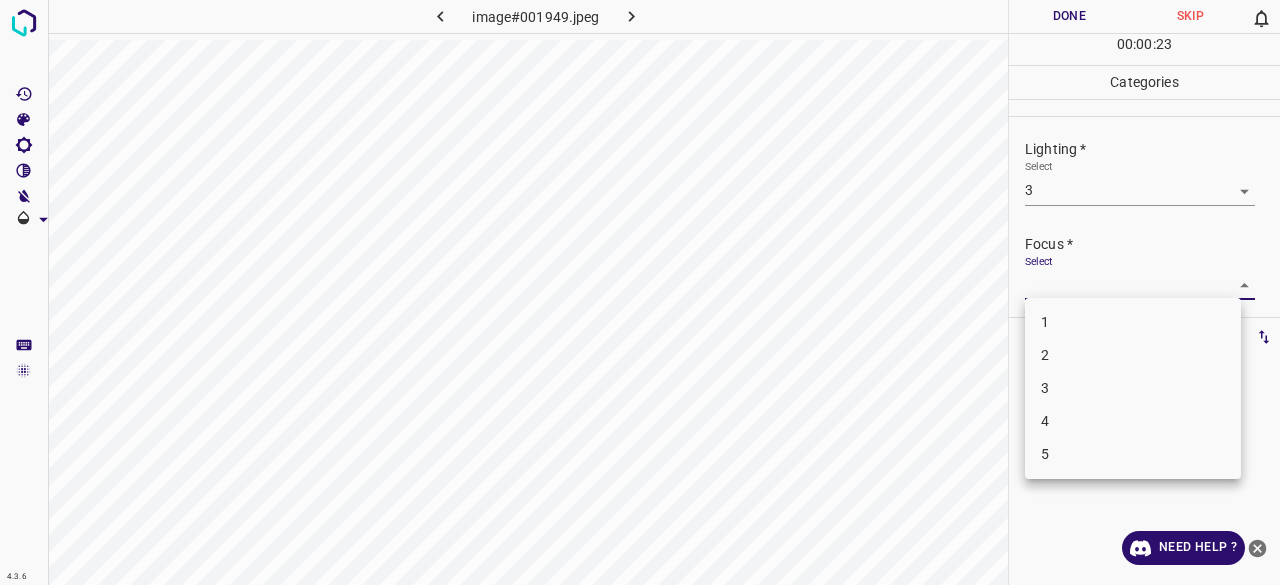 click at bounding box center [640, 292] 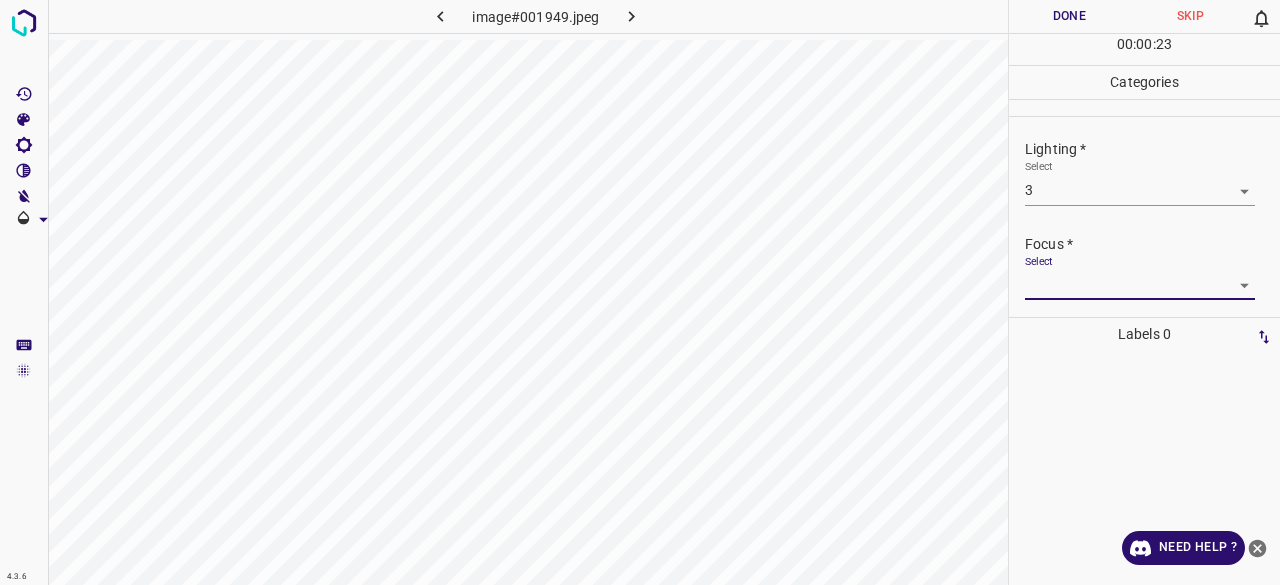 click on "Select ​" at bounding box center [1140, 277] 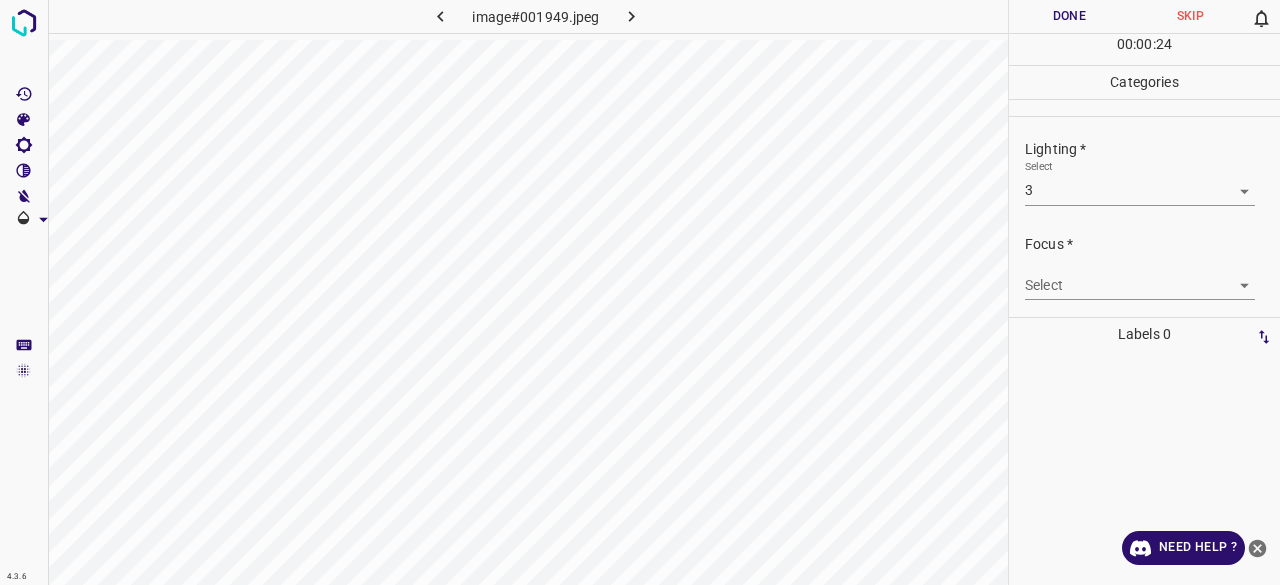 click on "4.3.6  image#001949.jpeg Done Skip 0 00   : 00   : 24   Categories Lighting *  Select 3 3 Focus *  Select ​ Overall *  Select ​ Labels   0 Categories 1 Lighting 2 Focus 3 Overall Tools Space Change between modes (Draw & Edit) I Auto labeling R Restore zoom M Zoom in N Zoom out Delete Delete selecte label Filters Z Restore filters X Saturation filter C Brightness filter V Contrast filter B Gray scale filter General O Download Need Help ? - Text - Hide - Delete" at bounding box center [640, 292] 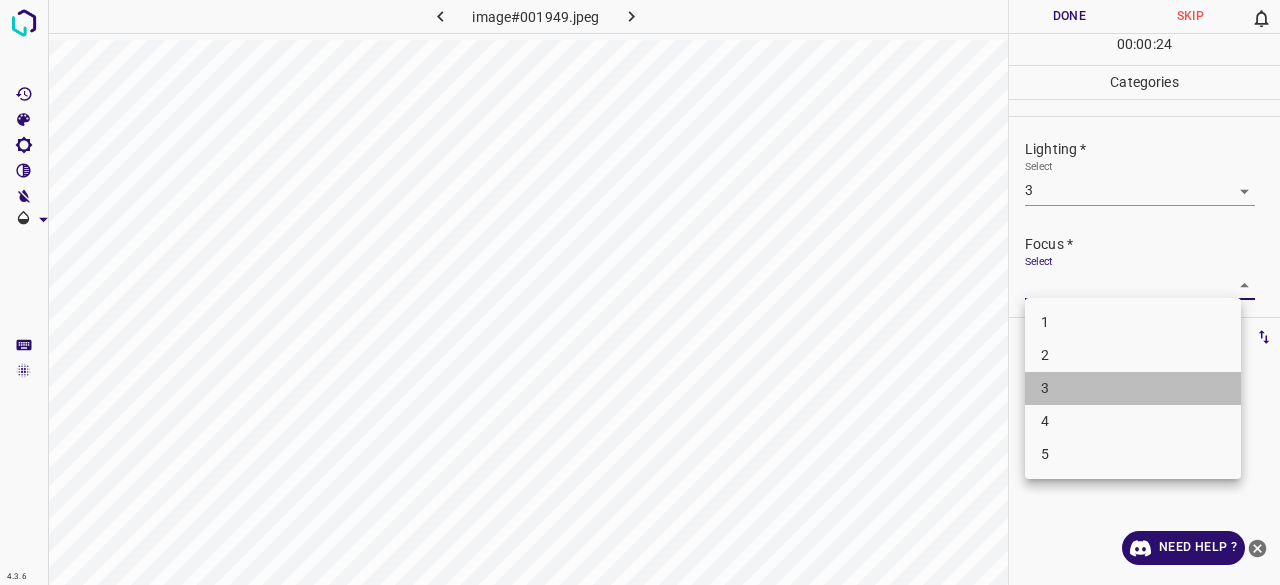 click on "3" at bounding box center (1133, 388) 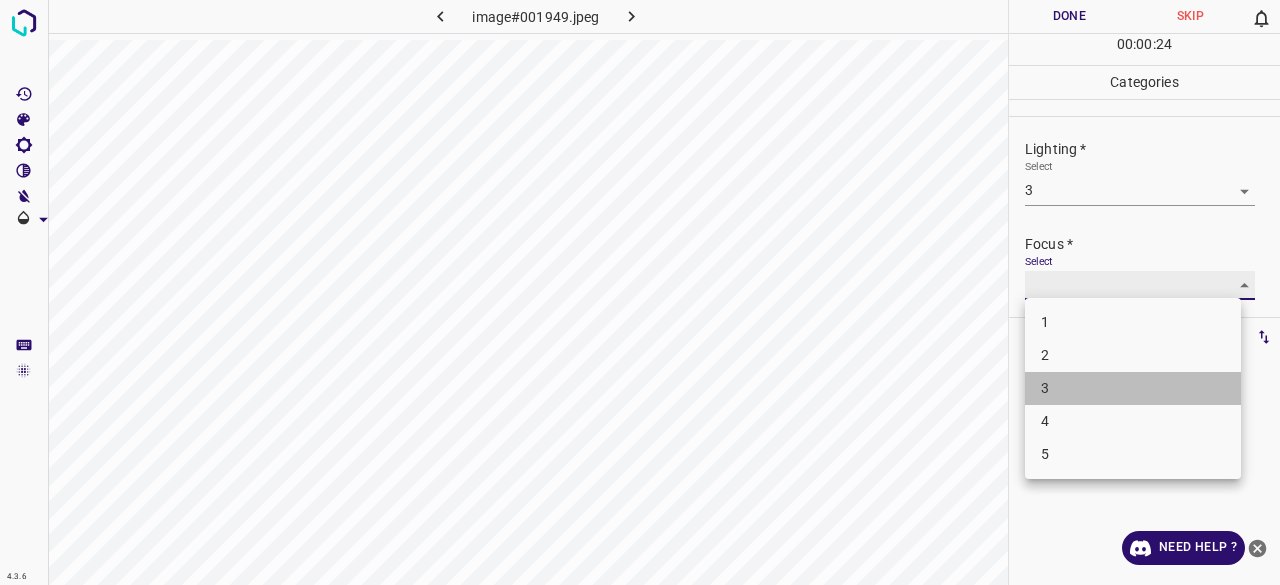 type on "3" 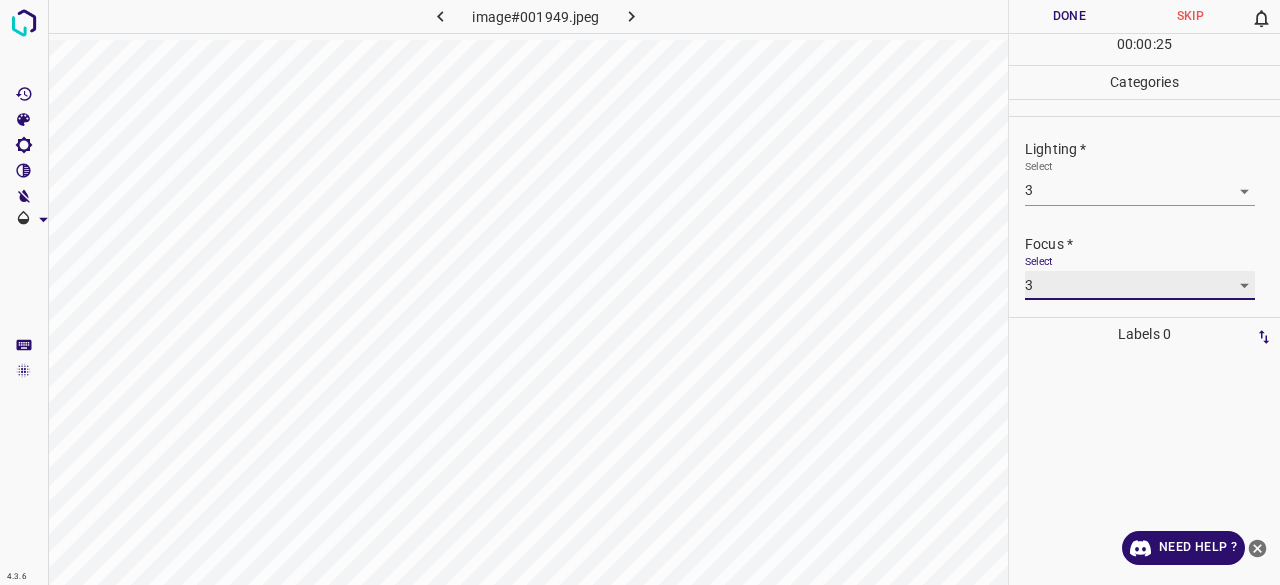 scroll, scrollTop: 98, scrollLeft: 0, axis: vertical 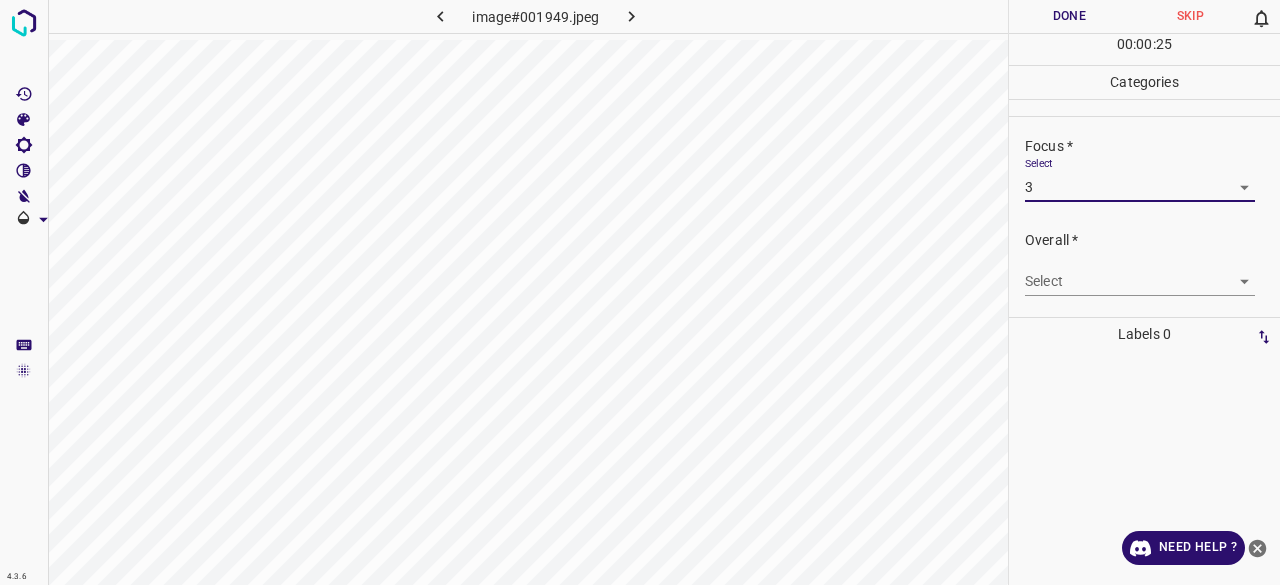 click on "4.3.6  image#001949.jpeg Done Skip 0 00   : 00   : 25   Categories Lighting *  Select 3 3 Focus *  Select 3 3 Overall *  Select ​ Labels   0 Categories 1 Lighting 2 Focus 3 Overall Tools Space Change between modes (Draw & Edit) I Auto labeling R Restore zoom M Zoom in N Zoom out Delete Delete selecte label Filters Z Restore filters X Saturation filter C Brightness filter V Contrast filter B Gray scale filter General O Download Need Help ? - Text - Hide - Delete" at bounding box center [640, 292] 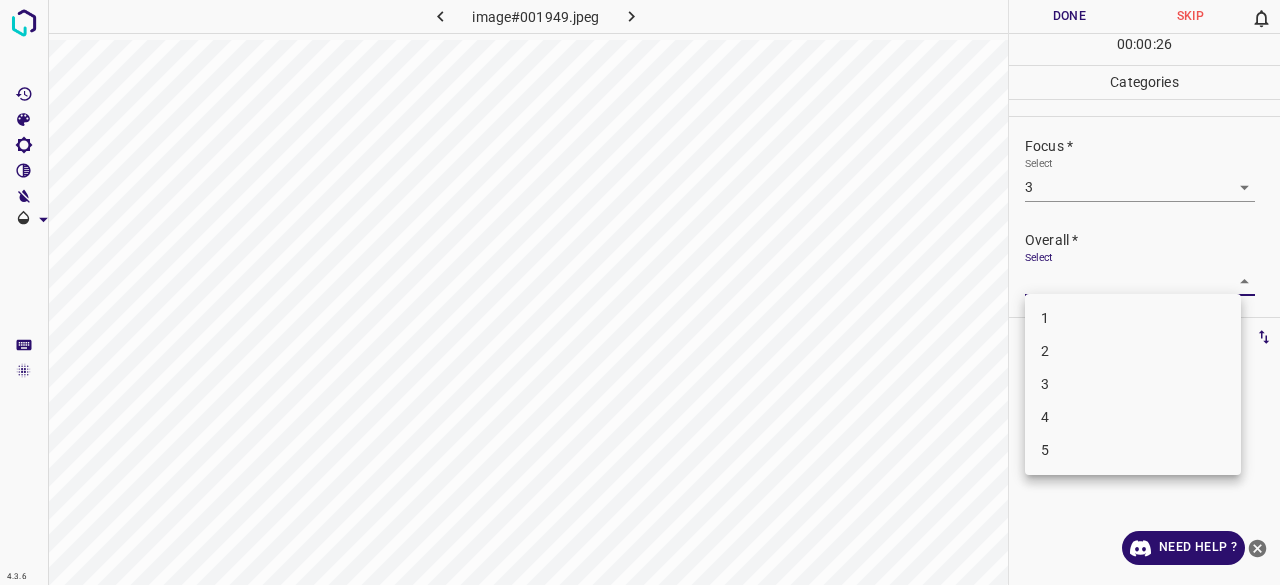 click on "3" at bounding box center (1133, 384) 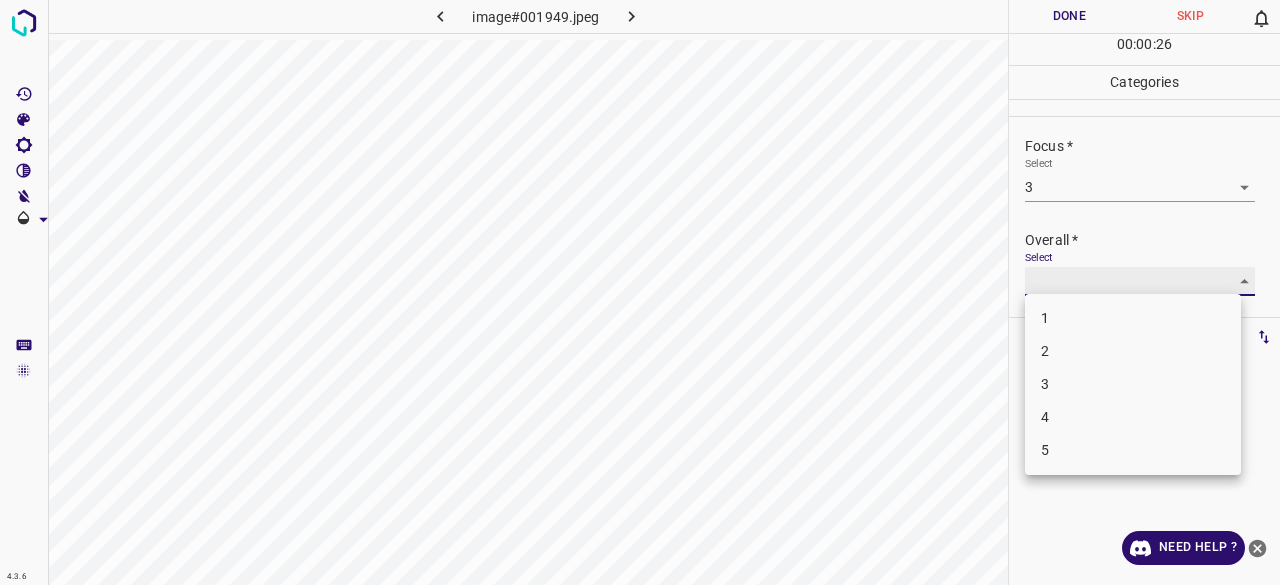 type on "3" 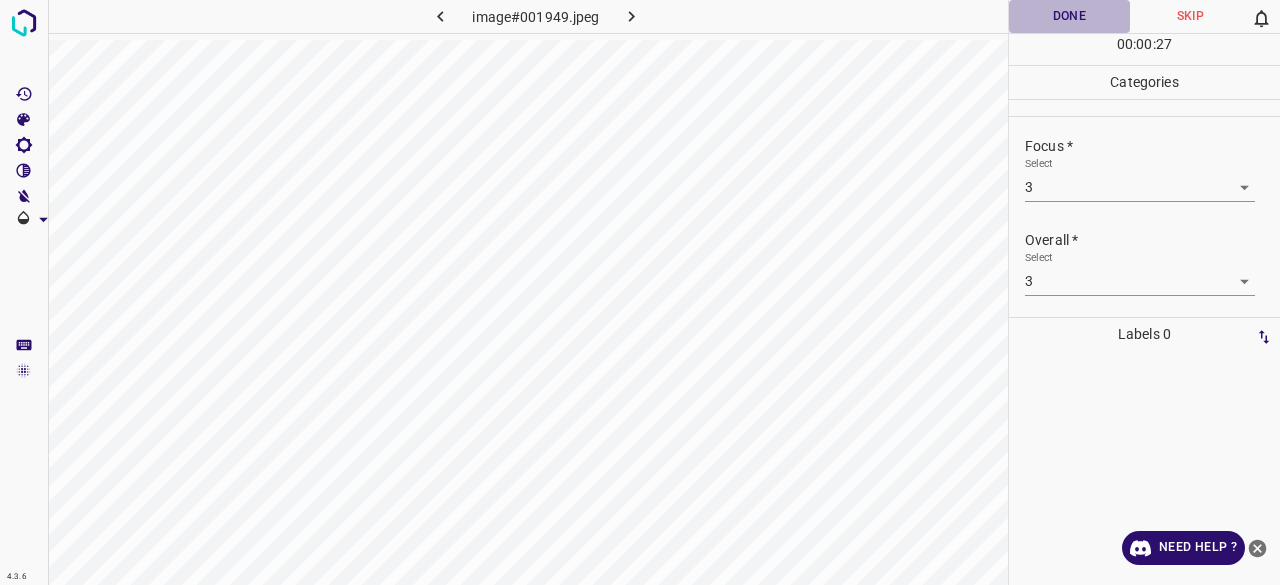 click on "Done" at bounding box center [1069, 16] 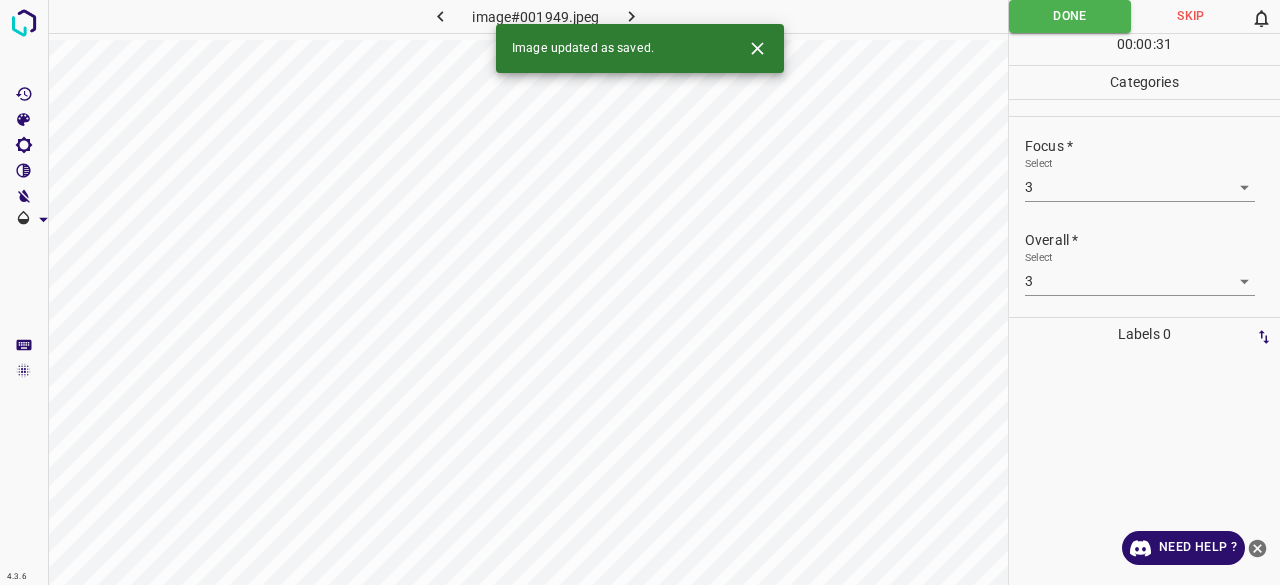 click 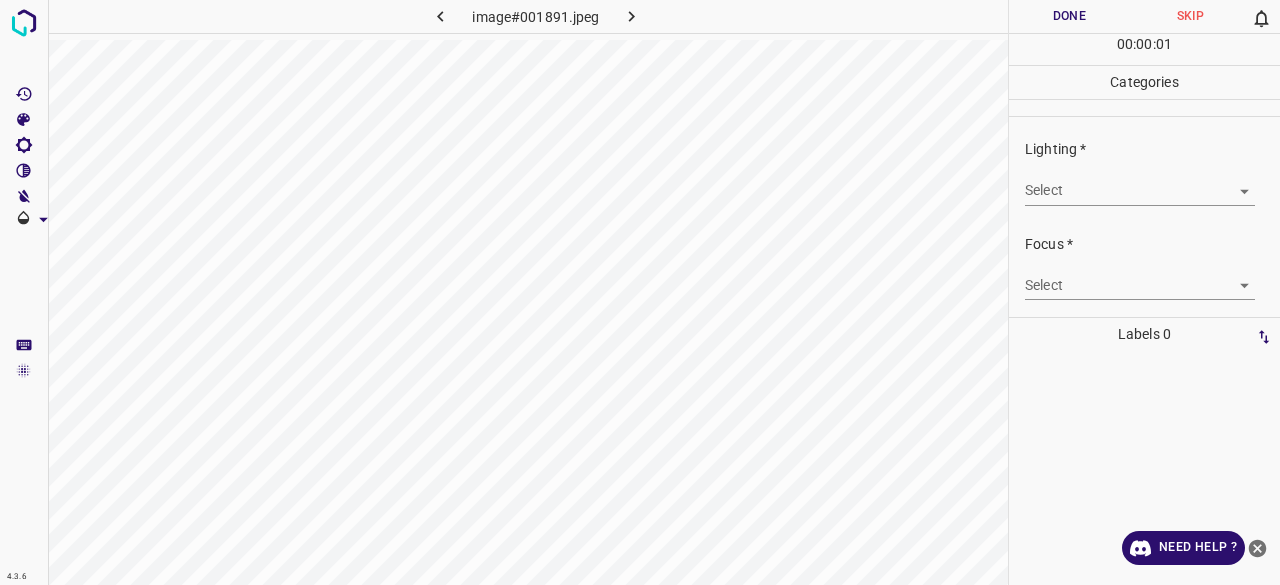 click on "4.3.6  image#001891.jpeg Done Skip 0 00   : 00   : 01   Categories Lighting *  Select ​ Focus *  Select ​ Overall *  Select ​ Labels   0 Categories 1 Lighting 2 Focus 3 Overall Tools Space Change between modes (Draw & Edit) I Auto labeling R Restore zoom M Zoom in N Zoom out Delete Delete selecte label Filters Z Restore filters X Saturation filter C Brightness filter V Contrast filter B Gray scale filter General O Download Need Help ? - Text - Hide - Delete" at bounding box center [640, 292] 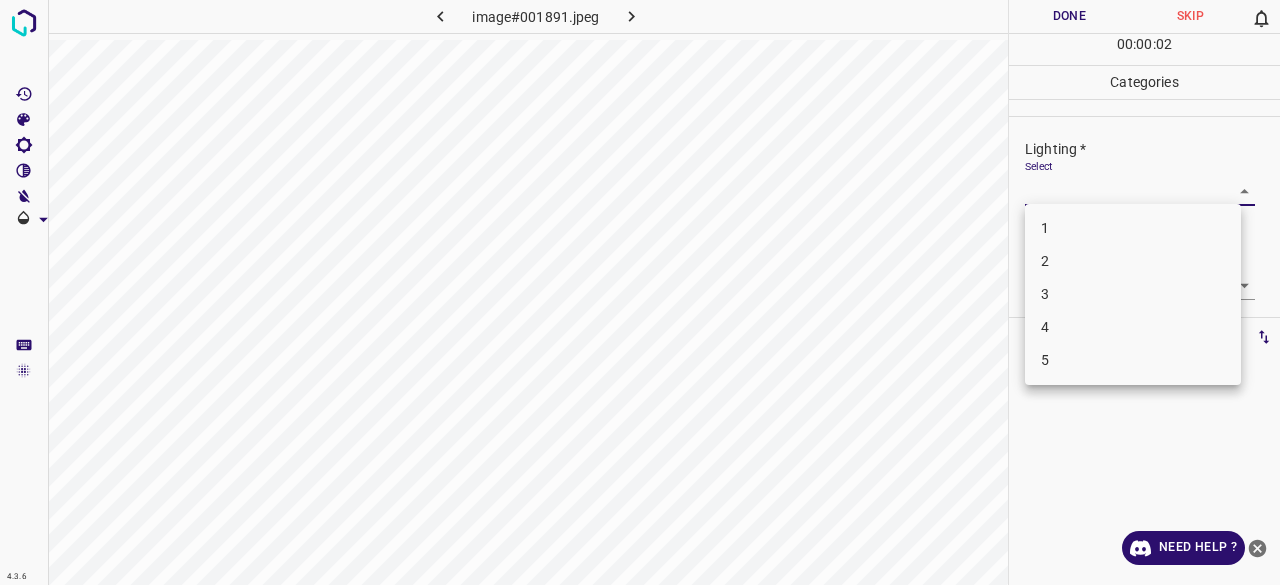 click on "3" at bounding box center (1133, 294) 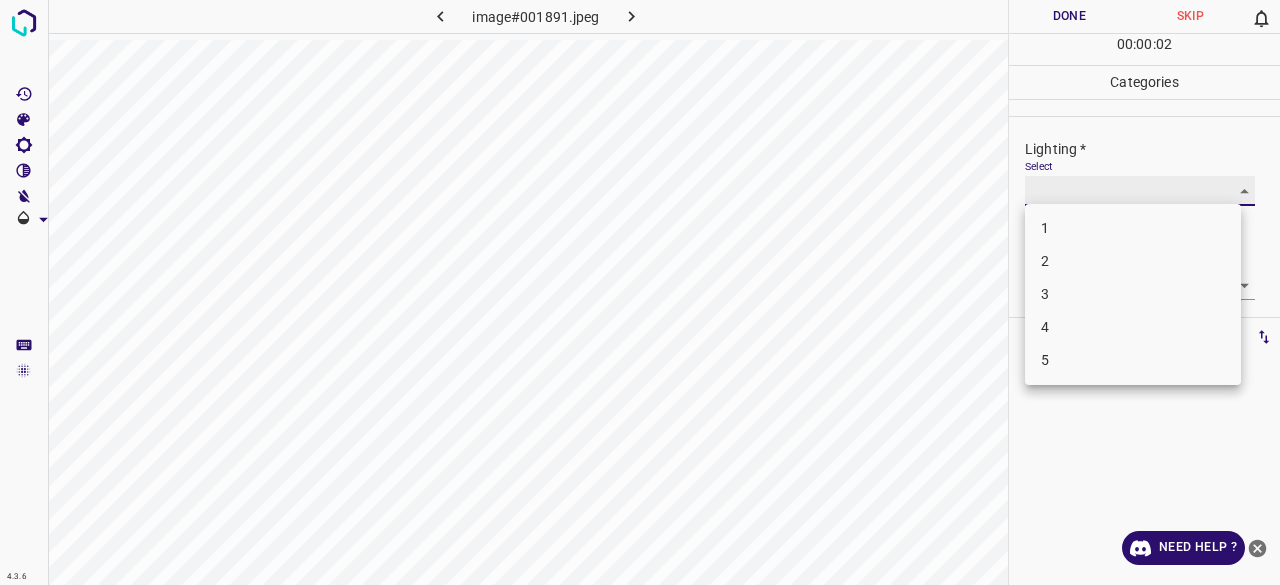 type on "3" 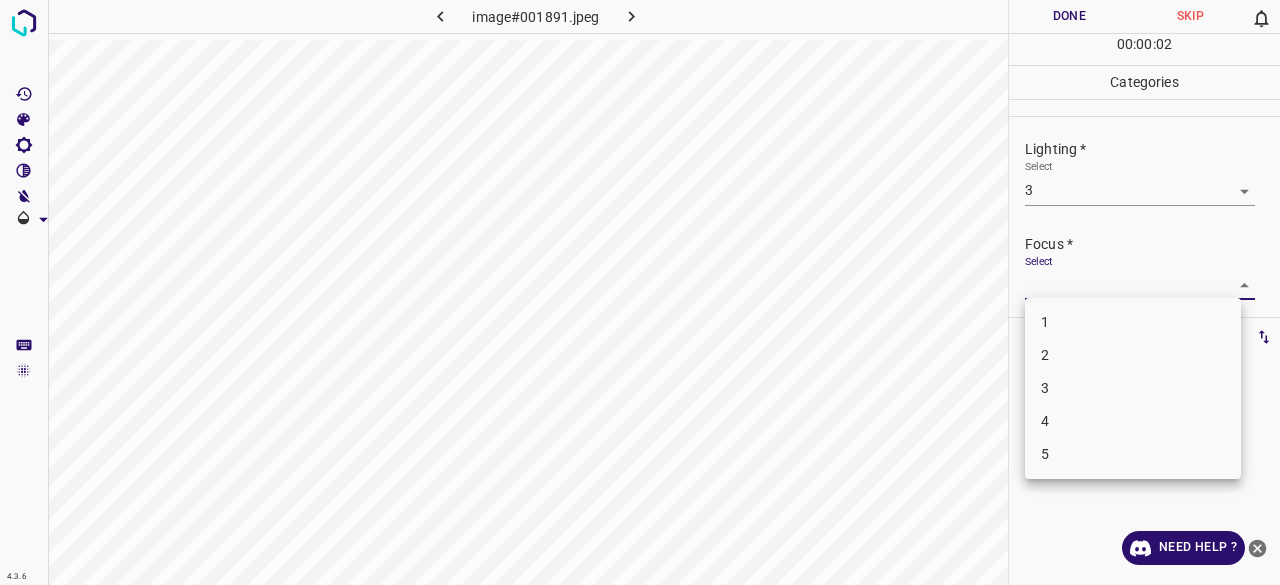 click on "4.3.6  image#001891.jpeg Done Skip 0 00   : 00   : 02   Categories Lighting *  Select 3 3 Focus *  Select ​ Overall *  Select ​ Labels   0 Categories 1 Lighting 2 Focus 3 Overall Tools Space Change between modes (Draw & Edit) I Auto labeling R Restore zoom M Zoom in N Zoom out Delete Delete selecte label Filters Z Restore filters X Saturation filter C Brightness filter V Contrast filter B Gray scale filter General O Download Need Help ? - Text - Hide - Delete 1 2 3 4 5" at bounding box center [640, 292] 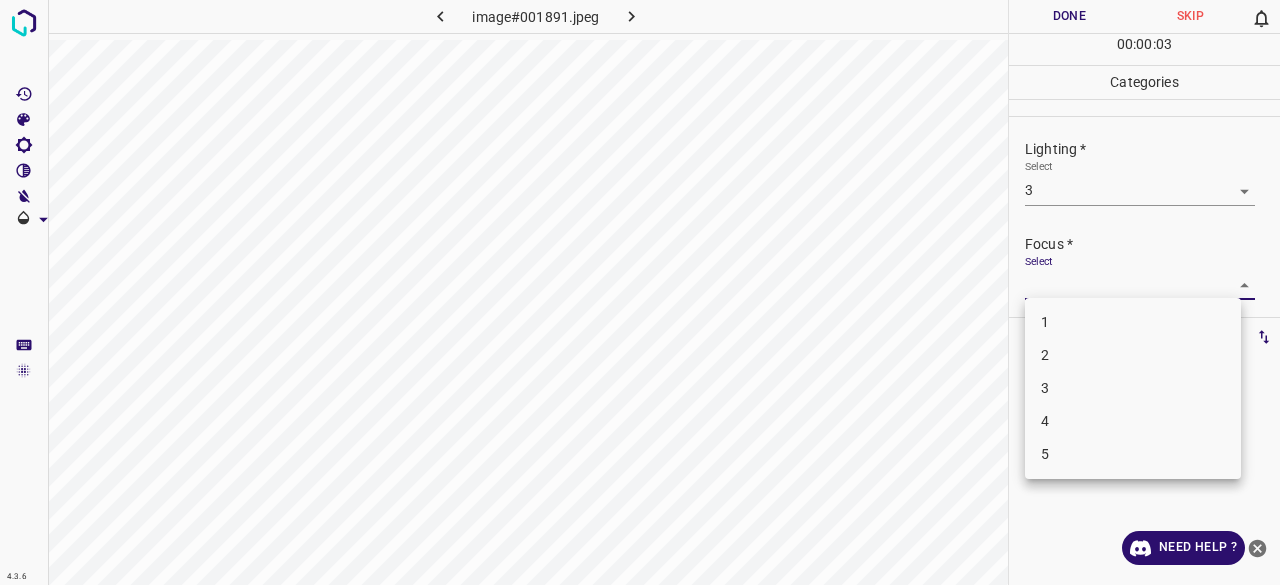 click on "3" at bounding box center (1133, 388) 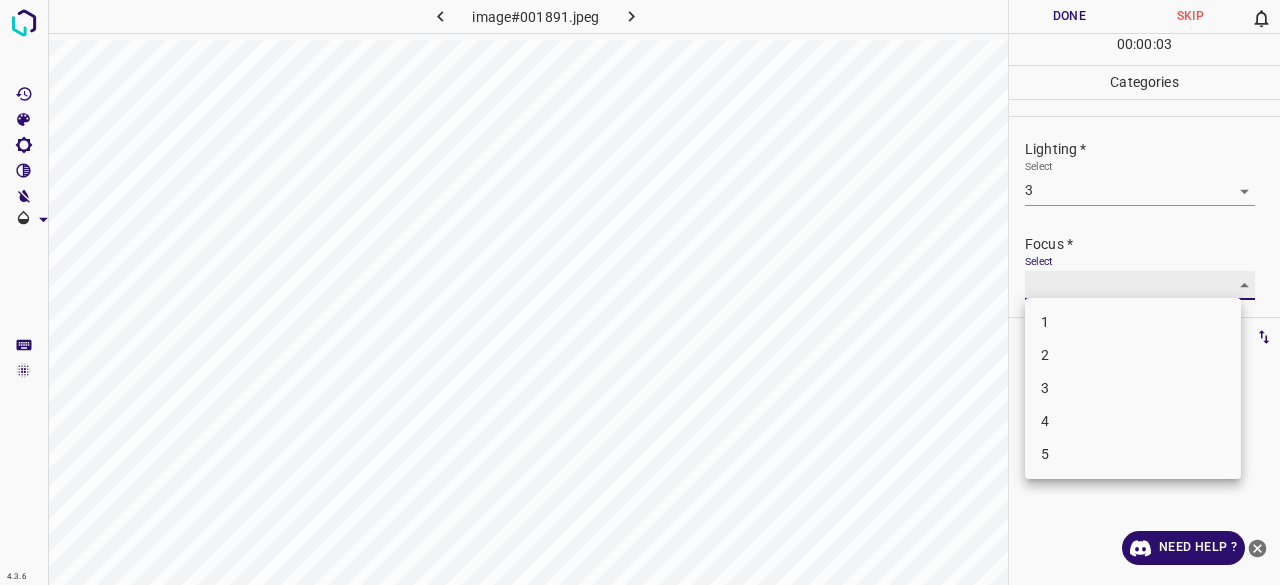 type on "3" 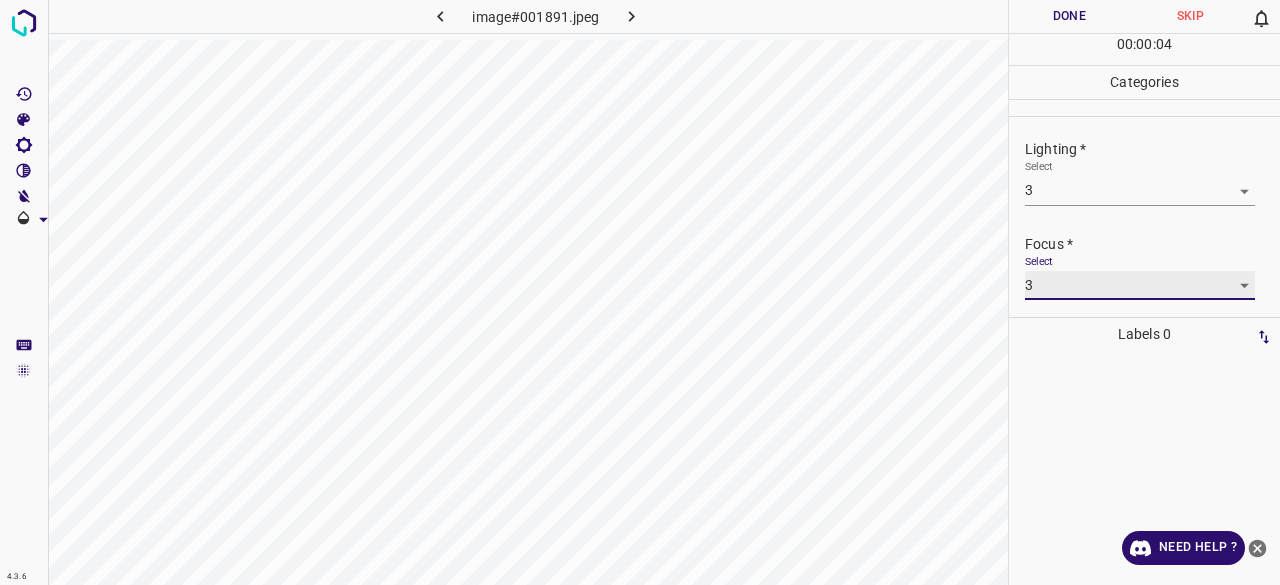 scroll, scrollTop: 98, scrollLeft: 0, axis: vertical 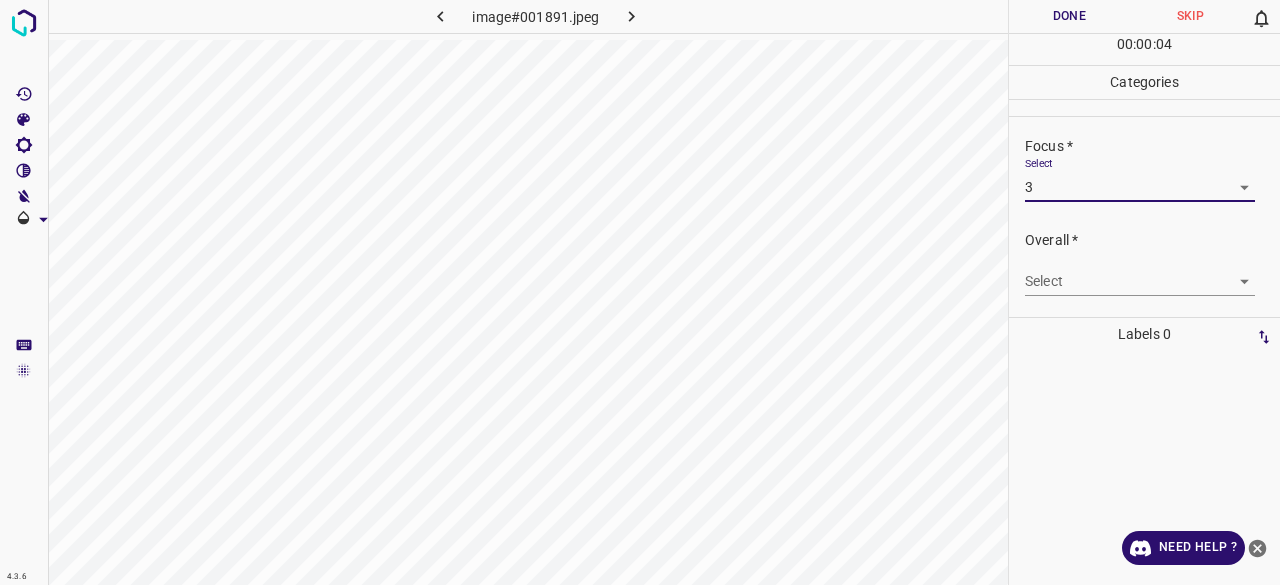 click on "4.3.6  image#001891.jpeg Done Skip 0 00   : 00   : 04   Categories Lighting *  Select 3 3 Focus *  Select 3 3 Overall *  Select ​ Labels   0 Categories 1 Lighting 2 Focus 3 Overall Tools Space Change between modes (Draw & Edit) I Auto labeling R Restore zoom M Zoom in N Zoom out Delete Delete selecte label Filters Z Restore filters X Saturation filter C Brightness filter V Contrast filter B Gray scale filter General O Download Need Help ? - Text - Hide - Delete" at bounding box center (640, 292) 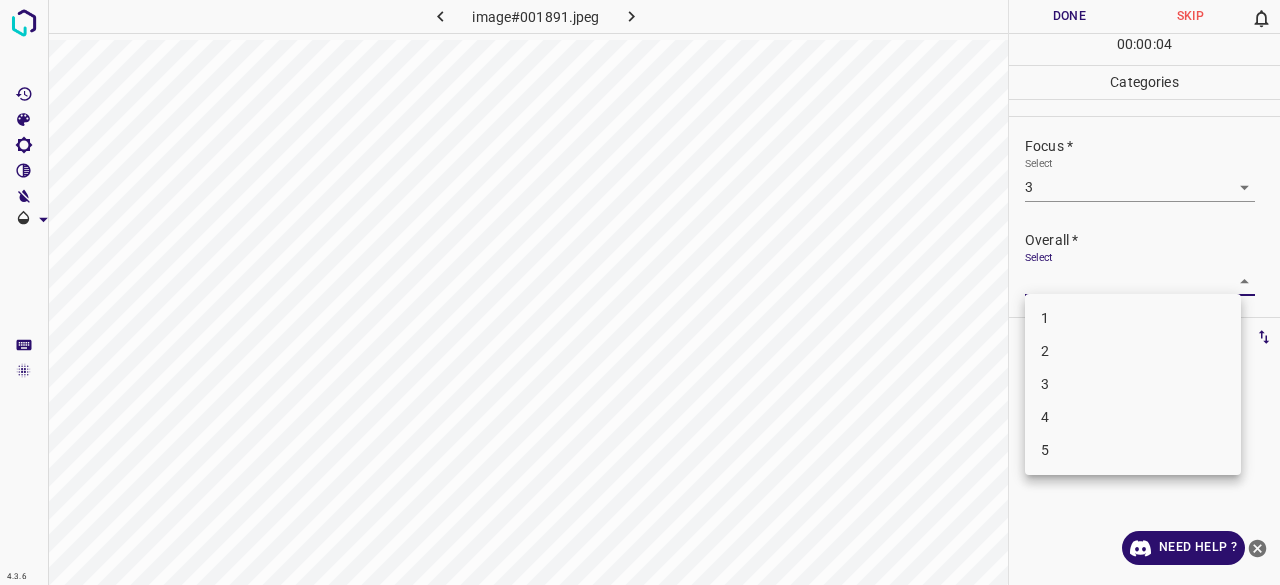click on "3" at bounding box center (1133, 384) 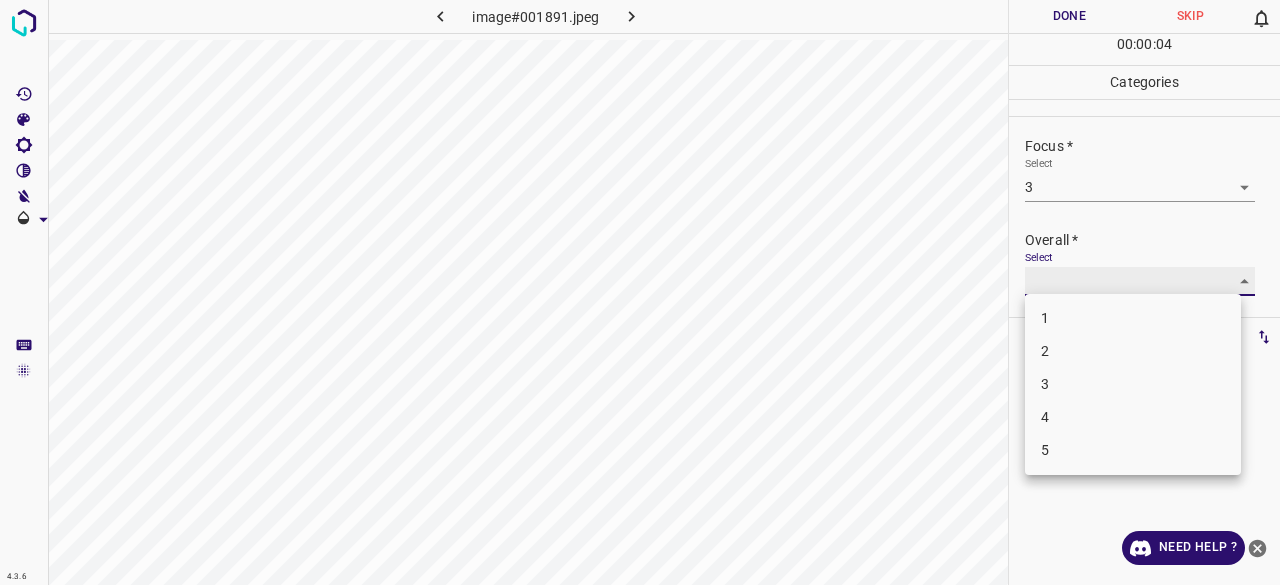 type on "3" 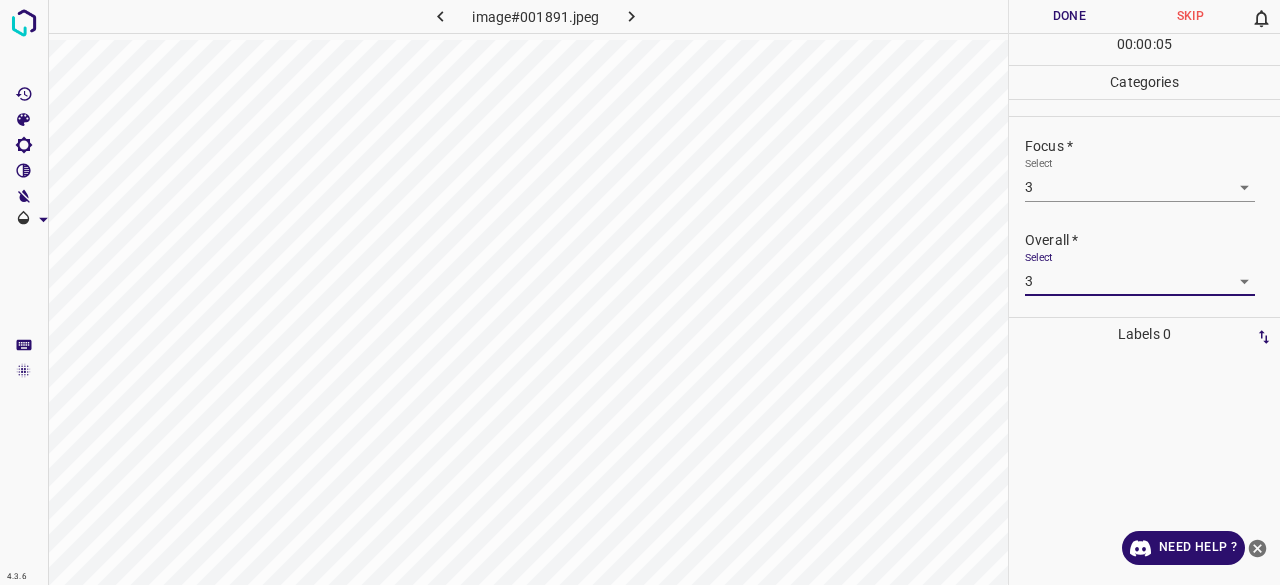 click on "00   : 00   : 05" at bounding box center [1144, 49] 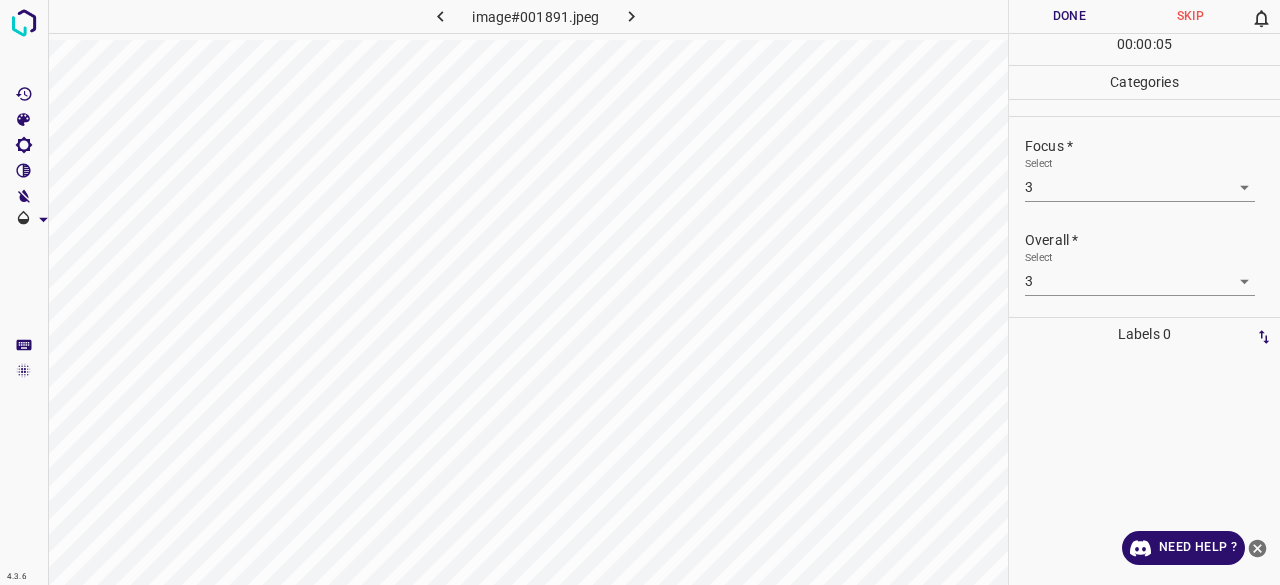 click on "Done" at bounding box center [1069, 16] 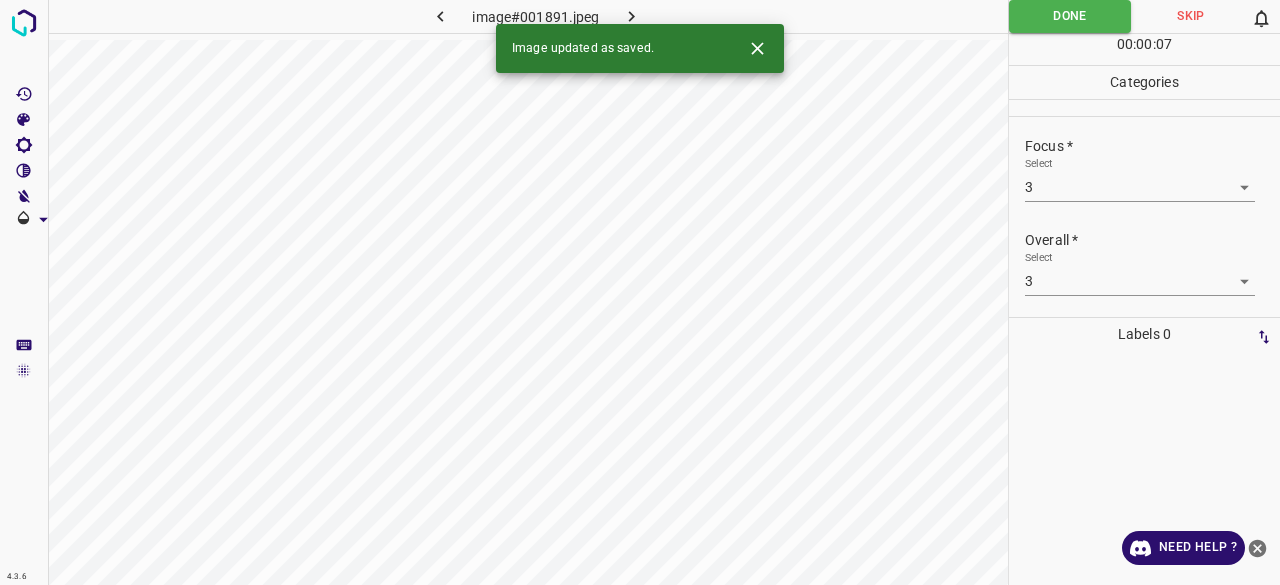 click on "Image updated as saved." at bounding box center [640, 48] 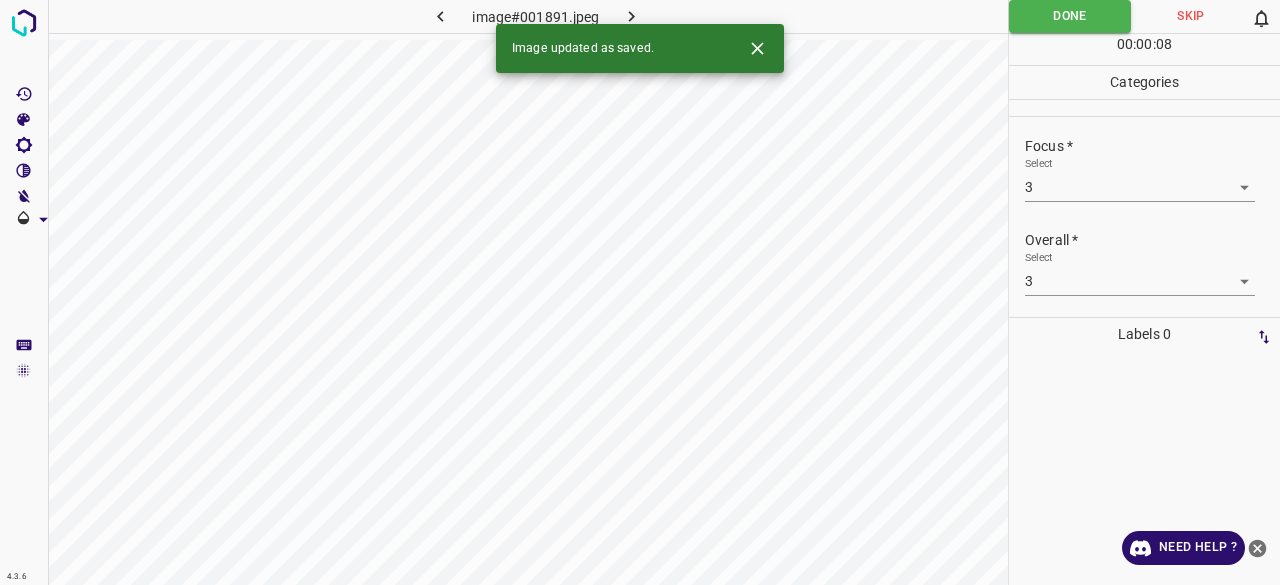 click 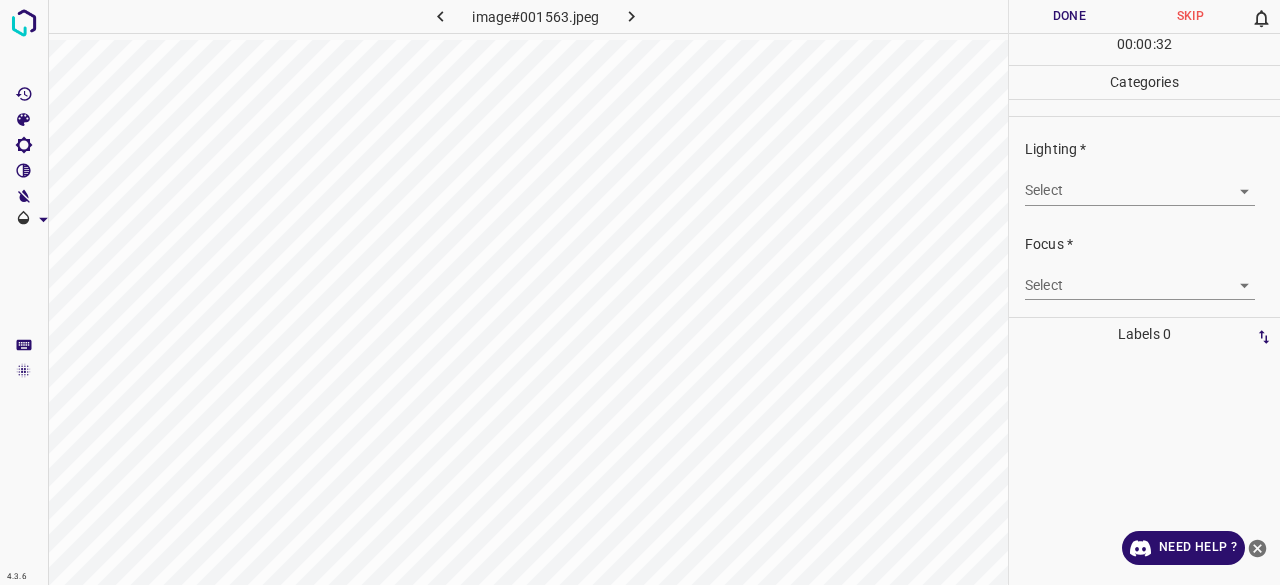 click on "Select ​" at bounding box center [1140, 182] 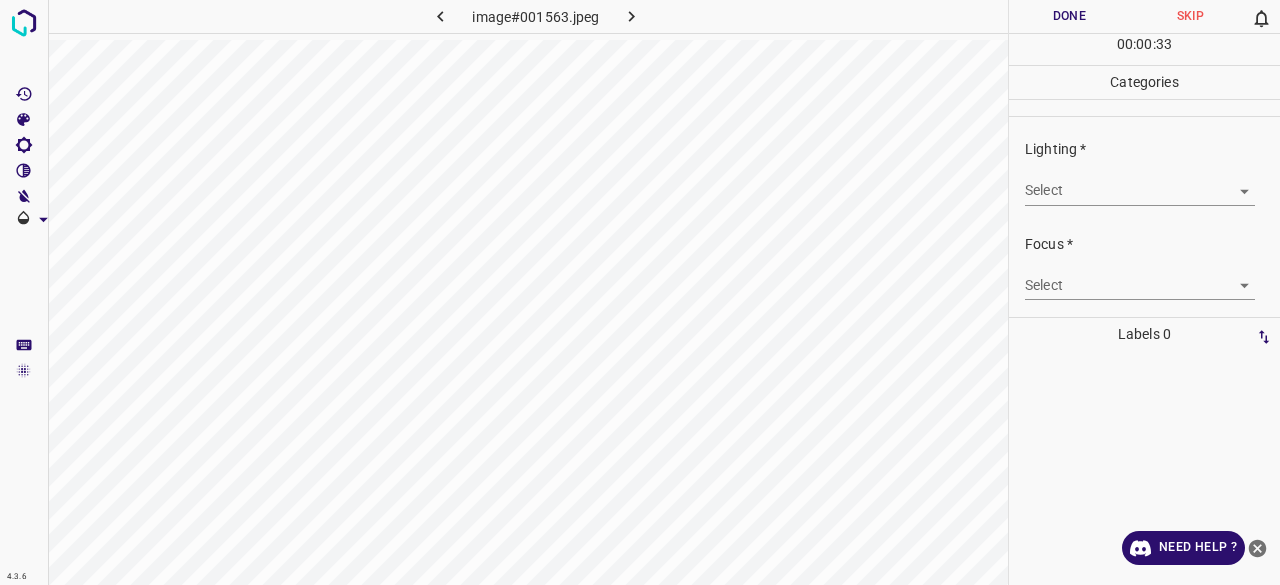 click on "4.3.6  image#001563.jpeg Done Skip 0 00   : 00   : 33   Categories Lighting *  Select ​ Focus *  Select ​ Overall *  Select ​ Labels   0 Categories 1 Lighting 2 Focus 3 Overall Tools Space Change between modes (Draw & Edit) I Auto labeling R Restore zoom M Zoom in N Zoom out Delete Delete selecte label Filters Z Restore filters X Saturation filter C Brightness filter V Contrast filter B Gray scale filter General O Download Need Help ? - Text - Hide - Delete" at bounding box center (640, 292) 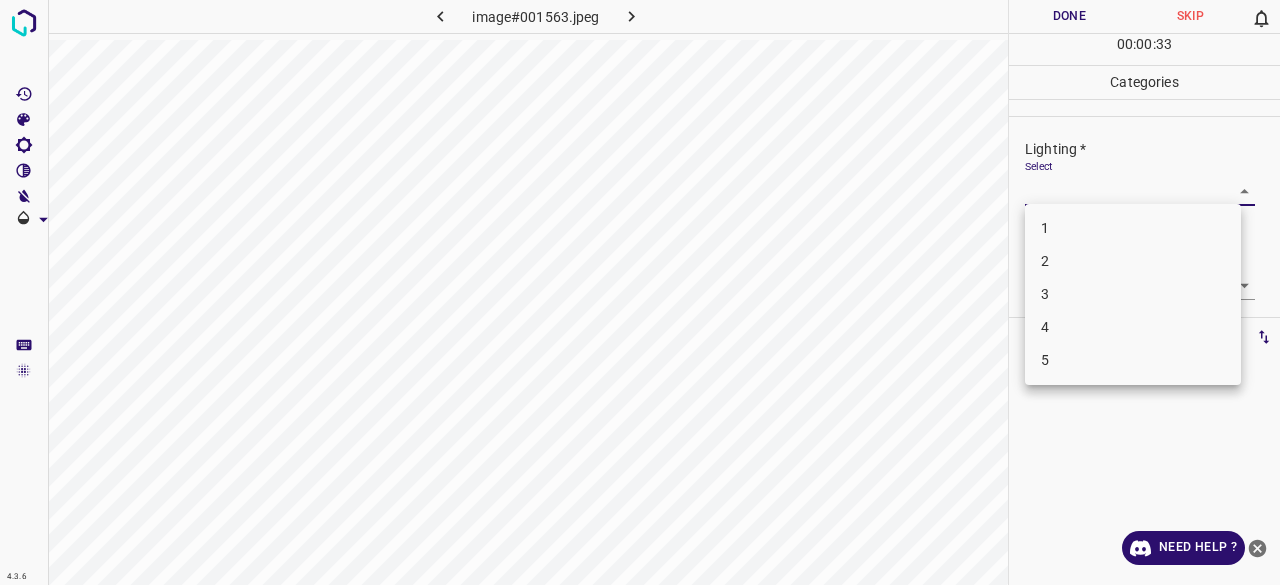 click on "3" at bounding box center (1133, 294) 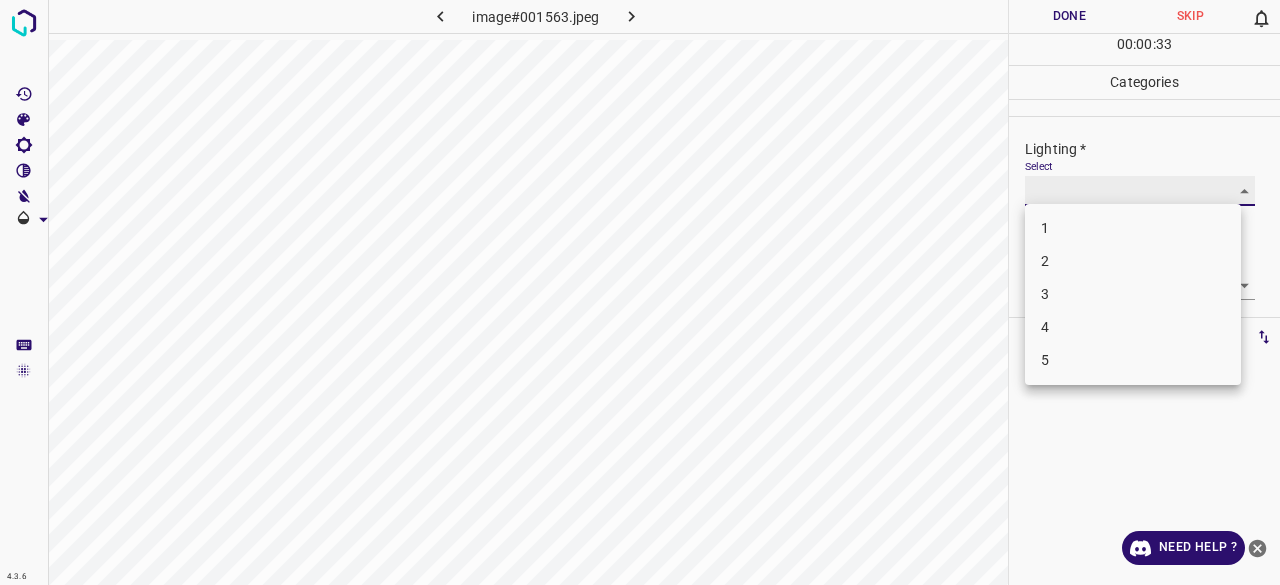 type on "3" 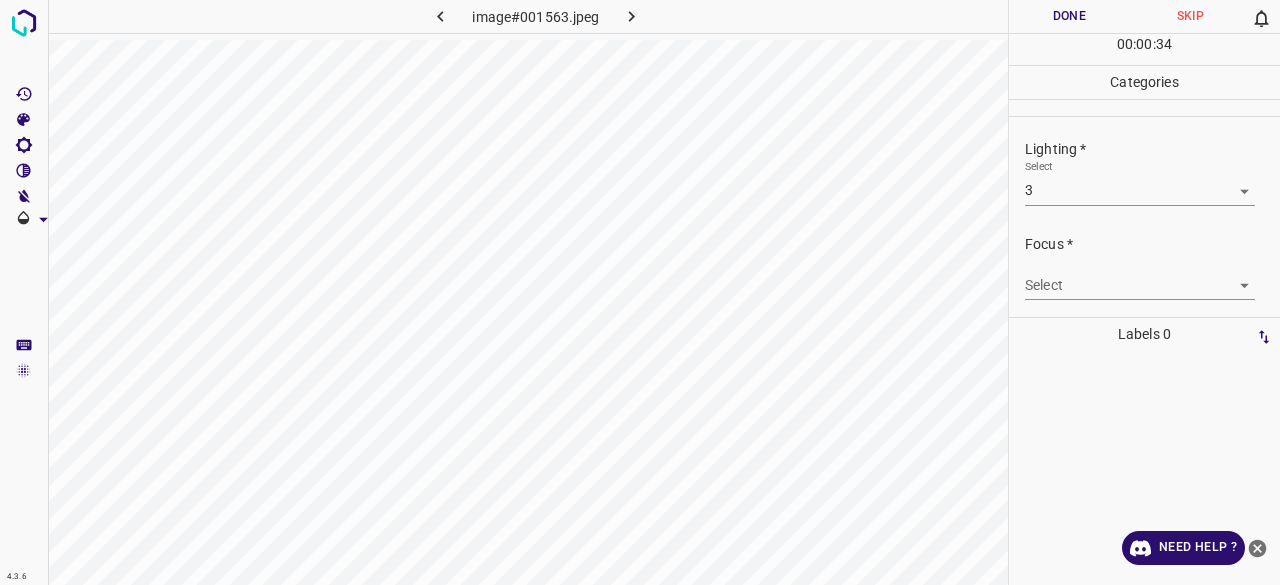 click on "4.3.6  image#001563.jpeg Done Skip 0 00   : 00   : 34   Categories Lighting *  Select 3 3 Focus *  Select ​ Overall *  Select ​ Labels   0 Categories 1 Lighting 2 Focus 3 Overall Tools Space Change between modes (Draw & Edit) I Auto labeling R Restore zoom M Zoom in N Zoom out Delete Delete selecte label Filters Z Restore filters X Saturation filter C Brightness filter V Contrast filter B Gray scale filter General O Download Need Help ? - Text - Hide - Delete" at bounding box center (640, 292) 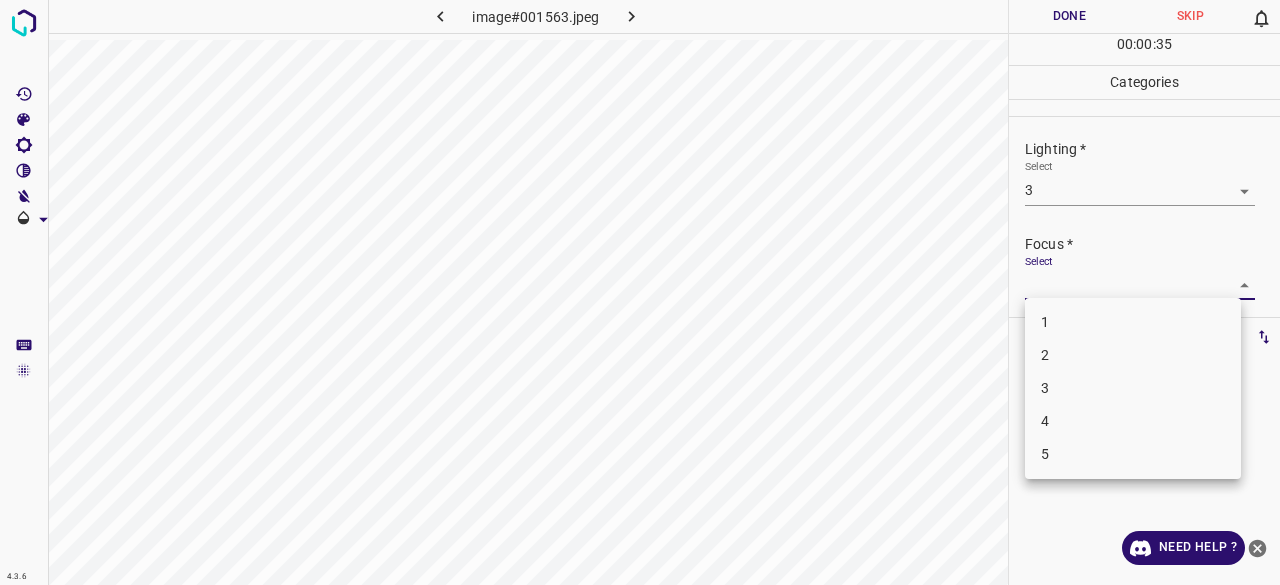 click on "3" at bounding box center (1133, 388) 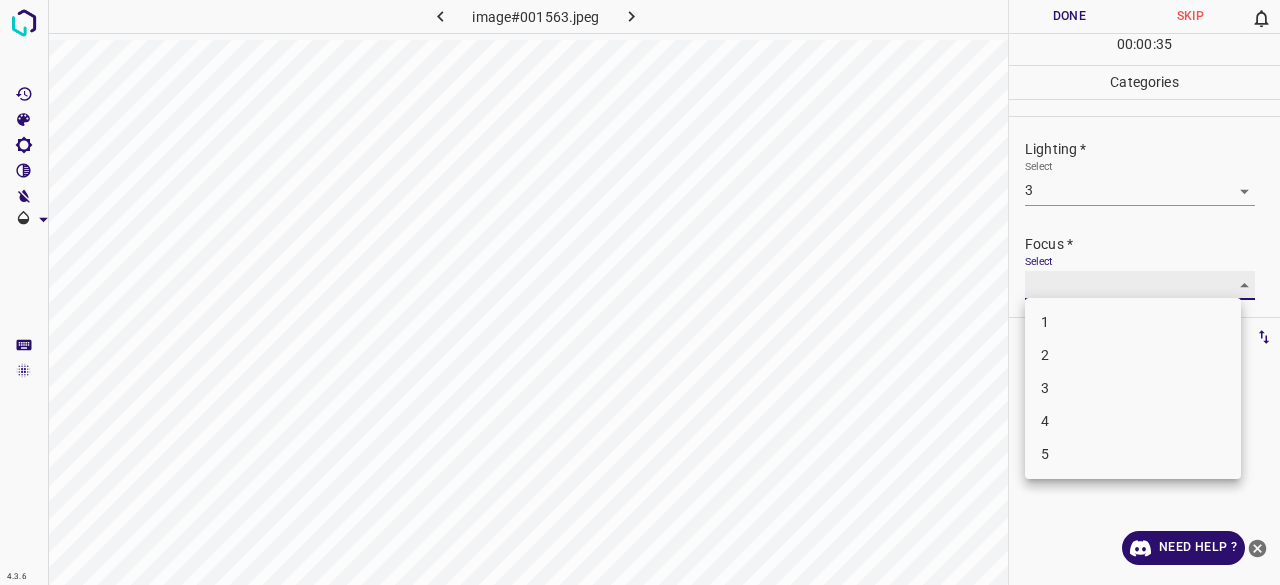 type on "3" 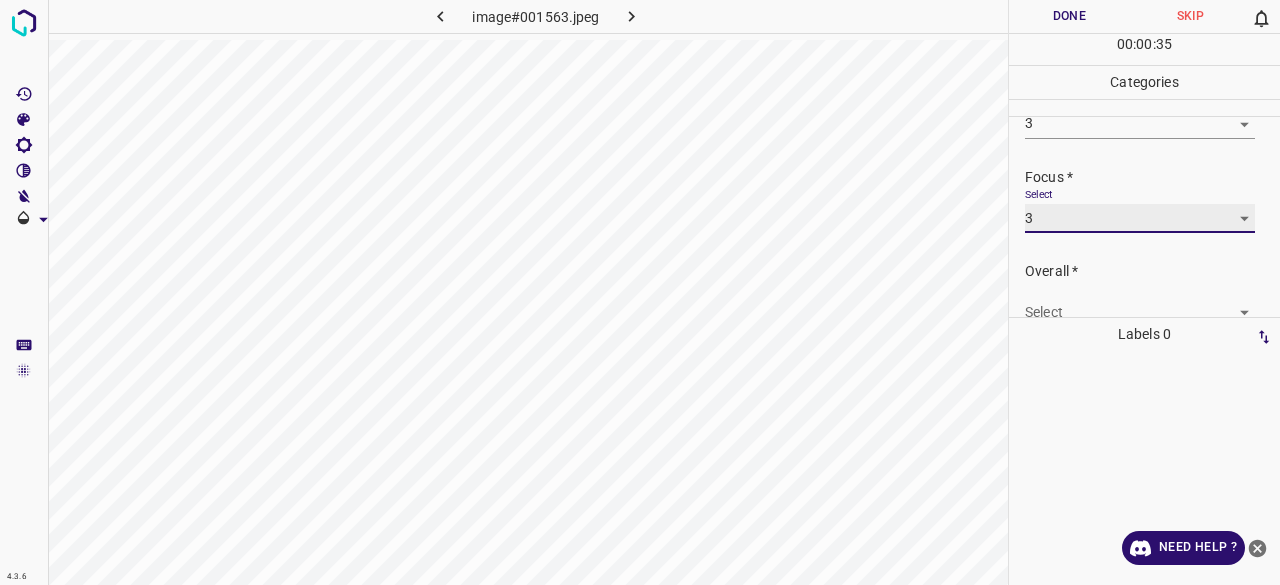 scroll, scrollTop: 98, scrollLeft: 0, axis: vertical 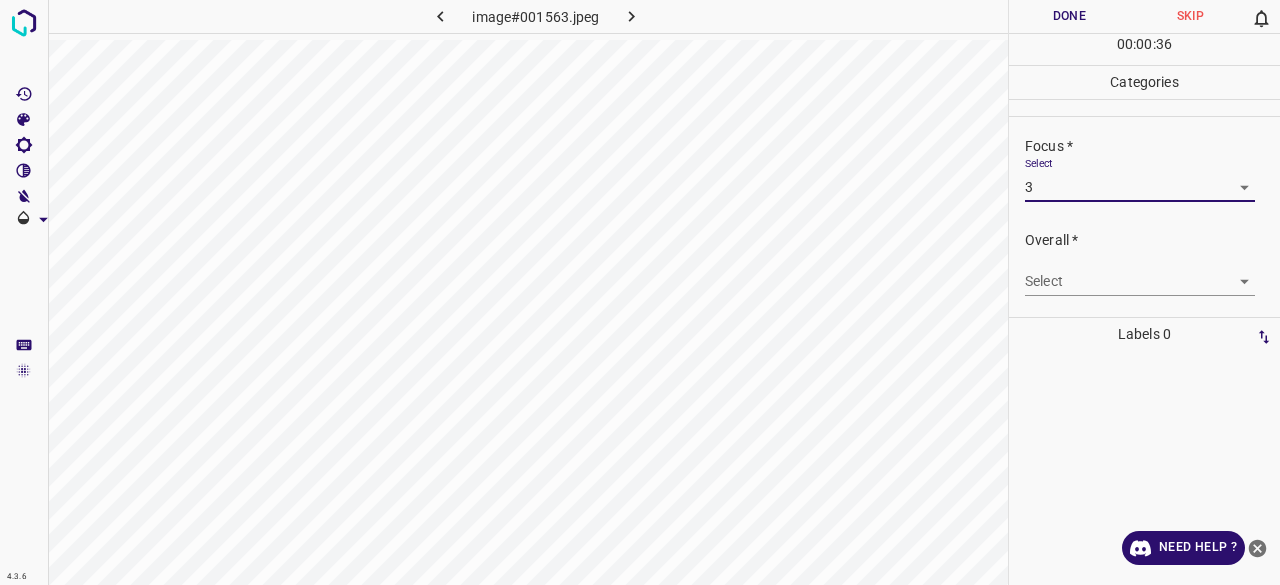click on "4.3.6  image#001563.jpeg Done Skip 0 00   : 00   : 36   Categories Lighting *  Select 3 3 Focus *  Select 3 3 Overall *  Select ​ Labels   0 Categories 1 Lighting 2 Focus 3 Overall Tools Space Change between modes (Draw & Edit) I Auto labeling R Restore zoom M Zoom in N Zoom out Delete Delete selecte label Filters Z Restore filters X Saturation filter C Brightness filter V Contrast filter B Gray scale filter General O Download Need Help ? - Text - Hide - Delete" at bounding box center [640, 292] 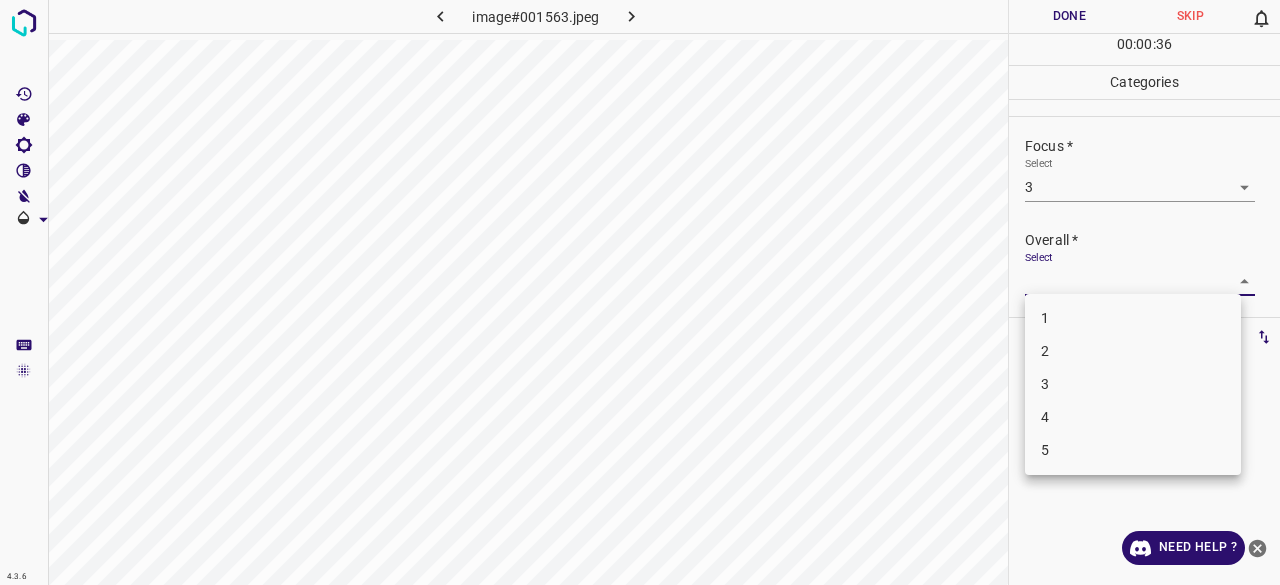 click at bounding box center (640, 292) 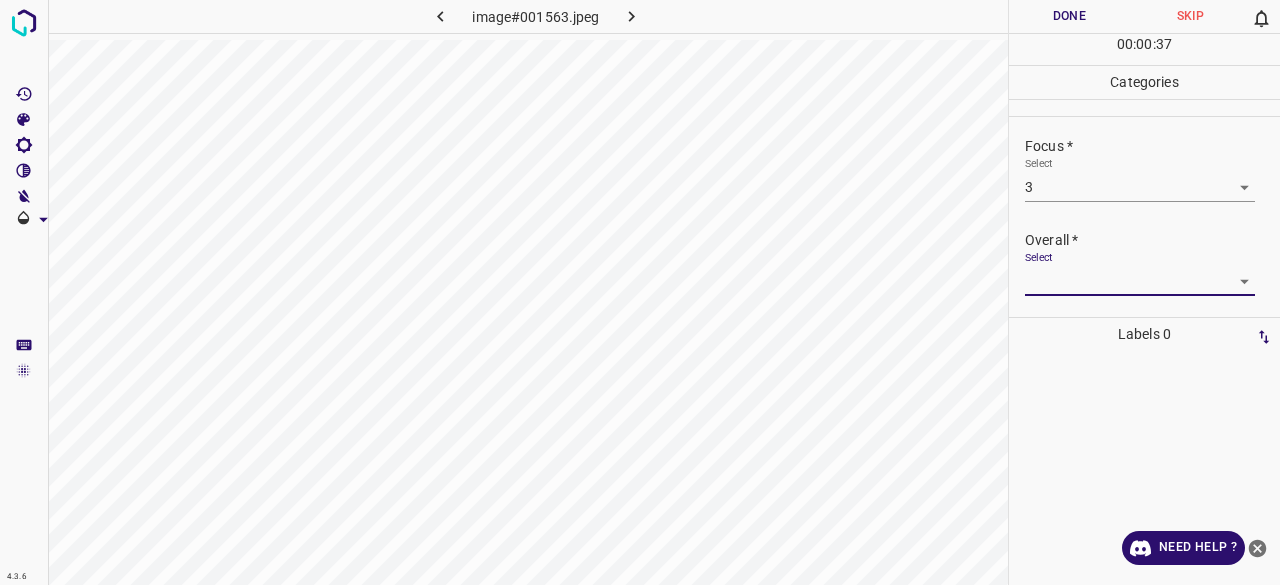 click on "Overall *  Select ​" at bounding box center (1144, 263) 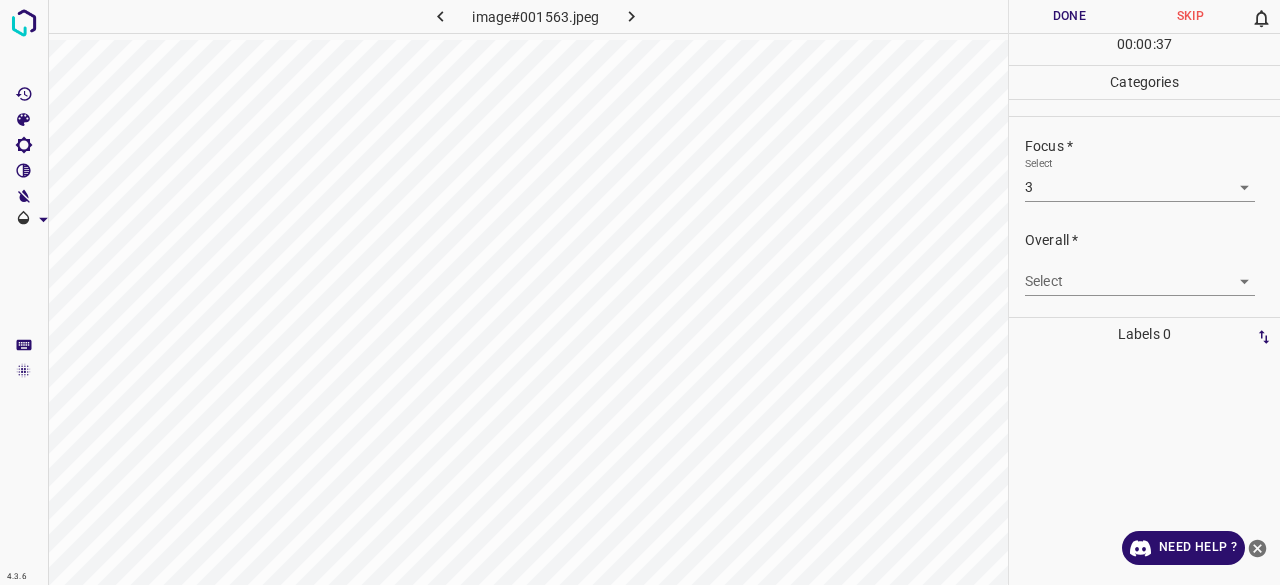click on "4.3.6  image#001563.jpeg Done Skip 0 00   : 00   : 37   Categories Lighting *  Select 3 3 Focus *  Select 3 3 Overall *  Select ​ Labels   0 Categories 1 Lighting 2 Focus 3 Overall Tools Space Change between modes (Draw & Edit) I Auto labeling R Restore zoom M Zoom in N Zoom out Delete Delete selecte label Filters Z Restore filters X Saturation filter C Brightness filter V Contrast filter B Gray scale filter General O Download Need Help ? - Text - Hide - Delete" at bounding box center (640, 292) 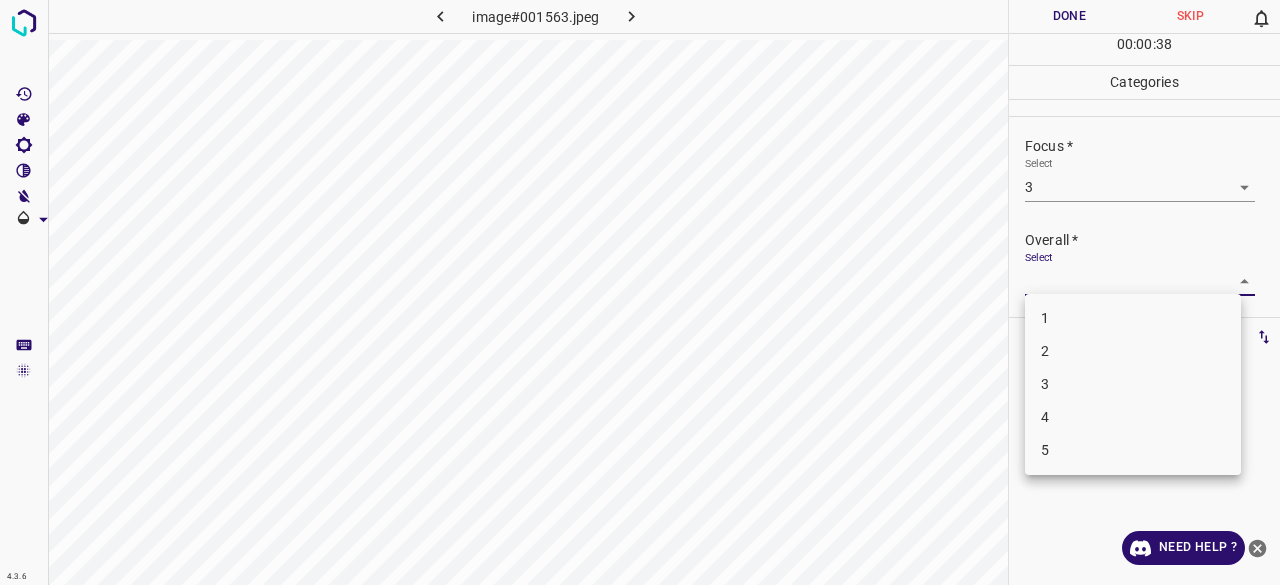click on "4" at bounding box center (1133, 417) 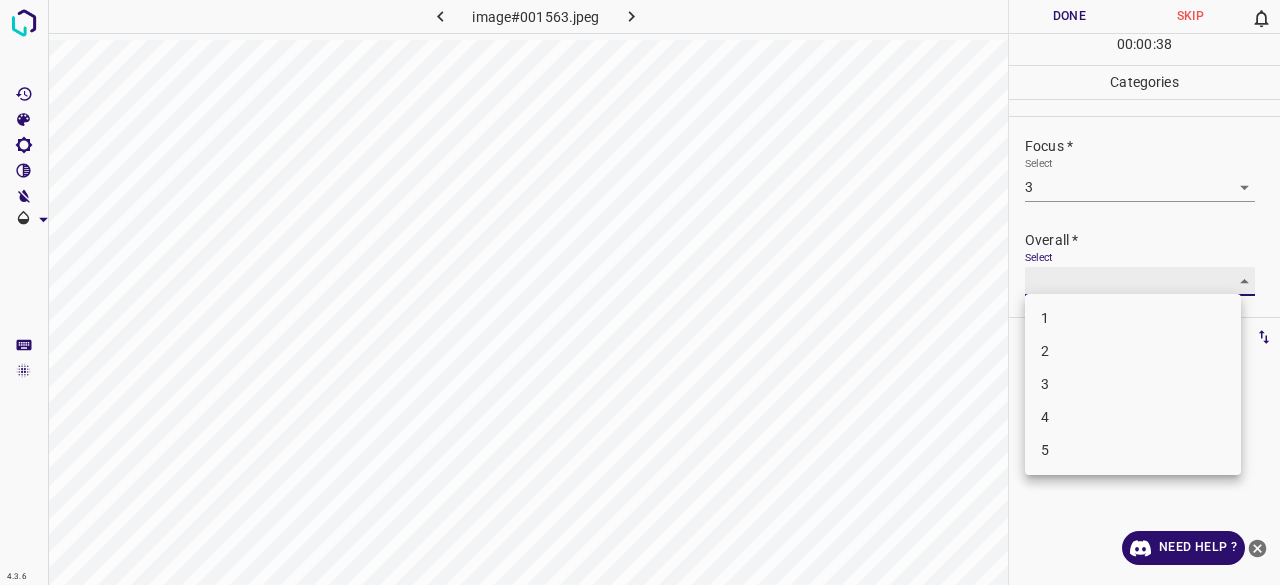 type on "4" 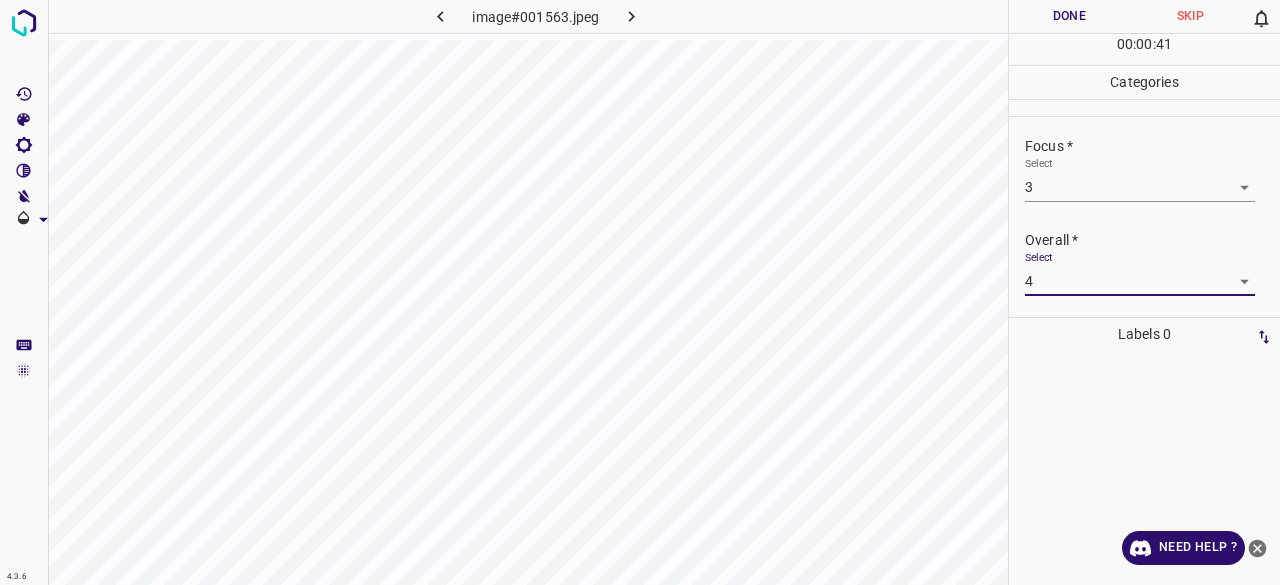 click on "Done" at bounding box center (1069, 16) 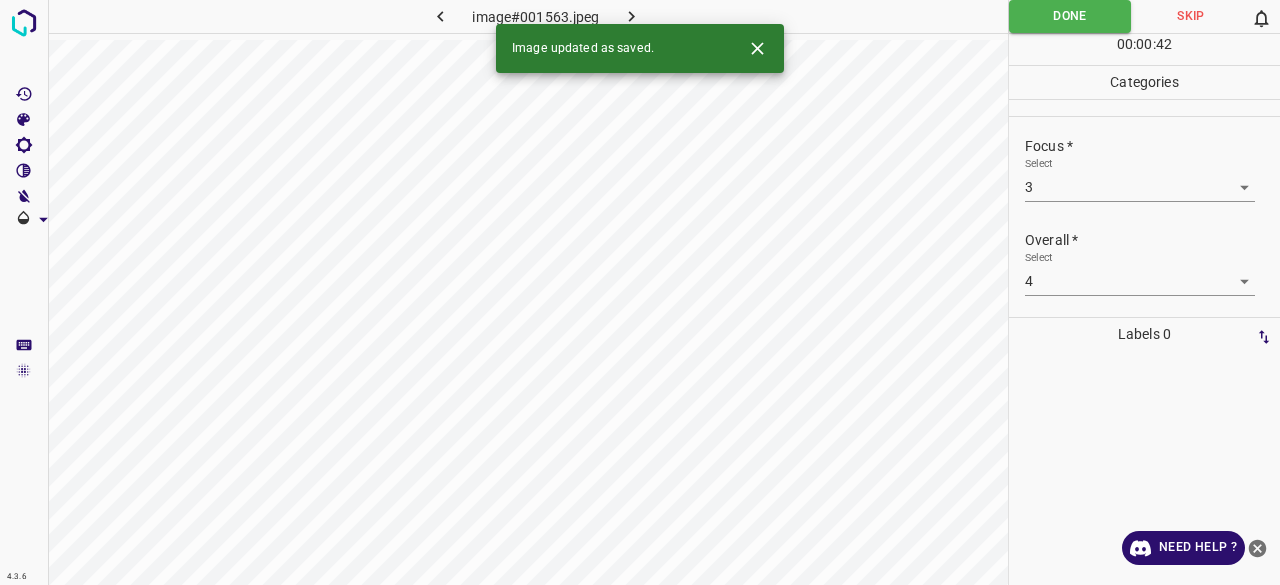 click at bounding box center (632, 16) 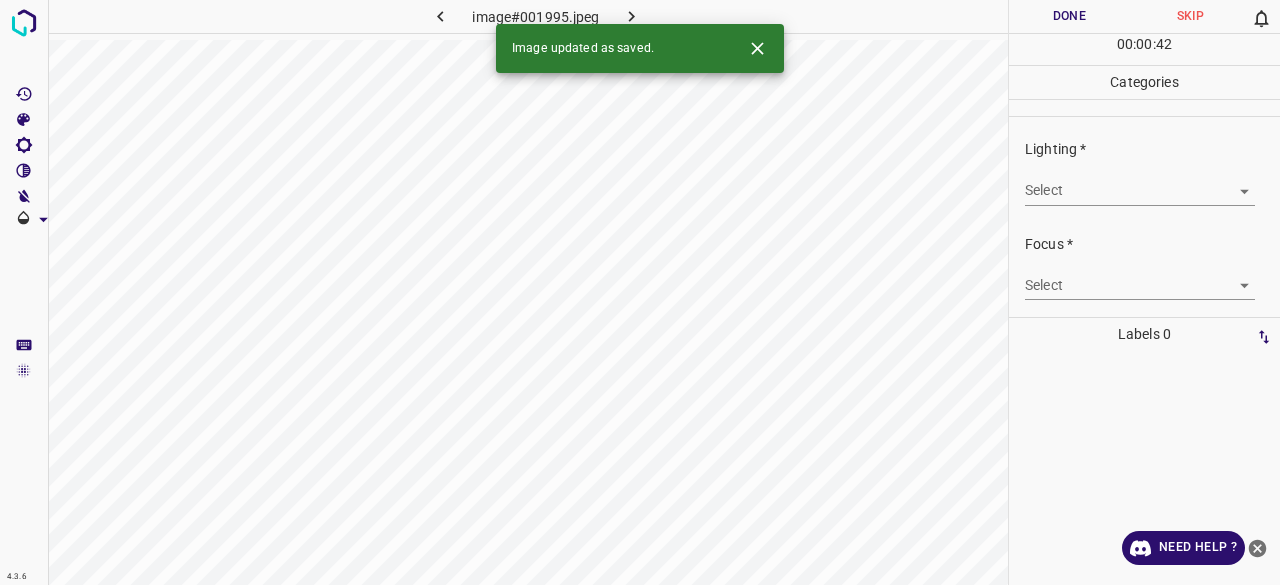 click on "4.3.6  image#001995.jpeg Done Skip 0 00   : 00   : 42   Categories Lighting *  Select ​ Focus *  Select ​ Overall *  Select ​ Labels   0 Categories 1 Lighting 2 Focus 3 Overall Tools Space Change between modes (Draw & Edit) I Auto labeling R Restore zoom M Zoom in N Zoom out Delete Delete selecte label Filters Z Restore filters X Saturation filter C Brightness filter V Contrast filter B Gray scale filter General O Download Image updated as saved. Need Help ? - Text - Hide - Delete" at bounding box center (640, 292) 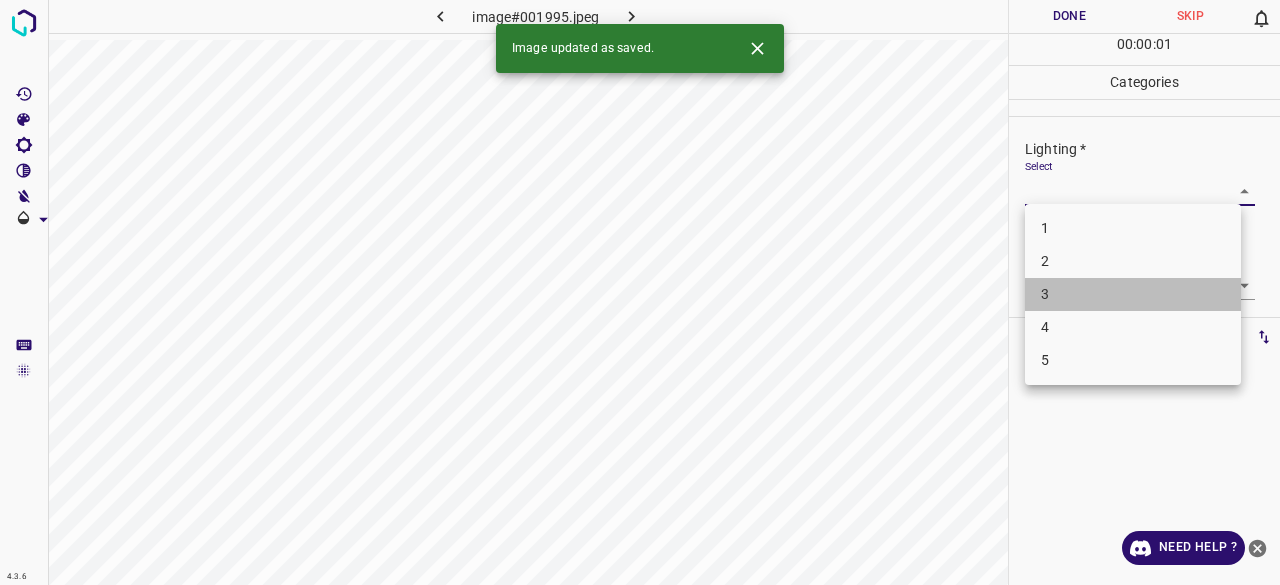 click on "3" at bounding box center [1133, 294] 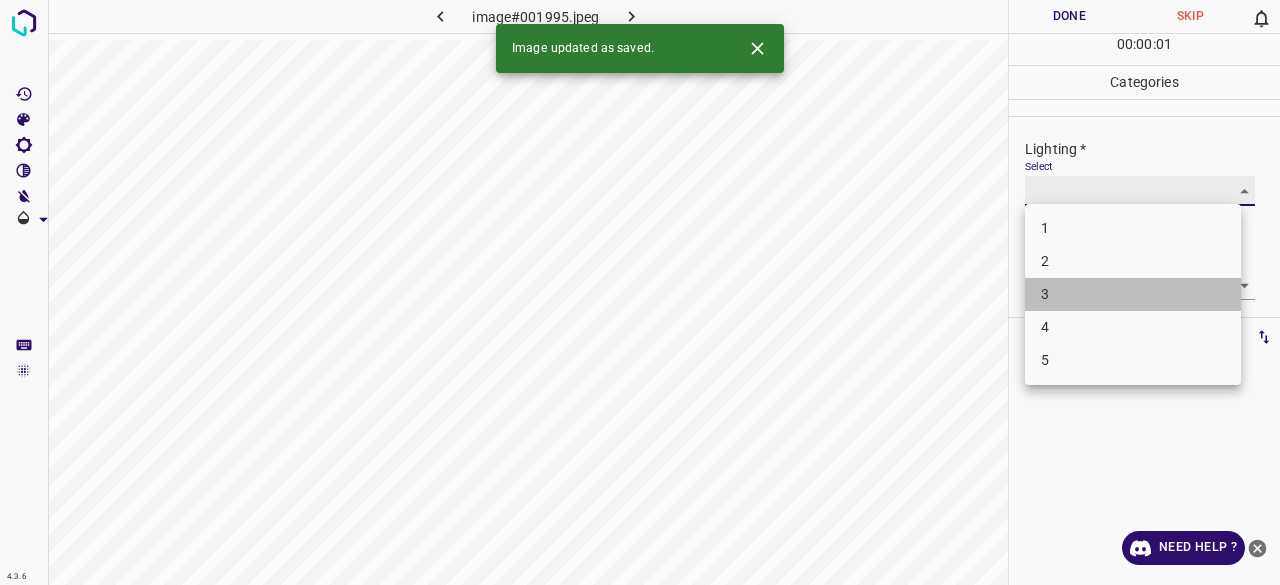 type on "3" 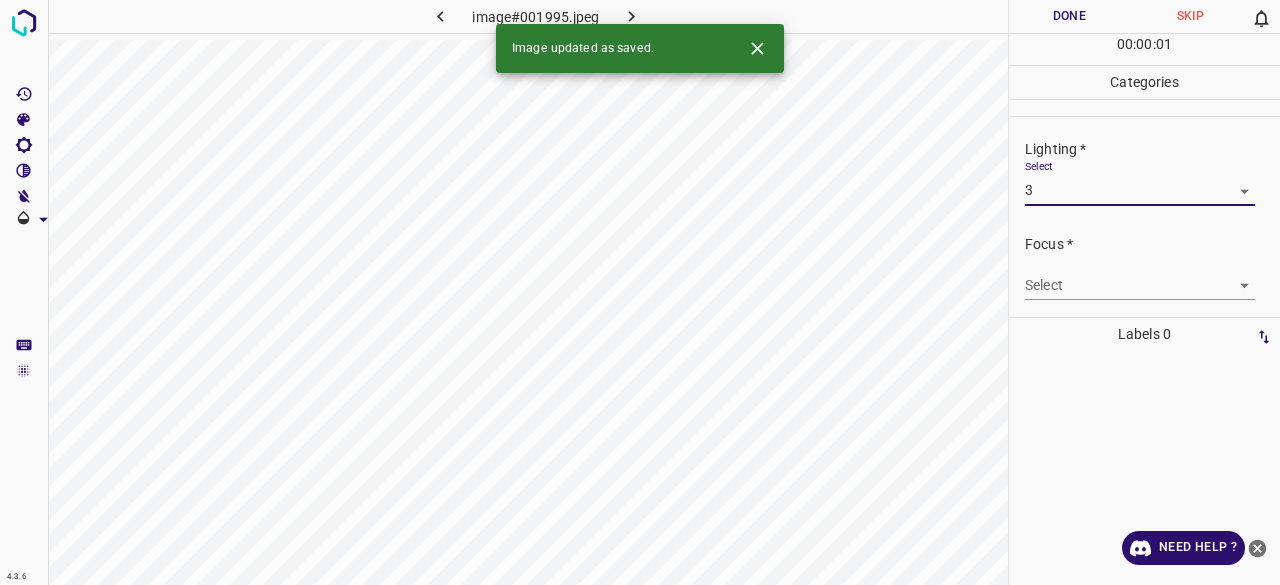 click on "4.3.6  image#001995.jpeg Done Skip 0 00   : 00   : 01   Categories Lighting *  Select 3 3 Focus *  Select ​ Overall *  Select ​ Labels   0 Categories 1 Lighting 2 Focus 3 Overall Tools Space Change between modes (Draw & Edit) I Auto labeling R Restore zoom M Zoom in N Zoom out Delete Delete selecte label Filters Z Restore filters X Saturation filter C Brightness filter V Contrast filter B Gray scale filter General O Download Image updated as saved. Need Help ? - Text - Hide - Delete 1 2 3 4 5" at bounding box center [640, 292] 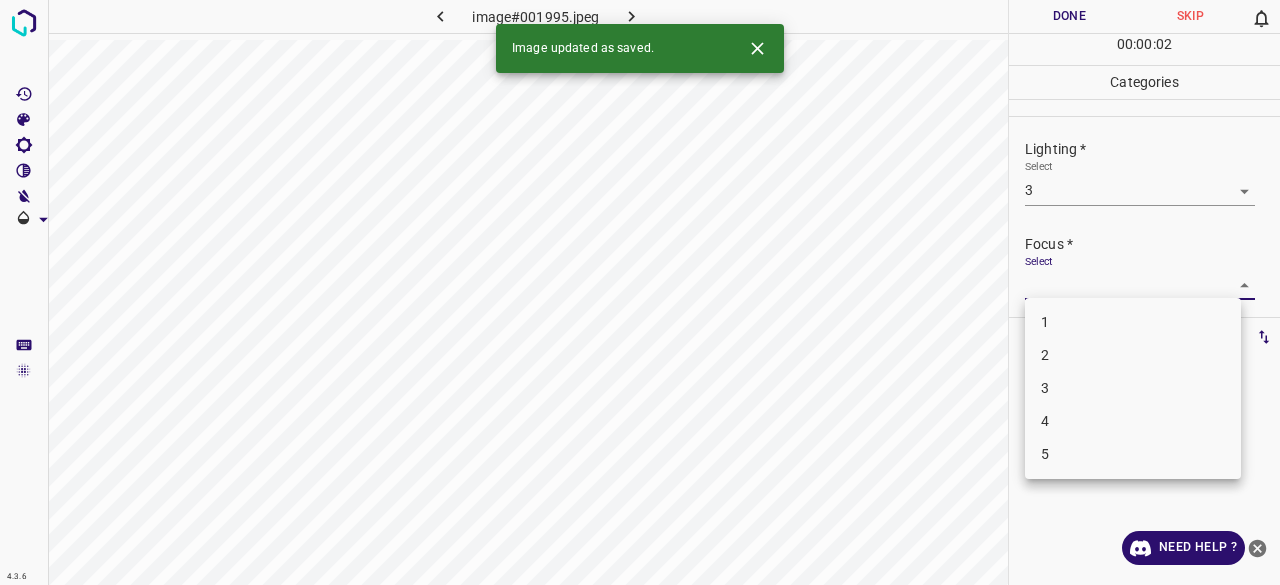 click on "2" at bounding box center (1133, 355) 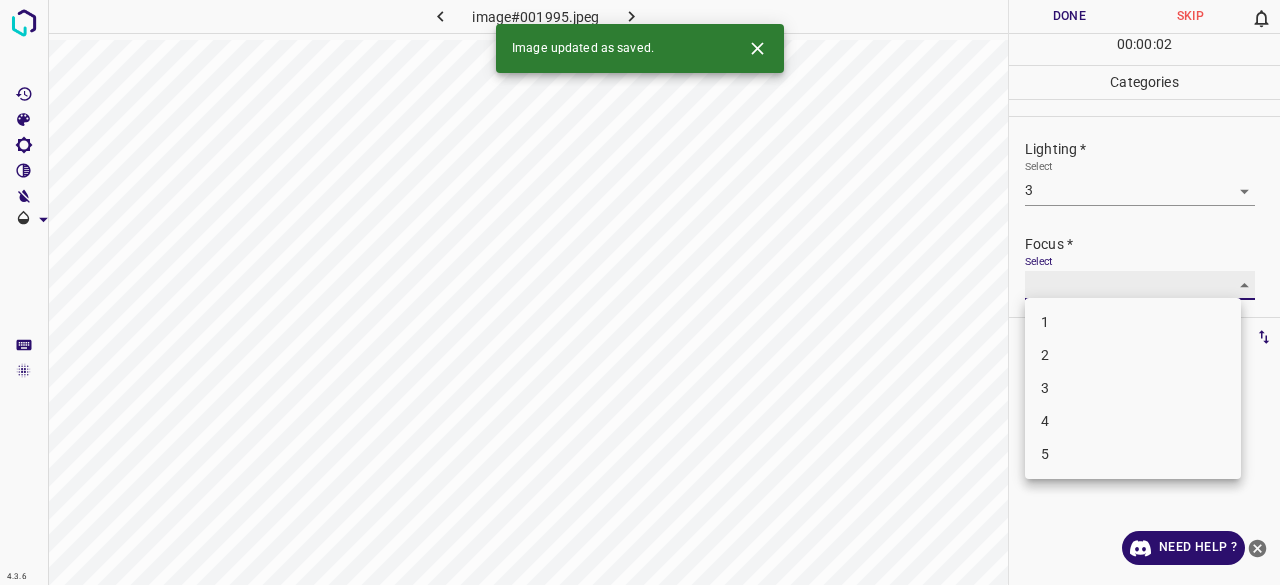 type on "2" 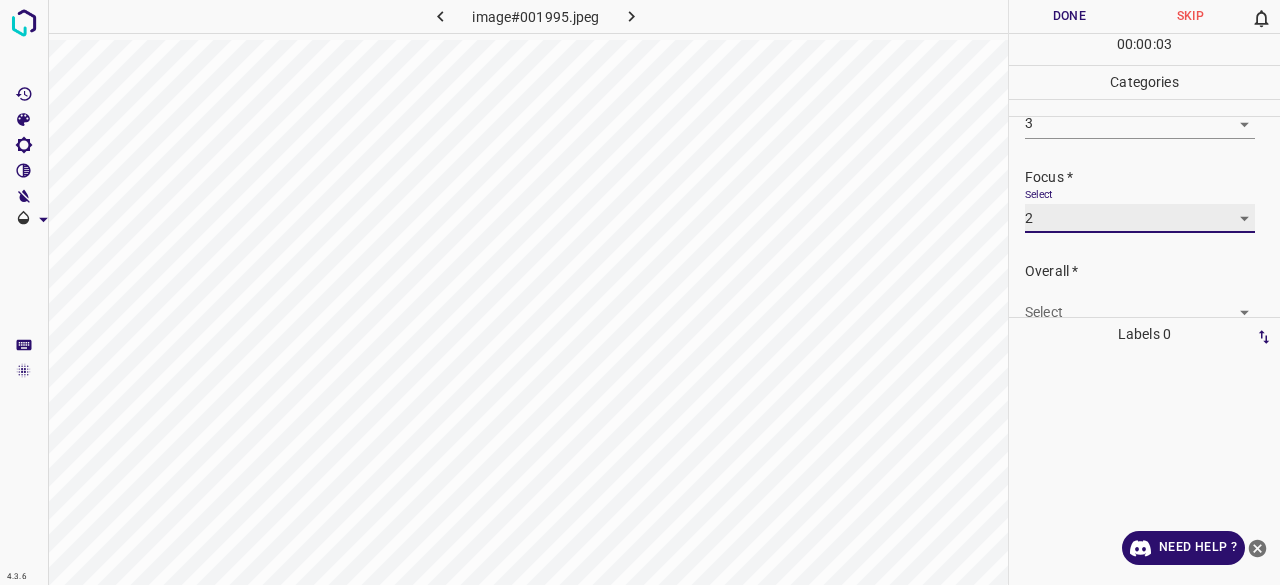 scroll, scrollTop: 98, scrollLeft: 0, axis: vertical 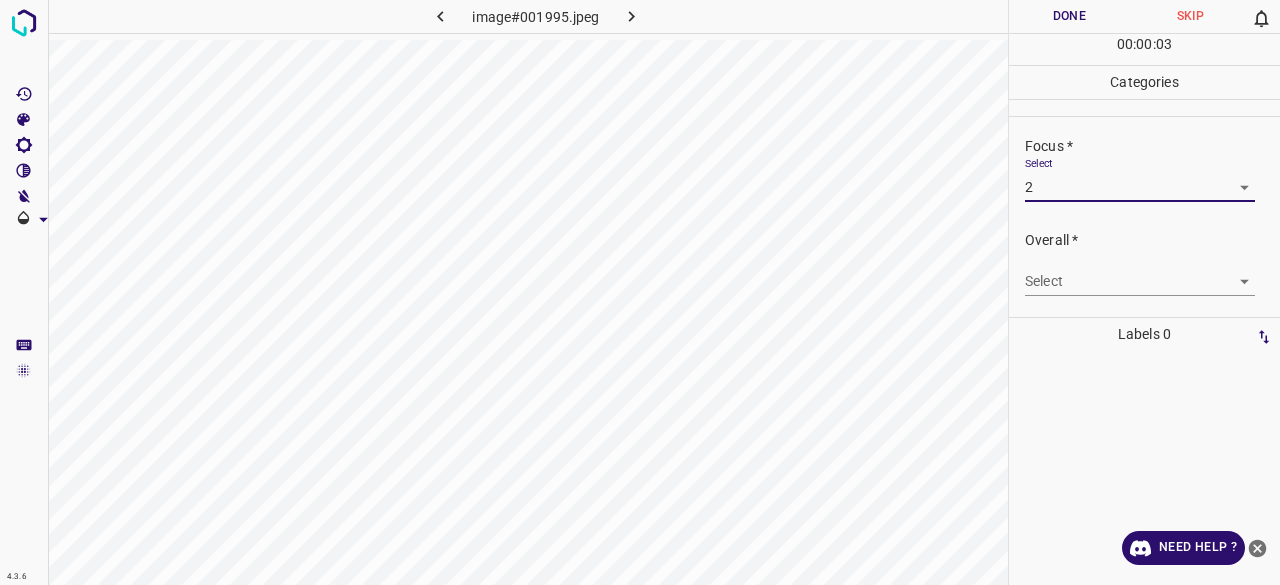 drag, startPoint x: 1054, startPoint y: 309, endPoint x: 1054, endPoint y: 293, distance: 16 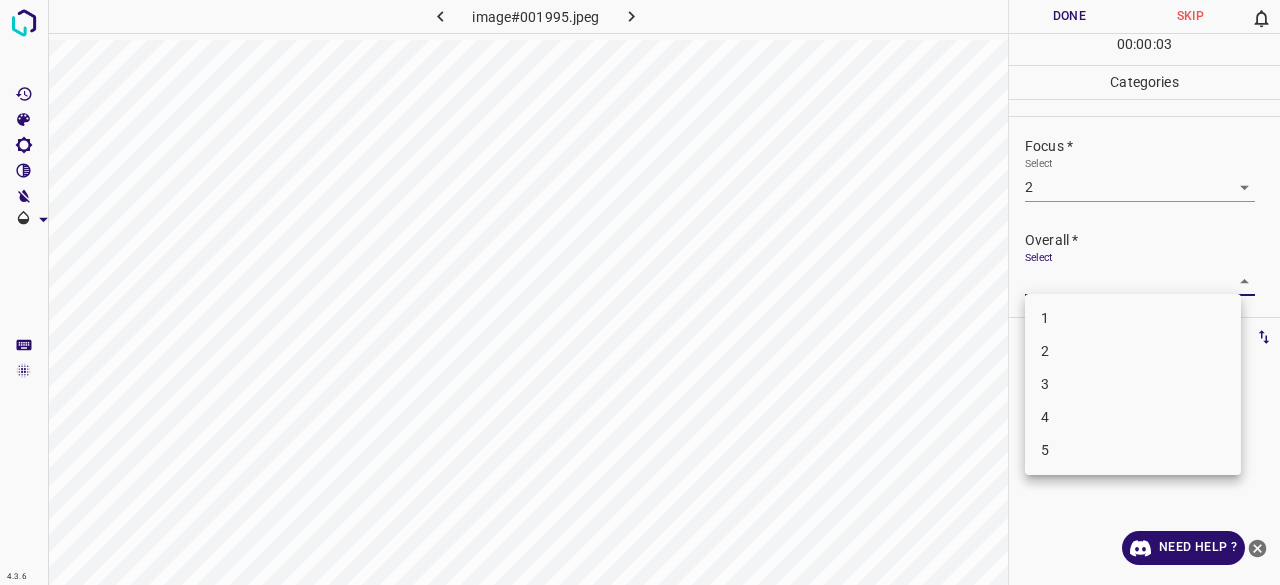 click on "4.3.6  image#001995.jpeg Done Skip 0 00   : 00   : 03   Categories Lighting *  Select 3 3 Focus *  Select 2 2 Overall *  Select ​ Labels   0 Categories 1 Lighting 2 Focus 3 Overall Tools Space Change between modes (Draw & Edit) I Auto labeling R Restore zoom M Zoom in N Zoom out Delete Delete selecte label Filters Z Restore filters X Saturation filter C Brightness filter V Contrast filter B Gray scale filter General O Download Need Help ? - Text - Hide - Delete 1 2 3 4 5" at bounding box center [640, 292] 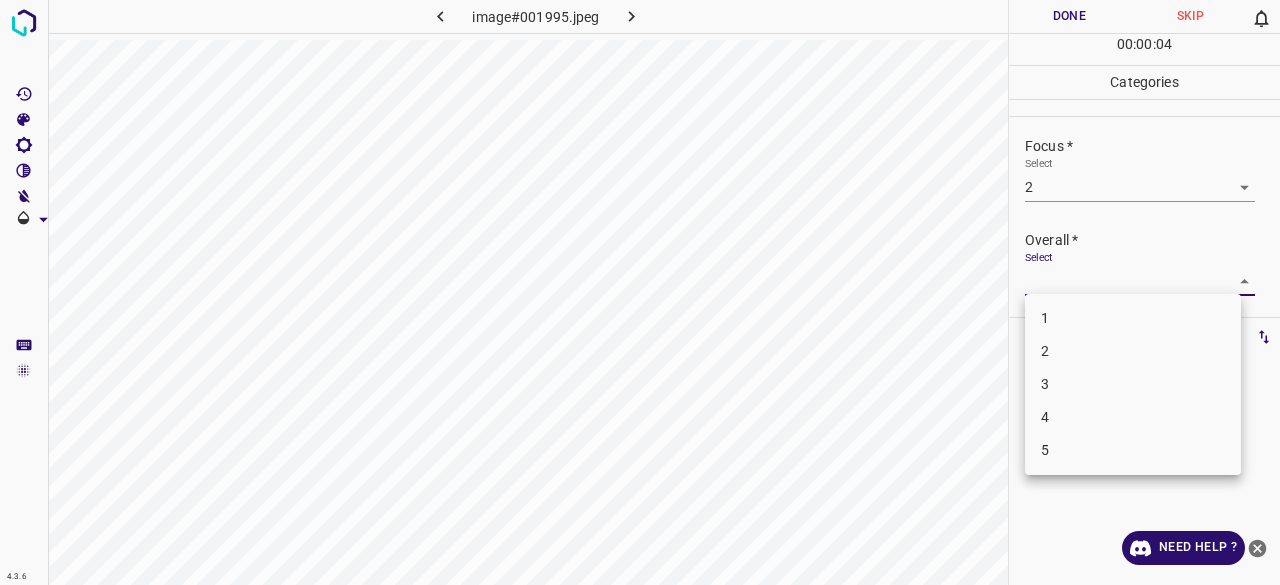 drag, startPoint x: 1059, startPoint y: 386, endPoint x: 1038, endPoint y: 298, distance: 90.47099 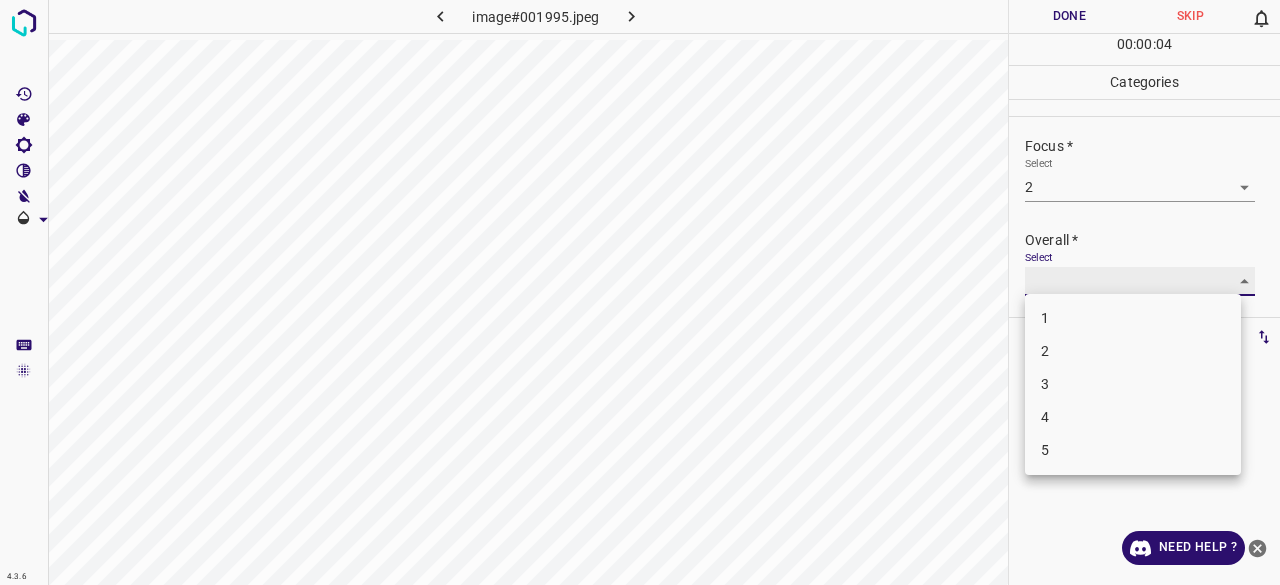 type on "3" 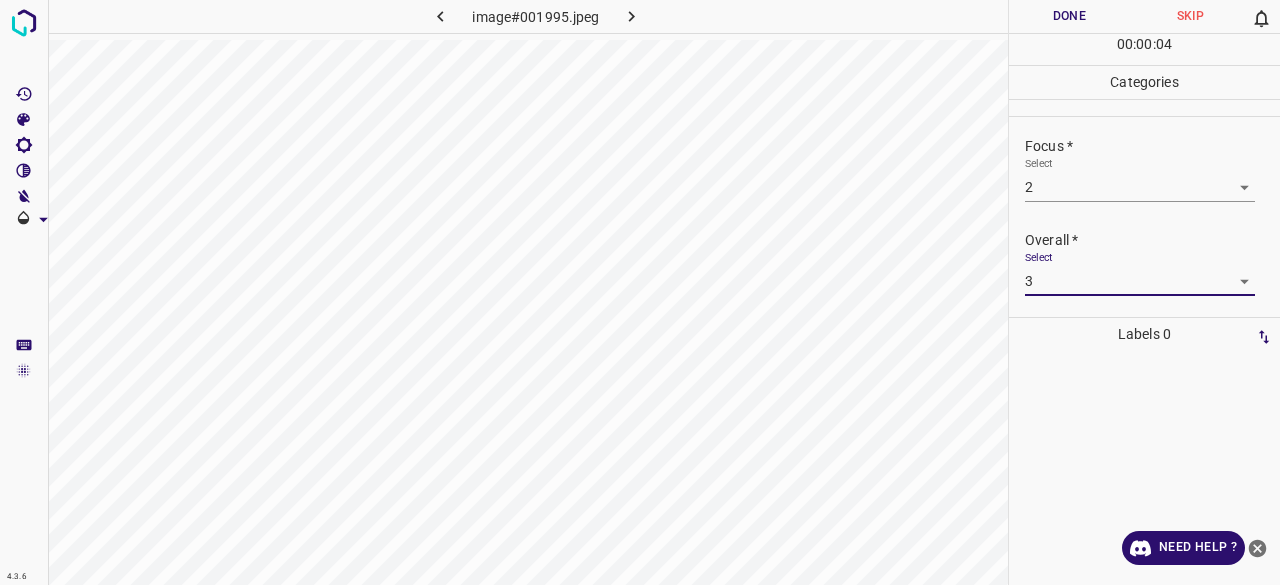 click on "Done" at bounding box center (1069, 16) 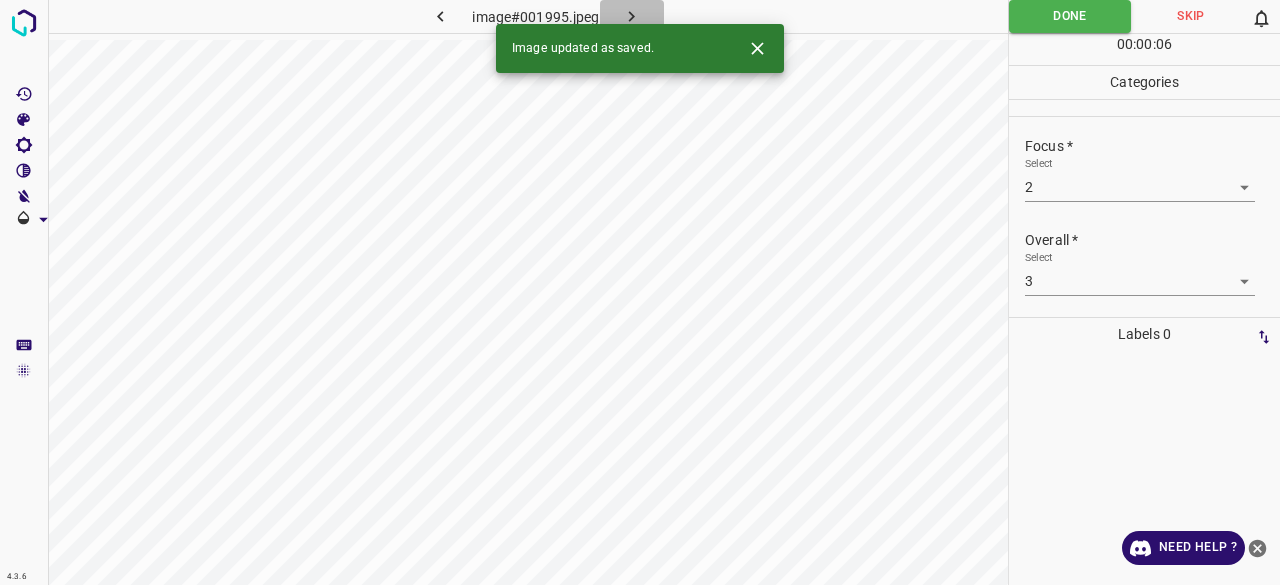click at bounding box center [632, 16] 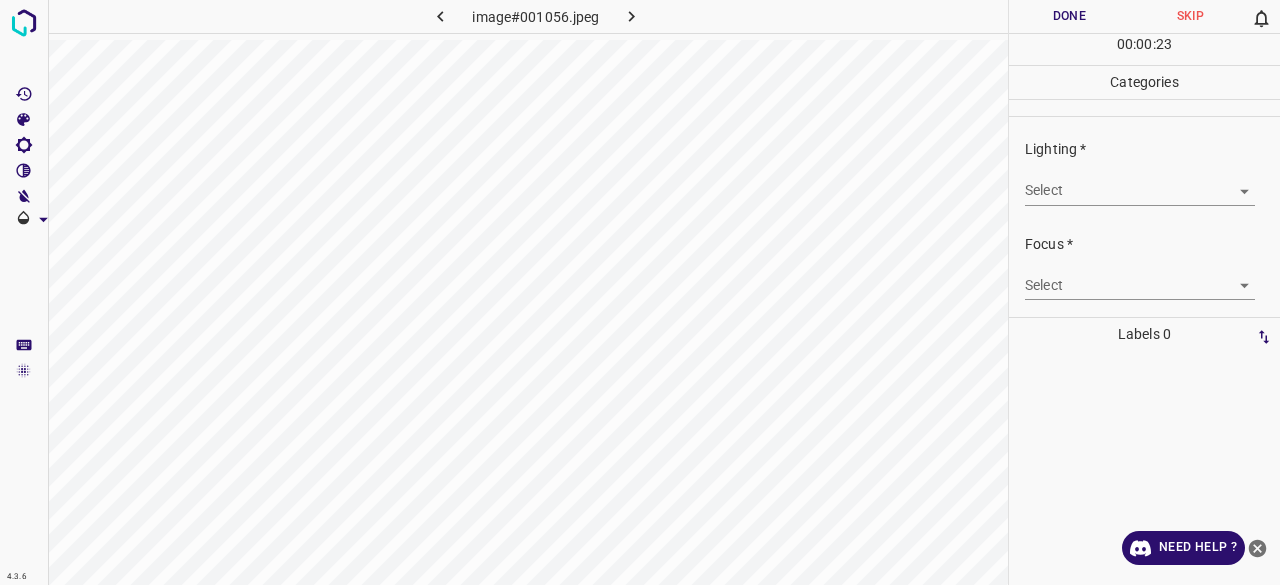 click on "4.3.6  image#001056.jpeg Done Skip 0 00   : 00   : 23   Categories Lighting *  Select ​ Focus *  Select ​ Overall *  Select ​ Labels   0 Categories 1 Lighting 2 Focus 3 Overall Tools Space Change between modes (Draw & Edit) I Auto labeling R Restore zoom M Zoom in N Zoom out Delete Delete selecte label Filters Z Restore filters X Saturation filter C Brightness filter V Contrast filter B Gray scale filter General O Download Need Help ? - Text - Hide - Delete" at bounding box center (640, 292) 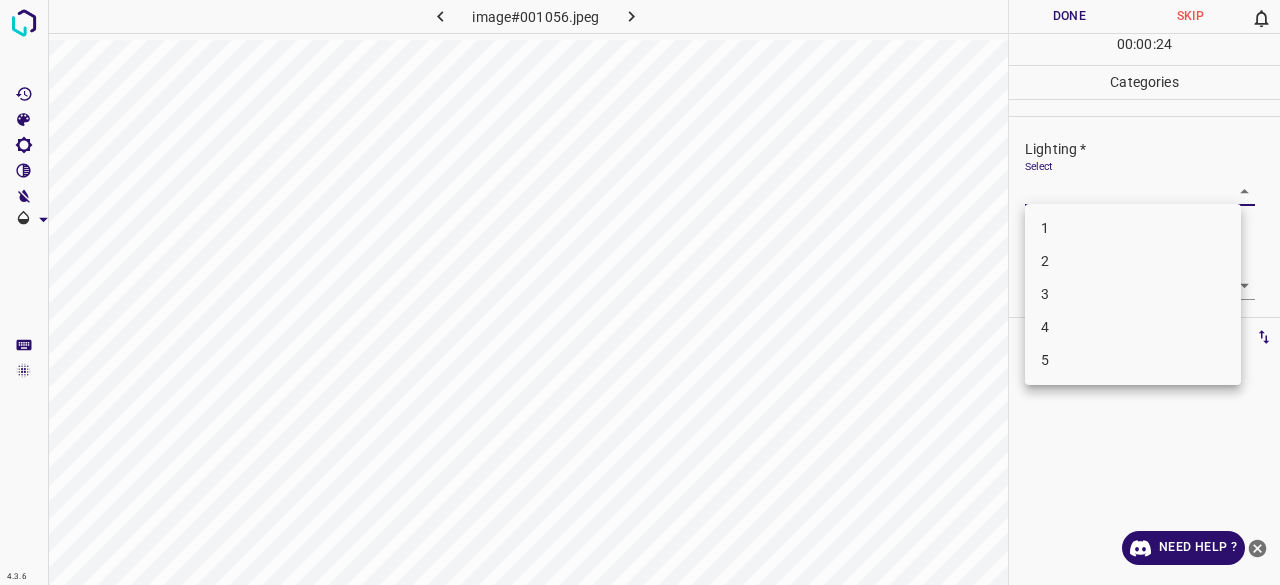 click on "2" at bounding box center [1133, 261] 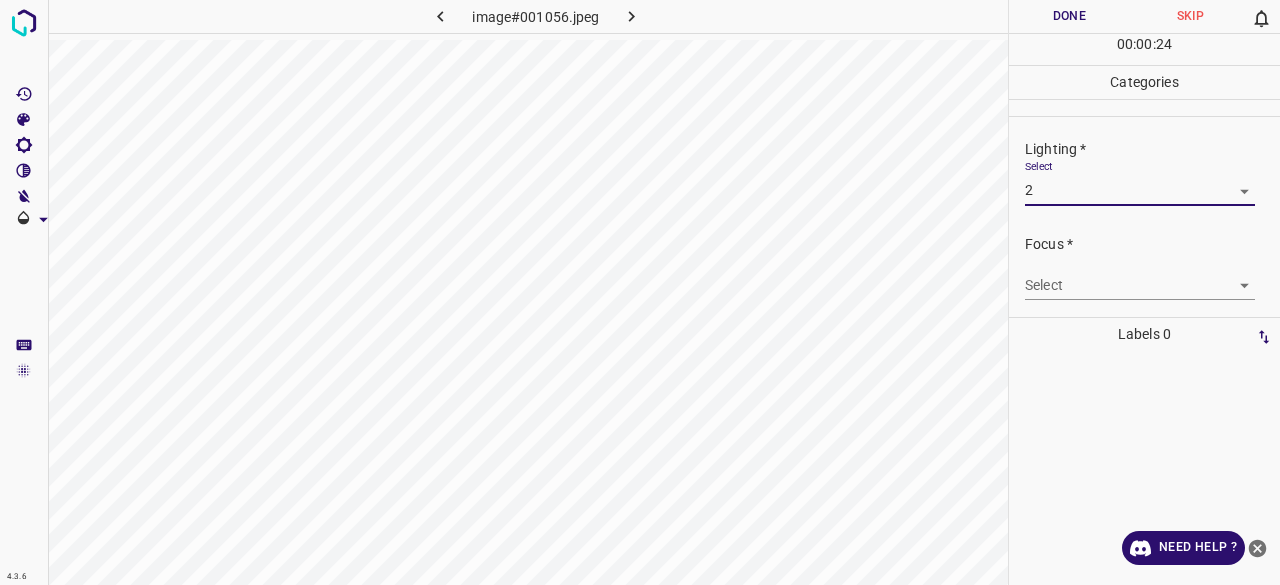 click on "Lighting *  Select 2 2" at bounding box center [1144, 172] 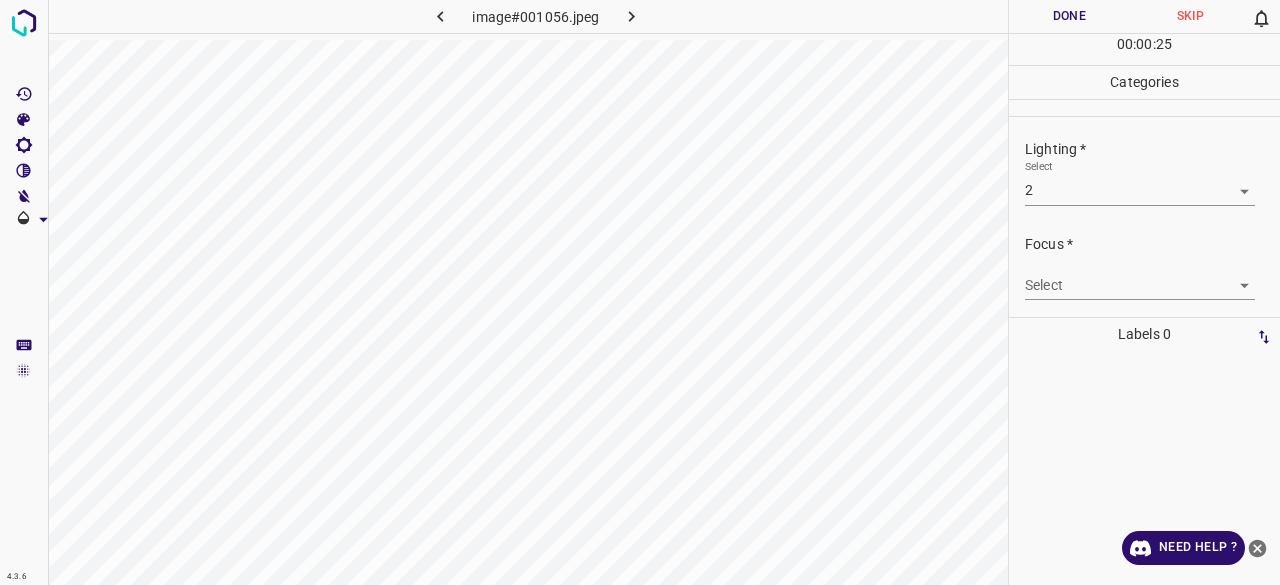 click on "4.3.6  image#001056.jpeg Done Skip 0 00   : 00   : 25   Categories Lighting *  Select 2 2 Focus *  Select ​ Overall *  Select ​ Labels   0 Categories 1 Lighting 2 Focus 3 Overall Tools Space Change between modes (Draw & Edit) I Auto labeling R Restore zoom M Zoom in N Zoom out Delete Delete selecte label Filters Z Restore filters X Saturation filter C Brightness filter V Contrast filter B Gray scale filter General O Download Need Help ? - Text - Hide - Delete" at bounding box center (640, 292) 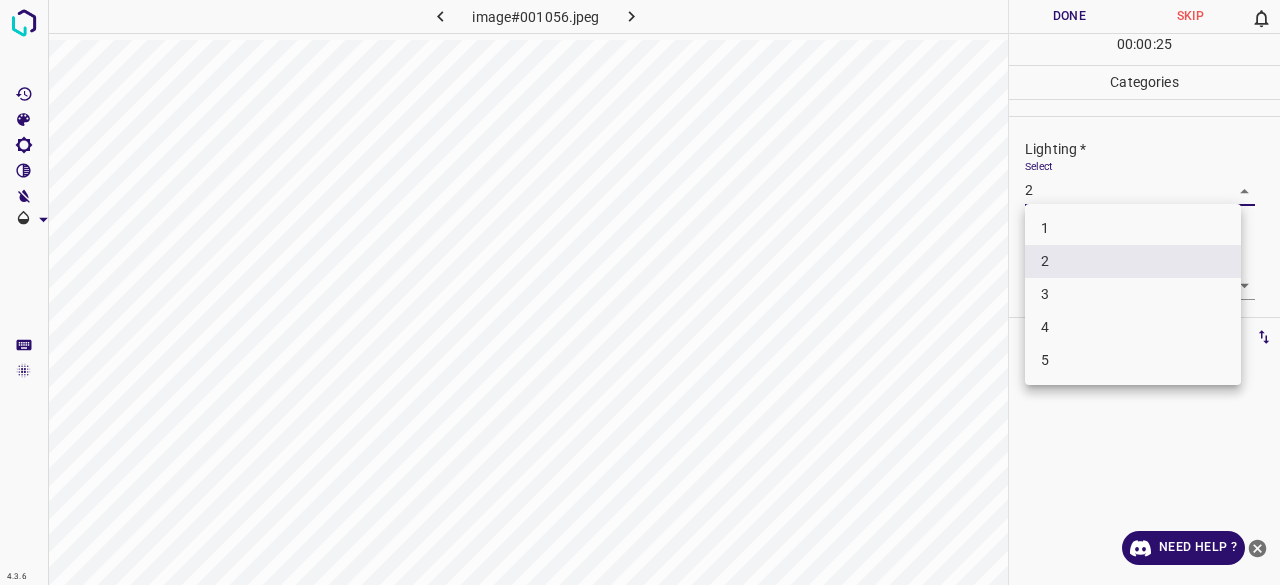 click on "3" at bounding box center (1133, 294) 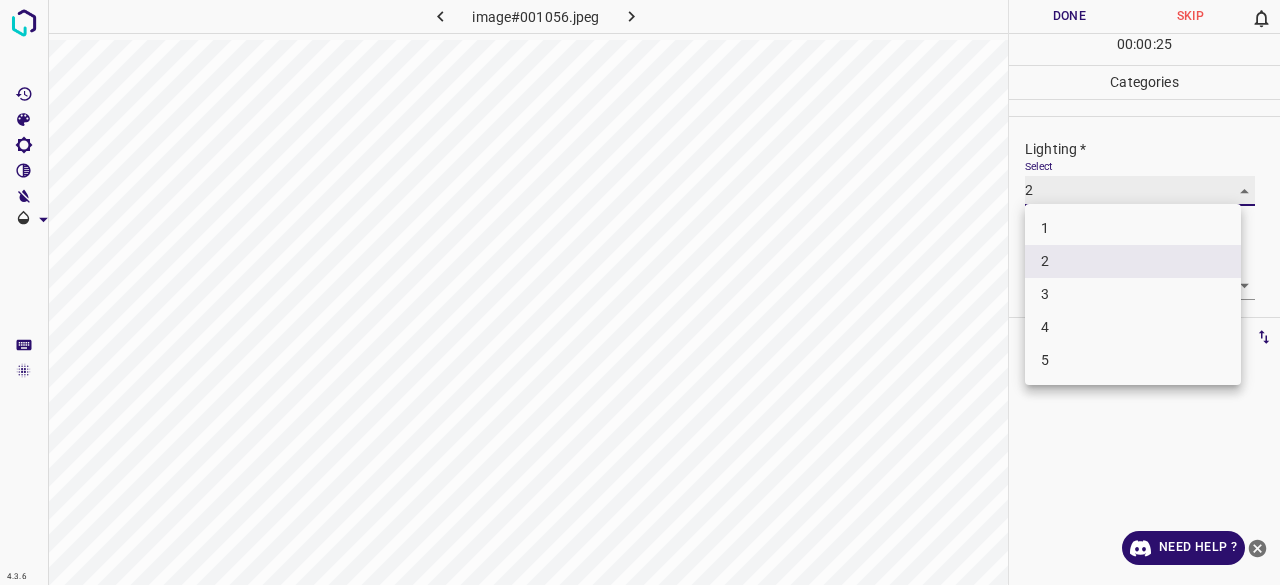 type on "3" 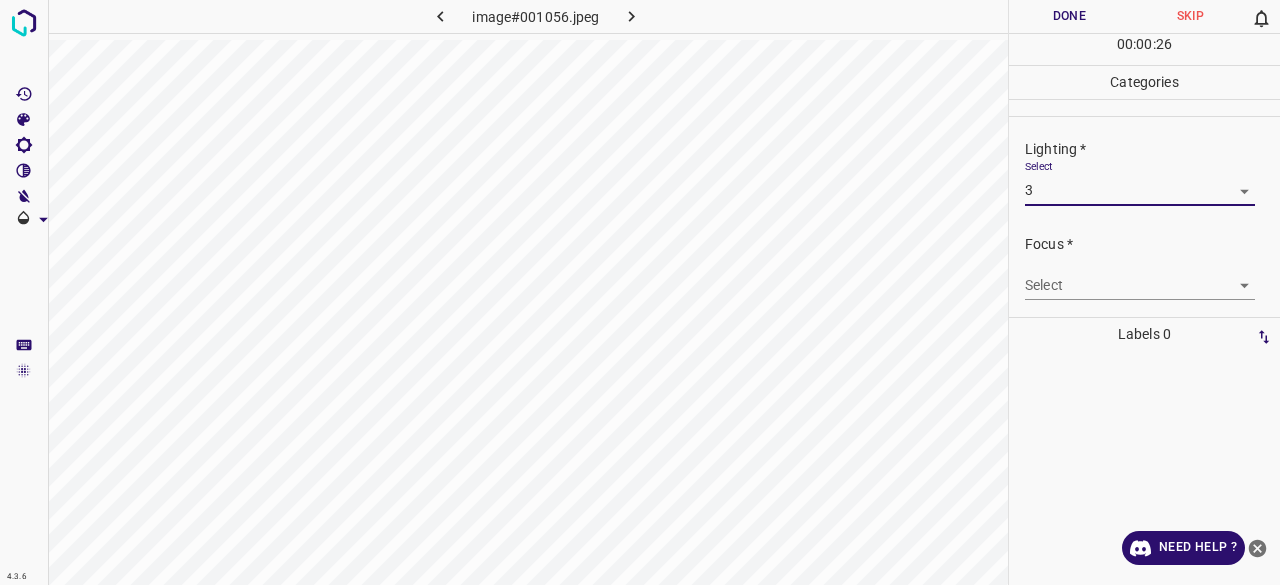 click on "4.3.6  image#001056.jpeg Done Skip 0 00   : 00   : 26   Categories Lighting *  Select 3 3 Focus *  Select ​ Overall *  Select ​ Labels   0 Categories 1 Lighting 2 Focus 3 Overall Tools Space Change between modes (Draw & Edit) I Auto labeling R Restore zoom M Zoom in N Zoom out Delete Delete selecte label Filters Z Restore filters X Saturation filter C Brightness filter V Contrast filter B Gray scale filter General O Download Need Help ? - Text - Hide - Delete" at bounding box center [640, 292] 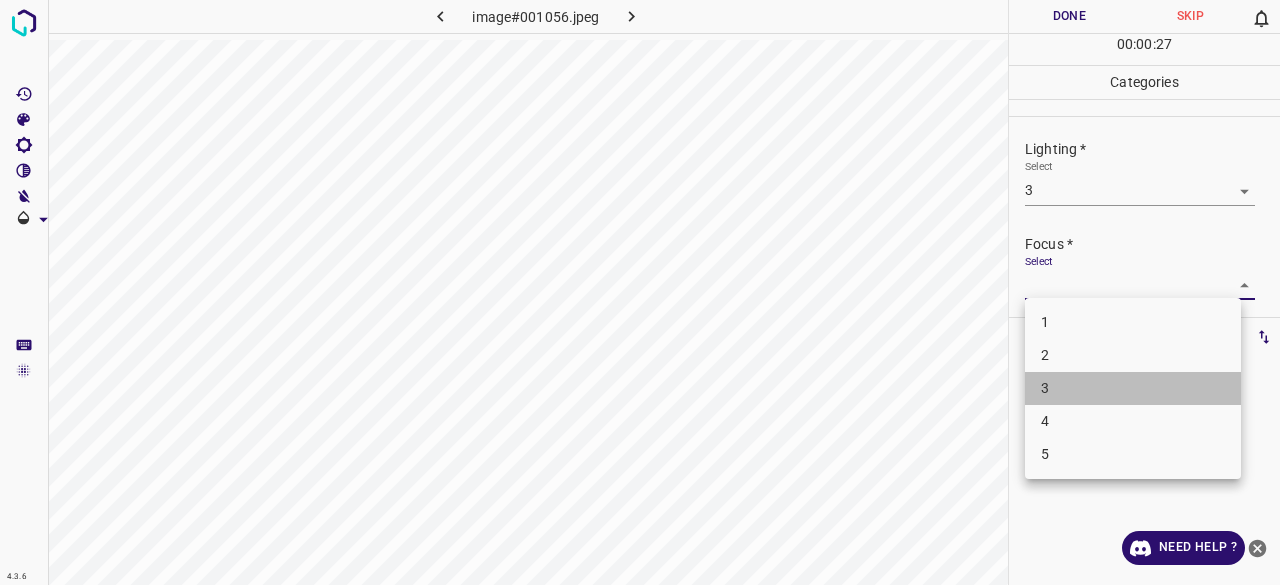 click on "3" at bounding box center (1133, 388) 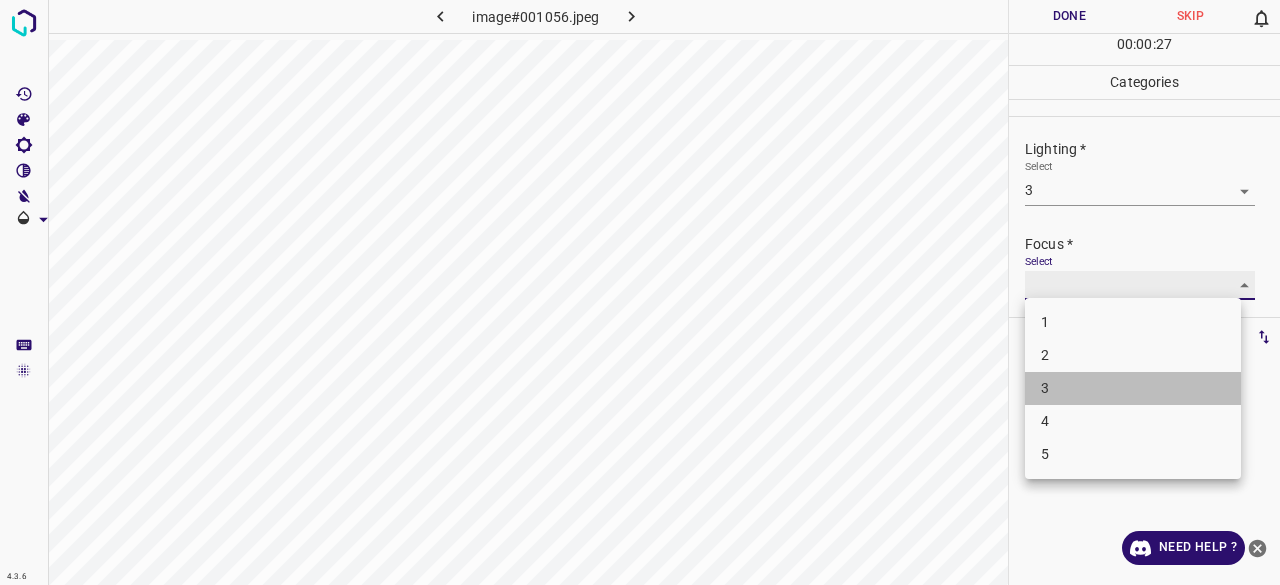 type on "3" 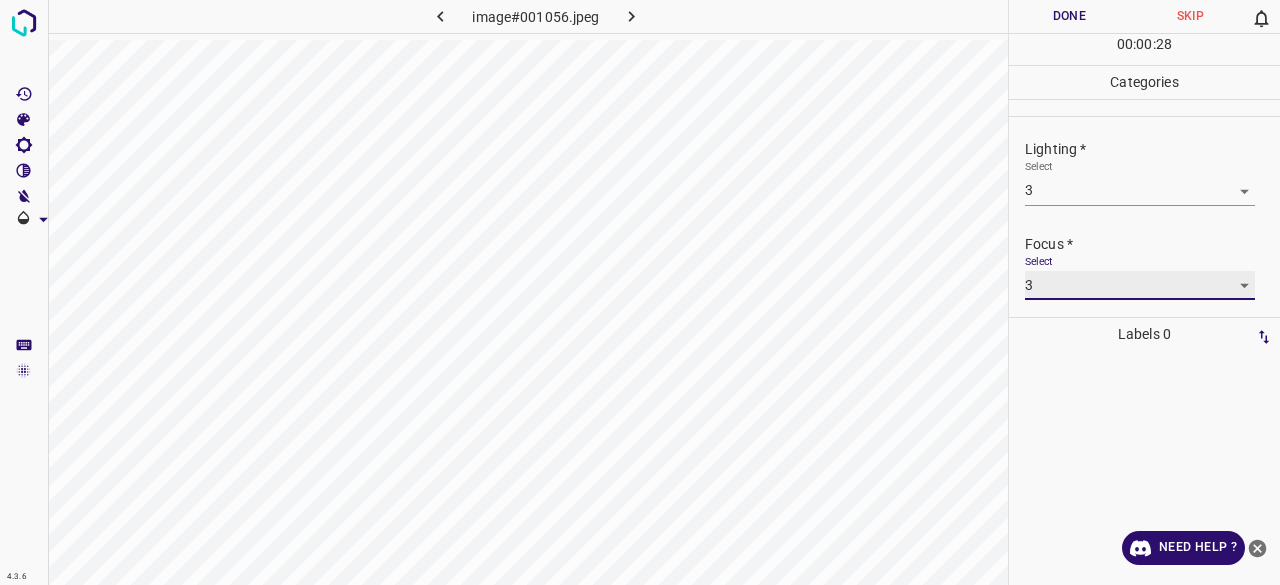 scroll, scrollTop: 98, scrollLeft: 0, axis: vertical 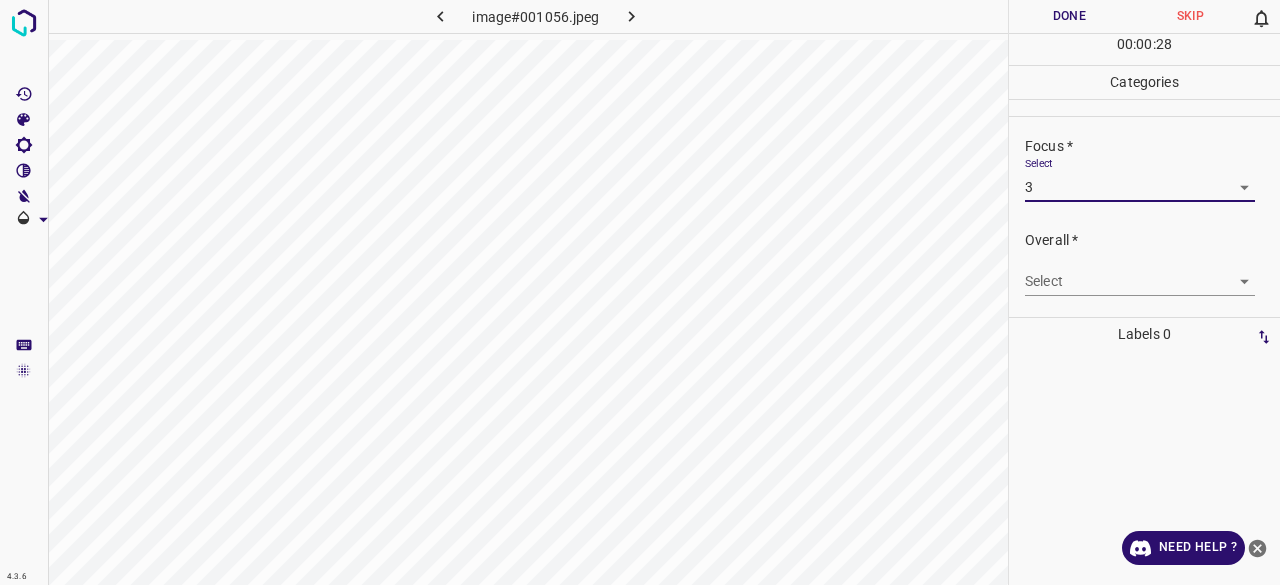 click on "4.3.6  image#001056.jpeg Done Skip 0 00   : 00   : 28   Categories Lighting *  Select 3 3 Focus *  Select 3 3 Overall *  Select ​ Labels   0 Categories 1 Lighting 2 Focus 3 Overall Tools Space Change between modes (Draw & Edit) I Auto labeling R Restore zoom M Zoom in N Zoom out Delete Delete selecte label Filters Z Restore filters X Saturation filter C Brightness filter V Contrast filter B Gray scale filter General O Download Need Help ? - Text - Hide - Delete" at bounding box center (640, 292) 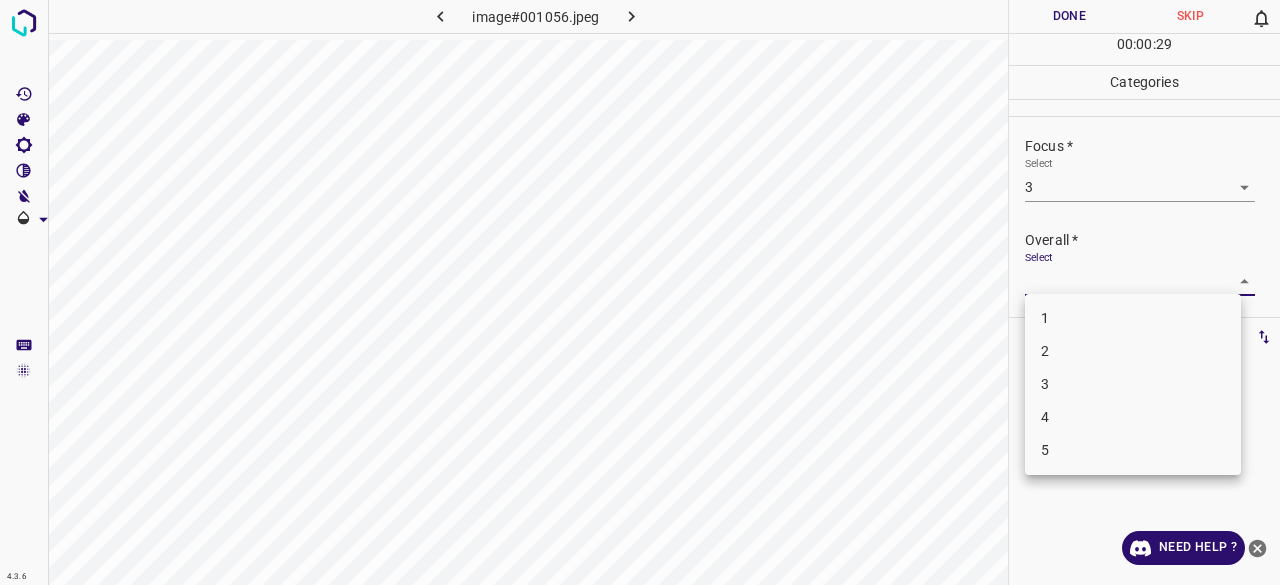 click on "3" at bounding box center [1133, 384] 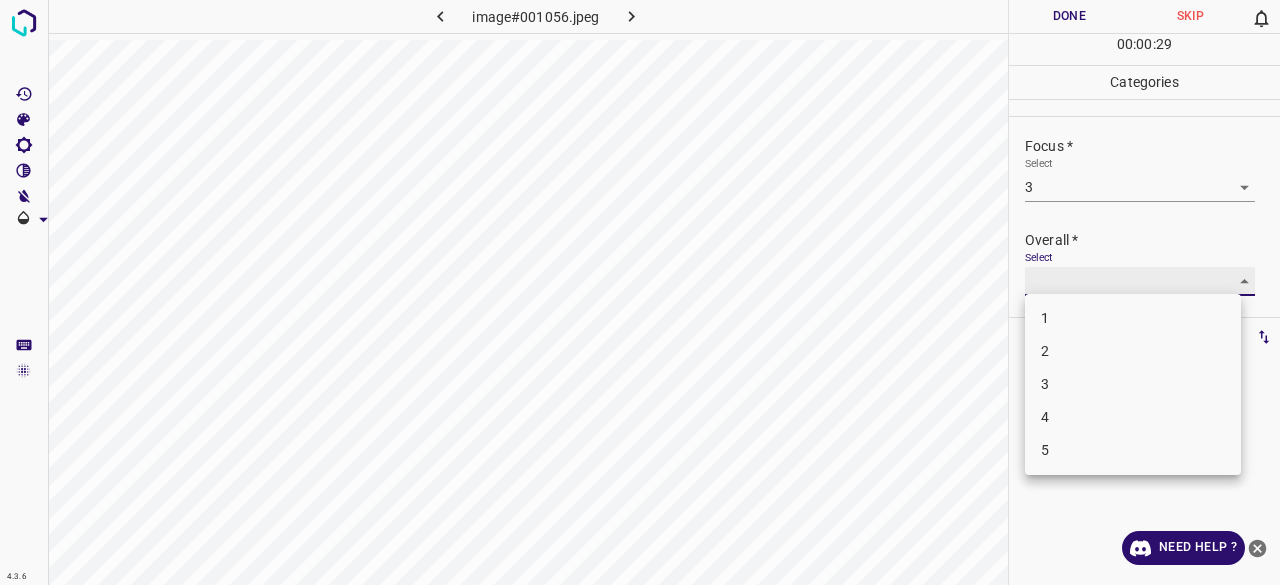 type on "3" 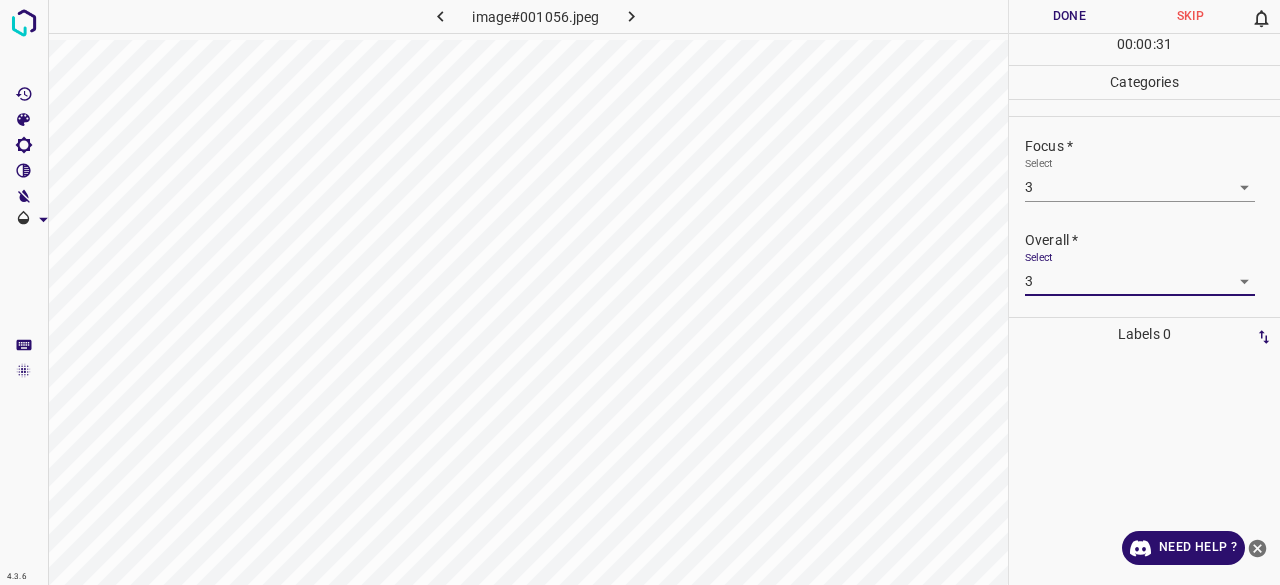click on "4.3.6  image#001056.jpeg Done Skip 0 00   : 00   : 31   Categories Lighting *  Select 3 3 Focus *  Select 3 3 Overall *  Select 3 3 Labels   0 Categories 1 Lighting 2 Focus 3 Overall Tools Space Change between modes (Draw & Edit) I Auto labeling R Restore zoom M Zoom in N Zoom out Delete Delete selecte label Filters Z Restore filters X Saturation filter C Brightness filter V Contrast filter B Gray scale filter General O Download Need Help ? - Text - Hide - Delete" at bounding box center [640, 292] 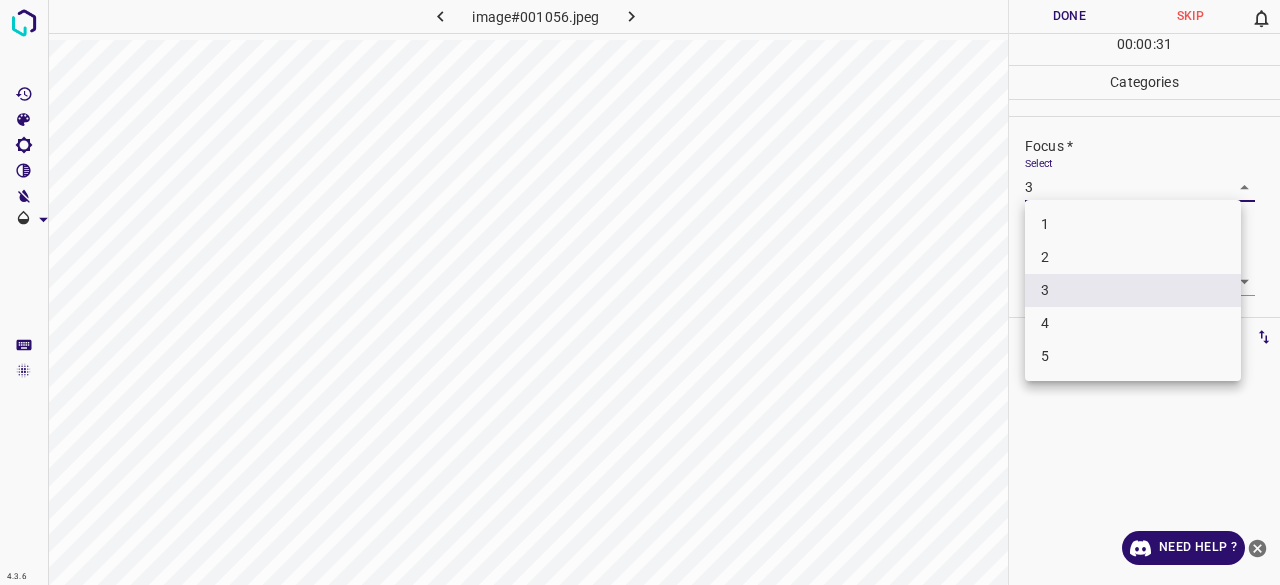 click on "3" at bounding box center [1133, 290] 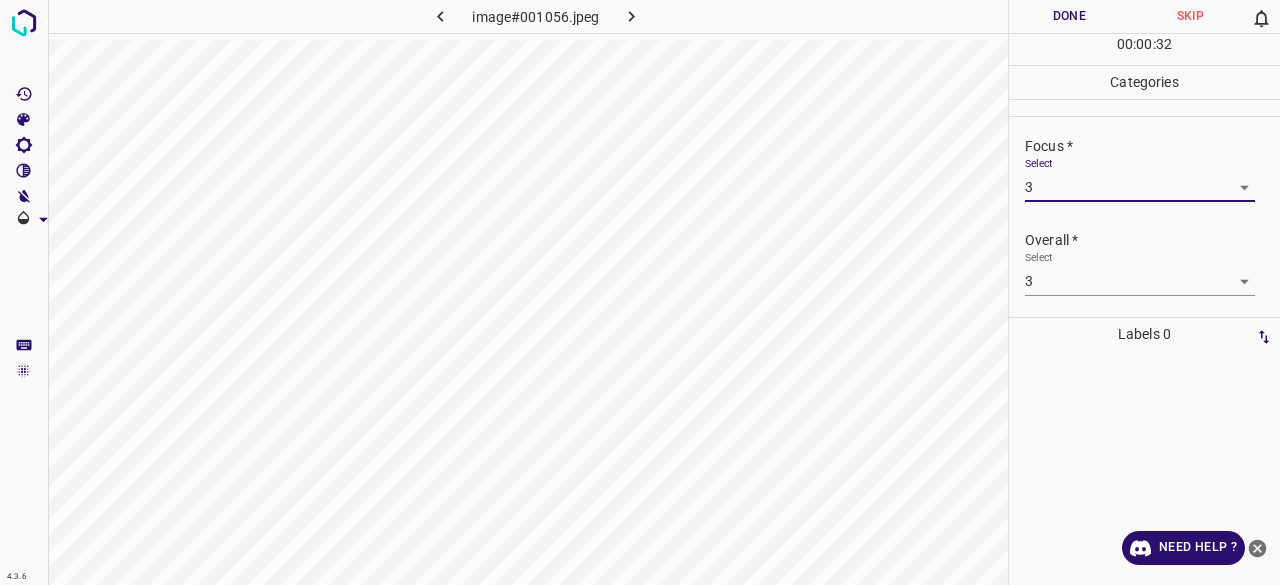 click on "Focus *  Select 3 3" at bounding box center (1144, 169) 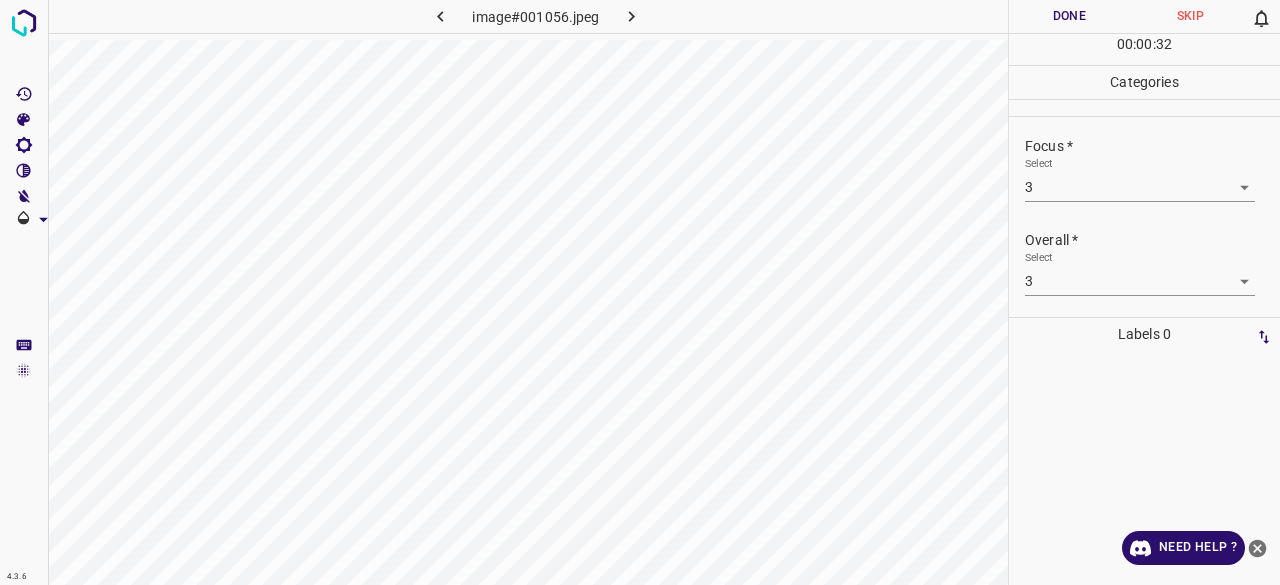 click on "4.3.6  image#001056.jpeg Done Skip 0 00   : 00   : 32   Categories Lighting *  Select 3 3 Focus *  Select 3 3 Overall *  Select 3 3 Labels   0 Categories 1 Lighting 2 Focus 3 Overall Tools Space Change between modes (Draw & Edit) I Auto labeling R Restore zoom M Zoom in N Zoom out Delete Delete selecte label Filters Z Restore filters X Saturation filter C Brightness filter V Contrast filter B Gray scale filter General O Download Need Help ? - Text - Hide - Delete" at bounding box center [640, 292] 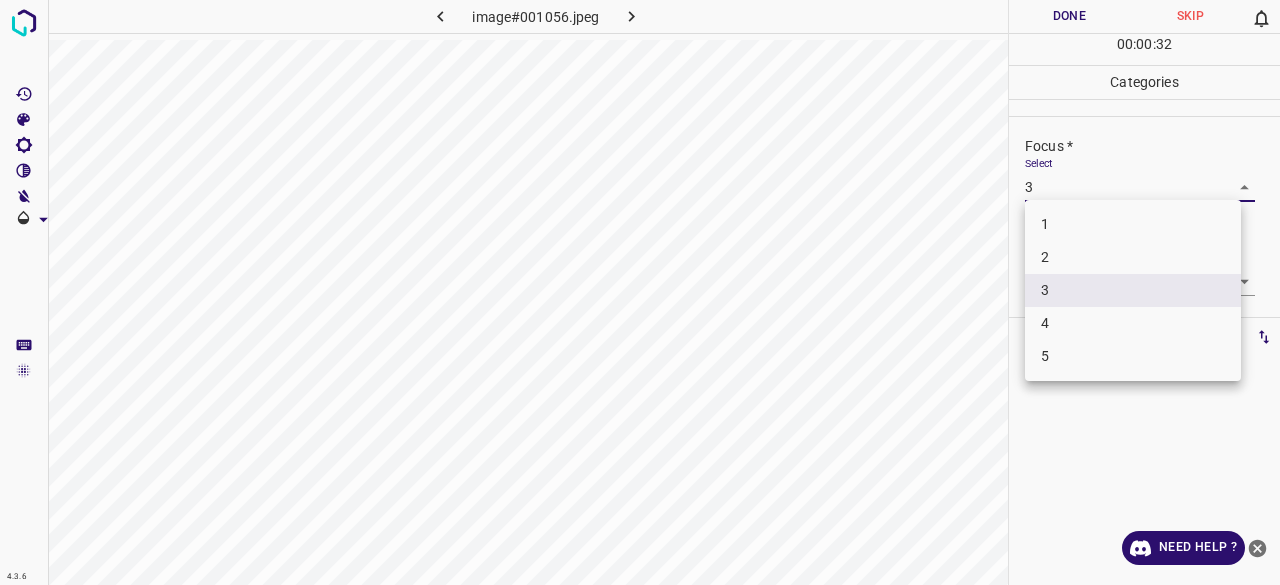 click on "2" at bounding box center [1133, 257] 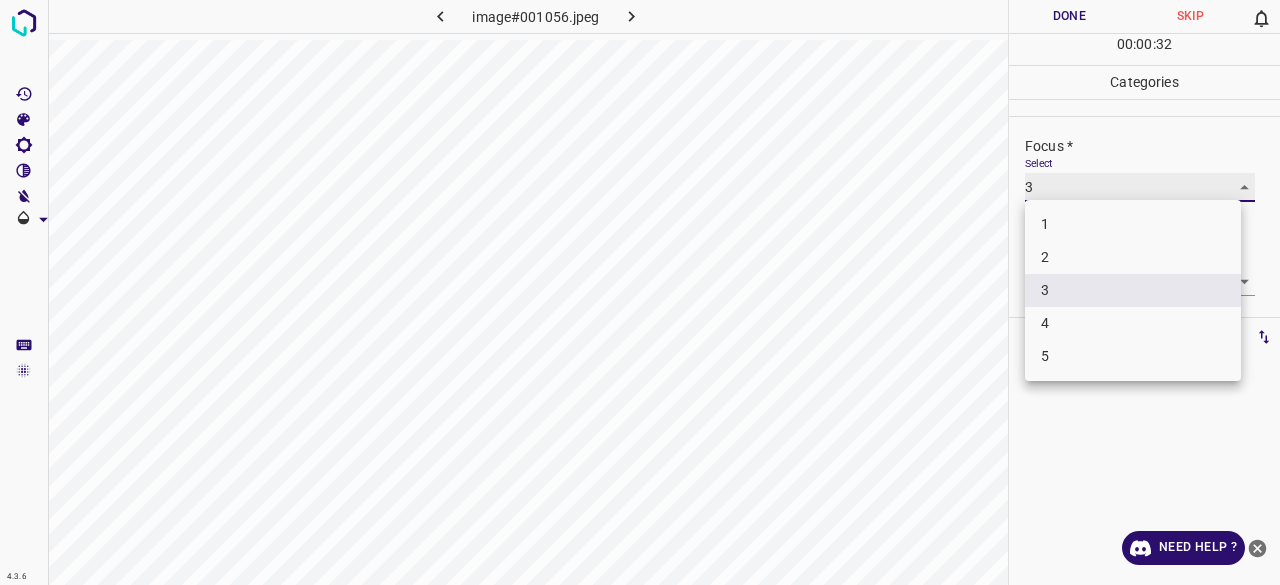 type on "2" 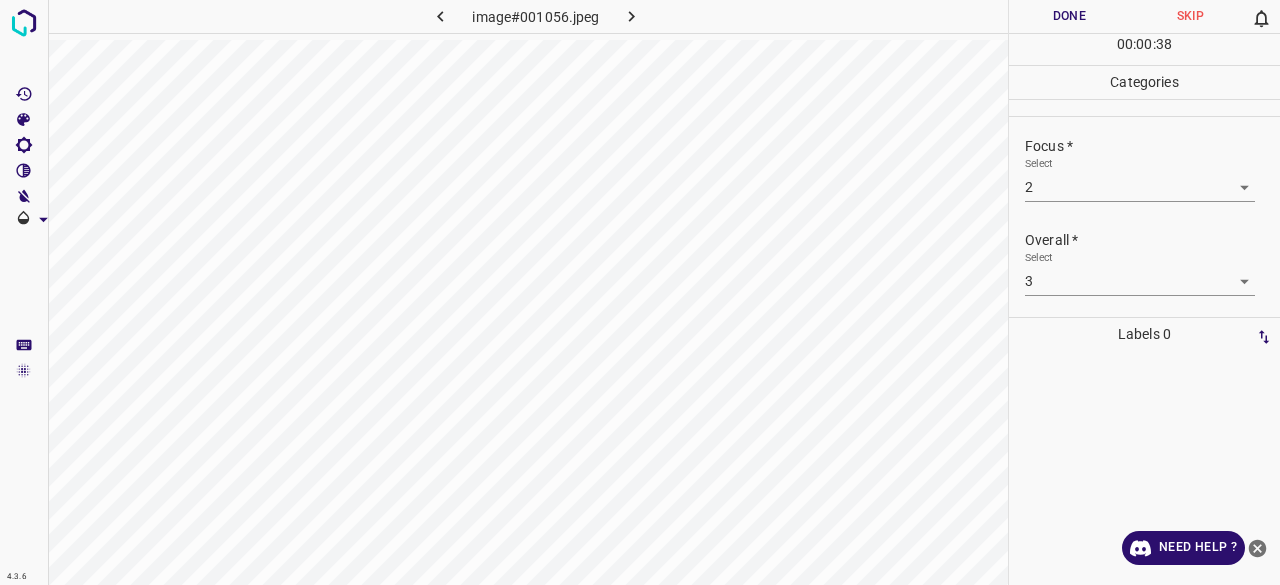 click on "00   : 00   : 38" at bounding box center [1144, 49] 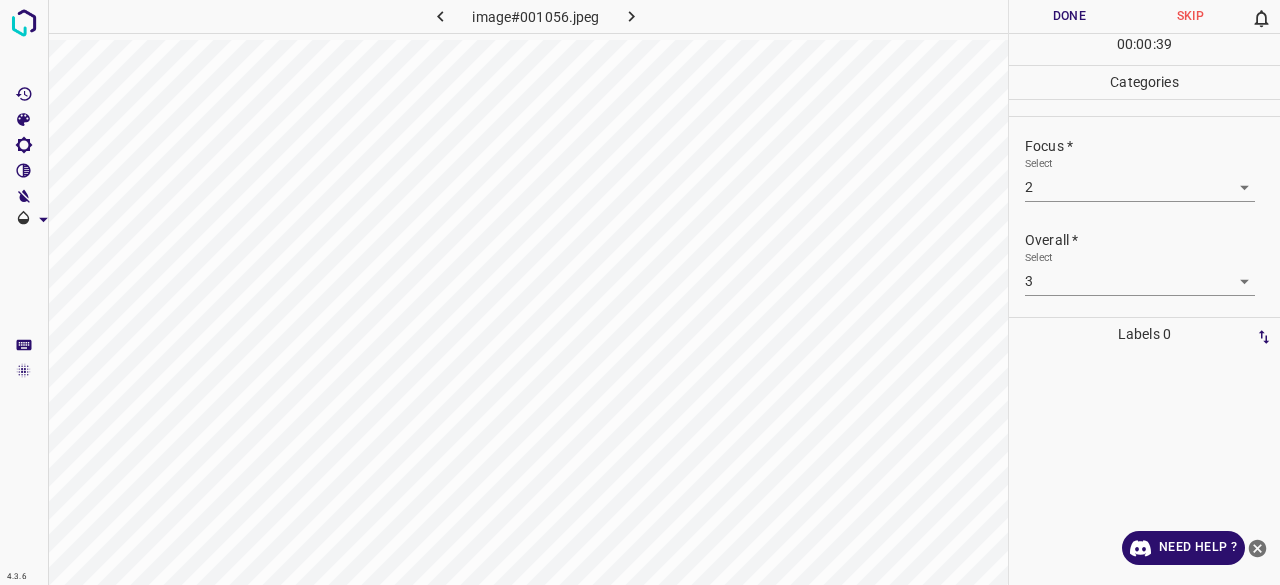 click on "Done" at bounding box center [1069, 16] 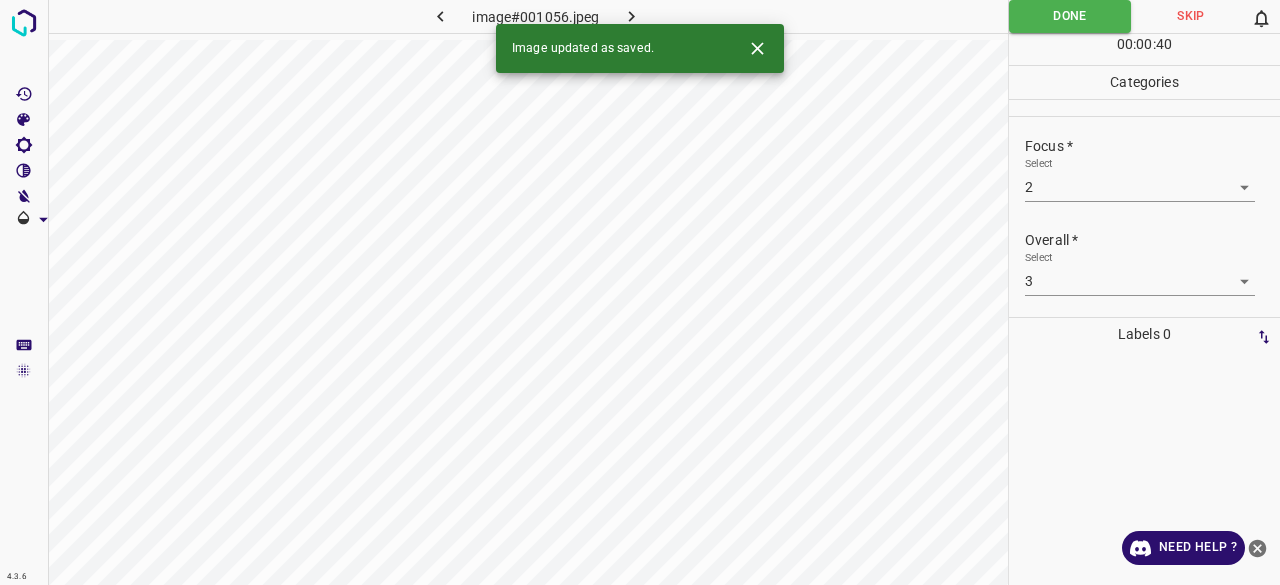 click at bounding box center (632, 16) 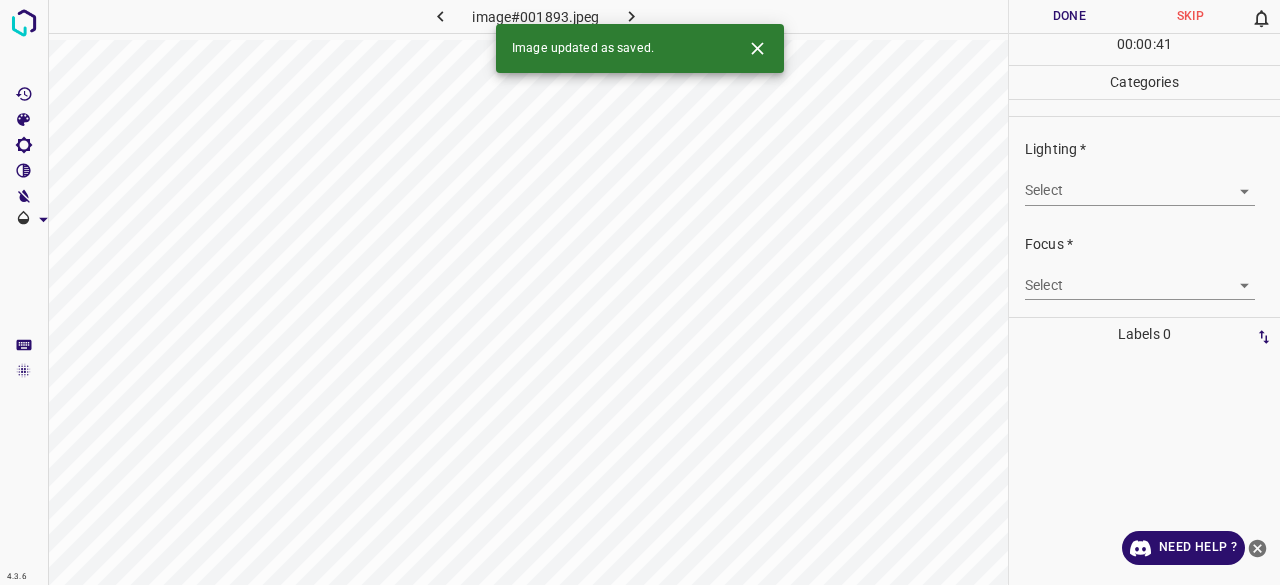 click on "4.3.6  image#001893.jpeg Done Skip 0 00   : 00   : 41   Categories Lighting *  Select ​ Focus *  Select ​ Overall *  Select ​ Labels   0 Categories 1 Lighting 2 Focus 3 Overall Tools Space Change between modes (Draw & Edit) I Auto labeling R Restore zoom M Zoom in N Zoom out Delete Delete selecte label Filters Z Restore filters X Saturation filter C Brightness filter V Contrast filter B Gray scale filter General O Download Image updated as saved. Need Help ? - Text - Hide - Delete" at bounding box center [640, 292] 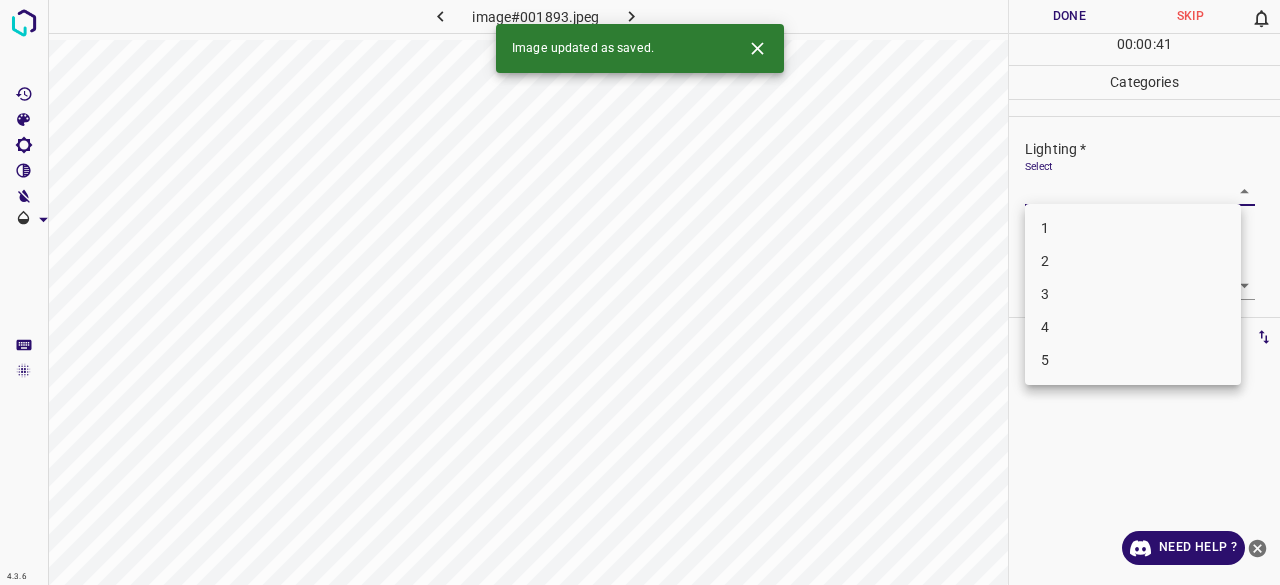 click on "2" at bounding box center (1133, 261) 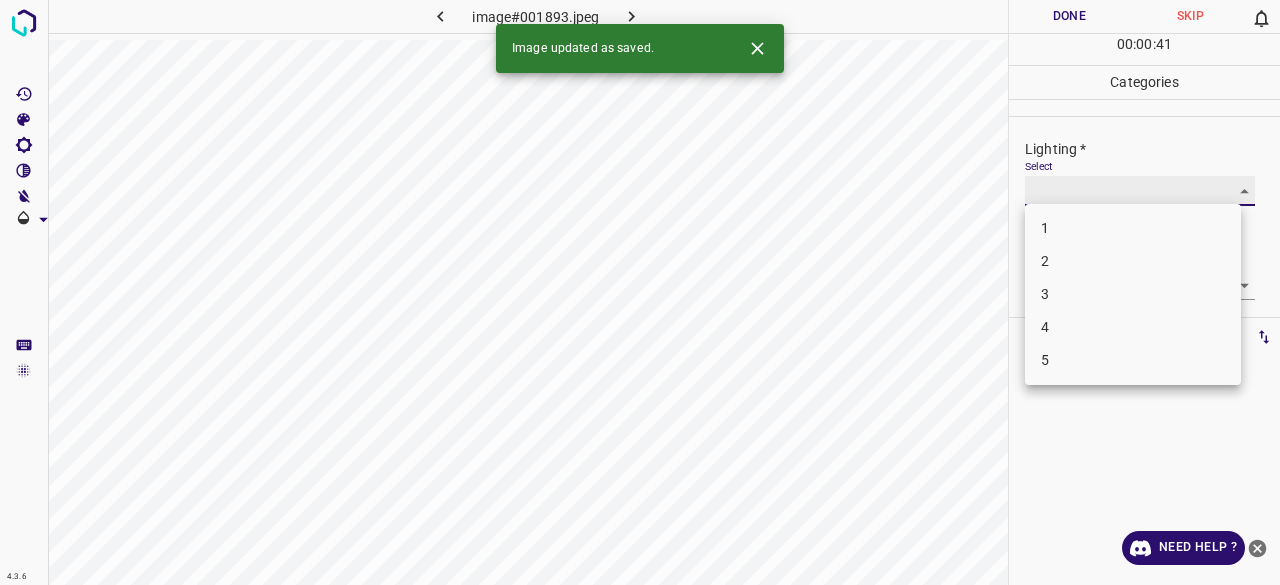 type on "2" 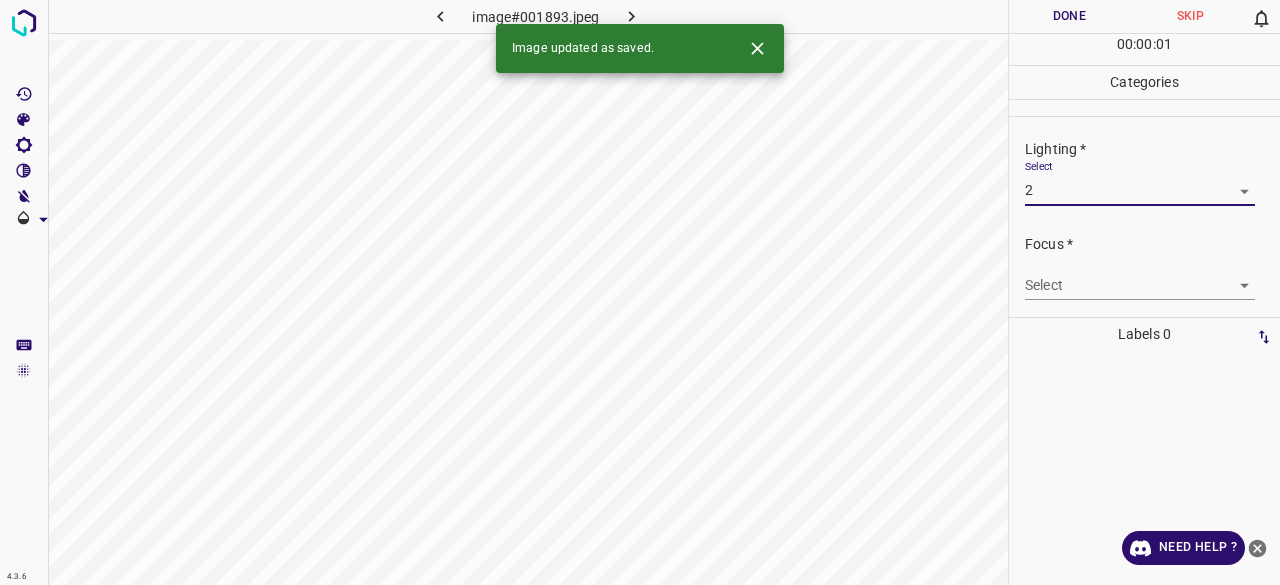 click on "Select ​" at bounding box center (1140, 277) 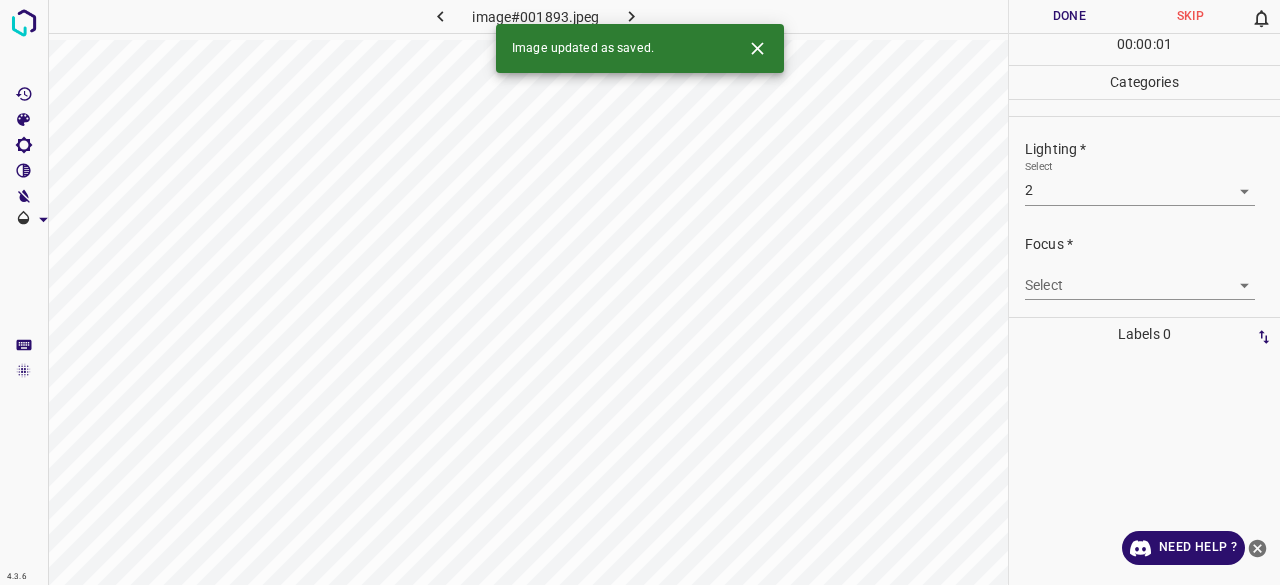 click on "4.3.6  image#001893.jpeg Done Skip 0 00   : 00   : 01   Categories Lighting *  Select 2 2 Focus *  Select ​ Overall *  Select ​ Labels   0 Categories 1 Lighting 2 Focus 3 Overall Tools Space Change between modes (Draw & Edit) I Auto labeling R Restore zoom M Zoom in N Zoom out Delete Delete selecte label Filters Z Restore filters X Saturation filter C Brightness filter V Contrast filter B Gray scale filter General O Download Image updated as saved. Need Help ? - Text - Hide - Delete" at bounding box center (640, 292) 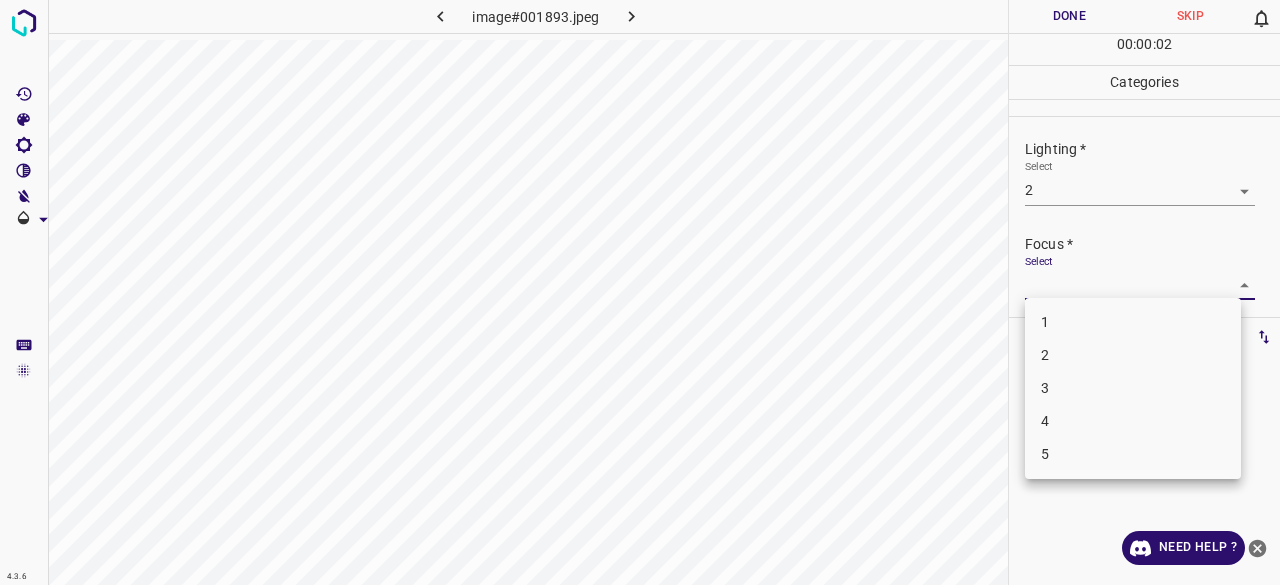 click on "2" at bounding box center (1133, 355) 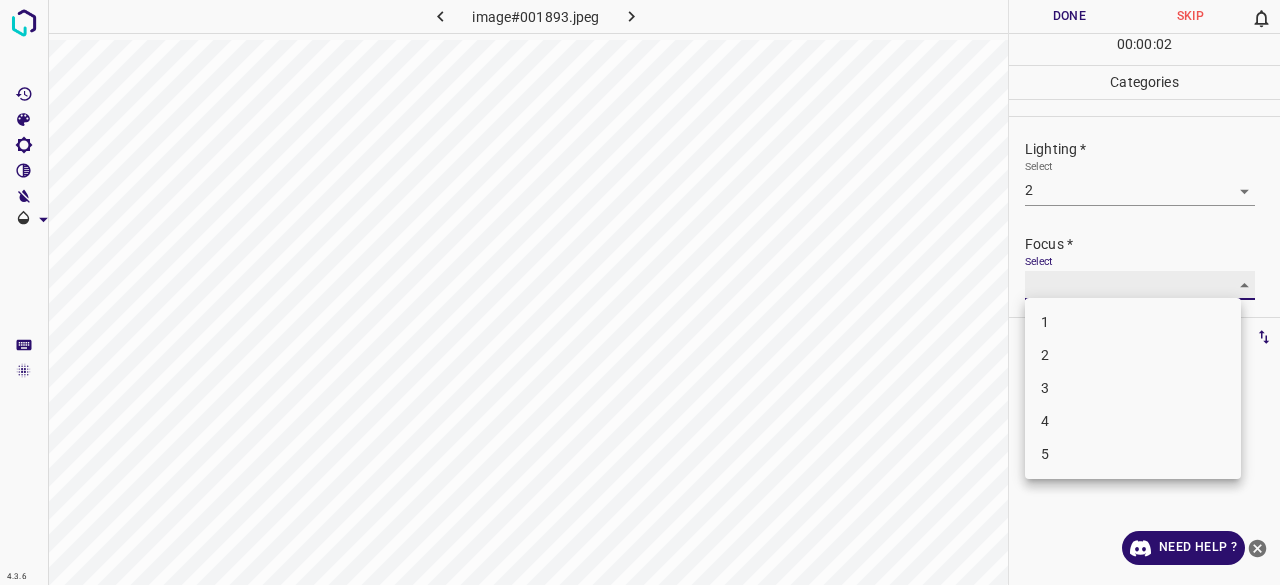 type on "2" 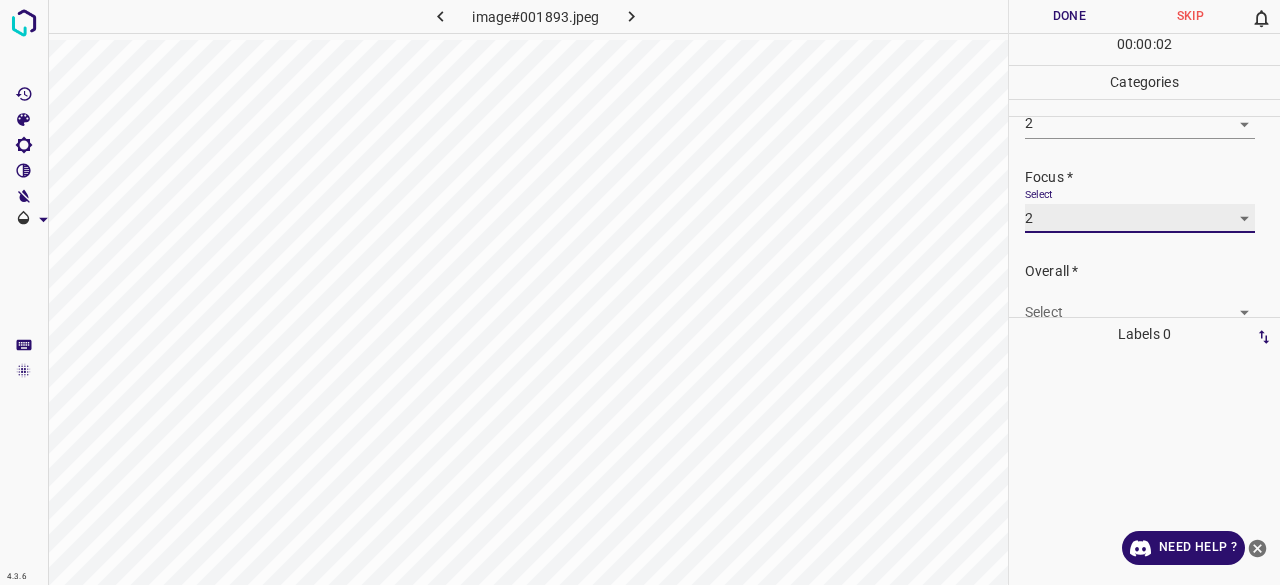 scroll, scrollTop: 98, scrollLeft: 0, axis: vertical 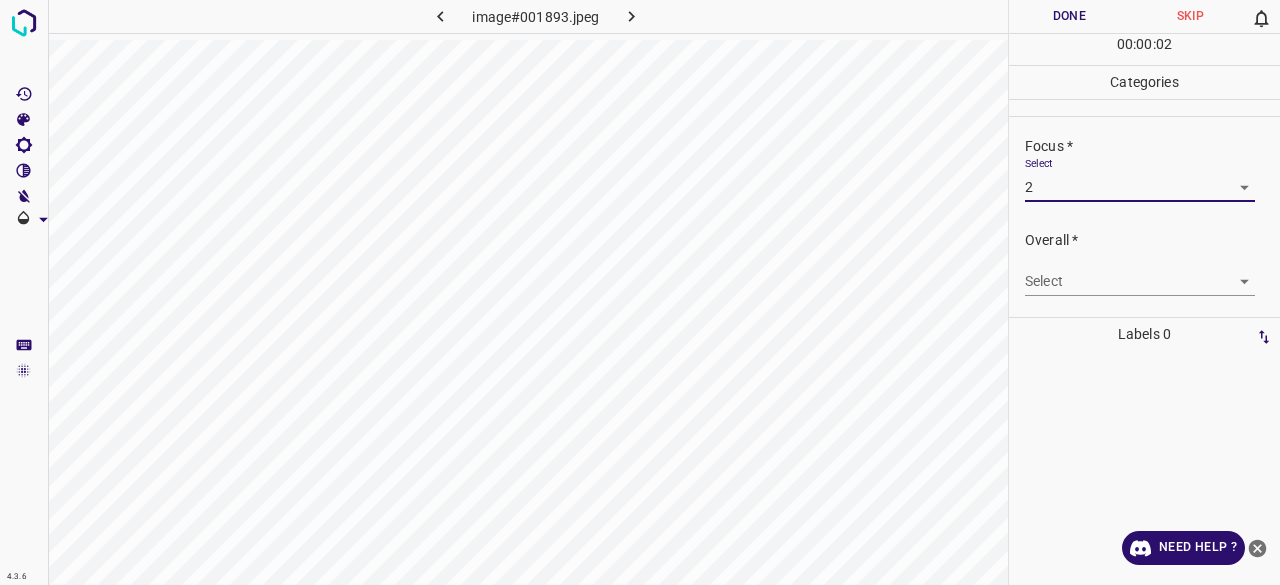 click on "4.3.6  image#001893.jpeg Done Skip 0 00   : 00   : 02   Categories Lighting *  Select 2 2 Focus *  Select 2 2 Overall *  Select ​ Labels   0 Categories 1 Lighting 2 Focus 3 Overall Tools Space Change between modes (Draw & Edit) I Auto labeling R Restore zoom M Zoom in N Zoom out Delete Delete selecte label Filters Z Restore filters X Saturation filter C Brightness filter V Contrast filter B Gray scale filter General O Download Need Help ? - Text - Hide - Delete" at bounding box center (640, 292) 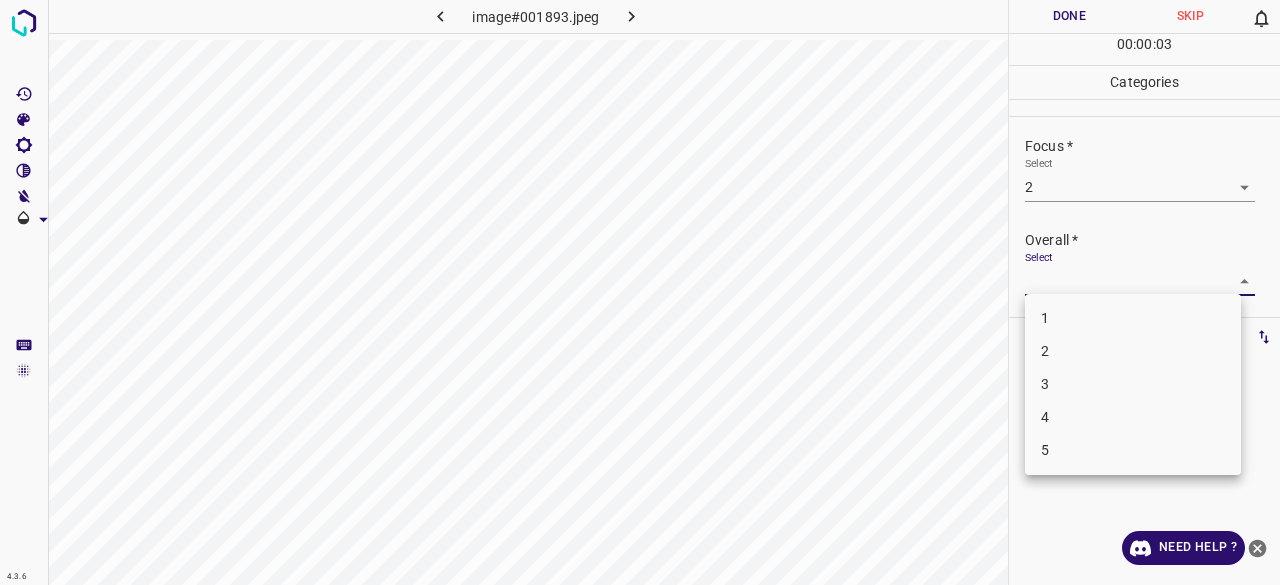 click on "2" at bounding box center (1133, 351) 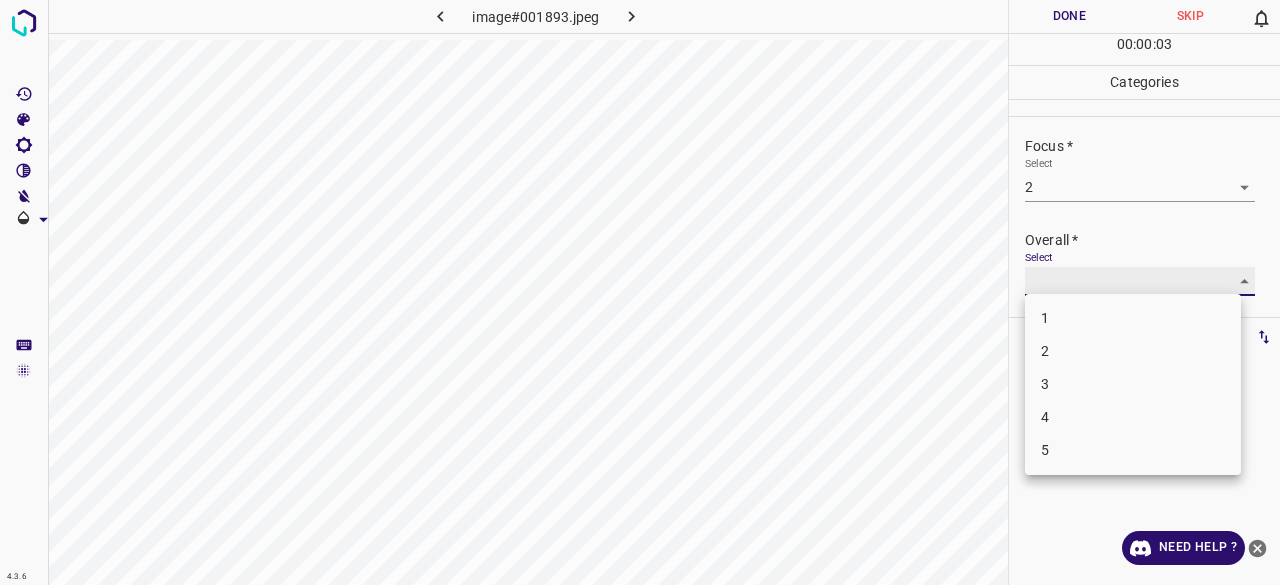type on "2" 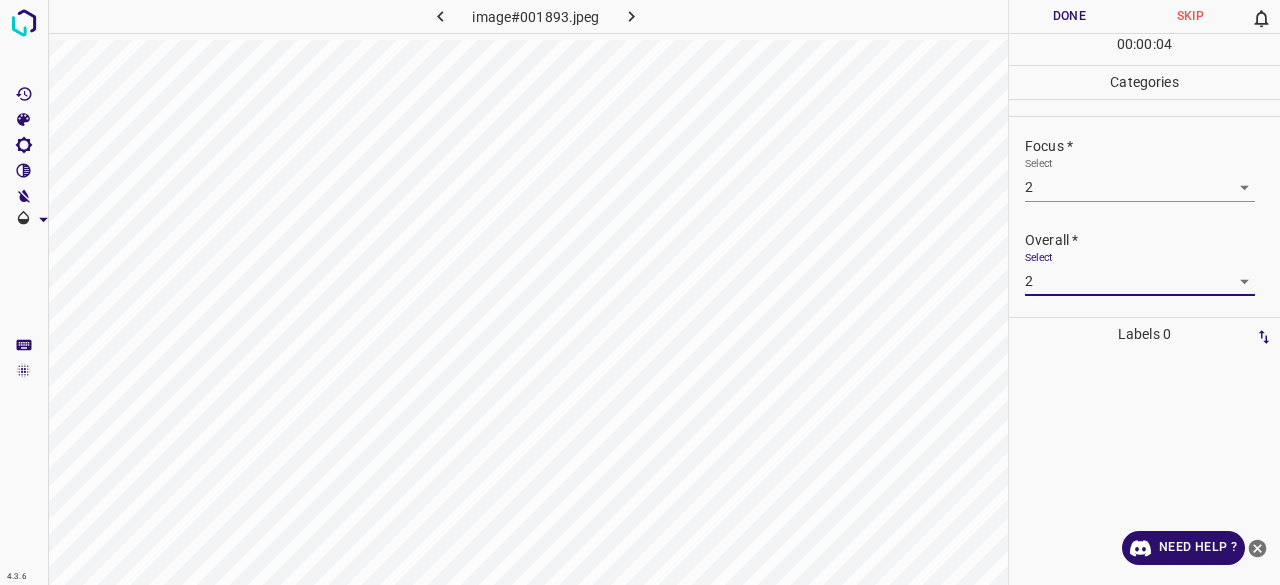 click on "Done" at bounding box center (1069, 16) 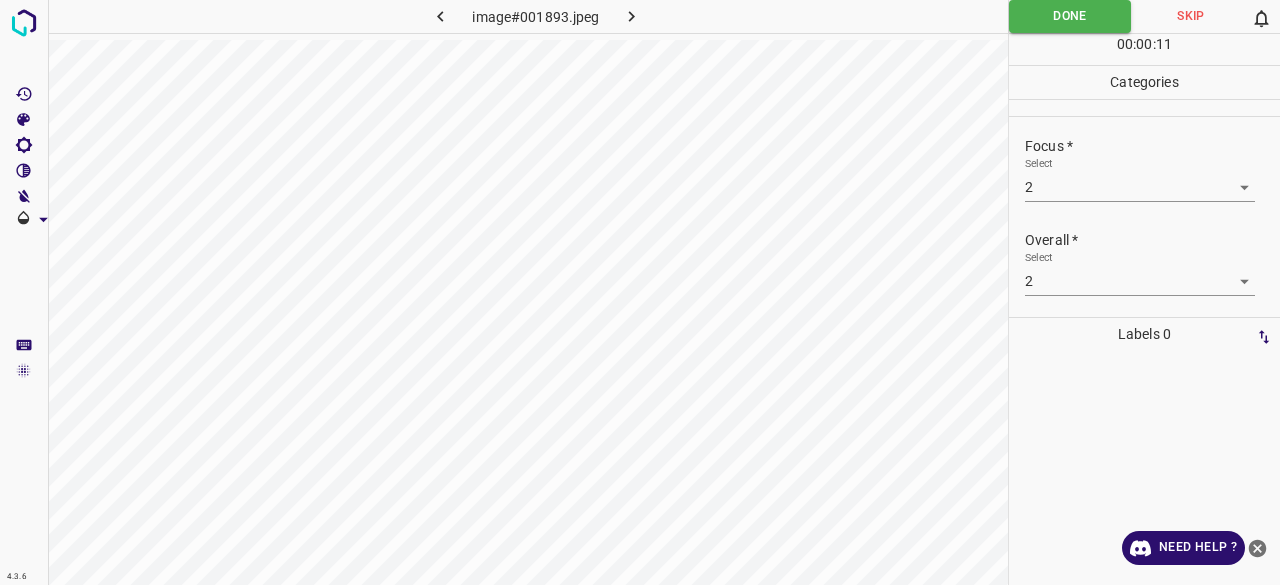 click at bounding box center [632, 16] 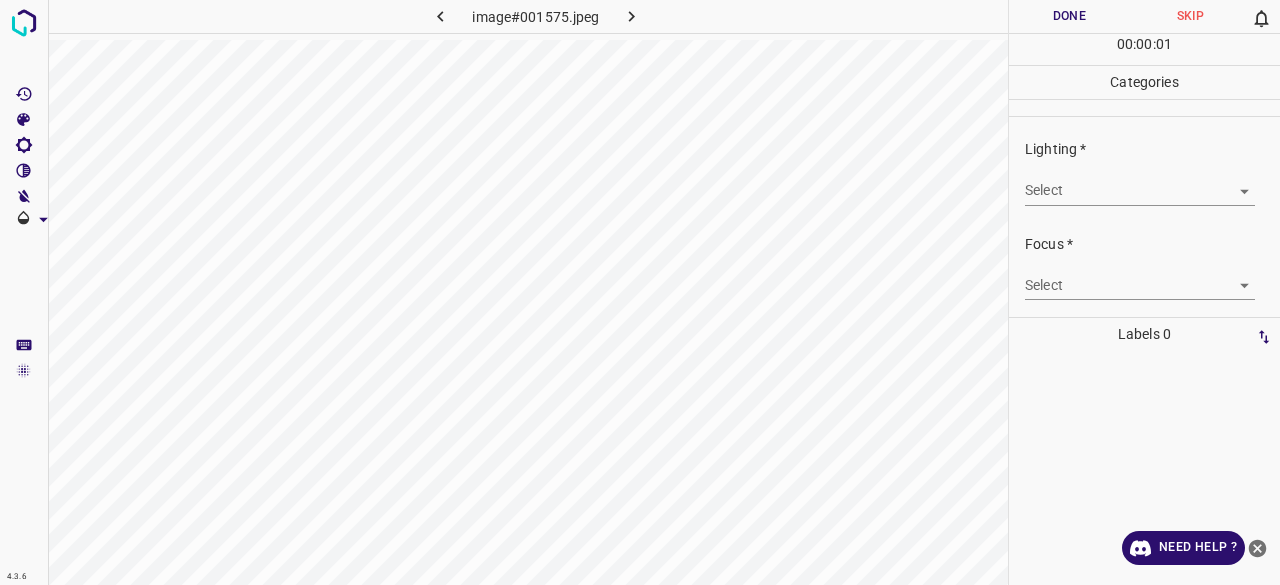 click on "4.3.6  image#001575.jpeg Done Skip 0 00   : 00   : 01   Categories Lighting *  Select ​ Focus *  Select ​ Overall *  Select ​ Labels   0 Categories 1 Lighting 2 Focus 3 Overall Tools Space Change between modes (Draw & Edit) I Auto labeling R Restore zoom M Zoom in N Zoom out Delete Delete selecte label Filters Z Restore filters X Saturation filter C Brightness filter V Contrast filter B Gray scale filter General O Download Need Help ? - Text - Hide - Delete" at bounding box center (640, 292) 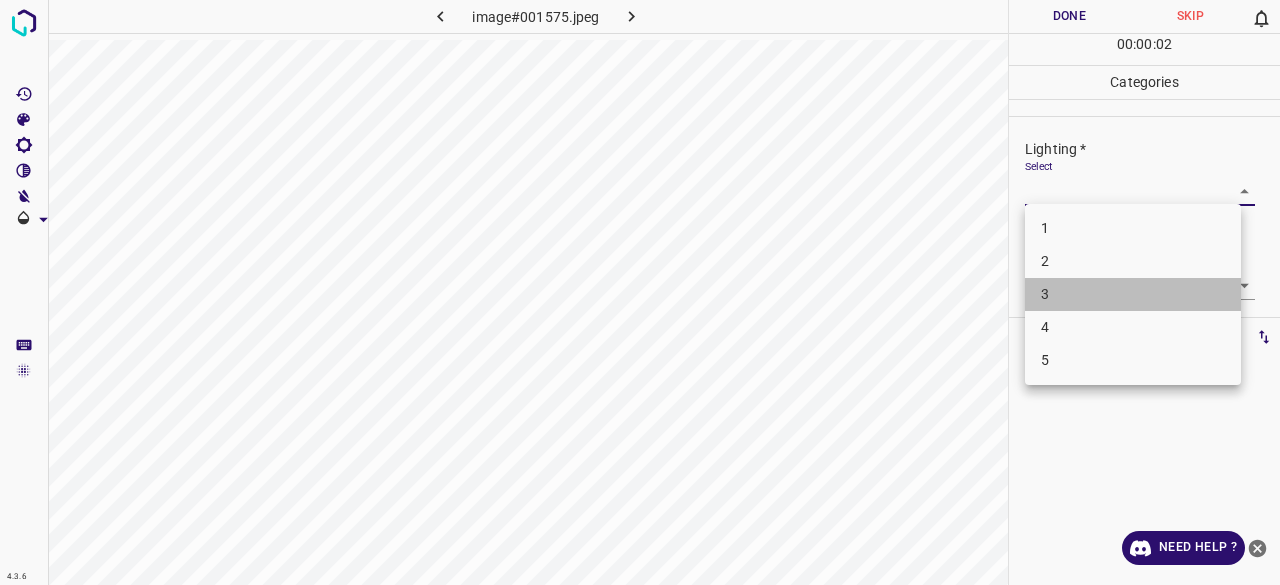 click on "3" at bounding box center [1133, 294] 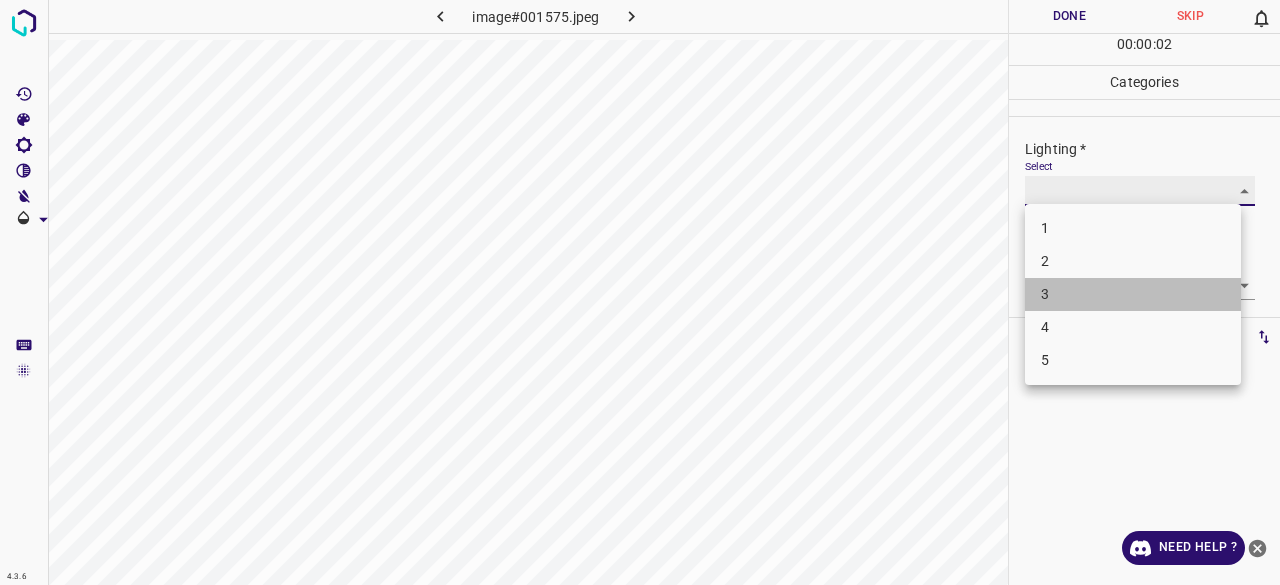 type on "3" 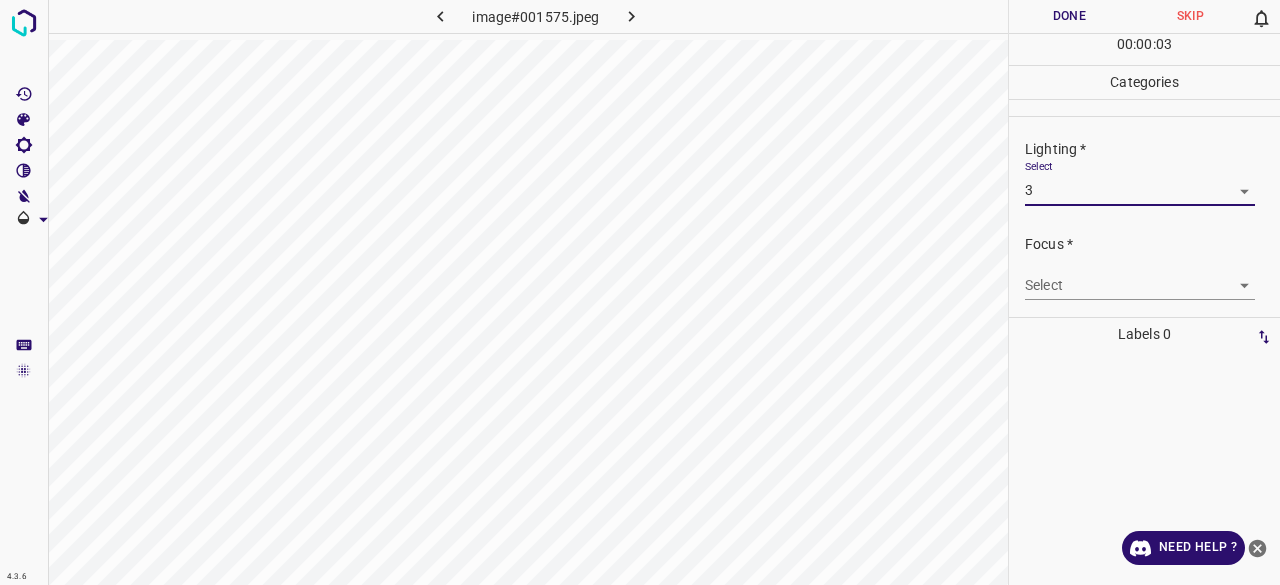 click on "4.3.6  image#001575.jpeg Done Skip 0 00   : 00   : 03   Categories Lighting *  Select 3 3 Focus *  Select ​ Overall *  Select ​ Labels   0 Categories 1 Lighting 2 Focus 3 Overall Tools Space Change between modes (Draw & Edit) I Auto labeling R Restore zoom M Zoom in N Zoom out Delete Delete selecte label Filters Z Restore filters X Saturation filter C Brightness filter V Contrast filter B Gray scale filter General O Download Need Help ? - Text - Hide - Delete 1 2 3 4 5" at bounding box center [640, 292] 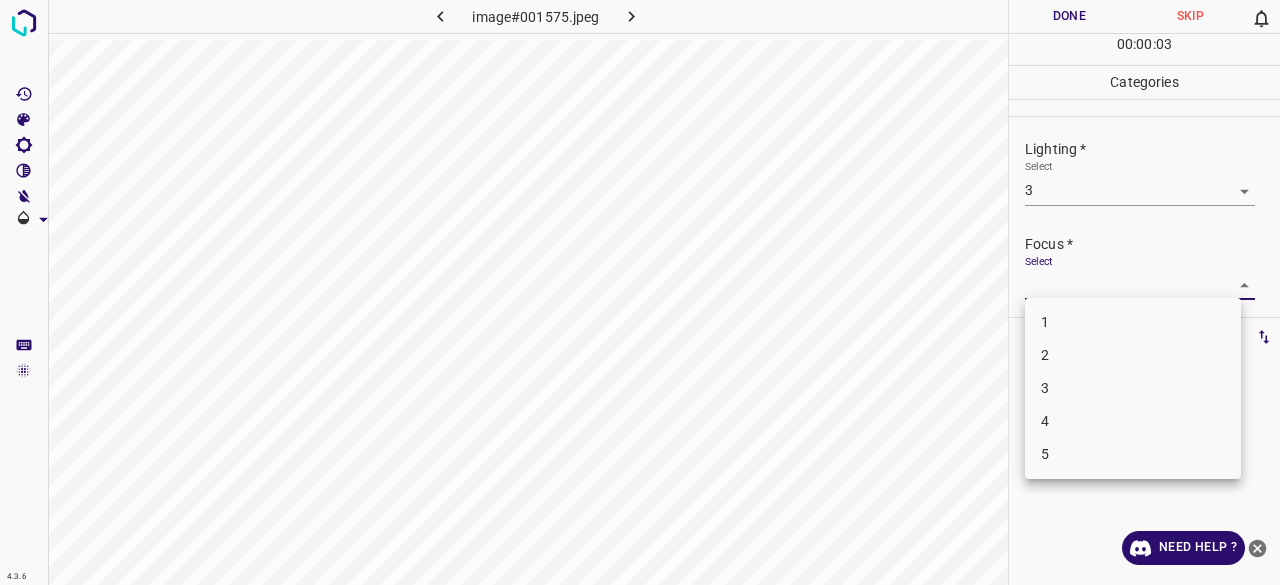 click on "2" at bounding box center (1133, 355) 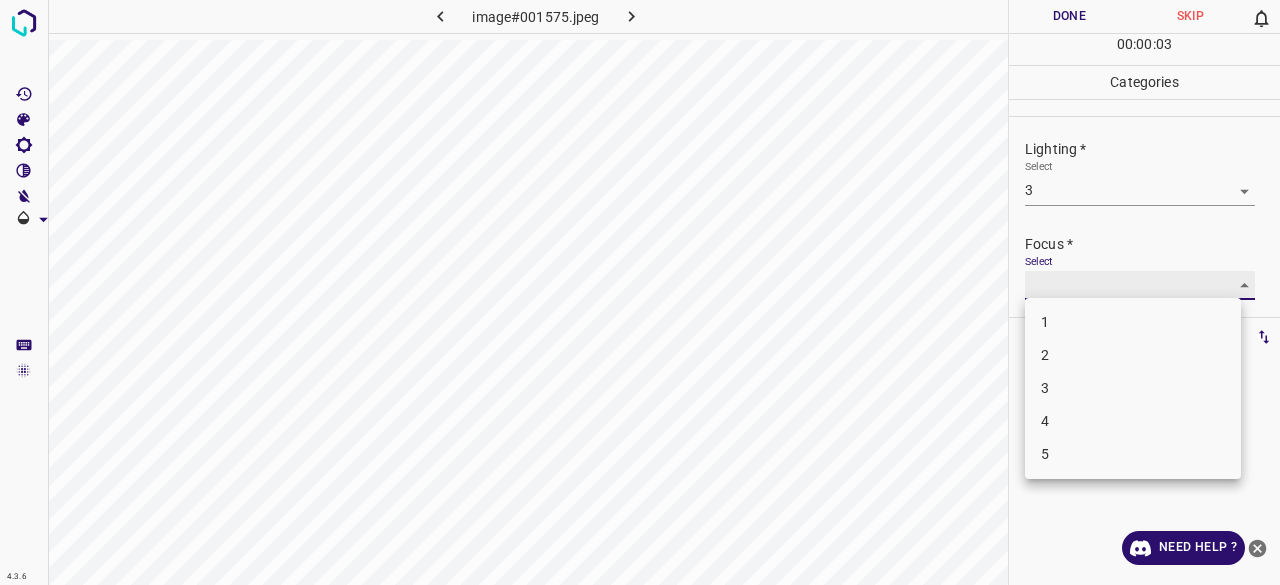 type on "2" 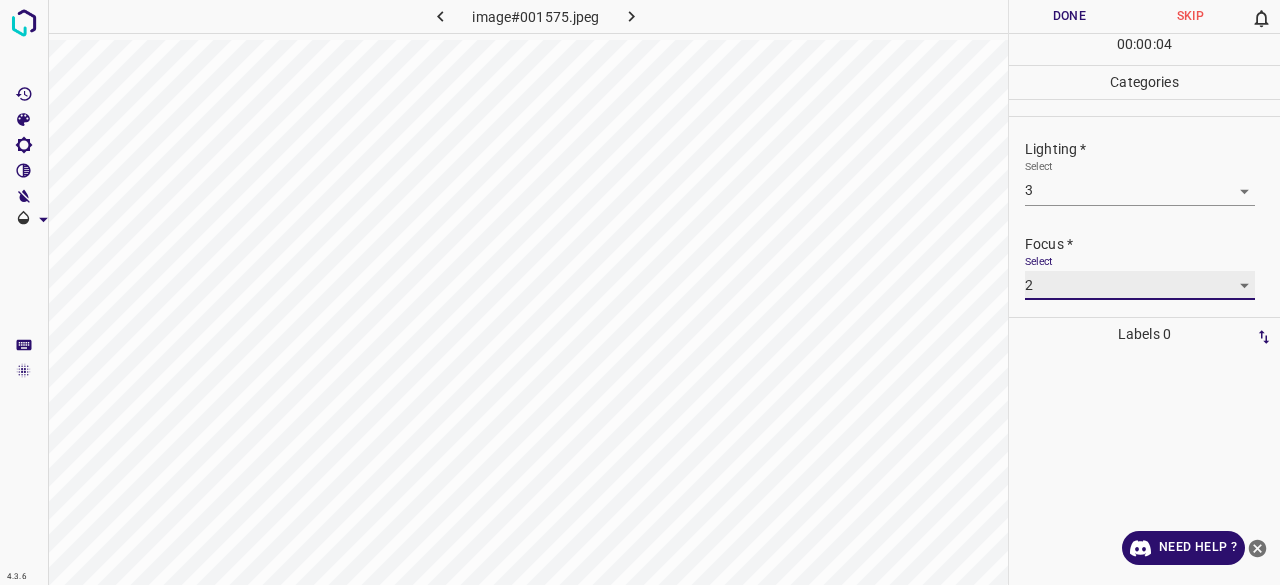 scroll, scrollTop: 98, scrollLeft: 0, axis: vertical 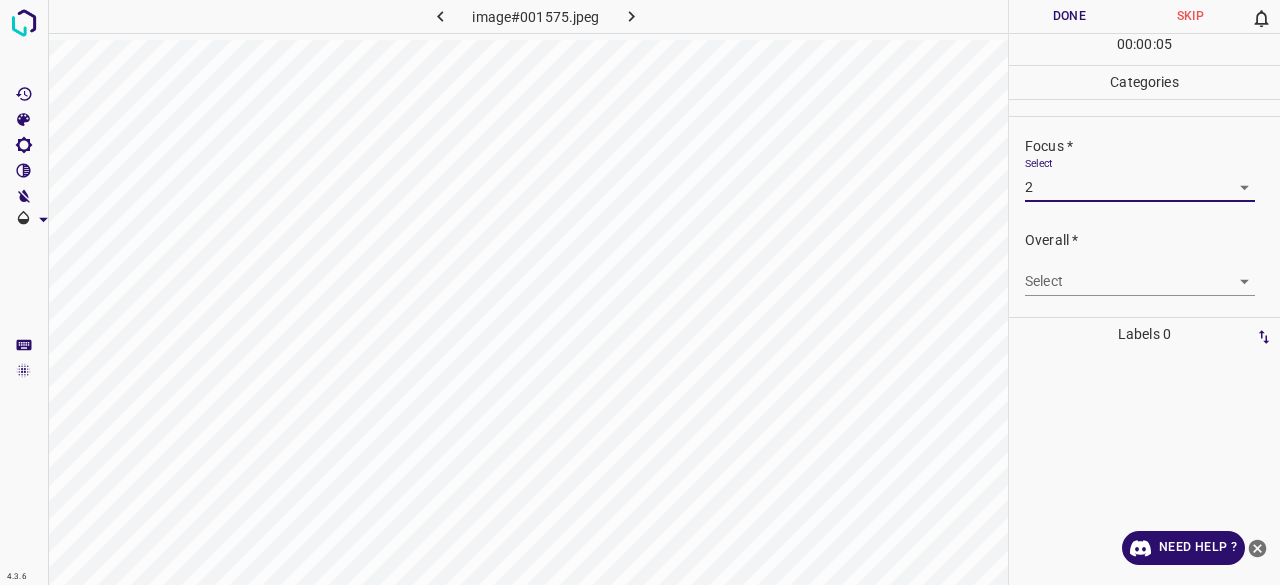 drag, startPoint x: 1057, startPoint y: 297, endPoint x: 1058, endPoint y: 270, distance: 27.018513 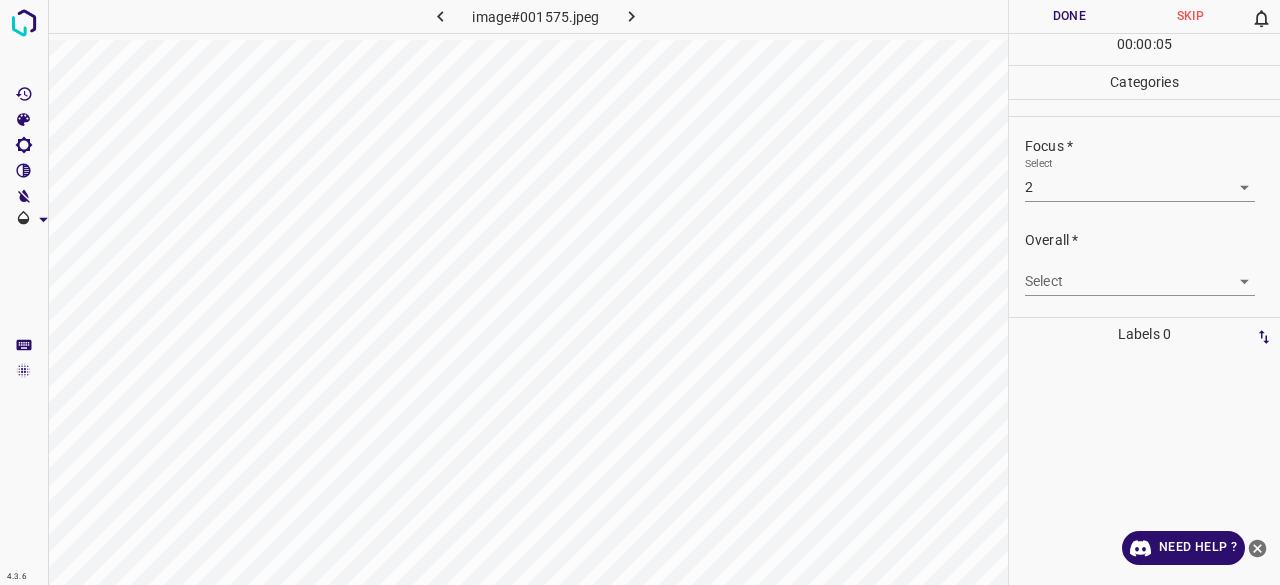click on "4.3.6  image#001575.jpeg Done Skip 0 00   : 00   : 05   Categories Lighting *  Select 3 3 Focus *  Select 2 2 Overall *  Select ​ Labels   0 Categories 1 Lighting 2 Focus 3 Overall Tools Space Change between modes (Draw & Edit) I Auto labeling R Restore zoom M Zoom in N Zoom out Delete Delete selecte label Filters Z Restore filters X Saturation filter C Brightness filter V Contrast filter B Gray scale filter General O Download Need Help ? - Text - Hide - Delete" at bounding box center (640, 292) 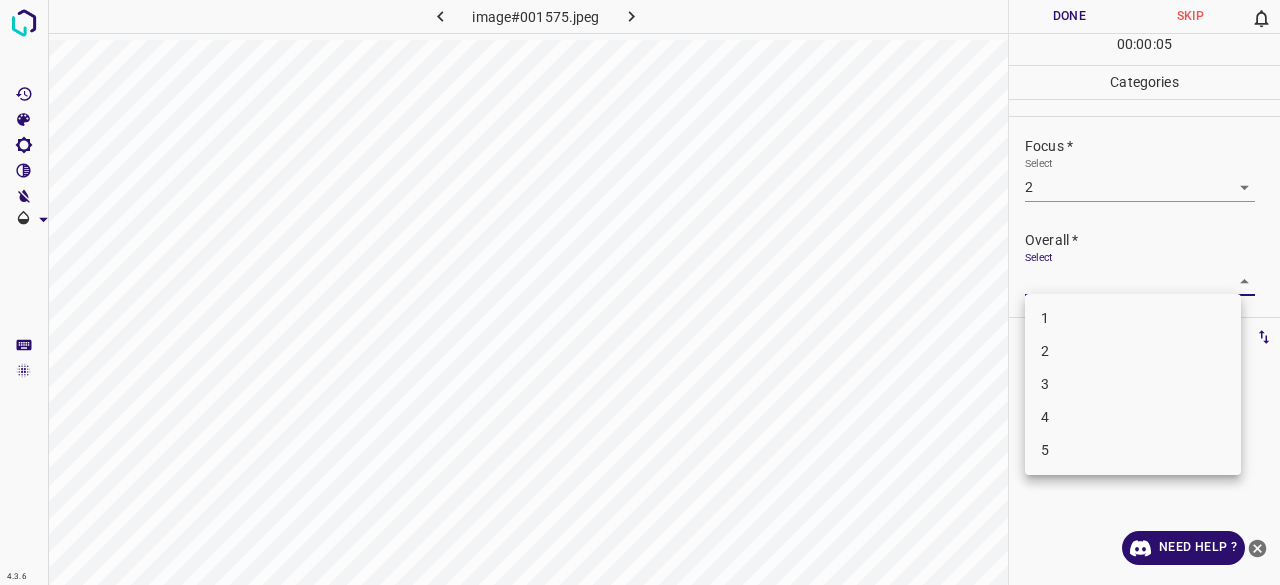 click on "3" at bounding box center [1133, 384] 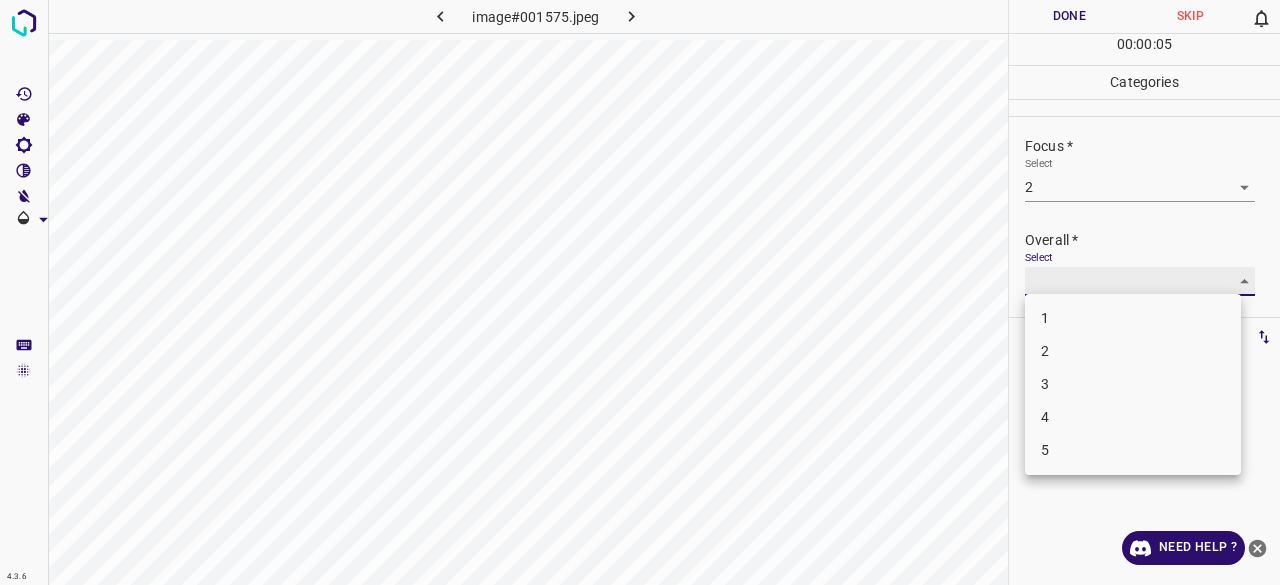 type on "3" 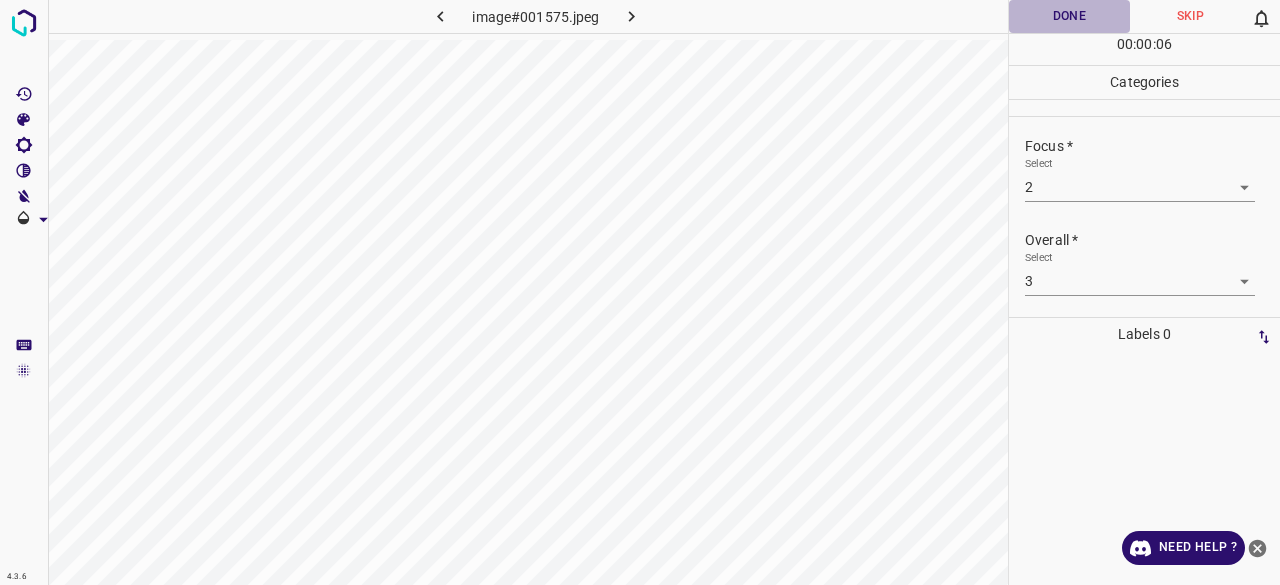 click on "Done" at bounding box center (1069, 16) 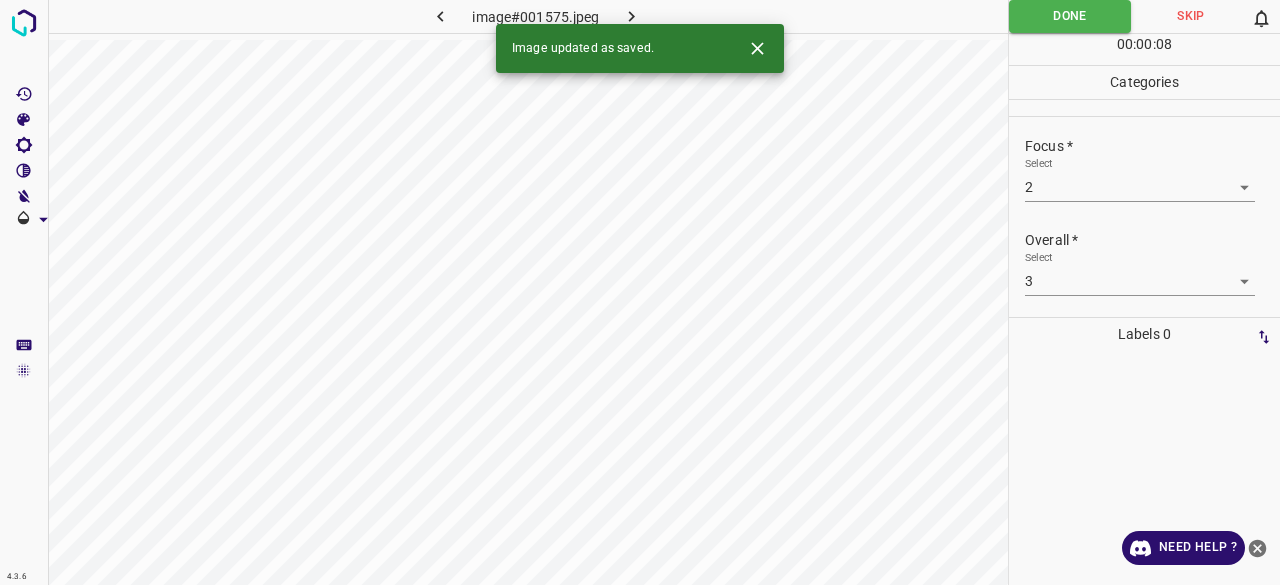 click 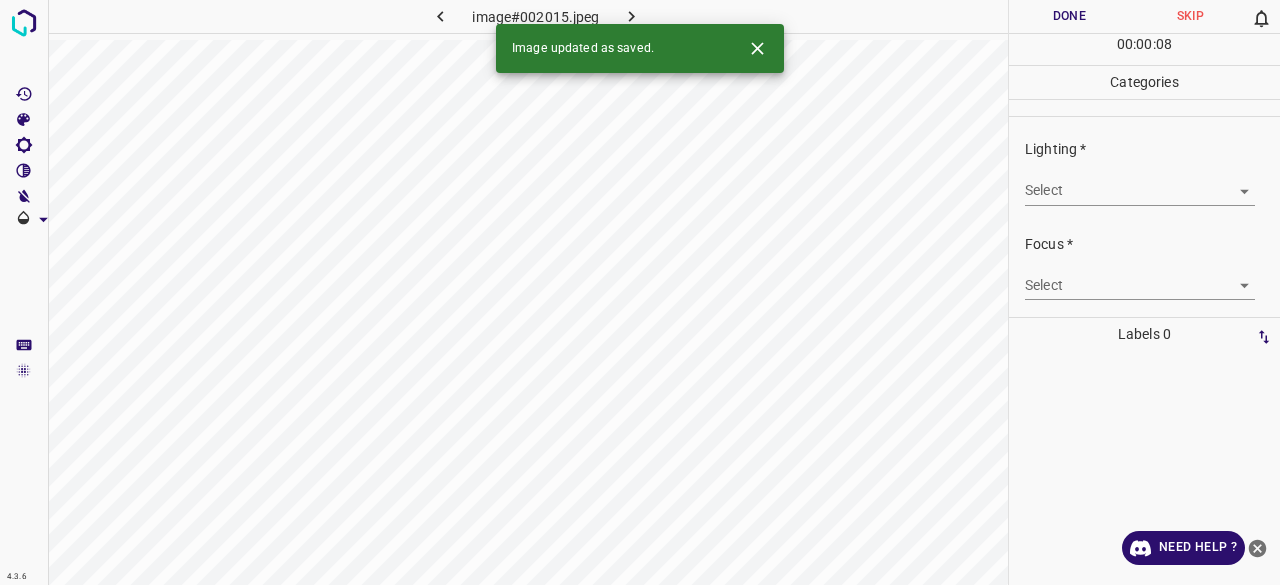 click on "4.3.6  image#002015.jpeg Done Skip 0 00   : 00   : 08   Categories Lighting *  Select ​ Focus *  Select ​ Overall *  Select ​ Labels   0 Categories 1 Lighting 2 Focus 3 Overall Tools Space Change between modes (Draw & Edit) I Auto labeling R Restore zoom M Zoom in N Zoom out Delete Delete selecte label Filters Z Restore filters X Saturation filter C Brightness filter V Contrast filter B Gray scale filter General O Download Image updated as saved. Need Help ? - Text - Hide - Delete" at bounding box center (640, 292) 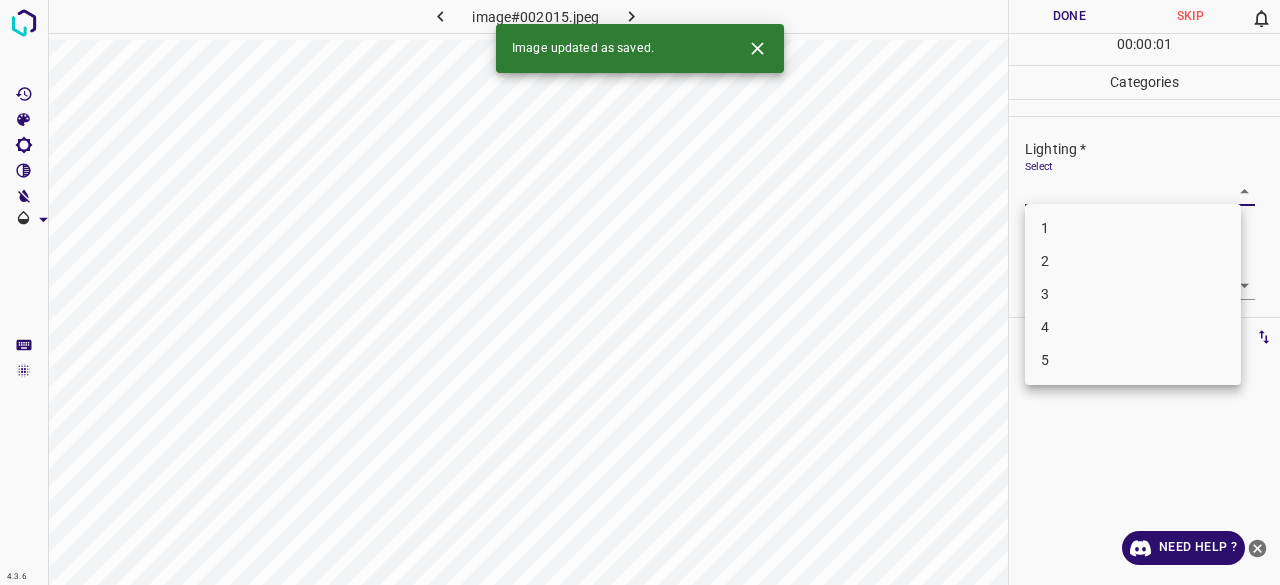 click on "3" at bounding box center (1133, 294) 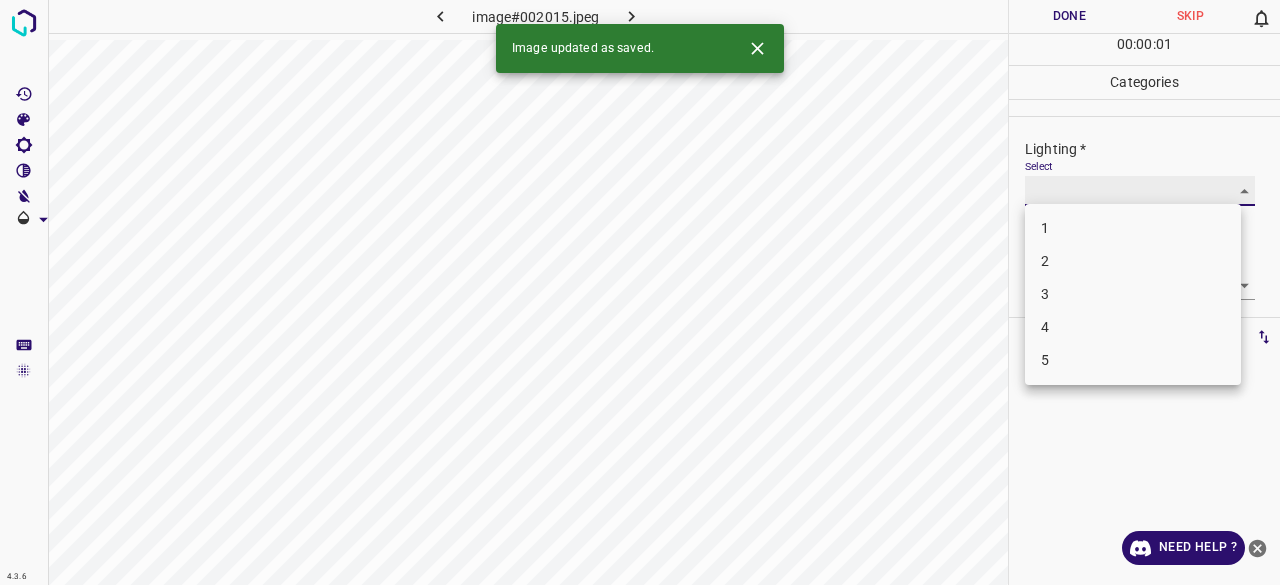 type on "3" 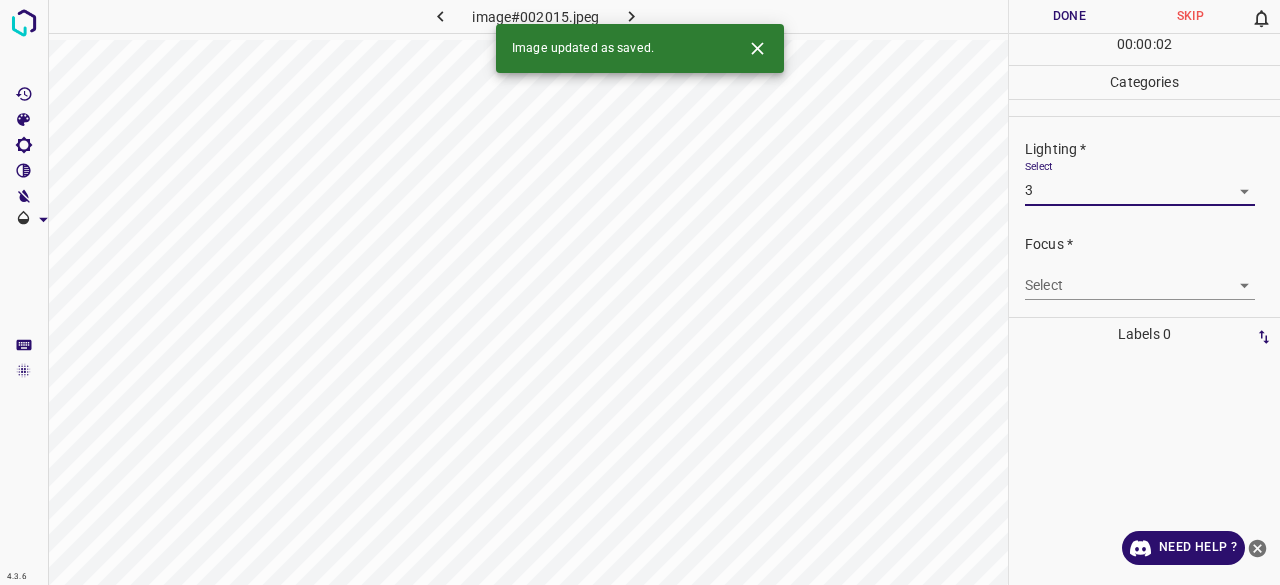 click on "4.3.6  image#002015.jpeg Done Skip 0 00   : 00   : 02   Categories Lighting *  Select 3 3 Focus *  Select ​ Overall *  Select ​ Labels   0 Categories 1 Lighting 2 Focus 3 Overall Tools Space Change between modes (Draw & Edit) I Auto labeling R Restore zoom M Zoom in N Zoom out Delete Delete selecte label Filters Z Restore filters X Saturation filter C Brightness filter V Contrast filter B Gray scale filter General O Download Image updated as saved. Need Help ? - Text - Hide - Delete" at bounding box center [640, 292] 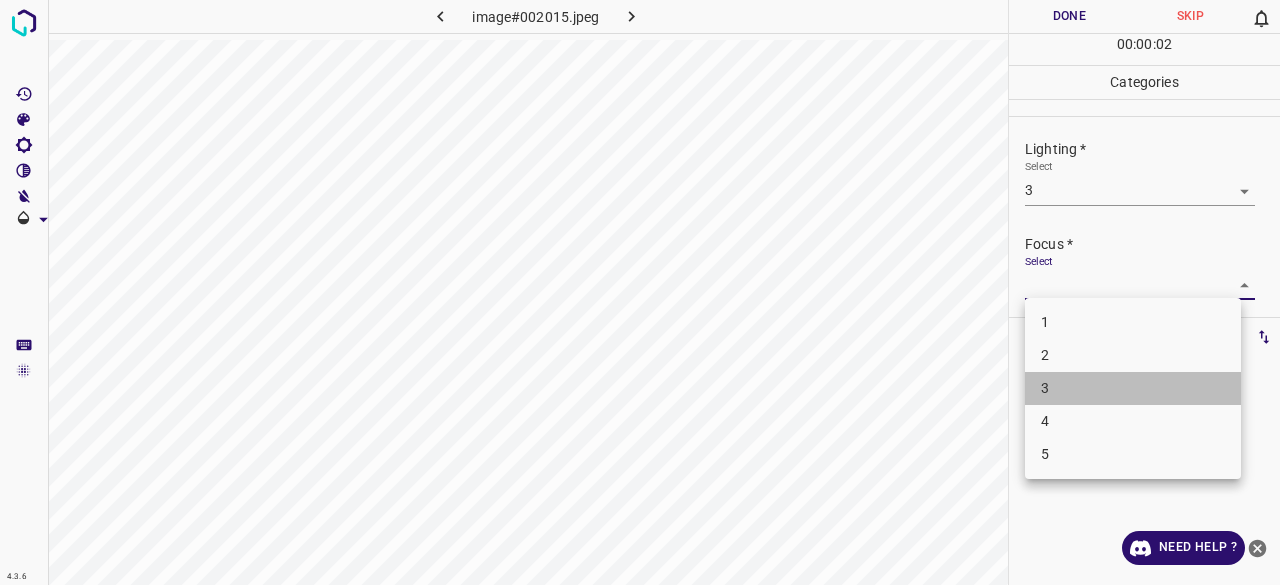 click on "3" at bounding box center [1133, 388] 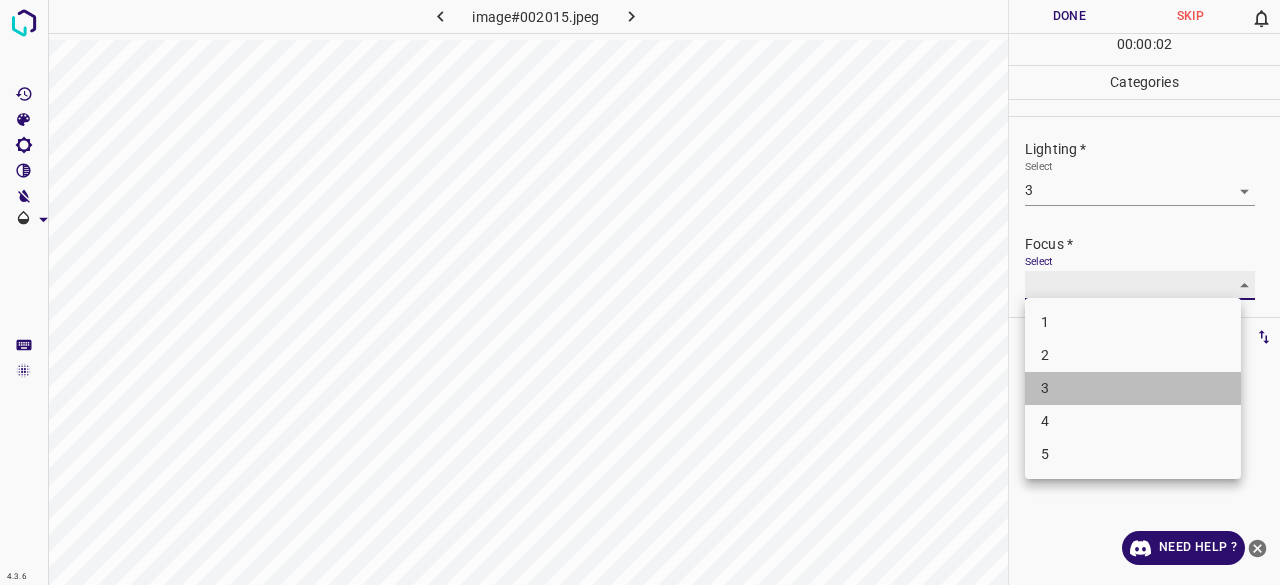 type on "3" 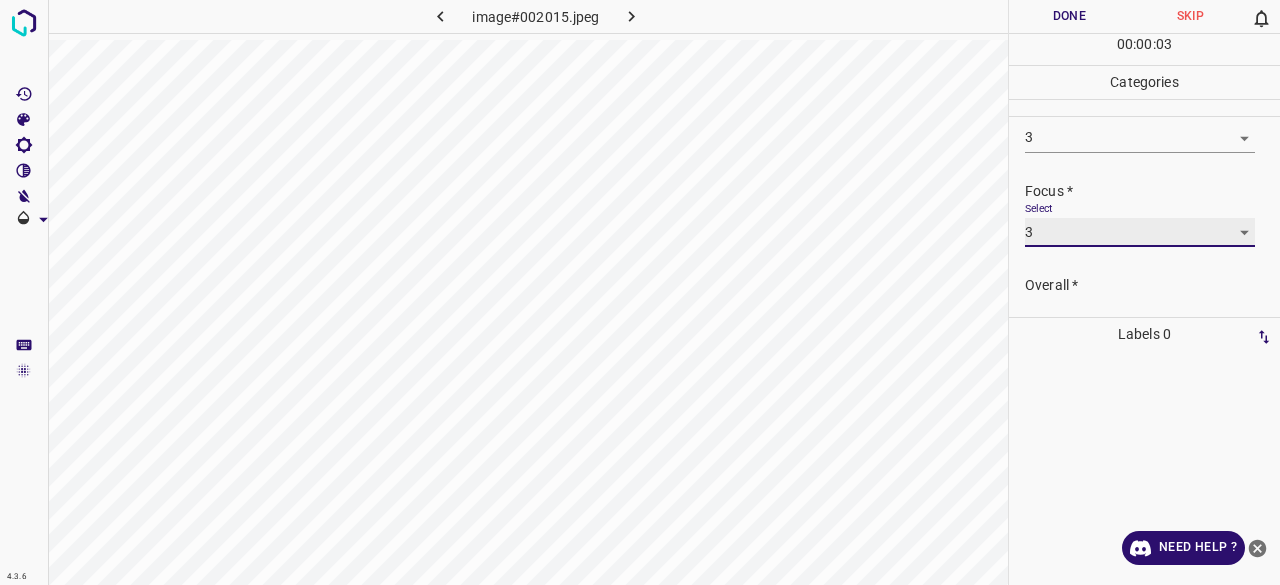 scroll, scrollTop: 98, scrollLeft: 0, axis: vertical 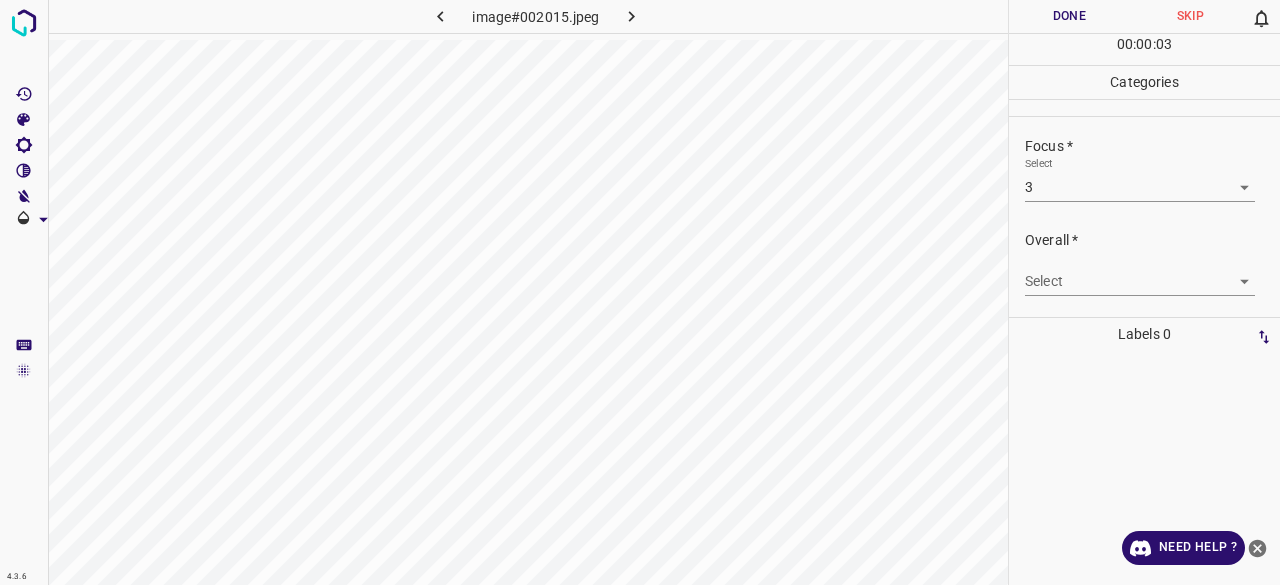 click on "Overall *  Select ​" at bounding box center [1144, 263] 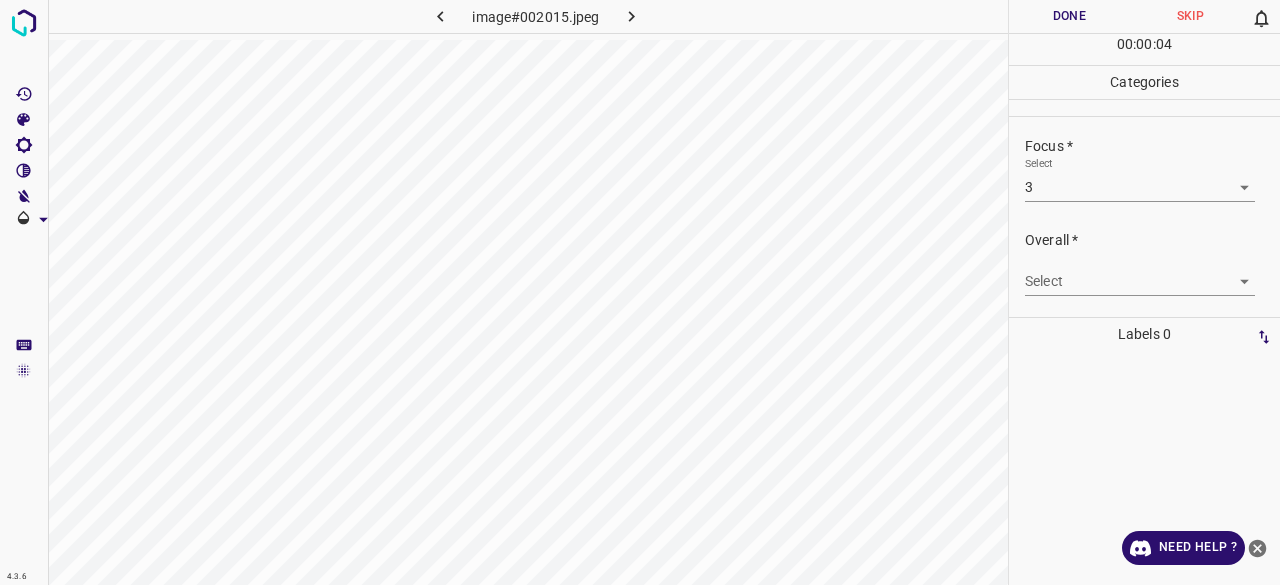 click on "4.3.6  image#002015.jpeg Done Skip 0 00   : 00   : 04   Categories Lighting *  Select 3 3 Focus *  Select 3 3 Overall *  Select ​ Labels   0 Categories 1 Lighting 2 Focus 3 Overall Tools Space Change between modes (Draw & Edit) I Auto labeling R Restore zoom M Zoom in N Zoom out Delete Delete selecte label Filters Z Restore filters X Saturation filter C Brightness filter V Contrast filter B Gray scale filter General O Download Need Help ? - Text - Hide - Delete" at bounding box center [640, 292] 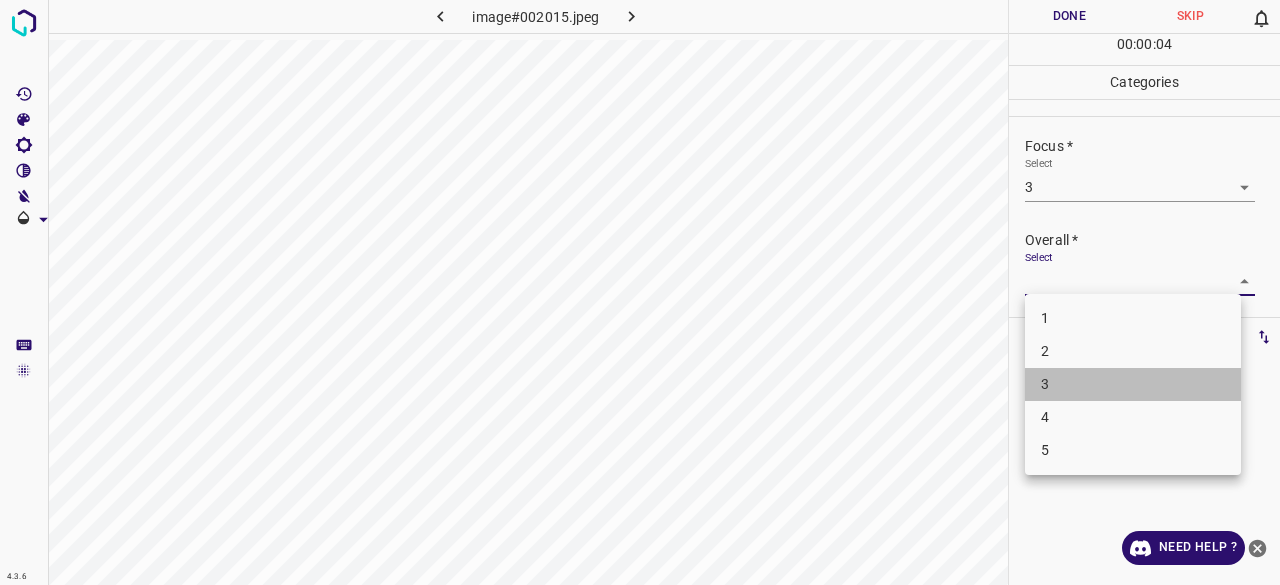 click on "3" at bounding box center (1133, 384) 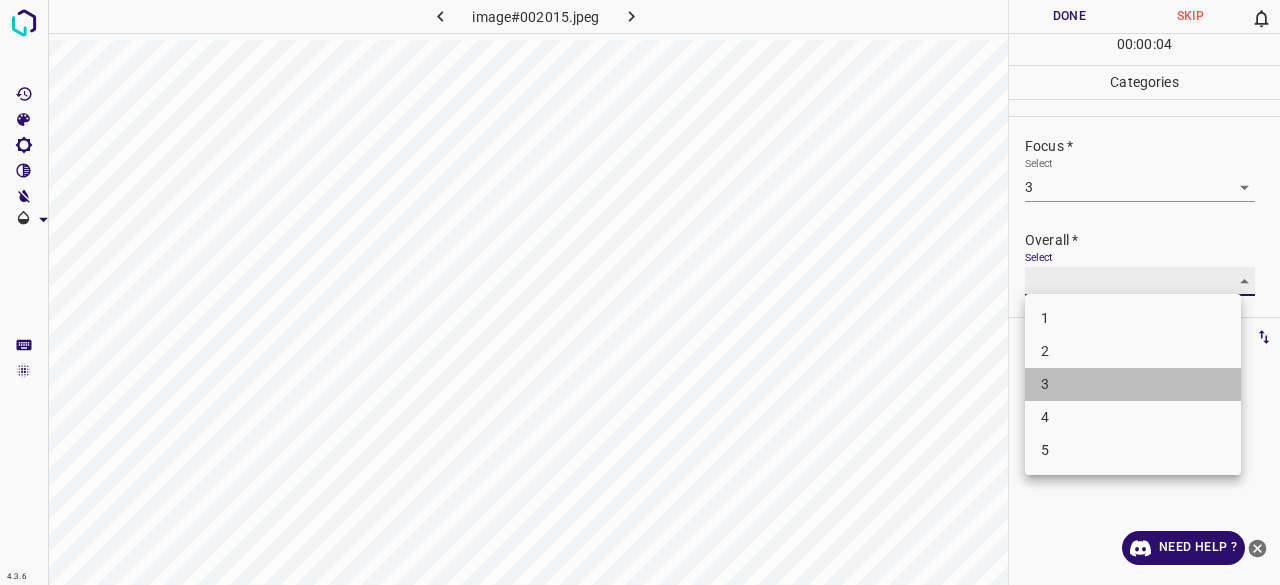 type on "3" 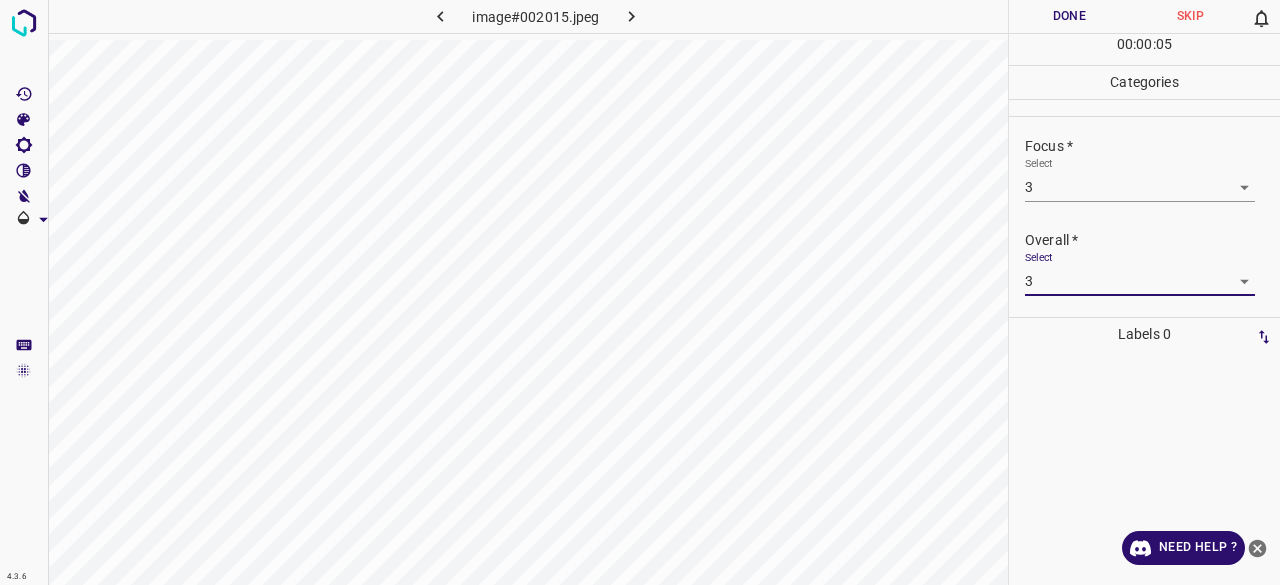 click on "Done" at bounding box center [1069, 16] 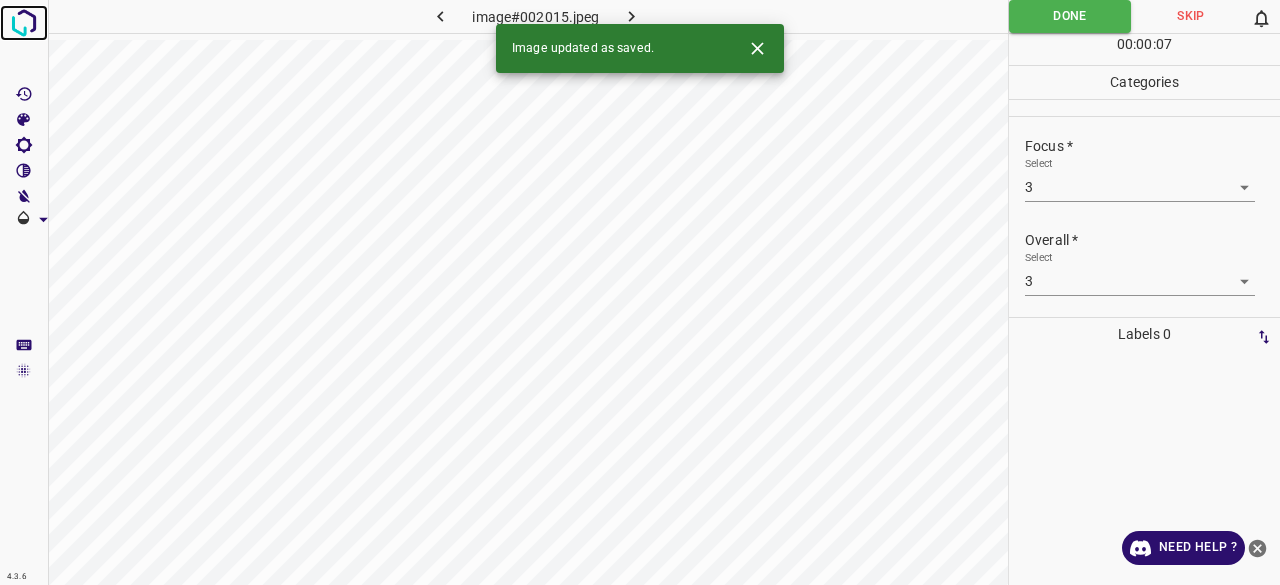 click at bounding box center [24, 23] 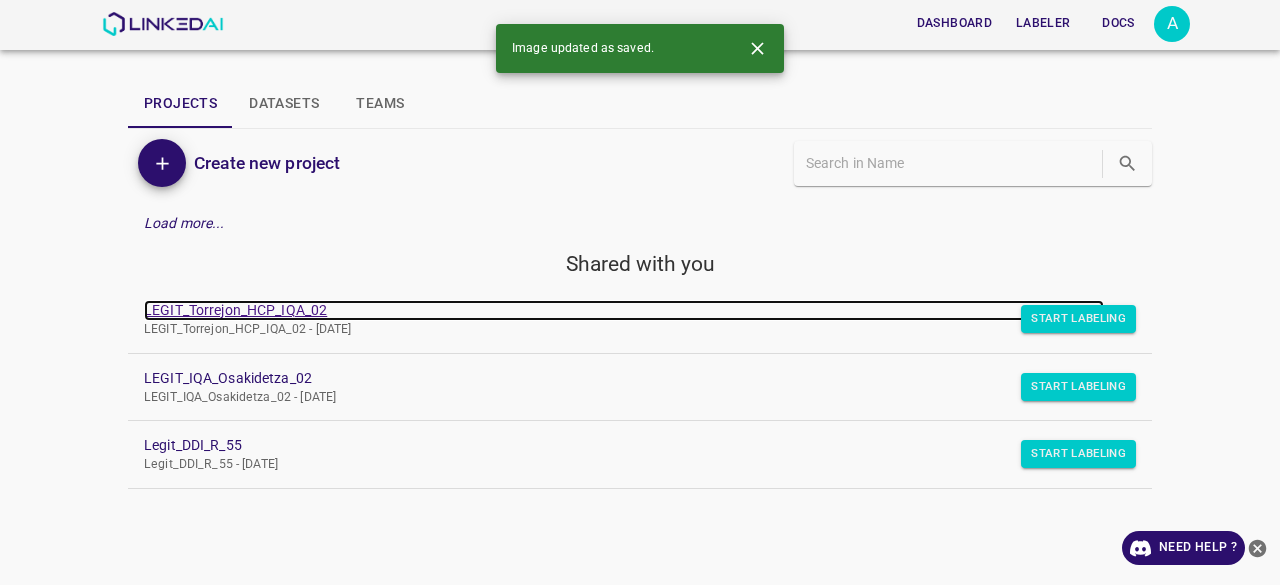 click on "LEGIT_Torrejon_HCP_IQA_02" at bounding box center [624, 310] 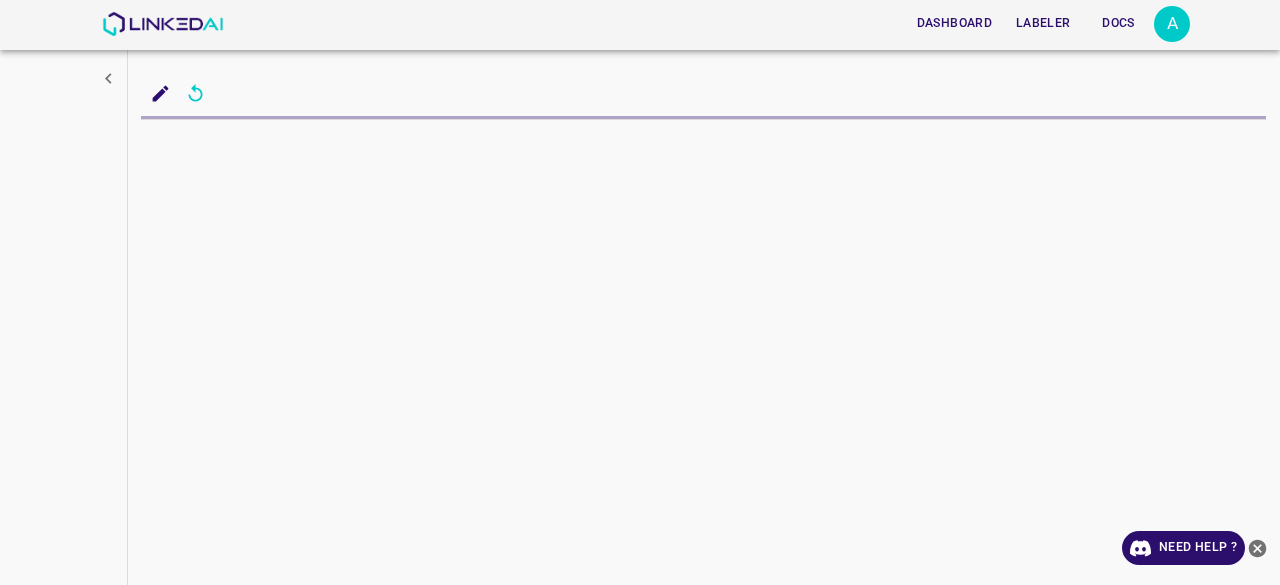 scroll, scrollTop: 0, scrollLeft: 0, axis: both 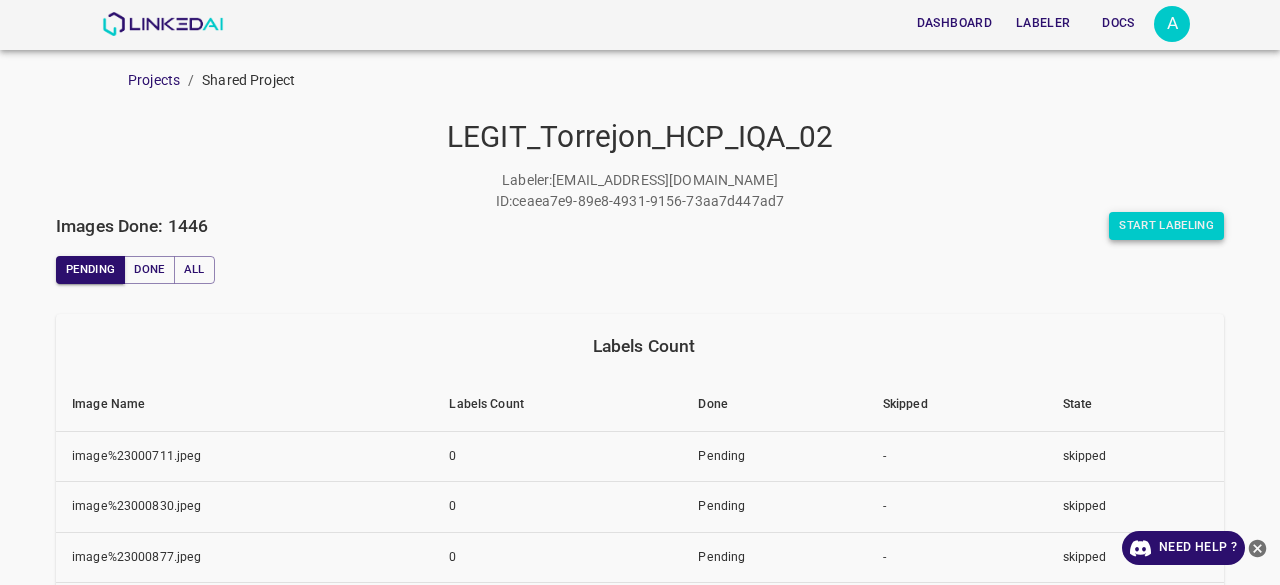 click on "Start Labeling" at bounding box center [1166, 226] 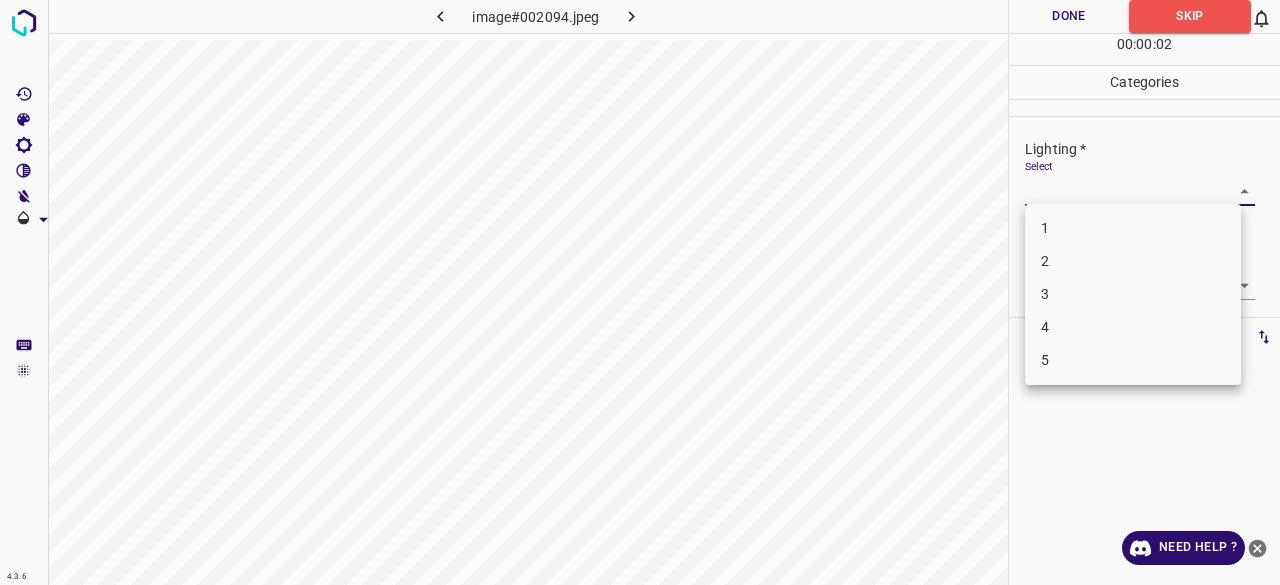click on "4.3.6  image#002094.jpeg Done Skip 0 00   : 00   : 02   Categories Lighting *  Select ​ Focus *  Select ​ Overall *  Select ​ Labels   0 Categories 1 Lighting 2 Focus 3 Overall Tools Space Change between modes (Draw & Edit) I Auto labeling R Restore zoom M Zoom in N Zoom out Delete Delete selecte label Filters Z Restore filters X Saturation filter C Brightness filter V Contrast filter B Gray scale filter General O Download Need Help ? - Text - Hide - Delete 1 2 3 4 5" at bounding box center (640, 292) 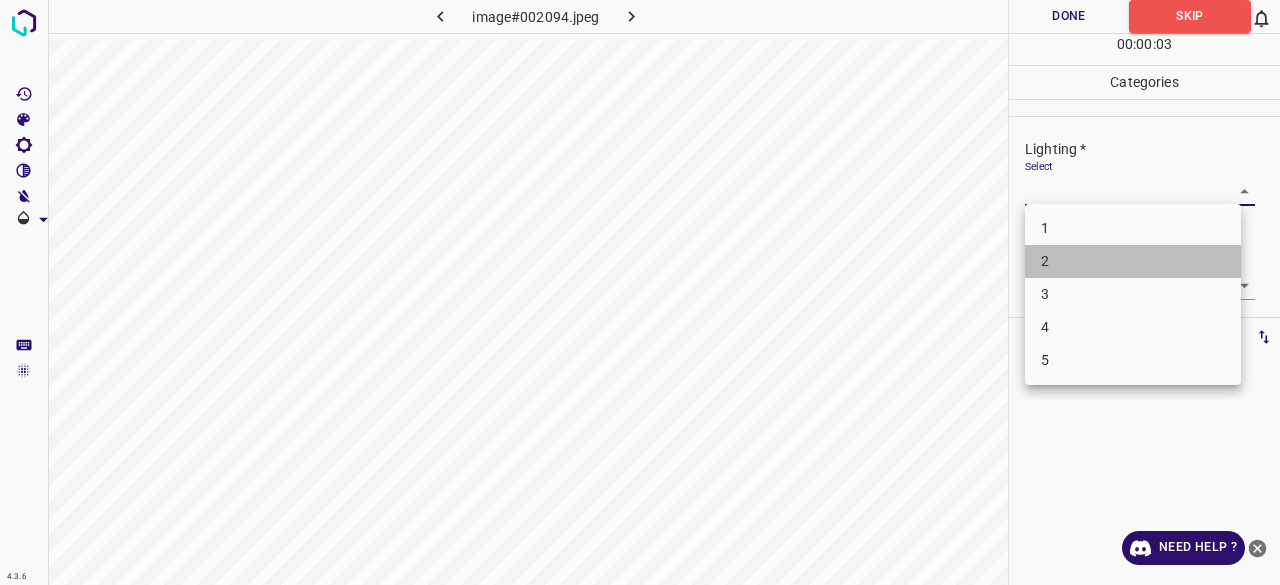 click on "2" at bounding box center [1133, 261] 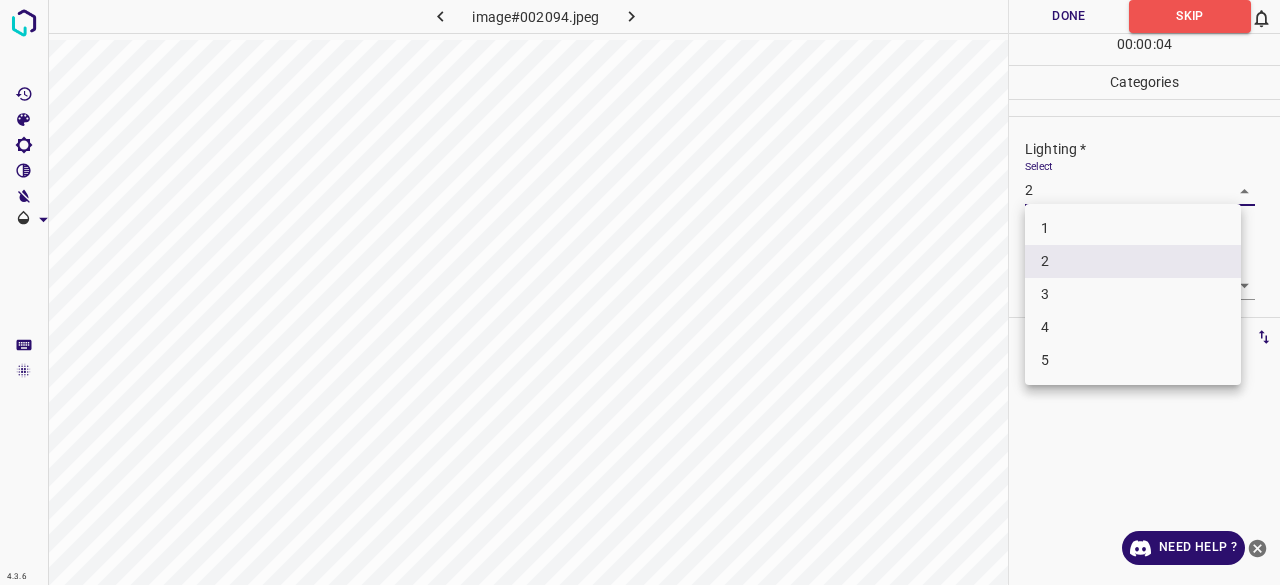 click on "4.3.6  image#002094.jpeg Done Skip 0 00   : 00   : 04   Categories Lighting *  Select 2 2 Focus *  Select ​ Overall *  Select ​ Labels   0 Categories 1 Lighting 2 Focus 3 Overall Tools Space Change between modes (Draw & Edit) I Auto labeling R Restore zoom M Zoom in N Zoom out Delete Delete selecte label Filters Z Restore filters X Saturation filter C Brightness filter V Contrast filter B Gray scale filter General O Download Need Help ? - Text - Hide - Delete 1 2 3 4 5" at bounding box center (640, 292) 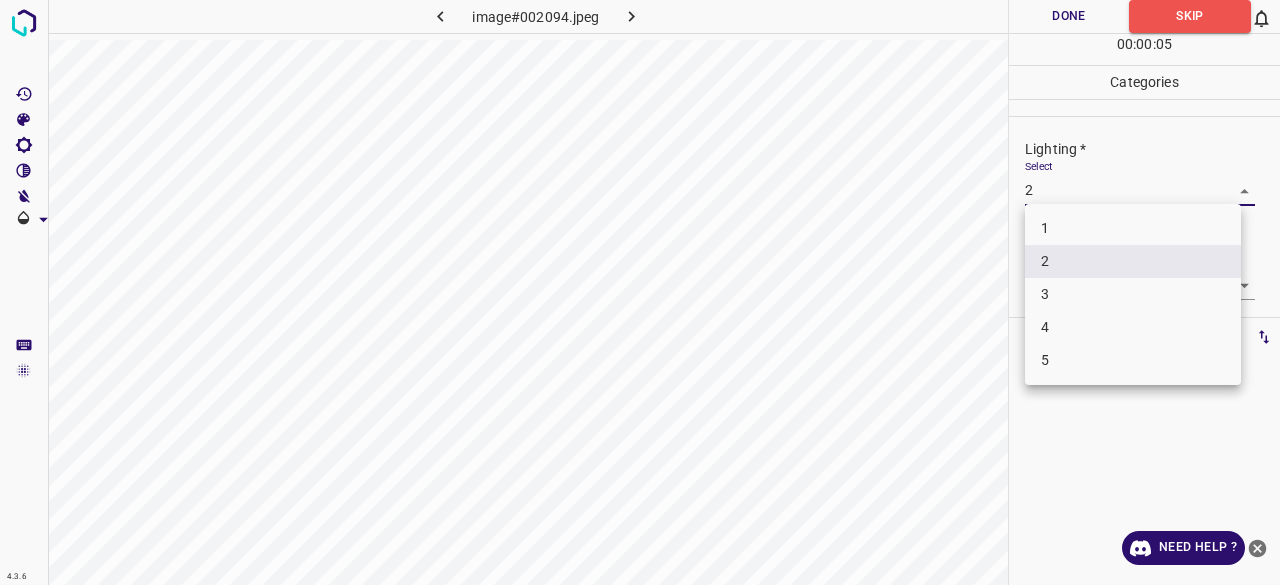 click on "3" at bounding box center (1133, 294) 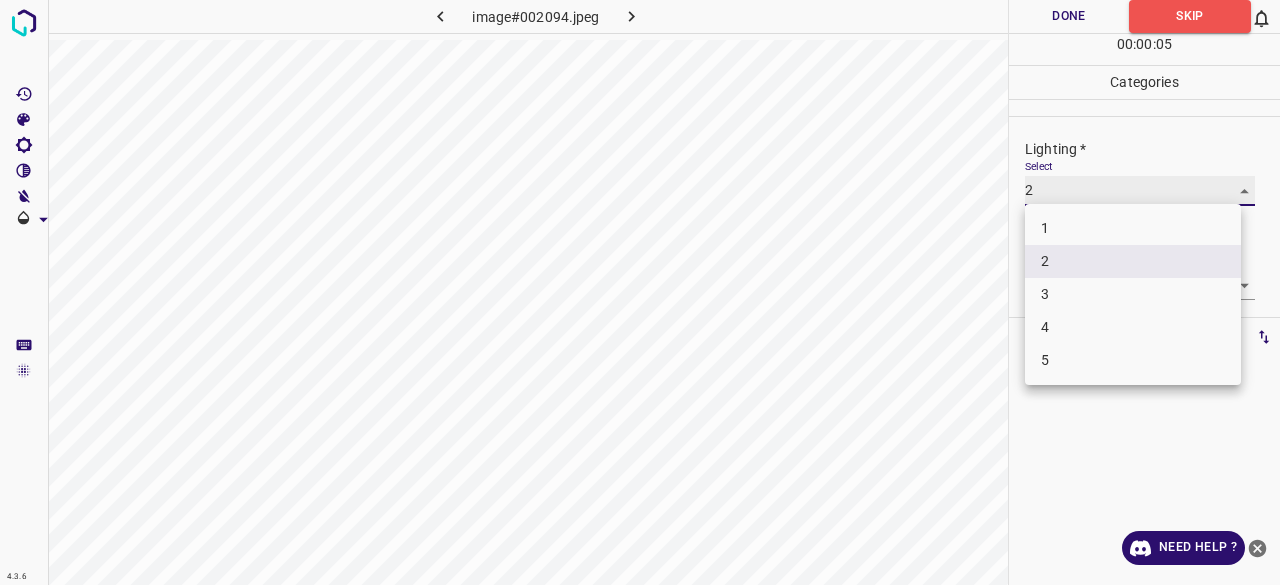 type on "3" 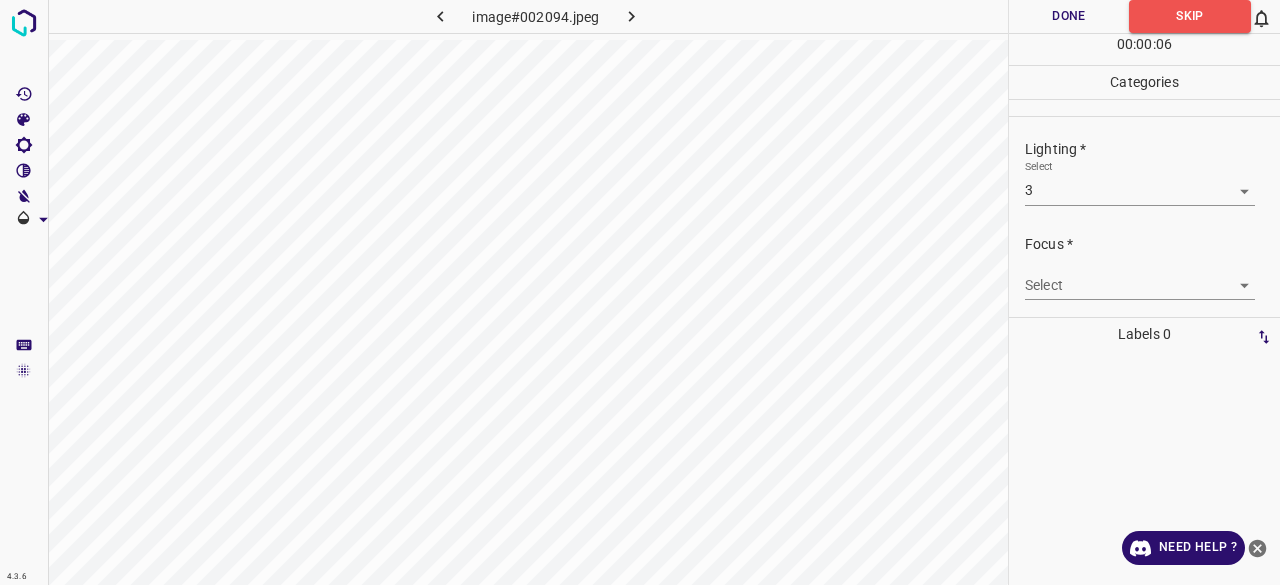 click on "4.3.6  image#002094.jpeg Done Skip 0 00   : 00   : 06   Categories Lighting *  Select 3 3 Focus *  Select ​ Overall *  Select ​ Labels   0 Categories 1 Lighting 2 Focus 3 Overall Tools Space Change between modes (Draw & Edit) I Auto labeling R Restore zoom M Zoom in N Zoom out Delete Delete selecte label Filters Z Restore filters X Saturation filter C Brightness filter V Contrast filter B Gray scale filter General O Download Need Help ? - Text - Hide - Delete" at bounding box center (640, 292) 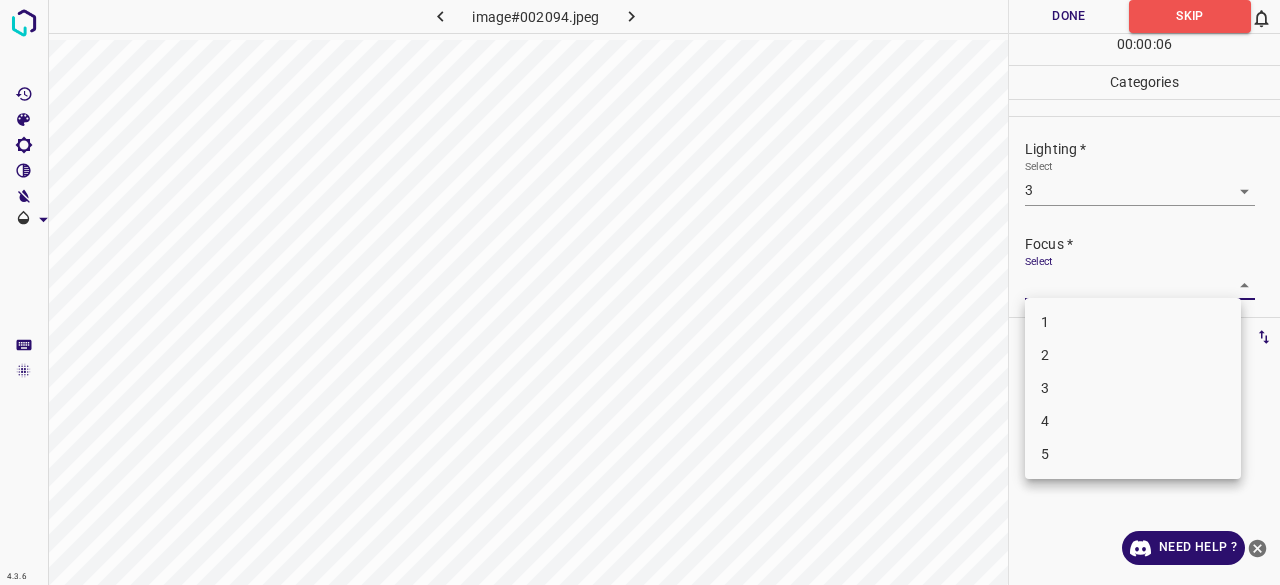 click on "2" at bounding box center (1133, 355) 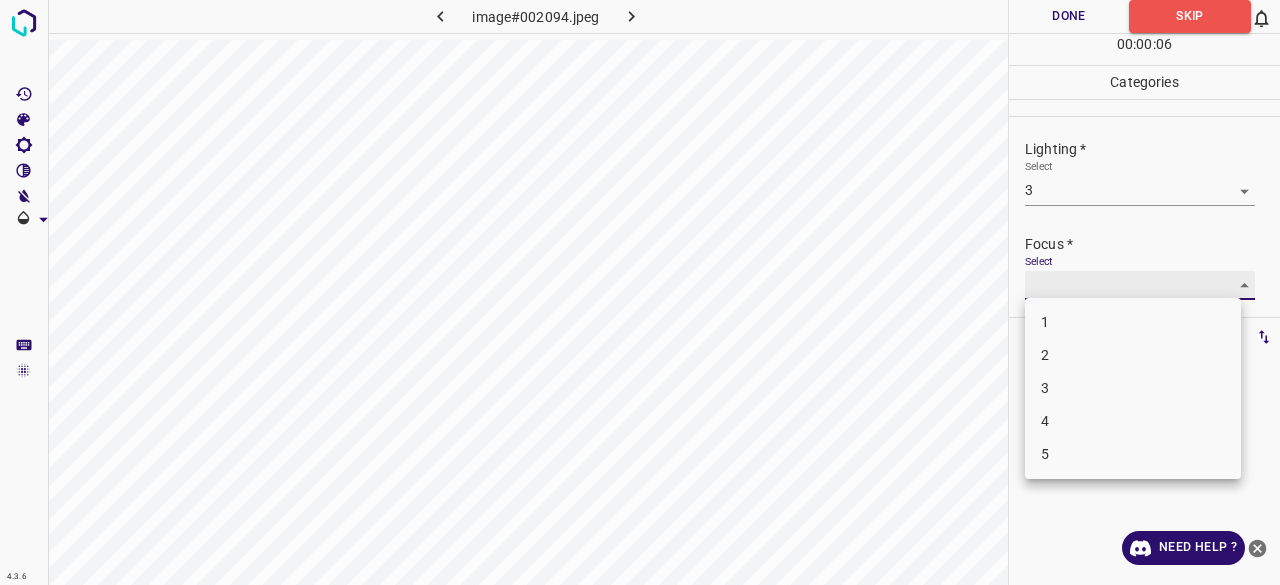 type on "2" 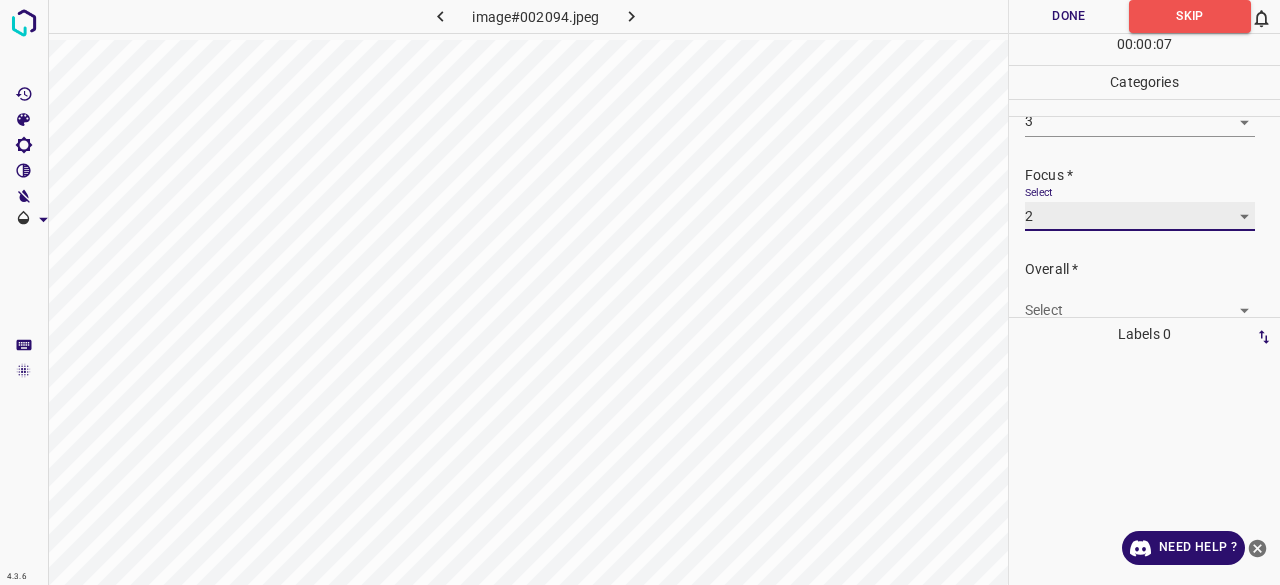 scroll, scrollTop: 98, scrollLeft: 0, axis: vertical 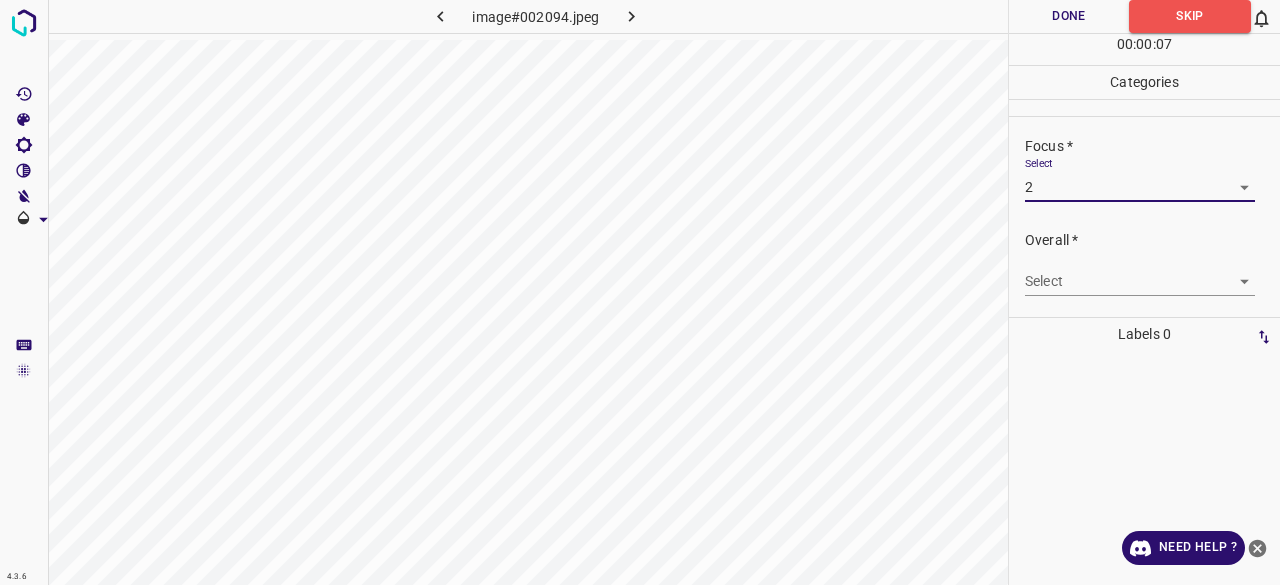 click on "4.3.6  image#002094.jpeg Done Skip 0 00   : 00   : 07   Categories Lighting *  Select 3 3 Focus *  Select 2 2 Overall *  Select ​ Labels   0 Categories 1 Lighting 2 Focus 3 Overall Tools Space Change between modes (Draw & Edit) I Auto labeling R Restore zoom M Zoom in N Zoom out Delete Delete selecte label Filters Z Restore filters X Saturation filter C Brightness filter V Contrast filter B Gray scale filter General O Download Need Help ? - Text - Hide - Delete" at bounding box center [640, 292] 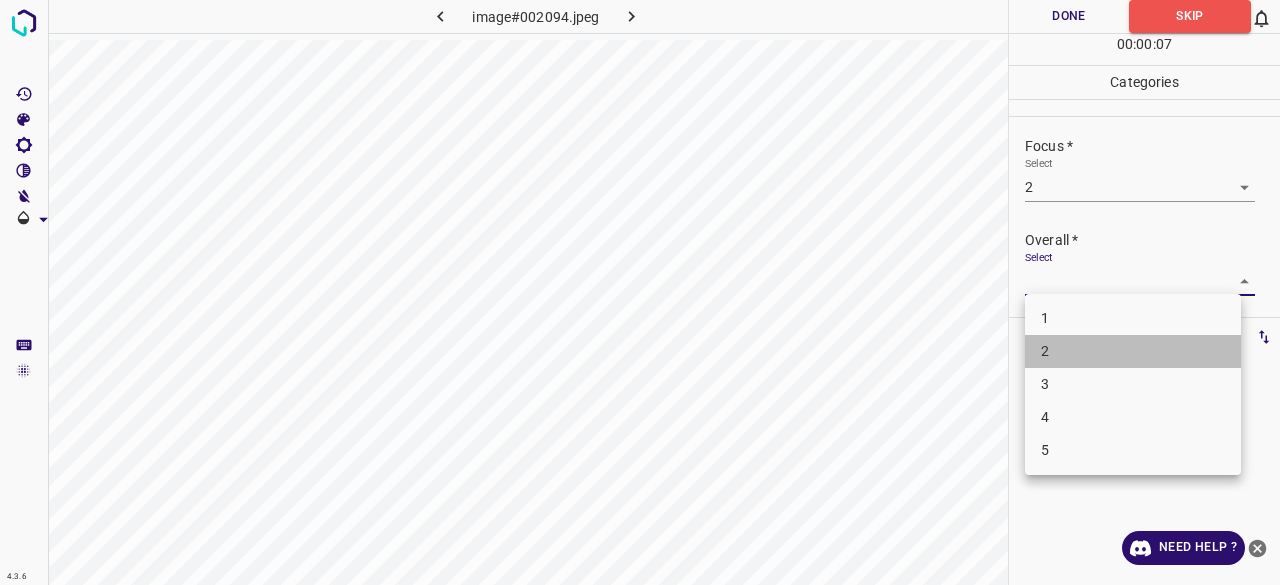 click on "2" at bounding box center [1133, 351] 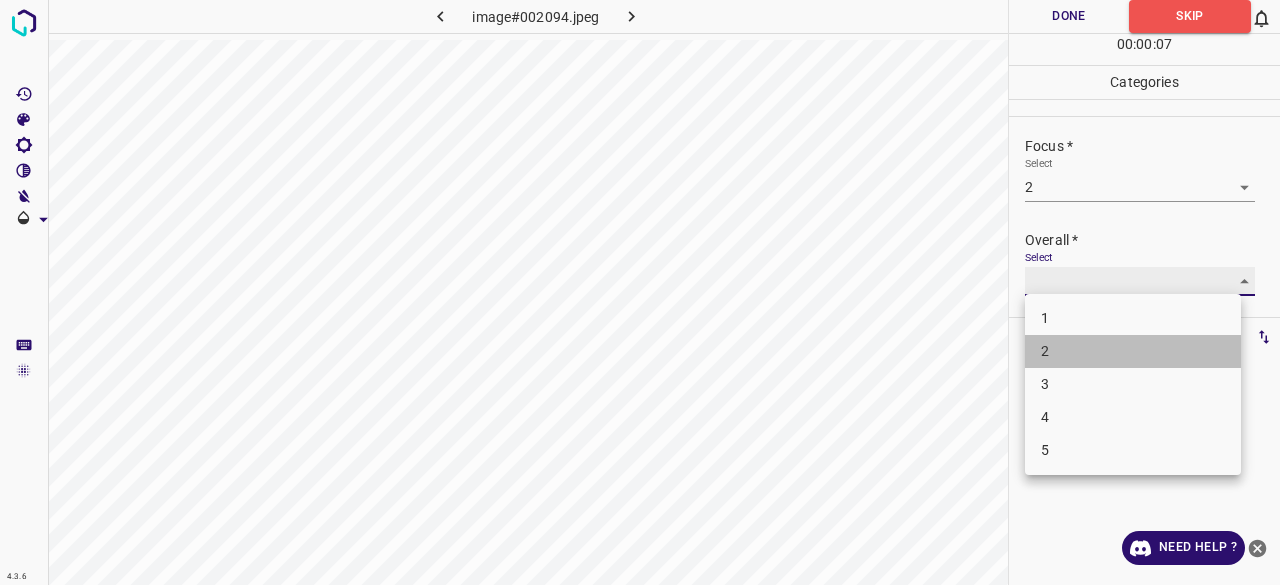 type on "2" 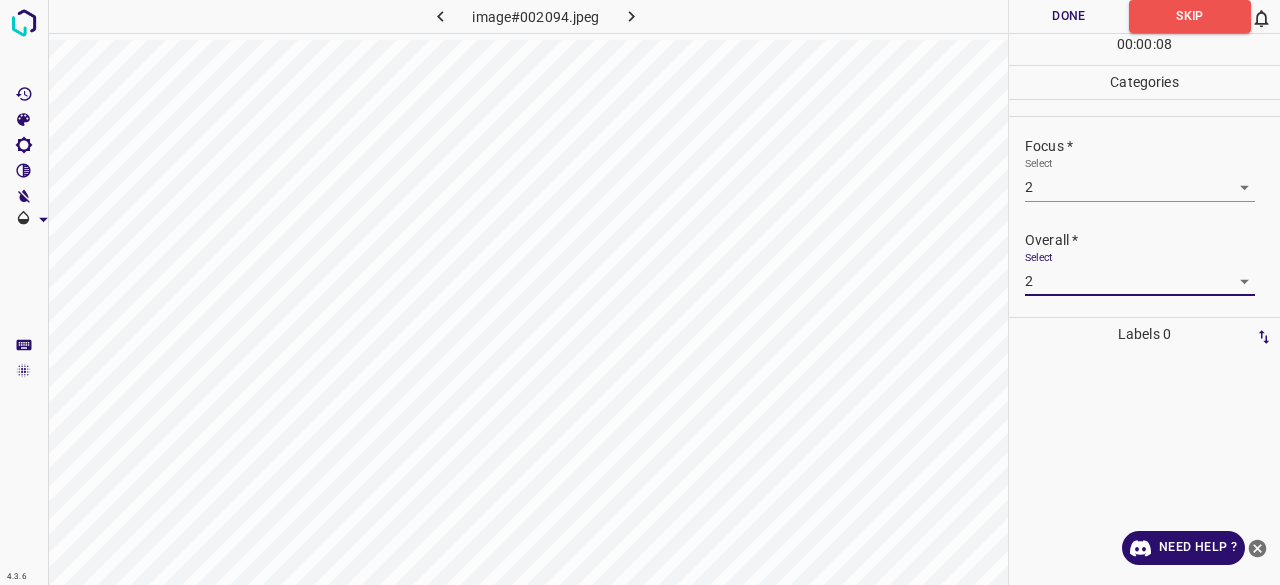 click on "Done" at bounding box center (1069, 16) 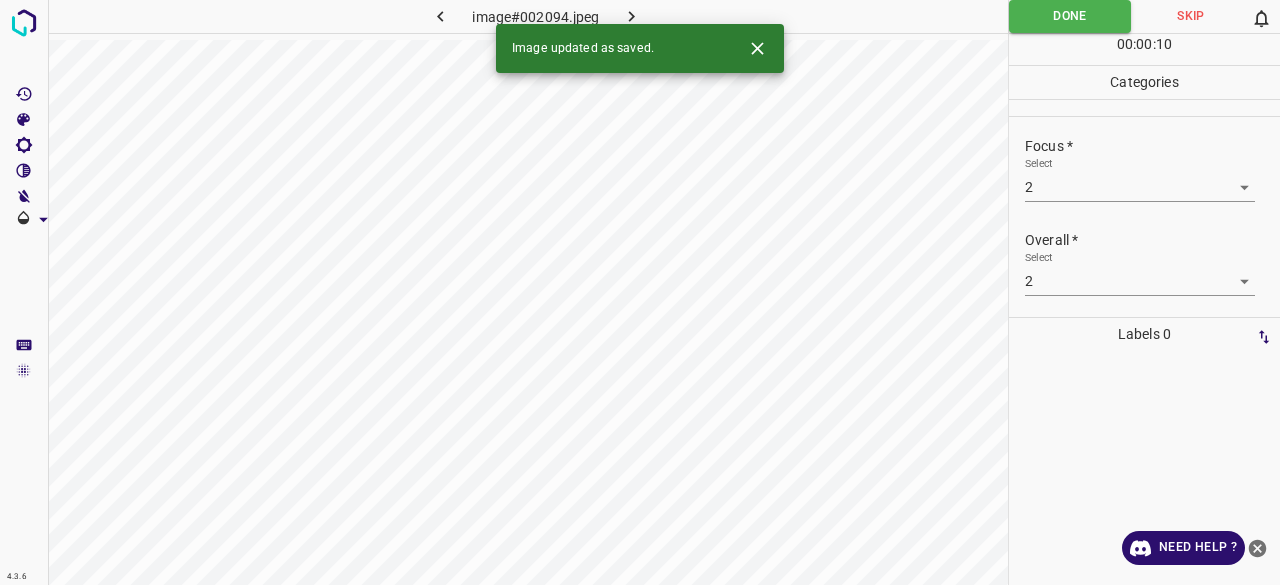 click at bounding box center [632, 16] 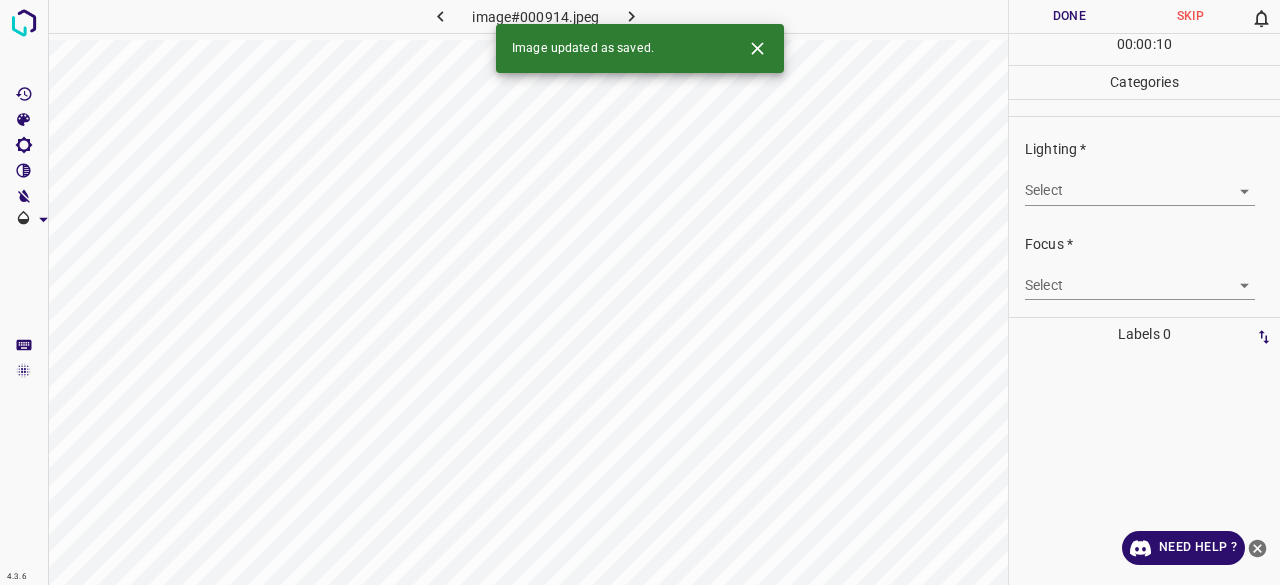 drag, startPoint x: 1054, startPoint y: 164, endPoint x: 1051, endPoint y: 175, distance: 11.401754 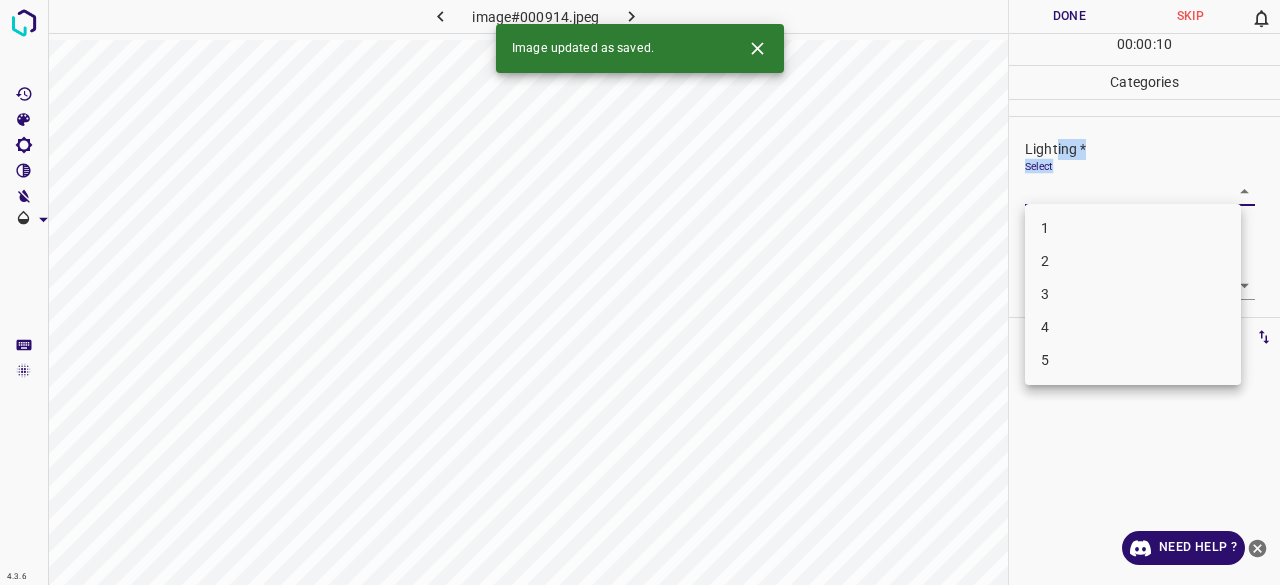 drag, startPoint x: 1050, startPoint y: 182, endPoint x: 1062, endPoint y: 179, distance: 12.369317 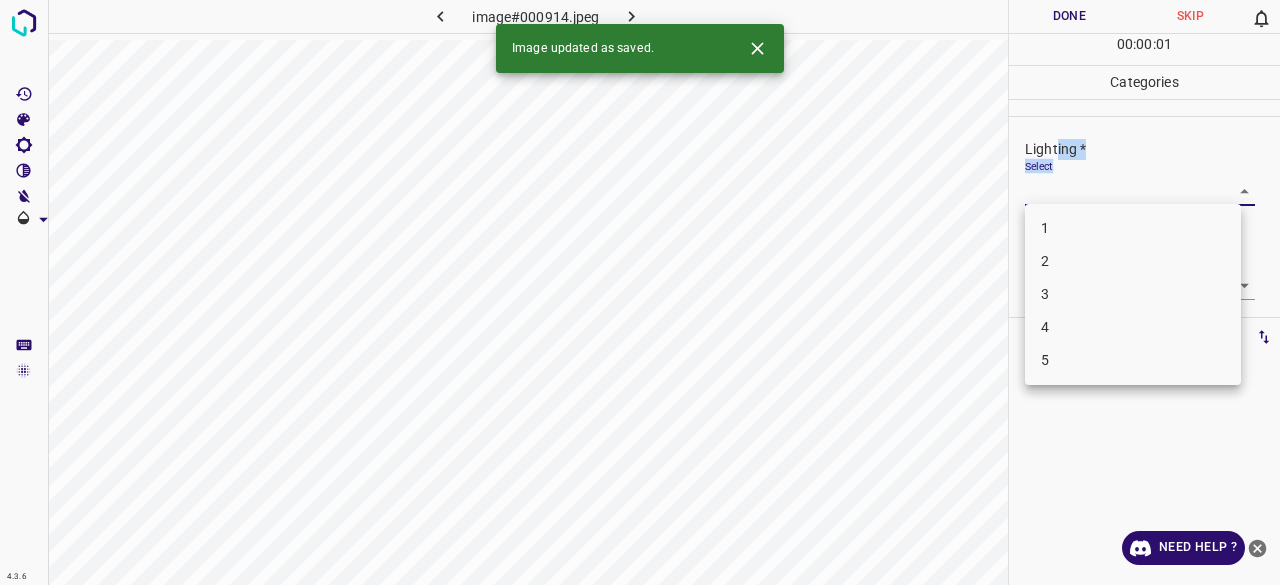click on "3" at bounding box center (1133, 294) 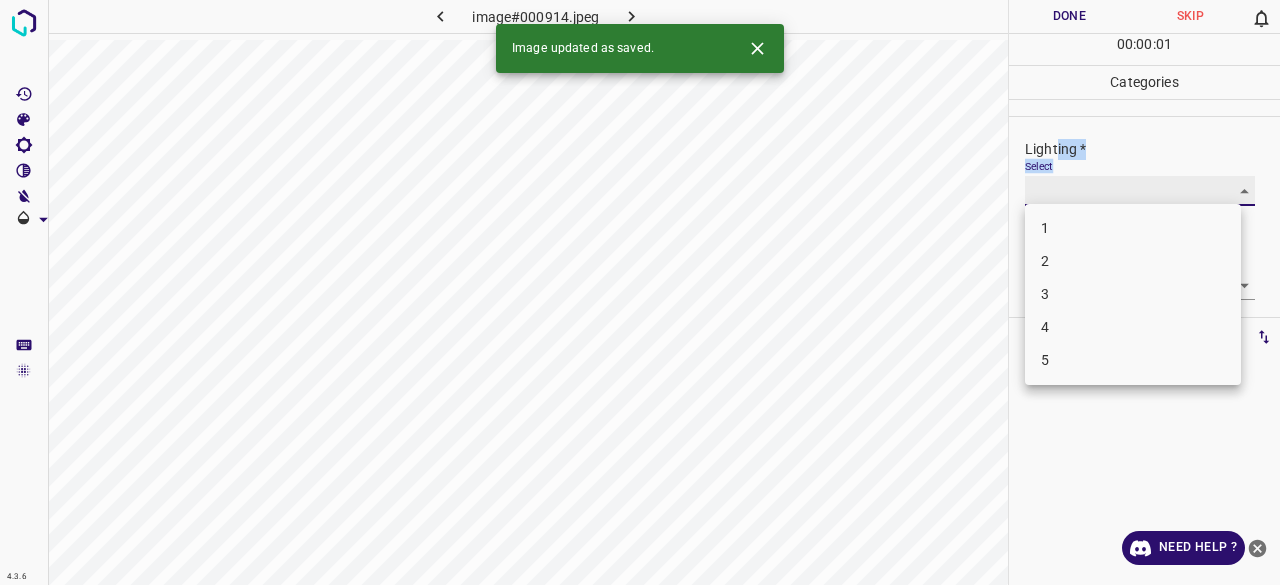 type on "3" 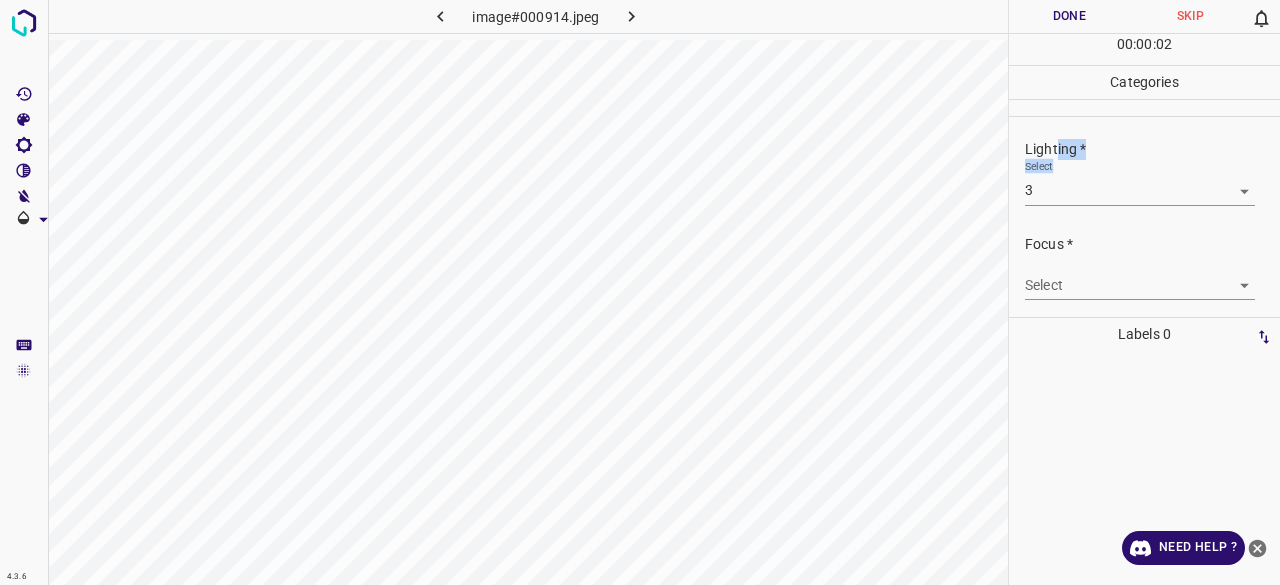 click on "4.3.6  image#000914.jpeg Done Skip 0 00   : 00   : 02   Categories Lighting *  Select 3 3 Focus *  Select ​ Overall *  Select ​ Labels   0 Categories 1 Lighting 2 Focus 3 Overall Tools Space Change between modes (Draw & Edit) I Auto labeling R Restore zoom M Zoom in N Zoom out Delete Delete selecte label Filters Z Restore filters X Saturation filter C Brightness filter V Contrast filter B Gray scale filter General O Download Need Help ? - Text - Hide - Delete" at bounding box center [640, 292] 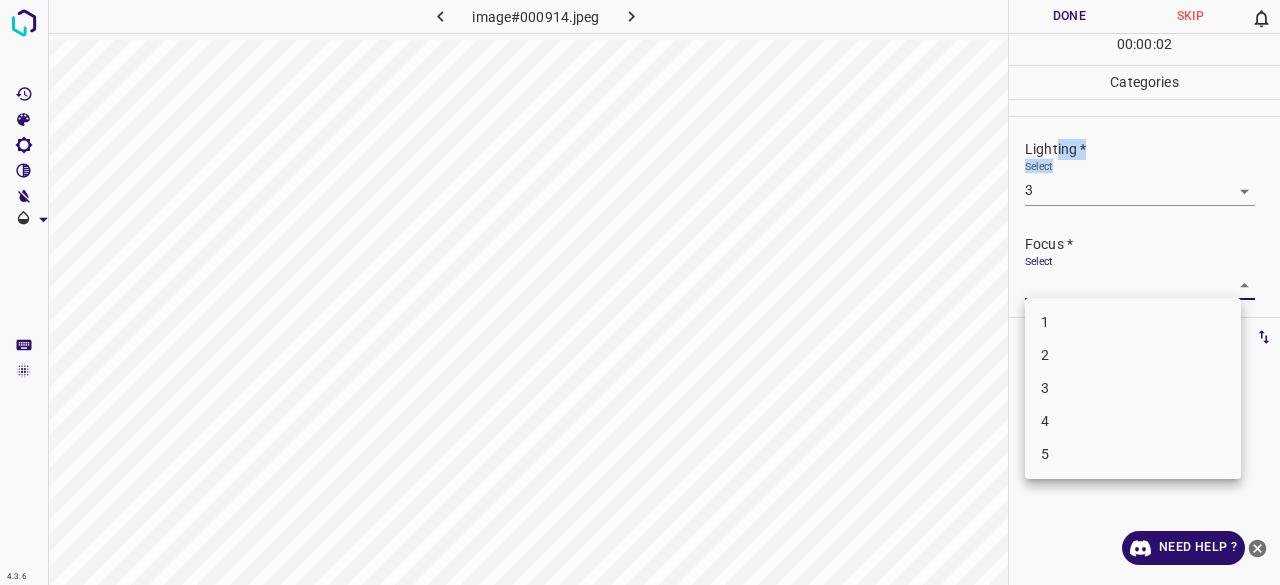 click on "1 2 3 4 5" at bounding box center (1133, 388) 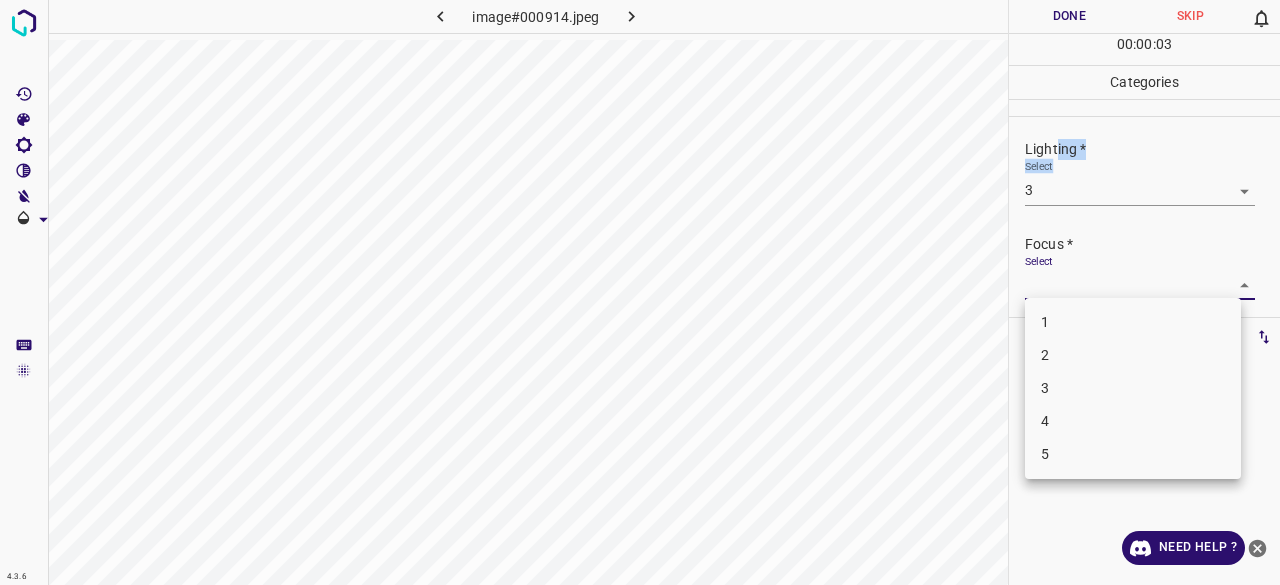 click on "3" at bounding box center (1133, 388) 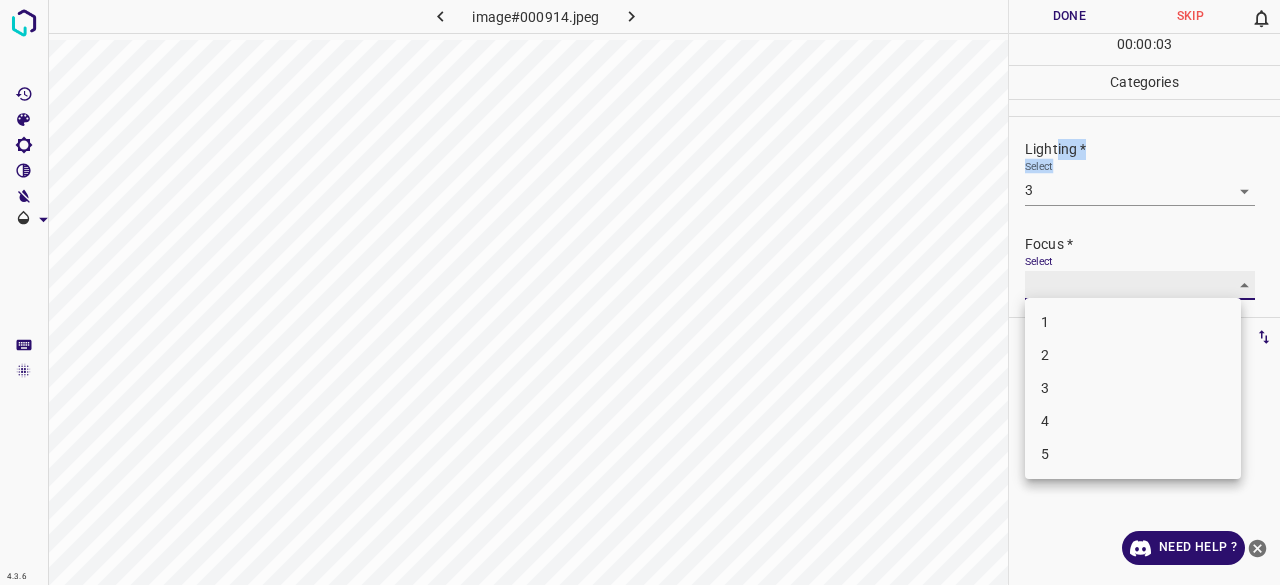 type on "3" 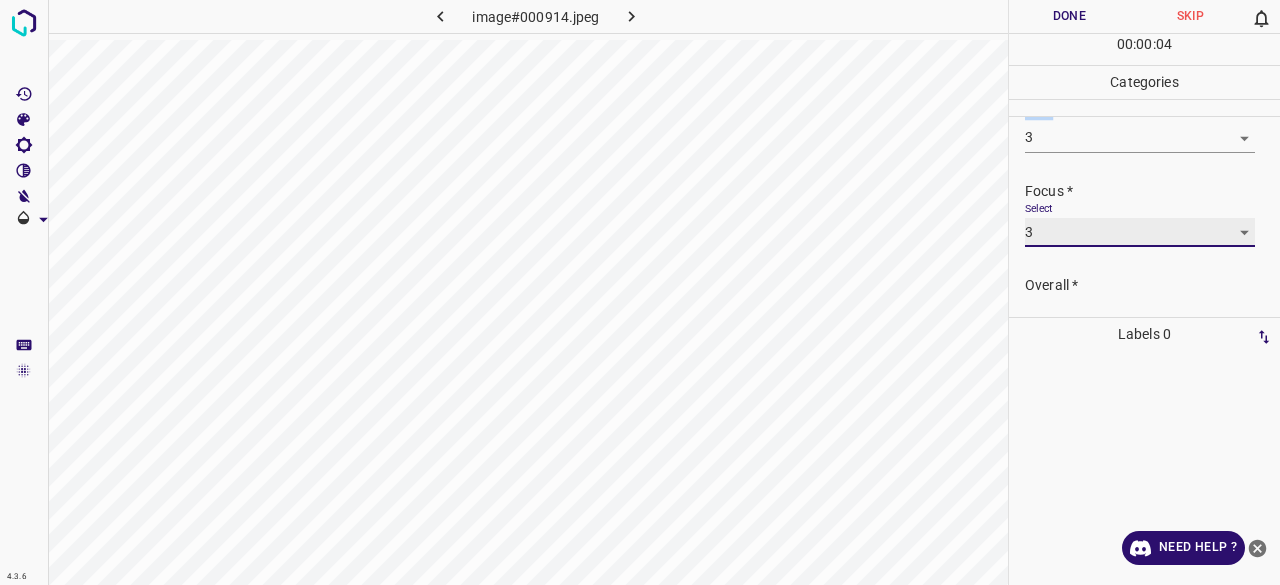 scroll, scrollTop: 98, scrollLeft: 0, axis: vertical 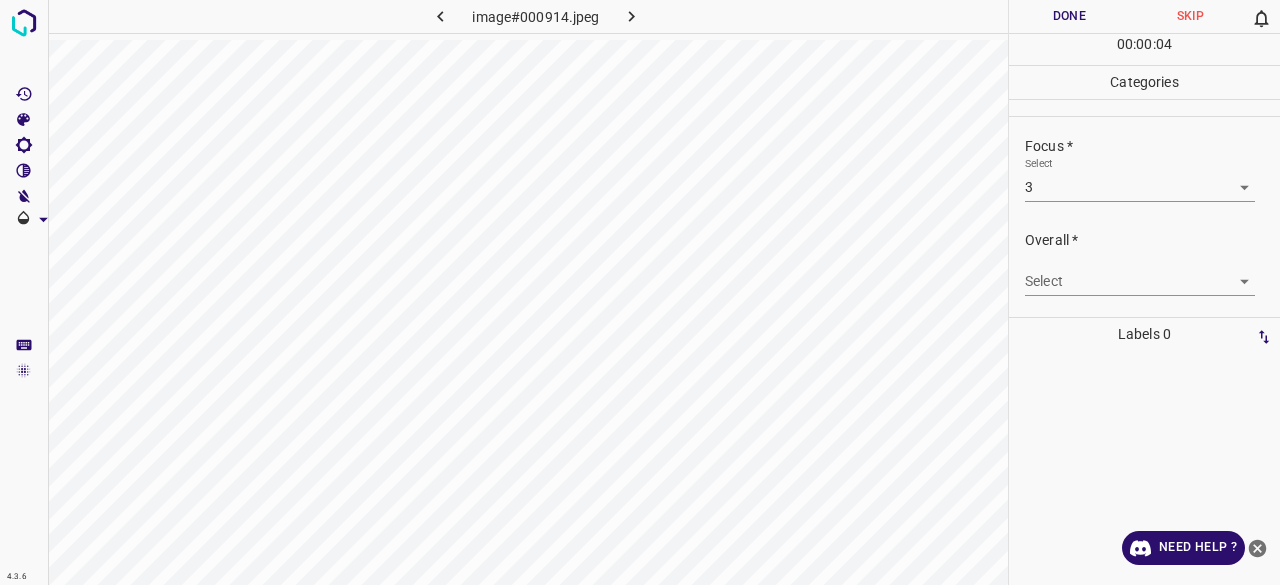 click on "Overall *" at bounding box center (1152, 240) 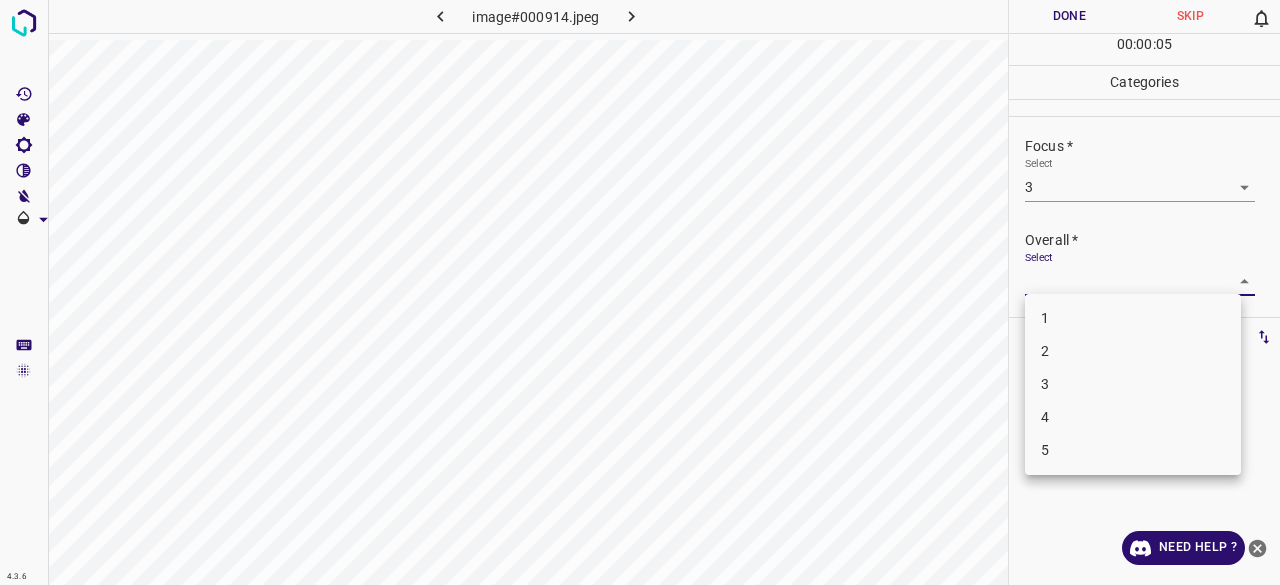 click on "3" at bounding box center (1133, 384) 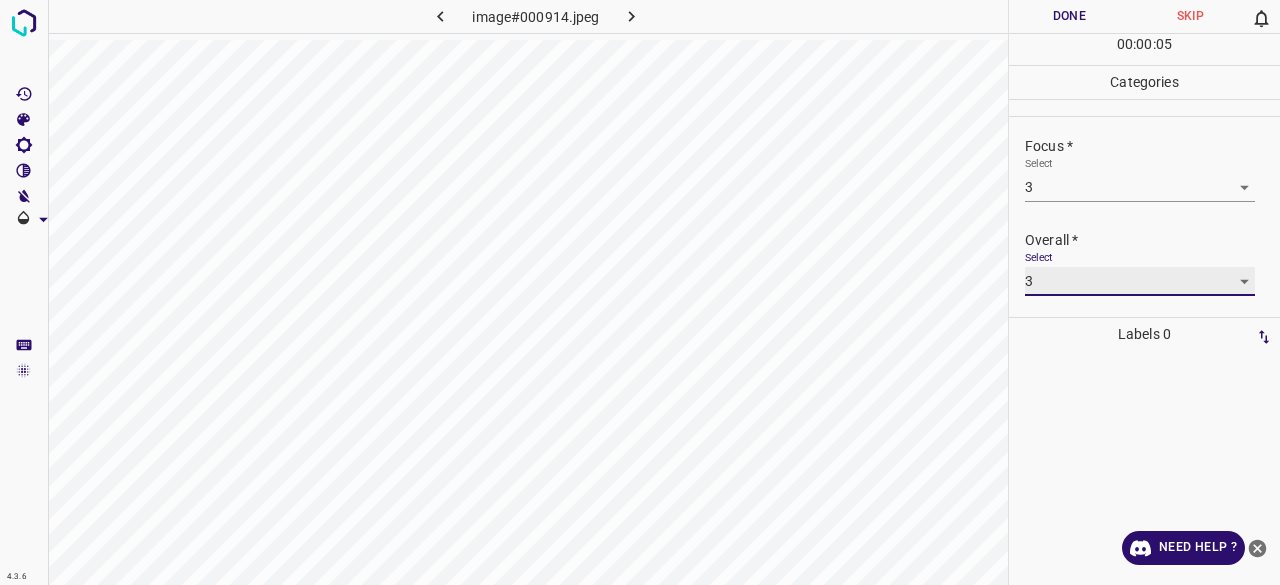 type on "3" 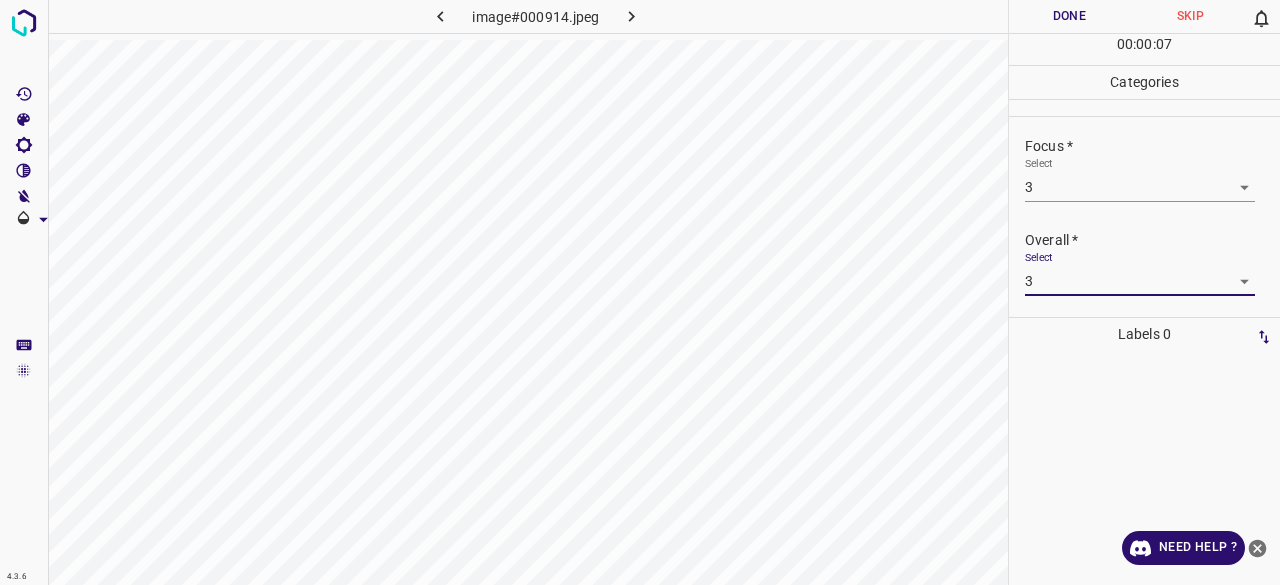 click on "Done" at bounding box center [1069, 16] 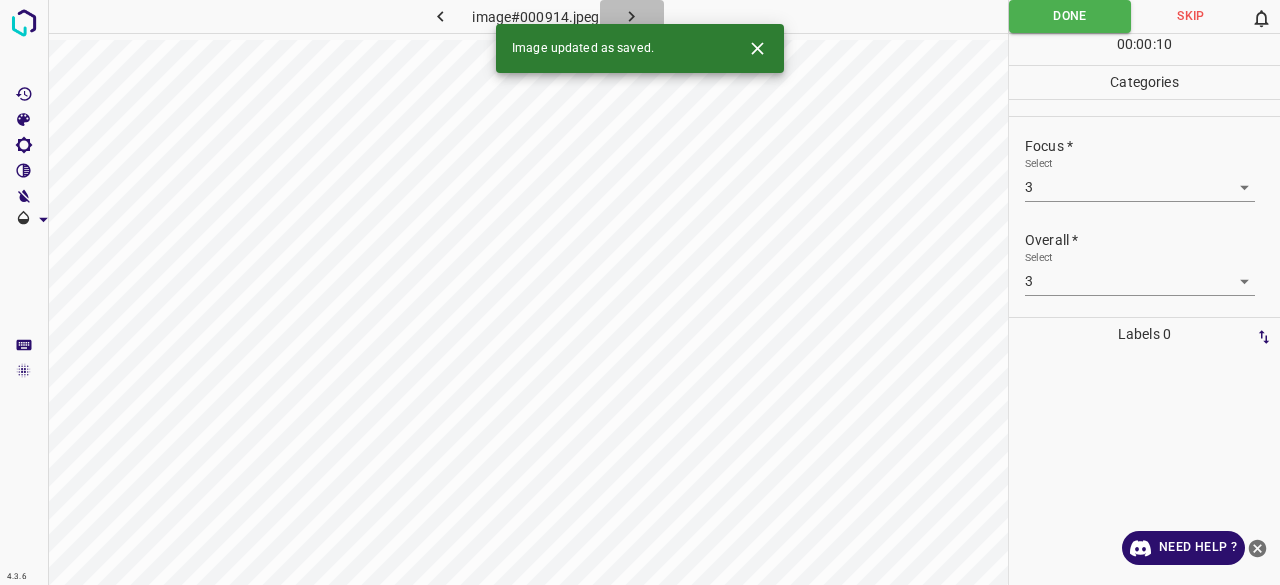 click 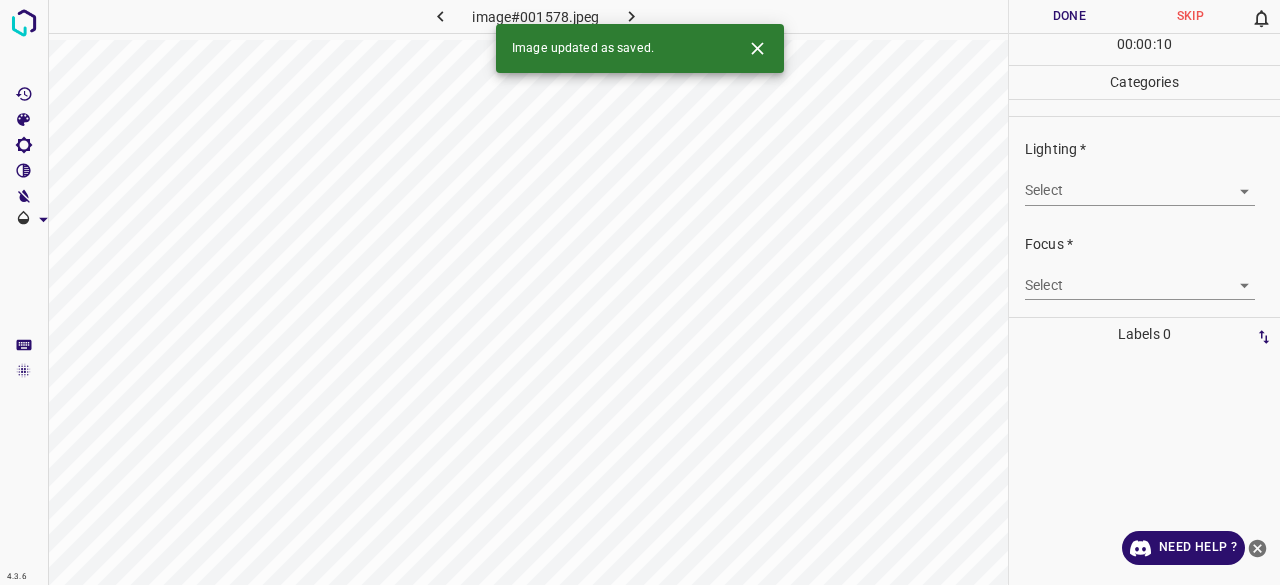 click on "4.3.6  image#001578.jpeg Done Skip 0 00   : 00   : 10   Categories Lighting *  Select ​ Focus *  Select ​ Overall *  Select ​ Labels   0 Categories 1 Lighting 2 Focus 3 Overall Tools Space Change between modes (Draw & Edit) I Auto labeling R Restore zoom M Zoom in N Zoom out Delete Delete selecte label Filters Z Restore filters X Saturation filter C Brightness filter V Contrast filter B Gray scale filter General O Download Image updated as saved. Need Help ? - Text - Hide - Delete" at bounding box center (640, 292) 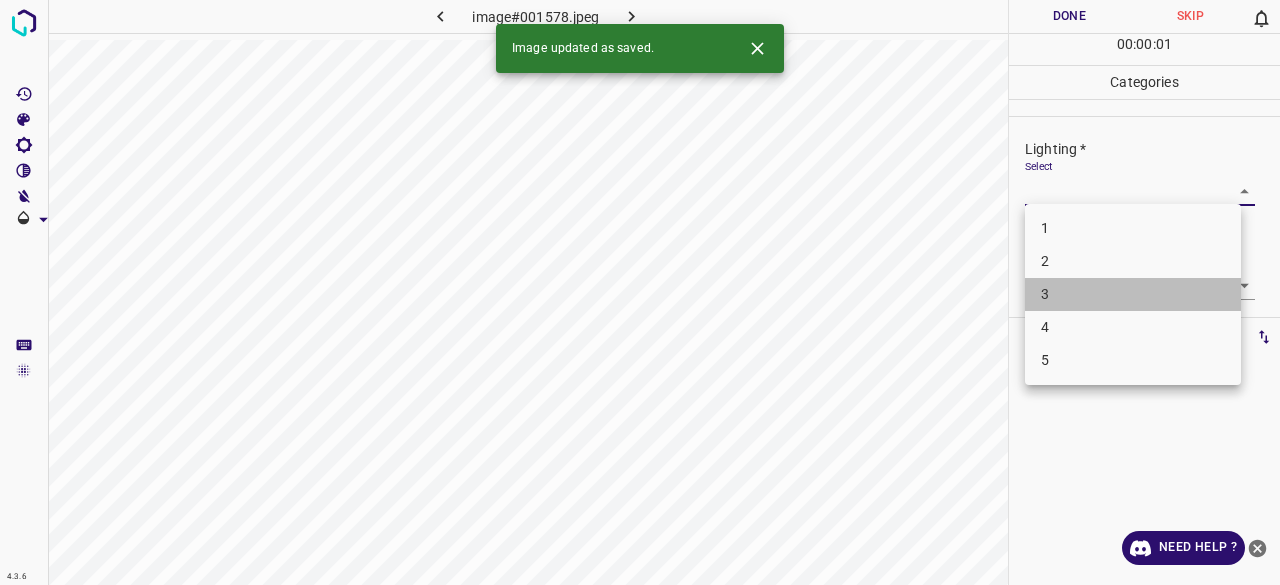 click on "3" at bounding box center [1133, 294] 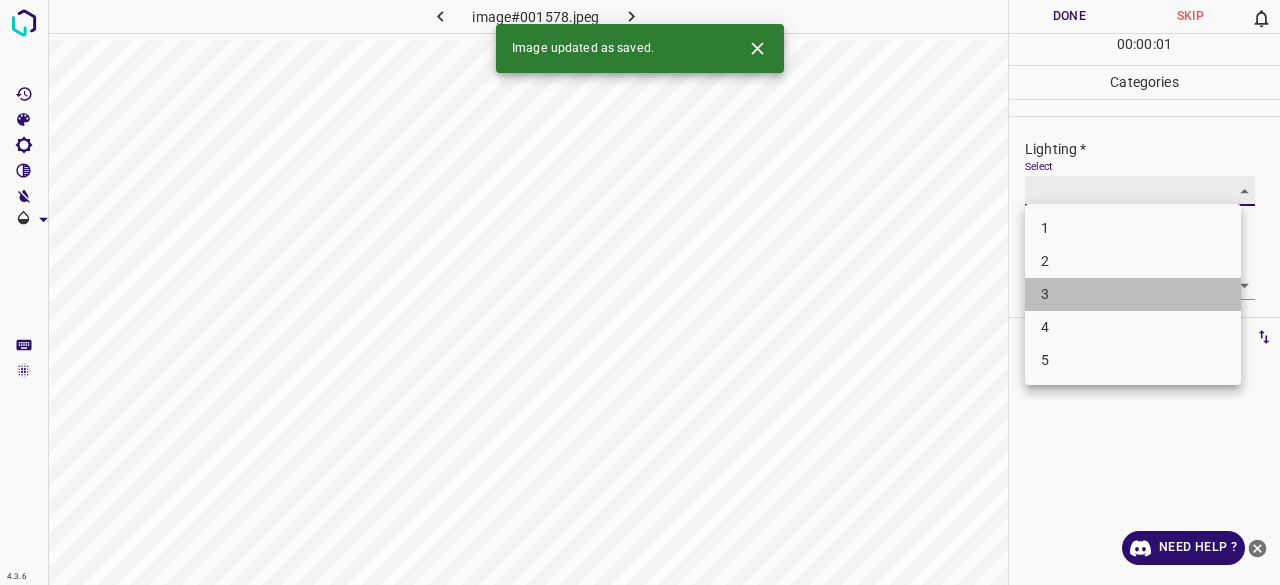 type on "3" 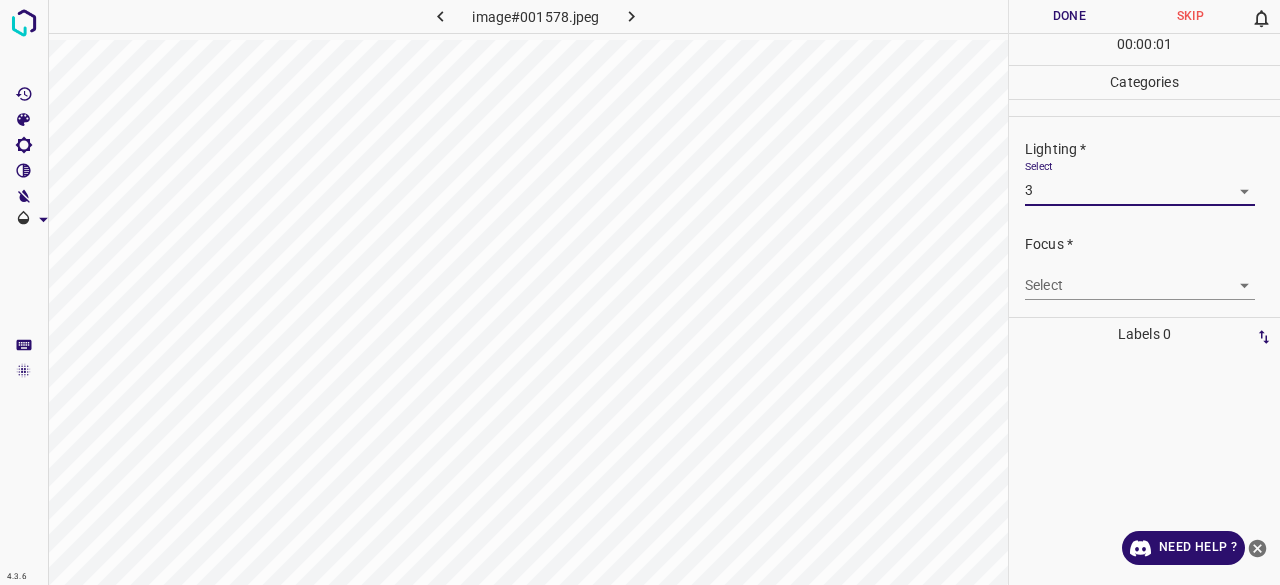 click on "4.3.6  image#001578.jpeg Done Skip 0 00   : 00   : 01   Categories Lighting *  Select 3 3 Focus *  Select ​ Overall *  Select ​ Labels   0 Categories 1 Lighting 2 Focus 3 Overall Tools Space Change between modes (Draw & Edit) I Auto labeling R Restore zoom M Zoom in N Zoom out Delete Delete selecte label Filters Z Restore filters X Saturation filter C Brightness filter V Contrast filter B Gray scale filter General O Download Need Help ? - Text - Hide - Delete" at bounding box center [640, 292] 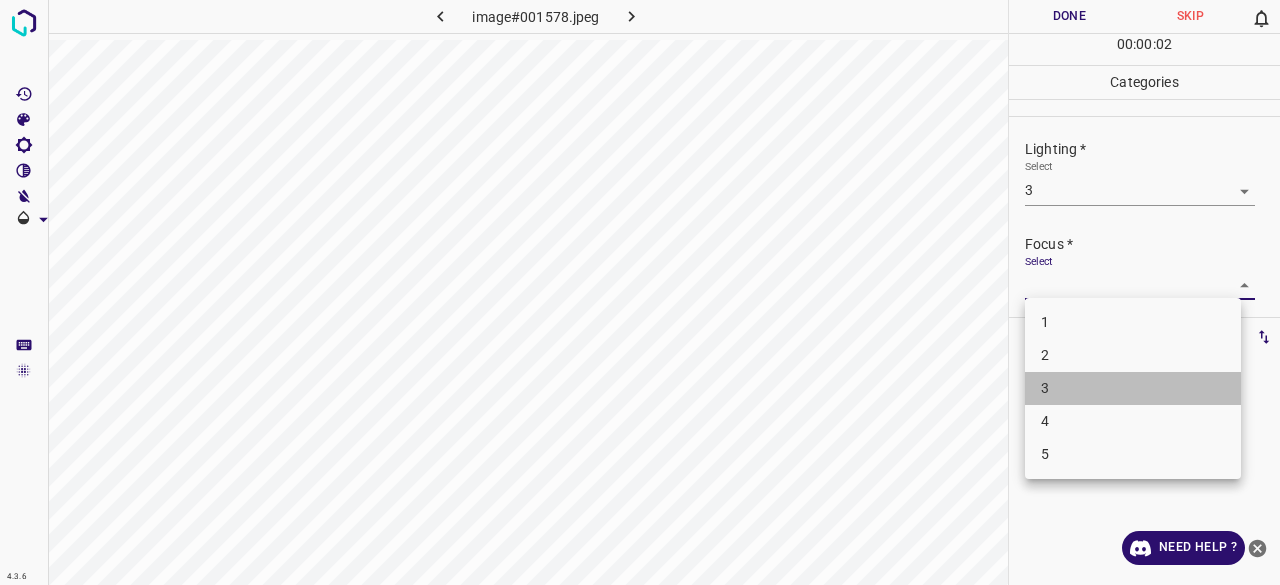 click on "3" at bounding box center [1133, 388] 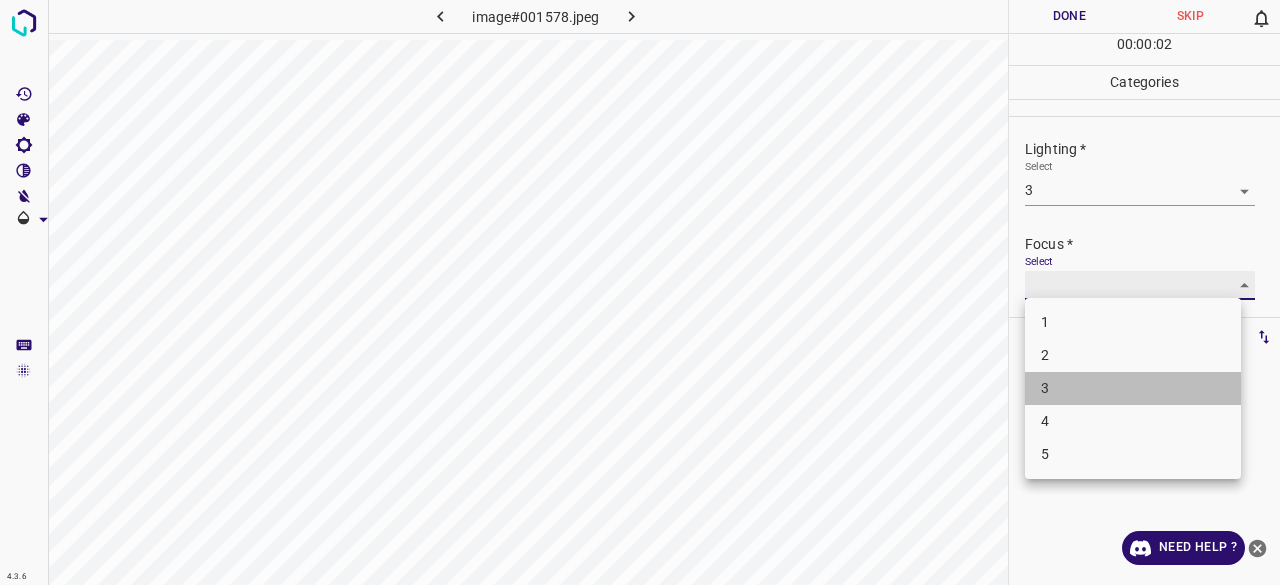 type on "3" 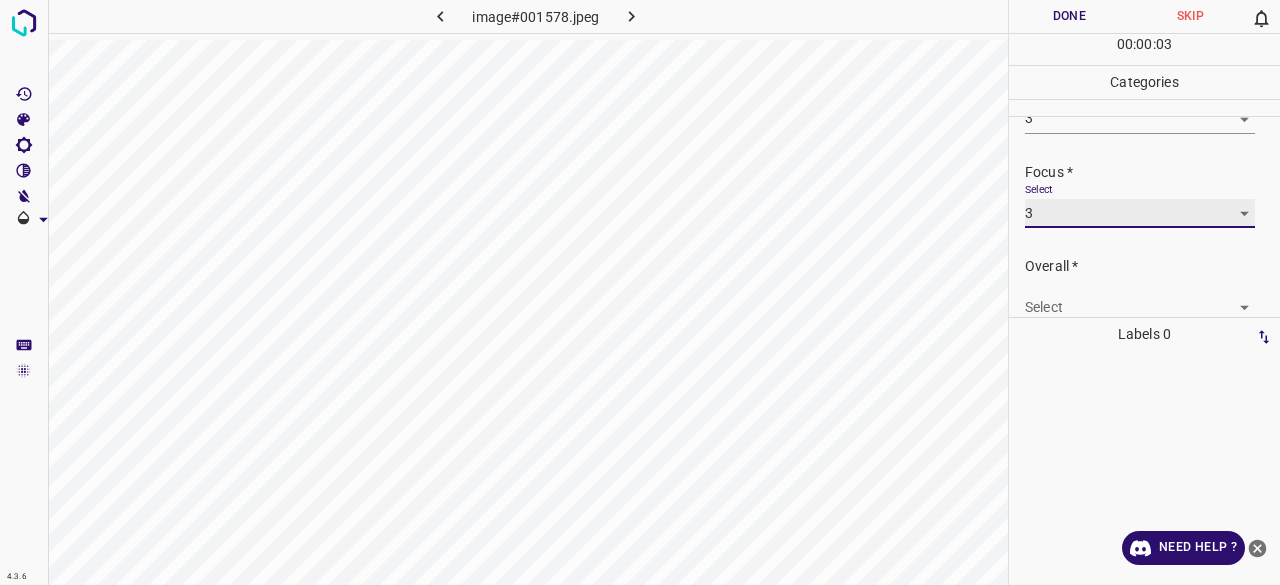 scroll, scrollTop: 98, scrollLeft: 0, axis: vertical 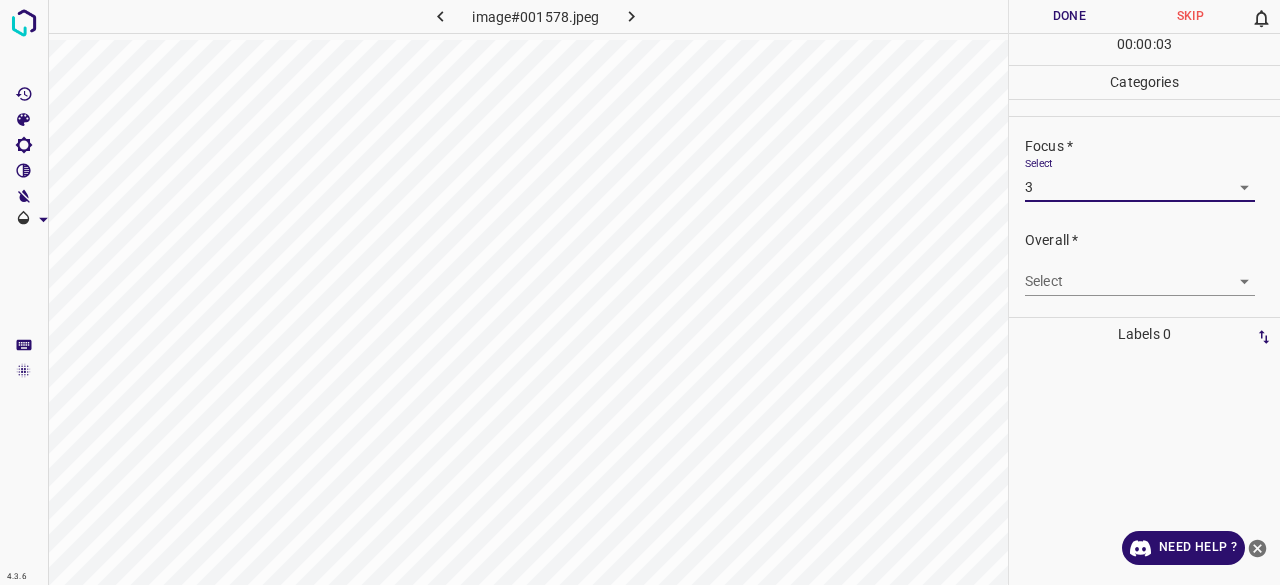 click on "4.3.6  image#001578.jpeg Done Skip 0 00   : 00   : 03   Categories Lighting *  Select 3 3 Focus *  Select 3 3 Overall *  Select ​ Labels   0 Categories 1 Lighting 2 Focus 3 Overall Tools Space Change between modes (Draw & Edit) I Auto labeling R Restore zoom M Zoom in N Zoom out Delete Delete selecte label Filters Z Restore filters X Saturation filter C Brightness filter V Contrast filter B Gray scale filter General O Download Need Help ? - Text - Hide - Delete" at bounding box center (640, 292) 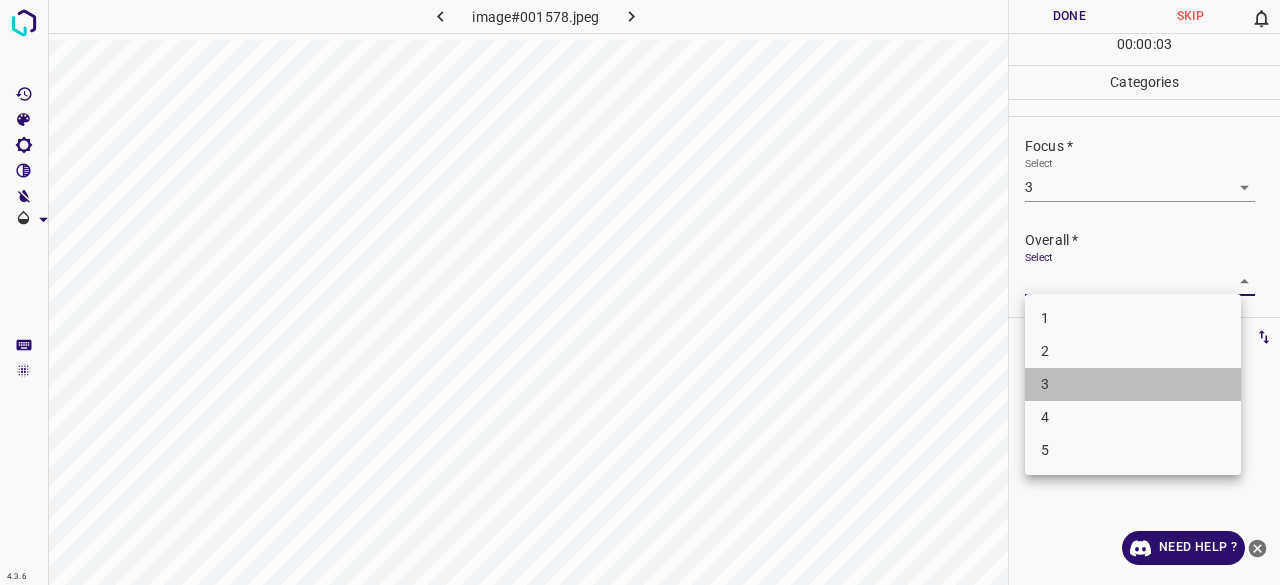 click on "3" at bounding box center [1133, 384] 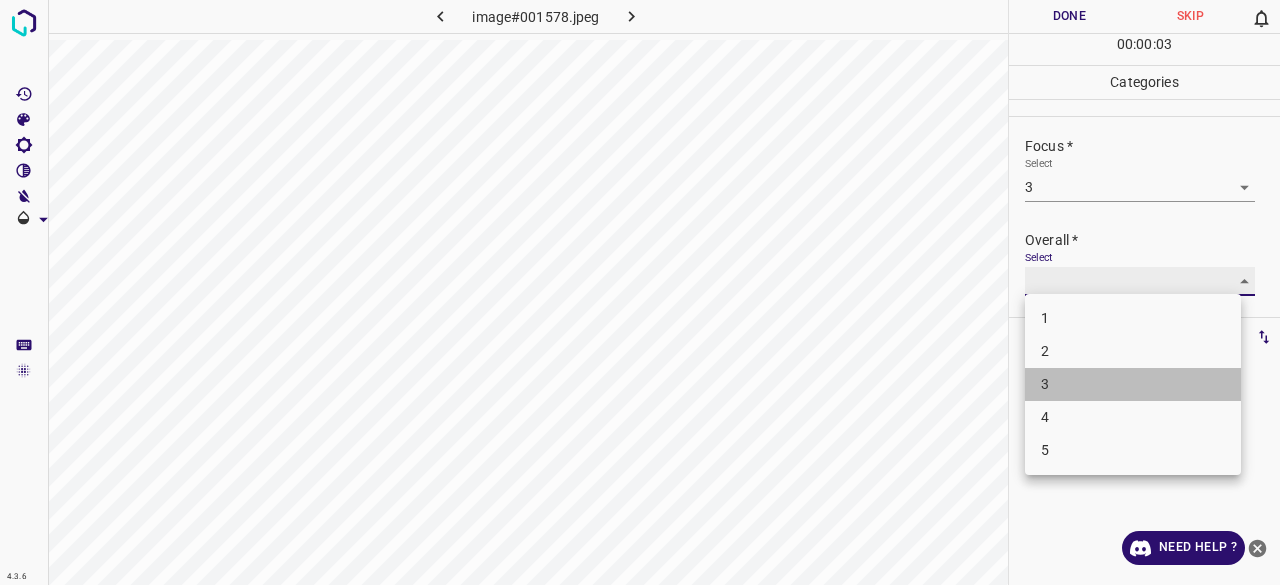 type on "3" 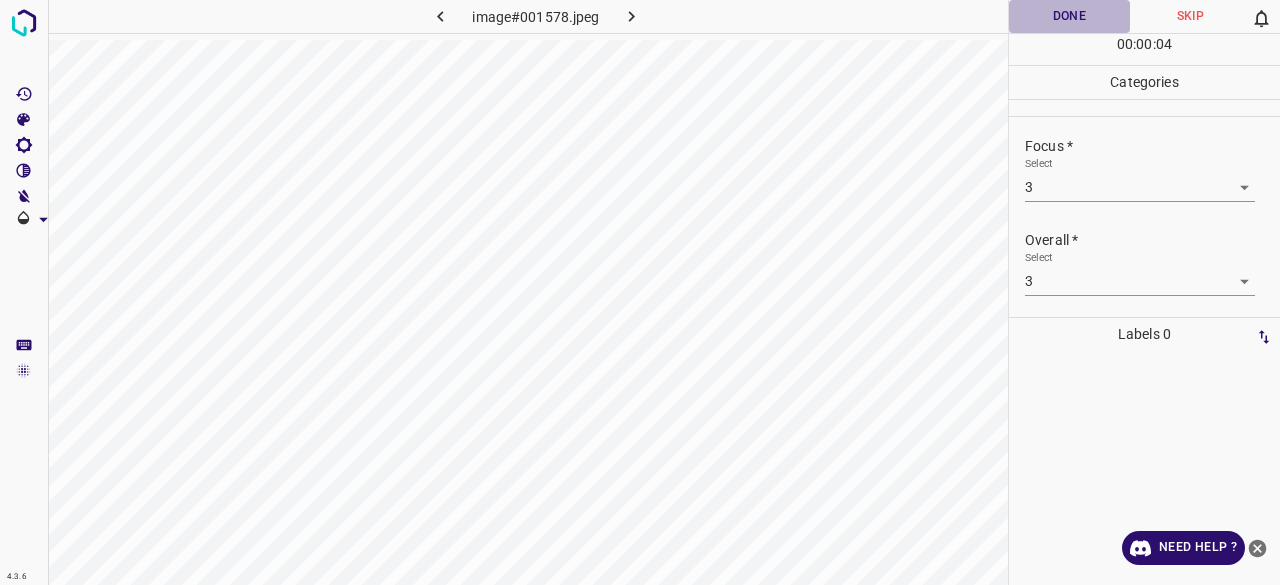 click on "Done" at bounding box center (1069, 16) 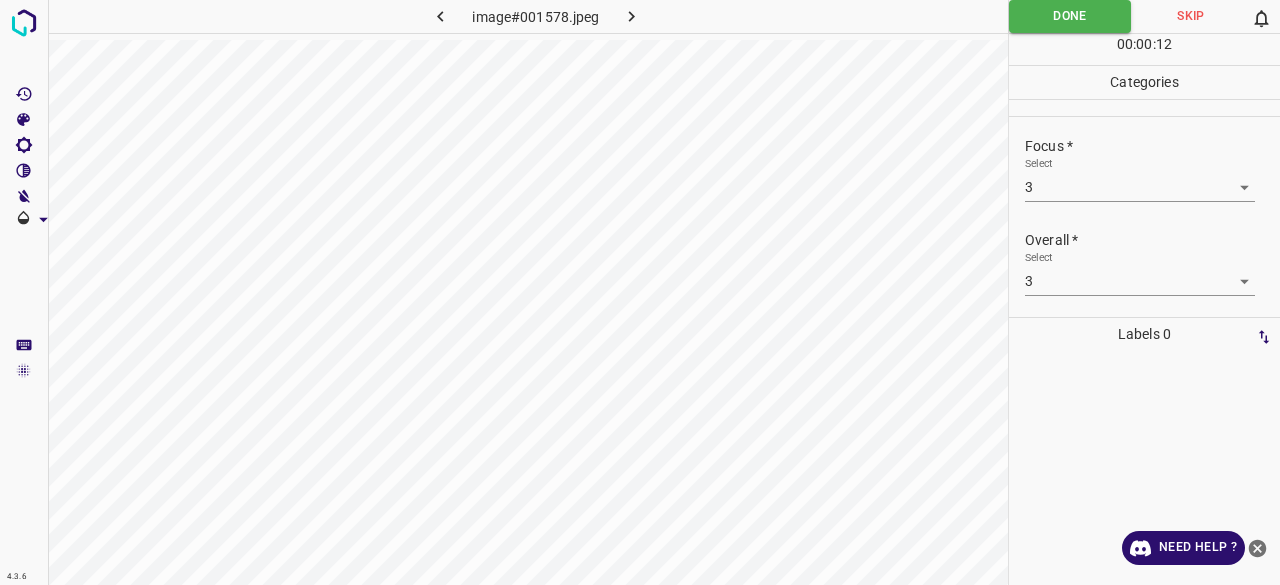 click 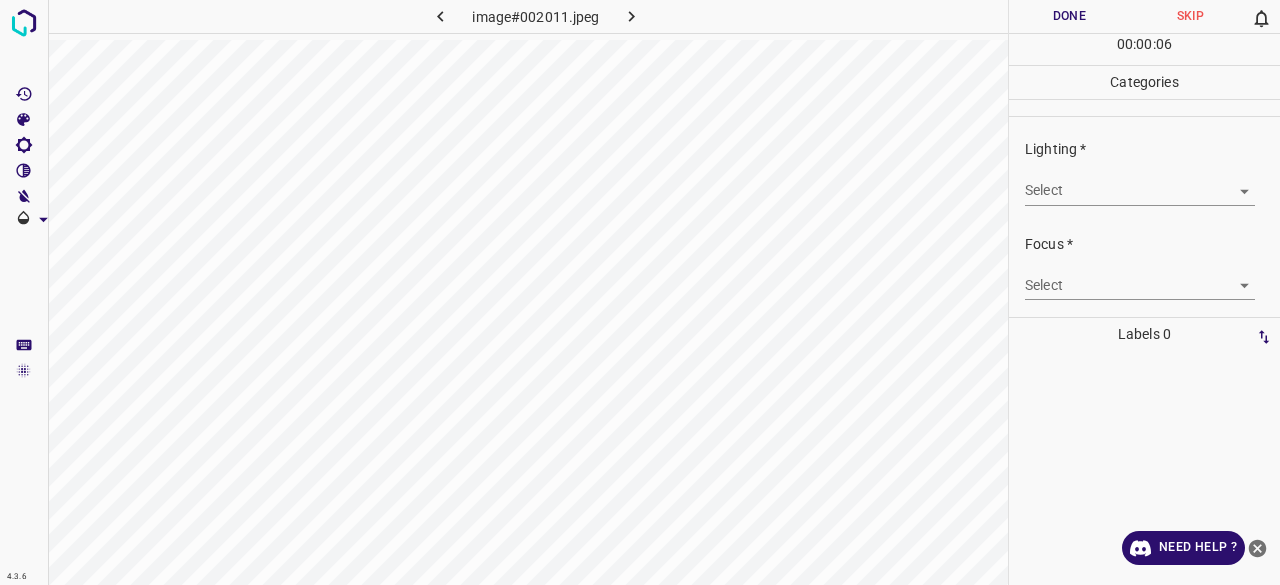 click on "4.3.6  image#002011.jpeg Done Skip 0 00   : 00   : 06   Categories Lighting *  Select ​ Focus *  Select ​ Overall *  Select ​ Labels   0 Categories 1 Lighting 2 Focus 3 Overall Tools Space Change between modes (Draw & Edit) I Auto labeling R Restore zoom M Zoom in N Zoom out Delete Delete selecte label Filters Z Restore filters X Saturation filter C Brightness filter V Contrast filter B Gray scale filter General O Download Need Help ? - Text - Hide - Delete" at bounding box center [640, 292] 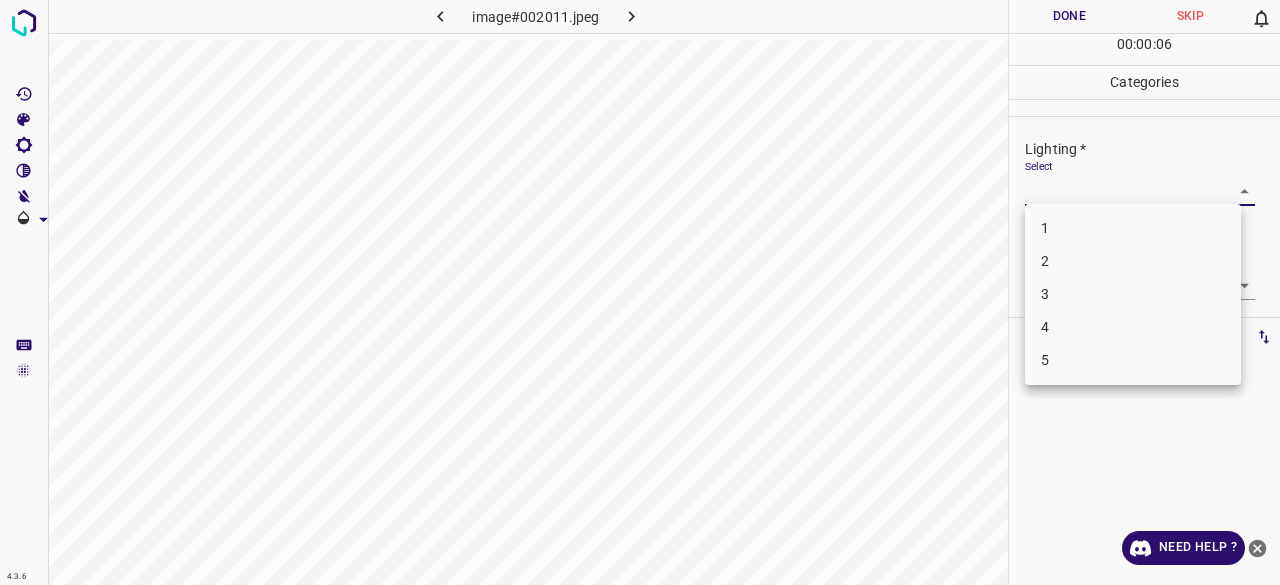 click on "3" at bounding box center [1133, 294] 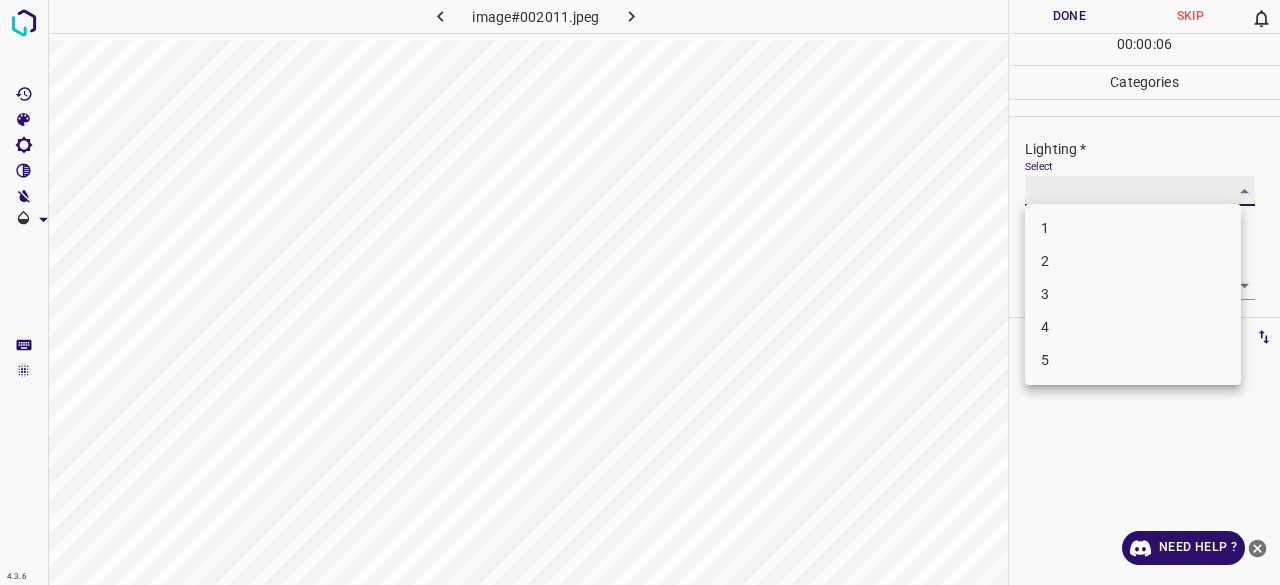 type on "3" 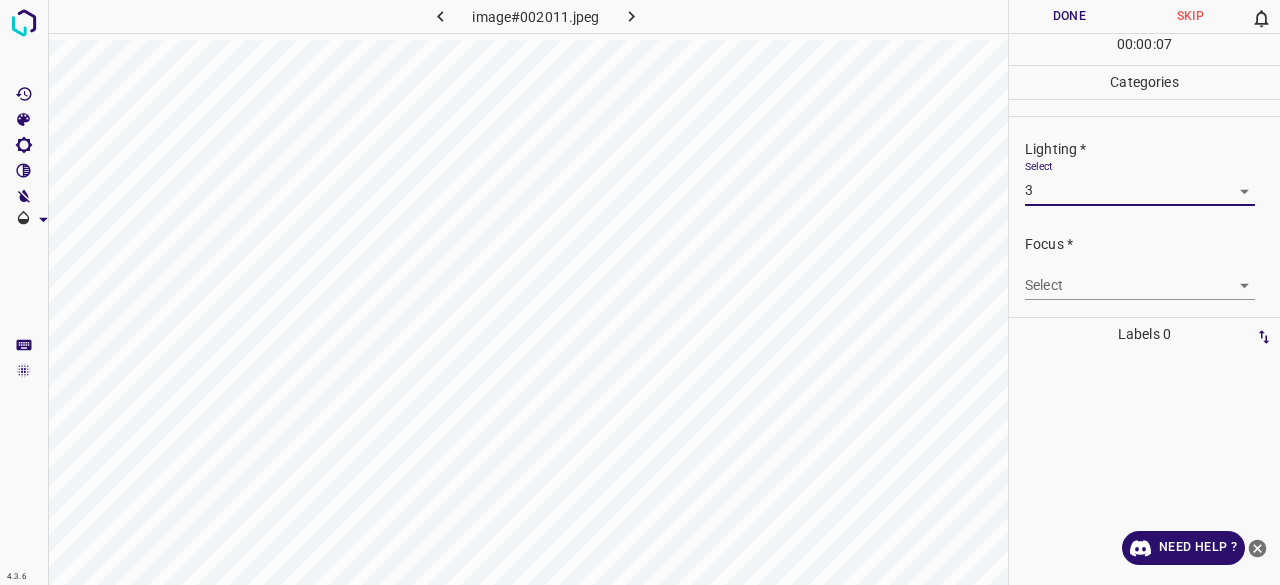 click on "4.3.6  image#002011.jpeg Done Skip 0 00   : 00   : 07   Categories Lighting *  Select 3 3 Focus *  Select ​ Overall *  Select ​ Labels   0 Categories 1 Lighting 2 Focus 3 Overall Tools Space Change between modes (Draw & Edit) I Auto labeling R Restore zoom M Zoom in N Zoom out Delete Delete selecte label Filters Z Restore filters X Saturation filter C Brightness filter V Contrast filter B Gray scale filter General O Download Need Help ? - Text - Hide - Delete" at bounding box center [640, 292] 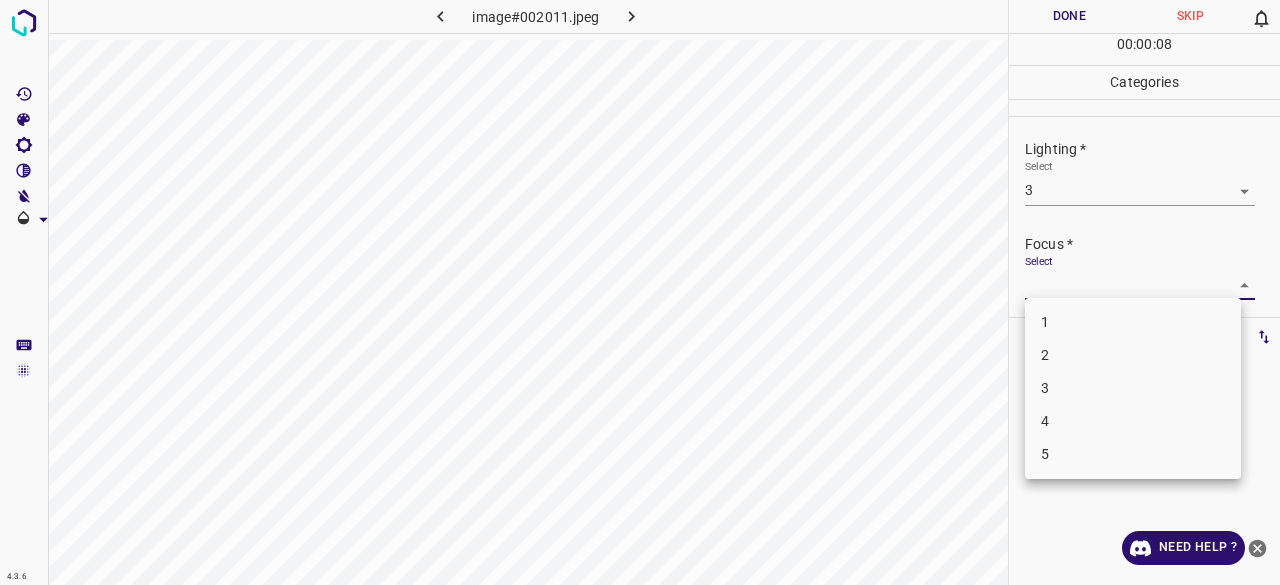 click on "3" at bounding box center [1133, 388] 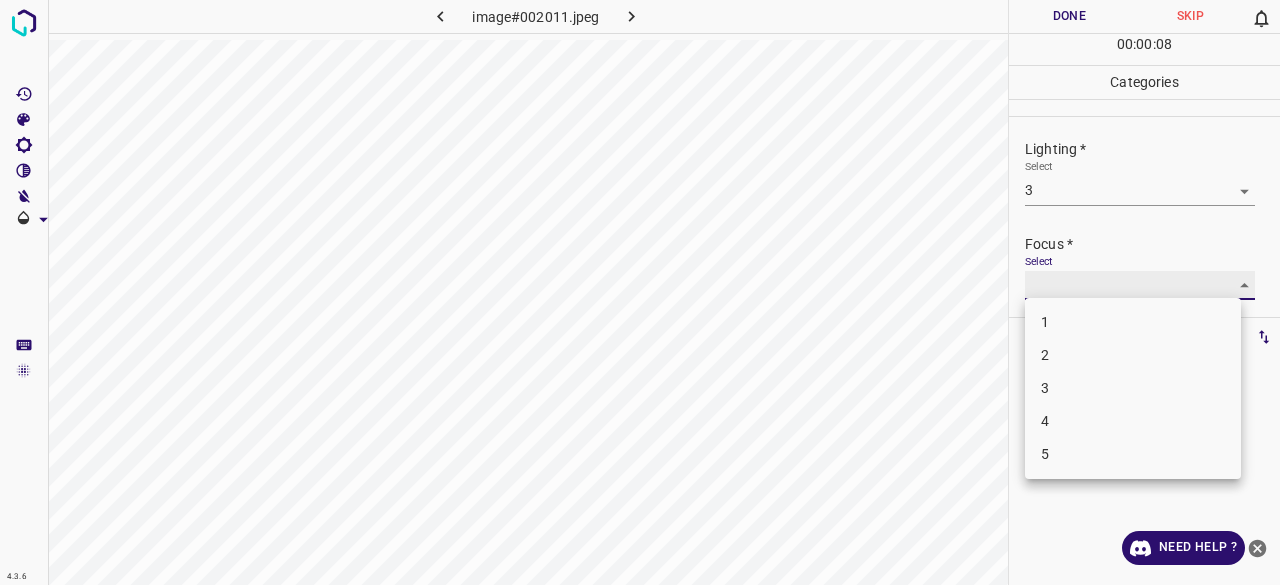 type on "3" 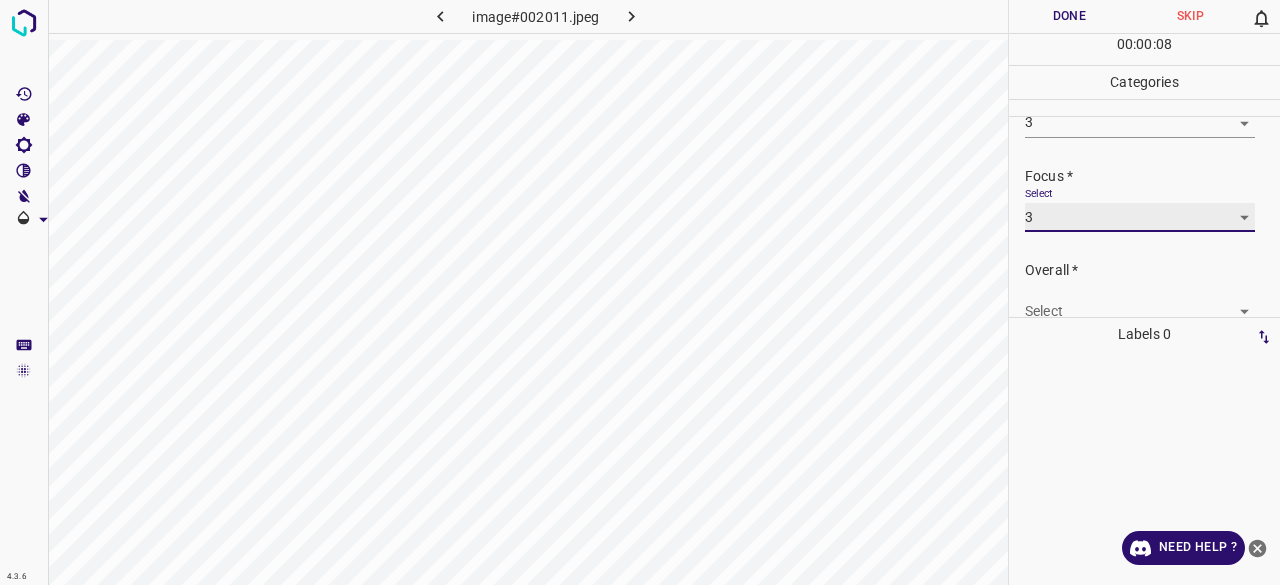 scroll, scrollTop: 98, scrollLeft: 0, axis: vertical 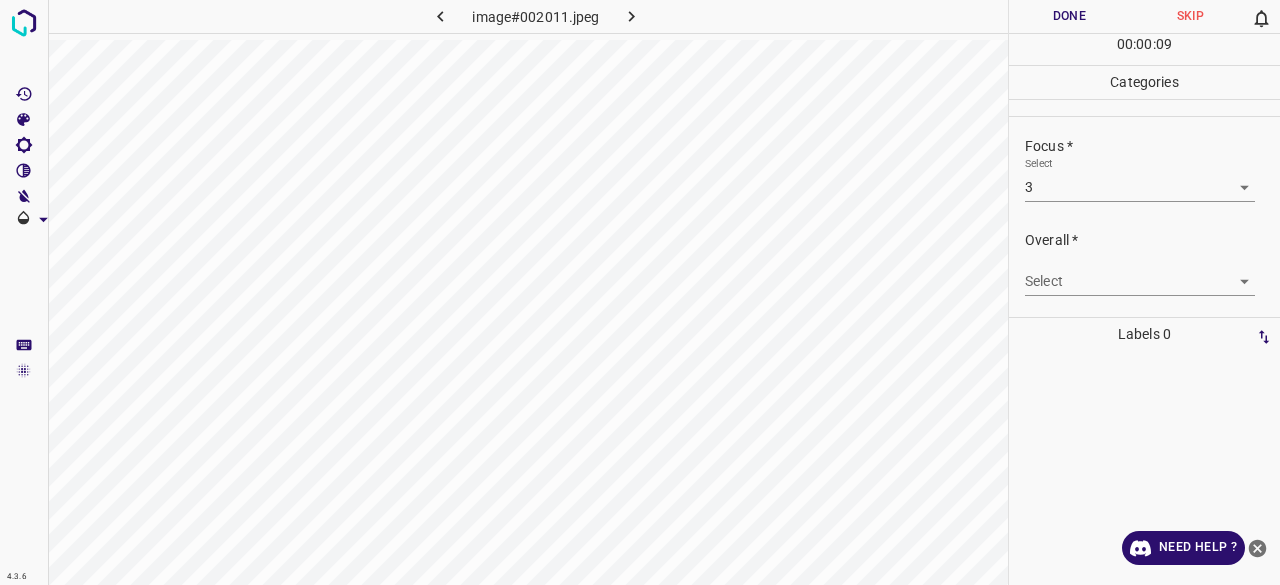 click on "Select ​" at bounding box center [1140, 273] 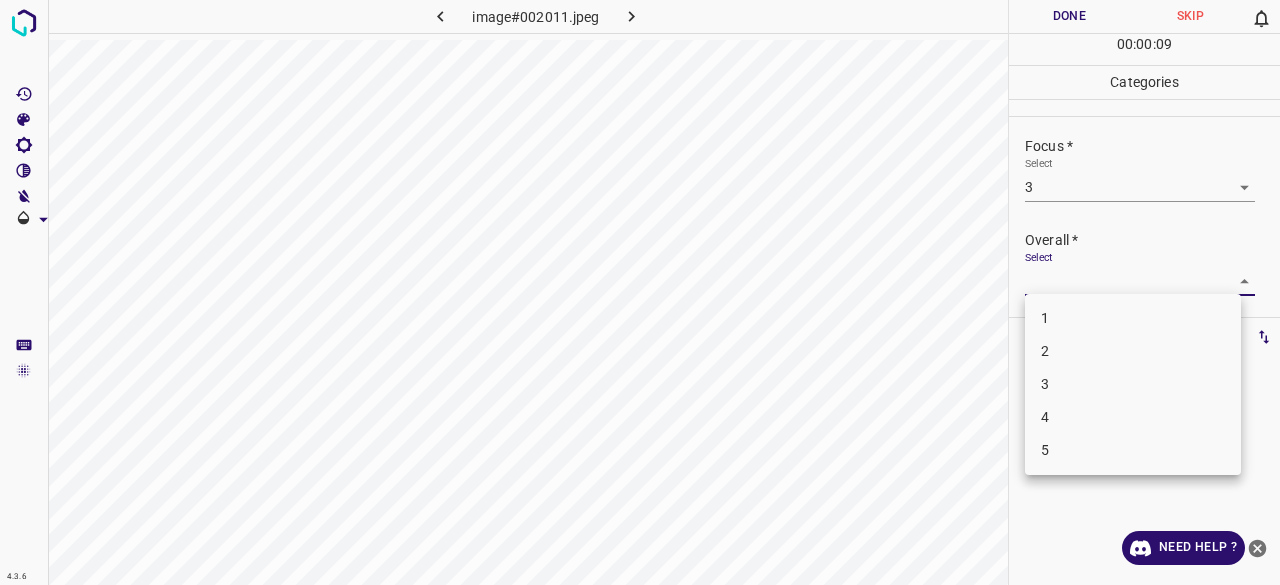 click on "4.3.6  image#002011.jpeg Done Skip 0 00   : 00   : 09   Categories Lighting *  Select 3 3 Focus *  Select 3 3 Overall *  Select ​ Labels   0 Categories 1 Lighting 2 Focus 3 Overall Tools Space Change between modes (Draw & Edit) I Auto labeling R Restore zoom M Zoom in N Zoom out Delete Delete selecte label Filters Z Restore filters X Saturation filter C Brightness filter V Contrast filter B Gray scale filter General O Download Need Help ? - Text - Hide - Delete 1 2 3 4 5" at bounding box center (640, 292) 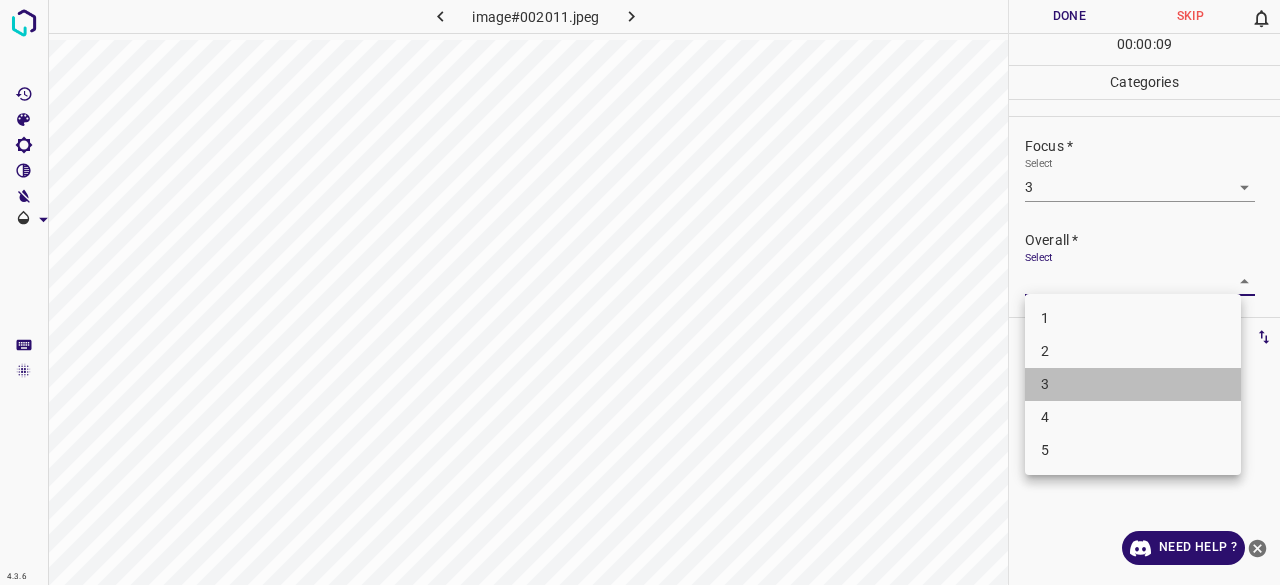 click on "3" at bounding box center [1133, 384] 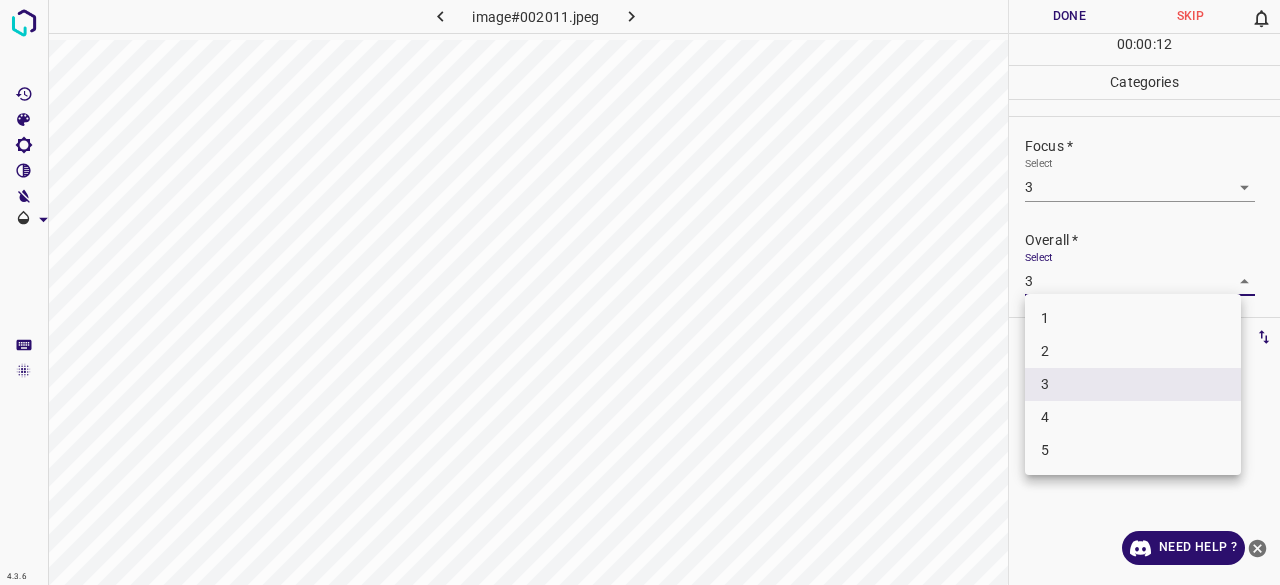 click on "4.3.6  image#002011.jpeg Done Skip 0 00   : 00   : 12   Categories Lighting *  Select 3 3 Focus *  Select 3 3 Overall *  Select 3 3 Labels   0 Categories 1 Lighting 2 Focus 3 Overall Tools Space Change between modes (Draw & Edit) I Auto labeling R Restore zoom M Zoom in N Zoom out Delete Delete selecte label Filters Z Restore filters X Saturation filter C Brightness filter V Contrast filter B Gray scale filter General O Download Need Help ? - Text - Hide - Delete 1 2 3 4 5" at bounding box center (640, 292) 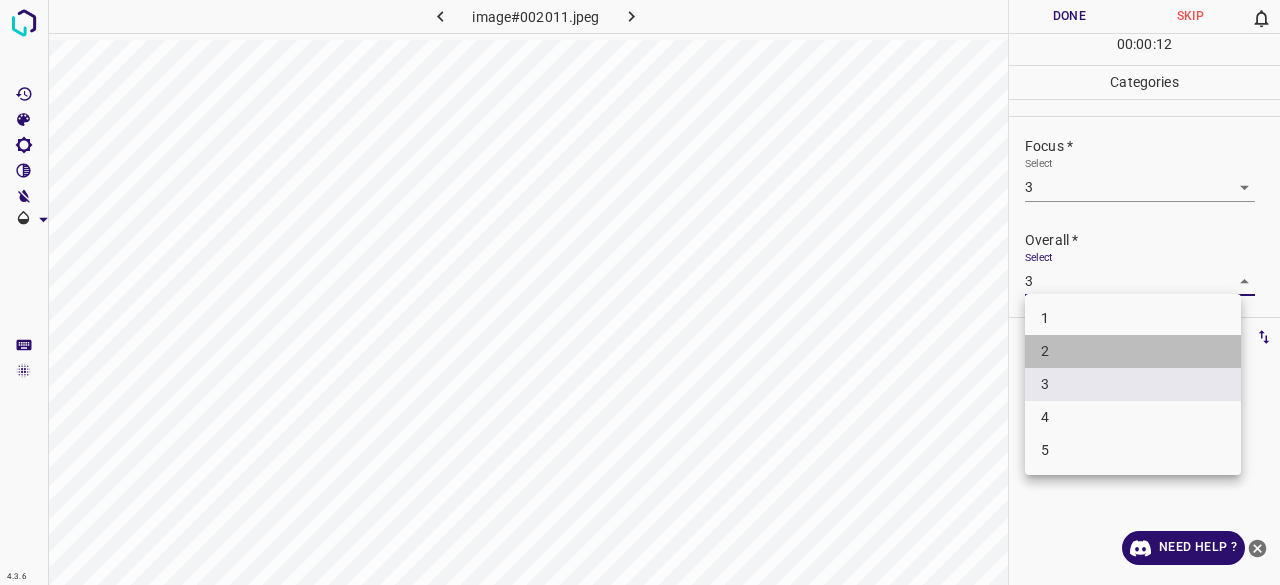 click on "2" at bounding box center [1133, 351] 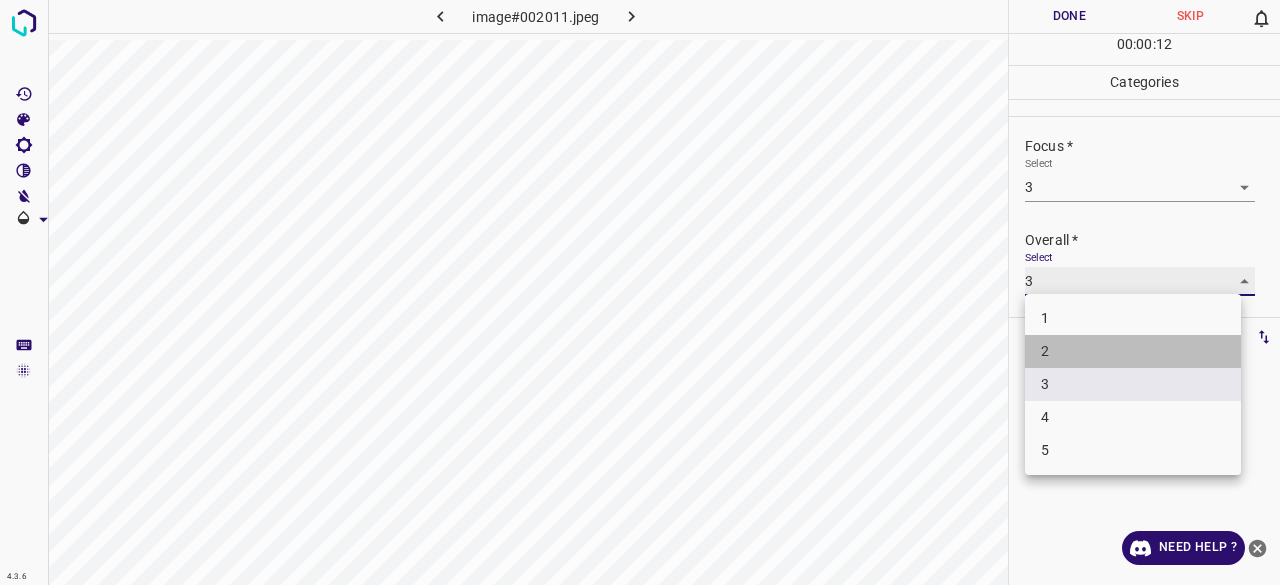 type on "2" 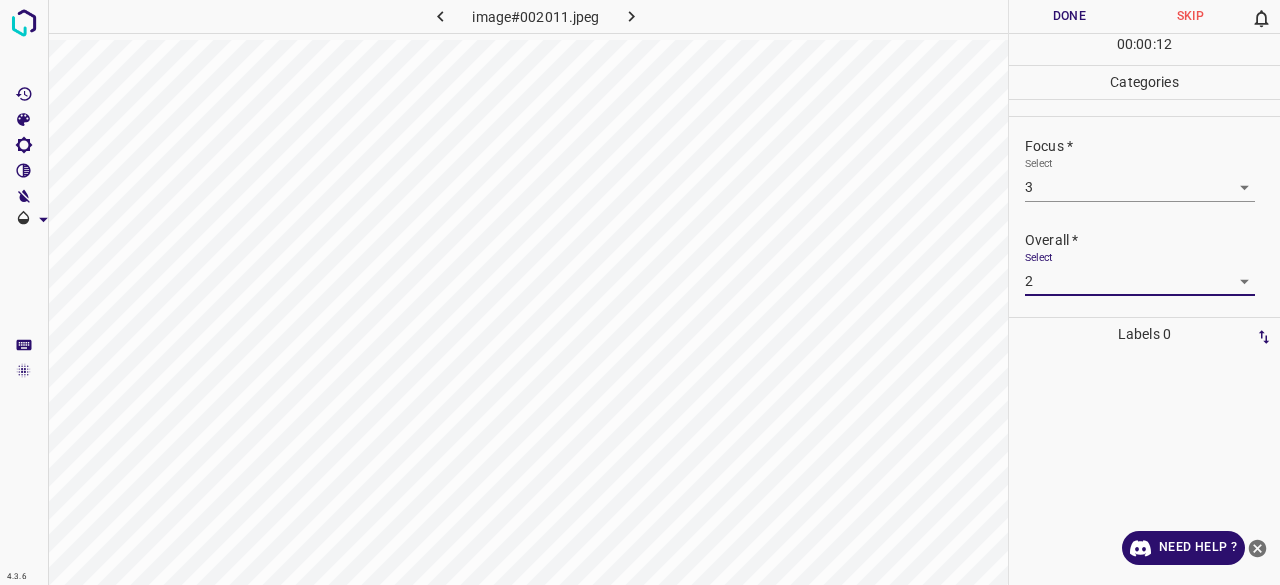 drag, startPoint x: 1013, startPoint y: 165, endPoint x: 1021, endPoint y: 180, distance: 17 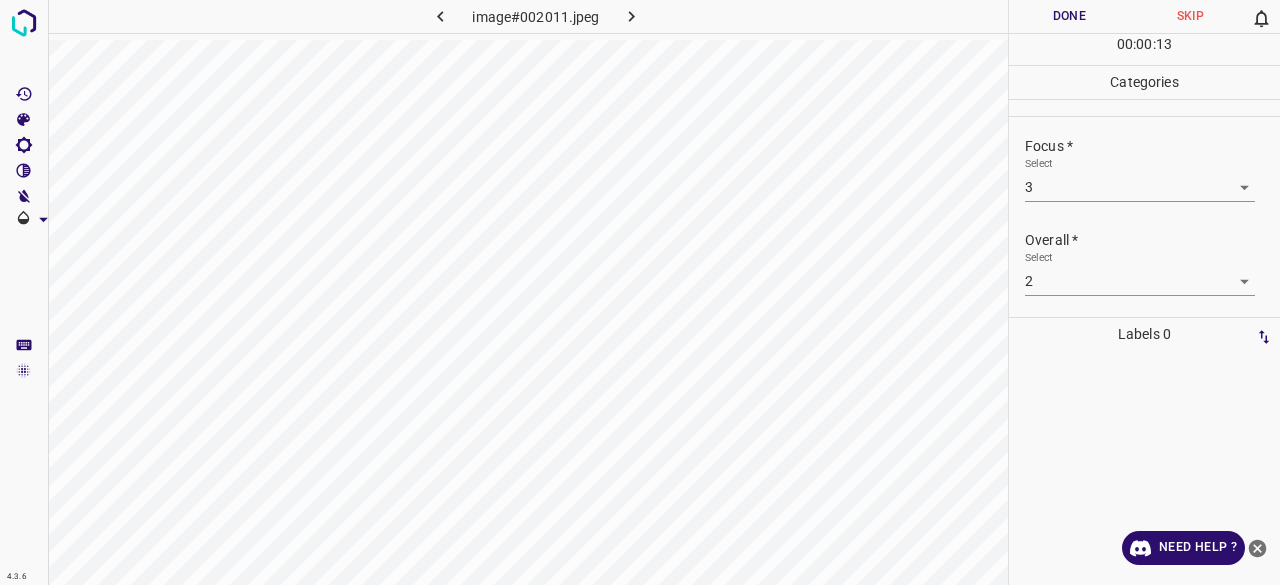 click on "4.3.6  image#002011.jpeg Done Skip 0 00   : 00   : 13   Categories Lighting *  Select 3 3 Focus *  Select 3 3 Overall *  Select 2 2 Labels   0 Categories 1 Lighting 2 Focus 3 Overall Tools Space Change between modes (Draw & Edit) I Auto labeling R Restore zoom M Zoom in N Zoom out Delete Delete selecte label Filters Z Restore filters X Saturation filter C Brightness filter V Contrast filter B Gray scale filter General O Download Need Help ? - Text - Hide - Delete" at bounding box center [640, 292] 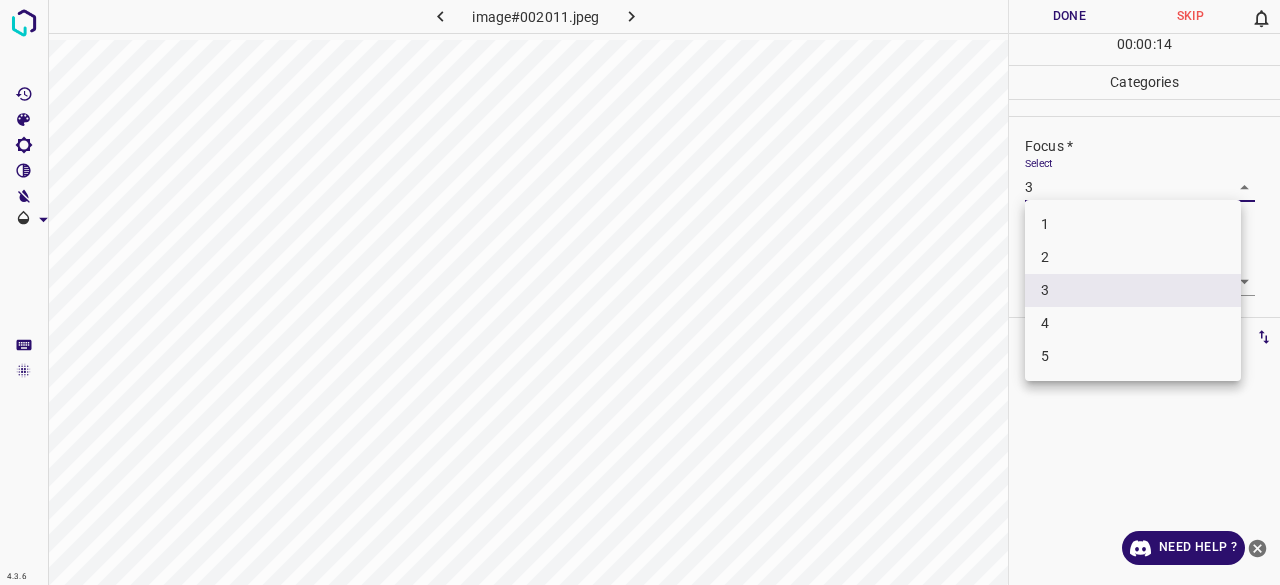 click at bounding box center (640, 292) 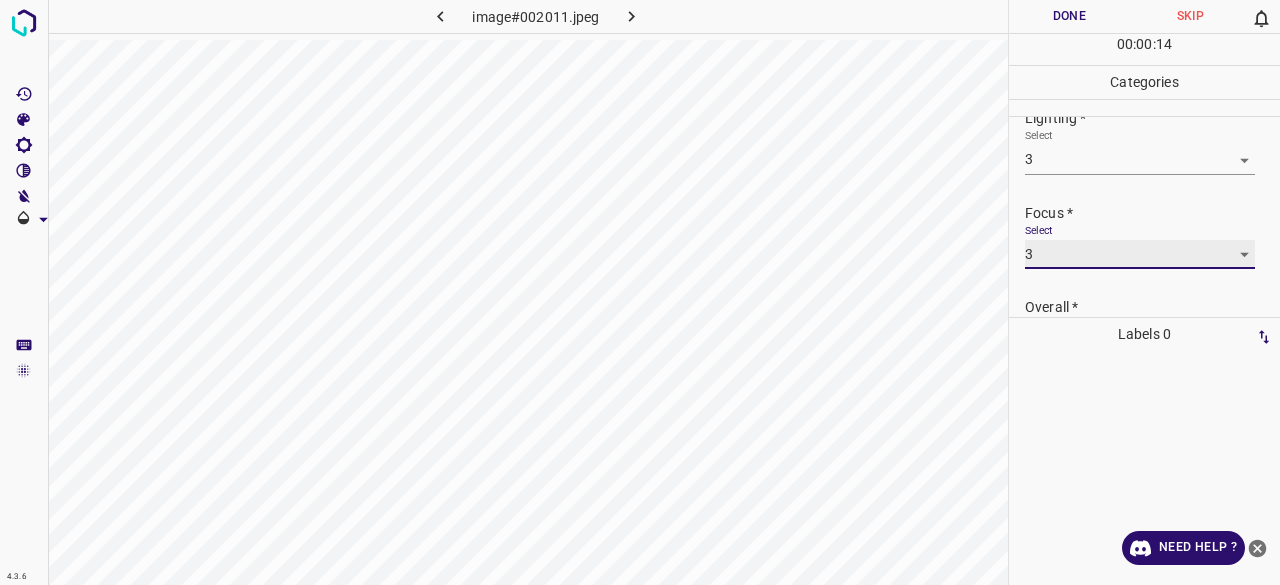 scroll, scrollTop: 0, scrollLeft: 0, axis: both 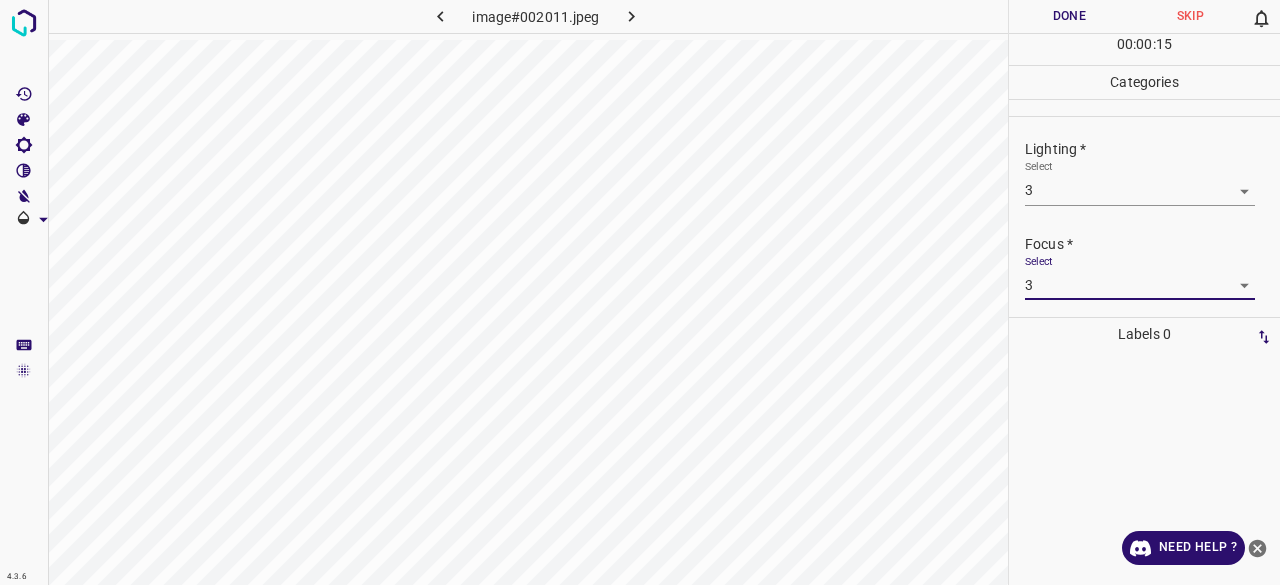 click on "4.3.6  image#002011.jpeg Done Skip 0 00   : 00   : 15   Categories Lighting *  Select 3 3 Focus *  Select 3 3 Overall *  Select 2 2 Labels   0 Categories 1 Lighting 2 Focus 3 Overall Tools Space Change between modes (Draw & Edit) I Auto labeling R Restore zoom M Zoom in N Zoom out Delete Delete selecte label Filters Z Restore filters X Saturation filter C Brightness filter V Contrast filter B Gray scale filter General O Download Need Help ? - Text - Hide - Delete" at bounding box center (640, 292) 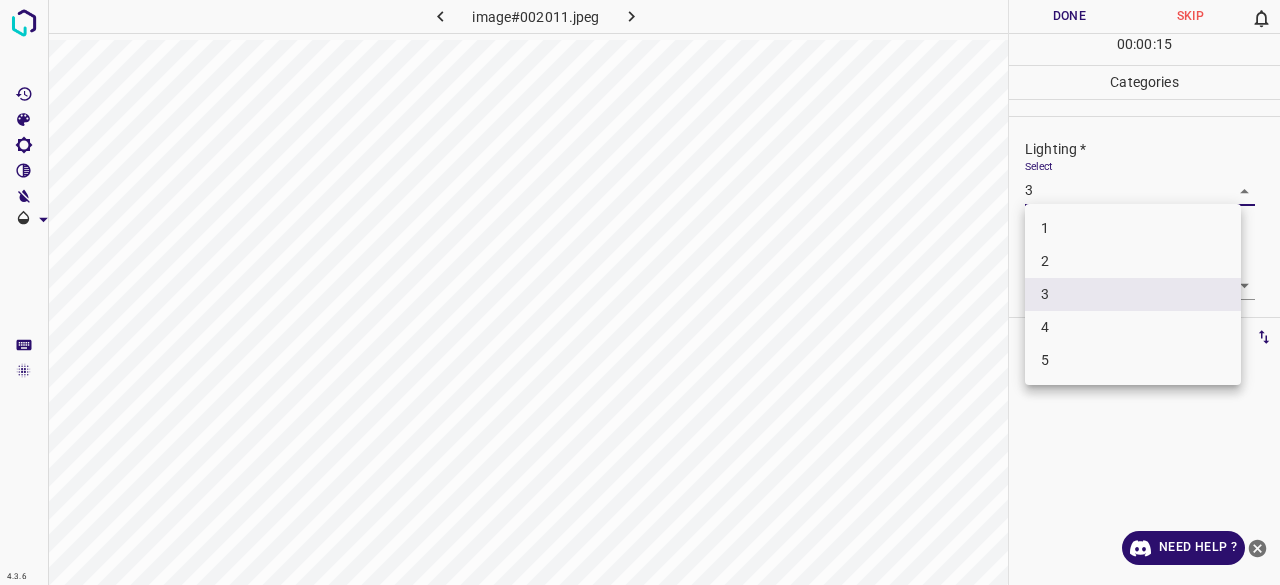 click on "2" at bounding box center (1133, 261) 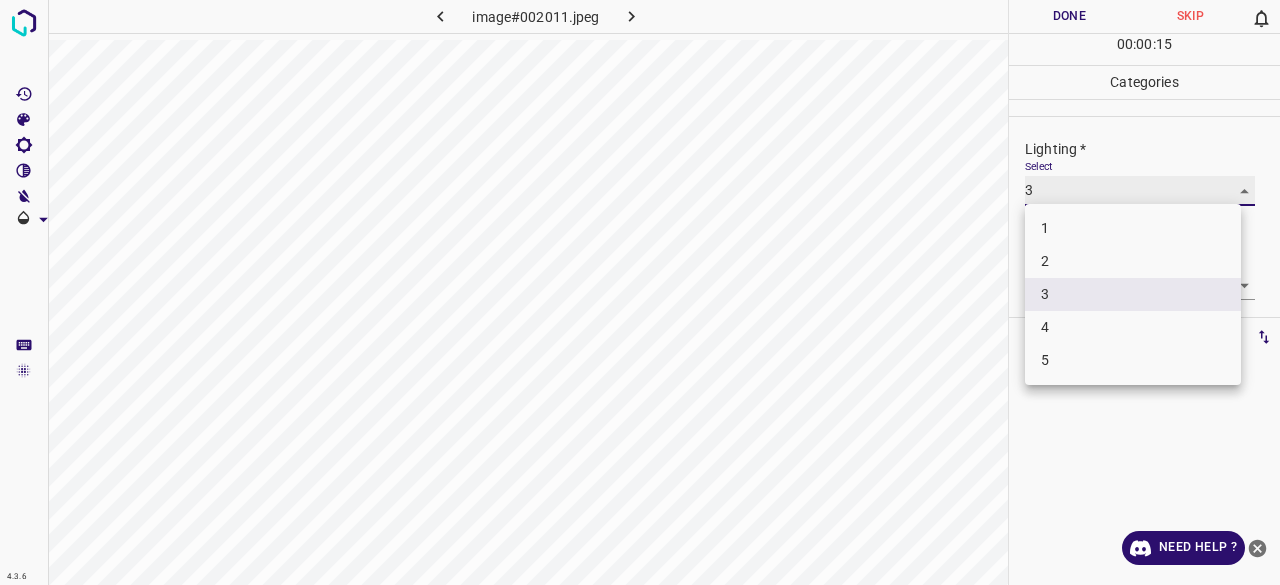 type on "2" 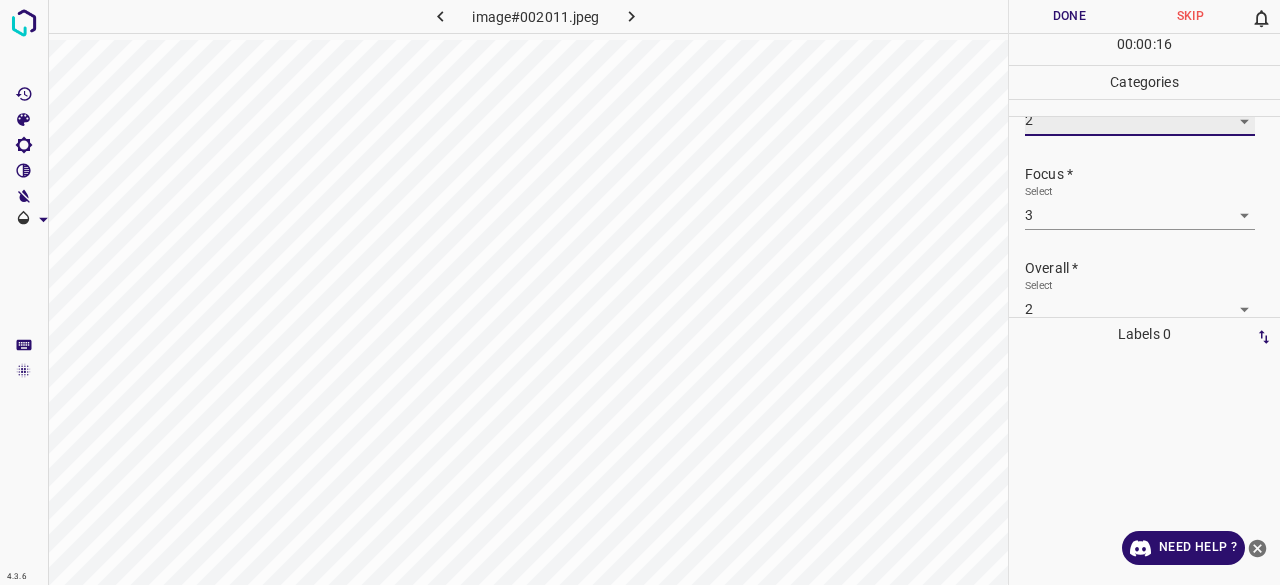 scroll, scrollTop: 98, scrollLeft: 0, axis: vertical 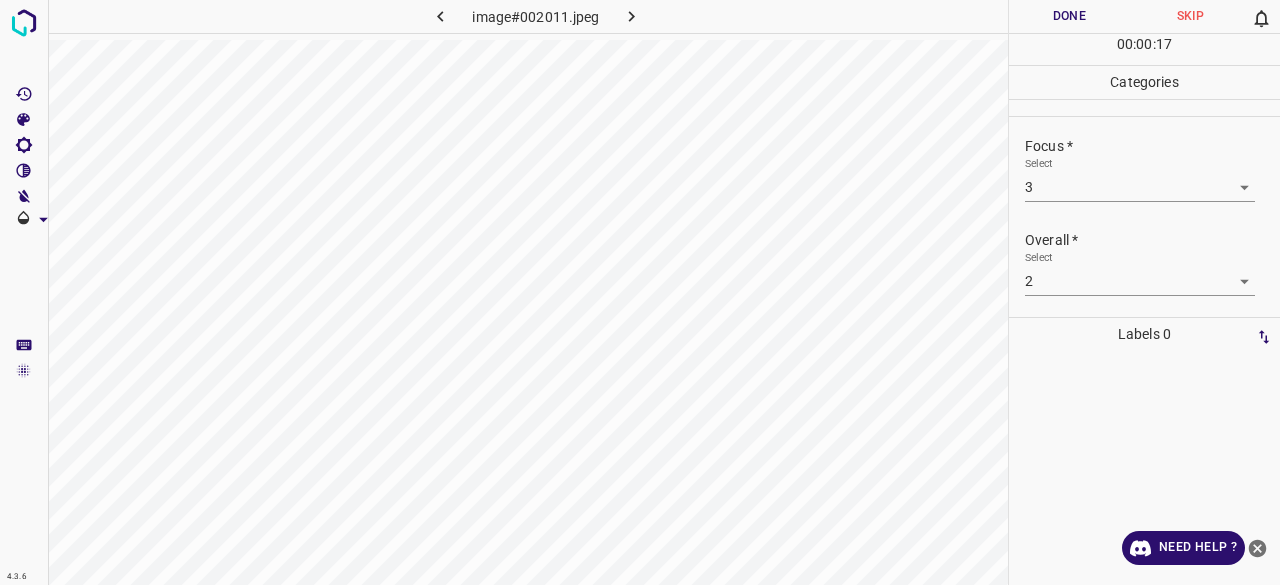 click on "Select 3 3" at bounding box center [1140, 179] 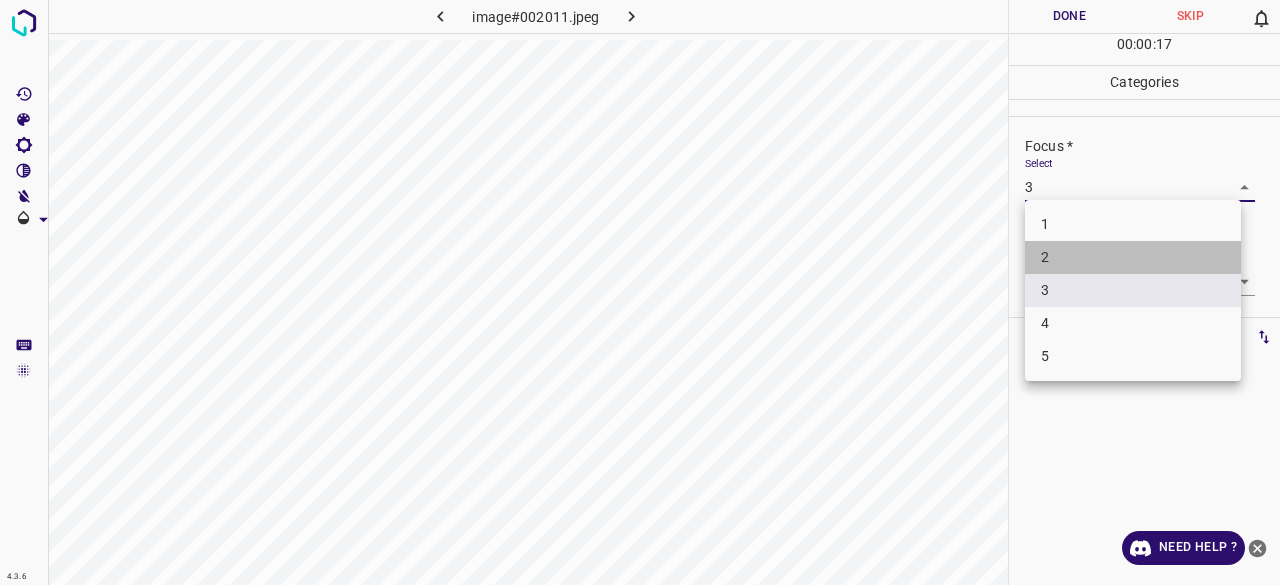 click on "2" at bounding box center [1133, 257] 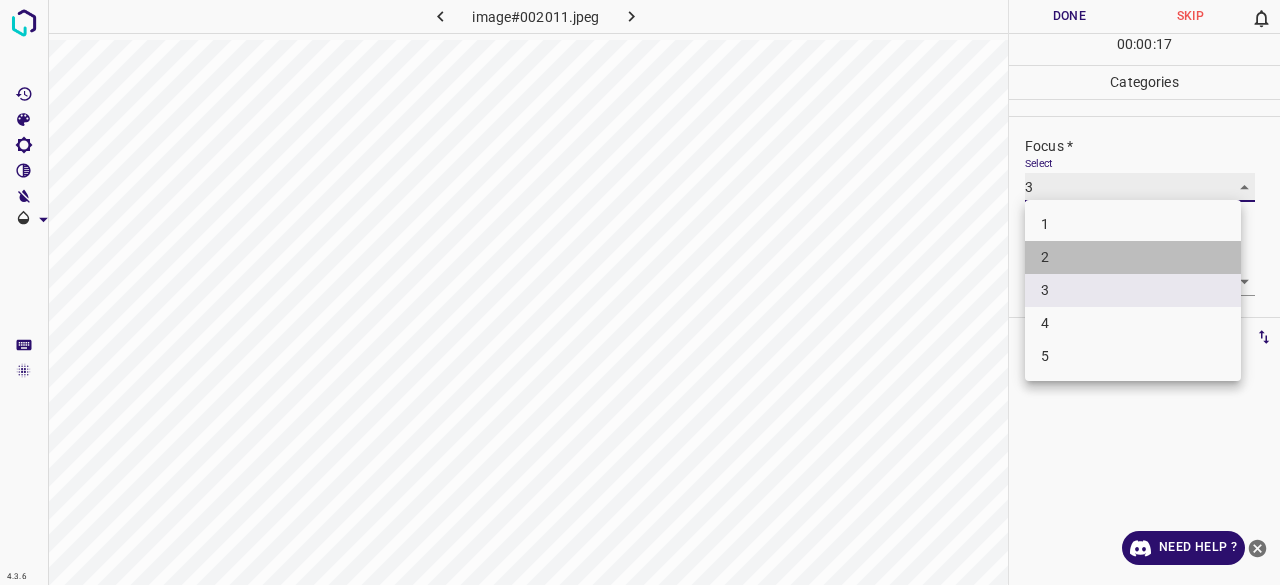 type on "2" 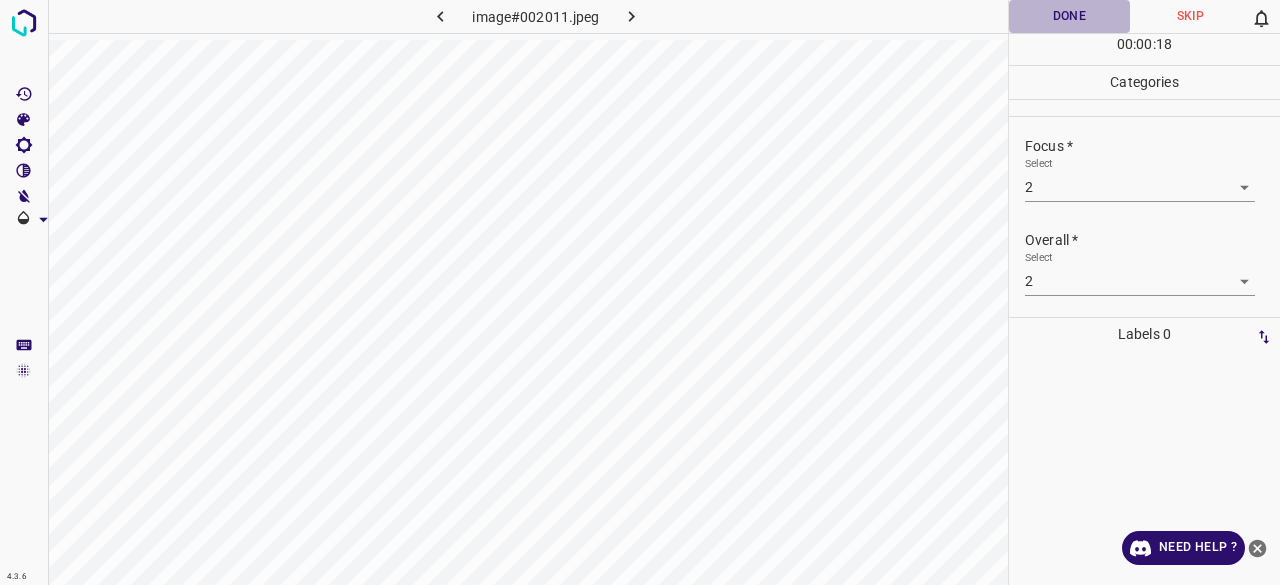 click on "Done" at bounding box center (1069, 16) 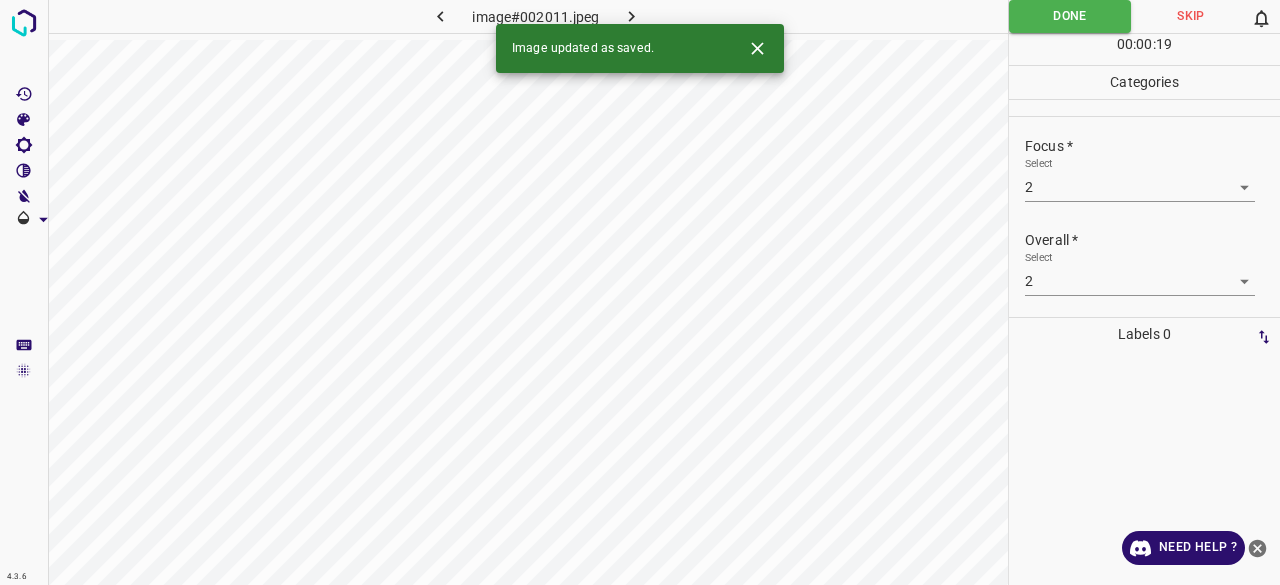click 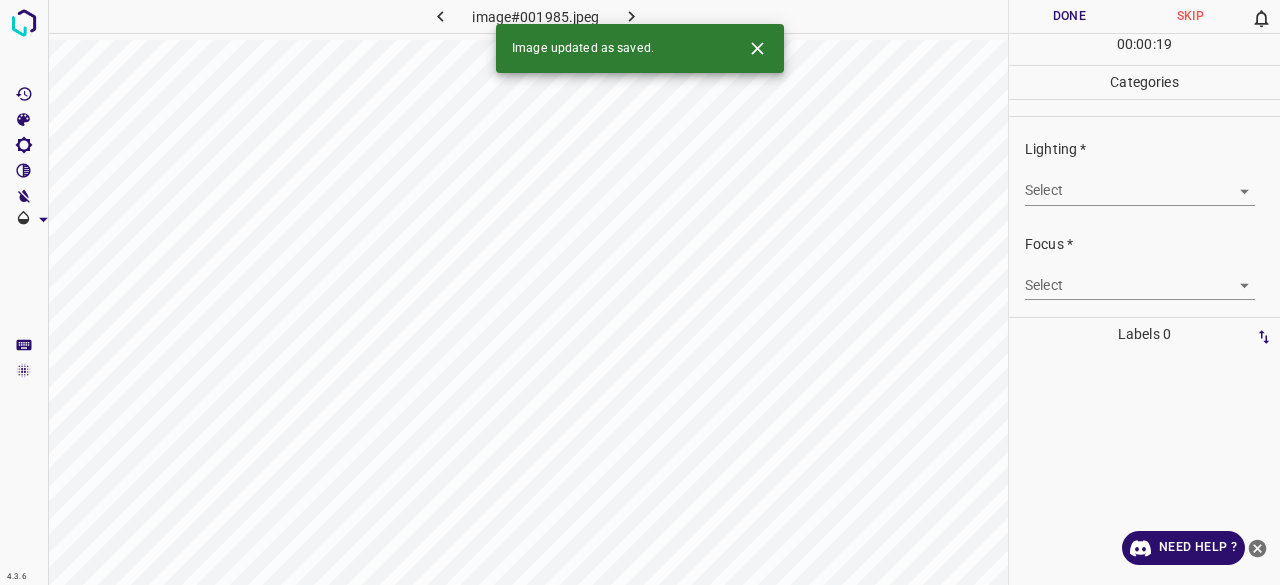 click on "4.3.6  image#001985.jpeg Done Skip 0 00   : 00   : 19   Categories Lighting *  Select ​ Focus *  Select ​ Overall *  Select ​ Labels   0 Categories 1 Lighting 2 Focus 3 Overall Tools Space Change between modes (Draw & Edit) I Auto labeling R Restore zoom M Zoom in N Zoom out Delete Delete selecte label Filters Z Restore filters X Saturation filter C Brightness filter V Contrast filter B Gray scale filter General O Download Image updated as saved. Need Help ? - Text - Hide - Delete" at bounding box center (640, 292) 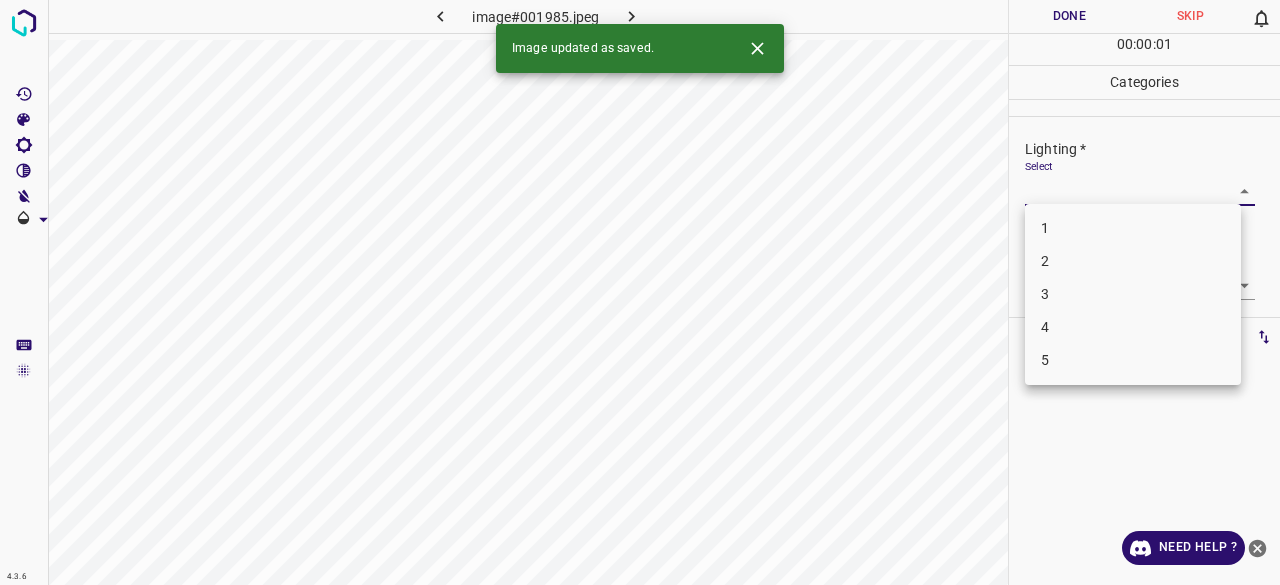 click on "2" at bounding box center [1133, 261] 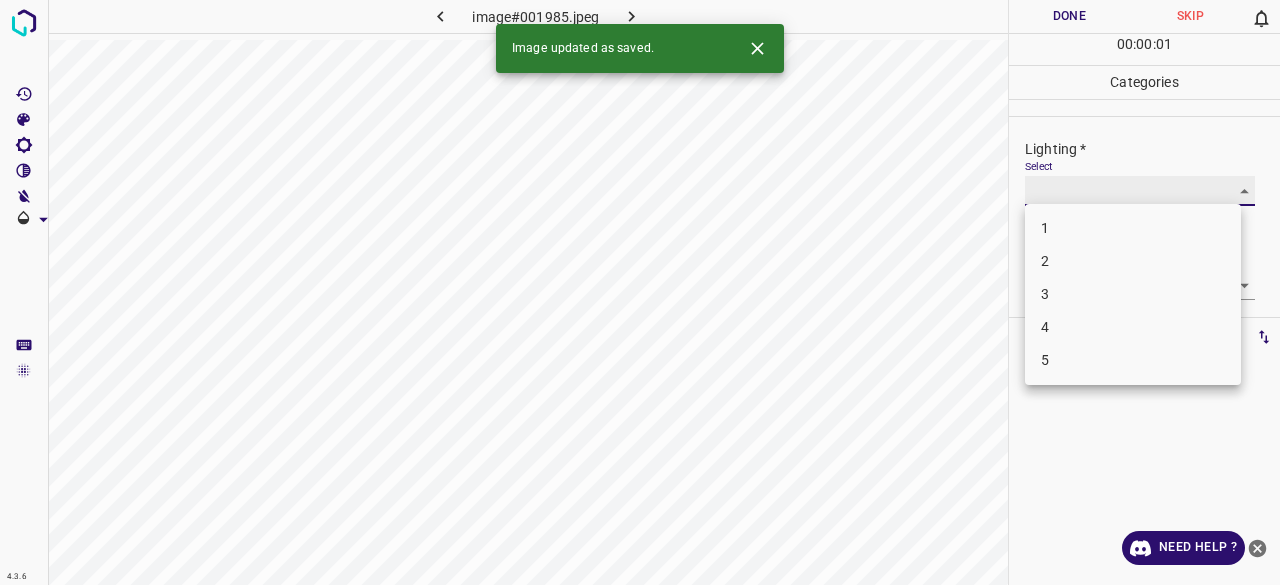 type on "2" 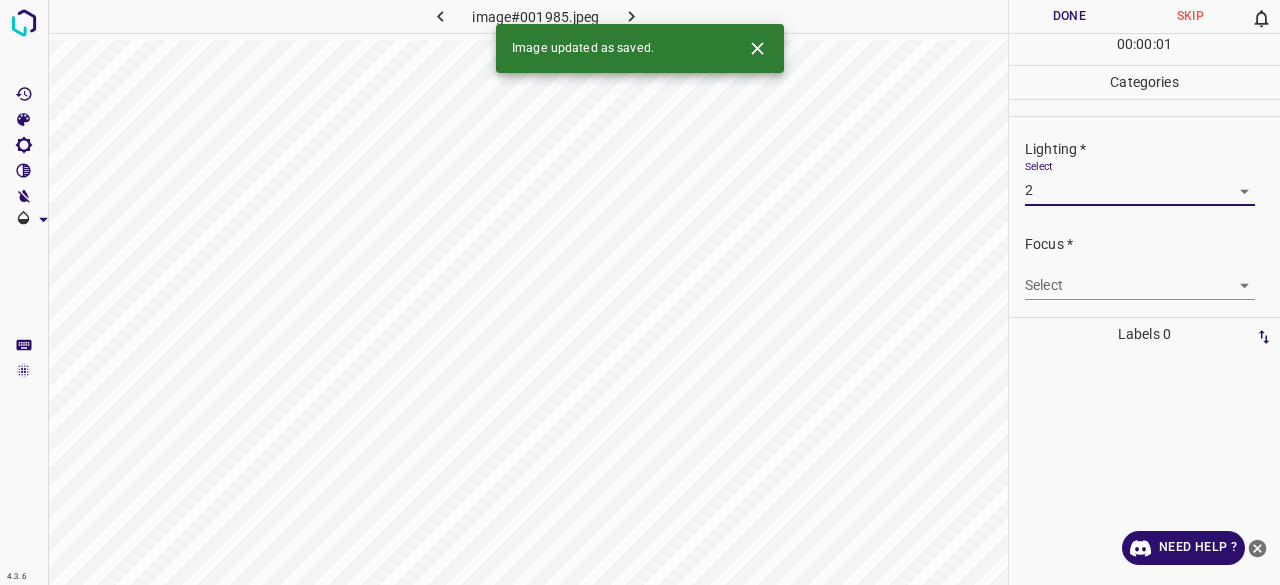 click on "Select ​" at bounding box center (1140, 277) 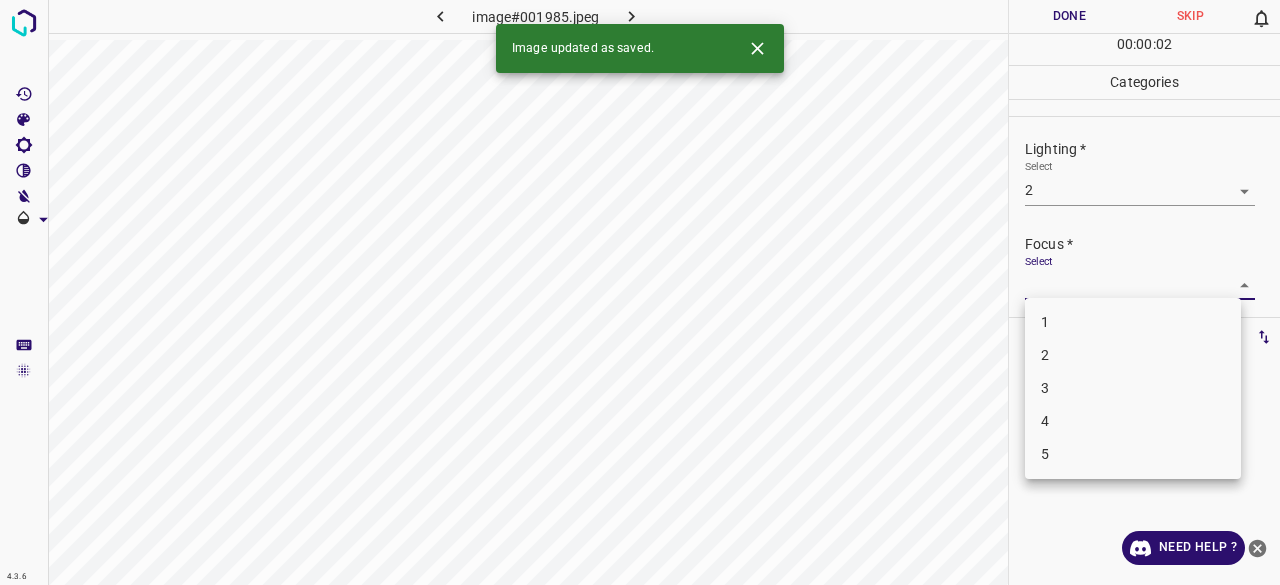 click on "4.3.6  image#001985.jpeg Done Skip 0 00   : 00   : 02   Categories Lighting *  Select 2 2 Focus *  Select ​ Overall *  Select ​ Labels   0 Categories 1 Lighting 2 Focus 3 Overall Tools Space Change between modes (Draw & Edit) I Auto labeling R Restore zoom M Zoom in N Zoom out Delete Delete selecte label Filters Z Restore filters X Saturation filter C Brightness filter V Contrast filter B Gray scale filter General O Download Image updated as saved. Need Help ? - Text - Hide - Delete 1 2 3 4 5" at bounding box center (640, 292) 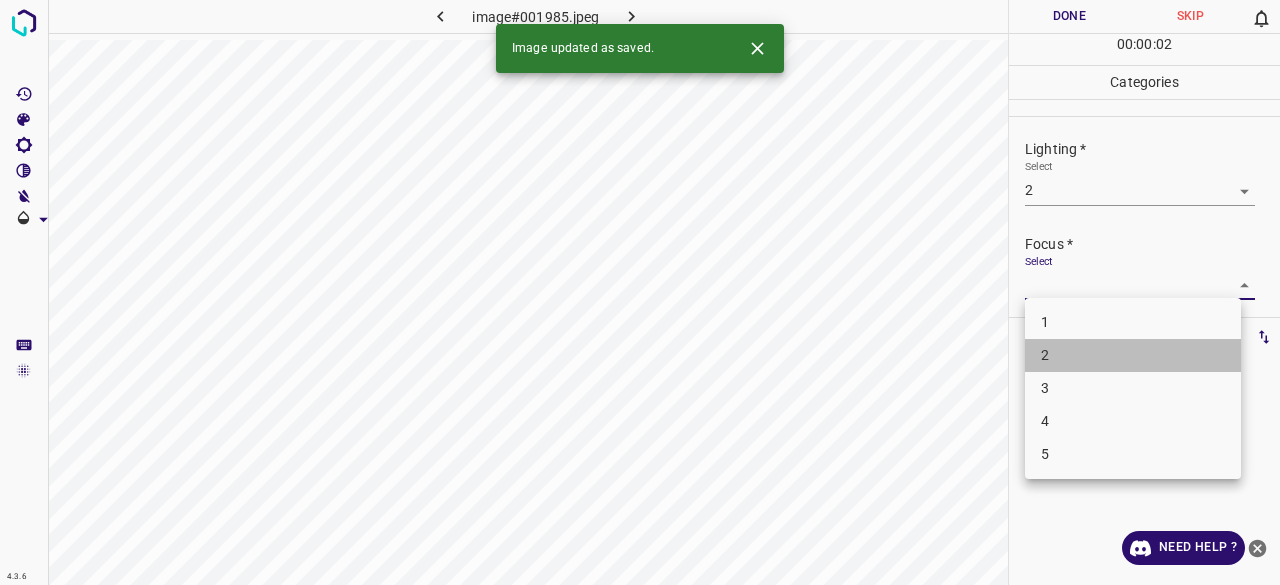 click on "2" at bounding box center (1133, 355) 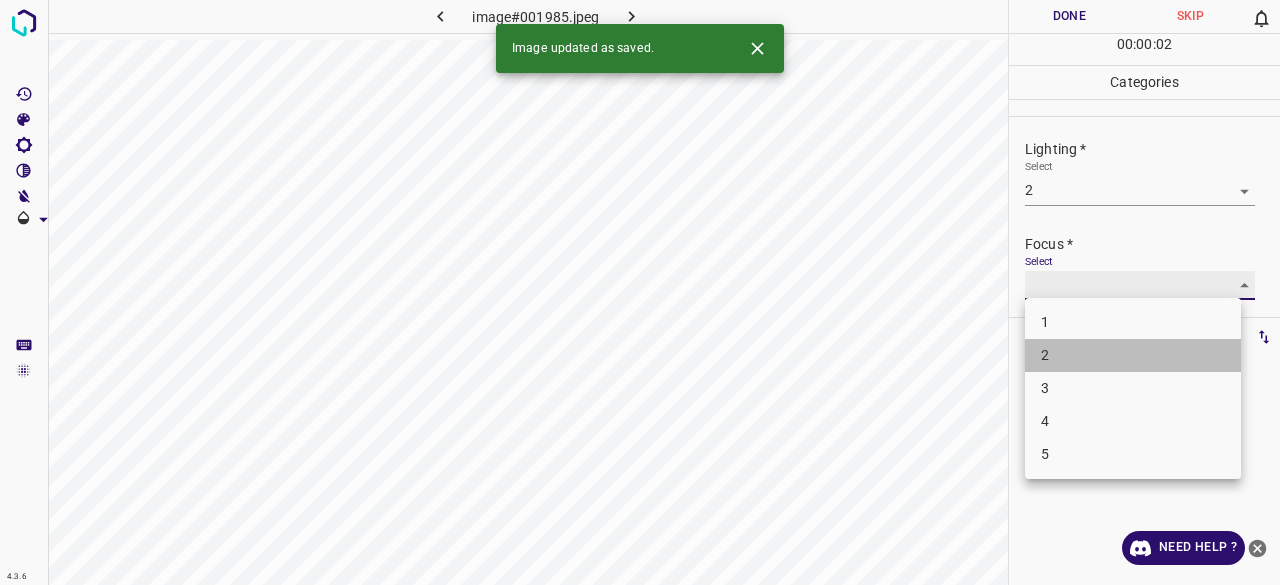 type on "2" 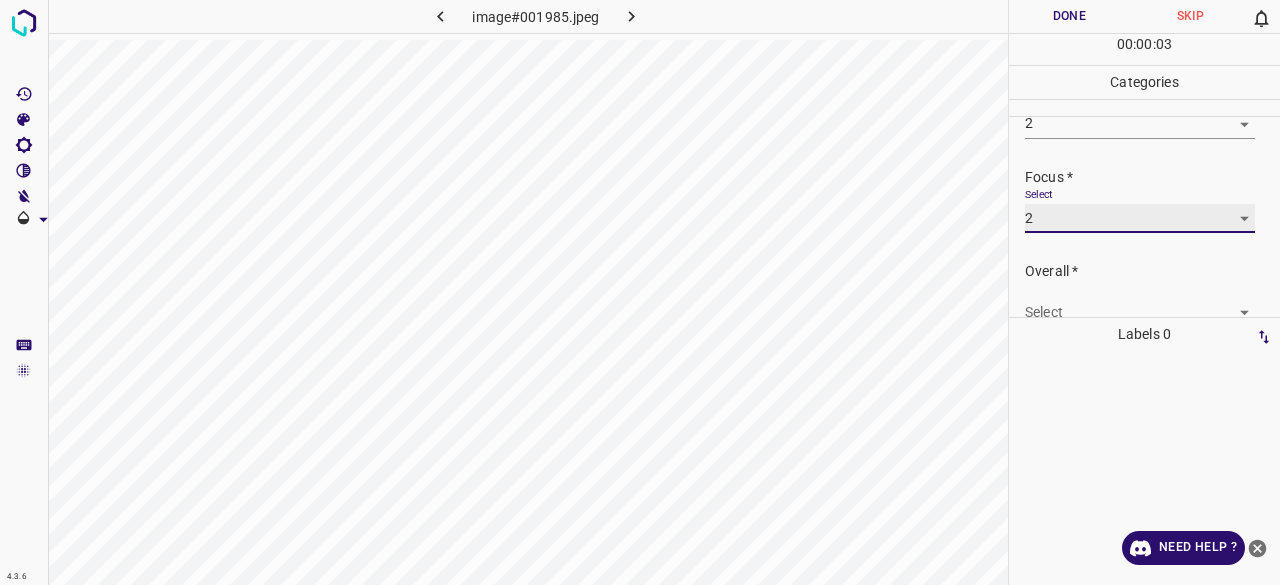 scroll, scrollTop: 98, scrollLeft: 0, axis: vertical 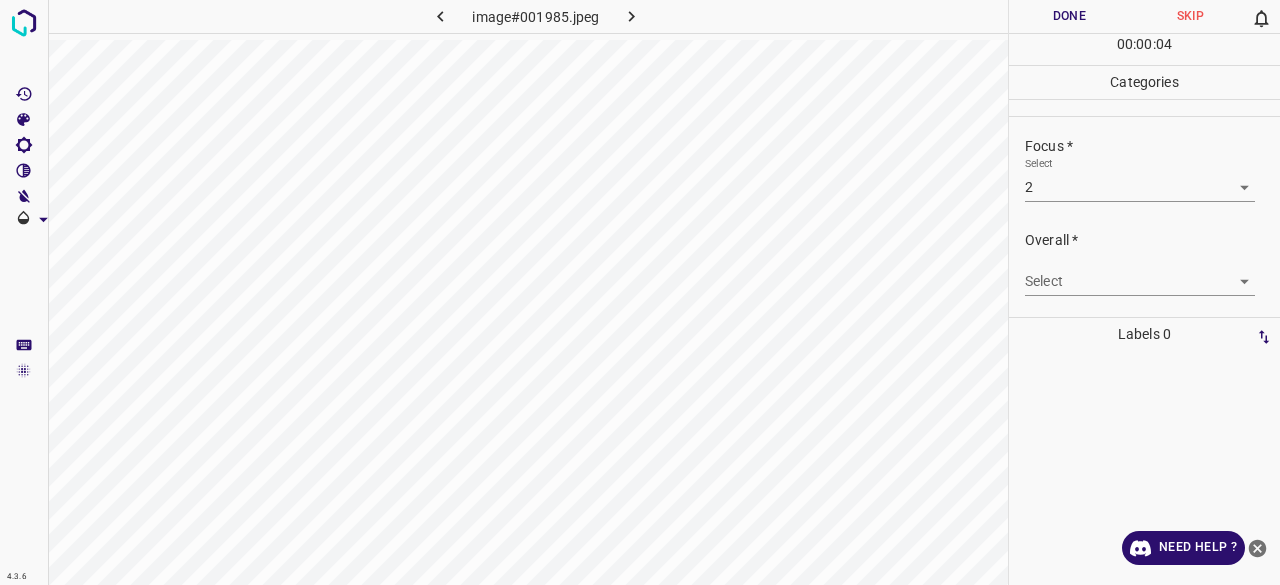 drag, startPoint x: 1057, startPoint y: 308, endPoint x: 1046, endPoint y: 260, distance: 49.24429 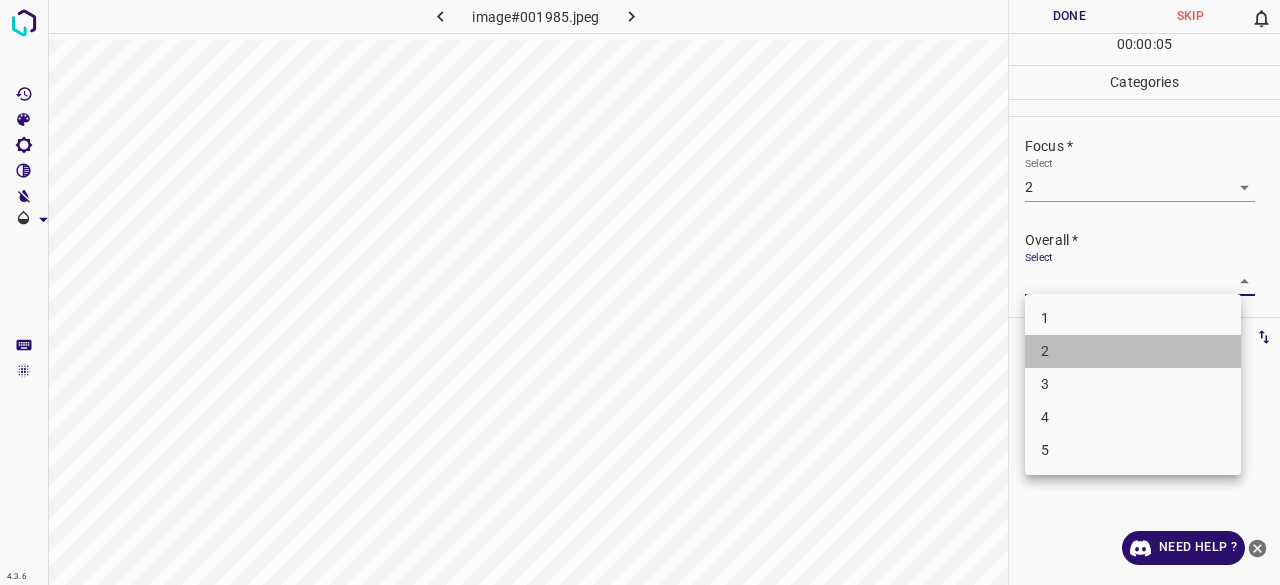 click on "2" at bounding box center (1133, 351) 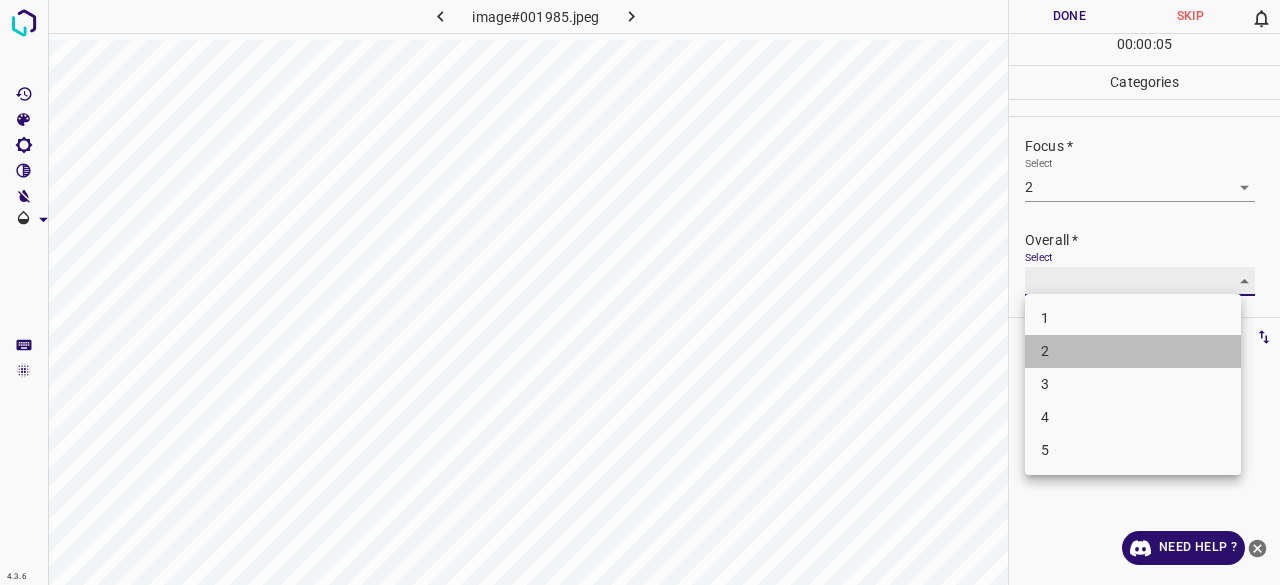 type on "2" 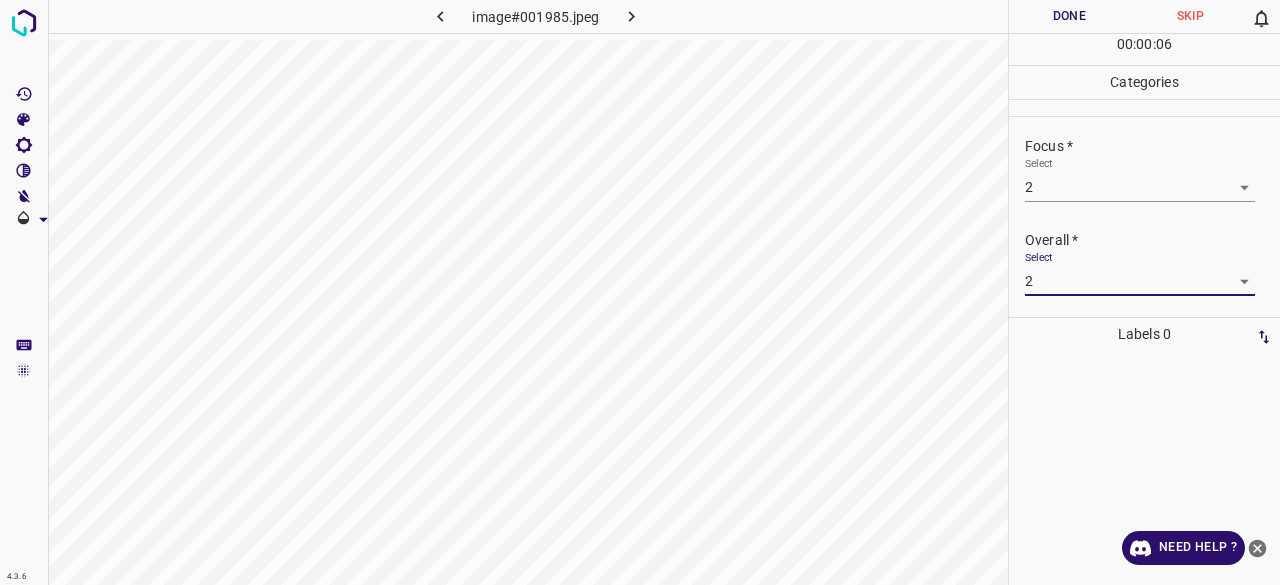 click on "Done" at bounding box center [1069, 16] 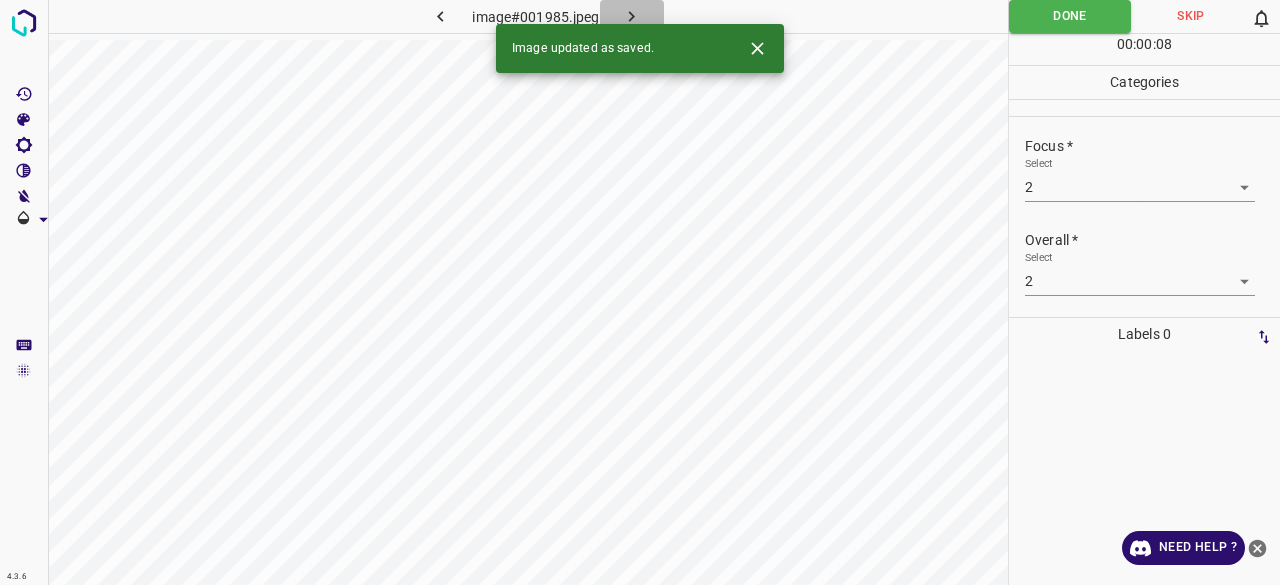 click 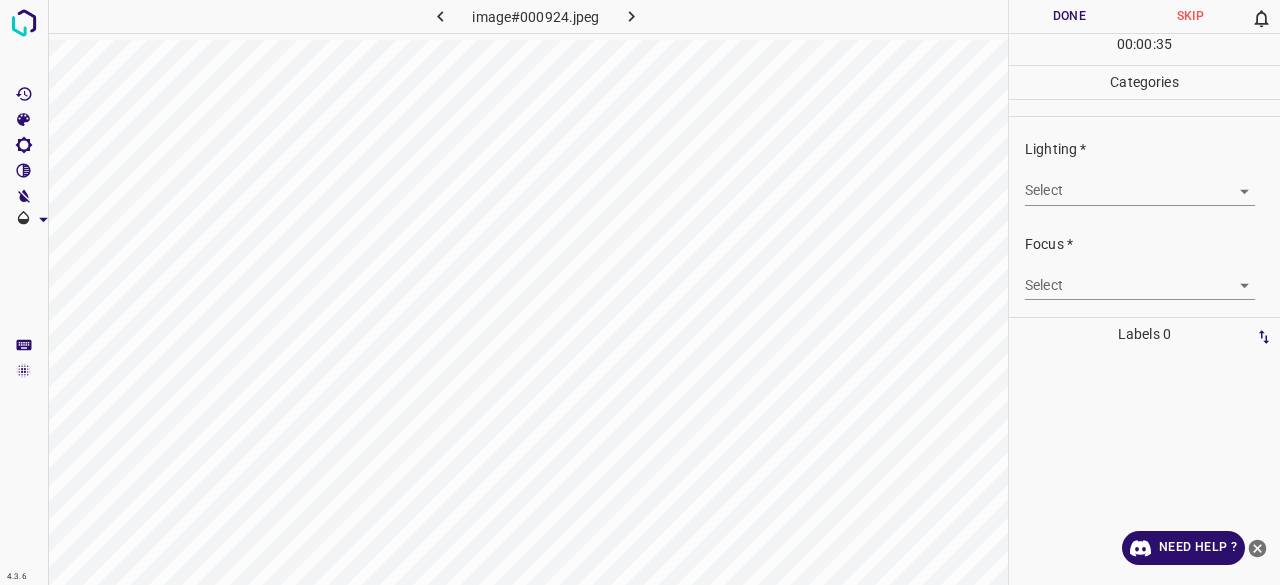click on "4.3.6  image#000924.jpeg Done Skip 0 00   : 00   : 35   Categories Lighting *  Select ​ Focus *  Select ​ Overall *  Select ​ Labels   0 Categories 1 Lighting 2 Focus 3 Overall Tools Space Change between modes (Draw & Edit) I Auto labeling R Restore zoom M Zoom in N Zoom out Delete Delete selecte label Filters Z Restore filters X Saturation filter C Brightness filter V Contrast filter B Gray scale filter General O Download Need Help ? - Text - Hide - Delete" at bounding box center [640, 292] 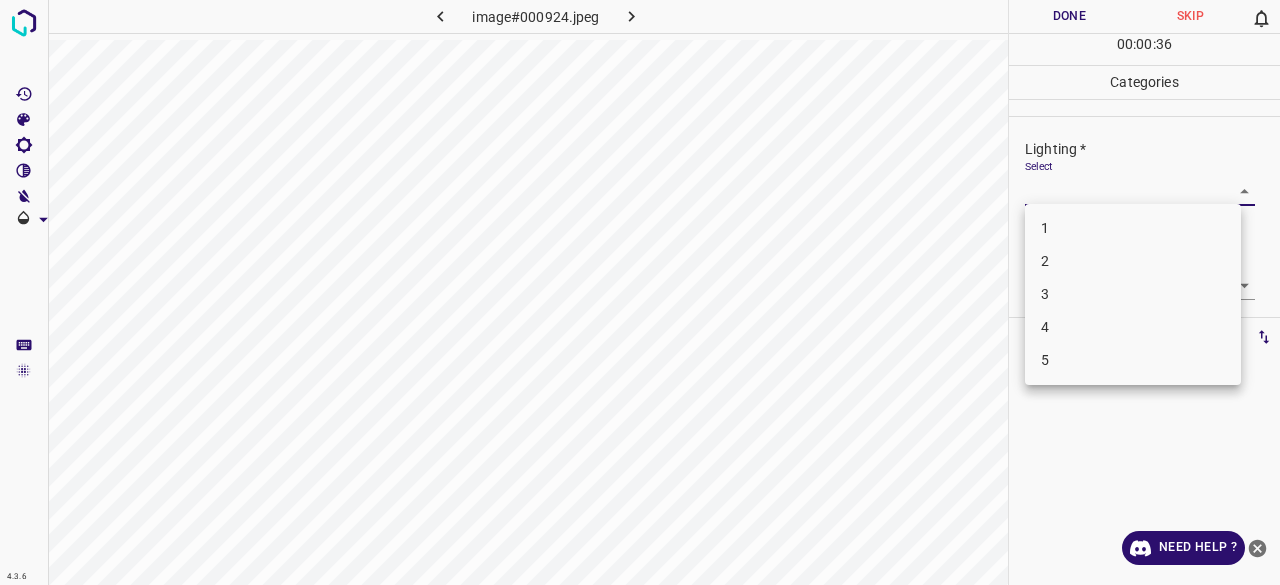 click on "3" at bounding box center [1133, 294] 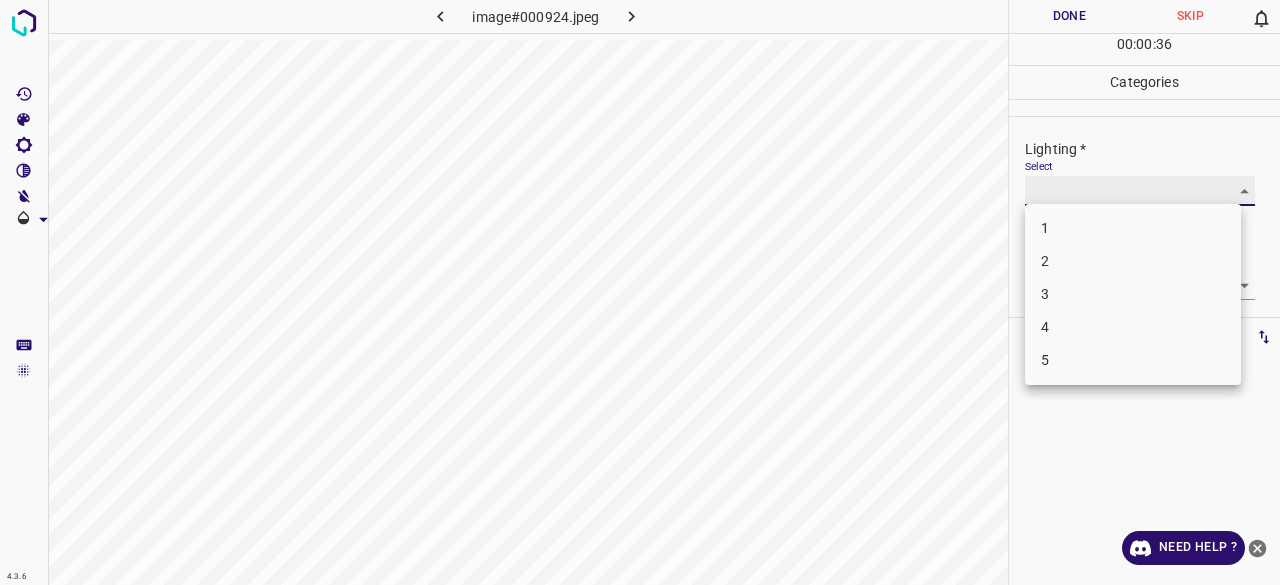 type on "3" 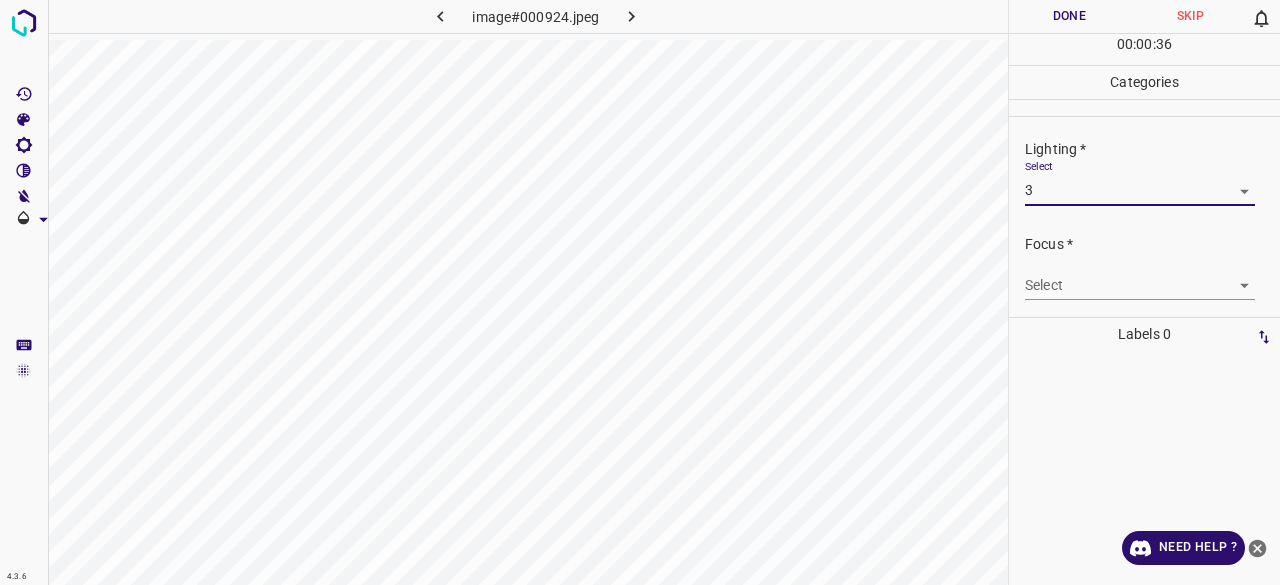 click on "4.3.6  image#000924.jpeg Done Skip 0 00   : 00   : 36   Categories Lighting *  Select 3 3 Focus *  Select ​ Overall *  Select ​ Labels   0 Categories 1 Lighting 2 Focus 3 Overall Tools Space Change between modes (Draw & Edit) I Auto labeling R Restore zoom M Zoom in N Zoom out Delete Delete selecte label Filters Z Restore filters X Saturation filter C Brightness filter V Contrast filter B Gray scale filter General O Download Need Help ? - Text - Hide - Delete" at bounding box center [640, 292] 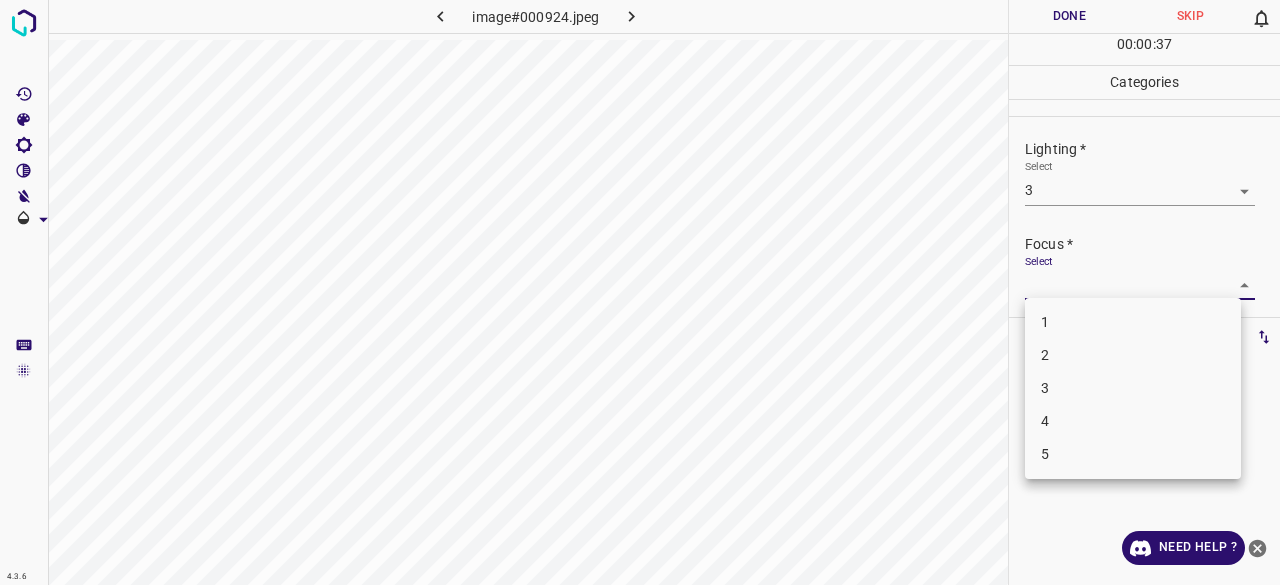 click on "3" at bounding box center [1133, 388] 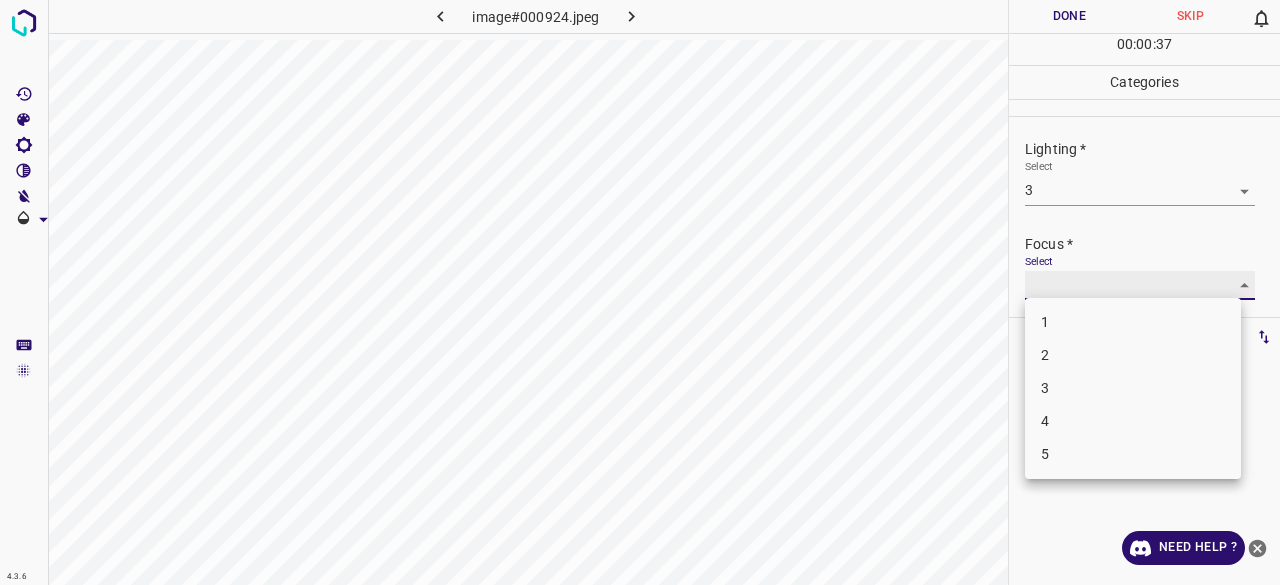 type on "3" 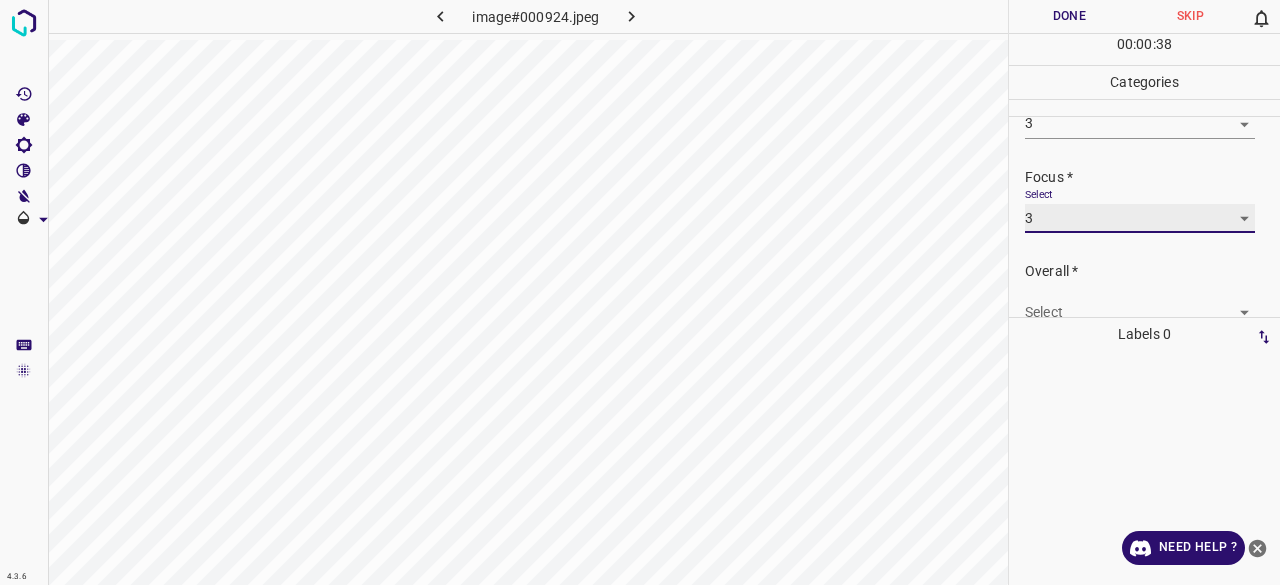 scroll, scrollTop: 98, scrollLeft: 0, axis: vertical 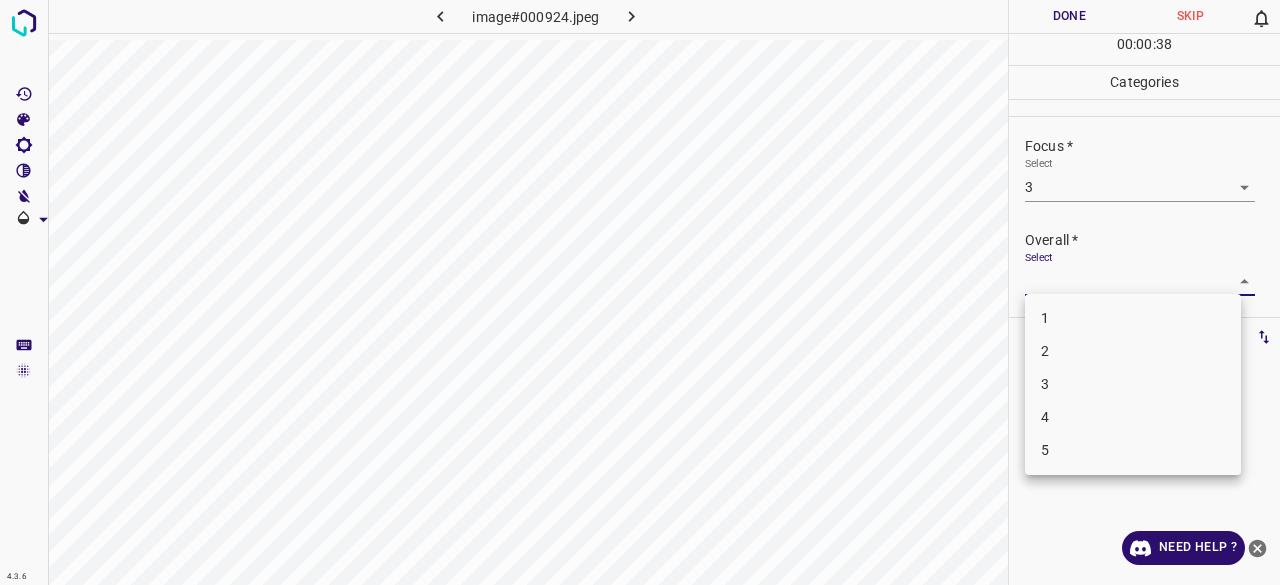 drag, startPoint x: 1050, startPoint y: 269, endPoint x: 1048, endPoint y: 281, distance: 12.165525 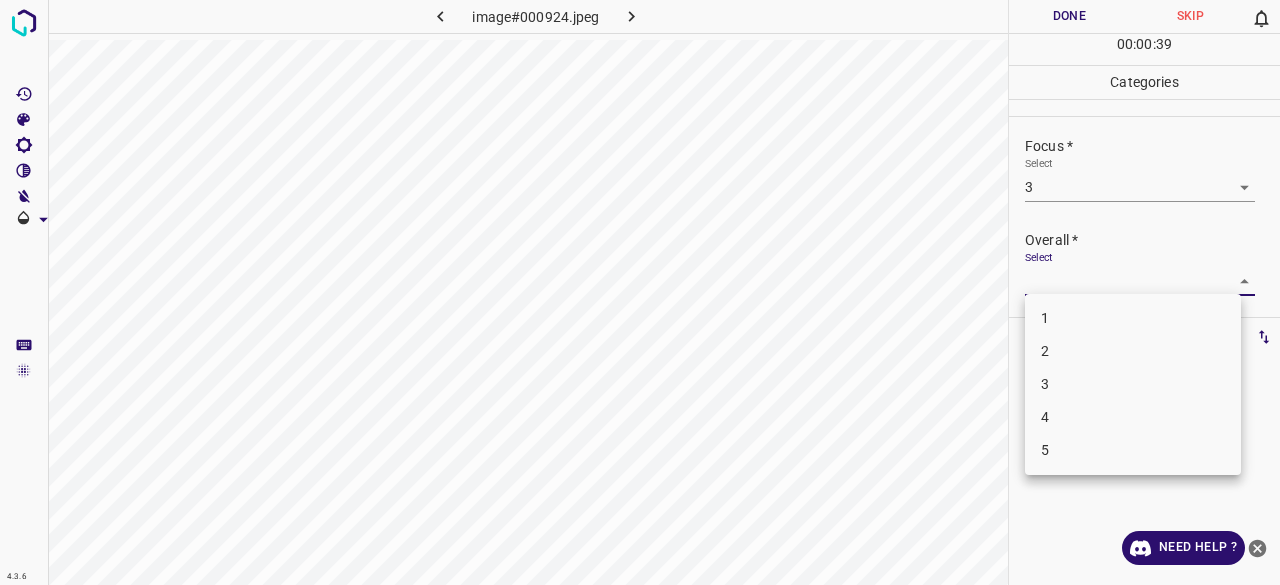 click on "3" at bounding box center [1133, 384] 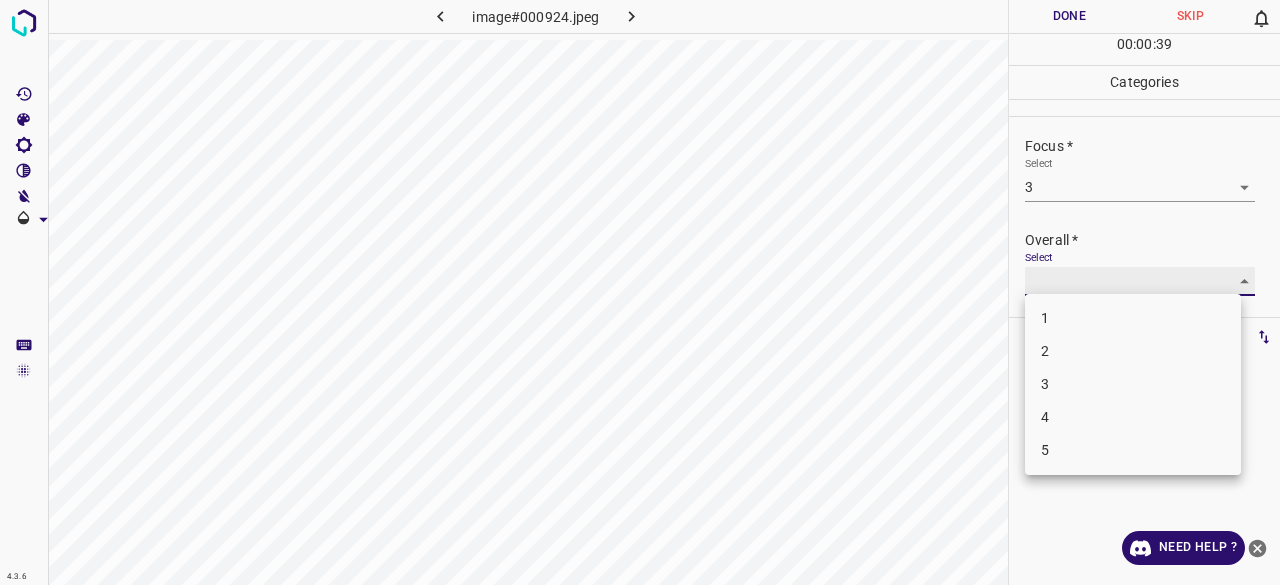 type on "3" 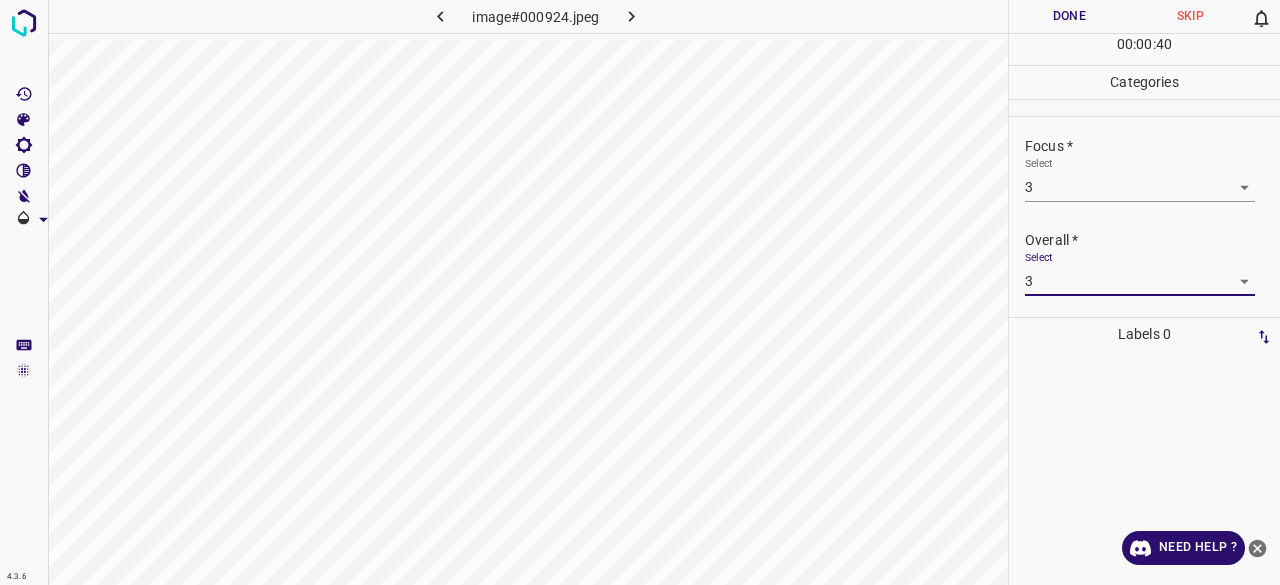 click on "Done" at bounding box center [1069, 16] 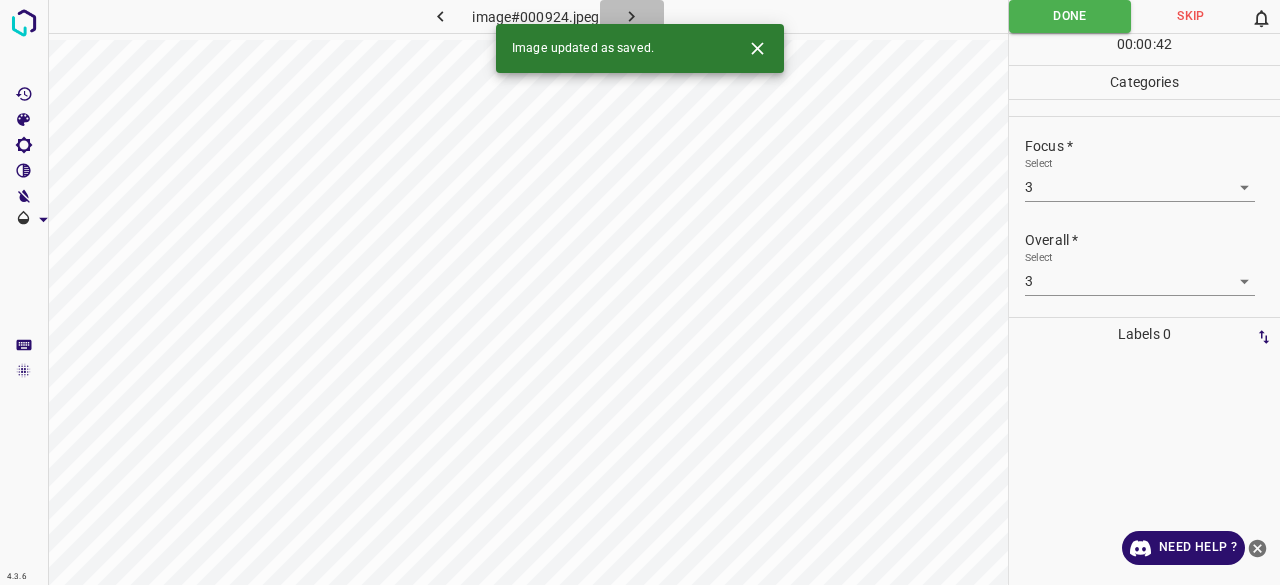 click 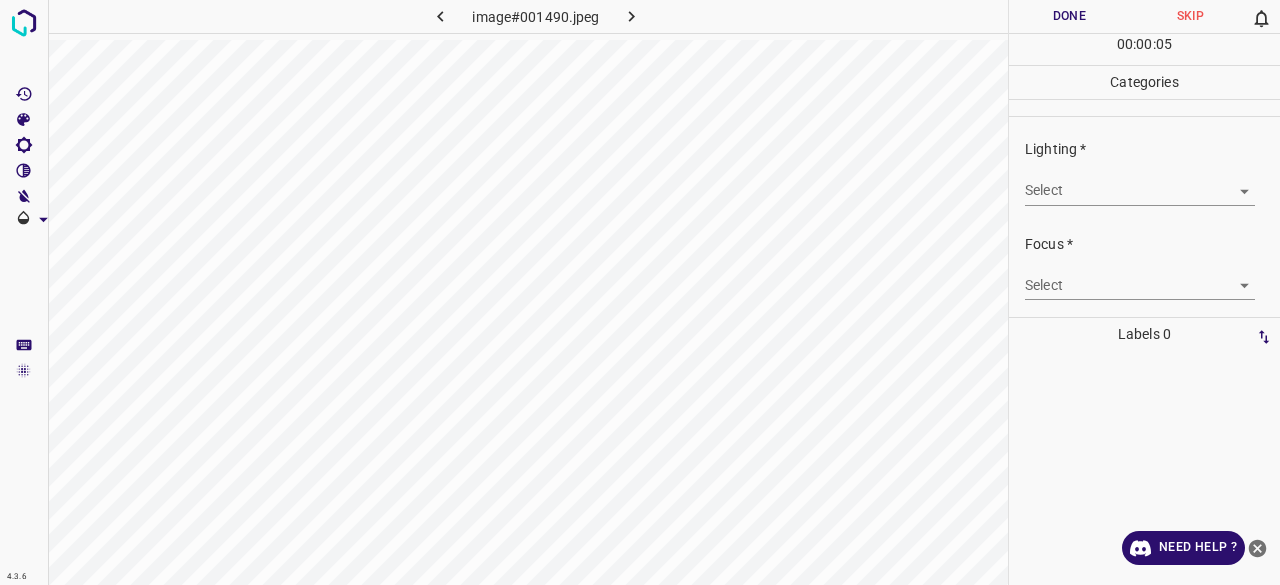 click on "4.3.6  image#001490.jpeg Done Skip 0 00   : 00   : 05   Categories Lighting *  Select ​ Focus *  Select ​ Overall *  Select ​ Labels   0 Categories 1 Lighting 2 Focus 3 Overall Tools Space Change between modes (Draw & Edit) I Auto labeling R Restore zoom M Zoom in N Zoom out Delete Delete selecte label Filters Z Restore filters X Saturation filter C Brightness filter V Contrast filter B Gray scale filter General O Download Need Help ? - Text - Hide - Delete" at bounding box center [640, 292] 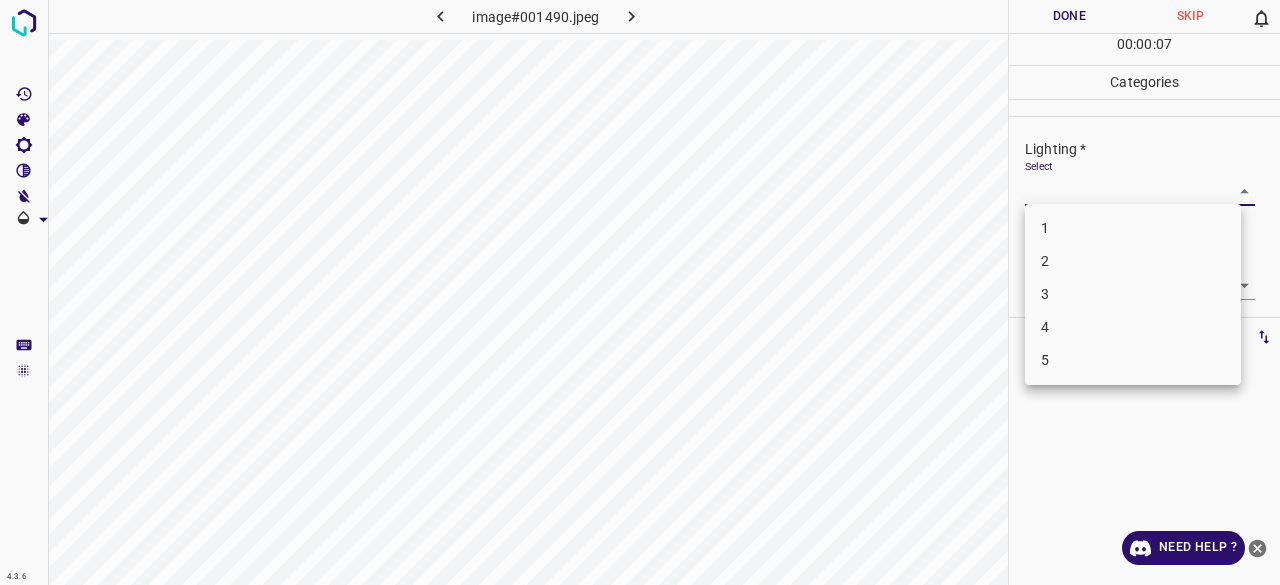 click on "3" at bounding box center [1133, 294] 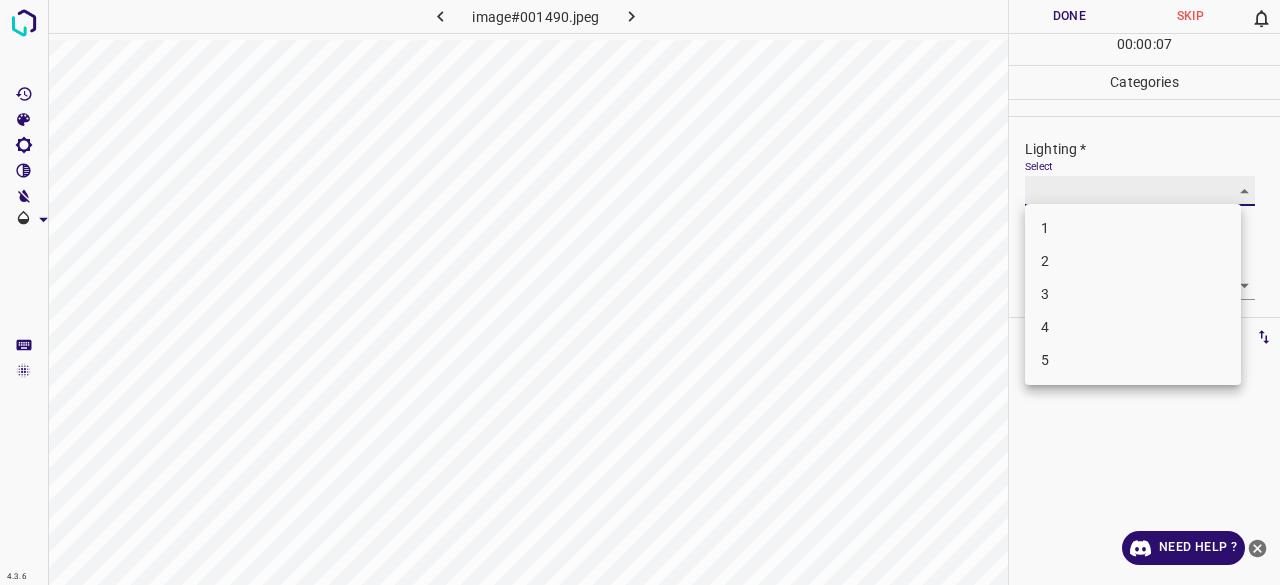 type on "3" 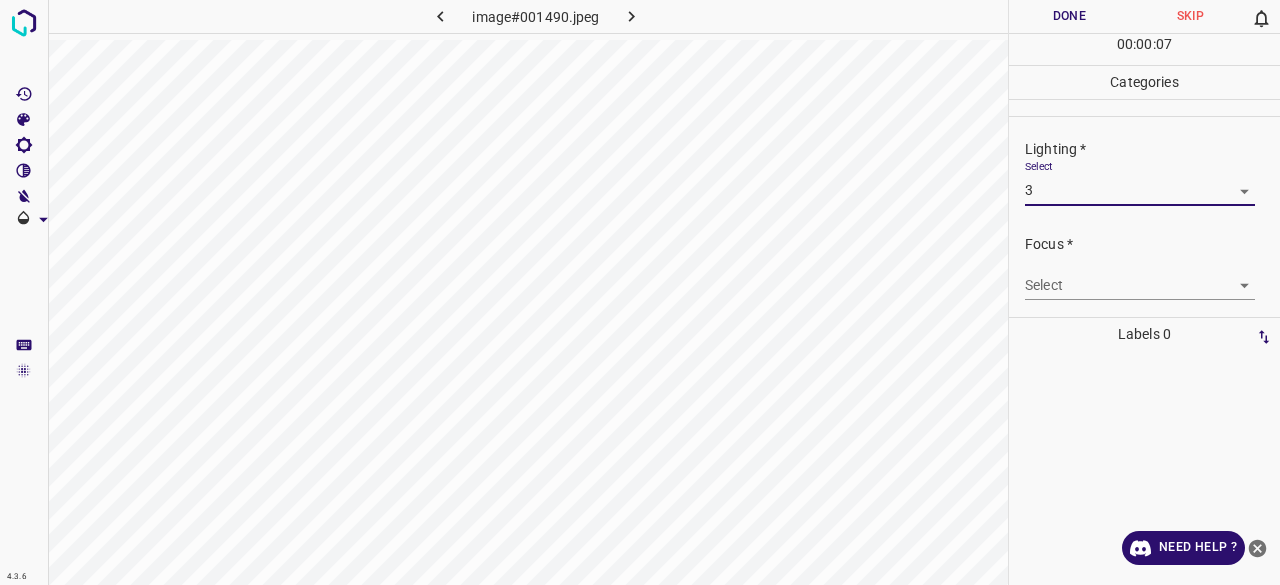 click on "4.3.6  image#001490.jpeg Done Skip 0 00   : 00   : 07   Categories Lighting *  Select 3 3 Focus *  Select ​ Overall *  Select ​ Labels   0 Categories 1 Lighting 2 Focus 3 Overall Tools Space Change between modes (Draw & Edit) I Auto labeling R Restore zoom M Zoom in N Zoom out Delete Delete selecte label Filters Z Restore filters X Saturation filter C Brightness filter V Contrast filter B Gray scale filter General O Download Need Help ? - Text - Hide - Delete" at bounding box center [640, 292] 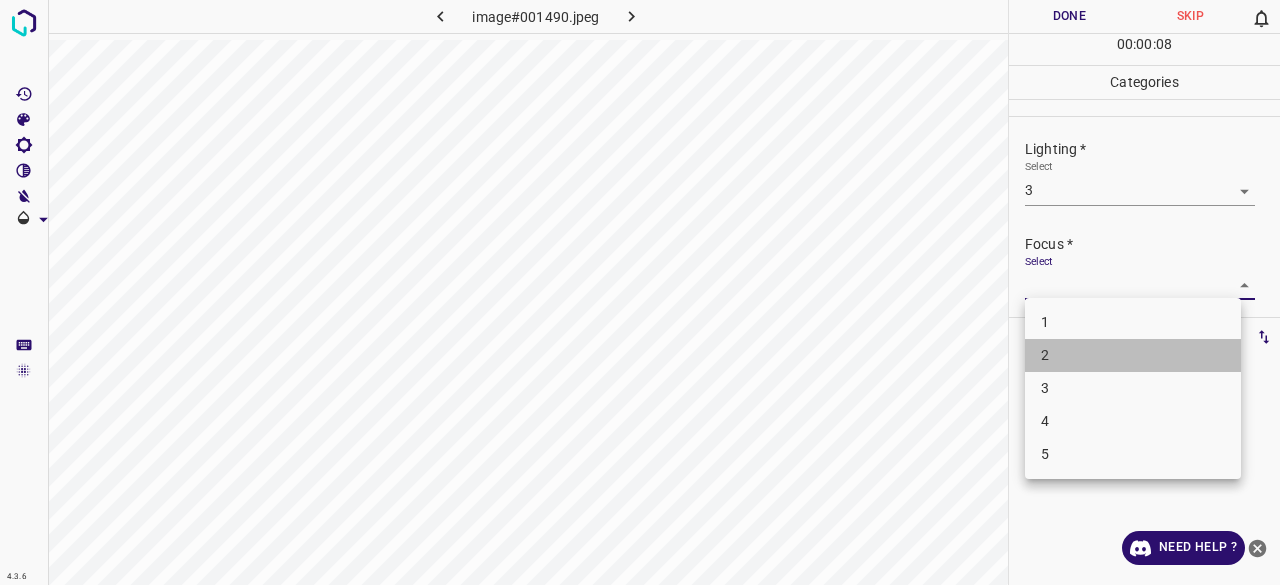 click on "2" at bounding box center [1133, 355] 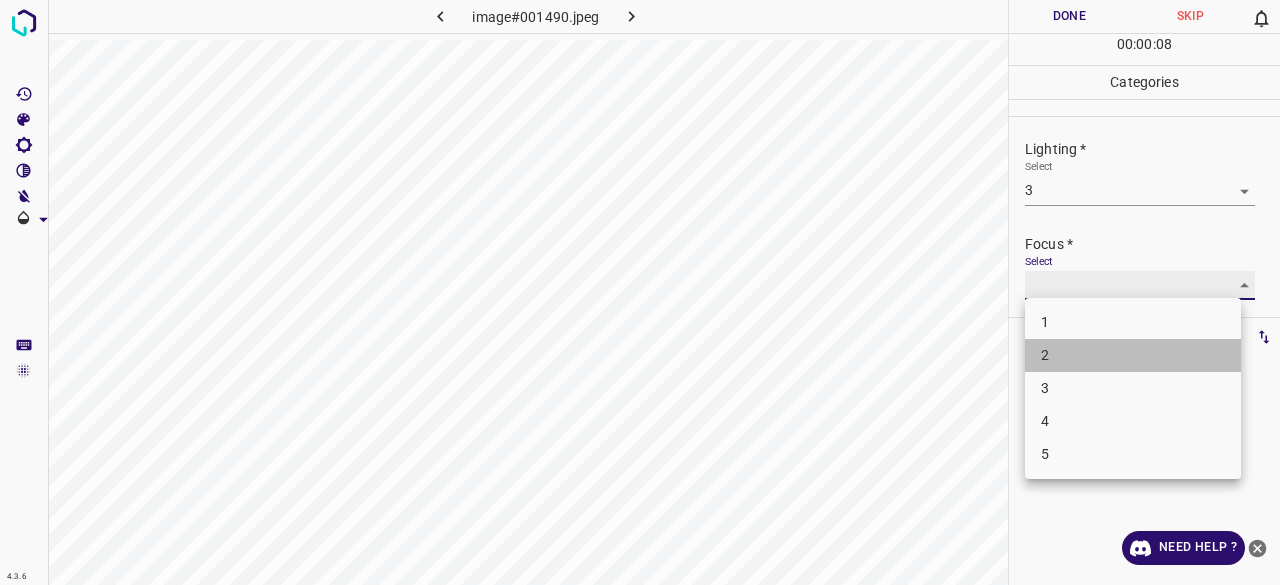type on "2" 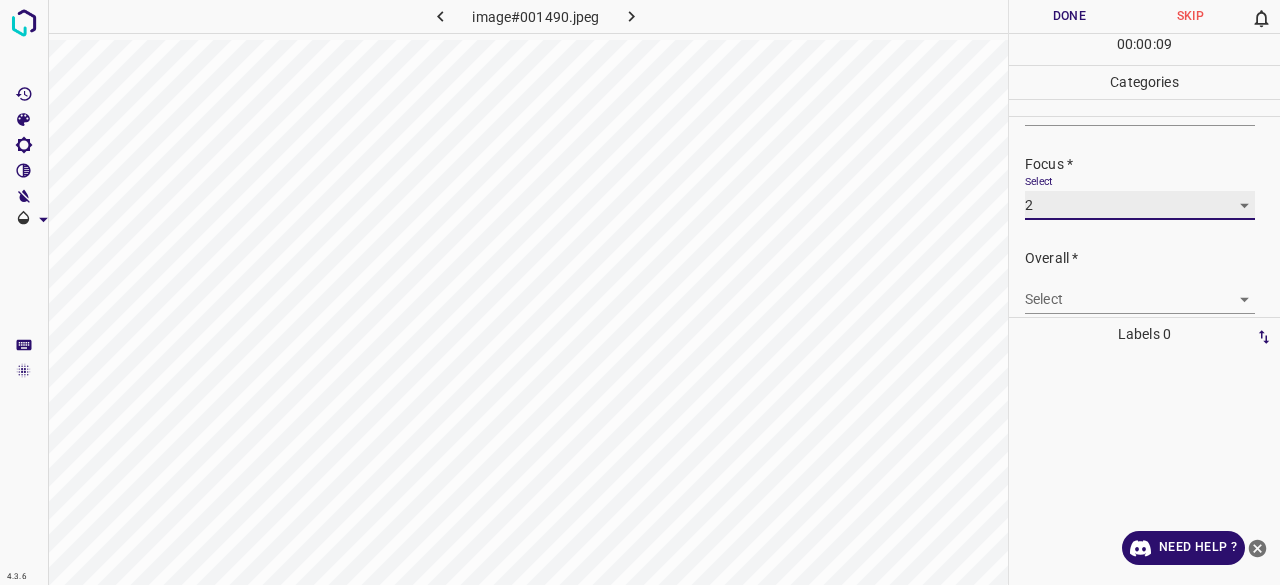 scroll, scrollTop: 98, scrollLeft: 0, axis: vertical 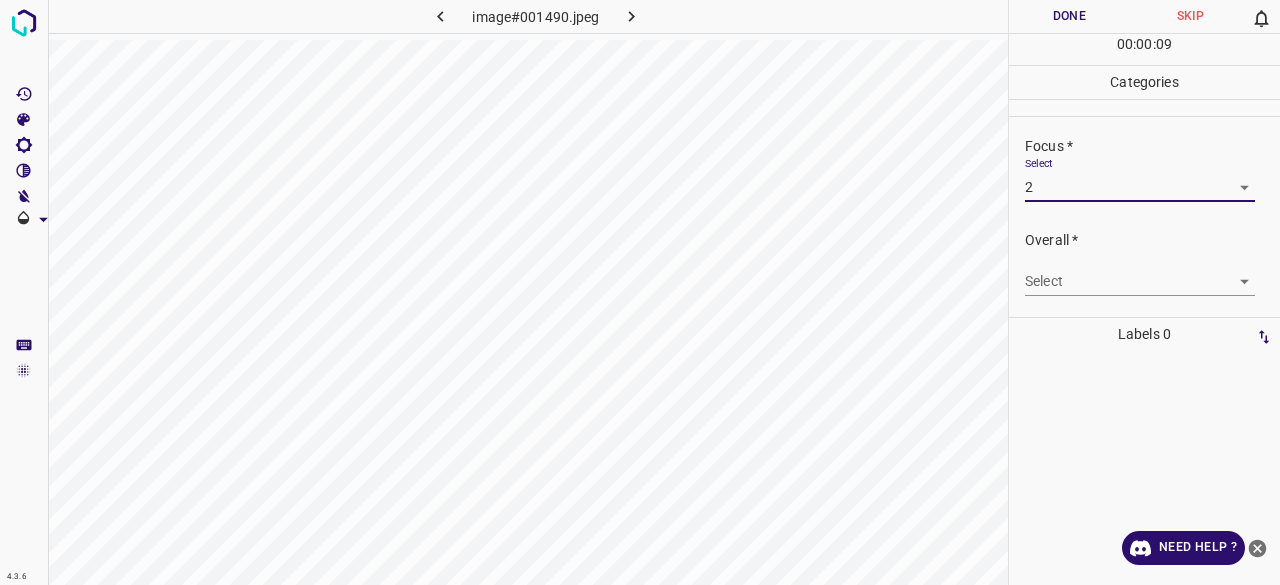 click on "4.3.6  image#001490.jpeg Done Skip 0 00   : 00   : 09   Categories Lighting *  Select 3 3 Focus *  Select 2 2 Overall *  Select ​ Labels   0 Categories 1 Lighting 2 Focus 3 Overall Tools Space Change between modes (Draw & Edit) I Auto labeling R Restore zoom M Zoom in N Zoom out Delete Delete selecte label Filters Z Restore filters X Saturation filter C Brightness filter V Contrast filter B Gray scale filter General O Download Need Help ? - Text - Hide - Delete" at bounding box center [640, 292] 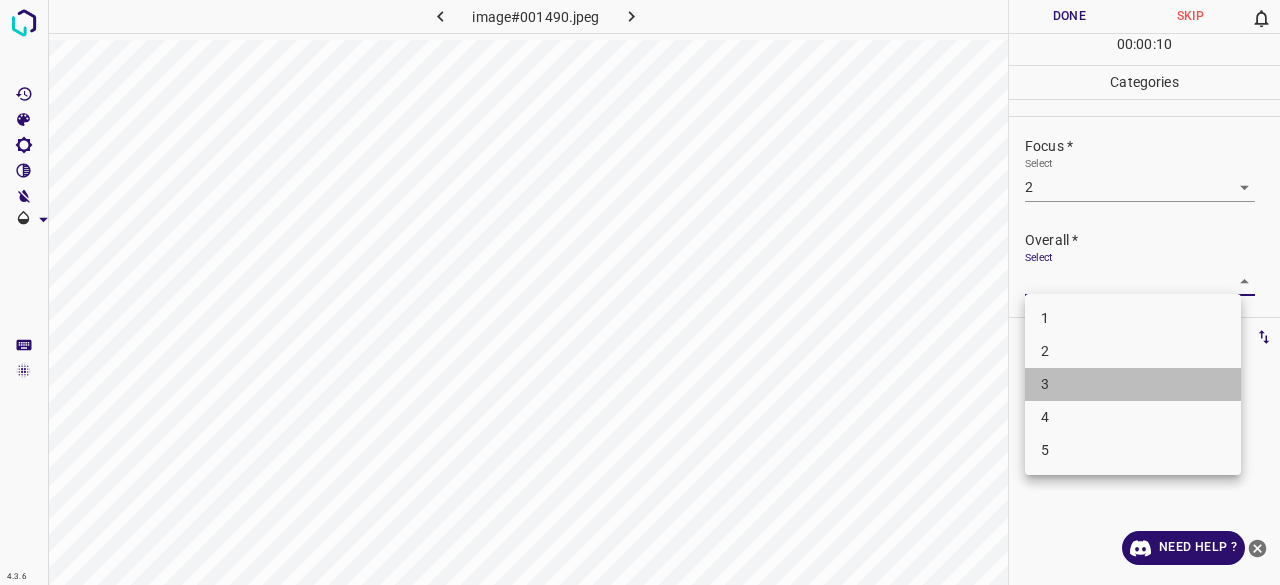click on "3" at bounding box center [1133, 384] 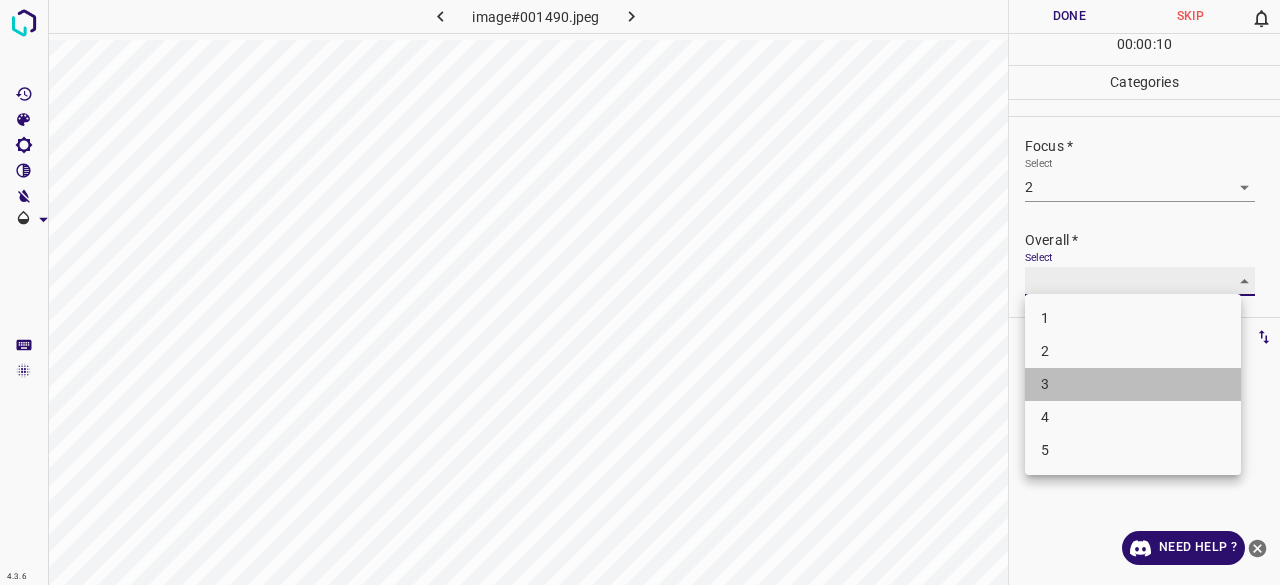 type on "3" 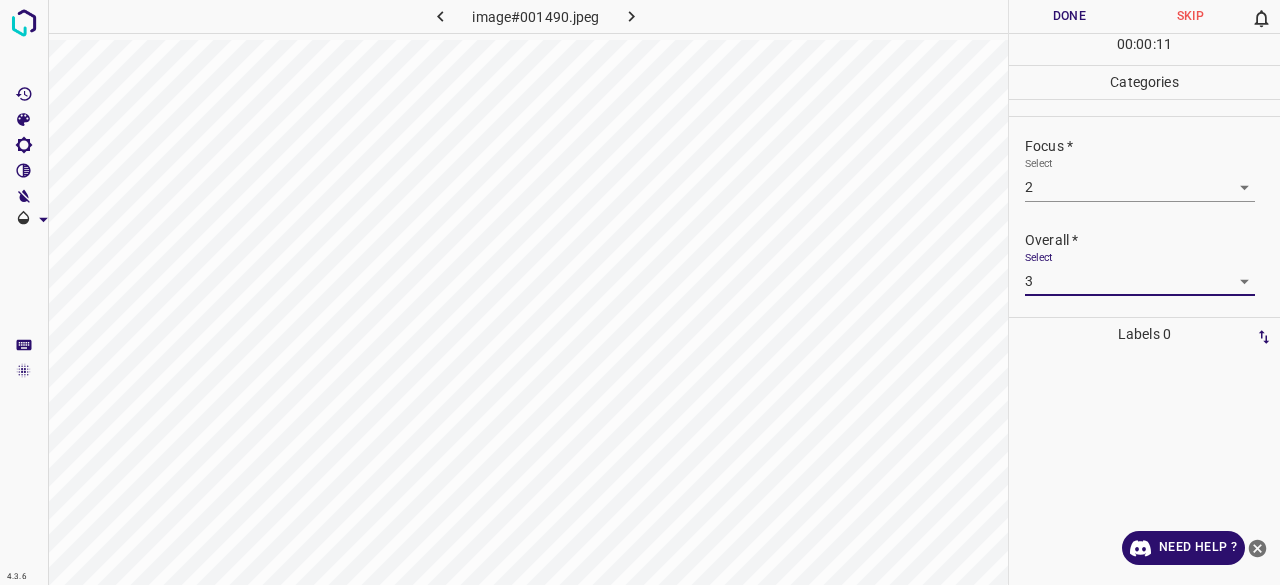 click on "Done" at bounding box center [1069, 16] 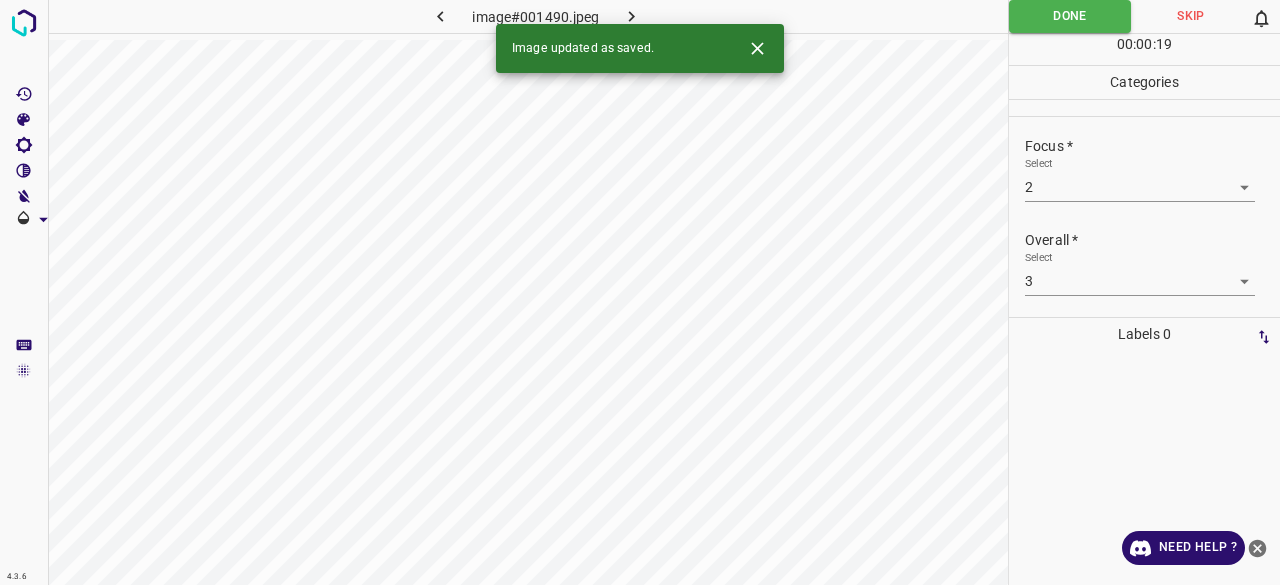 click 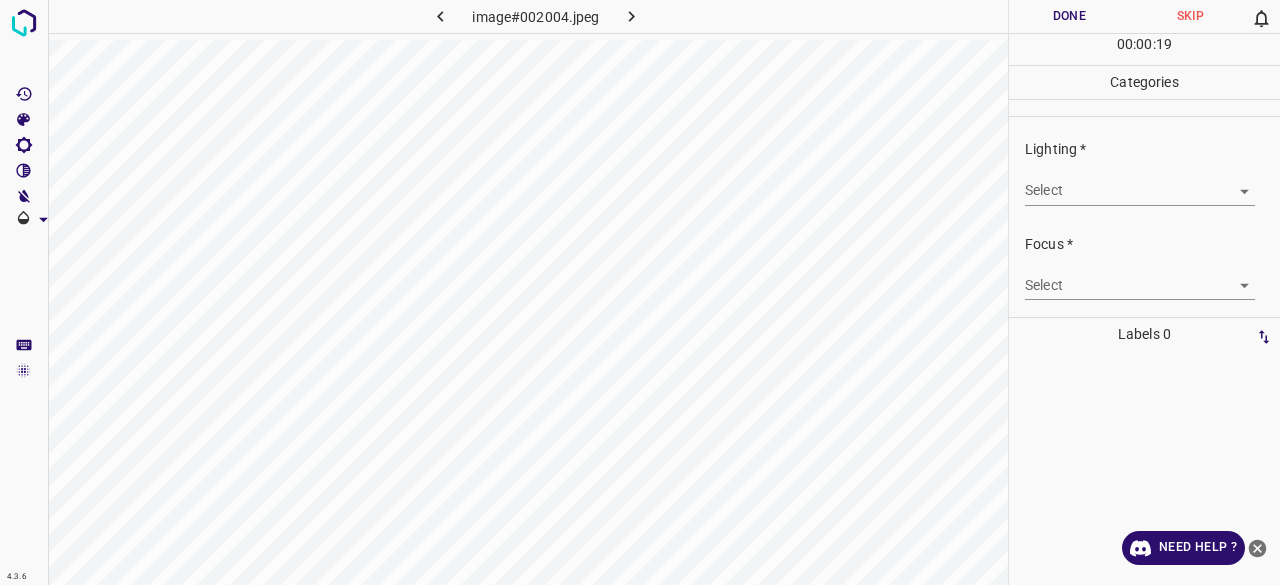 click on "4.3.6  image#002004.jpeg Done Skip 0 00   : 00   : 19   Categories Lighting *  Select ​ Focus *  Select ​ Overall *  Select ​ Labels   0 Categories 1 Lighting 2 Focus 3 Overall Tools Space Change between modes (Draw & Edit) I Auto labeling R Restore zoom M Zoom in N Zoom out Delete Delete selecte label Filters Z Restore filters X Saturation filter C Brightness filter V Contrast filter B Gray scale filter General O Download Need Help ? - Text - Hide - Delete" at bounding box center (640, 292) 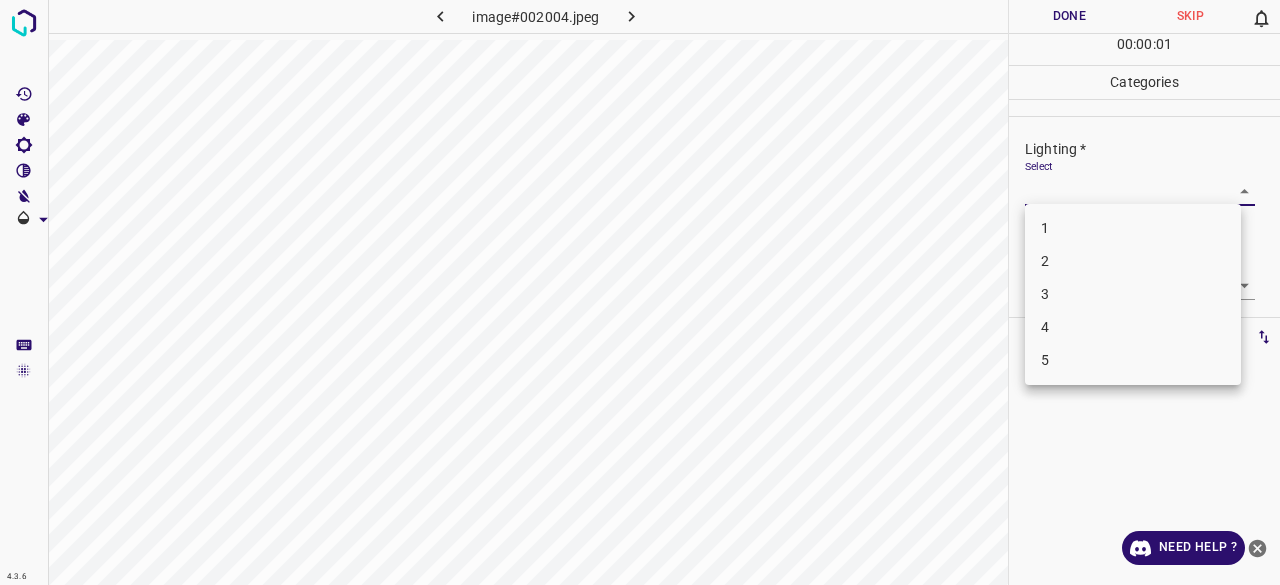 click on "3" at bounding box center (1133, 294) 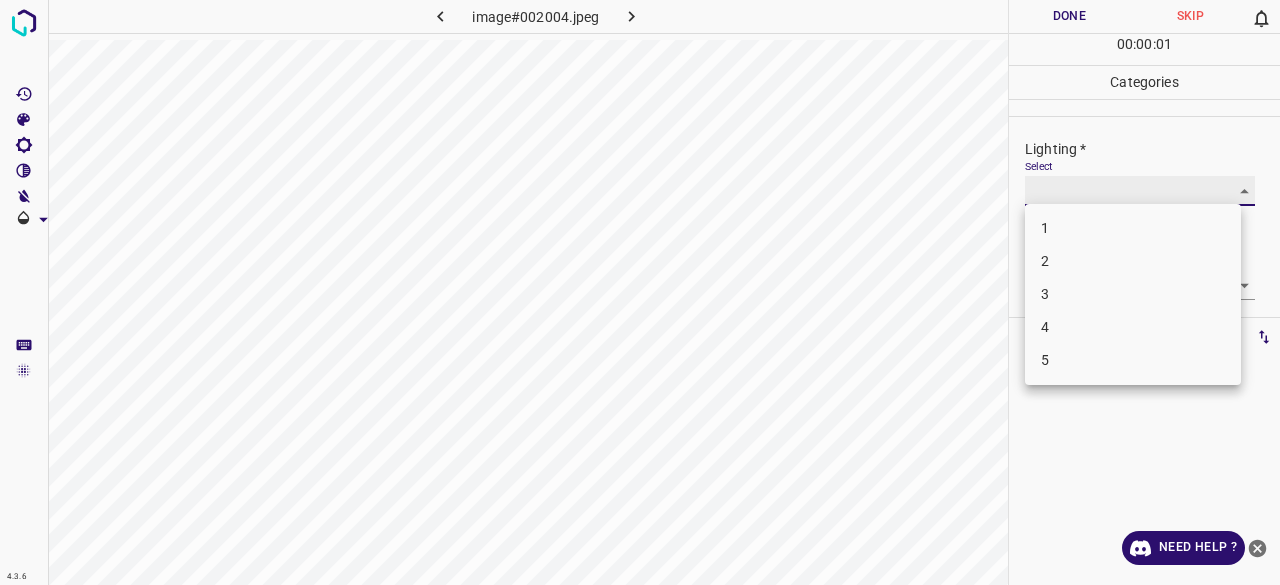 type on "3" 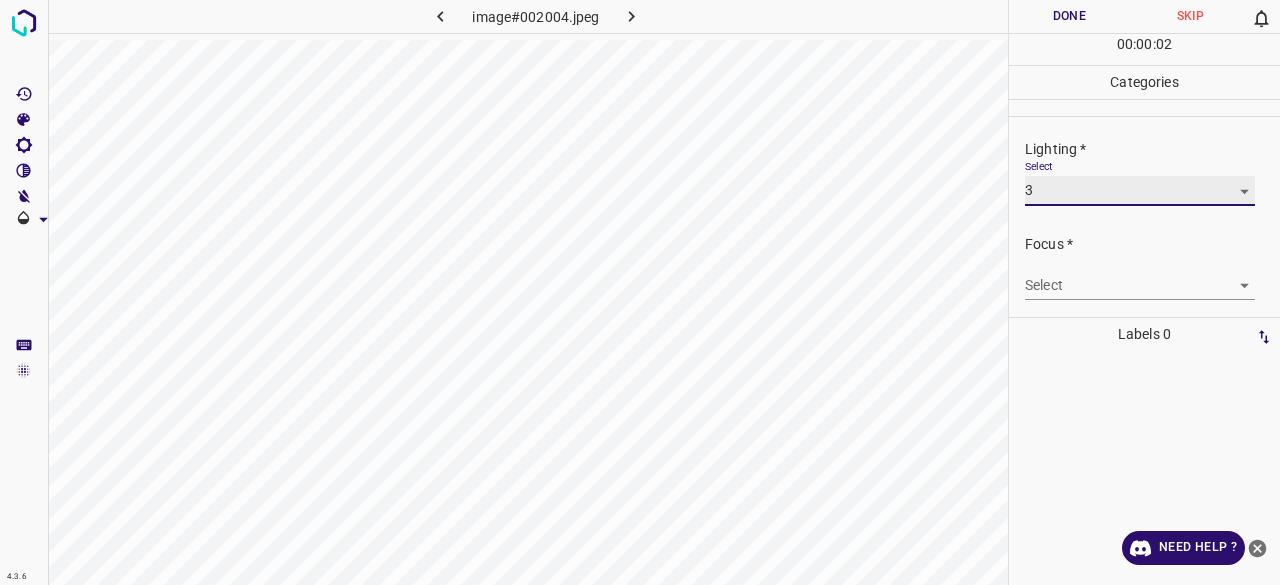 scroll, scrollTop: 98, scrollLeft: 0, axis: vertical 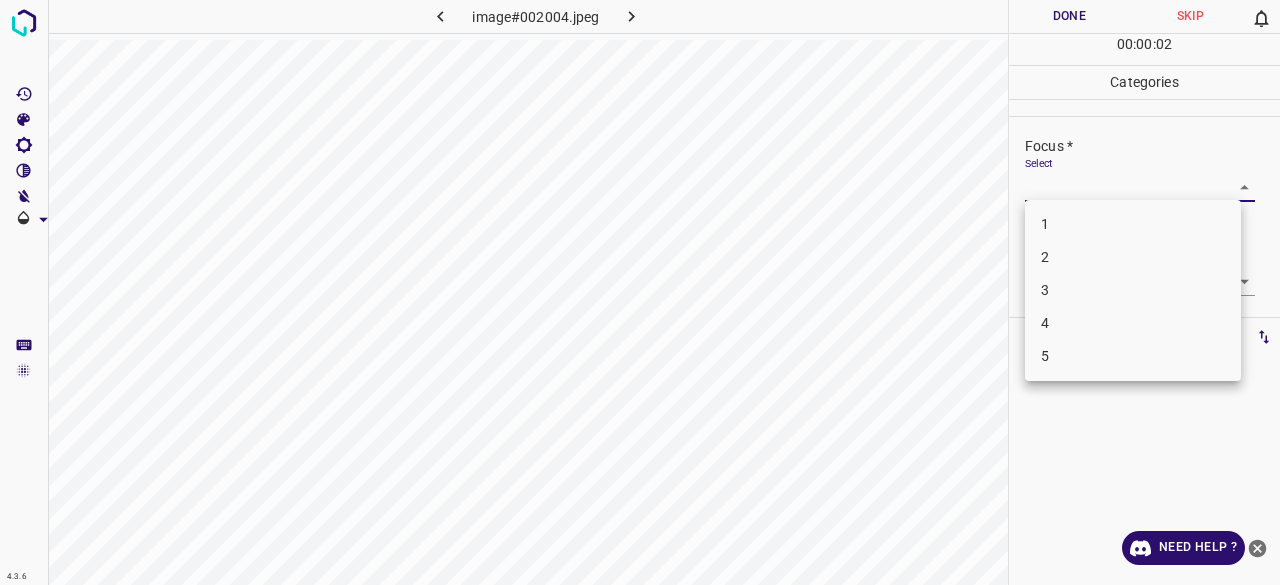 click on "4.3.6  image#002004.jpeg Done Skip 0 00   : 00   : 02   Categories Lighting *  Select 3 3 Focus *  Select ​ Overall *  Select ​ Labels   0 Categories 1 Lighting 2 Focus 3 Overall Tools Space Change between modes (Draw & Edit) I Auto labeling R Restore zoom M Zoom in N Zoom out Delete Delete selecte label Filters Z Restore filters X Saturation filter C Brightness filter V Contrast filter B Gray scale filter General O Download Need Help ? - Text - Hide - Delete 1 2 3 4 5" at bounding box center [640, 292] 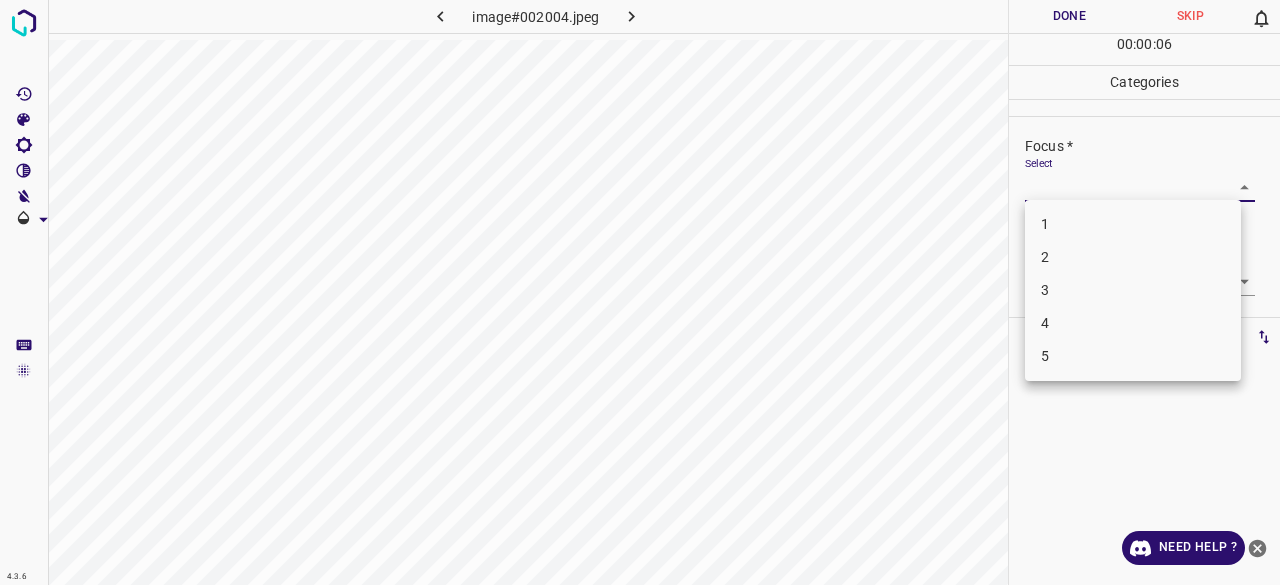 click on "2" at bounding box center (1133, 257) 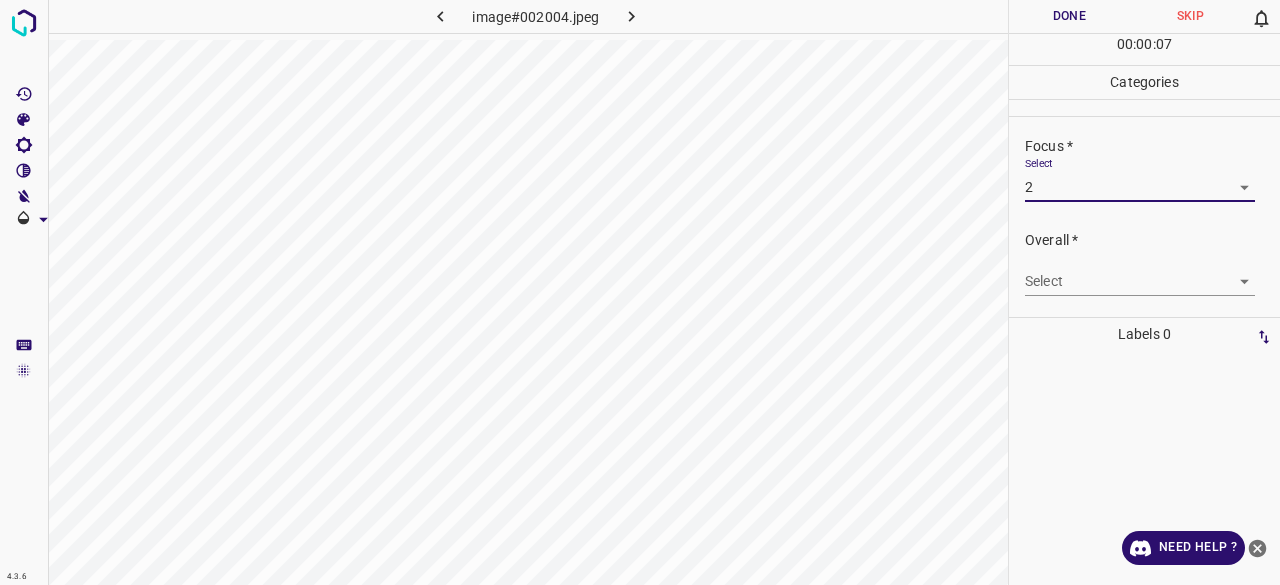 click on "4.3.6  image#002004.jpeg Done Skip 0 00   : 00   : 07   Categories Lighting *  Select 3 3 Focus *  Select 2 2 Overall *  Select ​ Labels   0 Categories 1 Lighting 2 Focus 3 Overall Tools Space Change between modes (Draw & Edit) I Auto labeling R Restore zoom M Zoom in N Zoom out Delete Delete selecte label Filters Z Restore filters X Saturation filter C Brightness filter V Contrast filter B Gray scale filter General O Download Need Help ? - Text - Hide - Delete" at bounding box center [640, 292] 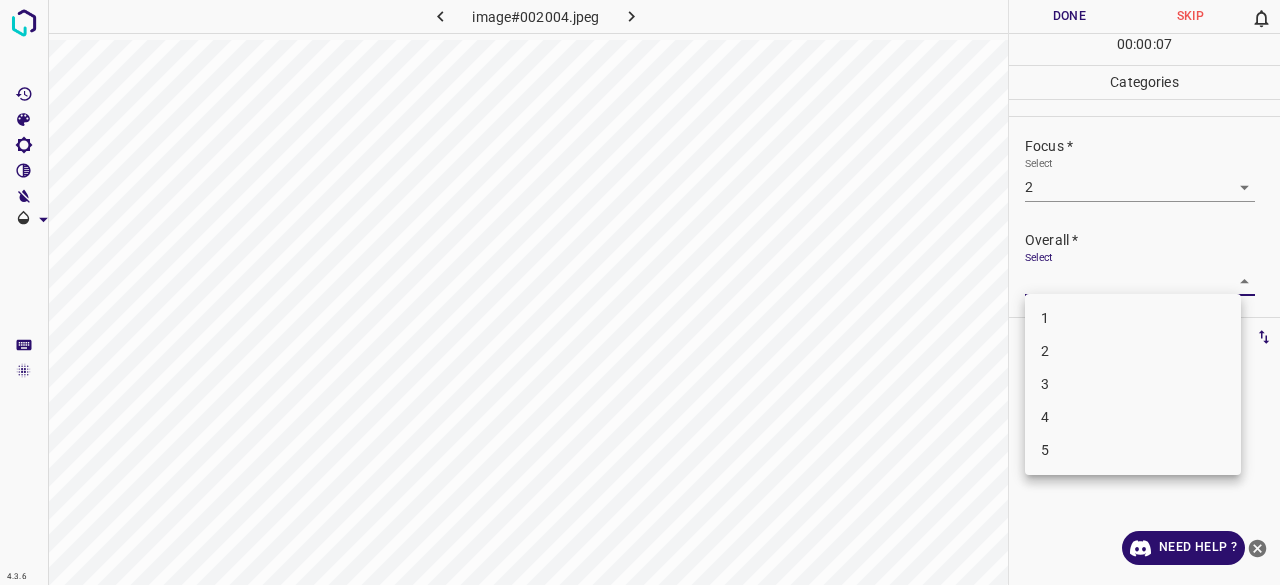click at bounding box center (640, 292) 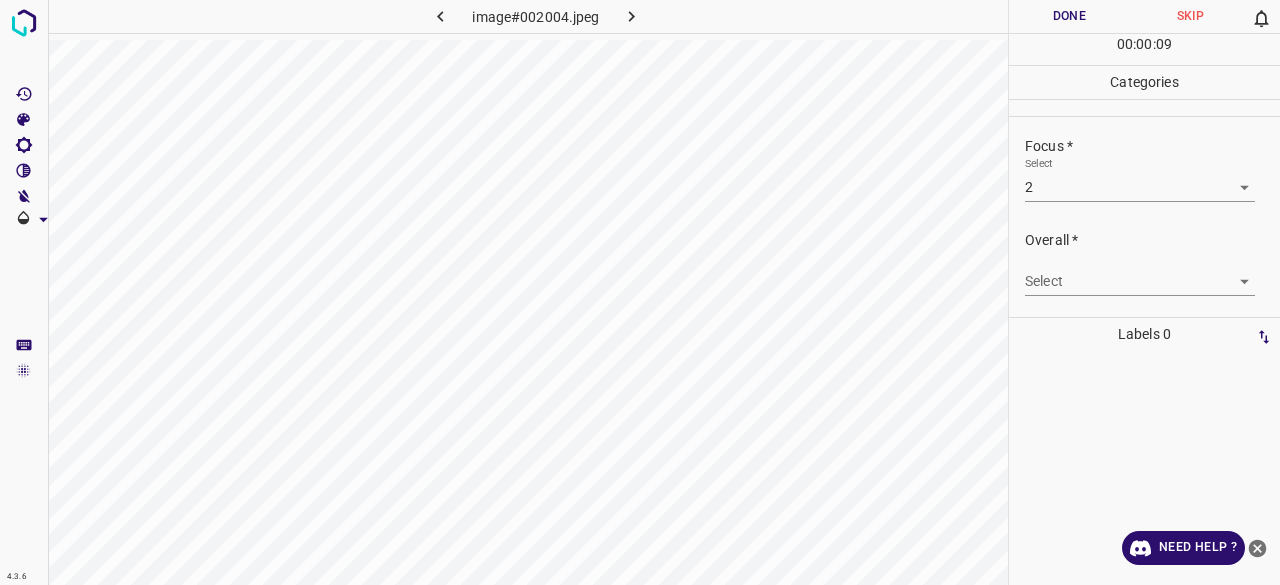 click on "4.3.6  image#002004.jpeg Done Skip 0 00   : 00   : 09   Categories Lighting *  Select 3 3 Focus *  Select 2 2 Overall *  Select ​ Labels   0 Categories 1 Lighting 2 Focus 3 Overall Tools Space Change between modes (Draw & Edit) I Auto labeling R Restore zoom M Zoom in N Zoom out Delete Delete selecte label Filters Z Restore filters X Saturation filter C Brightness filter V Contrast filter B Gray scale filter General O Download Need Help ? - Text - Hide - Delete" at bounding box center (640, 292) 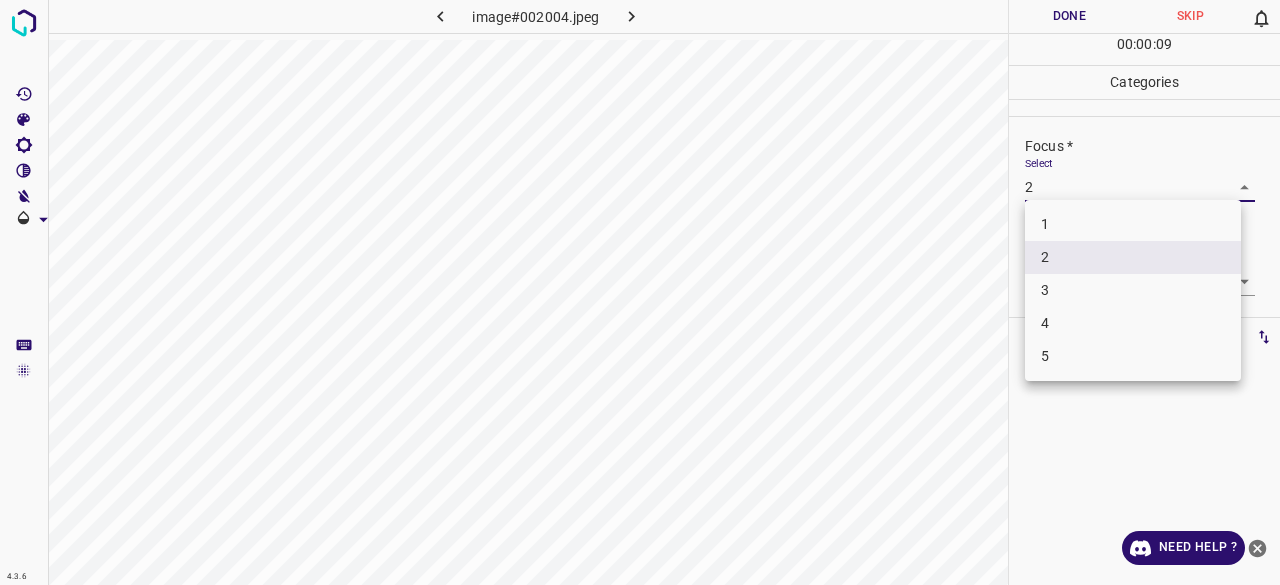 click on "3" at bounding box center [1133, 290] 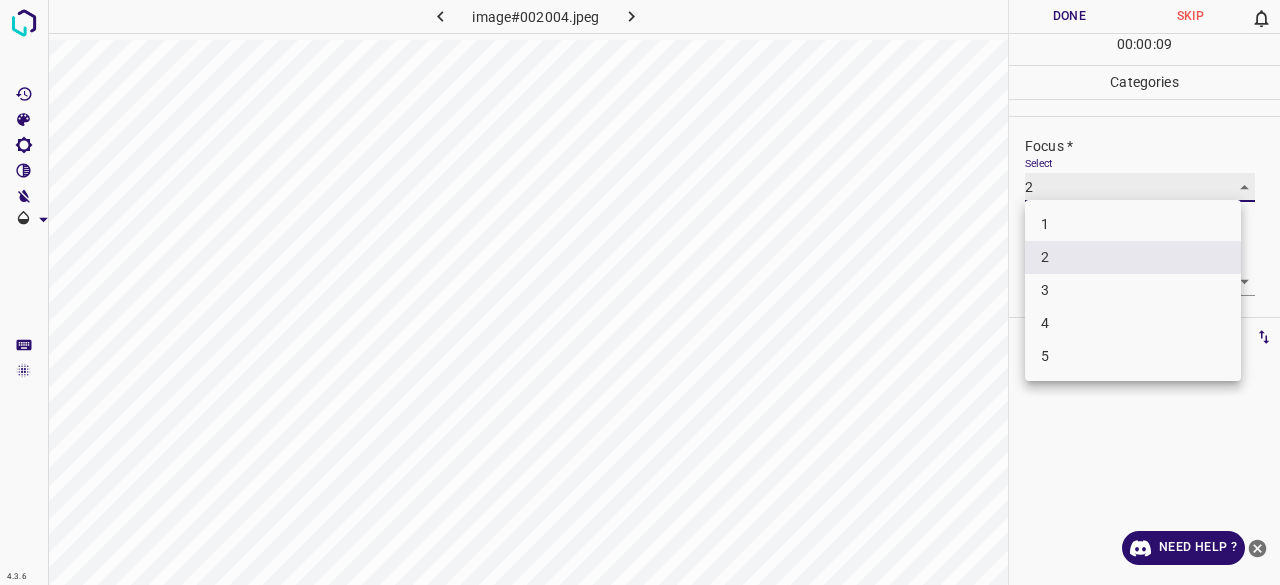 type on "3" 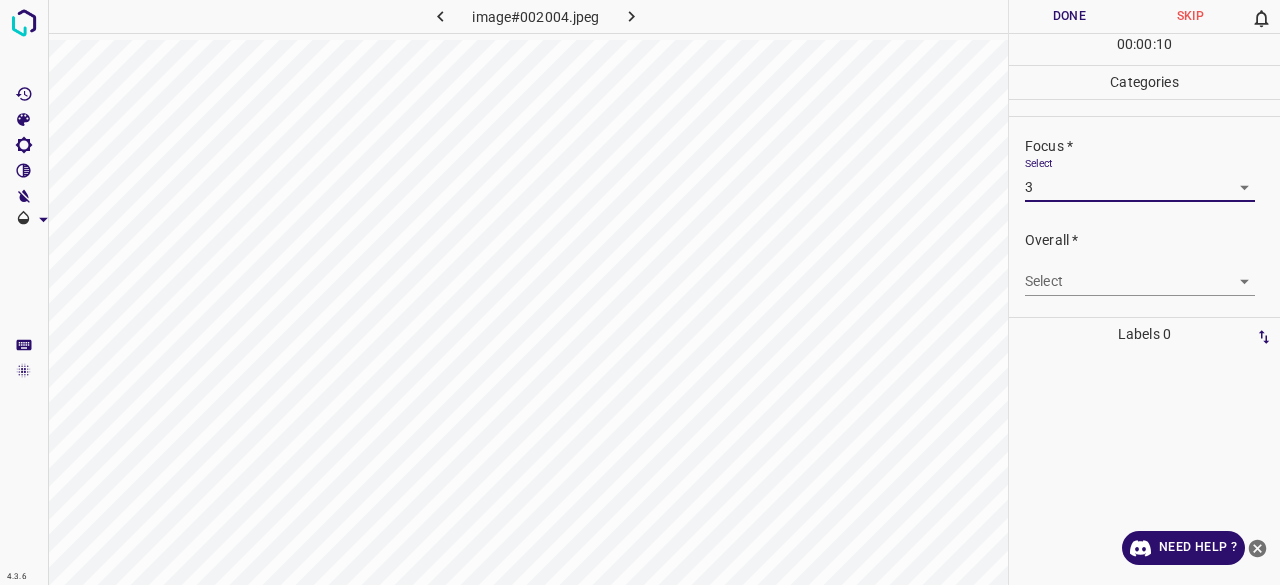 click on "Overall *" at bounding box center [1152, 240] 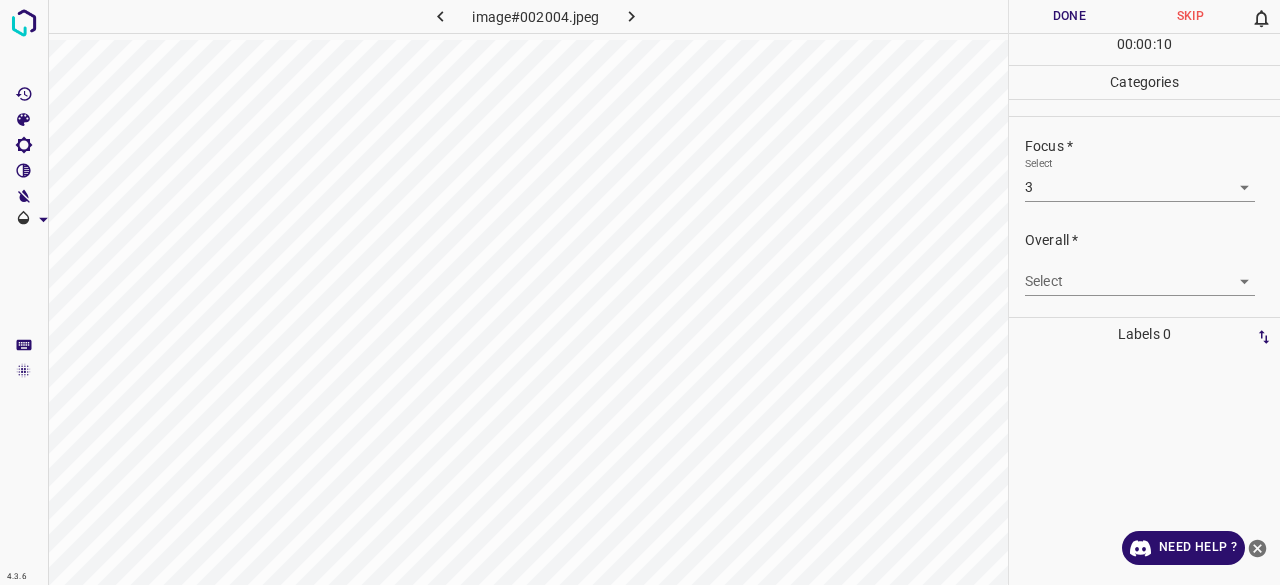 click on "Select ​" at bounding box center (1140, 273) 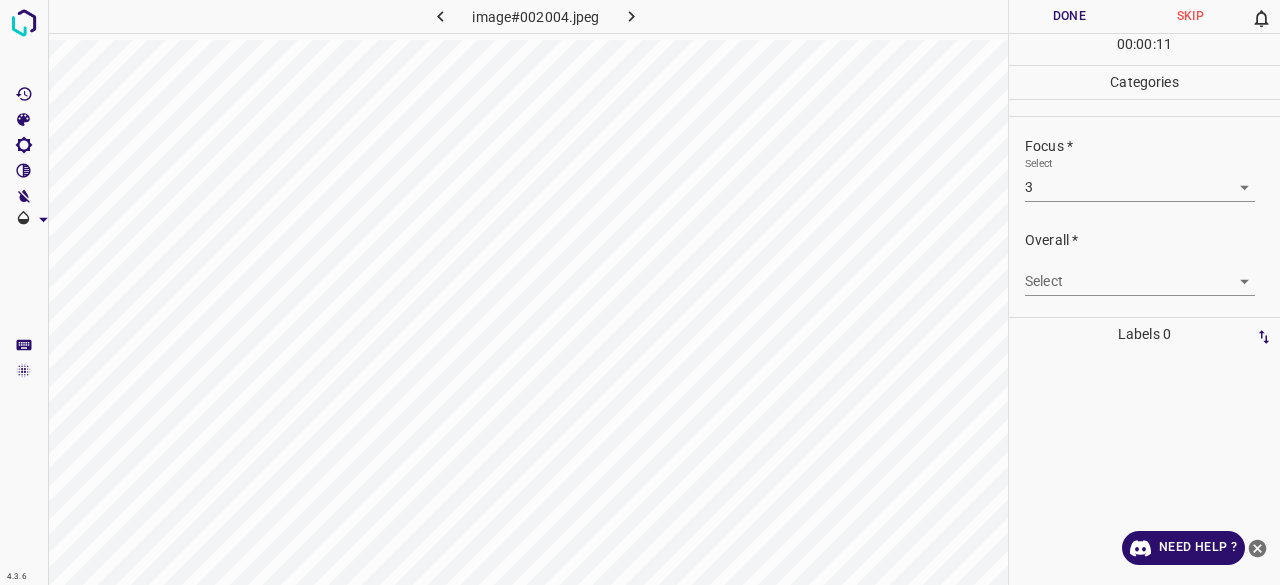 click on "4.3.6  image#002004.jpeg Done Skip 0 00   : 00   : 11   Categories Lighting *  Select 3 3 Focus *  Select 3 3 Overall *  Select ​ Labels   0 Categories 1 Lighting 2 Focus 3 Overall Tools Space Change between modes (Draw & Edit) I Auto labeling R Restore zoom M Zoom in N Zoom out Delete Delete selecte label Filters Z Restore filters X Saturation filter C Brightness filter V Contrast filter B Gray scale filter General O Download Need Help ? - Text - Hide - Delete" at bounding box center [640, 292] 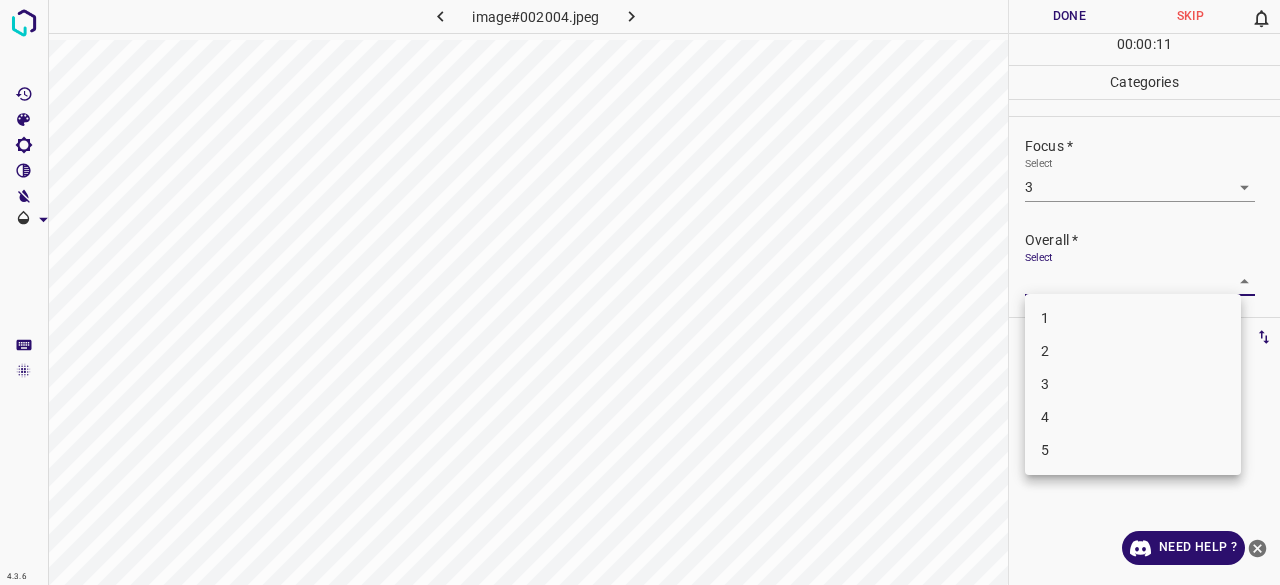 click on "3" at bounding box center (1133, 384) 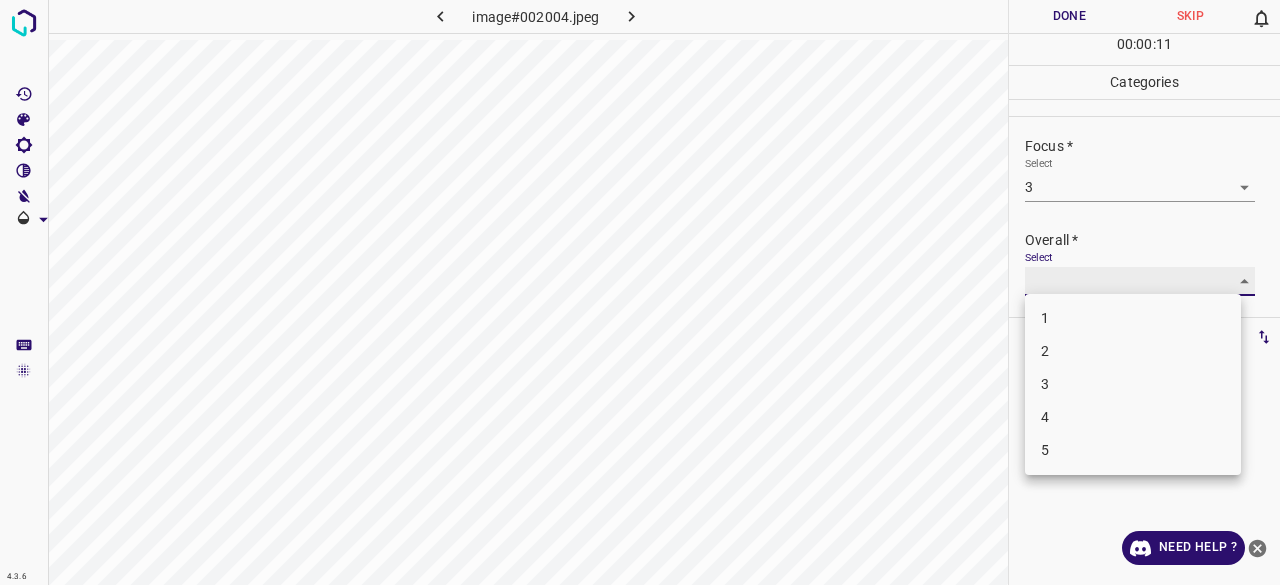 type on "3" 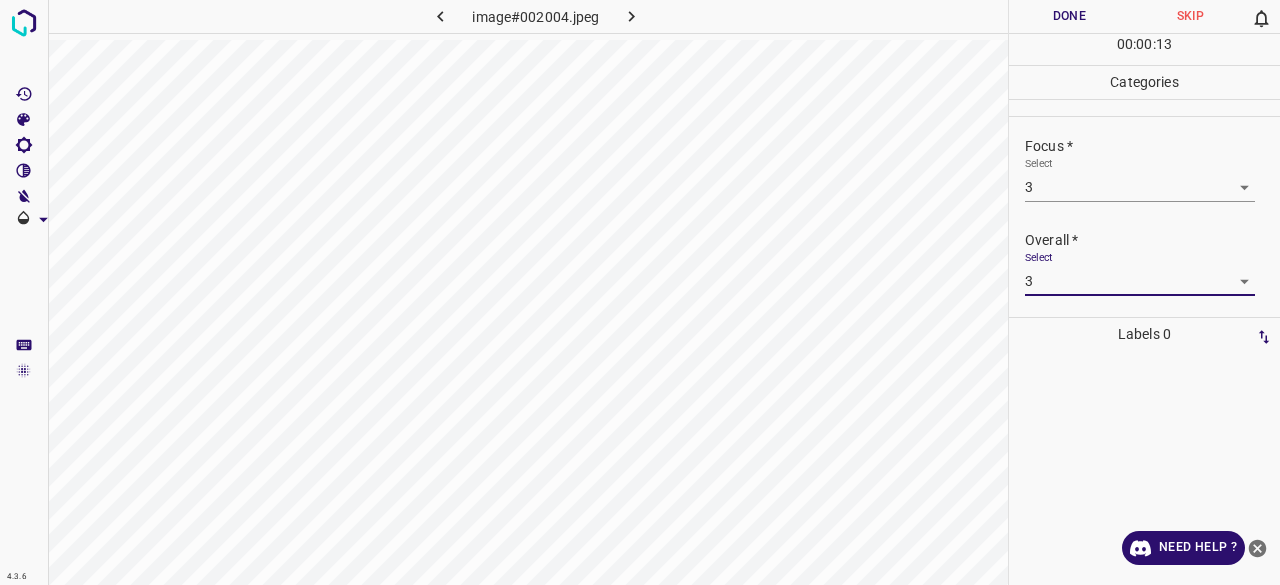 click on "Done" at bounding box center [1069, 16] 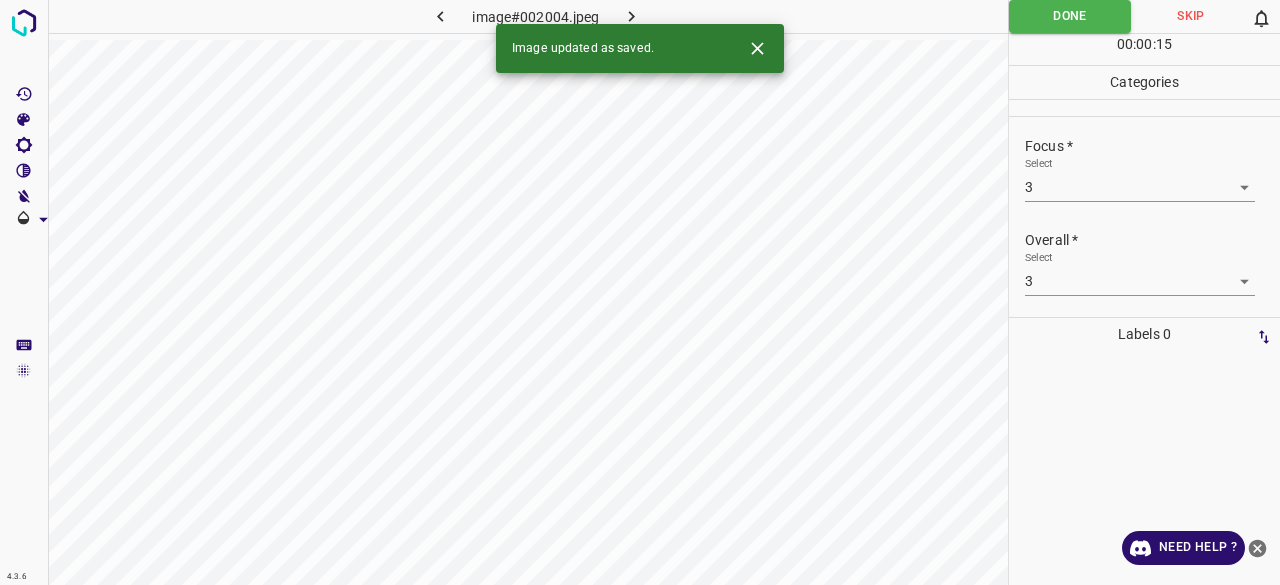 click 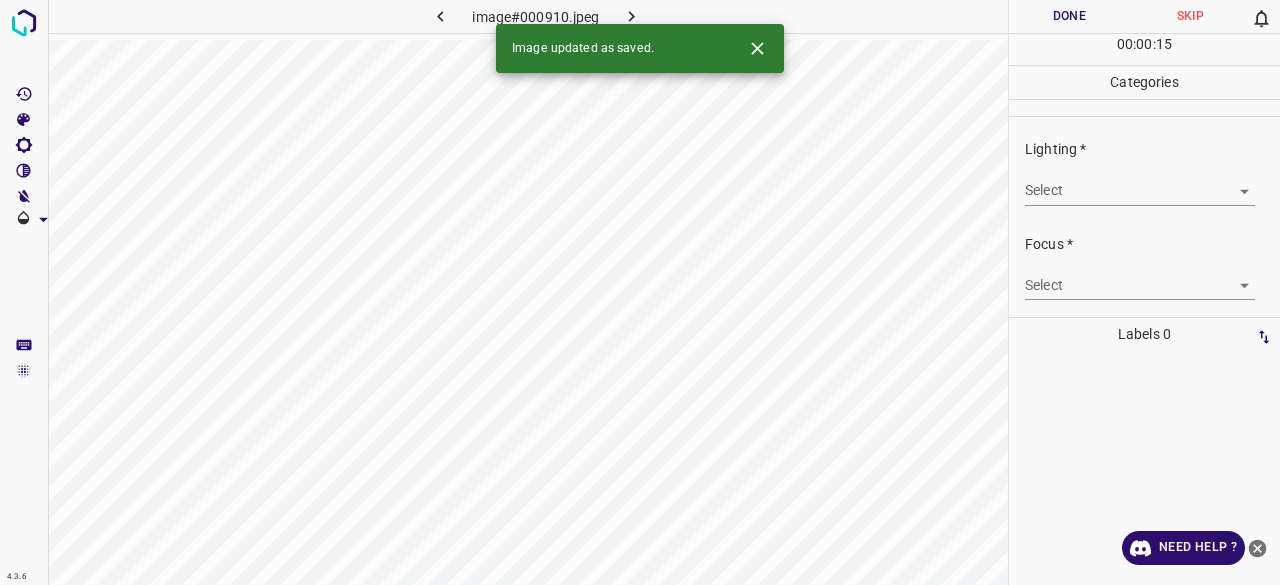 click on "4.3.6  image#000910.jpeg Done Skip 0 00   : 00   : 15   Categories Lighting *  Select ​ Focus *  Select ​ Overall *  Select ​ Labels   0 Categories 1 Lighting 2 Focus 3 Overall Tools Space Change between modes (Draw & Edit) I Auto labeling R Restore zoom M Zoom in N Zoom out Delete Delete selecte label Filters Z Restore filters X Saturation filter C Brightness filter V Contrast filter B Gray scale filter General O Download Image updated as saved. Need Help ? - Text - Hide - Delete" at bounding box center [640, 292] 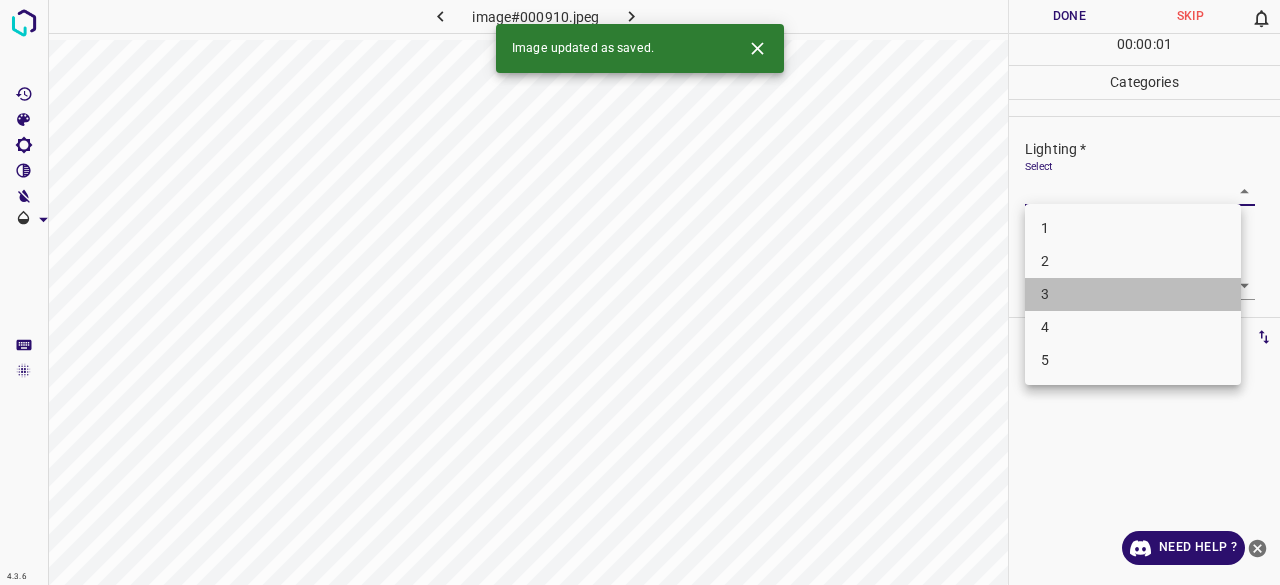 click on "3" at bounding box center (1133, 294) 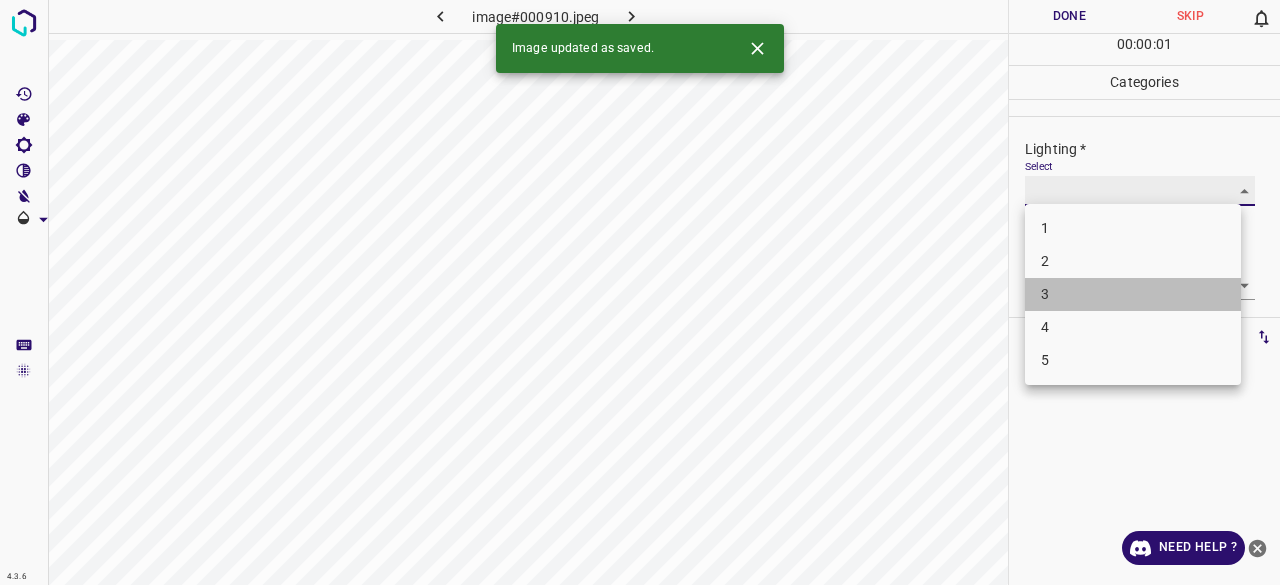 type on "3" 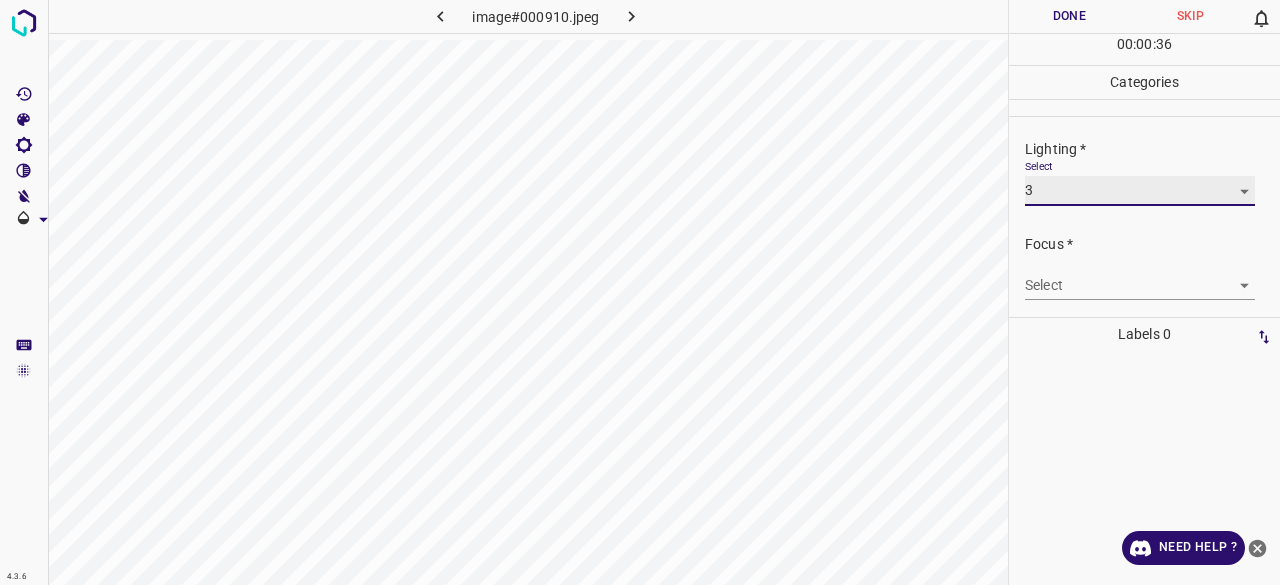 scroll, scrollTop: 98, scrollLeft: 0, axis: vertical 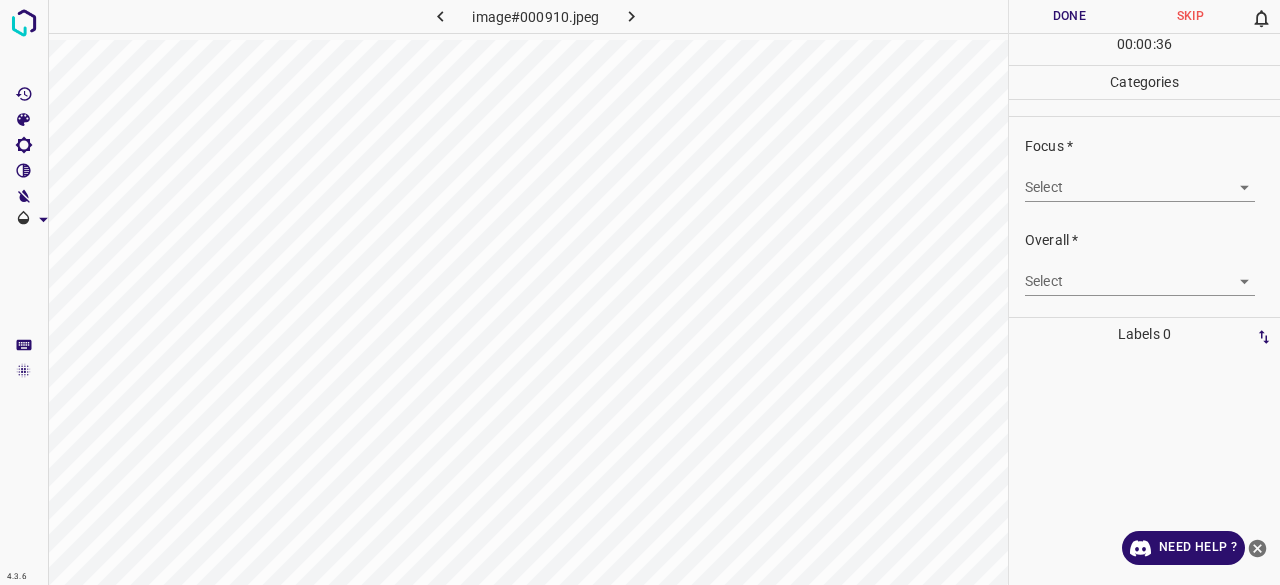 click on "4.3.6  image#000910.jpeg Done Skip 0 00   : 00   : 36   Categories Lighting *  Select 3 3 Focus *  Select ​ Overall *  Select ​ Labels   0 Categories 1 Lighting 2 Focus 3 Overall Tools Space Change between modes (Draw & Edit) I Auto labeling R Restore zoom M Zoom in N Zoom out Delete Delete selecte label Filters Z Restore filters X Saturation filter C Brightness filter V Contrast filter B Gray scale filter General O Download Need Help ? - Text - Hide - Delete" at bounding box center [640, 292] 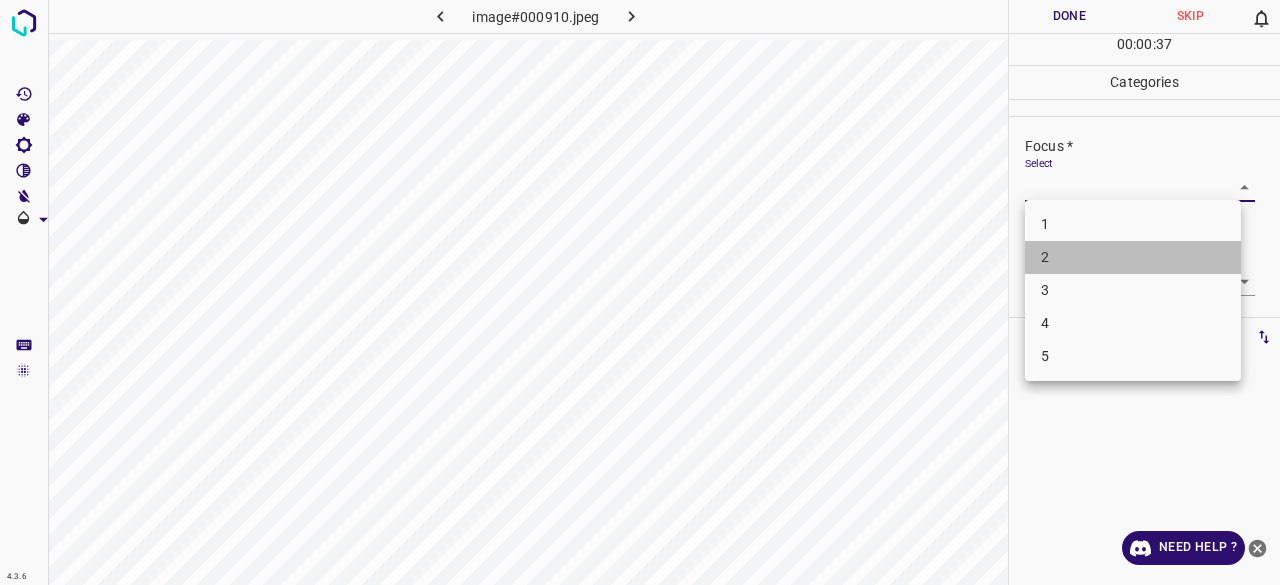 click on "2" at bounding box center [1133, 257] 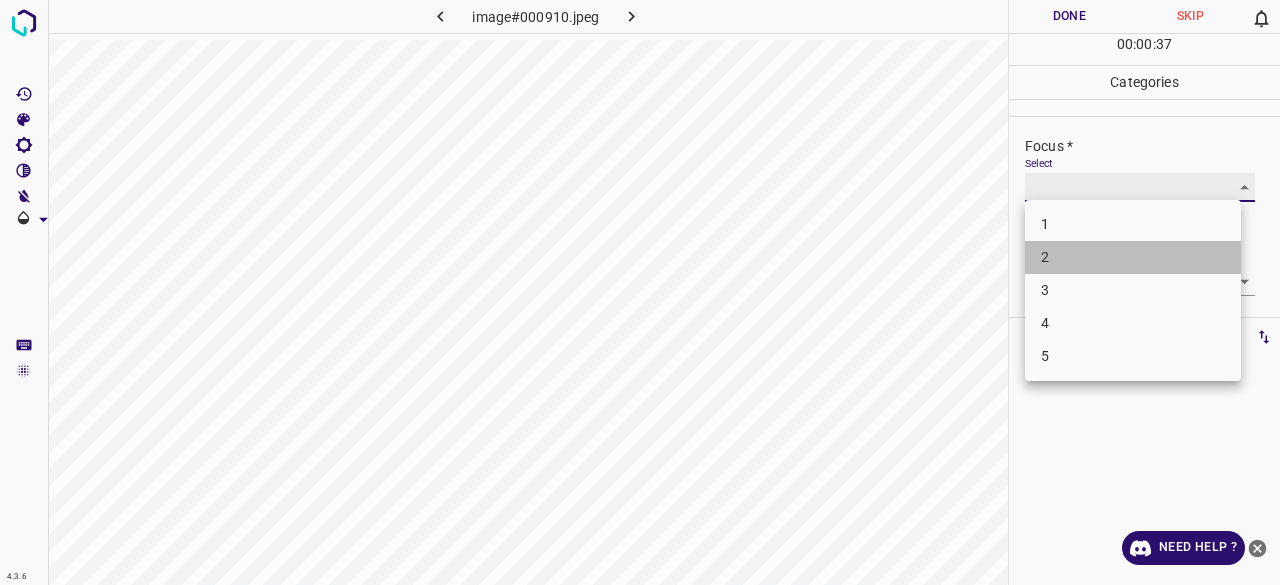 type on "2" 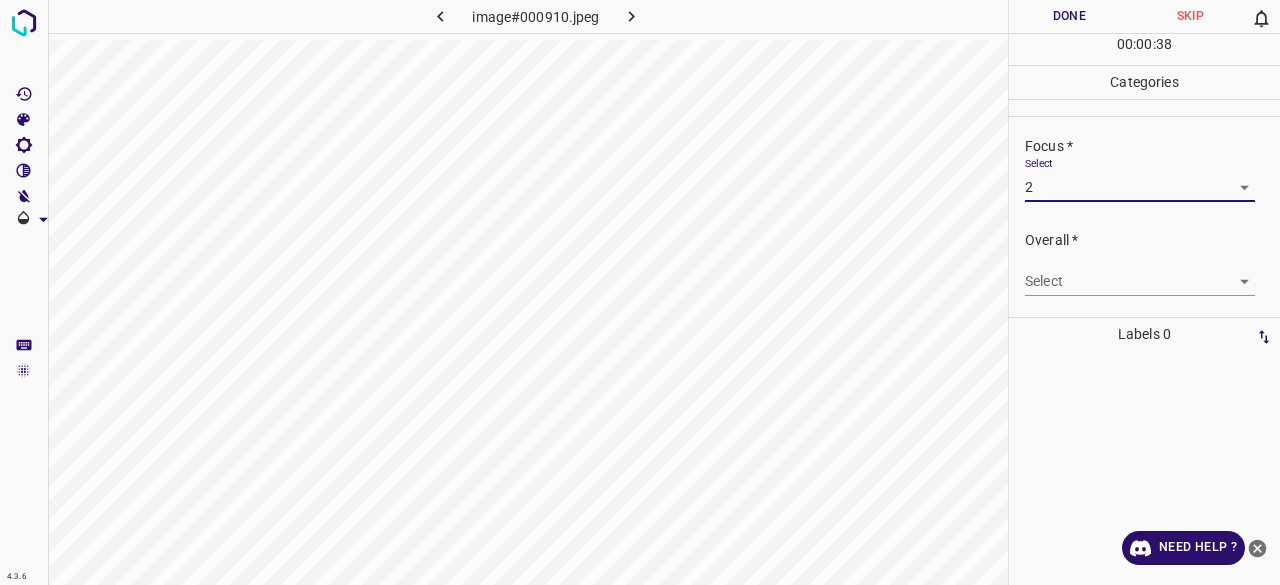 click on "4.3.6  image#000910.jpeg Done Skip 0 00   : 00   : 38   Categories Lighting *  Select 3 3 Focus *  Select 2 2 Overall *  Select ​ Labels   0 Categories 1 Lighting 2 Focus 3 Overall Tools Space Change between modes (Draw & Edit) I Auto labeling R Restore zoom M Zoom in N Zoom out Delete Delete selecte label Filters Z Restore filters X Saturation filter C Brightness filter V Contrast filter B Gray scale filter General O Download Need Help ? - Text - Hide - Delete" at bounding box center (640, 292) 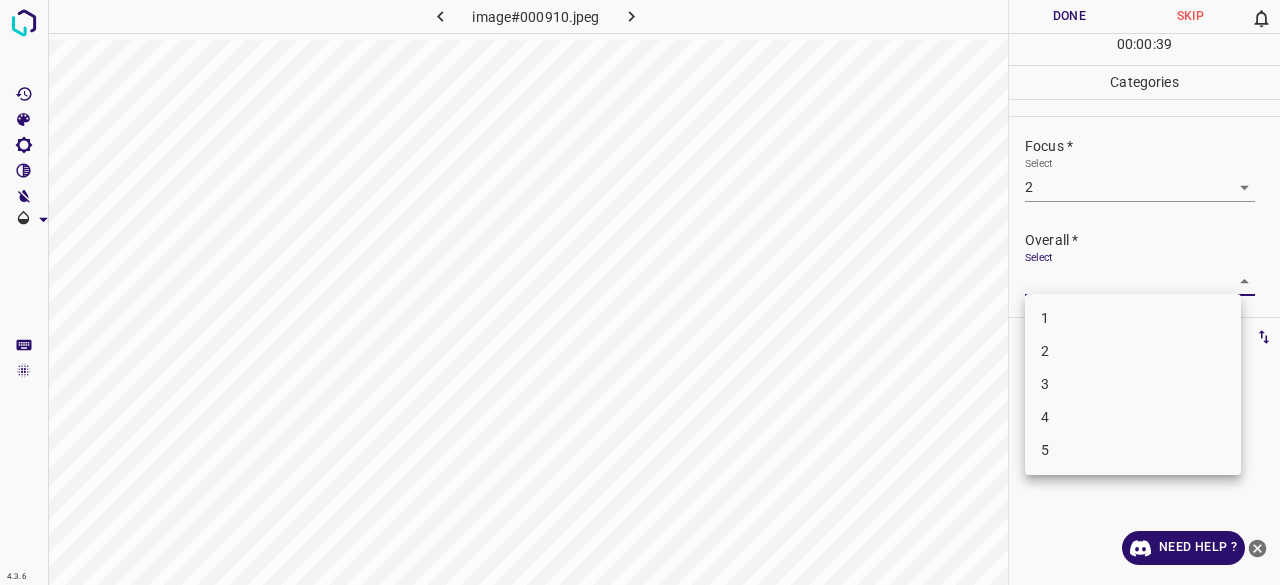 click on "3" at bounding box center (1133, 384) 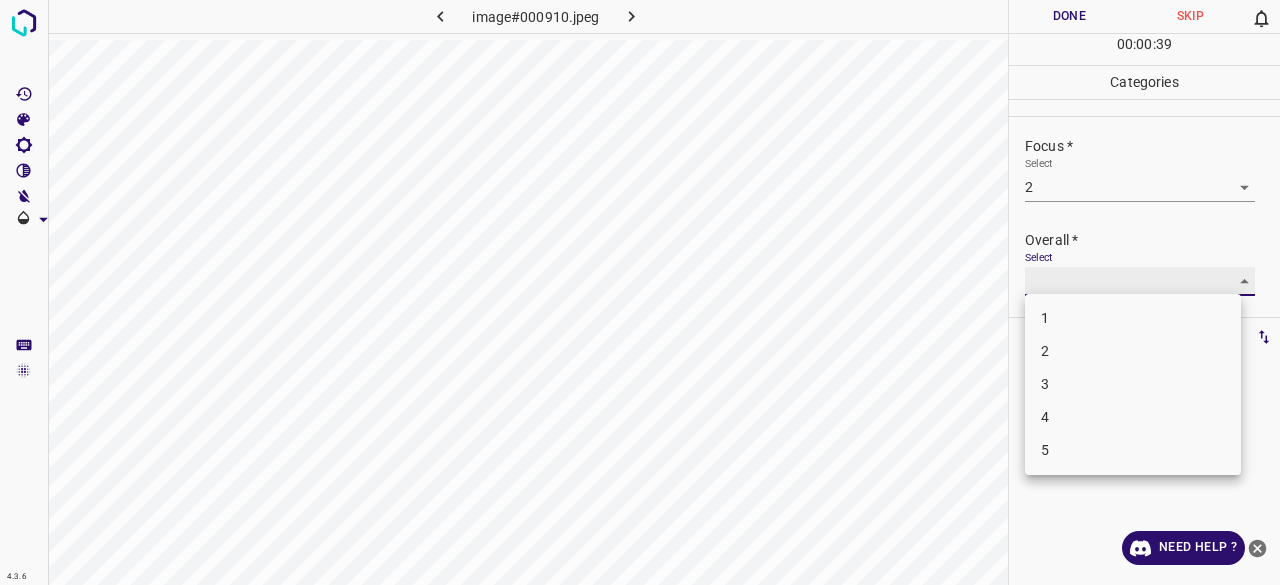 type on "3" 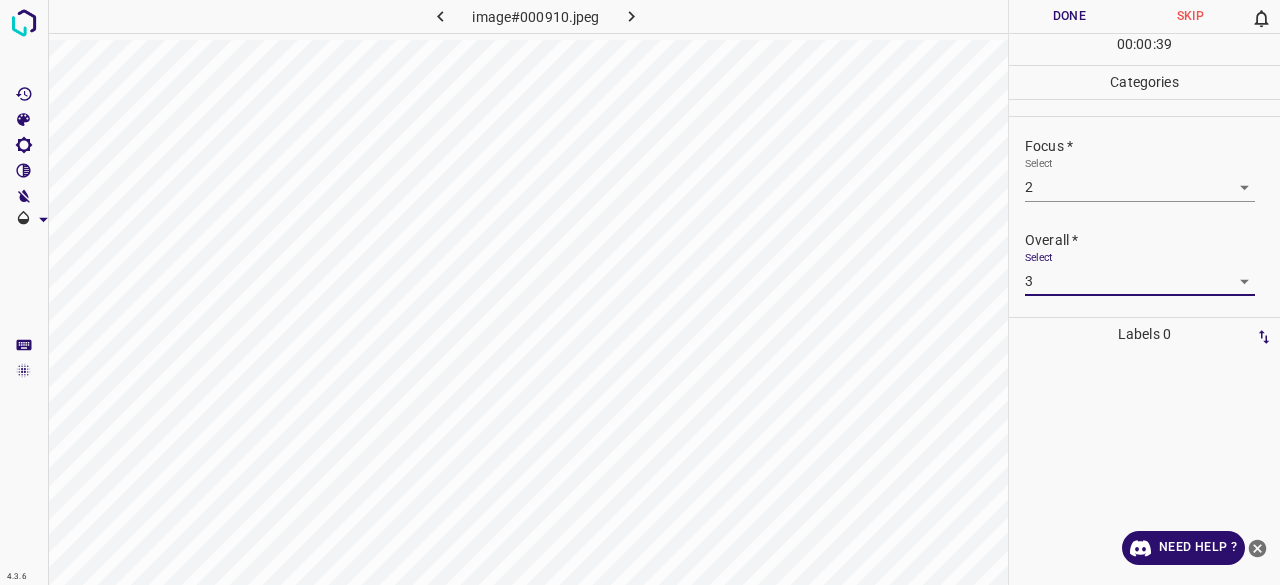 click on "Done" at bounding box center [1069, 16] 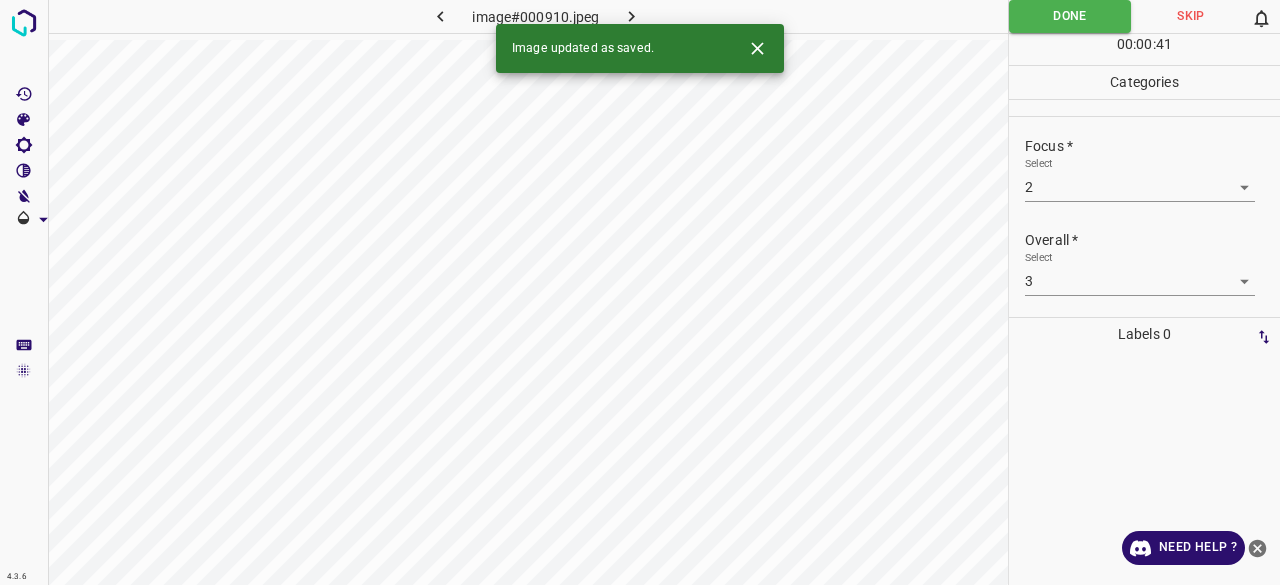 click 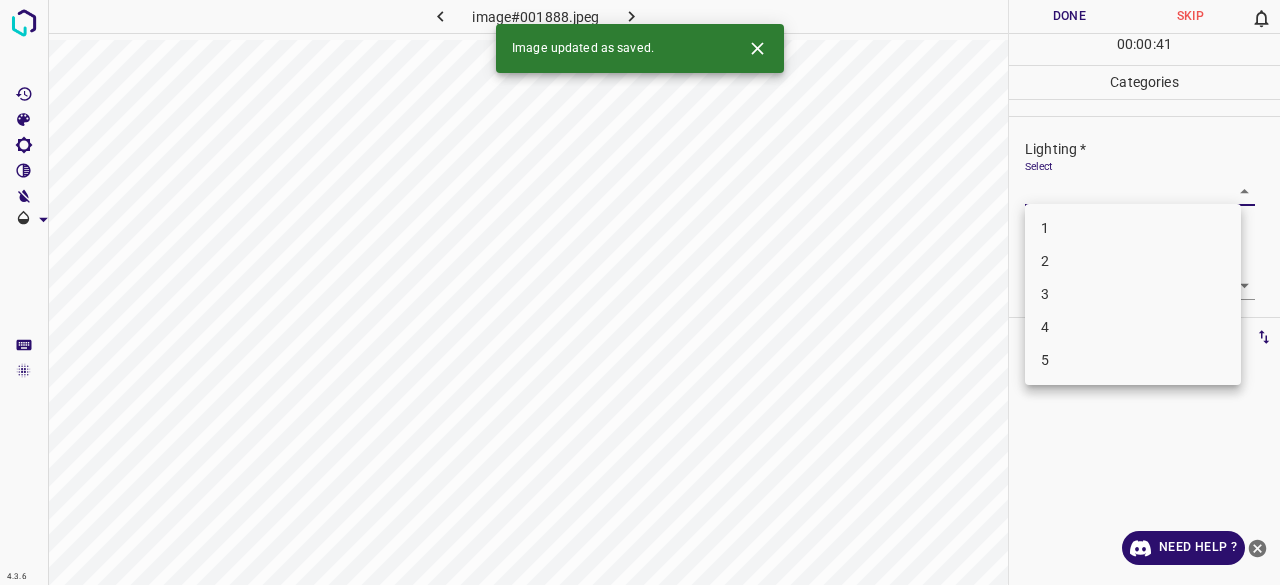 click on "4.3.6  image#001888.jpeg Done Skip 0 00   : 00   : 41   Categories Lighting *  Select ​ Focus *  Select ​ Overall *  Select ​ Labels   0 Categories 1 Lighting 2 Focus 3 Overall Tools Space Change between modes (Draw & Edit) I Auto labeling R Restore zoom M Zoom in N Zoom out Delete Delete selecte label Filters Z Restore filters X Saturation filter C Brightness filter V Contrast filter B Gray scale filter General O Download Image updated as saved. Need Help ? - Text - Hide - Delete 1 2 3 4 5" at bounding box center [640, 292] 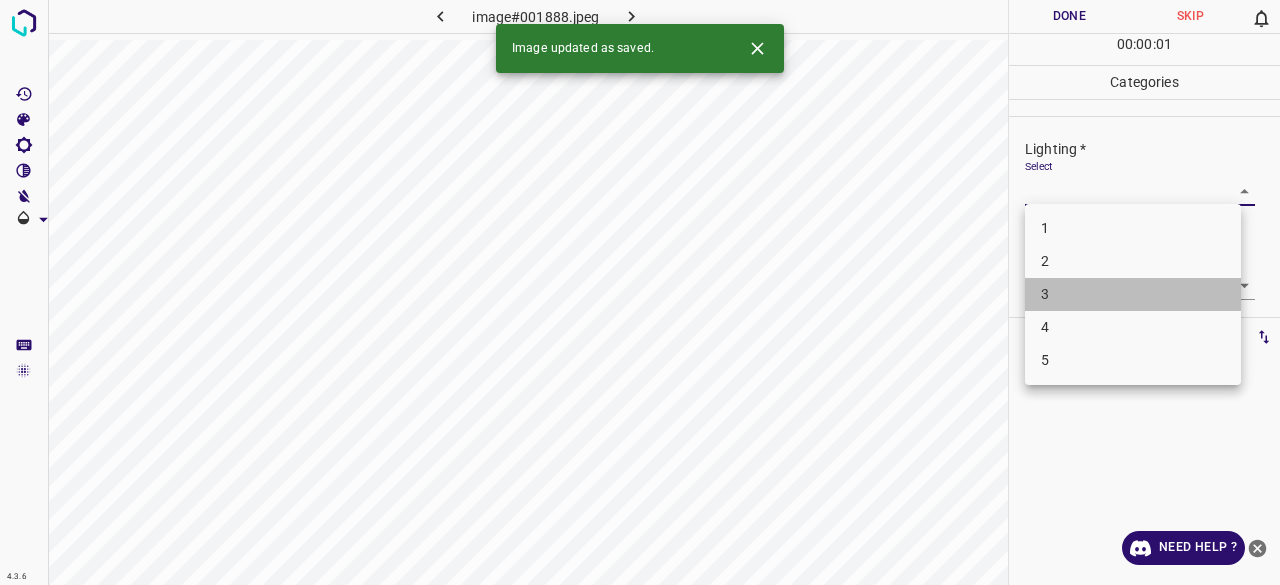 click on "3" at bounding box center [1133, 294] 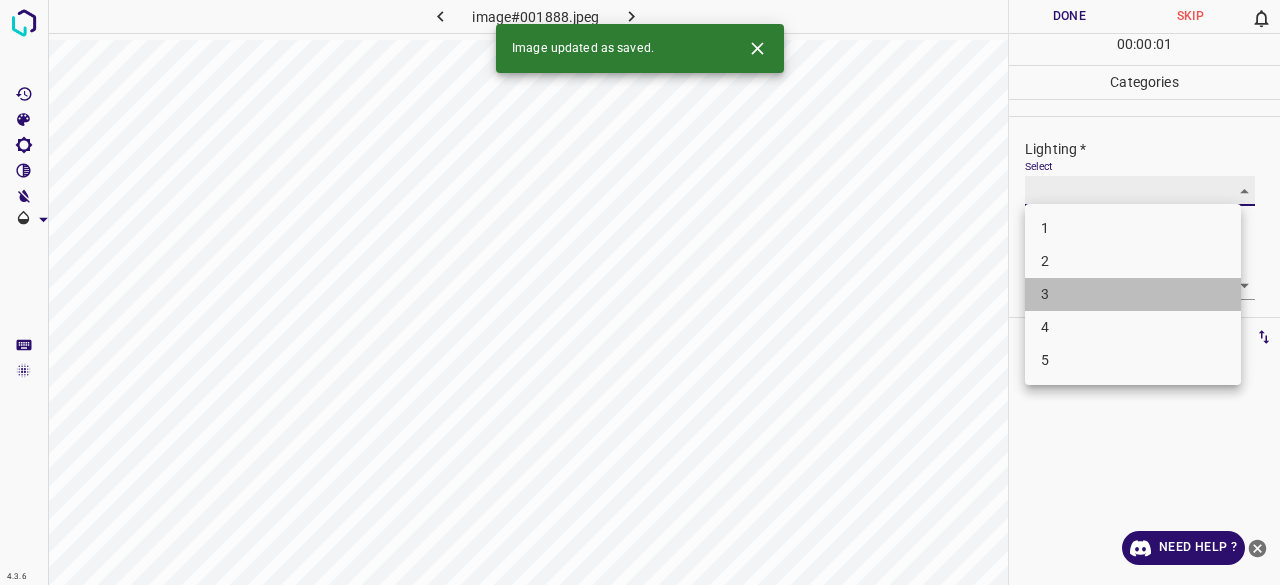 type on "3" 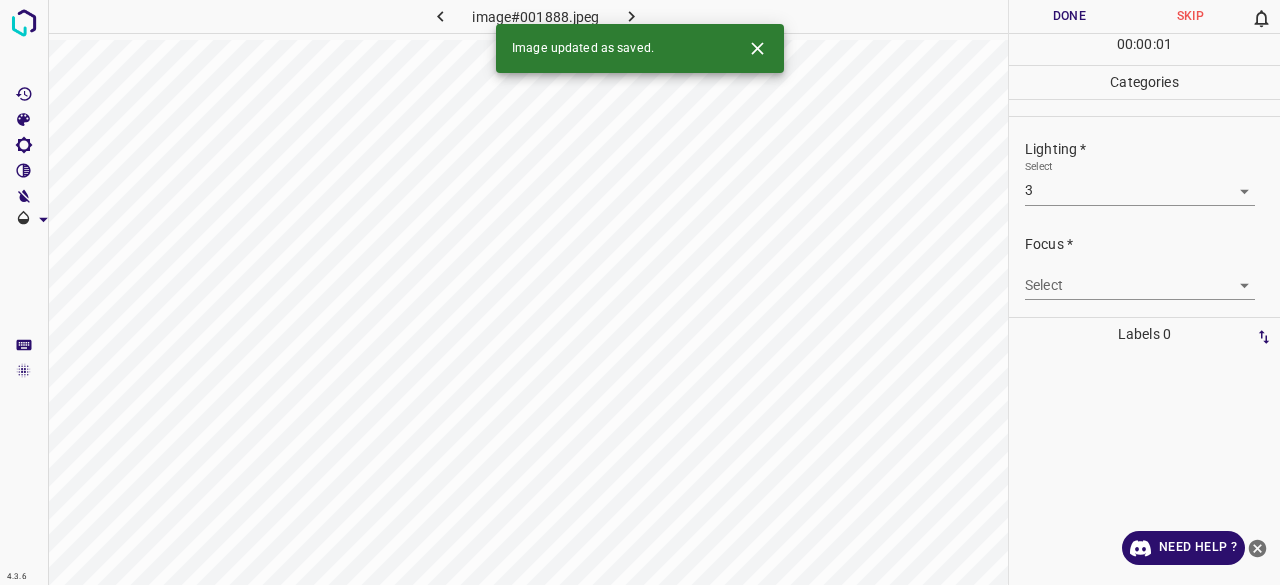 click on "4.3.6  image#001888.jpeg Done Skip 0 00   : 00   : 01   Categories Lighting *  Select 3 3 Focus *  Select ​ Overall *  Select ​ Labels   0 Categories 1 Lighting 2 Focus 3 Overall Tools Space Change between modes (Draw & Edit) I Auto labeling R Restore zoom M Zoom in N Zoom out Delete Delete selecte label Filters Z Restore filters X Saturation filter C Brightness filter V Contrast filter B Gray scale filter General O Download Image updated as saved. Need Help ? - Text - Hide - Delete" at bounding box center (640, 292) 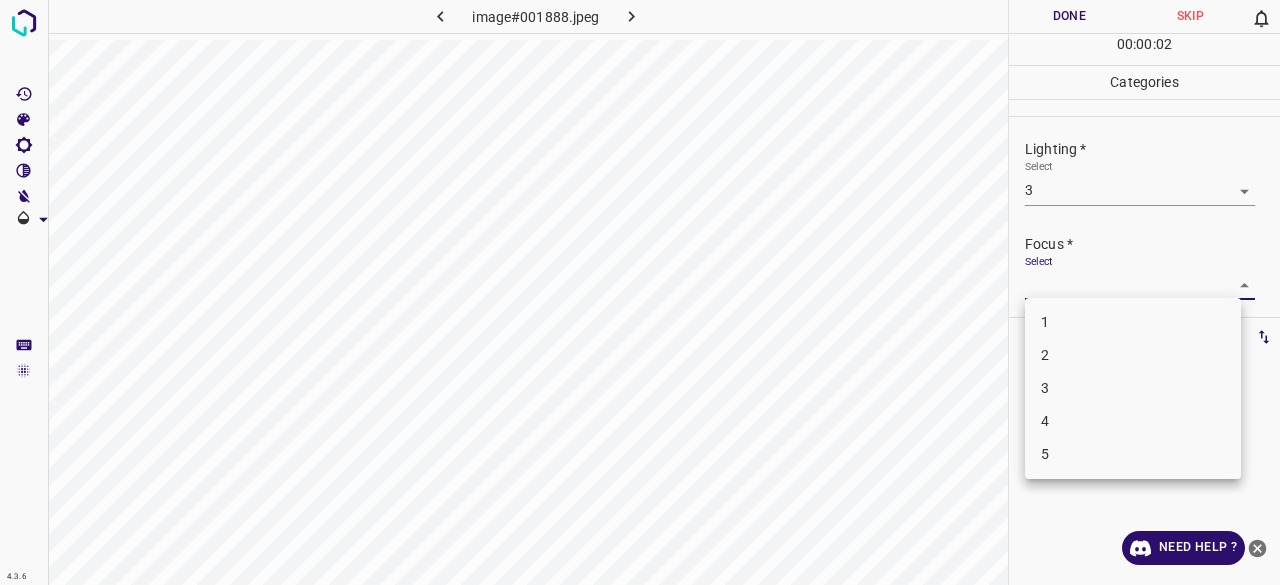 click on "3" at bounding box center [1133, 388] 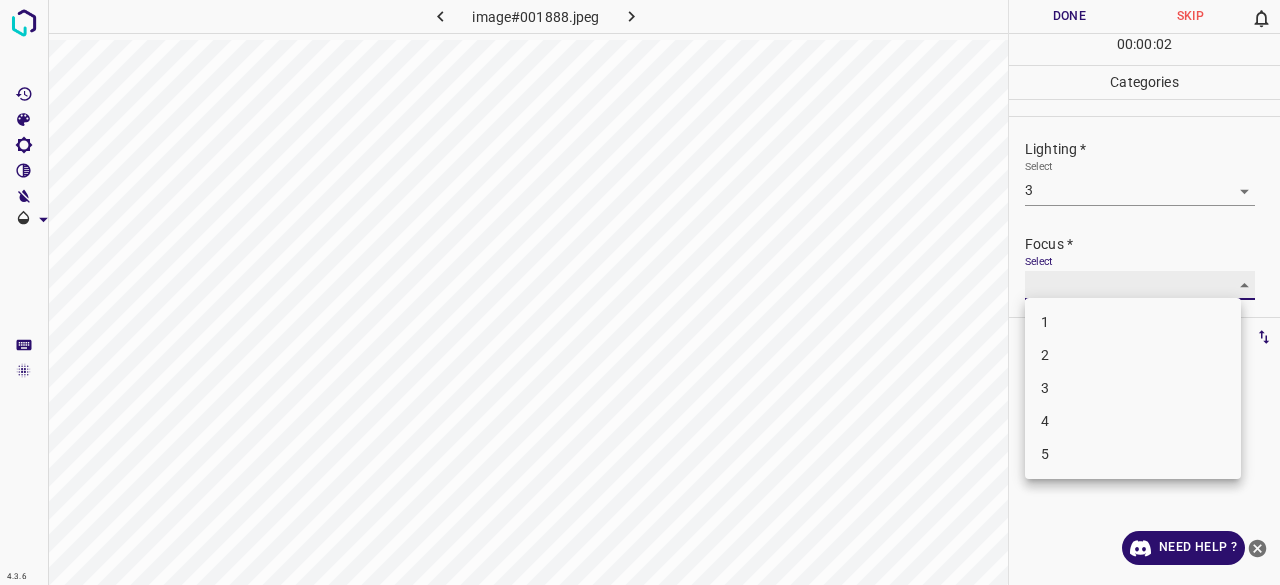 type on "3" 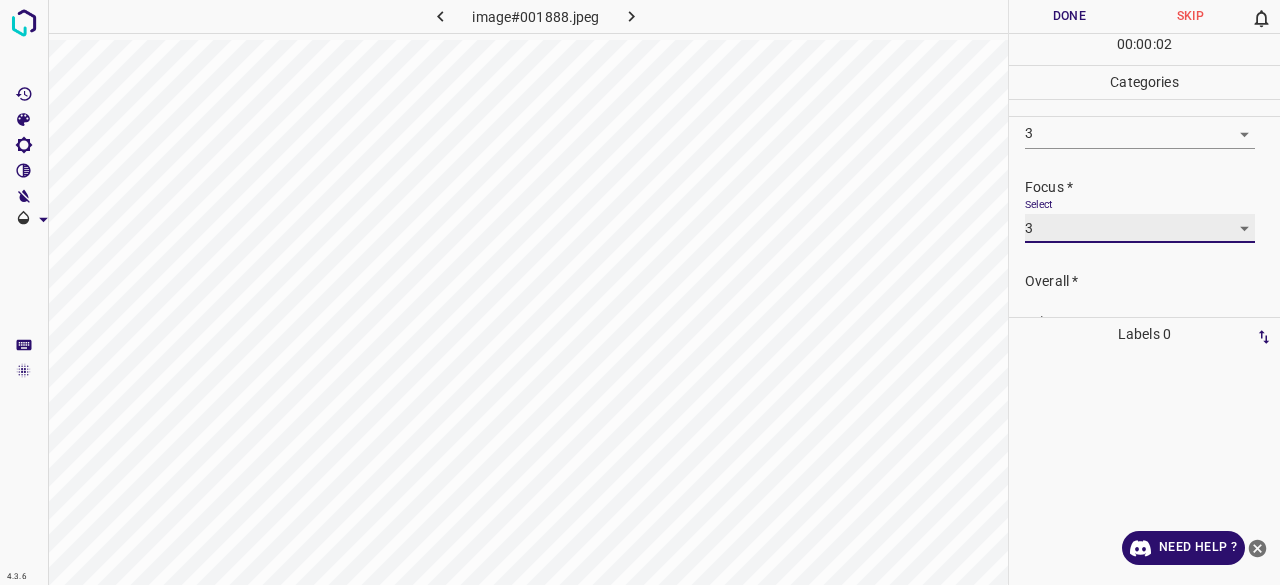 scroll, scrollTop: 98, scrollLeft: 0, axis: vertical 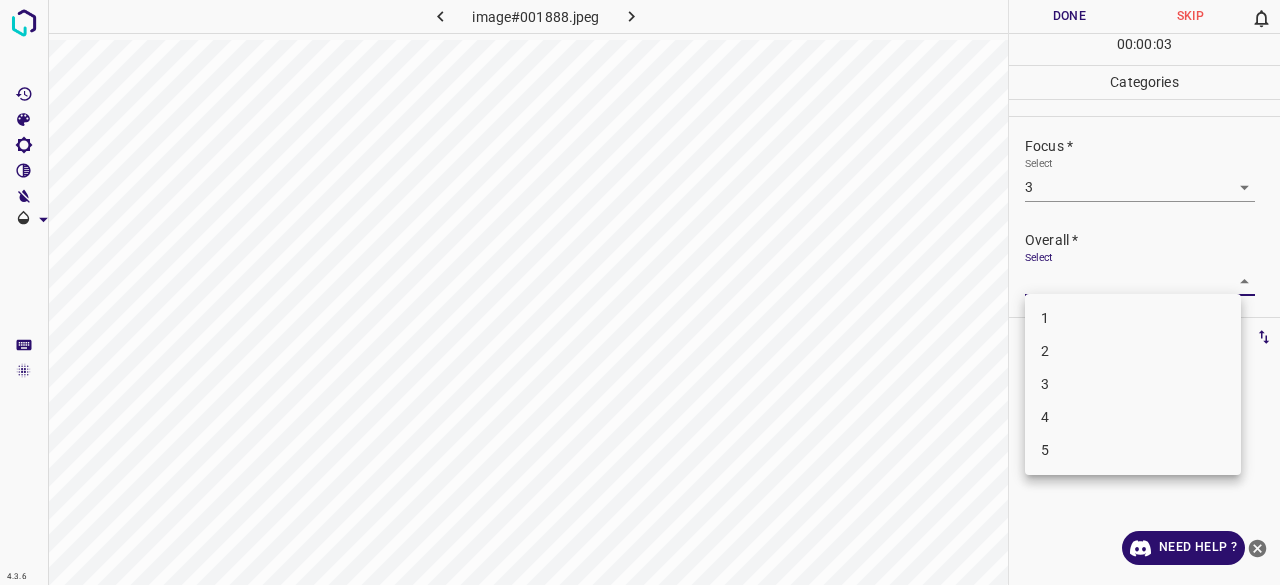 click on "4.3.6  image#001888.jpeg Done Skip 0 00   : 00   : 03   Categories Lighting *  Select 3 3 Focus *  Select 3 3 Overall *  Select ​ Labels   0 Categories 1 Lighting 2 Focus 3 Overall Tools Space Change between modes (Draw & Edit) I Auto labeling R Restore zoom M Zoom in N Zoom out Delete Delete selecte label Filters Z Restore filters X Saturation filter C Brightness filter V Contrast filter B Gray scale filter General O Download Need Help ? - Text - Hide - Delete 1 2 3 4 5" at bounding box center (640, 292) 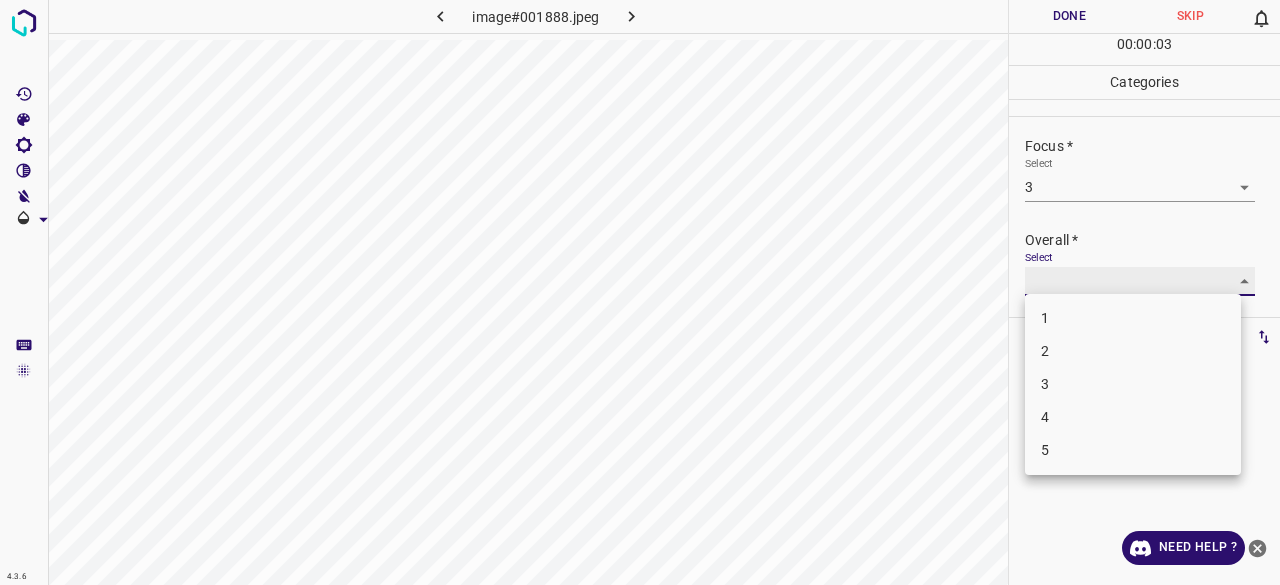 type on "3" 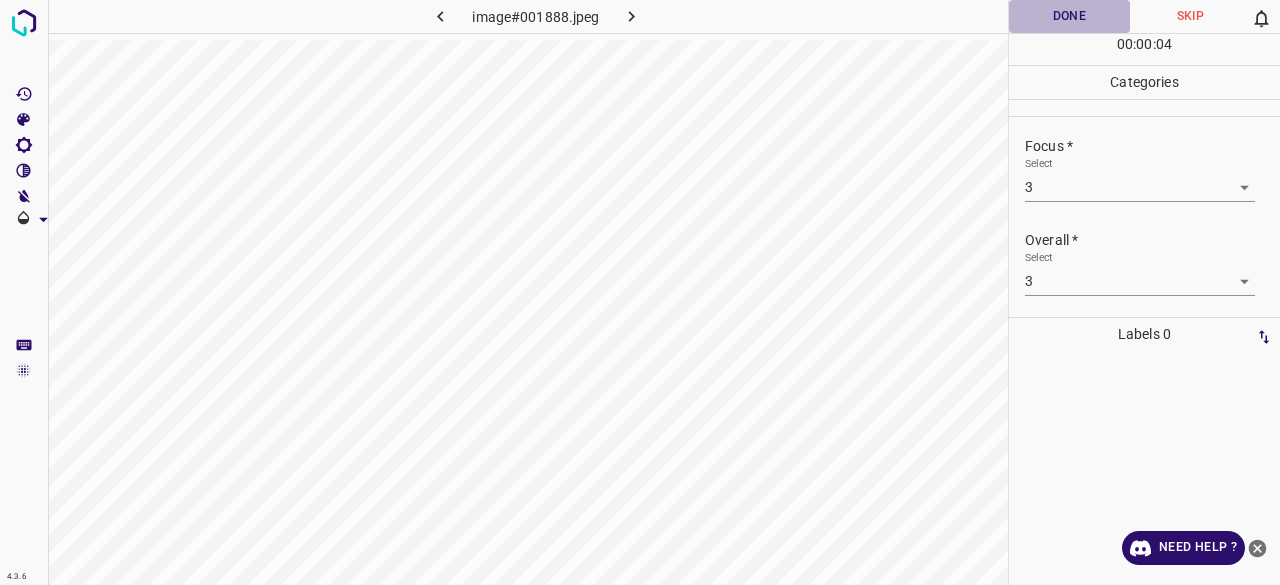 click on "Done" at bounding box center (1069, 16) 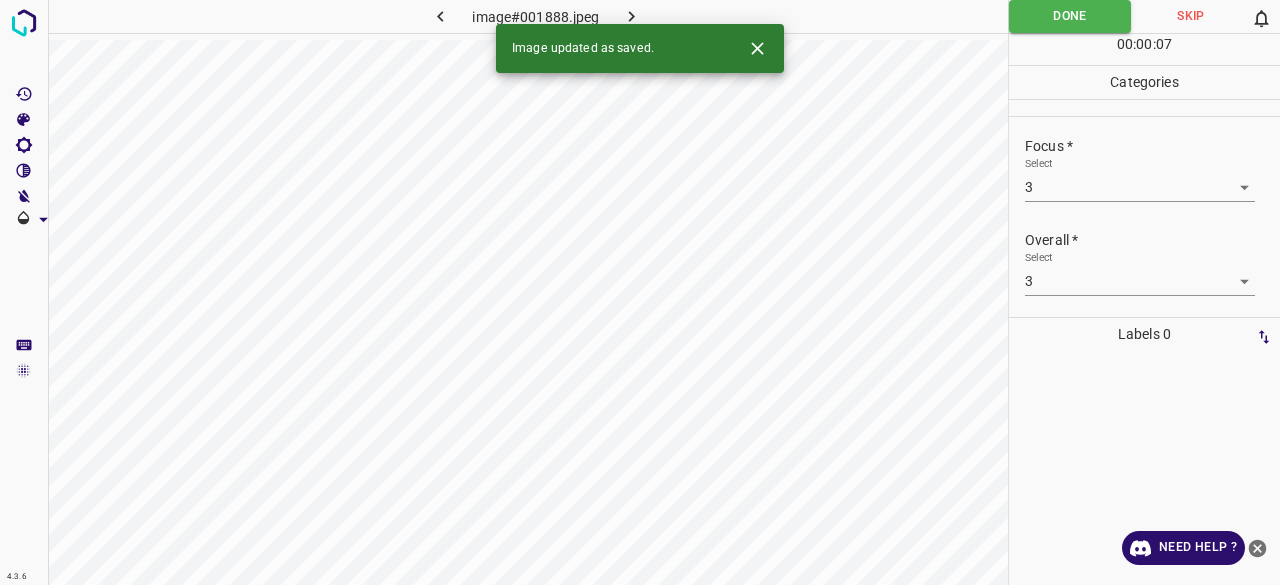 click 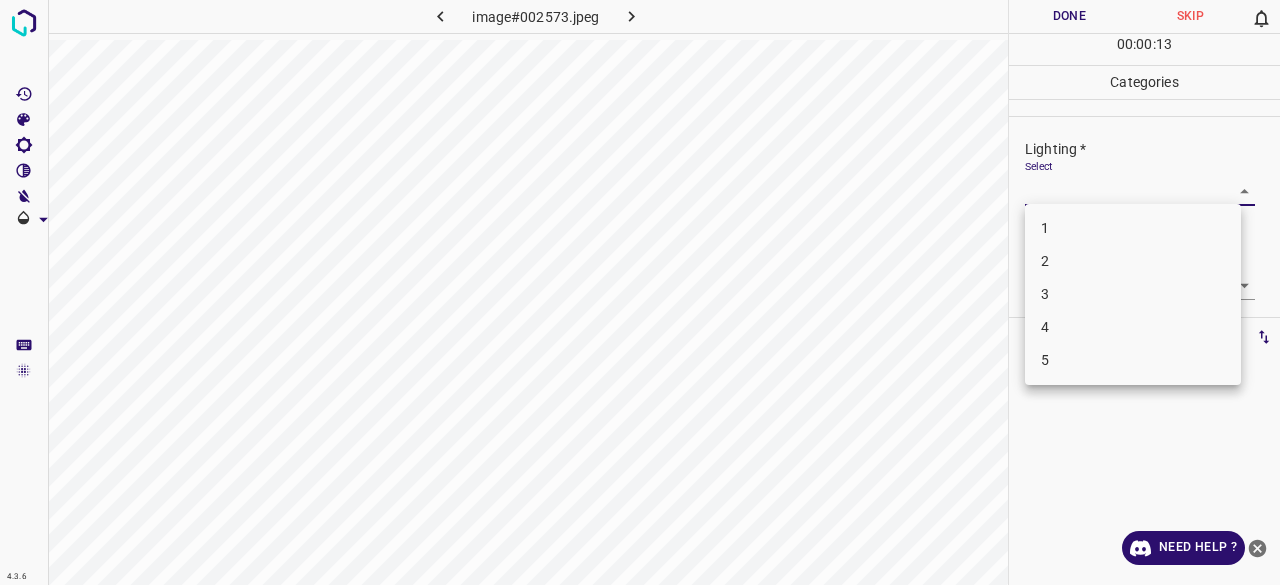 click on "4.3.6  image#002573.jpeg Done Skip 0 00   : 00   : 13   Categories Lighting *  Select ​ Focus *  Select ​ Overall *  Select ​ Labels   0 Categories 1 Lighting 2 Focus 3 Overall Tools Space Change between modes (Draw & Edit) I Auto labeling R Restore zoom M Zoom in N Zoom out Delete Delete selecte label Filters Z Restore filters X Saturation filter C Brightness filter V Contrast filter B Gray scale filter General O Download Need Help ? - Text - Hide - Delete 1 2 3 4 5" at bounding box center (640, 292) 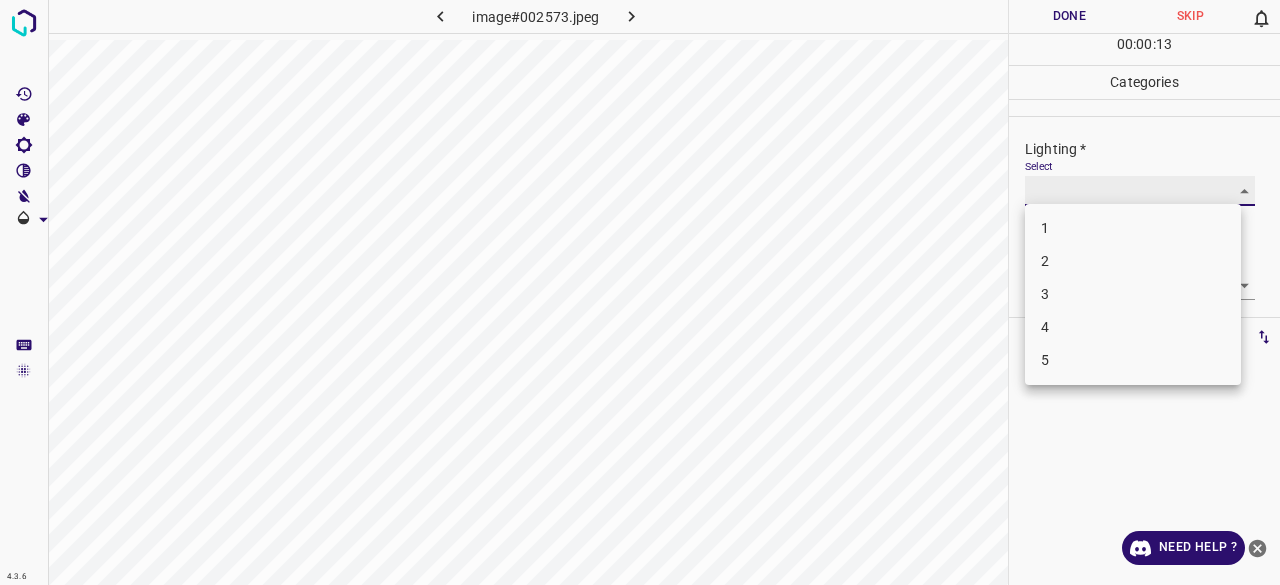 type on "3" 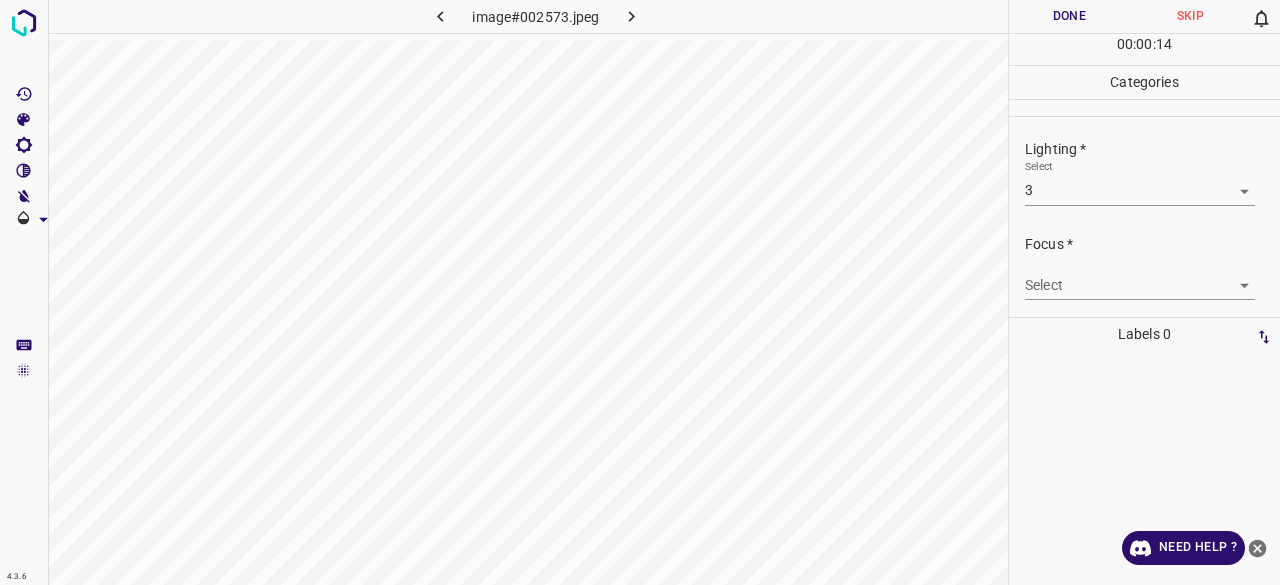 click on "Select ​" at bounding box center [1140, 277] 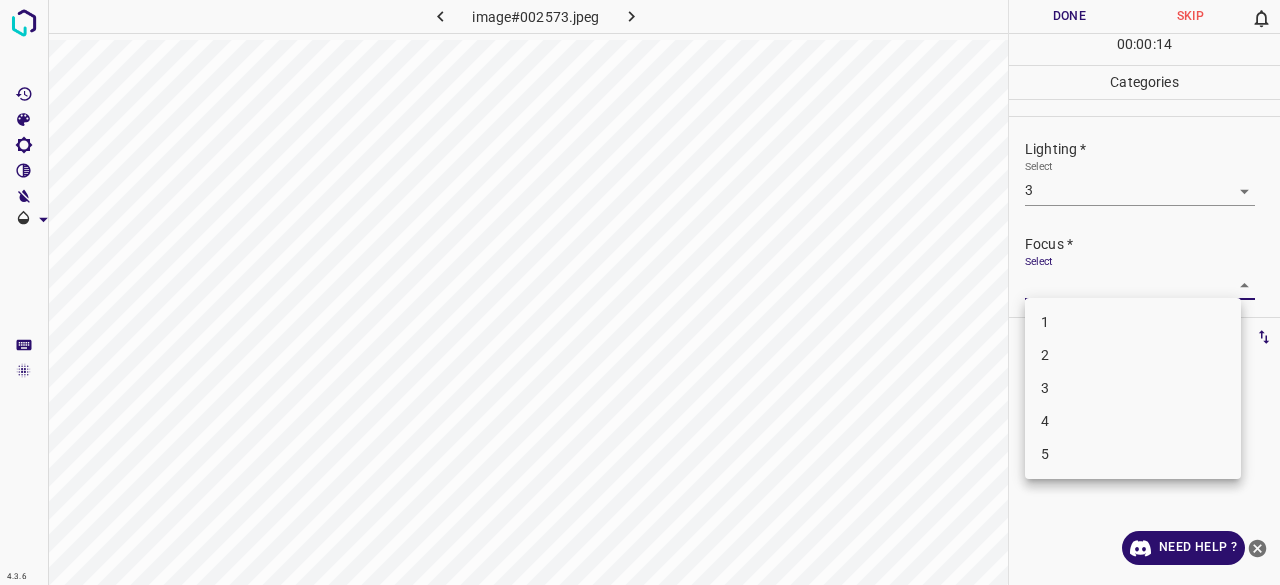 click on "4.3.6  image#002573.jpeg Done Skip 0 00   : 00   : 14   Categories Lighting *  Select 3 3 Focus *  Select ​ Overall *  Select ​ Labels   0 Categories 1 Lighting 2 Focus 3 Overall Tools Space Change between modes (Draw & Edit) I Auto labeling R Restore zoom M Zoom in N Zoom out Delete Delete selecte label Filters Z Restore filters X Saturation filter C Brightness filter V Contrast filter B Gray scale filter General O Download Need Help ? - Text - Hide - Delete 1 2 3 4 5" at bounding box center [640, 292] 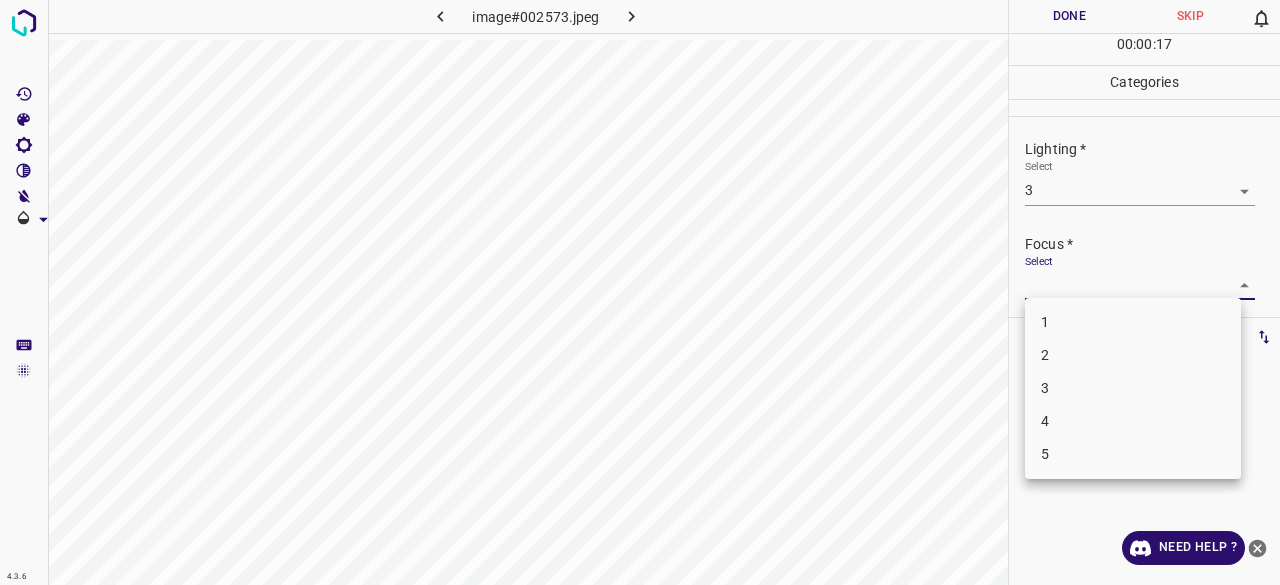 click on "3" at bounding box center [1133, 388] 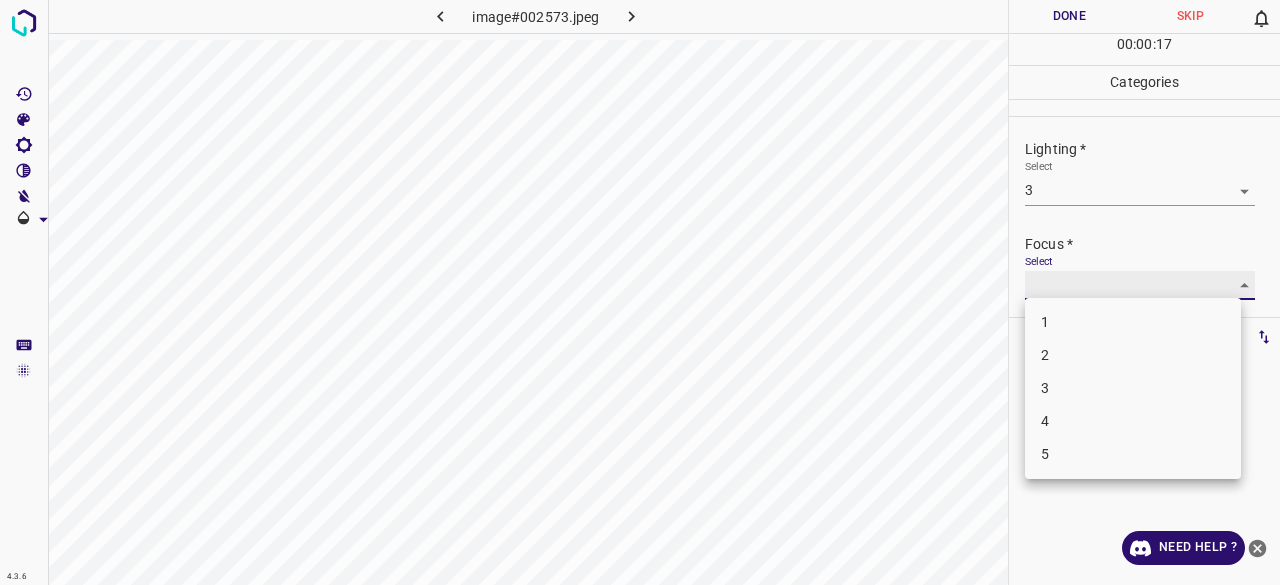 type on "3" 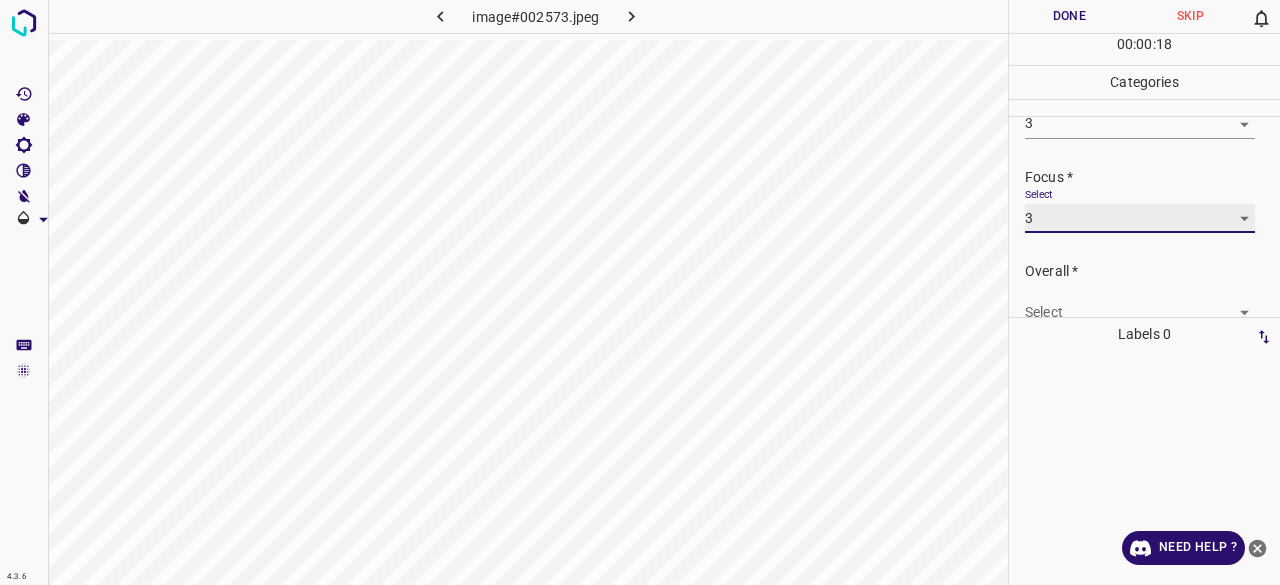 scroll, scrollTop: 98, scrollLeft: 0, axis: vertical 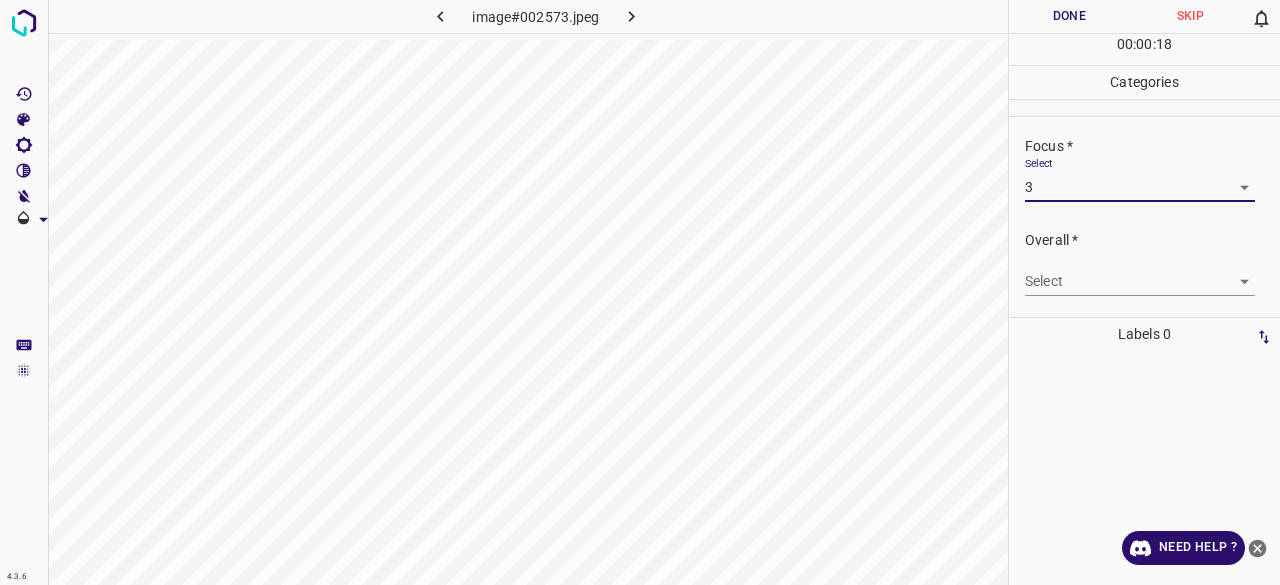 click on "4.3.6  image#002573.jpeg Done Skip 0 00   : 00   : 18   Categories Lighting *  Select 3 3 Focus *  Select 3 3 Overall *  Select ​ Labels   0 Categories 1 Lighting 2 Focus 3 Overall Tools Space Change between modes (Draw & Edit) I Auto labeling R Restore zoom M Zoom in N Zoom out Delete Delete selecte label Filters Z Restore filters X Saturation filter C Brightness filter V Contrast filter B Gray scale filter General O Download Need Help ? - Text - Hide - Delete" at bounding box center (640, 292) 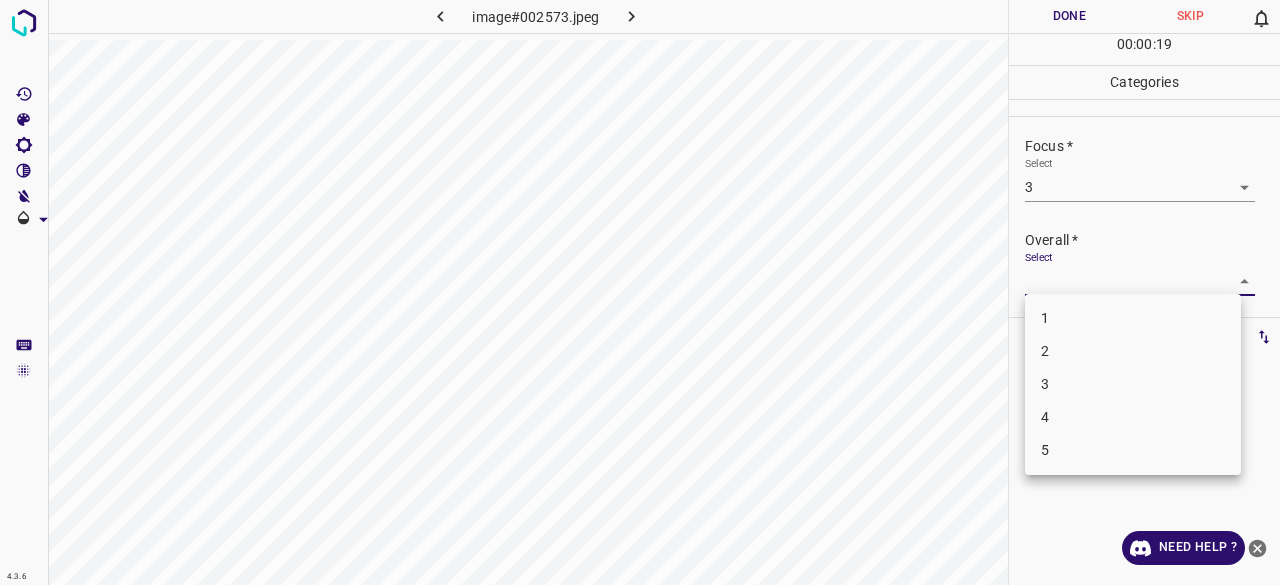 click on "3" at bounding box center (1133, 384) 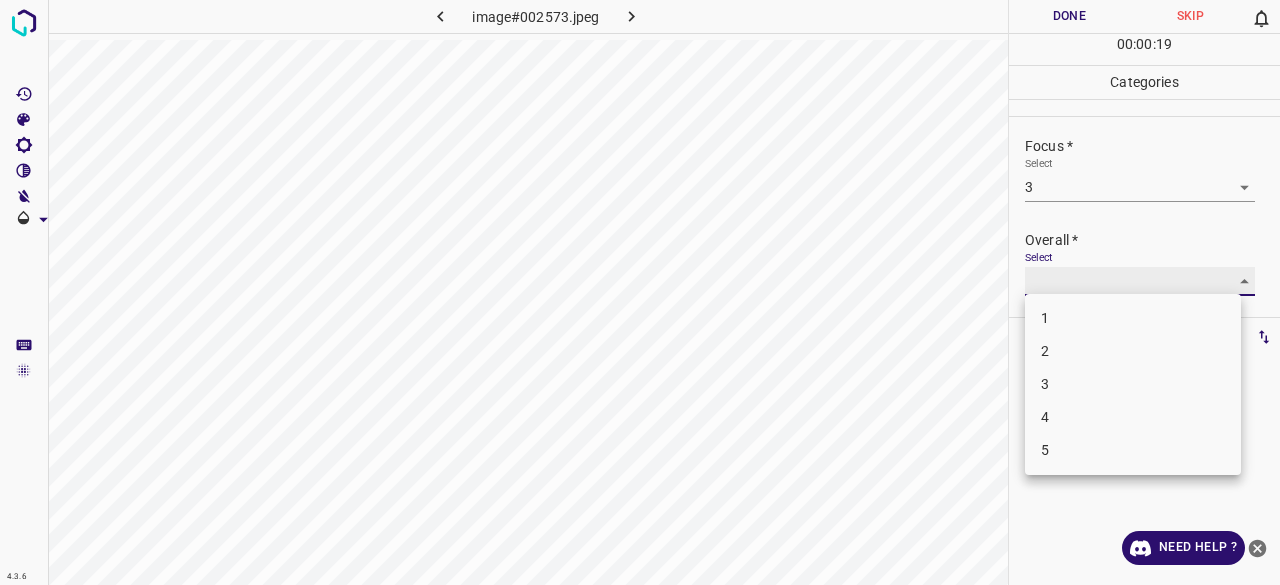 type on "3" 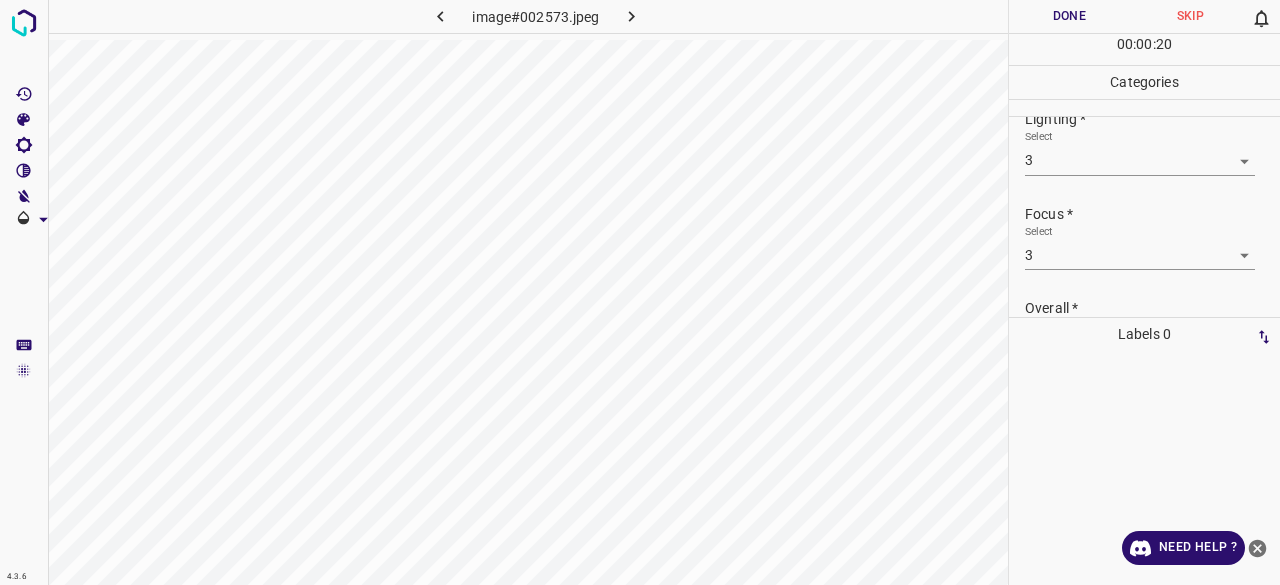 scroll, scrollTop: 0, scrollLeft: 0, axis: both 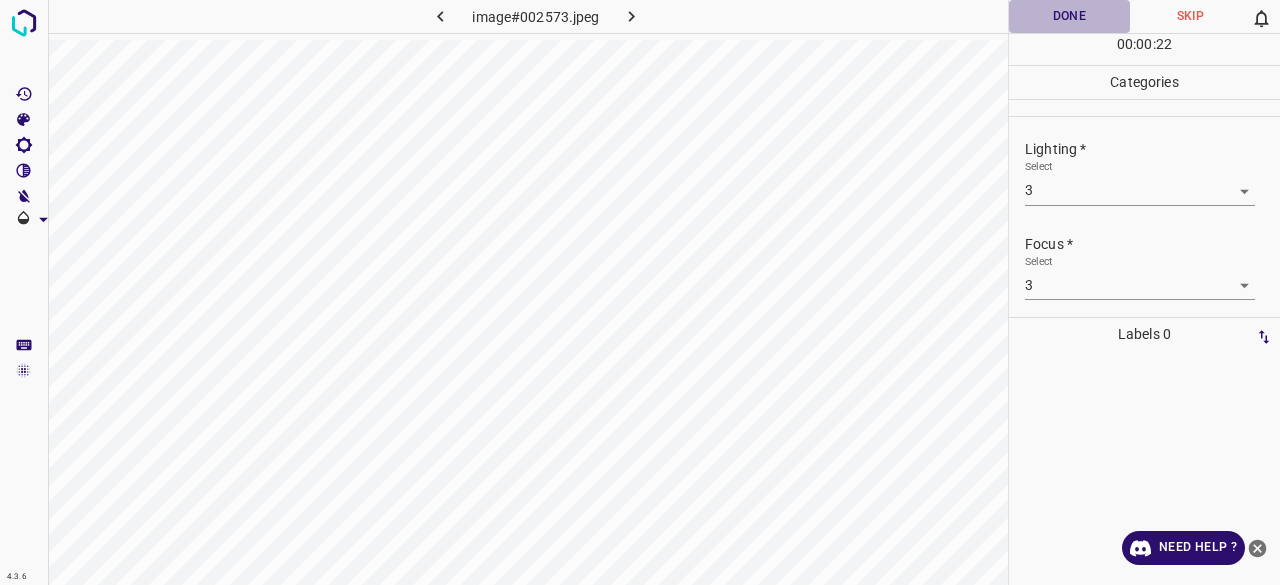 click on "Done" at bounding box center (1069, 16) 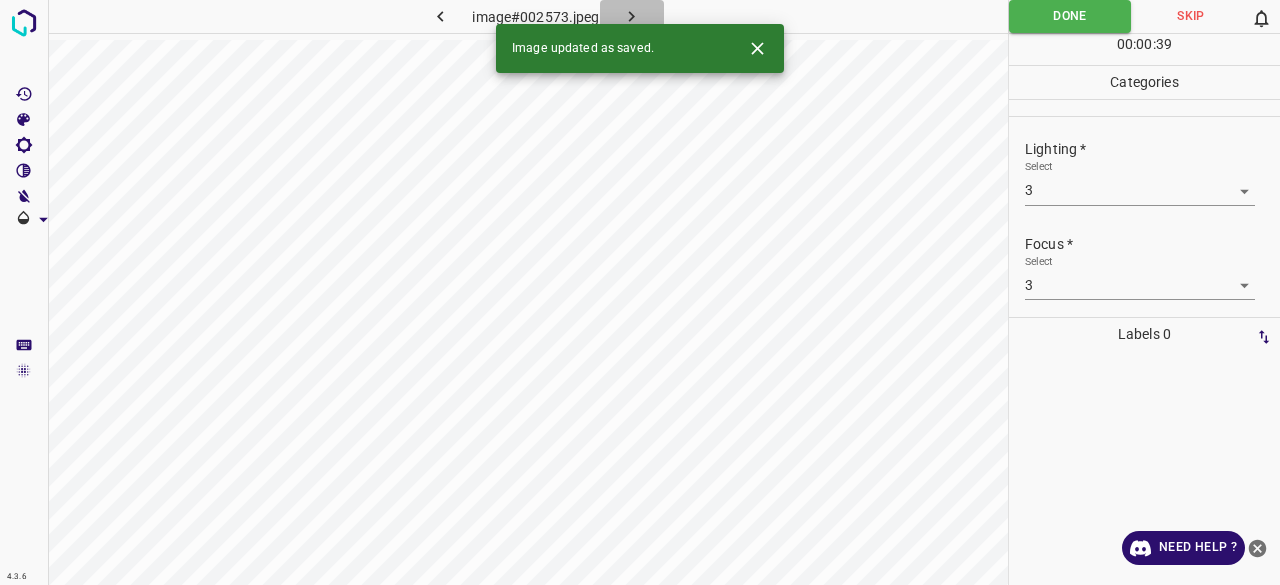click 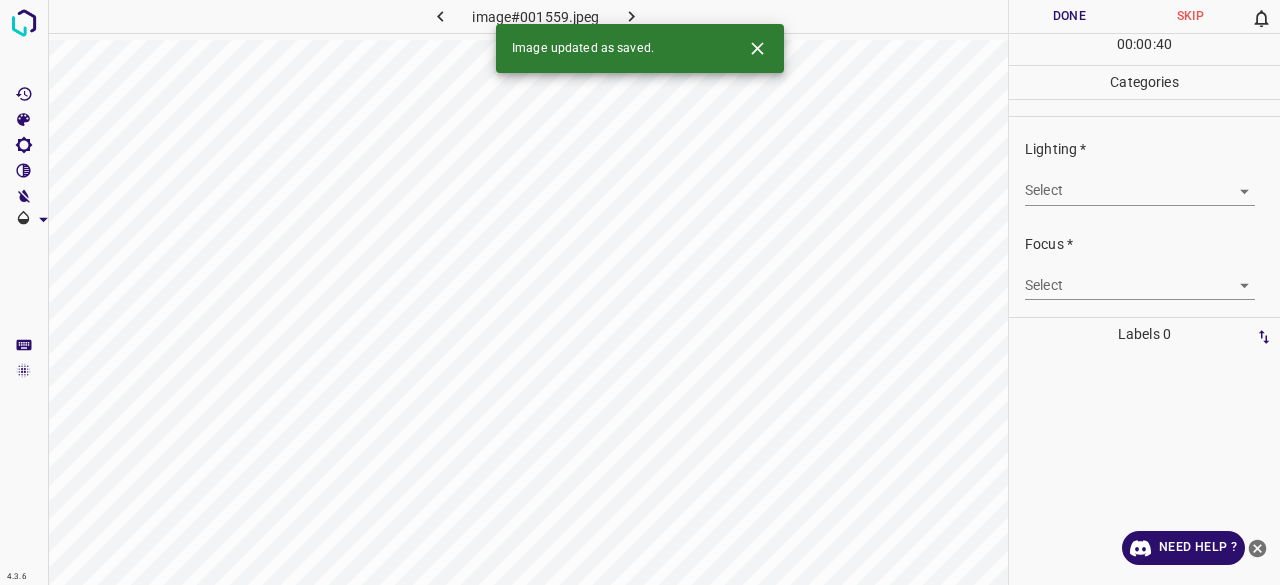 click on "Lighting *  Select ​" at bounding box center (1144, 172) 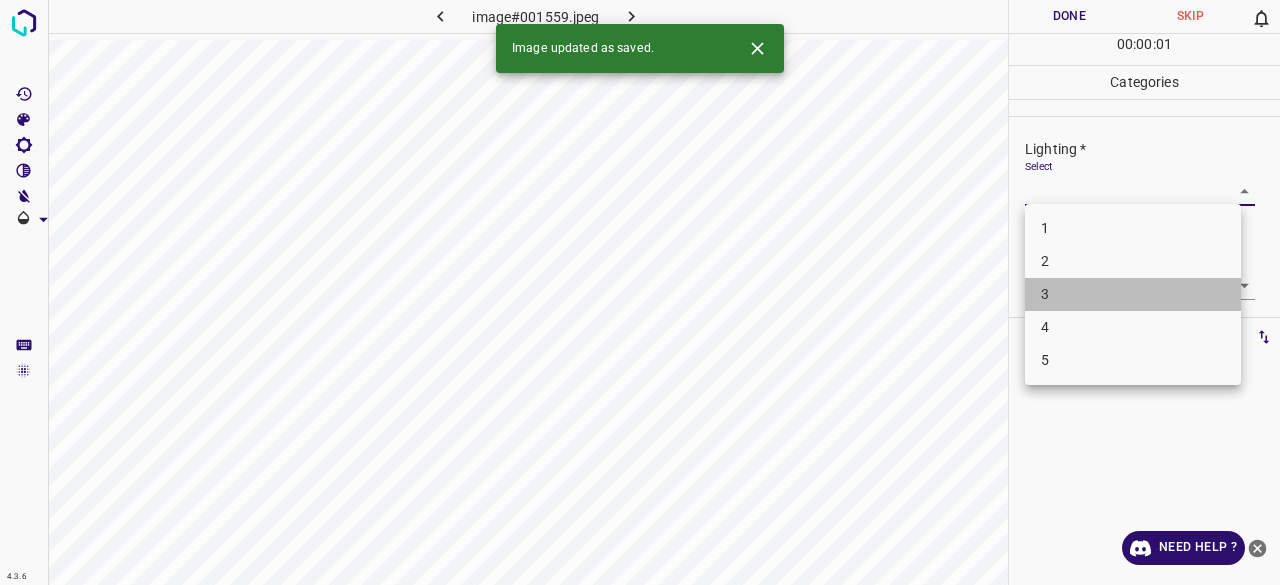 click on "3" at bounding box center [1133, 294] 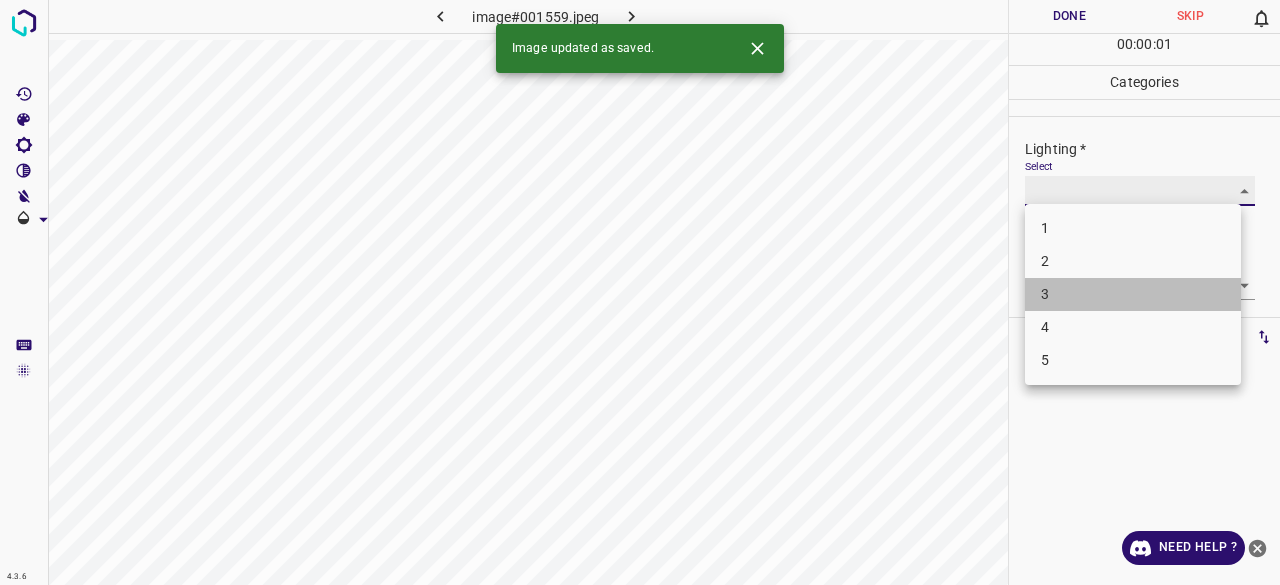type on "3" 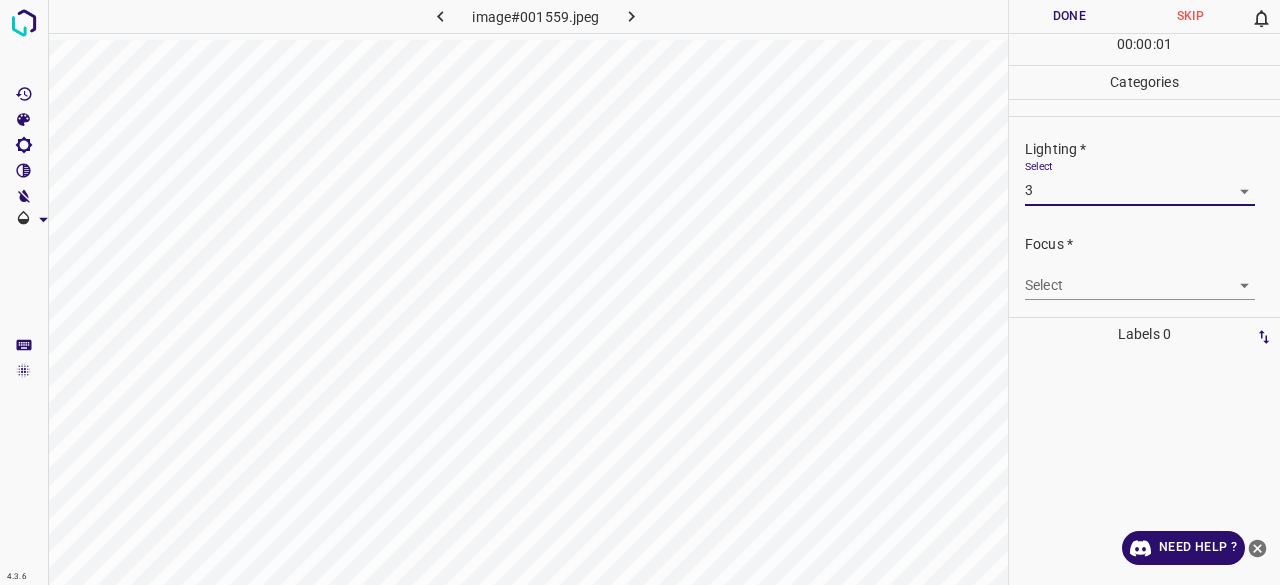 click on "4.3.6  image#001559.jpeg Done Skip 0 00   : 00   : 01   Categories Lighting *  Select 3 3 Focus *  Select ​ Overall *  Select ​ Labels   0 Categories 1 Lighting 2 Focus 3 Overall Tools Space Change between modes (Draw & Edit) I Auto labeling R Restore zoom M Zoom in N Zoom out Delete Delete selecte label Filters Z Restore filters X Saturation filter C Brightness filter V Contrast filter B Gray scale filter General O Download Need Help ? - Text - Hide - Delete 1 2 3 4 5" at bounding box center (640, 292) 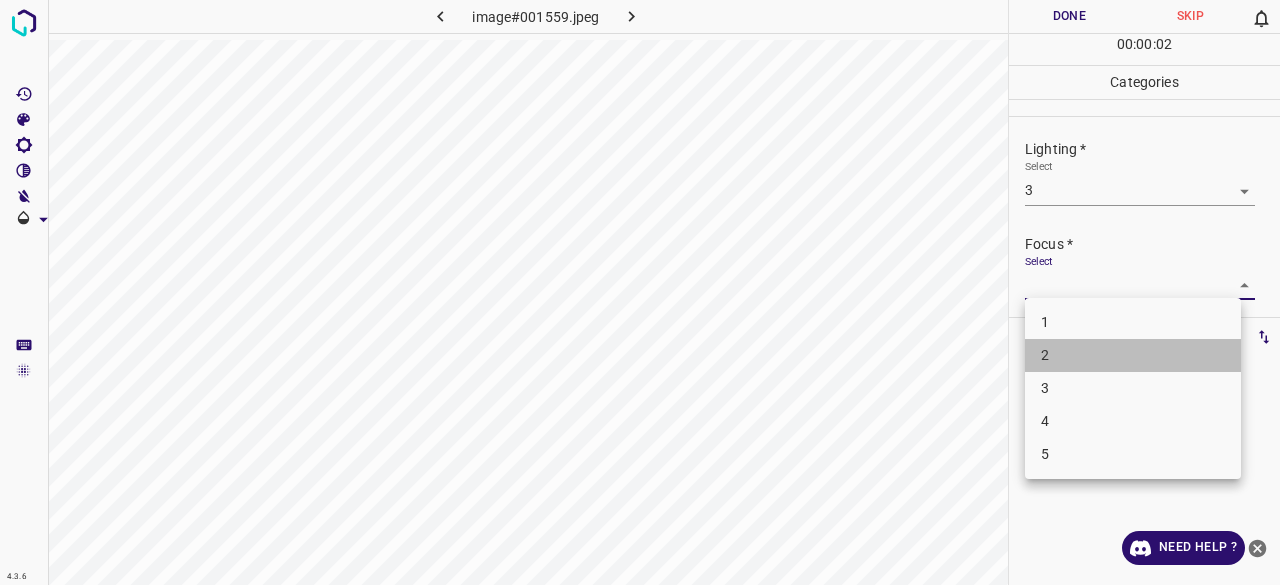 click on "2" at bounding box center (1133, 355) 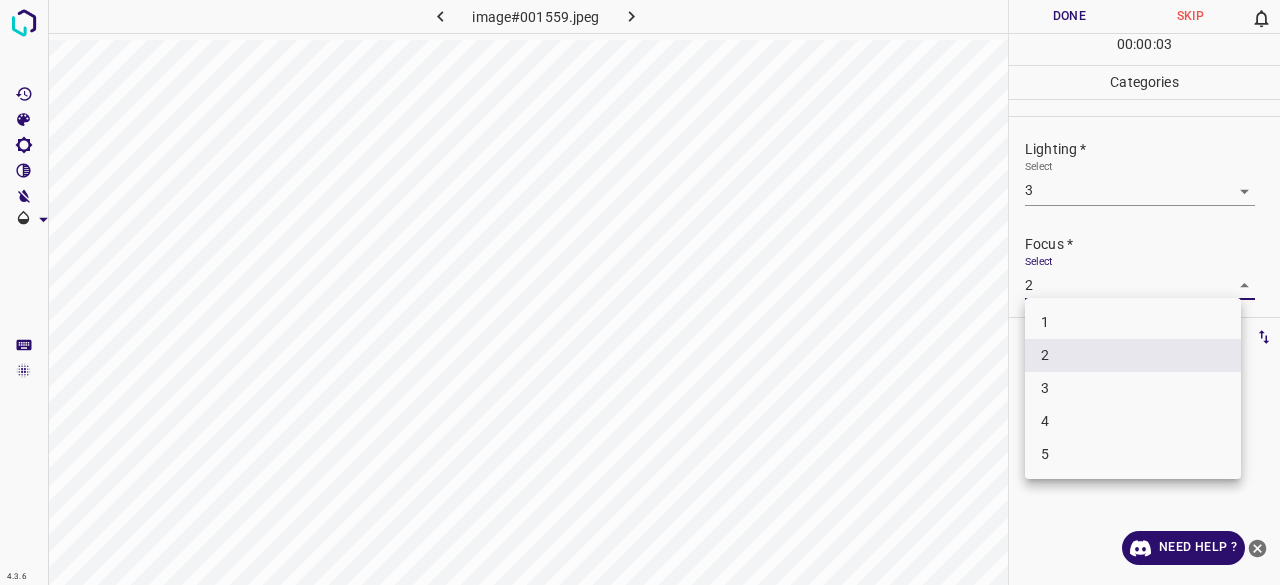 click on "4.3.6  image#001559.jpeg Done Skip 0 00   : 00   : 03   Categories Lighting *  Select 3 3 Focus *  Select 2 2 Overall *  Select ​ Labels   0 Categories 1 Lighting 2 Focus 3 Overall Tools Space Change between modes (Draw & Edit) I Auto labeling R Restore zoom M Zoom in N Zoom out Delete Delete selecte label Filters Z Restore filters X Saturation filter C Brightness filter V Contrast filter B Gray scale filter General O Download Need Help ? - Text - Hide - Delete 1 2 3 4 5" at bounding box center (640, 292) 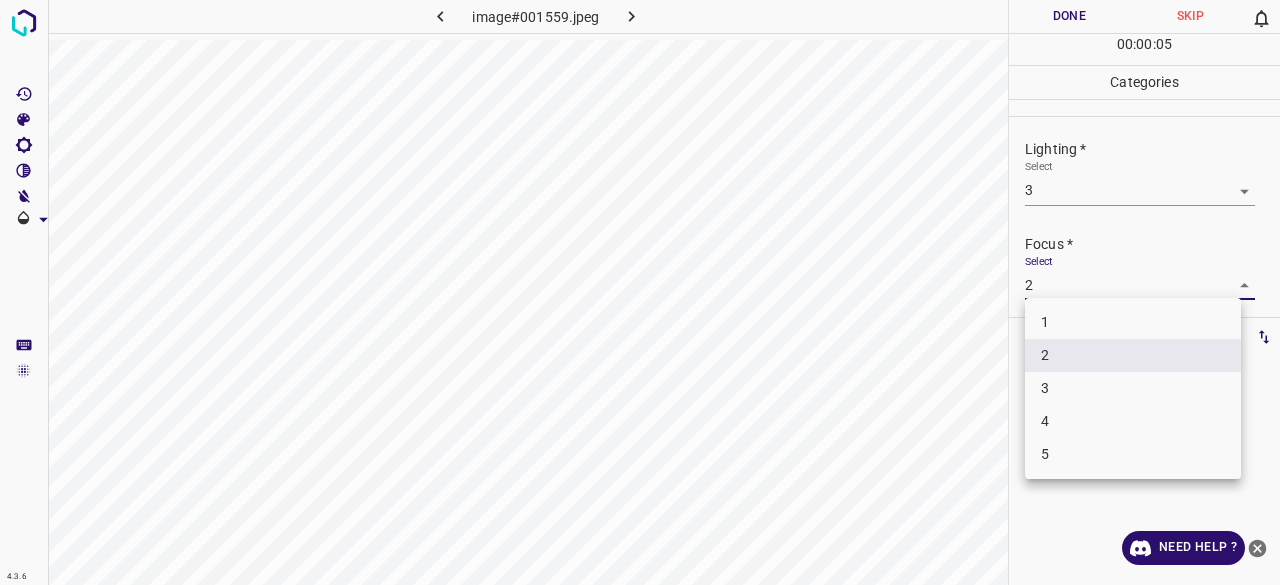 click on "3" at bounding box center [1133, 388] 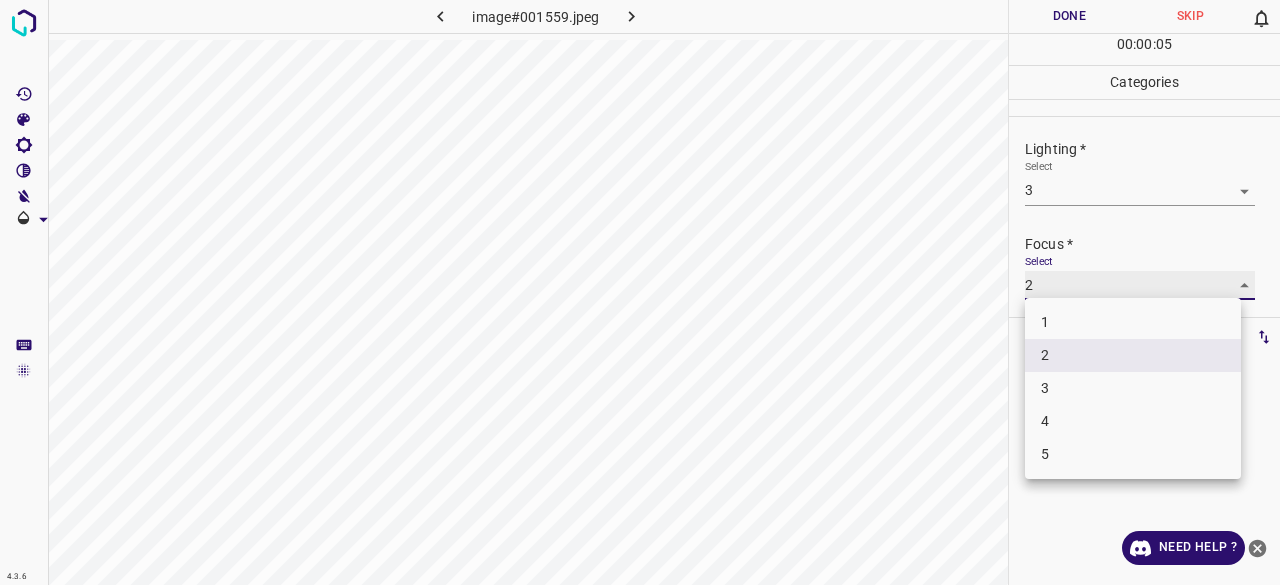 type on "3" 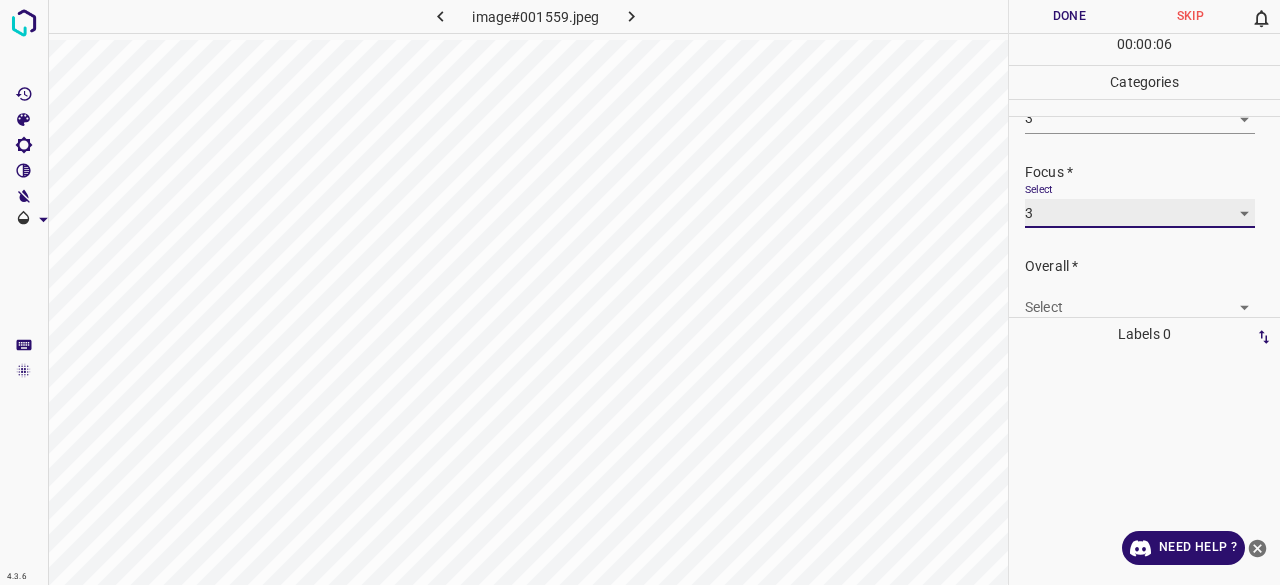 scroll, scrollTop: 98, scrollLeft: 0, axis: vertical 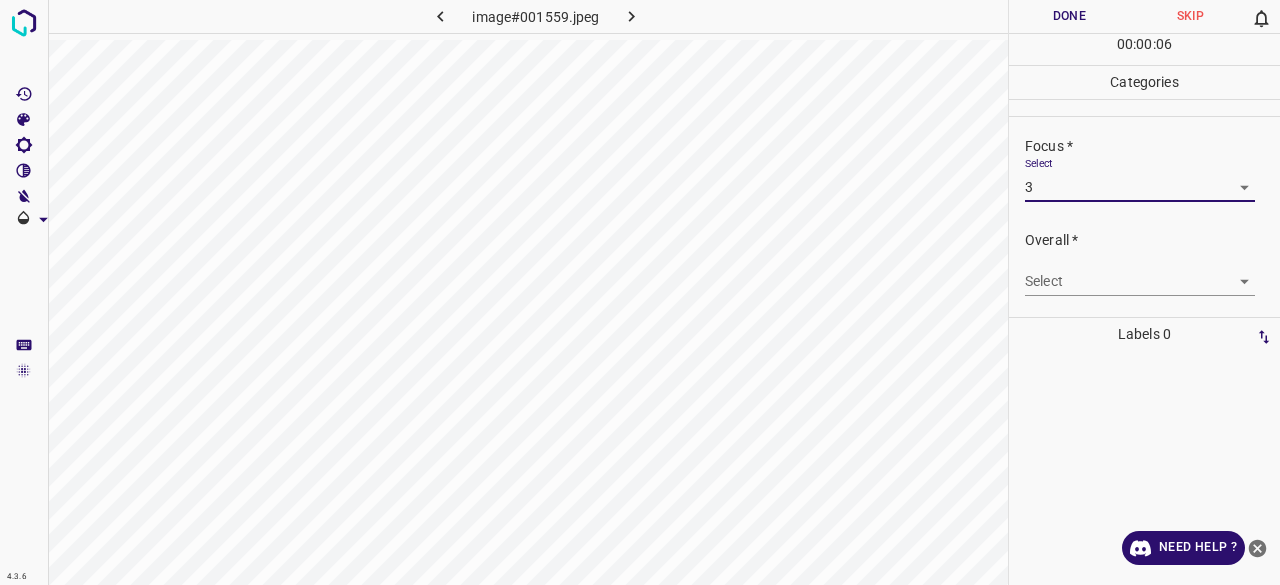 click on "Select ​" at bounding box center (1140, 273) 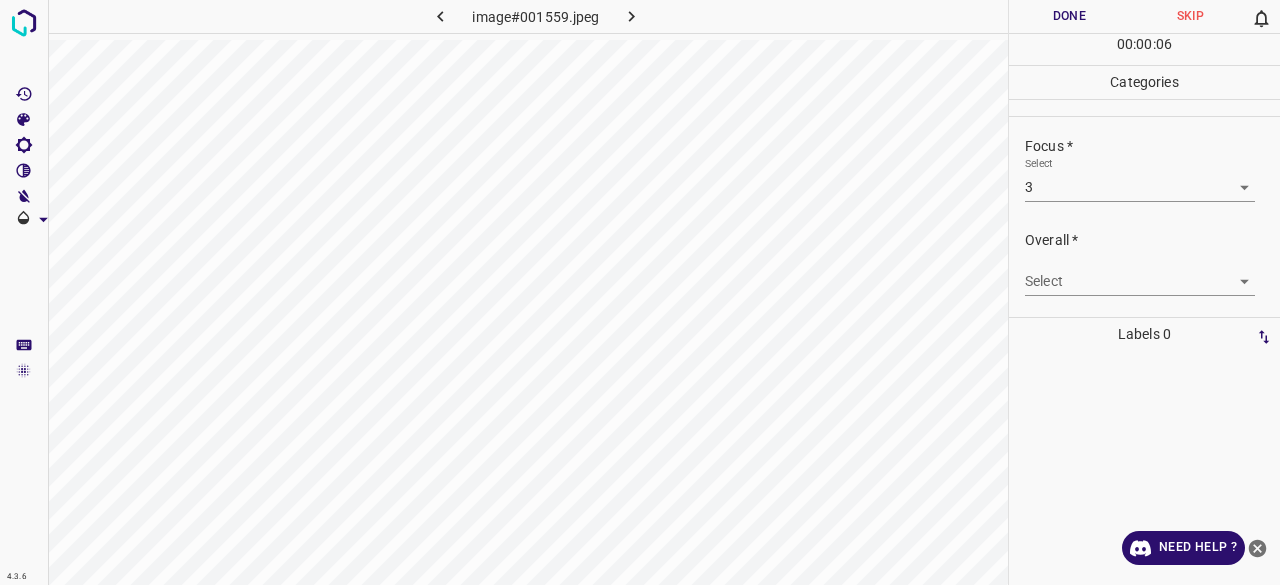 click on "4.3.6  image#001559.jpeg Done Skip 0 00   : 00   : 06   Categories Lighting *  Select 3 3 Focus *  Select 3 3 Overall *  Select ​ Labels   0 Categories 1 Lighting 2 Focus 3 Overall Tools Space Change between modes (Draw & Edit) I Auto labeling R Restore zoom M Zoom in N Zoom out Delete Delete selecte label Filters Z Restore filters X Saturation filter C Brightness filter V Contrast filter B Gray scale filter General O Download Need Help ? - Text - Hide - Delete" at bounding box center [640, 292] 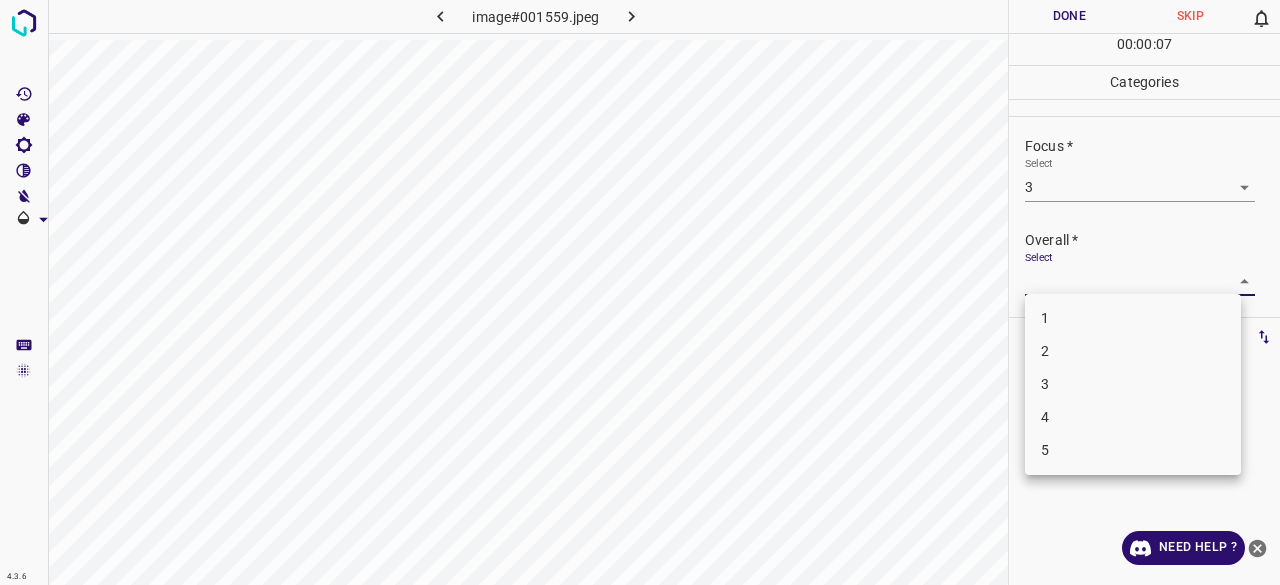 click on "3" at bounding box center [1133, 384] 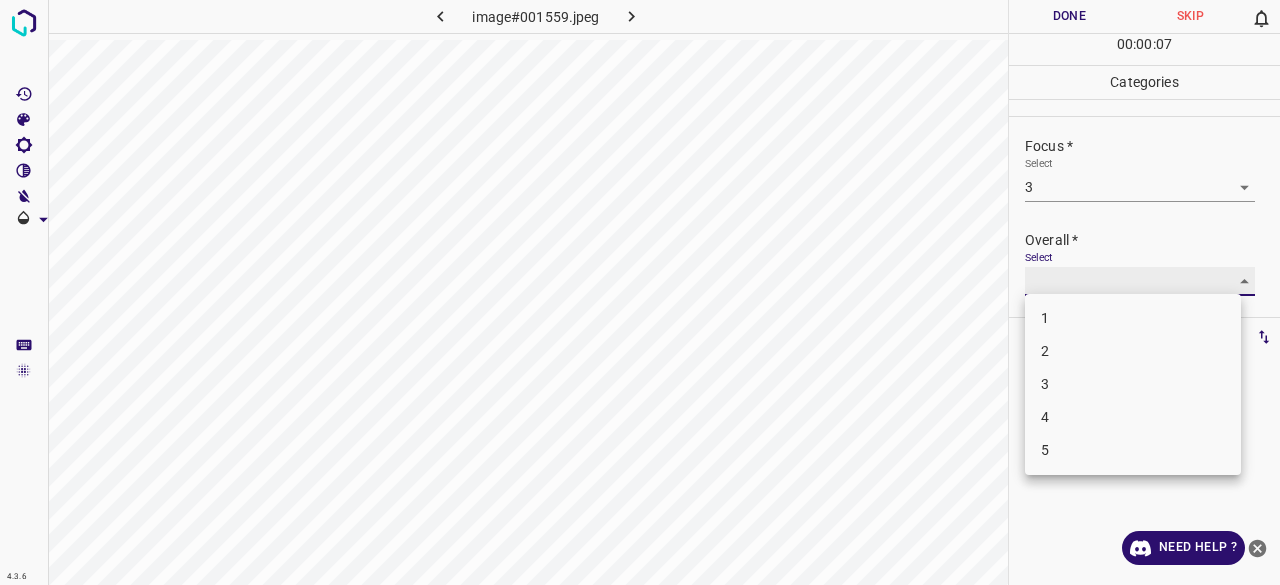 type on "3" 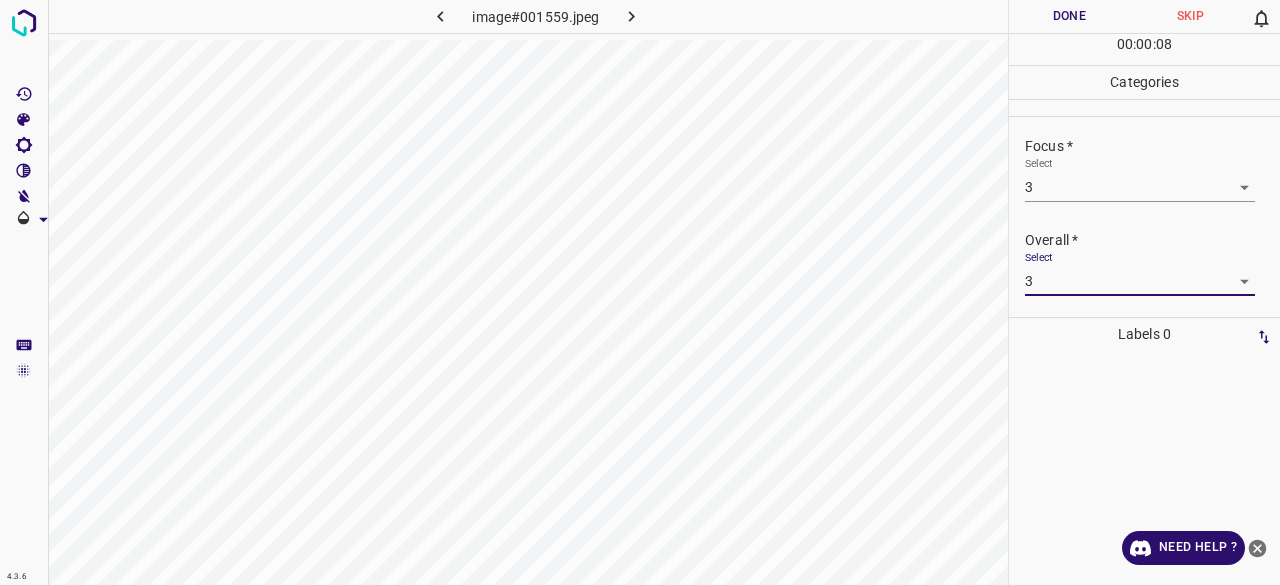 click on "Overall *  Select 3 3" at bounding box center [1144, 263] 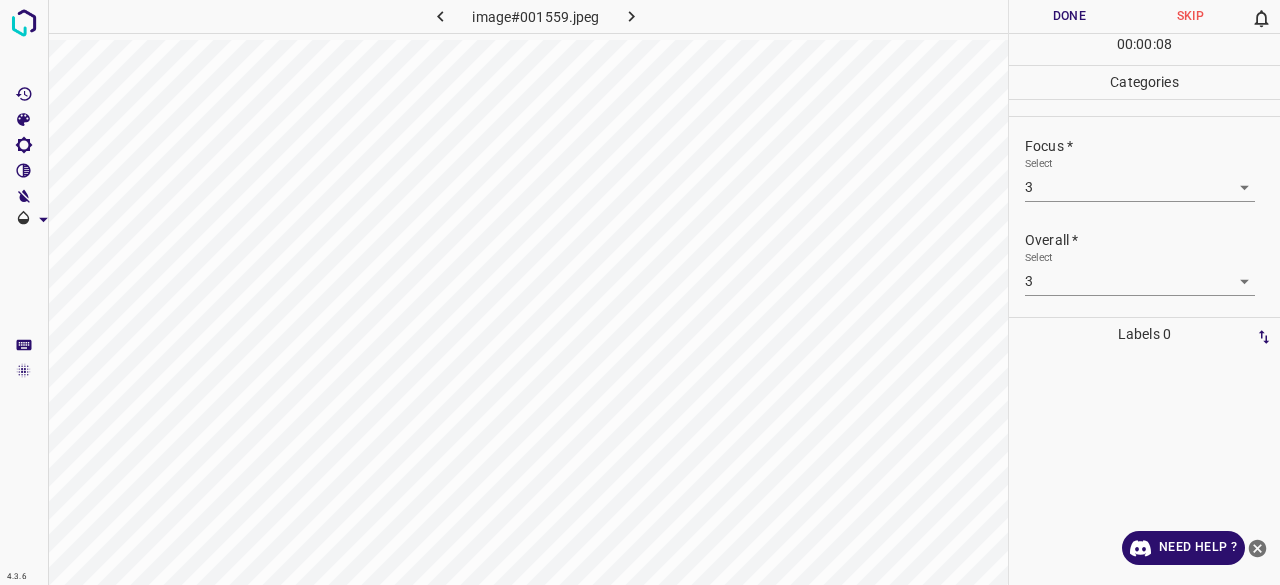 click on "Focus *  Select 3 3" at bounding box center [1144, 169] 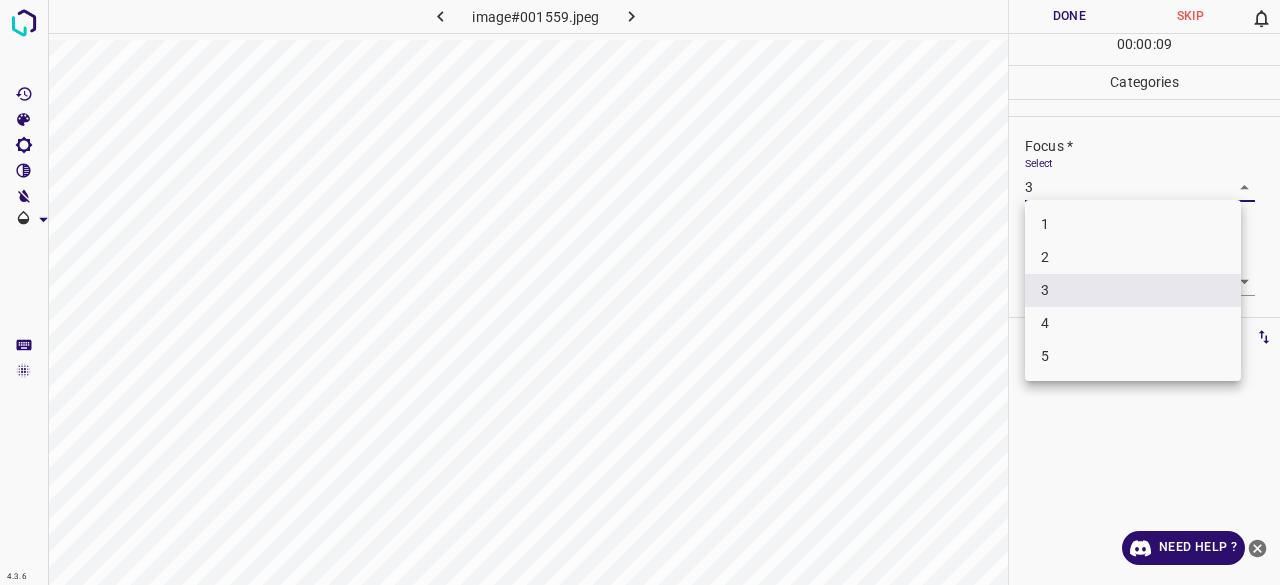 click on "2" at bounding box center (1133, 257) 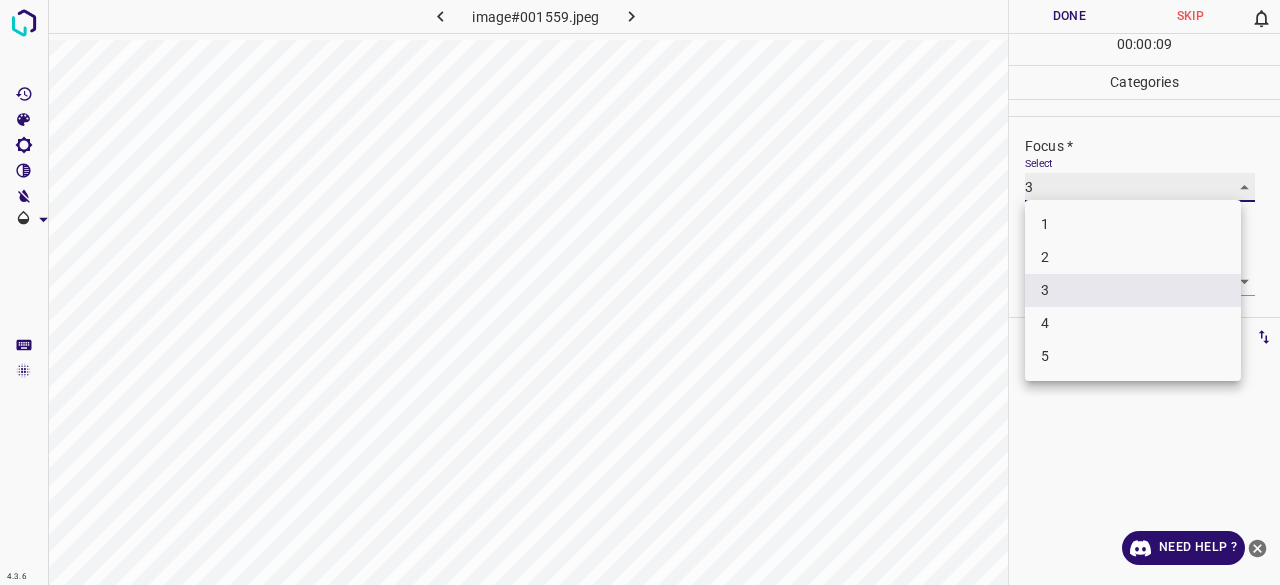 type on "2" 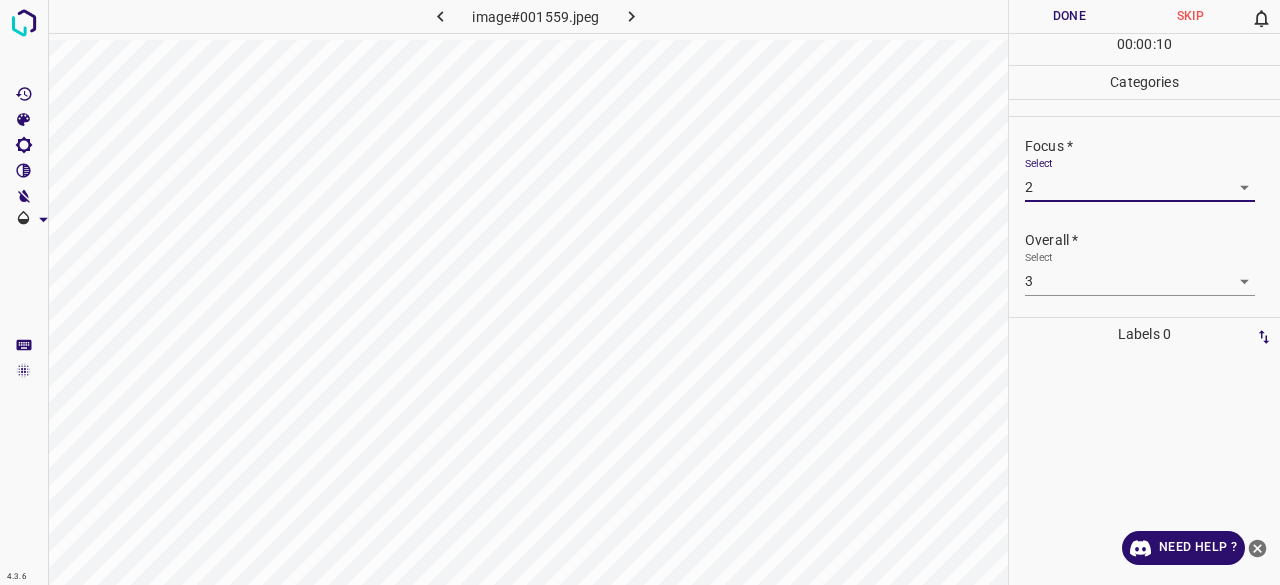 click on "Done" at bounding box center (1069, 16) 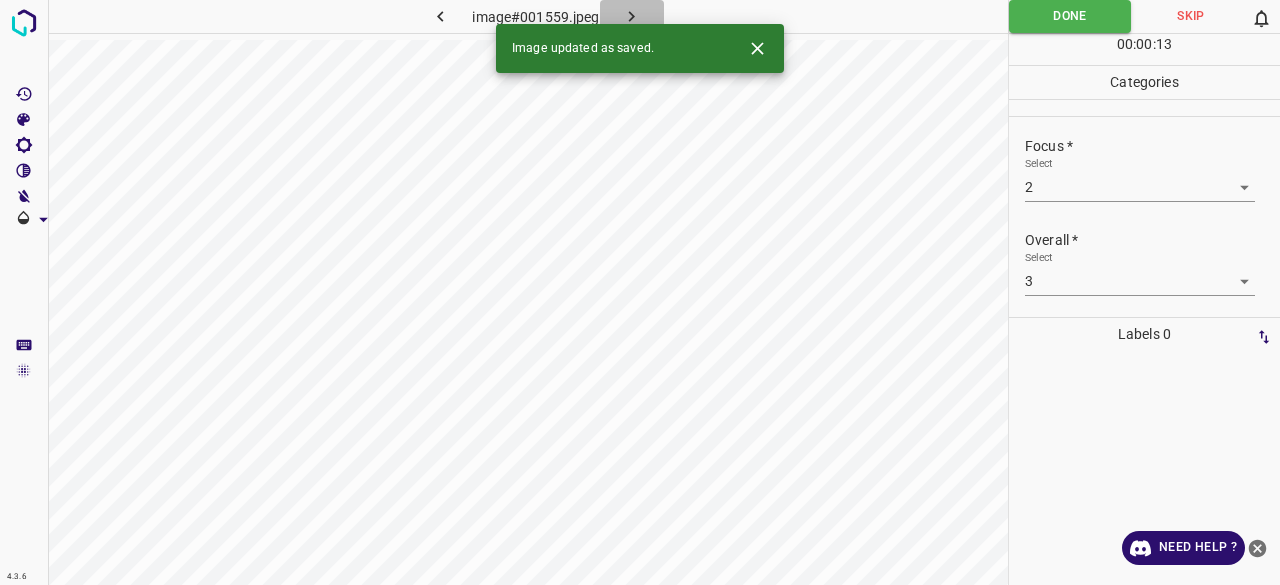 click at bounding box center (632, 16) 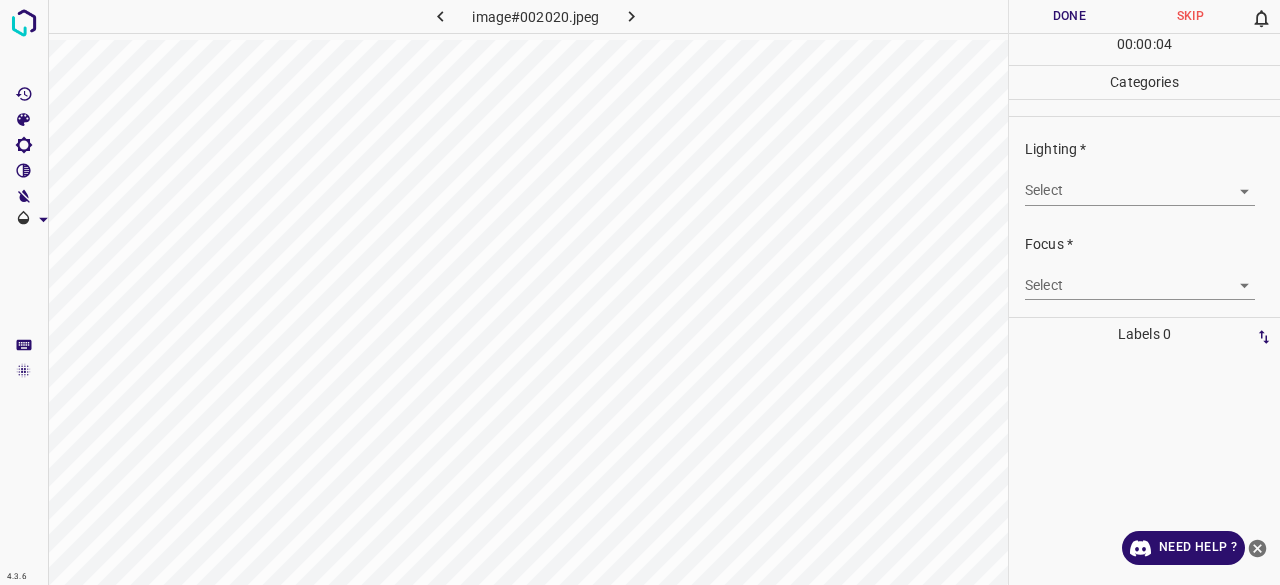 click on "4.3.6  image#002020.jpeg Done Skip 0 00   : 00   : 04   Categories Lighting *  Select ​ Focus *  Select ​ Overall *  Select ​ Labels   0 Categories 1 Lighting 2 Focus 3 Overall Tools Space Change between modes (Draw & Edit) I Auto labeling R Restore zoom M Zoom in N Zoom out Delete Delete selecte label Filters Z Restore filters X Saturation filter C Brightness filter V Contrast filter B Gray scale filter General O Download Need Help ? - Text - Hide - Delete" at bounding box center (640, 292) 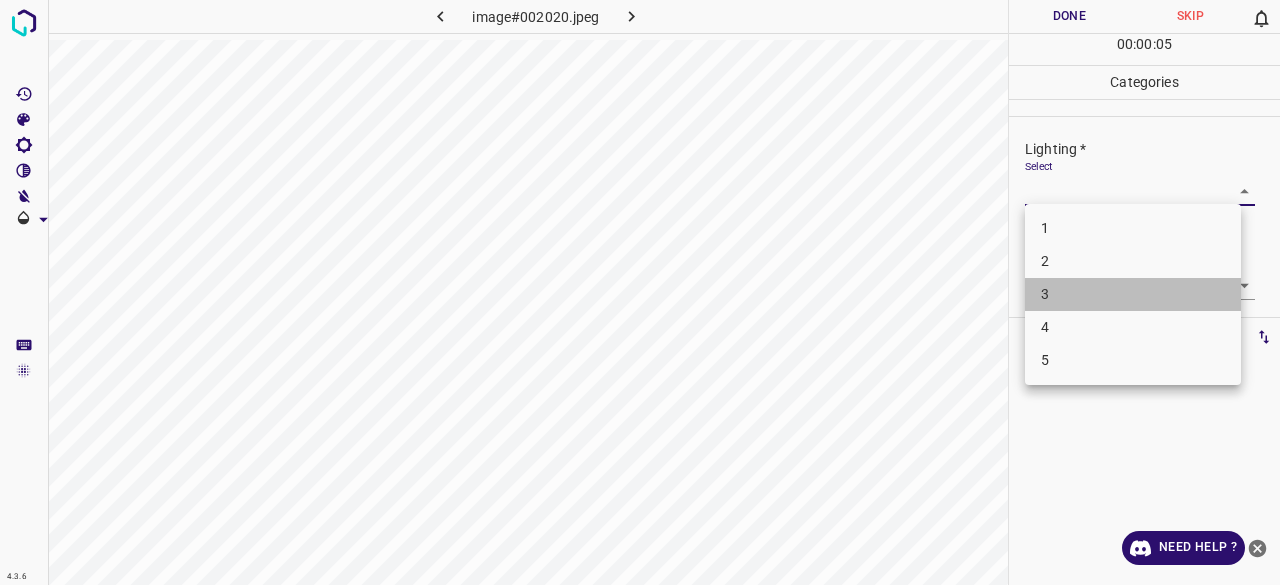 drag, startPoint x: 1077, startPoint y: 295, endPoint x: 1068, endPoint y: 285, distance: 13.453624 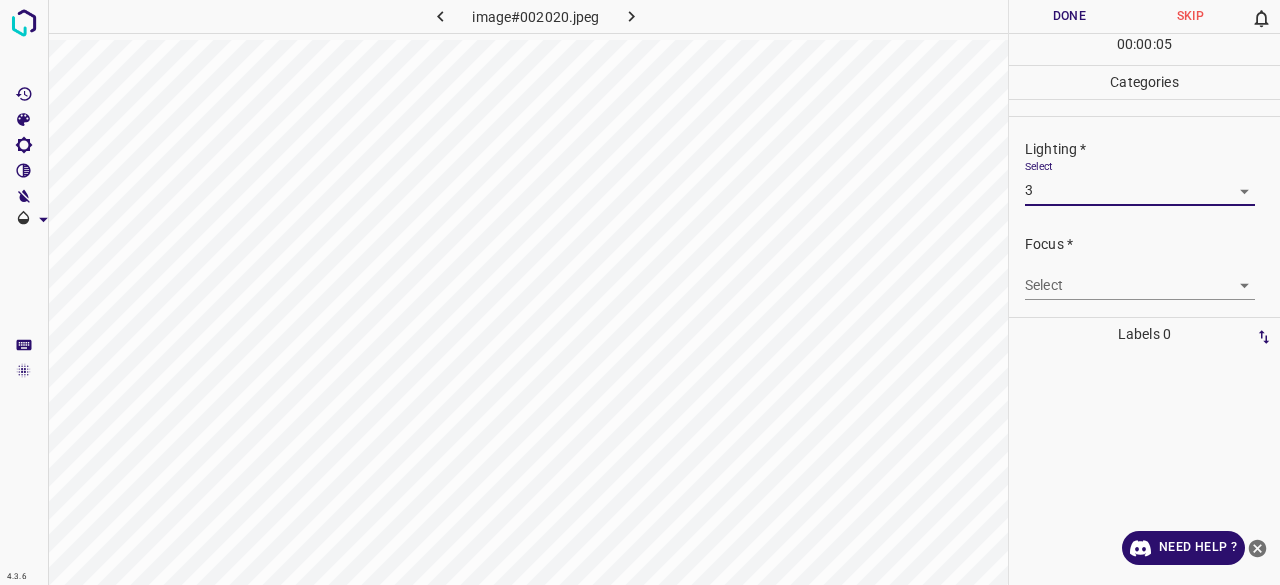 click on "Select ​" at bounding box center (1140, 277) 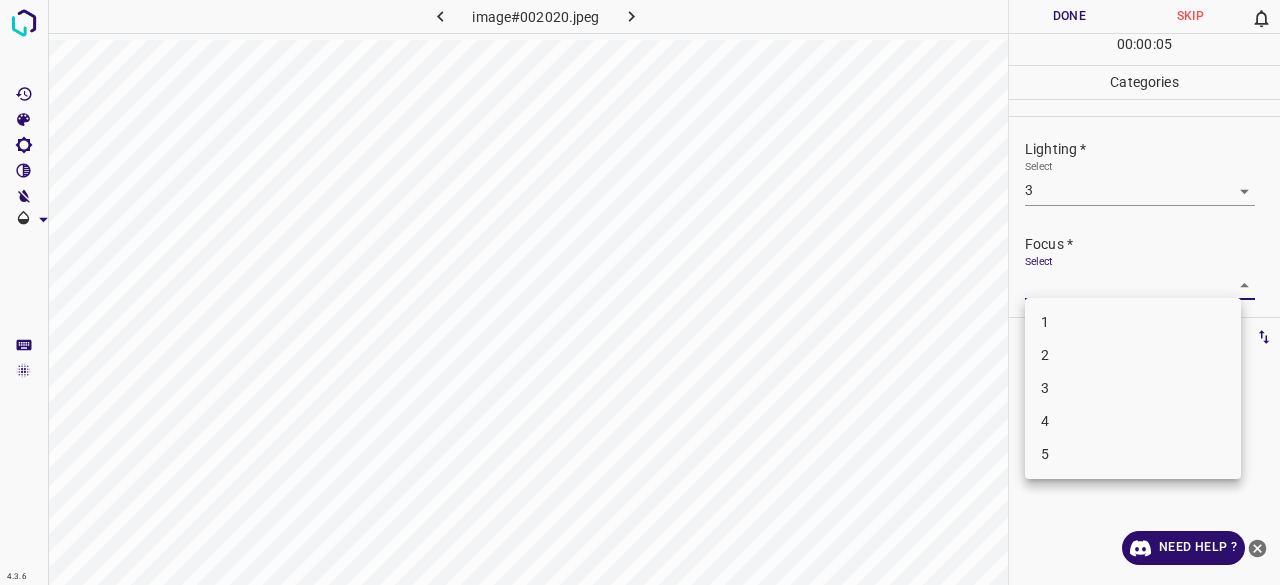click on "4.3.6  image#002020.jpeg Done Skip 0 00   : 00   : 05   Categories Lighting *  Select 3 3 Focus *  Select ​ Overall *  Select ​ Labels   0 Categories 1 Lighting 2 Focus 3 Overall Tools Space Change between modes (Draw & Edit) I Auto labeling R Restore zoom M Zoom in N Zoom out Delete Delete selecte label Filters Z Restore filters X Saturation filter C Brightness filter V Contrast filter B Gray scale filter General O Download Need Help ? - Text - Hide - Delete 1 2 3 4 5" at bounding box center [640, 292] 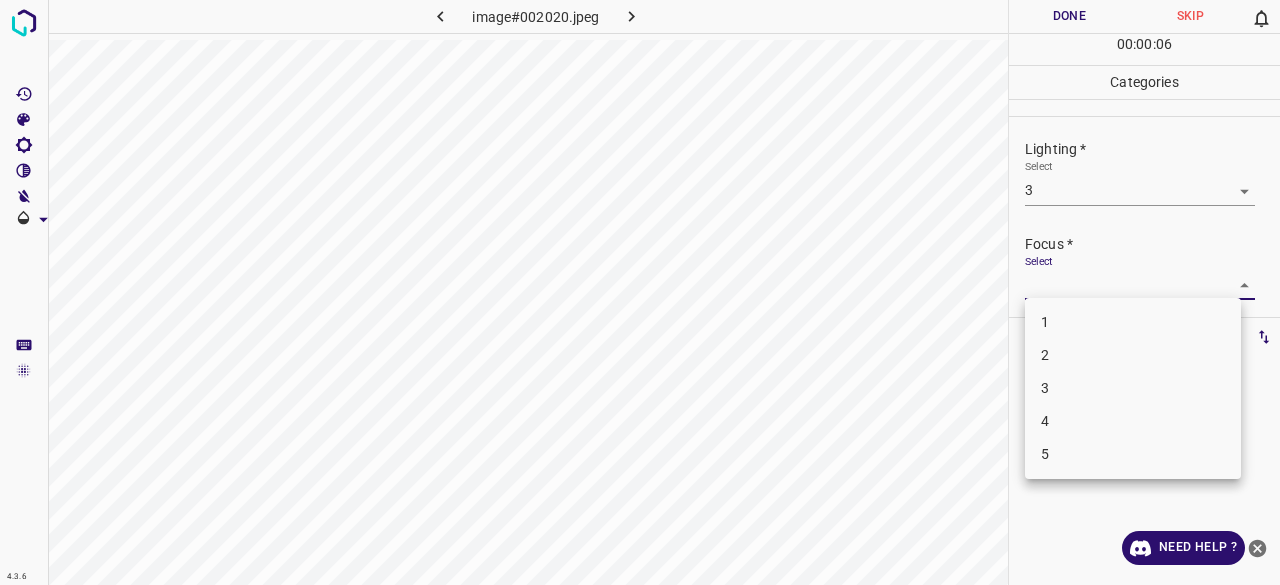 click at bounding box center (640, 292) 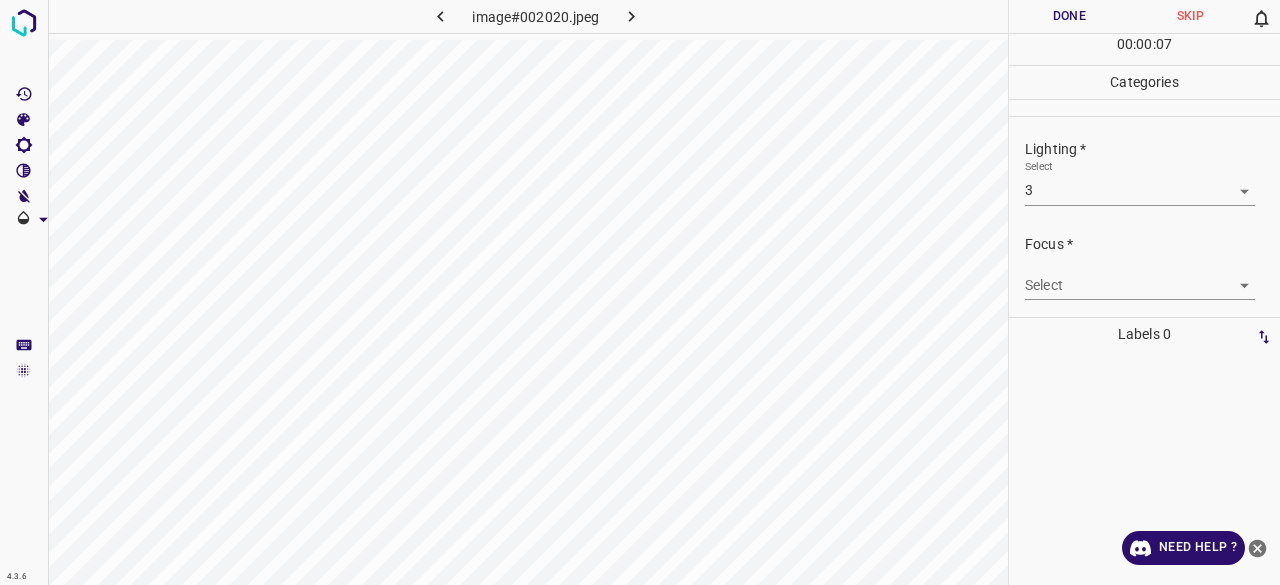 click on "4.3.6  image#002020.jpeg Done Skip 0 00   : 00   : 07   Categories Lighting *  Select 3 3 Focus *  Select ​ Overall *  Select ​ Labels   0 Categories 1 Lighting 2 Focus 3 Overall Tools Space Change between modes (Draw & Edit) I Auto labeling R Restore zoom M Zoom in N Zoom out Delete Delete selecte label Filters Z Restore filters X Saturation filter C Brightness filter V Contrast filter B Gray scale filter General O Download Need Help ? - Text - Hide - Delete" at bounding box center (640, 292) 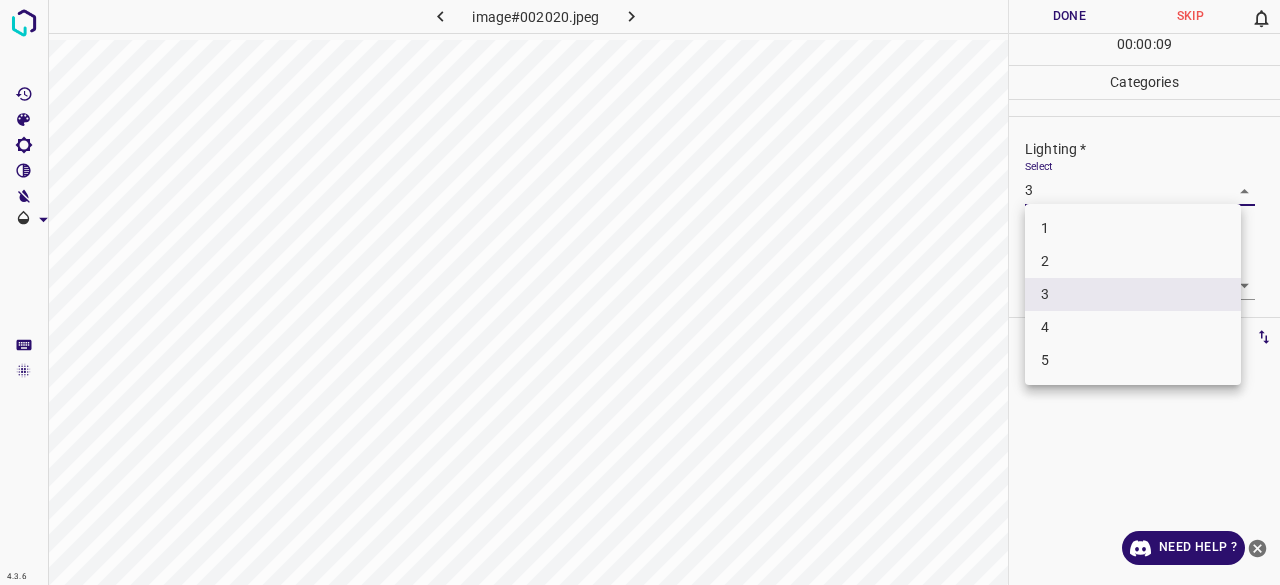 click on "2" at bounding box center [1133, 261] 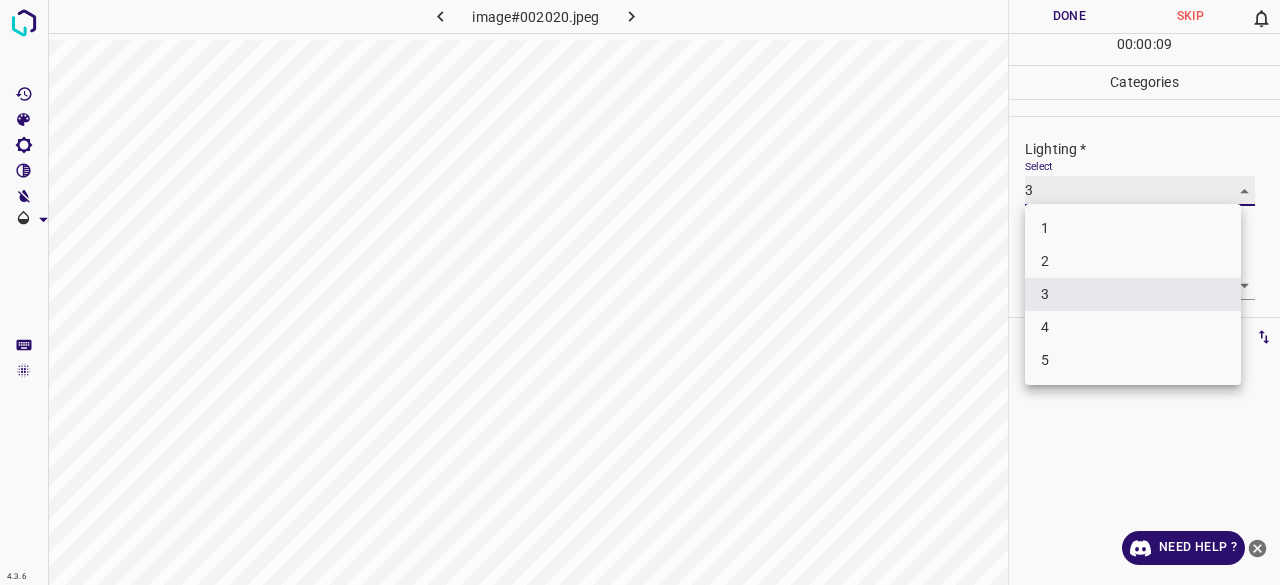 type on "2" 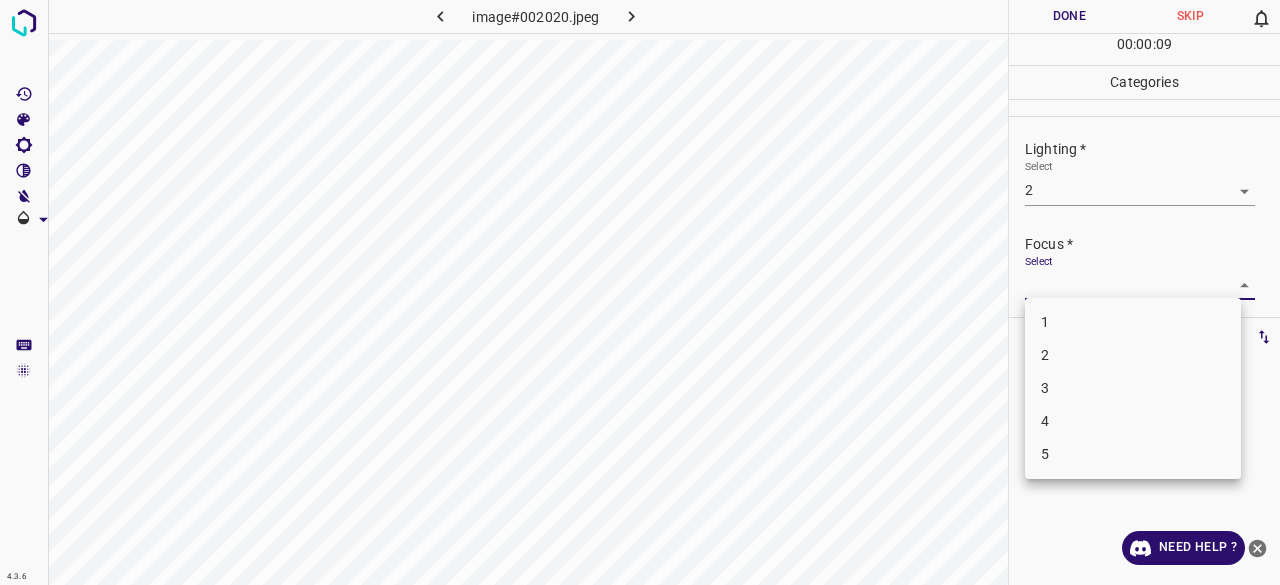 click on "4.3.6  image#002020.jpeg Done Skip 0 00   : 00   : 09   Categories Lighting *  Select 2 2 Focus *  Select ​ Overall *  Select ​ Labels   0 Categories 1 Lighting 2 Focus 3 Overall Tools Space Change between modes (Draw & Edit) I Auto labeling R Restore zoom M Zoom in N Zoom out Delete Delete selecte label Filters Z Restore filters X Saturation filter C Brightness filter V Contrast filter B Gray scale filter General O Download Need Help ? - Text - Hide - Delete 1 2 3 4 5" at bounding box center [640, 292] 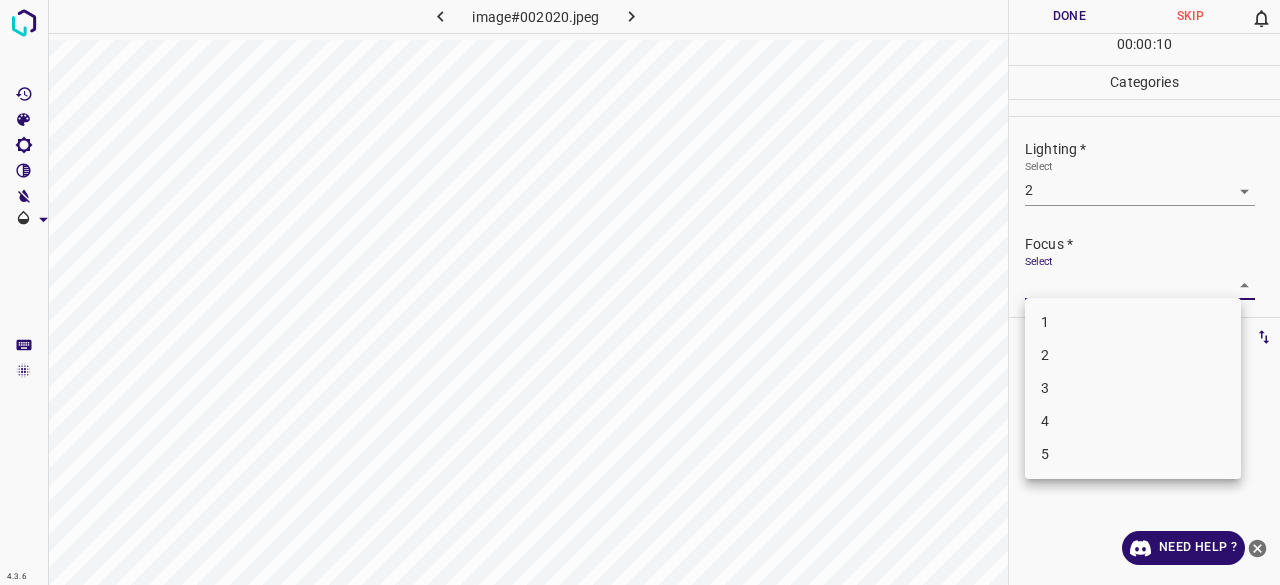 click on "3" at bounding box center [1133, 388] 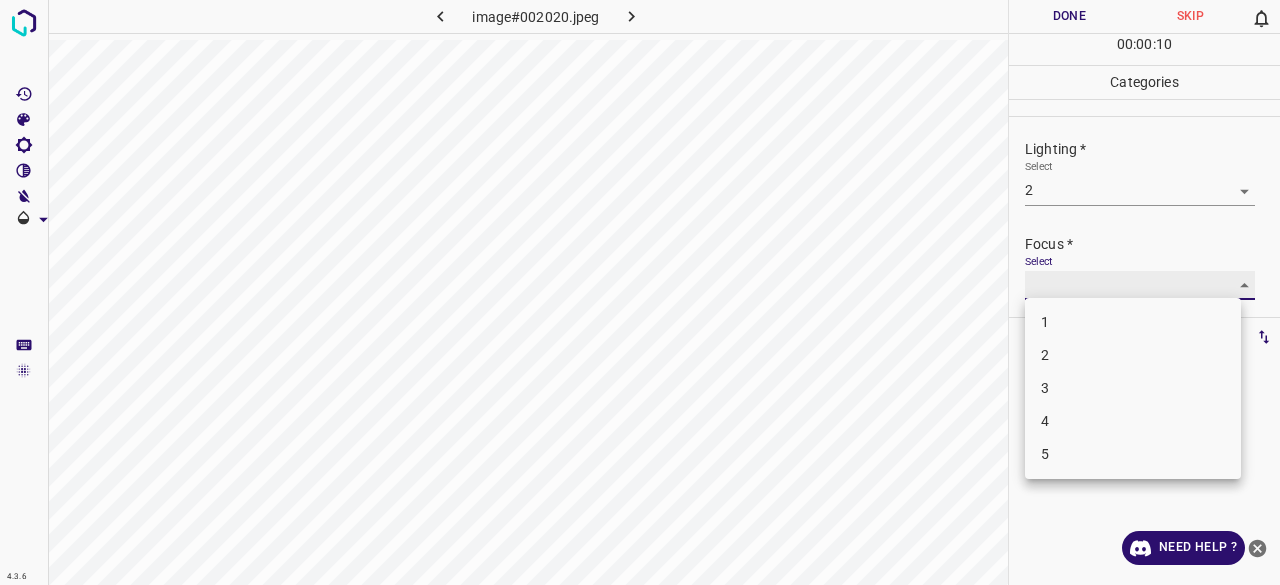 type on "3" 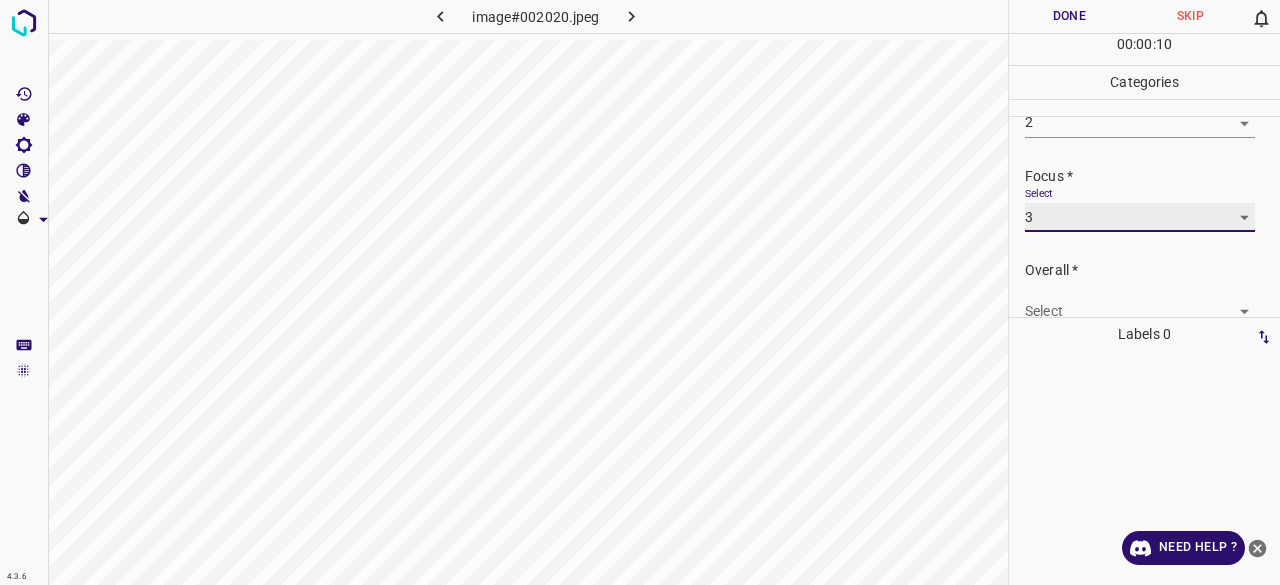 scroll, scrollTop: 98, scrollLeft: 0, axis: vertical 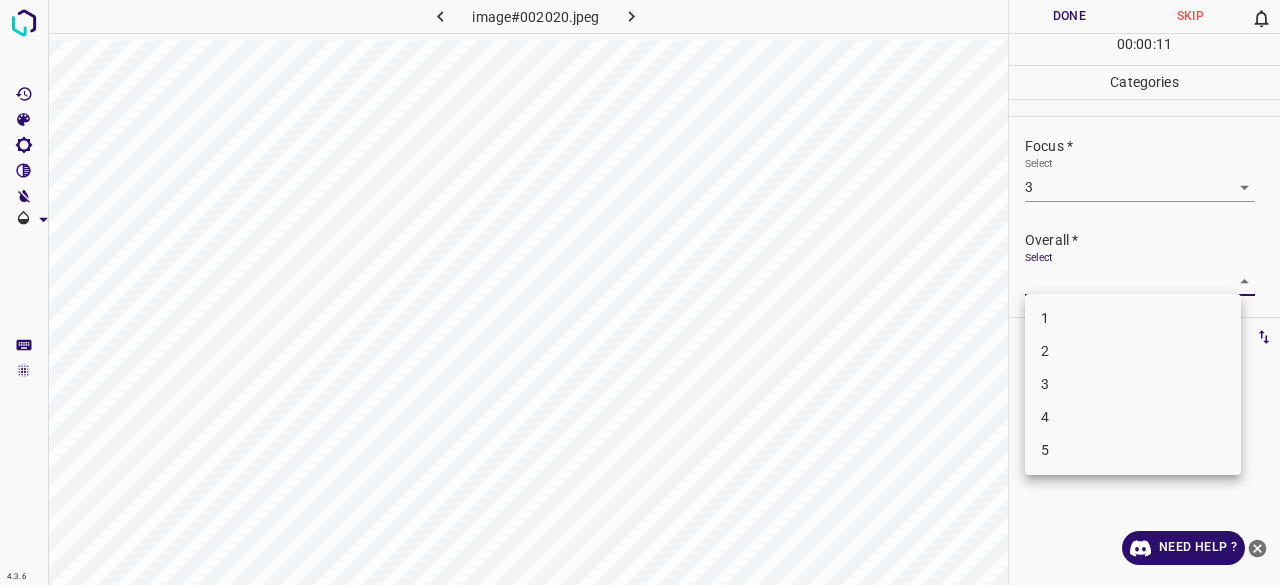 click on "4.3.6  image#002020.jpeg Done Skip 0 00   : 00   : 11   Categories Lighting *  Select 2 2 Focus *  Select 3 3 Overall *  Select ​ Labels   0 Categories 1 Lighting 2 Focus 3 Overall Tools Space Change between modes (Draw & Edit) I Auto labeling R Restore zoom M Zoom in N Zoom out Delete Delete selecte label Filters Z Restore filters X Saturation filter C Brightness filter V Contrast filter B Gray scale filter General O Download Need Help ? - Text - Hide - Delete 1 2 3 4 5" at bounding box center (640, 292) 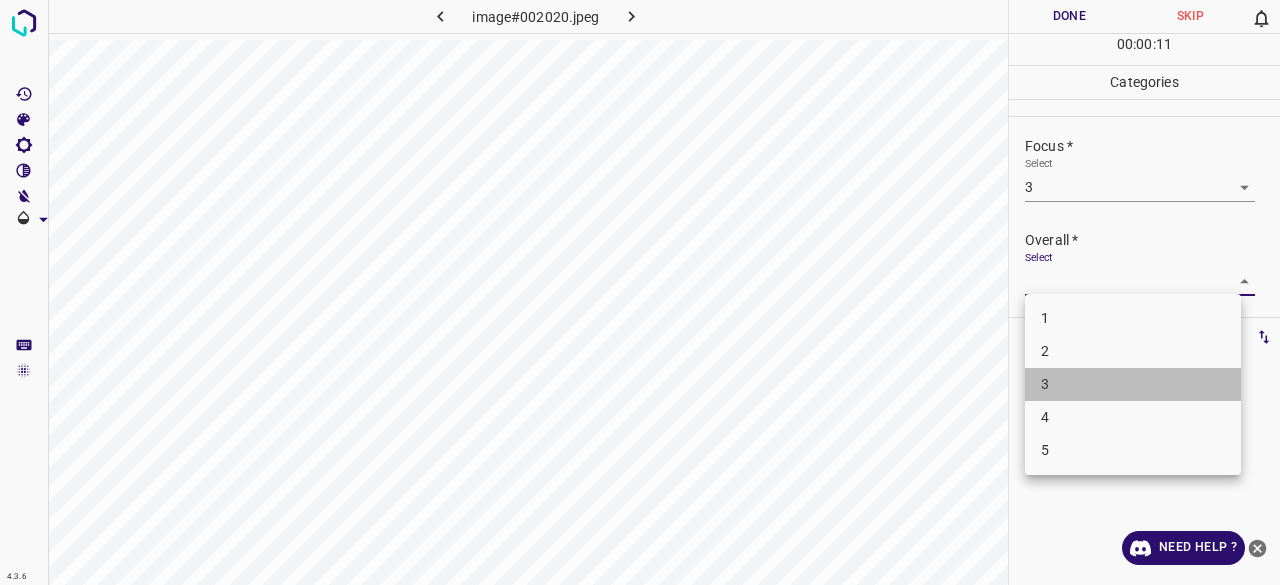 drag, startPoint x: 1040, startPoint y: 393, endPoint x: 1039, endPoint y: 379, distance: 14.035668 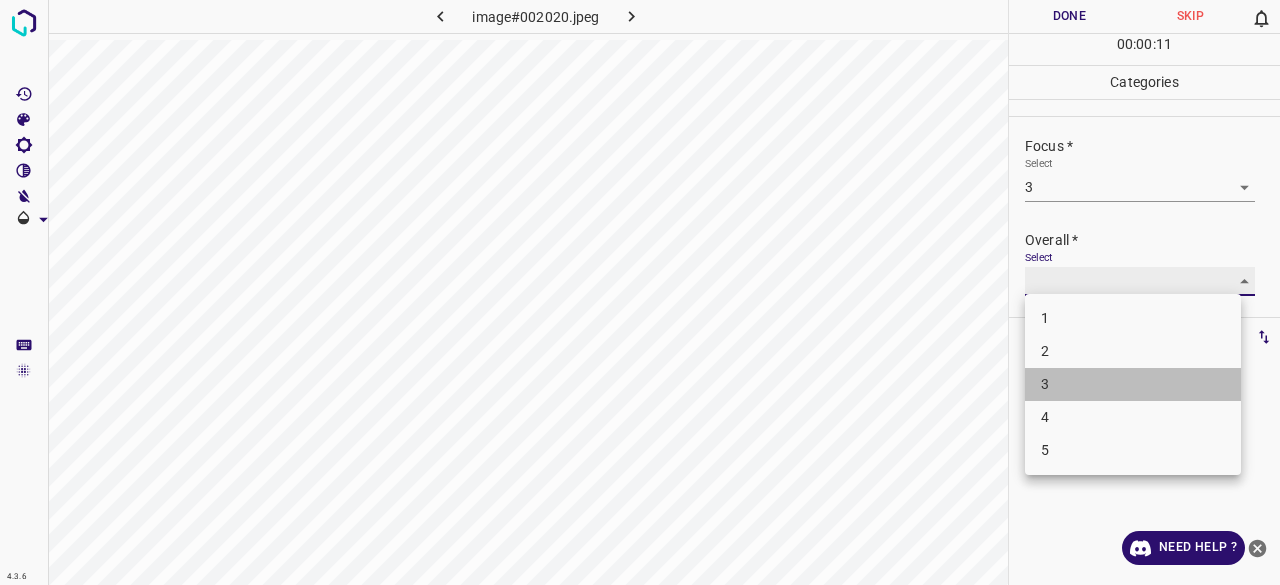 type on "3" 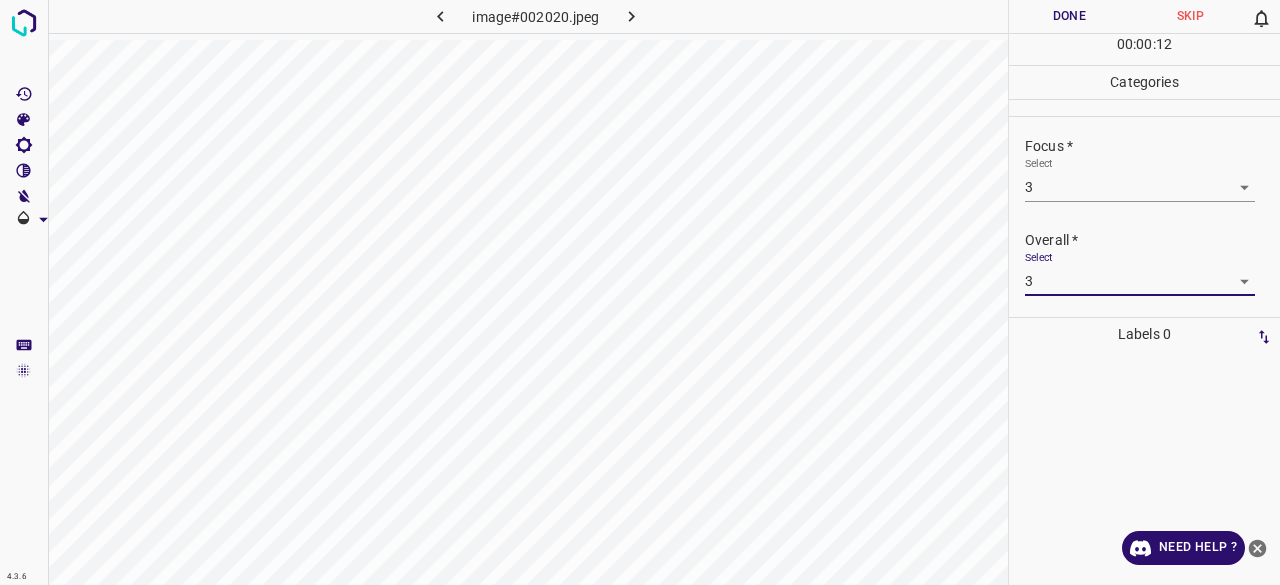 click on "Done" at bounding box center (1069, 16) 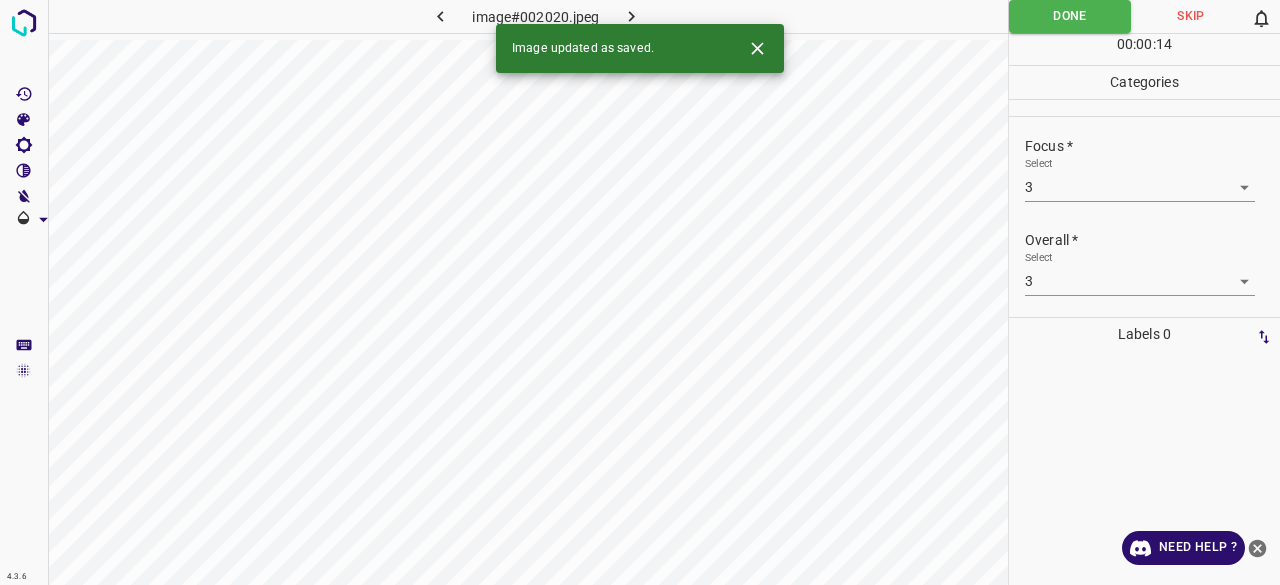 click at bounding box center (632, 16) 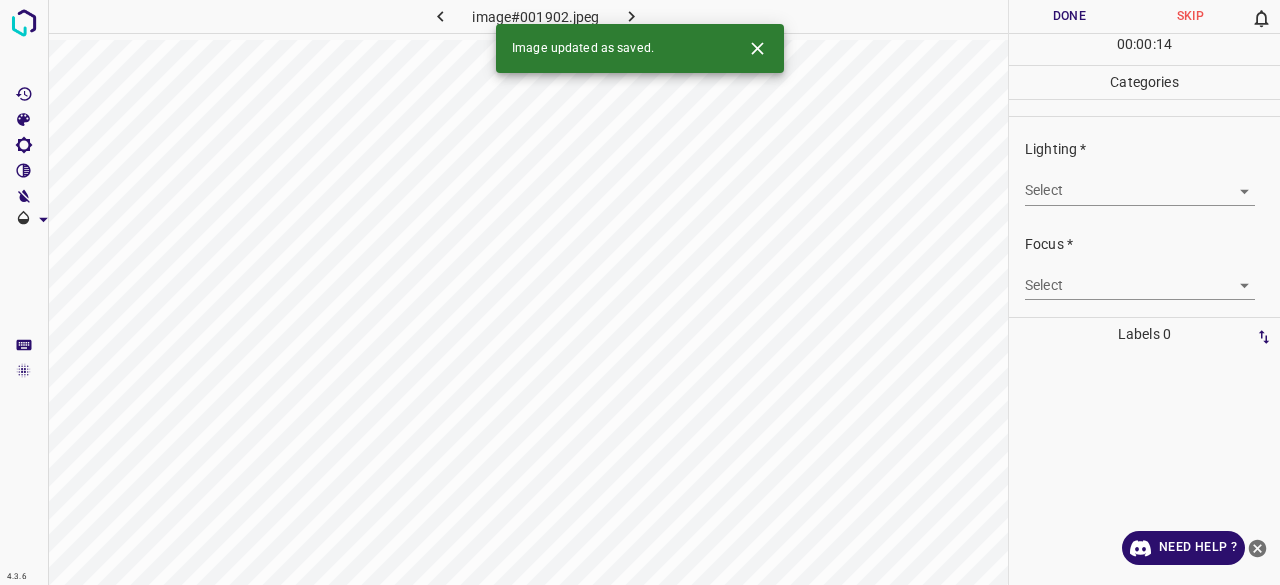 click on "Lighting *  Select ​" at bounding box center [1144, 172] 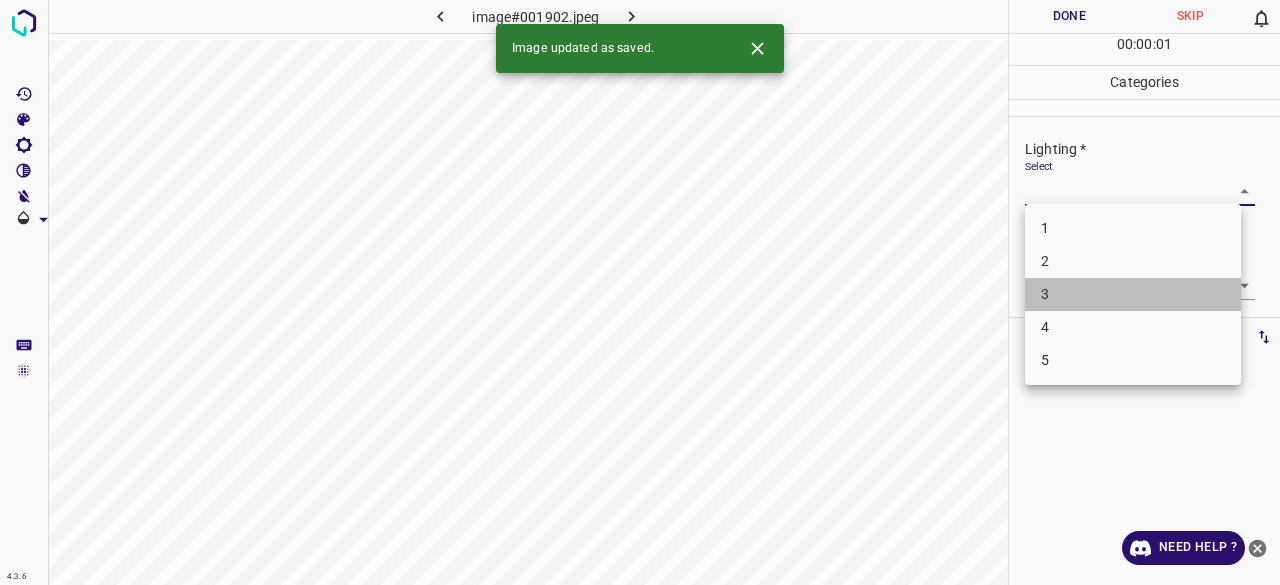 click on "3" at bounding box center [1133, 294] 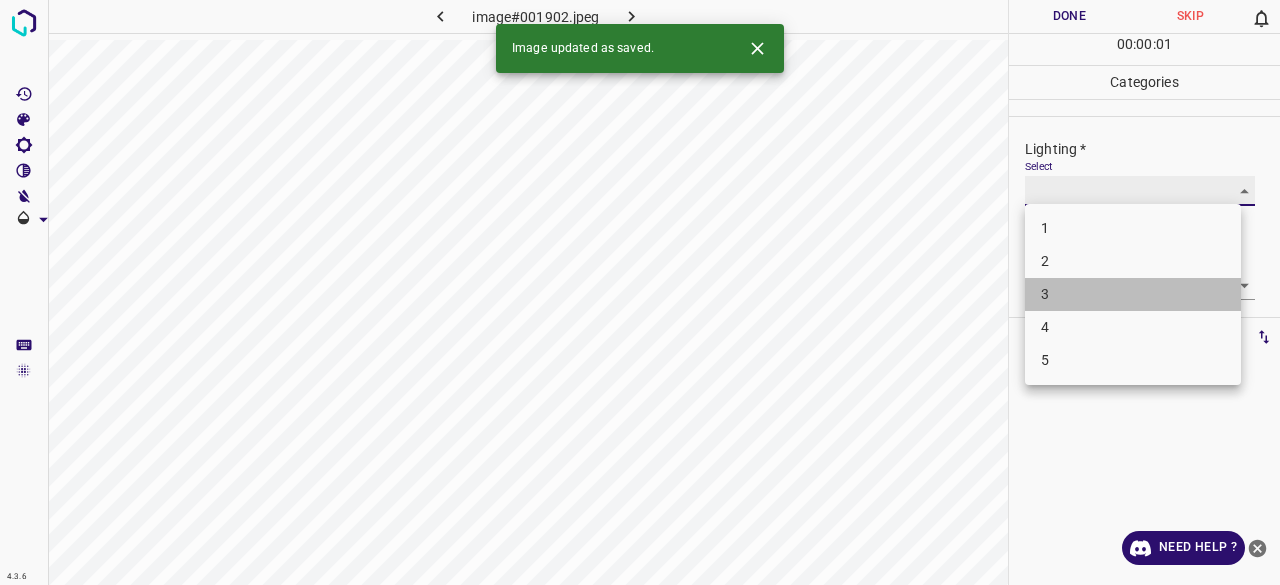 type on "3" 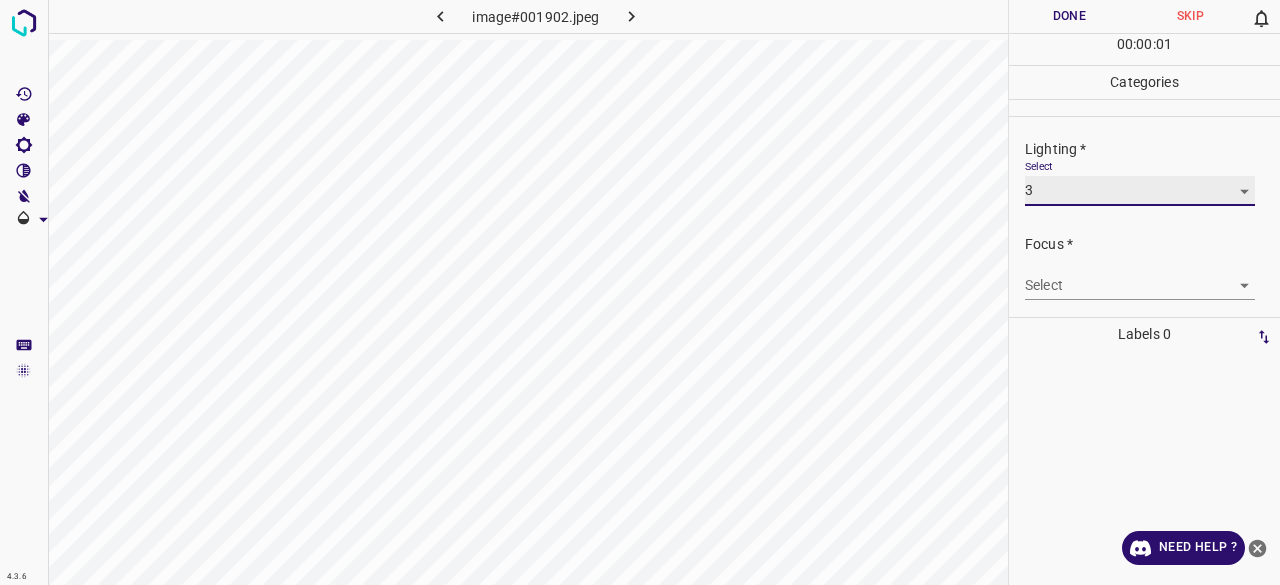 scroll, scrollTop: 98, scrollLeft: 0, axis: vertical 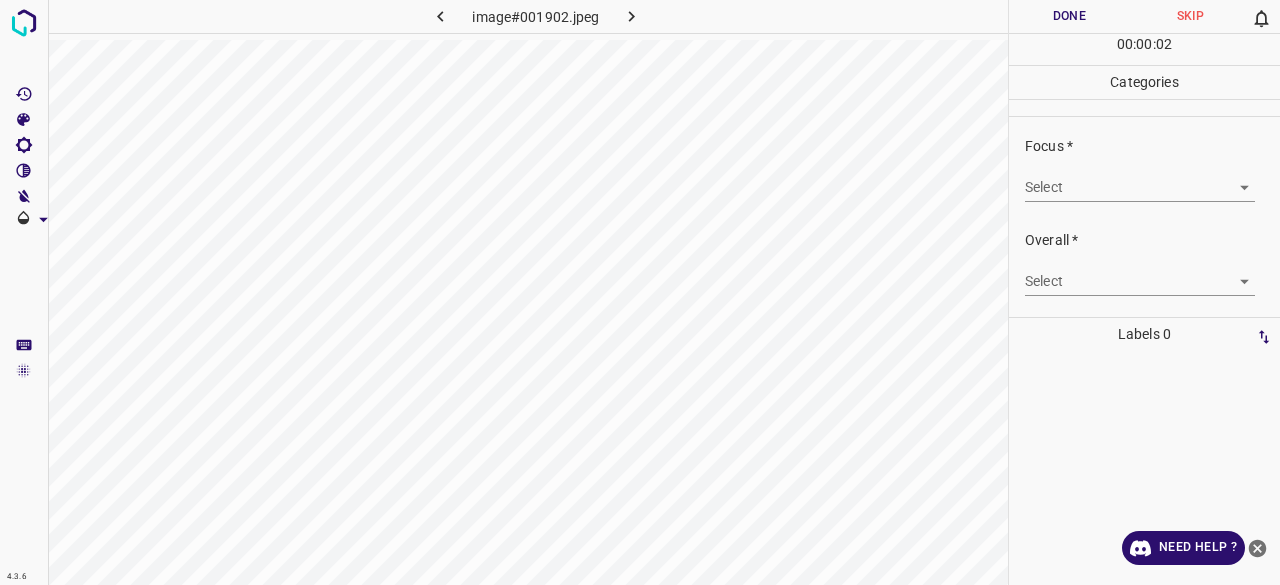 click on "4.3.6  image#001902.jpeg Done Skip 0 00   : 00   : 02   Categories Lighting *  Select 3 3 Focus *  Select ​ Overall *  Select ​ Labels   0 Categories 1 Lighting 2 Focus 3 Overall Tools Space Change between modes (Draw & Edit) I Auto labeling R Restore zoom M Zoom in N Zoom out Delete Delete selecte label Filters Z Restore filters X Saturation filter C Brightness filter V Contrast filter B Gray scale filter General O Download Need Help ? - Text - Hide - Delete" at bounding box center [640, 292] 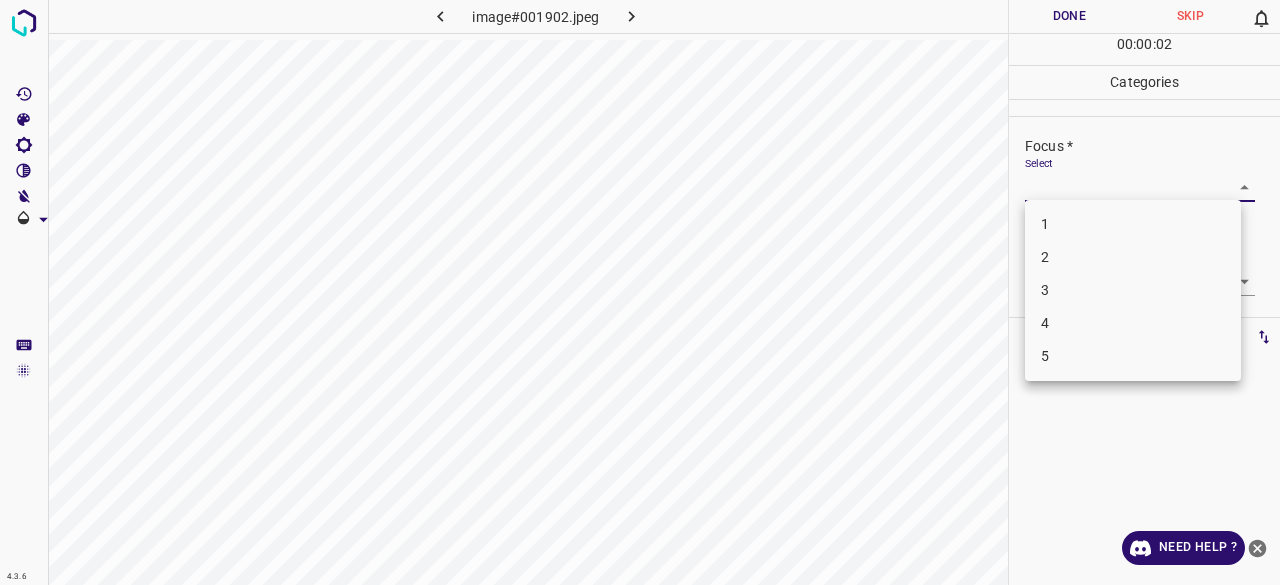 click on "3" at bounding box center (1133, 290) 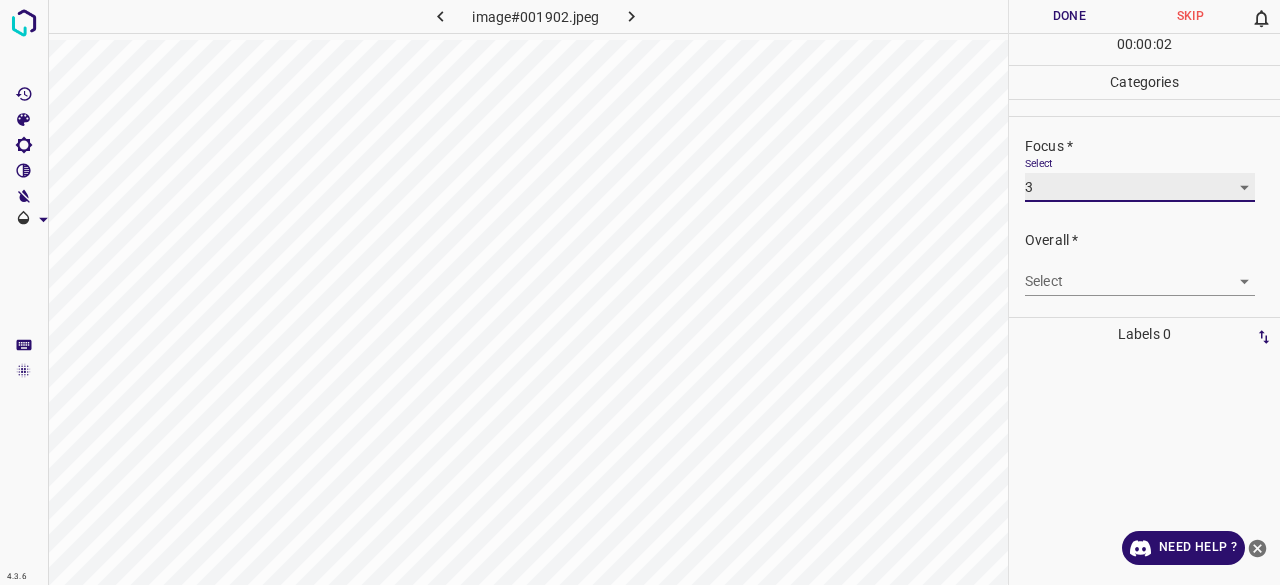type on "3" 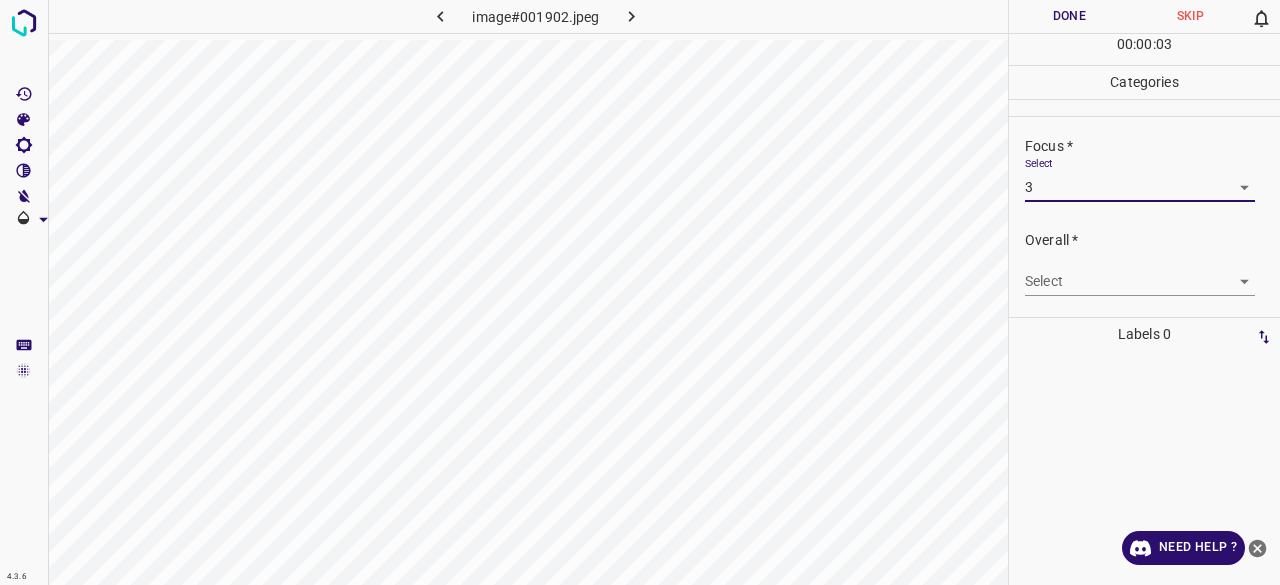 click on "4.3.6  image#001902.jpeg Done Skip 0 00   : 00   : 03   Categories Lighting *  Select 3 3 Focus *  Select 3 3 Overall *  Select ​ Labels   0 Categories 1 Lighting 2 Focus 3 Overall Tools Space Change between modes (Draw & Edit) I Auto labeling R Restore zoom M Zoom in N Zoom out Delete Delete selecte label Filters Z Restore filters X Saturation filter C Brightness filter V Contrast filter B Gray scale filter General O Download Need Help ? - Text - Hide - Delete 1 2 3 4 5" at bounding box center [640, 292] 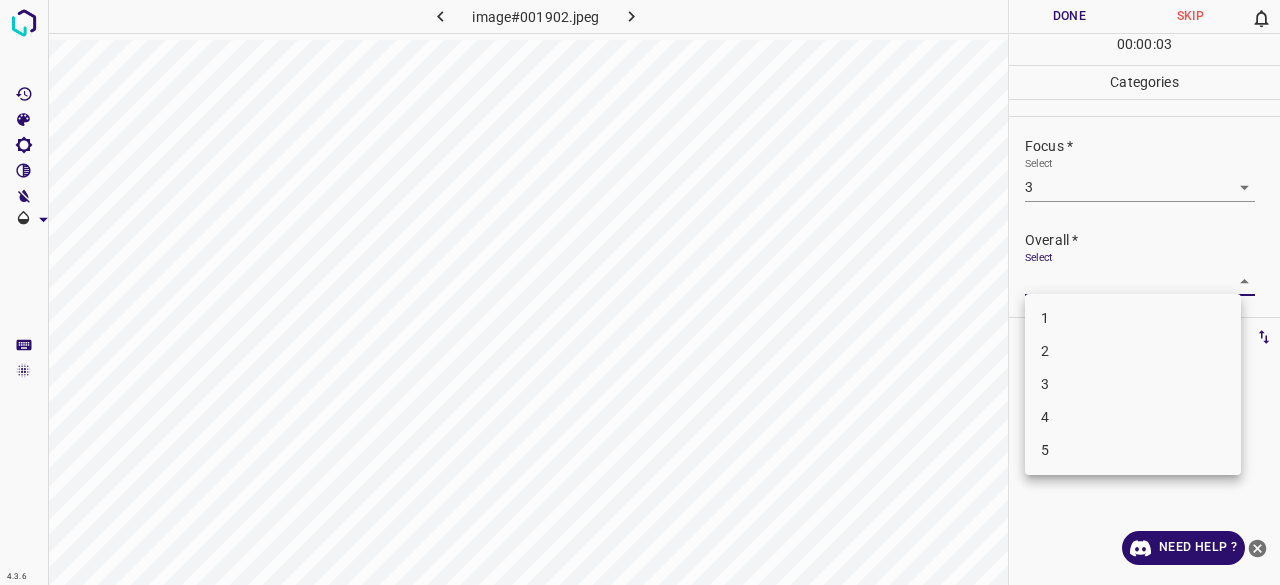 click on "3" at bounding box center (1133, 384) 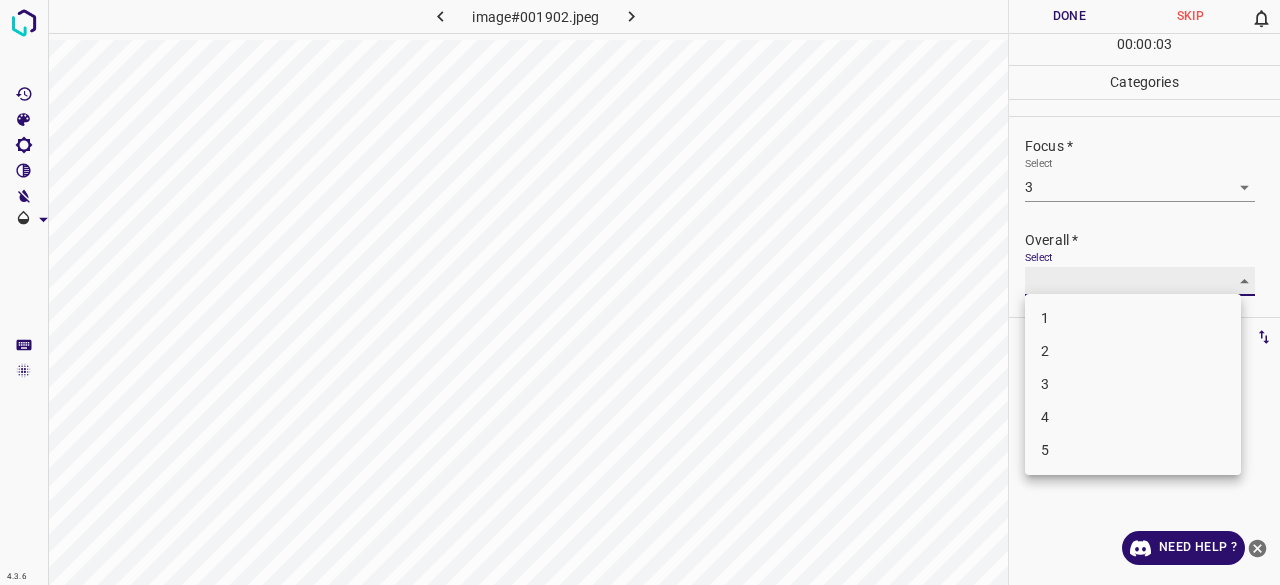 type on "3" 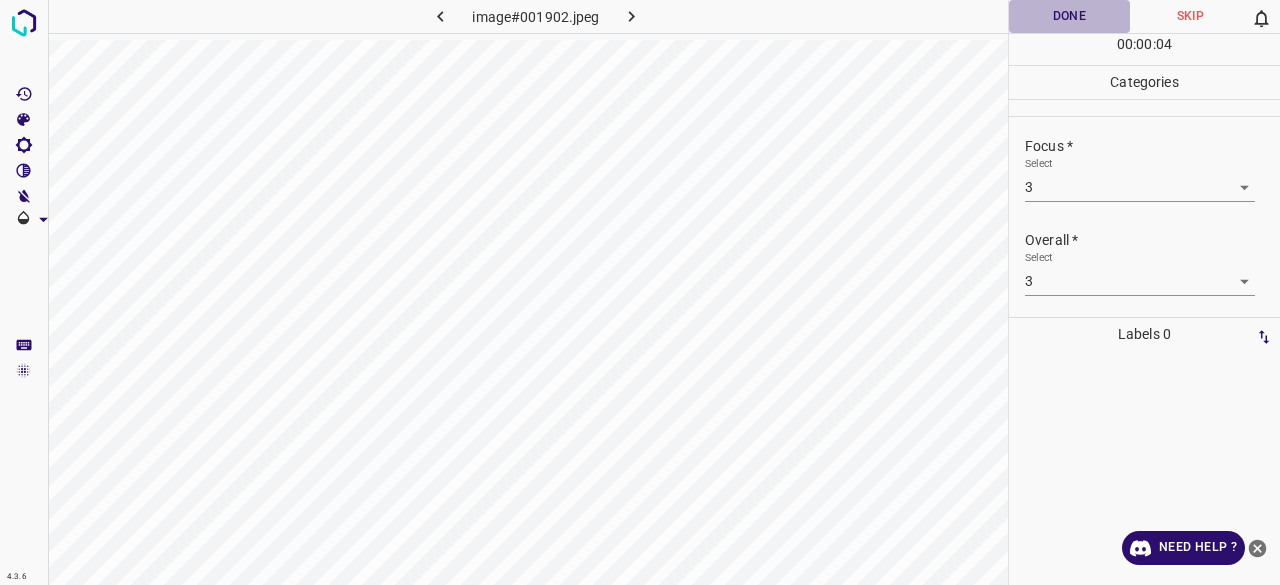 click on "Done" at bounding box center [1069, 16] 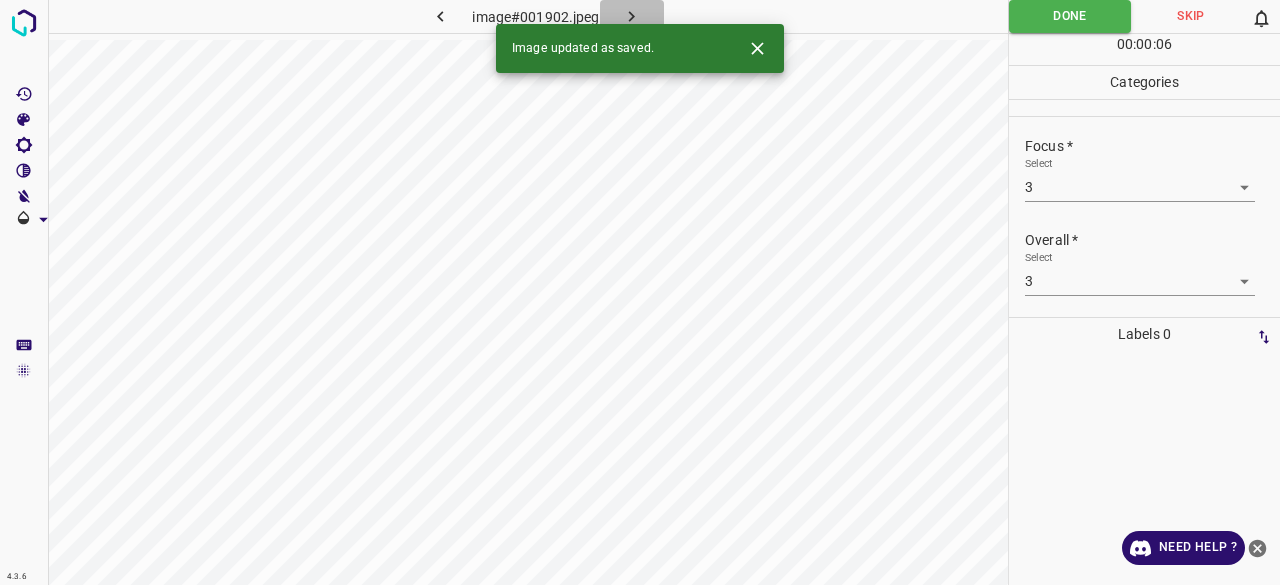 click 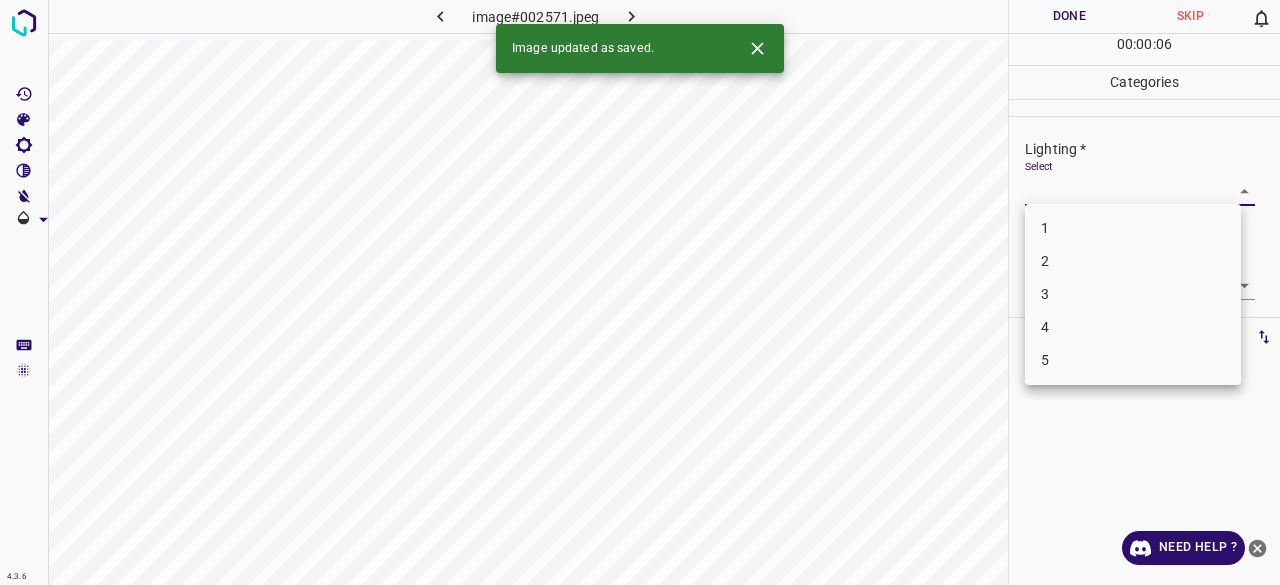 click on "4.3.6  image#002571.jpeg Done Skip 0 00   : 00   : 06   Categories Lighting *  Select ​ Focus *  Select ​ Overall *  Select ​ Labels   0 Categories 1 Lighting 2 Focus 3 Overall Tools Space Change between modes (Draw & Edit) I Auto labeling R Restore zoom M Zoom in N Zoom out Delete Delete selecte label Filters Z Restore filters X Saturation filter C Brightness filter V Contrast filter B Gray scale filter General O Download Image updated as saved. Need Help ? - Text - Hide - Delete 1 2 3 4 5" at bounding box center (640, 292) 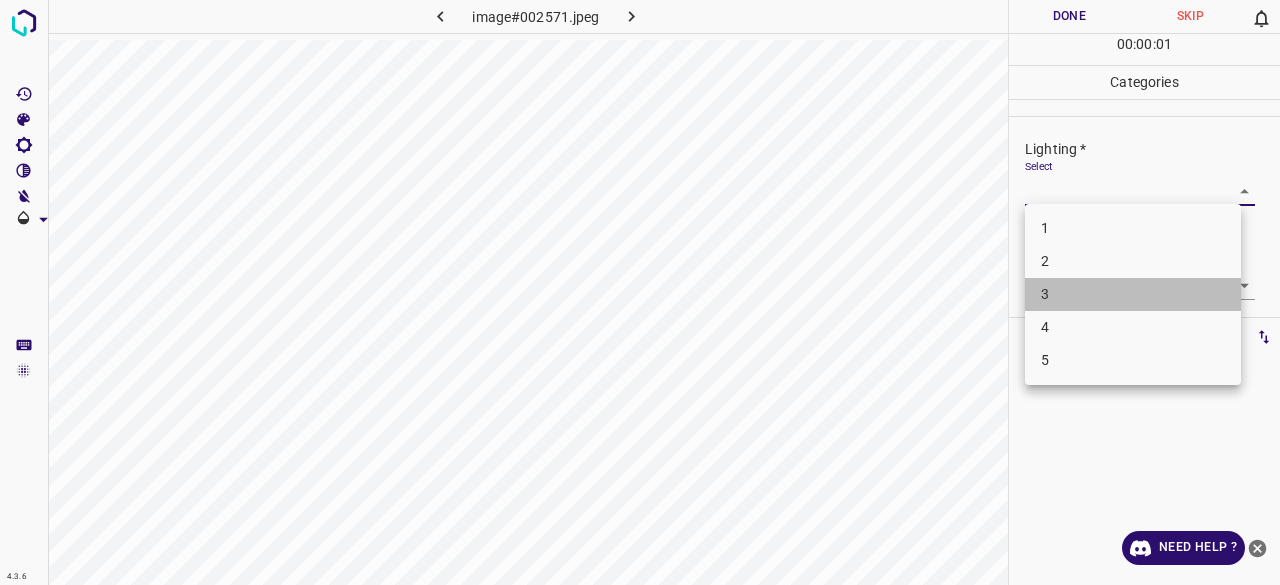 click on "3" at bounding box center [1133, 294] 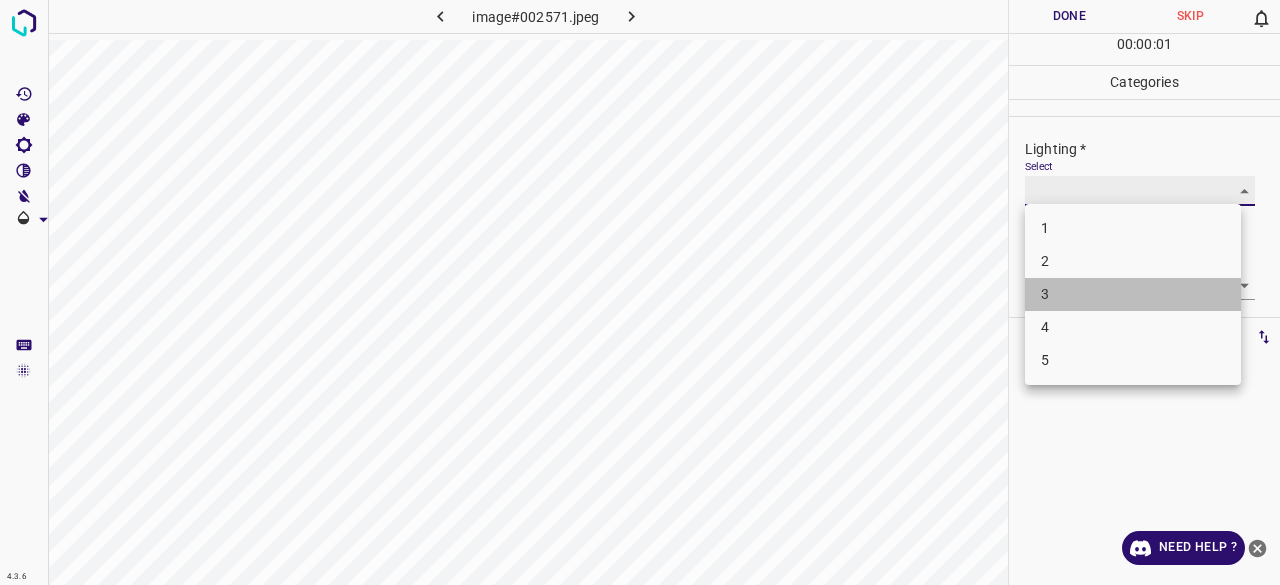 type on "3" 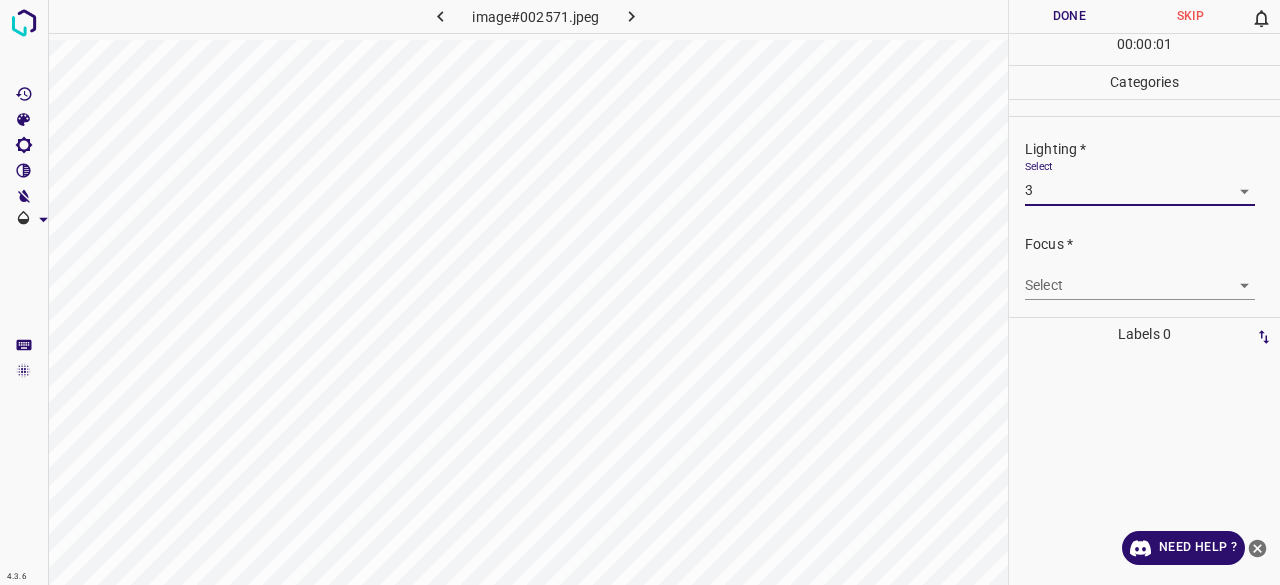 click on "4.3.6  image#002571.jpeg Done Skip 0 00   : 00   : 01   Categories Lighting *  Select 3 3 Focus *  Select ​ Overall *  Select ​ Labels   0 Categories 1 Lighting 2 Focus 3 Overall Tools Space Change between modes (Draw & Edit) I Auto labeling R Restore zoom M Zoom in N Zoom out Delete Delete selecte label Filters Z Restore filters X Saturation filter C Brightness filter V Contrast filter B Gray scale filter General O Download Need Help ? - Text - Hide - Delete 1 2 3 4 5" at bounding box center (640, 292) 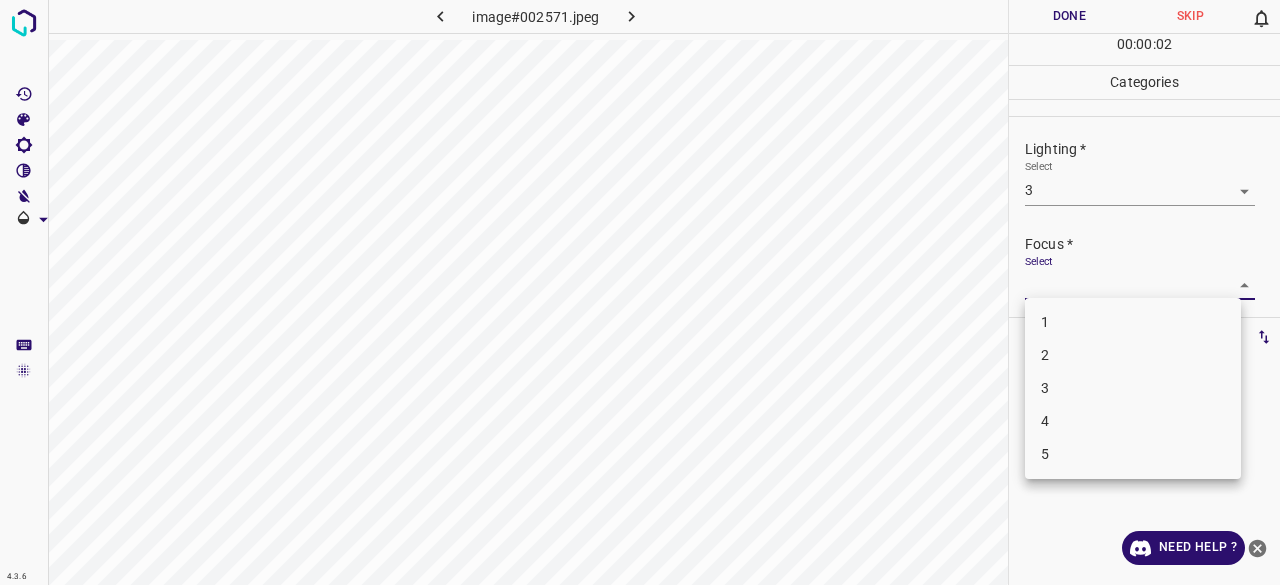 click on "3" at bounding box center (1133, 388) 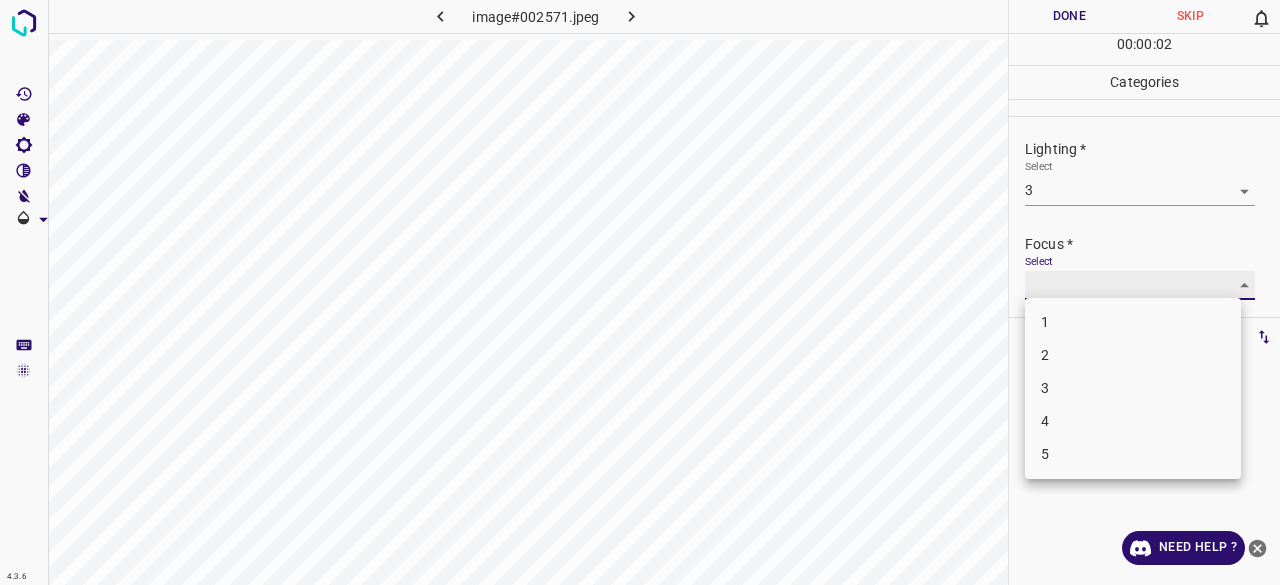 type on "3" 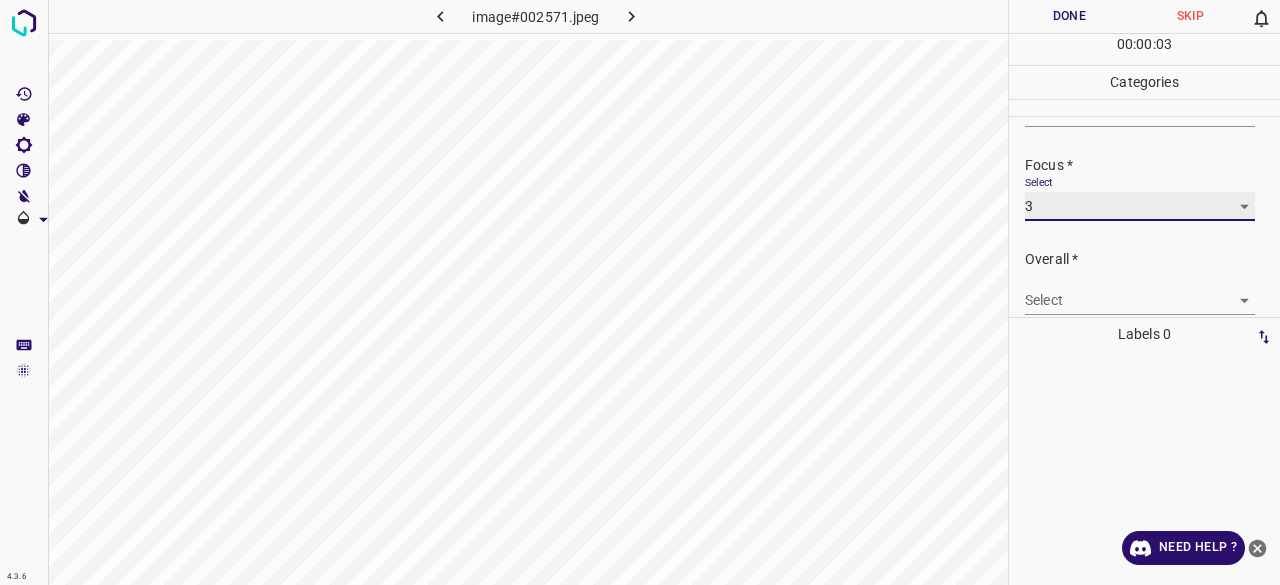 scroll, scrollTop: 98, scrollLeft: 0, axis: vertical 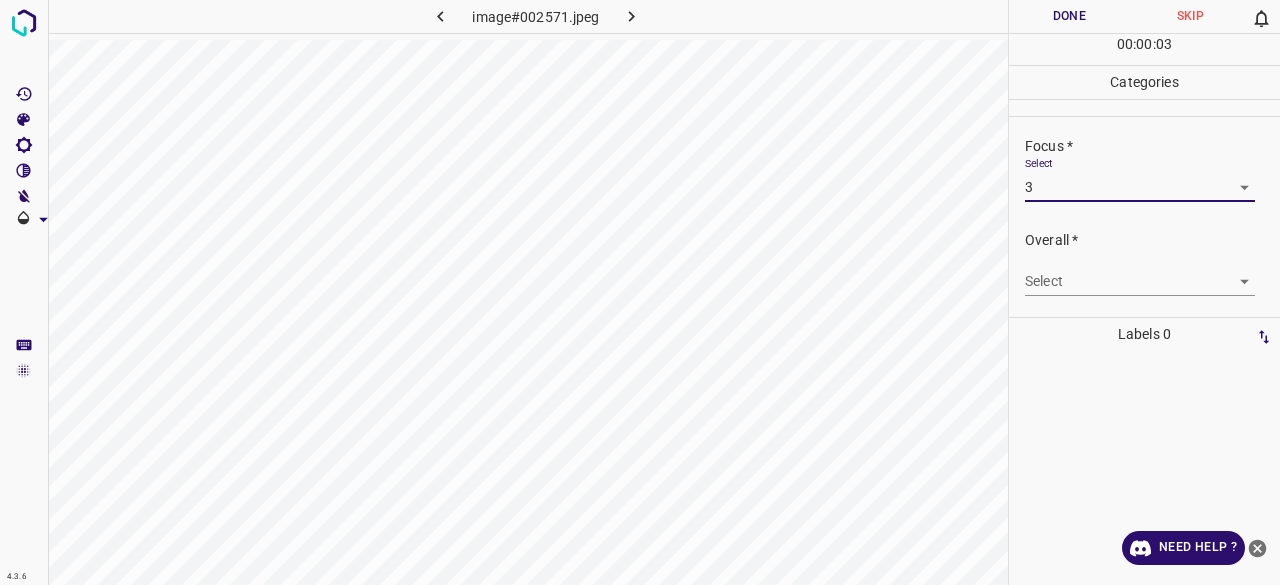 click on "4.3.6  image#002571.jpeg Done Skip 0 00   : 00   : 03   Categories Lighting *  Select 3 3 Focus *  Select 3 3 Overall *  Select ​ Labels   0 Categories 1 Lighting 2 Focus 3 Overall Tools Space Change between modes (Draw & Edit) I Auto labeling R Restore zoom M Zoom in N Zoom out Delete Delete selecte label Filters Z Restore filters X Saturation filter C Brightness filter V Contrast filter B Gray scale filter General O Download Need Help ? - Text - Hide - Delete" at bounding box center [640, 292] 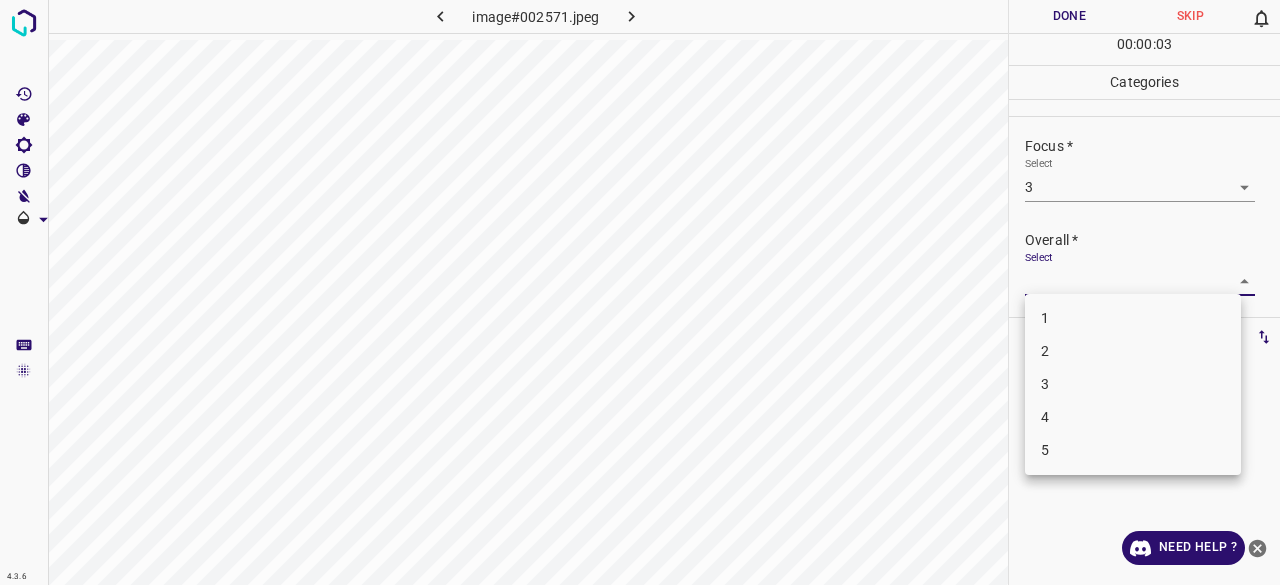 click on "3" at bounding box center [1133, 384] 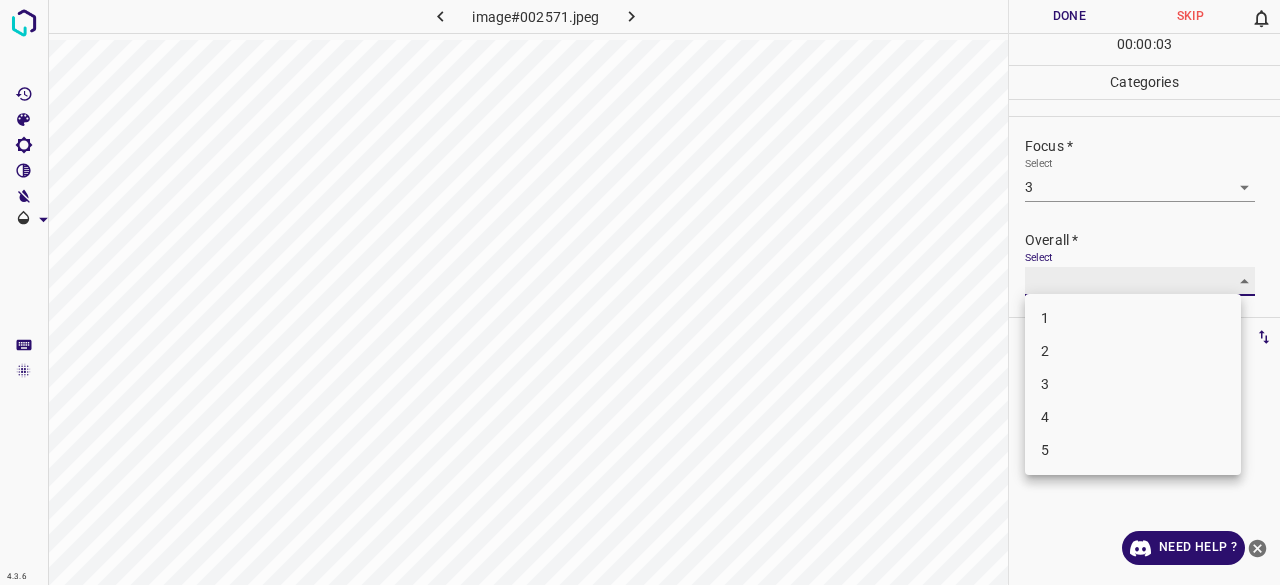 type on "3" 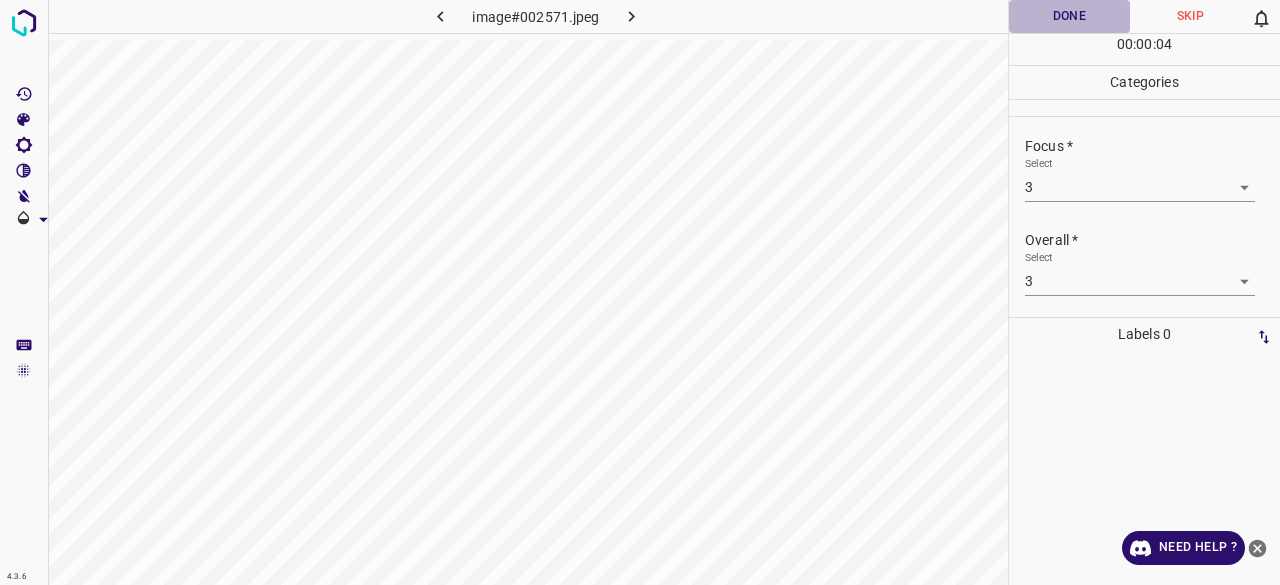 click on "Done" at bounding box center (1069, 16) 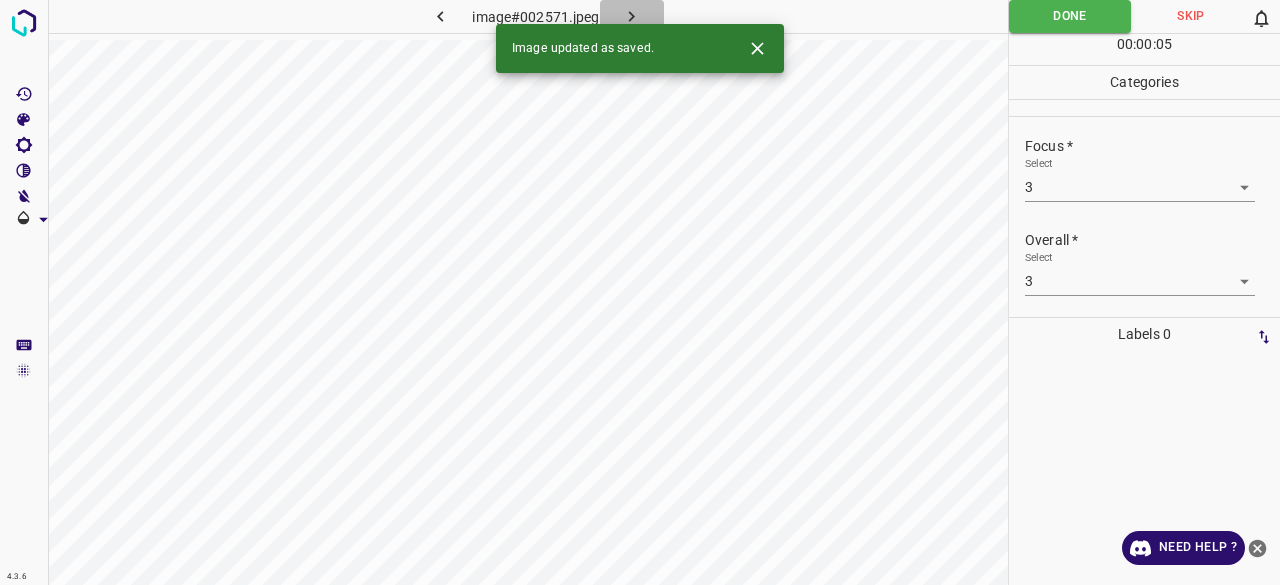 click at bounding box center (632, 16) 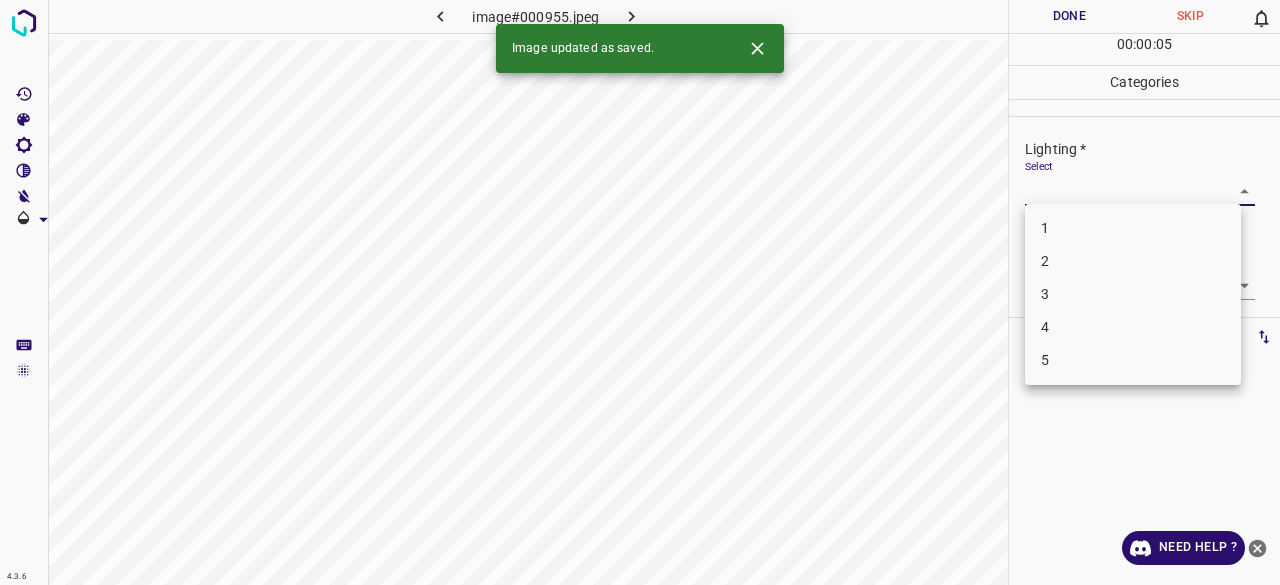 click on "4.3.6  image#000955.jpeg Done Skip 0 00   : 00   : 05   Categories Lighting *  Select ​ Focus *  Select ​ Overall *  Select ​ Labels   0 Categories 1 Lighting 2 Focus 3 Overall Tools Space Change between modes (Draw & Edit) I Auto labeling R Restore zoom M Zoom in N Zoom out Delete Delete selecte label Filters Z Restore filters X Saturation filter C Brightness filter V Contrast filter B Gray scale filter General O Download Image updated as saved. Need Help ? - Text - Hide - Delete 1 2 3 4 5" at bounding box center (640, 292) 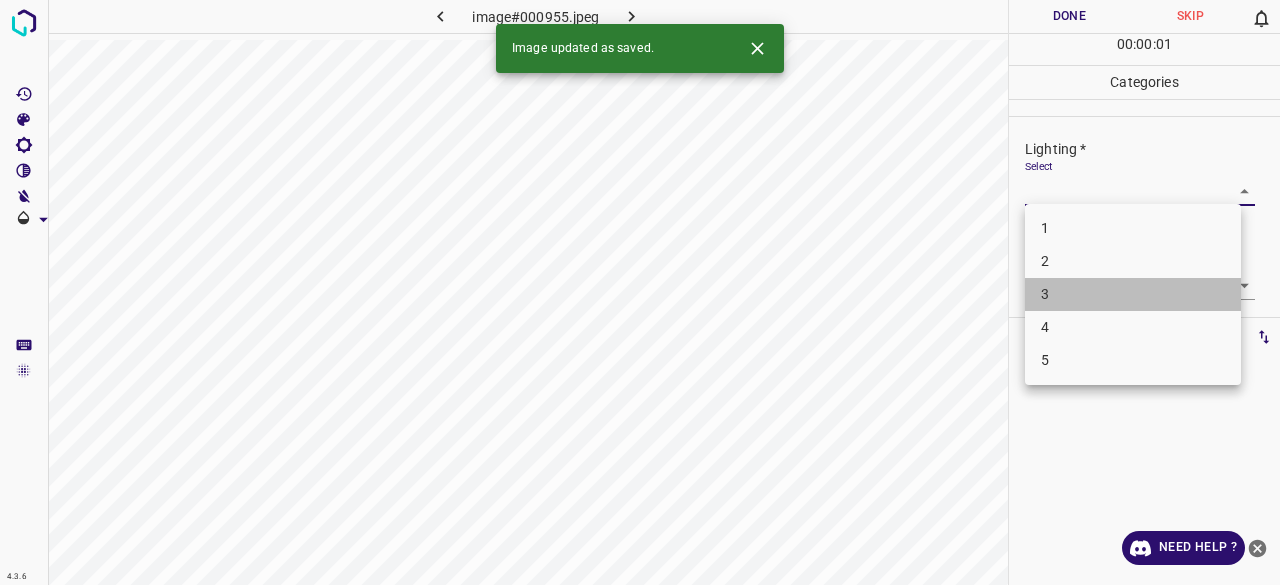 click on "3" at bounding box center [1133, 294] 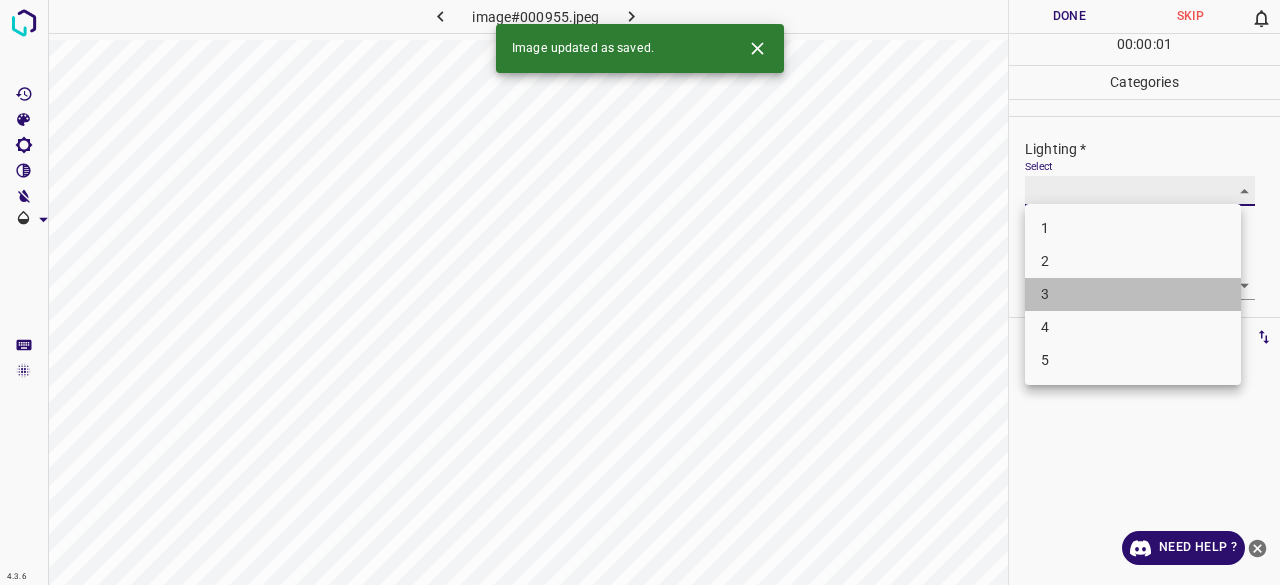 type on "3" 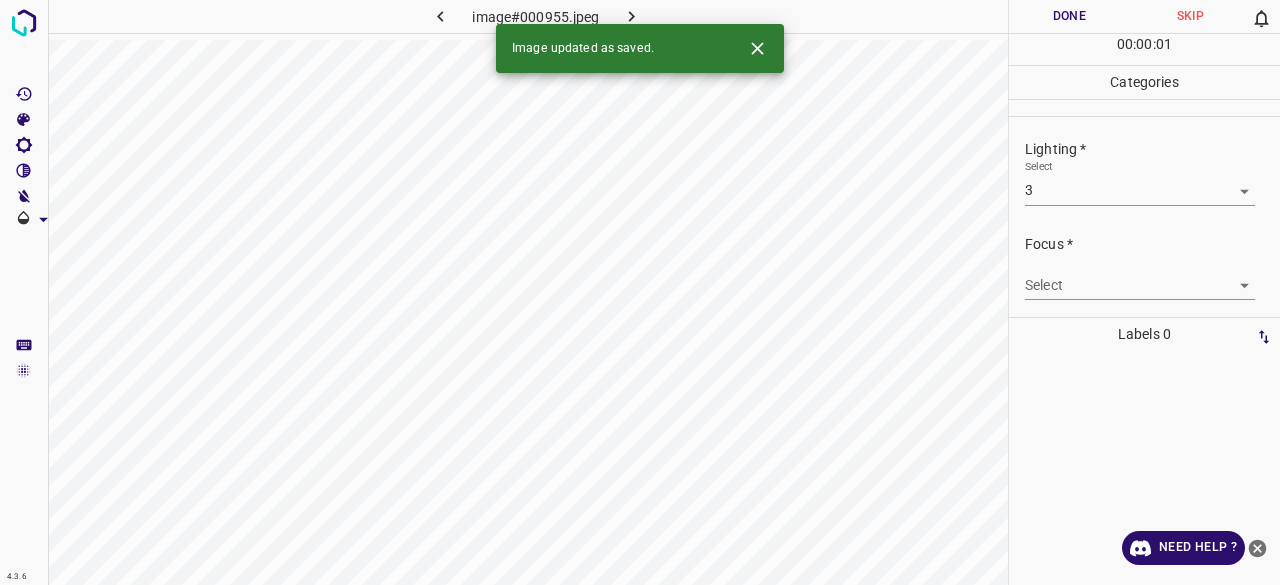 click on "4.3.6  image#000955.jpeg Done Skip 0 00   : 00   : 01   Categories Lighting *  Select 3 3 Focus *  Select ​ Overall *  Select ​ Labels   0 Categories 1 Lighting 2 Focus 3 Overall Tools Space Change between modes (Draw & Edit) I Auto labeling R Restore zoom M Zoom in N Zoom out Delete Delete selecte label Filters Z Restore filters X Saturation filter C Brightness filter V Contrast filter B Gray scale filter General O Download Image updated as saved. Need Help ? - Text - Hide - Delete" at bounding box center (640, 292) 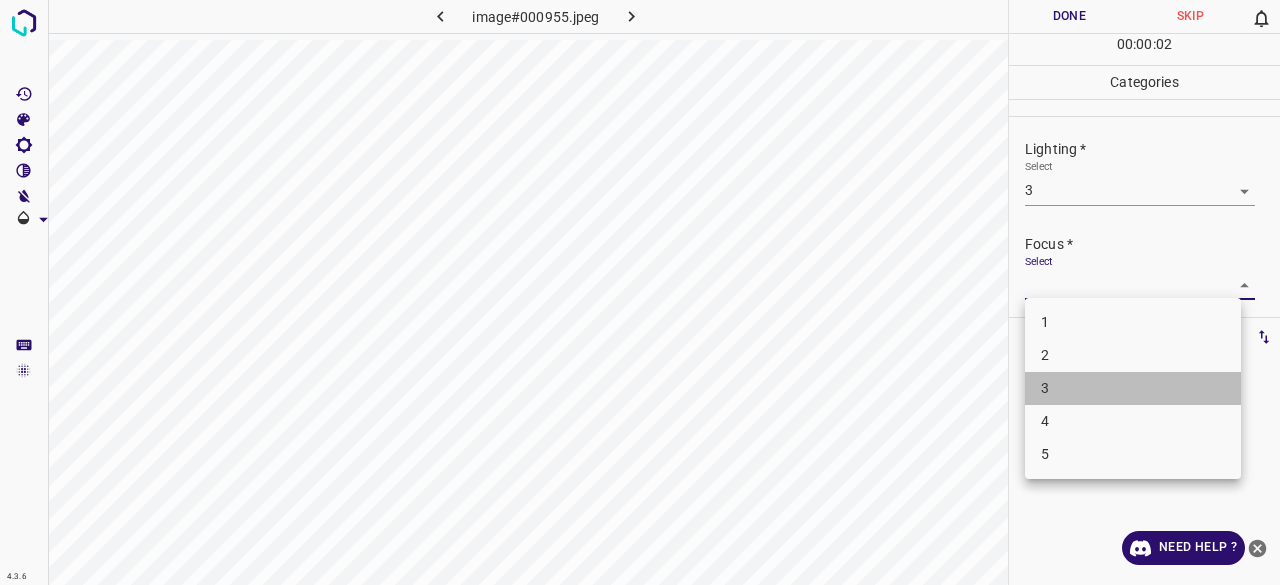 click on "3" at bounding box center (1133, 388) 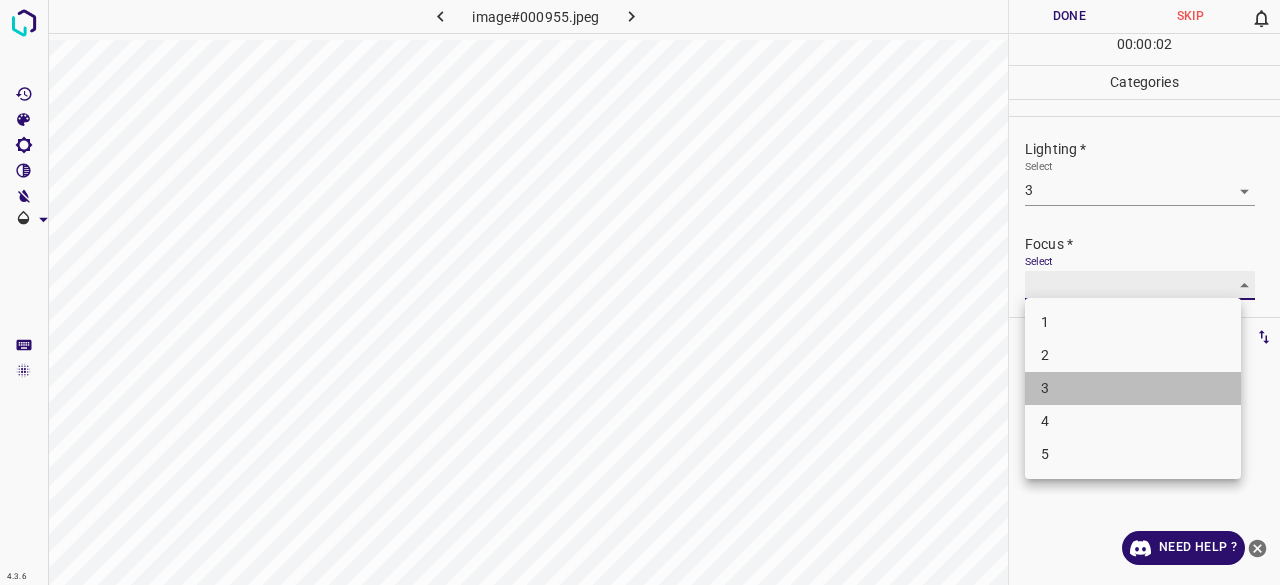 type on "3" 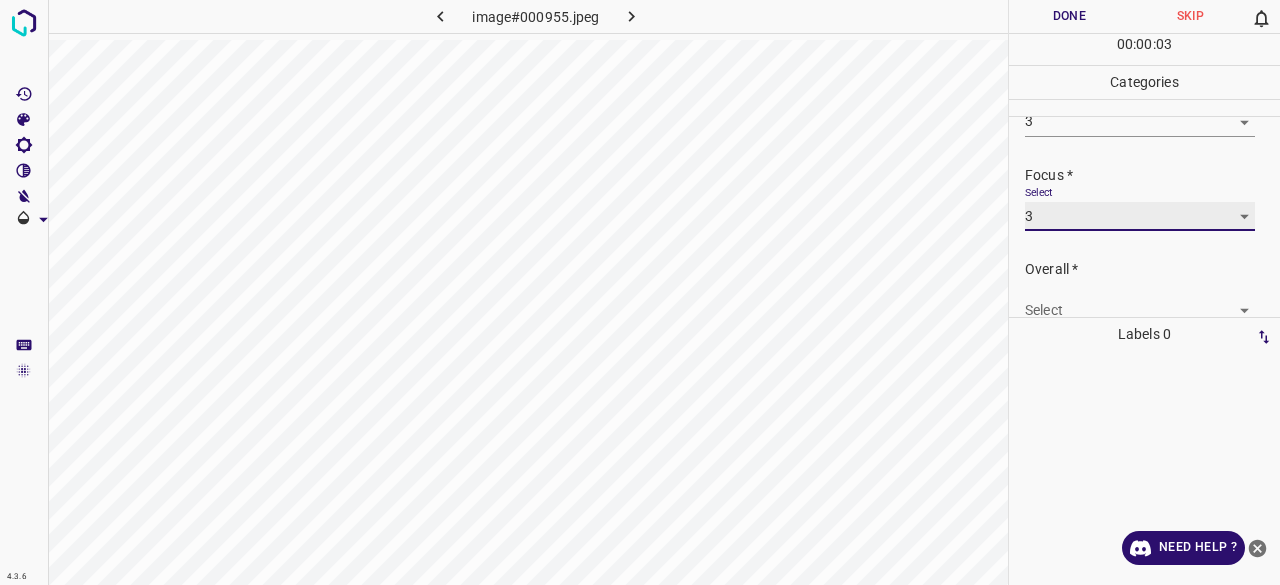 scroll, scrollTop: 98, scrollLeft: 0, axis: vertical 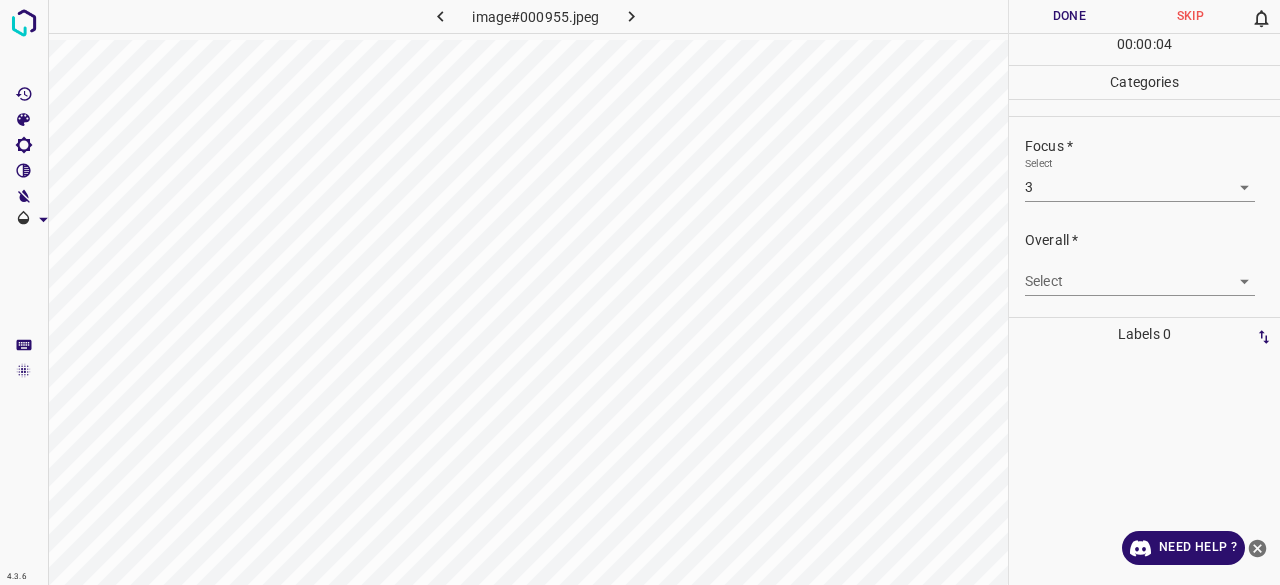 drag, startPoint x: 1022, startPoint y: 253, endPoint x: 1048, endPoint y: 296, distance: 50.24938 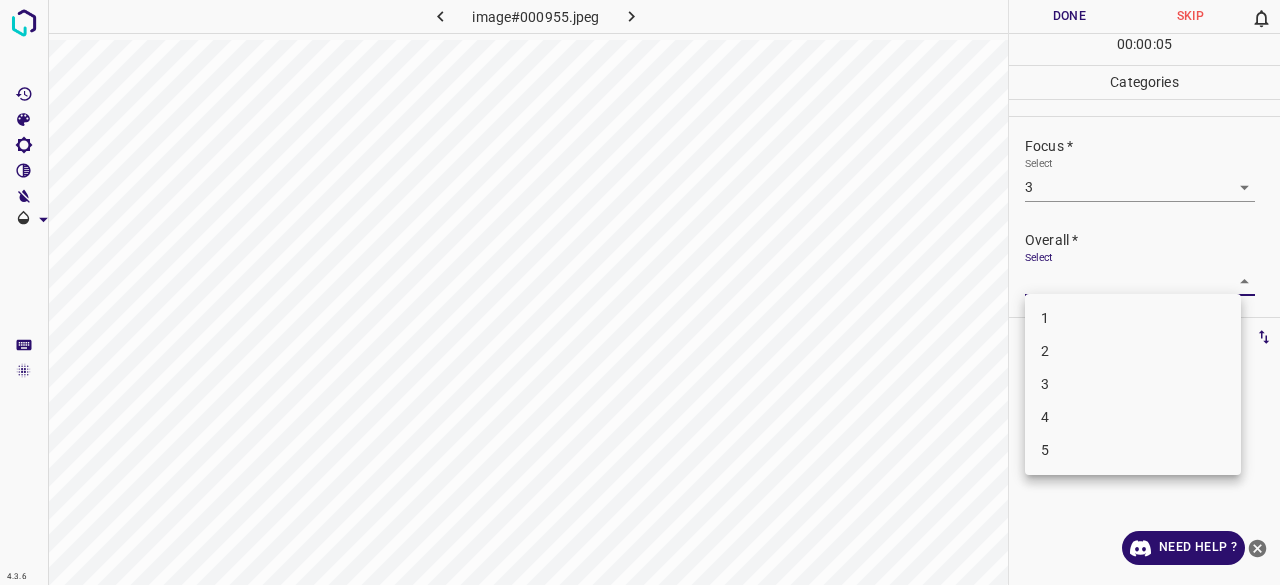 click on "3" at bounding box center (1133, 384) 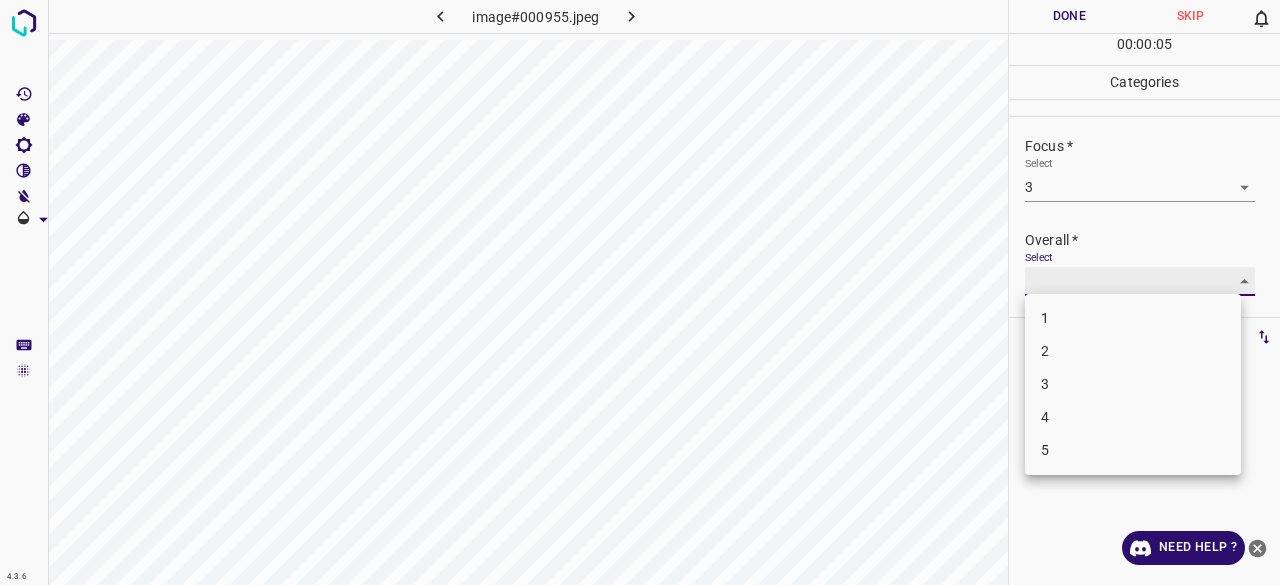 type on "3" 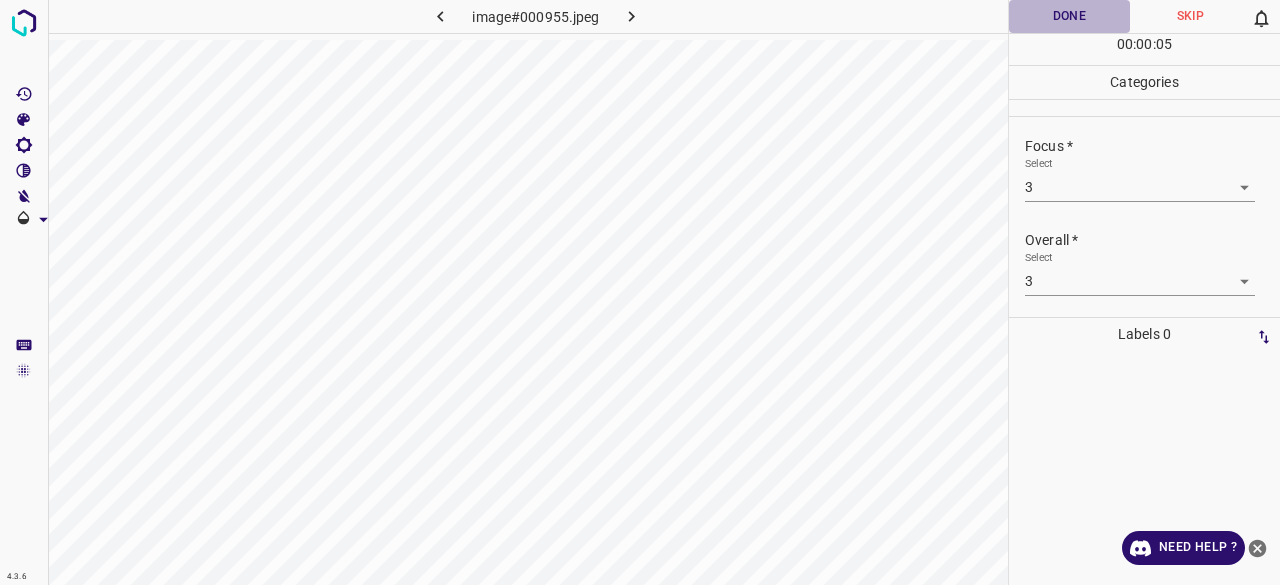 click on "Done" at bounding box center [1069, 16] 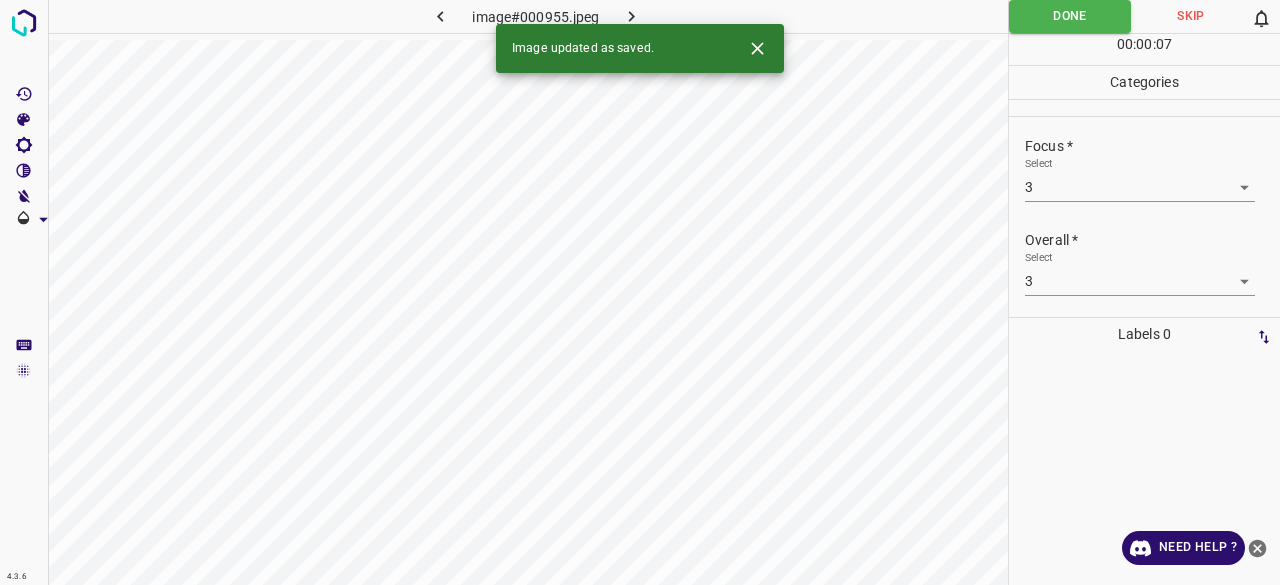 click on "image#000955.jpeg" at bounding box center (536, 16) 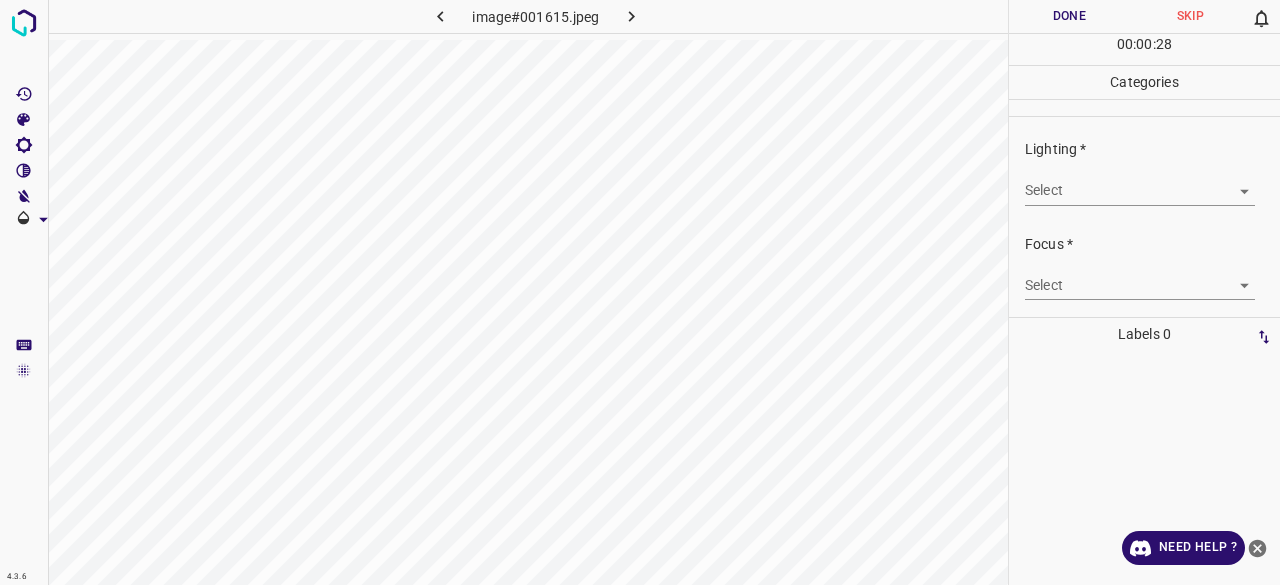 click on "4.3.6  image#001615.jpeg Done Skip 0 00   : 00   : 28   Categories Lighting *  Select ​ Focus *  Select ​ Overall *  Select ​ Labels   0 Categories 1 Lighting 2 Focus 3 Overall Tools Space Change between modes (Draw & Edit) I Auto labeling R Restore zoom M Zoom in N Zoom out Delete Delete selecte label Filters Z Restore filters X Saturation filter C Brightness filter V Contrast filter B Gray scale filter General O Download Need Help ? - Text - Hide - Delete" at bounding box center [640, 292] 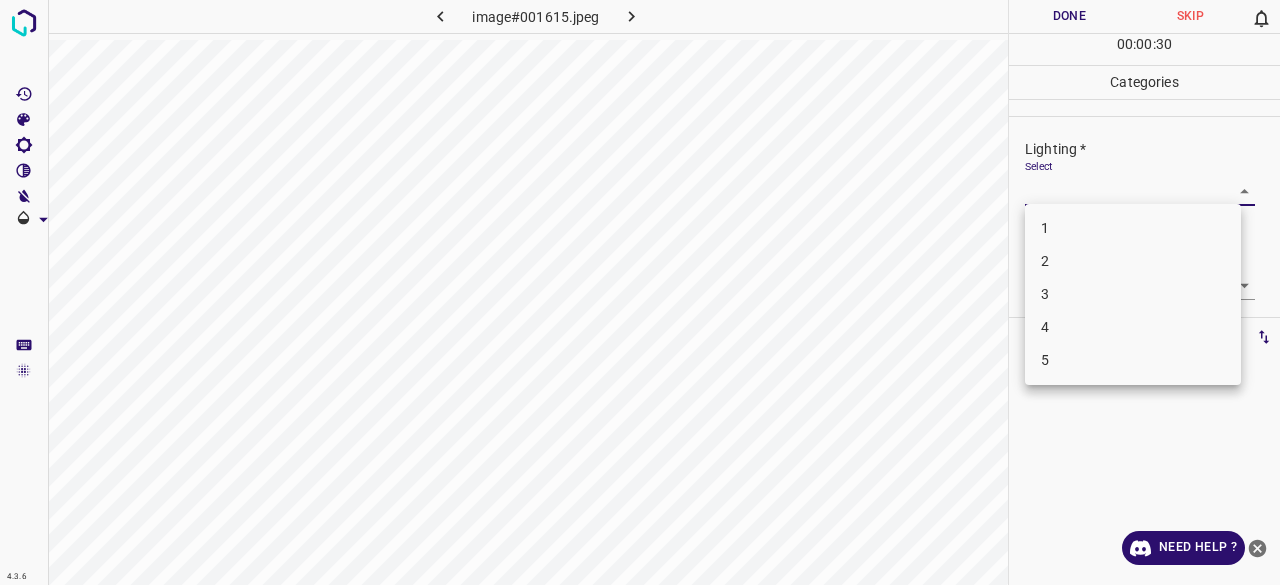 click on "3" at bounding box center (1133, 294) 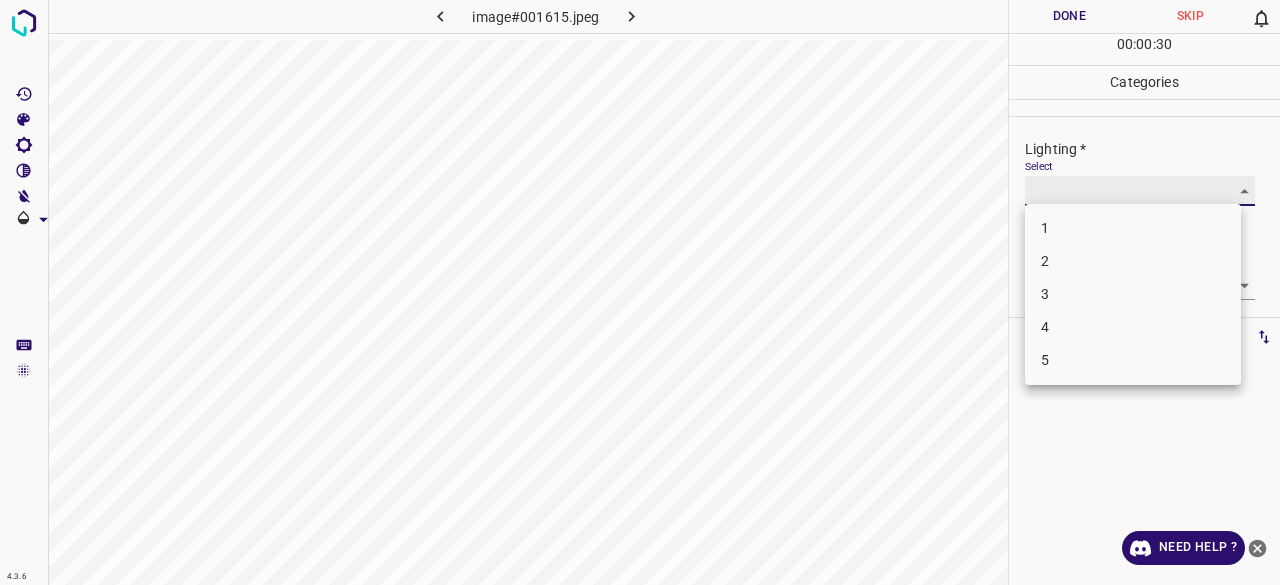 type on "3" 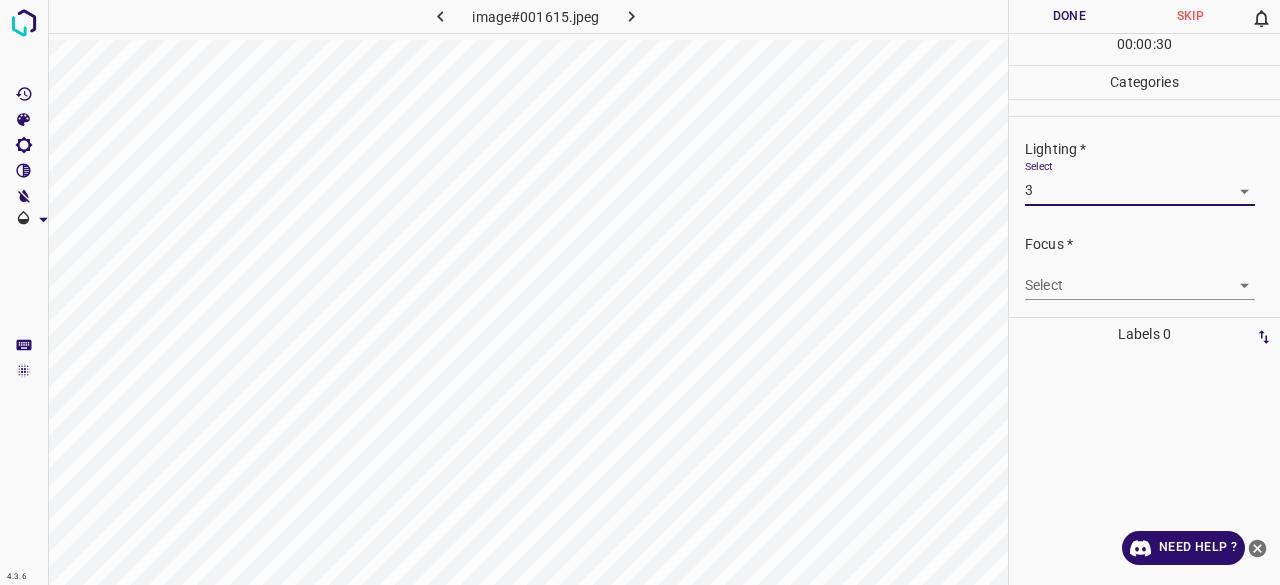 click on "4.3.6  image#001615.jpeg Done Skip 0 00   : 00   : 30   Categories Lighting *  Select 3 3 Focus *  Select ​ Overall *  Select ​ Labels   0 Categories 1 Lighting 2 Focus 3 Overall Tools Space Change between modes (Draw & Edit) I Auto labeling R Restore zoom M Zoom in N Zoom out Delete Delete selecte label Filters Z Restore filters X Saturation filter C Brightness filter V Contrast filter B Gray scale filter General O Download Need Help ? - Text - Hide - Delete 1 2 3 4 5" at bounding box center (640, 292) 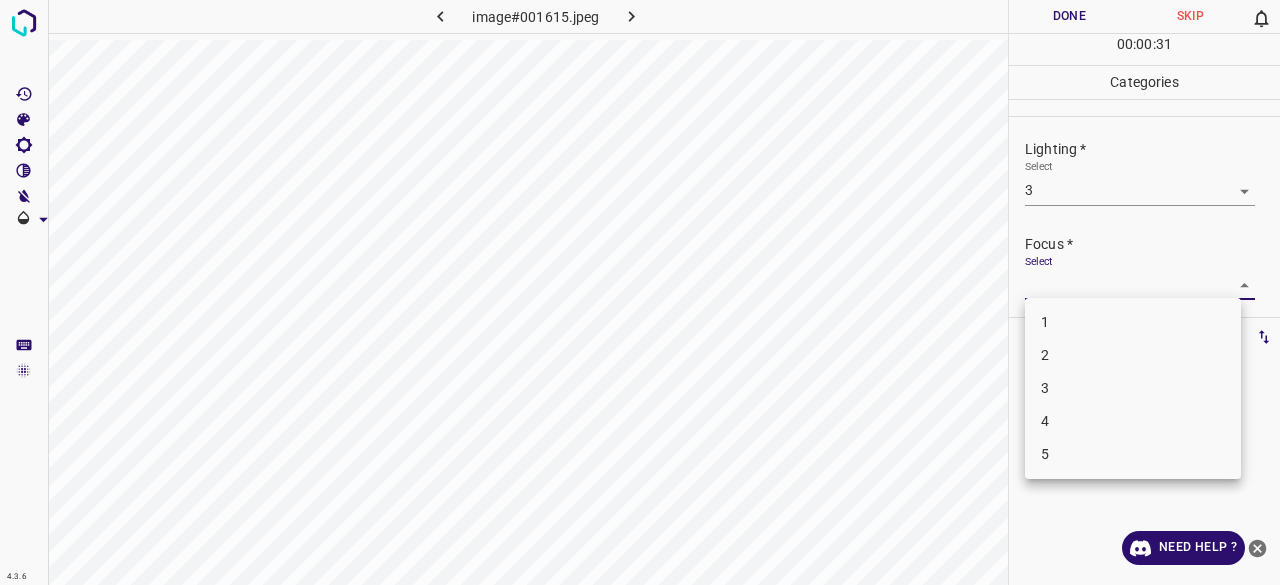 click on "3" at bounding box center (1133, 388) 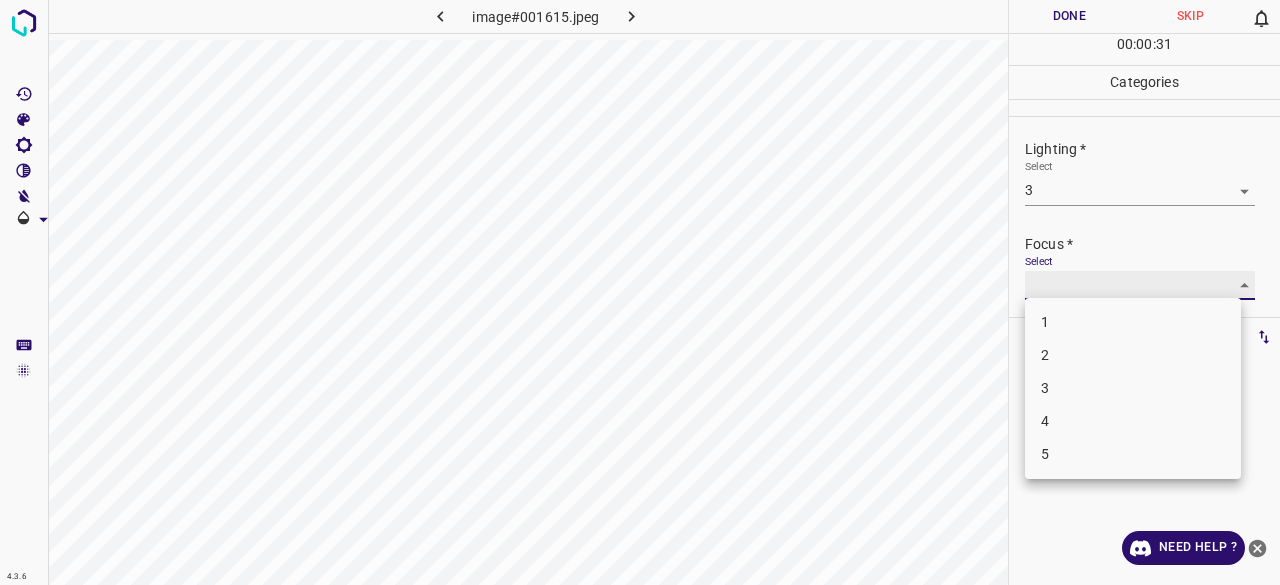 type on "3" 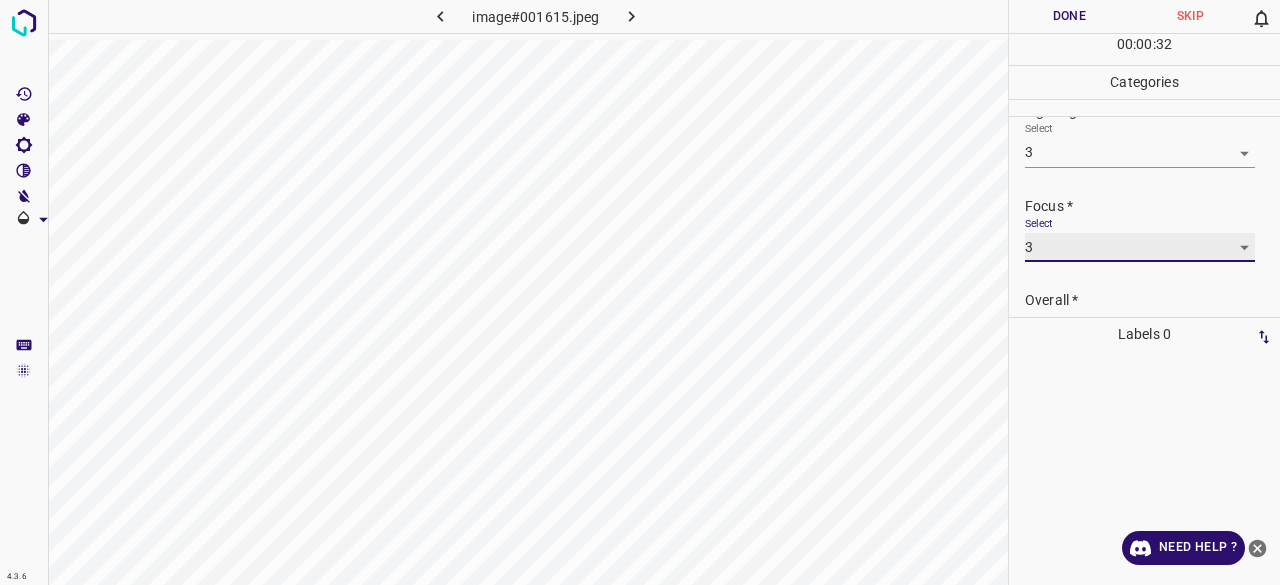 scroll, scrollTop: 98, scrollLeft: 0, axis: vertical 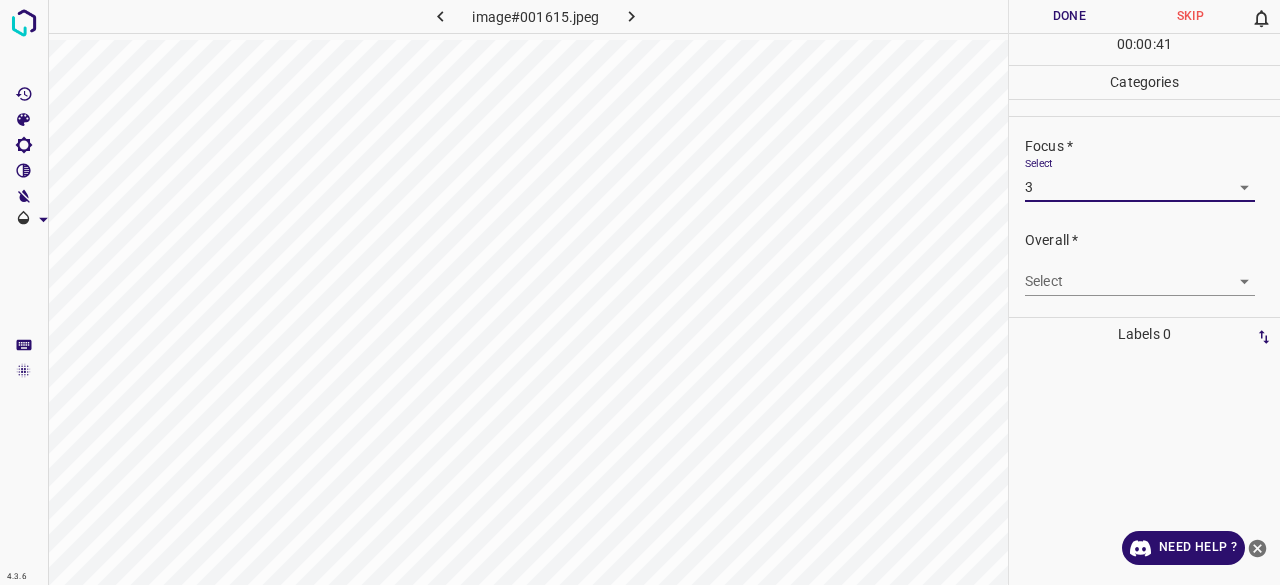 click on "4.3.6  image#001615.jpeg Done Skip 0 00   : 00   : 41   Categories Lighting *  Select 3 3 Focus *  Select 3 3 Overall *  Select ​ Labels   0 Categories 1 Lighting 2 Focus 3 Overall Tools Space Change between modes (Draw & Edit) I Auto labeling R Restore zoom M Zoom in N Zoom out Delete Delete selecte label Filters Z Restore filters X Saturation filter C Brightness filter V Contrast filter B Gray scale filter General O Download Need Help ? - Text - Hide - Delete" at bounding box center (640, 292) 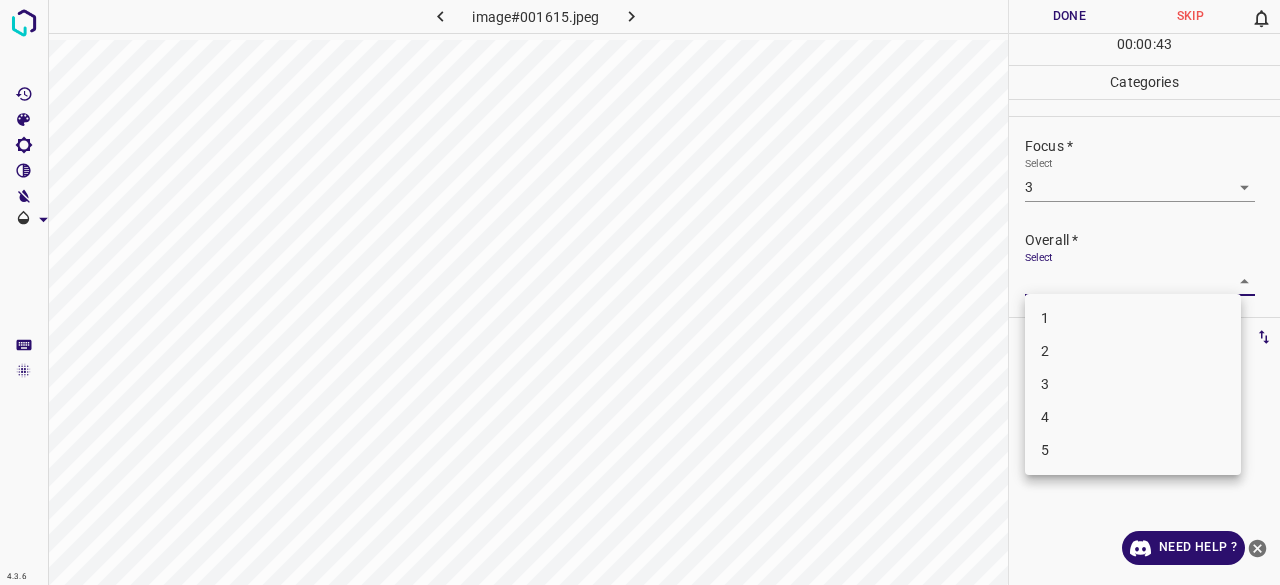 click on "3" at bounding box center (1133, 384) 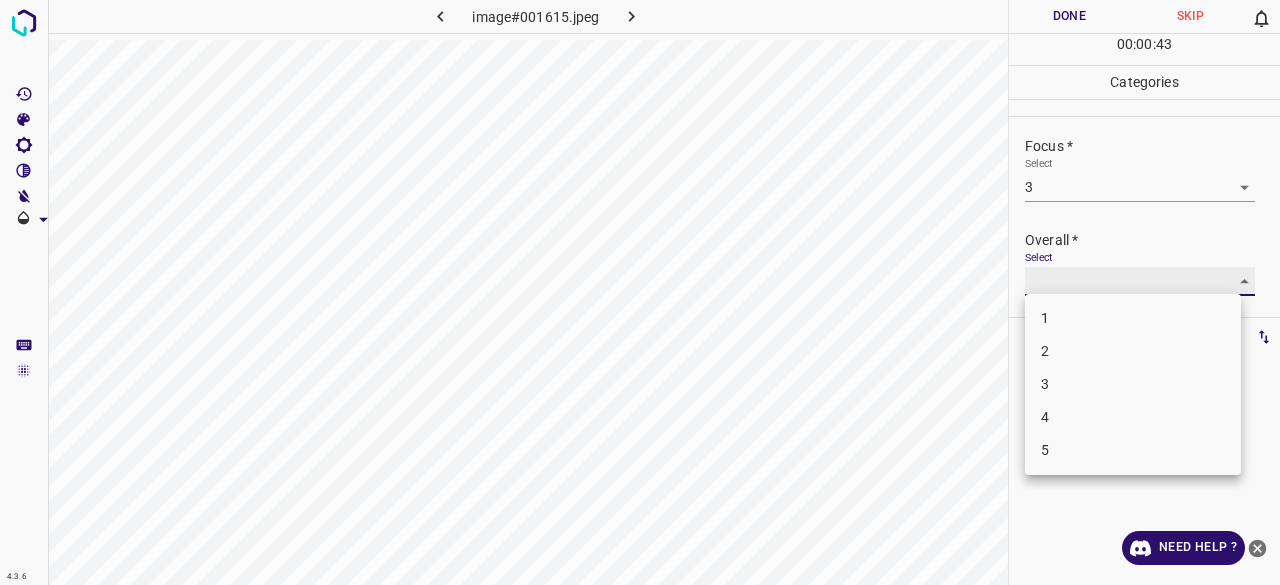 type on "3" 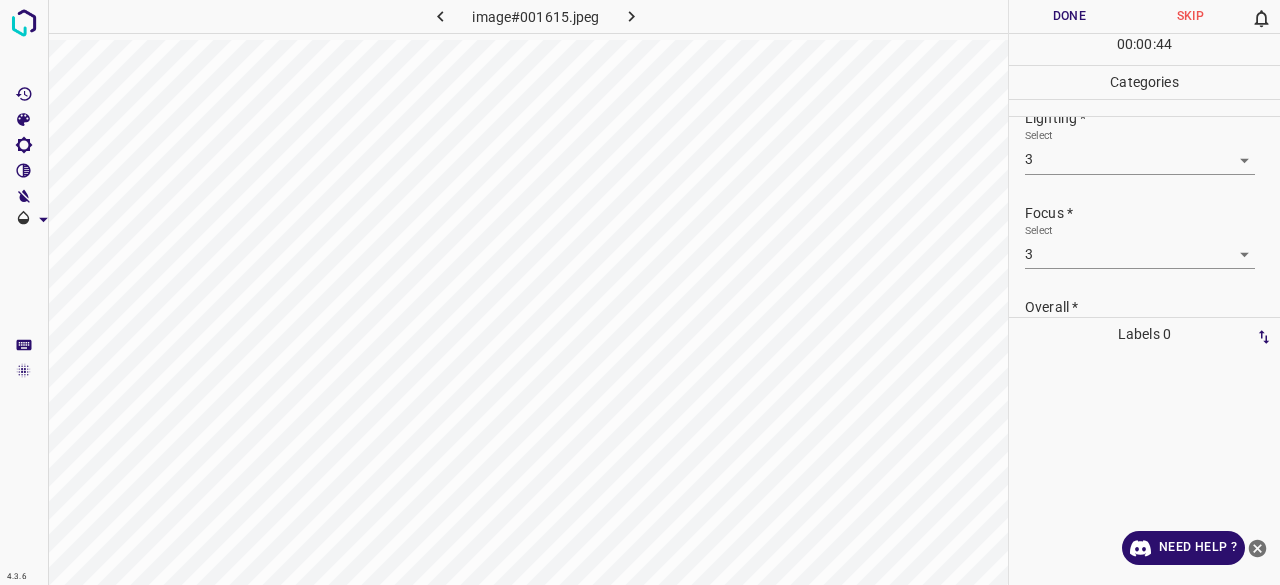scroll, scrollTop: 0, scrollLeft: 0, axis: both 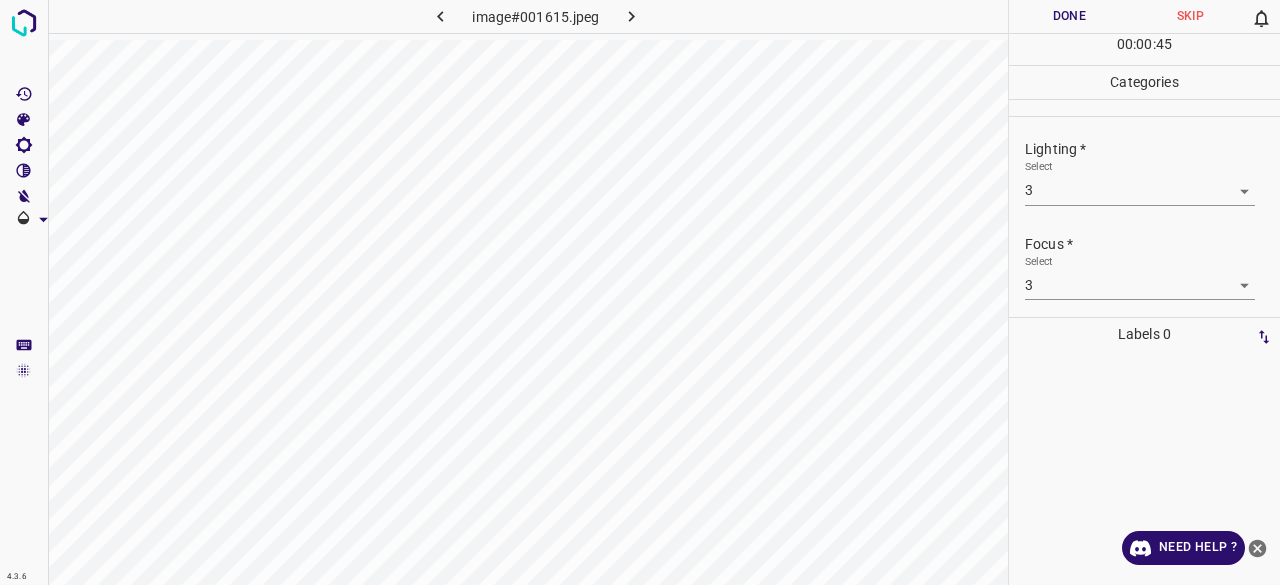 click on "Done" at bounding box center [1069, 16] 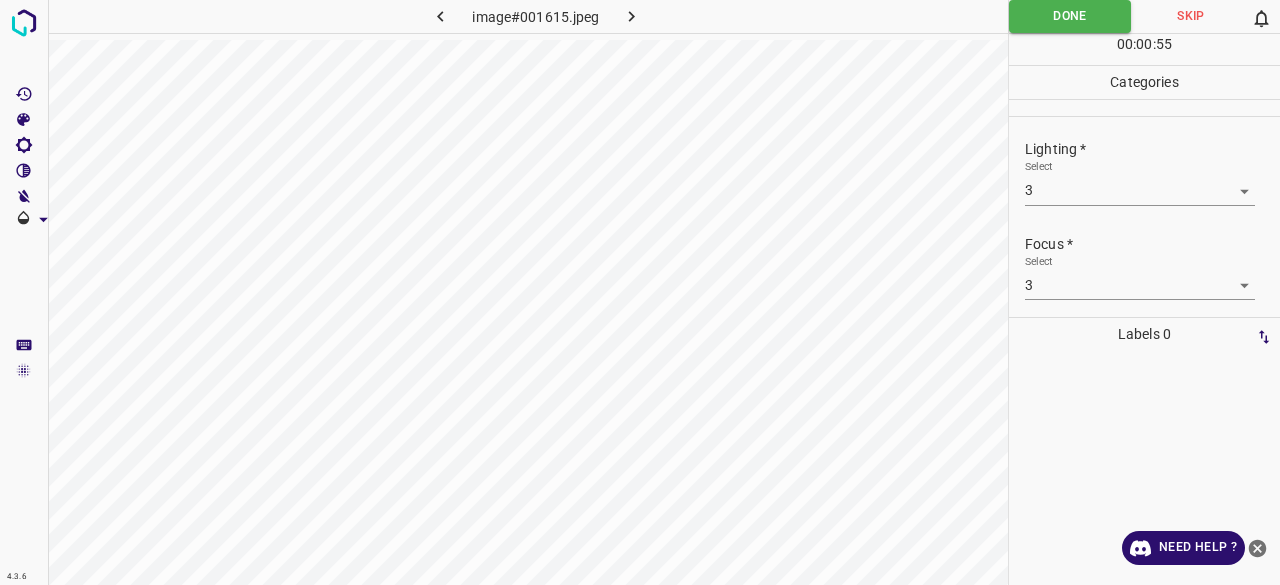 click 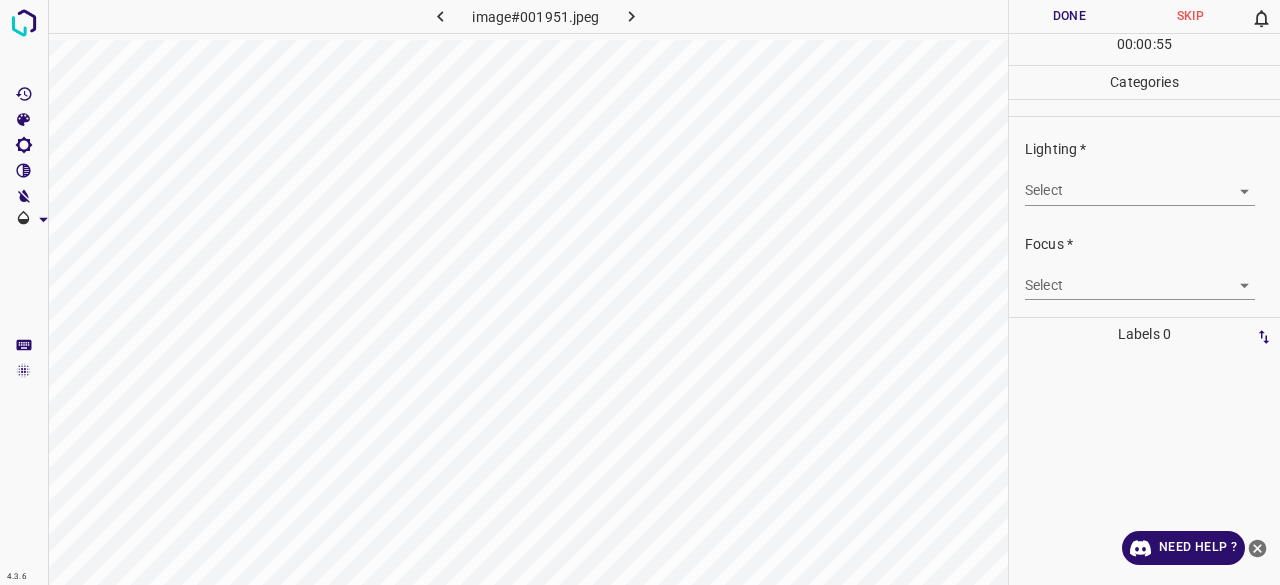 click on "4.3.6  image#001951.jpeg Done Skip 0 00   : 00   : 55   Categories Lighting *  Select ​ Focus *  Select ​ Overall *  Select ​ Labels   0 Categories 1 Lighting 2 Focus 3 Overall Tools Space Change between modes (Draw & Edit) I Auto labeling R Restore zoom M Zoom in N Zoom out Delete Delete selecte label Filters Z Restore filters X Saturation filter C Brightness filter V Contrast filter B Gray scale filter General O Download Need Help ? - Text - Hide - Delete" at bounding box center [640, 292] 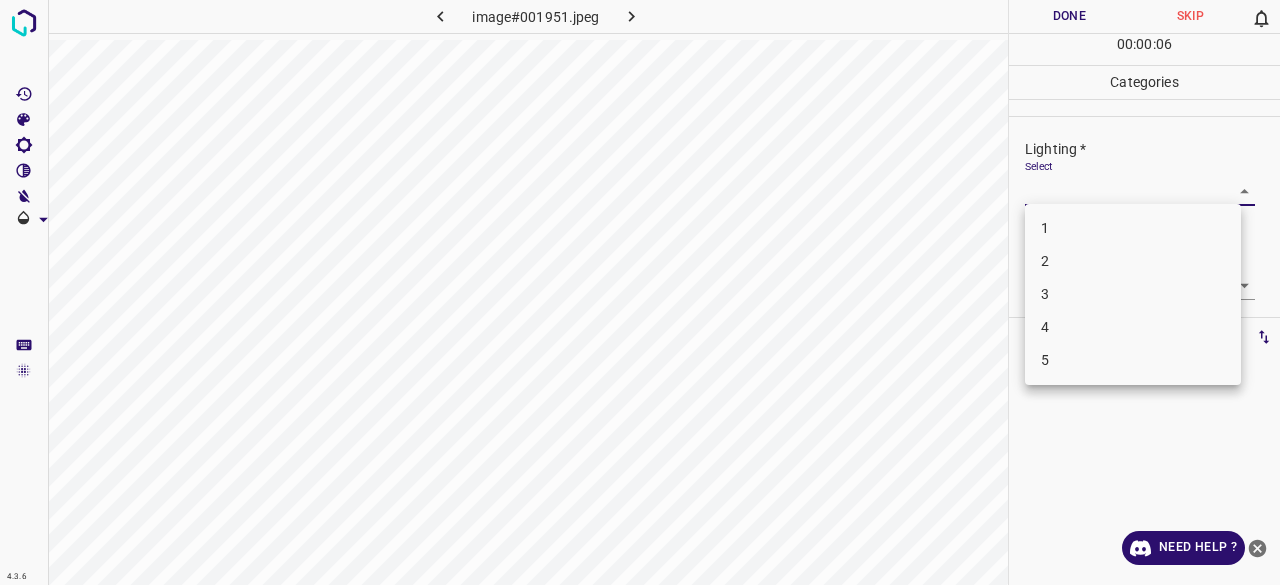 click on "3" at bounding box center [1133, 294] 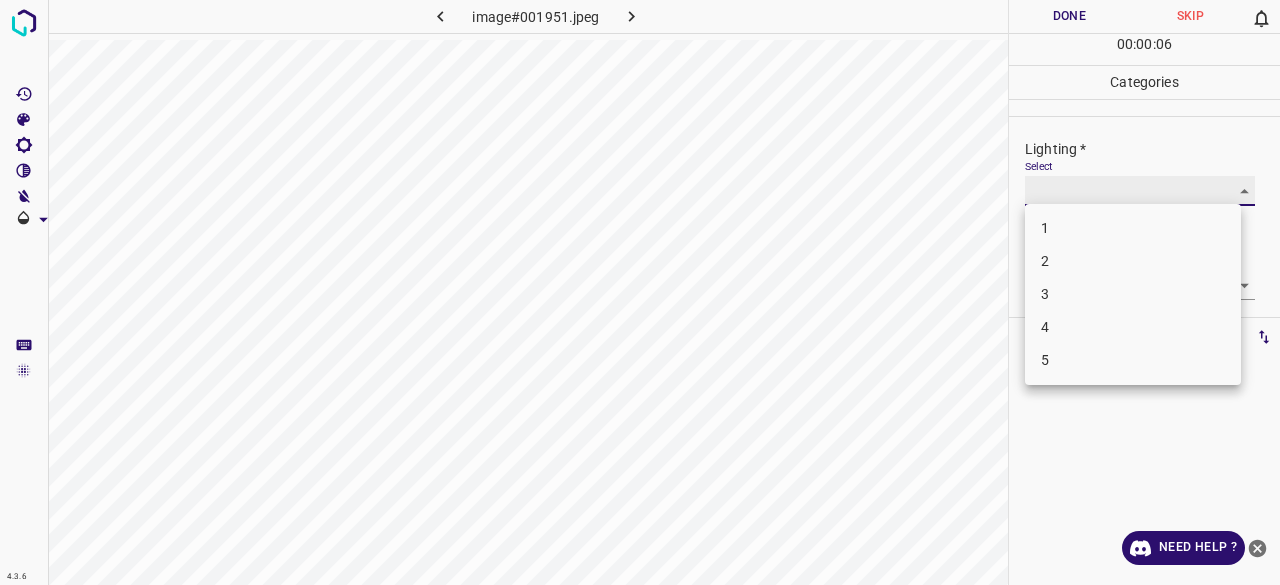type on "3" 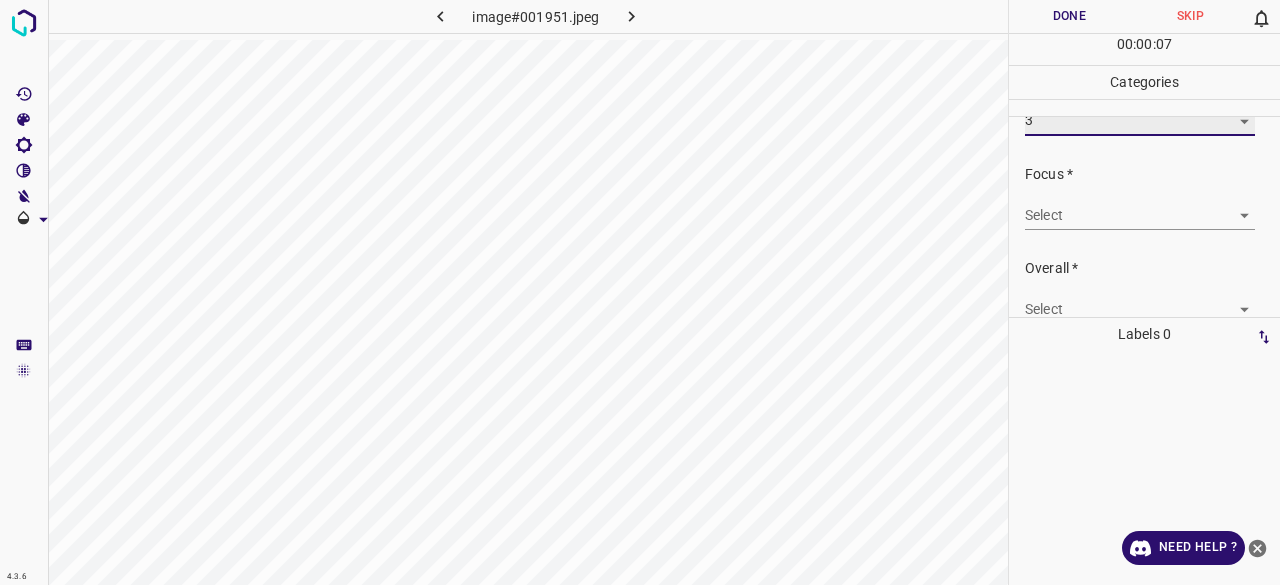 scroll, scrollTop: 98, scrollLeft: 0, axis: vertical 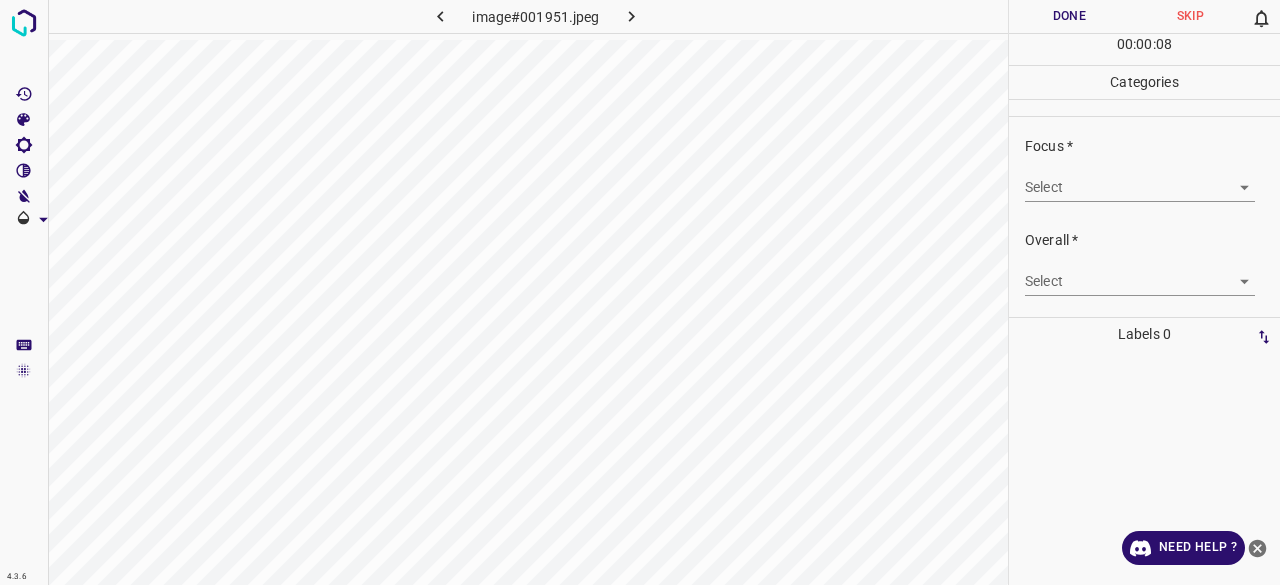 drag, startPoint x: 1056, startPoint y: 239, endPoint x: 1048, endPoint y: 264, distance: 26.24881 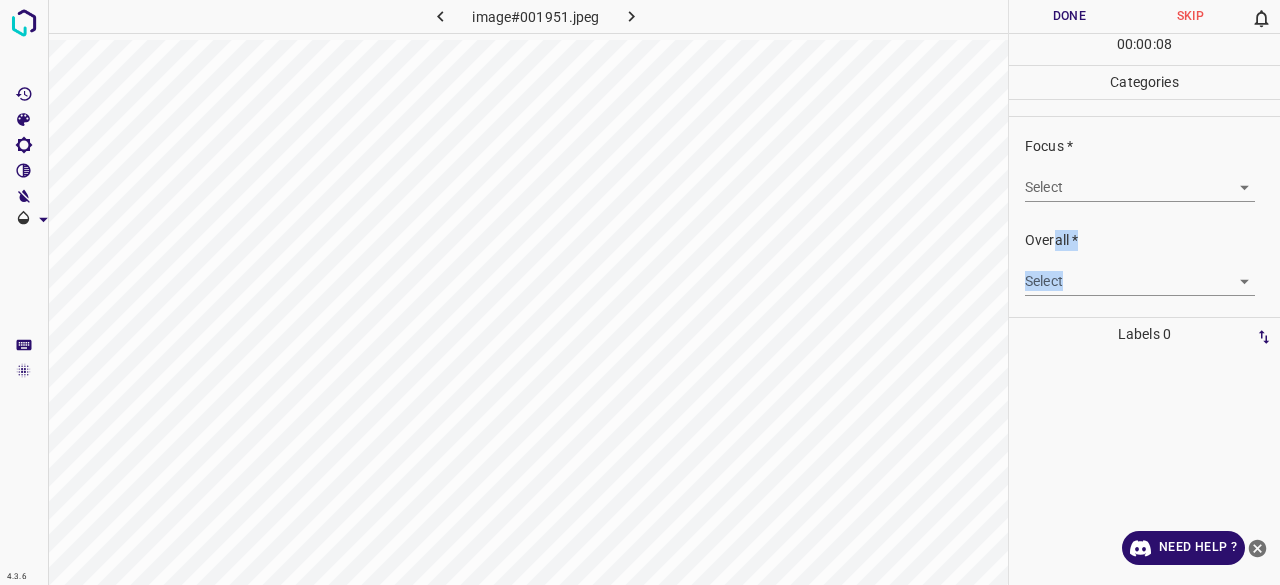 click on "4.3.6  image#001951.jpeg Done Skip 0 00   : 00   : 08   Categories Lighting *  Select 3 3 Focus *  Select ​ Overall *  Select ​ Labels   0 Categories 1 Lighting 2 Focus 3 Overall Tools Space Change between modes (Draw & Edit) I Auto labeling R Restore zoom M Zoom in N Zoom out Delete Delete selecte label Filters Z Restore filters X Saturation filter C Brightness filter V Contrast filter B Gray scale filter General O Download Need Help ? - Text - Hide - Delete" at bounding box center [640, 292] 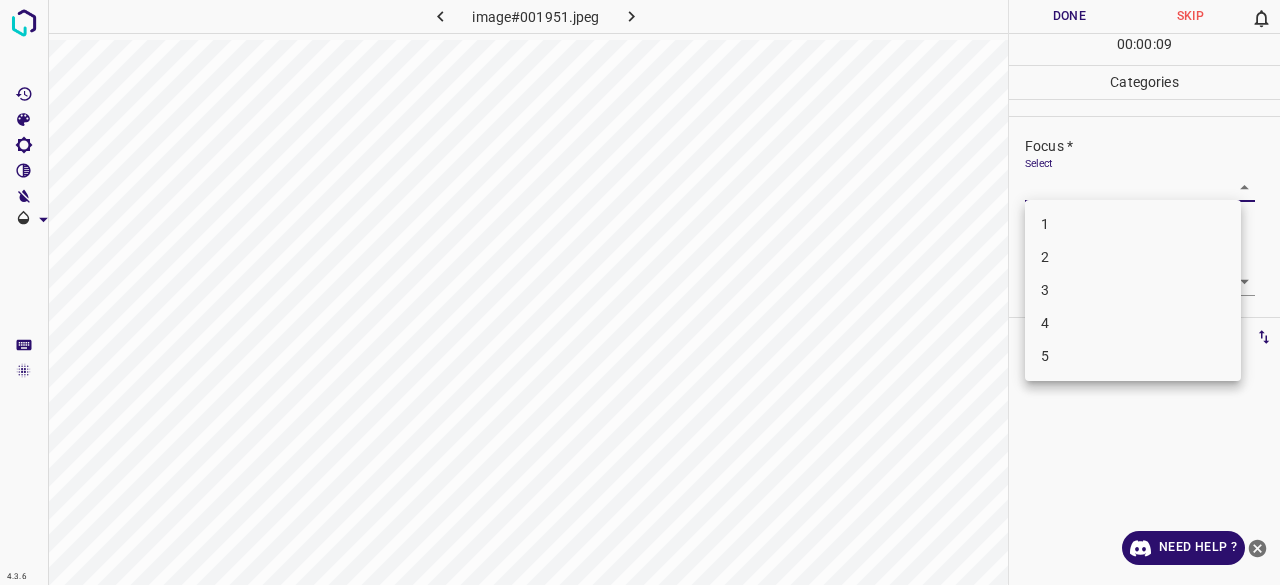 click on "3" at bounding box center [1133, 290] 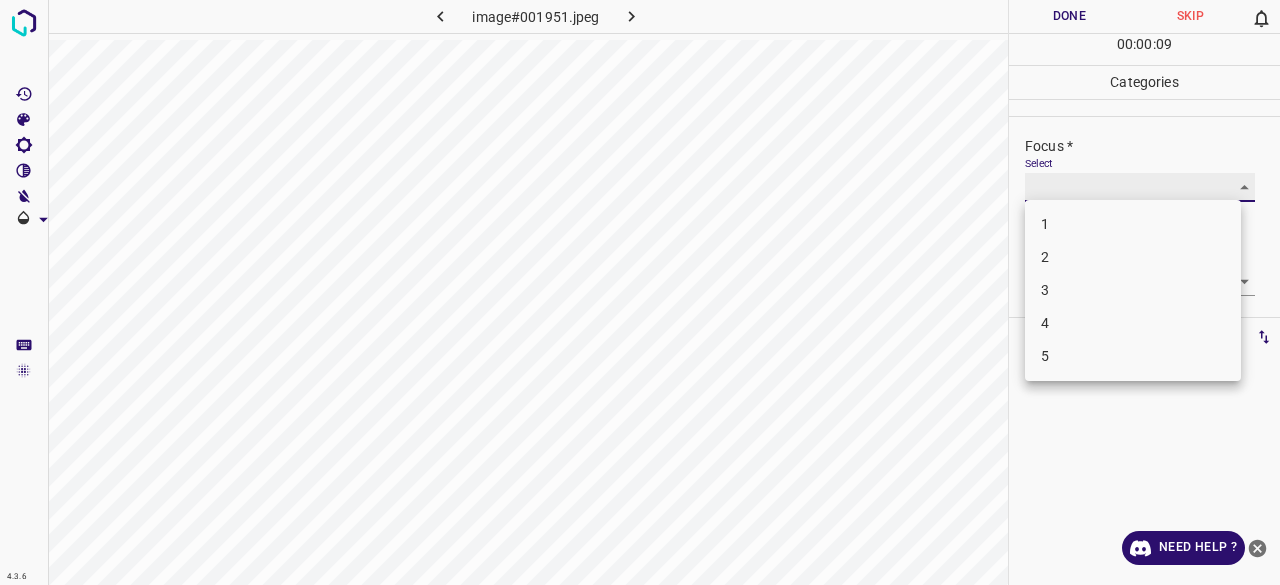 type on "3" 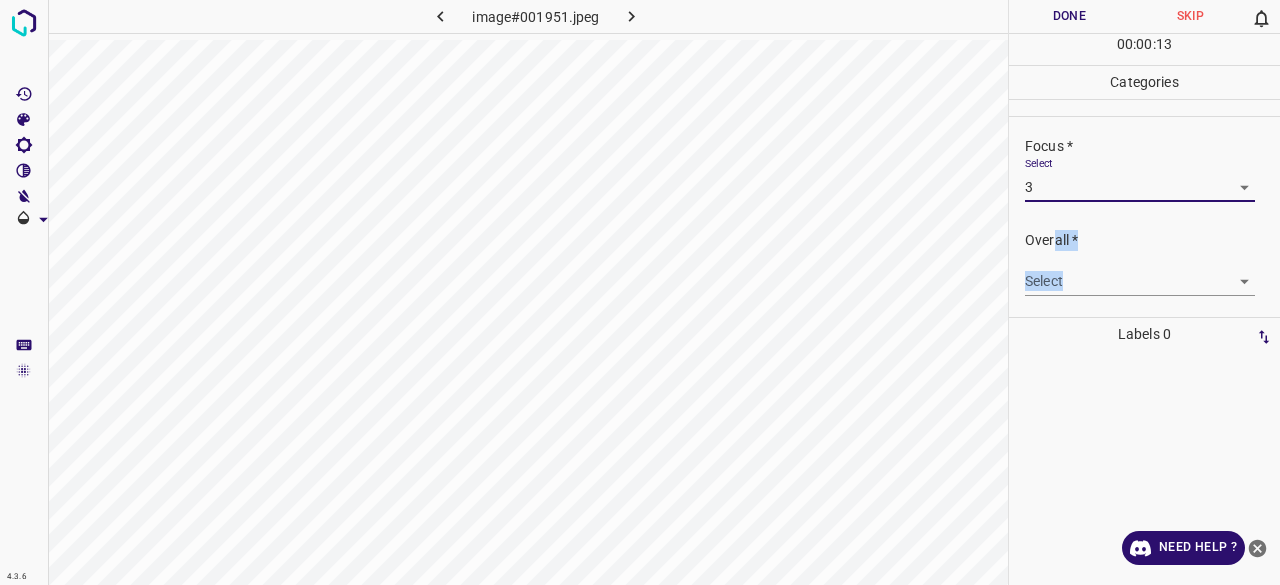 click on "Overall *" at bounding box center [1152, 240] 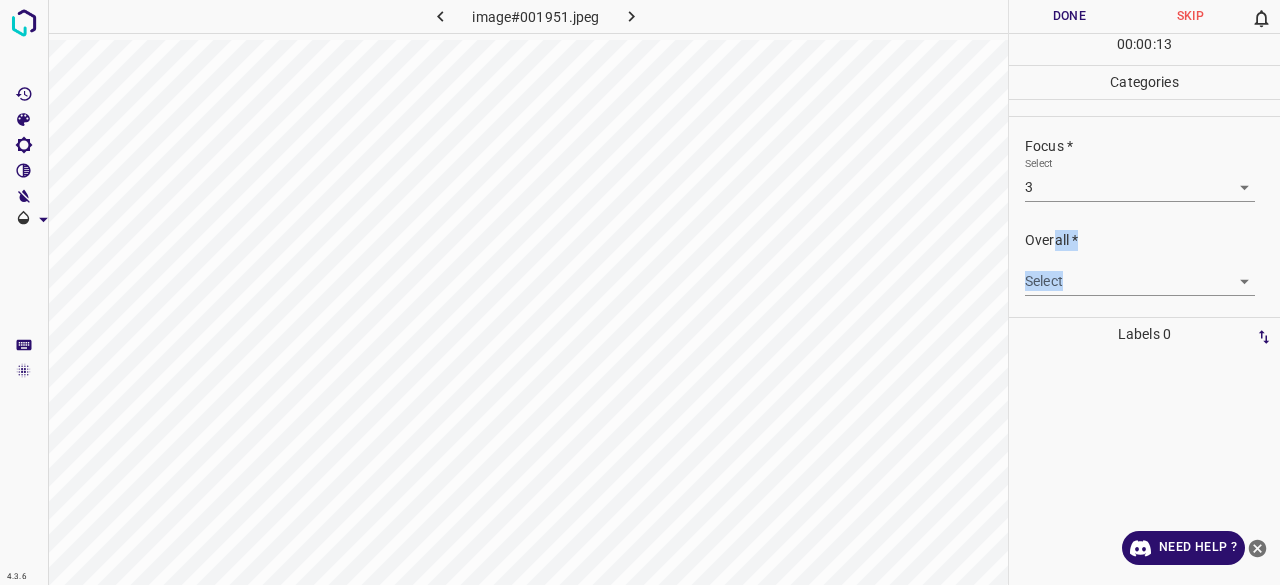click on "Overall *" at bounding box center (1152, 240) 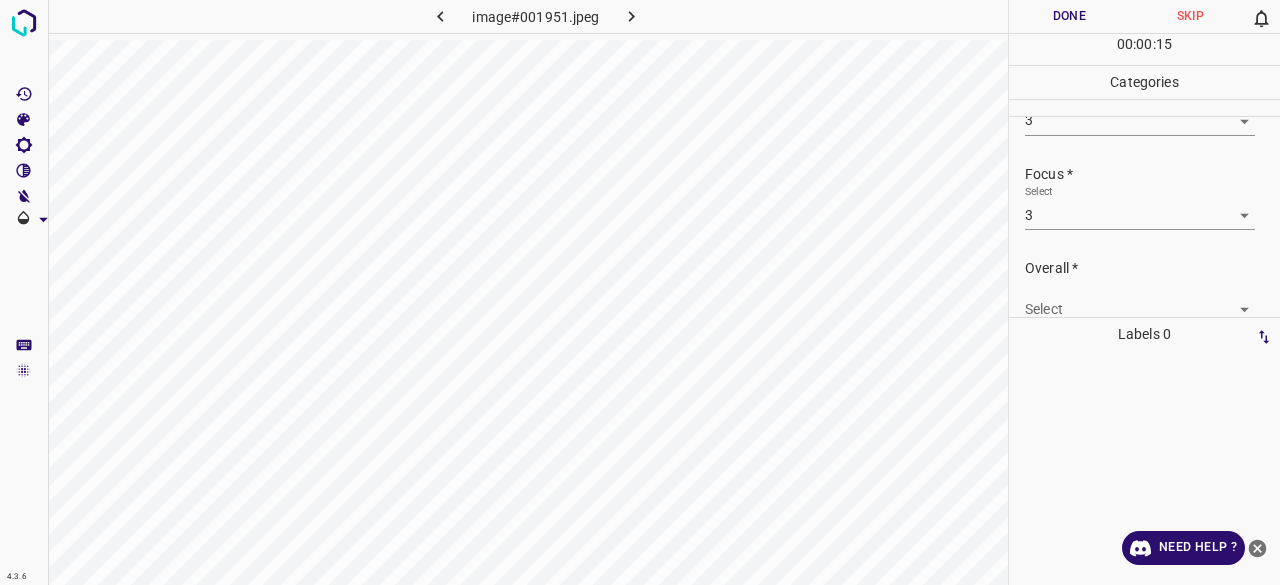 scroll, scrollTop: 98, scrollLeft: 0, axis: vertical 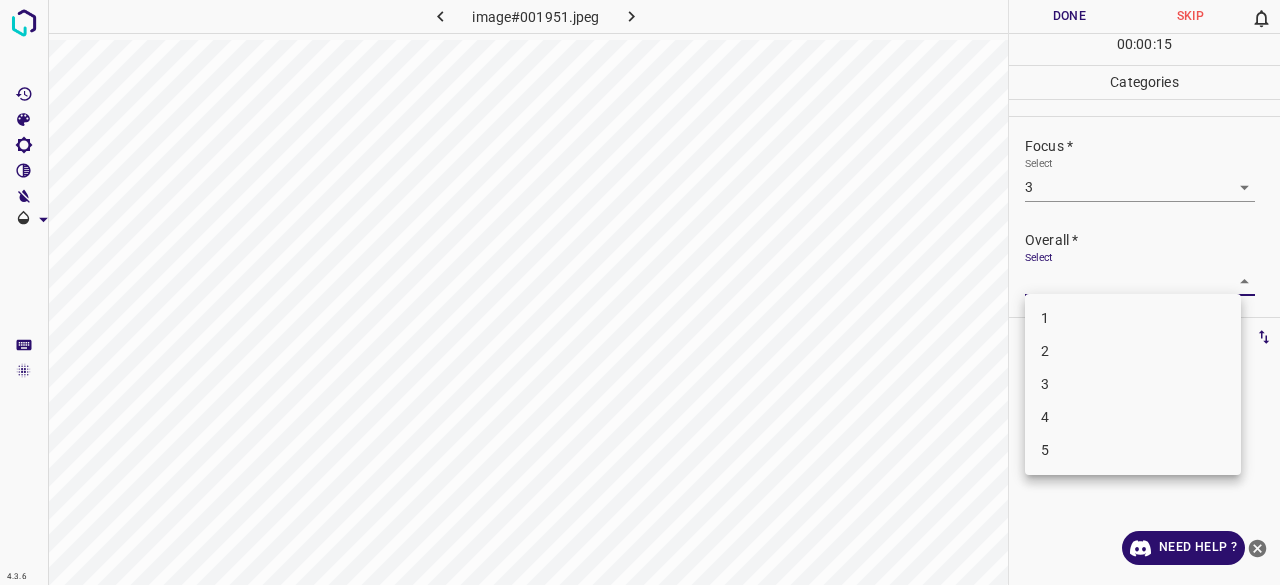click on "4.3.6  image#001951.jpeg Done Skip 0 00   : 00   : 15   Categories Lighting *  Select 3 3 Focus *  Select 3 3 Overall *  Select ​ Labels   0 Categories 1 Lighting 2 Focus 3 Overall Tools Space Change between modes (Draw & Edit) I Auto labeling R Restore zoom M Zoom in N Zoom out Delete Delete selecte label Filters Z Restore filters X Saturation filter C Brightness filter V Contrast filter B Gray scale filter General O Download Need Help ? - Text - Hide - Delete 1 2 3 4 5" at bounding box center (640, 292) 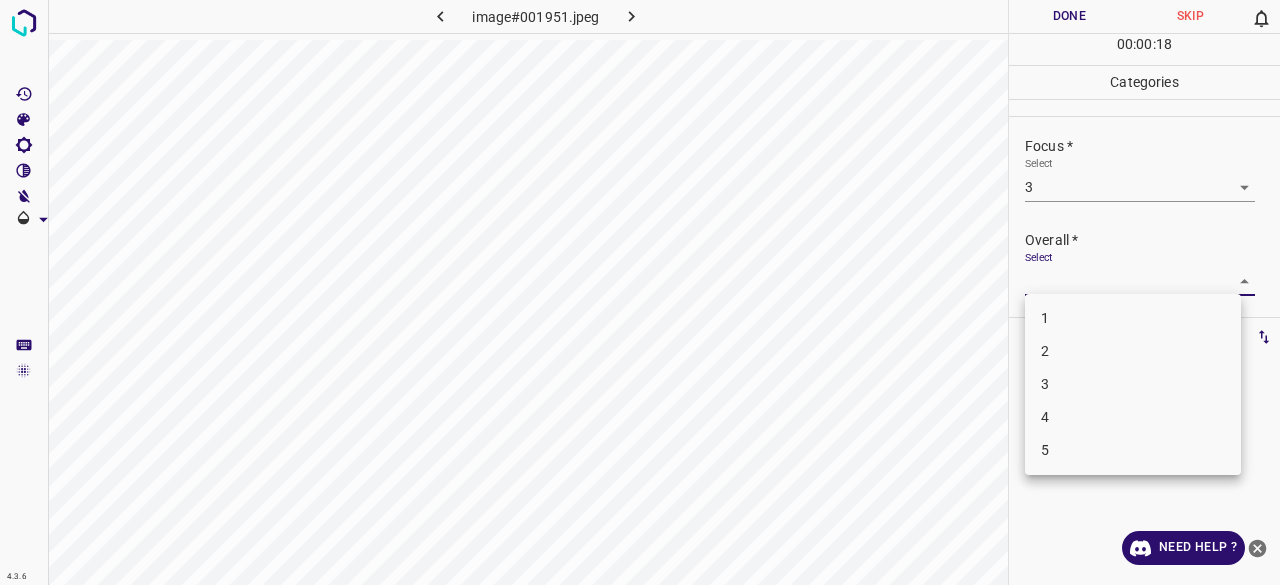 click on "3" at bounding box center (1133, 384) 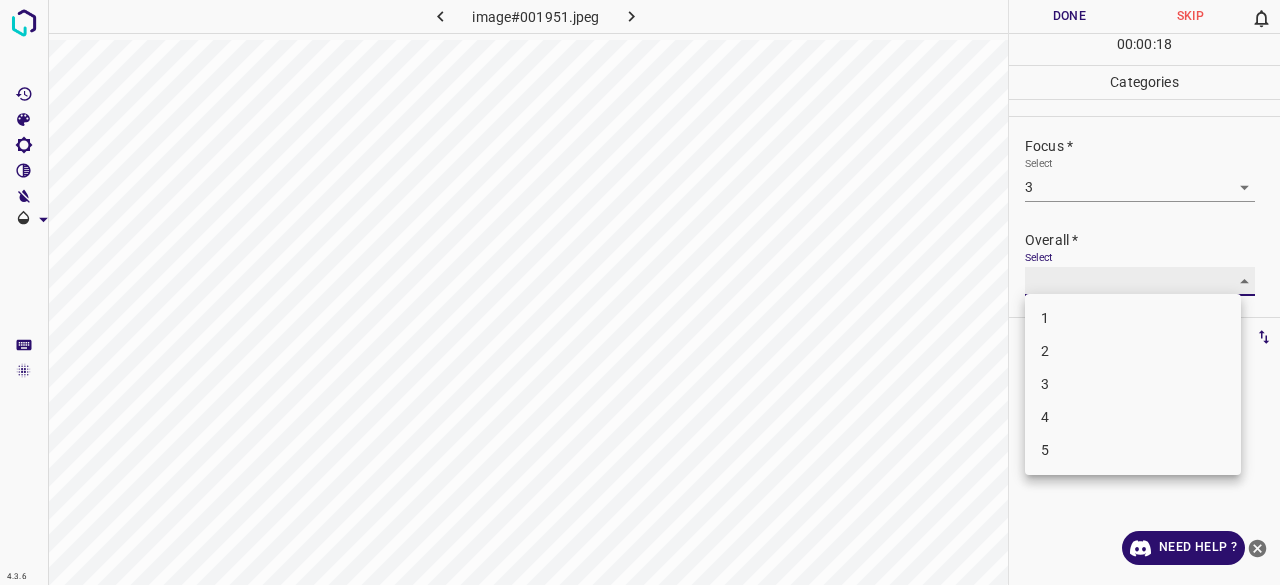 type on "3" 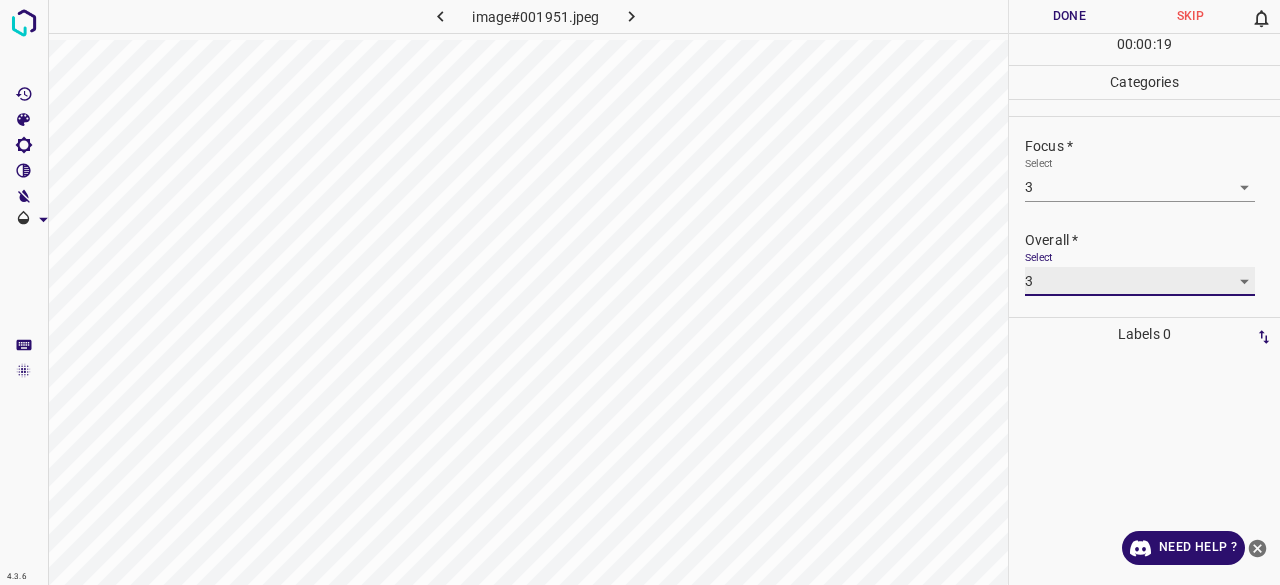 scroll, scrollTop: 0, scrollLeft: 0, axis: both 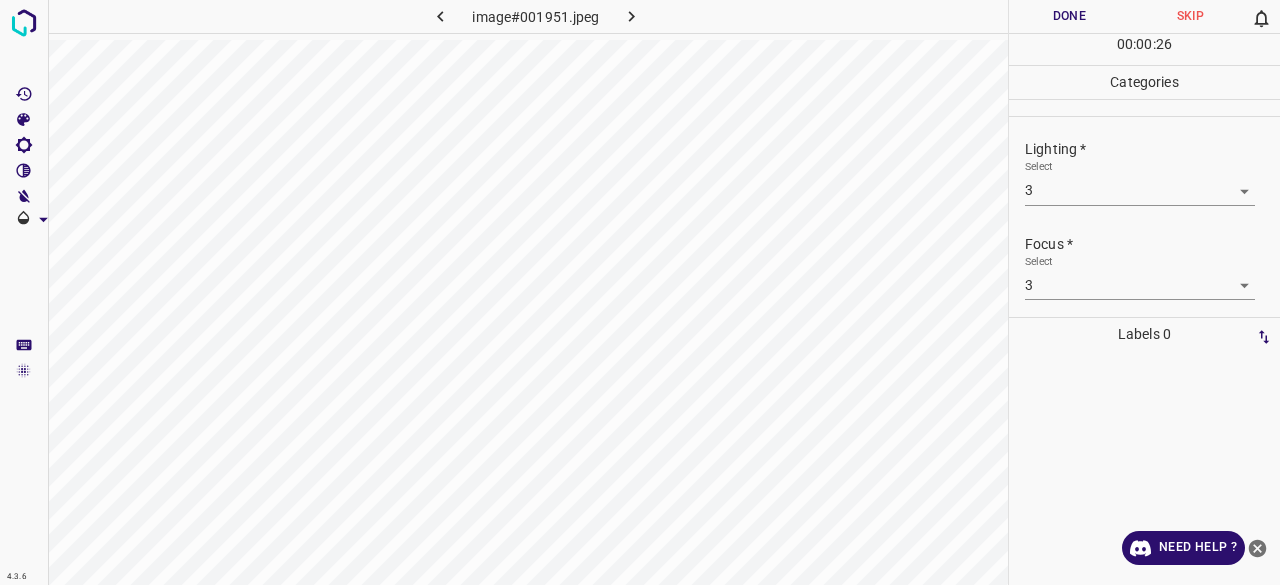 click on "Done" at bounding box center [1069, 16] 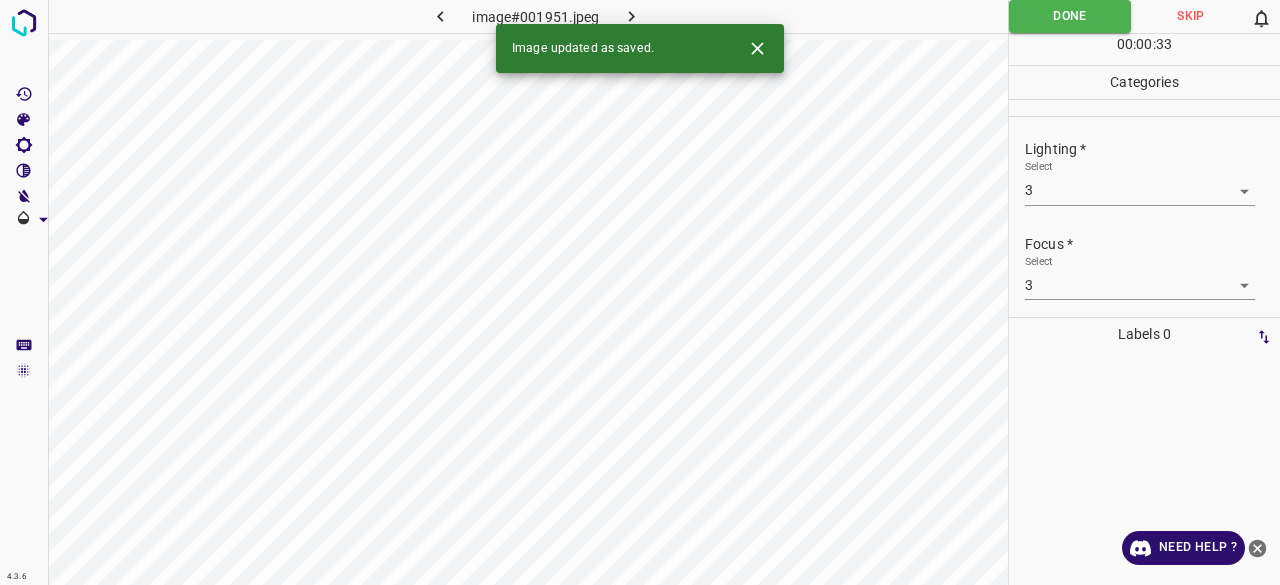 click 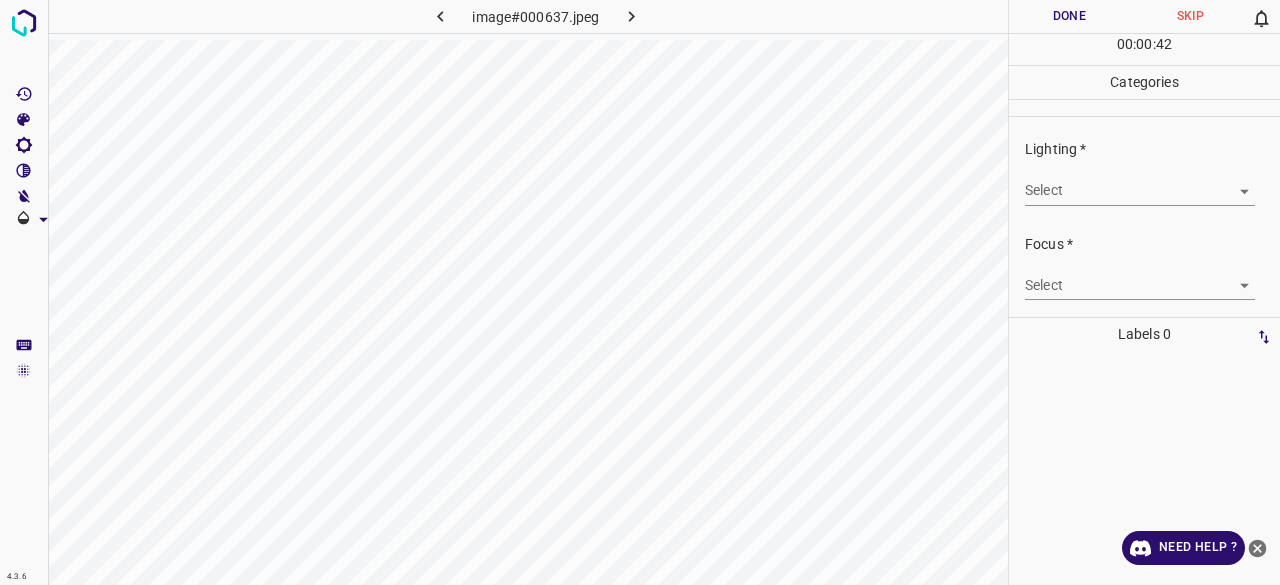 click on "Lighting *  Select ​" at bounding box center [1152, 172] 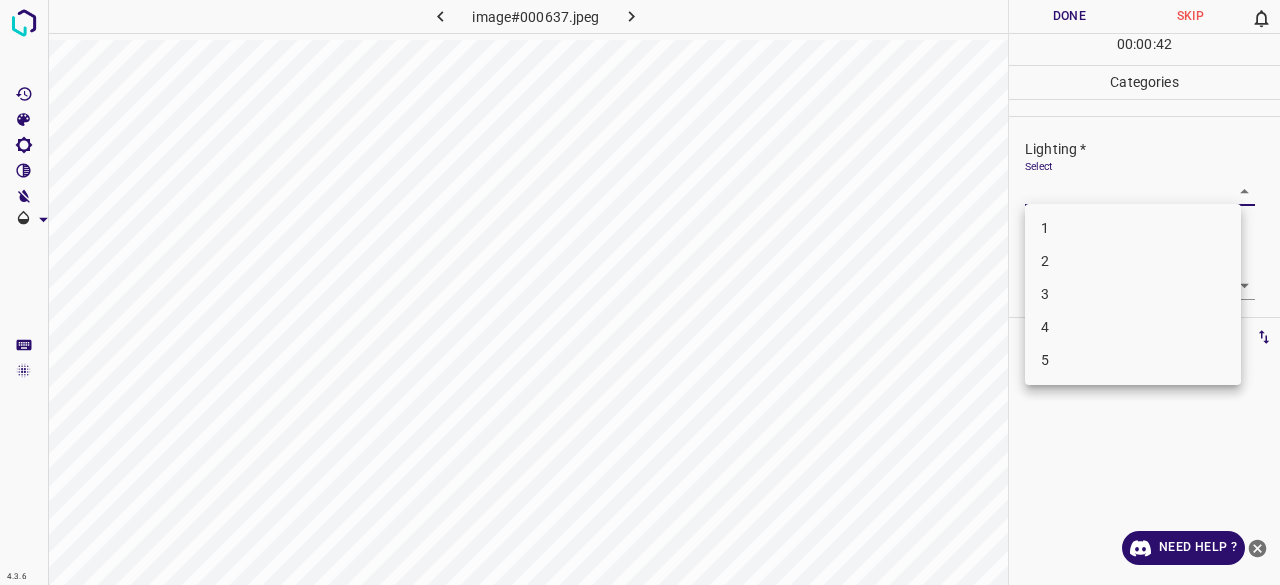 drag, startPoint x: 1091, startPoint y: 179, endPoint x: 1078, endPoint y: 197, distance: 22.203604 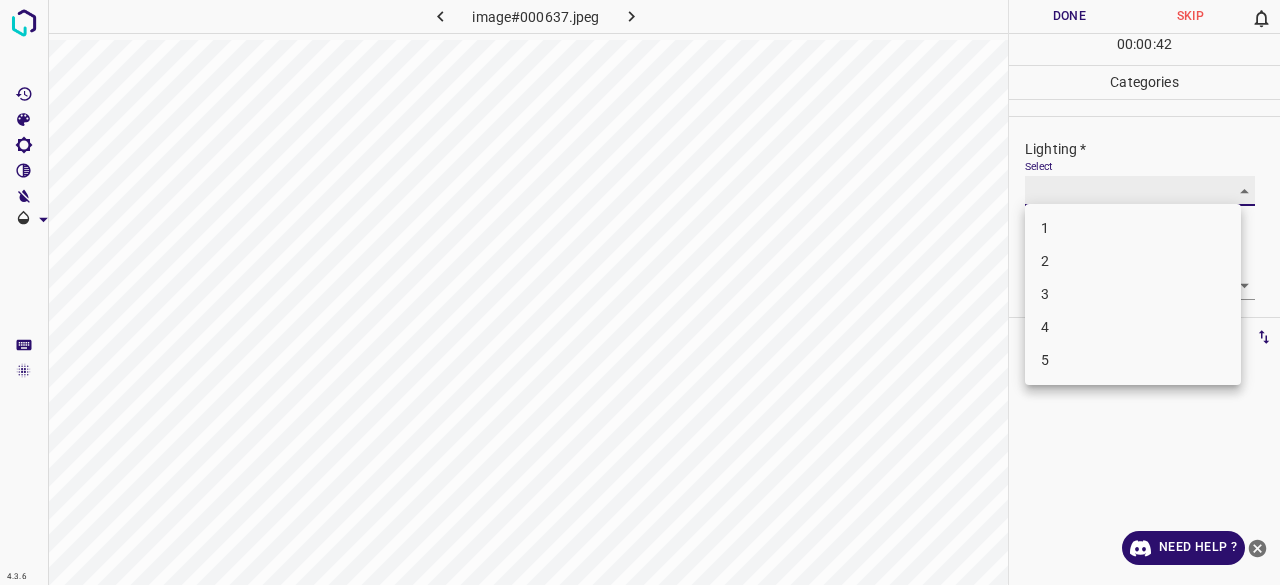 type on "3" 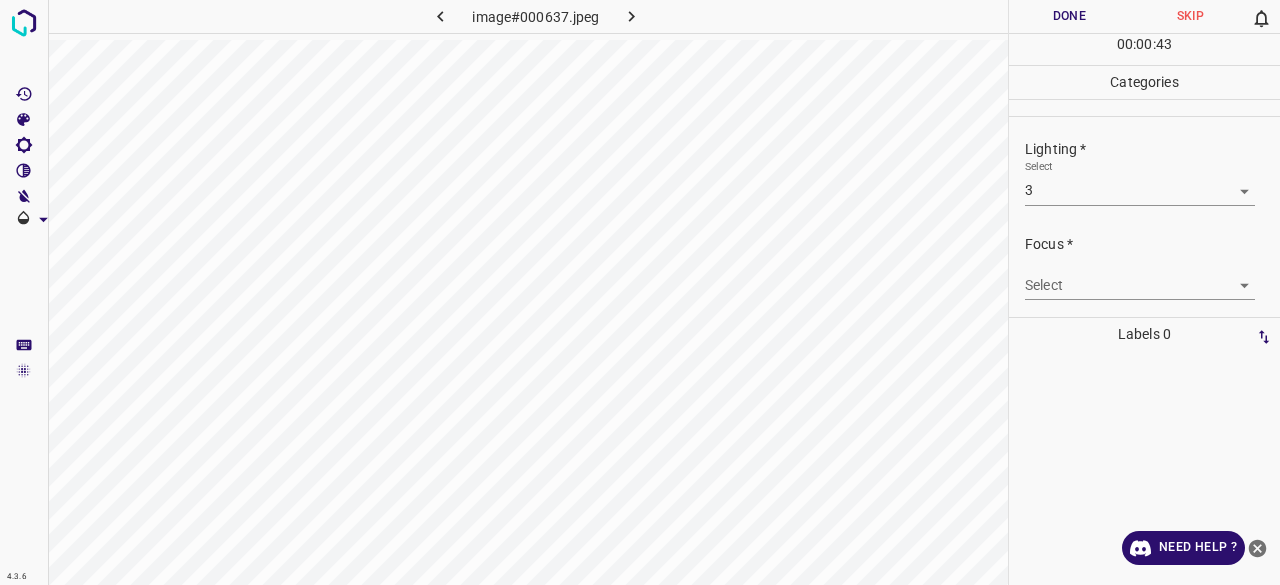 click on "Focus *  Select ​" at bounding box center (1144, 267) 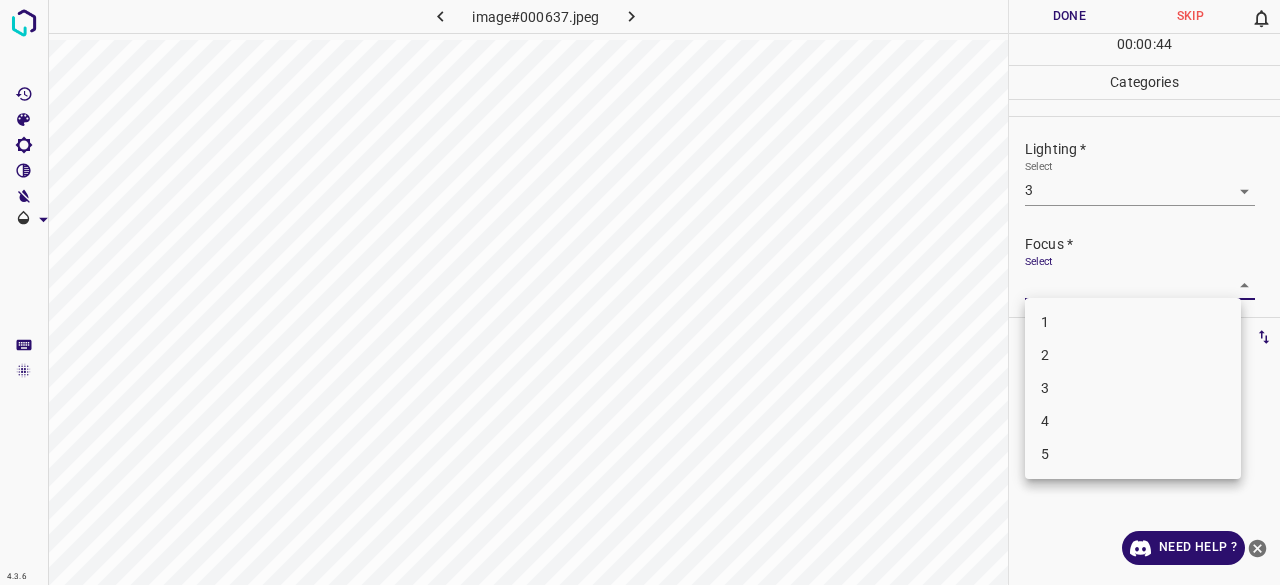 click on "2" at bounding box center [1133, 355] 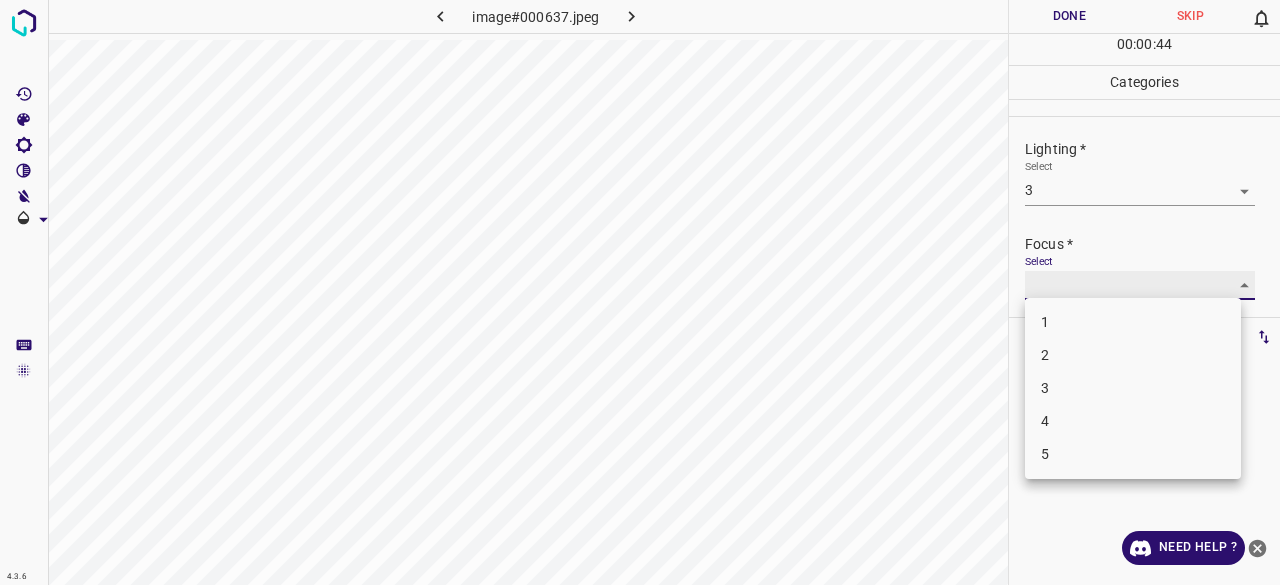 type on "2" 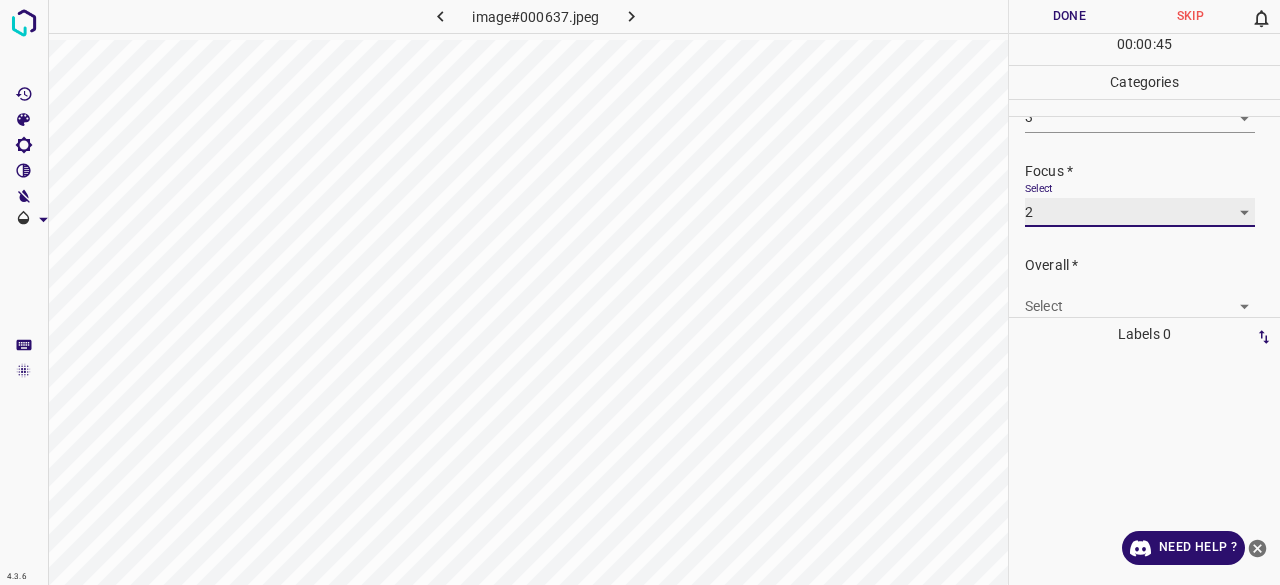 scroll, scrollTop: 98, scrollLeft: 0, axis: vertical 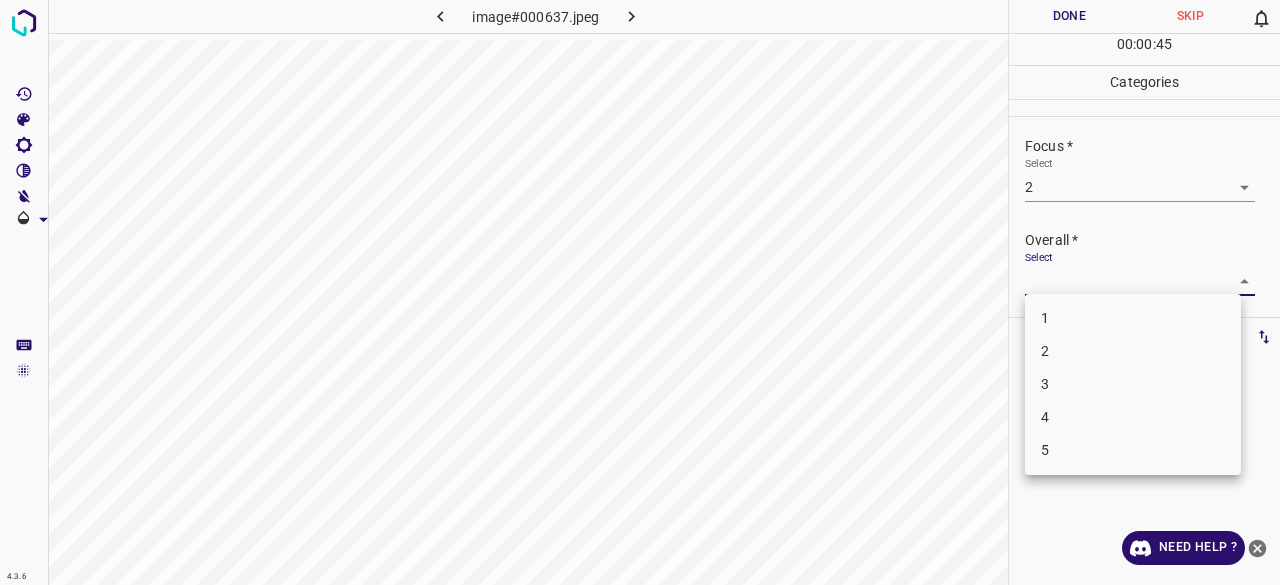 click on "4.3.6  image#000637.jpeg Done Skip 0 00   : 00   : 45   Categories Lighting *  Select 3 3 Focus *  Select 2 2 Overall *  Select ​ Labels   0 Categories 1 Lighting 2 Focus 3 Overall Tools Space Change between modes (Draw & Edit) I Auto labeling R Restore zoom M Zoom in N Zoom out Delete Delete selecte label Filters Z Restore filters X Saturation filter C Brightness filter V Contrast filter B Gray scale filter General O Download Need Help ? - Text - Hide - Delete 1 2 3 4 5" at bounding box center [640, 292] 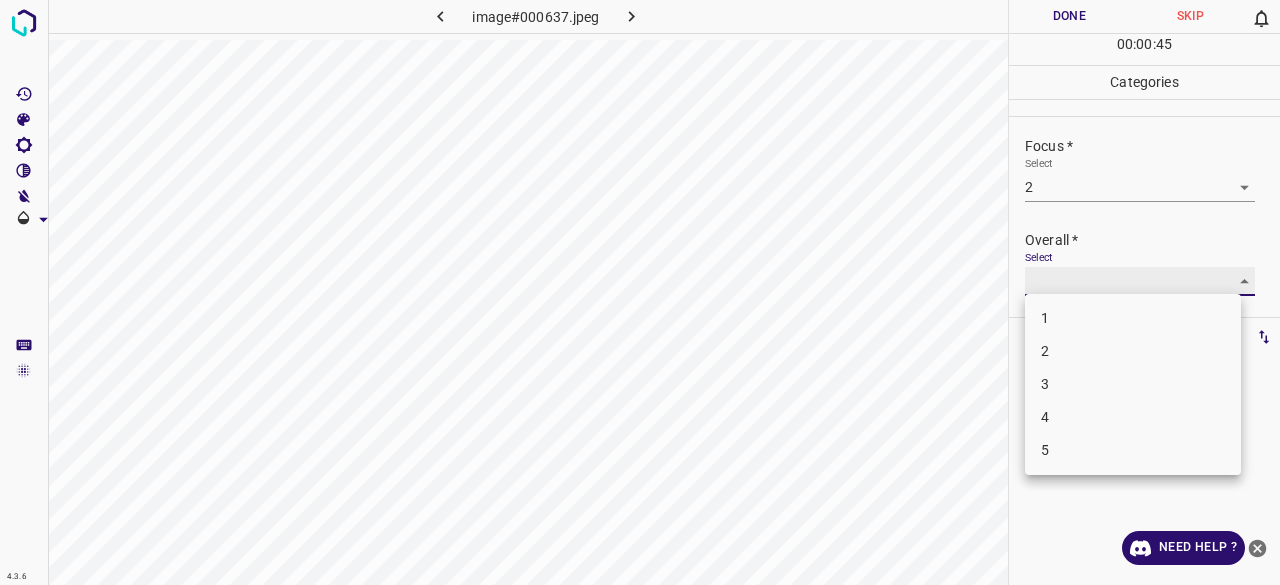 type on "3" 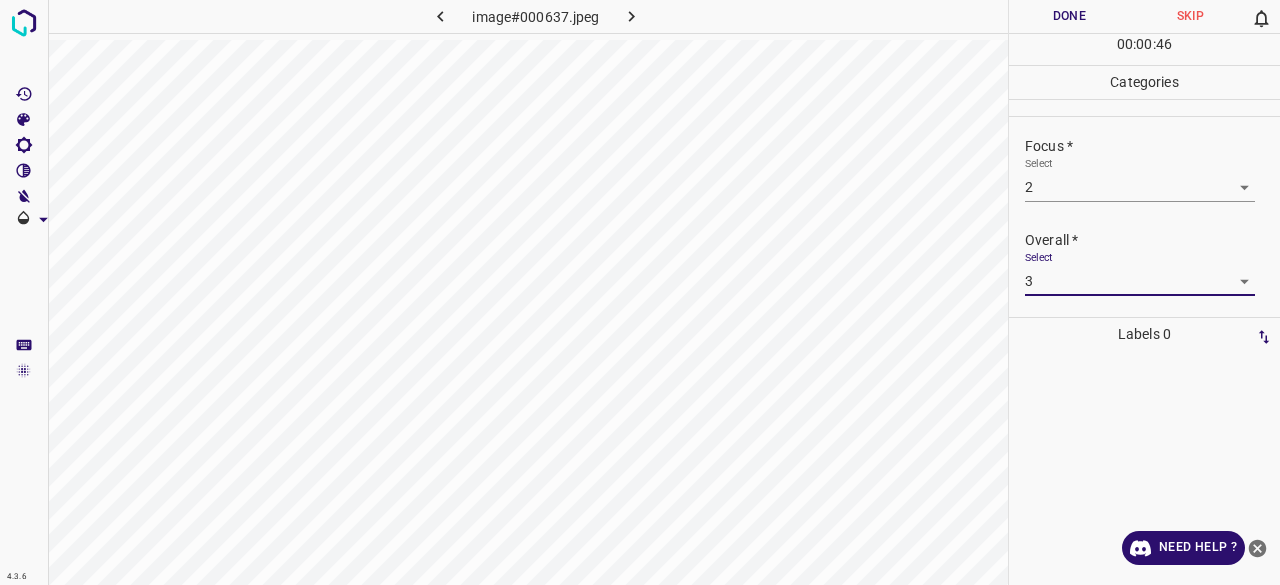 click on "Done" at bounding box center (1069, 16) 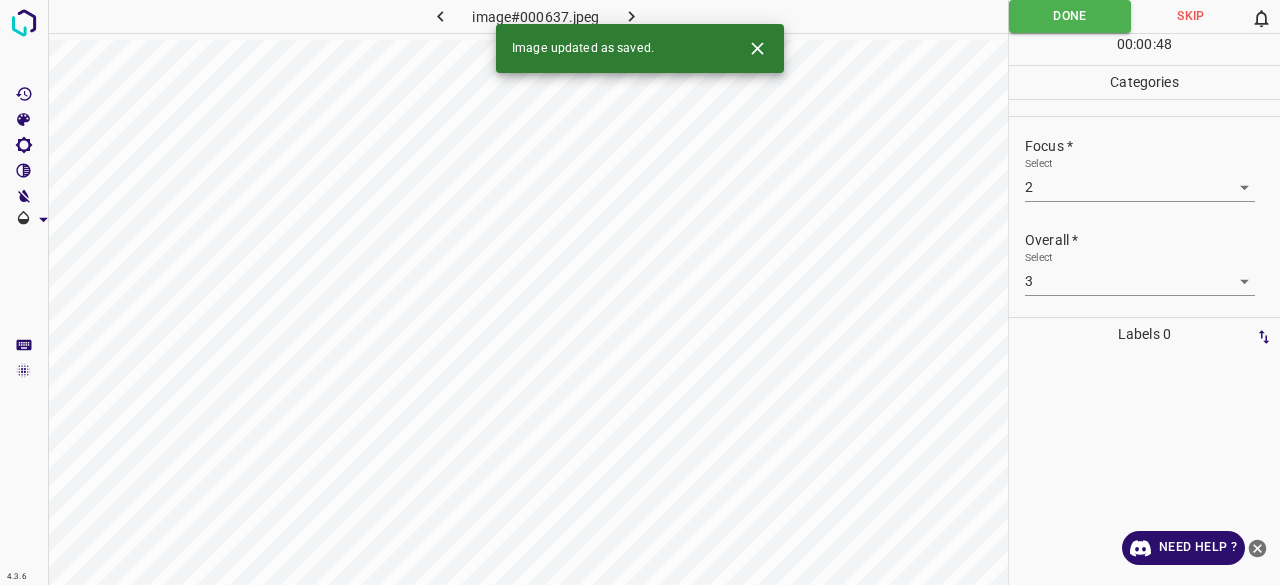 click 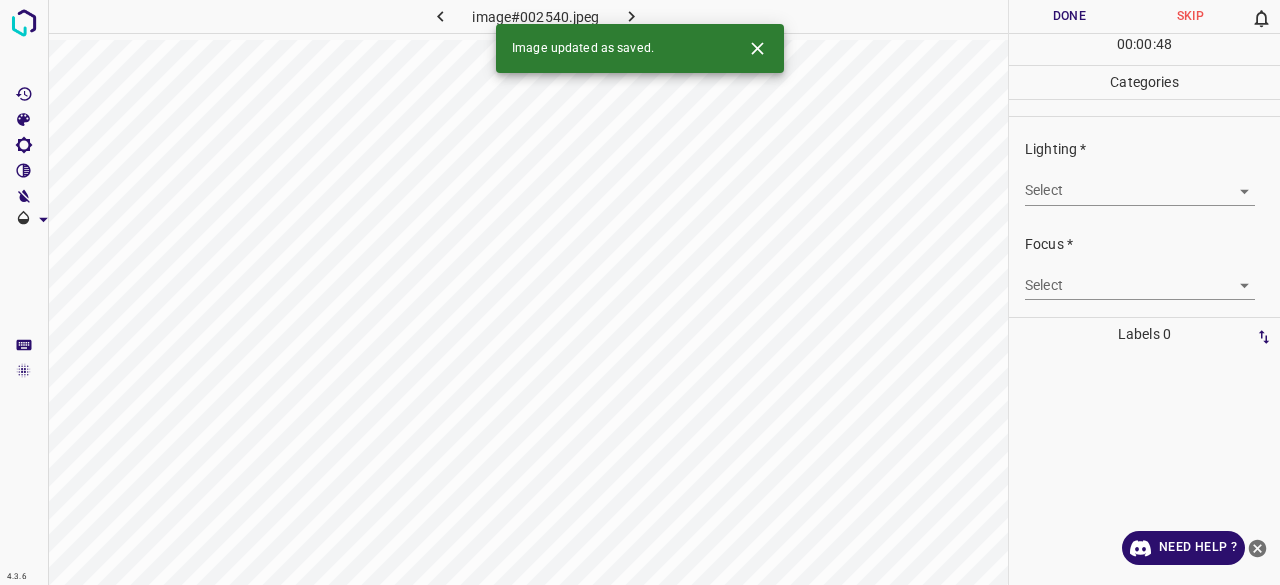 click on "4.3.6  image#002540.jpeg Done Skip 0 00   : 00   : 48   Categories Lighting *  Select ​ Focus *  Select ​ Overall *  Select ​ Labels   0 Categories 1 Lighting 2 Focus 3 Overall Tools Space Change between modes (Draw & Edit) I Auto labeling R Restore zoom M Zoom in N Zoom out Delete Delete selecte label Filters Z Restore filters X Saturation filter C Brightness filter V Contrast filter B Gray scale filter General O Download Image updated as saved. Need Help ? - Text - Hide - Delete" at bounding box center (640, 292) 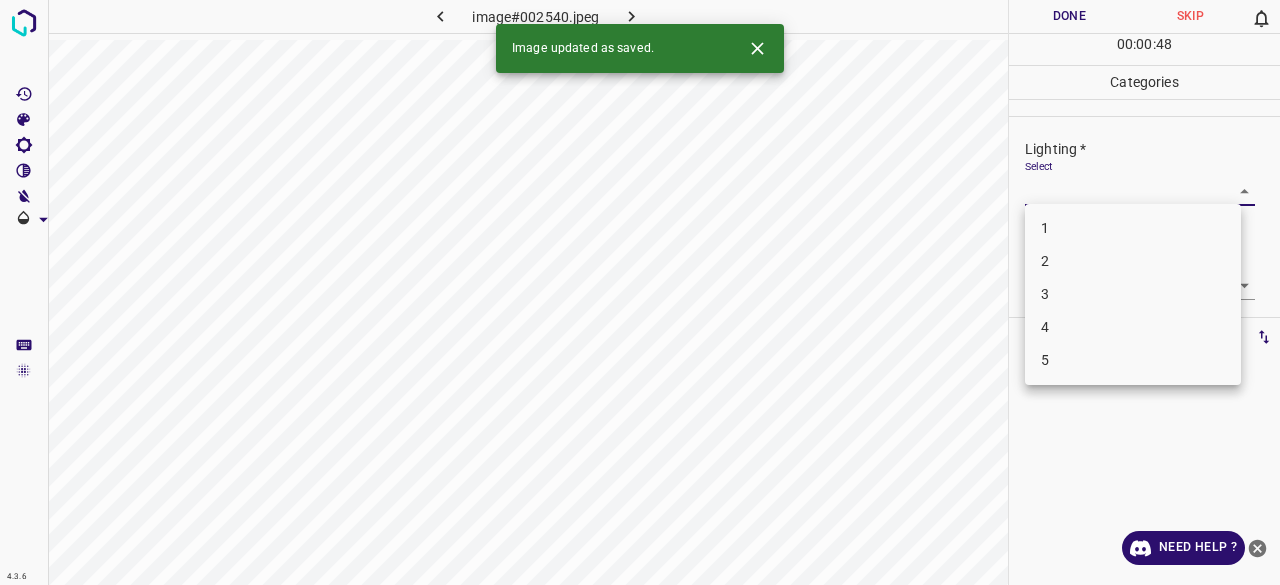 click on "3" at bounding box center (1133, 294) 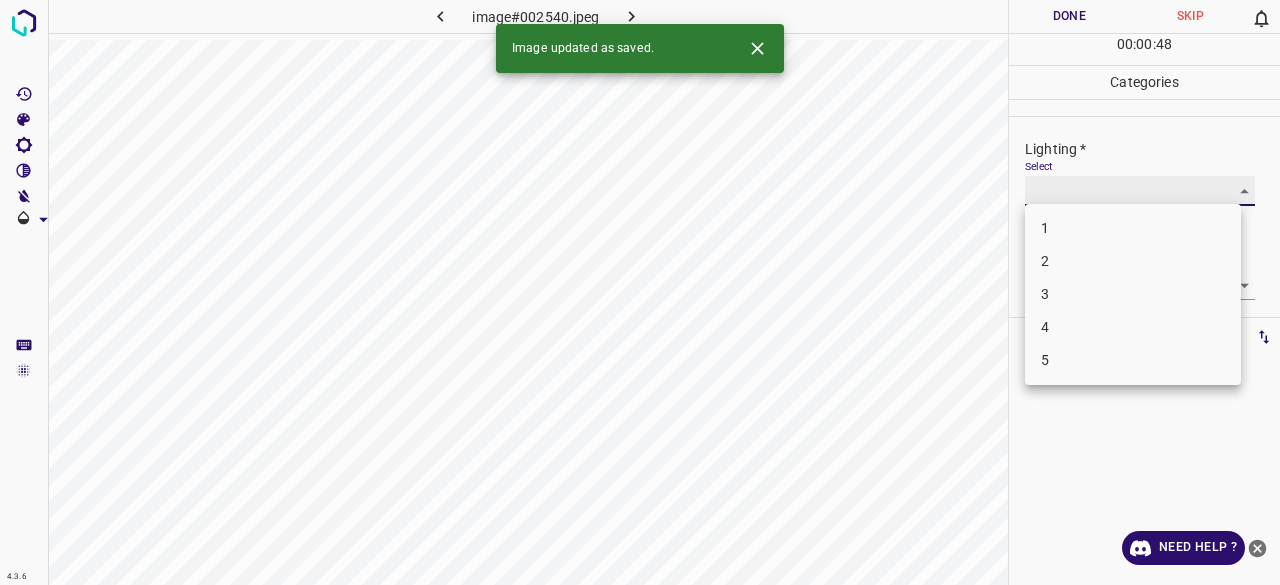 type on "3" 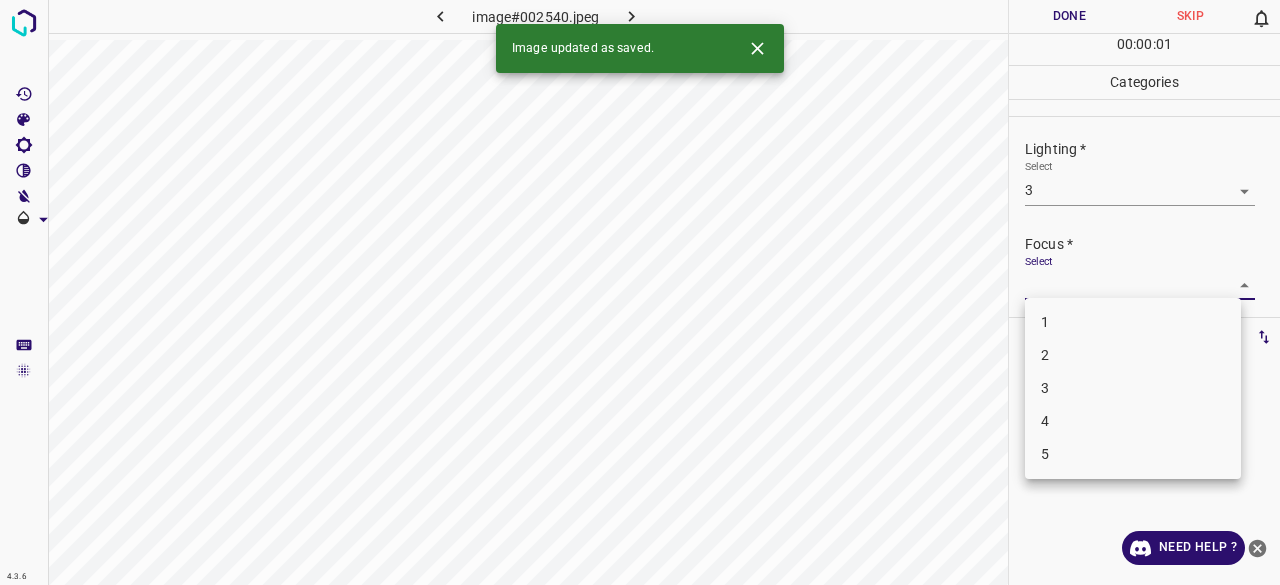 click on "4.3.6  image#002540.jpeg Done Skip 0 00   : 00   : 01   Categories Lighting *  Select 3 3 Focus *  Select ​ Overall *  Select ​ Labels   0 Categories 1 Lighting 2 Focus 3 Overall Tools Space Change between modes (Draw & Edit) I Auto labeling R Restore zoom M Zoom in N Zoom out Delete Delete selecte label Filters Z Restore filters X Saturation filter C Brightness filter V Contrast filter B Gray scale filter General O Download Image updated as saved. Need Help ? - Text - Hide - Delete 1 2 3 4 5" at bounding box center [640, 292] 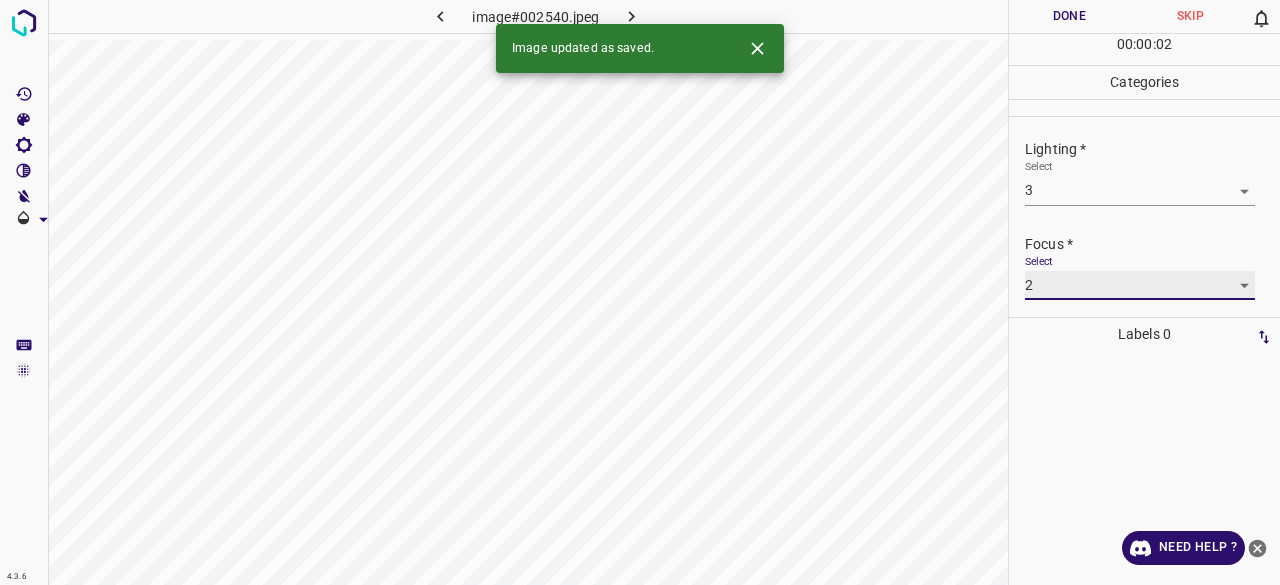 type on "2" 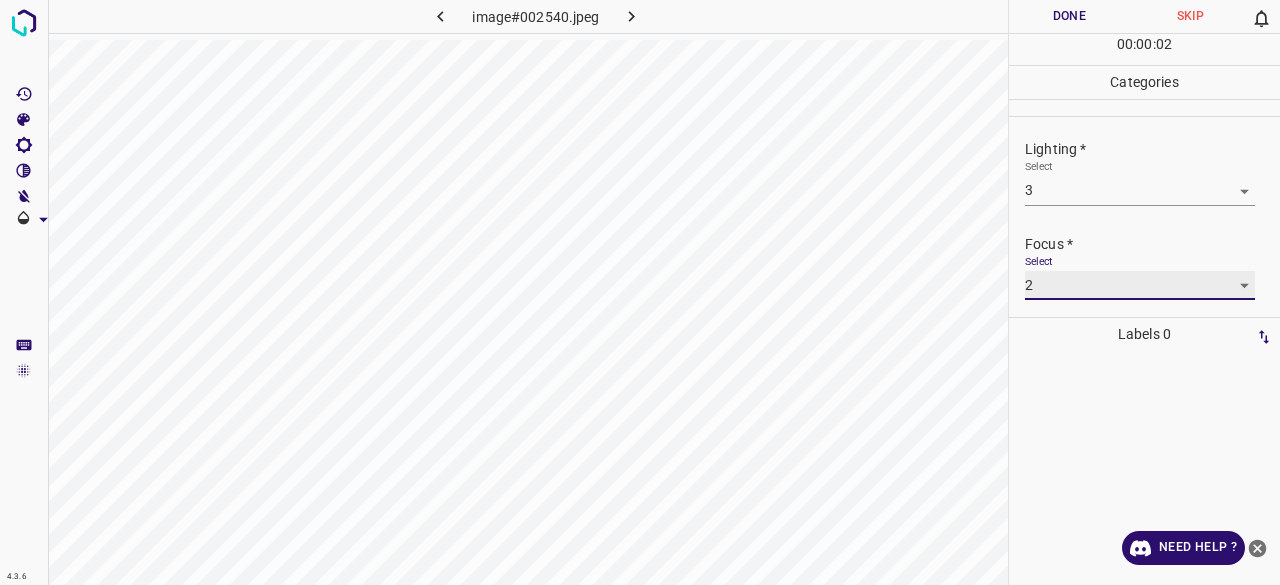 scroll, scrollTop: 98, scrollLeft: 0, axis: vertical 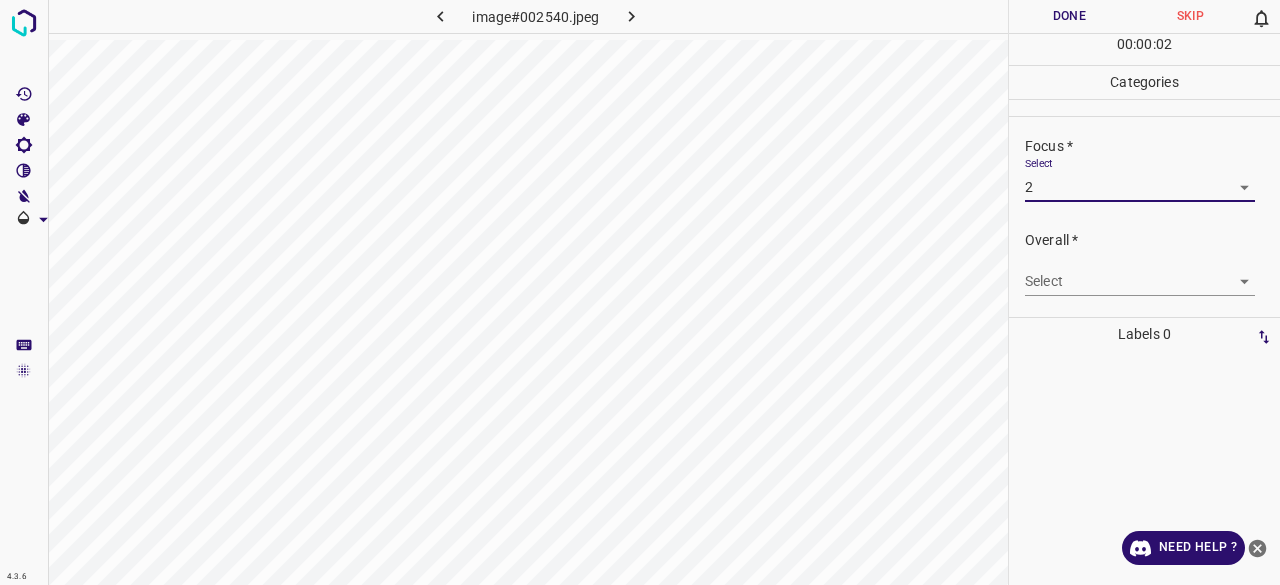 click on "Select ​" at bounding box center [1140, 273] 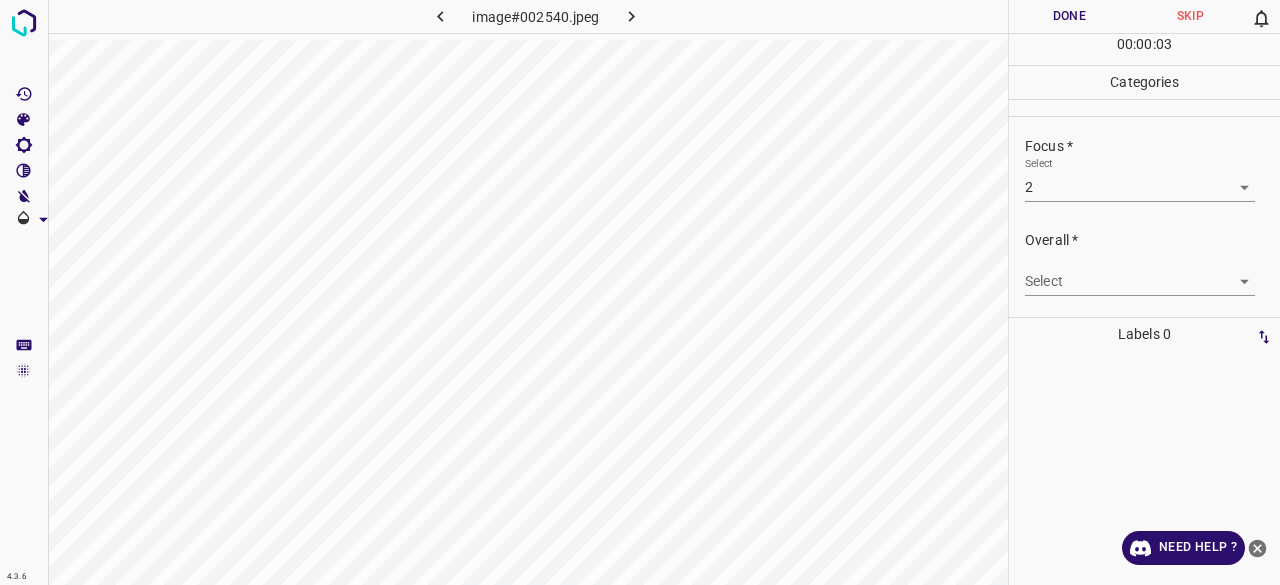 click on "4.3.6  image#002540.jpeg Done Skip 0 00   : 00   : 03   Categories Lighting *  Select 3 3 Focus *  Select 2 2 Overall *  Select ​ Labels   0 Categories 1 Lighting 2 Focus 3 Overall Tools Space Change between modes (Draw & Edit) I Auto labeling R Restore zoom M Zoom in N Zoom out Delete Delete selecte label Filters Z Restore filters X Saturation filter C Brightness filter V Contrast filter B Gray scale filter General O Download Need Help ? - Text - Hide - Delete" at bounding box center [640, 292] 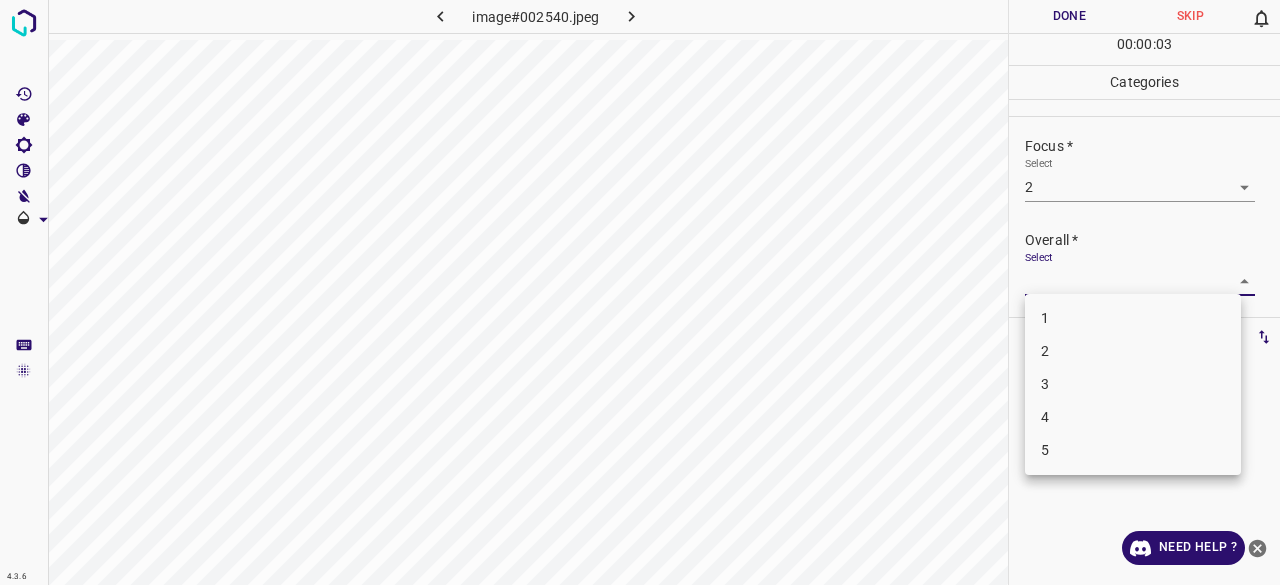 click on "2" at bounding box center [1133, 351] 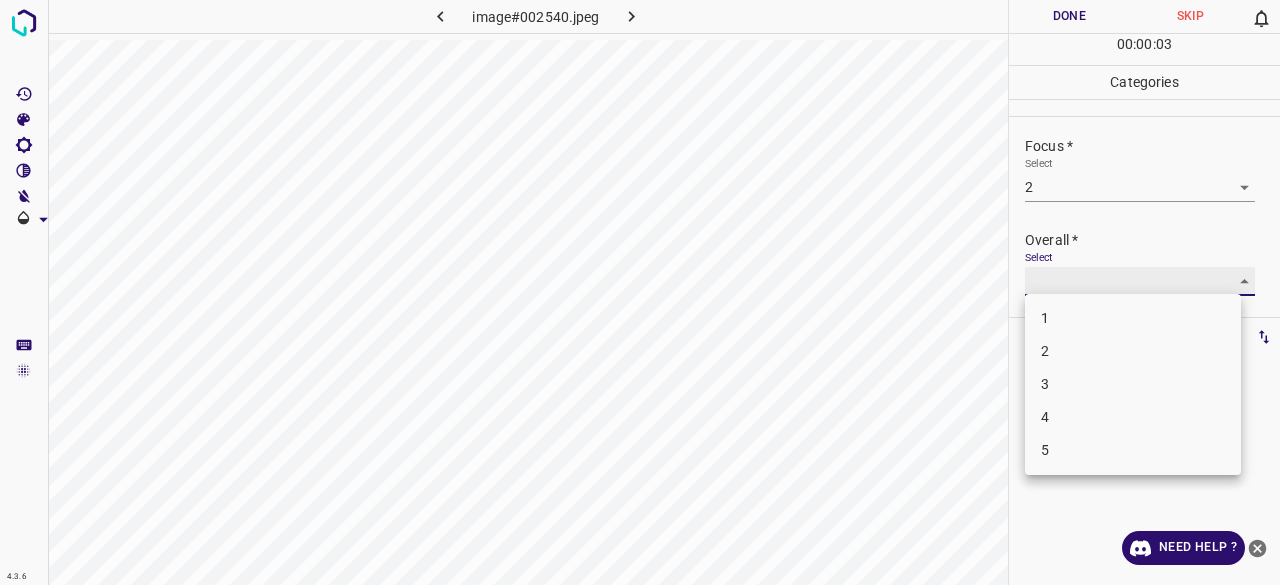 type on "2" 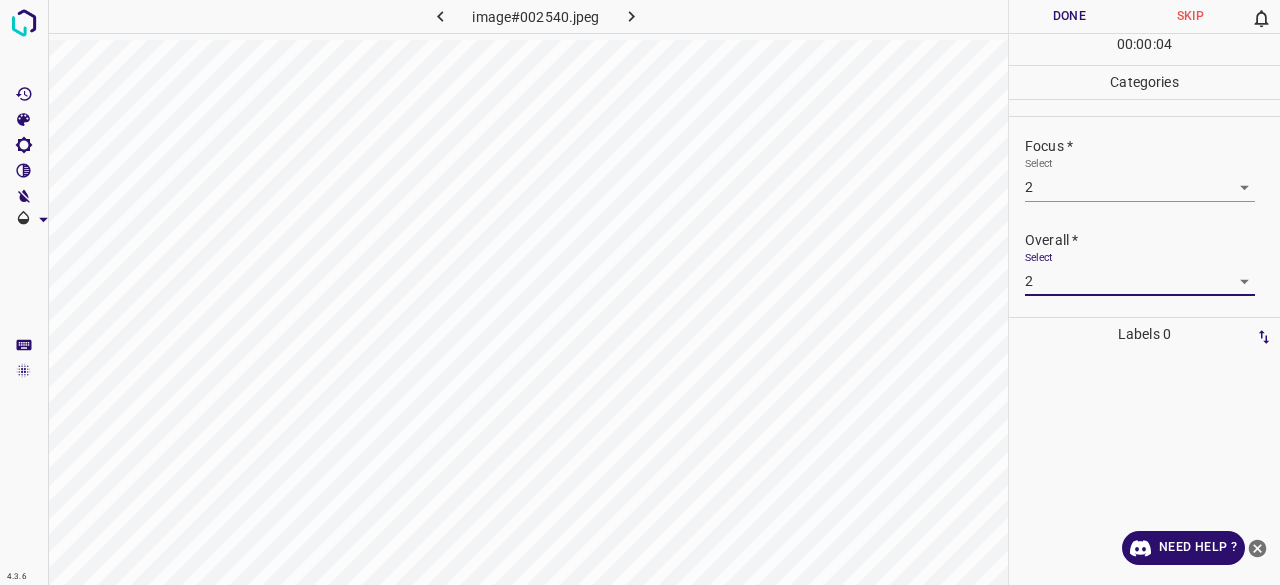 click on "Done" at bounding box center (1069, 16) 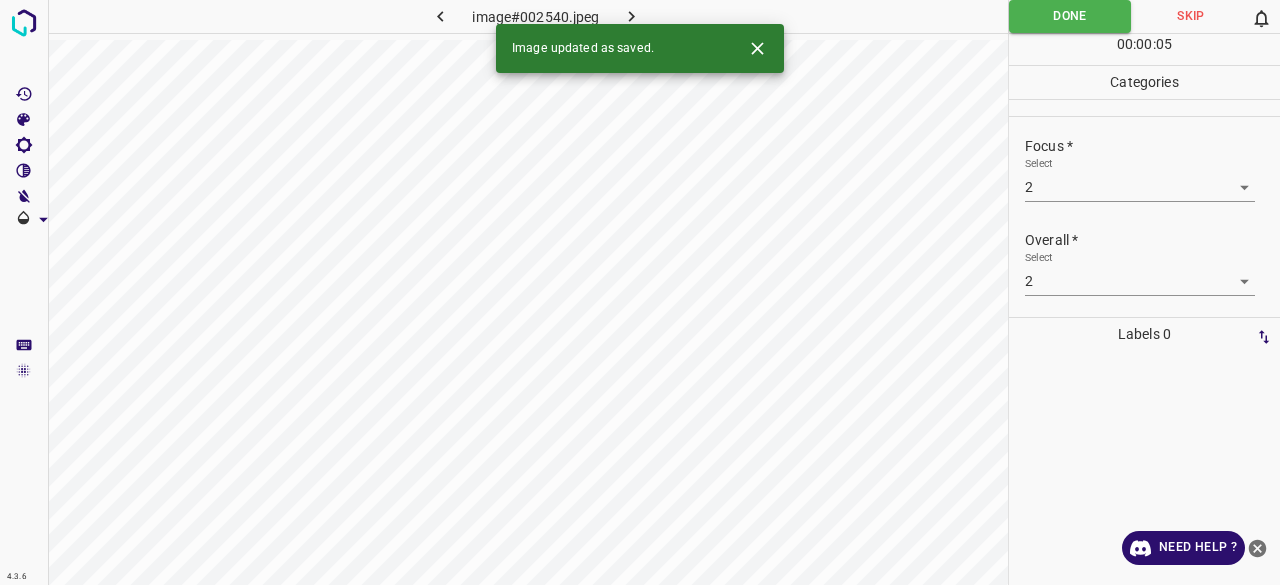 click 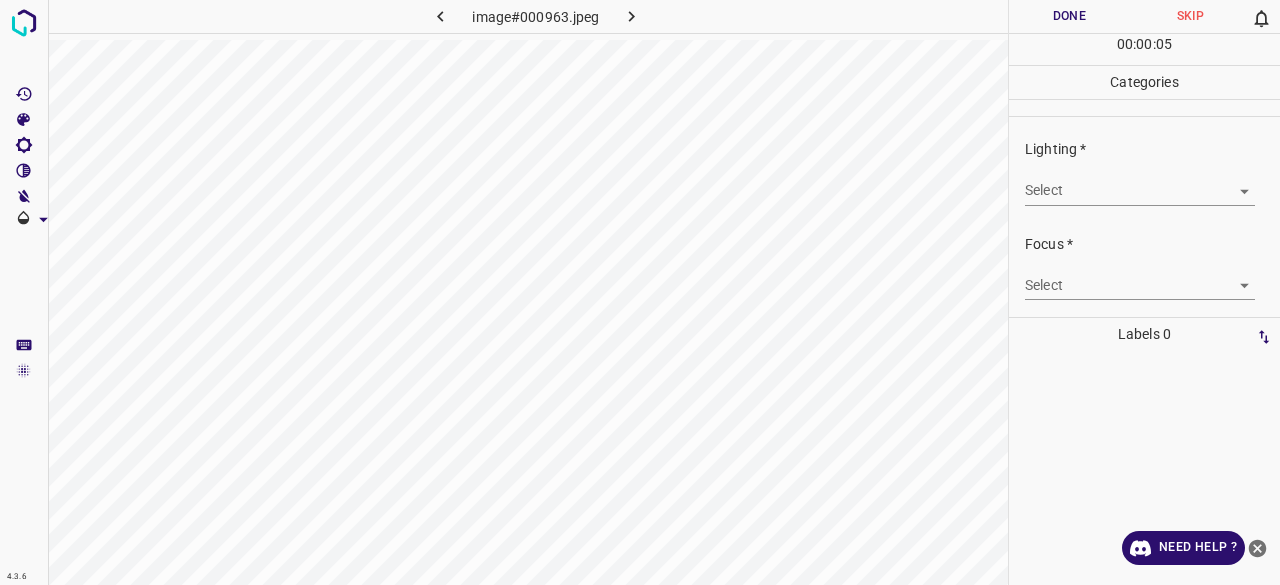 click on "4.3.6  image#000963.jpeg Done Skip 0 00   : 00   : 05   Categories Lighting *  Select ​ Focus *  Select ​ Overall *  Select ​ Labels   0 Categories 1 Lighting 2 Focus 3 Overall Tools Space Change between modes (Draw & Edit) I Auto labeling R Restore zoom M Zoom in N Zoom out Delete Delete selecte label Filters Z Restore filters X Saturation filter C Brightness filter V Contrast filter B Gray scale filter General O Download Need Help ? - Text - Hide - Delete" at bounding box center (640, 292) 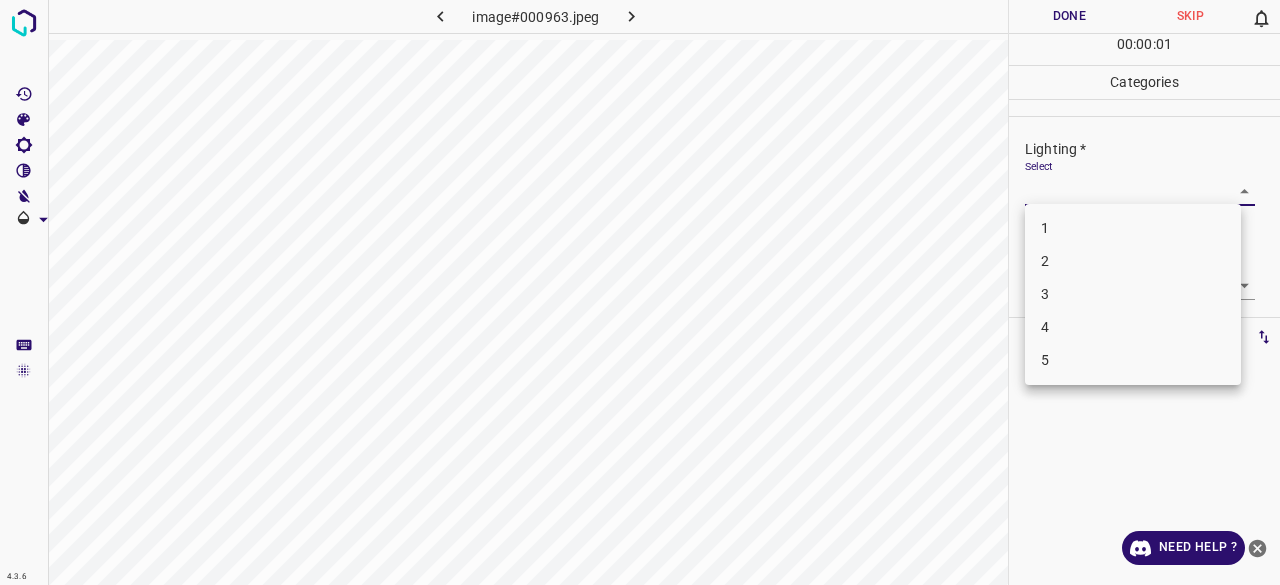 click on "3" at bounding box center [1133, 294] 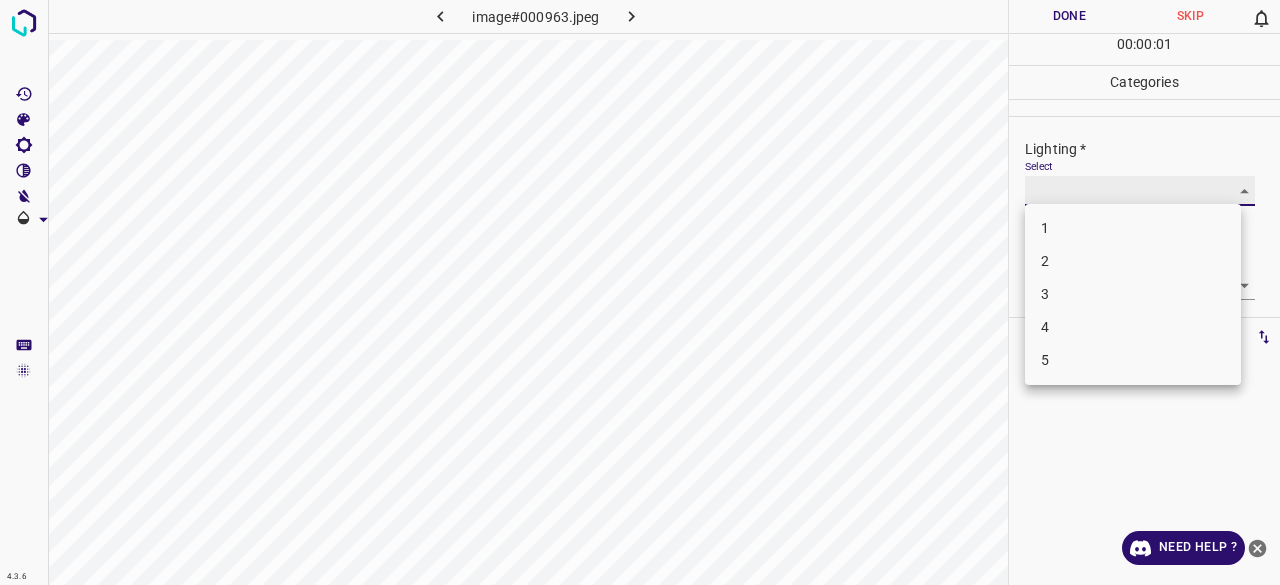 type on "3" 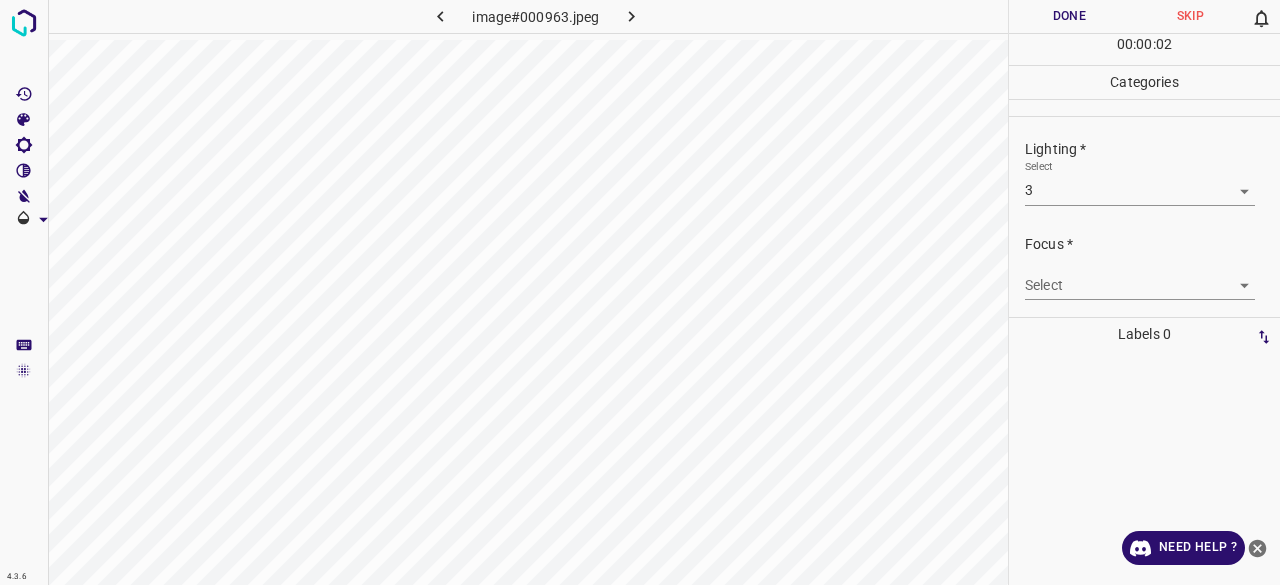 click on "Select ​" at bounding box center (1140, 277) 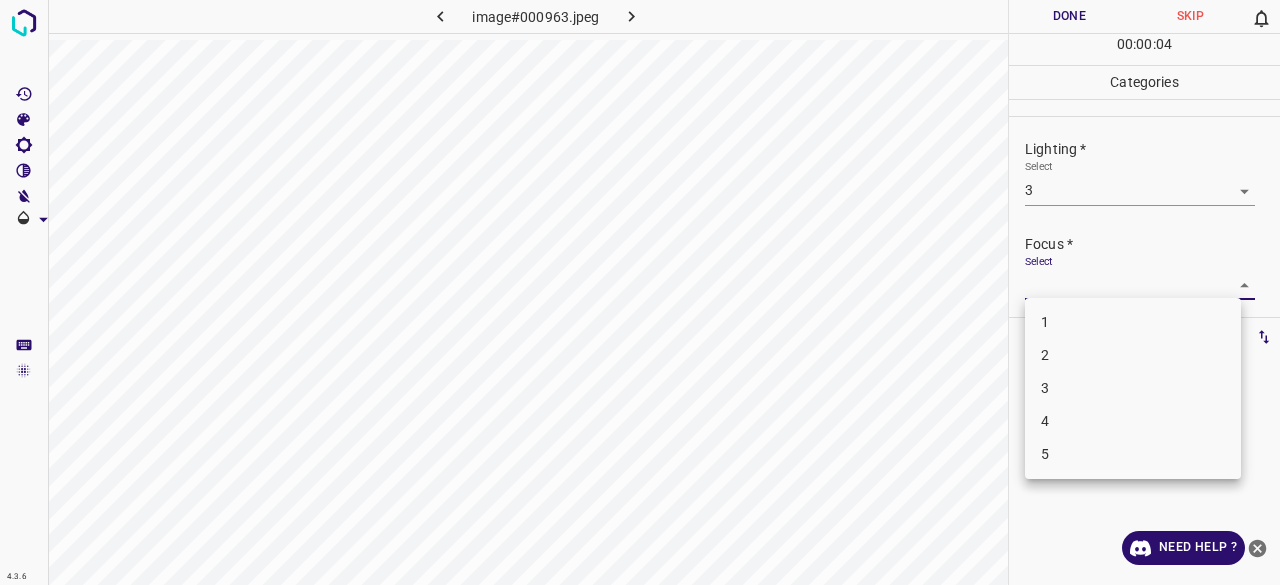 click on "2" at bounding box center (1133, 355) 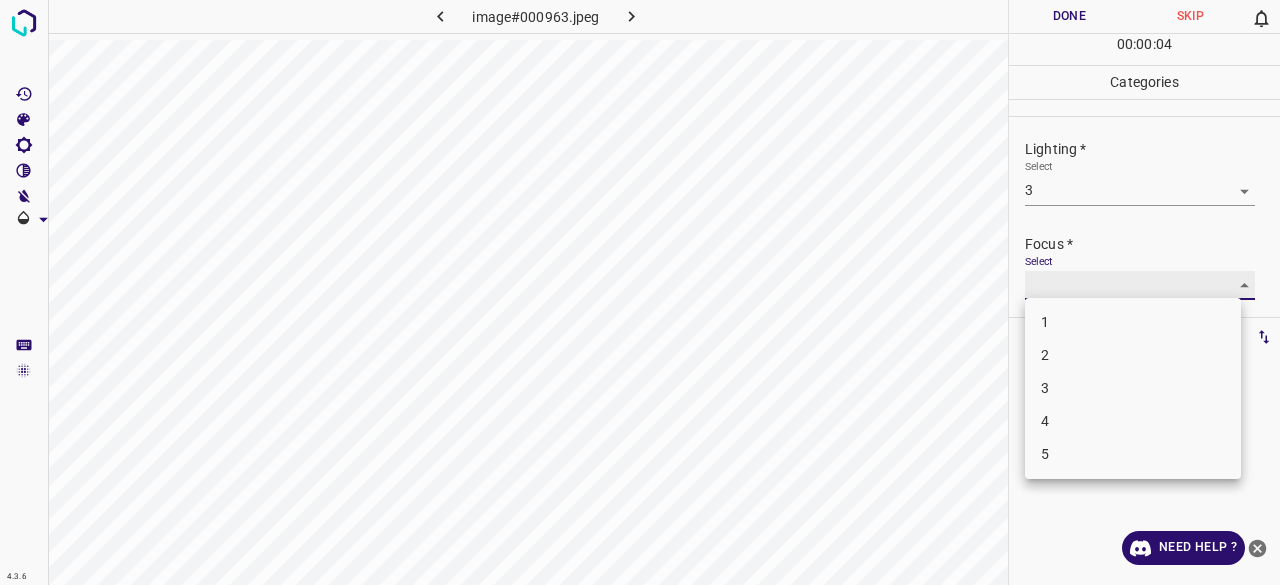 type on "2" 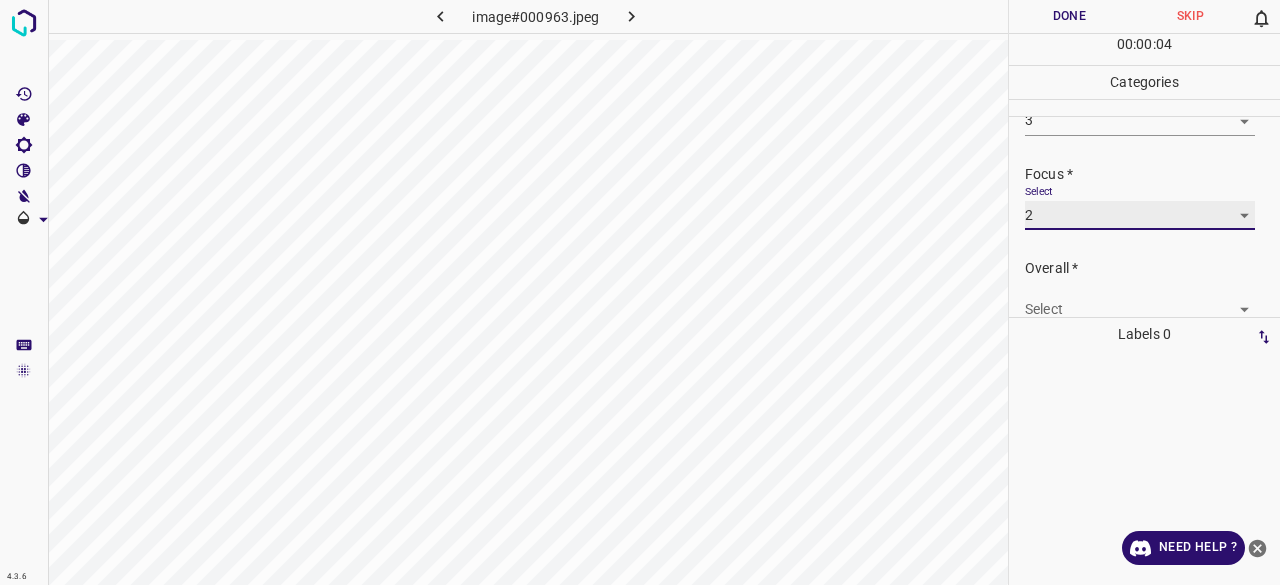 scroll, scrollTop: 98, scrollLeft: 0, axis: vertical 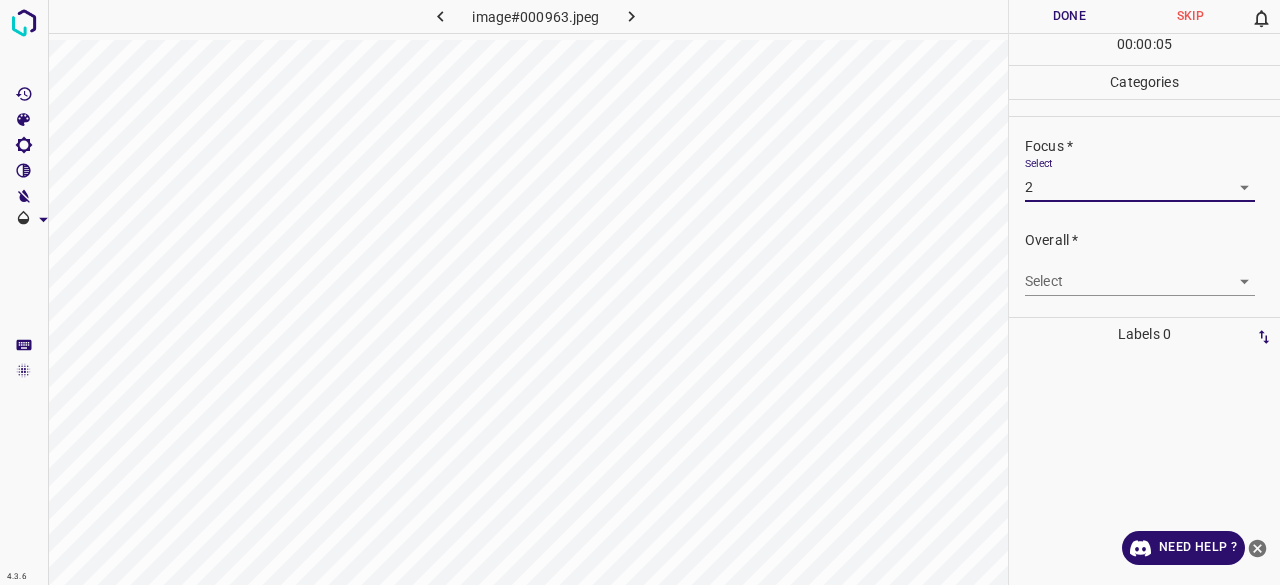 click on "4.3.6  image#000963.jpeg Done Skip 0 00   : 00   : 05   Categories Lighting *  Select 3 3 Focus *  Select 2 2 Overall *  Select ​ Labels   0 Categories 1 Lighting 2 Focus 3 Overall Tools Space Change between modes (Draw & Edit) I Auto labeling R Restore zoom M Zoom in N Zoom out Delete Delete selecte label Filters Z Restore filters X Saturation filter C Brightness filter V Contrast filter B Gray scale filter General O Download Need Help ? - Text - Hide - Delete" at bounding box center (640, 292) 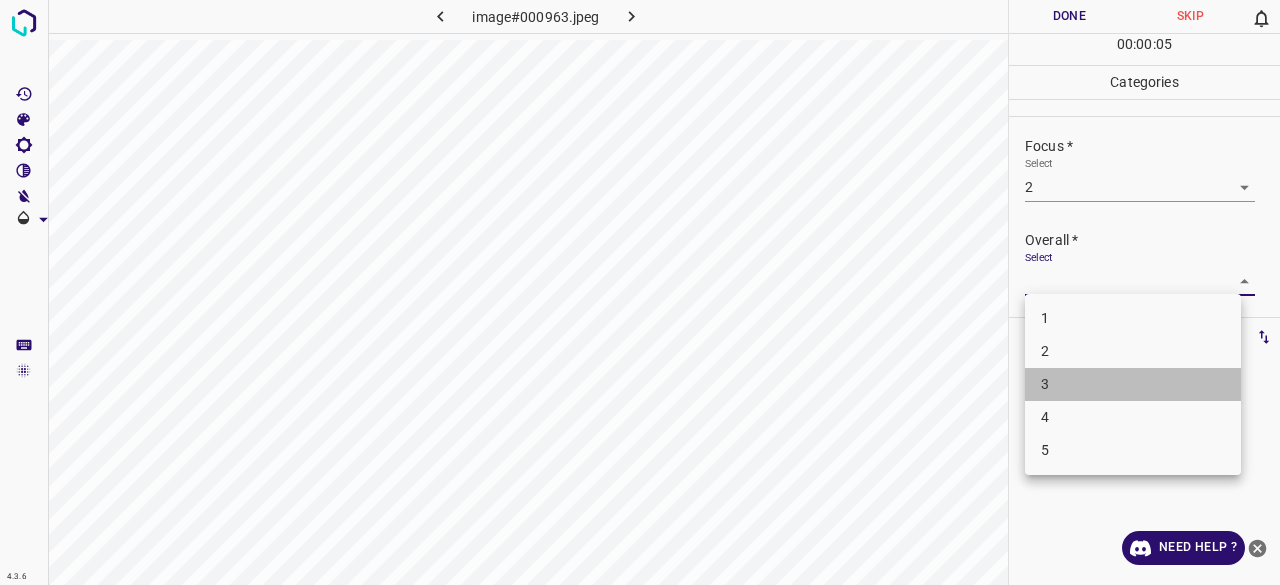 click on "3" at bounding box center (1133, 384) 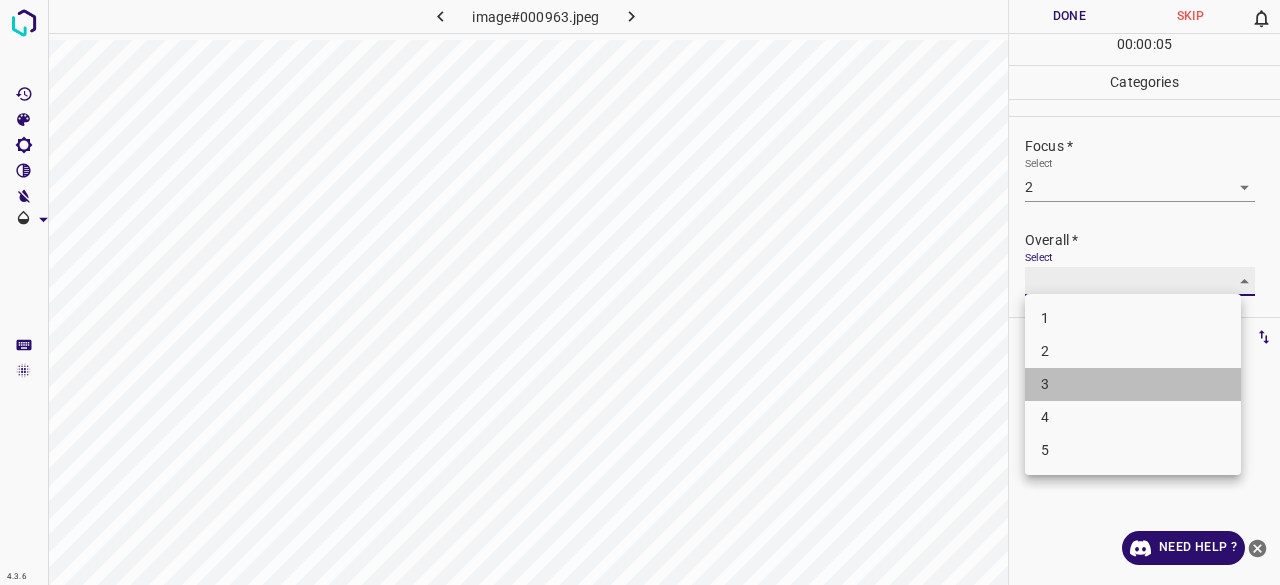 type on "3" 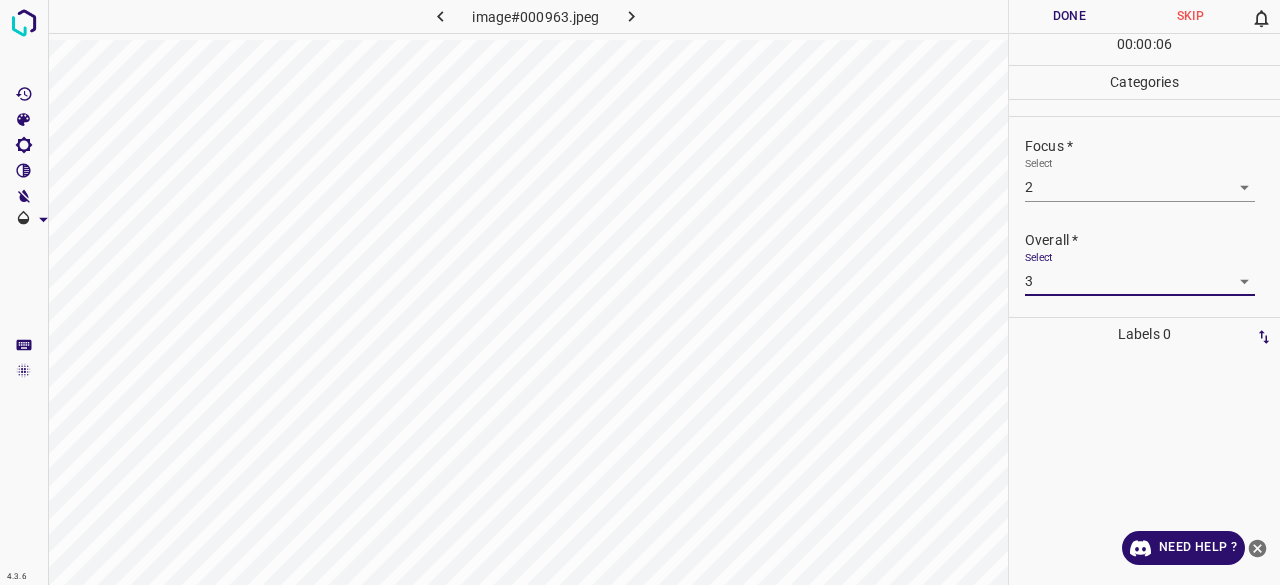 click on "Done" at bounding box center (1069, 16) 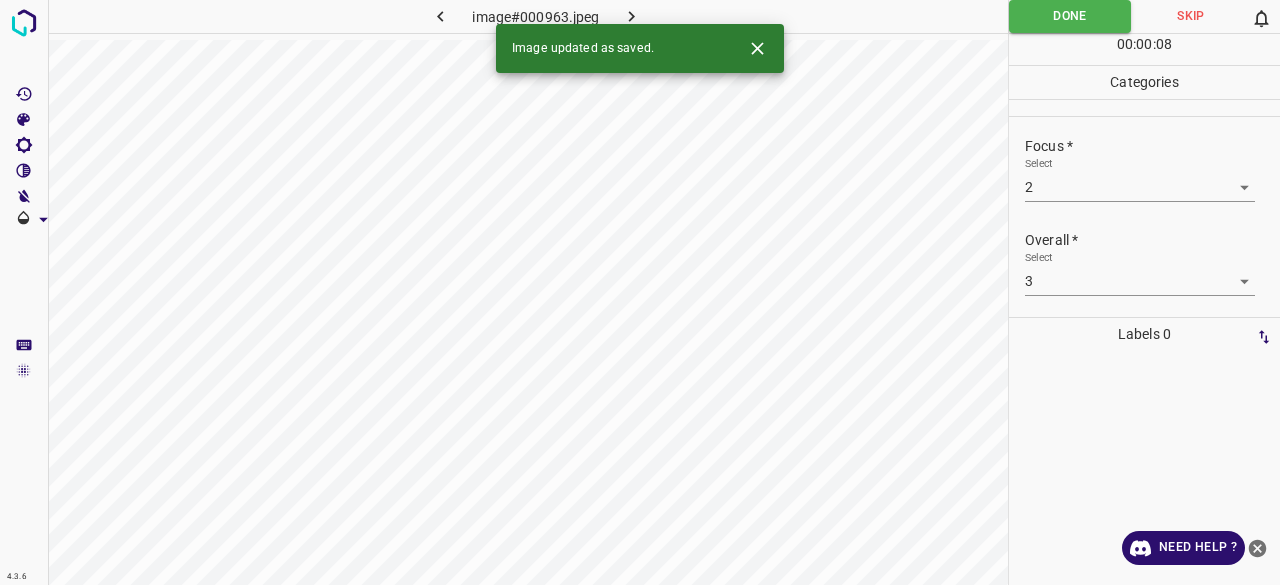 click on "Image updated as saved." at bounding box center [640, 48] 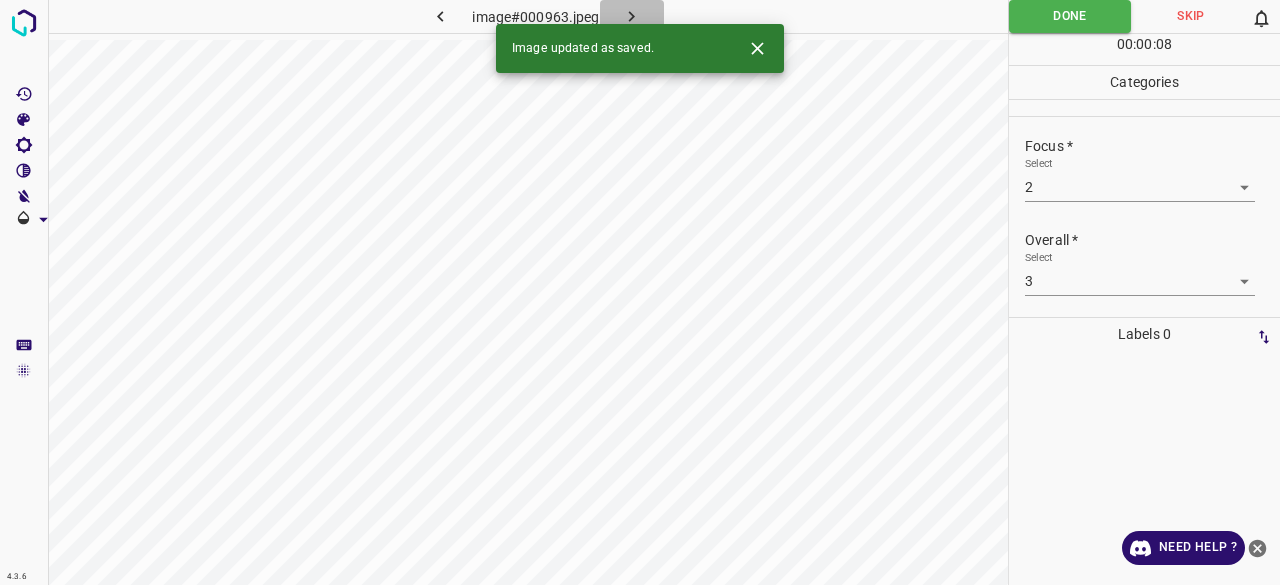 click 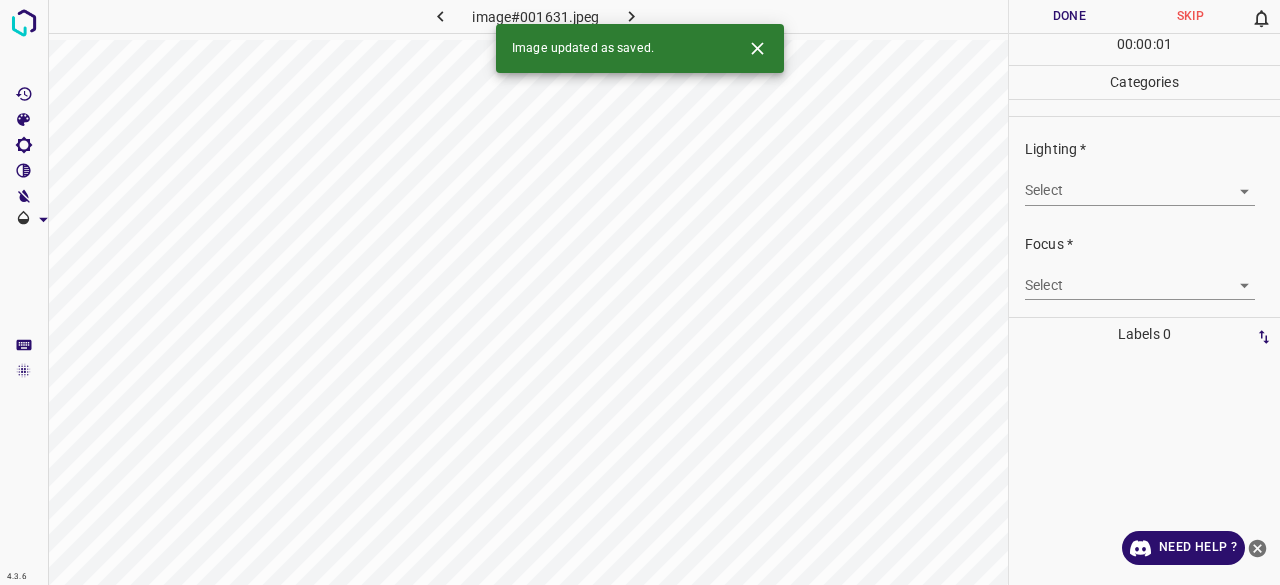 click on "4.3.6  image#001631.jpeg Done Skip 0 00   : 00   : 01   Categories Lighting *  Select ​ Focus *  Select ​ Overall *  Select ​ Labels   0 Categories 1 Lighting 2 Focus 3 Overall Tools Space Change between modes (Draw & Edit) I Auto labeling R Restore zoom M Zoom in N Zoom out Delete Delete selecte label Filters Z Restore filters X Saturation filter C Brightness filter V Contrast filter B Gray scale filter General O Download Image updated as saved. Need Help ? - Text - Hide - Delete" at bounding box center [640, 292] 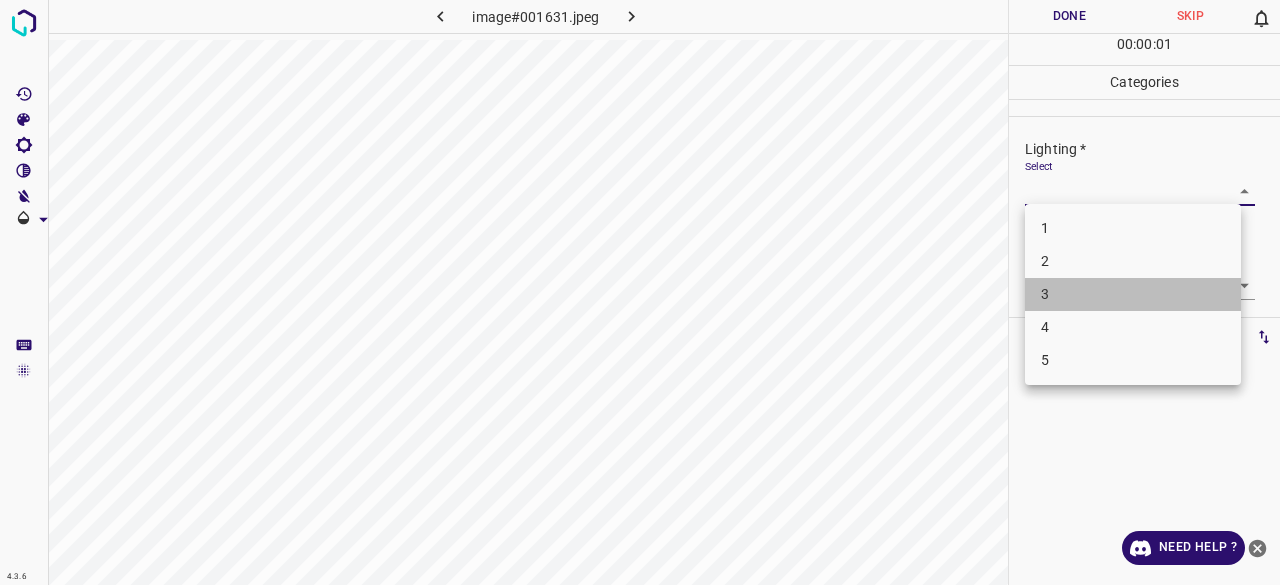 click on "3" at bounding box center [1133, 294] 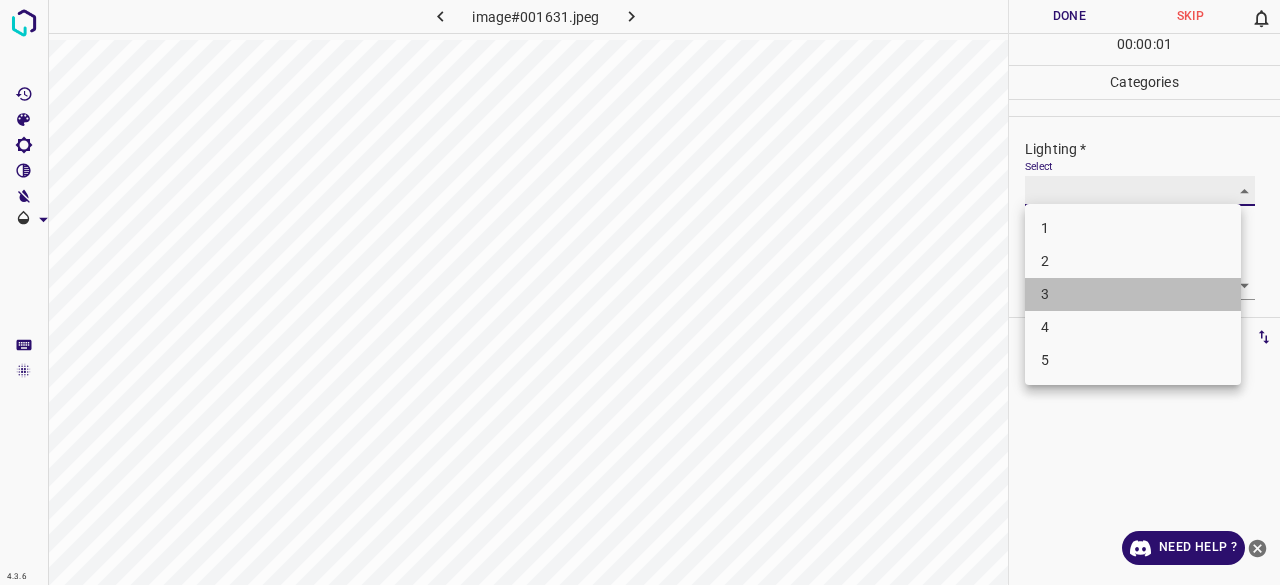 type on "3" 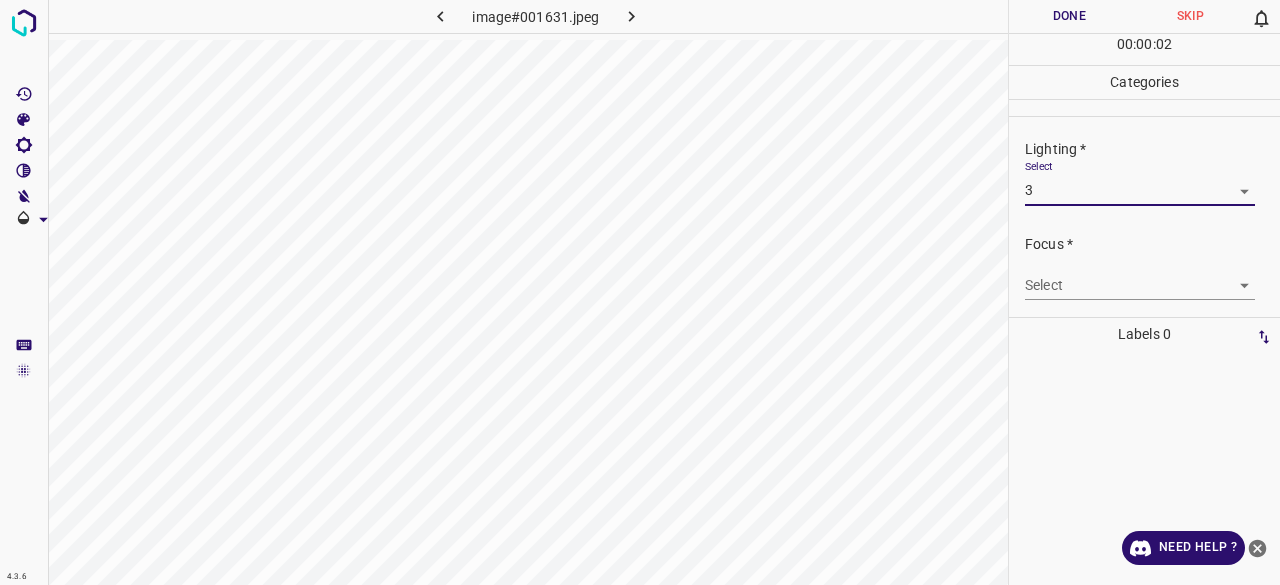 click on "4.3.6  image#001631.jpeg Done Skip 0 00   : 00   : 02   Categories Lighting *  Select 3 3 Focus *  Select ​ Overall *  Select ​ Labels   0 Categories 1 Lighting 2 Focus 3 Overall Tools Space Change between modes (Draw & Edit) I Auto labeling R Restore zoom M Zoom in N Zoom out Delete Delete selecte label Filters Z Restore filters X Saturation filter C Brightness filter V Contrast filter B Gray scale filter General O Download Need Help ? - Text - Hide - Delete 1 2 3 4 5" at bounding box center [640, 292] 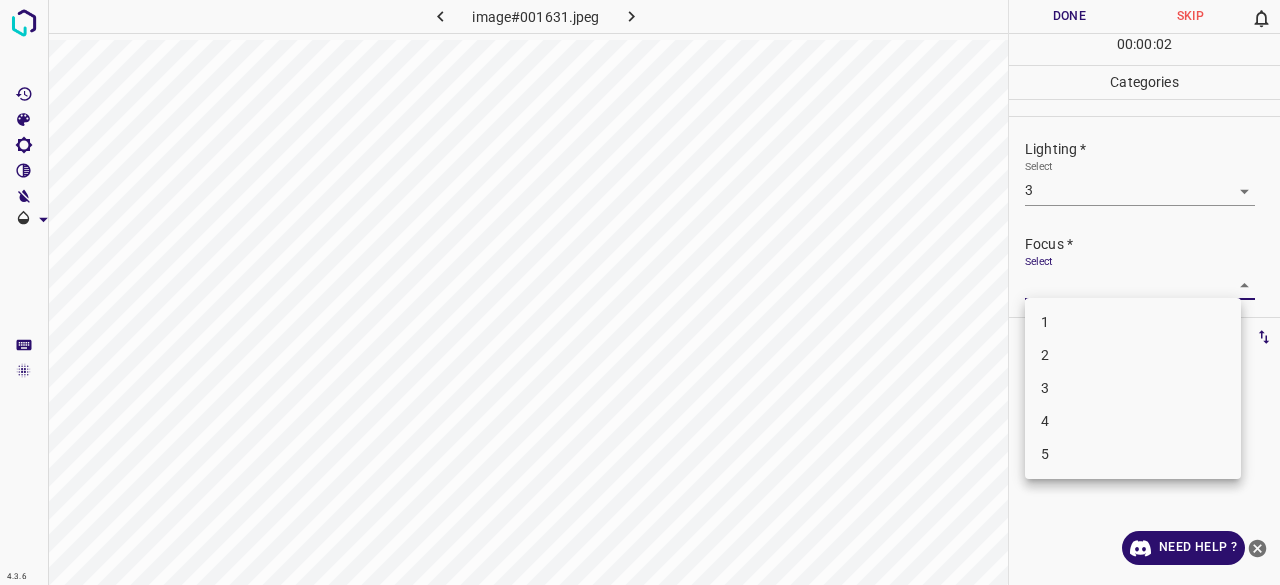 click at bounding box center [640, 292] 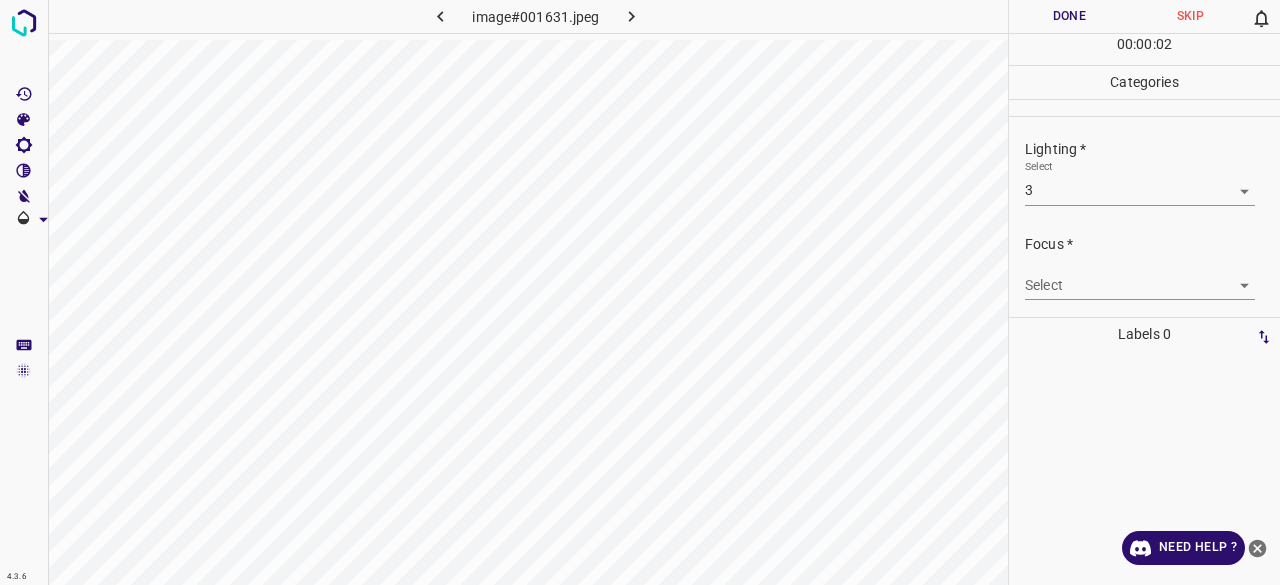 drag, startPoint x: 1056, startPoint y: 334, endPoint x: 1046, endPoint y: 233, distance: 101.49384 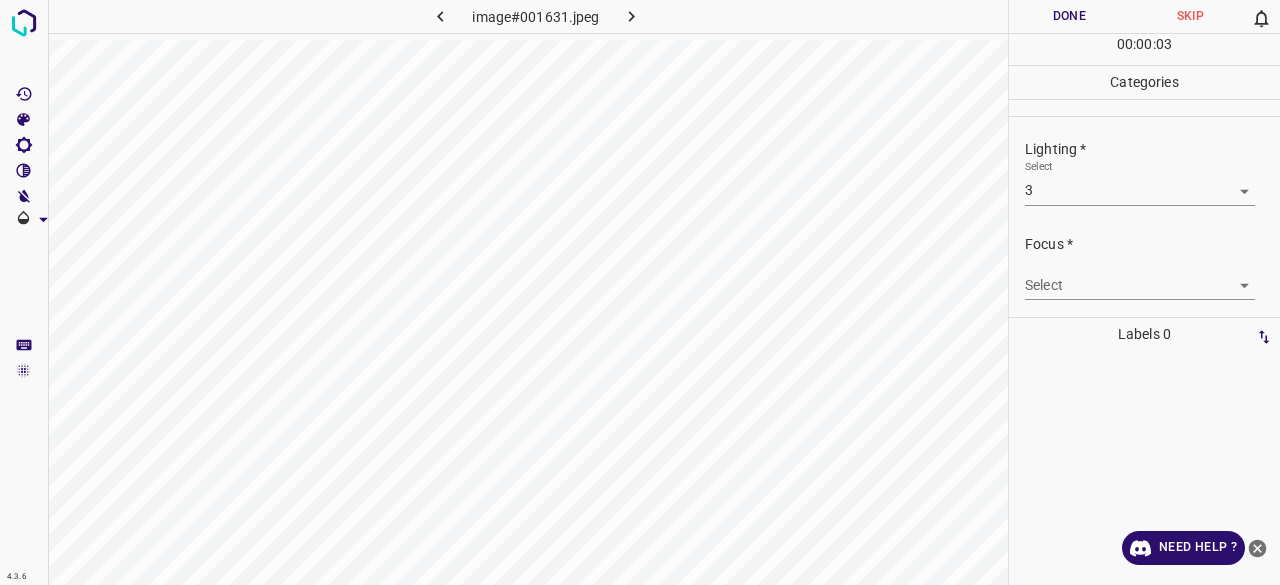 drag, startPoint x: 1046, startPoint y: 233, endPoint x: 1053, endPoint y: 266, distance: 33.734257 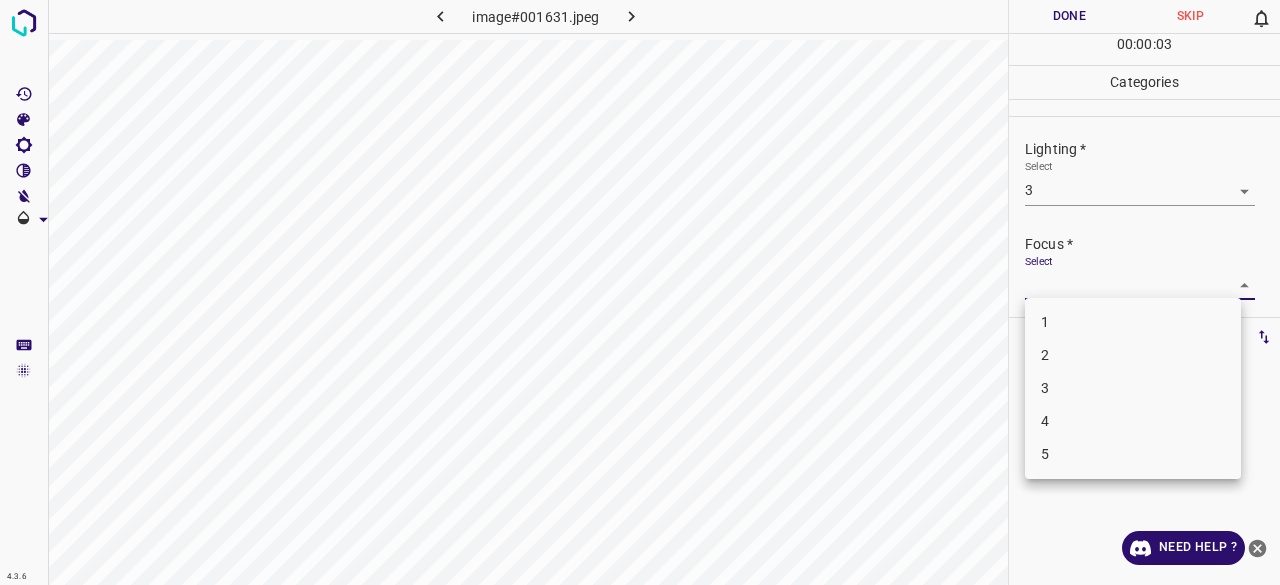 click on "2" at bounding box center (1133, 355) 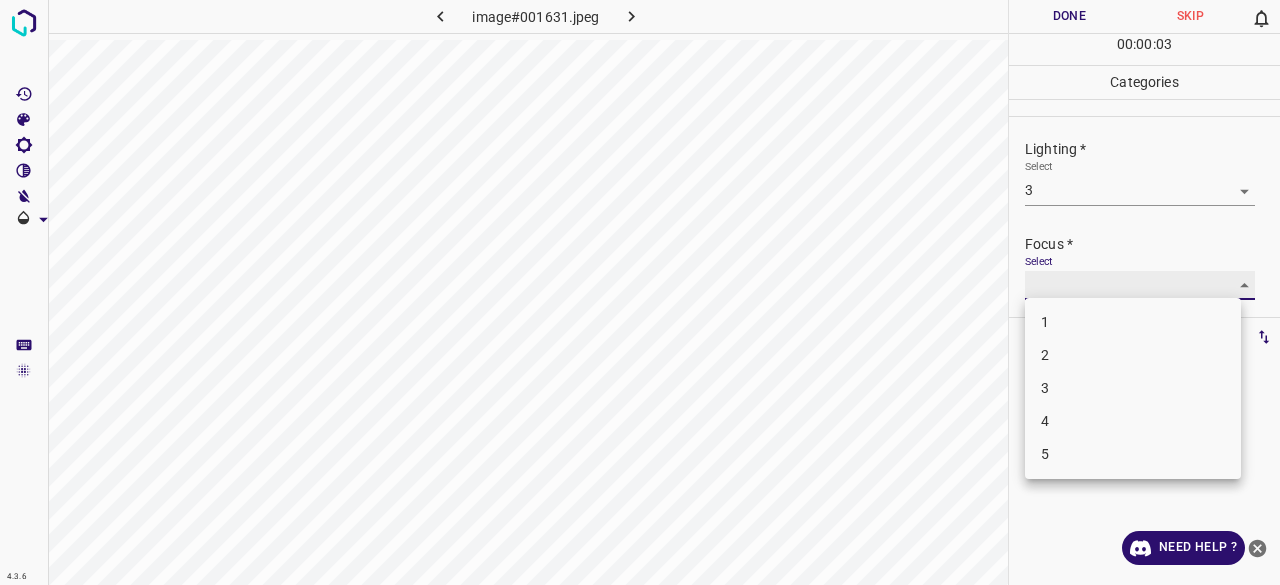 type on "2" 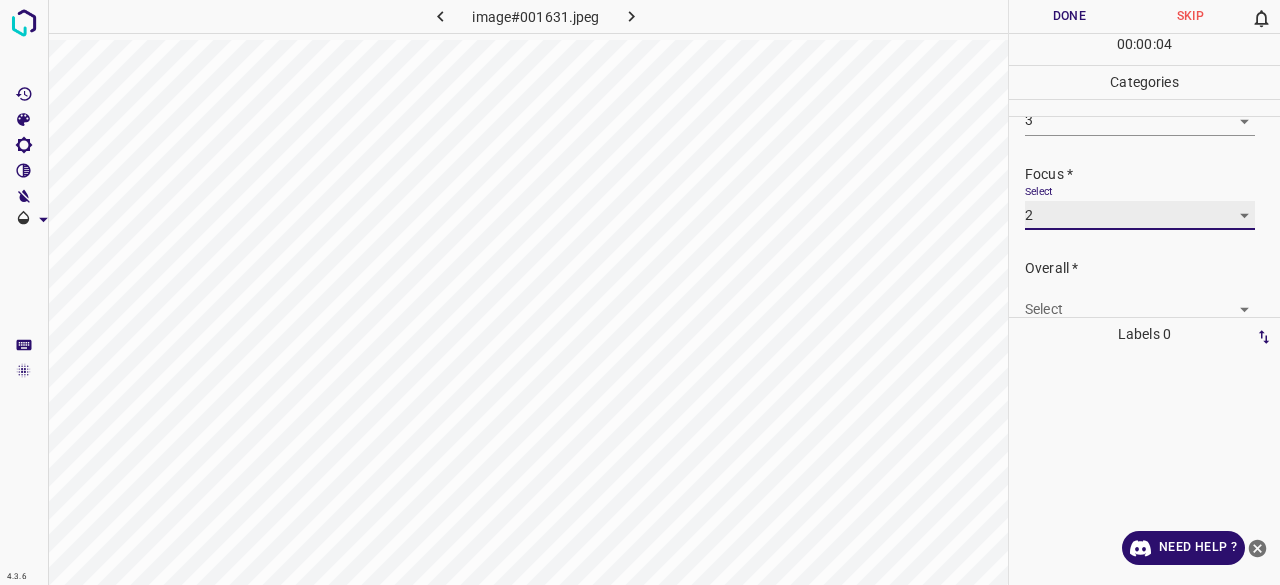 scroll, scrollTop: 98, scrollLeft: 0, axis: vertical 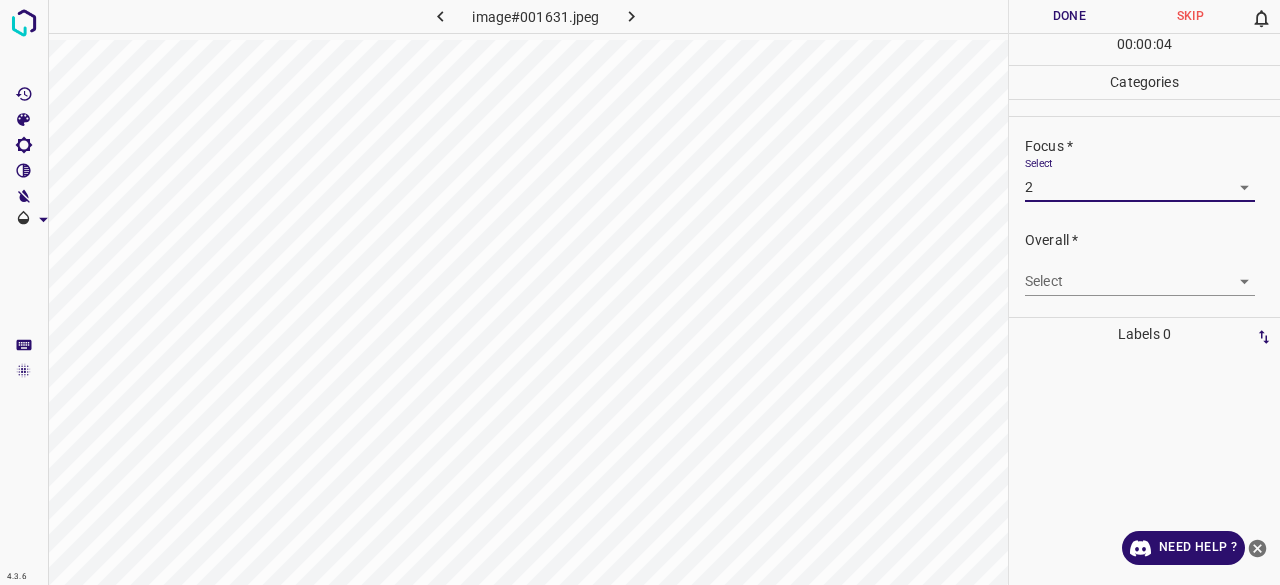 click on "4.3.6  image#001631.jpeg Done Skip 0 00   : 00   : 04   Categories Lighting *  Select 3 3 Focus *  Select 2 2 Overall *  Select ​ Labels   0 Categories 1 Lighting 2 Focus 3 Overall Tools Space Change between modes (Draw & Edit) I Auto labeling R Restore zoom M Zoom in N Zoom out Delete Delete selecte label Filters Z Restore filters X Saturation filter C Brightness filter V Contrast filter B Gray scale filter General O Download Need Help ? - Text - Hide - Delete" at bounding box center [640, 292] 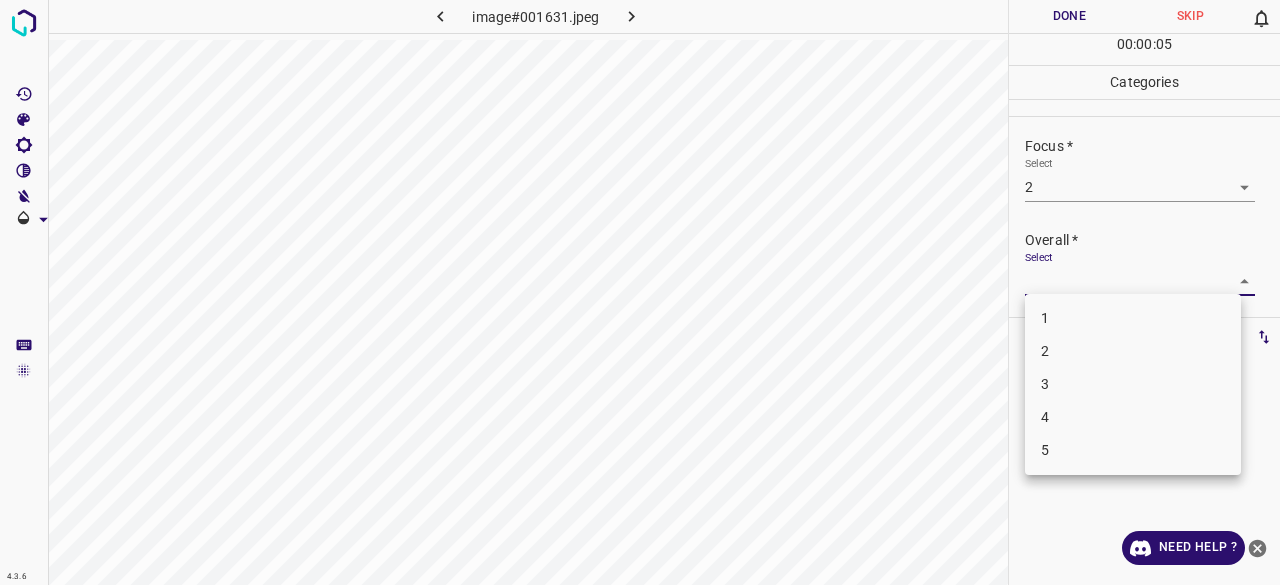 click on "2" at bounding box center (1133, 351) 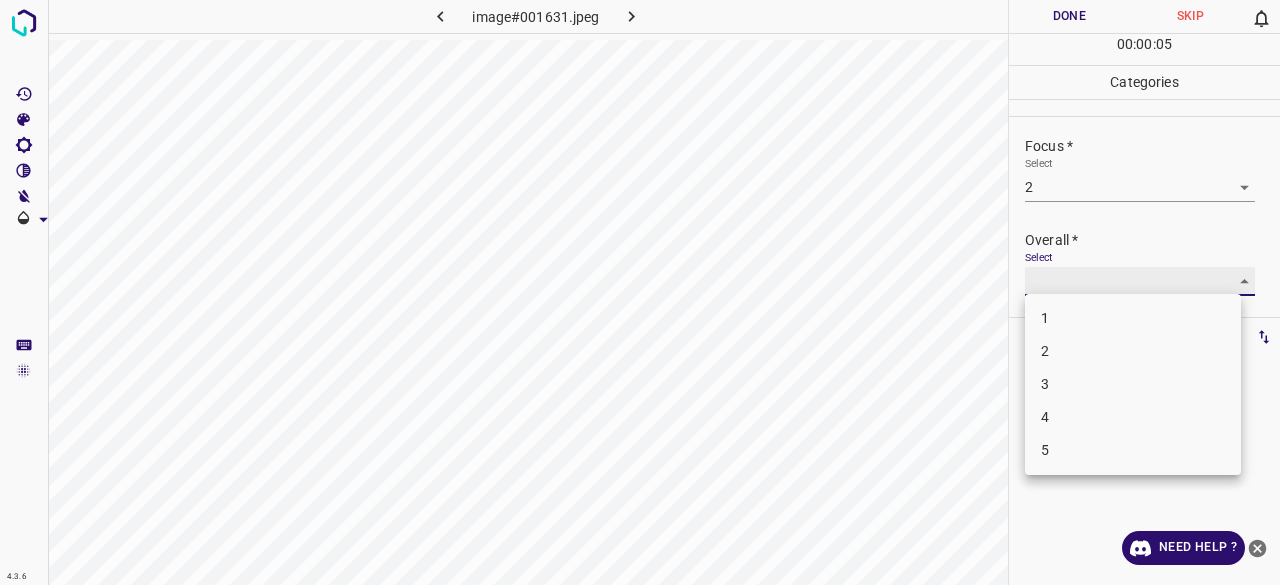 type on "2" 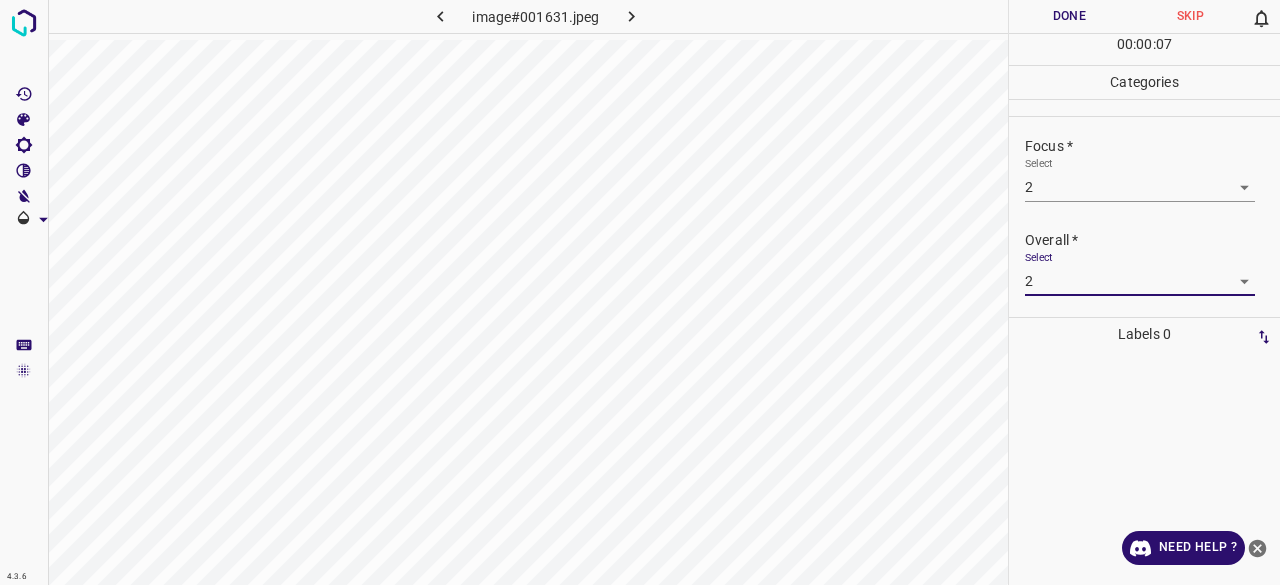click on "Done" at bounding box center [1069, 16] 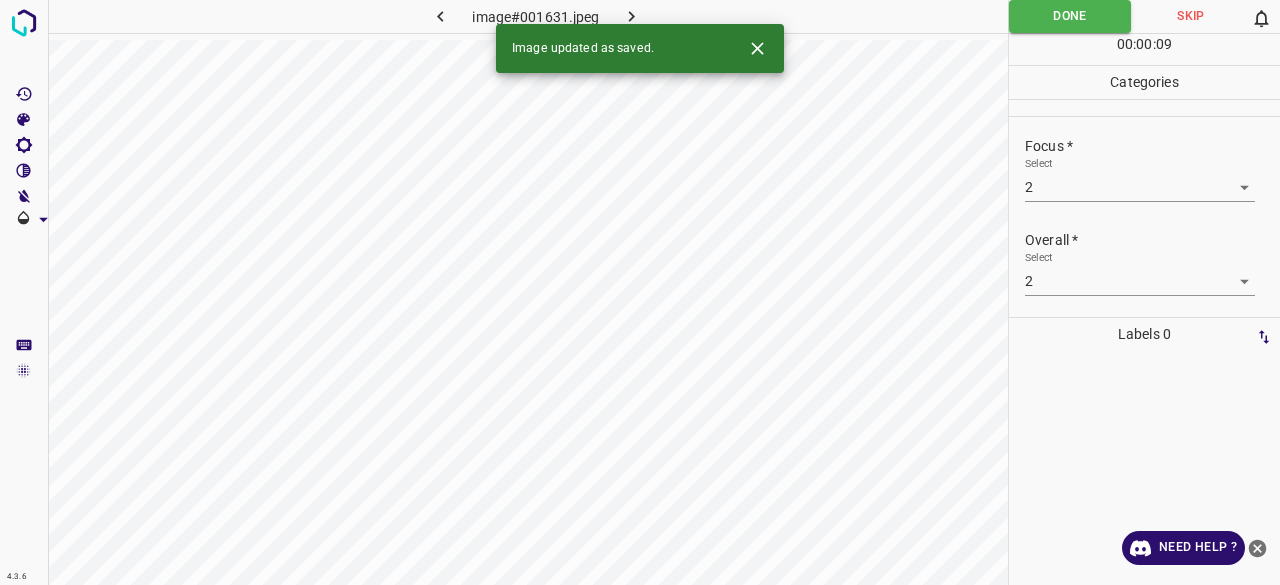 click 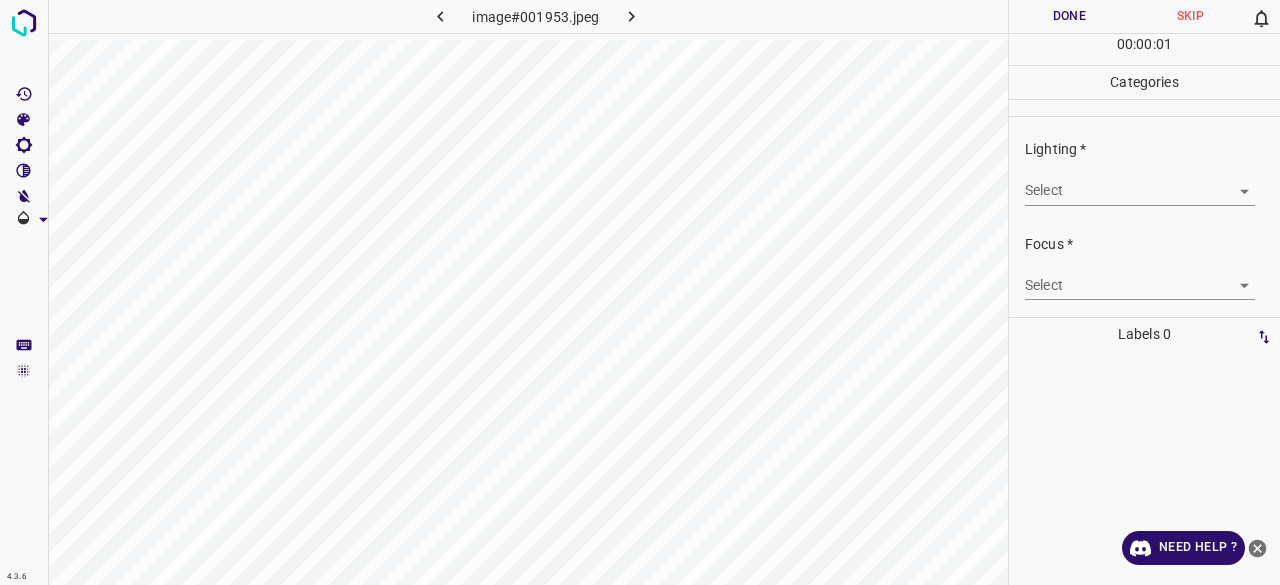 click on "4.3.6  image#001953.jpeg Done Skip 0 00   : 00   : 01   Categories Lighting *  Select ​ Focus *  Select ​ Overall *  Select ​ Labels   0 Categories 1 Lighting 2 Focus 3 Overall Tools Space Change between modes (Draw & Edit) I Auto labeling R Restore zoom M Zoom in N Zoom out Delete Delete selecte label Filters Z Restore filters X Saturation filter C Brightness filter V Contrast filter B Gray scale filter General O Download Need Help ? - Text - Hide - Delete" at bounding box center (640, 292) 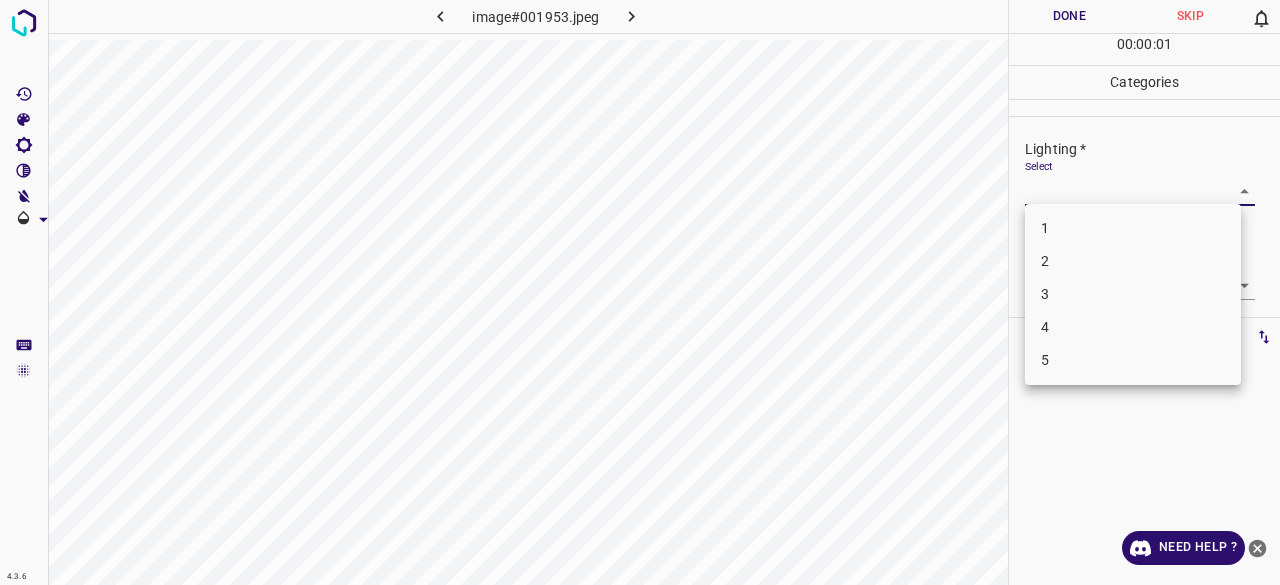 click on "3" at bounding box center (1133, 294) 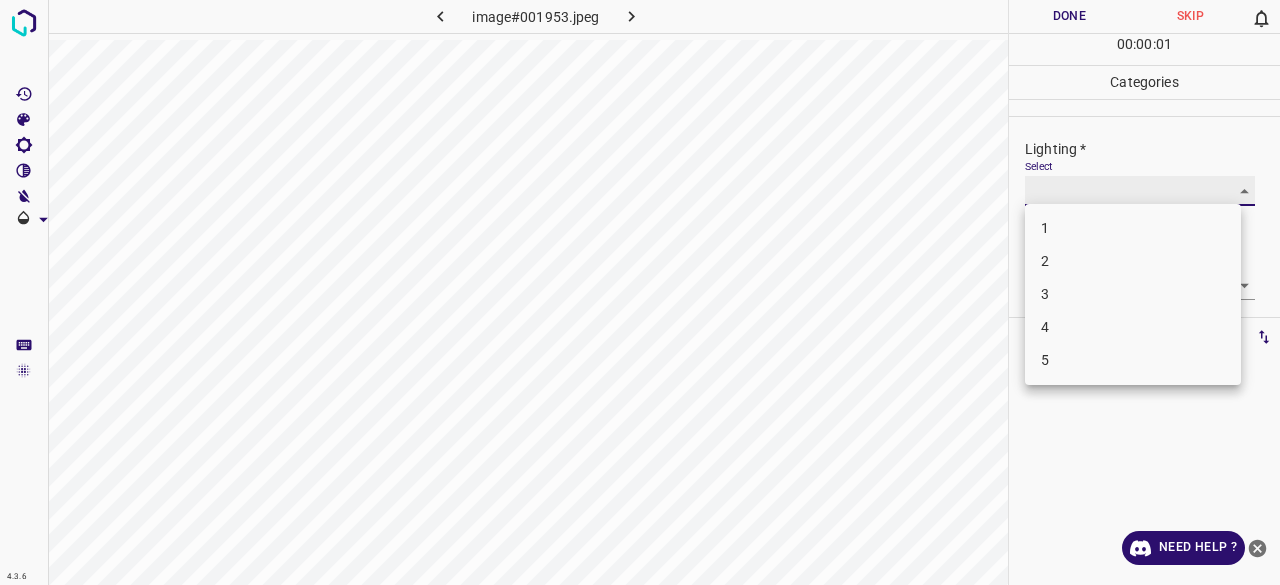 type on "3" 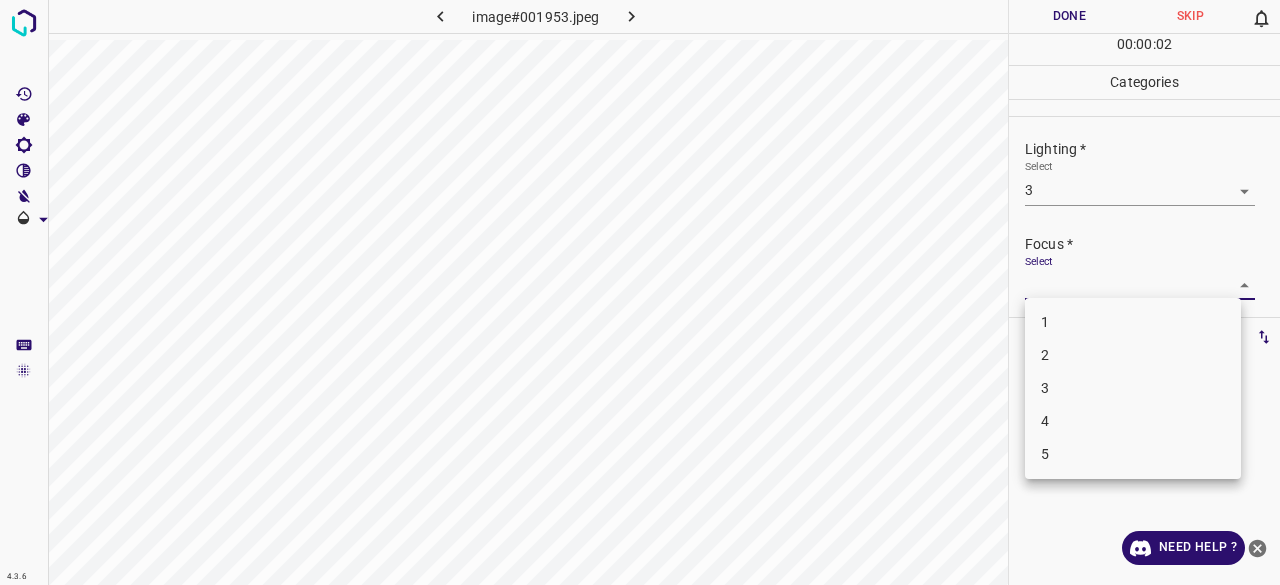 click on "4.3.6  image#001953.jpeg Done Skip 0 00   : 00   : 02   Categories Lighting *  Select 3 3 Focus *  Select ​ Overall *  Select ​ Labels   0 Categories 1 Lighting 2 Focus 3 Overall Tools Space Change between modes (Draw & Edit) I Auto labeling R Restore zoom M Zoom in N Zoom out Delete Delete selecte label Filters Z Restore filters X Saturation filter C Brightness filter V Contrast filter B Gray scale filter General O Download Need Help ? - Text - Hide - Delete 1 2 3 4 5" at bounding box center [640, 292] 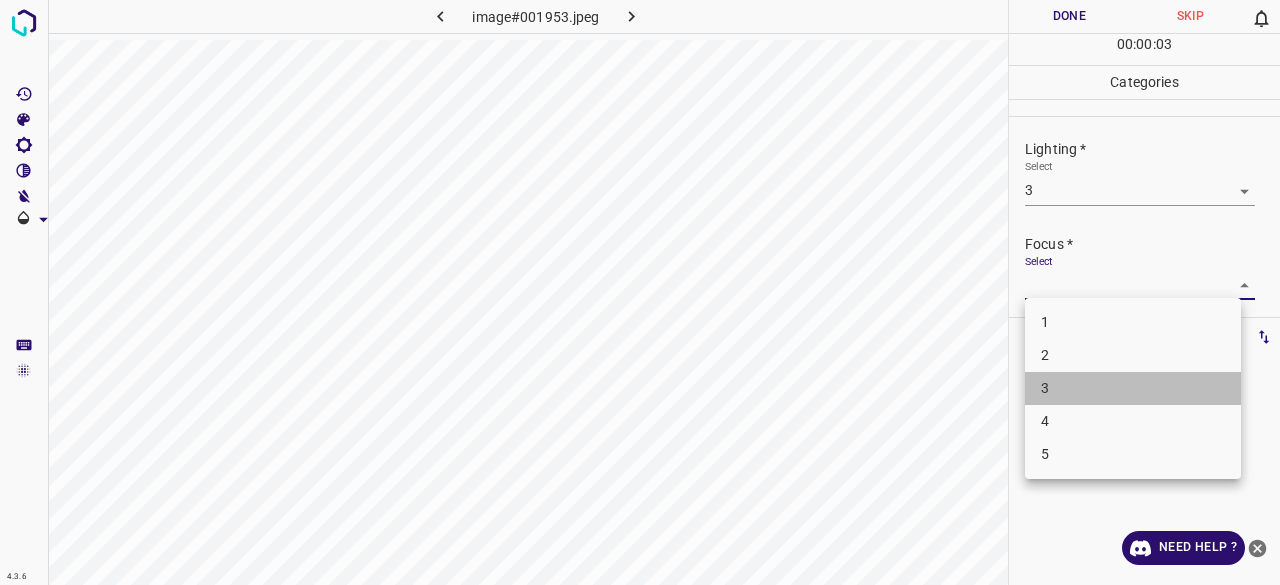 click on "3" at bounding box center (1133, 388) 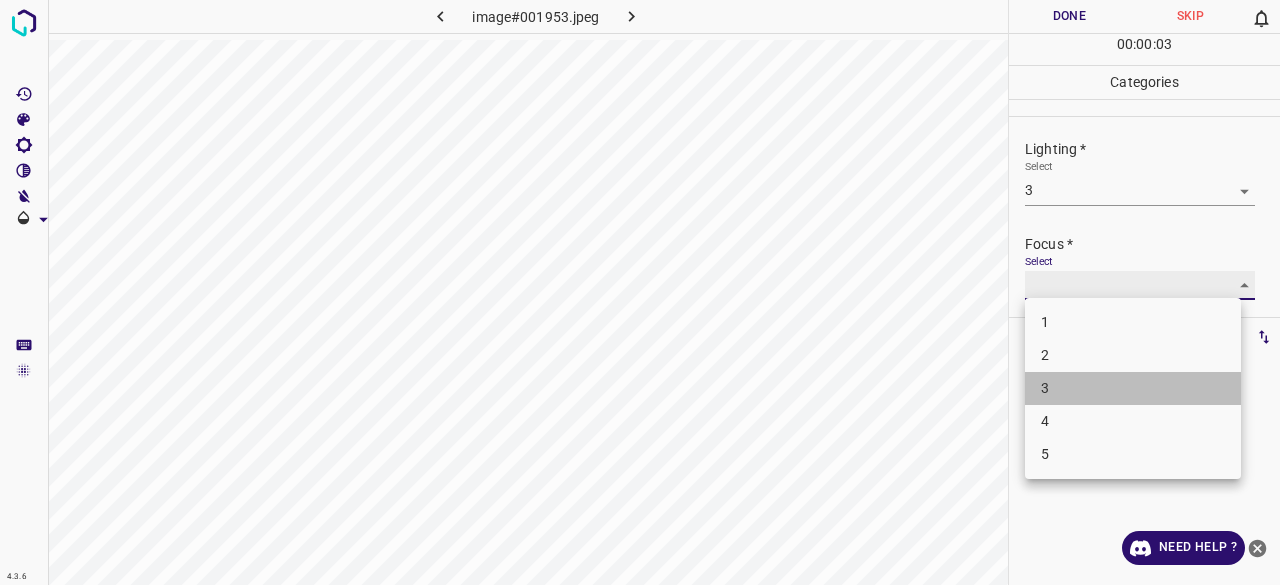 type on "3" 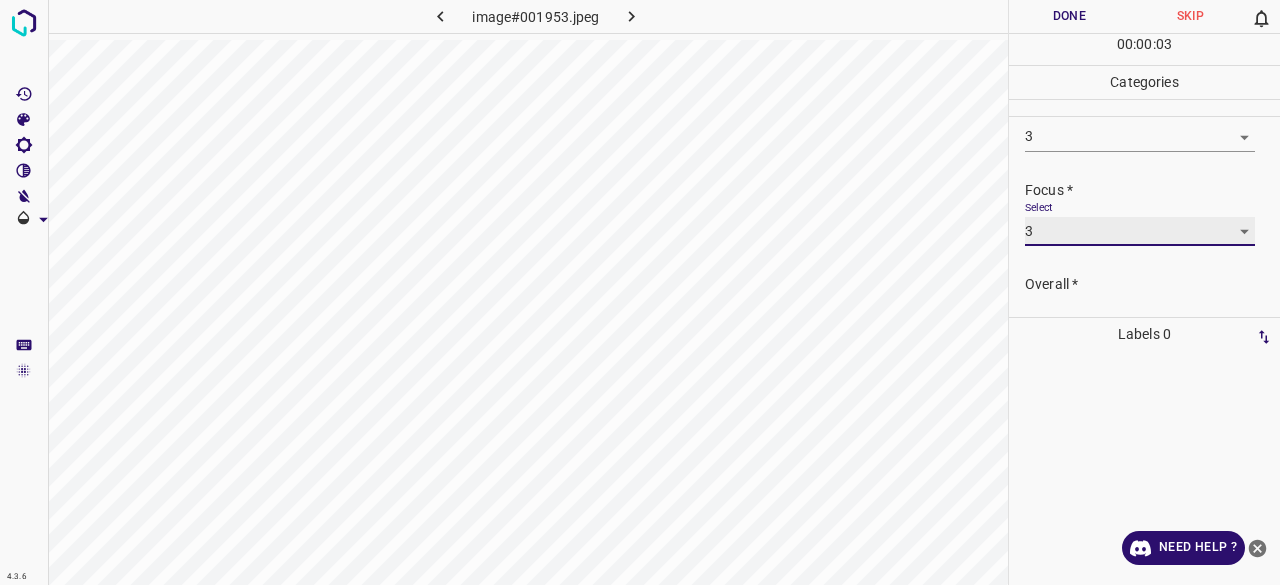 scroll, scrollTop: 98, scrollLeft: 0, axis: vertical 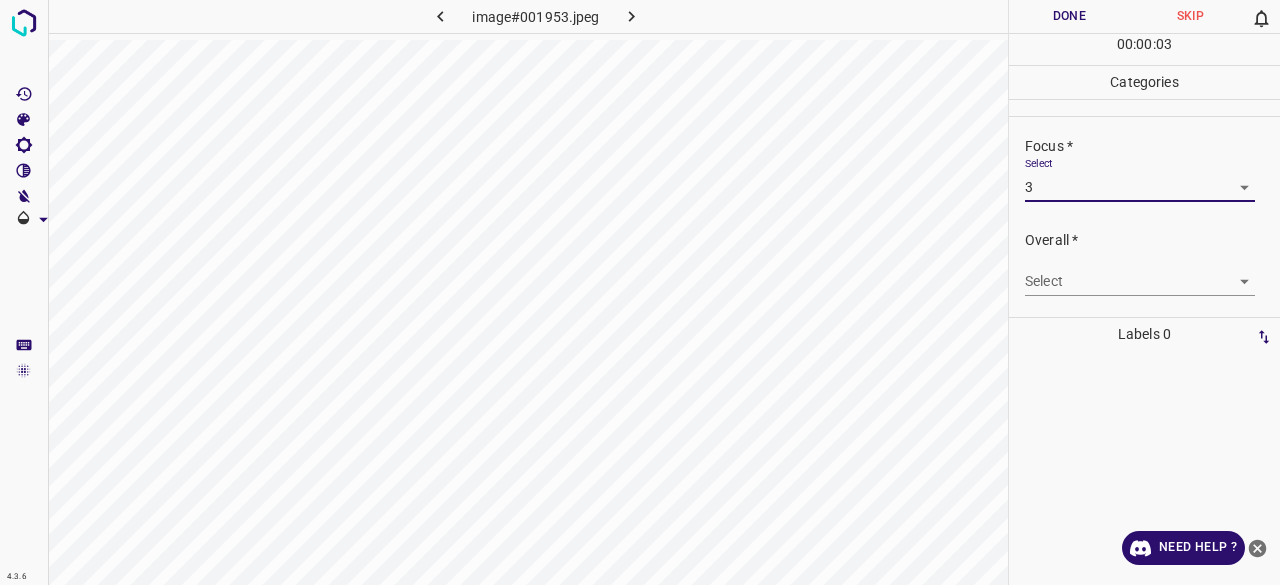 click on "4.3.6  image#001953.jpeg Done Skip 0 00   : 00   : 03   Categories Lighting *  Select 3 3 Focus *  Select 3 3 Overall *  Select ​ Labels   0 Categories 1 Lighting 2 Focus 3 Overall Tools Space Change between modes (Draw & Edit) I Auto labeling R Restore zoom M Zoom in N Zoom out Delete Delete selecte label Filters Z Restore filters X Saturation filter C Brightness filter V Contrast filter B Gray scale filter General O Download Need Help ? - Text - Hide - Delete" at bounding box center (640, 292) 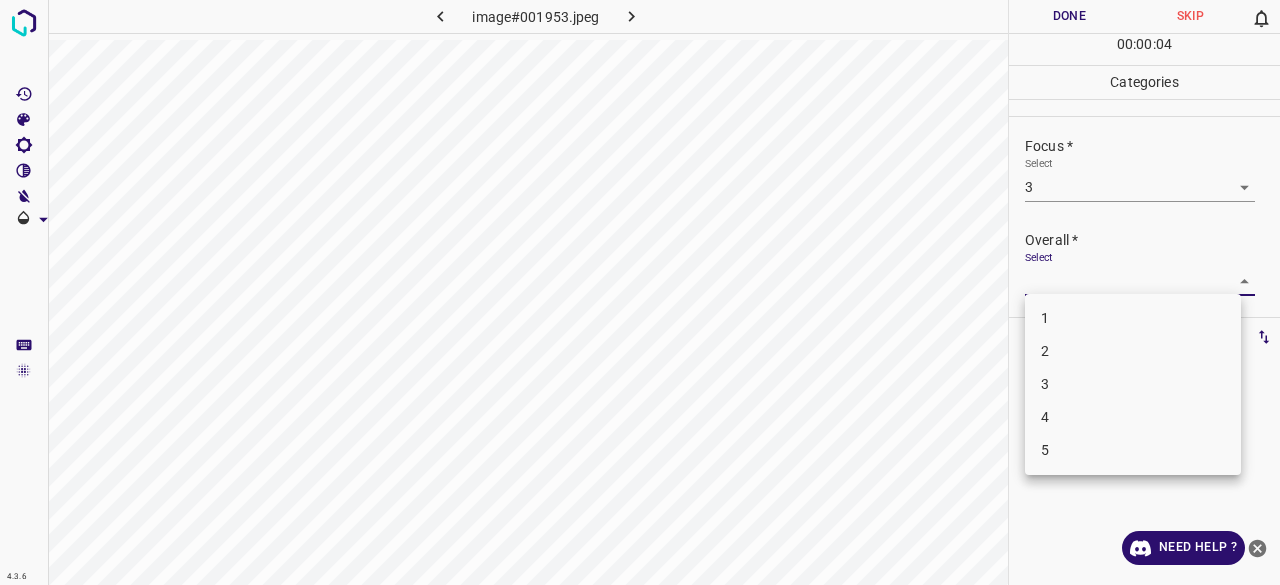 click on "3" at bounding box center [1133, 384] 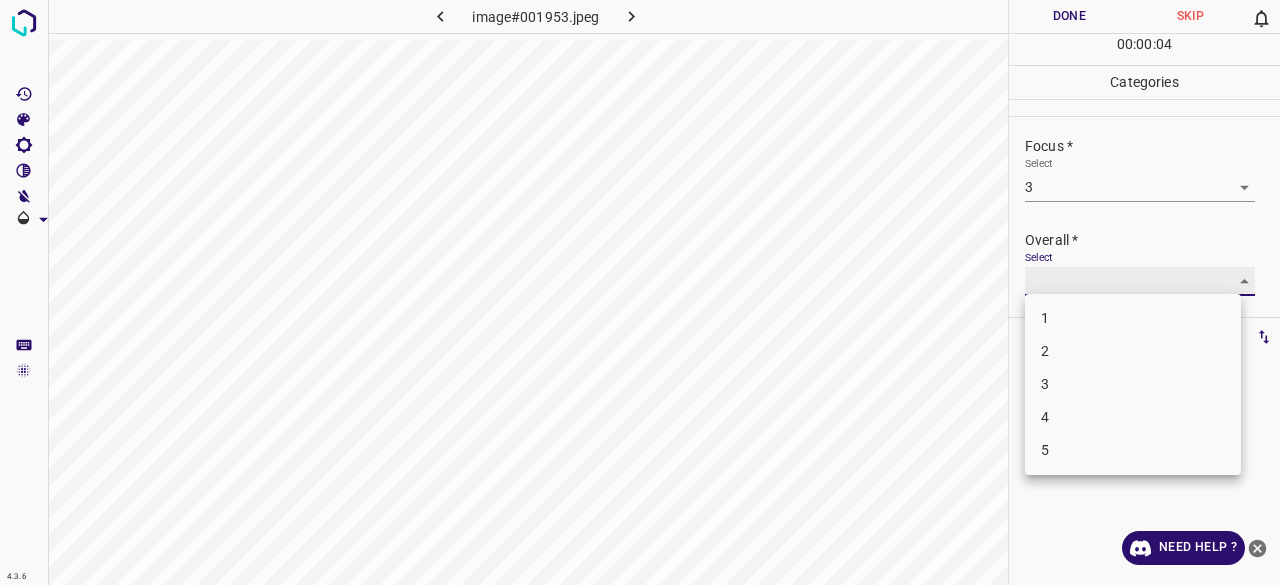 type on "3" 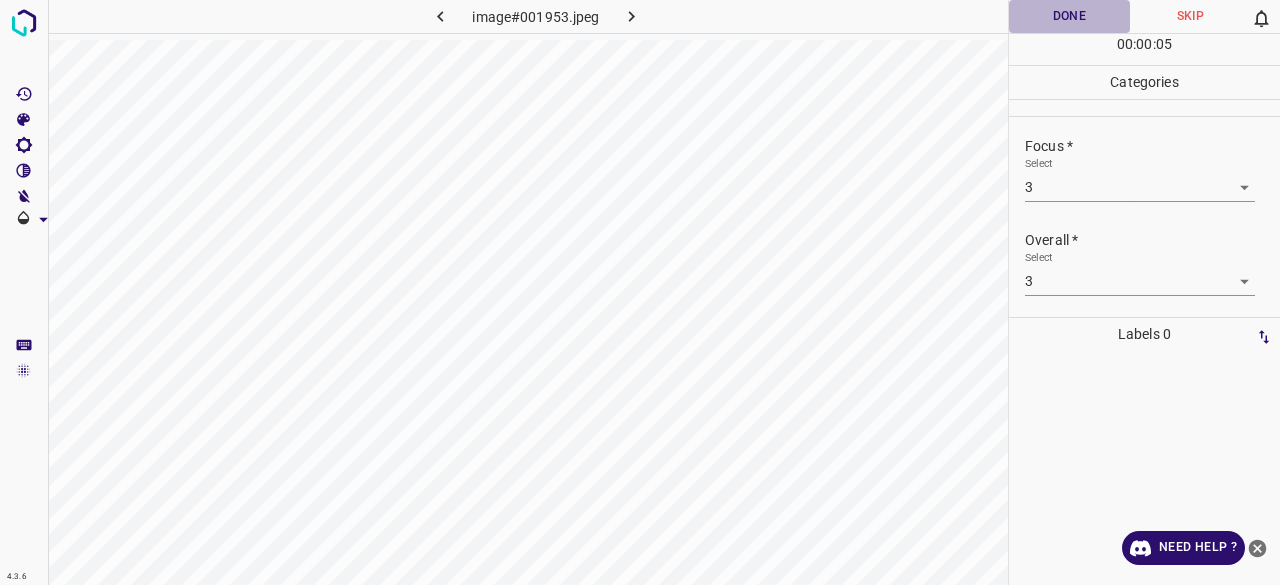 click on "Done" at bounding box center (1069, 16) 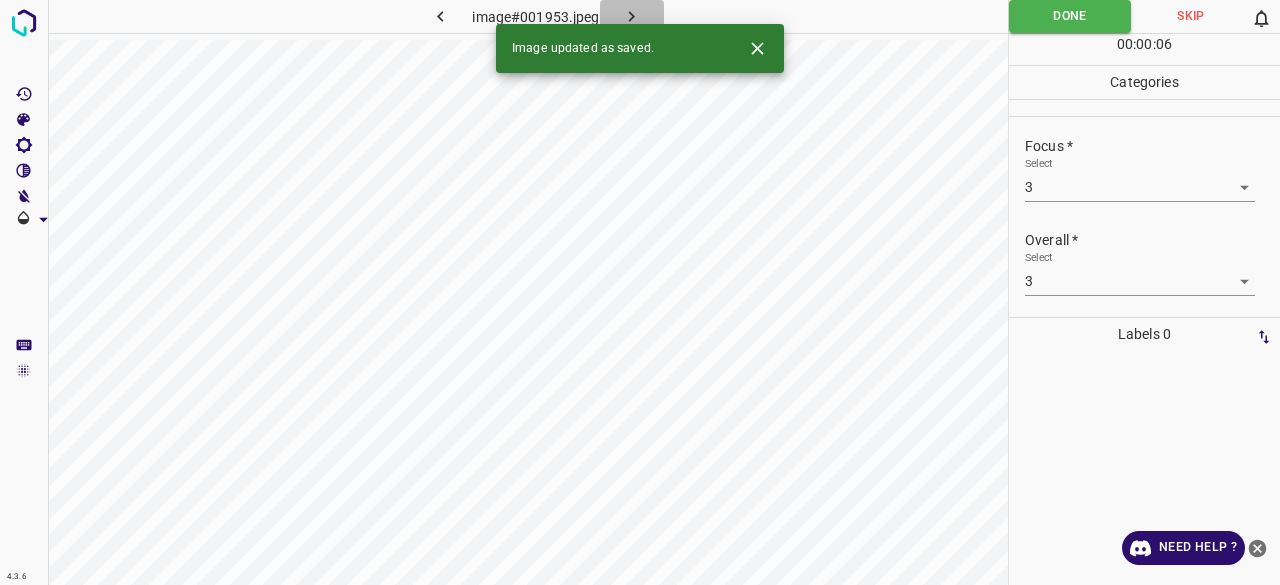 click 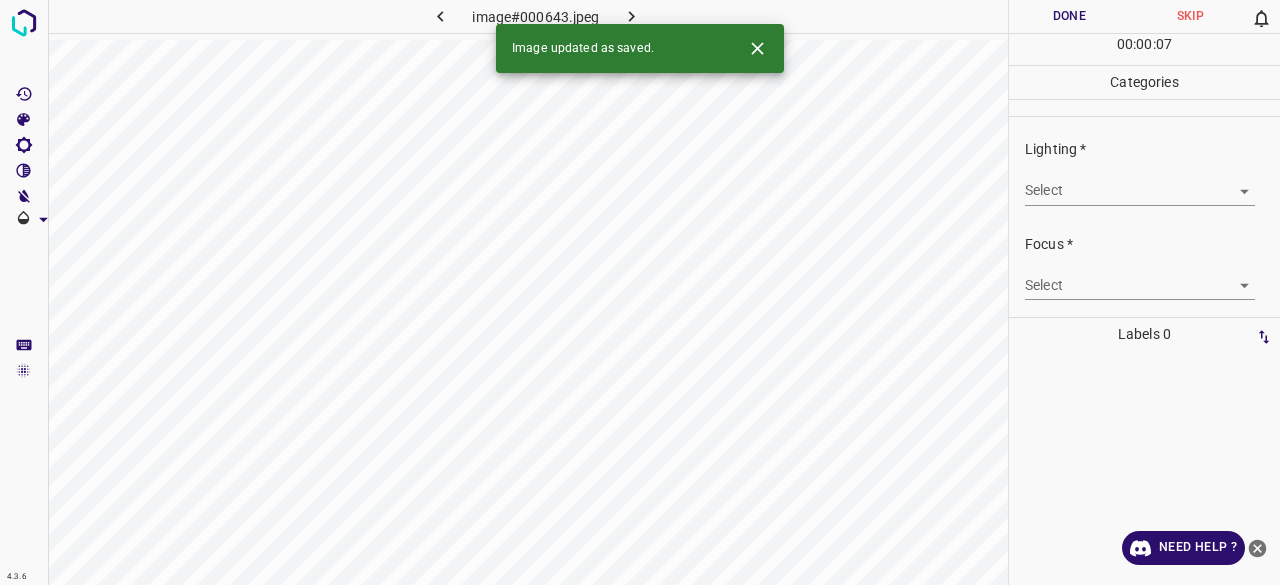 click on "4.3.6  image#000643.jpeg Done Skip 0 00   : 00   : 07   Categories Lighting *  Select ​ Focus *  Select ​ Overall *  Select ​ Labels   0 Categories 1 Lighting 2 Focus 3 Overall Tools Space Change between modes (Draw & Edit) I Auto labeling R Restore zoom M Zoom in N Zoom out Delete Delete selecte label Filters Z Restore filters X Saturation filter C Brightness filter V Contrast filter B Gray scale filter General O Download Image updated as saved. Need Help ? - Text - Hide - Delete" at bounding box center (640, 292) 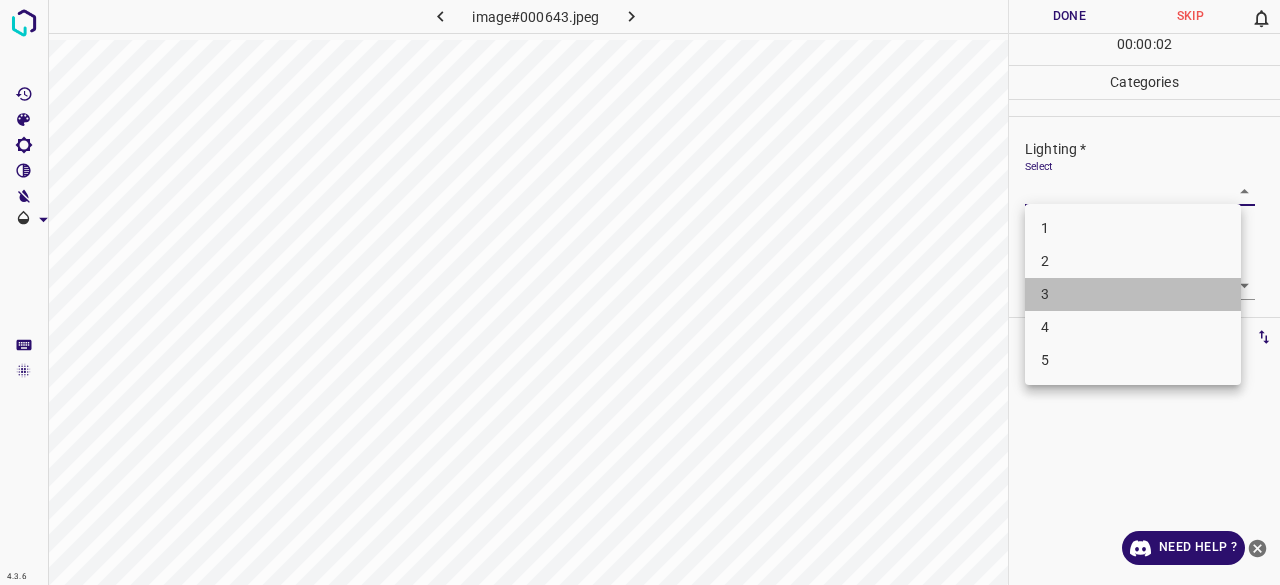 click on "3" at bounding box center (1133, 294) 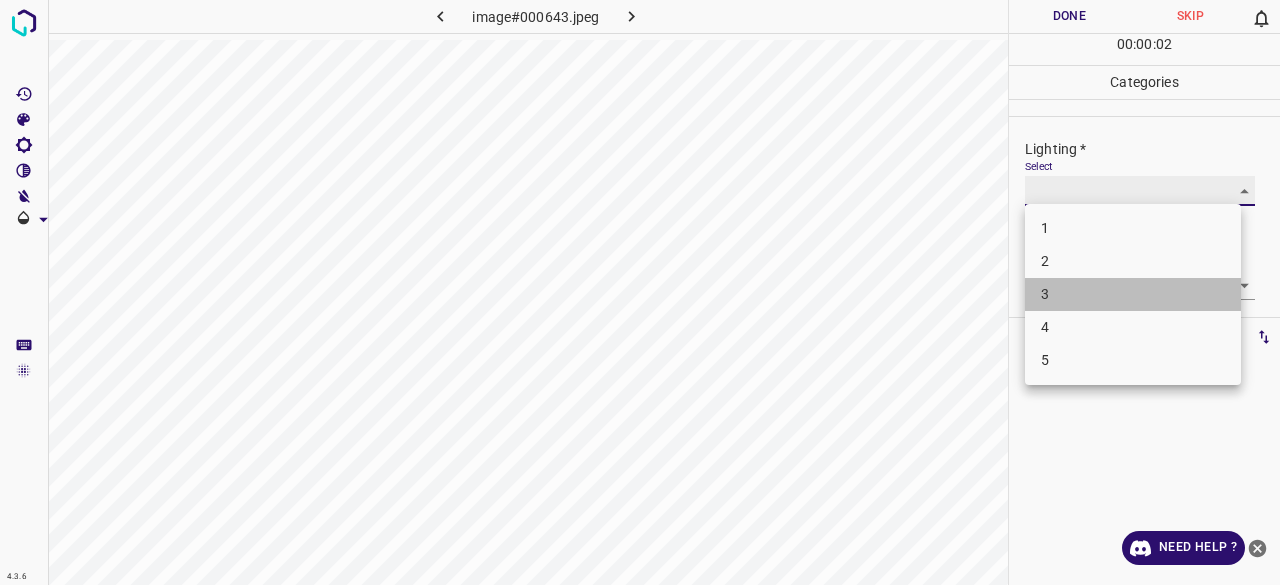 type on "3" 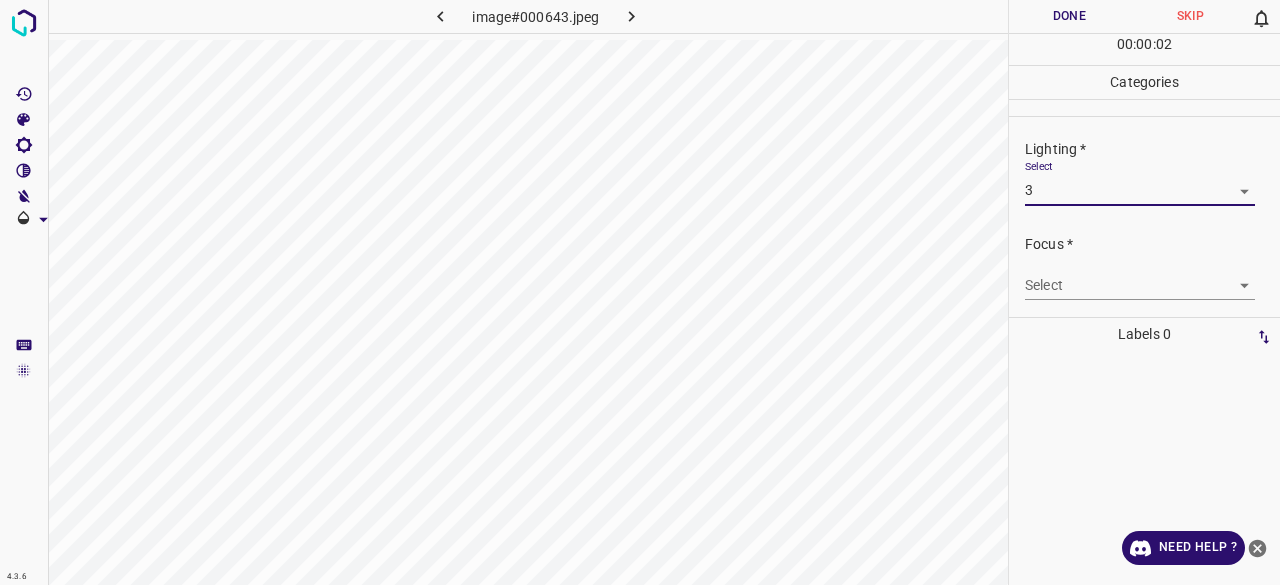 drag, startPoint x: 1053, startPoint y: 307, endPoint x: 1052, endPoint y: 293, distance: 14.035668 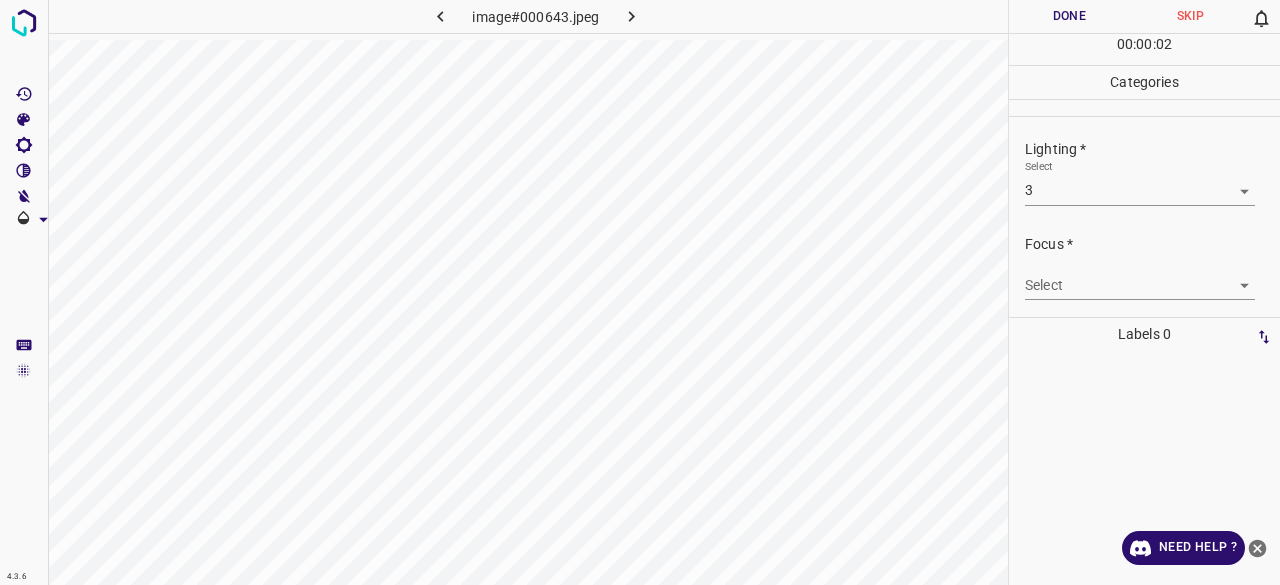 click on "4.3.6  image#000643.jpeg Done Skip 0 00   : 00   : 02   Categories Lighting *  Select 3 3 Focus *  Select ​ Overall *  Select ​ Labels   0 Categories 1 Lighting 2 Focus 3 Overall Tools Space Change between modes (Draw & Edit) I Auto labeling R Restore zoom M Zoom in N Zoom out Delete Delete selecte label Filters Z Restore filters X Saturation filter C Brightness filter V Contrast filter B Gray scale filter General O Download Need Help ? - Text - Hide - Delete" at bounding box center [640, 292] 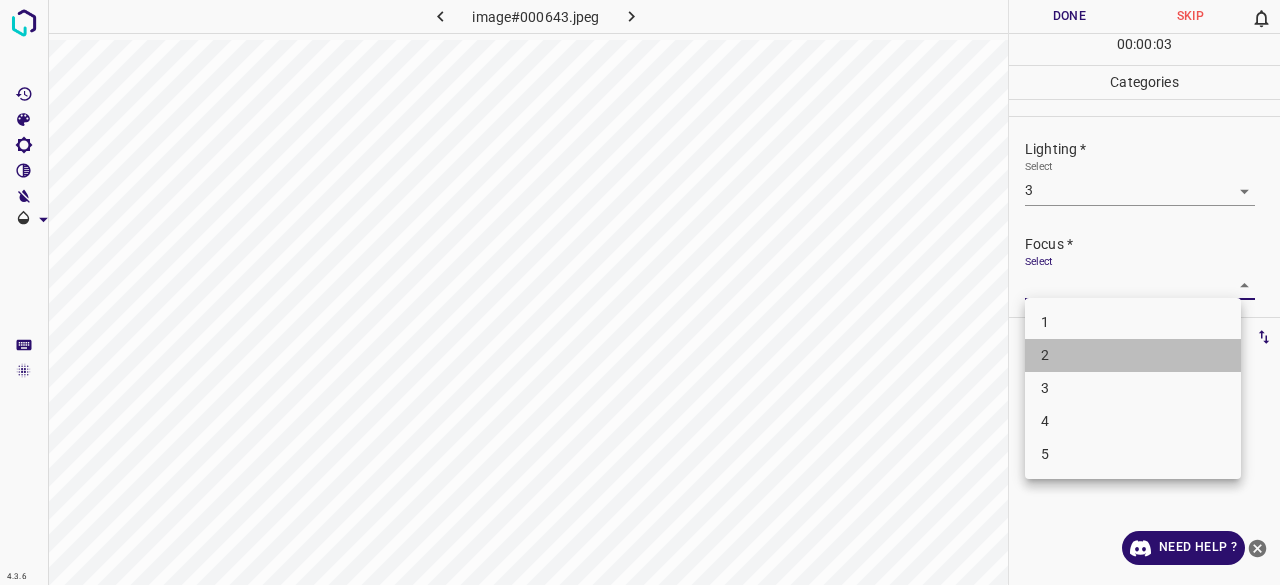drag, startPoint x: 1070, startPoint y: 367, endPoint x: 1068, endPoint y: 378, distance: 11.18034 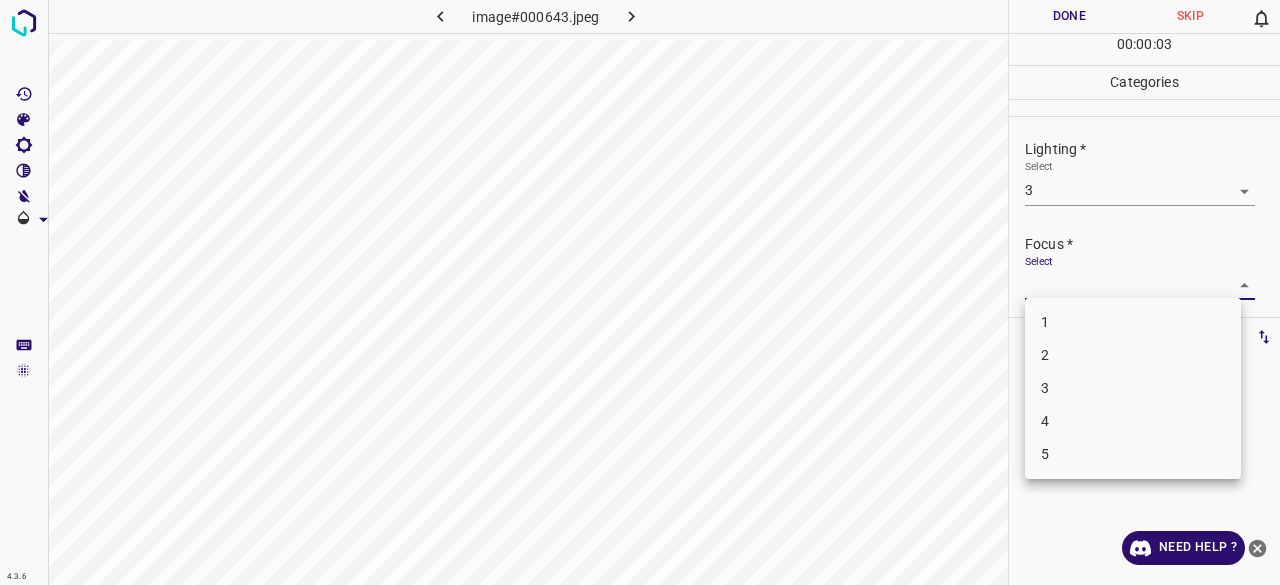 click on "3" at bounding box center (1133, 388) 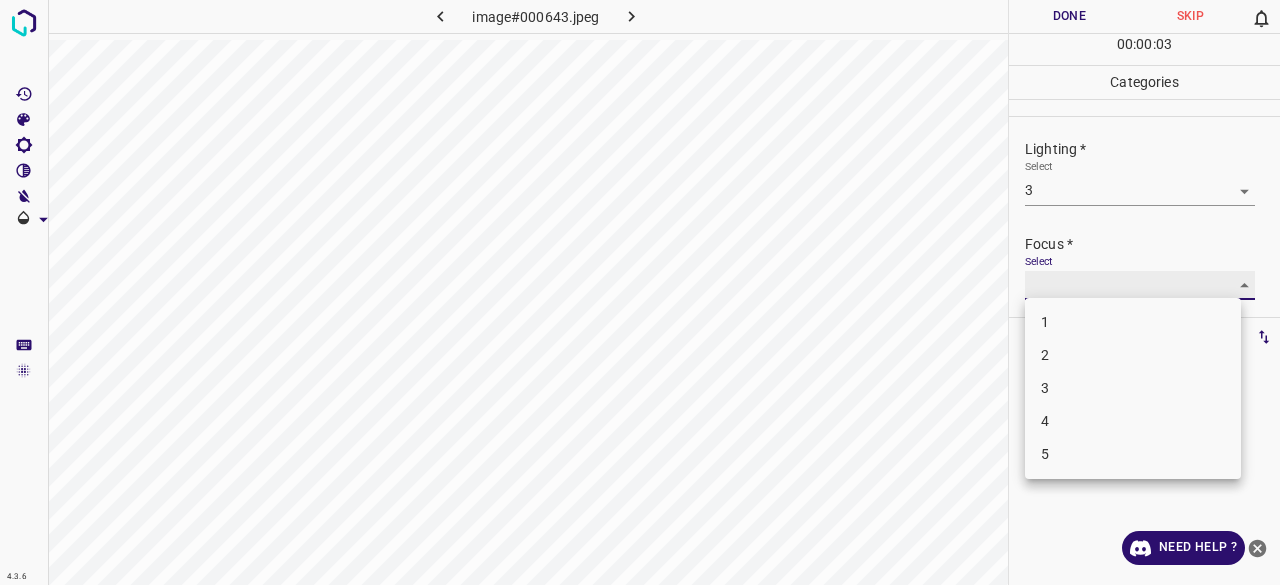 type on "3" 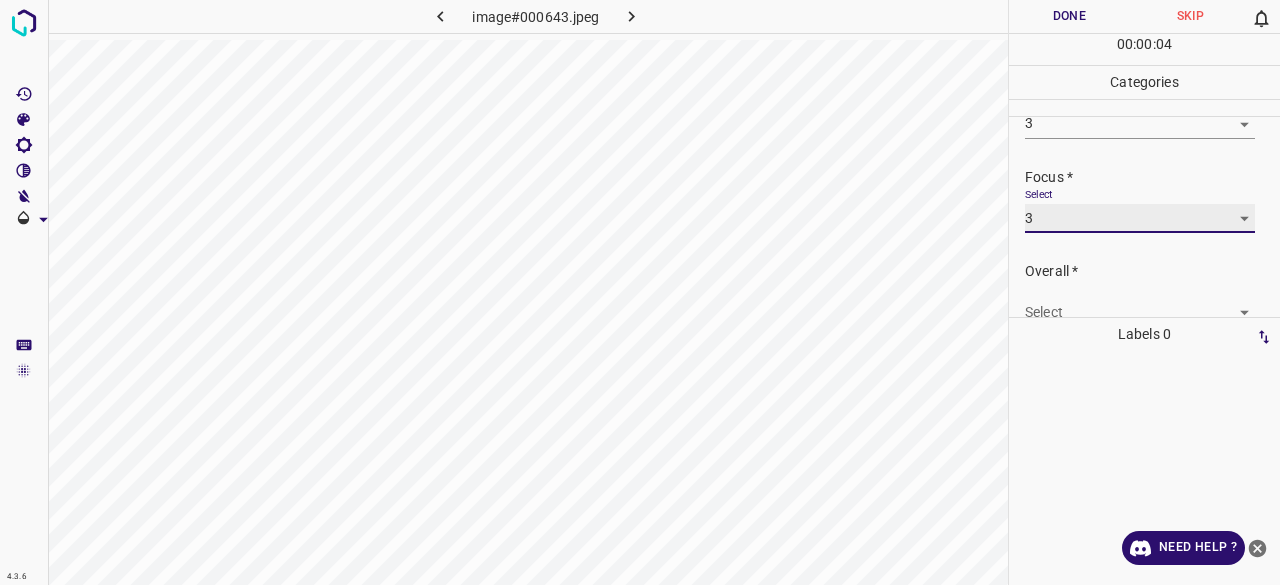 scroll, scrollTop: 98, scrollLeft: 0, axis: vertical 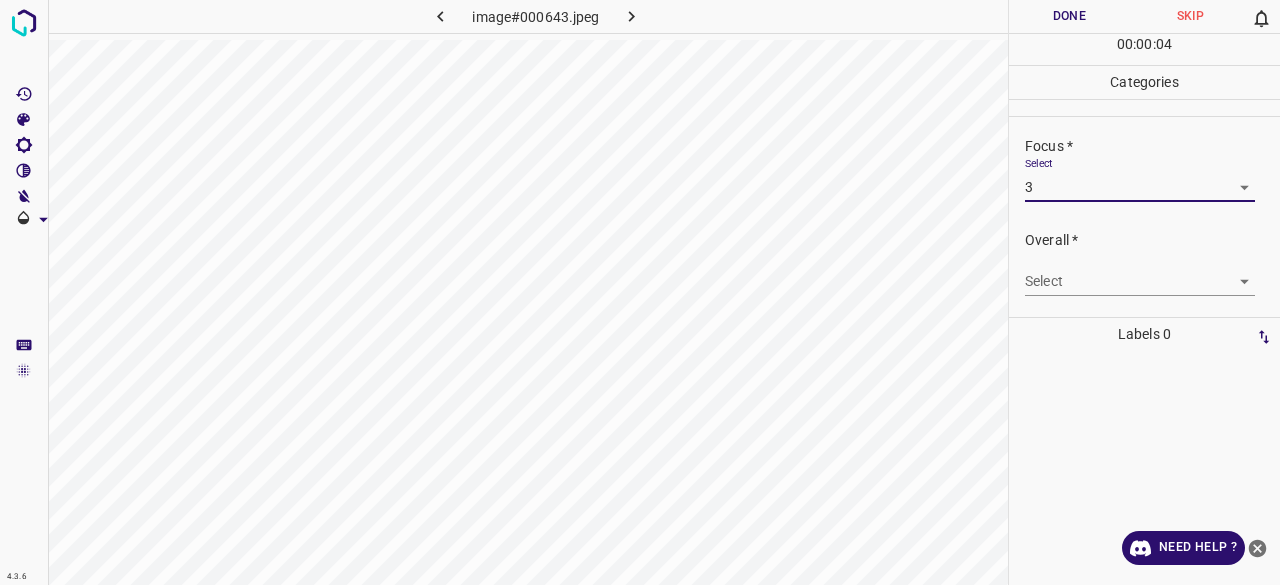 click on "4.3.6  image#000643.jpeg Done Skip 0 00   : 00   : 04   Categories Lighting *  Select 3 3 Focus *  Select 3 3 Overall *  Select ​ Labels   0 Categories 1 Lighting 2 Focus 3 Overall Tools Space Change between modes (Draw & Edit) I Auto labeling R Restore zoom M Zoom in N Zoom out Delete Delete selecte label Filters Z Restore filters X Saturation filter C Brightness filter V Contrast filter B Gray scale filter General O Download Need Help ? - Text - Hide - Delete" at bounding box center (640, 292) 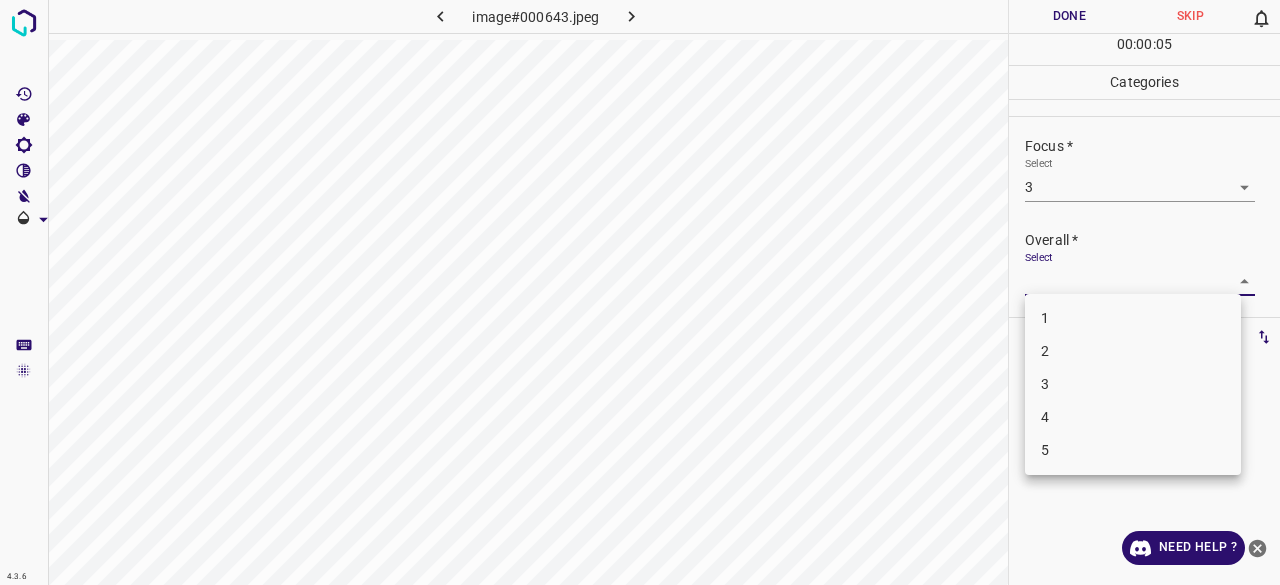 click on "3" at bounding box center [1133, 384] 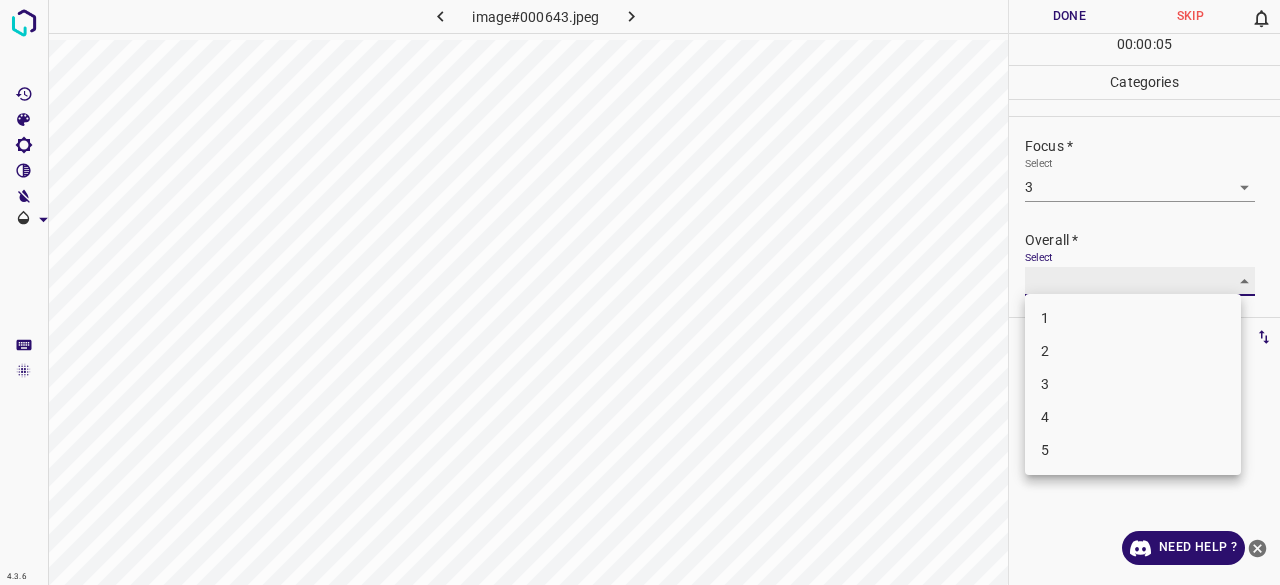 type on "3" 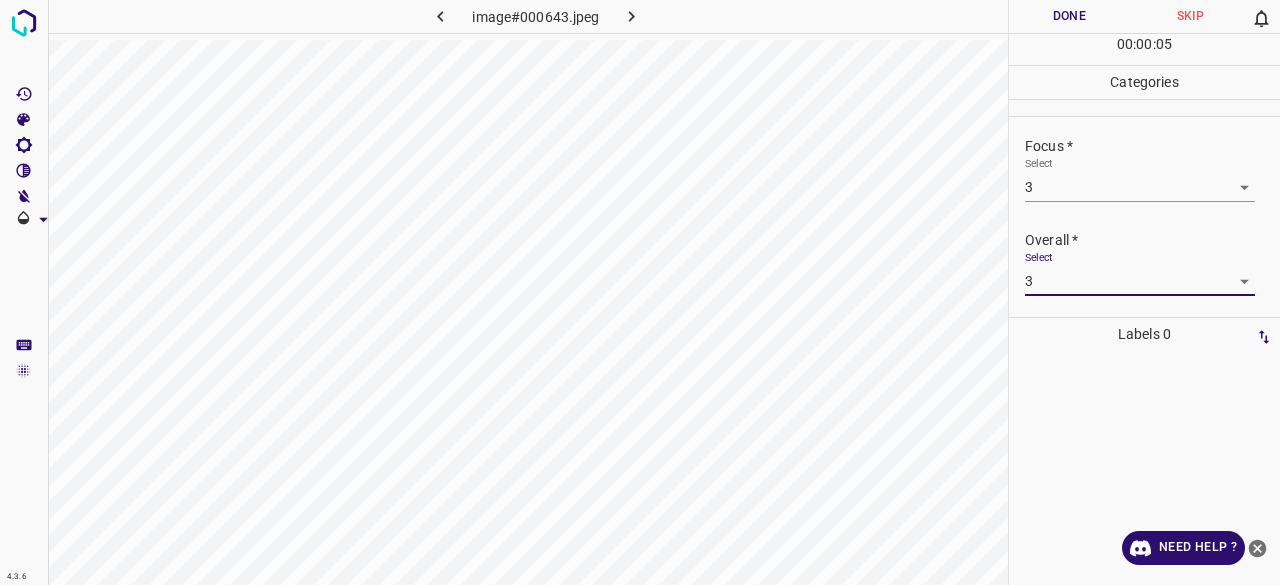 click on "00   : 00   : 05" at bounding box center (1144, 49) 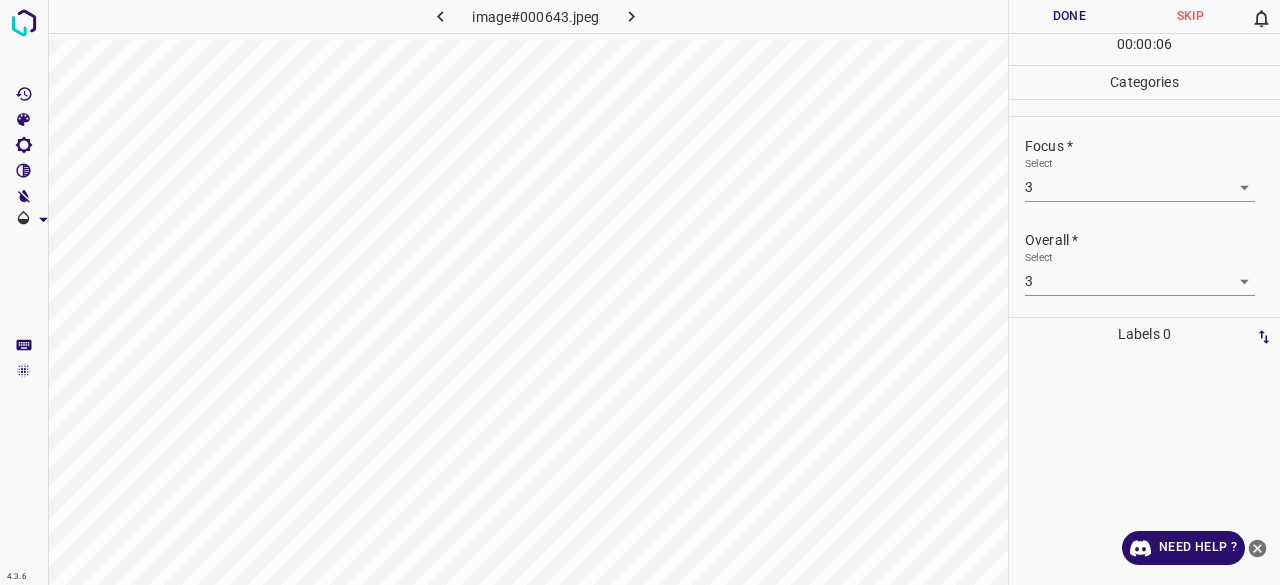 click on "Done" at bounding box center (1069, 16) 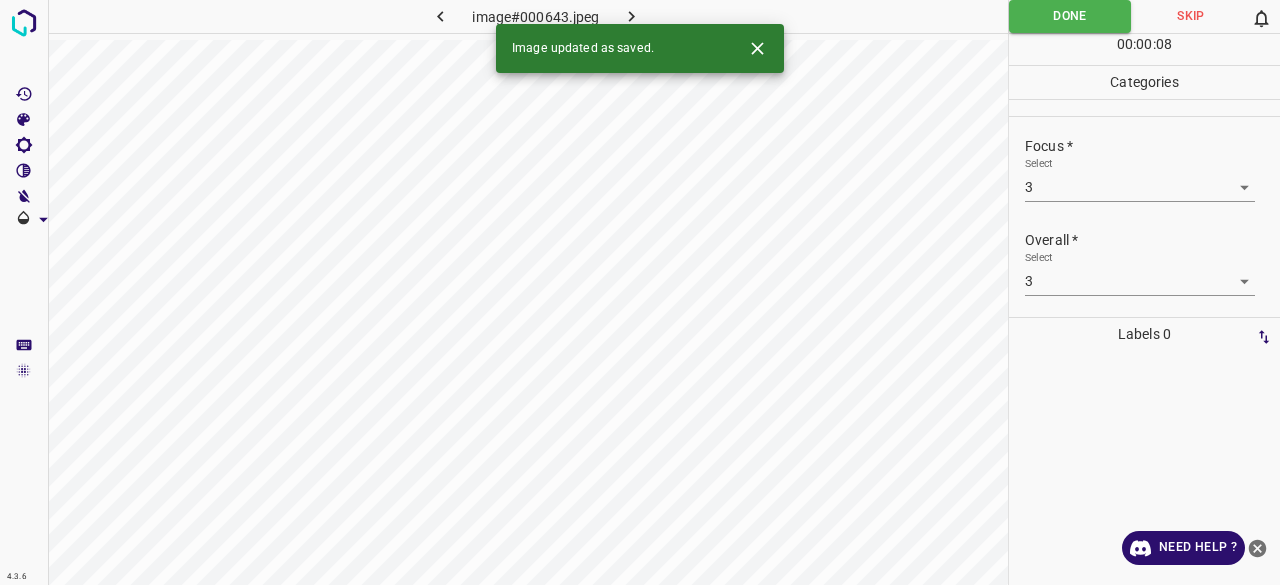 click on "Image updated as saved." at bounding box center (640, 48) 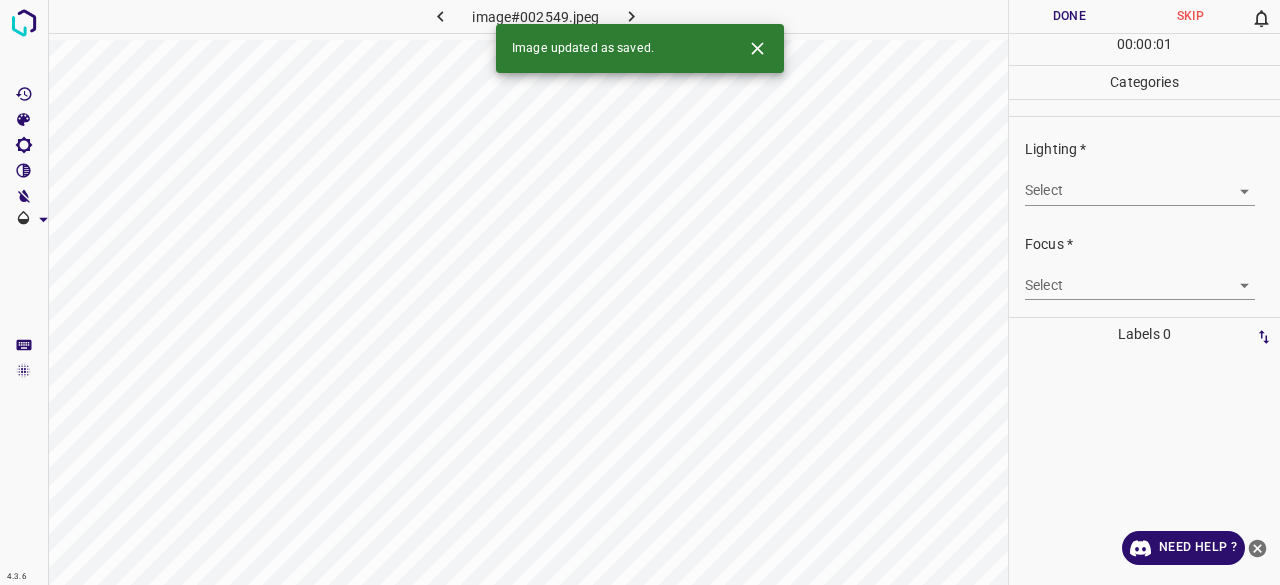 click on "Lighting *  Select ​" at bounding box center [1144, 172] 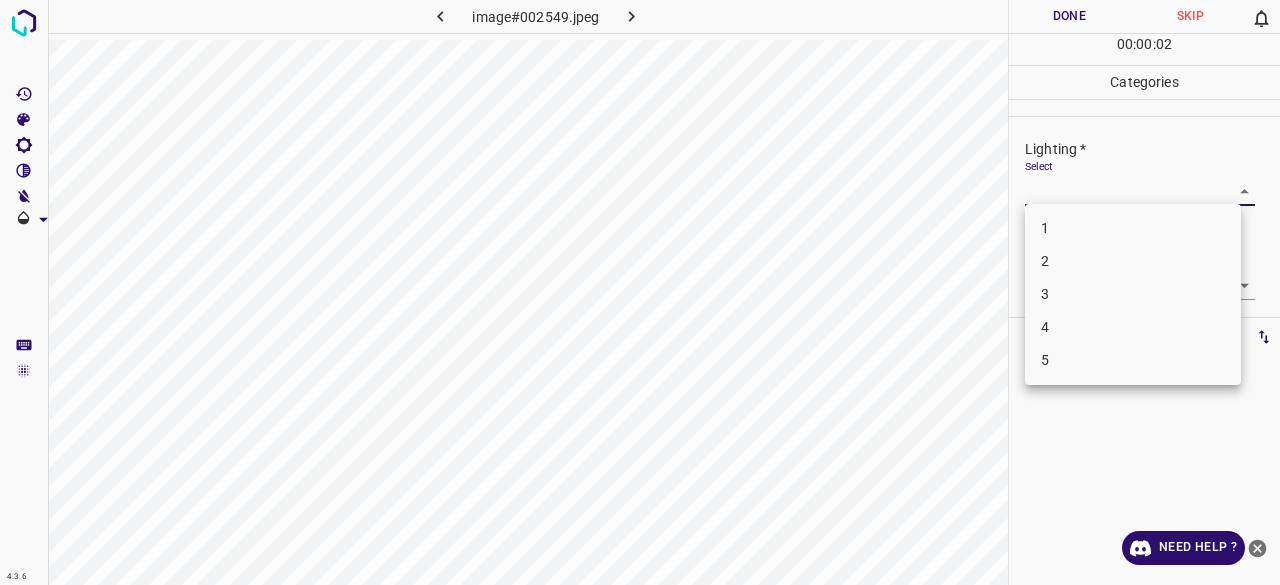 drag, startPoint x: 1045, startPoint y: 313, endPoint x: 1052, endPoint y: 299, distance: 15.652476 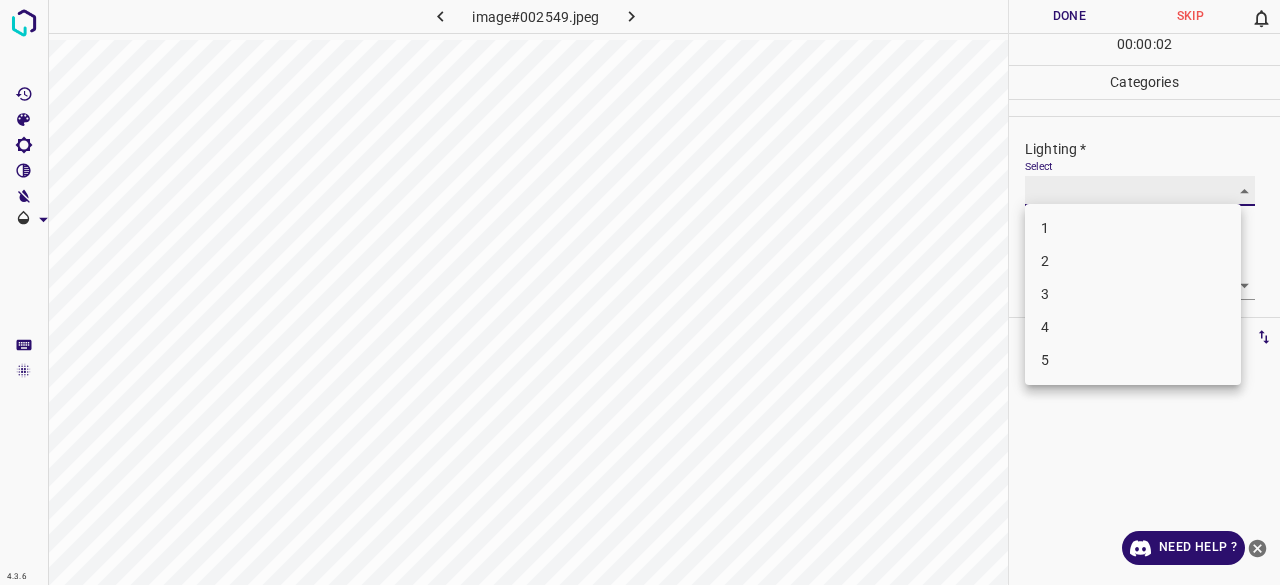type on "3" 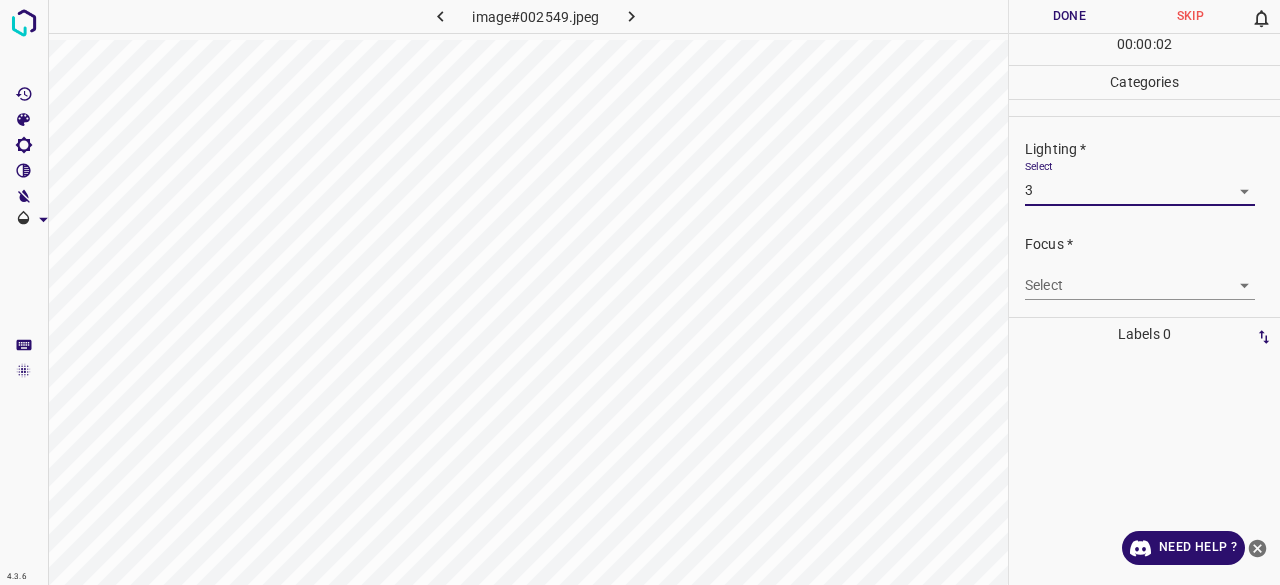 click on "4.3.6  image#002549.jpeg Done Skip 0 00   : 00   : 02   Categories Lighting *  Select 3 3 Focus *  Select ​ Overall *  Select ​ Labels   0 Categories 1 Lighting 2 Focus 3 Overall Tools Space Change between modes (Draw & Edit) I Auto labeling R Restore zoom M Zoom in N Zoom out Delete Delete selecte label Filters Z Restore filters X Saturation filter C Brightness filter V Contrast filter B Gray scale filter General O Download Need Help ? - Text - Hide - Delete 1 2 3 4 5" at bounding box center [640, 292] 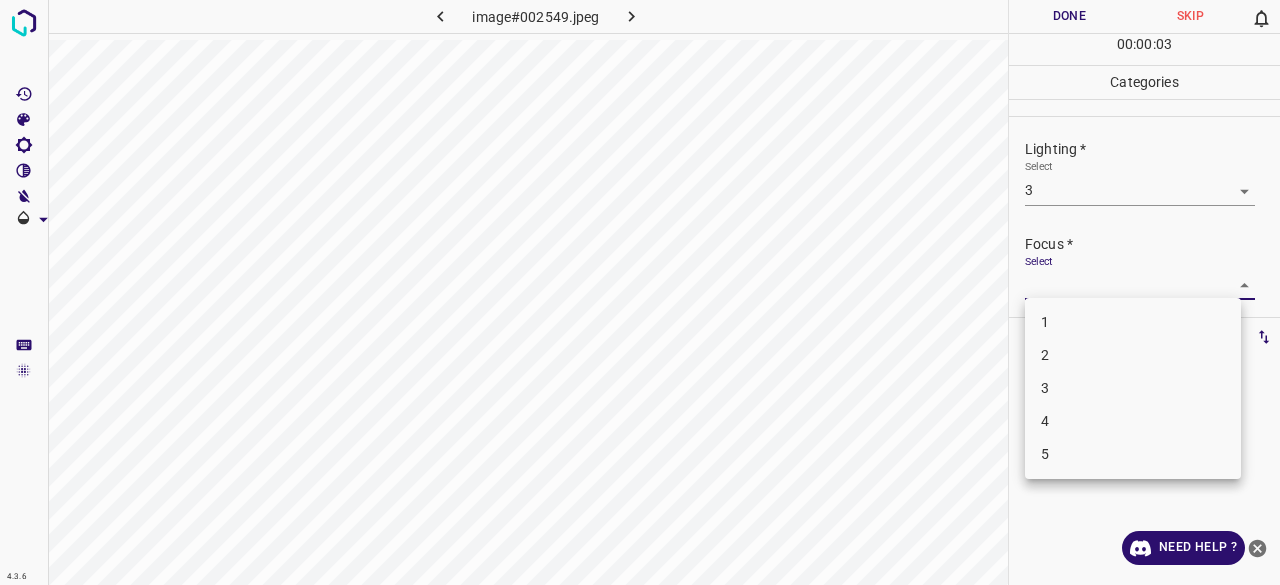 click on "3" at bounding box center (1133, 388) 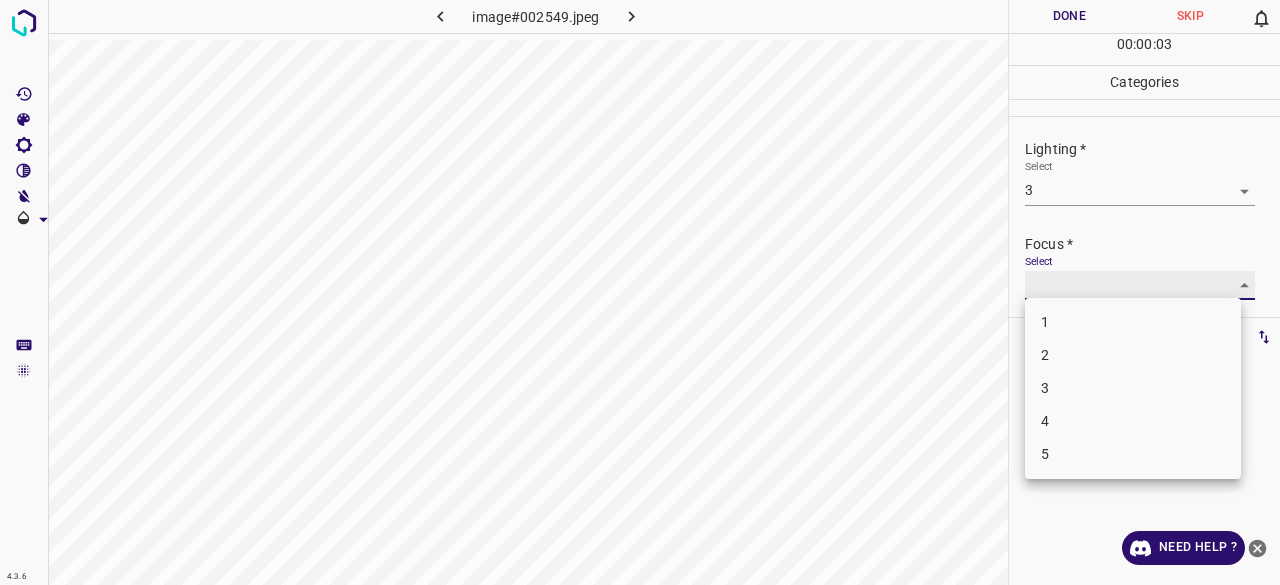type on "3" 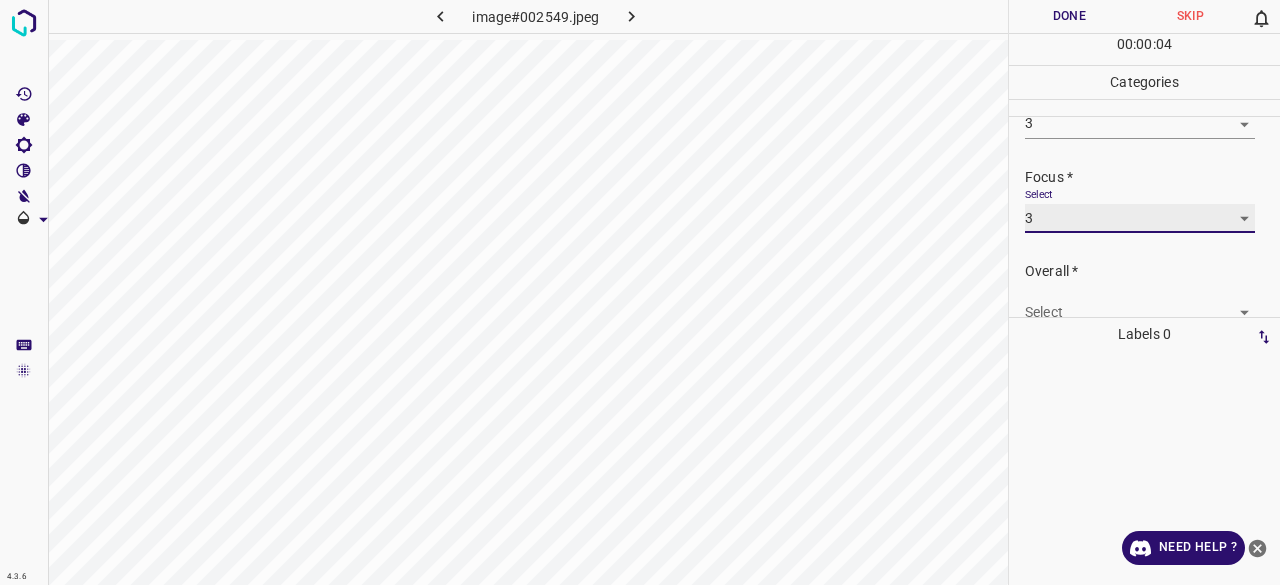 scroll, scrollTop: 98, scrollLeft: 0, axis: vertical 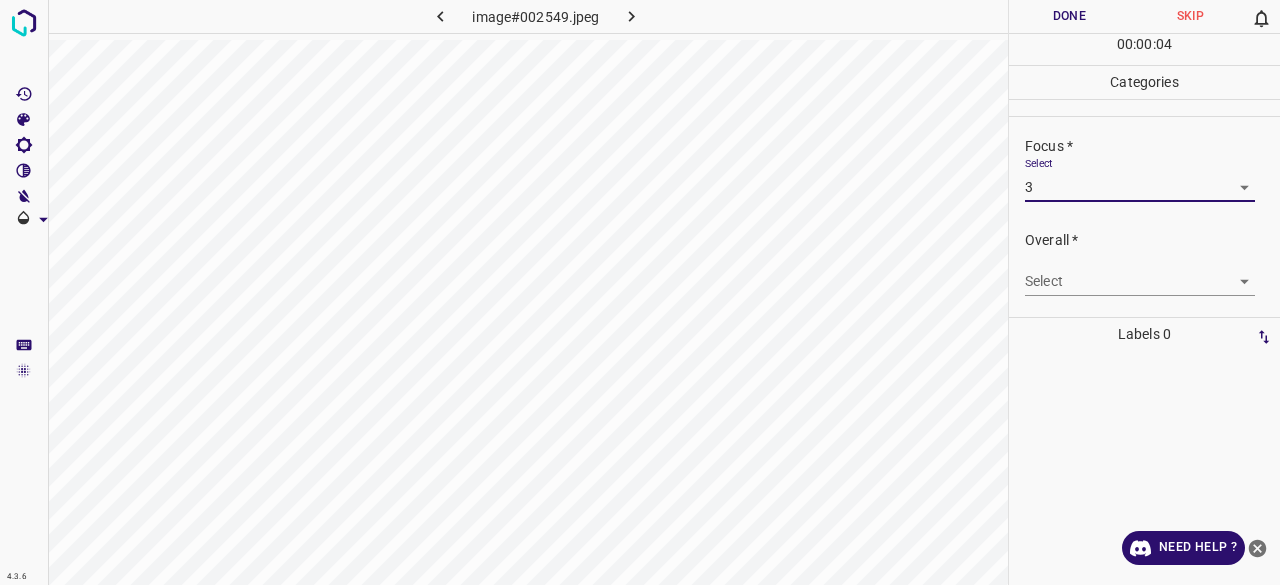 click on "4.3.6  image#002549.jpeg Done Skip 0 00   : 00   : 04   Categories Lighting *  Select 3 3 Focus *  Select 3 3 Overall *  Select ​ Labels   0 Categories 1 Lighting 2 Focus 3 Overall Tools Space Change between modes (Draw & Edit) I Auto labeling R Restore zoom M Zoom in N Zoom out Delete Delete selecte label Filters Z Restore filters X Saturation filter C Brightness filter V Contrast filter B Gray scale filter General O Download Need Help ? - Text - Hide - Delete" at bounding box center (640, 292) 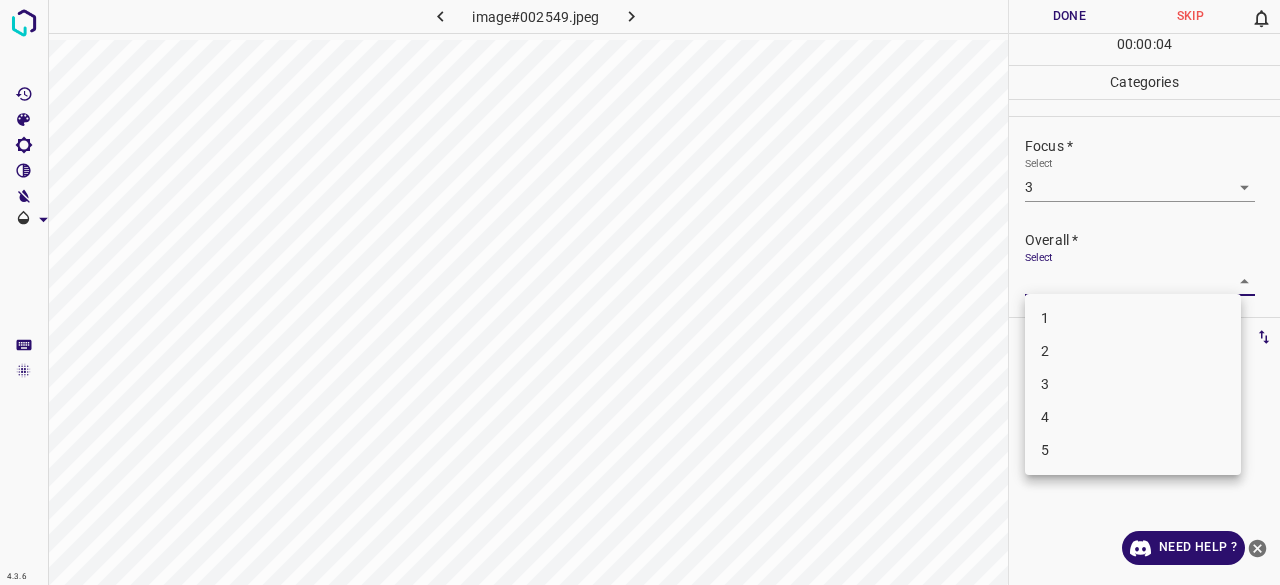 click on "3" at bounding box center (1133, 384) 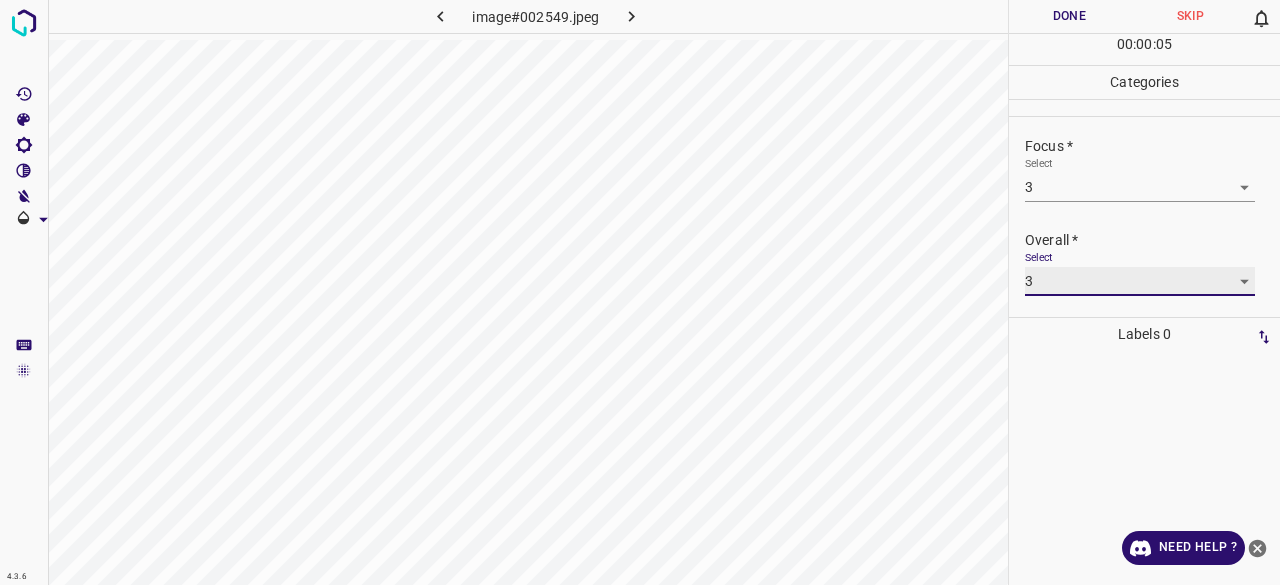 type on "3" 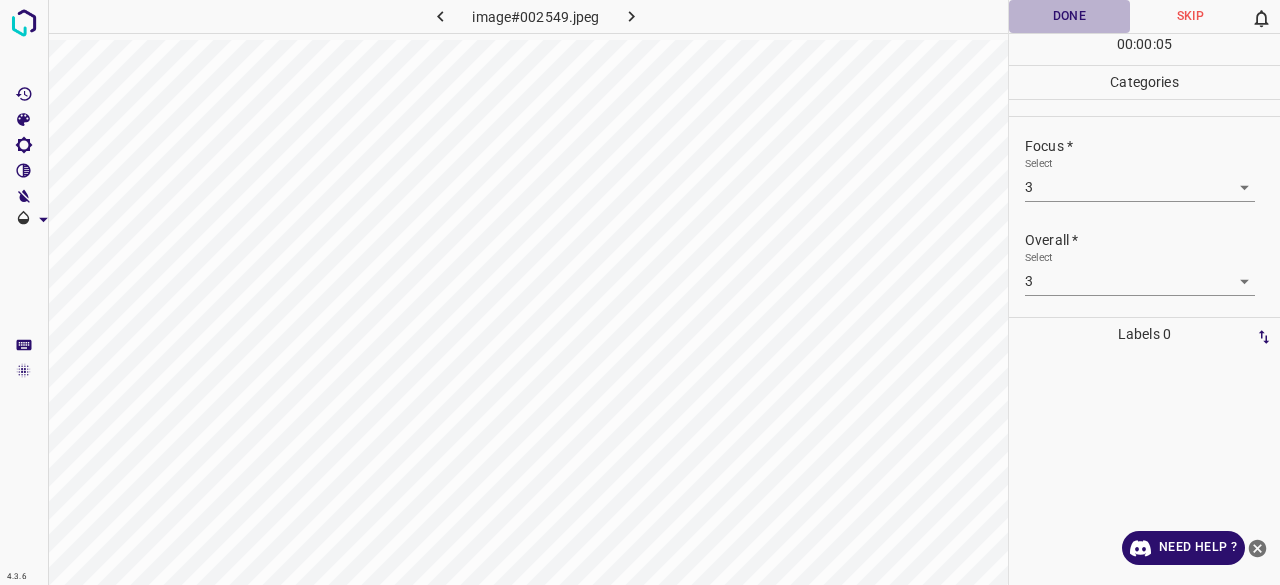 click on "Done" at bounding box center (1069, 16) 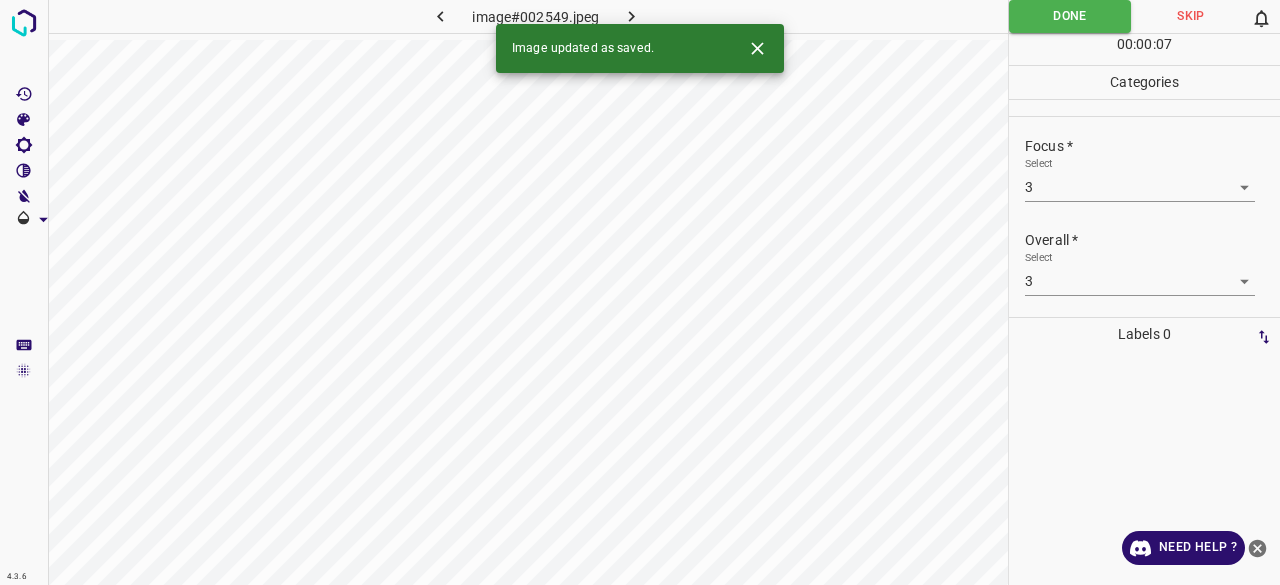 click 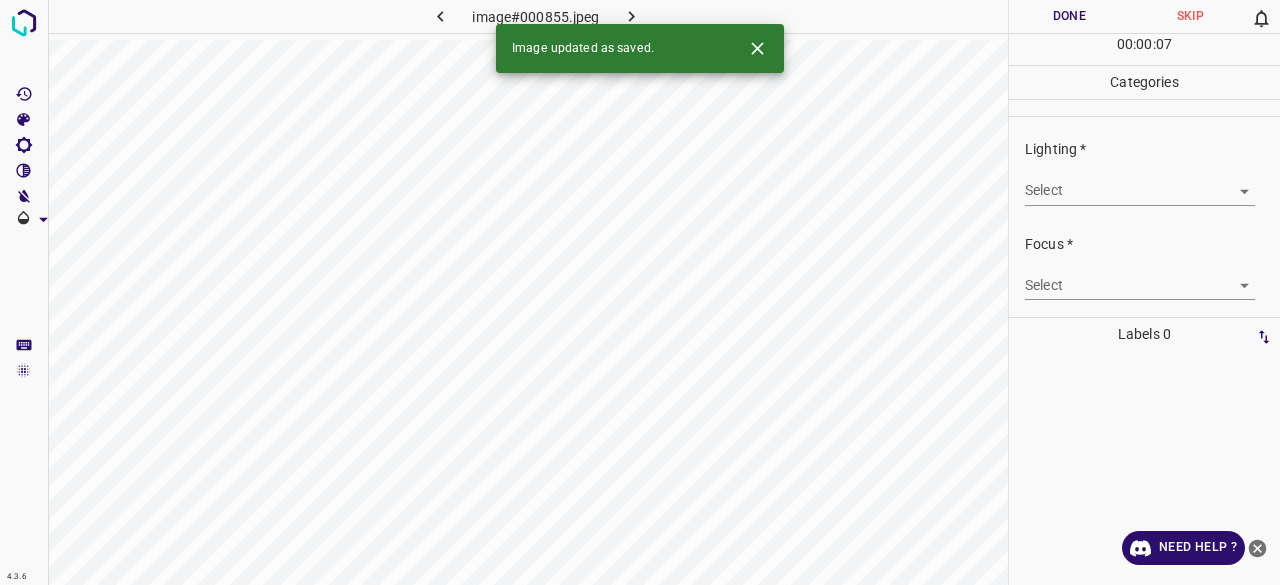 click on "4.3.6  image#000855.jpeg Done Skip 0 00   : 00   : 07   Categories Lighting *  Select ​ Focus *  Select ​ Overall *  Select ​ Labels   0 Categories 1 Lighting 2 Focus 3 Overall Tools Space Change between modes (Draw & Edit) I Auto labeling R Restore zoom M Zoom in N Zoom out Delete Delete selecte label Filters Z Restore filters X Saturation filter C Brightness filter V Contrast filter B Gray scale filter General O Download Image updated as saved. Need Help ? - Text - Hide - Delete" at bounding box center (640, 292) 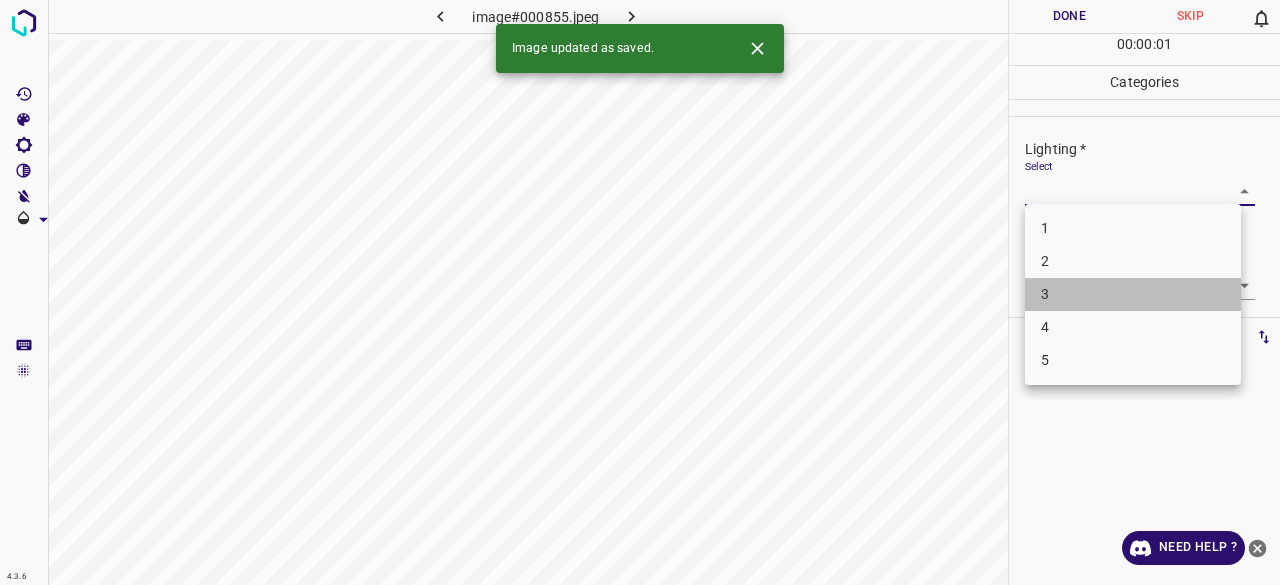 click on "3" at bounding box center (1133, 294) 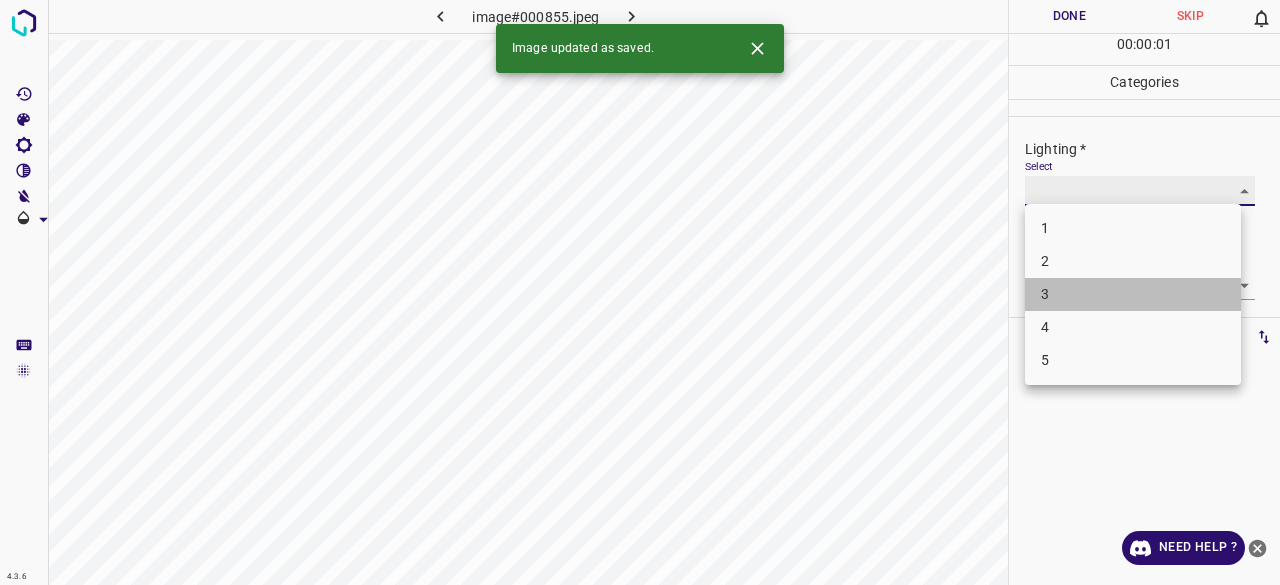 type on "3" 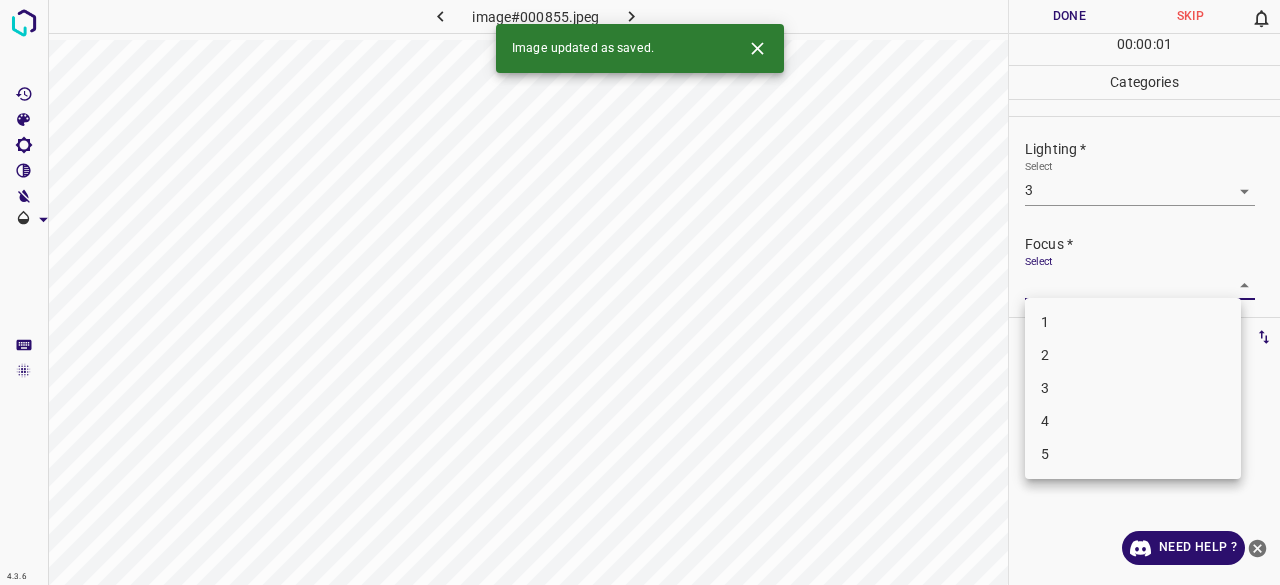 drag, startPoint x: 1064, startPoint y: 271, endPoint x: 1063, endPoint y: 288, distance: 17.029387 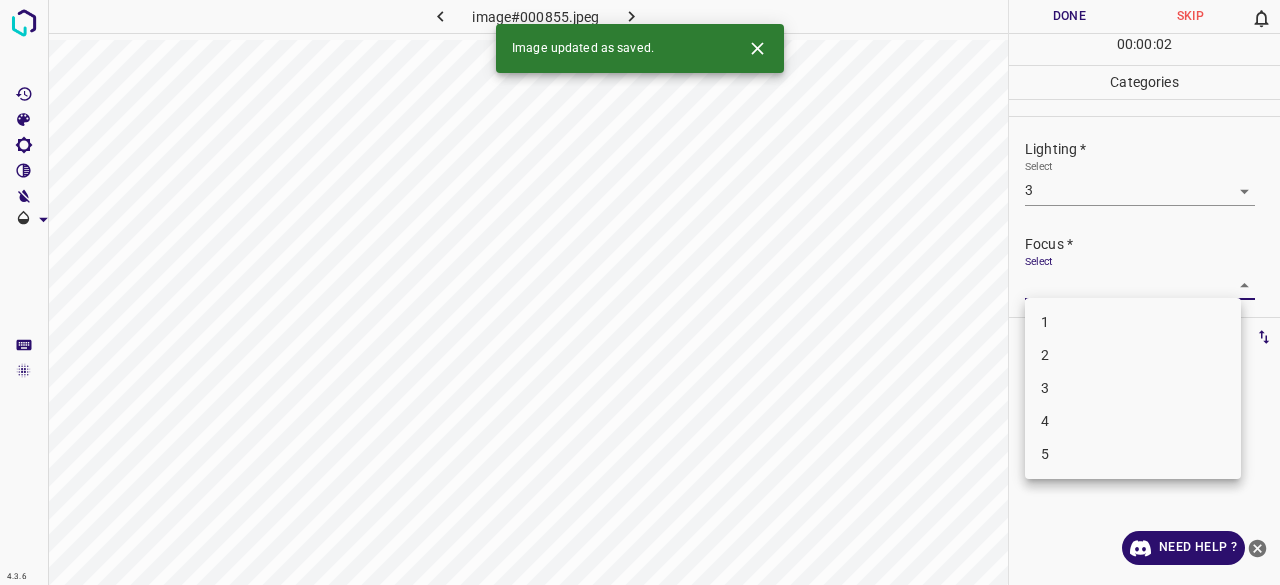 drag, startPoint x: 1064, startPoint y: 391, endPoint x: 1060, endPoint y: 227, distance: 164.04877 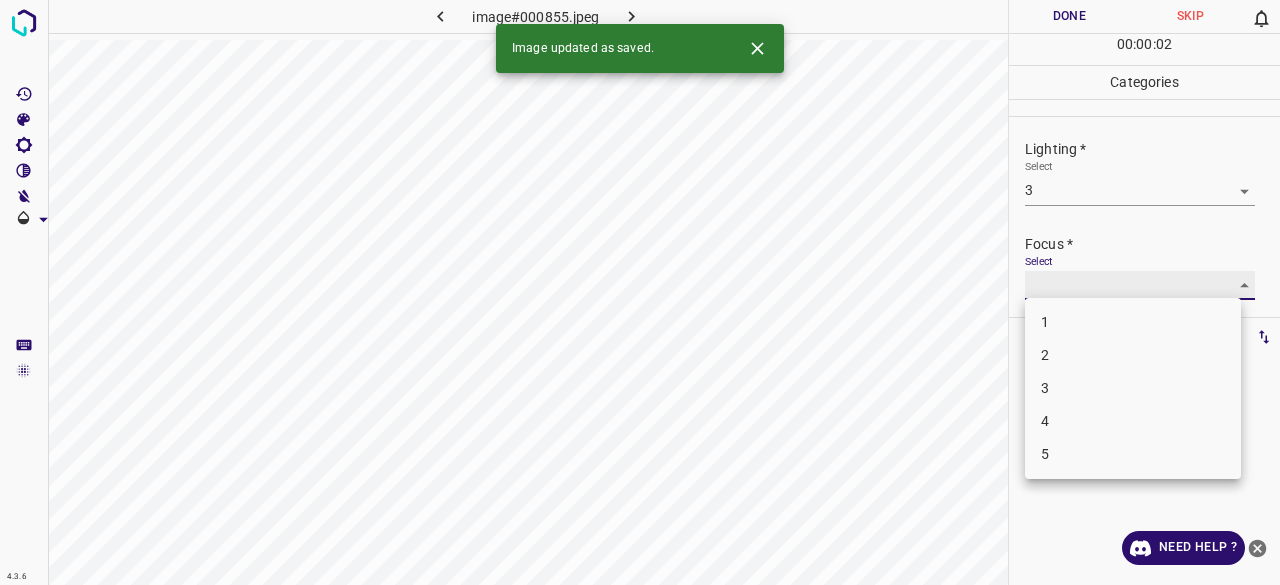 type on "3" 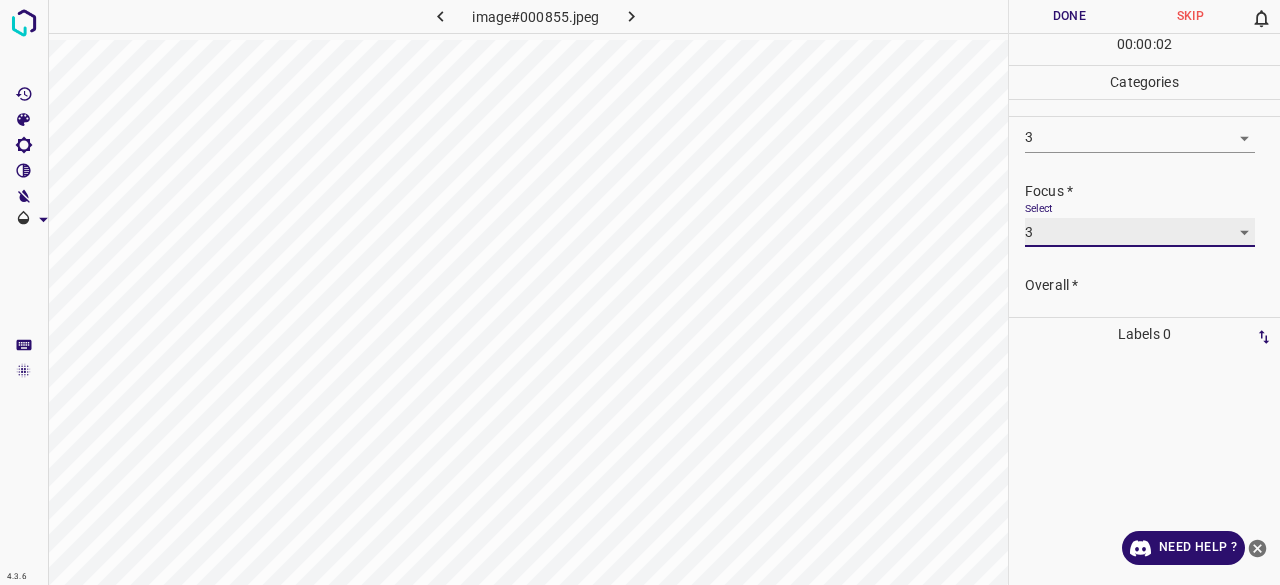 scroll, scrollTop: 98, scrollLeft: 0, axis: vertical 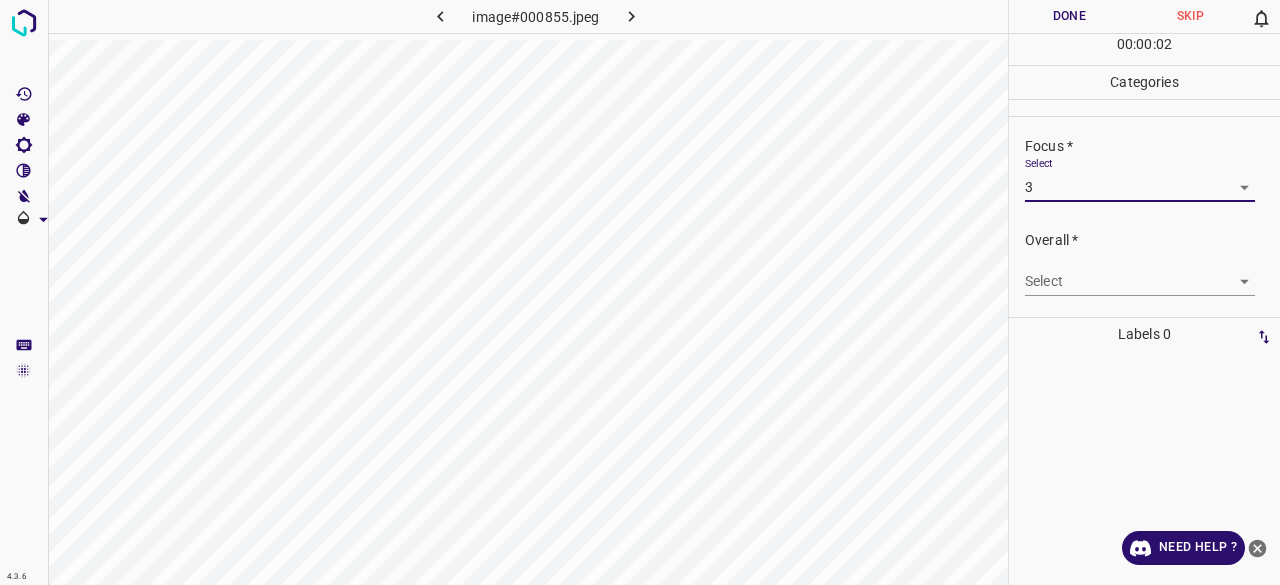 click on "4.3.6  image#000855.jpeg Done Skip 0 00   : 00   : 02   Categories Lighting *  Select 3 3 Focus *  Select 3 3 Overall *  Select ​ Labels   0 Categories 1 Lighting 2 Focus 3 Overall Tools Space Change between modes (Draw & Edit) I Auto labeling R Restore zoom M Zoom in N Zoom out Delete Delete selecte label Filters Z Restore filters X Saturation filter C Brightness filter V Contrast filter B Gray scale filter General O Download Need Help ? - Text - Hide - Delete" at bounding box center [640, 292] 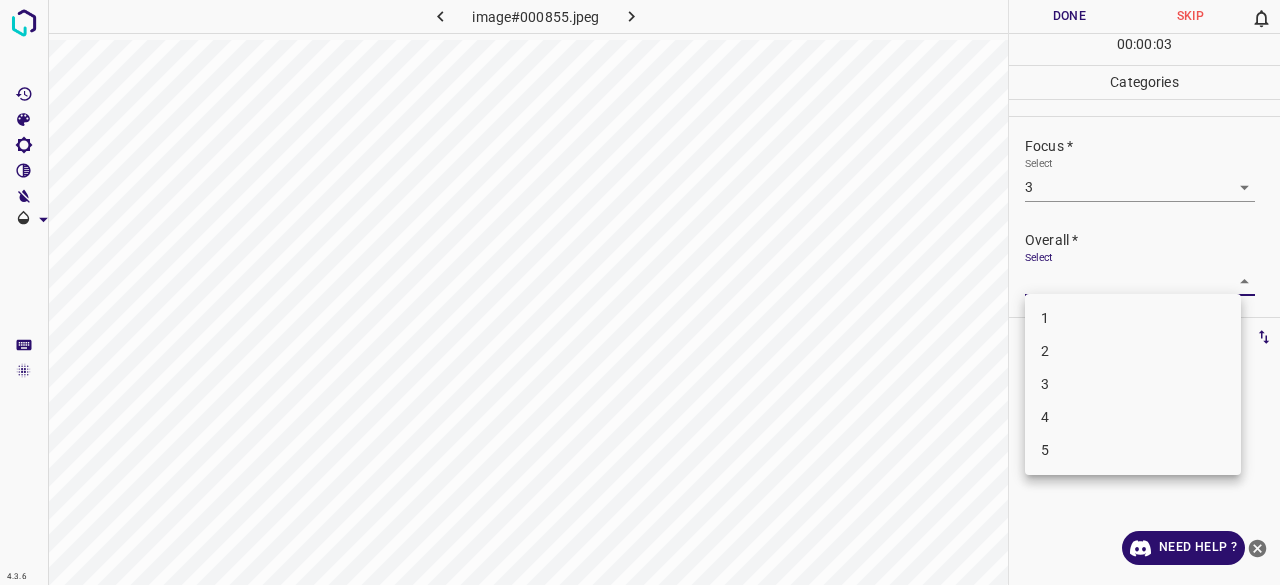 drag, startPoint x: 1077, startPoint y: 387, endPoint x: 1070, endPoint y: 259, distance: 128.19127 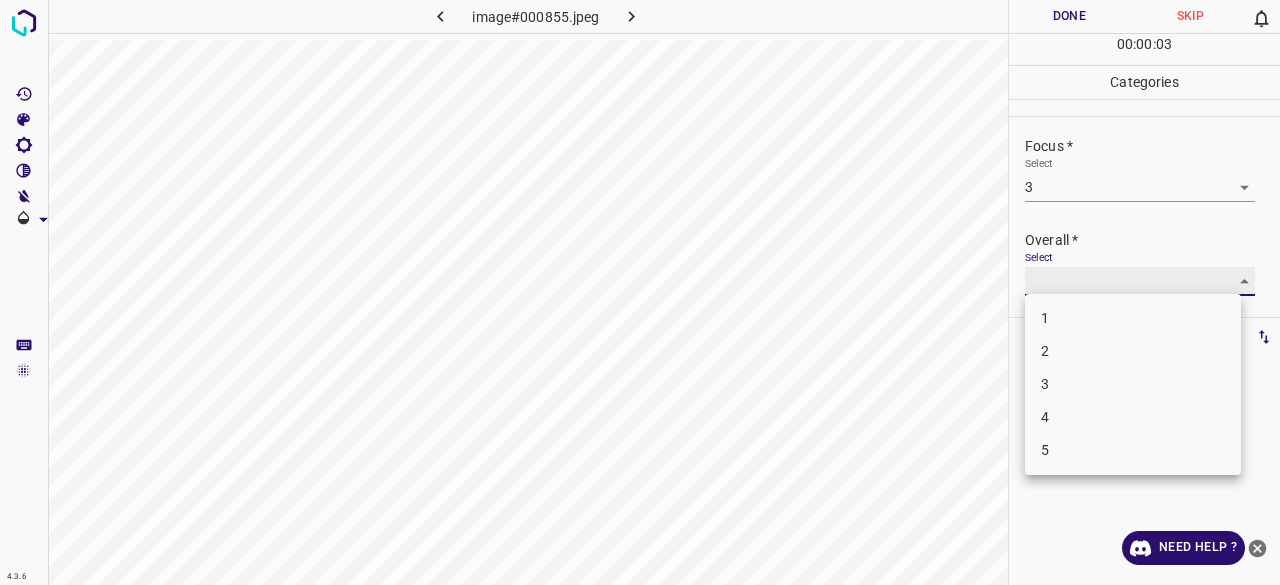 type on "3" 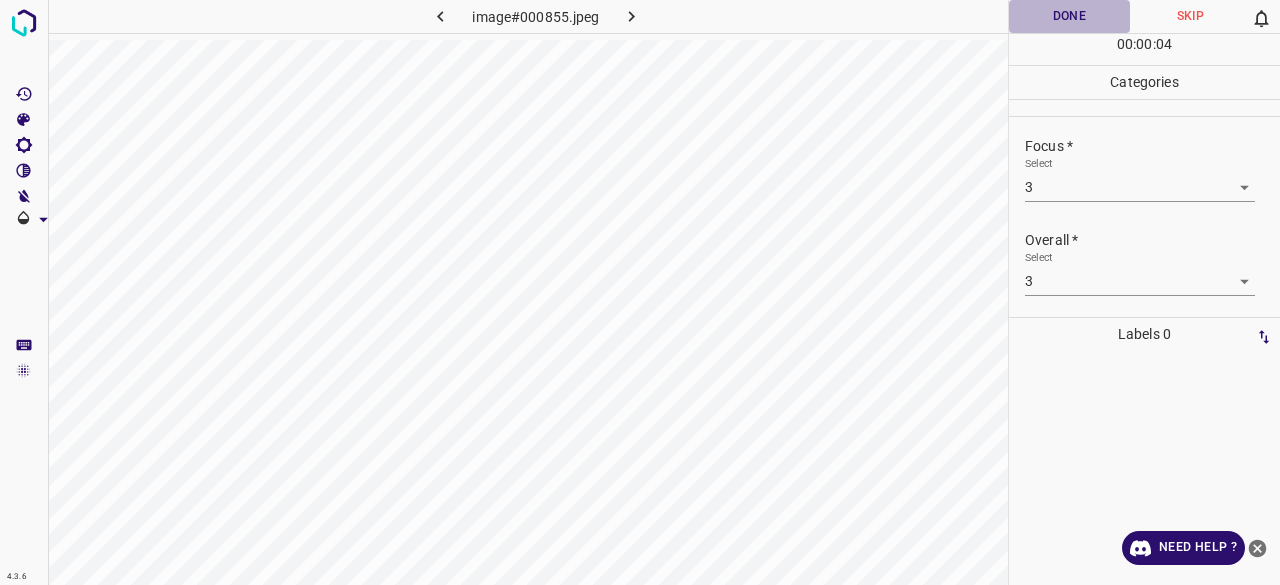 click on "Done" at bounding box center [1069, 16] 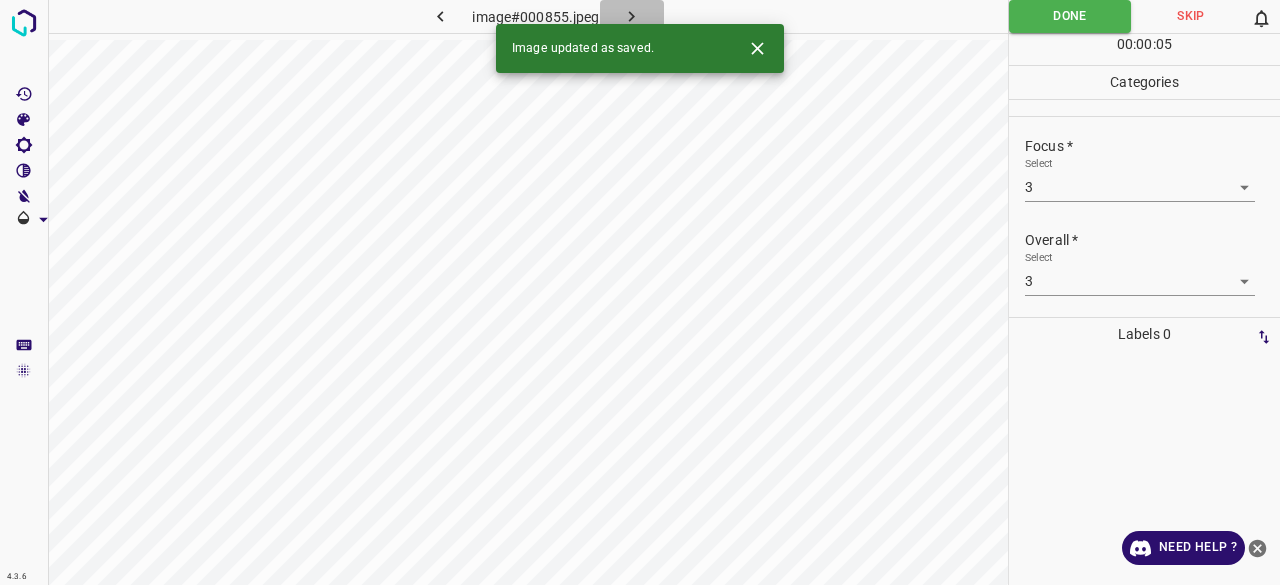 click 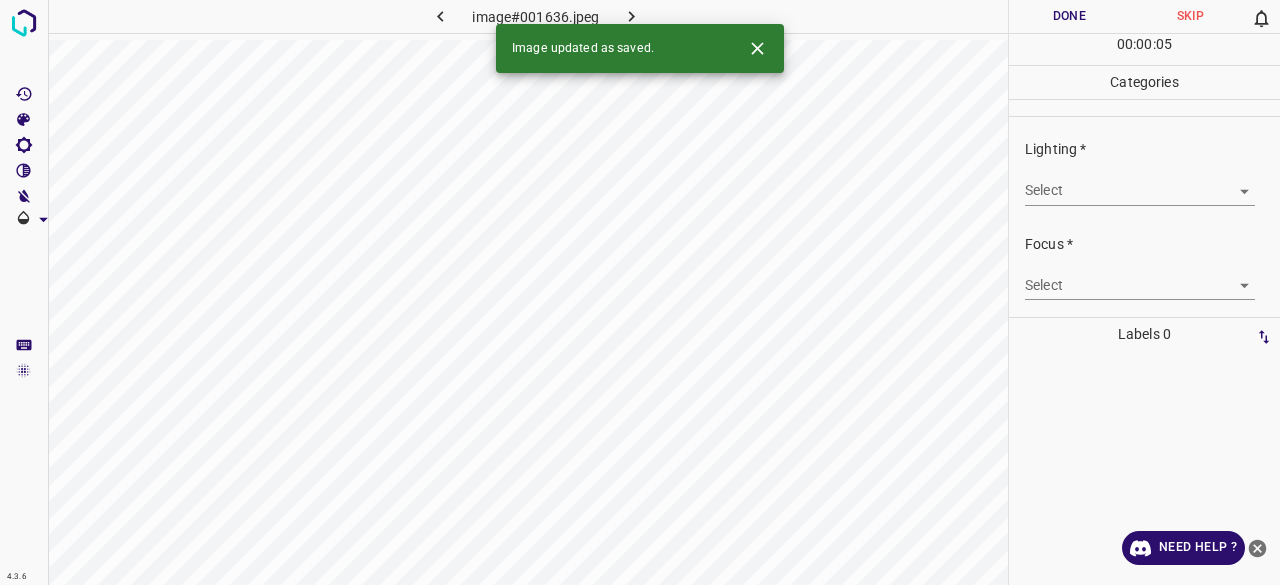 click on "4.3.6  image#001636.jpeg Done Skip 0 00   : 00   : 05   Categories Lighting *  Select ​ Focus *  Select ​ Overall *  Select ​ Labels   0 Categories 1 Lighting 2 Focus 3 Overall Tools Space Change between modes (Draw & Edit) I Auto labeling R Restore zoom M Zoom in N Zoom out Delete Delete selecte label Filters Z Restore filters X Saturation filter C Brightness filter V Contrast filter B Gray scale filter General O Download Image updated as saved. Need Help ? - Text - Hide - Delete" at bounding box center [640, 292] 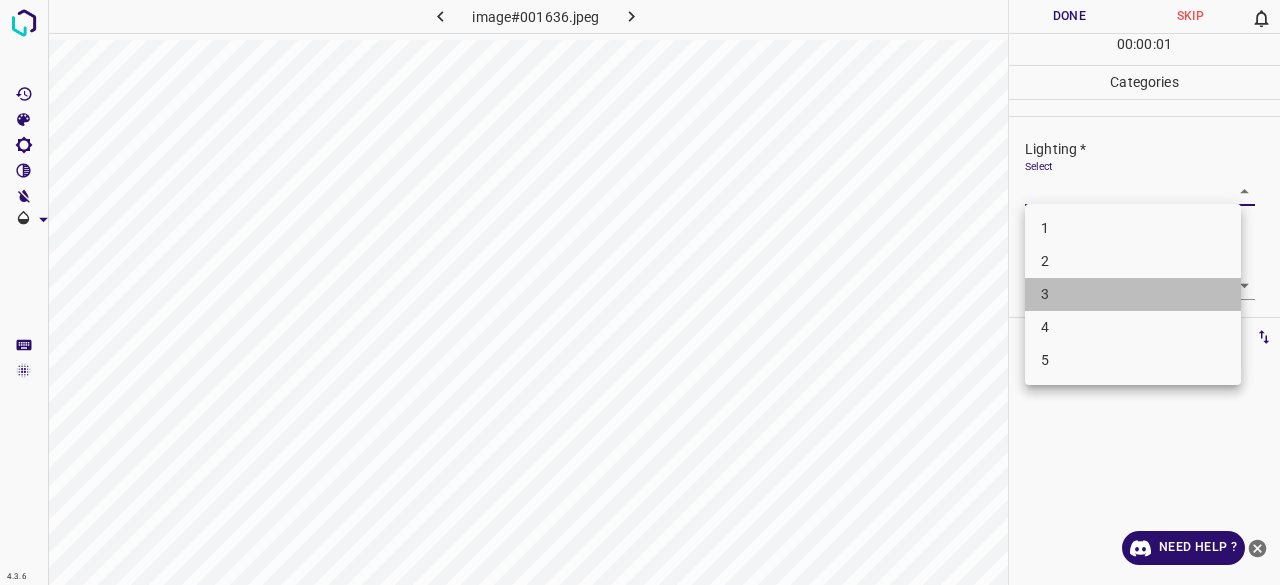 click on "3" at bounding box center (1133, 294) 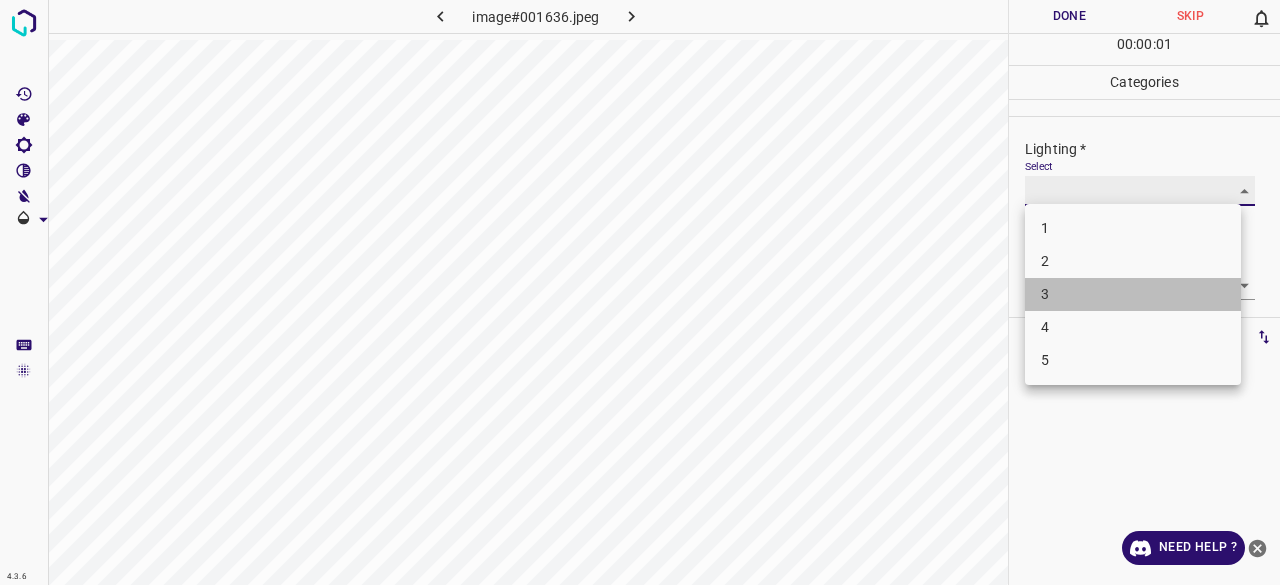 type on "3" 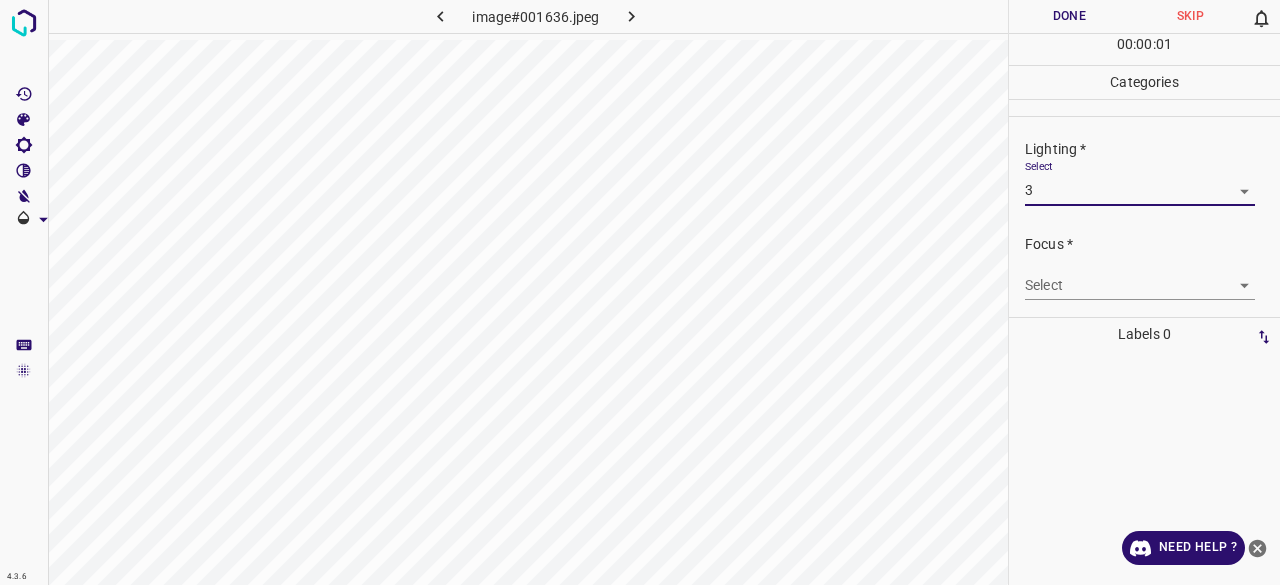 click on "Focus *  Select ​" at bounding box center (1144, 267) 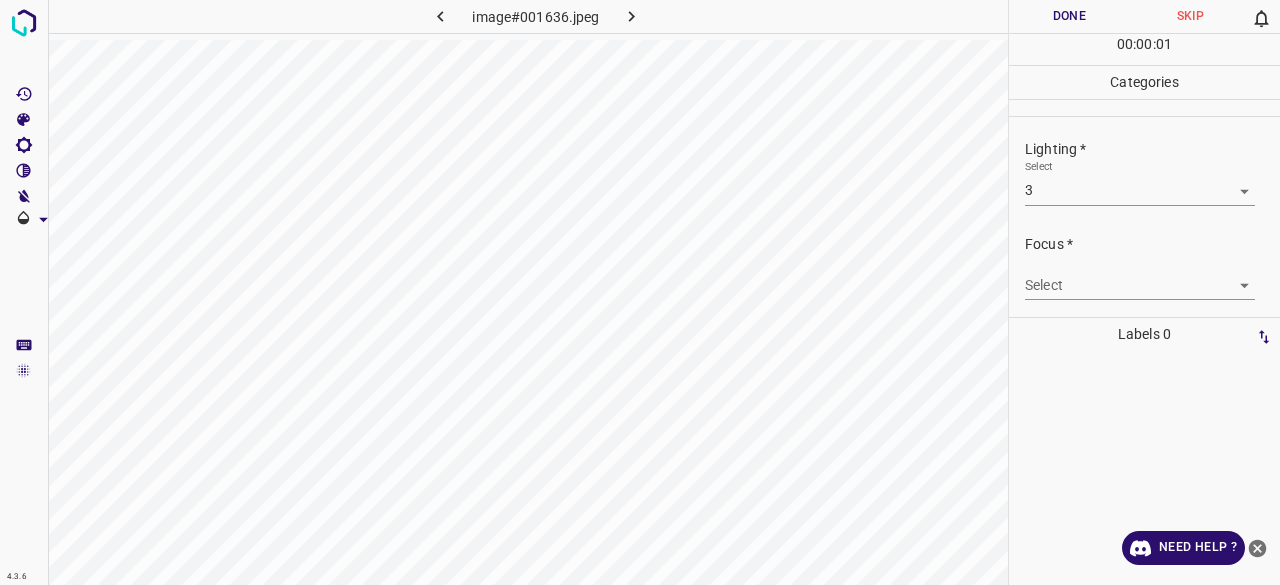 click on "4.3.6  image#001636.jpeg Done Skip 0 00   : 00   : 01   Categories Lighting *  Select 3 3 Focus *  Select ​ Overall *  Select ​ Labels   0 Categories 1 Lighting 2 Focus 3 Overall Tools Space Change between modes (Draw & Edit) I Auto labeling R Restore zoom M Zoom in N Zoom out Delete Delete selecte label Filters Z Restore filters X Saturation filter C Brightness filter V Contrast filter B Gray scale filter General O Download Need Help ? - Text - Hide - Delete" at bounding box center [640, 292] 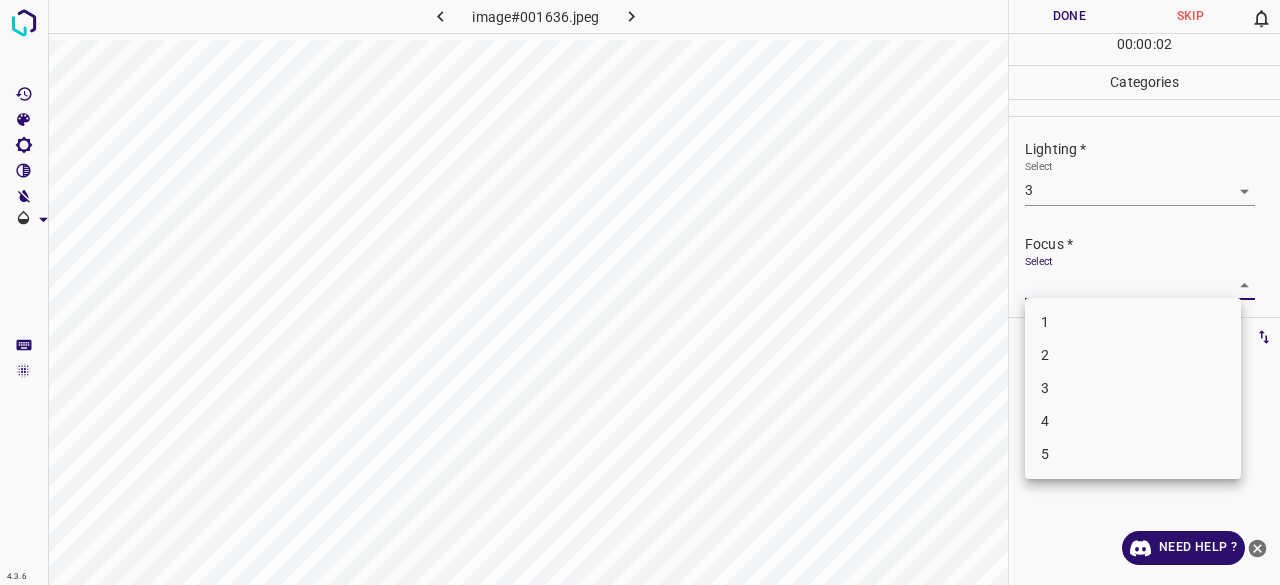 click on "3" at bounding box center [1133, 388] 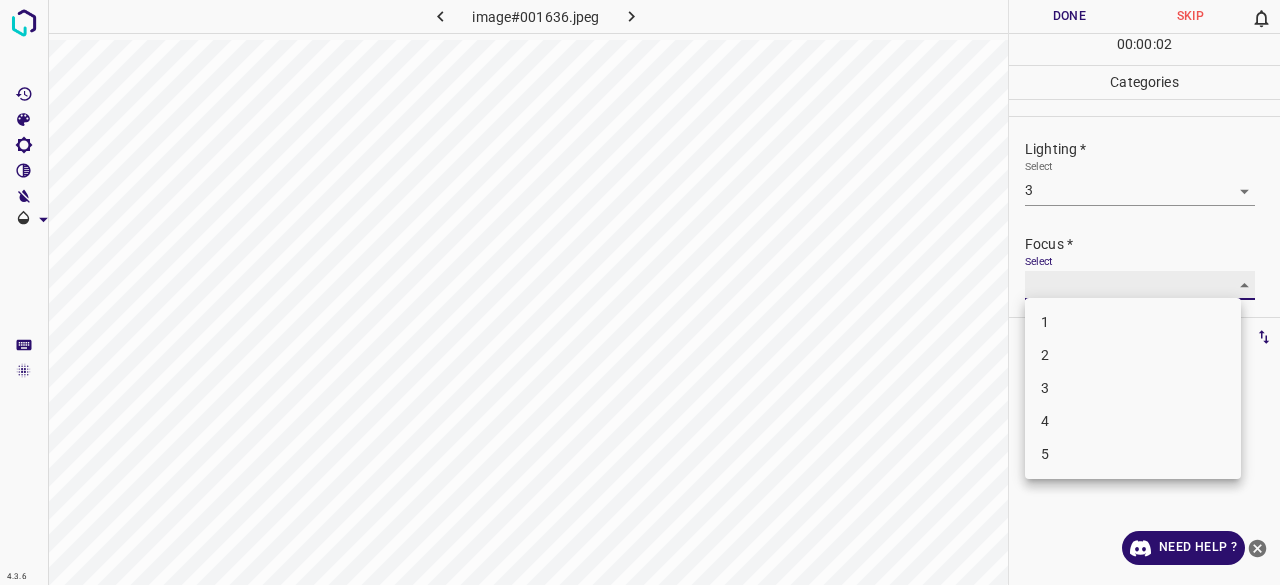 type on "3" 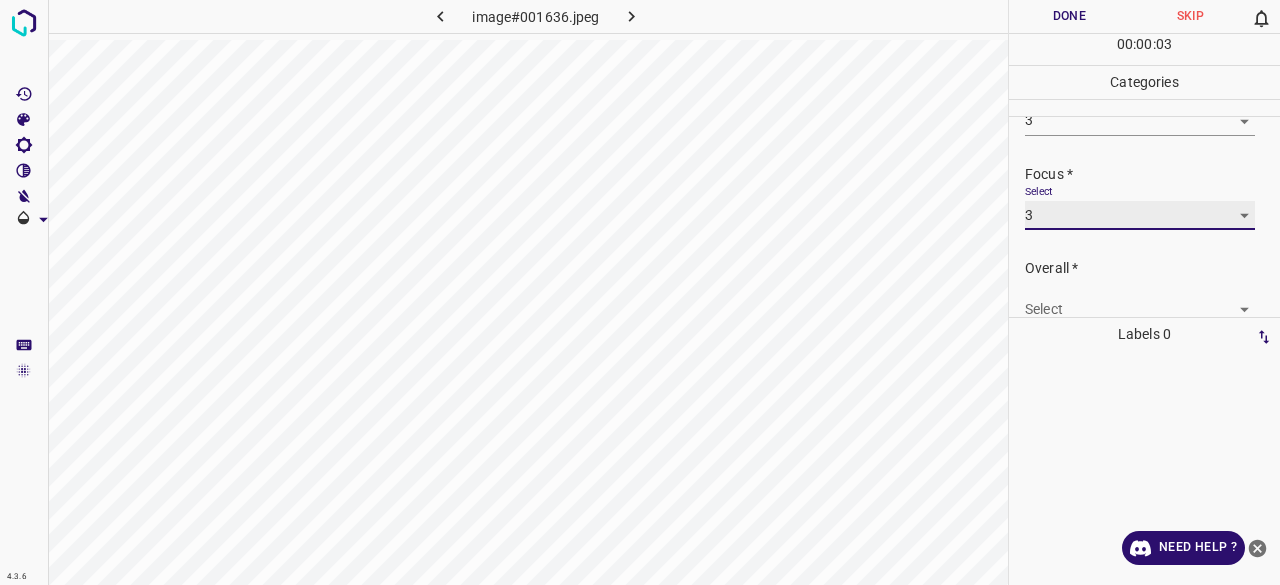 scroll, scrollTop: 98, scrollLeft: 0, axis: vertical 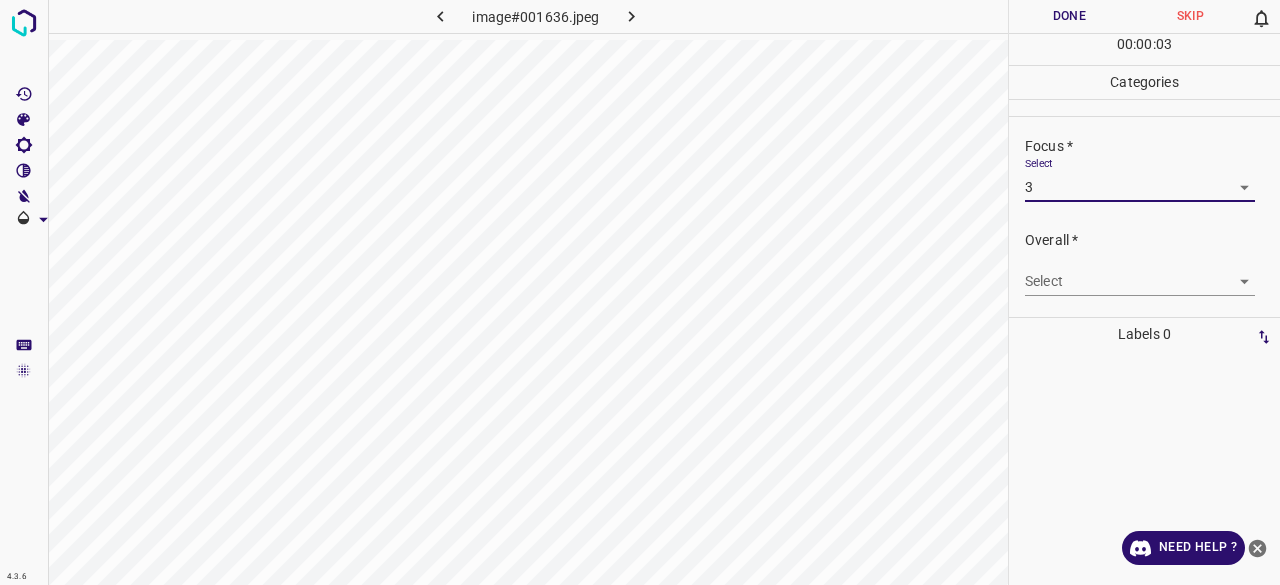 click on "4.3.6  image#001636.jpeg Done Skip 0 00   : 00   : 03   Categories Lighting *  Select 3 3 Focus *  Select 3 3 Overall *  Select ​ Labels   0 Categories 1 Lighting 2 Focus 3 Overall Tools Space Change between modes (Draw & Edit) I Auto labeling R Restore zoom M Zoom in N Zoom out Delete Delete selecte label Filters Z Restore filters X Saturation filter C Brightness filter V Contrast filter B Gray scale filter General O Download Need Help ? - Text - Hide - Delete" at bounding box center (640, 292) 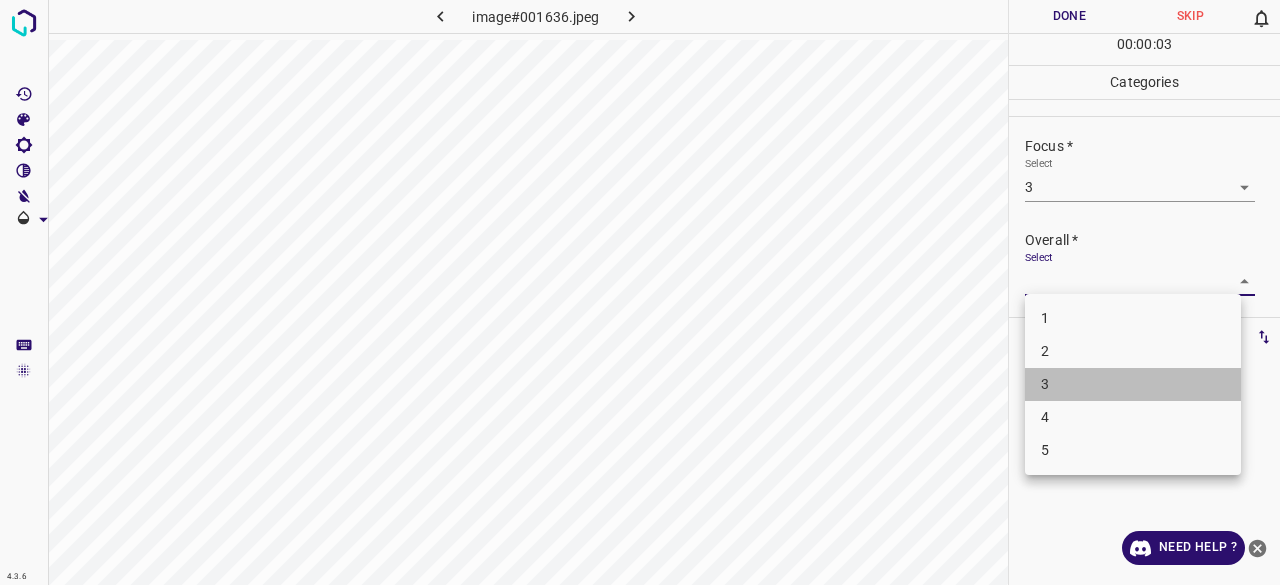 click on "3" at bounding box center (1133, 384) 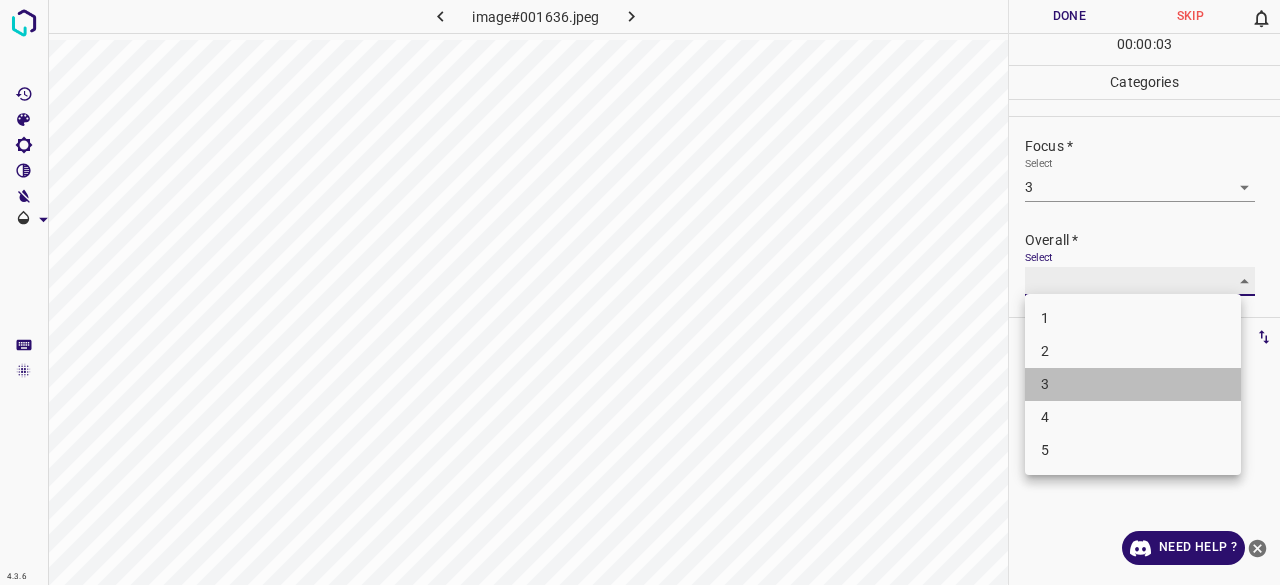 type on "3" 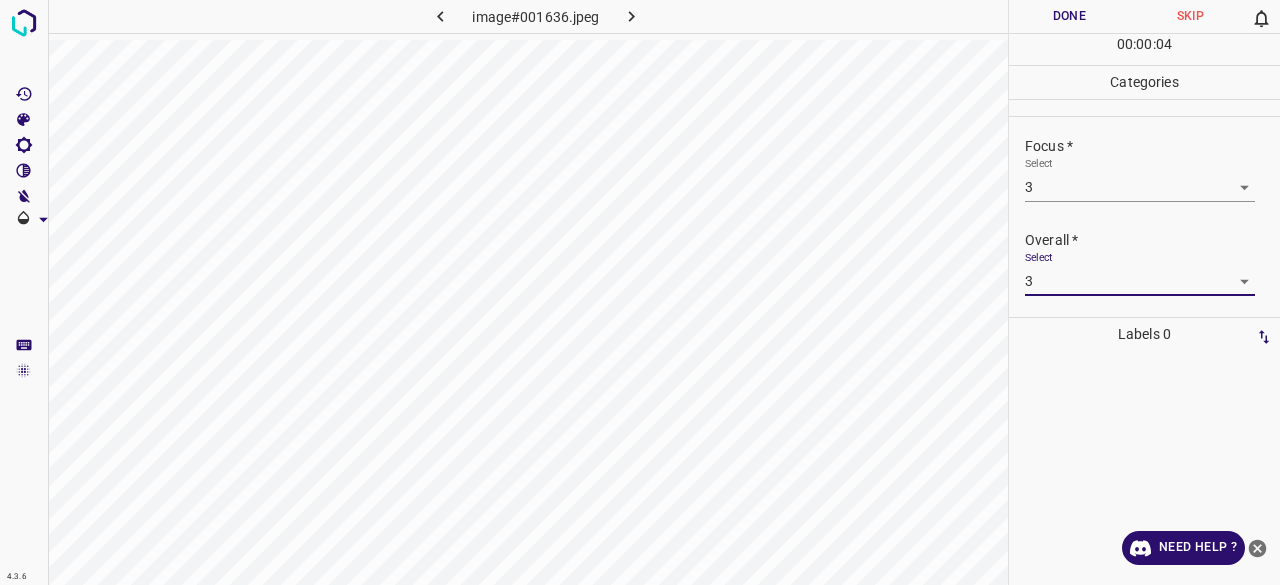 click on "Done" at bounding box center [1069, 16] 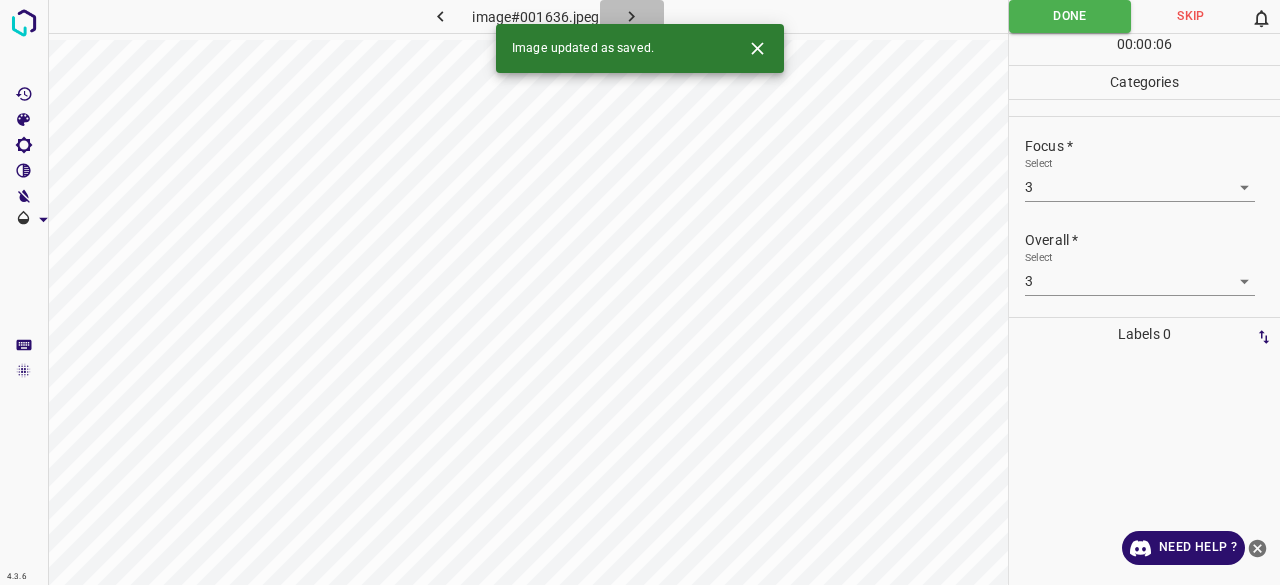 click at bounding box center (632, 16) 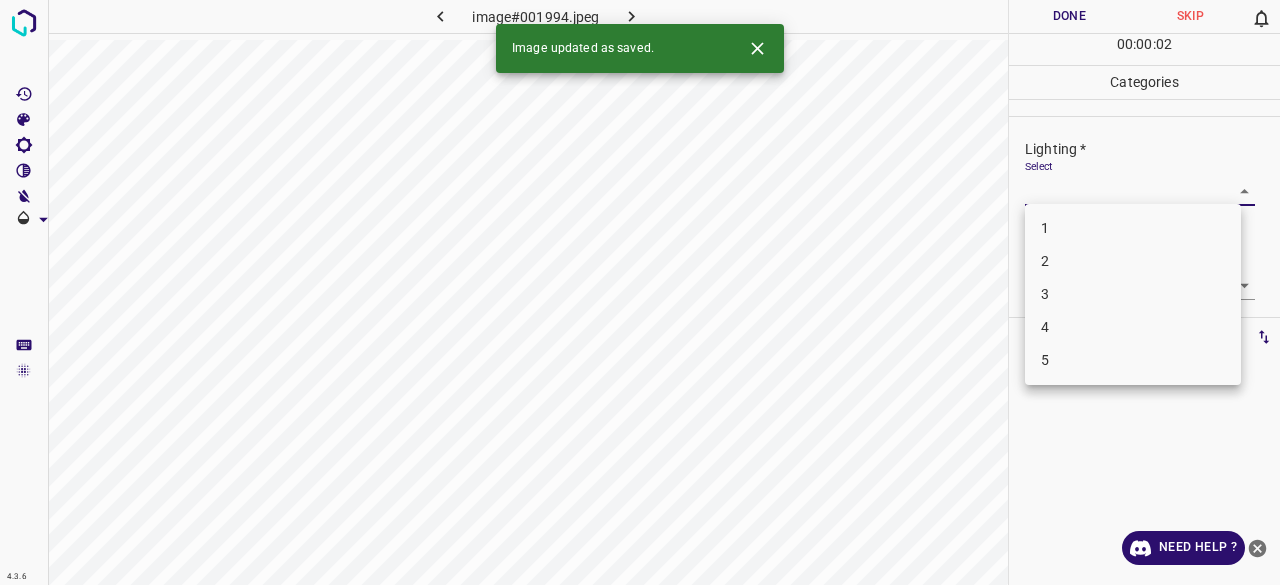 click on "4.3.6  image#001994.jpeg Done Skip 0 00   : 00   : 02   Categories Lighting *  Select ​ Focus *  Select ​ Overall *  Select ​ Labels   0 Categories 1 Lighting 2 Focus 3 Overall Tools Space Change between modes (Draw & Edit) I Auto labeling R Restore zoom M Zoom in N Zoom out Delete Delete selecte label Filters Z Restore filters X Saturation filter C Brightness filter V Contrast filter B Gray scale filter General O Download Image updated as saved. Need Help ? - Text - Hide - Delete 1 2 3 4 5" at bounding box center [640, 292] 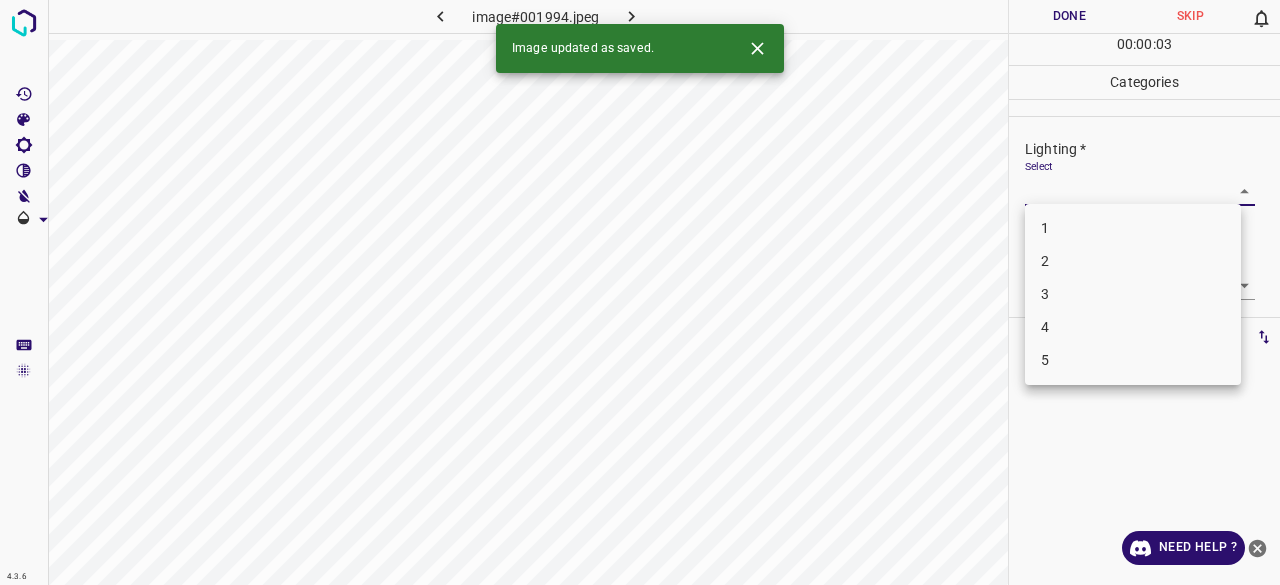 click on "3" at bounding box center (1133, 294) 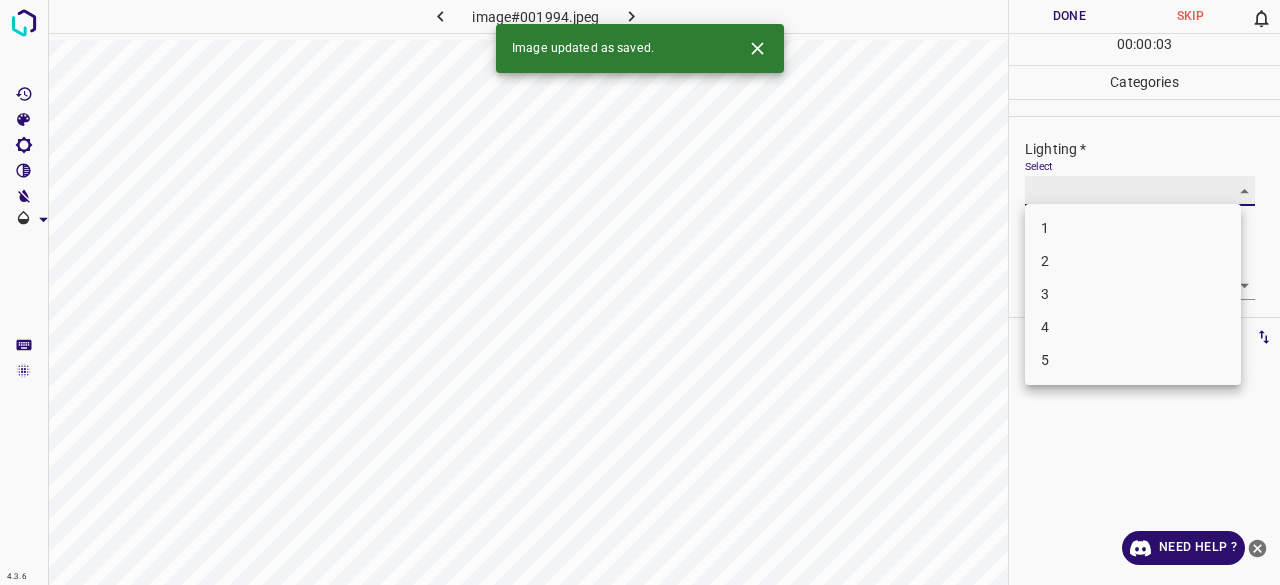 type on "3" 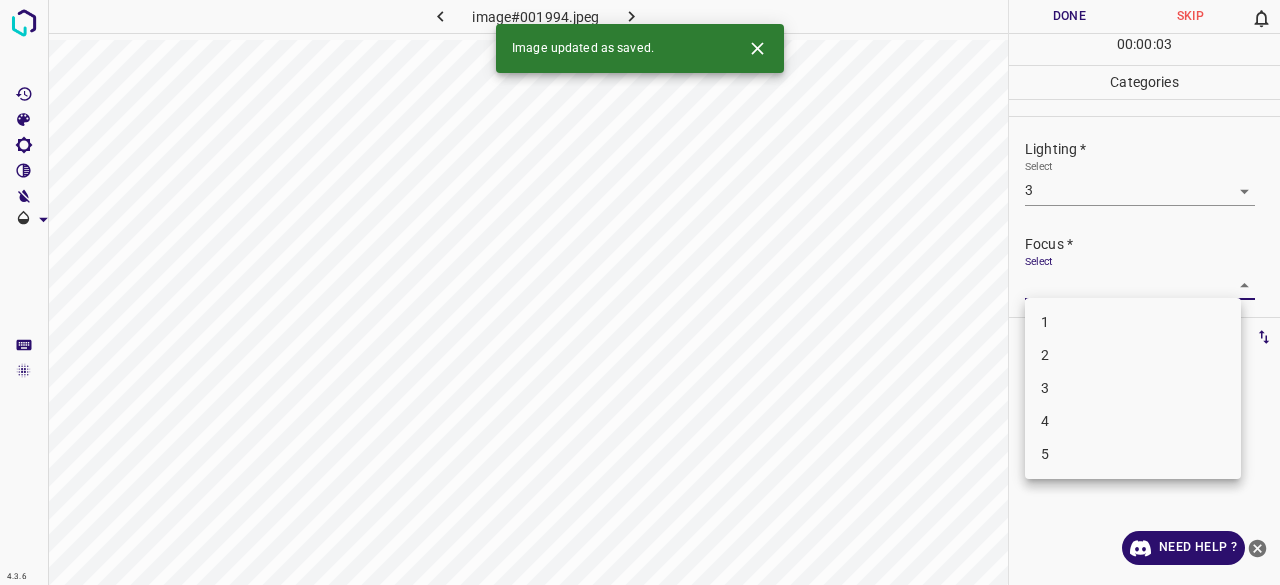 click on "4.3.6  image#001994.jpeg Done Skip 0 00   : 00   : 03   Categories Lighting *  Select 3 3 Focus *  Select ​ Overall *  Select ​ Labels   0 Categories 1 Lighting 2 Focus 3 Overall Tools Space Change between modes (Draw & Edit) I Auto labeling R Restore zoom M Zoom in N Zoom out Delete Delete selecte label Filters Z Restore filters X Saturation filter C Brightness filter V Contrast filter B Gray scale filter General O Download Image updated as saved. Need Help ? - Text - Hide - Delete 1 2 3 4 5" at bounding box center [640, 292] 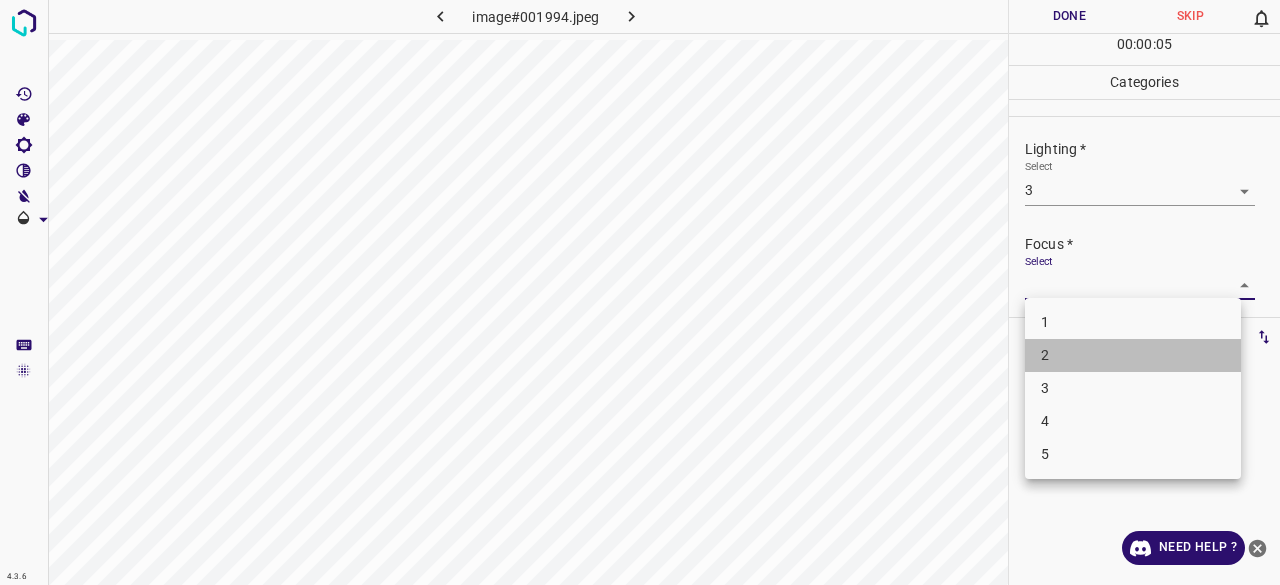 click on "2" at bounding box center (1133, 355) 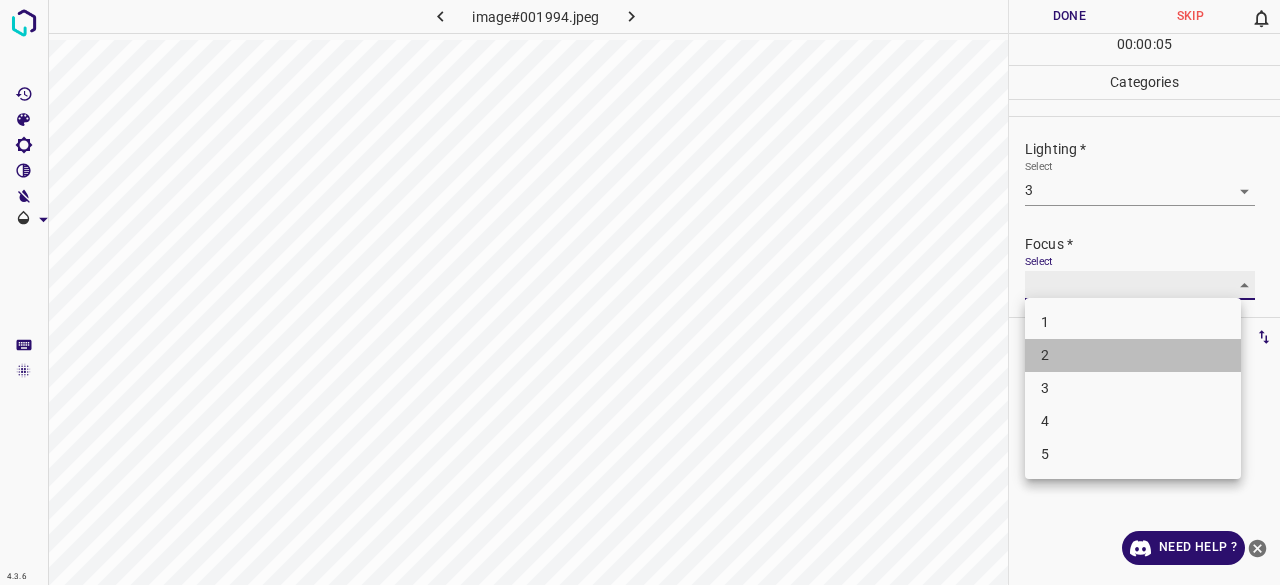 type on "2" 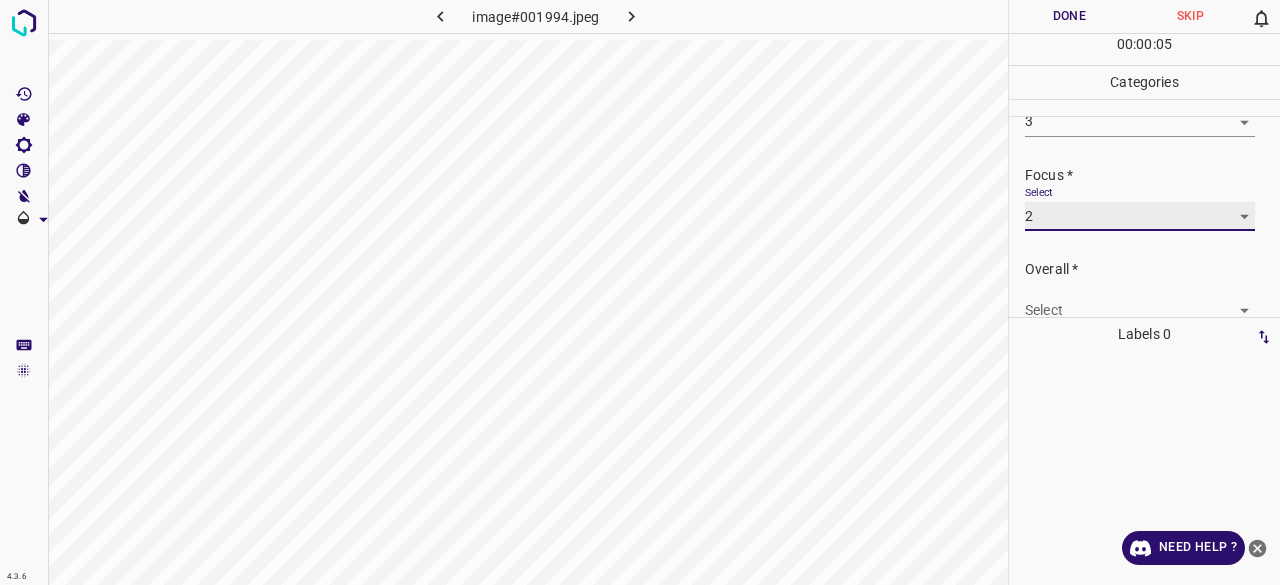 scroll, scrollTop: 98, scrollLeft: 0, axis: vertical 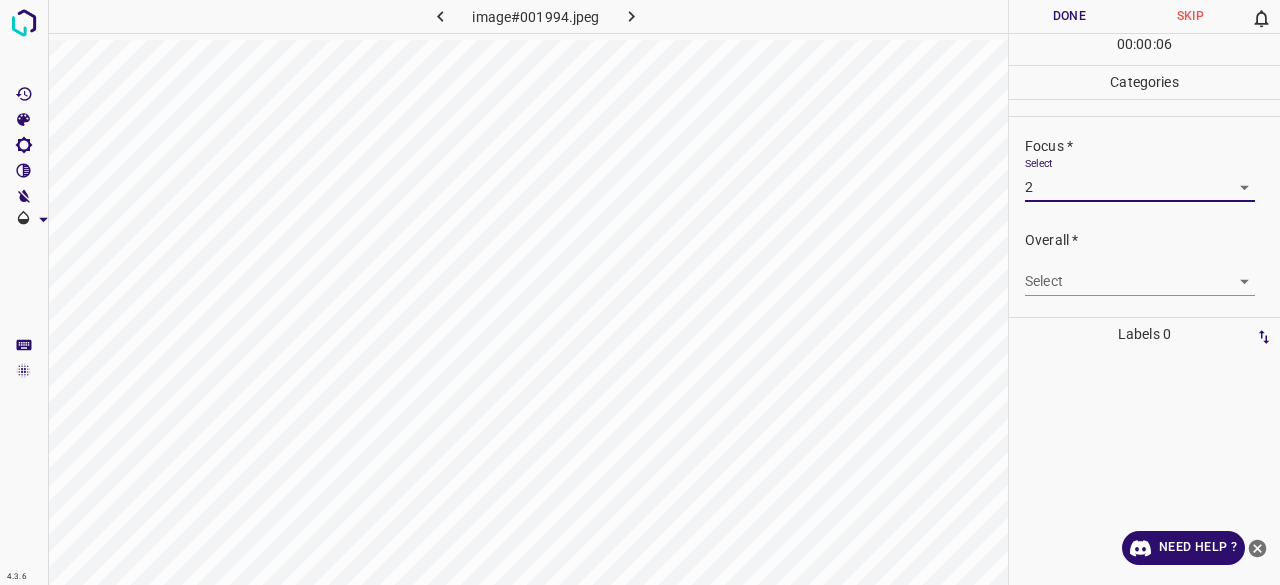 click on "4.3.6  image#001994.jpeg Done Skip 0 00   : 00   : 06   Categories Lighting *  Select 3 3 Focus *  Select 2 2 Overall *  Select ​ Labels   0 Categories 1 Lighting 2 Focus 3 Overall Tools Space Change between modes (Draw & Edit) I Auto labeling R Restore zoom M Zoom in N Zoom out Delete Delete selecte label Filters Z Restore filters X Saturation filter C Brightness filter V Contrast filter B Gray scale filter General O Download Need Help ? - Text - Hide - Delete" at bounding box center [640, 292] 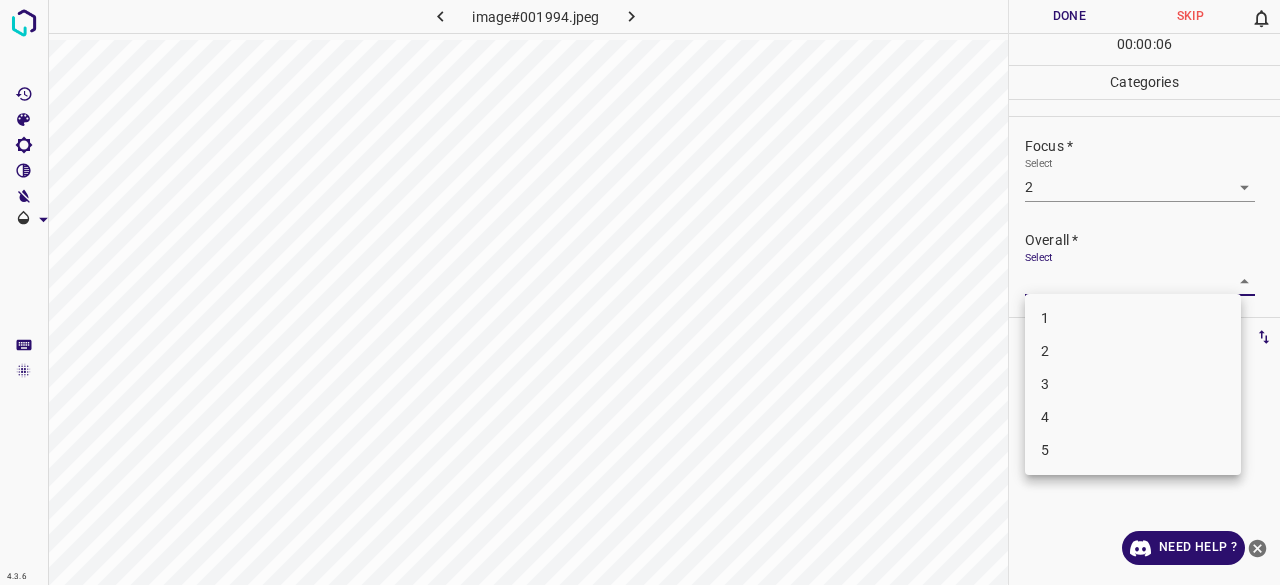 click on "3" at bounding box center [1133, 384] 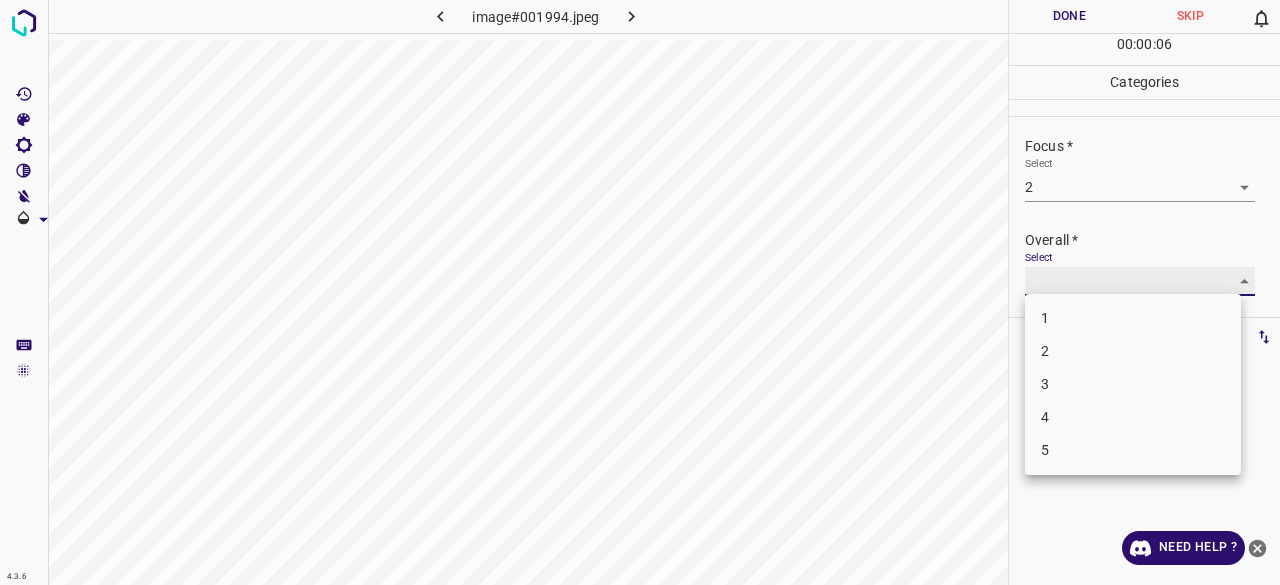 type on "3" 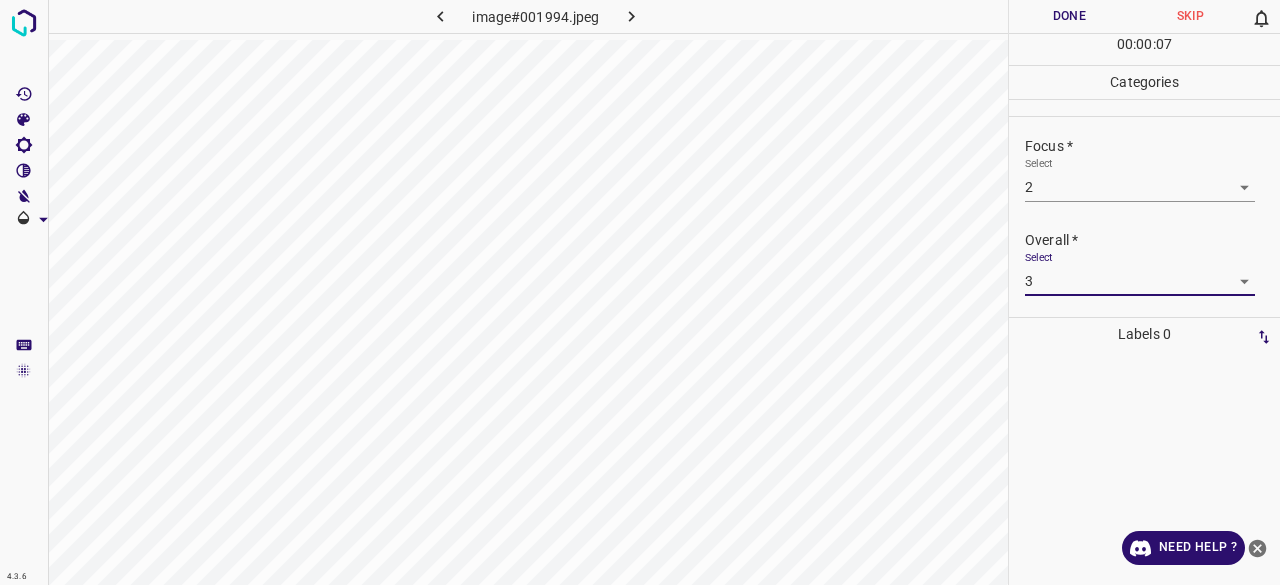 click on "Done" at bounding box center [1069, 16] 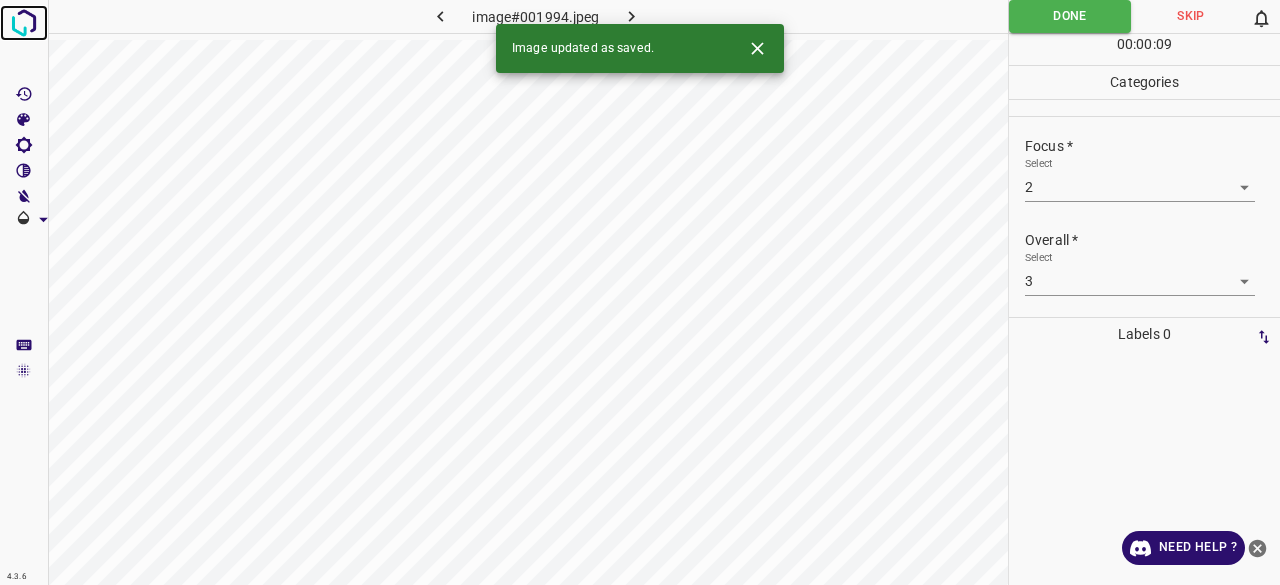 click at bounding box center (24, 23) 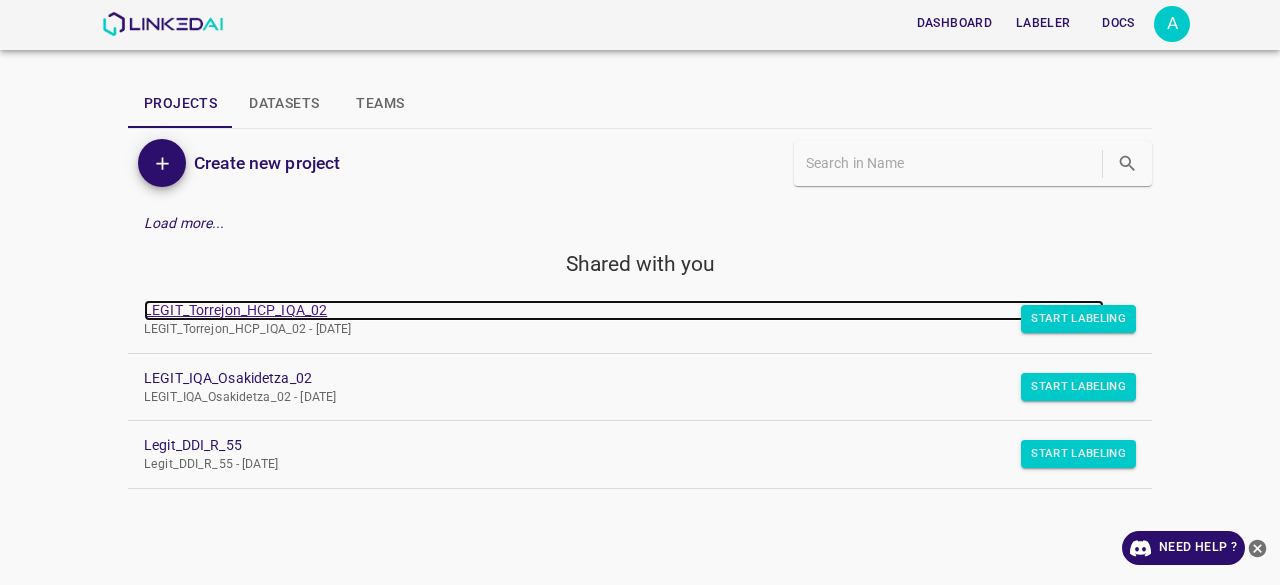 click on "LEGIT_Torrejon_HCP_IQA_02" at bounding box center (624, 310) 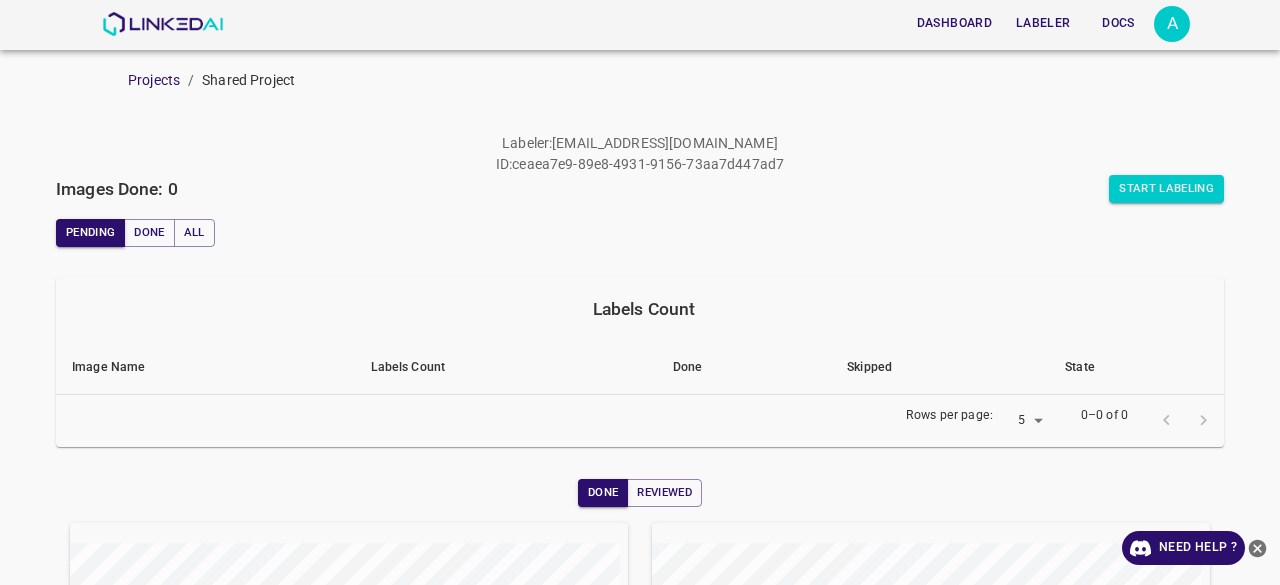 scroll, scrollTop: 0, scrollLeft: 0, axis: both 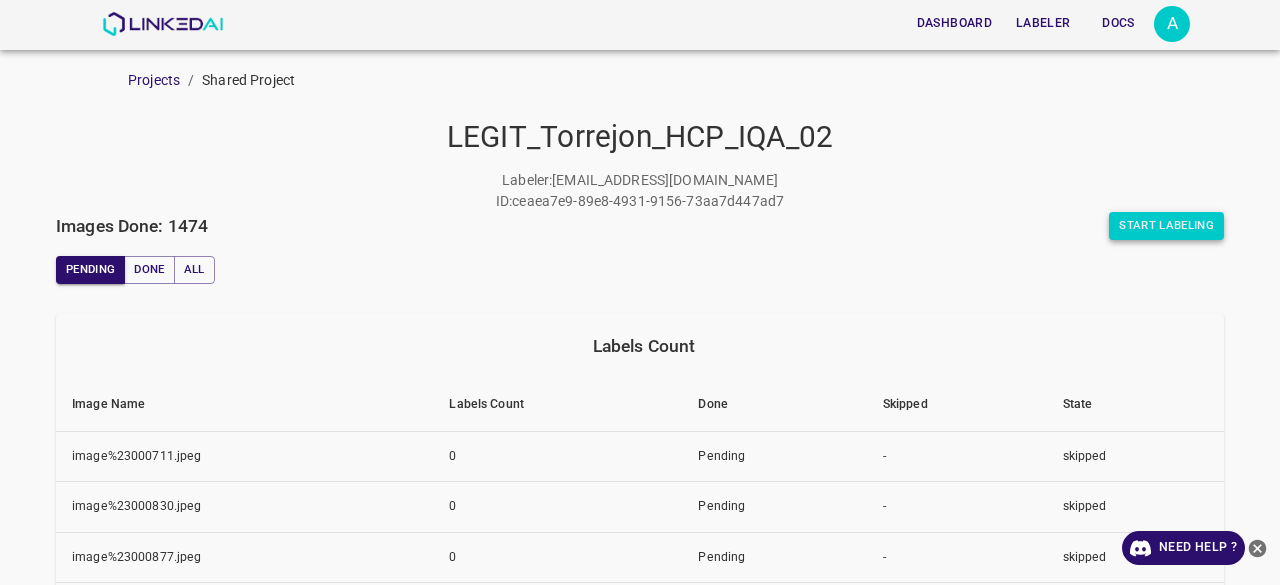 click on "Start Labeling" at bounding box center (1166, 226) 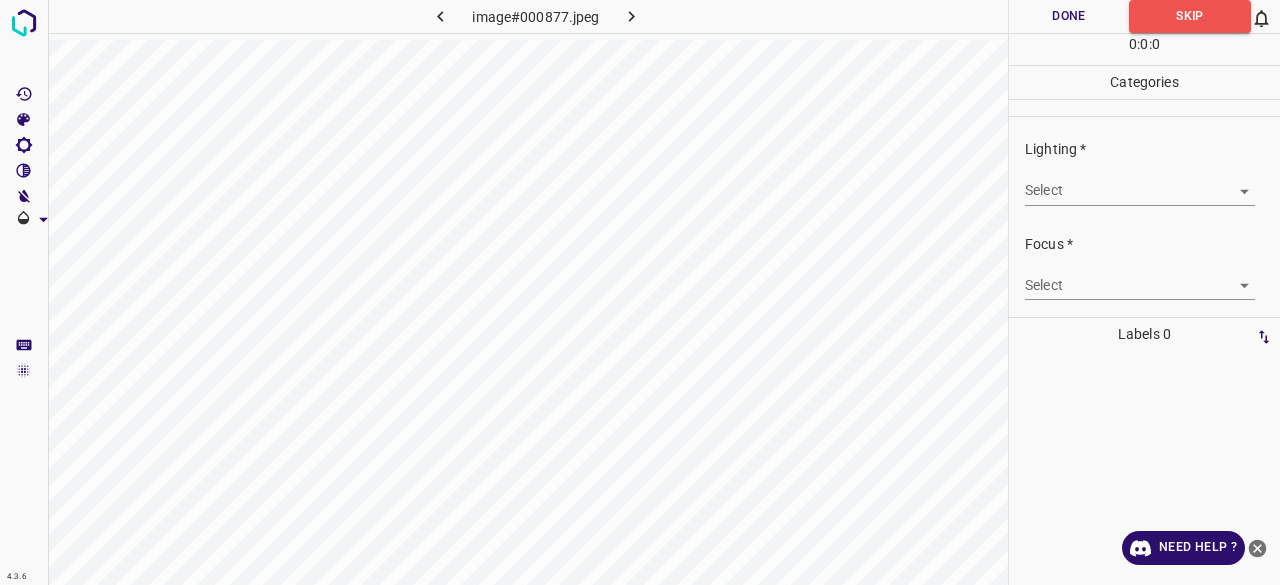 click on "Lighting *  Select ​" at bounding box center (1144, 172) 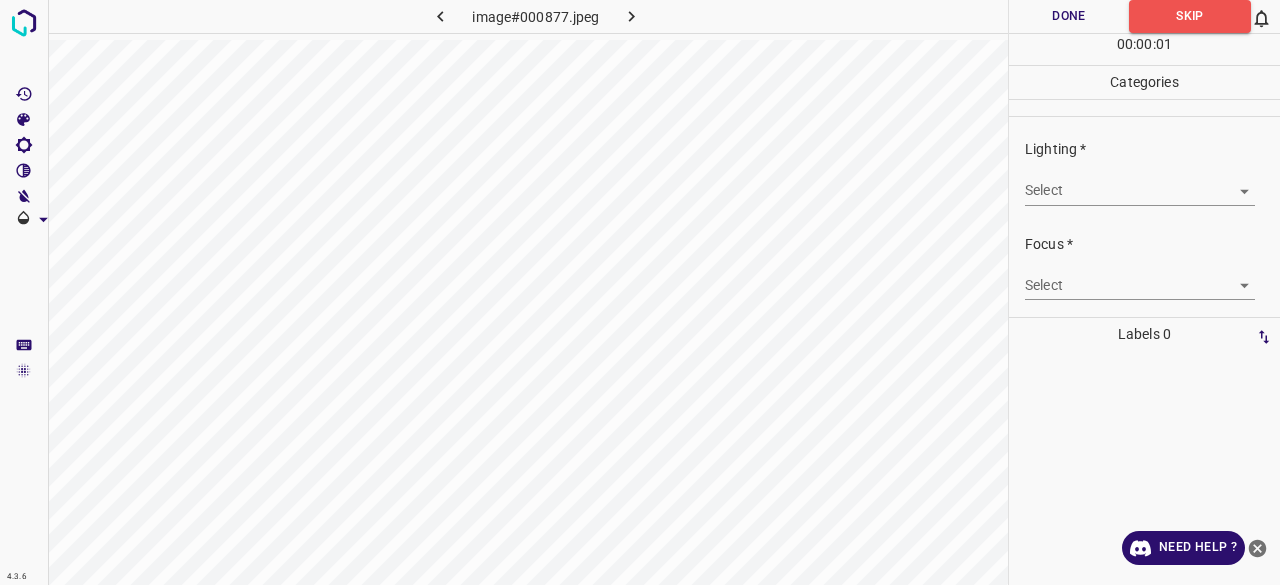 click on "4.3.6  image#000877.jpeg Done Skip 0 00   : 00   : 01   Categories Lighting *  Select ​ Focus *  Select ​ Overall *  Select ​ Labels   0 Categories 1 Lighting 2 Focus 3 Overall Tools Space Change between modes (Draw & Edit) I Auto labeling R Restore zoom M Zoom in N Zoom out Delete Delete selecte label Filters Z Restore filters X Saturation filter C Brightness filter V Contrast filter B Gray scale filter General O Download Need Help ? - Text - Hide - Delete" at bounding box center (640, 292) 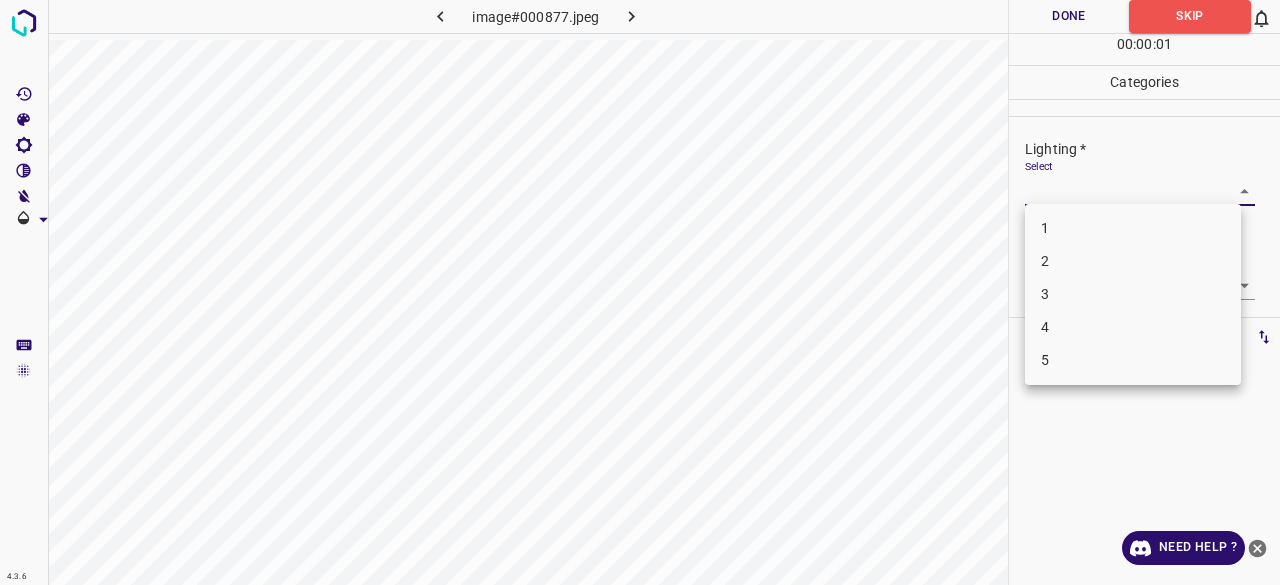 click on "2" at bounding box center [1133, 261] 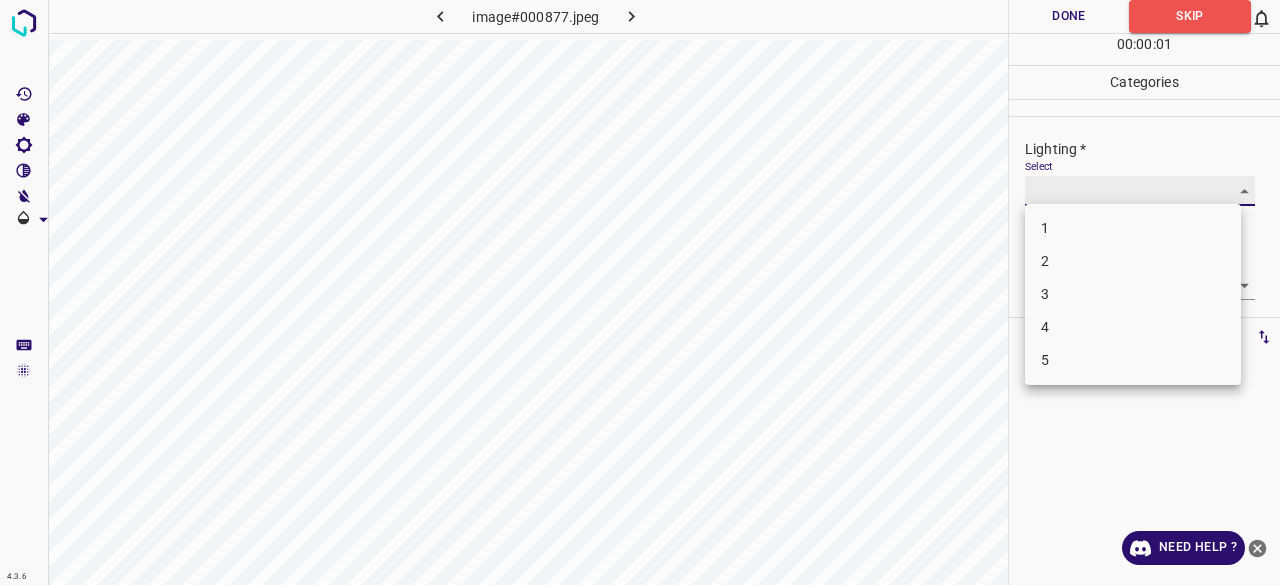 type on "2" 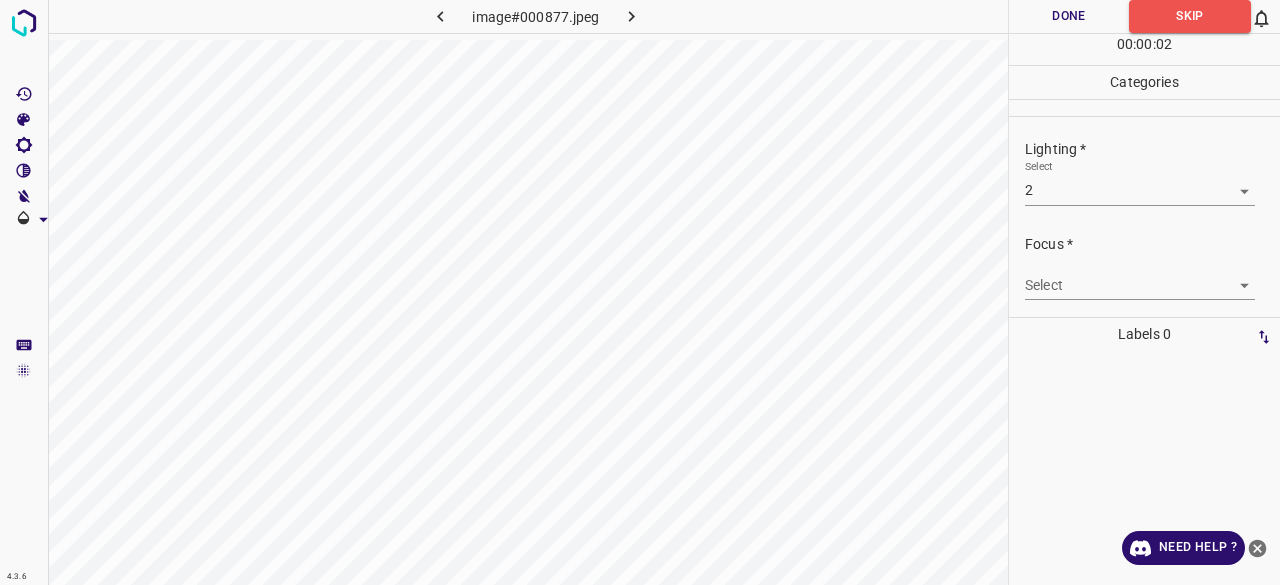 click on "4.3.6  image#000877.jpeg Done Skip 0 00   : 00   : 02   Categories Lighting *  Select 2 2 Focus *  Select ​ Overall *  Select ​ Labels   0 Categories 1 Lighting 2 Focus 3 Overall Tools Space Change between modes (Draw & Edit) I Auto labeling R Restore zoom M Zoom in N Zoom out Delete Delete selecte label Filters Z Restore filters X Saturation filter C Brightness filter V Contrast filter B Gray scale filter General O Download Need Help ? - Text - Hide - Delete" at bounding box center [640, 292] 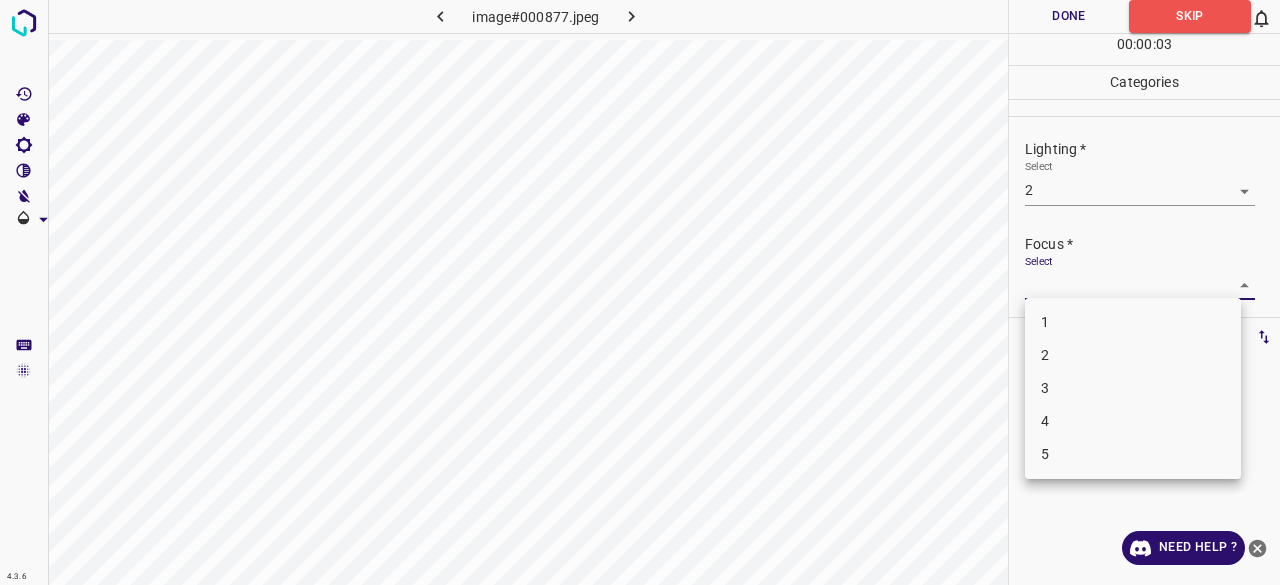 click on "2" at bounding box center (1133, 355) 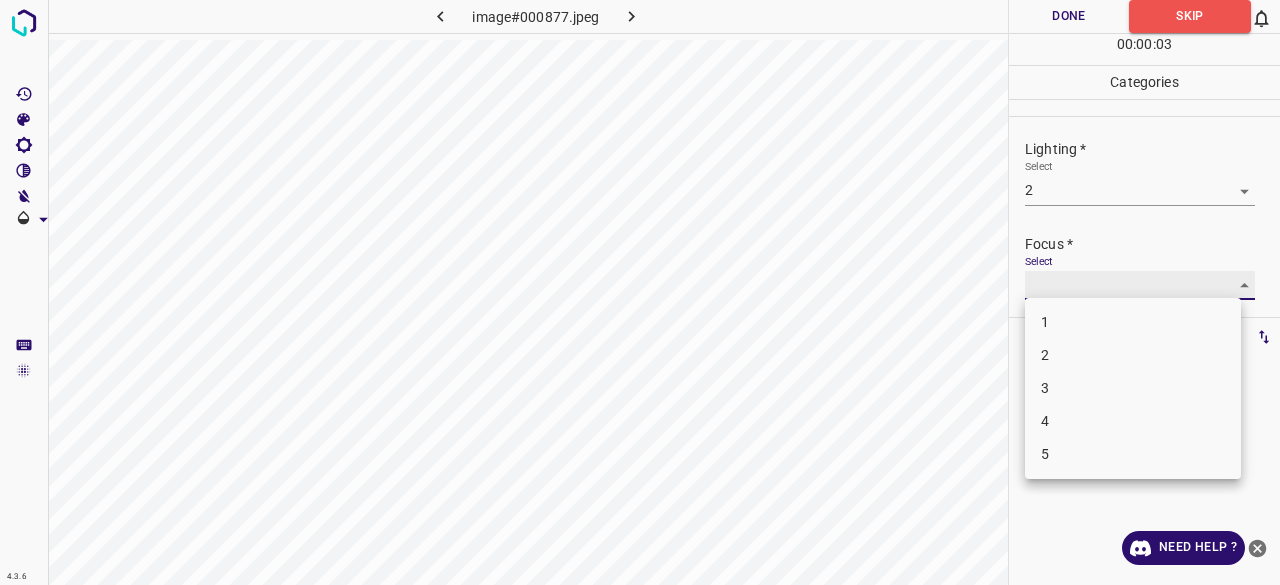 type on "2" 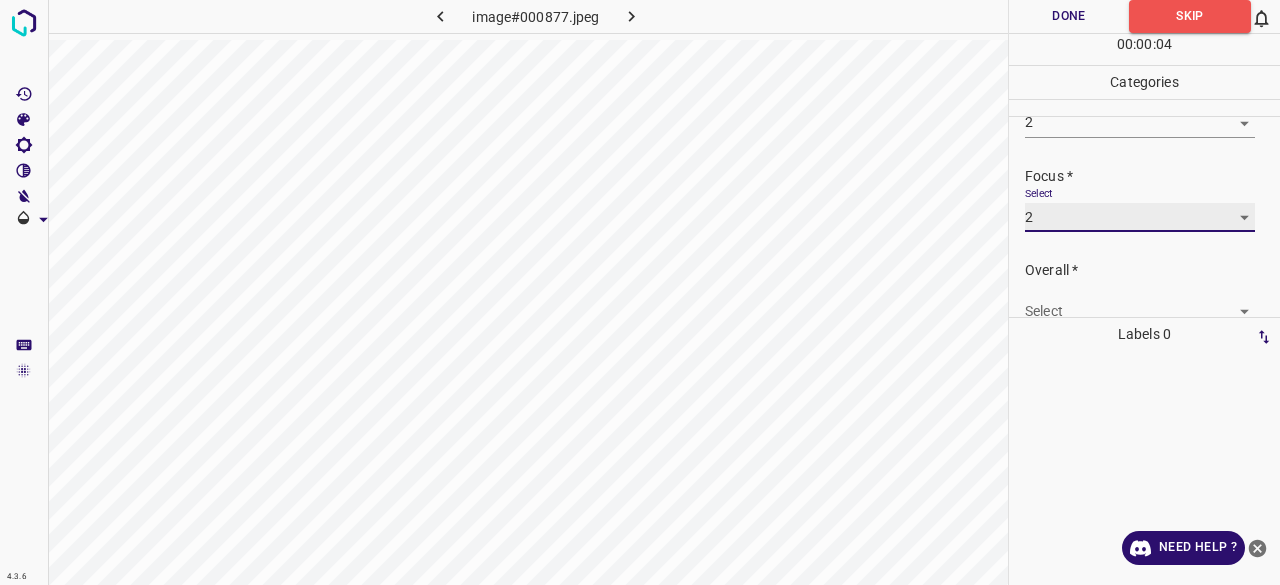 scroll, scrollTop: 98, scrollLeft: 0, axis: vertical 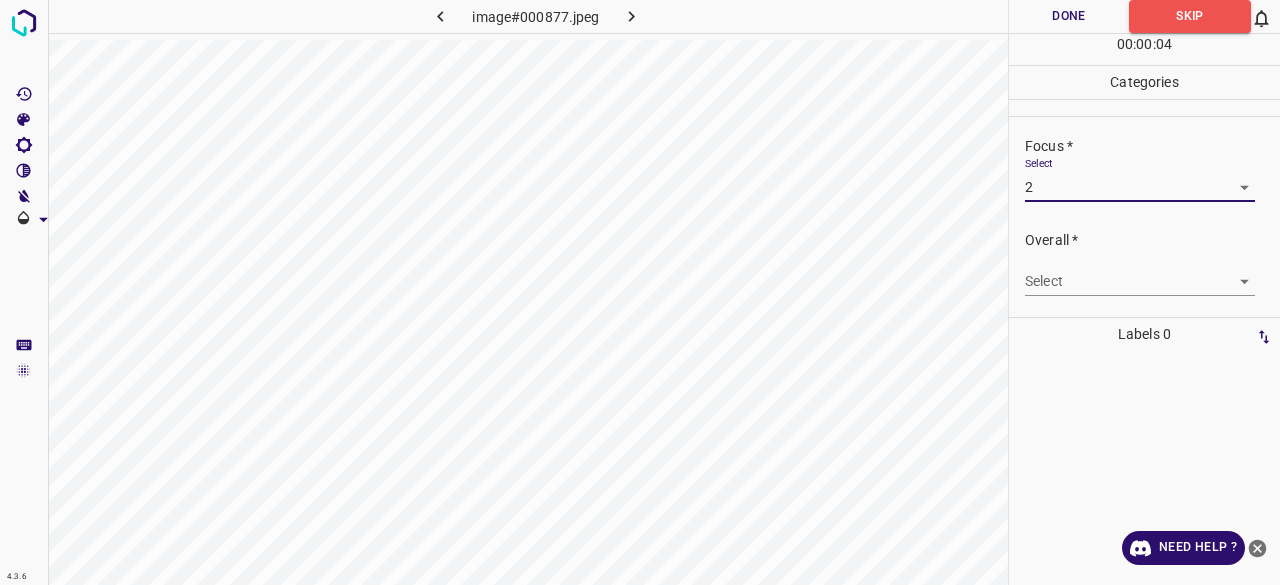 click on "4.3.6  image#000877.jpeg Done Skip 0 00   : 00   : 04   Categories Lighting *  Select 2 2 Focus *  Select 2 2 Overall *  Select ​ Labels   0 Categories 1 Lighting 2 Focus 3 Overall Tools Space Change between modes (Draw & Edit) I Auto labeling R Restore zoom M Zoom in N Zoom out Delete Delete selecte label Filters Z Restore filters X Saturation filter C Brightness filter V Contrast filter B Gray scale filter General O Download Need Help ? - Text - Hide - Delete" at bounding box center [640, 292] 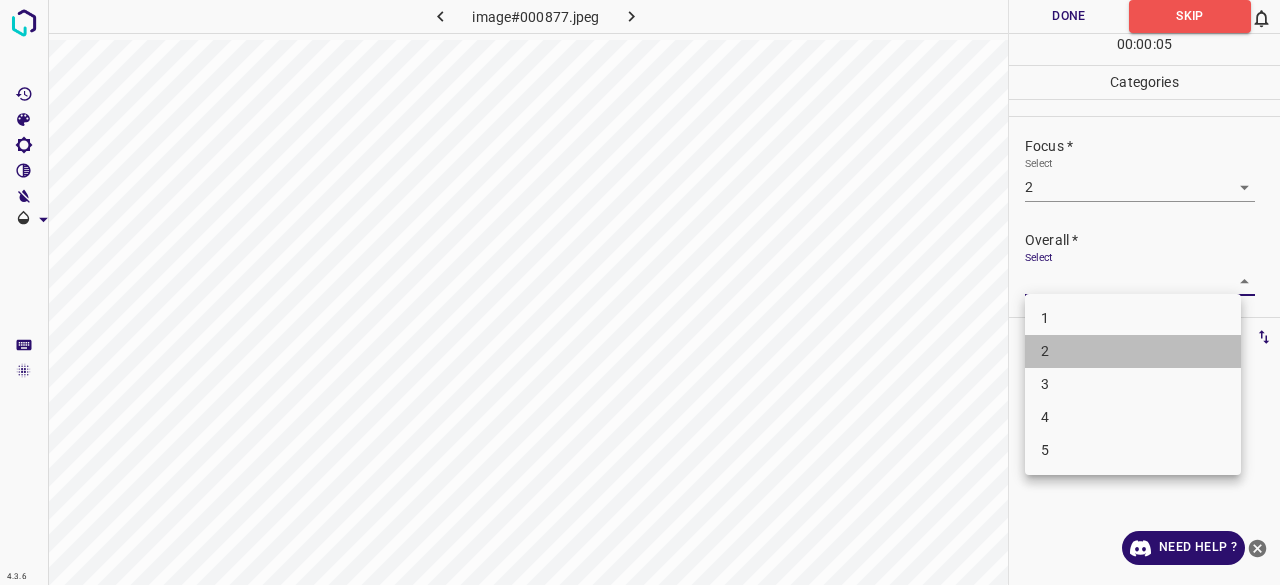 click on "2" at bounding box center (1133, 351) 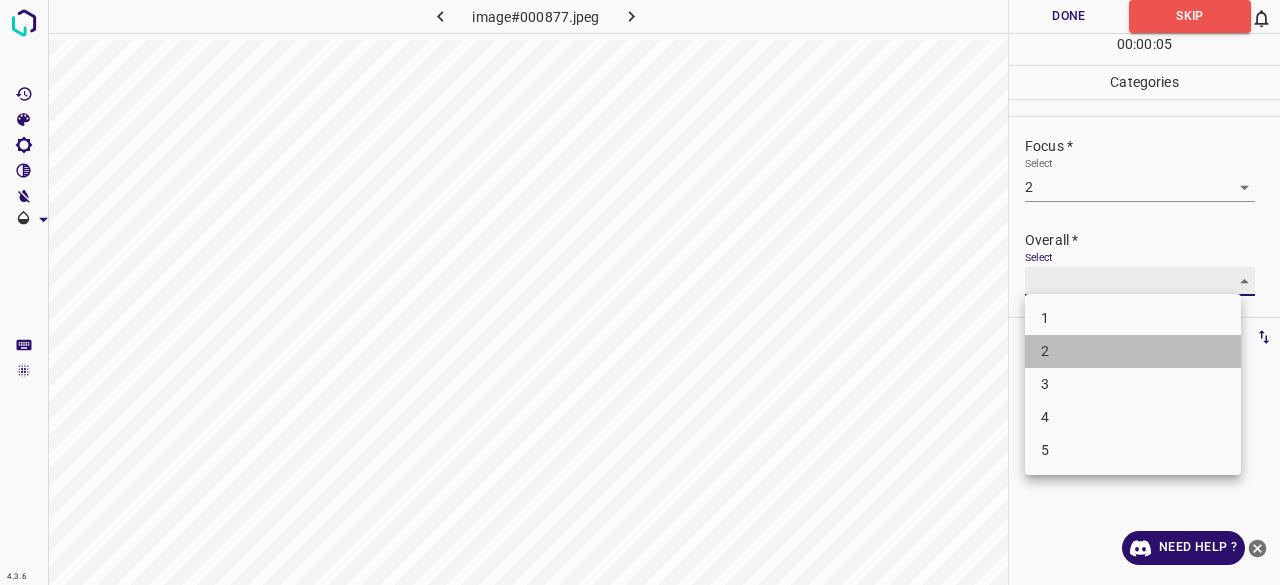 type on "2" 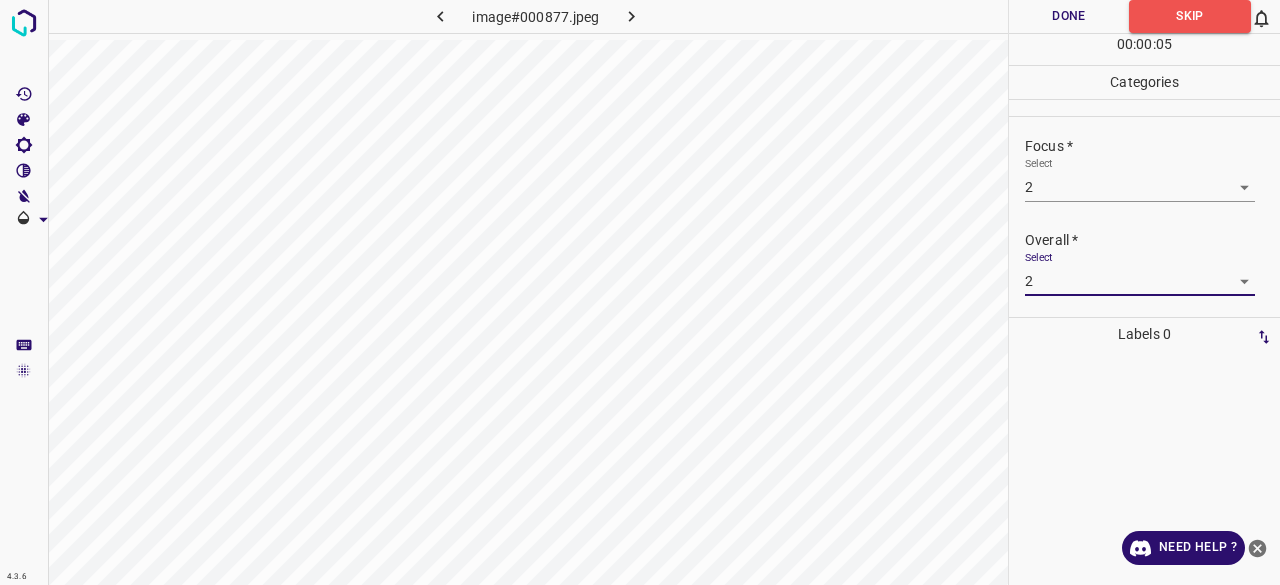 click on "00   : 00   : 05" at bounding box center (1144, 49) 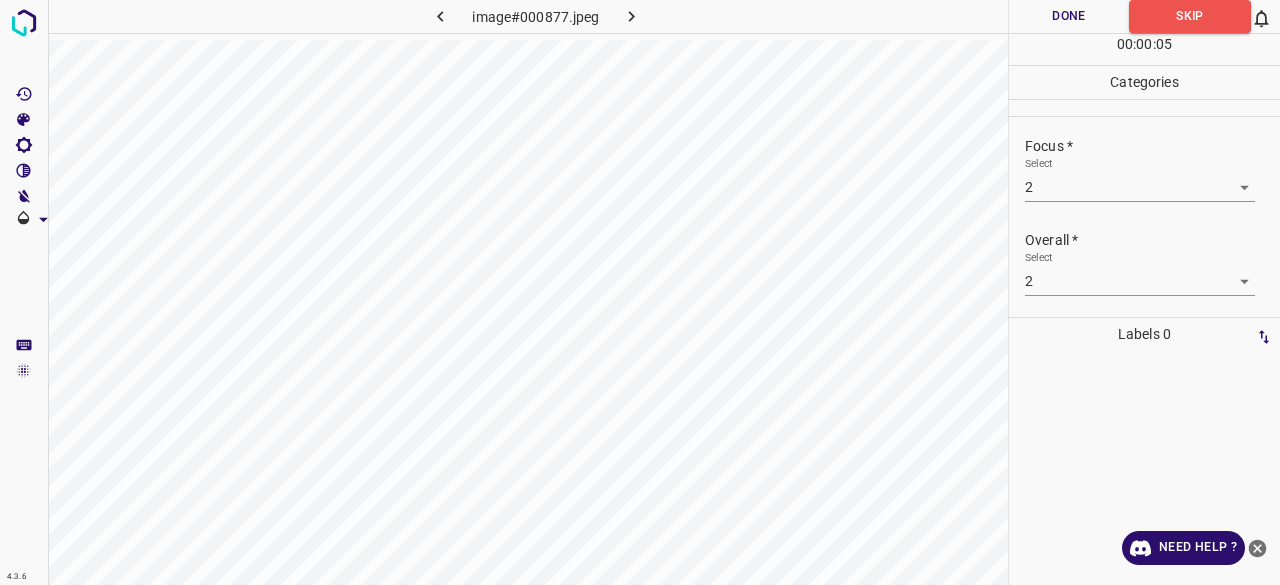 click on "Done" at bounding box center (1069, 16) 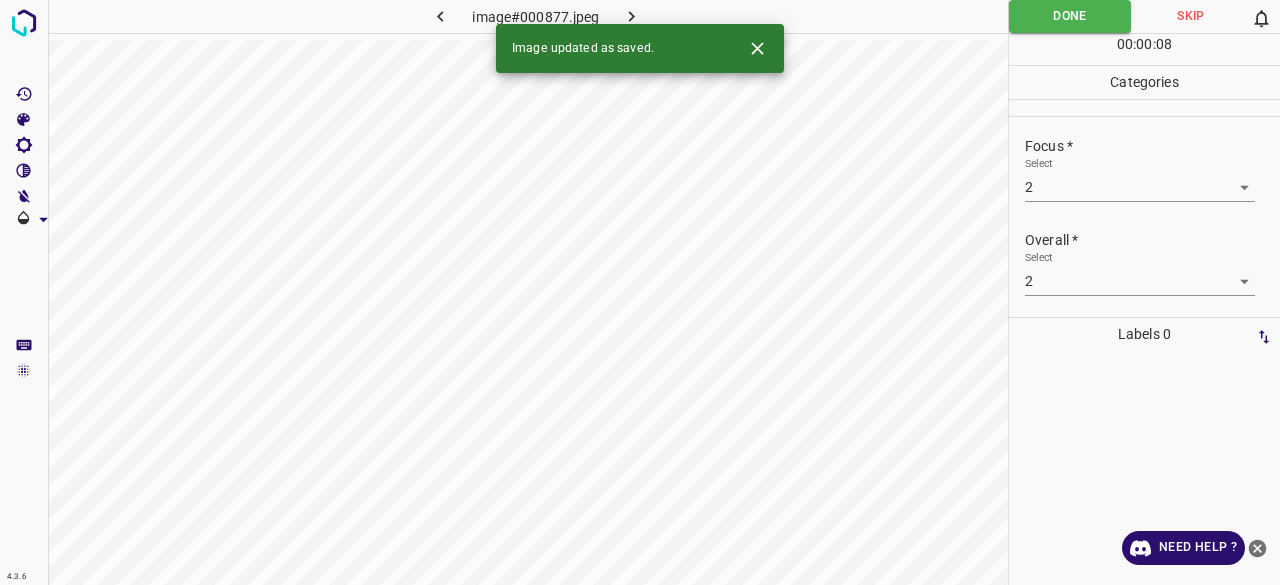 click 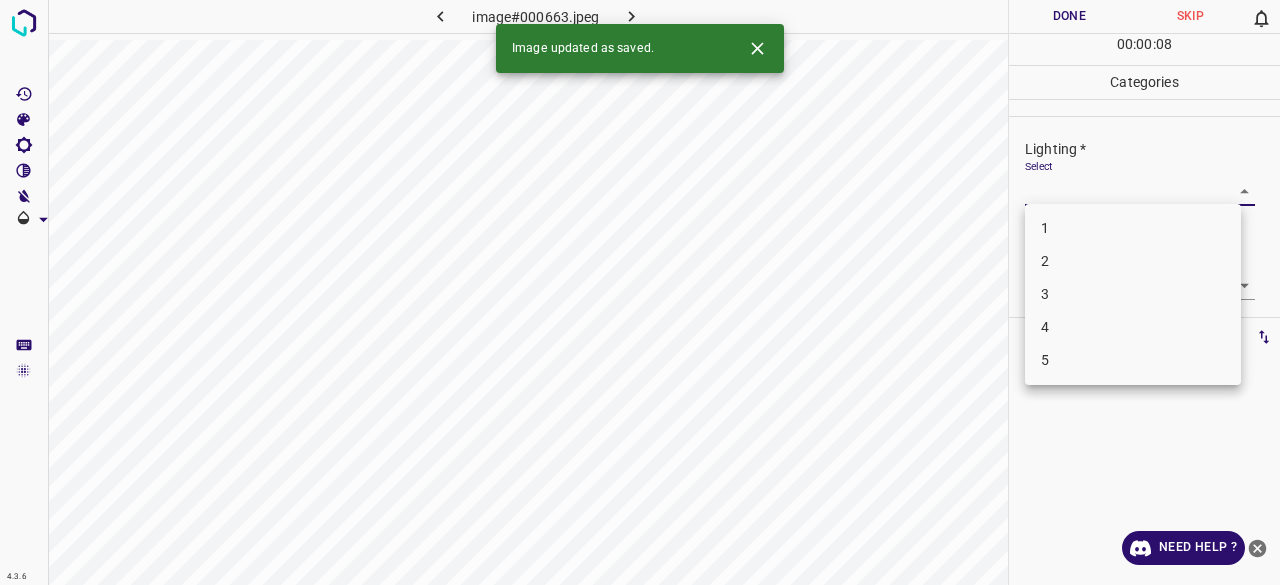 click on "4.3.6  image#000663.jpeg Done Skip 0 00   : 00   : 08   Categories Lighting *  Select ​ Focus *  Select ​ Overall *  Select ​ Labels   0 Categories 1 Lighting 2 Focus 3 Overall Tools Space Change between modes (Draw & Edit) I Auto labeling R Restore zoom M Zoom in N Zoom out Delete Delete selecte label Filters Z Restore filters X Saturation filter C Brightness filter V Contrast filter B Gray scale filter General O Download Image updated as saved. Need Help ? - Text - Hide - Delete 1 2 3 4 5" at bounding box center [640, 292] 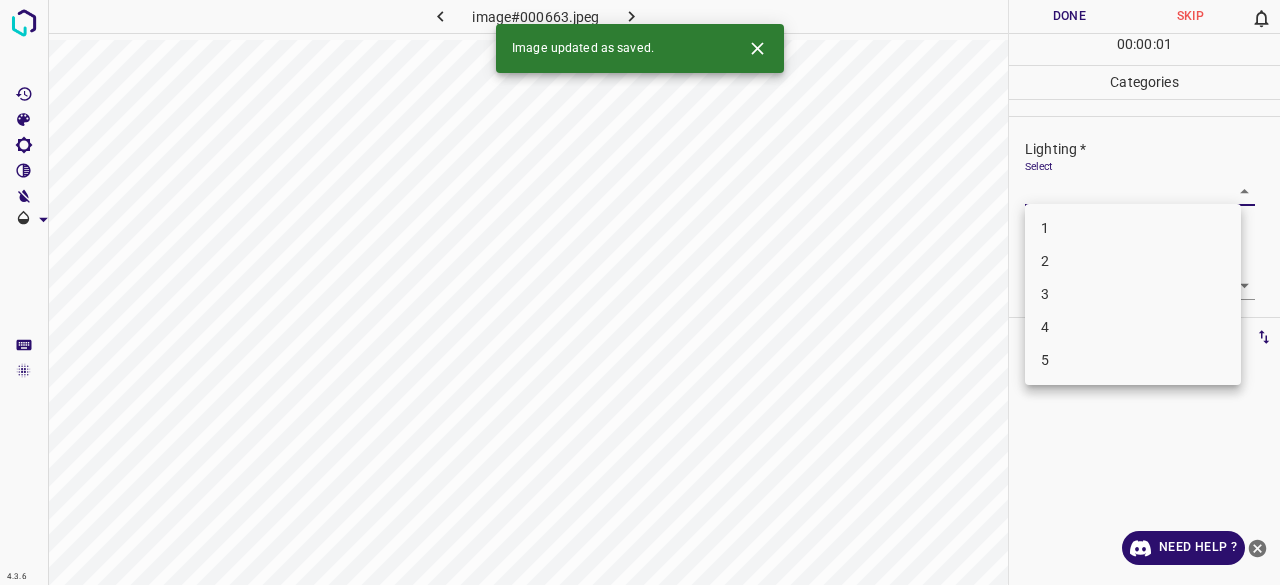 click on "3" at bounding box center (1133, 294) 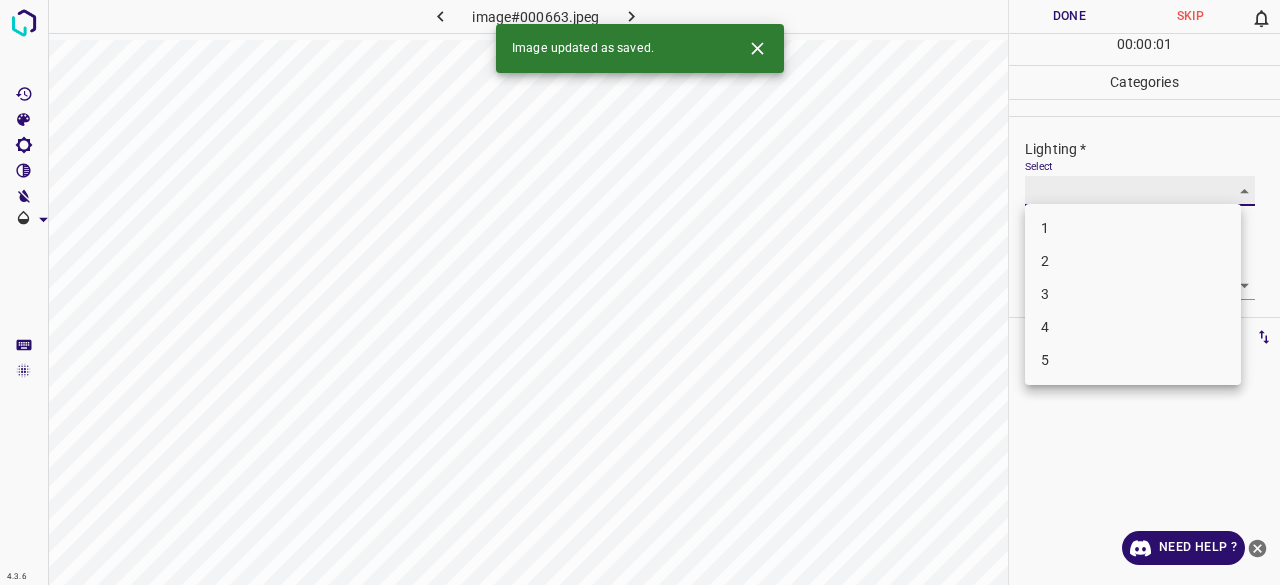 type on "3" 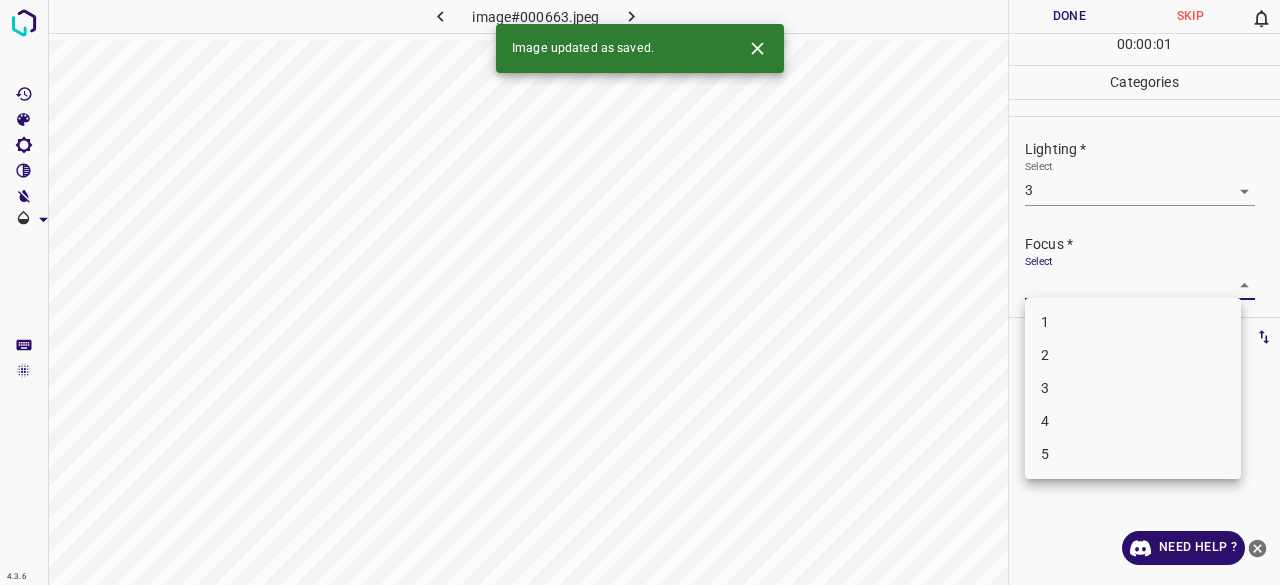 click on "4.3.6  image#000663.jpeg Done Skip 0 00   : 00   : 01   Categories Lighting *  Select 3 3 Focus *  Select ​ Overall *  Select ​ Labels   0 Categories 1 Lighting 2 Focus 3 Overall Tools Space Change between modes (Draw & Edit) I Auto labeling R Restore zoom M Zoom in N Zoom out Delete Delete selecte label Filters Z Restore filters X Saturation filter C Brightness filter V Contrast filter B Gray scale filter General O Download Image updated as saved. Need Help ? - Text - Hide - Delete 1 2 3 4 5" at bounding box center (640, 292) 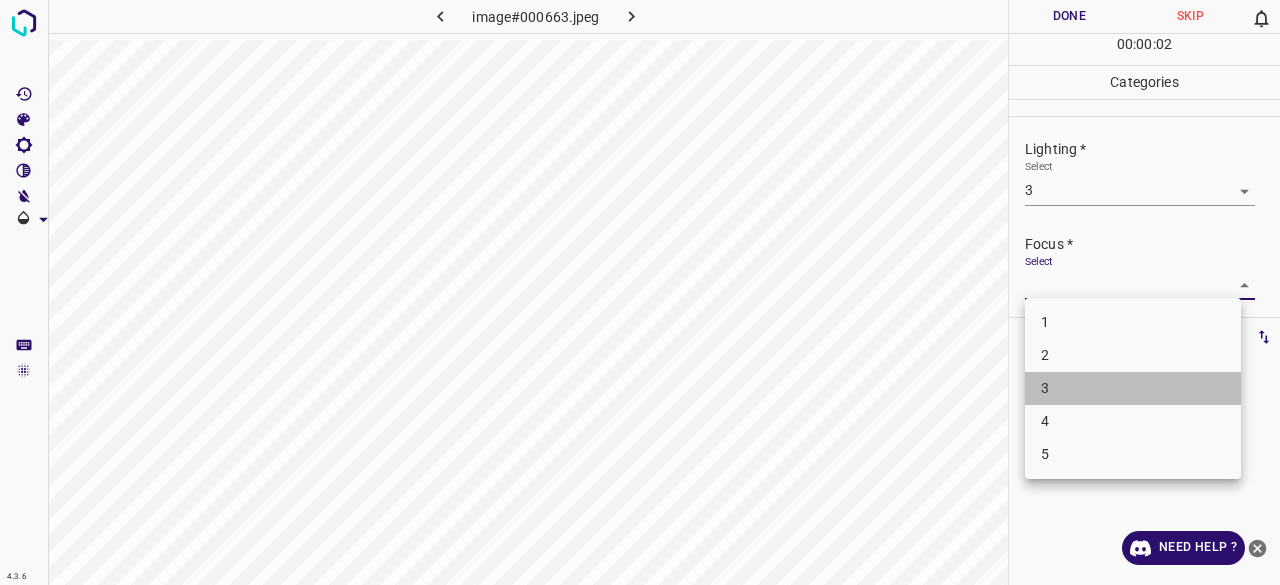 click on "3" at bounding box center (1133, 388) 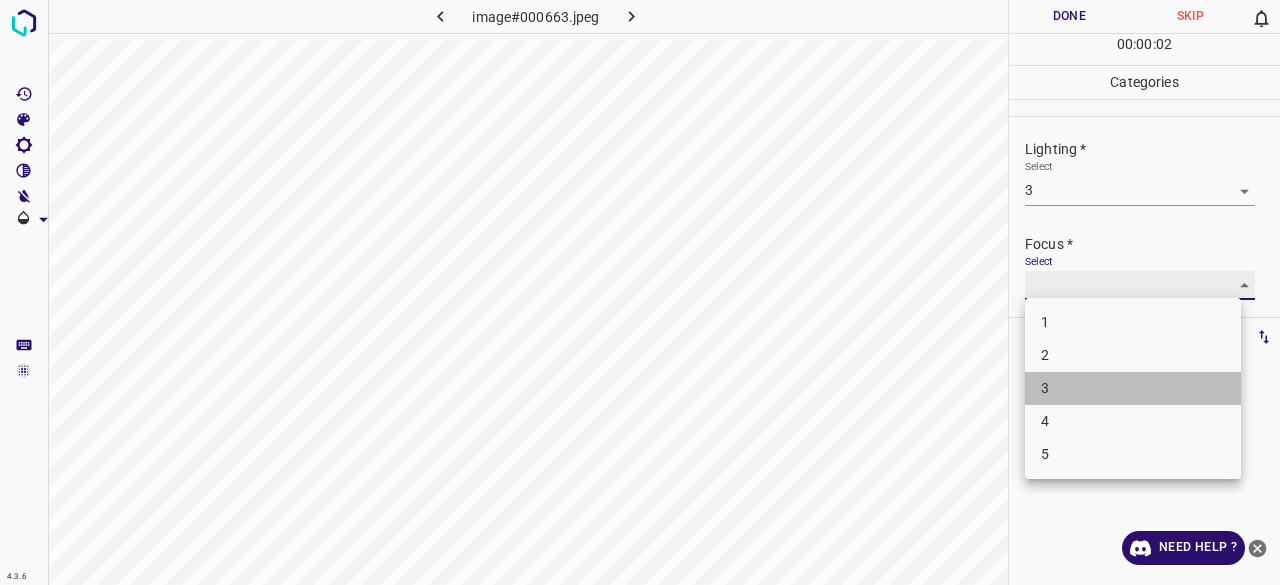 type on "3" 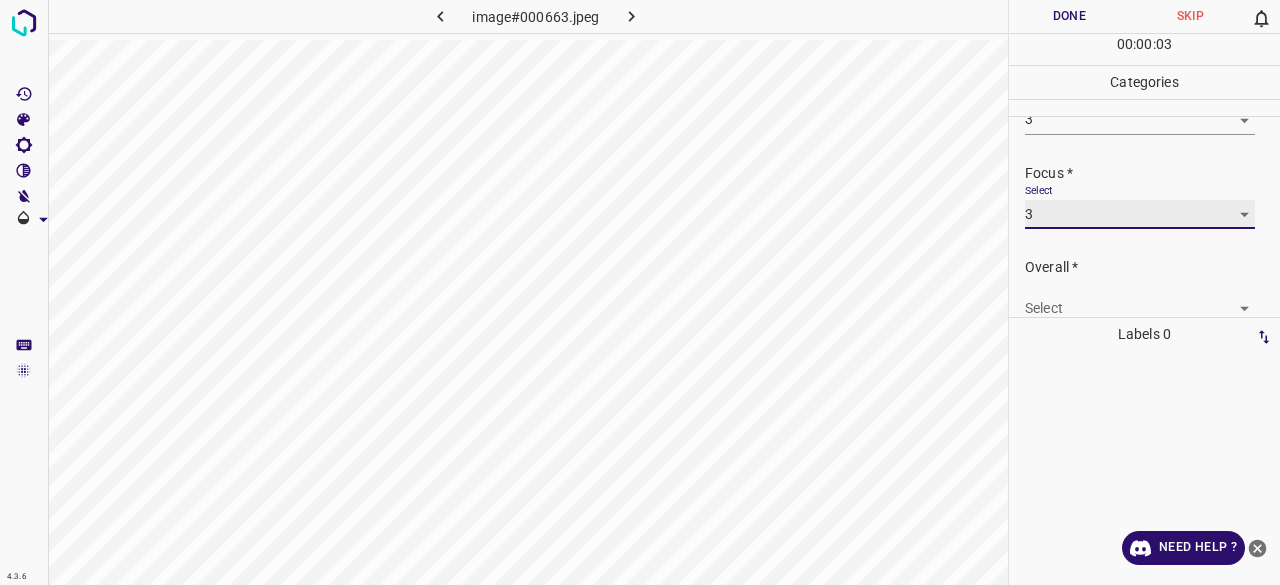 scroll, scrollTop: 98, scrollLeft: 0, axis: vertical 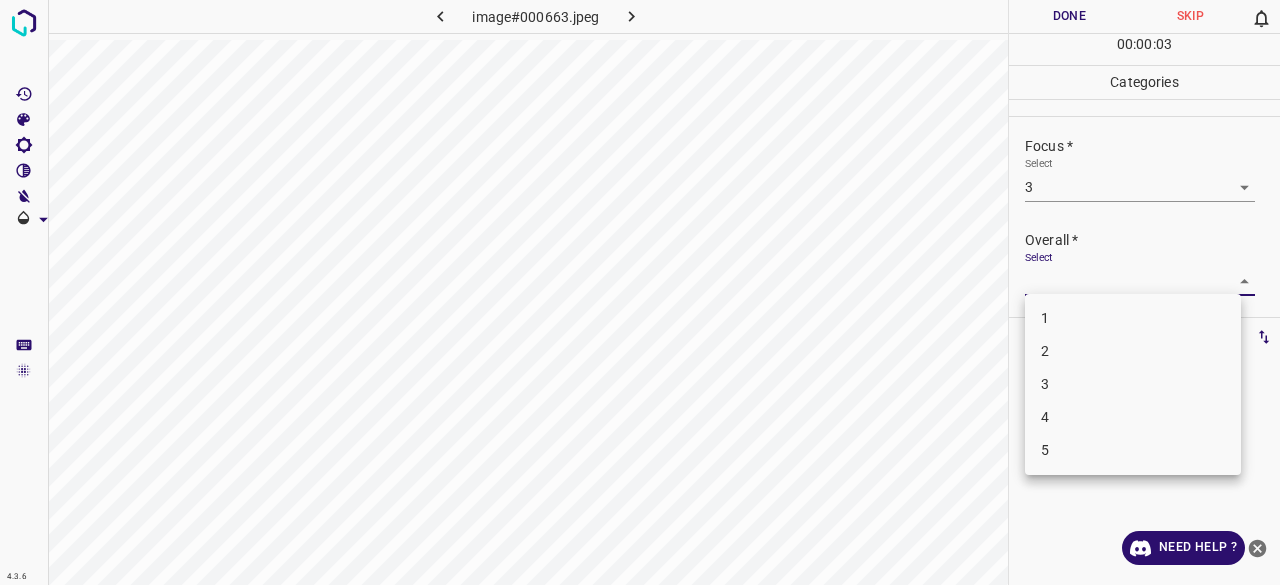 click on "4.3.6  image#000663.jpeg Done Skip 0 00   : 00   : 03   Categories Lighting *  Select 3 3 Focus *  Select 3 3 Overall *  Select ​ Labels   0 Categories 1 Lighting 2 Focus 3 Overall Tools Space Change between modes (Draw & Edit) I Auto labeling R Restore zoom M Zoom in N Zoom out Delete Delete selecte label Filters Z Restore filters X Saturation filter C Brightness filter V Contrast filter B Gray scale filter General O Download Need Help ? - Text - Hide - Delete 1 2 3 4 5" at bounding box center (640, 292) 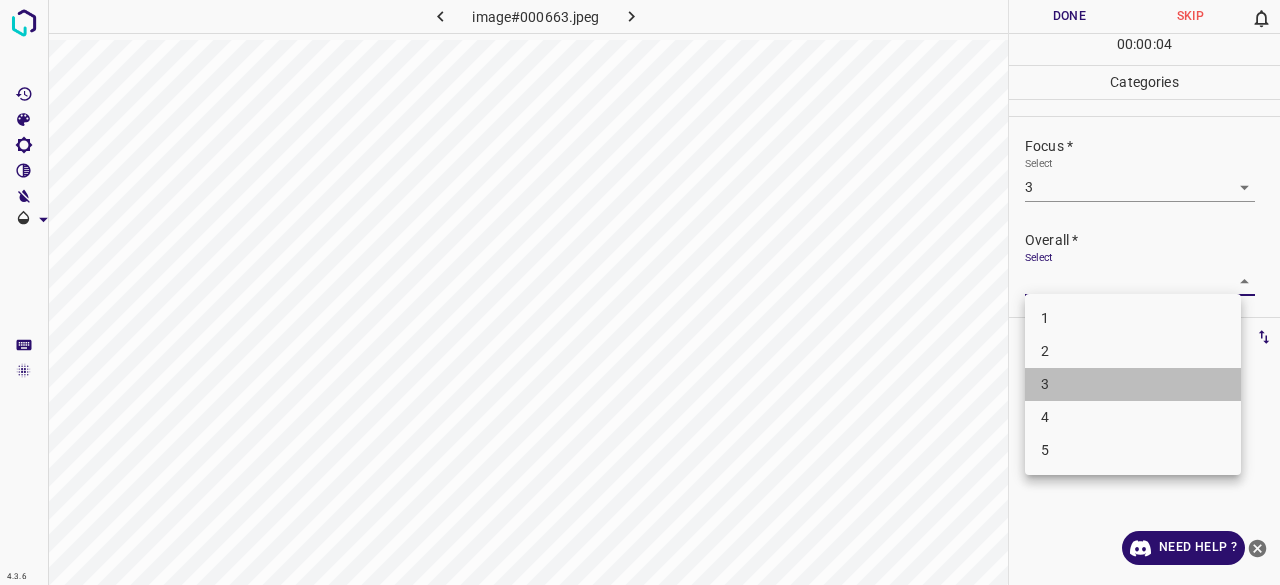 click on "3" at bounding box center [1133, 384] 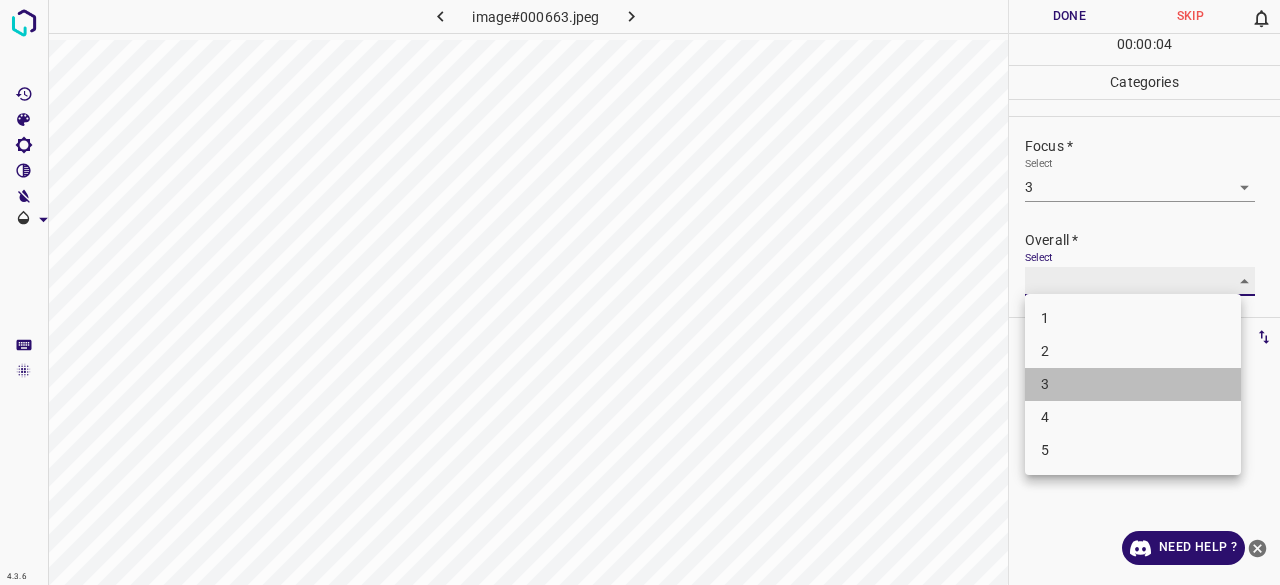 type on "3" 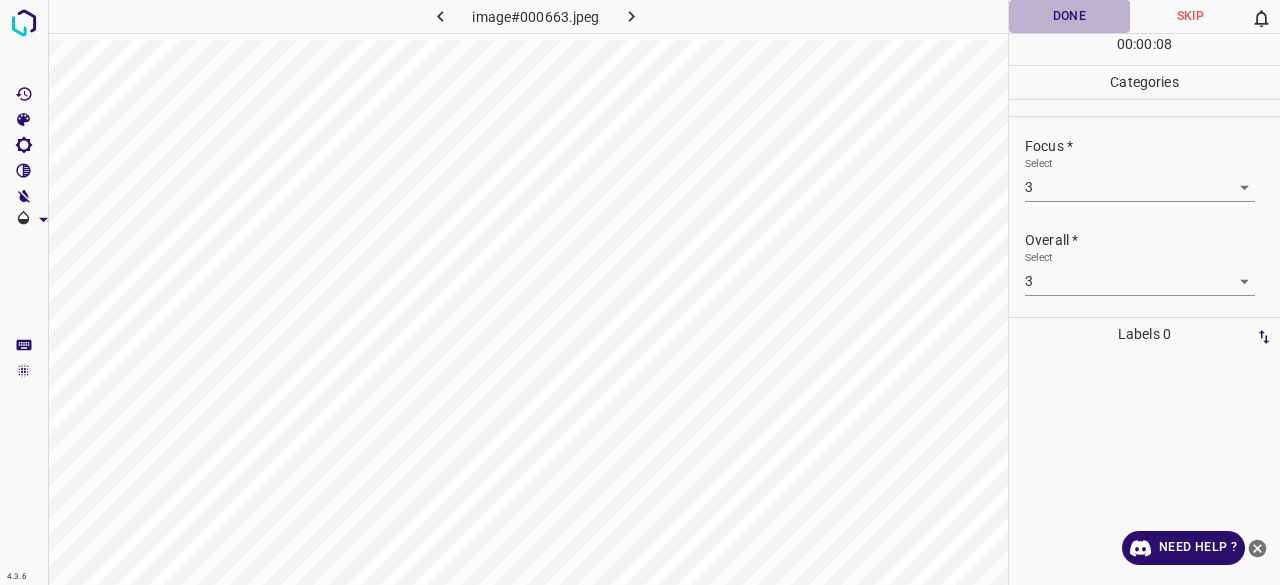click on "Done" at bounding box center (1069, 16) 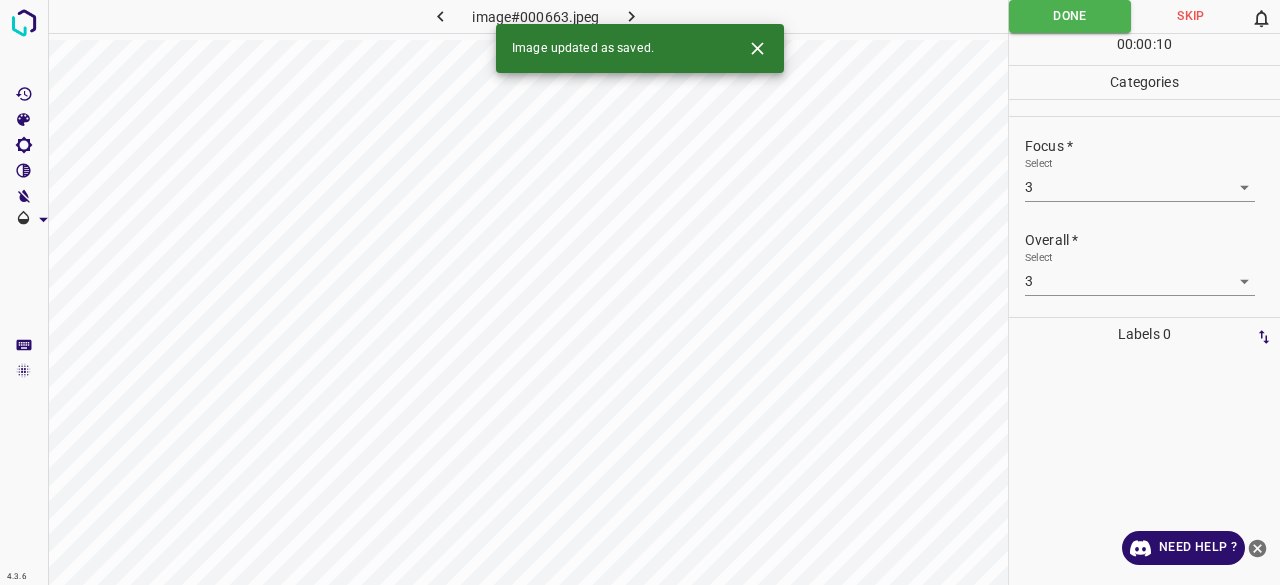 click on "Image updated as saved." at bounding box center (640, 48) 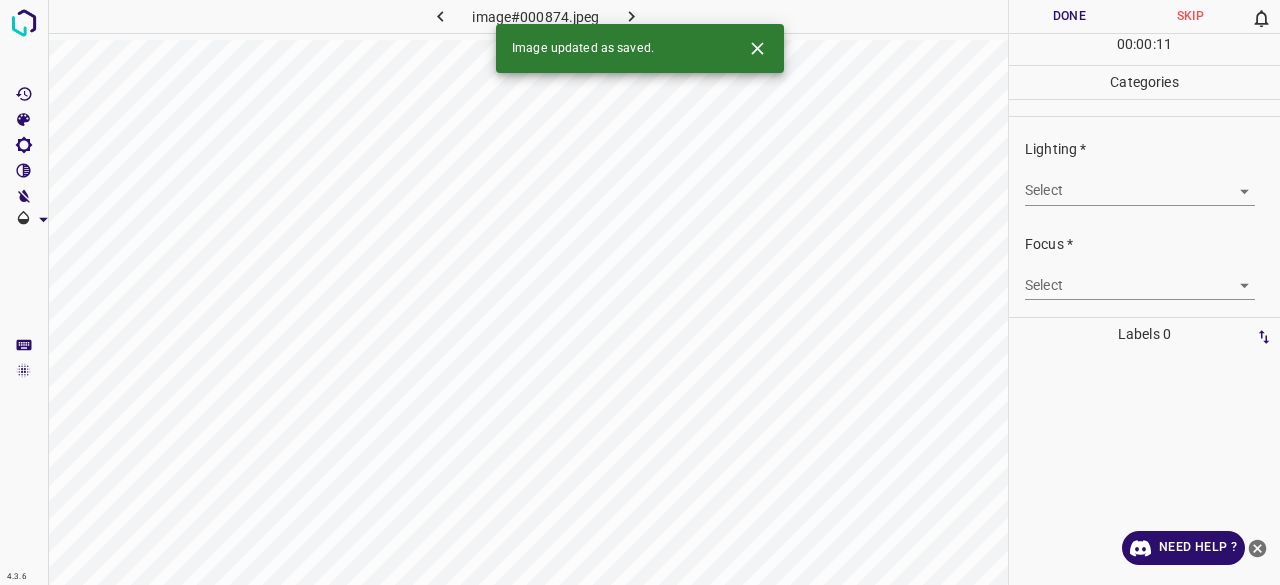 click on "4.3.6  image#000874.jpeg Done Skip 0 00   : 00   : 11   Categories Lighting *  Select ​ Focus *  Select ​ Overall *  Select ​ Labels   0 Categories 1 Lighting 2 Focus 3 Overall Tools Space Change between modes (Draw & Edit) I Auto labeling R Restore zoom M Zoom in N Zoom out Delete Delete selecte label Filters Z Restore filters X Saturation filter C Brightness filter V Contrast filter B Gray scale filter General O Download Image updated as saved. Need Help ? - Text - Hide - Delete" at bounding box center [640, 292] 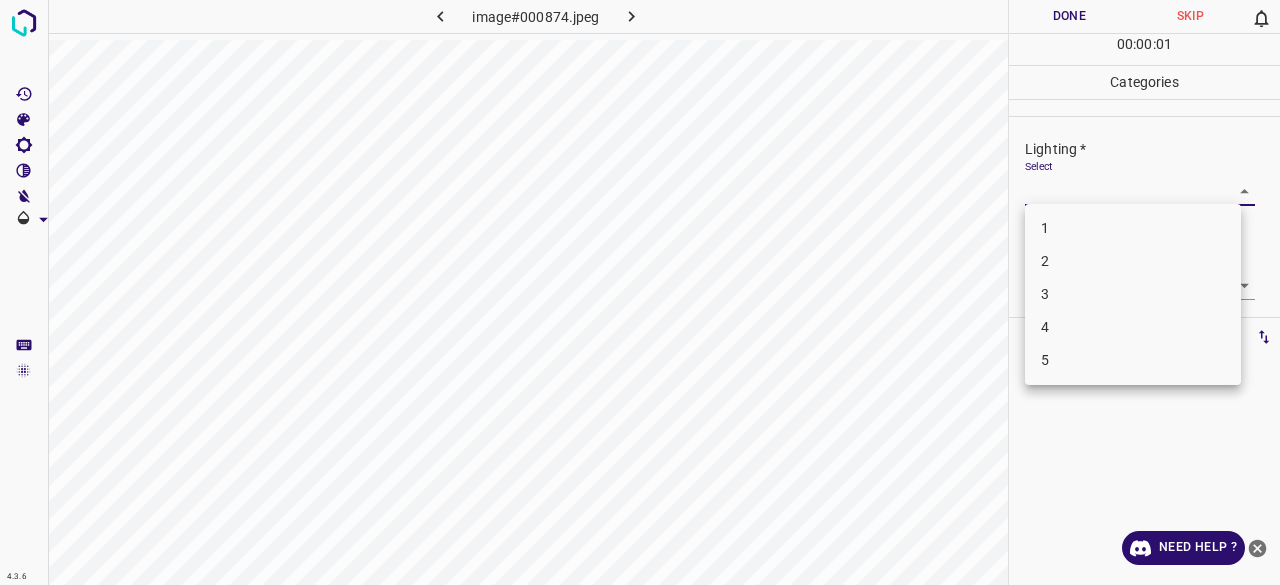 click on "2" at bounding box center (1133, 261) 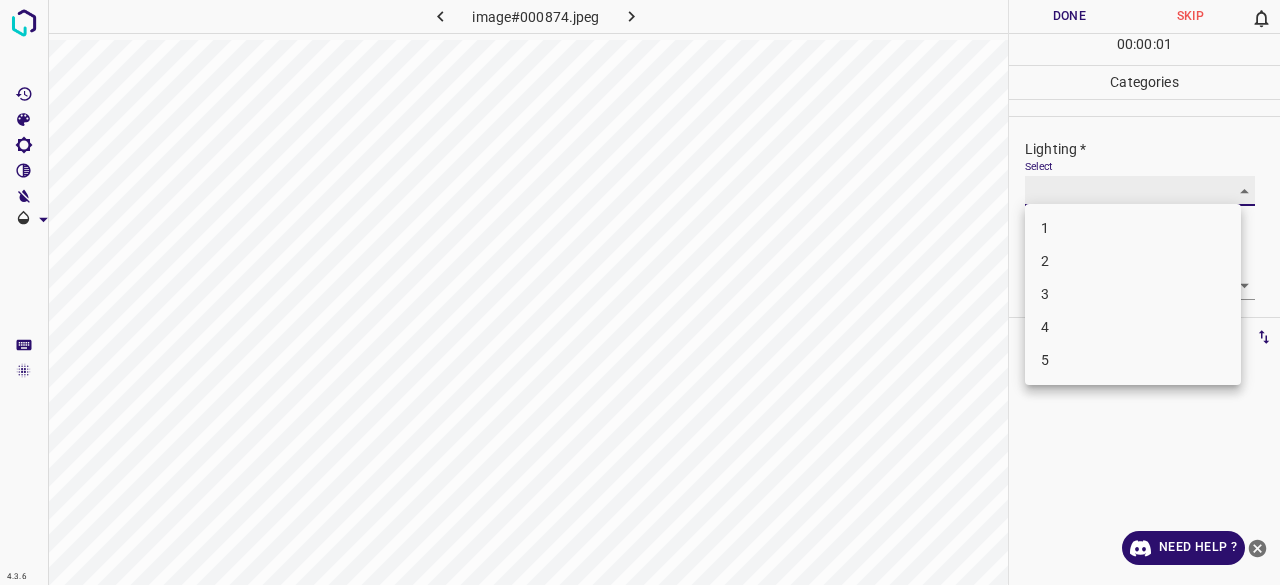 type on "2" 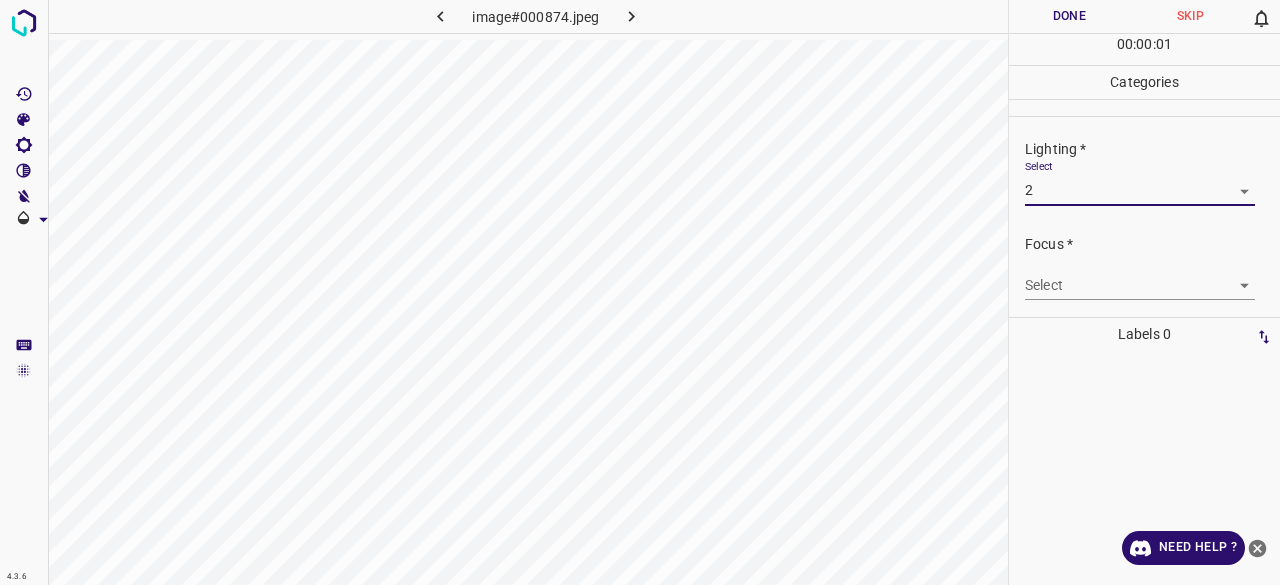 click on "4.3.6  image#000874.jpeg Done Skip 0 00   : 00   : 01   Categories Lighting *  Select 2 2 Focus *  Select ​ Overall *  Select ​ Labels   0 Categories 1 Lighting 2 Focus 3 Overall Tools Space Change between modes (Draw & Edit) I Auto labeling R Restore zoom M Zoom in N Zoom out Delete Delete selecte label Filters Z Restore filters X Saturation filter C Brightness filter V Contrast filter B Gray scale filter General O Download Need Help ? - Text - Hide - Delete" at bounding box center [640, 292] 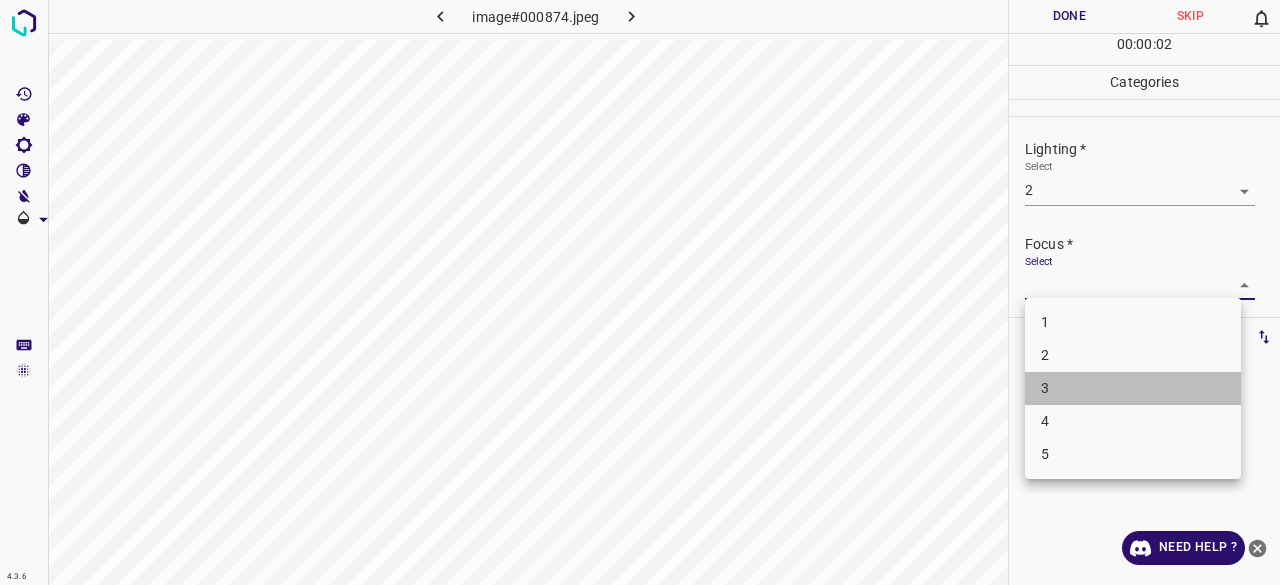 drag, startPoint x: 1056, startPoint y: 375, endPoint x: 1053, endPoint y: 357, distance: 18.248287 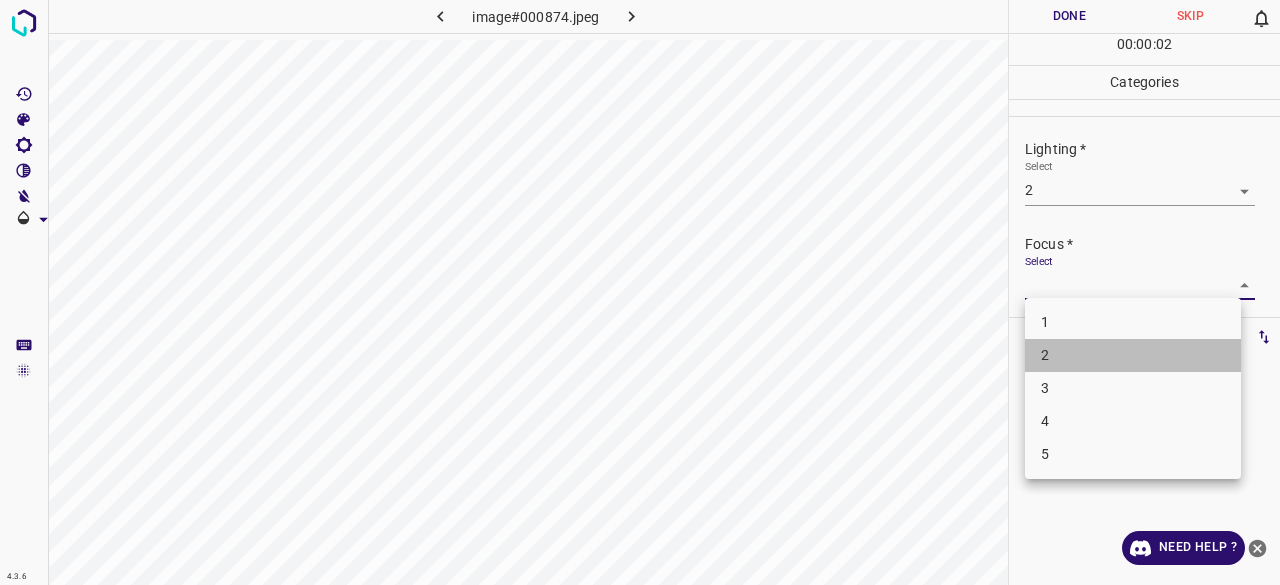 click on "2" at bounding box center (1133, 355) 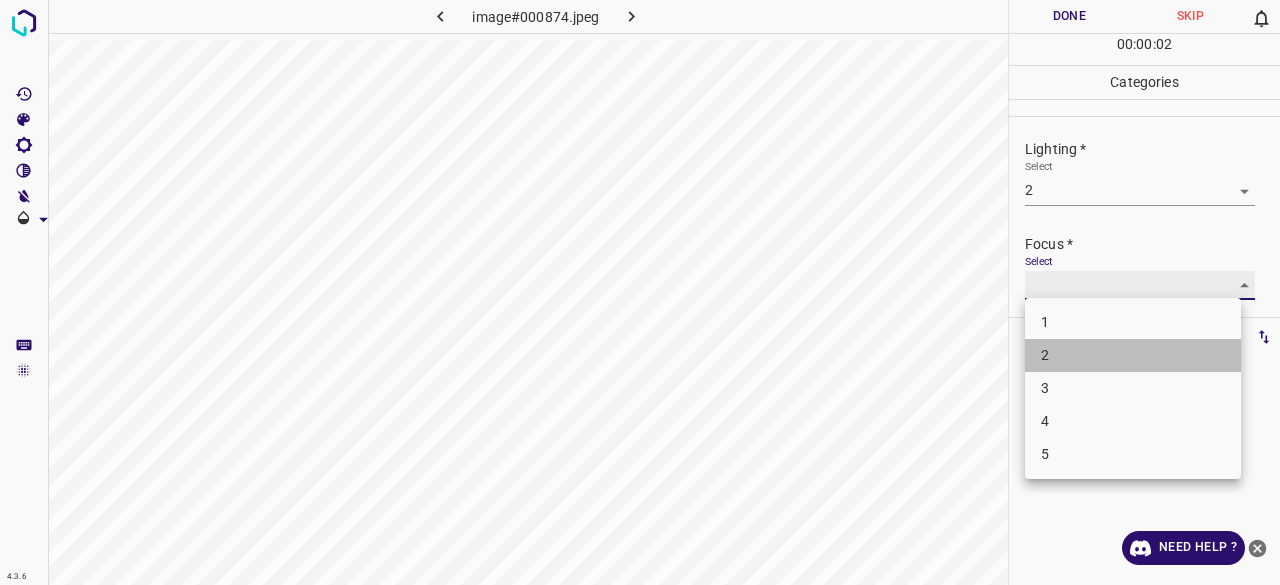 type on "2" 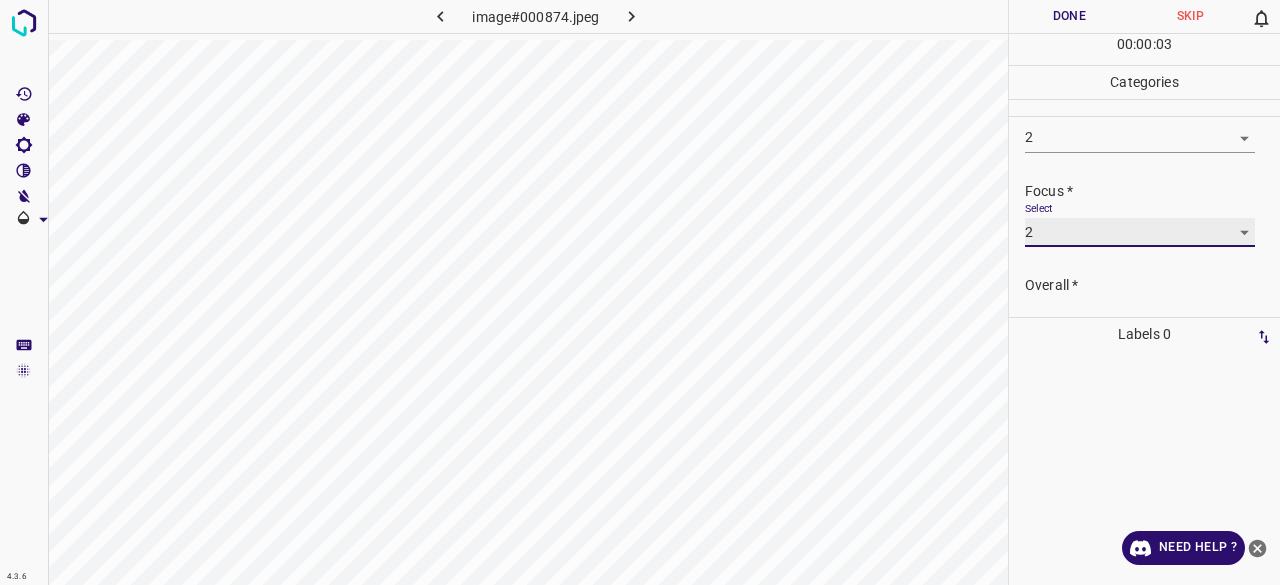 scroll, scrollTop: 98, scrollLeft: 0, axis: vertical 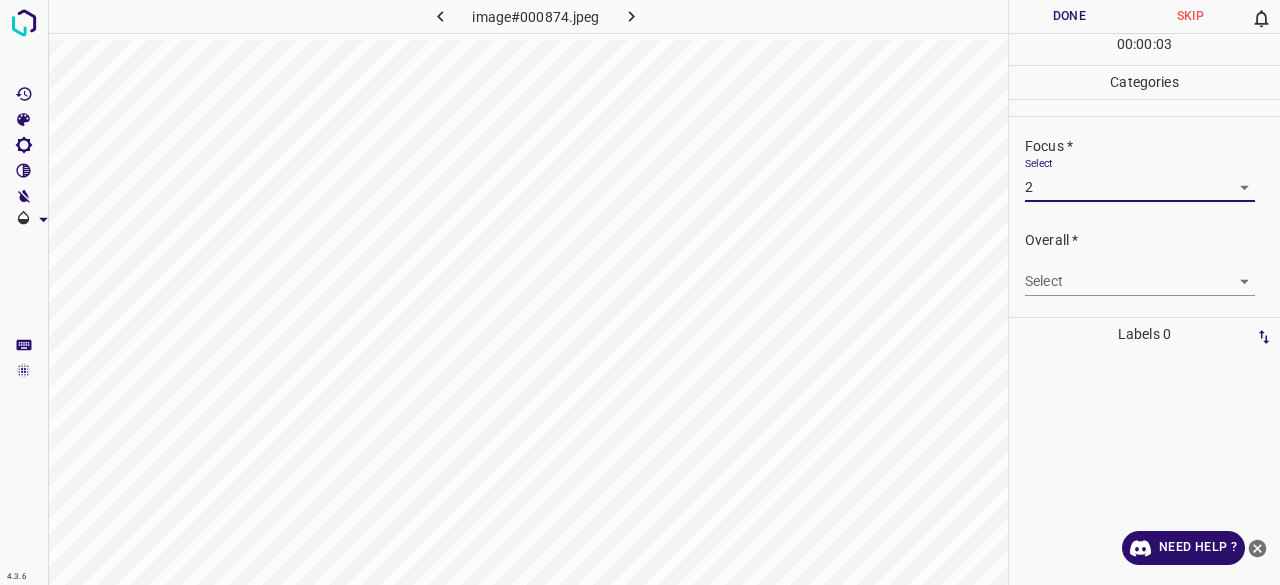 click on "4.3.6  image#000874.jpeg Done Skip 0 00   : 00   : 03   Categories Lighting *  Select 2 2 Focus *  Select 2 2 Overall *  Select ​ Labels   0 Categories 1 Lighting 2 Focus 3 Overall Tools Space Change between modes (Draw & Edit) I Auto labeling R Restore zoom M Zoom in N Zoom out Delete Delete selecte label Filters Z Restore filters X Saturation filter C Brightness filter V Contrast filter B Gray scale filter General O Download Need Help ? - Text - Hide - Delete" at bounding box center [640, 292] 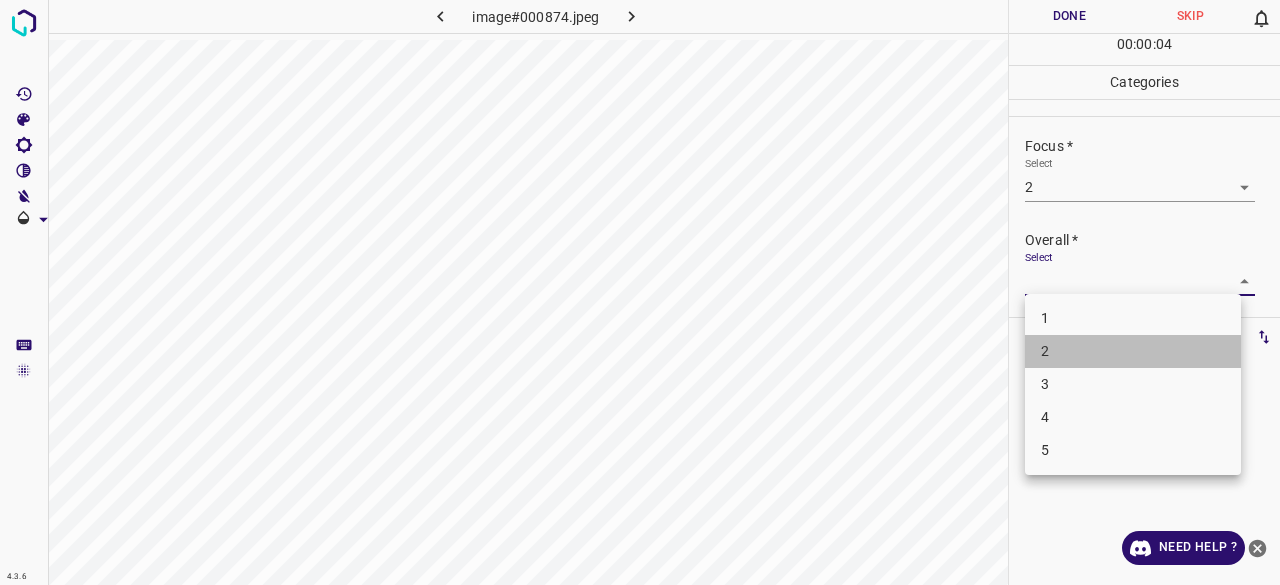 drag, startPoint x: 1046, startPoint y: 357, endPoint x: 1034, endPoint y: 145, distance: 212.33936 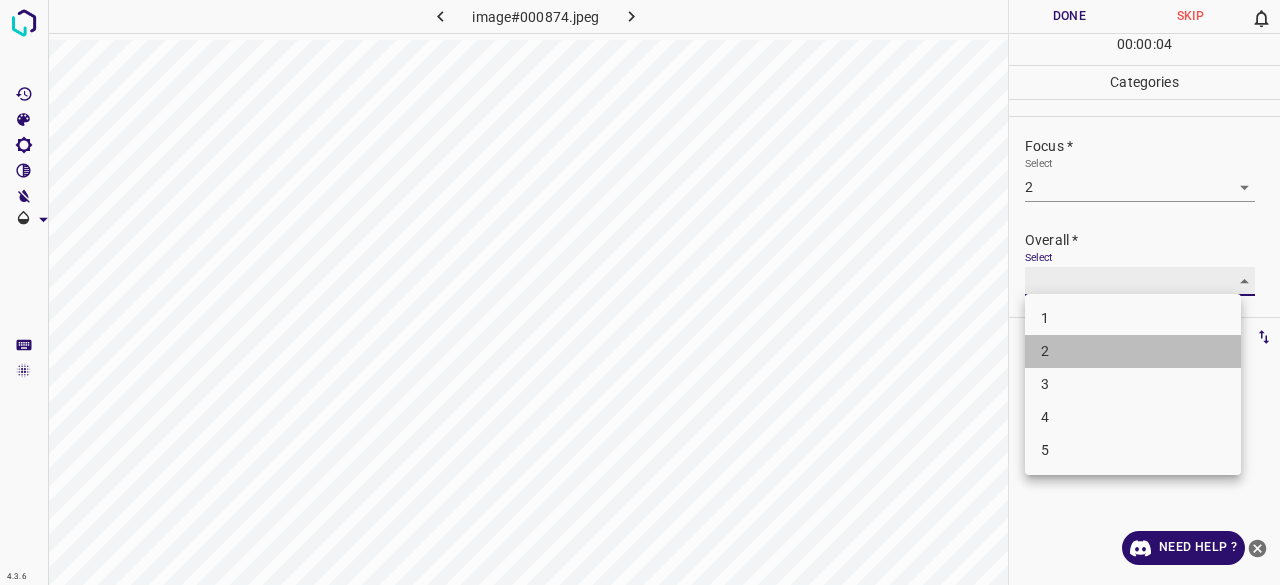 type on "2" 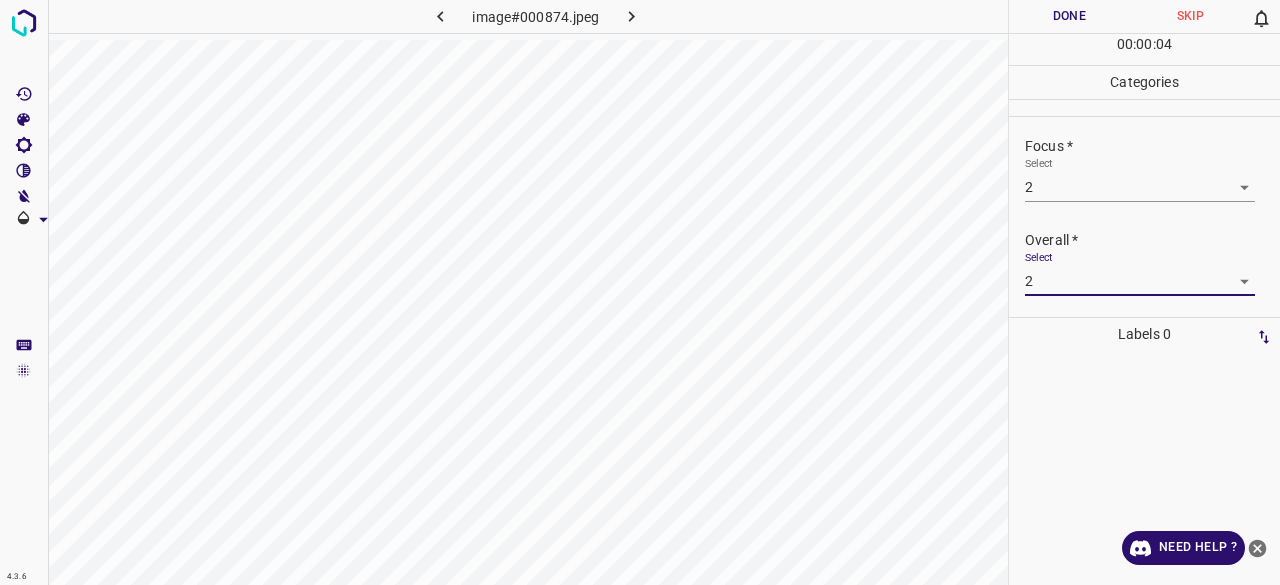 click on "Done" at bounding box center [1069, 16] 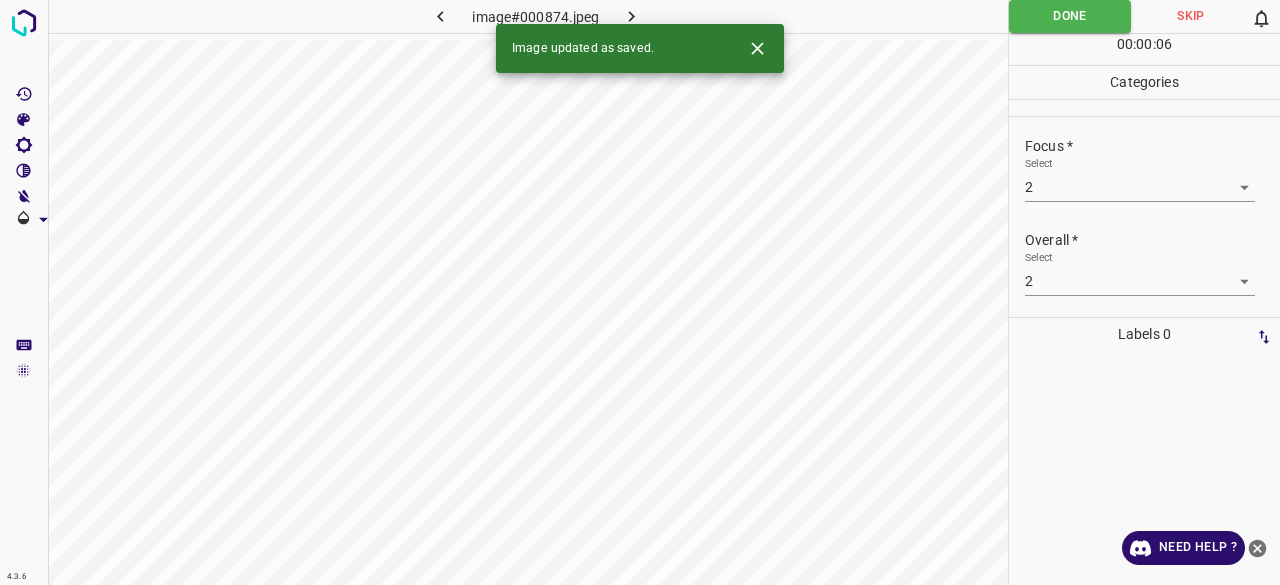 click at bounding box center (632, 16) 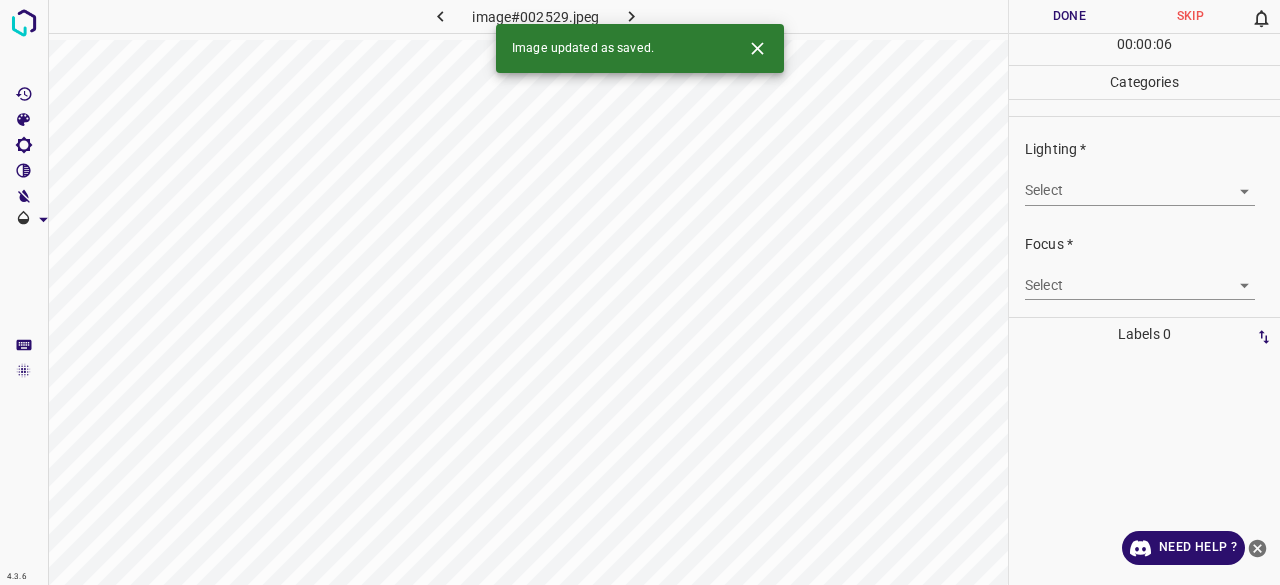 click on "4.3.6  image#002529.jpeg Done Skip 0 00   : 00   : 06   Categories Lighting *  Select ​ Focus *  Select ​ Overall *  Select ​ Labels   0 Categories 1 Lighting 2 Focus 3 Overall Tools Space Change between modes (Draw & Edit) I Auto labeling R Restore zoom M Zoom in N Zoom out Delete Delete selecte label Filters Z Restore filters X Saturation filter C Brightness filter V Contrast filter B Gray scale filter General O Download Image updated as saved. Need Help ? - Text - Hide - Delete" at bounding box center [640, 292] 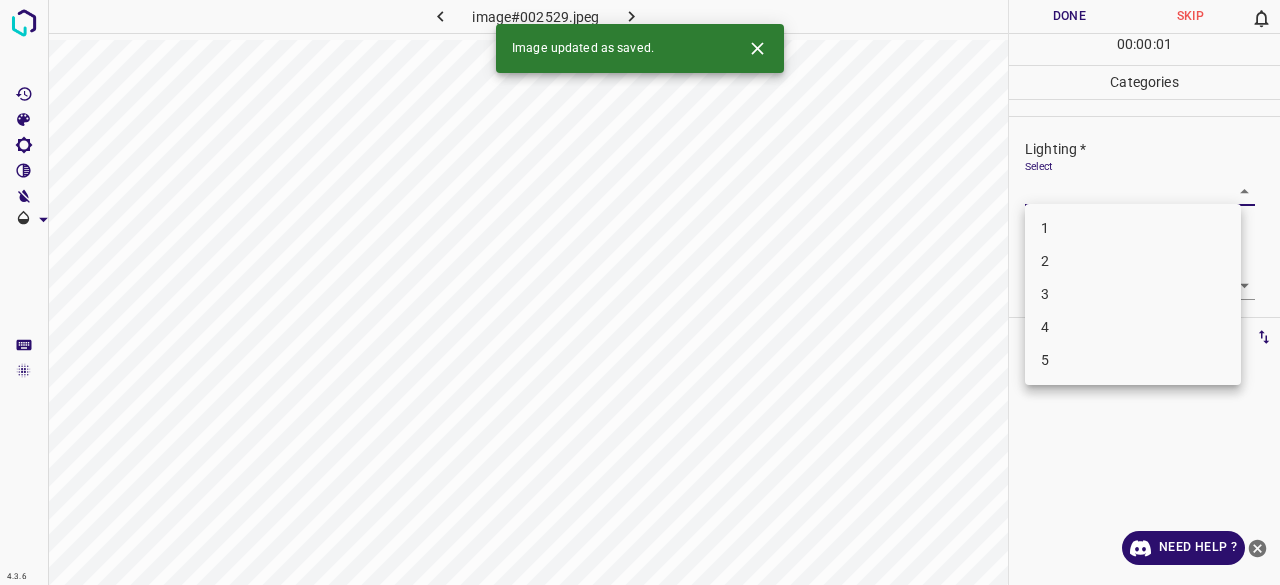 click on "3" at bounding box center (1133, 294) 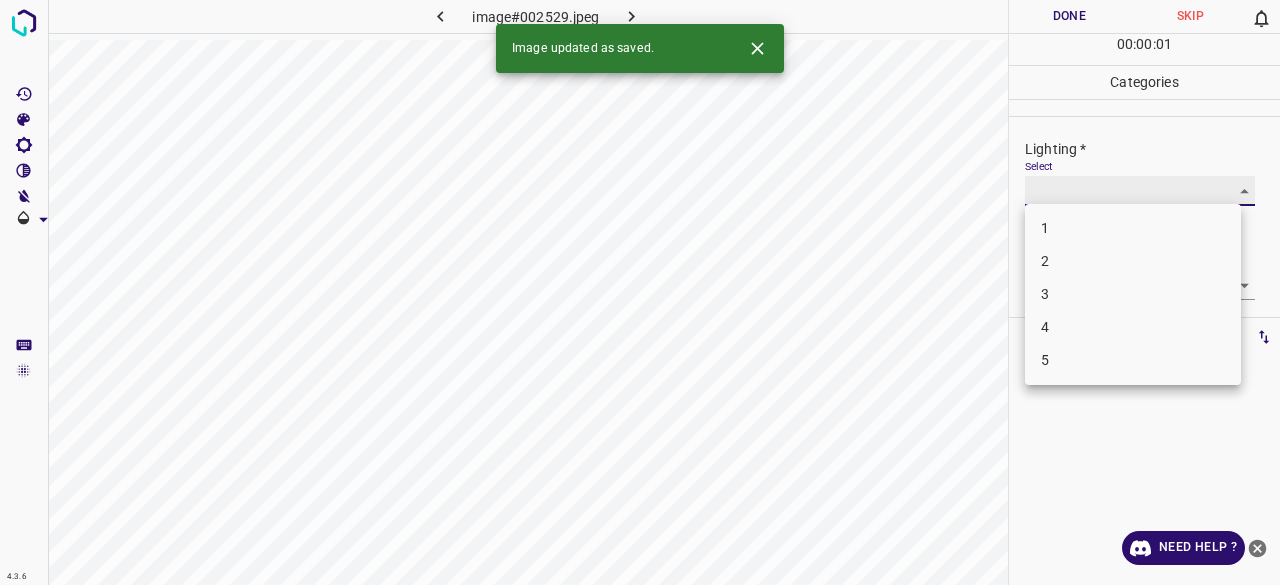 type on "3" 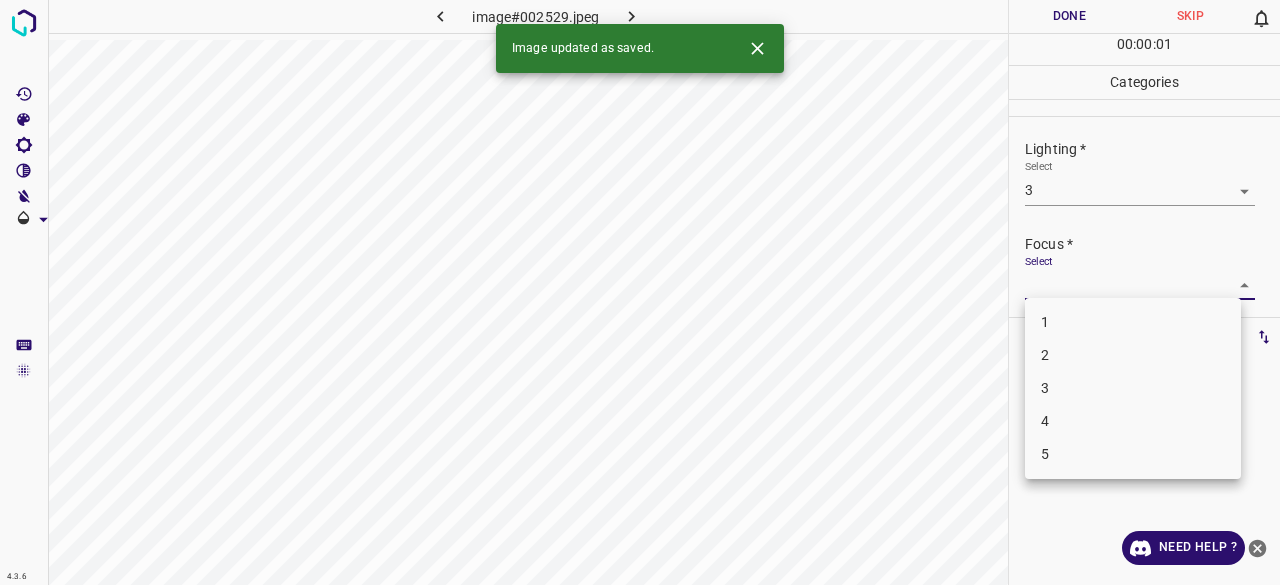 click on "4.3.6  image#002529.jpeg Done Skip 0 00   : 00   : 01   Categories Lighting *  Select 3 3 Focus *  Select ​ Overall *  Select ​ Labels   0 Categories 1 Lighting 2 Focus 3 Overall Tools Space Change between modes (Draw & Edit) I Auto labeling R Restore zoom M Zoom in N Zoom out Delete Delete selecte label Filters Z Restore filters X Saturation filter C Brightness filter V Contrast filter B Gray scale filter General O Download Image updated as saved. Need Help ? - Text - Hide - Delete 1 2 3 4 5" at bounding box center (640, 292) 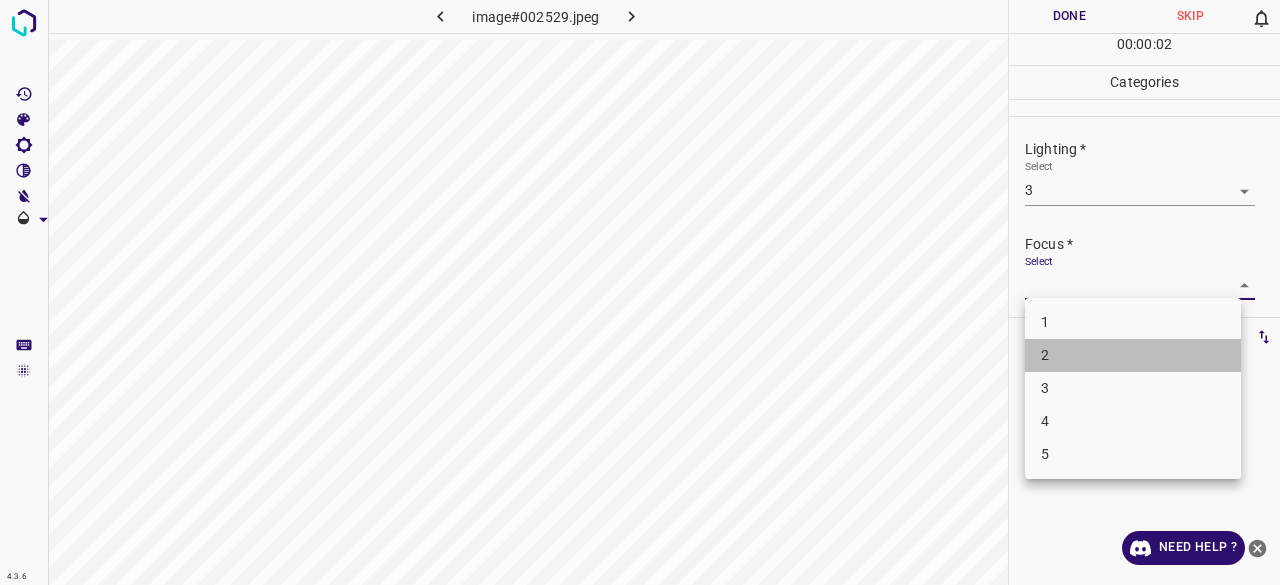 click on "2" at bounding box center (1133, 355) 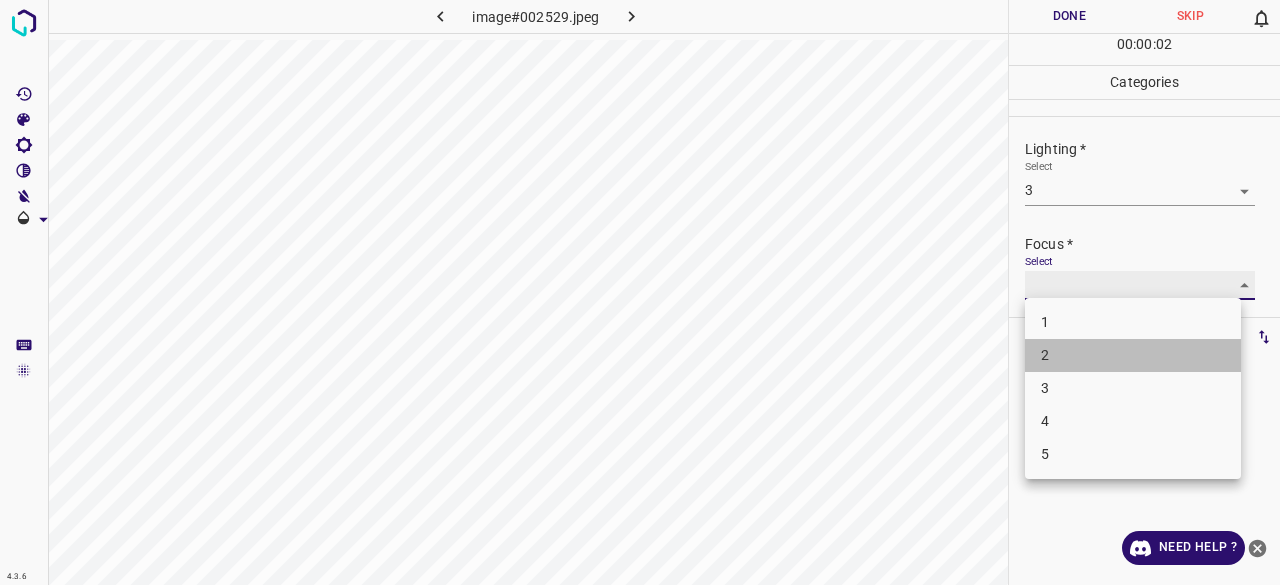 type on "2" 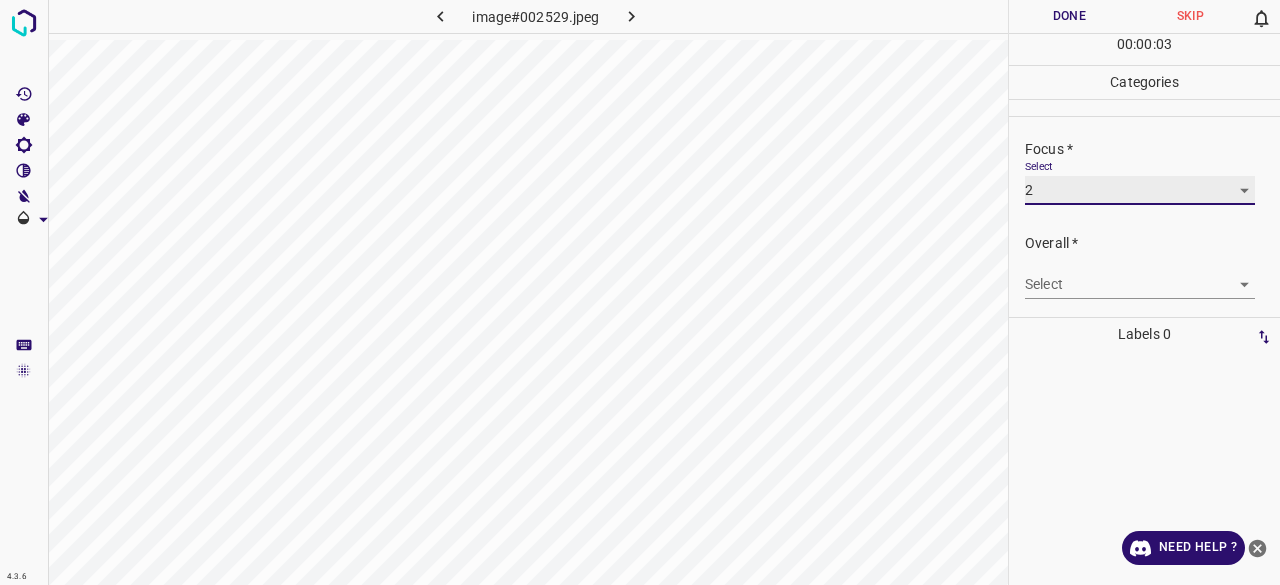 scroll, scrollTop: 98, scrollLeft: 0, axis: vertical 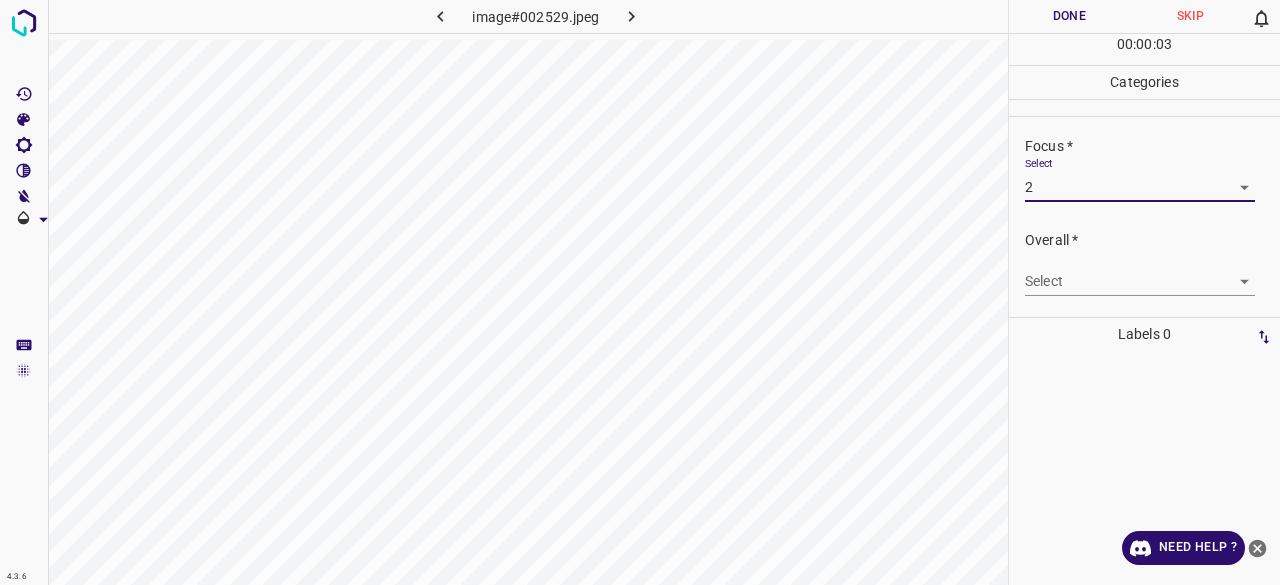 click on "4.3.6  image#002529.jpeg Done Skip 0 00   : 00   : 03   Categories Lighting *  Select 3 3 Focus *  Select 2 2 Overall *  Select ​ Labels   0 Categories 1 Lighting 2 Focus 3 Overall Tools Space Change between modes (Draw & Edit) I Auto labeling R Restore zoom M Zoom in N Zoom out Delete Delete selecte label Filters Z Restore filters X Saturation filter C Brightness filter V Contrast filter B Gray scale filter General O Download Need Help ? - Text - Hide - Delete" at bounding box center [640, 292] 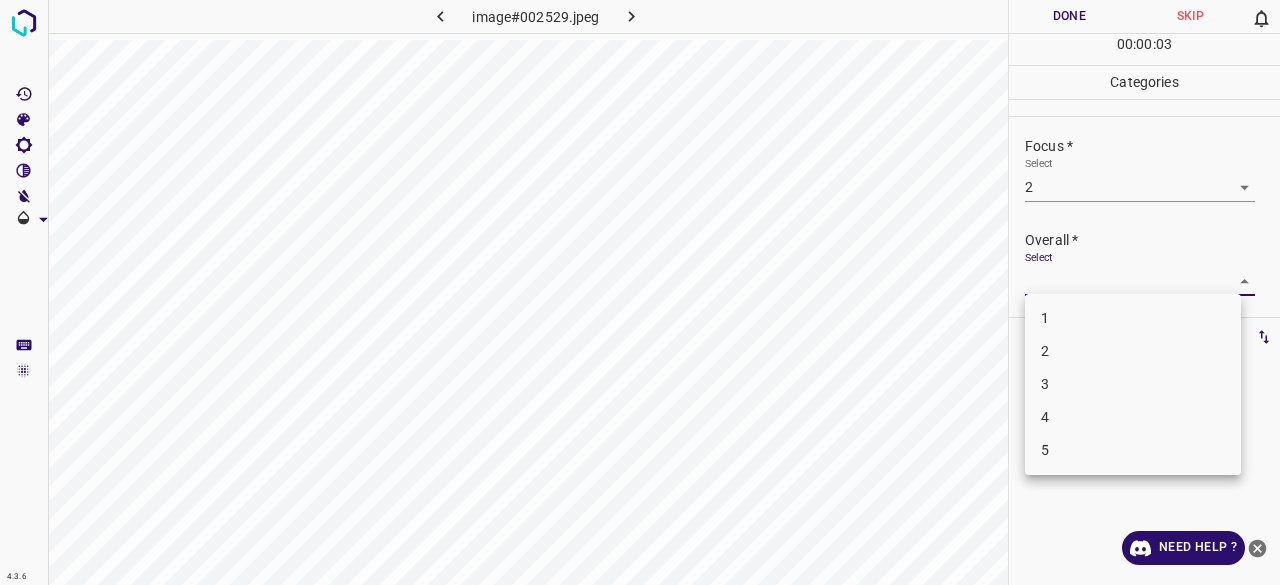 click on "3" at bounding box center [1133, 384] 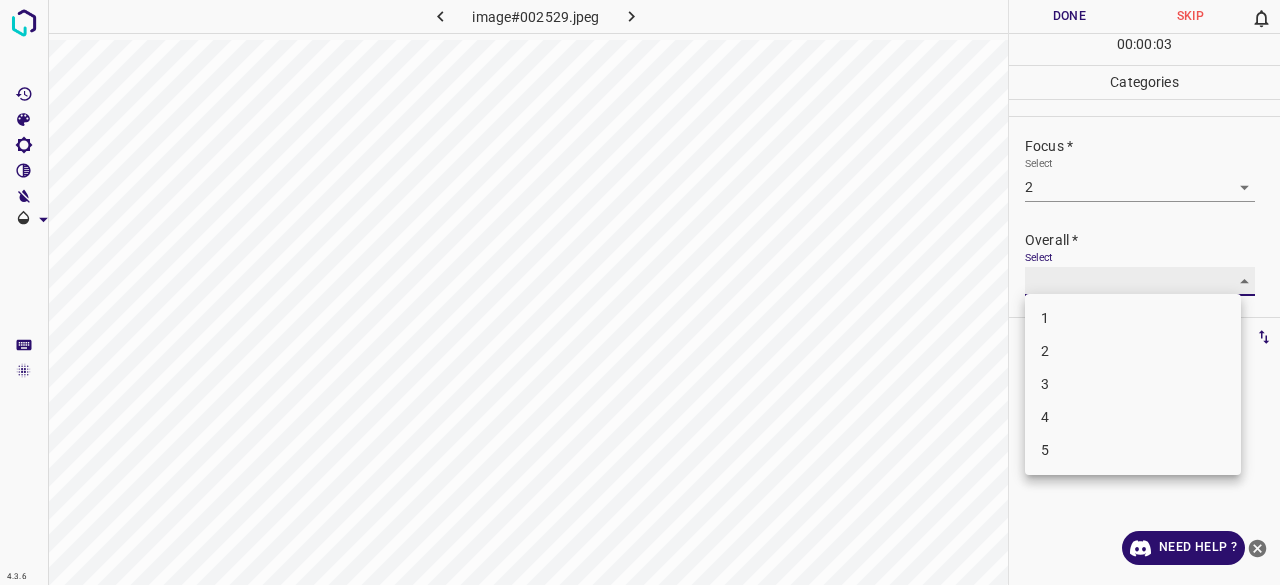 type on "3" 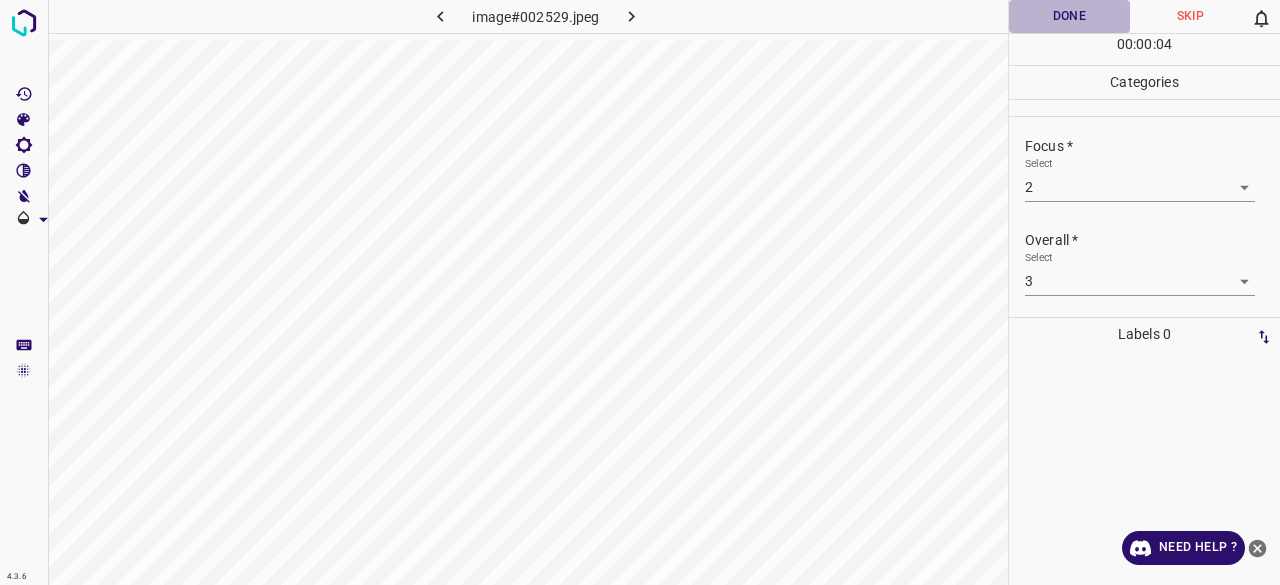click on "Done" at bounding box center [1069, 16] 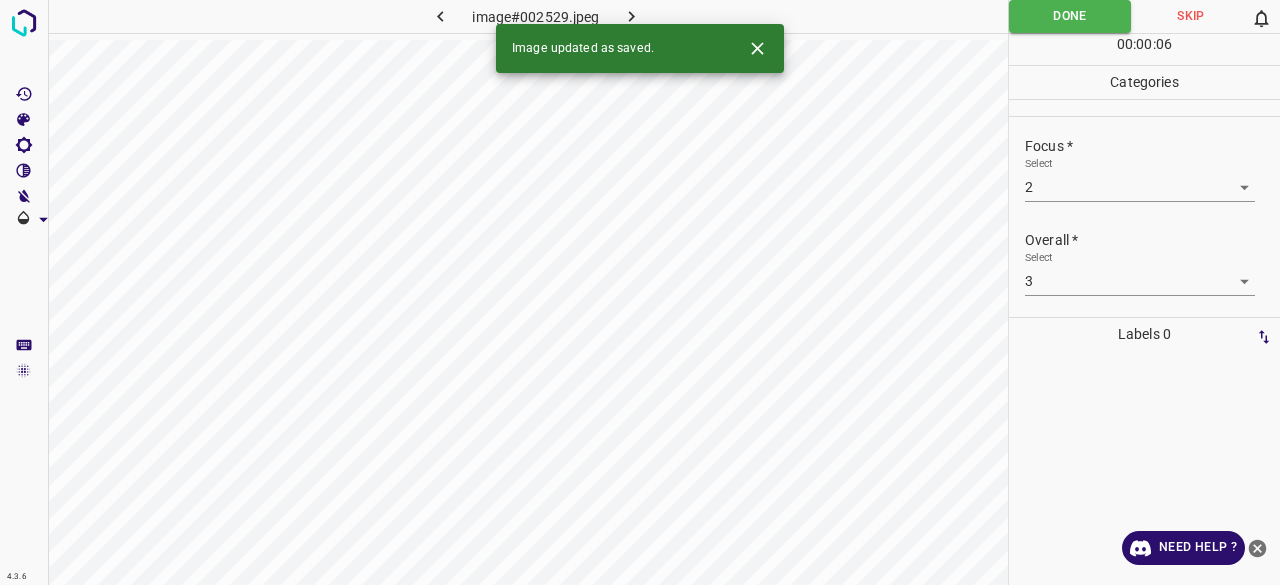 click 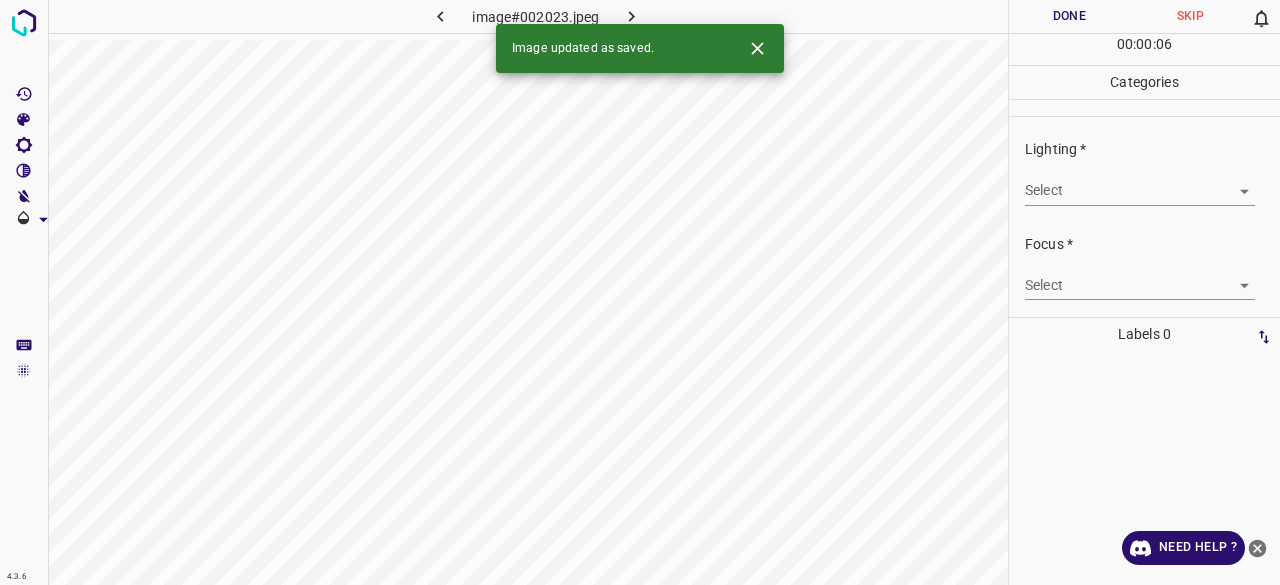 click on "4.3.6  image#002023.jpeg Done Skip 0 00   : 00   : 06   Categories Lighting *  Select ​ Focus *  Select ​ Overall *  Select ​ Labels   0 Categories 1 Lighting 2 Focus 3 Overall Tools Space Change between modes (Draw & Edit) I Auto labeling R Restore zoom M Zoom in N Zoom out Delete Delete selecte label Filters Z Restore filters X Saturation filter C Brightness filter V Contrast filter B Gray scale filter General O Download Image updated as saved. Need Help ? - Text - Hide - Delete" at bounding box center [640, 292] 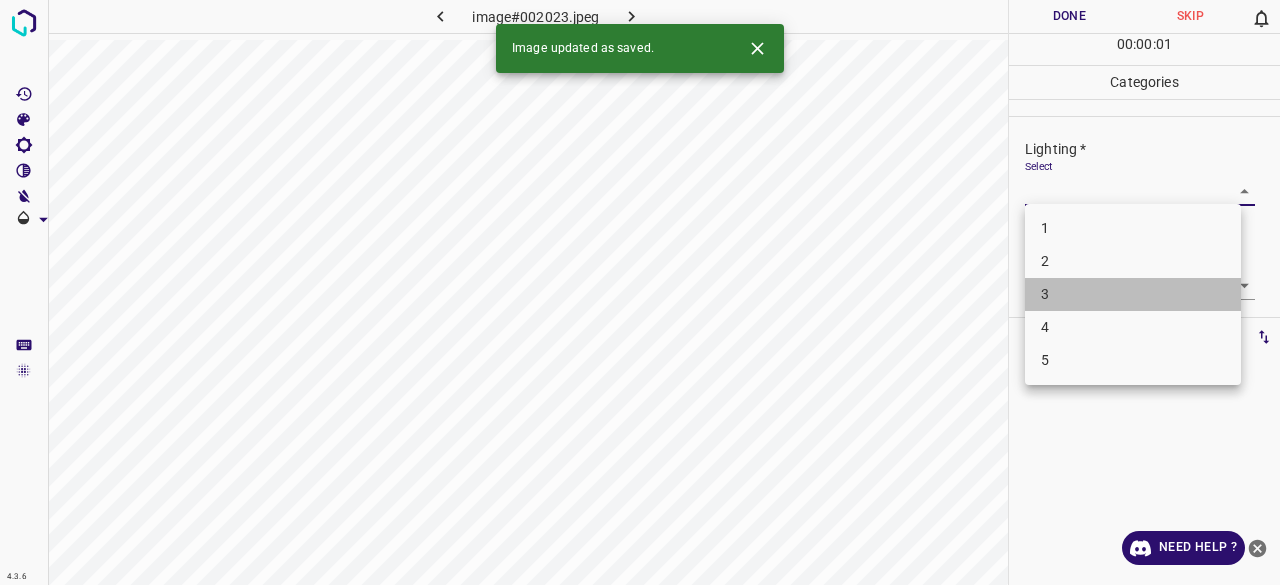 click on "3" at bounding box center (1133, 294) 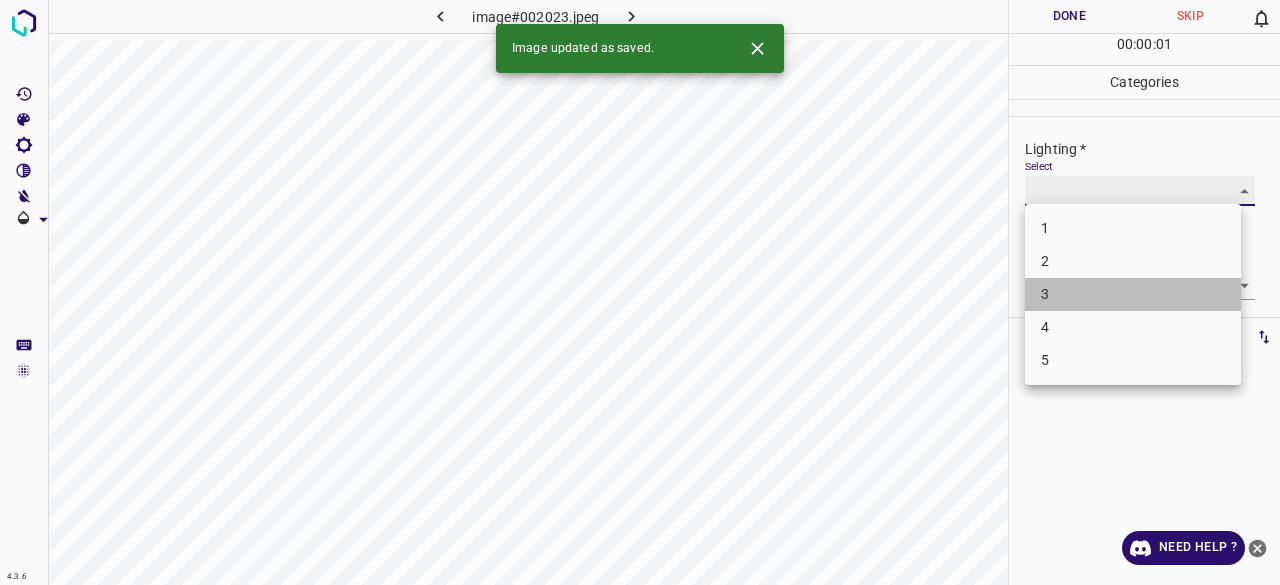 type on "3" 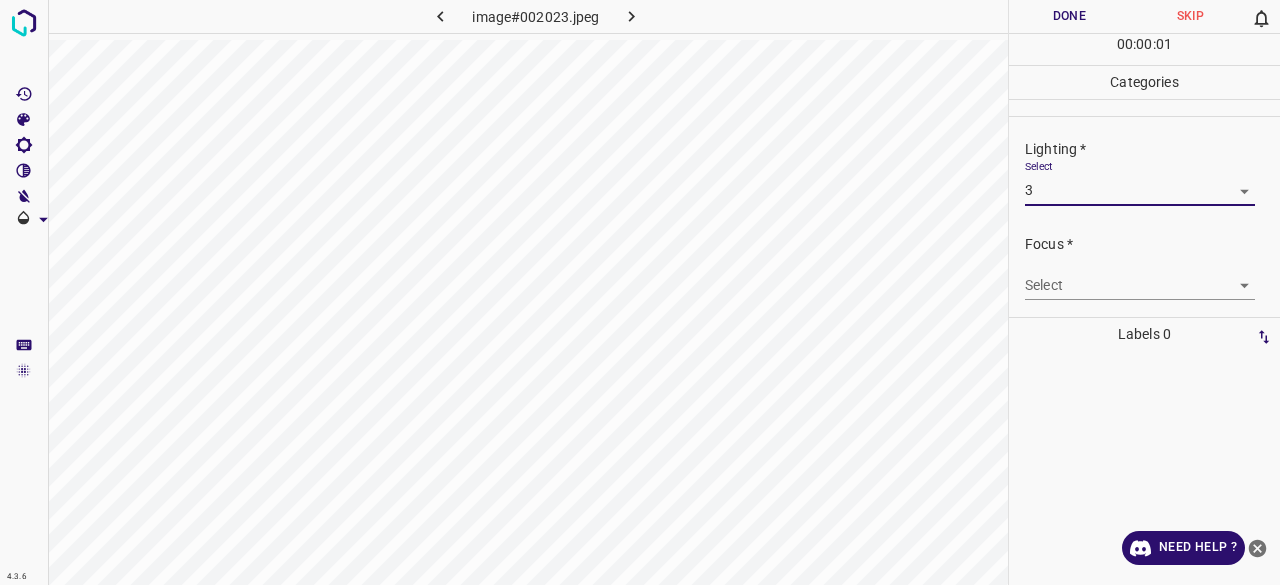 click on "4.3.6  image#002023.jpeg Done Skip 0 00   : 00   : 01   Categories Lighting *  Select 3 3 Focus *  Select ​ Overall *  Select ​ Labels   0 Categories 1 Lighting 2 Focus 3 Overall Tools Space Change between modes (Draw & Edit) I Auto labeling R Restore zoom M Zoom in N Zoom out Delete Delete selecte label Filters Z Restore filters X Saturation filter C Brightness filter V Contrast filter B Gray scale filter General O Download Need Help ? - Text - Hide - Delete 1 2 3 4 5" at bounding box center [640, 292] 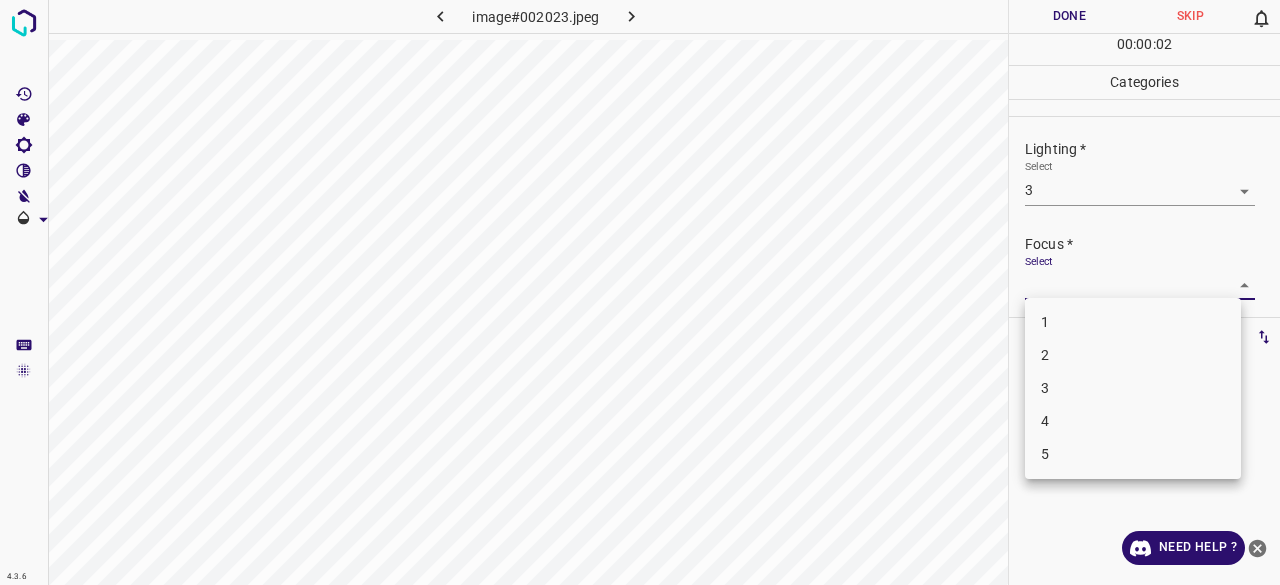 click on "2" at bounding box center (1133, 355) 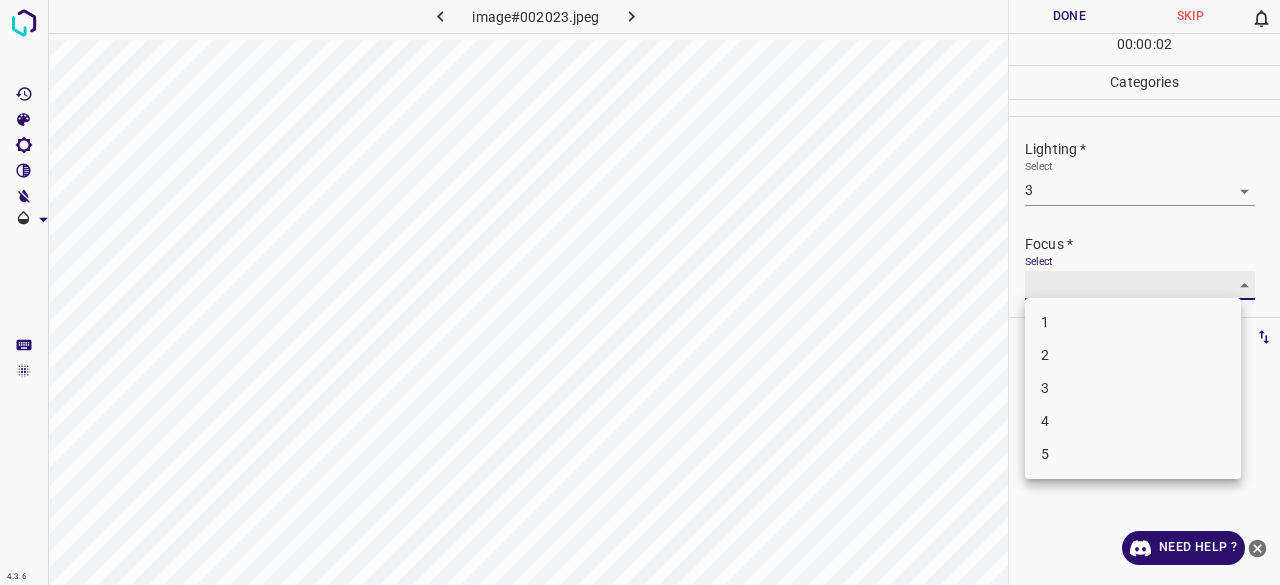 type on "2" 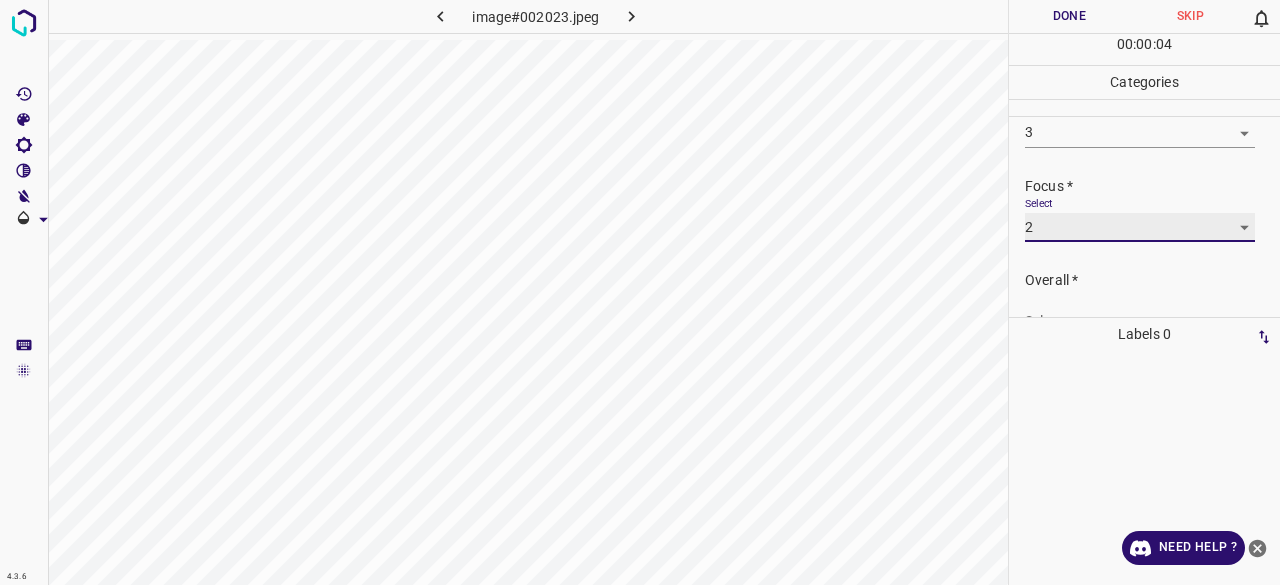 scroll, scrollTop: 98, scrollLeft: 0, axis: vertical 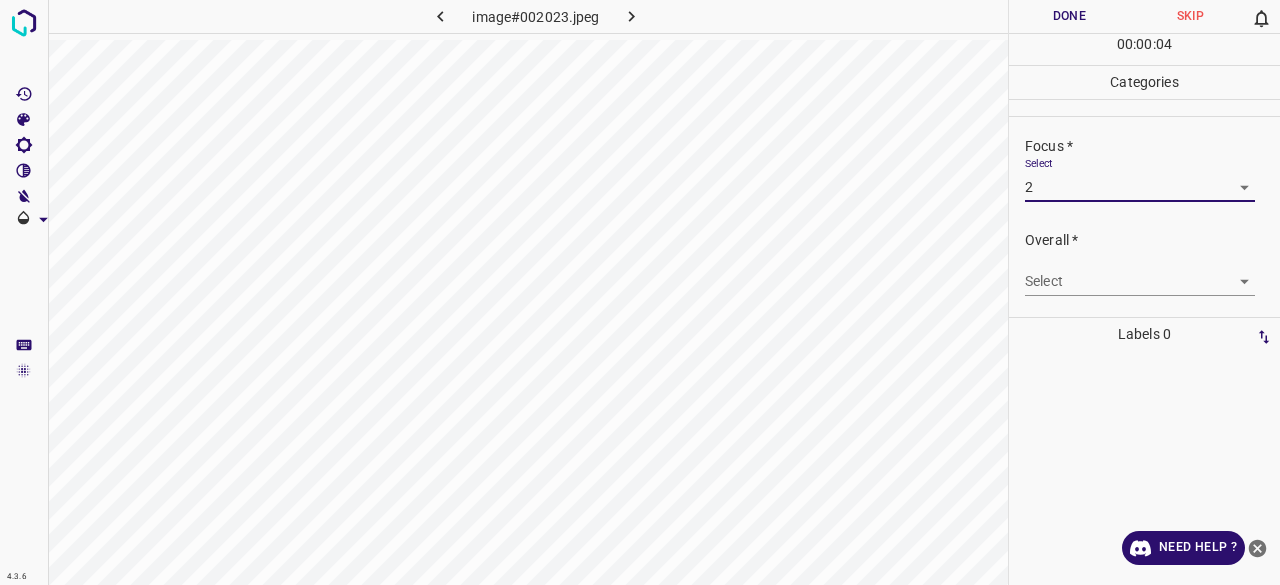click on "4.3.6  image#002023.jpeg Done Skip 0 00   : 00   : 04   Categories Lighting *  Select 3 3 Focus *  Select 2 2 Overall *  Select ​ Labels   0 Categories 1 Lighting 2 Focus 3 Overall Tools Space Change between modes (Draw & Edit) I Auto labeling R Restore zoom M Zoom in N Zoom out Delete Delete selecte label Filters Z Restore filters X Saturation filter C Brightness filter V Contrast filter B Gray scale filter General O Download Need Help ? - Text - Hide - Delete" at bounding box center [640, 292] 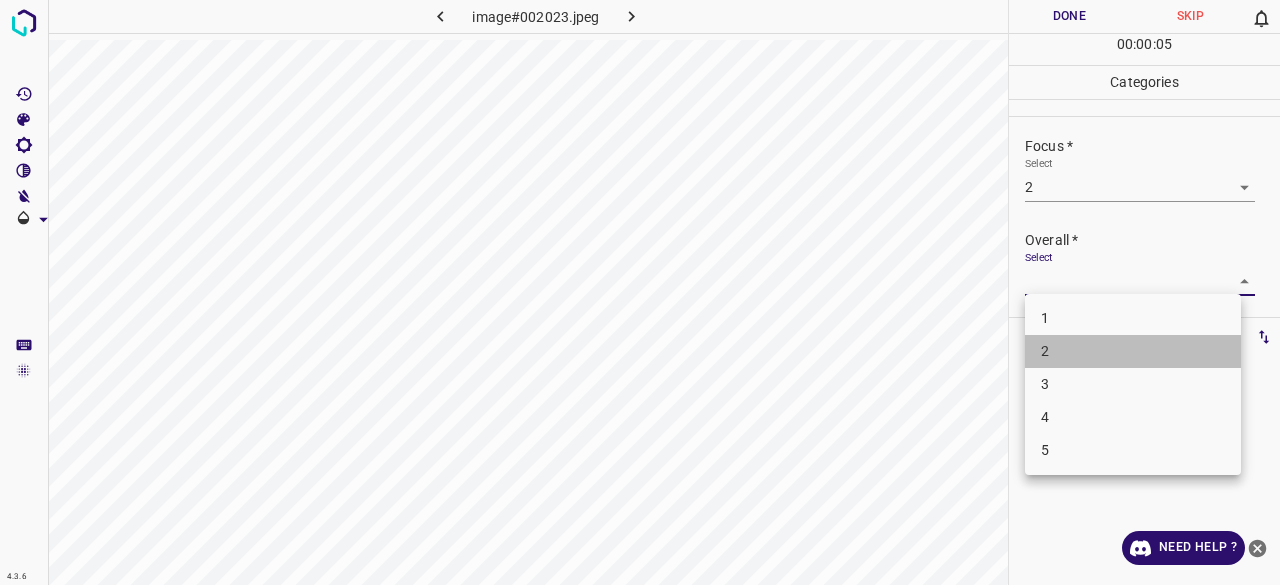 click on "2" at bounding box center (1133, 351) 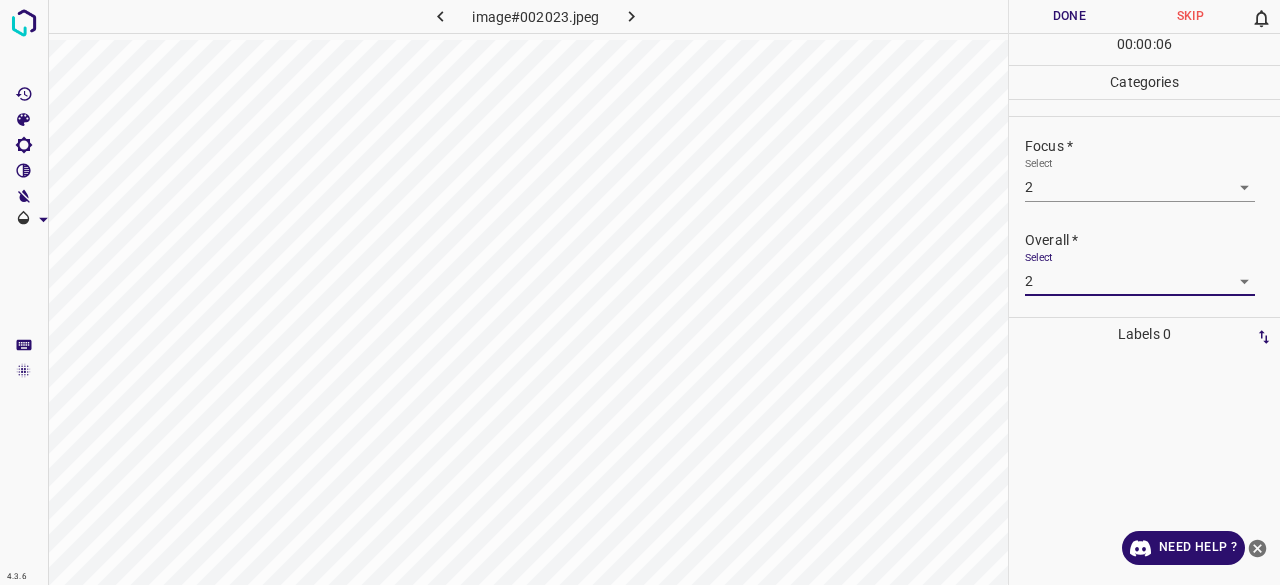 click on "4.3.6  image#002023.jpeg Done Skip 0 00   : 00   : 06   Categories Lighting *  Select 3 3 Focus *  Select 2 2 Overall *  Select 2 2 Labels   0 Categories 1 Lighting 2 Focus 3 Overall Tools Space Change between modes (Draw & Edit) I Auto labeling R Restore zoom M Zoom in N Zoom out Delete Delete selecte label Filters Z Restore filters X Saturation filter C Brightness filter V Contrast filter B Gray scale filter General O Download Need Help ? - Text - Hide - Delete" at bounding box center (640, 292) 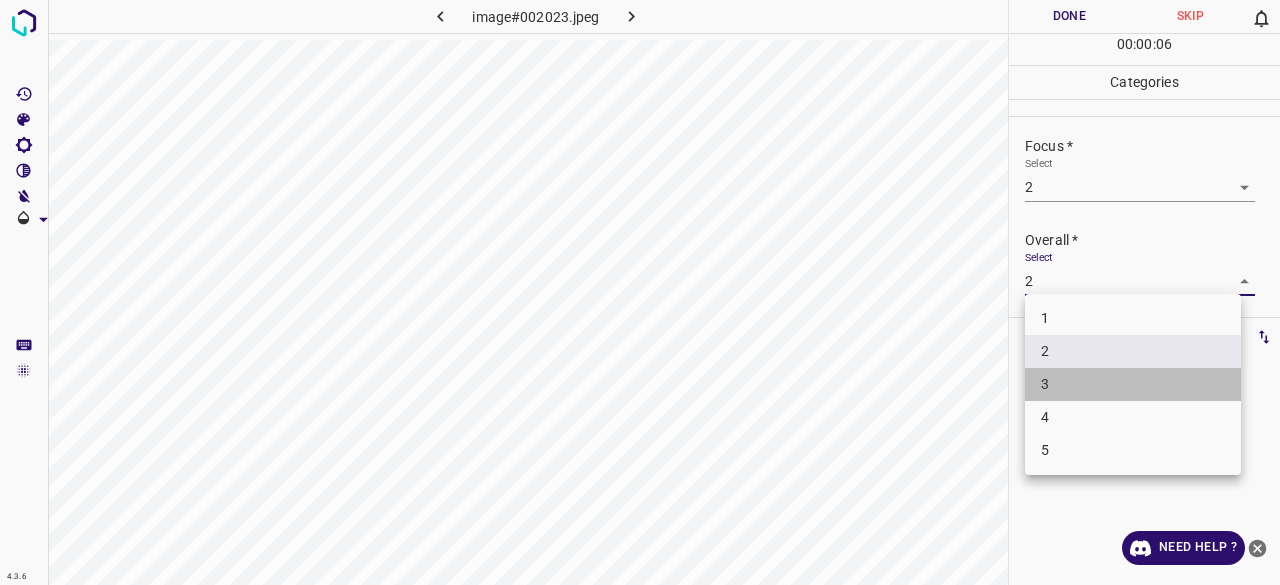 click on "3" at bounding box center (1133, 384) 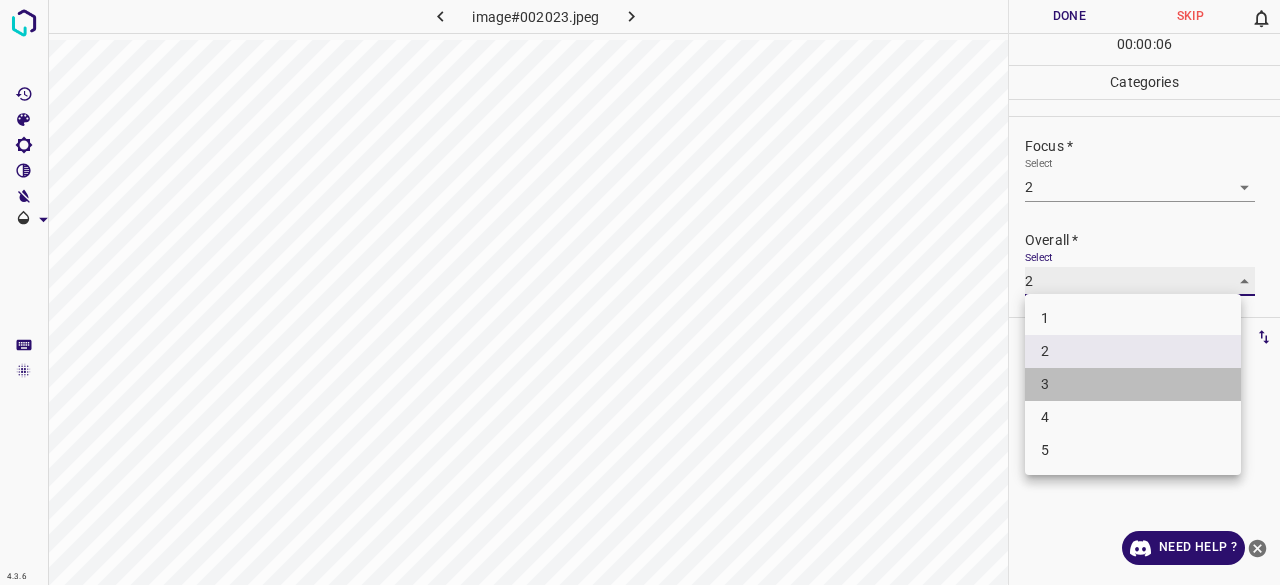 type on "3" 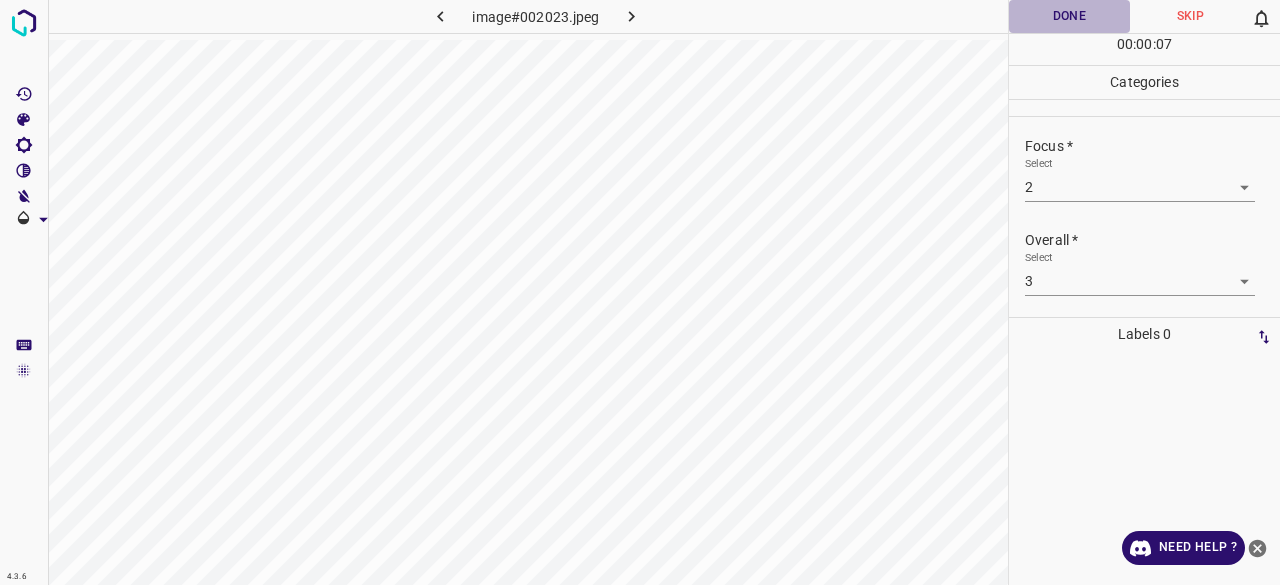 click on "Done" at bounding box center [1069, 16] 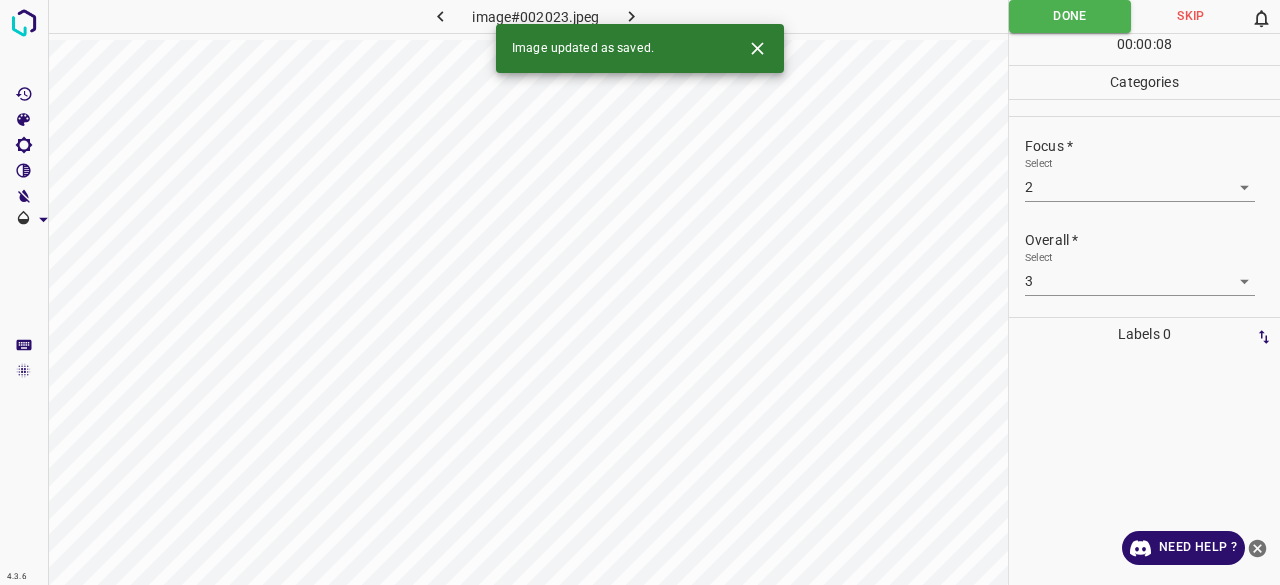 click 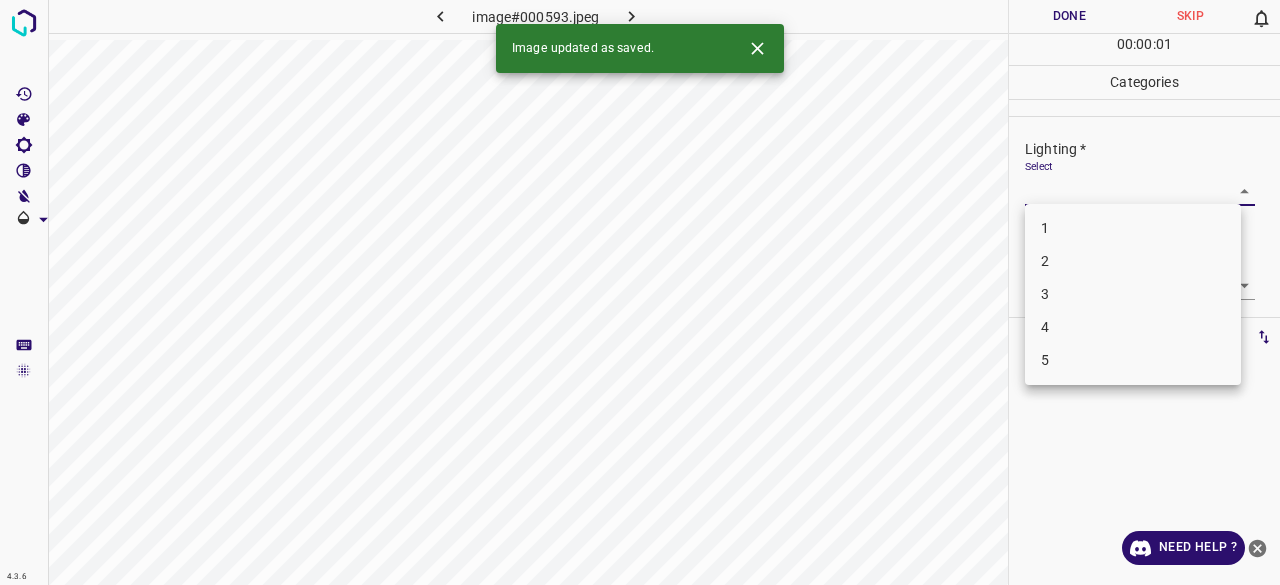 click on "4.3.6  image#000593.jpeg Done Skip 0 00   : 00   : 01   Categories Lighting *  Select ​ Focus *  Select ​ Overall *  Select ​ Labels   0 Categories 1 Lighting 2 Focus 3 Overall Tools Space Change between modes (Draw & Edit) I Auto labeling R Restore zoom M Zoom in N Zoom out Delete Delete selecte label Filters Z Restore filters X Saturation filter C Brightness filter V Contrast filter B Gray scale filter General O Download Image updated as saved. Need Help ? - Text - Hide - Delete 1 2 3 4 5" at bounding box center [640, 292] 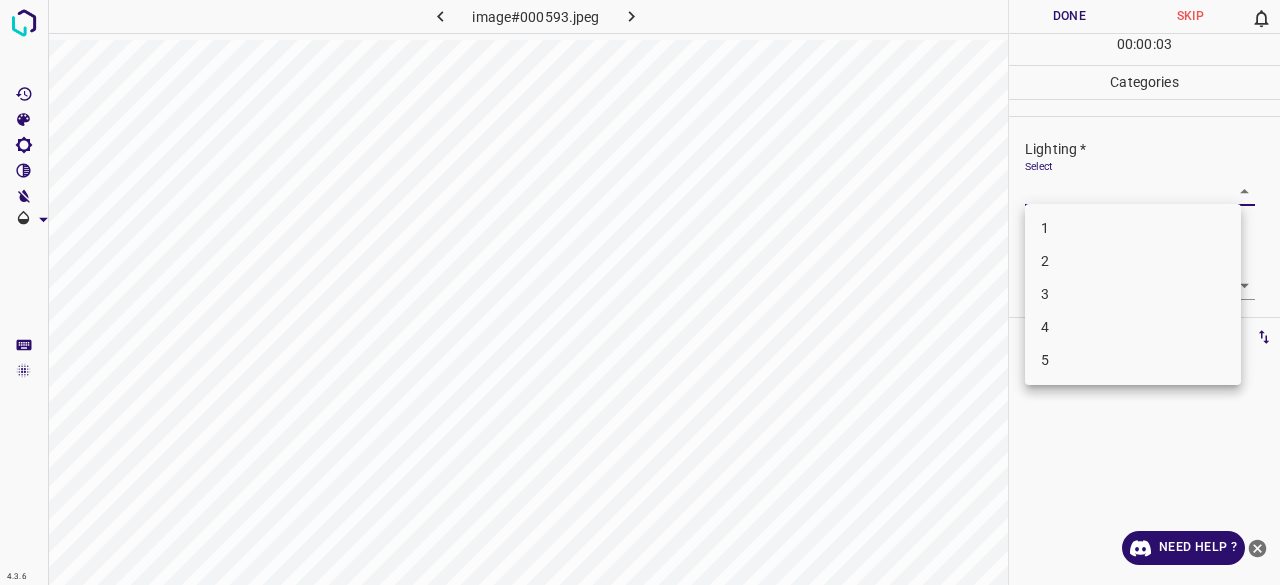 drag, startPoint x: 1062, startPoint y: 306, endPoint x: 1052, endPoint y: 289, distance: 19.723083 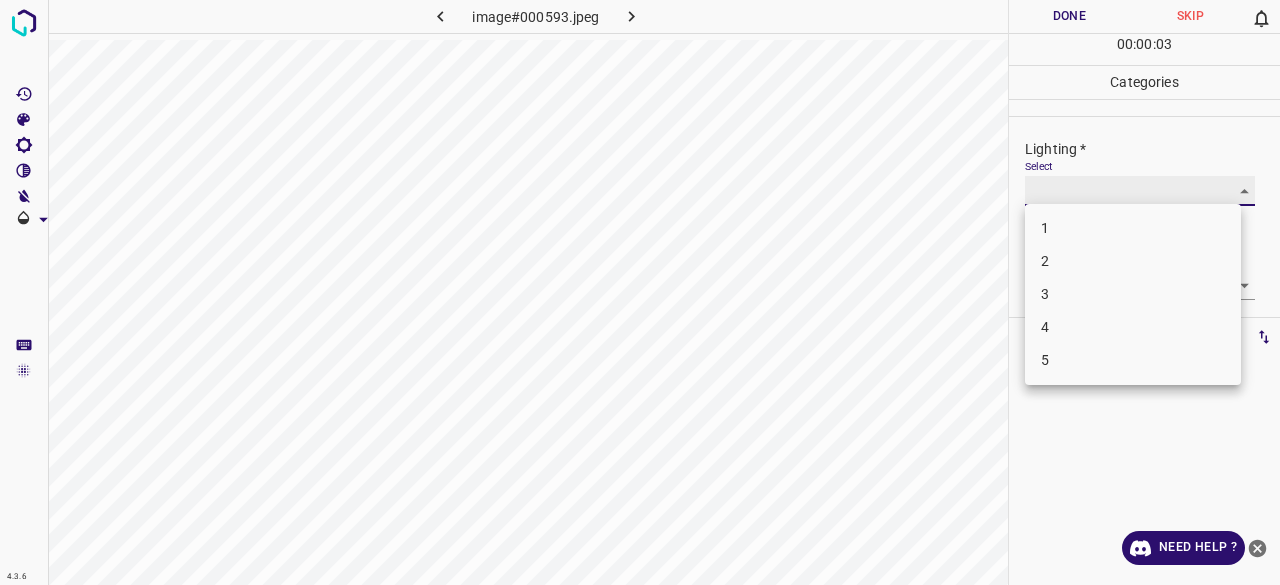 type on "3" 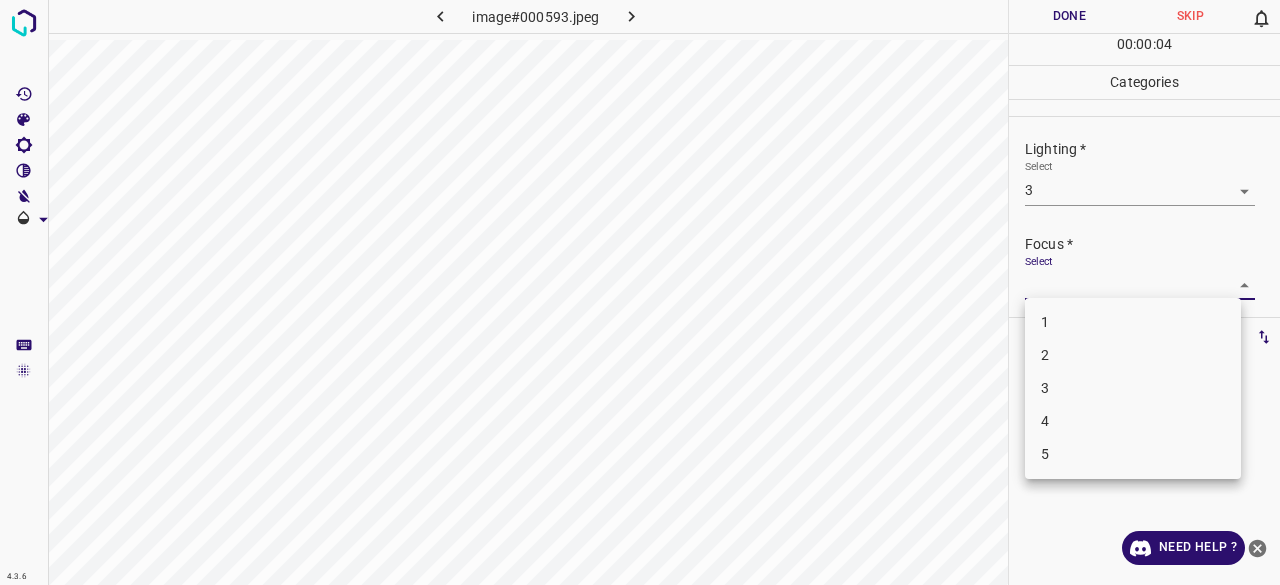 click on "4.3.6  image#000593.jpeg Done Skip 0 00   : 00   : 04   Categories Lighting *  Select 3 3 Focus *  Select ​ Overall *  Select ​ Labels   0 Categories 1 Lighting 2 Focus 3 Overall Tools Space Change between modes (Draw & Edit) I Auto labeling R Restore zoom M Zoom in N Zoom out Delete Delete selecte label Filters Z Restore filters X Saturation filter C Brightness filter V Contrast filter B Gray scale filter General O Download Need Help ? - Text - Hide - Delete 1 2 3 4 5" at bounding box center (640, 292) 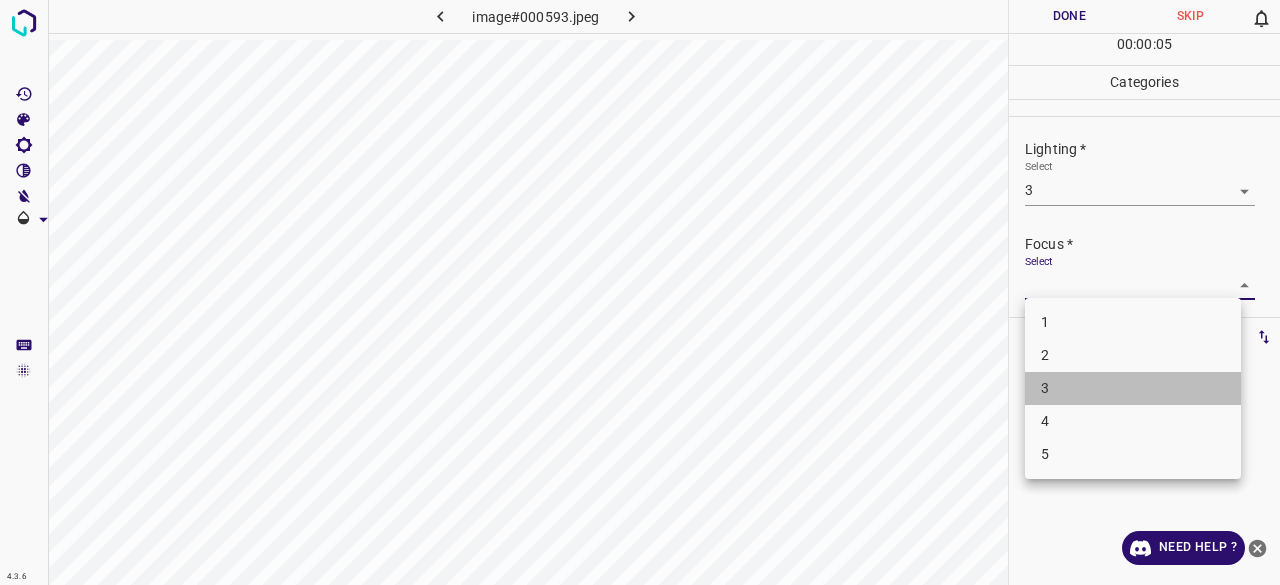 click on "3" at bounding box center (1133, 388) 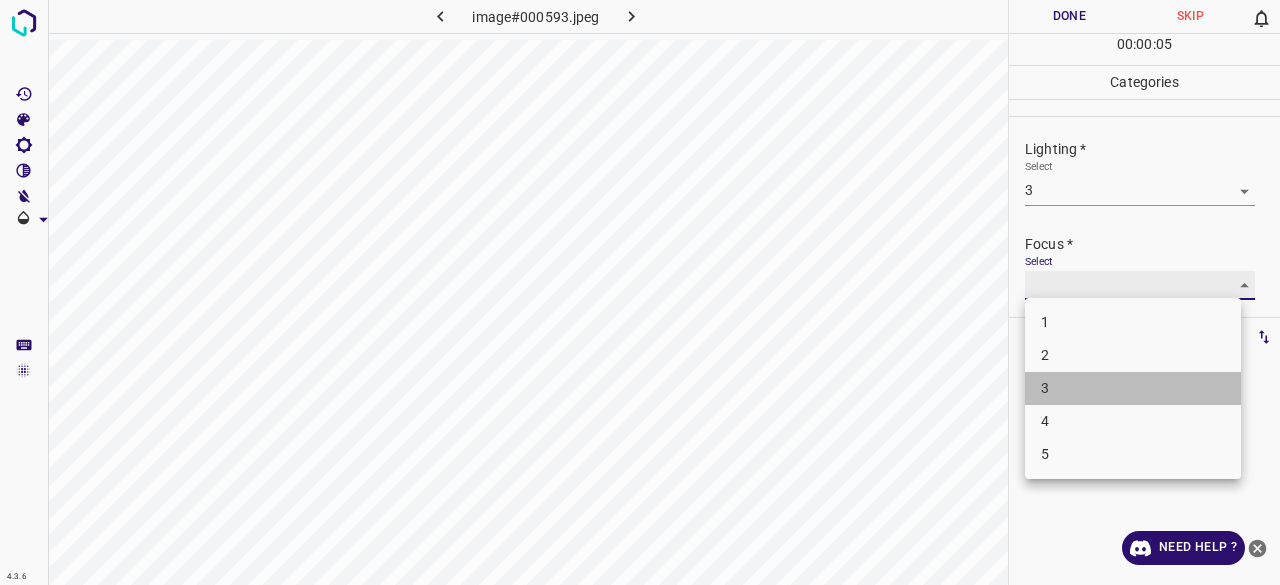 type on "3" 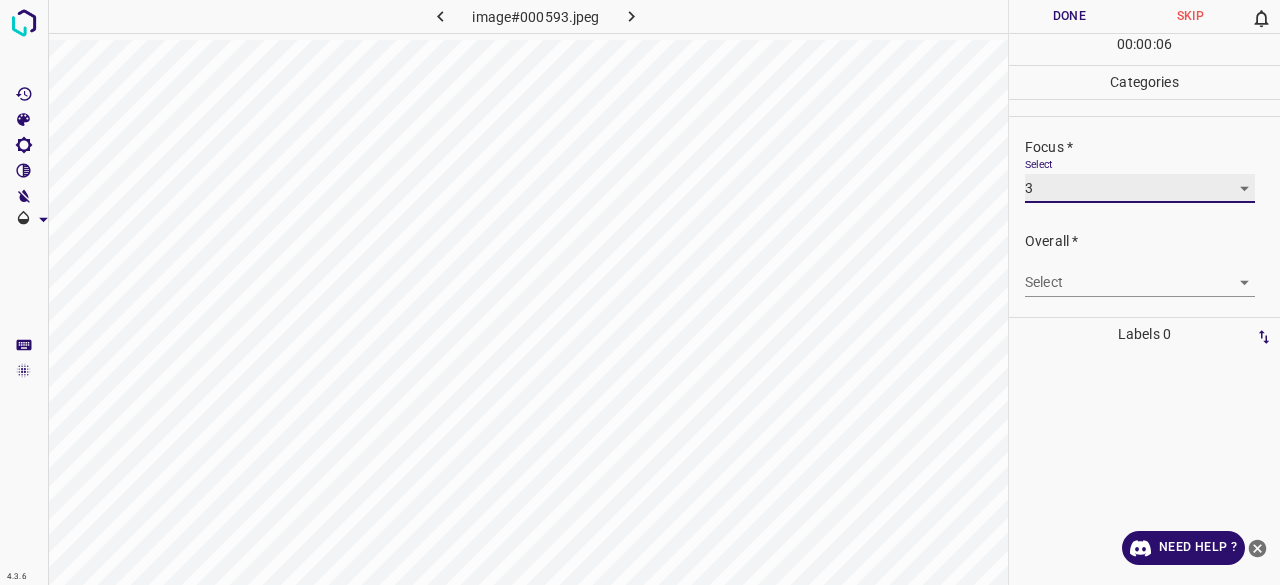 scroll, scrollTop: 98, scrollLeft: 0, axis: vertical 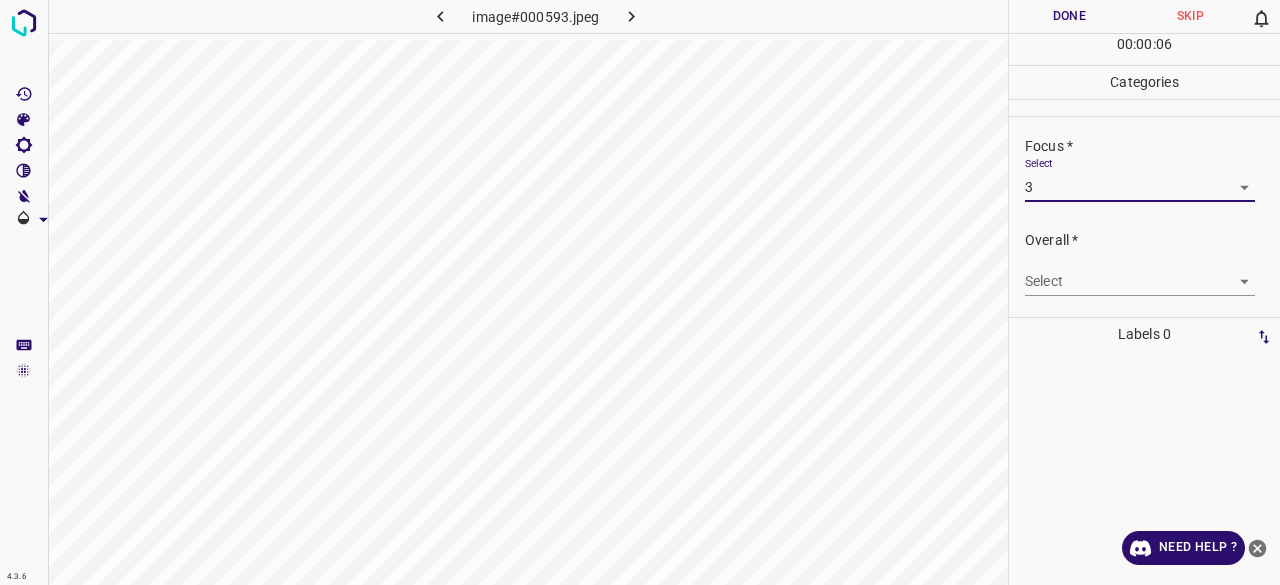 click on "4.3.6  image#000593.jpeg Done Skip 0 00   : 00   : 06   Categories Lighting *  Select 3 3 Focus *  Select 3 3 Overall *  Select ​ Labels   0 Categories 1 Lighting 2 Focus 3 Overall Tools Space Change between modes (Draw & Edit) I Auto labeling R Restore zoom M Zoom in N Zoom out Delete Delete selecte label Filters Z Restore filters X Saturation filter C Brightness filter V Contrast filter B Gray scale filter General O Download Need Help ? - Text - Hide - Delete" at bounding box center (640, 292) 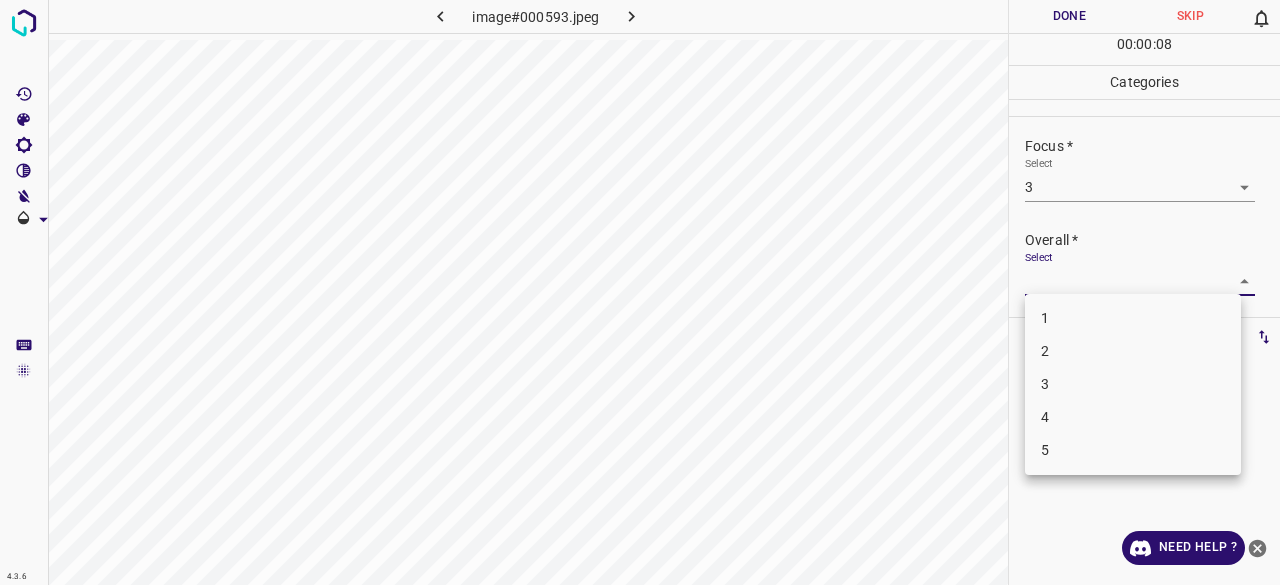 click on "3" at bounding box center [1133, 384] 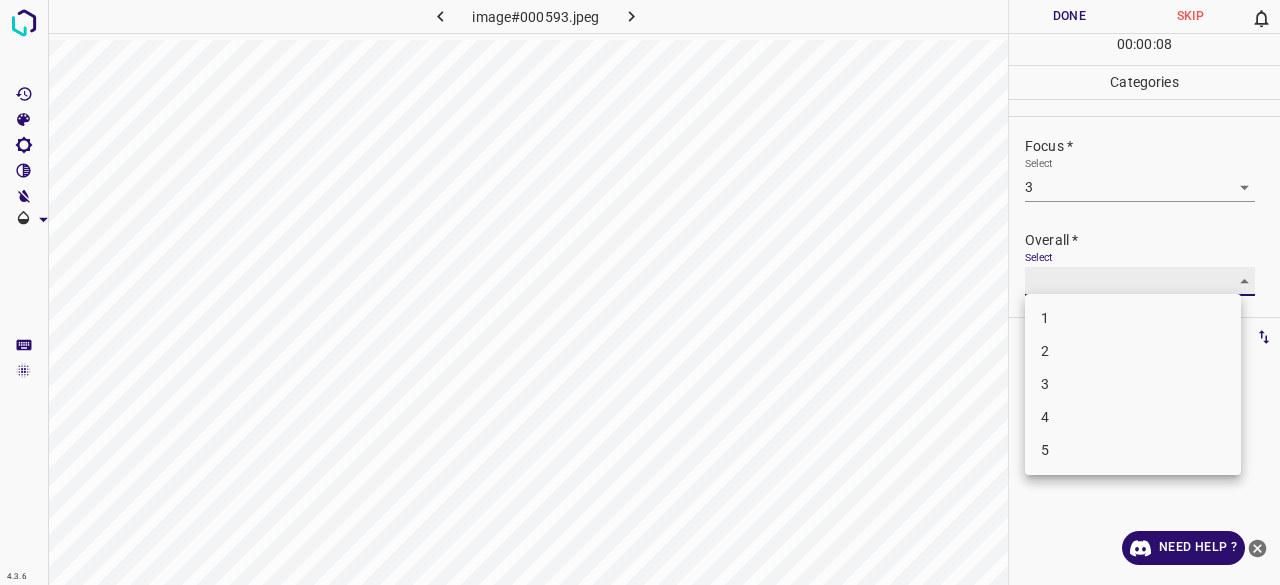 type on "3" 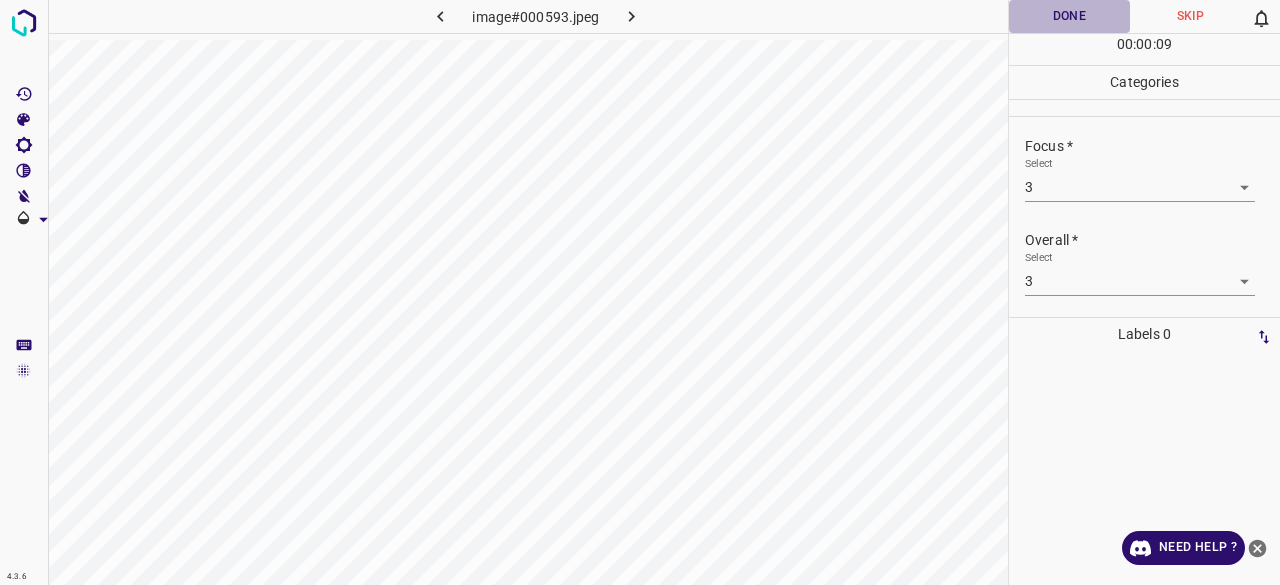 click on "Done" at bounding box center [1069, 16] 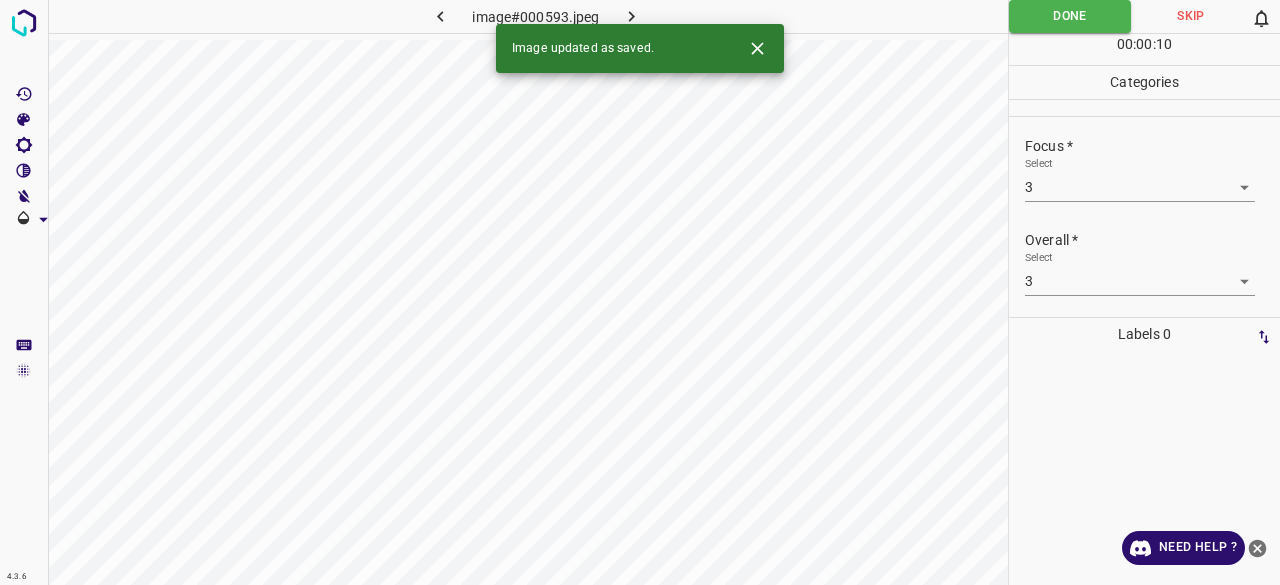 click at bounding box center (632, 16) 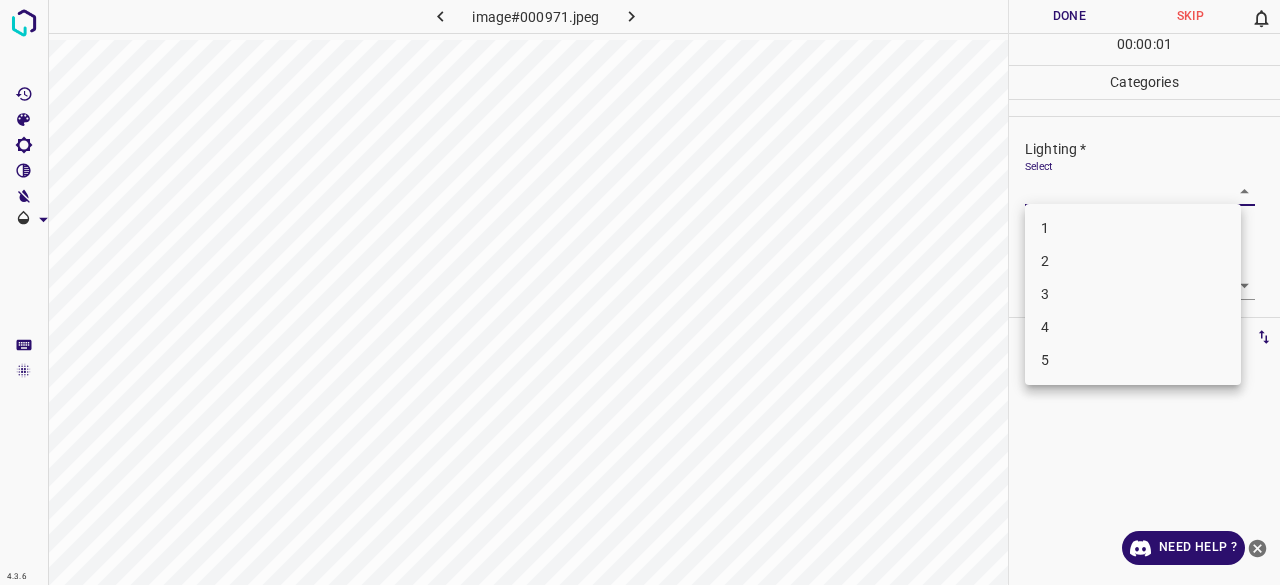 click on "4.3.6  image#000971.jpeg Done Skip 0 00   : 00   : 01   Categories Lighting *  Select ​ Focus *  Select ​ Overall *  Select ​ Labels   0 Categories 1 Lighting 2 Focus 3 Overall Tools Space Change between modes (Draw & Edit) I Auto labeling R Restore zoom M Zoom in N Zoom out Delete Delete selecte label Filters Z Restore filters X Saturation filter C Brightness filter V Contrast filter B Gray scale filter General O Download Need Help ? - Text - Hide - Delete 1 2 3 4 5" at bounding box center [640, 292] 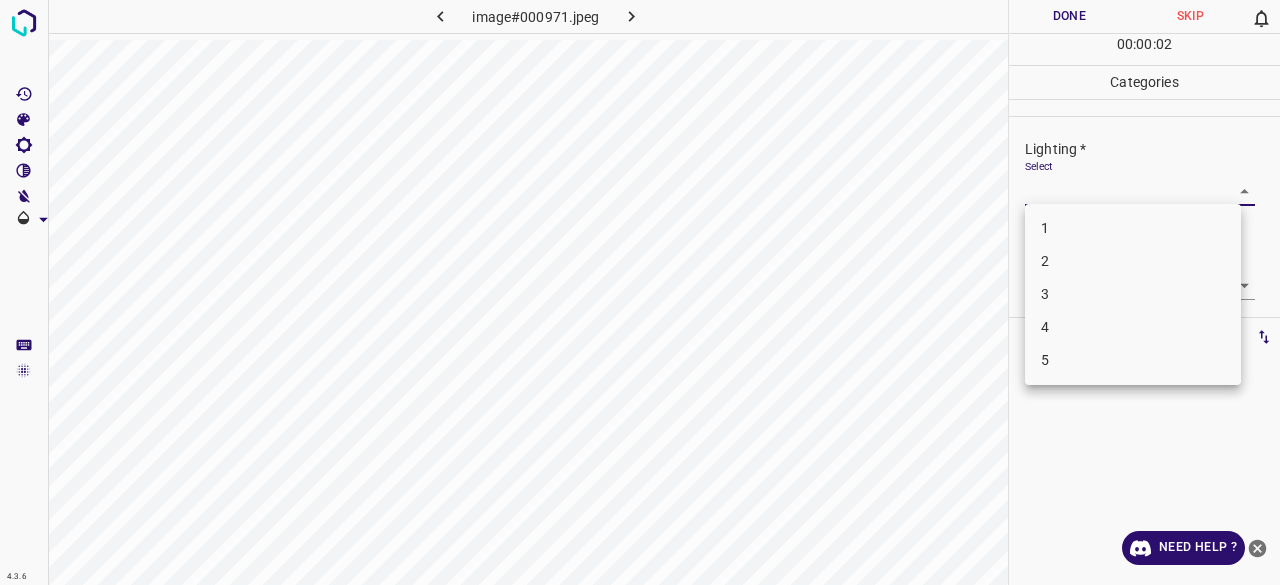 click on "3" at bounding box center [1133, 294] 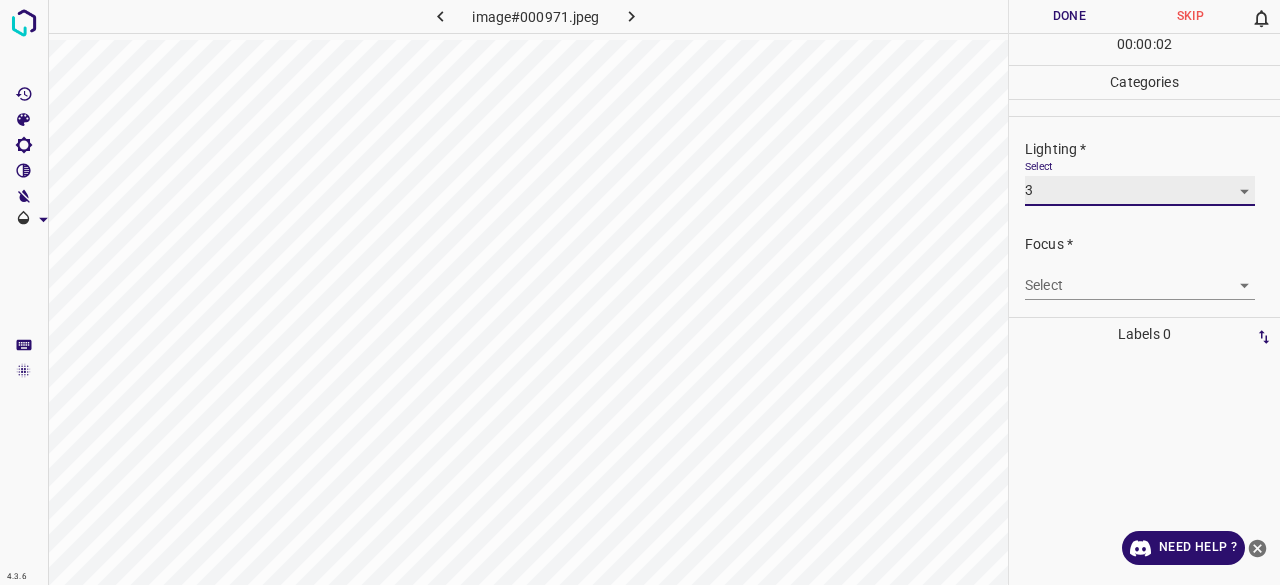 type on "3" 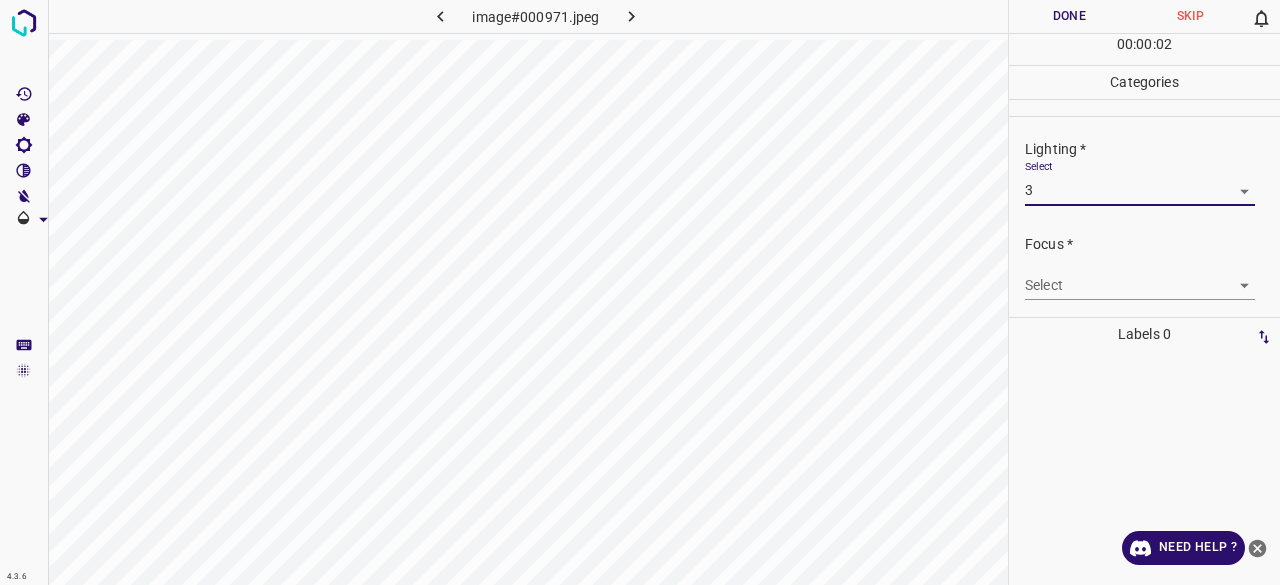 click on "4.3.6  image#000971.jpeg Done Skip 0 00   : 00   : 02   Categories Lighting *  Select 3 3 Focus *  Select ​ Overall *  Select ​ Labels   0 Categories 1 Lighting 2 Focus 3 Overall Tools Space Change between modes (Draw & Edit) I Auto labeling R Restore zoom M Zoom in N Zoom out Delete Delete selecte label Filters Z Restore filters X Saturation filter C Brightness filter V Contrast filter B Gray scale filter General O Download Need Help ? - Text - Hide - Delete" at bounding box center [640, 292] 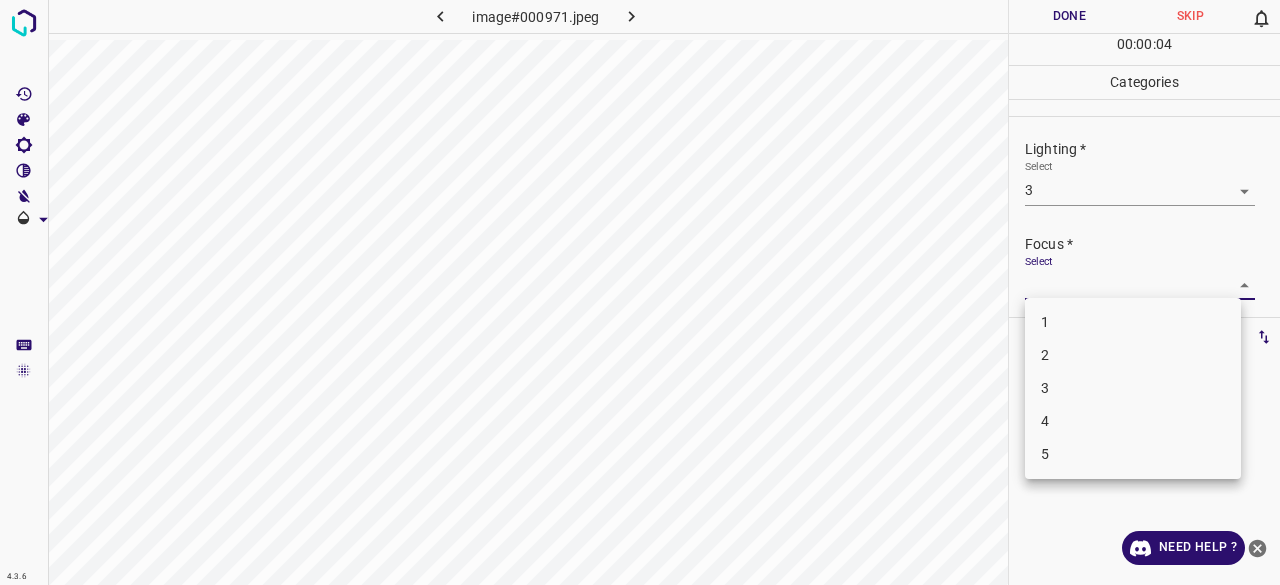 click on "3" at bounding box center (1133, 388) 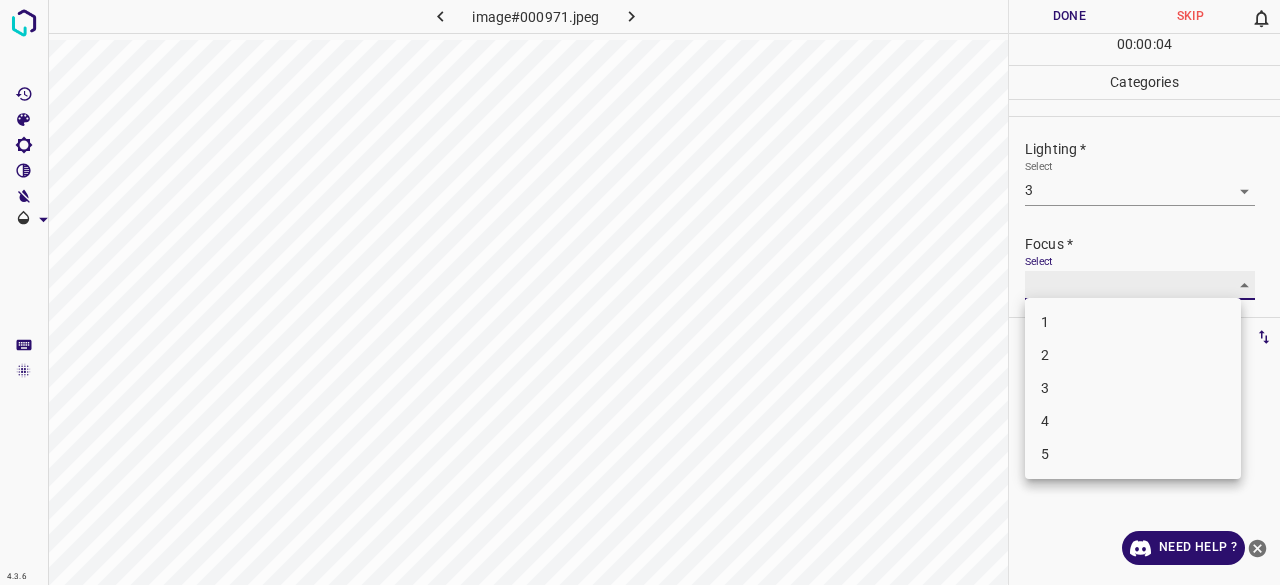 type on "3" 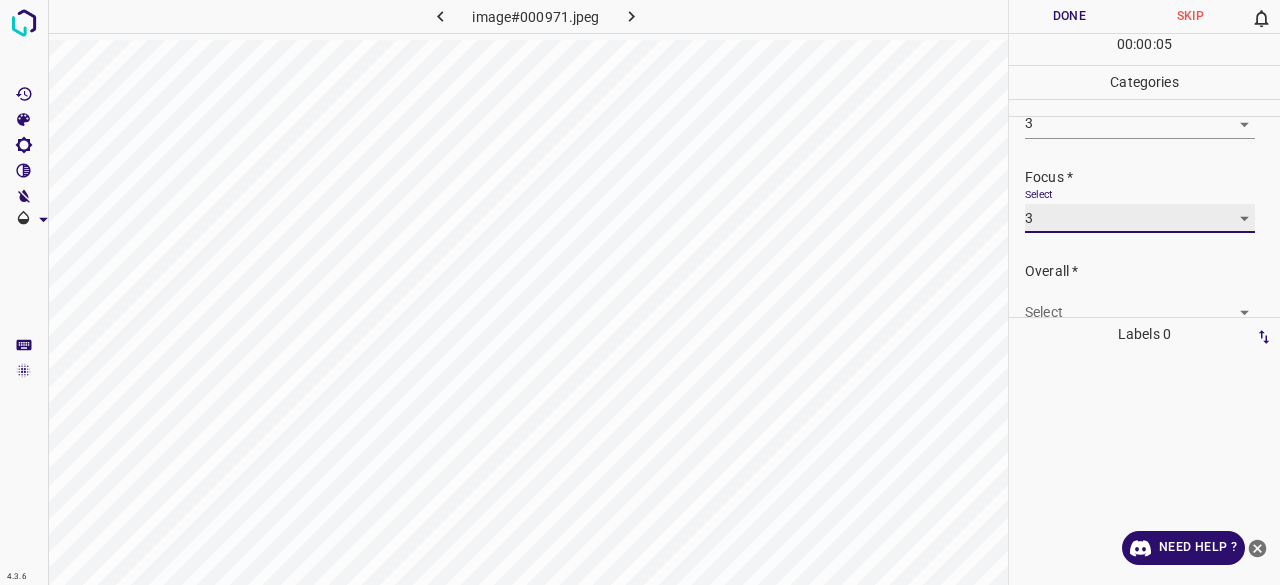 scroll, scrollTop: 98, scrollLeft: 0, axis: vertical 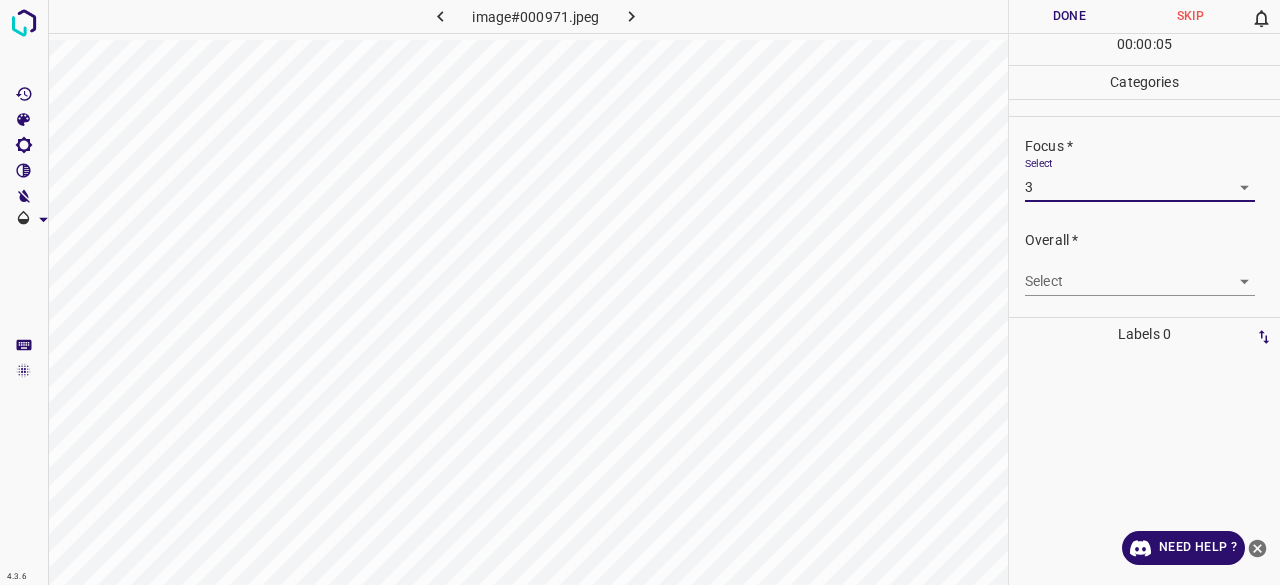 click on "4.3.6  image#000971.jpeg Done Skip 0 00   : 00   : 05   Categories Lighting *  Select 3 3 Focus *  Select 3 3 Overall *  Select ​ Labels   0 Categories 1 Lighting 2 Focus 3 Overall Tools Space Change between modes (Draw & Edit) I Auto labeling R Restore zoom M Zoom in N Zoom out Delete Delete selecte label Filters Z Restore filters X Saturation filter C Brightness filter V Contrast filter B Gray scale filter General O Download Need Help ? - Text - Hide - Delete" at bounding box center [640, 292] 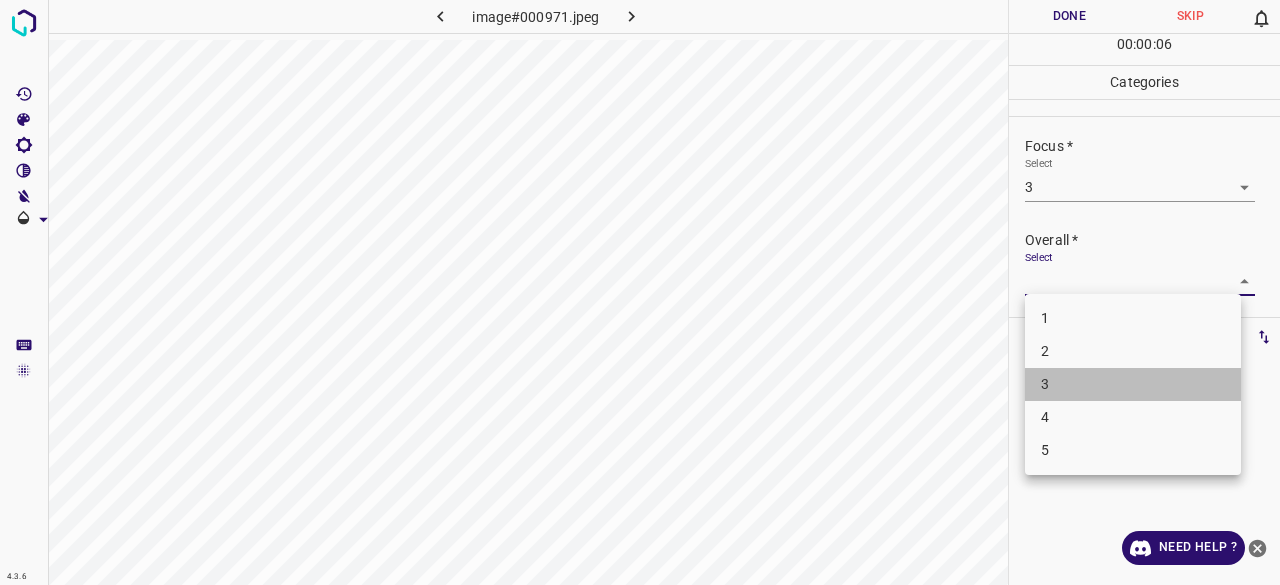 click on "3" at bounding box center [1133, 384] 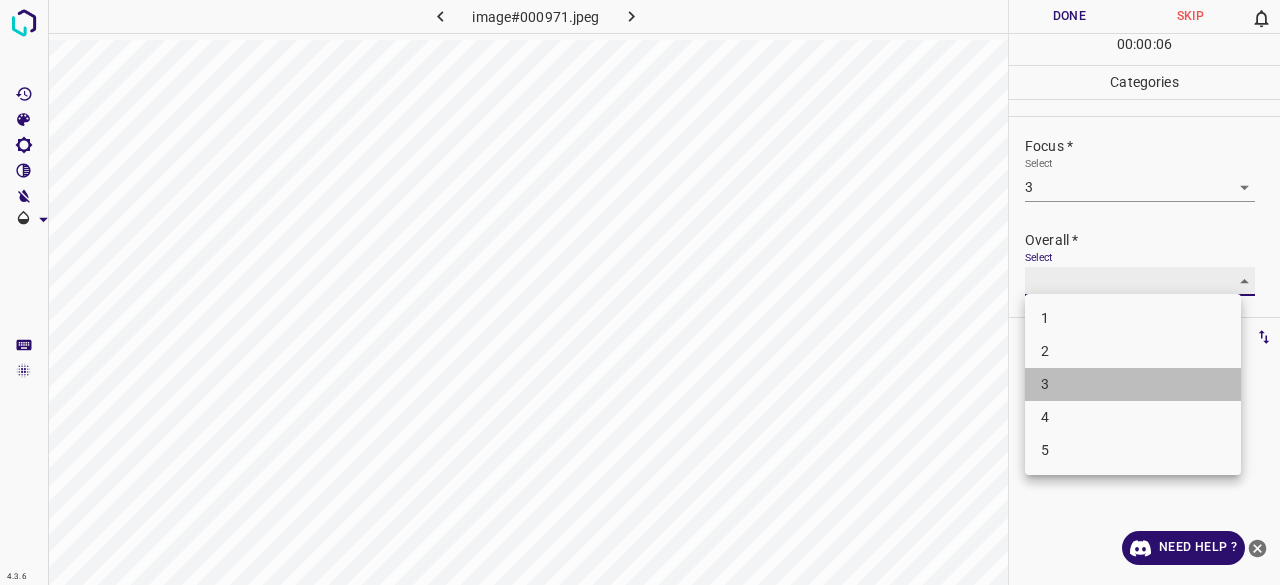 type on "3" 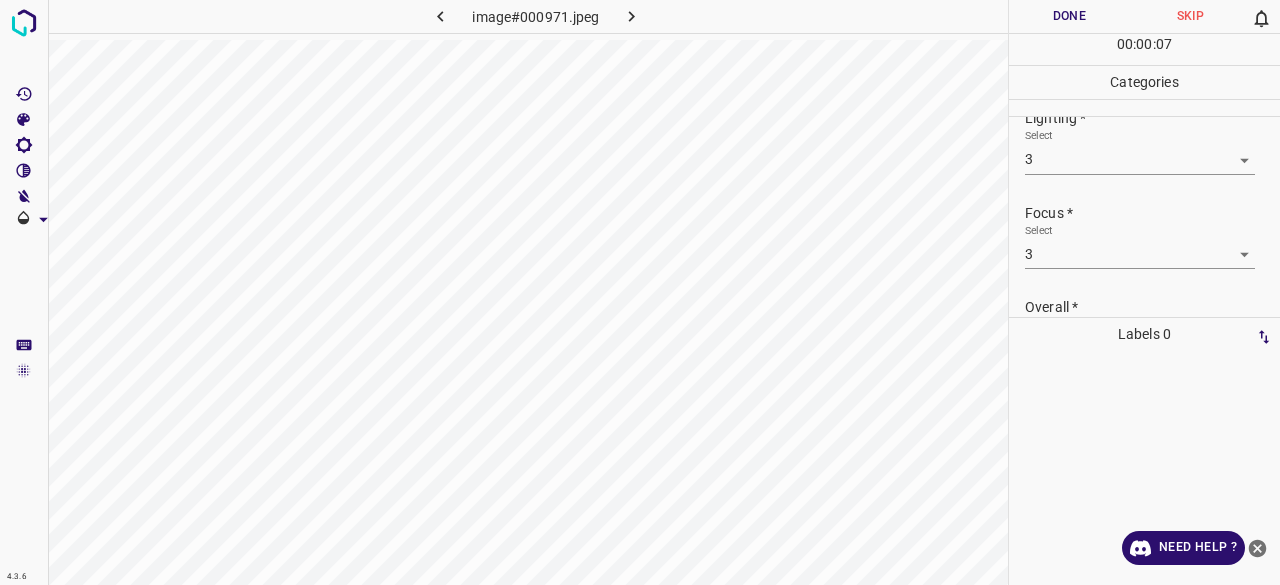scroll, scrollTop: 0, scrollLeft: 0, axis: both 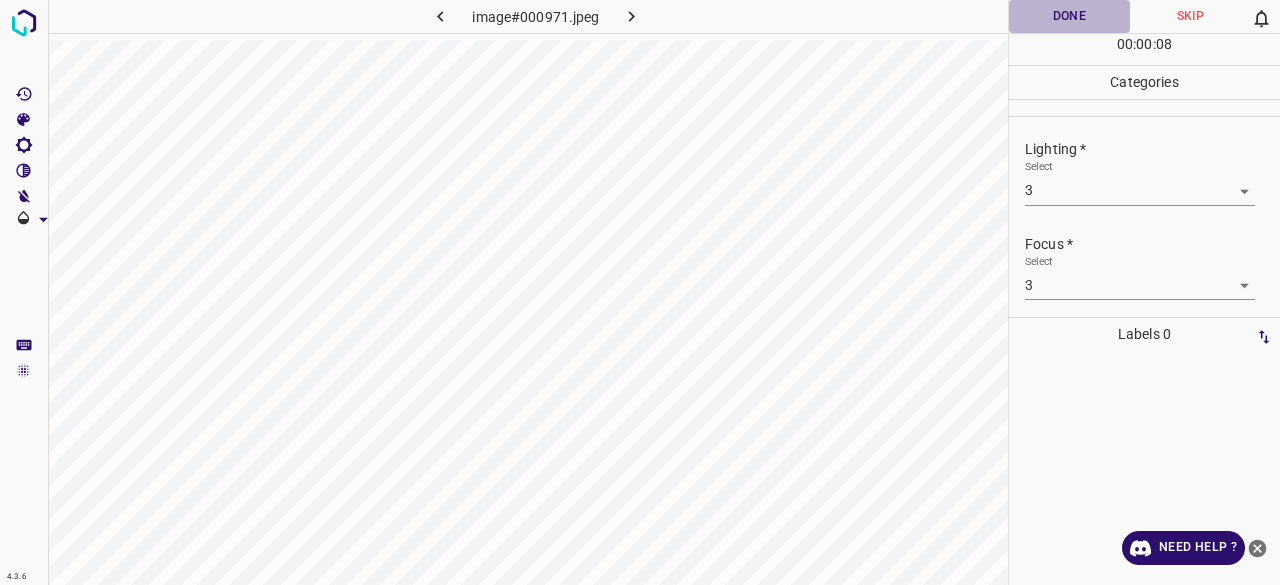 click on "Done" at bounding box center (1069, 16) 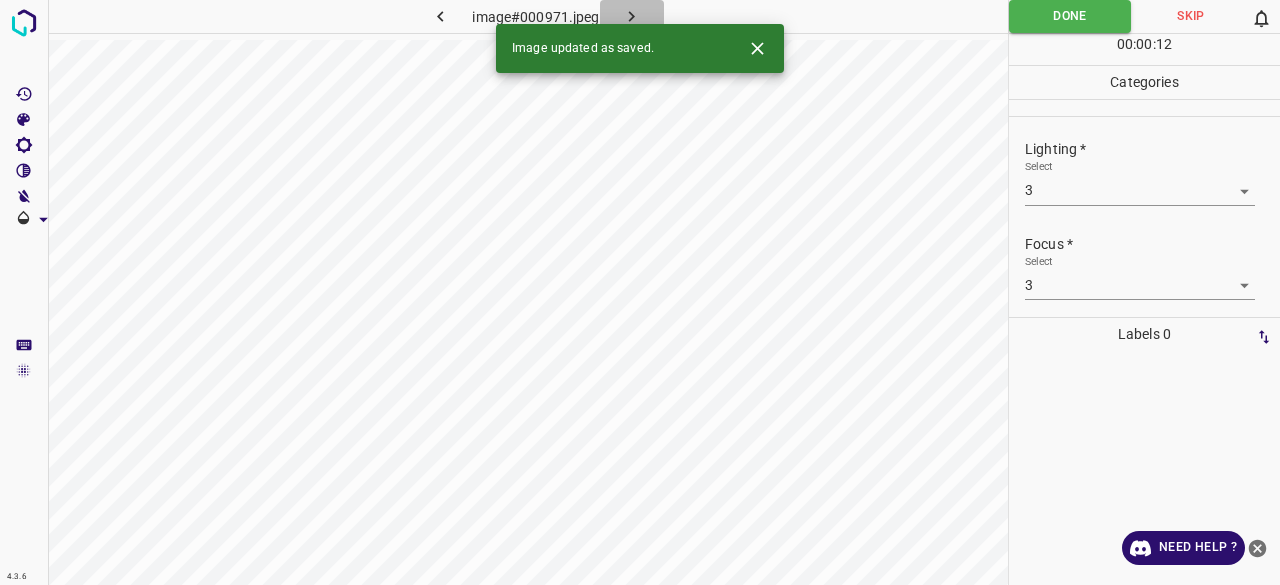 click 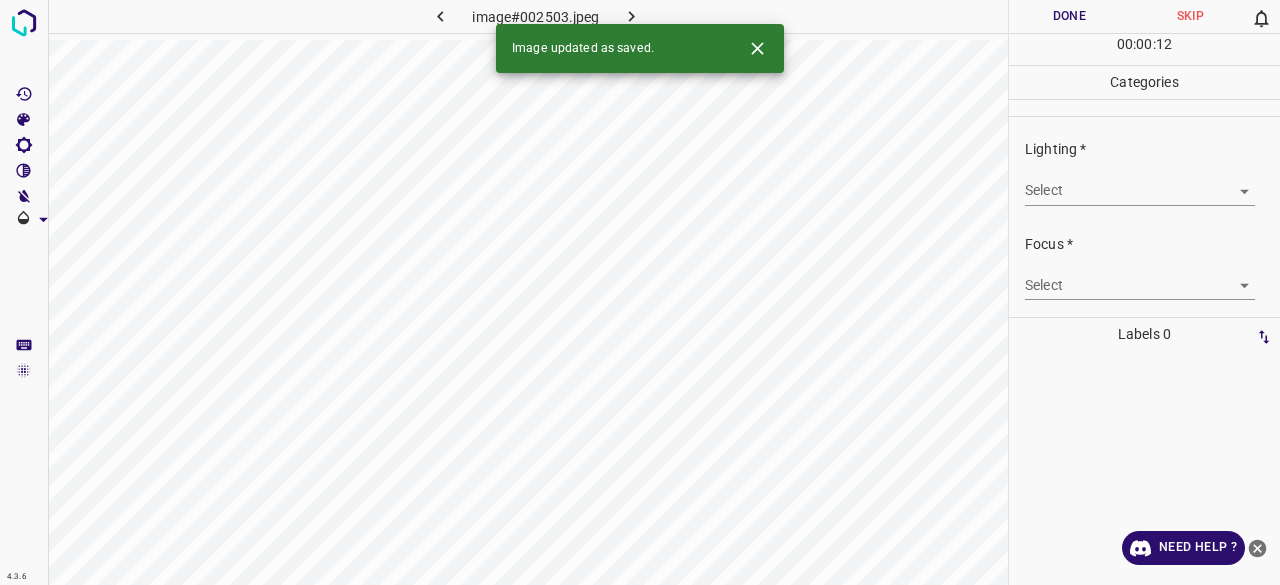 click on "4.3.6  image#002503.jpeg Done Skip 0 00   : 00   : 12   Categories Lighting *  Select ​ Focus *  Select ​ Overall *  Select ​ Labels   0 Categories 1 Lighting 2 Focus 3 Overall Tools Space Change between modes (Draw & Edit) I Auto labeling R Restore zoom M Zoom in N Zoom out Delete Delete selecte label Filters Z Restore filters X Saturation filter C Brightness filter V Contrast filter B Gray scale filter General O Download Image updated as saved. Need Help ? - Text - Hide - Delete" at bounding box center (640, 292) 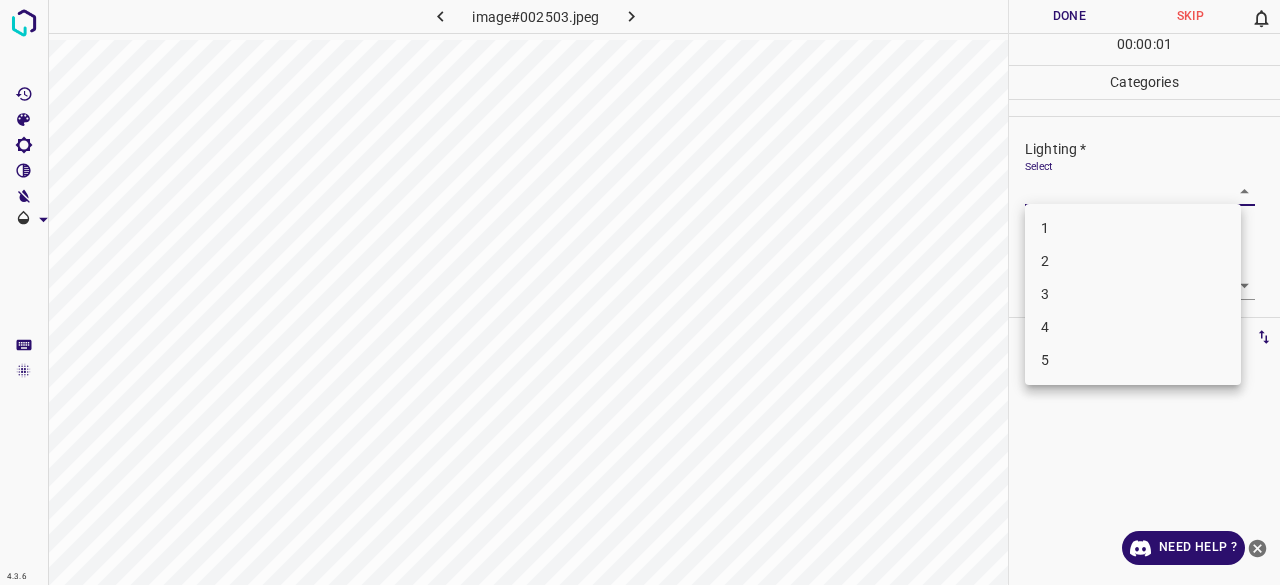 click on "3" at bounding box center [1133, 294] 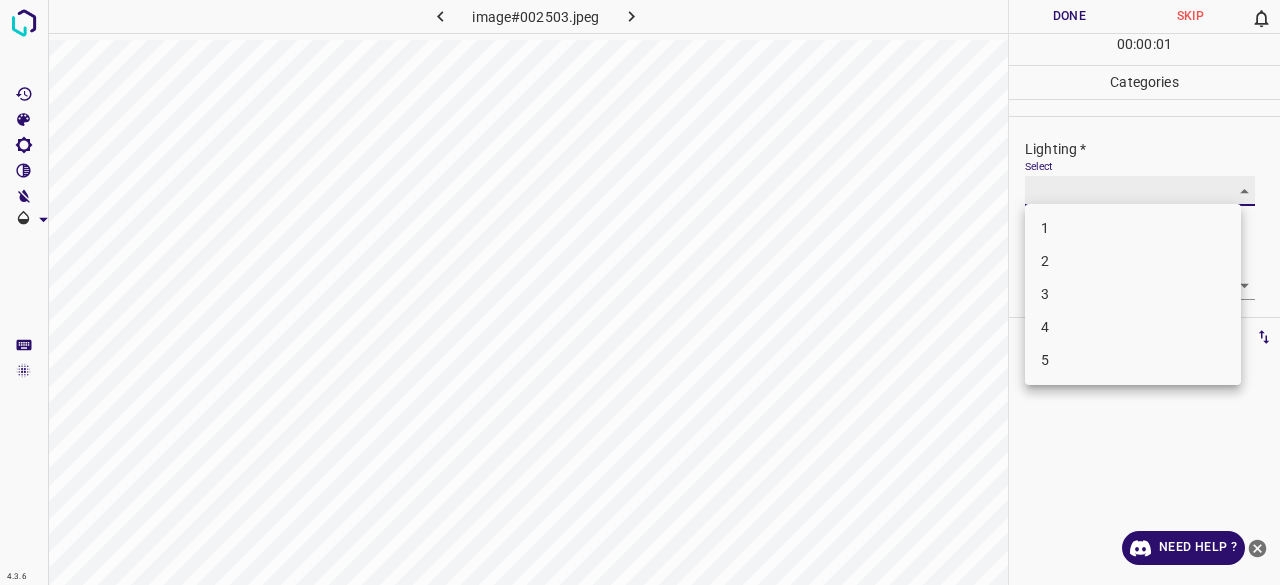 type on "3" 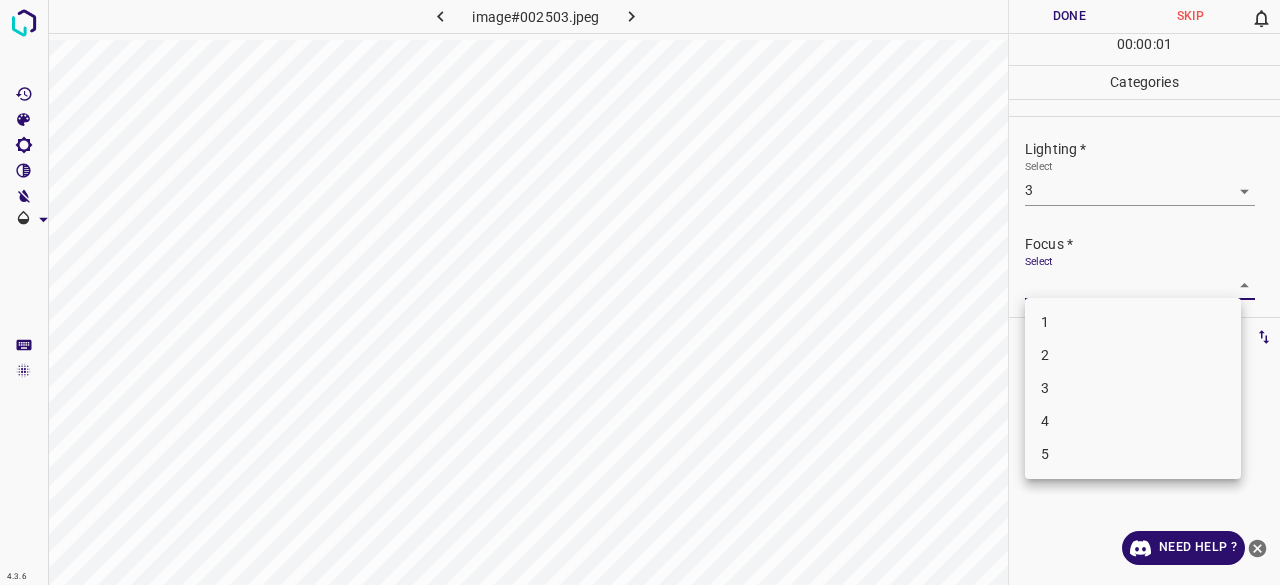 click on "4.3.6  image#002503.jpeg Done Skip 0 00   : 00   : 01   Categories Lighting *  Select 3 3 Focus *  Select ​ Overall *  Select ​ Labels   0 Categories 1 Lighting 2 Focus 3 Overall Tools Space Change between modes (Draw & Edit) I Auto labeling R Restore zoom M Zoom in N Zoom out Delete Delete selecte label Filters Z Restore filters X Saturation filter C Brightness filter V Contrast filter B Gray scale filter General O Download Need Help ? - Text - Hide - Delete 1 2 3 4 5" at bounding box center [640, 292] 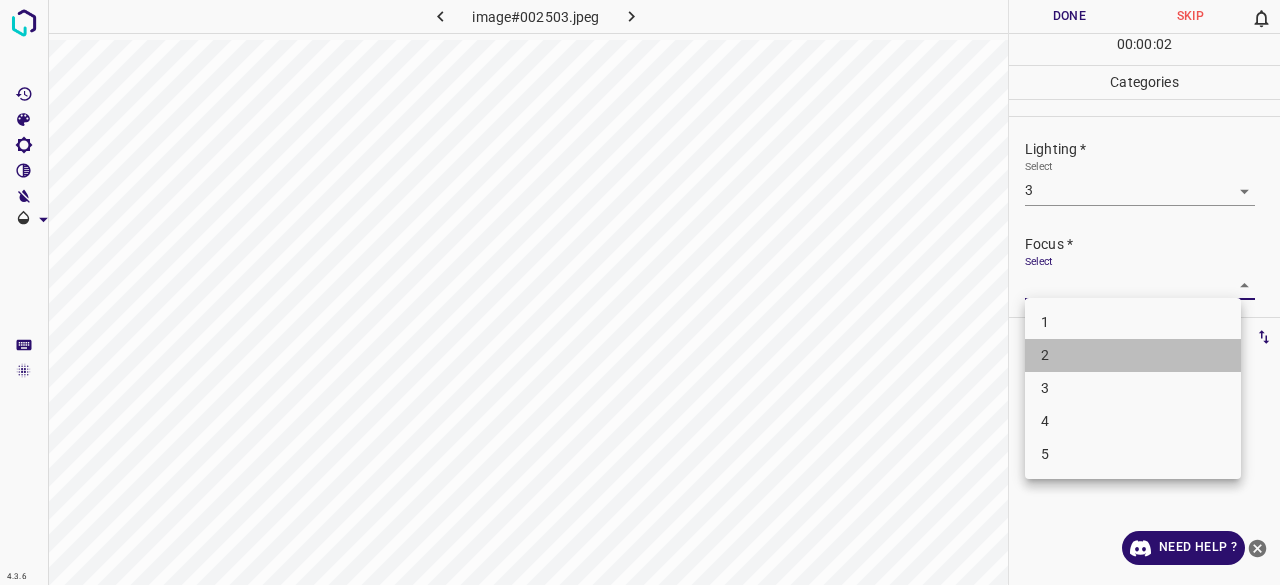 click on "2" at bounding box center [1133, 355] 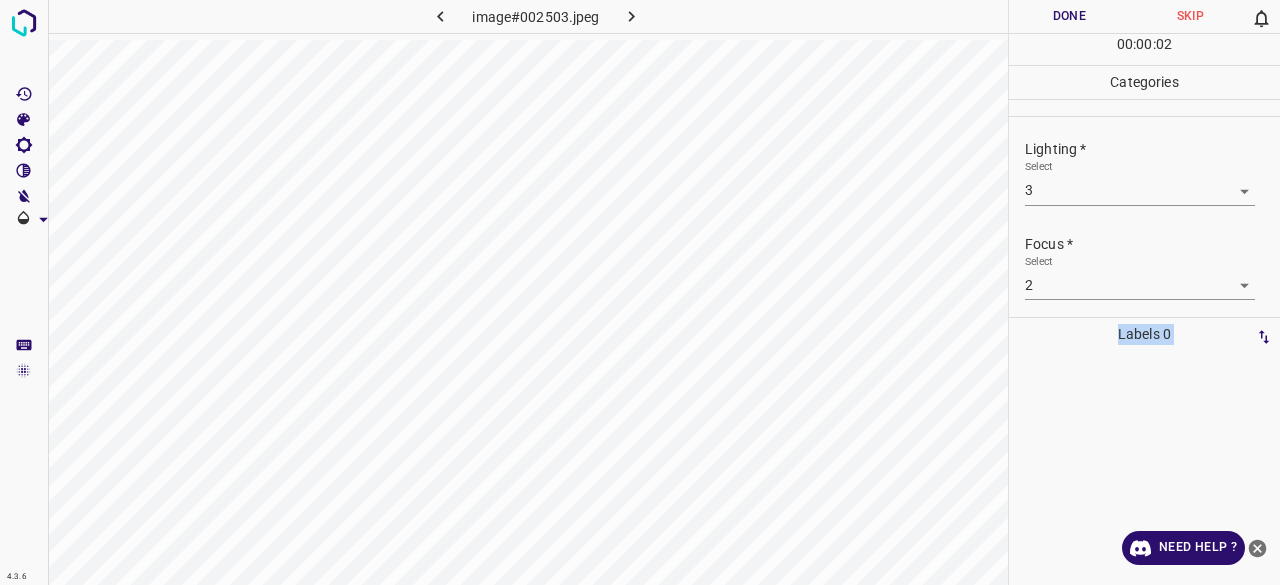 click on "1 2 3 4 5" at bounding box center (1133, 349) 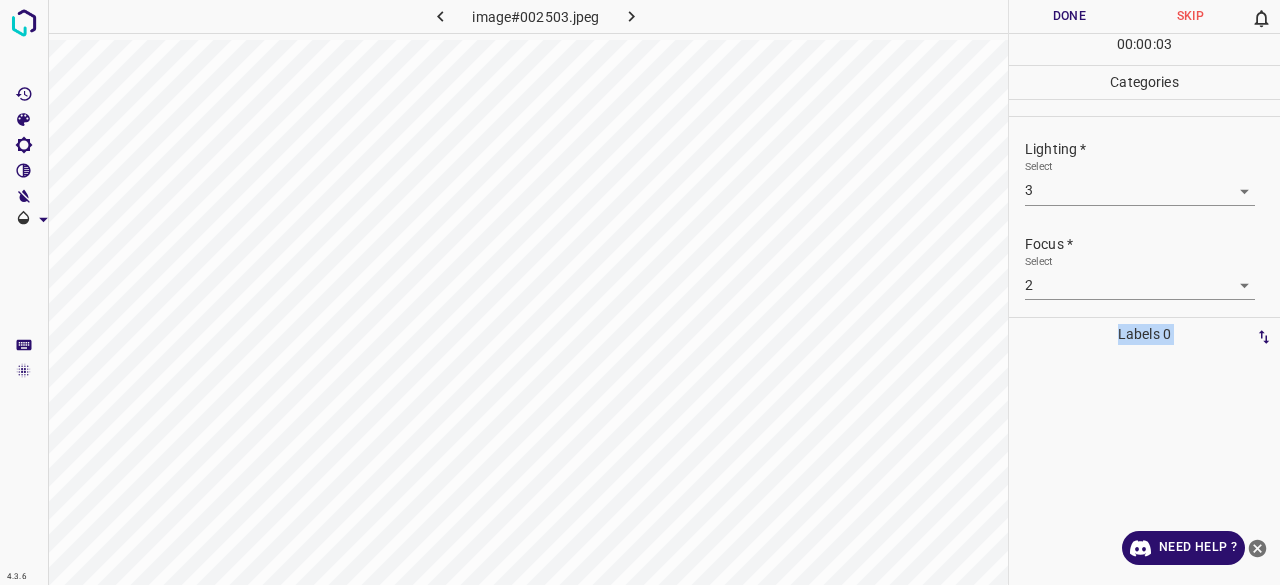 drag, startPoint x: 1061, startPoint y: 311, endPoint x: 1061, endPoint y: 289, distance: 22 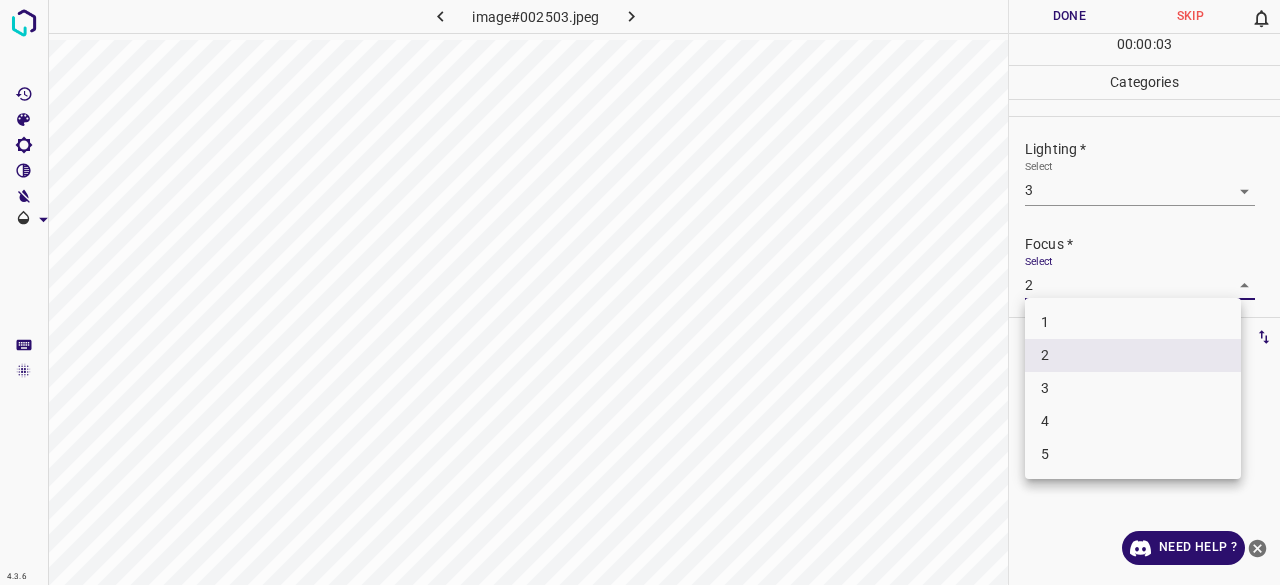 drag, startPoint x: 1073, startPoint y: 404, endPoint x: 1074, endPoint y: 378, distance: 26.019224 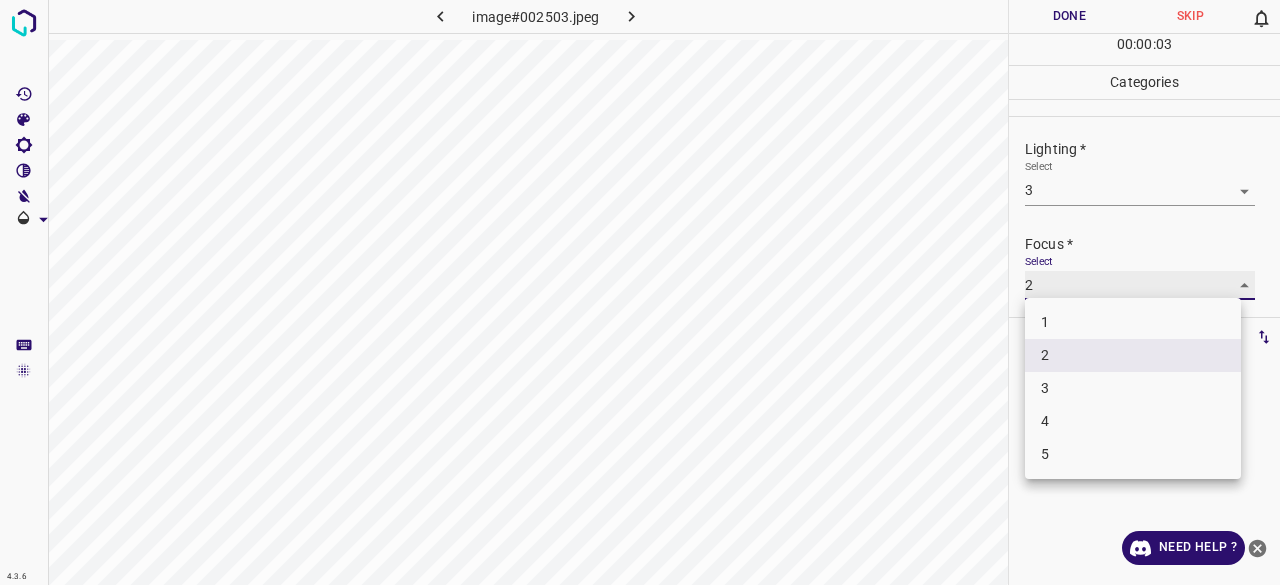 type on "3" 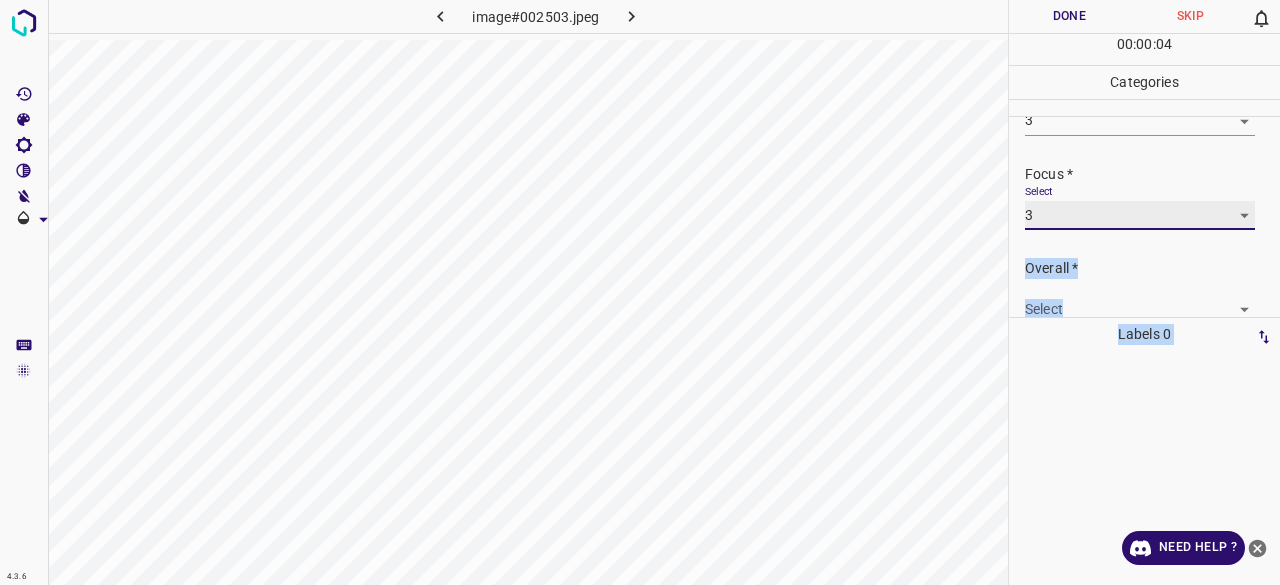 scroll, scrollTop: 98, scrollLeft: 0, axis: vertical 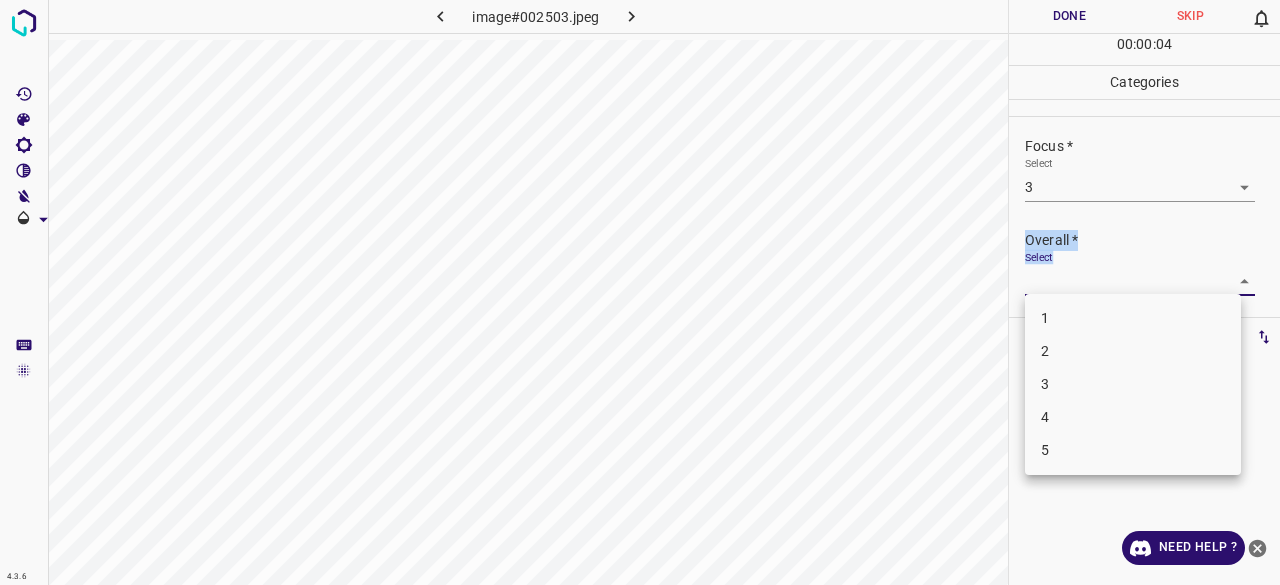 drag, startPoint x: 1086, startPoint y: 274, endPoint x: 1069, endPoint y: 311, distance: 40.718548 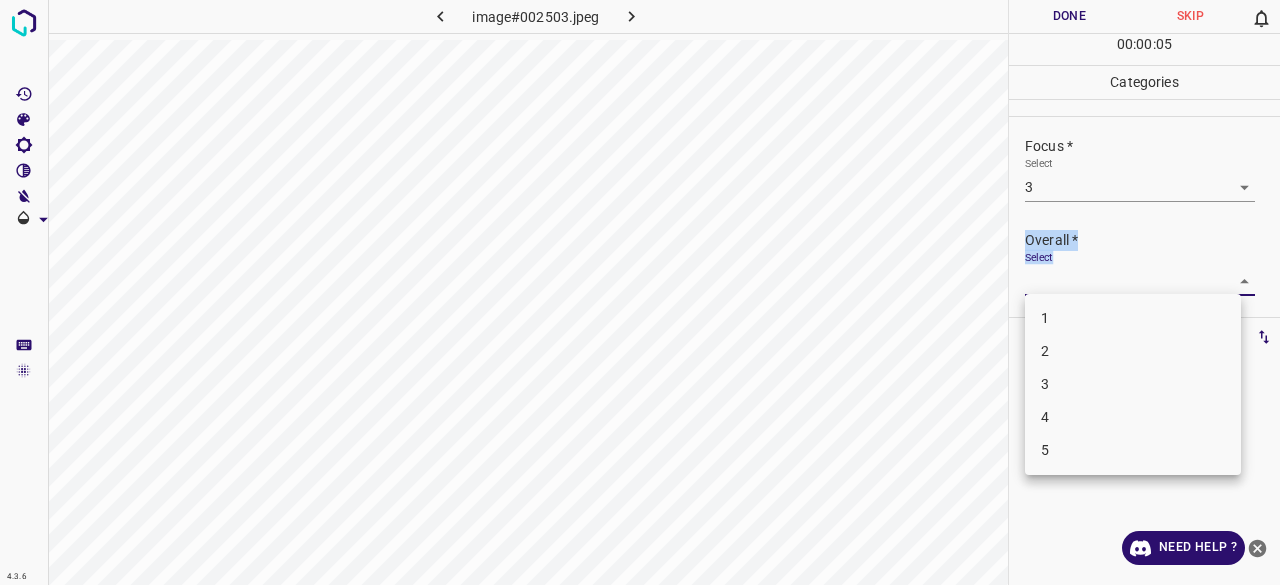 click on "3" at bounding box center [1133, 384] 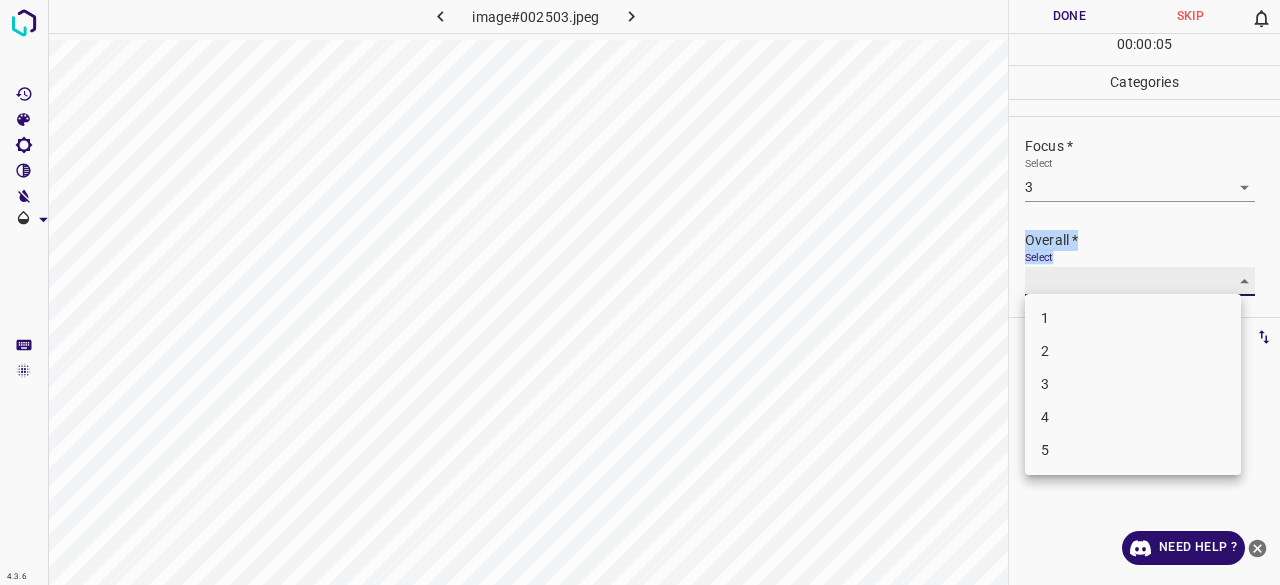 type on "3" 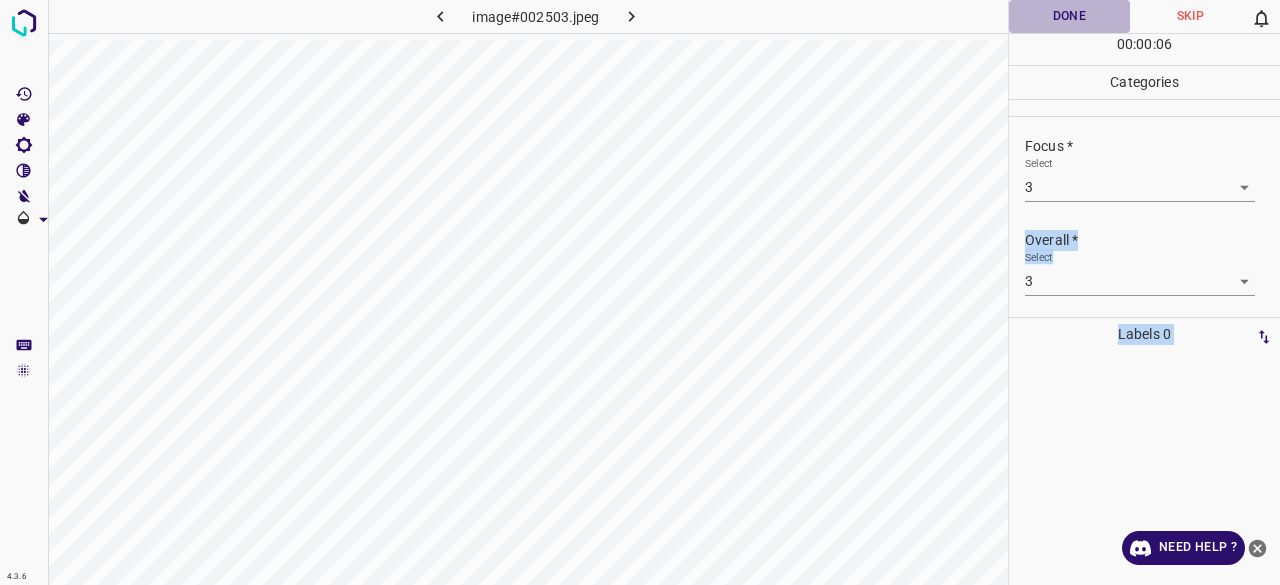 click on "Done" at bounding box center (1069, 16) 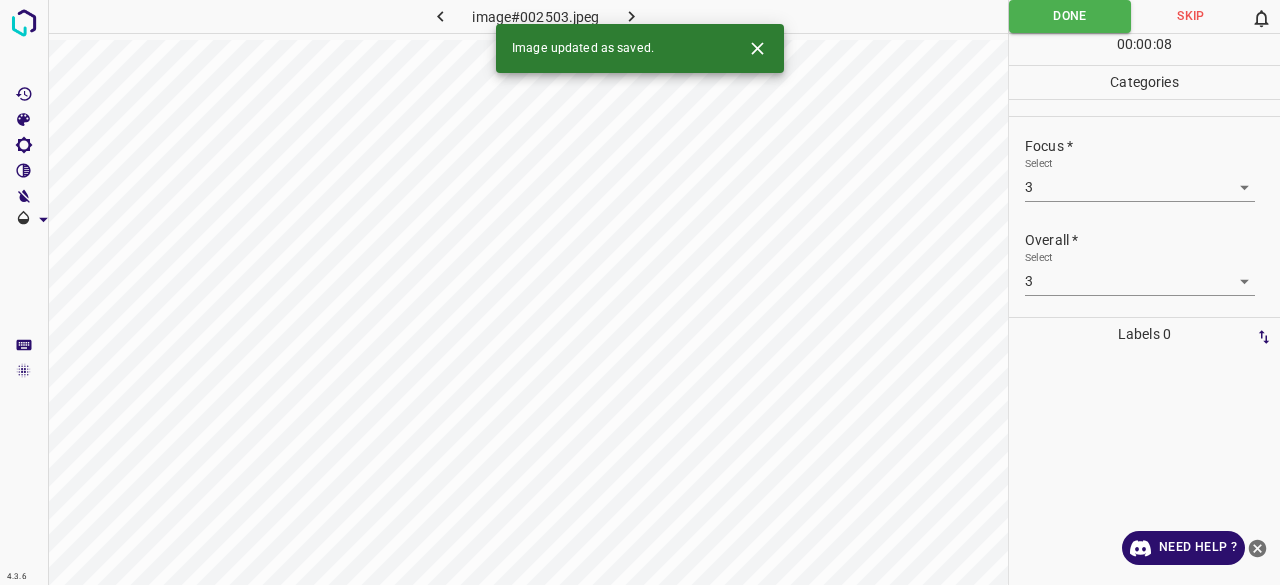 click on "image#002503.jpeg" at bounding box center [536, 16] 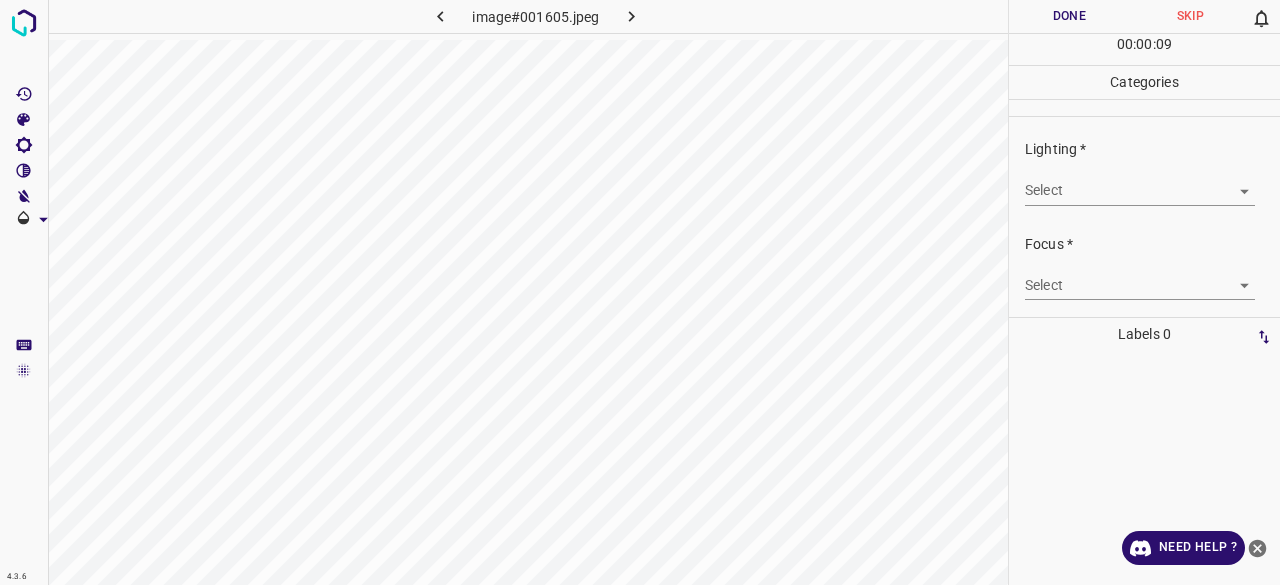click on "4.3.6  image#001605.jpeg Done Skip 0 00   : 00   : 09   Categories Lighting *  Select ​ Focus *  Select ​ Overall *  Select ​ Labels   0 Categories 1 Lighting 2 Focus 3 Overall Tools Space Change between modes (Draw & Edit) I Auto labeling R Restore zoom M Zoom in N Zoom out Delete Delete selecte label Filters Z Restore filters X Saturation filter C Brightness filter V Contrast filter B Gray scale filter General O Download Need Help ? - Text - Hide - Delete" at bounding box center [640, 292] 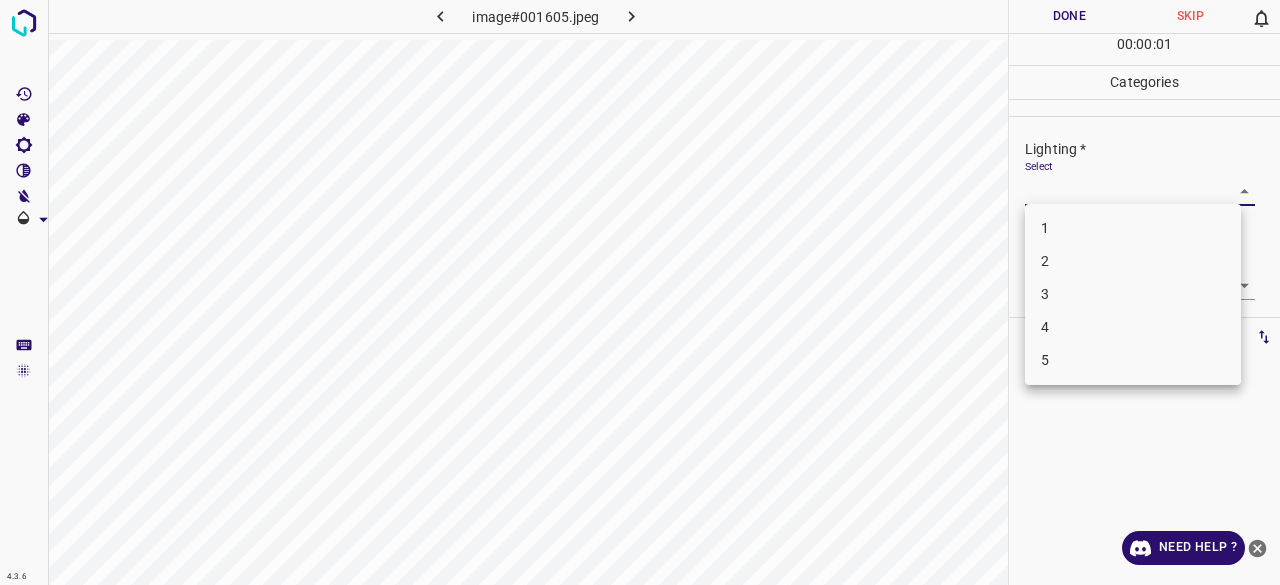 click on "3" at bounding box center (1133, 294) 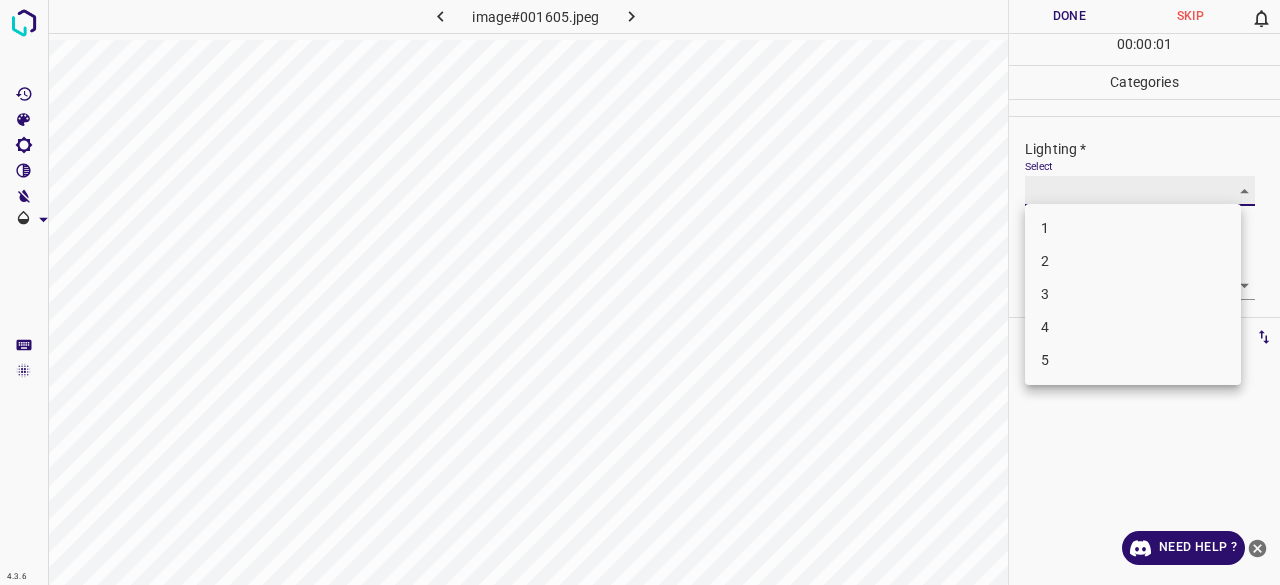 type on "3" 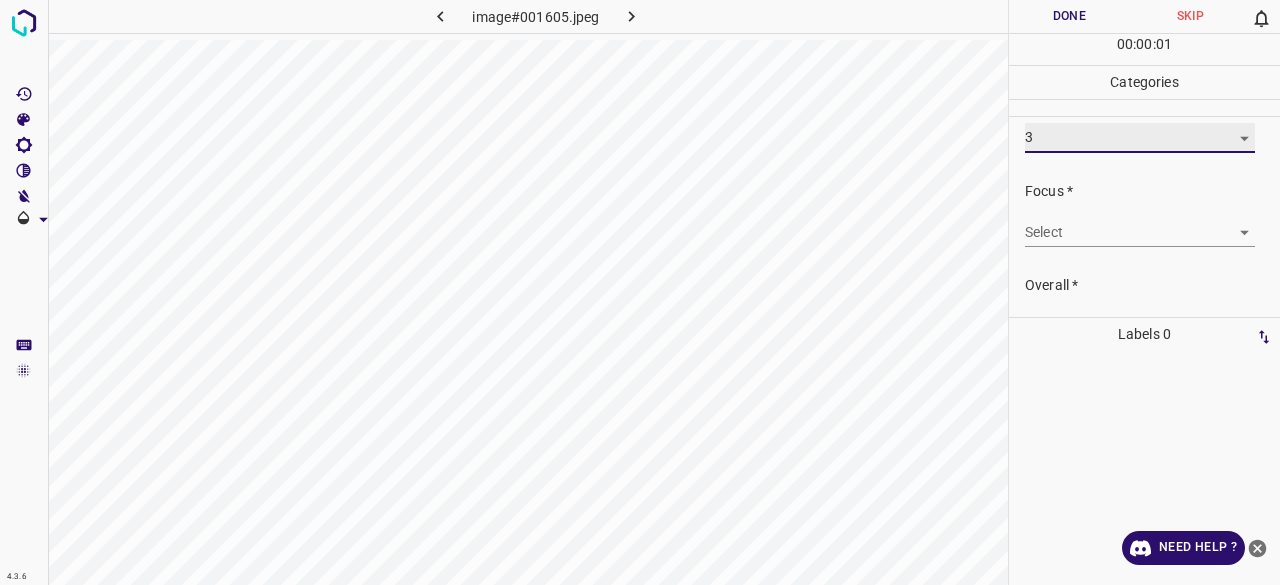 scroll, scrollTop: 98, scrollLeft: 0, axis: vertical 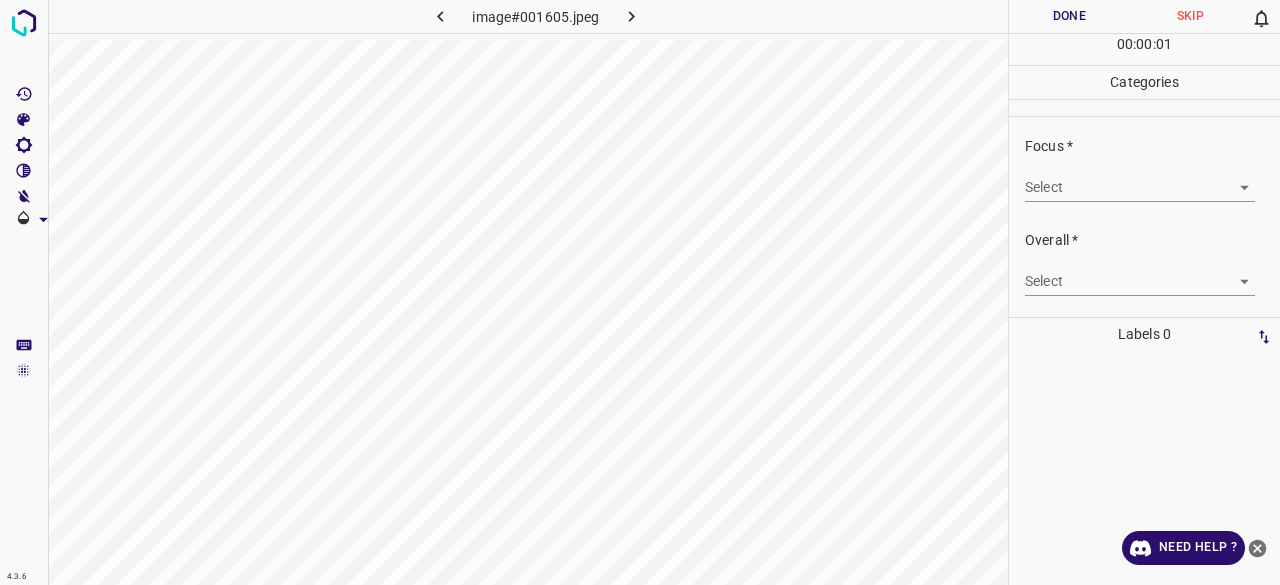 click on "4.3.6  image#001605.jpeg Done Skip 0 00   : 00   : 01   Categories Lighting *  Select 3 3 Focus *  Select ​ Overall *  Select ​ Labels   0 Categories 1 Lighting 2 Focus 3 Overall Tools Space Change between modes (Draw & Edit) I Auto labeling R Restore zoom M Zoom in N Zoom out Delete Delete selecte label Filters Z Restore filters X Saturation filter C Brightness filter V Contrast filter B Gray scale filter General O Download Need Help ? - Text - Hide - Delete" at bounding box center [640, 292] 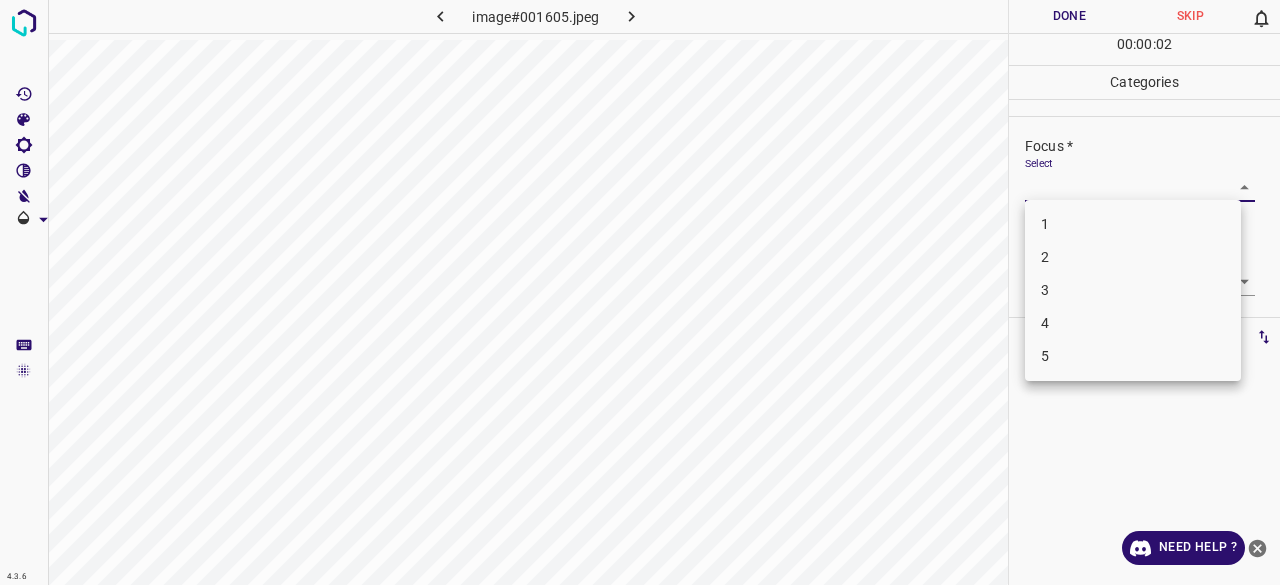 click on "3" at bounding box center [1133, 290] 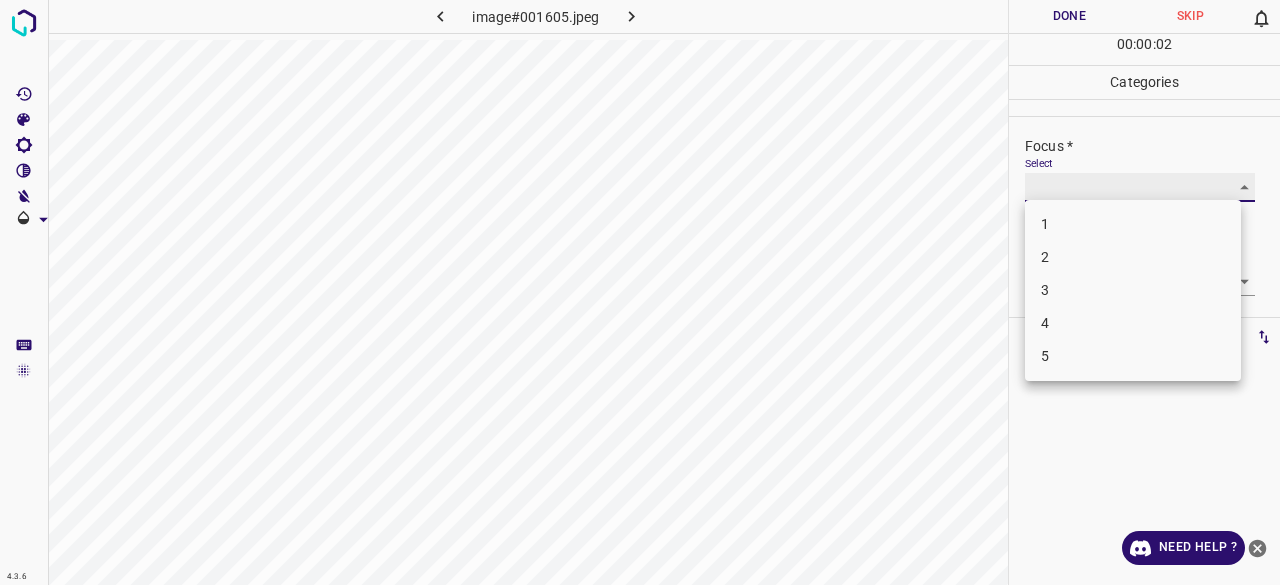type on "3" 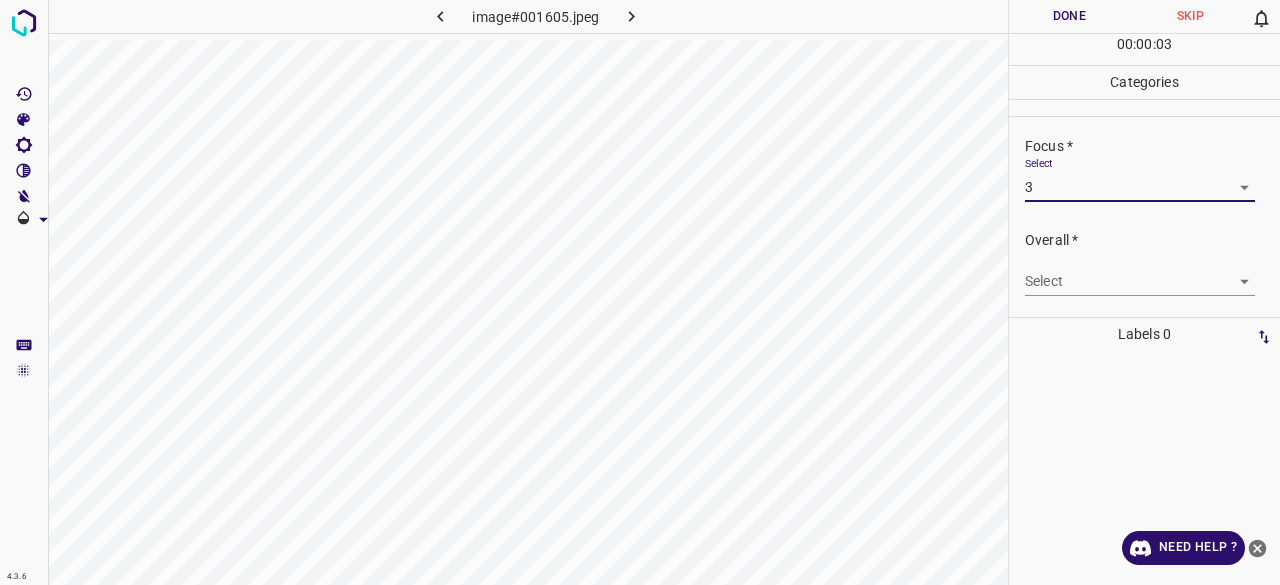 click on "4.3.6  image#001605.jpeg Done Skip 0 00   : 00   : 03   Categories Lighting *  Select 3 3 Focus *  Select 3 3 Overall *  Select ​ Labels   0 Categories 1 Lighting 2 Focus 3 Overall Tools Space Change between modes (Draw & Edit) I Auto labeling R Restore zoom M Zoom in N Zoom out Delete Delete selecte label Filters Z Restore filters X Saturation filter C Brightness filter V Contrast filter B Gray scale filter General O Download Need Help ? - Text - Hide - Delete" at bounding box center (640, 292) 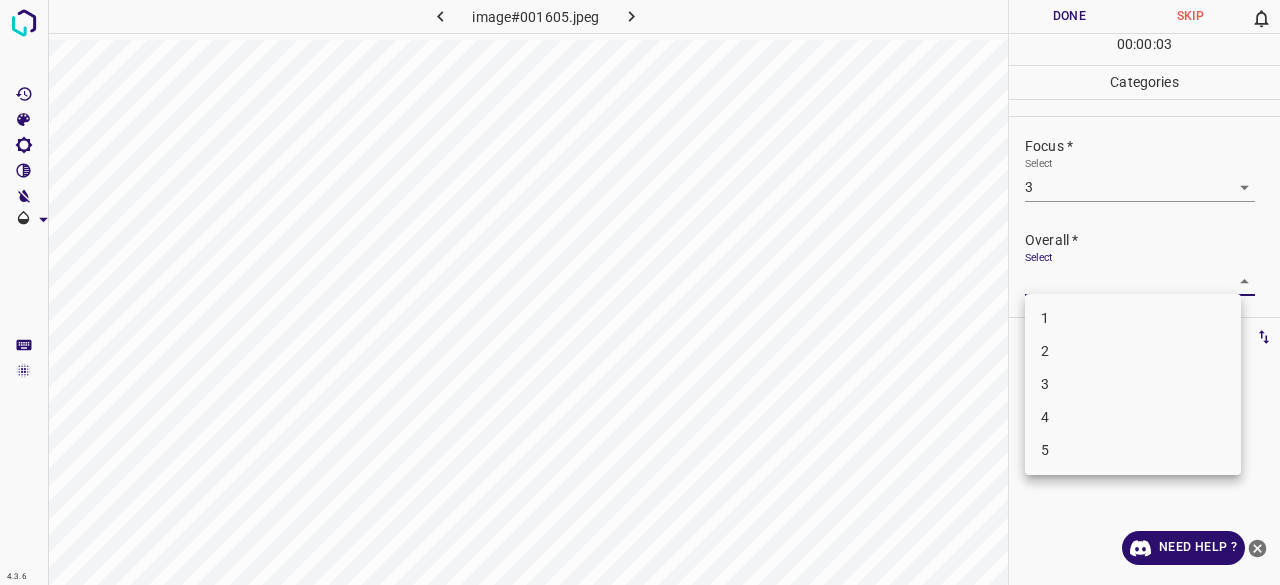 drag, startPoint x: 1048, startPoint y: 387, endPoint x: 1030, endPoint y: 154, distance: 233.69424 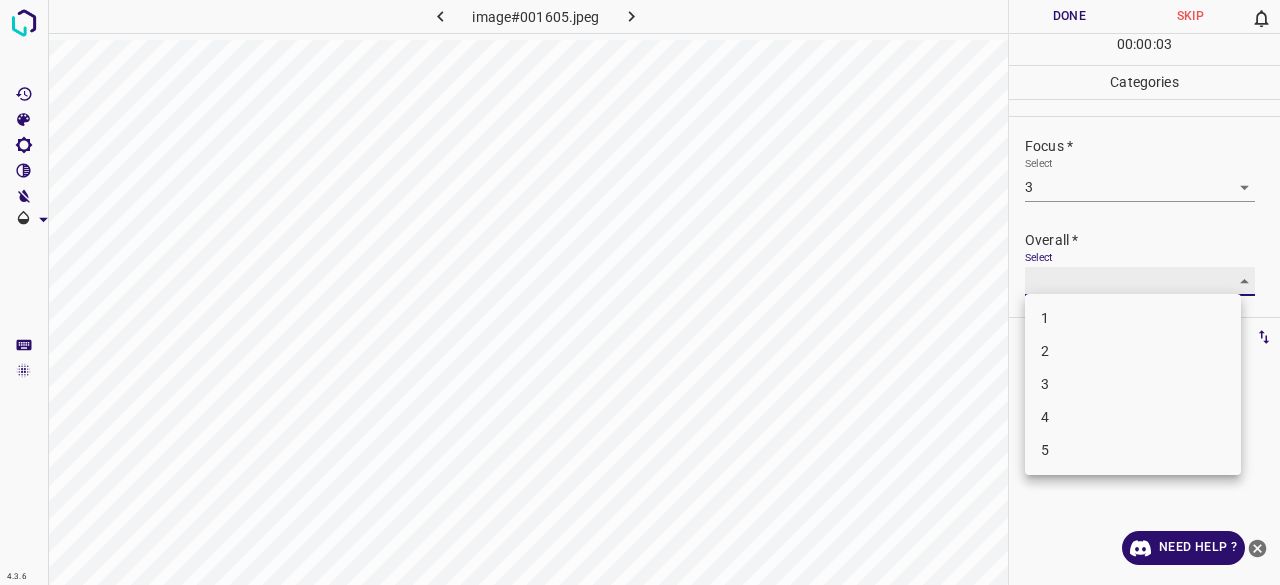 type on "3" 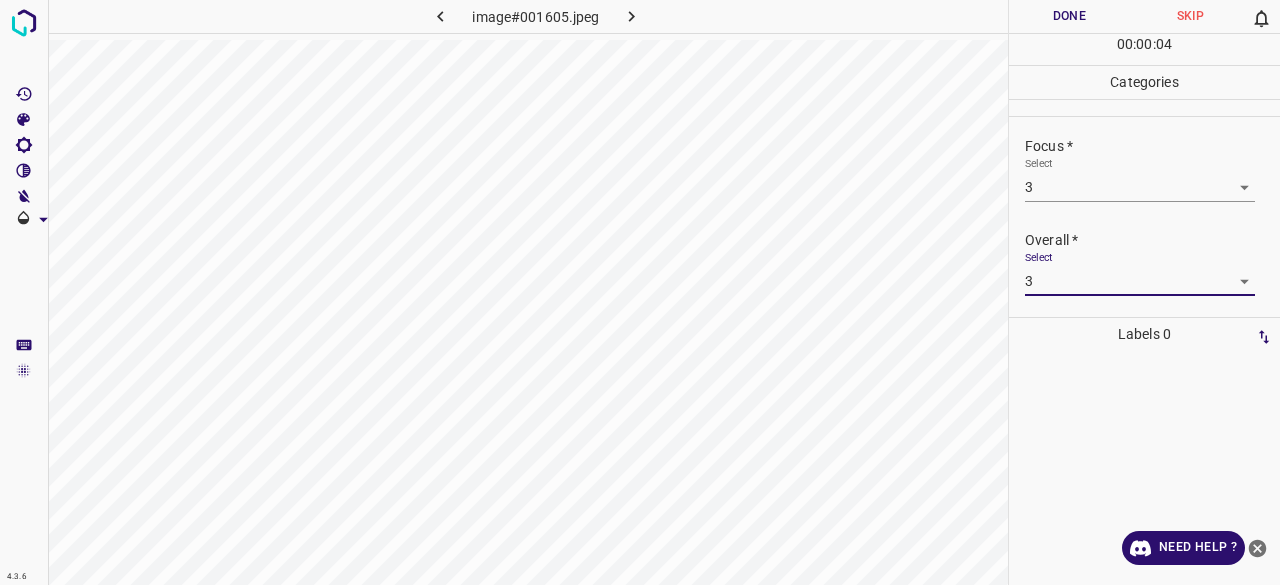 click on "Done" at bounding box center [1069, 16] 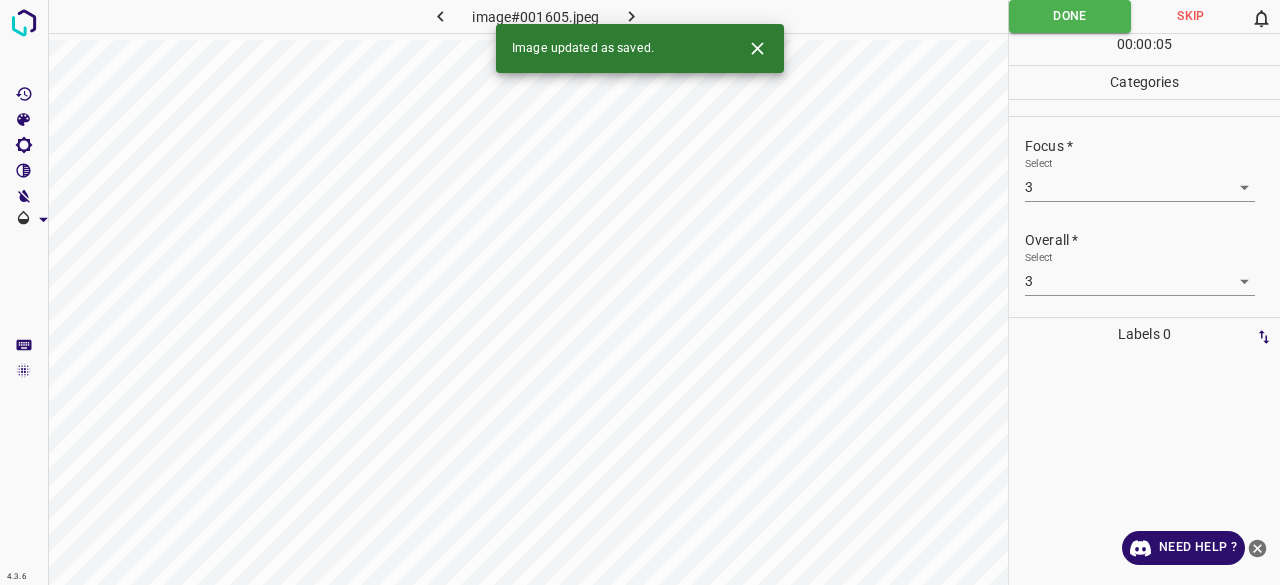 click 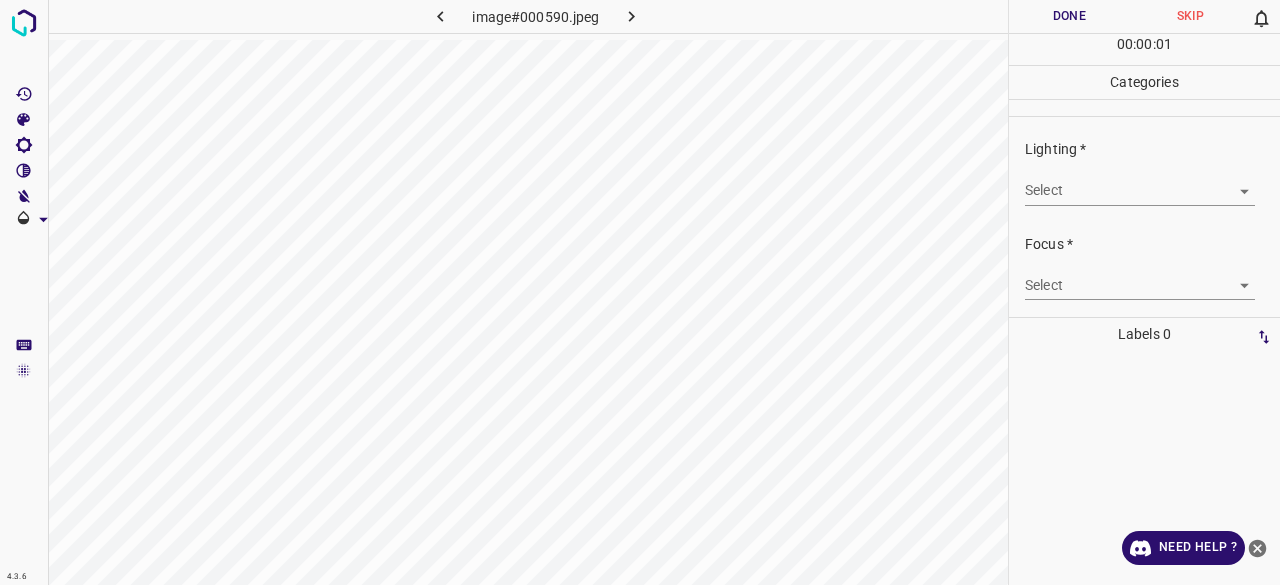 click on "4.3.6  image#000590.jpeg Done Skip 0 00   : 00   : 01   Categories Lighting *  Select ​ Focus *  Select ​ Overall *  Select ​ Labels   0 Categories 1 Lighting 2 Focus 3 Overall Tools Space Change between modes (Draw & Edit) I Auto labeling R Restore zoom M Zoom in N Zoom out Delete Delete selecte label Filters Z Restore filters X Saturation filter C Brightness filter V Contrast filter B Gray scale filter General O Download Need Help ? - Text - Hide - Delete" at bounding box center [640, 292] 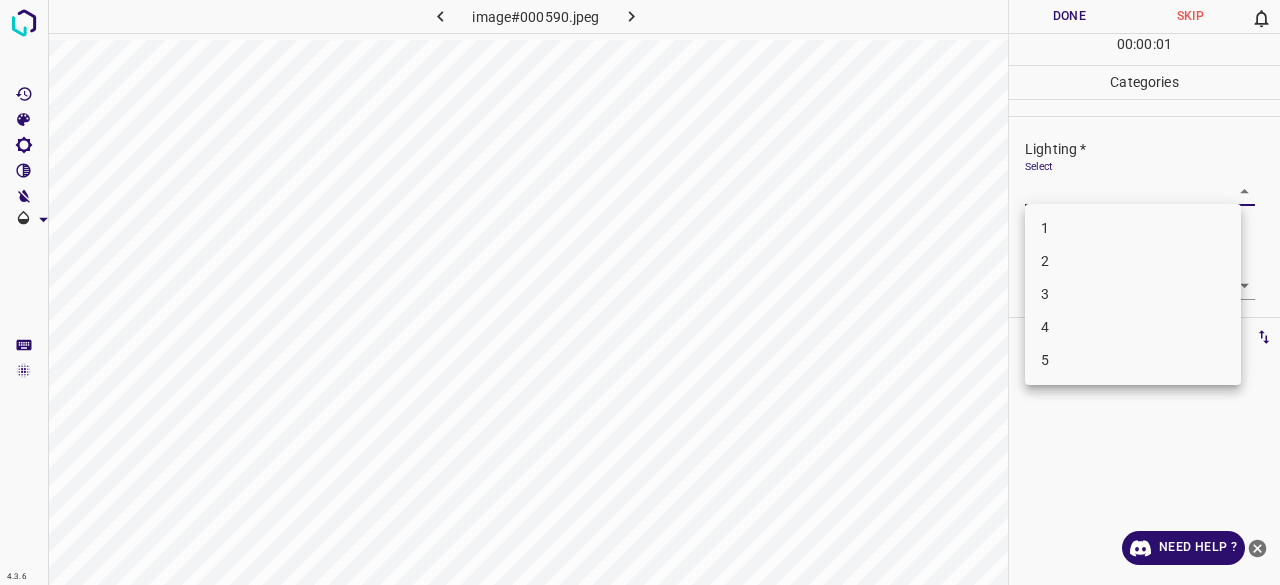 click on "3" at bounding box center [1133, 294] 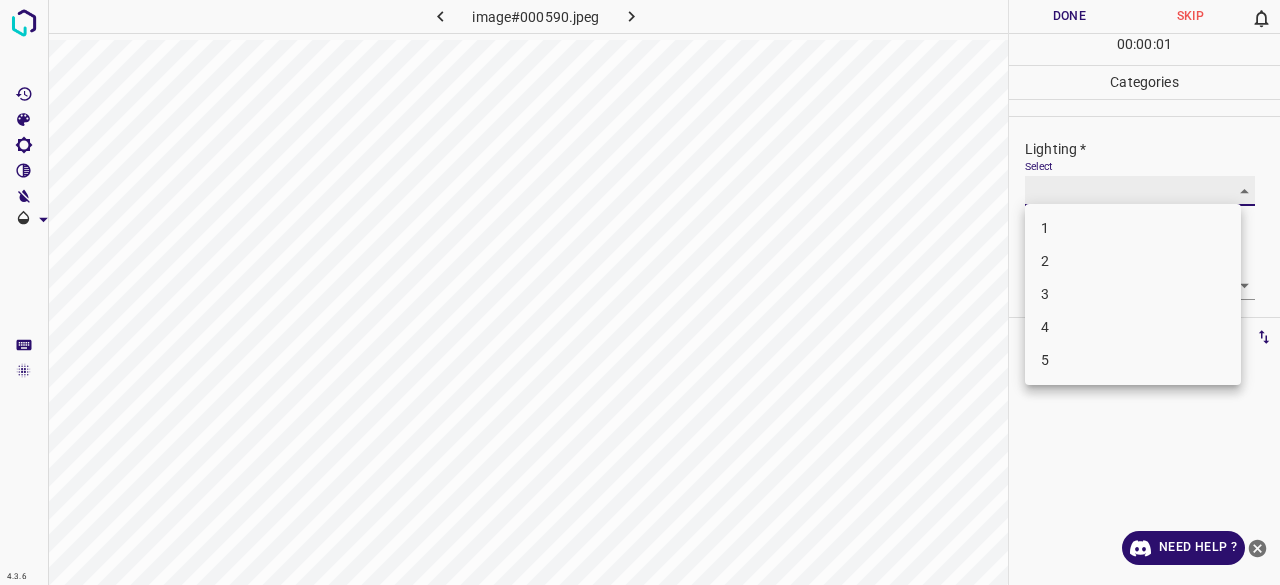 type on "3" 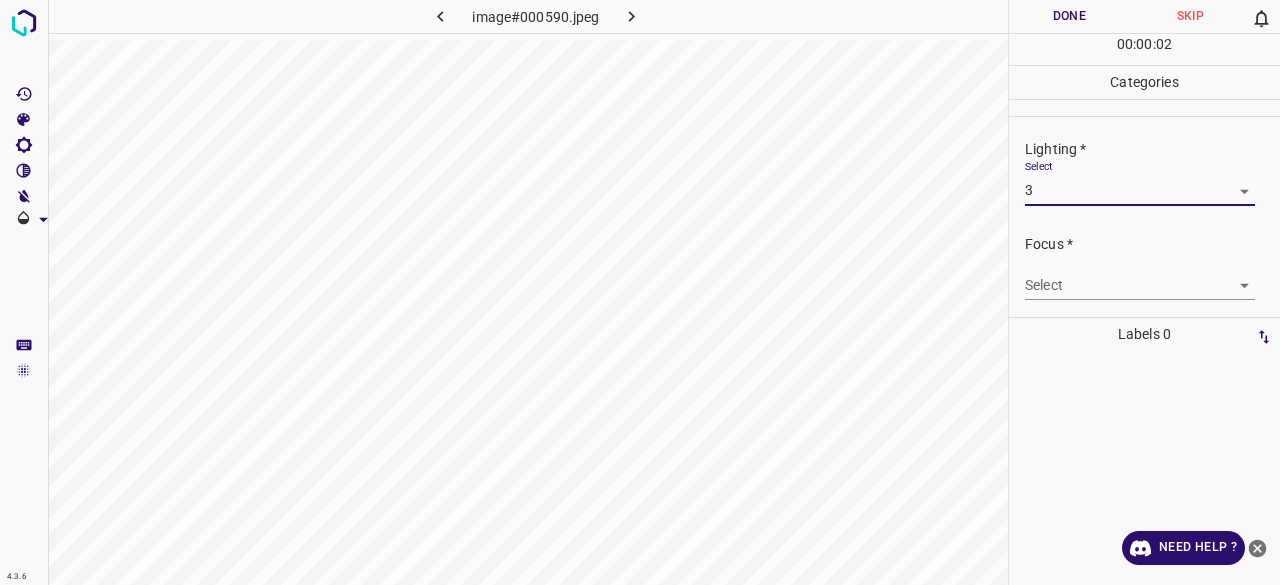 drag, startPoint x: 1051, startPoint y: 265, endPoint x: 1050, endPoint y: 279, distance: 14.035668 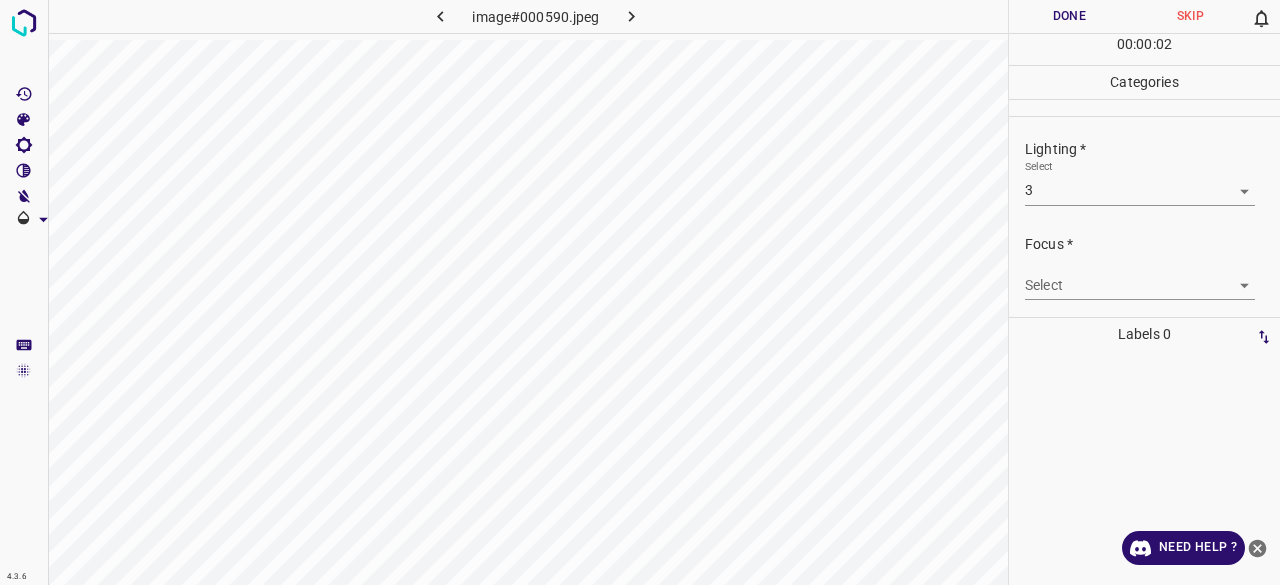 click on "4.3.6  image#000590.jpeg Done Skip 0 00   : 00   : 02   Categories Lighting *  Select 3 3 Focus *  Select ​ Overall *  Select ​ Labels   0 Categories 1 Lighting 2 Focus 3 Overall Tools Space Change between modes (Draw & Edit) I Auto labeling R Restore zoom M Zoom in N Zoom out Delete Delete selecte label Filters Z Restore filters X Saturation filter C Brightness filter V Contrast filter B Gray scale filter General O Download Need Help ? - Text - Hide - Delete" at bounding box center (640, 292) 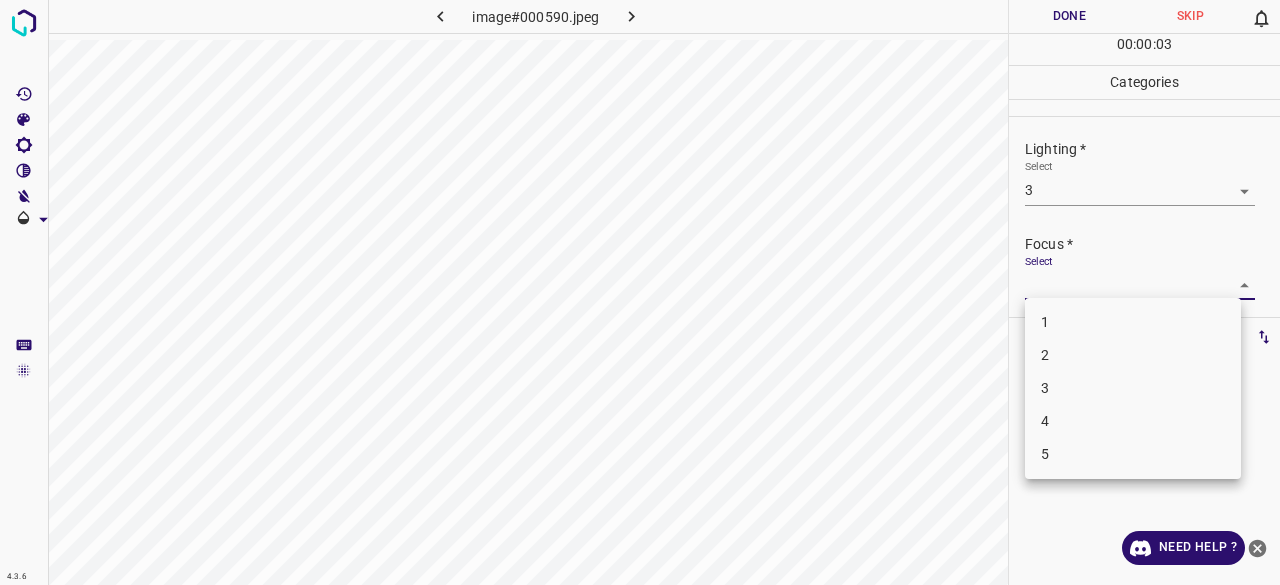 click on "1 2 3 4 5" at bounding box center [1133, 388] 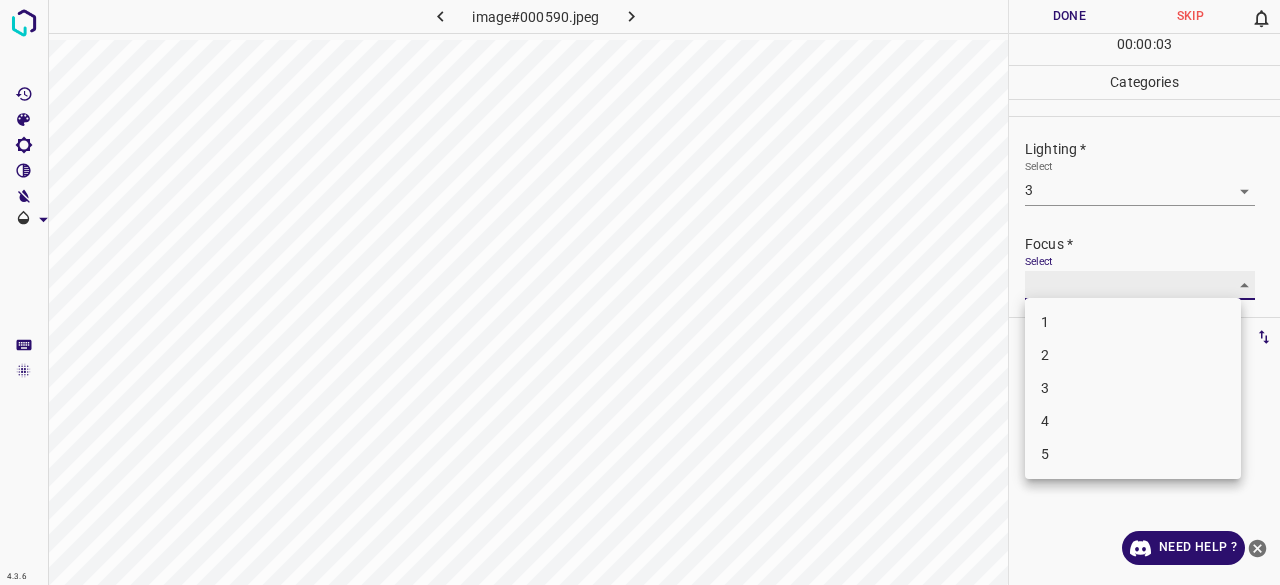 type on "3" 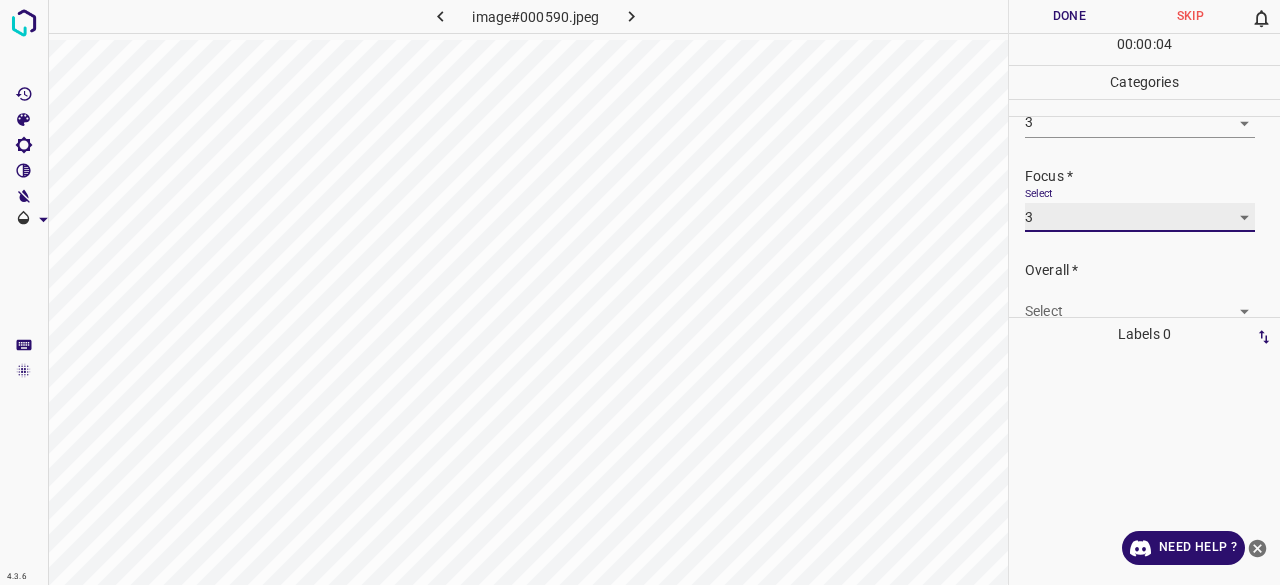 scroll, scrollTop: 98, scrollLeft: 0, axis: vertical 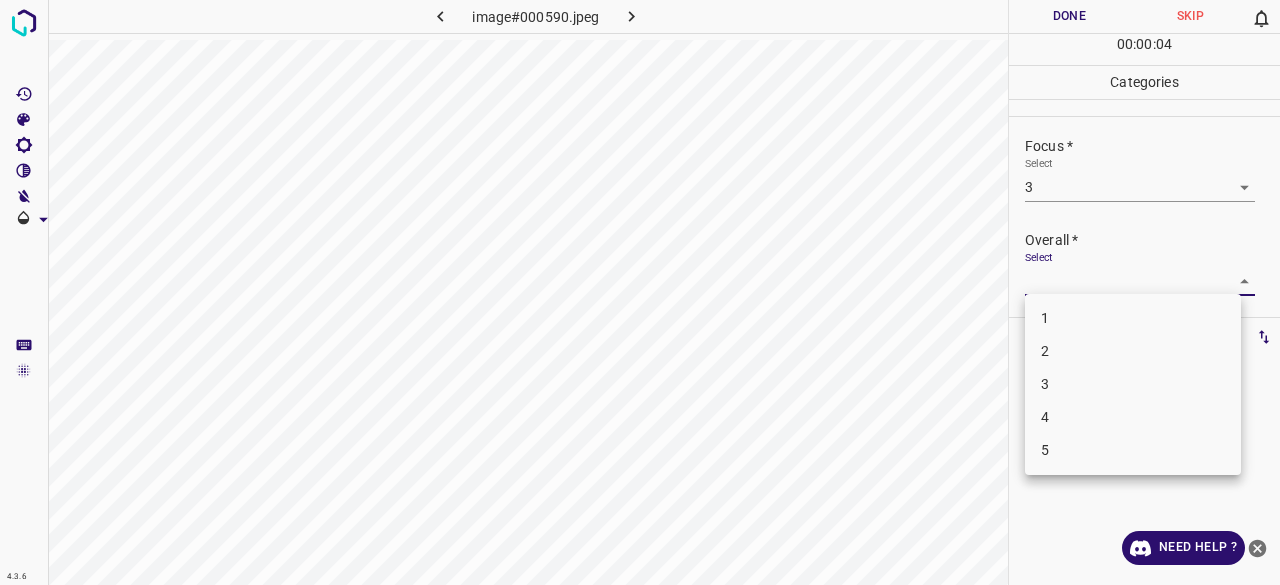 drag, startPoint x: 1072, startPoint y: 271, endPoint x: 1061, endPoint y: 305, distance: 35.735138 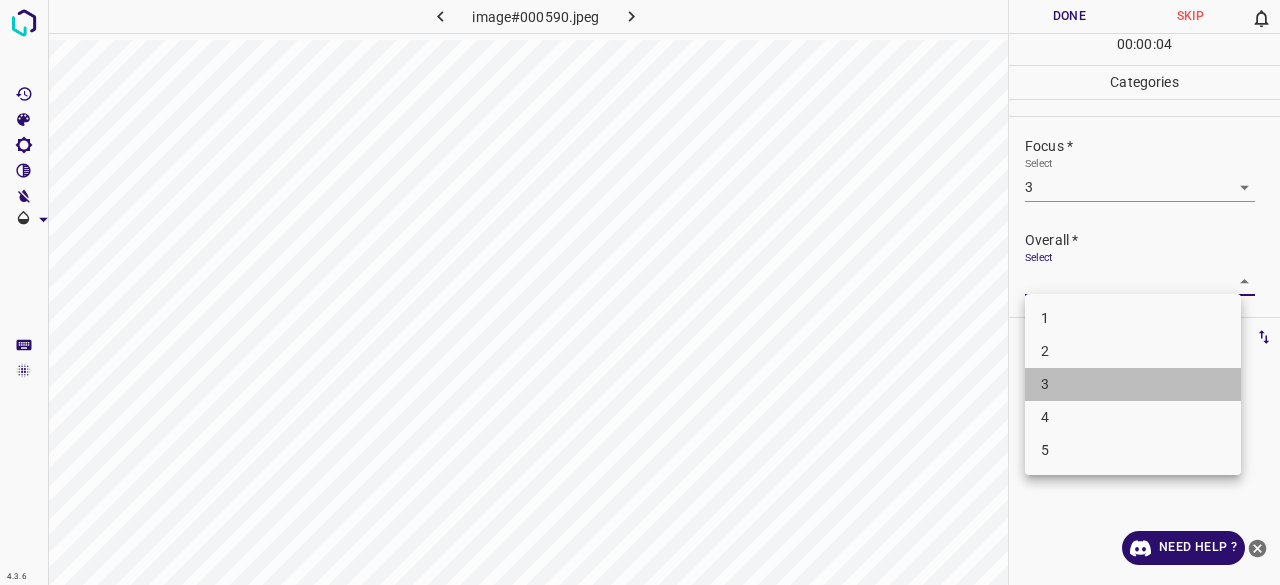 click on "3" at bounding box center (1133, 384) 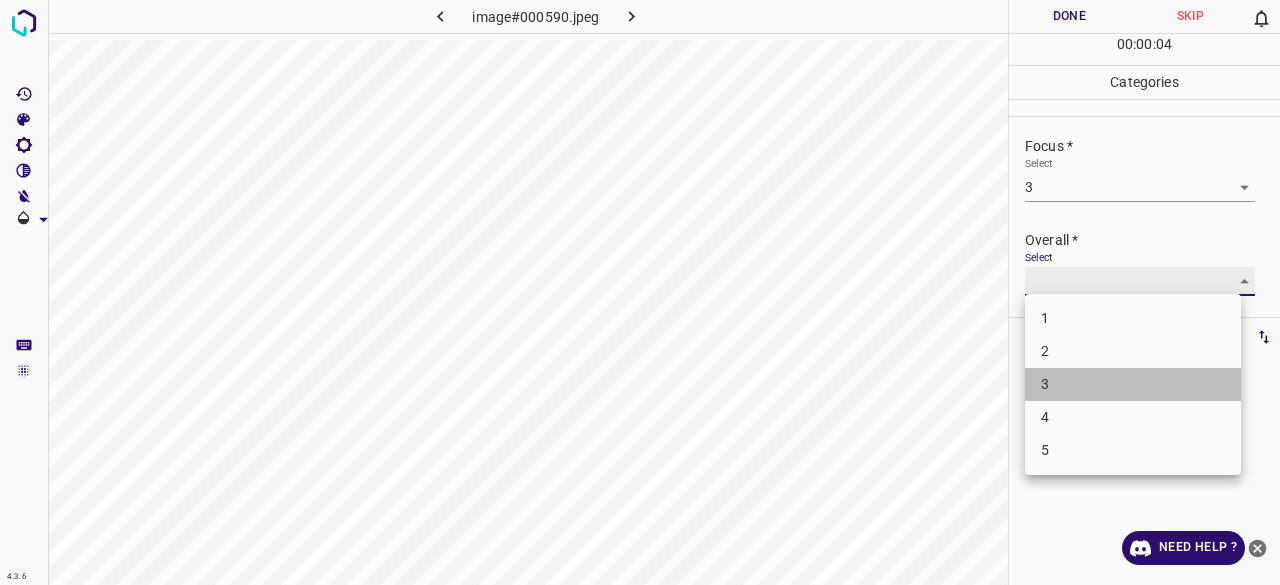 type on "3" 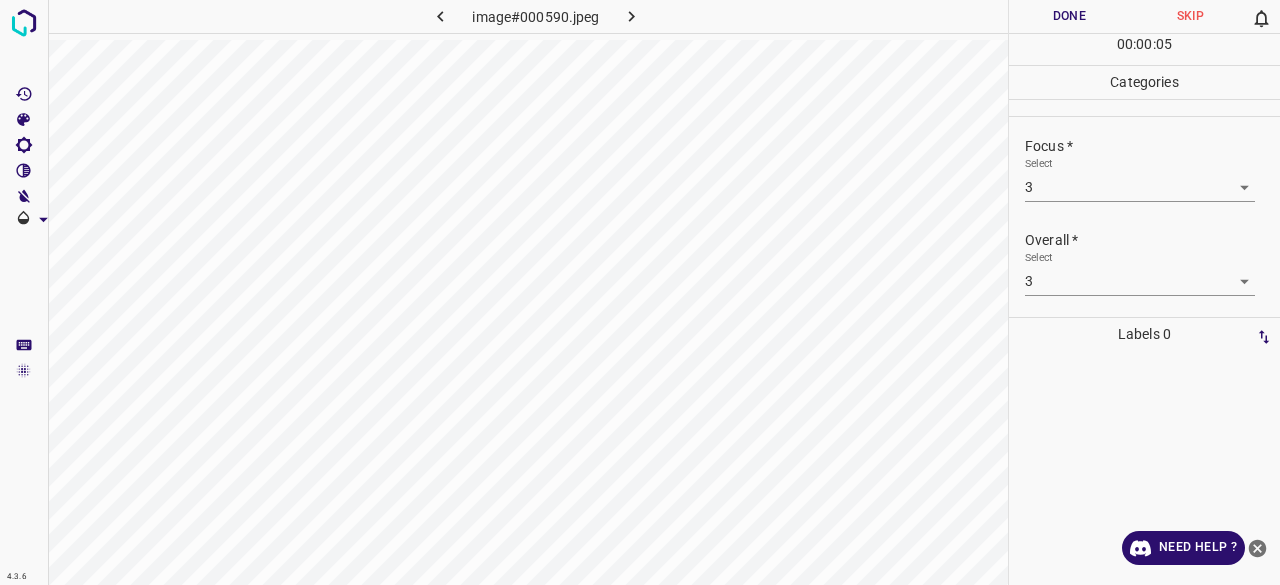 click on "Done" at bounding box center [1069, 16] 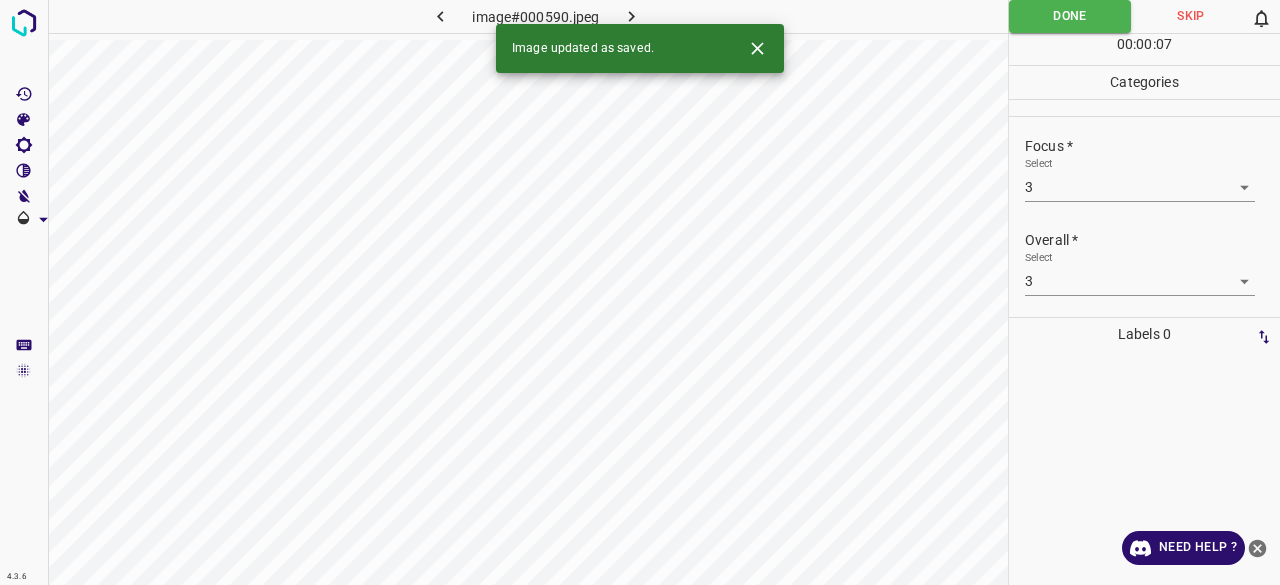 click 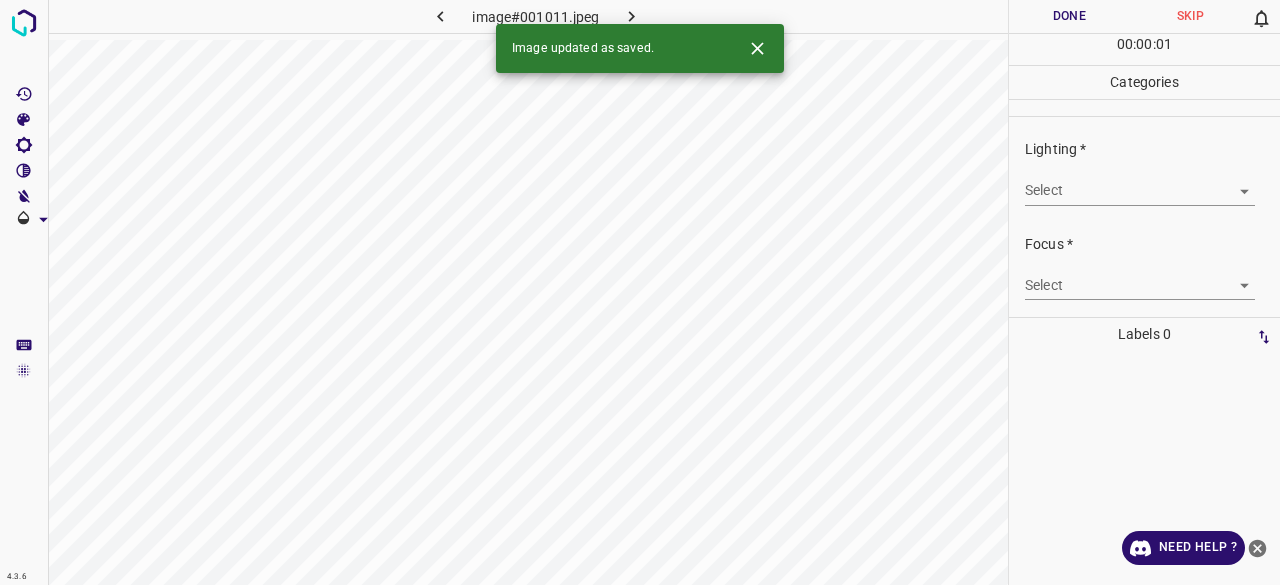 drag, startPoint x: 1066, startPoint y: 169, endPoint x: 1064, endPoint y: 179, distance: 10.198039 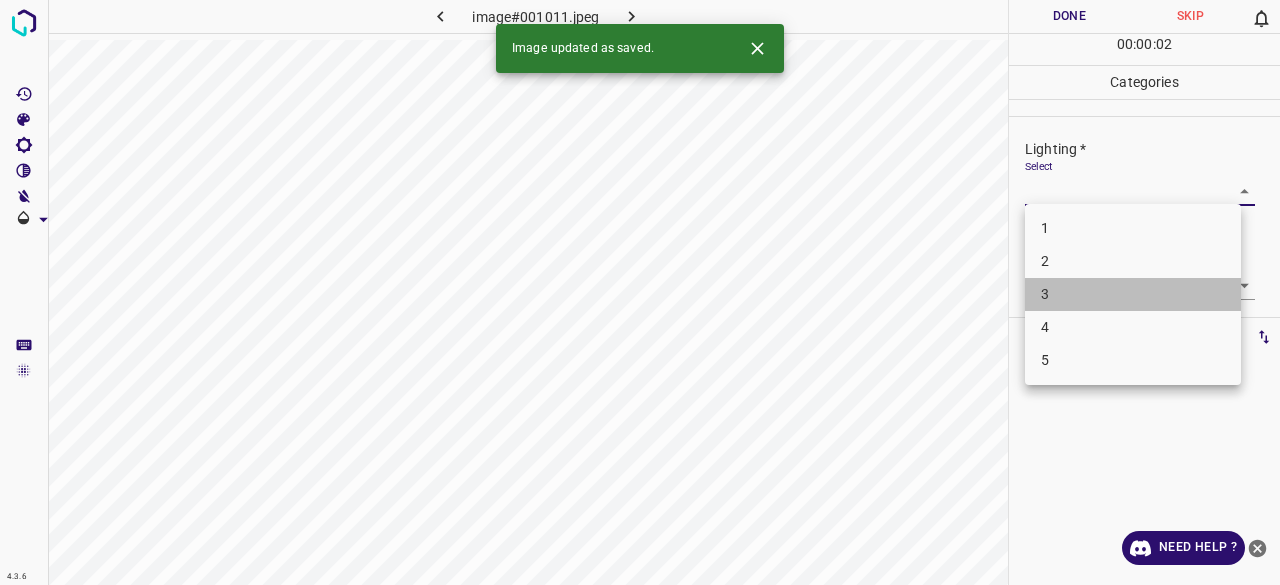 click on "3" at bounding box center [1133, 294] 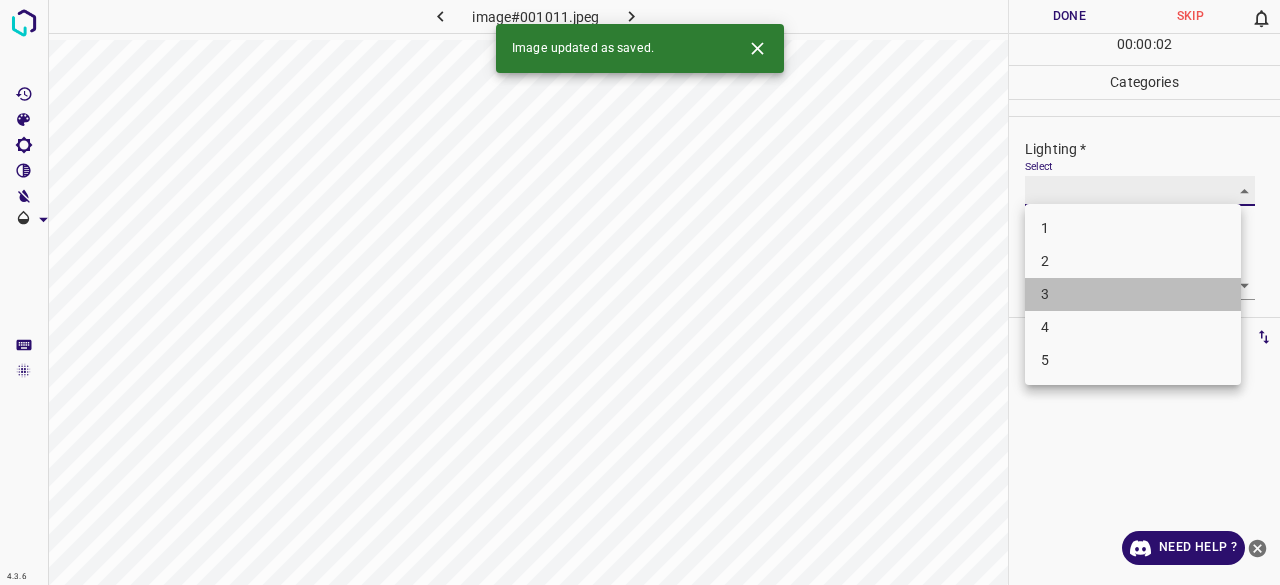 type on "3" 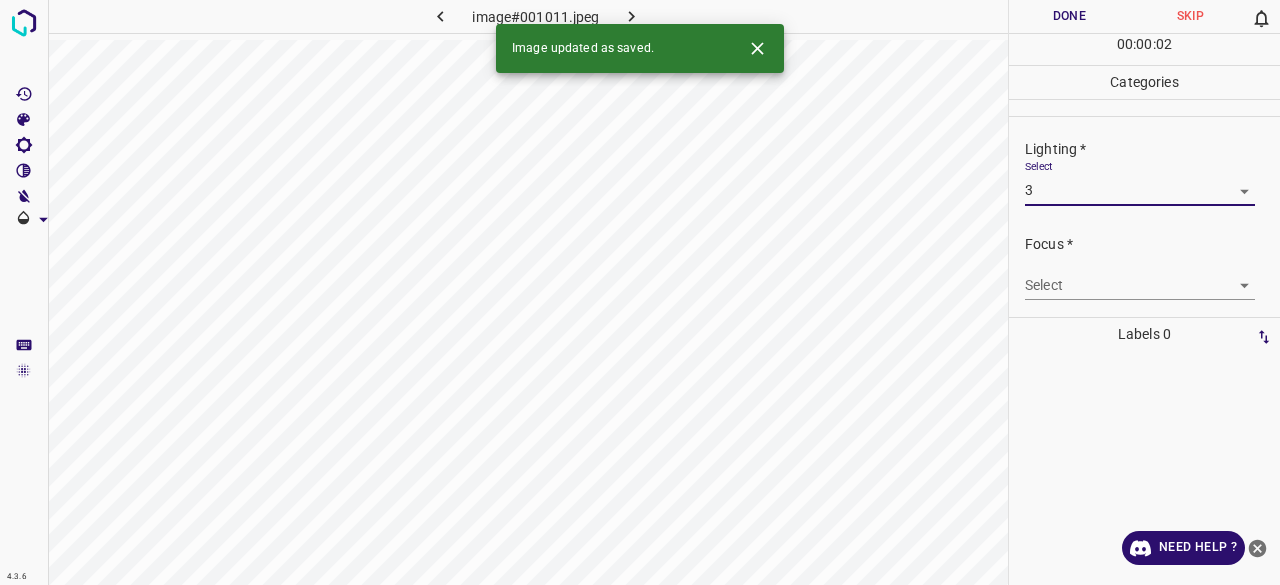 drag, startPoint x: 1060, startPoint y: 305, endPoint x: 1058, endPoint y: 295, distance: 10.198039 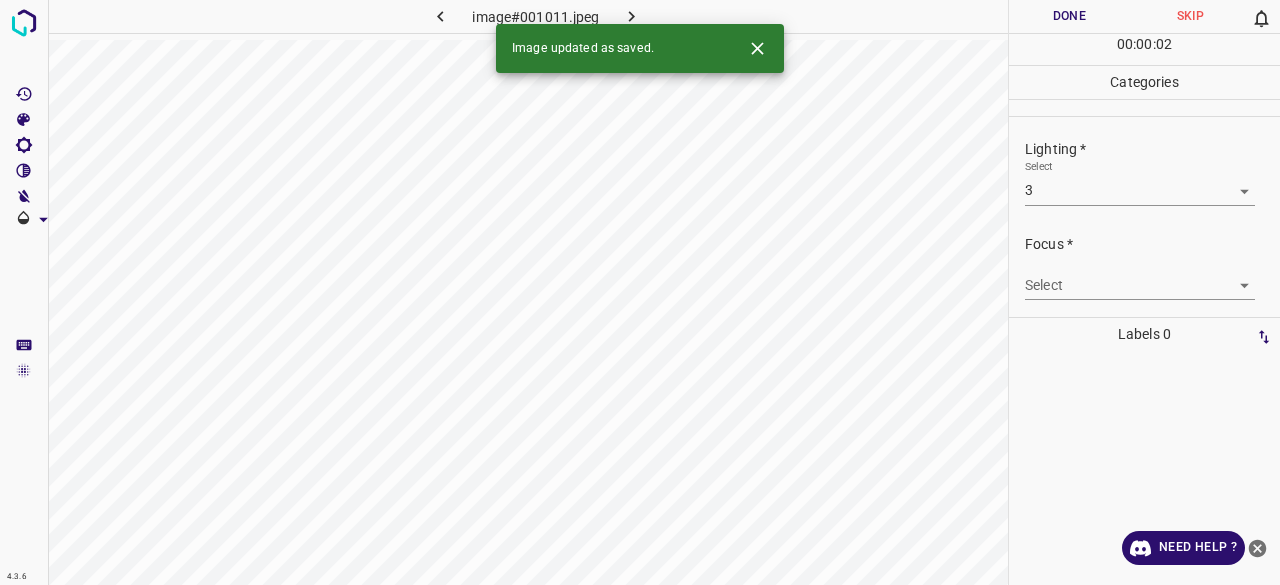 click on "4.3.6  image#001011.jpeg Done Skip 0 00   : 00   : 02   Categories Lighting *  Select 3 3 Focus *  Select ​ Overall *  Select ​ Labels   0 Categories 1 Lighting 2 Focus 3 Overall Tools Space Change between modes (Draw & Edit) I Auto labeling R Restore zoom M Zoom in N Zoom out Delete Delete selecte label Filters Z Restore filters X Saturation filter C Brightness filter V Contrast filter B Gray scale filter General O Download Image updated as saved. Need Help ? - Text - Hide - Delete" at bounding box center (640, 292) 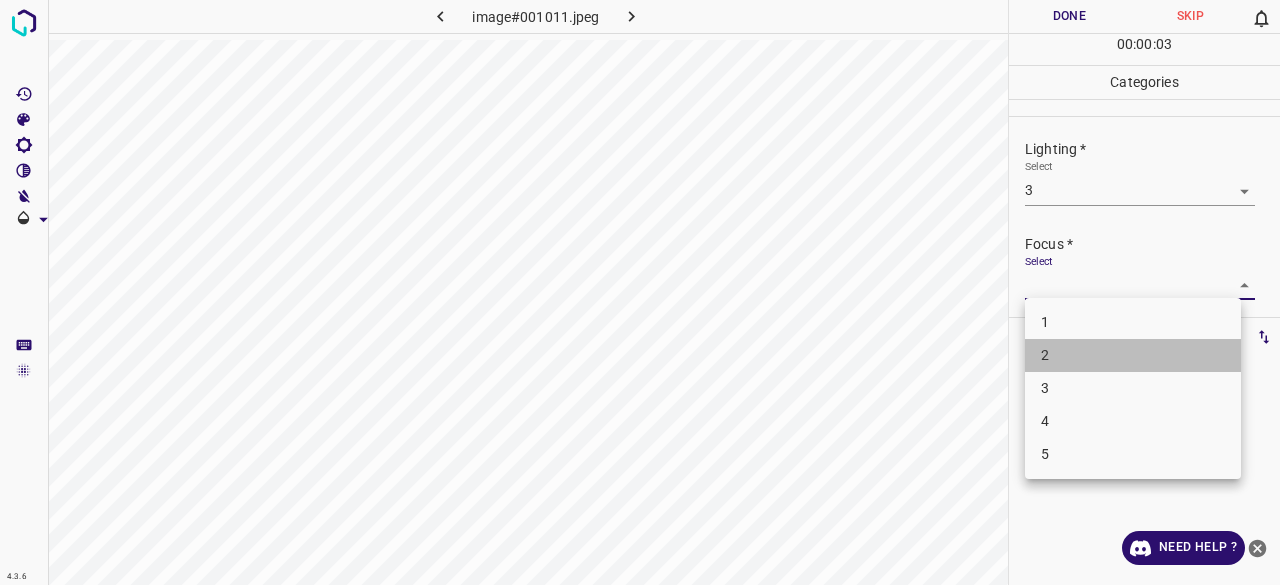 drag, startPoint x: 1072, startPoint y: 361, endPoint x: 1072, endPoint y: 375, distance: 14 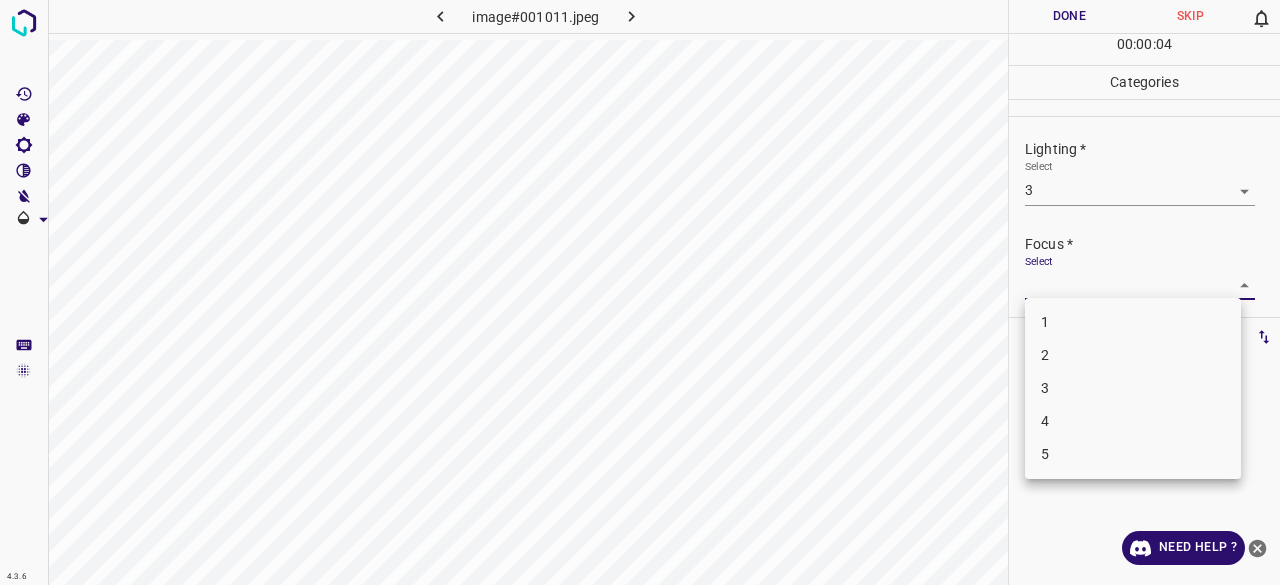 click on "3" at bounding box center (1133, 388) 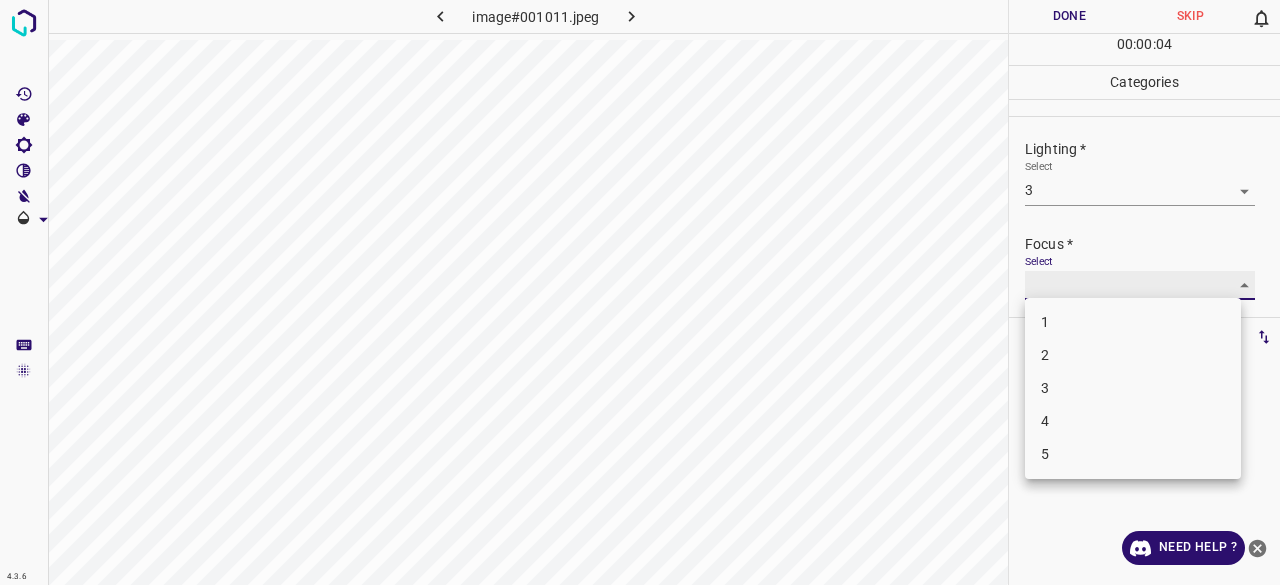 type on "3" 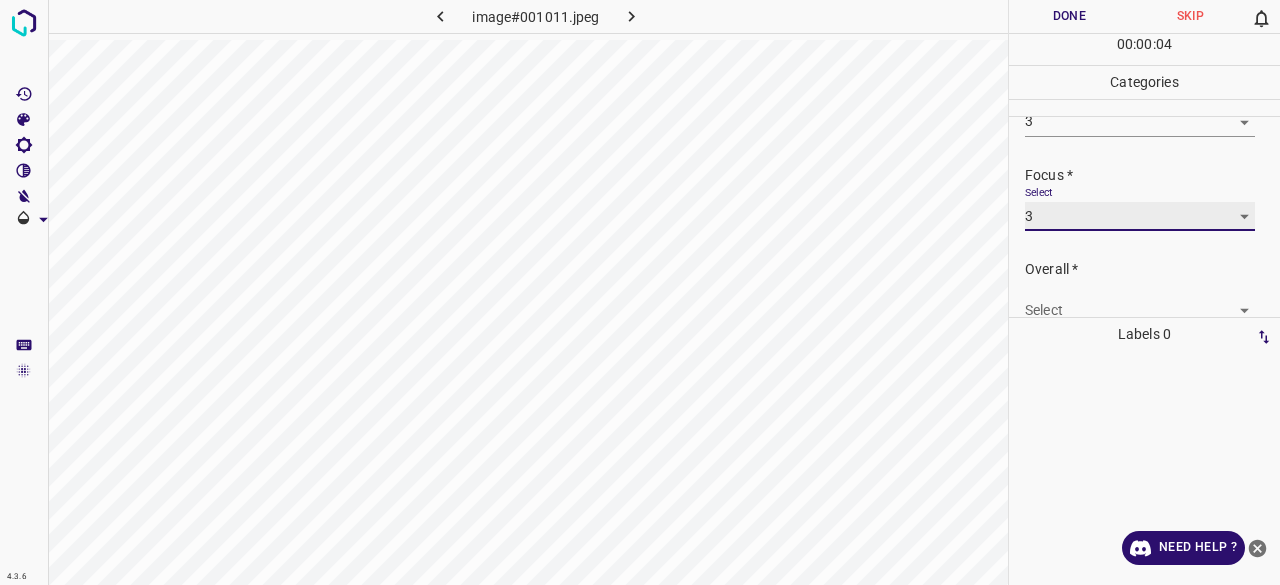 scroll, scrollTop: 98, scrollLeft: 0, axis: vertical 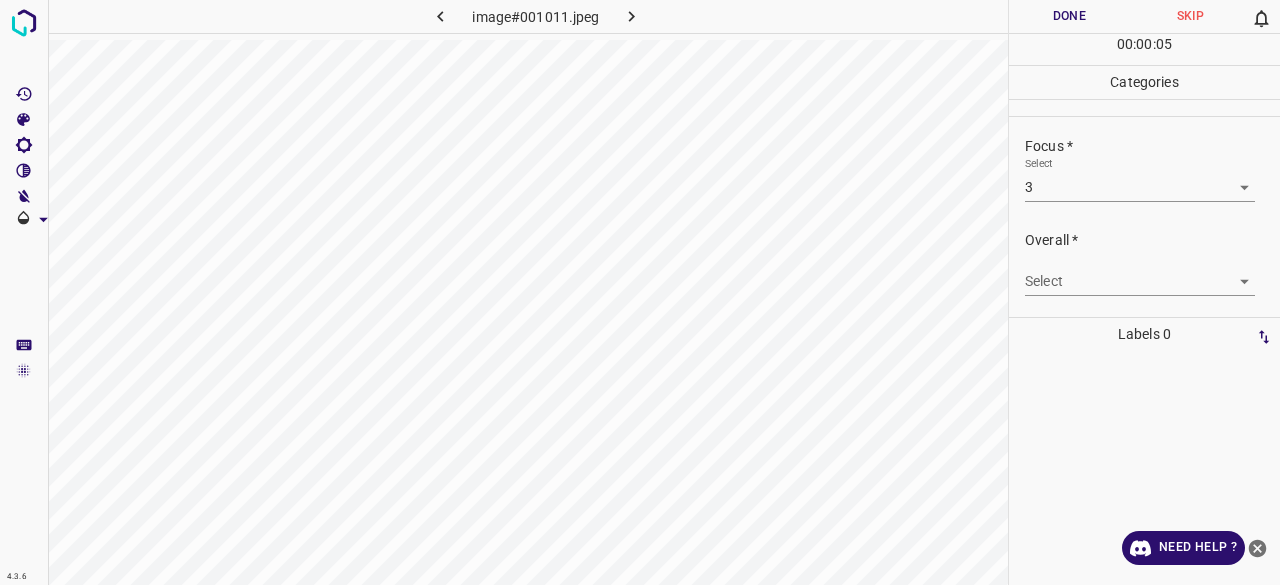 click on "Overall *  Select ​" at bounding box center [1144, 263] 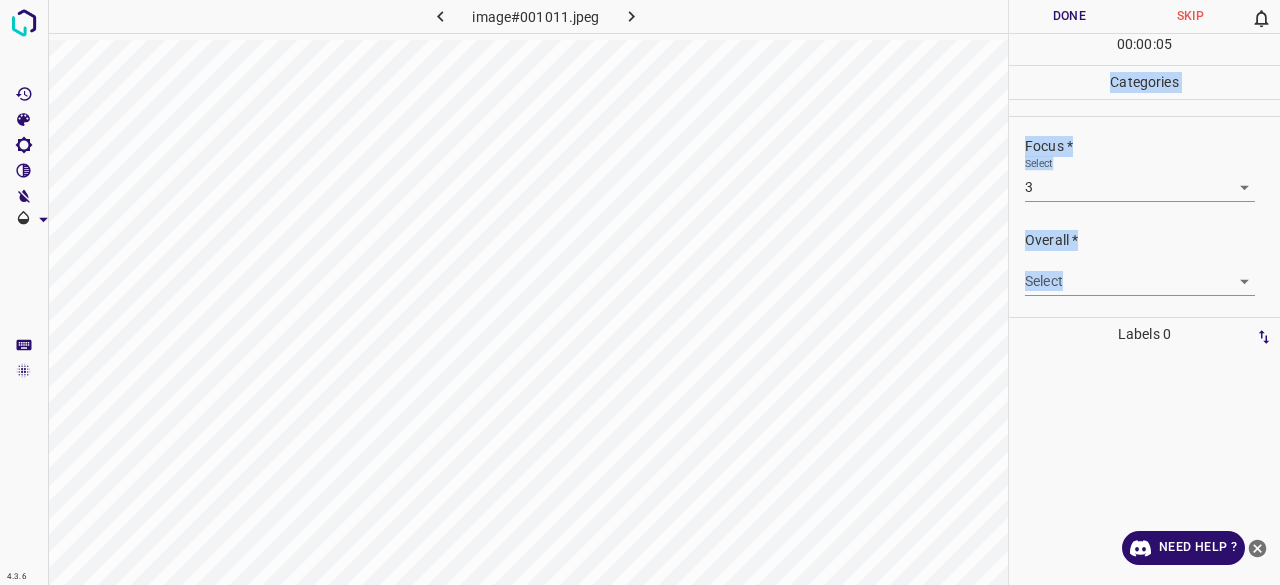 click on "Overall *  Select ​" at bounding box center [1144, 263] 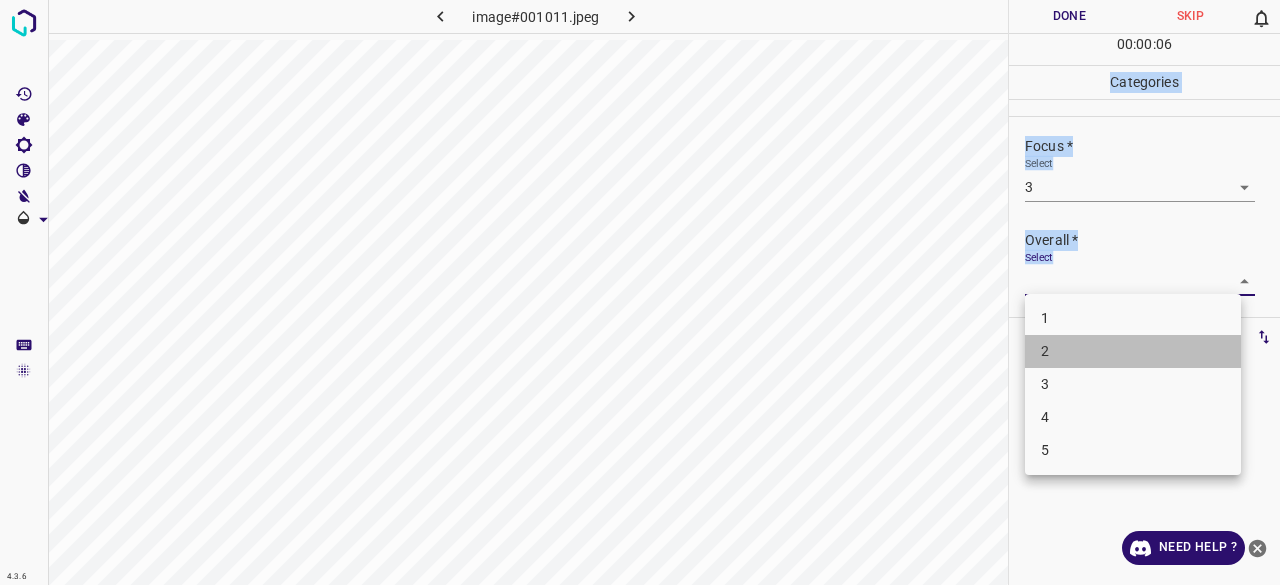 click on "1 2 3 4 5" at bounding box center (1133, 384) 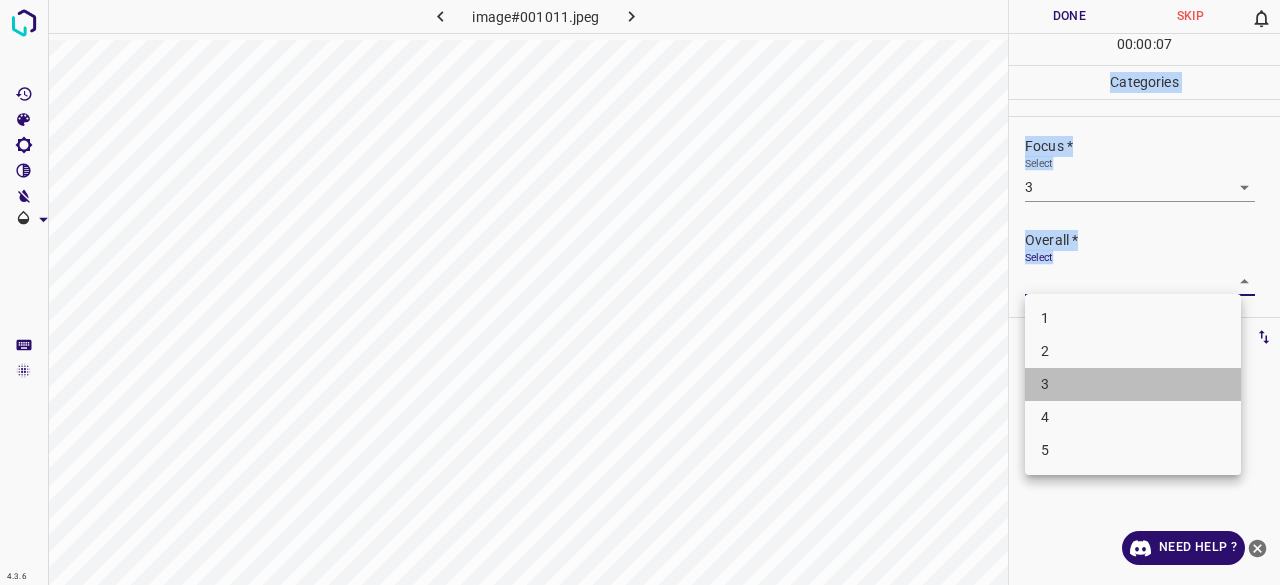 click on "3" at bounding box center (1133, 384) 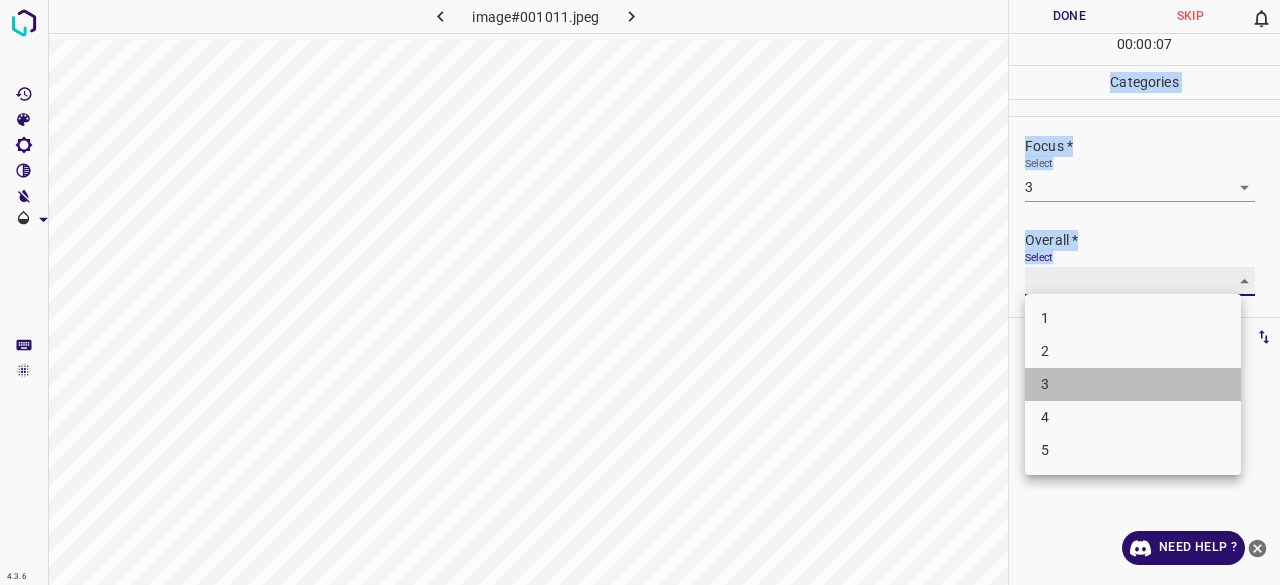 type on "3" 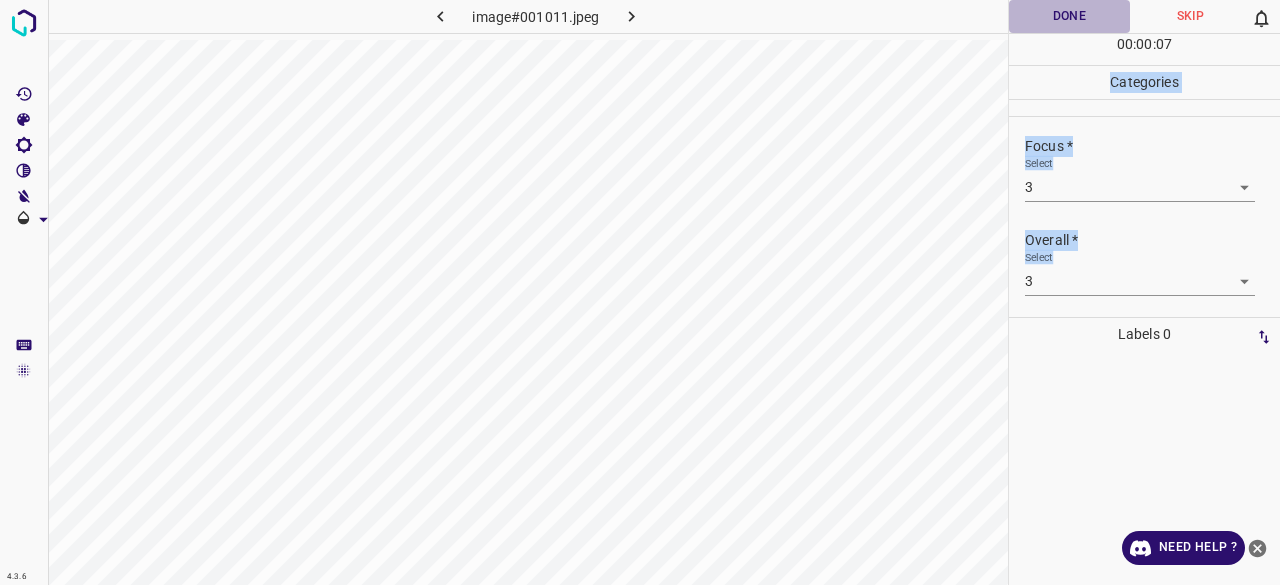 click on "Done" at bounding box center [1069, 16] 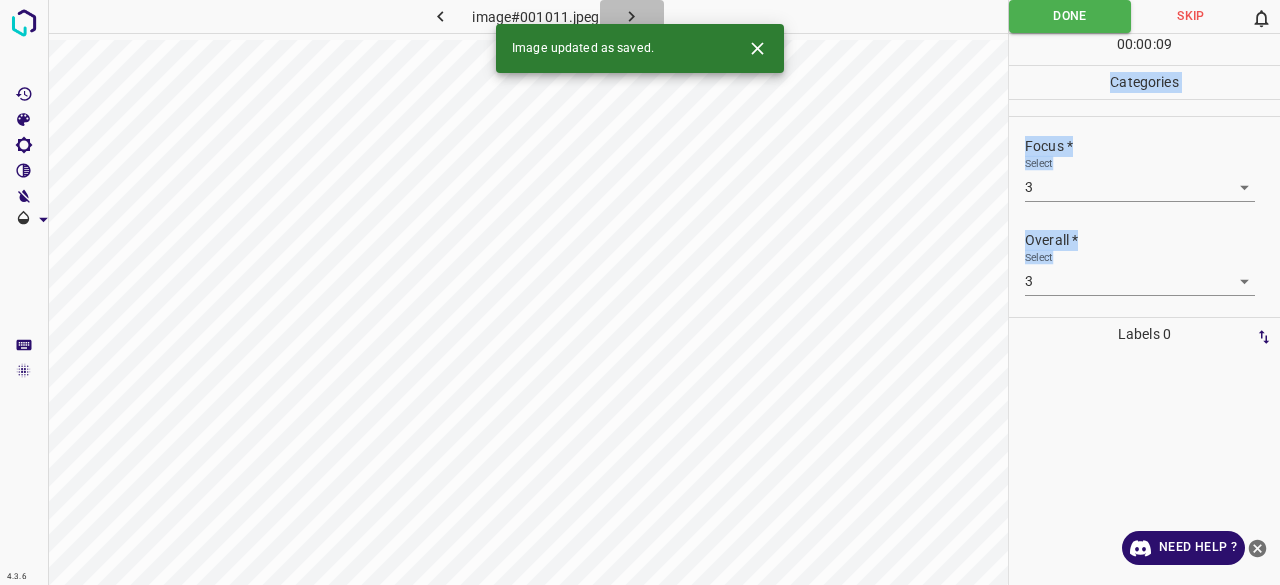 click at bounding box center (632, 16) 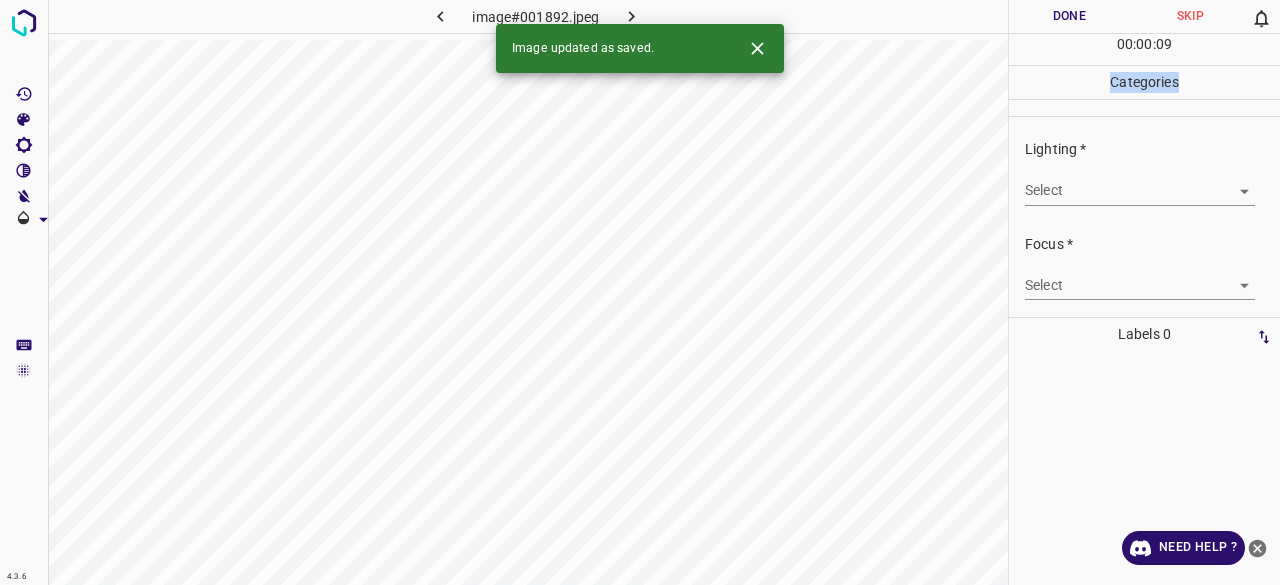 click on "4.3.6  image#001892.jpeg Done Skip 0 00   : 00   : 09   Categories Lighting *  Select ​ Focus *  Select ​ Overall *  Select ​ Labels   0 Categories 1 Lighting 2 Focus 3 Overall Tools Space Change between modes (Draw & Edit) I Auto labeling R Restore zoom M Zoom in N Zoom out Delete Delete selecte label Filters Z Restore filters X Saturation filter C Brightness filter V Contrast filter B Gray scale filter General O Download Image updated as saved. Need Help ? - Text - Hide - Delete" at bounding box center (640, 292) 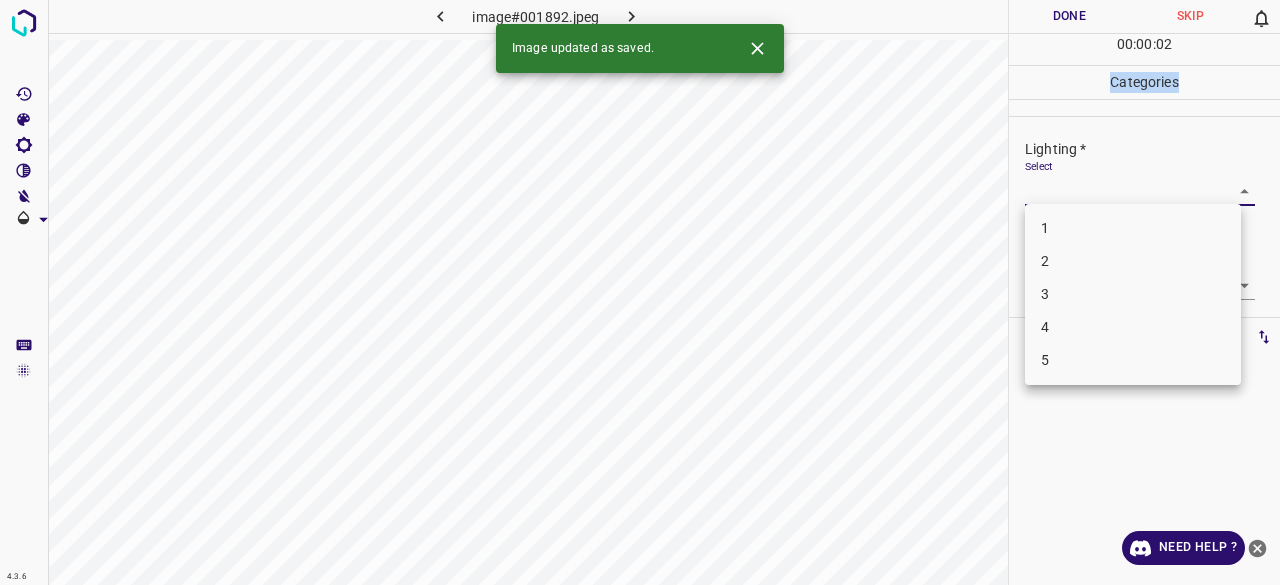 click on "3" at bounding box center (1133, 294) 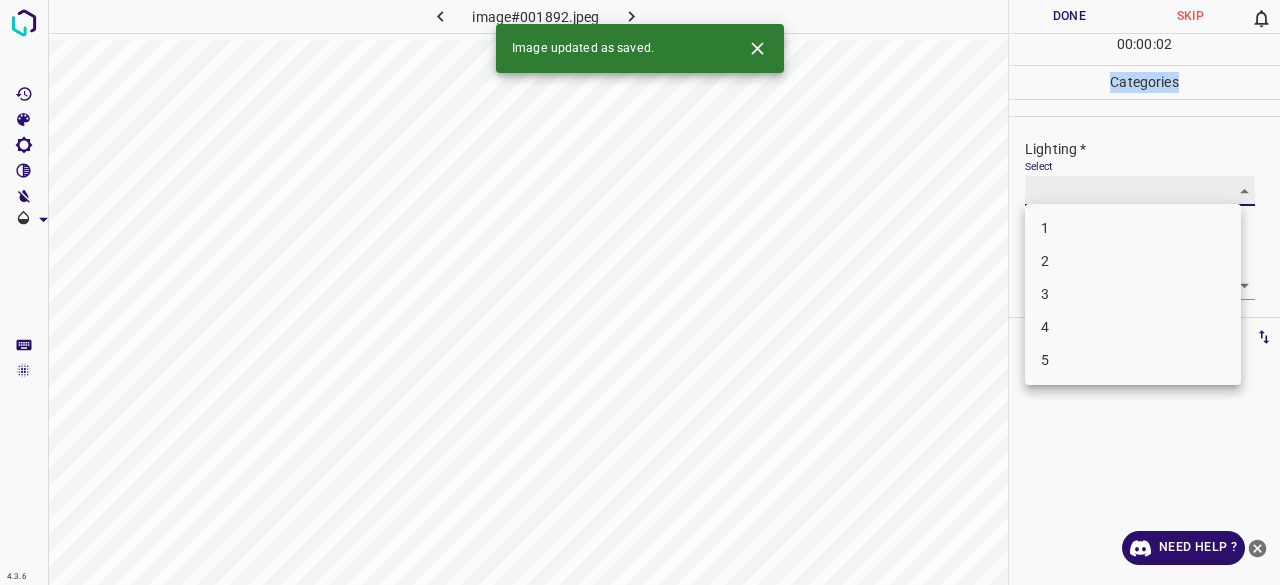 type on "3" 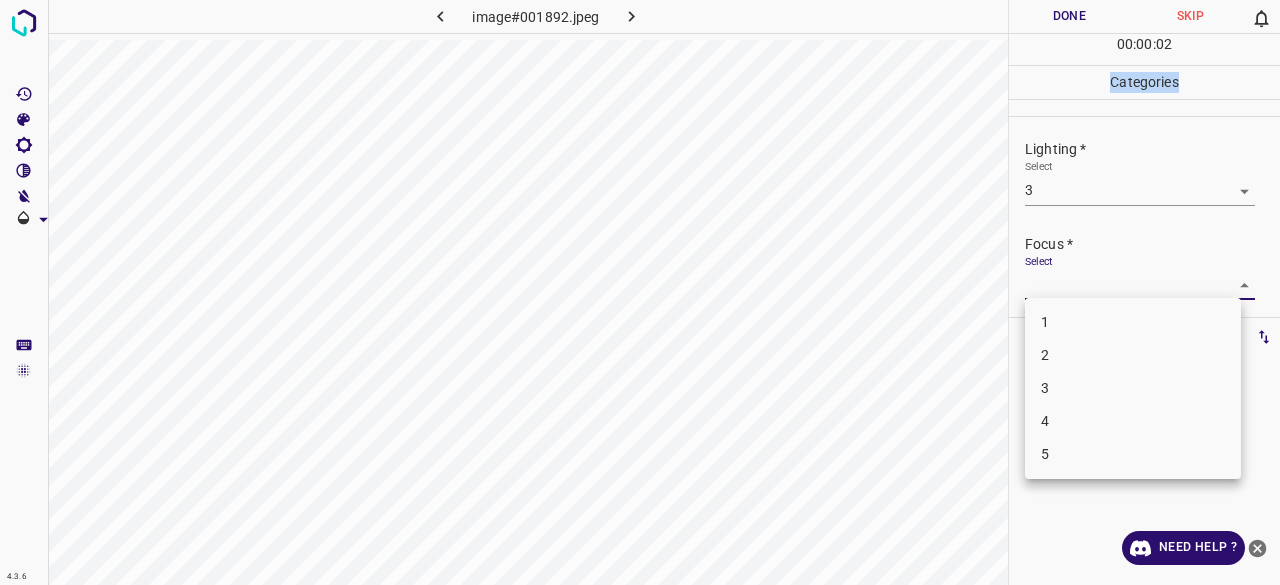 drag, startPoint x: 1064, startPoint y: 283, endPoint x: 1047, endPoint y: 276, distance: 18.384777 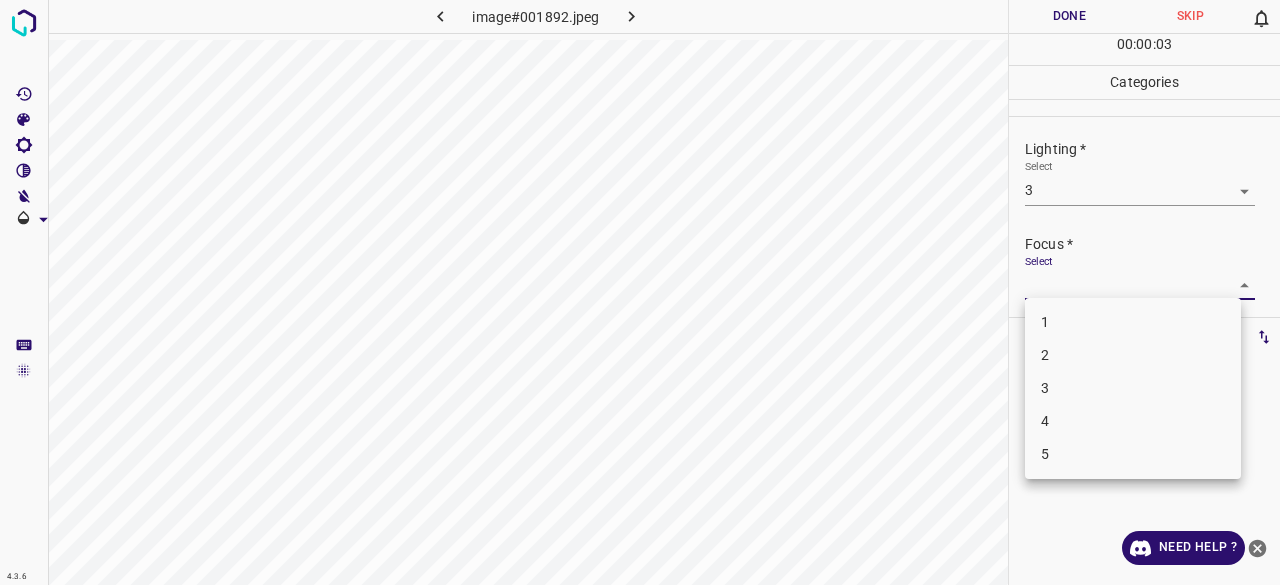 click at bounding box center (640, 292) 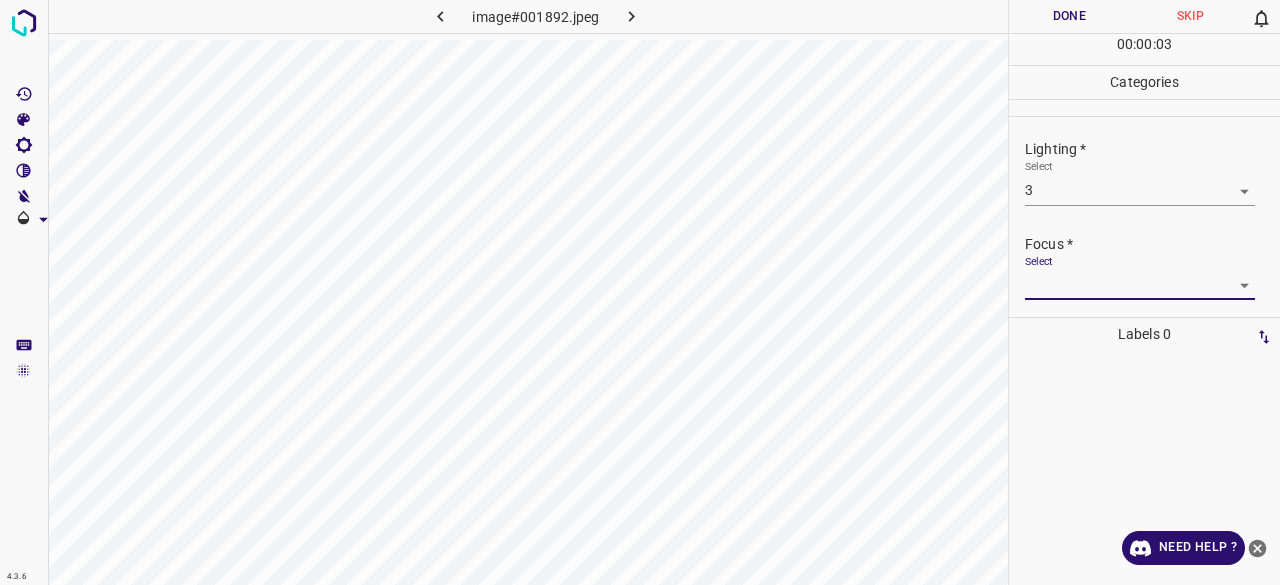 click on "4.3.6  image#001892.jpeg Done Skip 0 00   : 00   : 03   Categories Lighting *  Select 3 3 Focus *  Select ​ Overall *  Select ​ Labels   0 Categories 1 Lighting 2 Focus 3 Overall Tools Space Change between modes (Draw & Edit) I Auto labeling R Restore zoom M Zoom in N Zoom out Delete Delete selecte label Filters Z Restore filters X Saturation filter C Brightness filter V Contrast filter B Gray scale filter General O Download Need Help ? - Text - Hide - Delete" at bounding box center (640, 292) 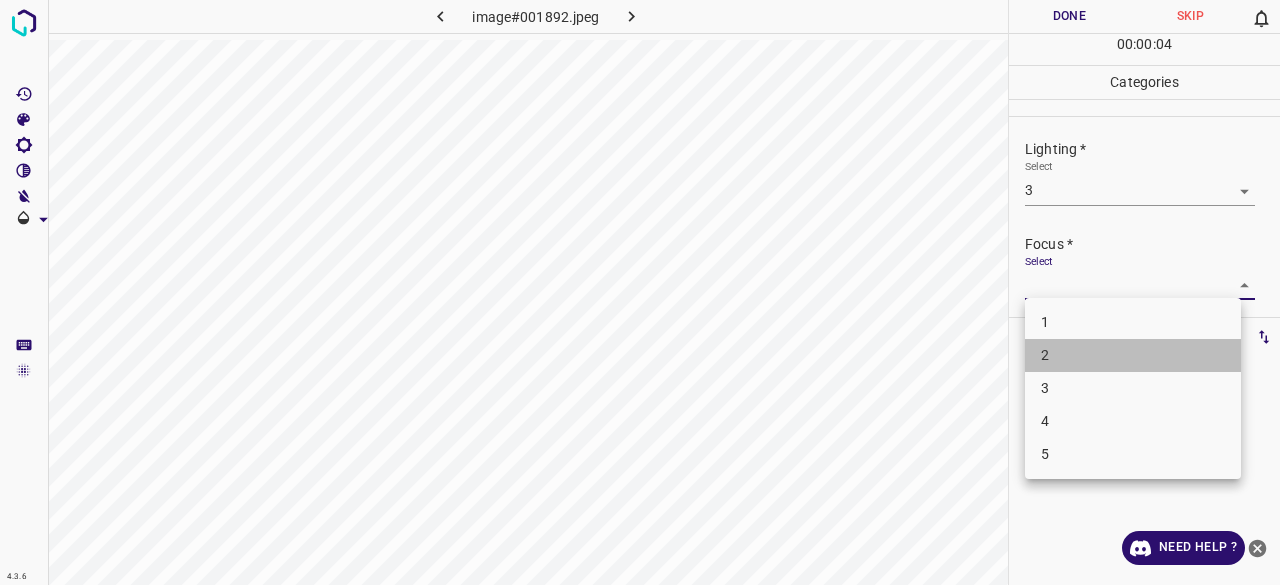 click on "1 2 3 4 5" at bounding box center [1133, 388] 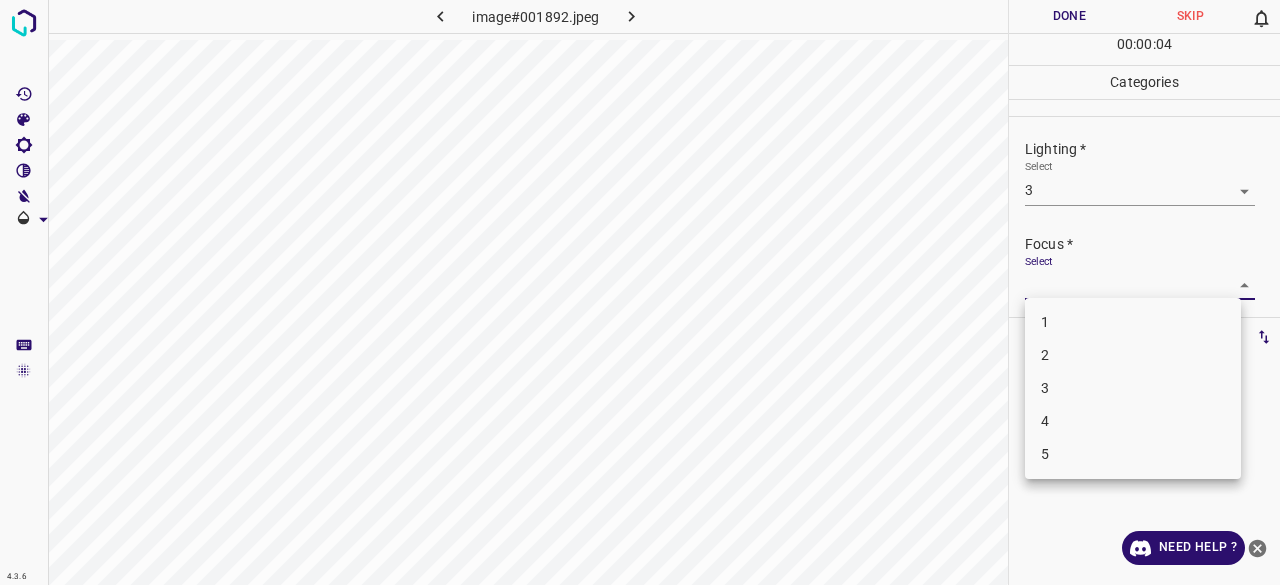 click on "3" at bounding box center (1133, 388) 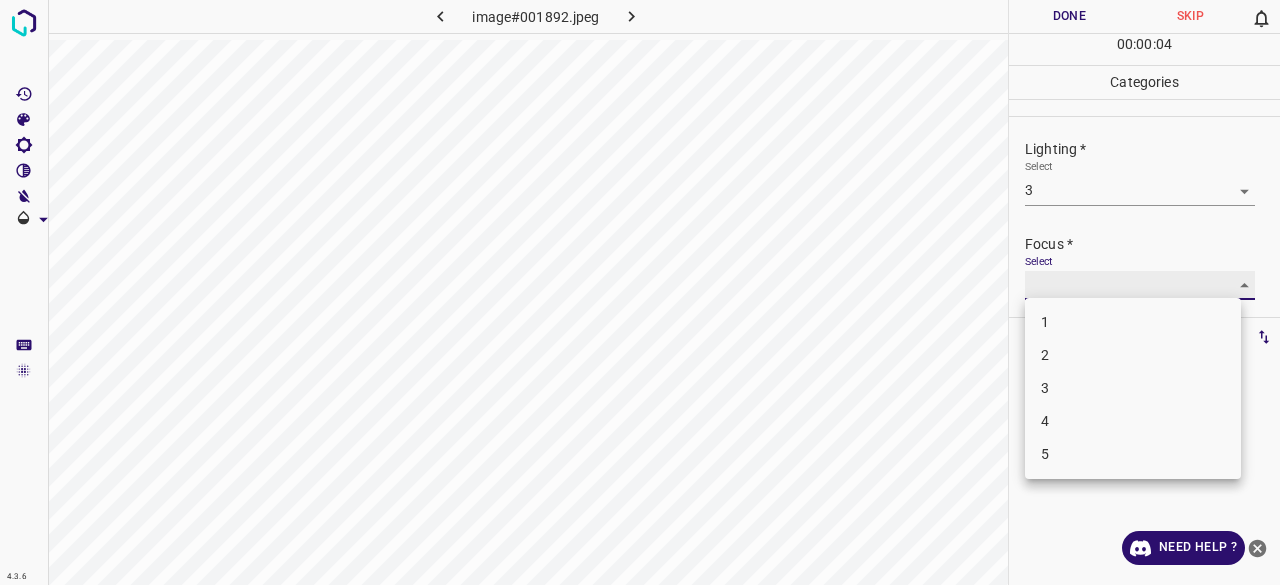 type on "3" 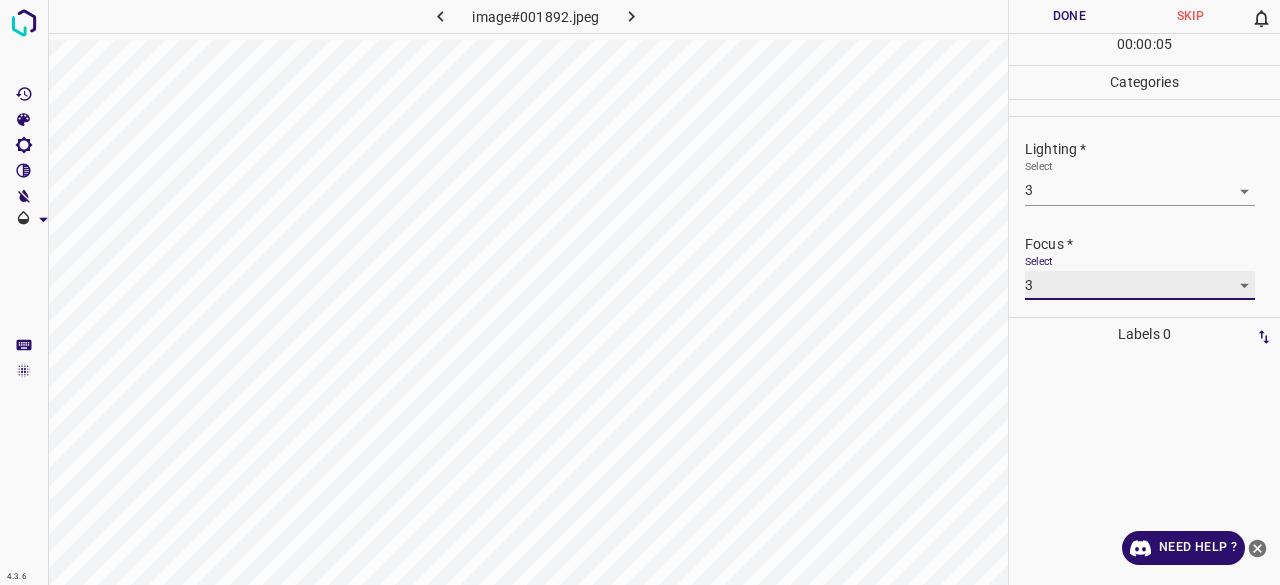 scroll, scrollTop: 98, scrollLeft: 0, axis: vertical 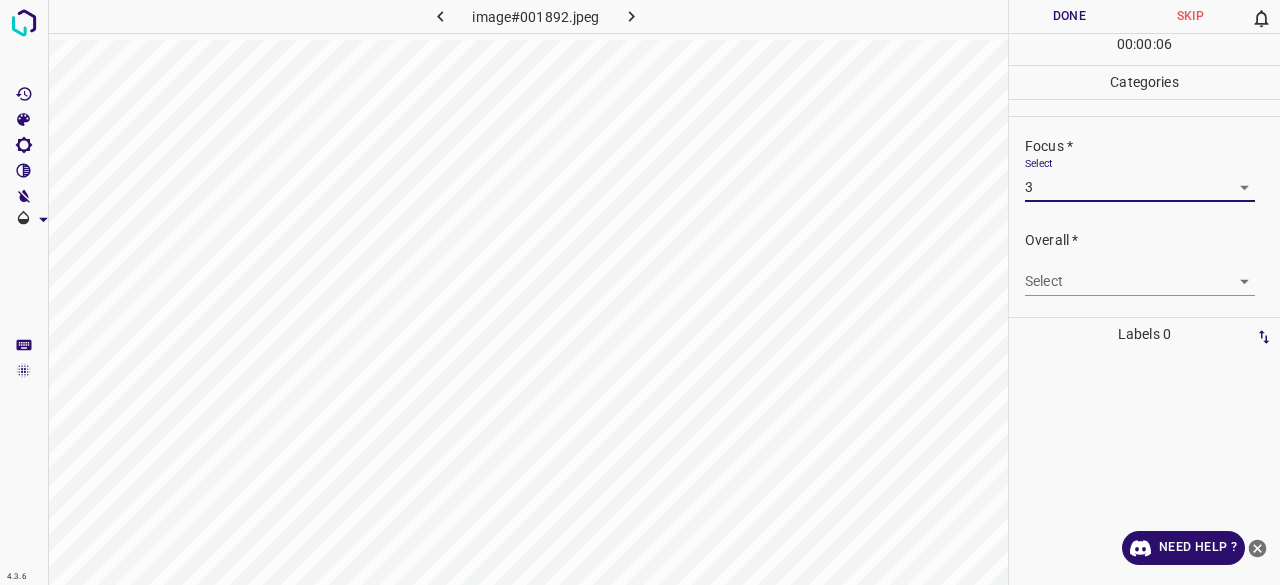 click on "4.3.6  image#001892.jpeg Done Skip 0 00   : 00   : 06   Categories Lighting *  Select 3 3 Focus *  Select 3 3 Overall *  Select ​ Labels   0 Categories 1 Lighting 2 Focus 3 Overall Tools Space Change between modes (Draw & Edit) I Auto labeling R Restore zoom M Zoom in N Zoom out Delete Delete selecte label Filters Z Restore filters X Saturation filter C Brightness filter V Contrast filter B Gray scale filter General O Download Need Help ? - Text - Hide - Delete" at bounding box center [640, 292] 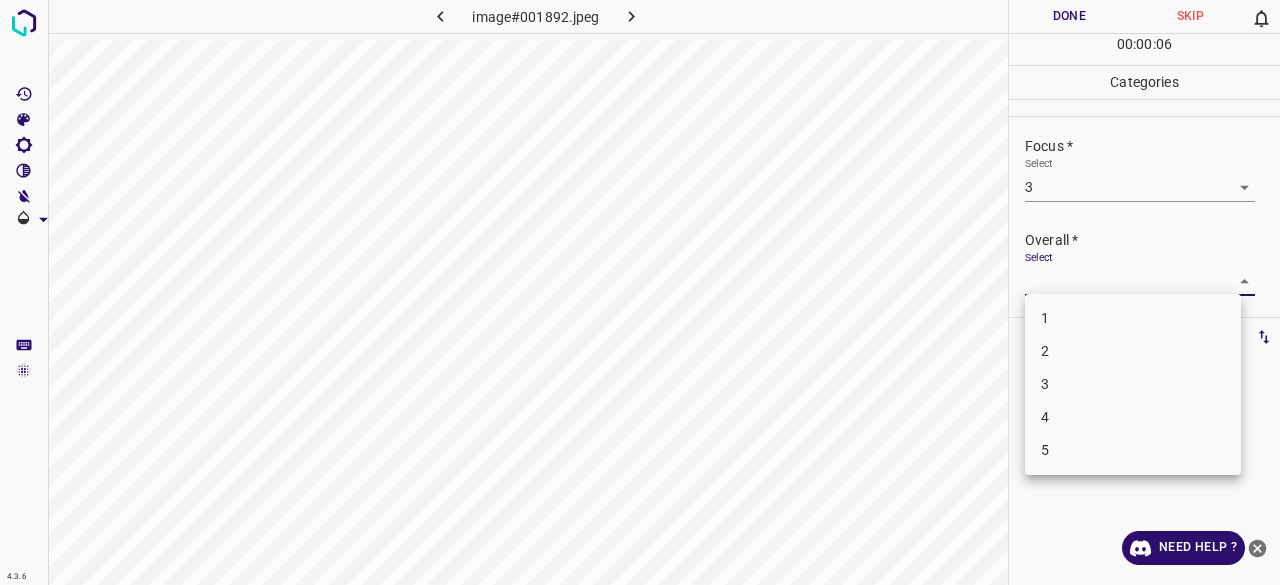 click on "3" at bounding box center [1133, 384] 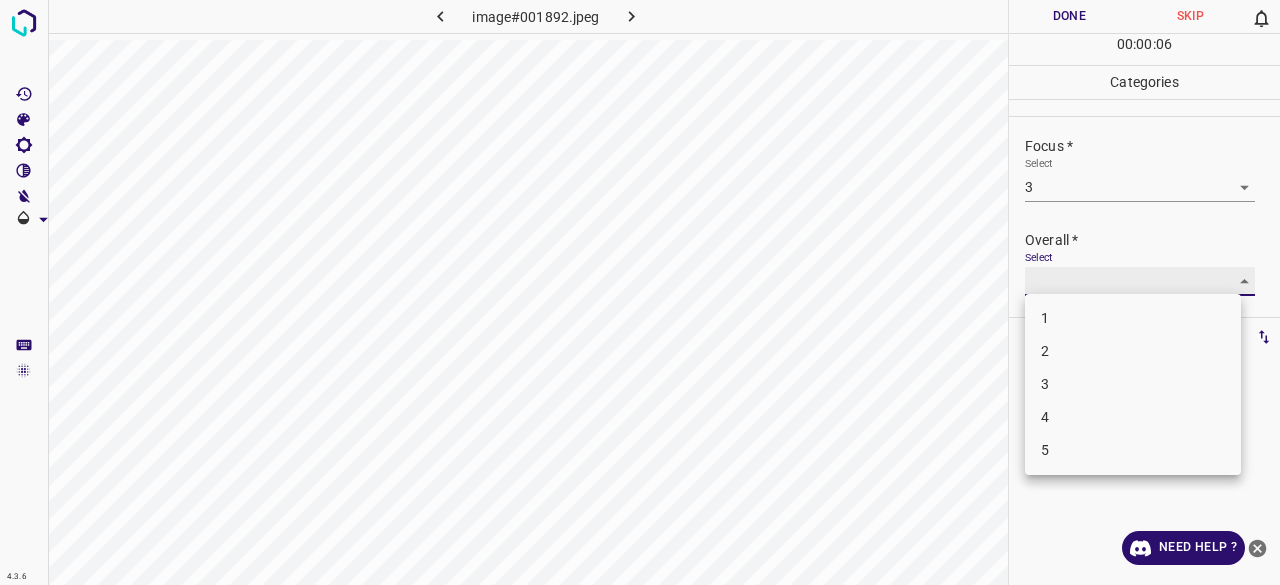 type on "3" 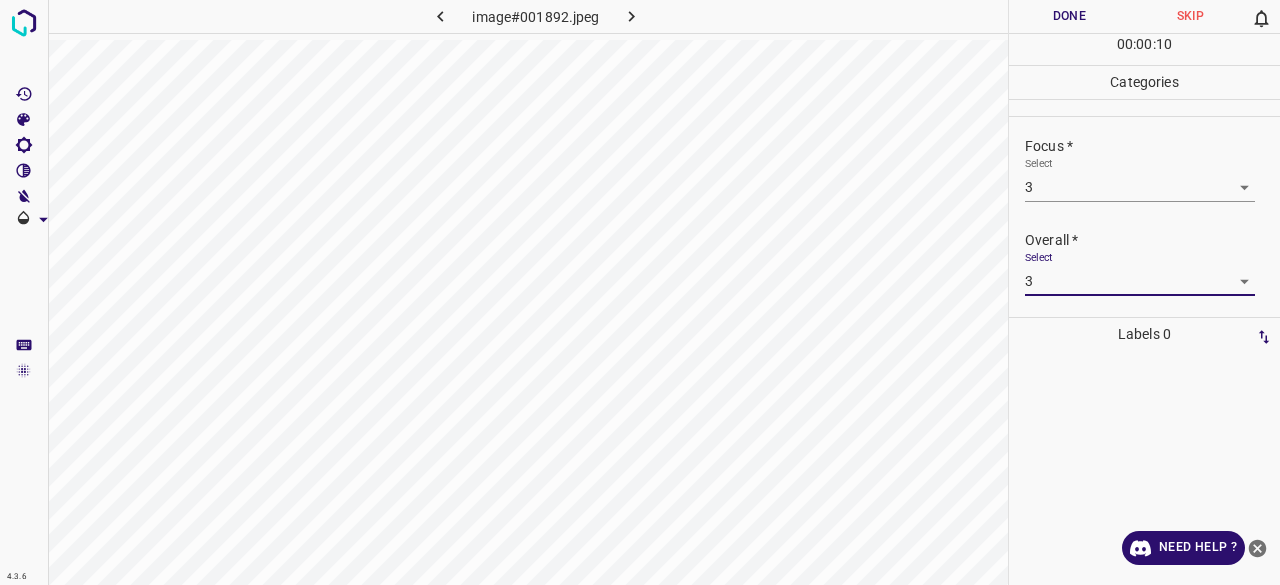 click on "Done" at bounding box center (1069, 16) 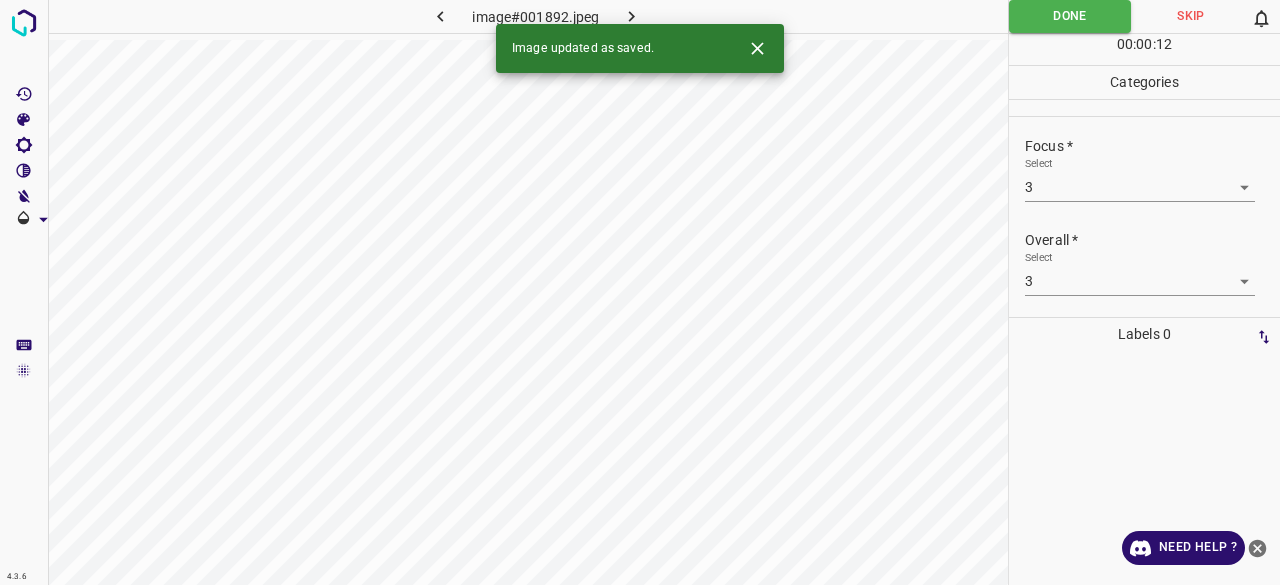 click 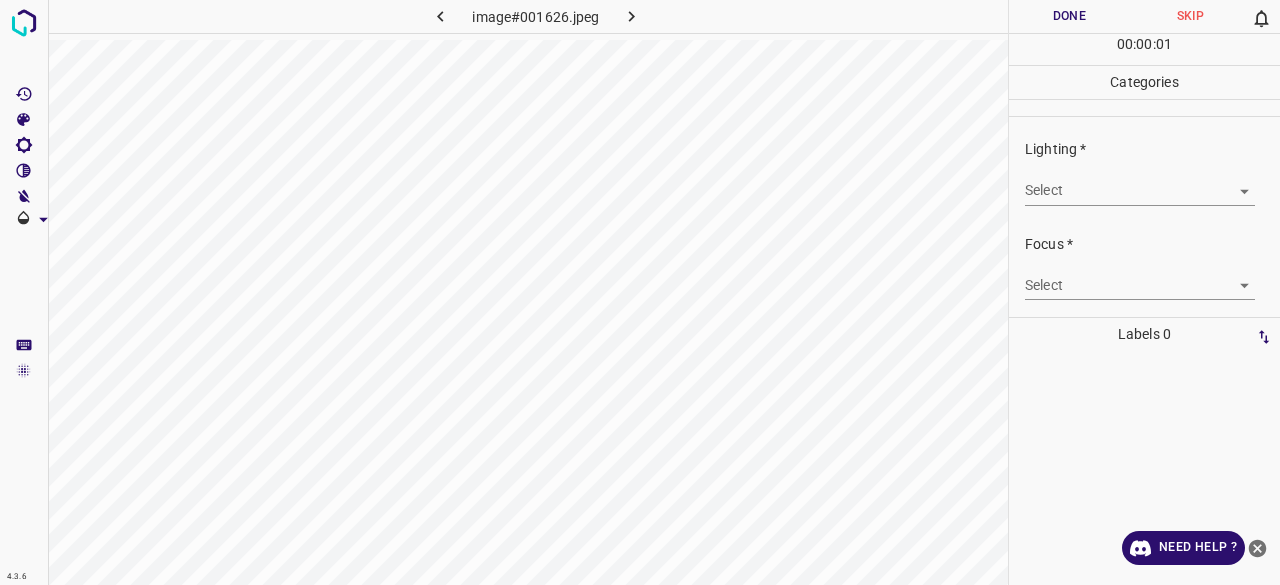 click on "4.3.6  image#001626.jpeg Done Skip 0 00   : 00   : 01   Categories Lighting *  Select ​ Focus *  Select ​ Overall *  Select ​ Labels   0 Categories 1 Lighting 2 Focus 3 Overall Tools Space Change between modes (Draw & Edit) I Auto labeling R Restore zoom M Zoom in N Zoom out Delete Delete selecte label Filters Z Restore filters X Saturation filter C Brightness filter V Contrast filter B Gray scale filter General O Download Need Help ? - Text - Hide - Delete" at bounding box center [640, 292] 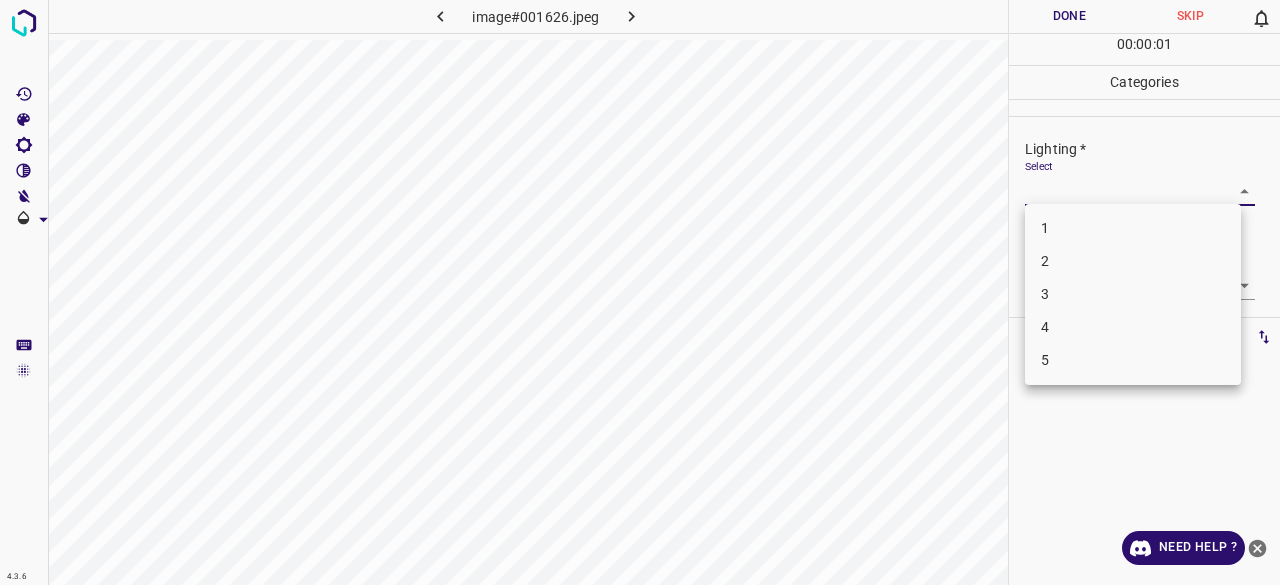 click on "3" at bounding box center (1133, 294) 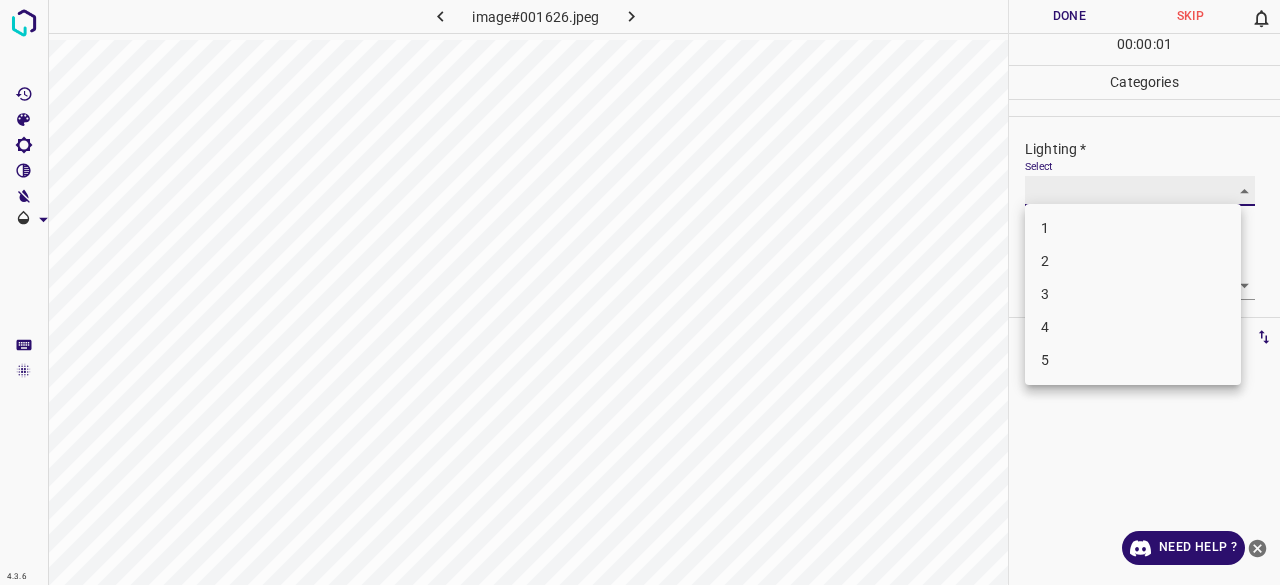 type on "3" 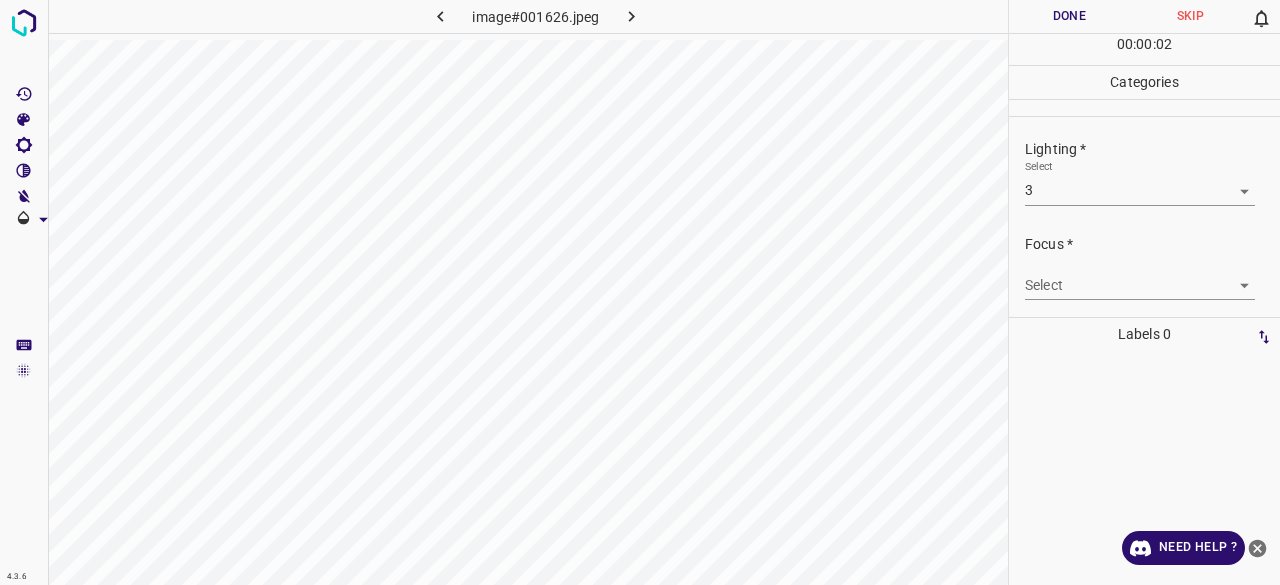 click on "4.3.6  image#001626.jpeg Done Skip 0 00   : 00   : 02   Categories Lighting *  Select 3 3 Focus *  Select ​ Overall *  Select ​ Labels   0 Categories 1 Lighting 2 Focus 3 Overall Tools Space Change between modes (Draw & Edit) I Auto labeling R Restore zoom M Zoom in N Zoom out Delete Delete selecte label Filters Z Restore filters X Saturation filter C Brightness filter V Contrast filter B Gray scale filter General O Download Need Help ? - Text - Hide - Delete" at bounding box center (640, 292) 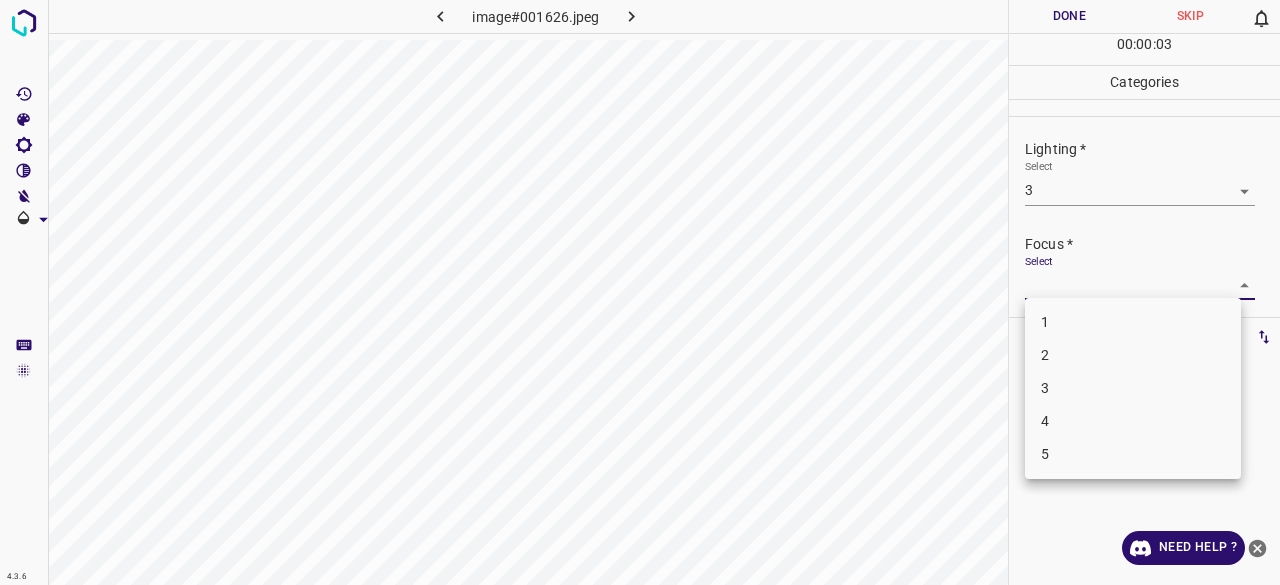 click on "1 2 3 4 5" at bounding box center (1133, 388) 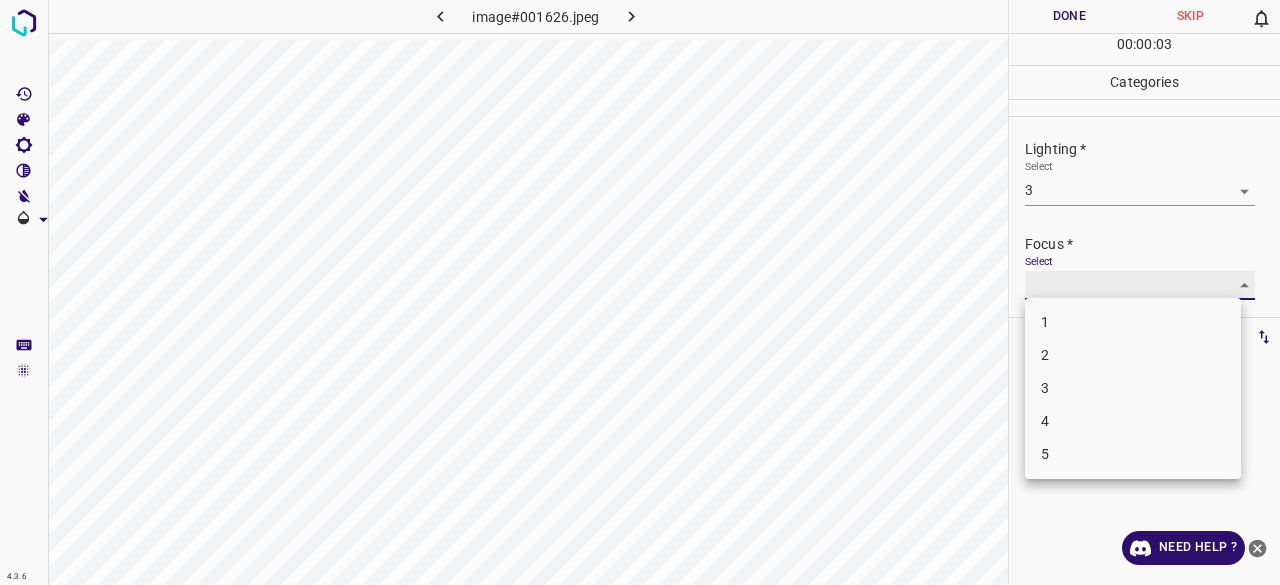 type on "3" 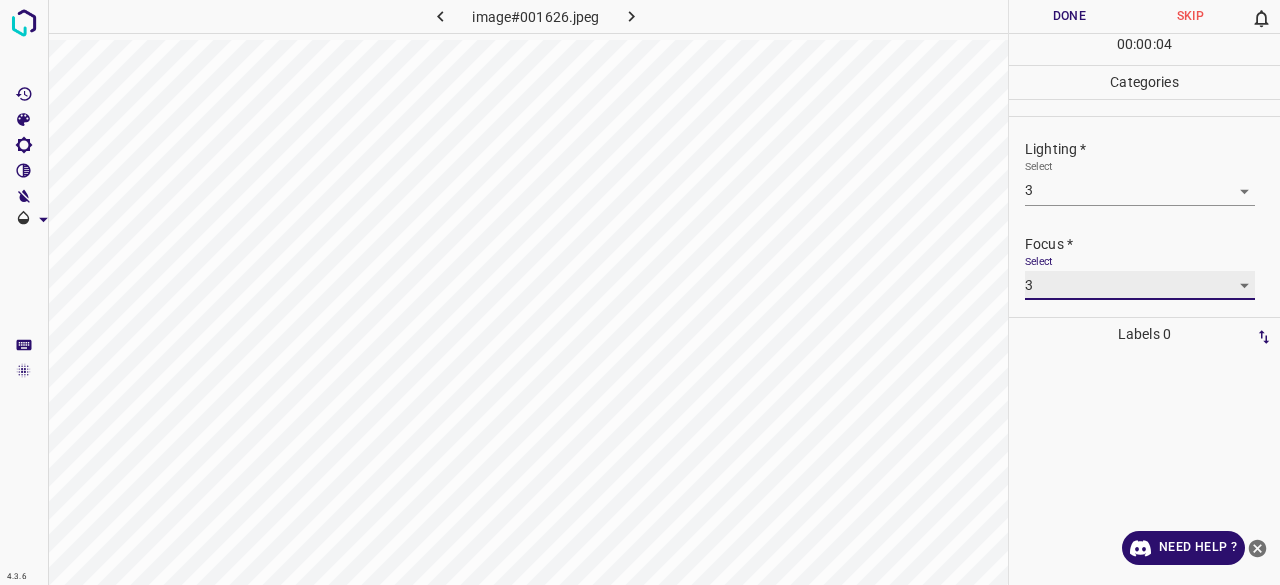 scroll, scrollTop: 98, scrollLeft: 0, axis: vertical 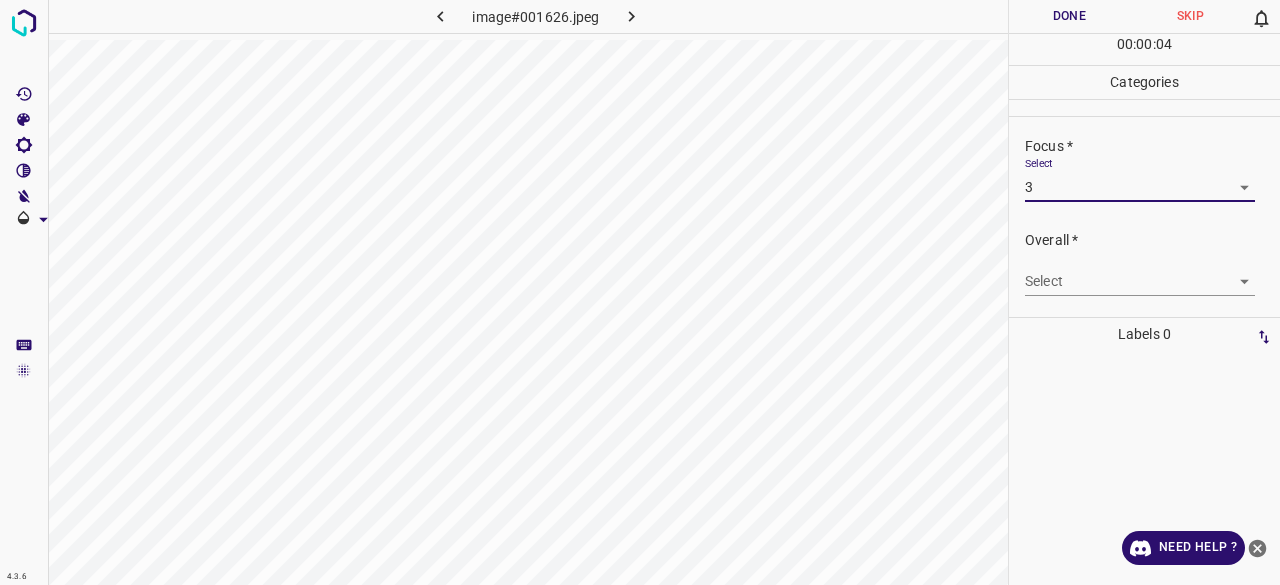 click on "4.3.6  image#001626.jpeg Done Skip 0 00   : 00   : 04   Categories Lighting *  Select 3 3 Focus *  Select 3 3 Overall *  Select ​ Labels   0 Categories 1 Lighting 2 Focus 3 Overall Tools Space Change between modes (Draw & Edit) I Auto labeling R Restore zoom M Zoom in N Zoom out Delete Delete selecte label Filters Z Restore filters X Saturation filter C Brightness filter V Contrast filter B Gray scale filter General O Download Need Help ? - Text - Hide - Delete" at bounding box center (640, 292) 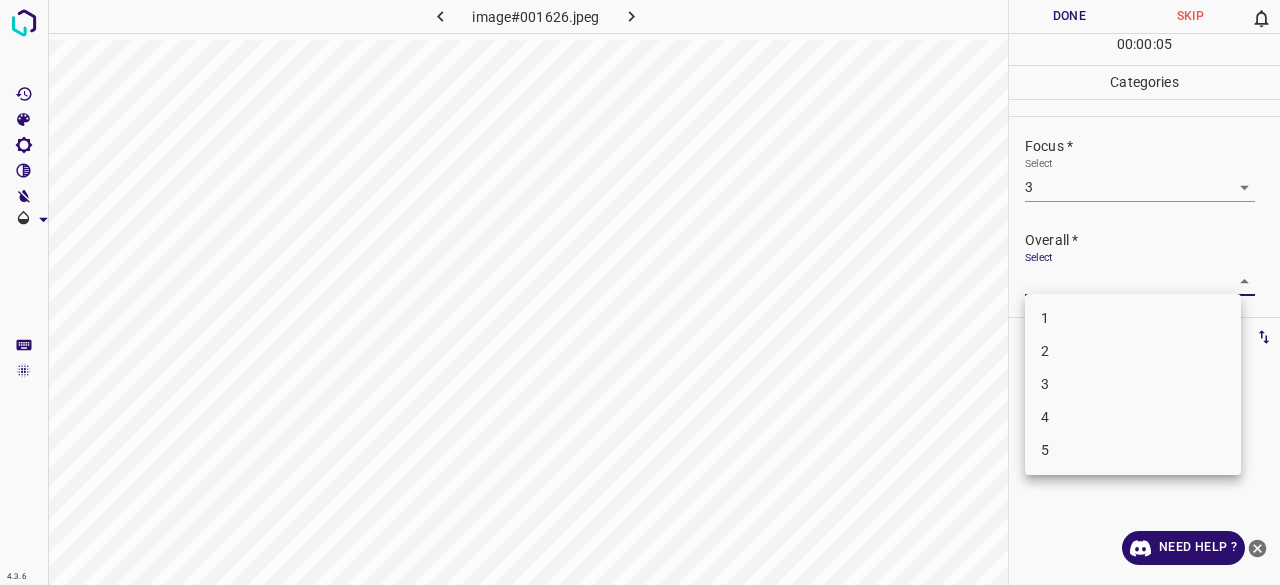 click on "3" at bounding box center (1133, 384) 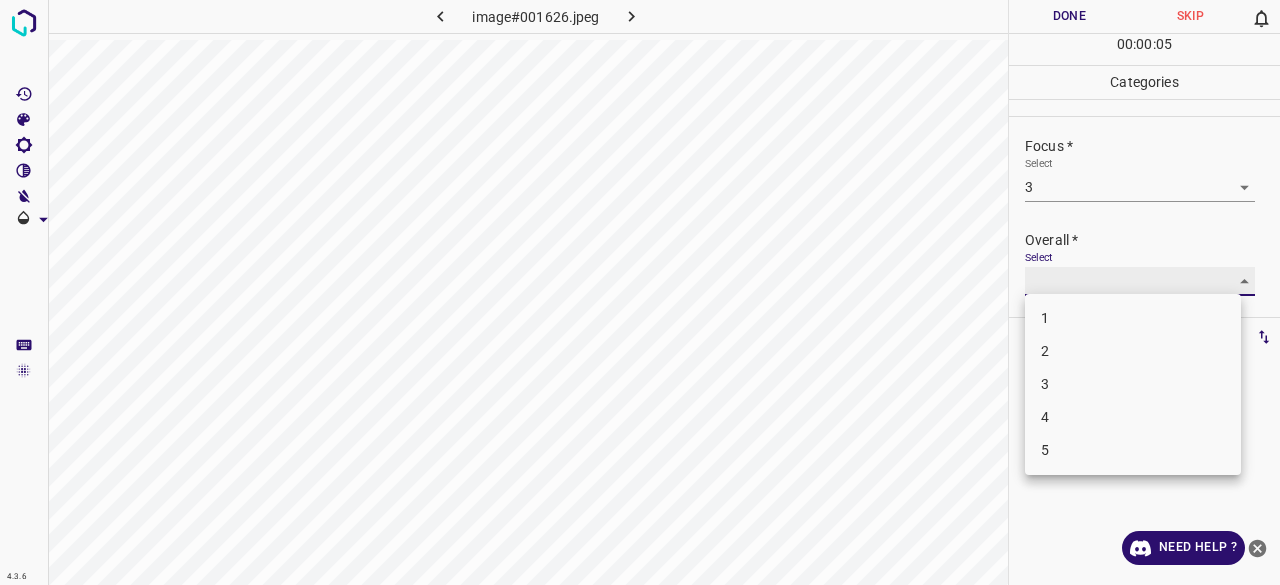 type on "3" 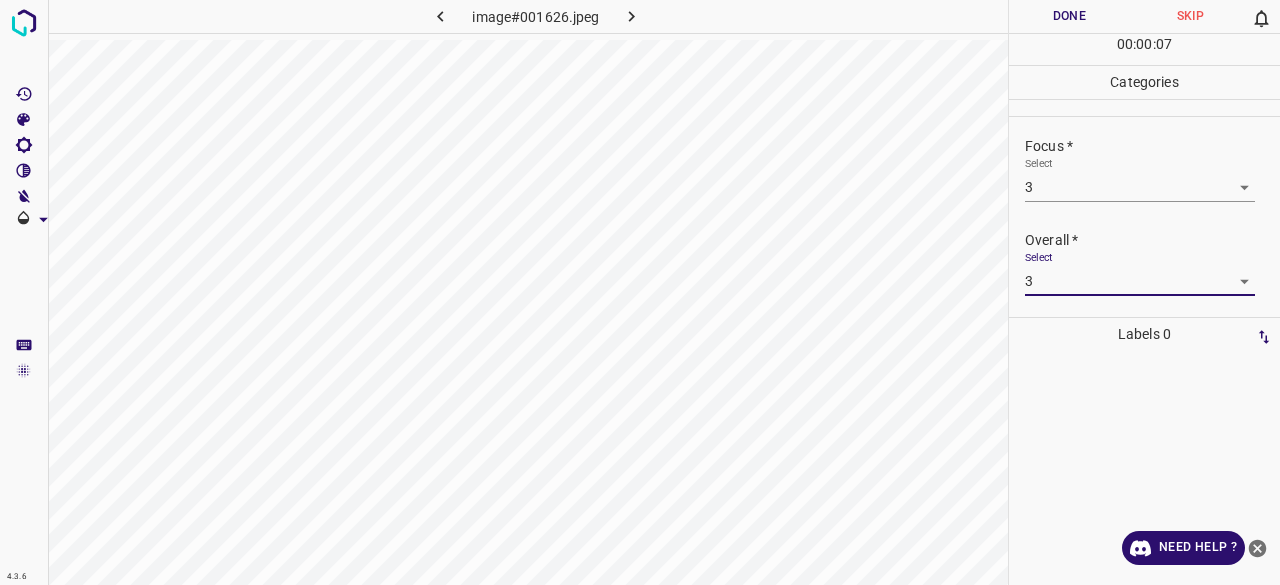 click on "Done" at bounding box center [1069, 16] 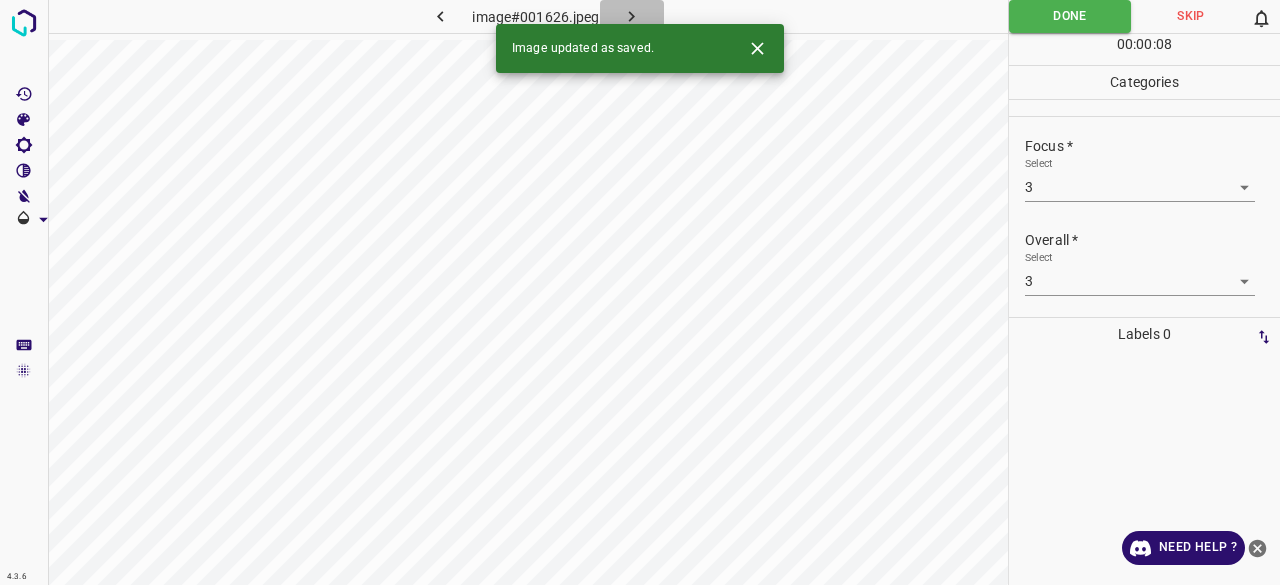 click 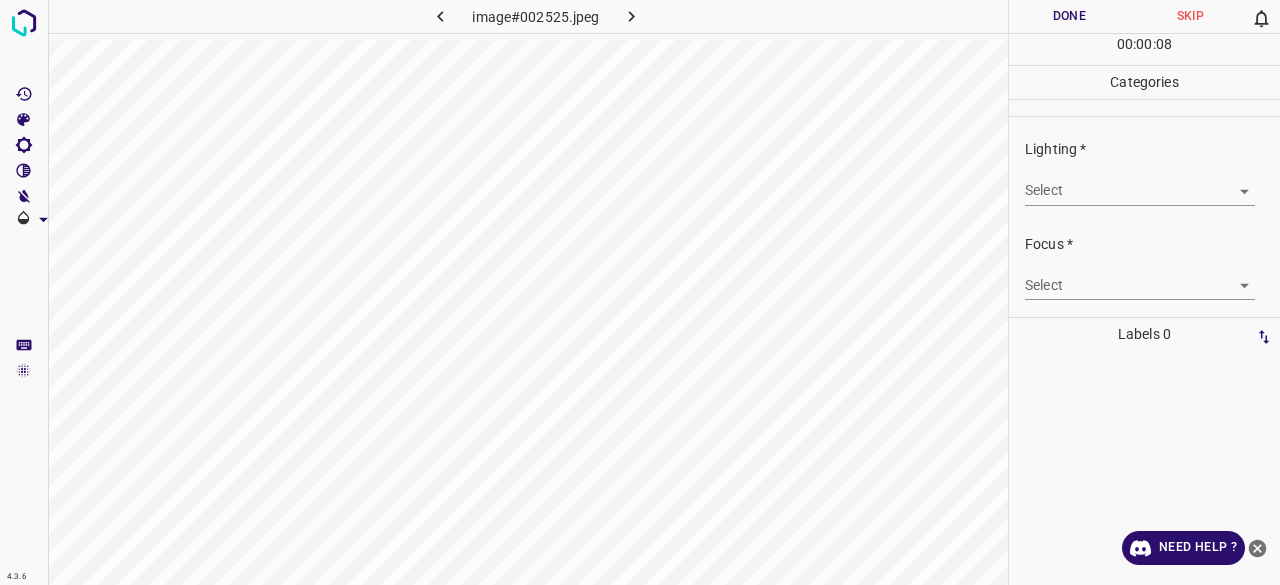 click on "4.3.6  image#002525.jpeg Done Skip 0 00   : 00   : 08   Categories Lighting *  Select ​ Focus *  Select ​ Overall *  Select ​ Labels   0 Categories 1 Lighting 2 Focus 3 Overall Tools Space Change between modes (Draw & Edit) I Auto labeling R Restore zoom M Zoom in N Zoom out Delete Delete selecte label Filters Z Restore filters X Saturation filter C Brightness filter V Contrast filter B Gray scale filter General O Download Need Help ? - Text - Hide - Delete" at bounding box center [640, 292] 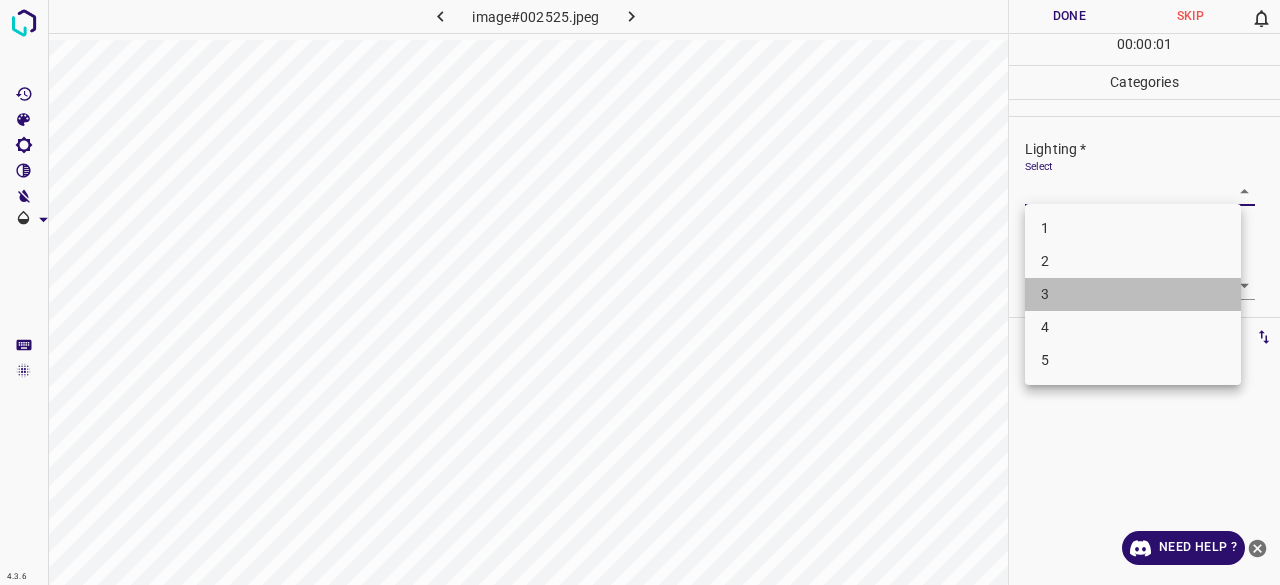 click on "3" at bounding box center [1133, 294] 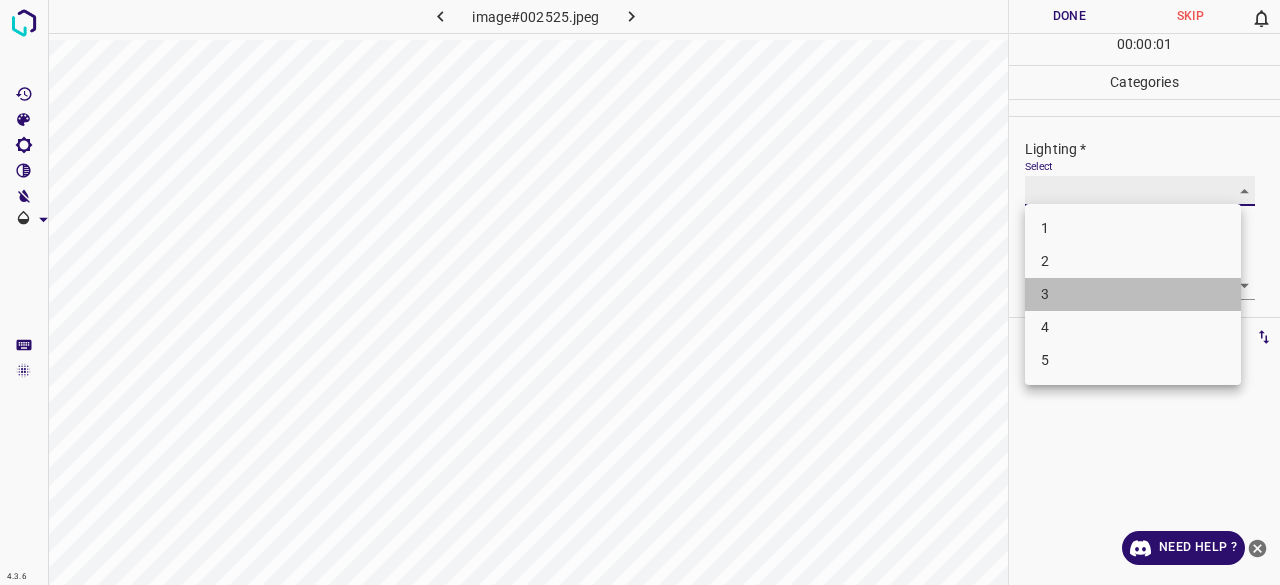 type on "3" 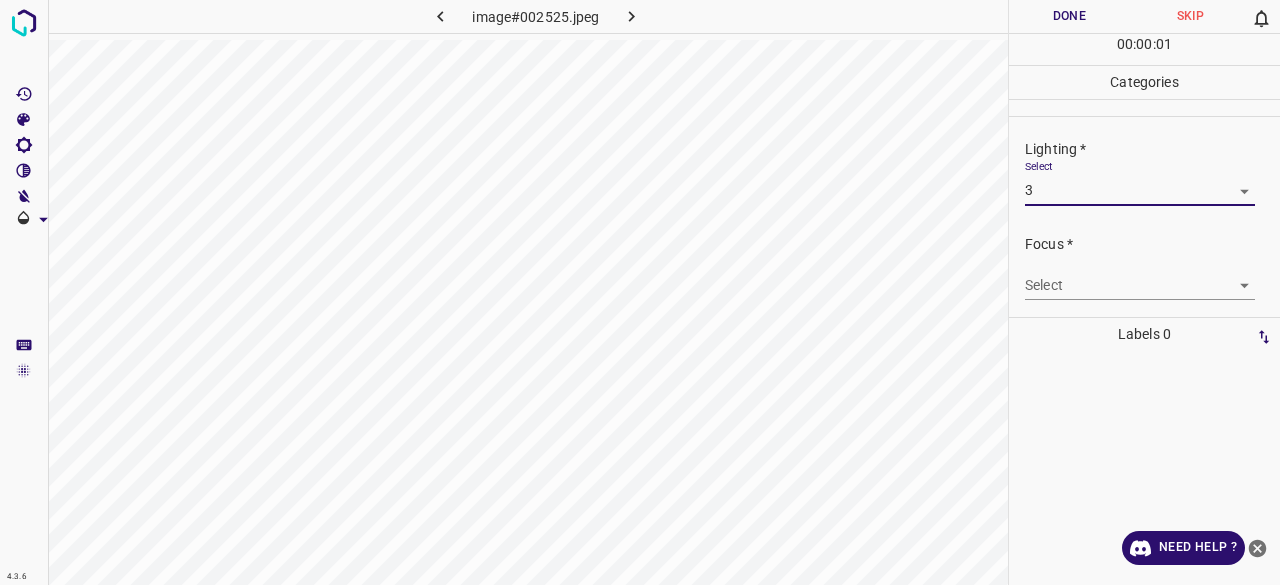 click on "4.3.6  image#002525.jpeg Done Skip 0 00   : 00   : 01   Categories Lighting *  Select 3 3 Focus *  Select ​ Overall *  Select ​ Labels   0 Categories 1 Lighting 2 Focus 3 Overall Tools Space Change between modes (Draw & Edit) I Auto labeling R Restore zoom M Zoom in N Zoom out Delete Delete selecte label Filters Z Restore filters X Saturation filter C Brightness filter V Contrast filter B Gray scale filter General O Download Need Help ? - Text - Hide - Delete 1 2 3 4 5" at bounding box center [640, 292] 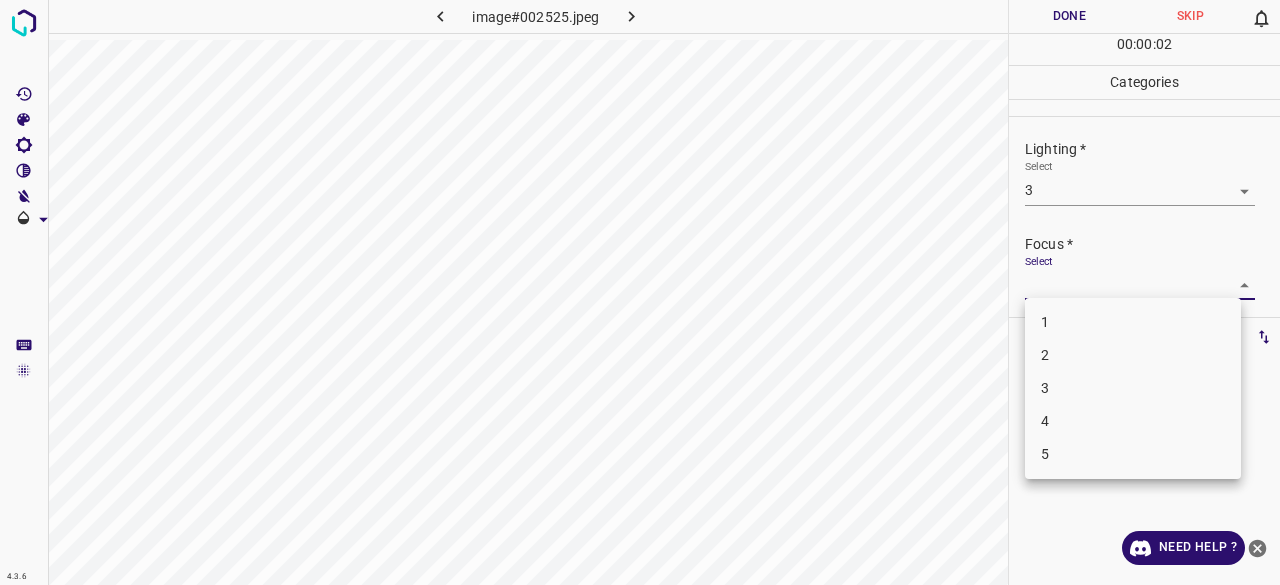 click on "2" at bounding box center (1133, 355) 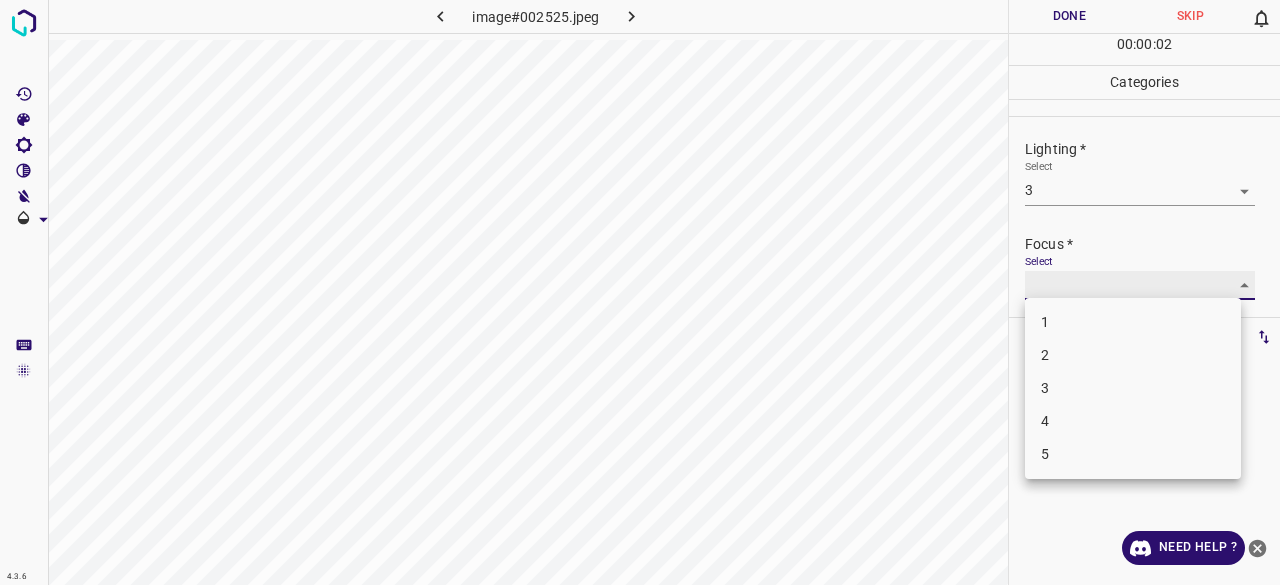 type on "2" 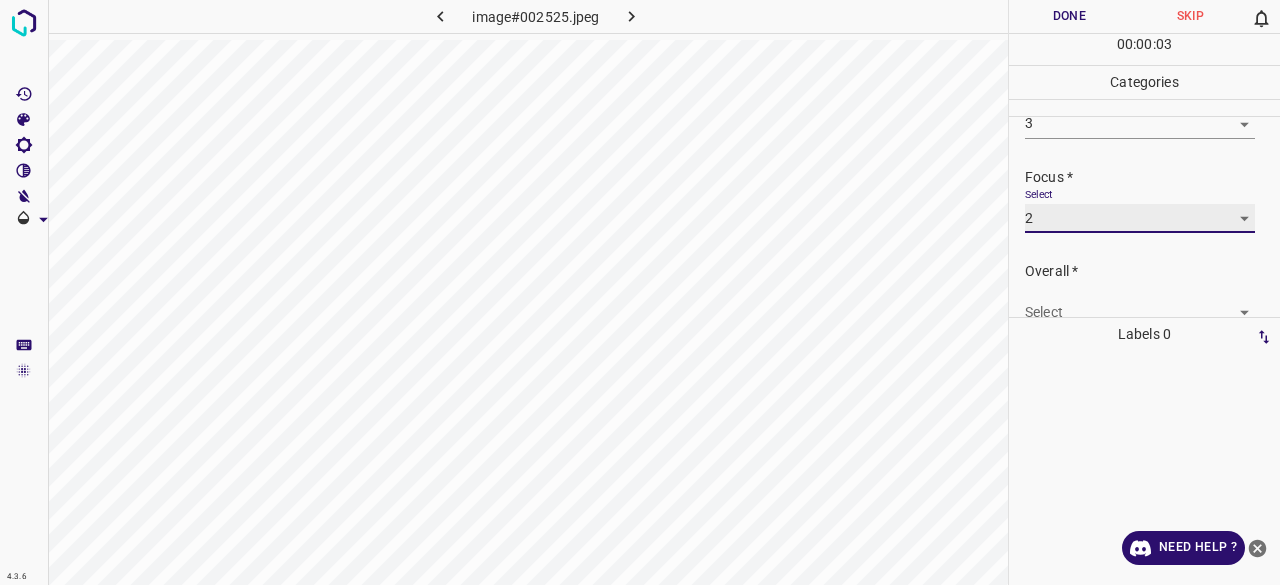 scroll, scrollTop: 98, scrollLeft: 0, axis: vertical 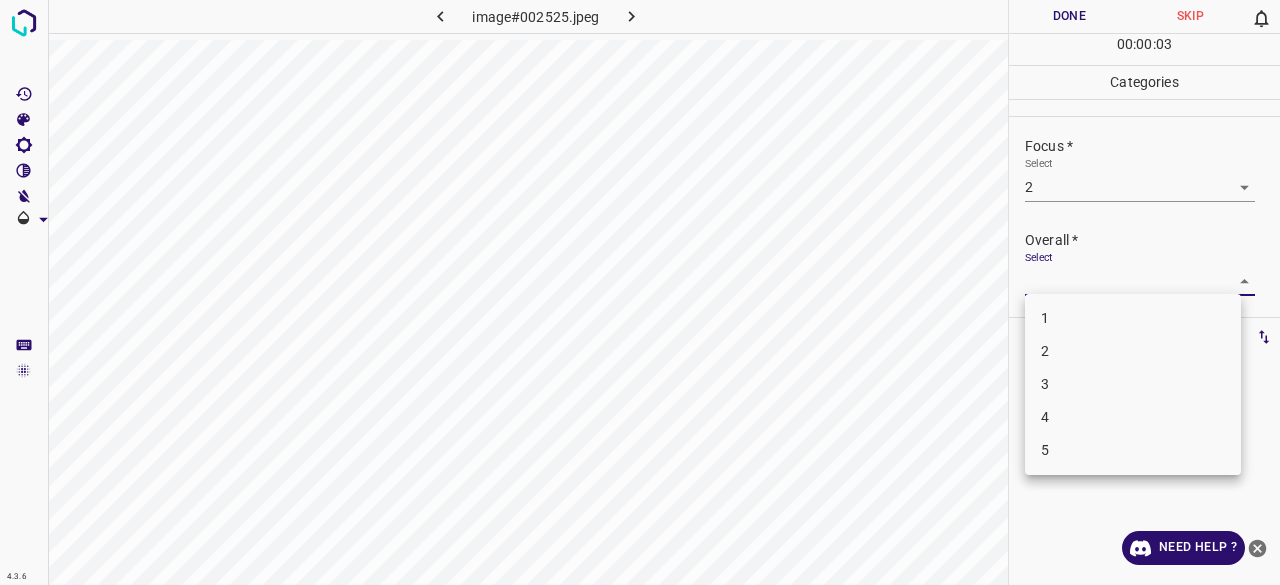 click on "4.3.6  image#002525.jpeg Done Skip 0 00   : 00   : 03   Categories Lighting *  Select 3 3 Focus *  Select 2 2 Overall *  Select ​ Labels   0 Categories 1 Lighting 2 Focus 3 Overall Tools Space Change between modes (Draw & Edit) I Auto labeling R Restore zoom M Zoom in N Zoom out Delete Delete selecte label Filters Z Restore filters X Saturation filter C Brightness filter V Contrast filter B Gray scale filter General O Download Need Help ? - Text - Hide - Delete 1 2 3 4 5" at bounding box center [640, 292] 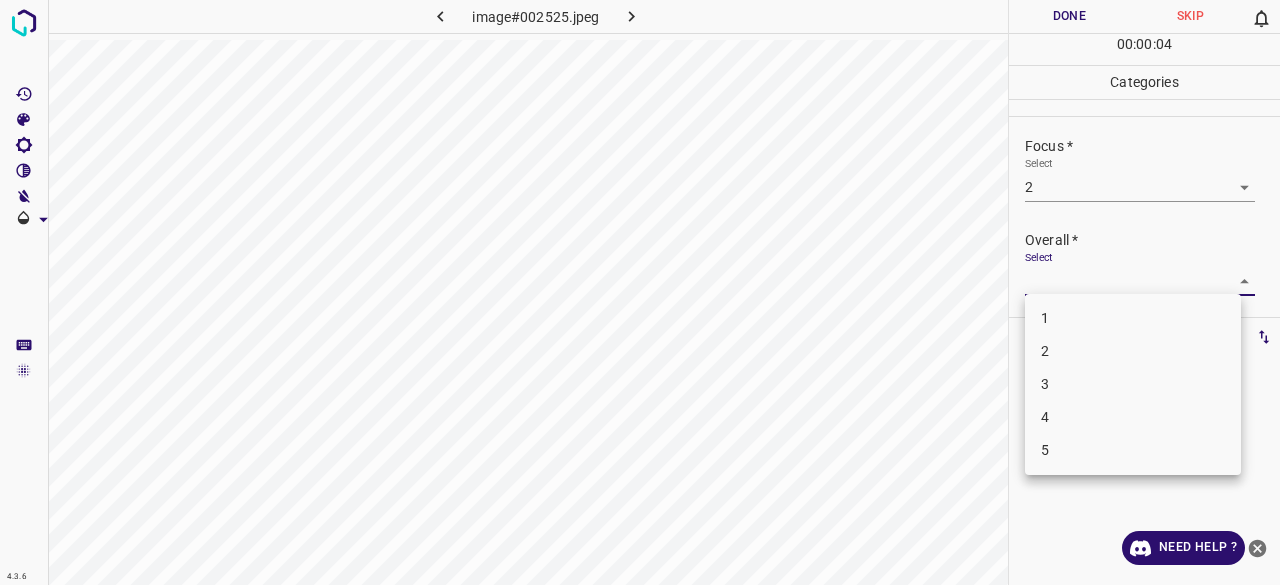 click on "2" at bounding box center (1133, 351) 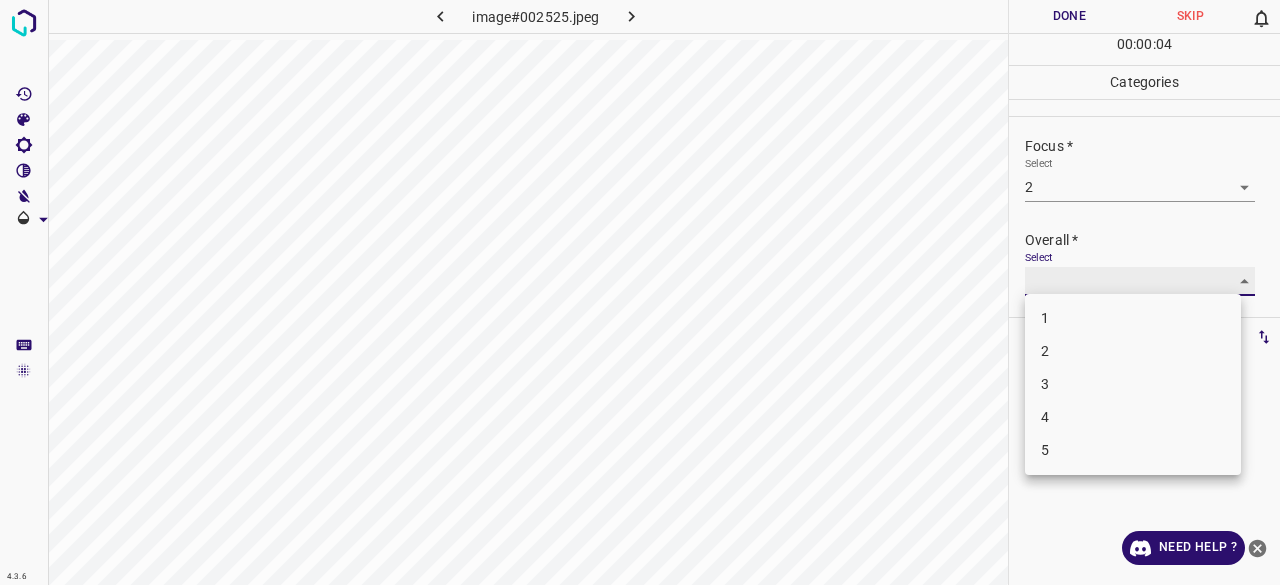 type on "2" 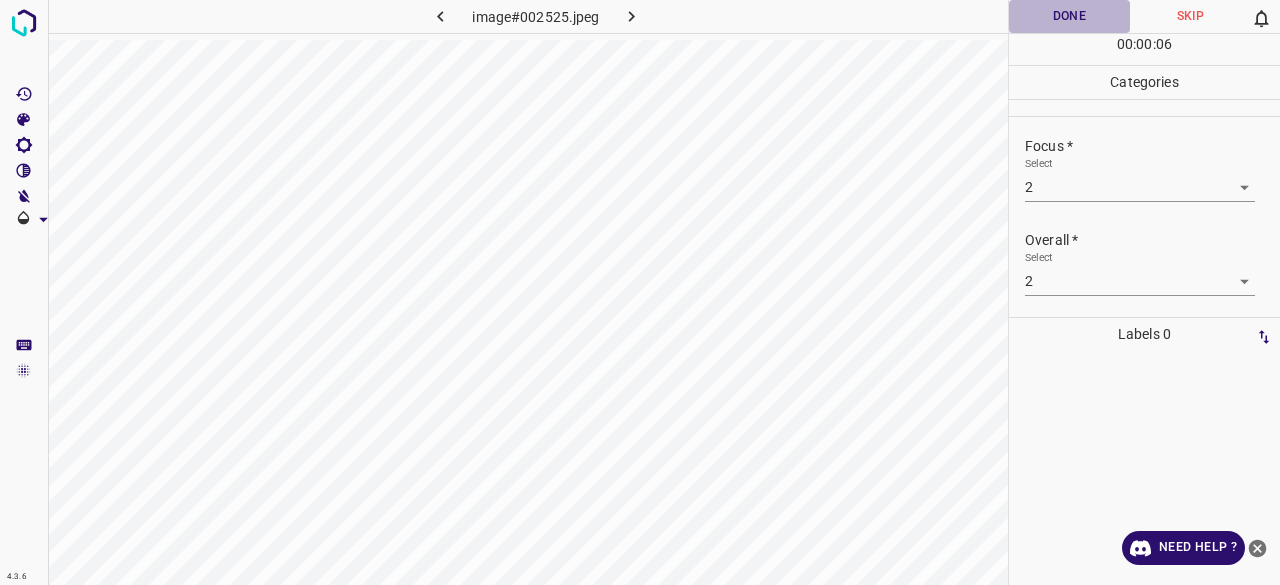 click on "Done" at bounding box center [1069, 16] 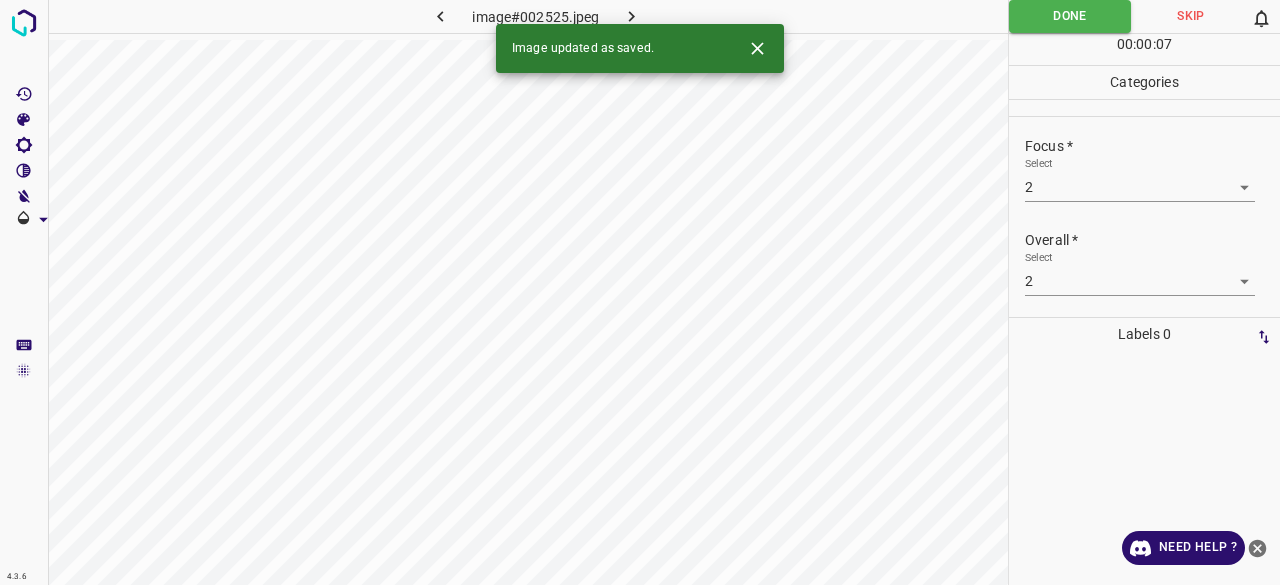 click 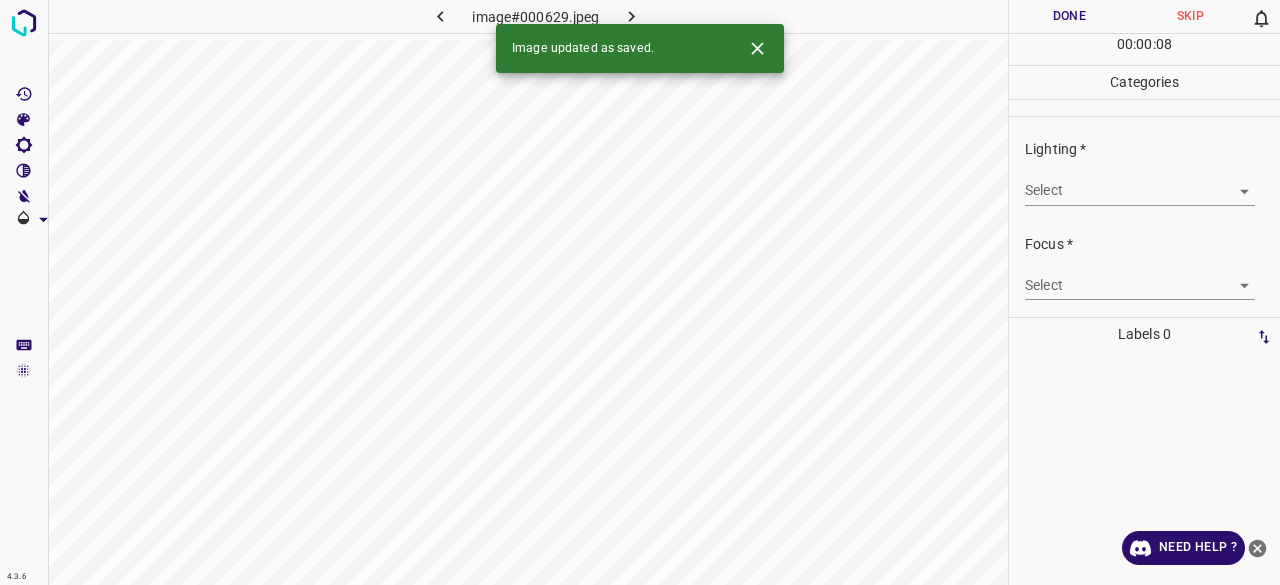 click on "4.3.6  image#000629.jpeg Done Skip 0 00   : 00   : 08   Categories Lighting *  Select ​ Focus *  Select ​ Overall *  Select ​ Labels   0 Categories 1 Lighting 2 Focus 3 Overall Tools Space Change between modes (Draw & Edit) I Auto labeling R Restore zoom M Zoom in N Zoom out Delete Delete selecte label Filters Z Restore filters X Saturation filter C Brightness filter V Contrast filter B Gray scale filter General O Download Image updated as saved. Need Help ? - Text - Hide - Delete" at bounding box center [640, 292] 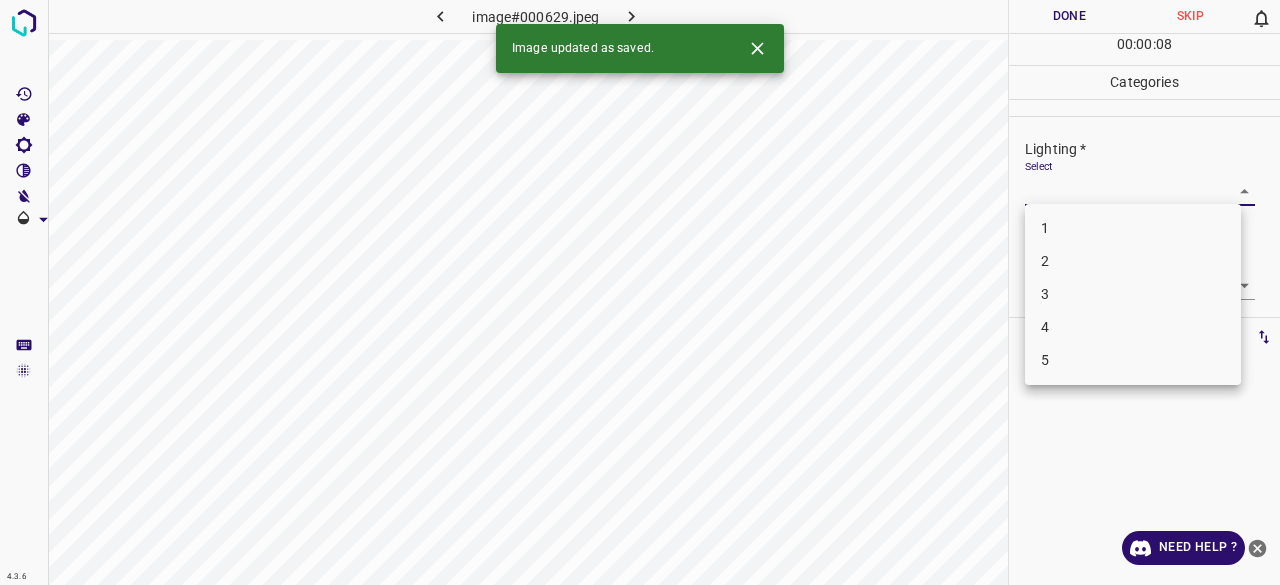 click on "3" at bounding box center [1133, 294] 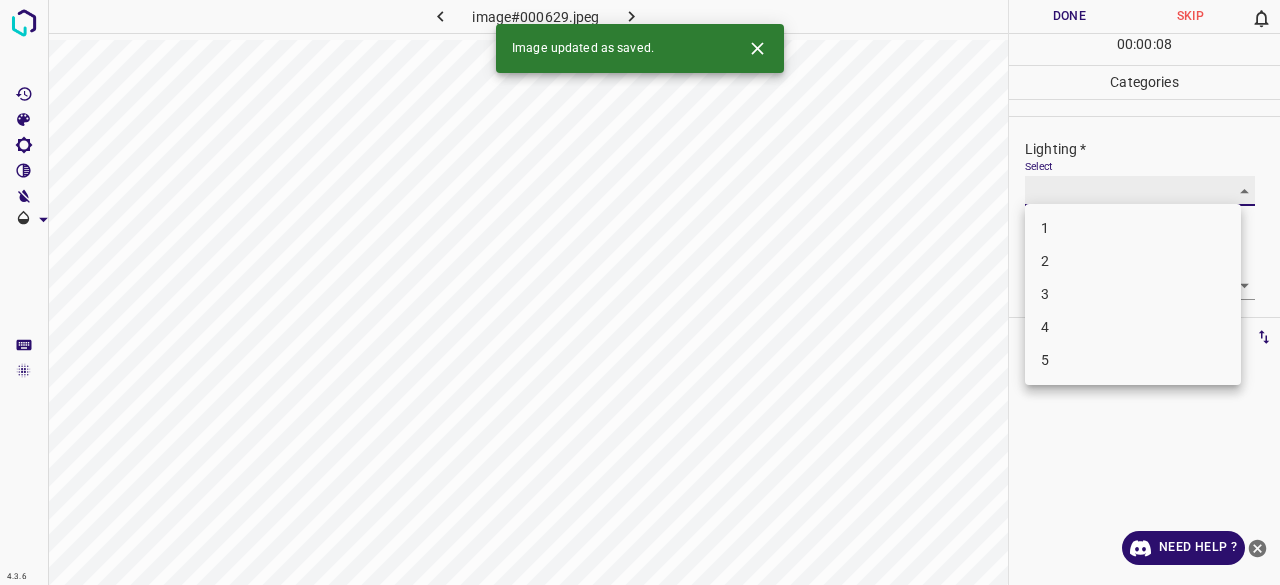 type on "3" 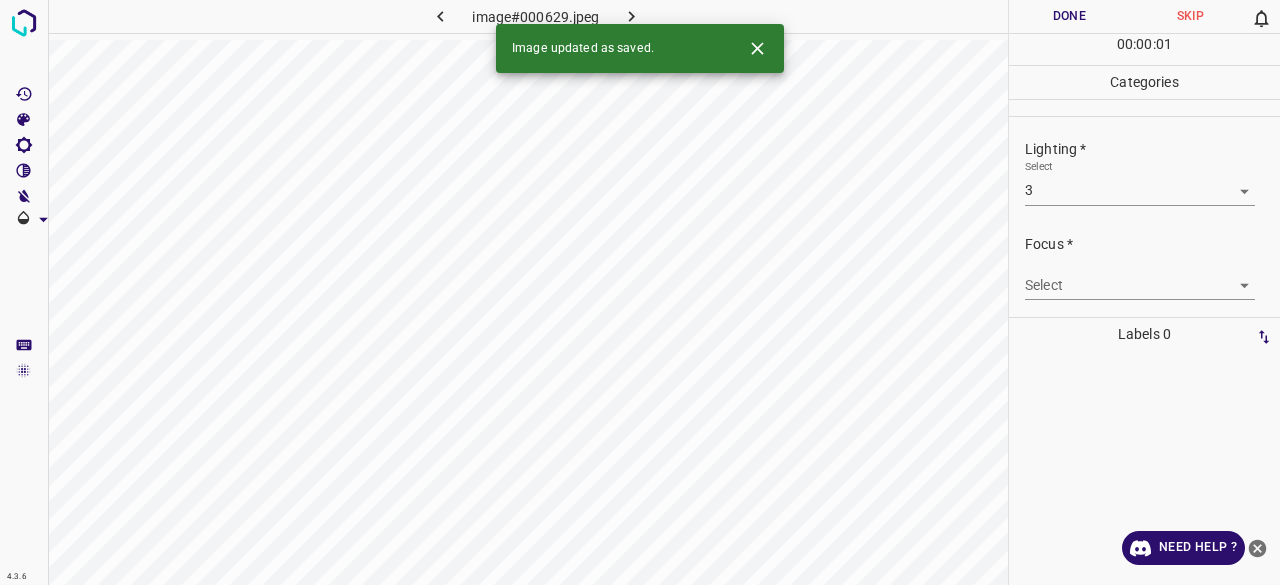 click on "Select ​" at bounding box center [1140, 277] 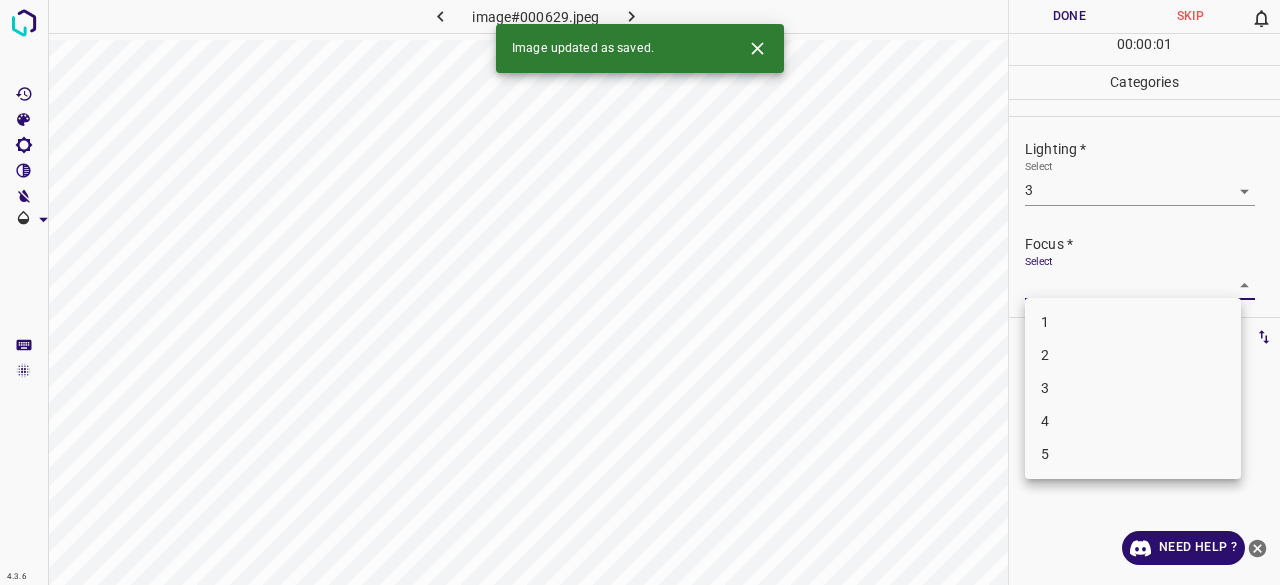 drag, startPoint x: 1064, startPoint y: 280, endPoint x: 1052, endPoint y: 310, distance: 32.31099 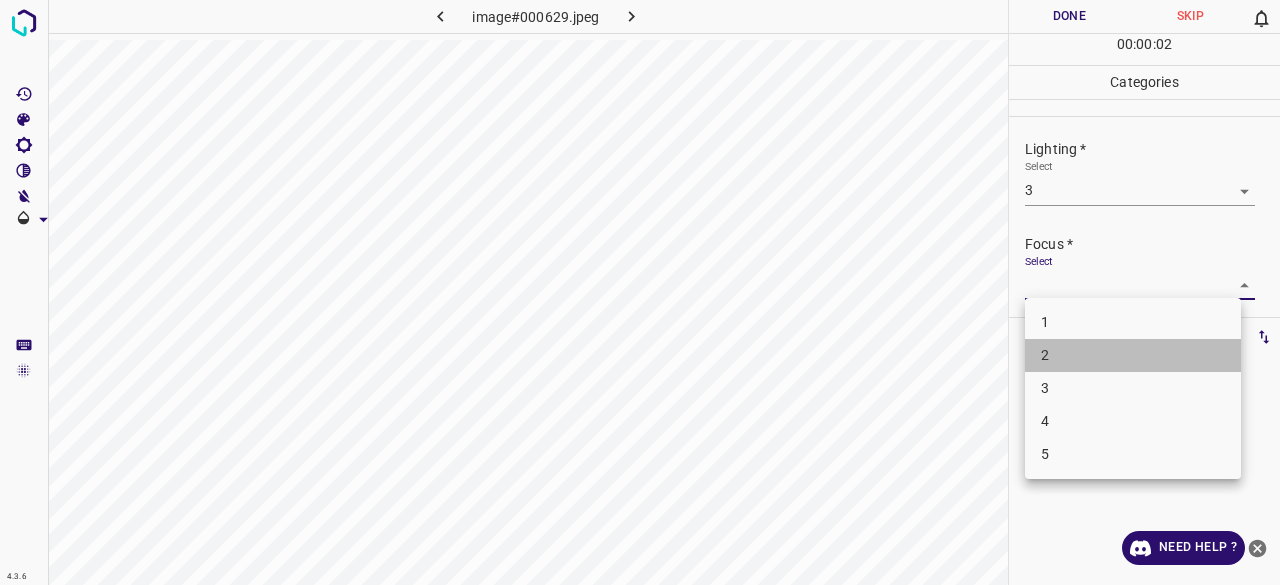 click on "1 2 3 4 5" at bounding box center [1133, 388] 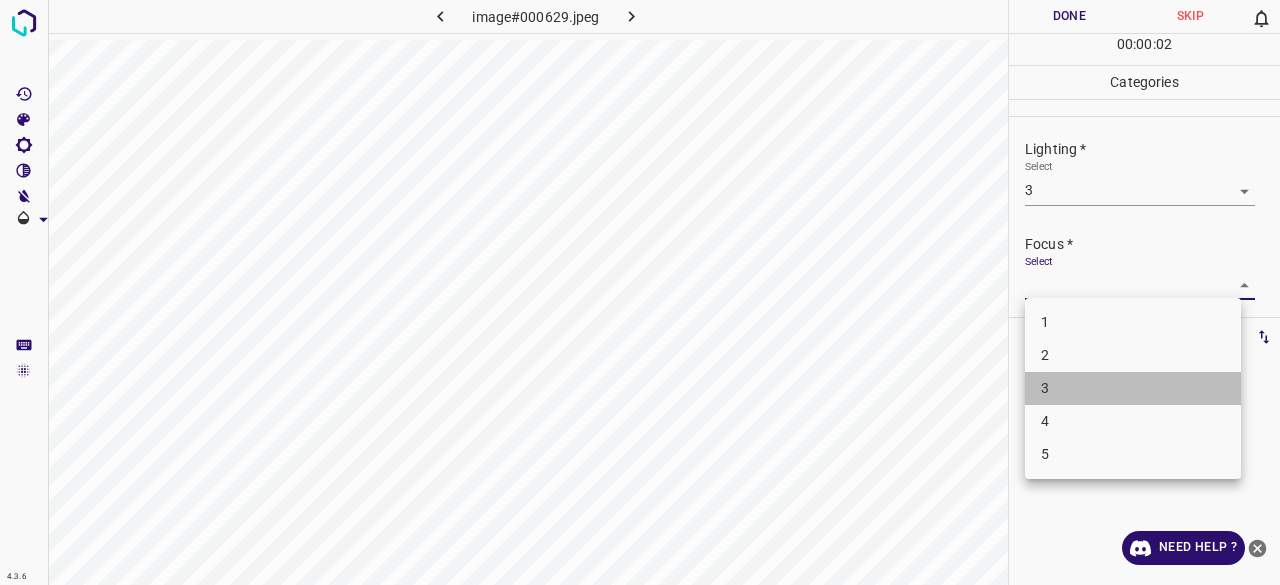 click on "3" at bounding box center (1133, 388) 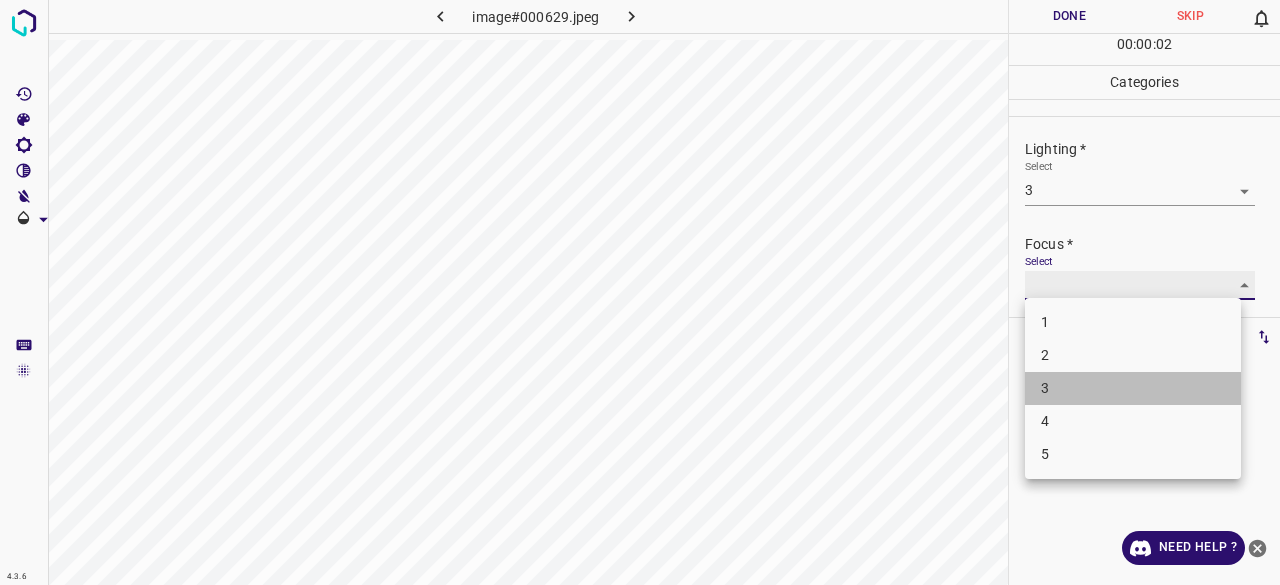 type on "3" 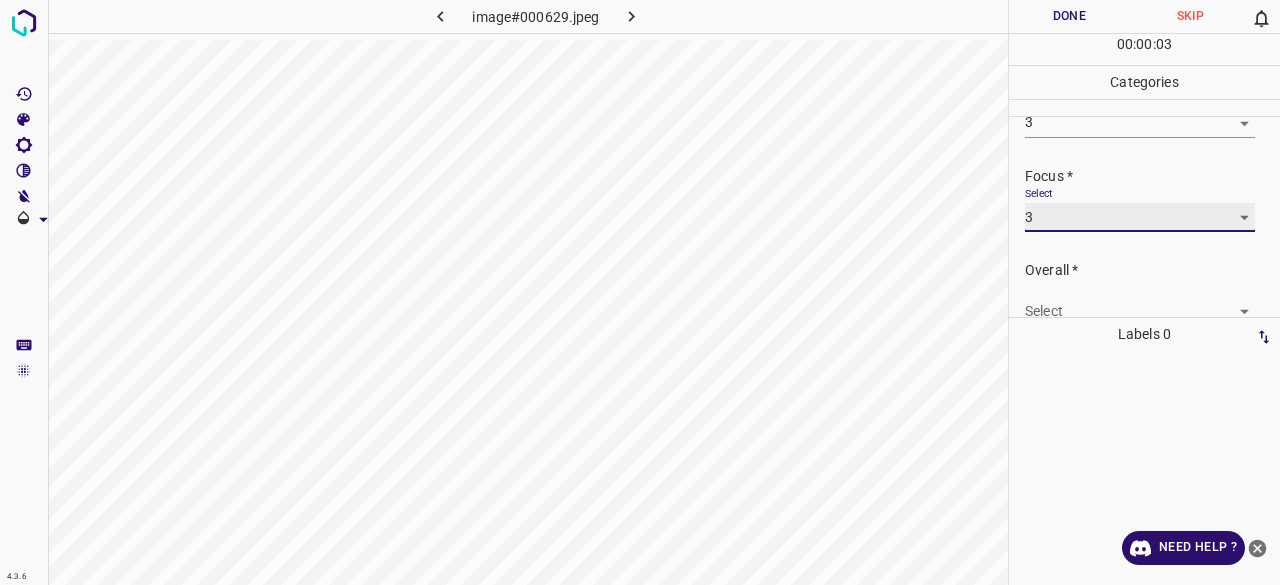 scroll, scrollTop: 98, scrollLeft: 0, axis: vertical 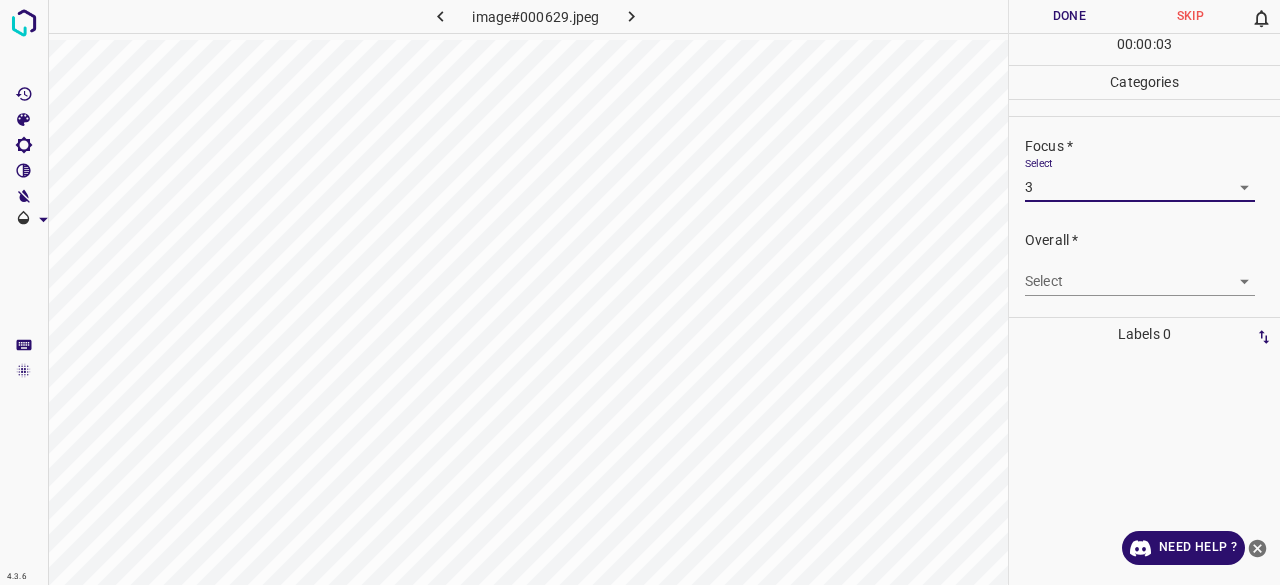 click on "4.3.6  image#000629.jpeg Done Skip 0 00   : 00   : 03   Categories Lighting *  Select 3 3 Focus *  Select 3 3 Overall *  Select ​ Labels   0 Categories 1 Lighting 2 Focus 3 Overall Tools Space Change between modes (Draw & Edit) I Auto labeling R Restore zoom M Zoom in N Zoom out Delete Delete selecte label Filters Z Restore filters X Saturation filter C Brightness filter V Contrast filter B Gray scale filter General O Download Need Help ? - Text - Hide - Delete" at bounding box center [640, 292] 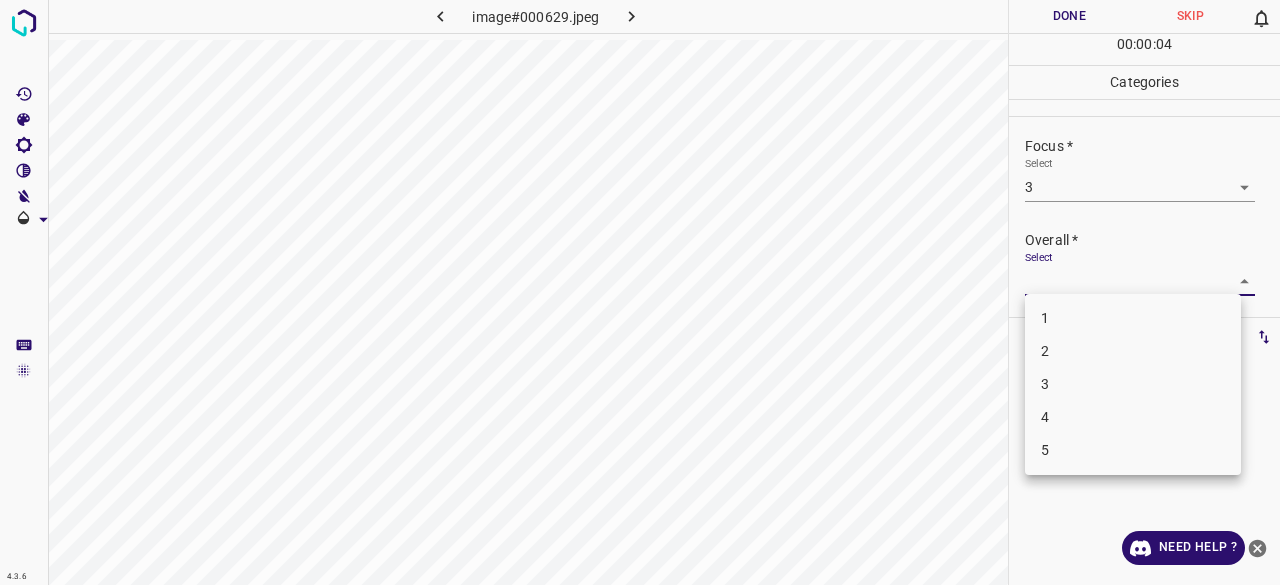 click on "3" at bounding box center [1133, 384] 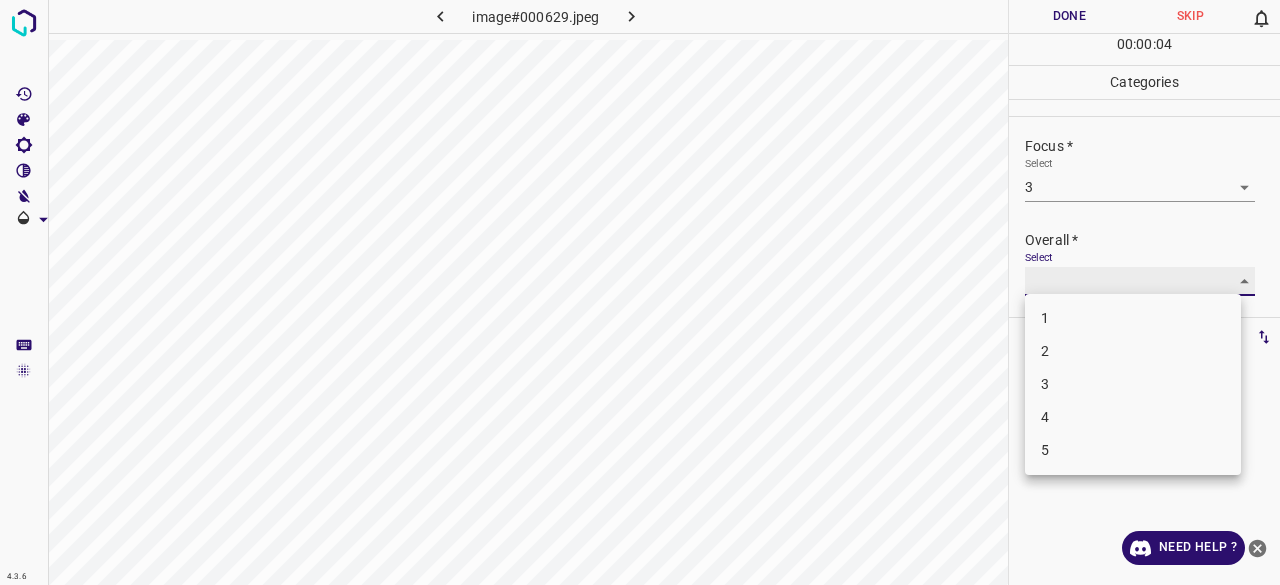 type on "3" 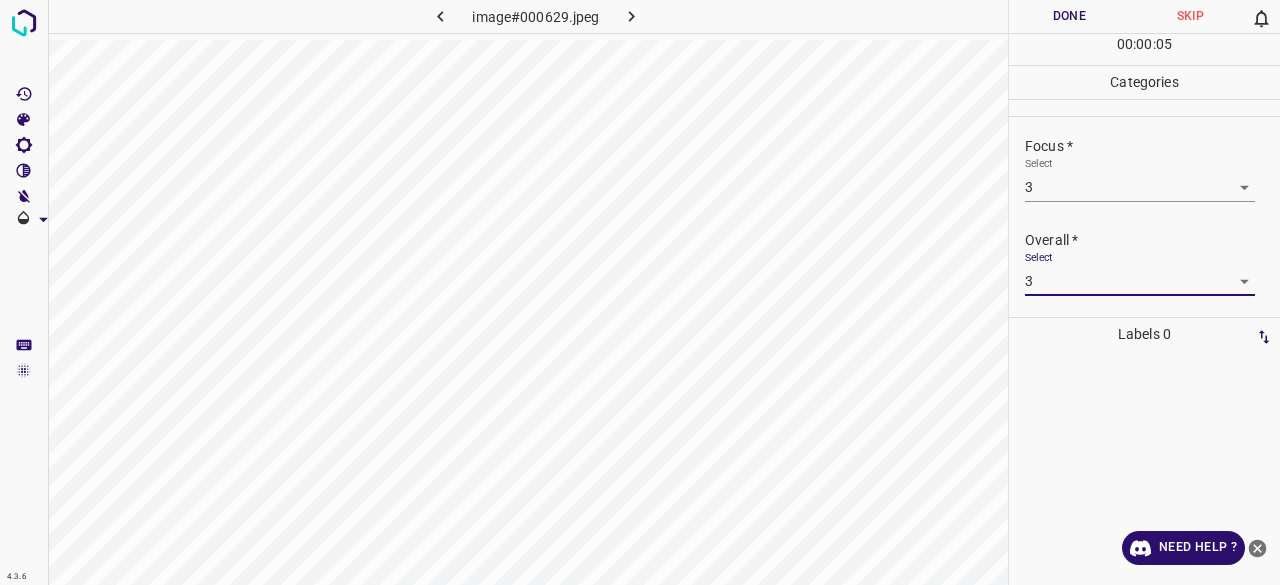 click on "Done" at bounding box center [1069, 16] 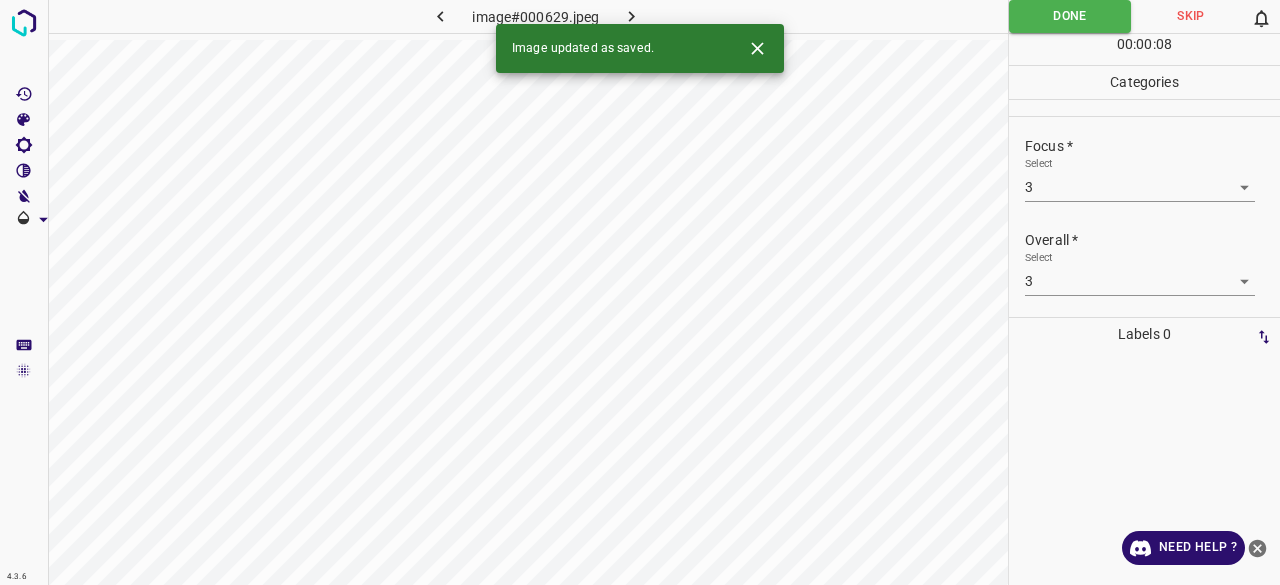 click 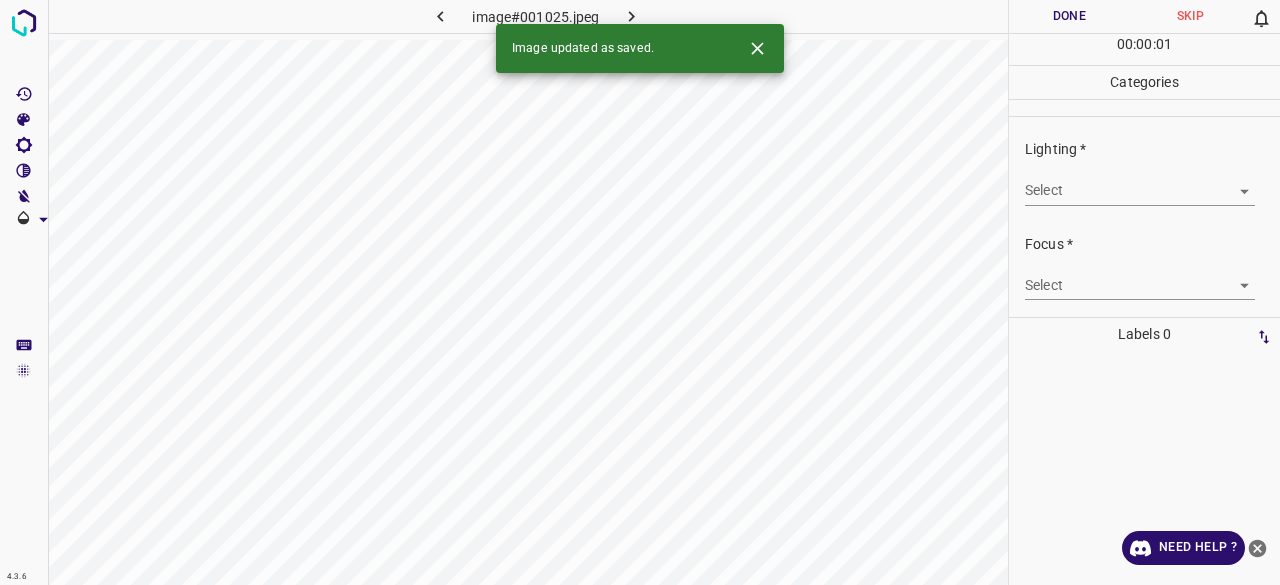 click on "4.3.6  image#001025.jpeg Done Skip 0 00   : 00   : 01   Categories Lighting *  Select ​ Focus *  Select ​ Overall *  Select ​ Labels   0 Categories 1 Lighting 2 Focus 3 Overall Tools Space Change between modes (Draw & Edit) I Auto labeling R Restore zoom M Zoom in N Zoom out Delete Delete selecte label Filters Z Restore filters X Saturation filter C Brightness filter V Contrast filter B Gray scale filter General O Download Image updated as saved. Need Help ? - Text - Hide - Delete" at bounding box center (640, 292) 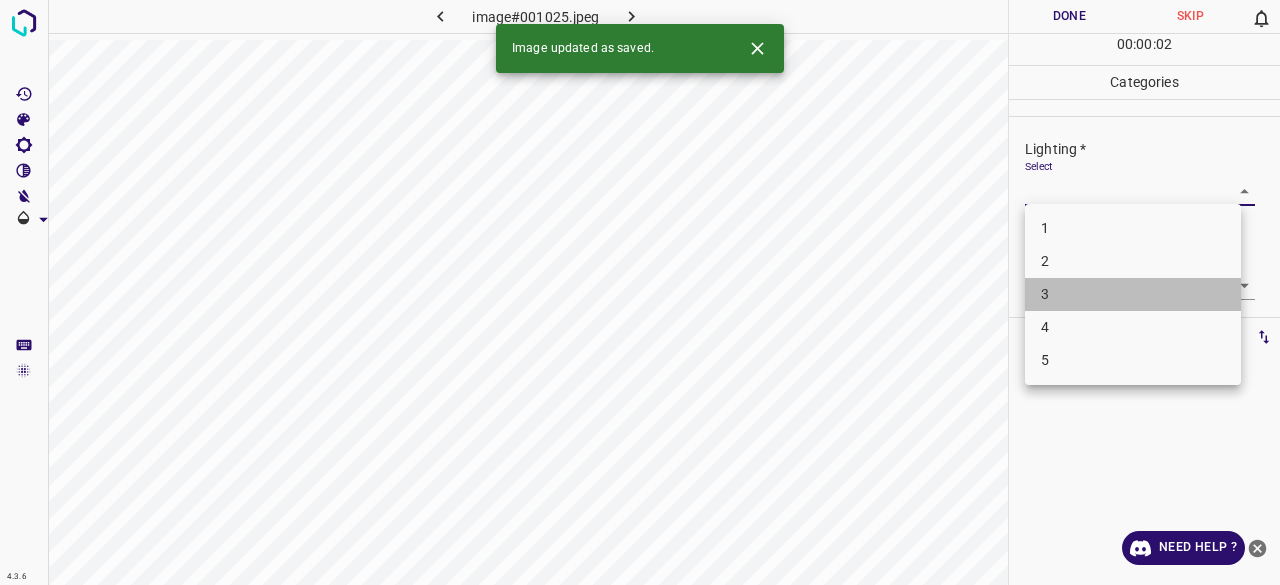 click on "3" at bounding box center [1133, 294] 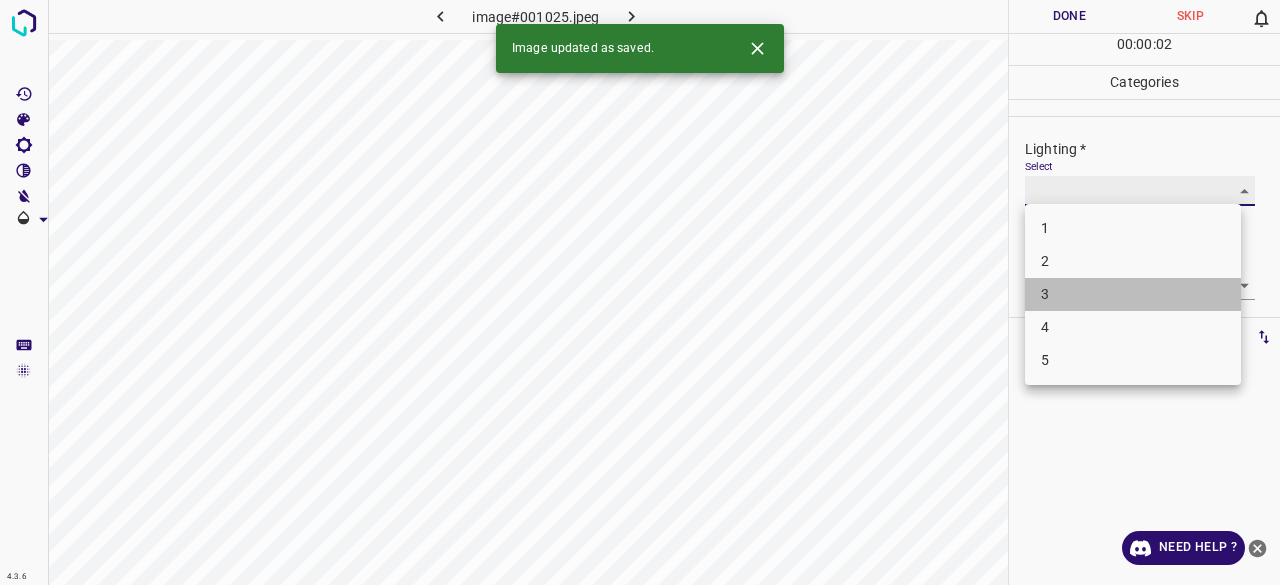type on "3" 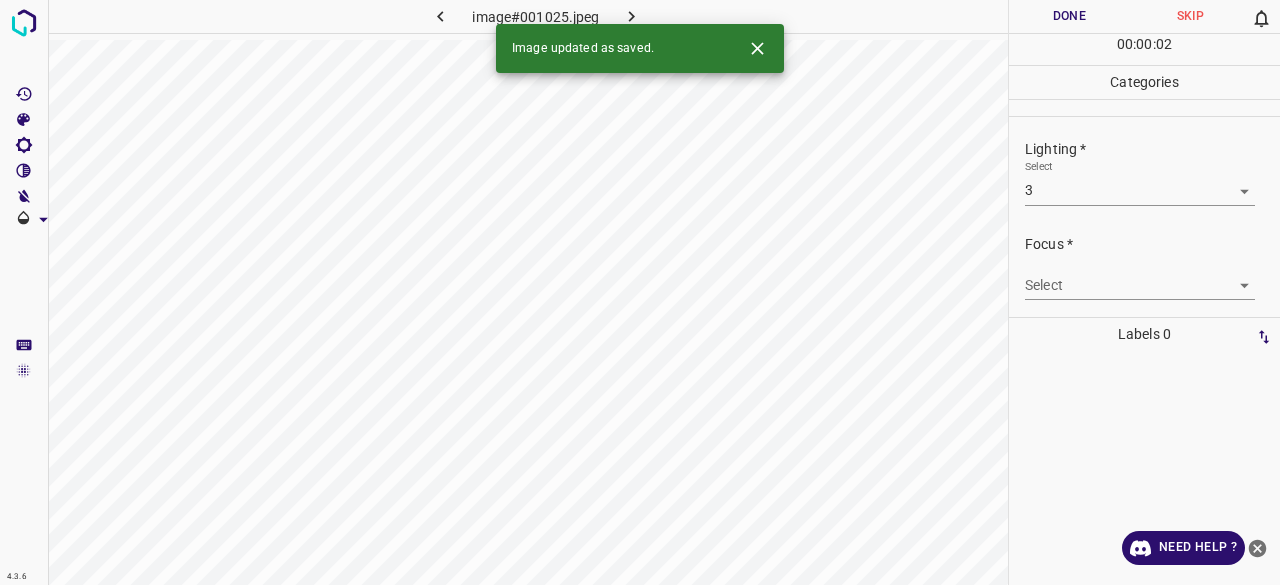 click on "4.3.6  image#001025.jpeg Done Skip 0 00   : 00   : 02   Categories Lighting *  Select 3 3 Focus *  Select ​ Overall *  Select ​ Labels   0 Categories 1 Lighting 2 Focus 3 Overall Tools Space Change between modes (Draw & Edit) I Auto labeling R Restore zoom M Zoom in N Zoom out Delete Delete selecte label Filters Z Restore filters X Saturation filter C Brightness filter V Contrast filter B Gray scale filter General O Download Image updated as saved. Need Help ? - Text - Hide - Delete" at bounding box center [640, 292] 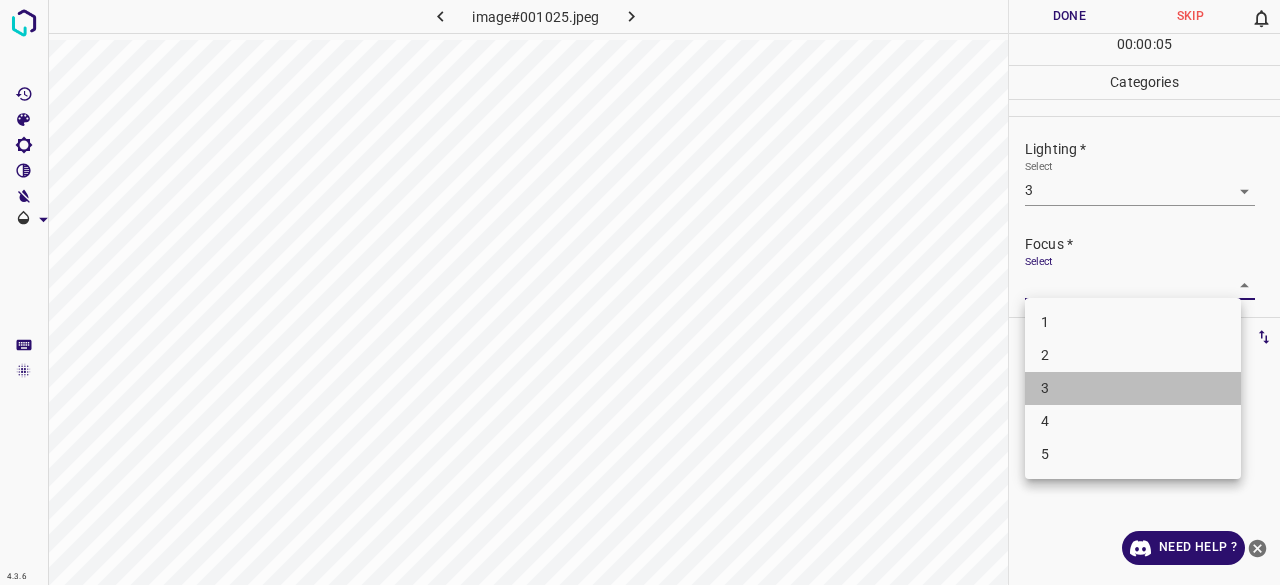 click on "3" at bounding box center (1133, 388) 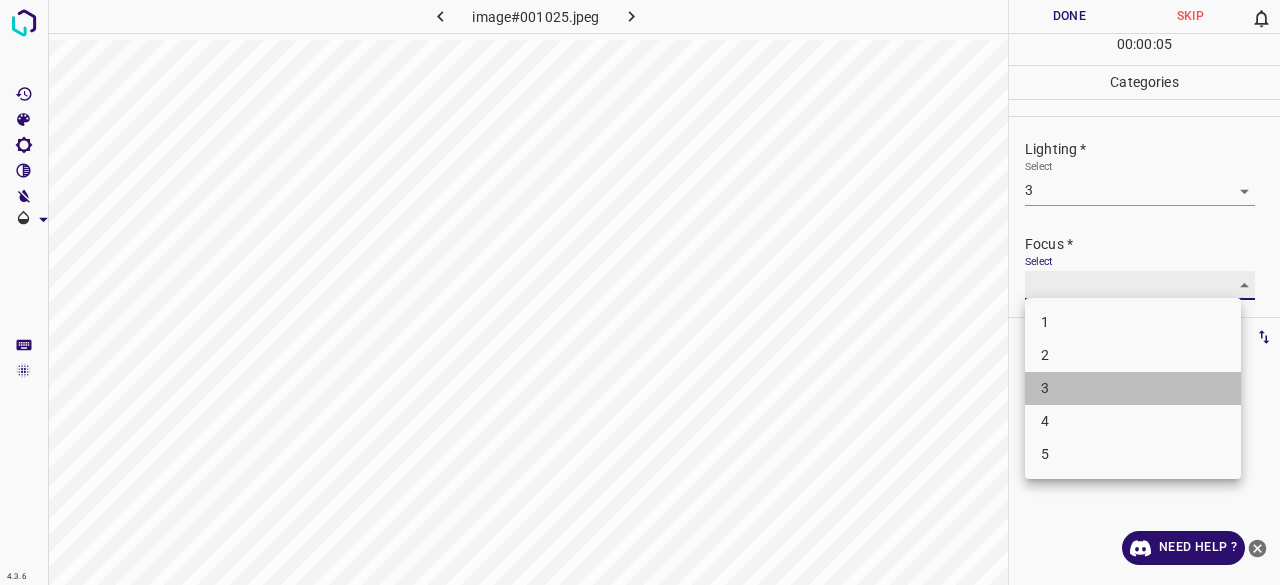 type on "3" 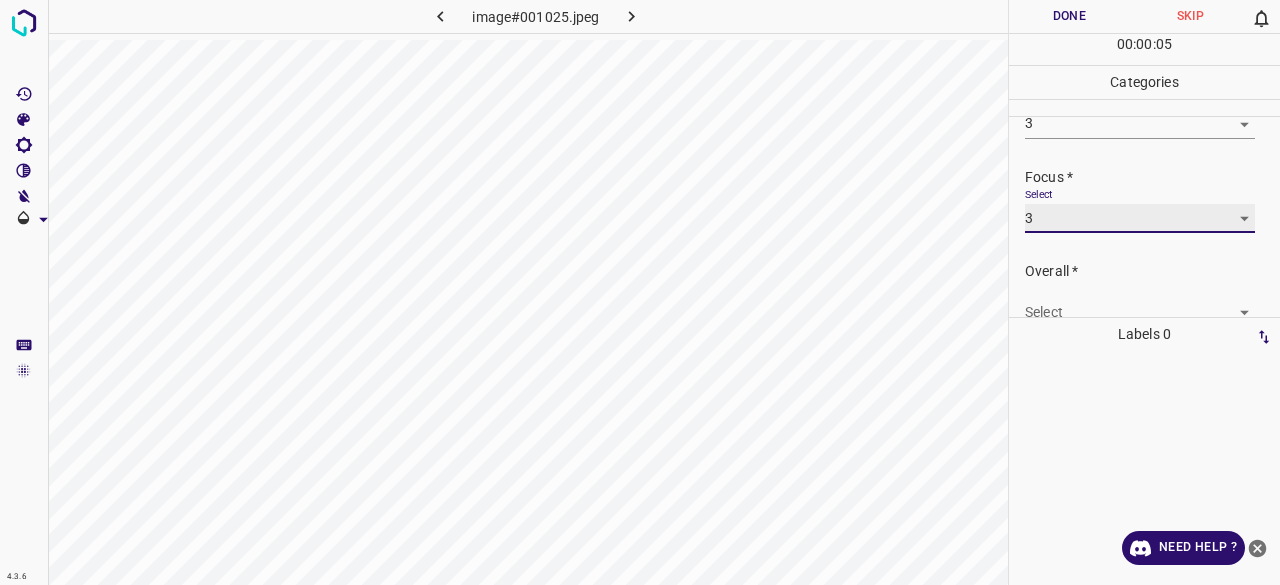 scroll, scrollTop: 98, scrollLeft: 0, axis: vertical 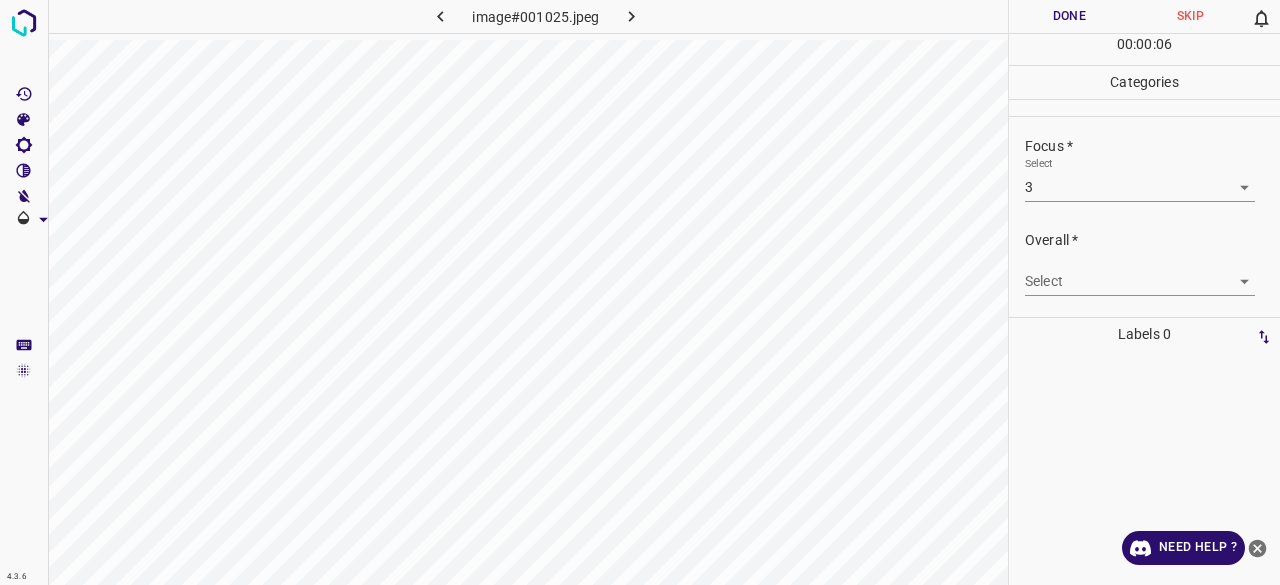 drag, startPoint x: 1069, startPoint y: 256, endPoint x: 1060, endPoint y: 279, distance: 24.698177 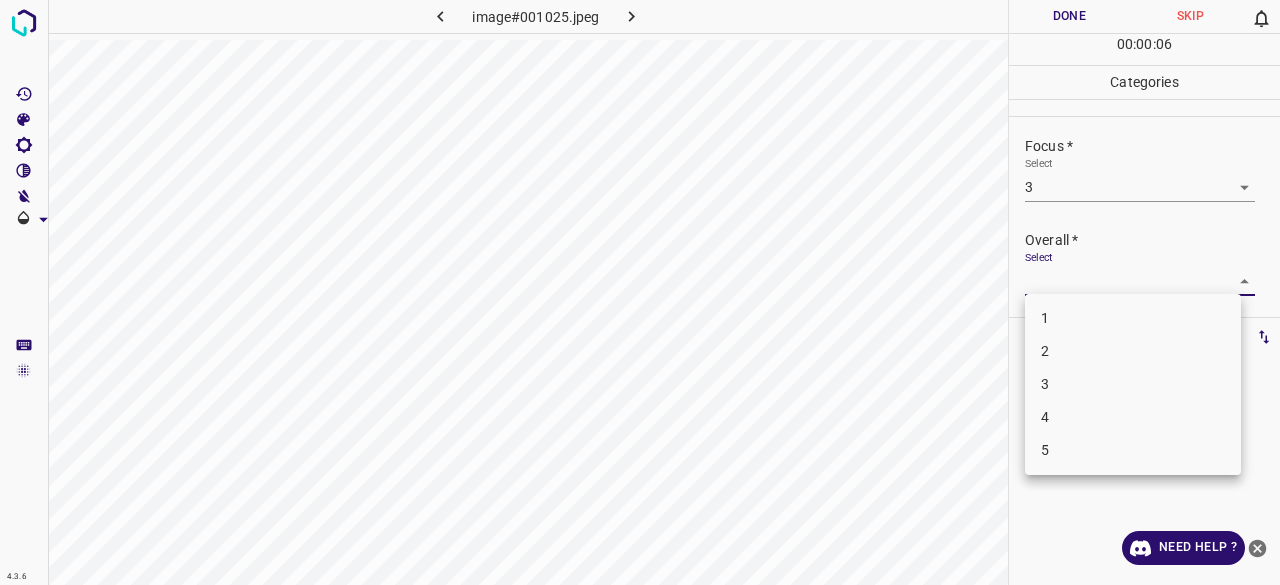 click on "4.3.6  image#001025.jpeg Done Skip 0 00   : 00   : 06   Categories Lighting *  Select 3 3 Focus *  Select 3 3 Overall *  Select ​ Labels   0 Categories 1 Lighting 2 Focus 3 Overall Tools Space Change between modes (Draw & Edit) I Auto labeling R Restore zoom M Zoom in N Zoom out Delete Delete selecte label Filters Z Restore filters X Saturation filter C Brightness filter V Contrast filter B Gray scale filter General O Download Need Help ? - Text - Hide - Delete 1 2 3 4 5" at bounding box center [640, 292] 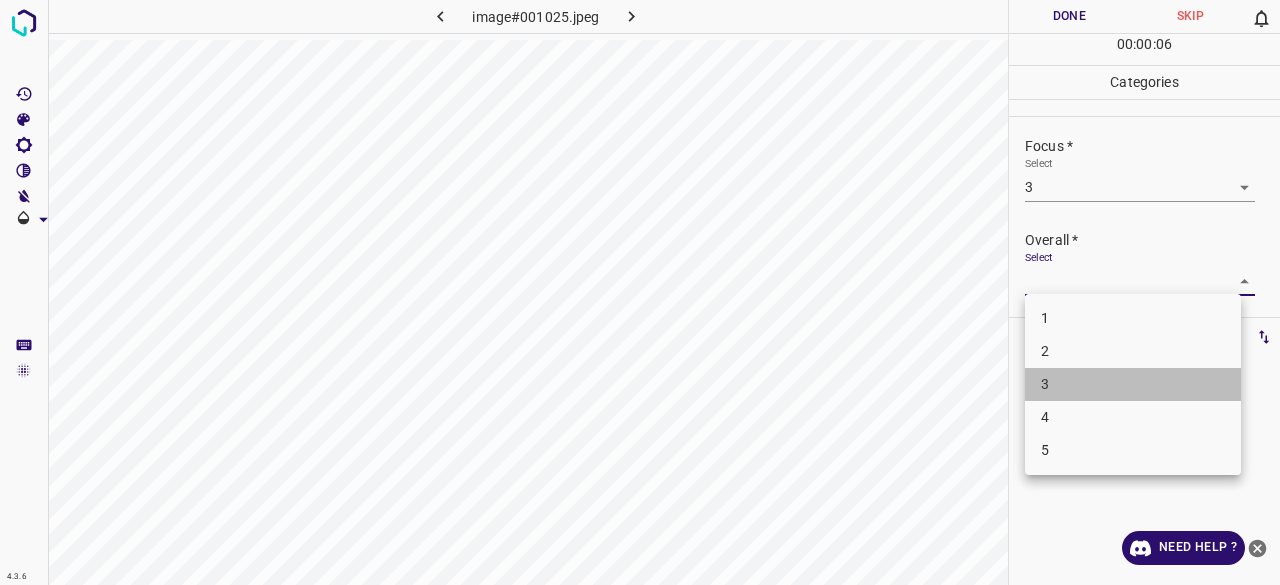 click on "3" at bounding box center (1133, 384) 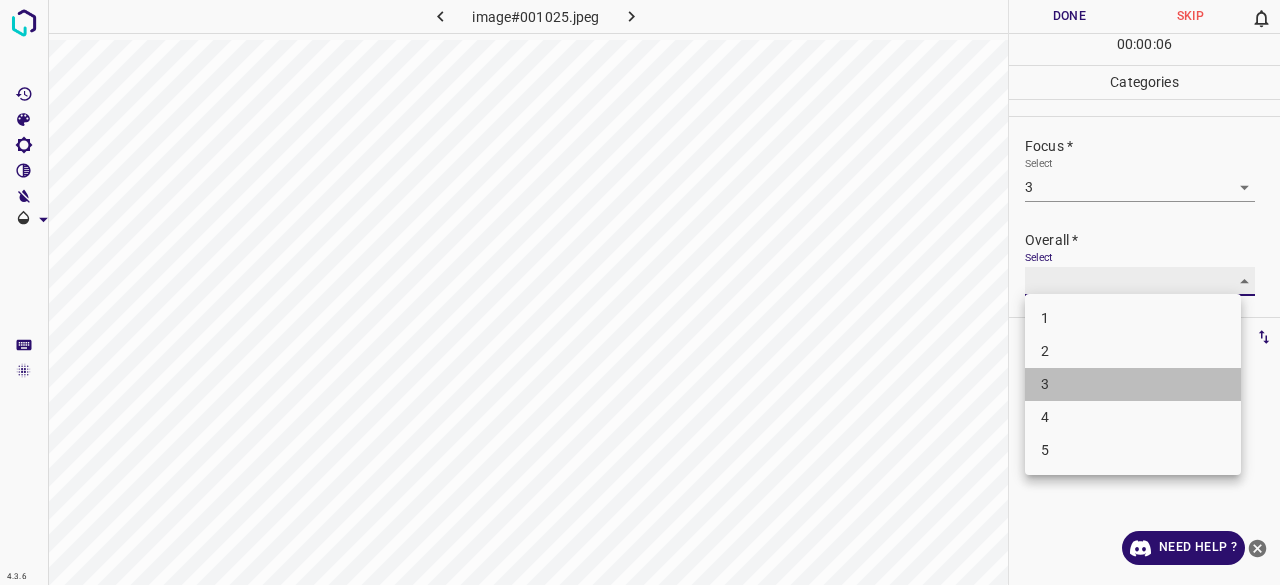 type on "3" 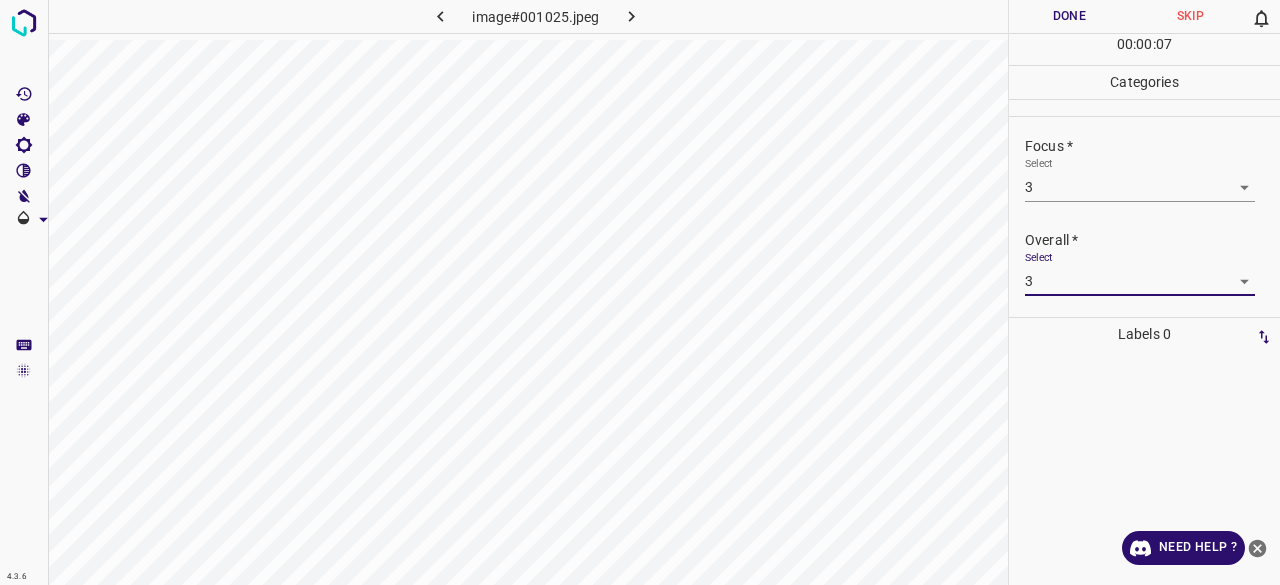 click on "Done" at bounding box center (1069, 16) 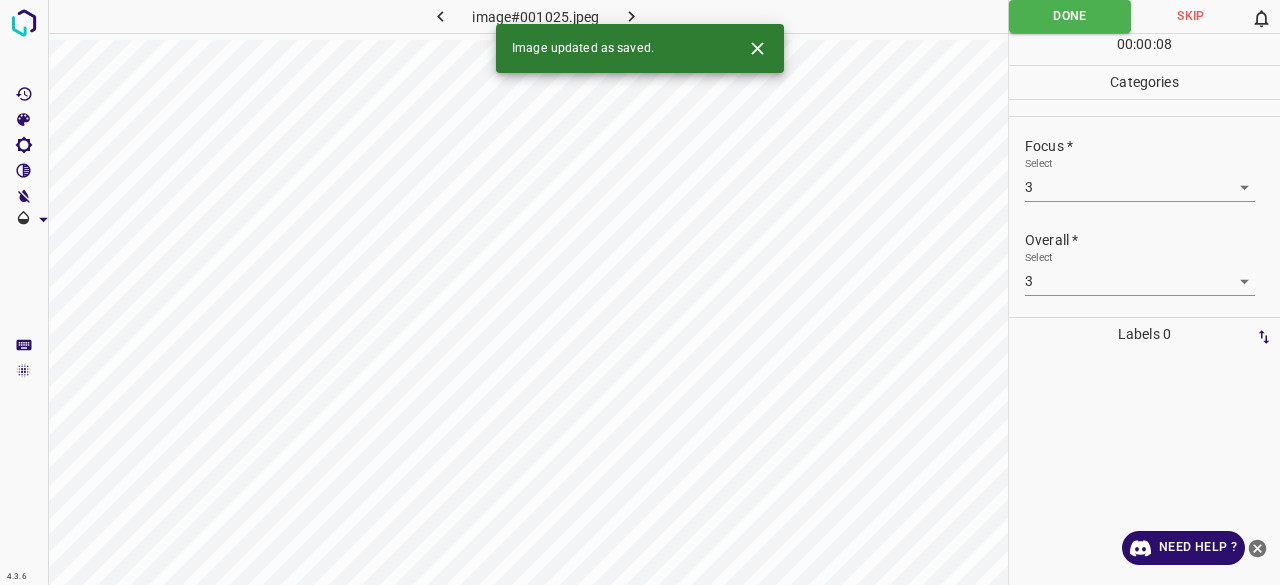 click at bounding box center (632, 16) 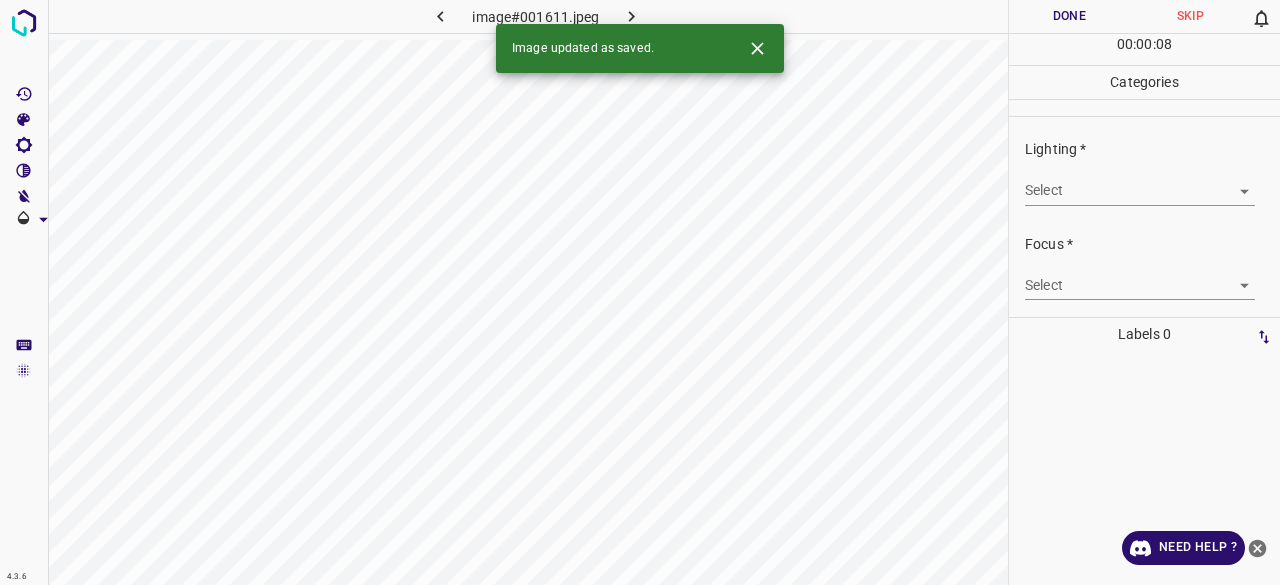 click on "4.3.6  image#001611.jpeg Done Skip 0 00   : 00   : 08   Categories Lighting *  Select ​ Focus *  Select ​ Overall *  Select ​ Labels   0 Categories 1 Lighting 2 Focus 3 Overall Tools Space Change between modes (Draw & Edit) I Auto labeling R Restore zoom M Zoom in N Zoom out Delete Delete selecte label Filters Z Restore filters X Saturation filter C Brightness filter V Contrast filter B Gray scale filter General O Download Image updated as saved. Need Help ? - Text - Hide - Delete" at bounding box center [640, 292] 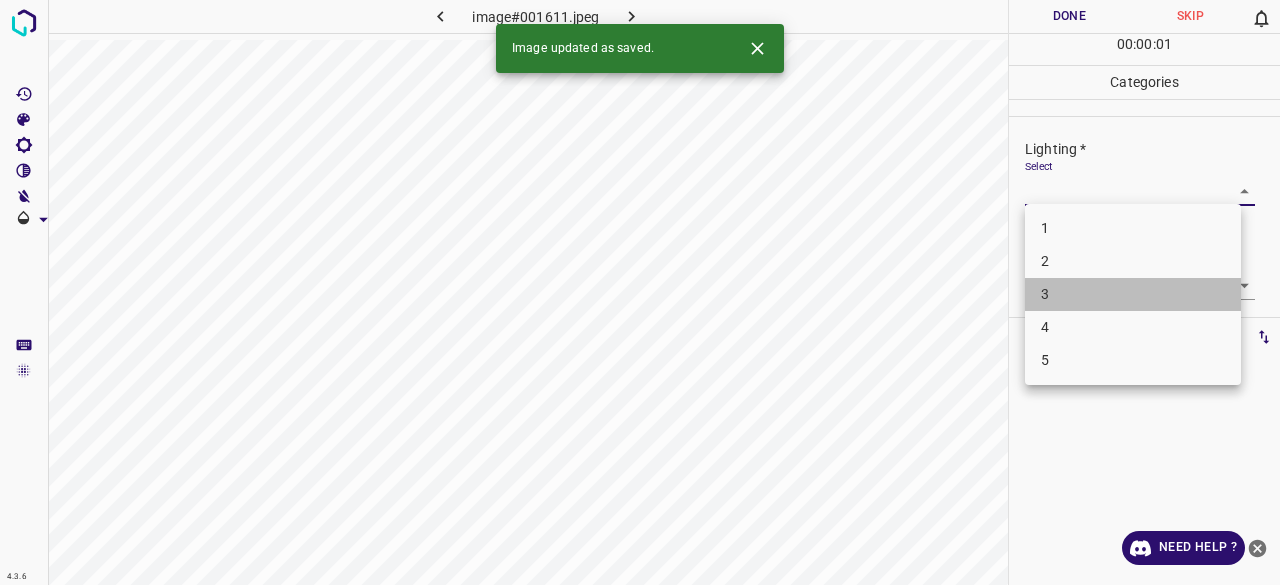 click on "3" at bounding box center (1133, 294) 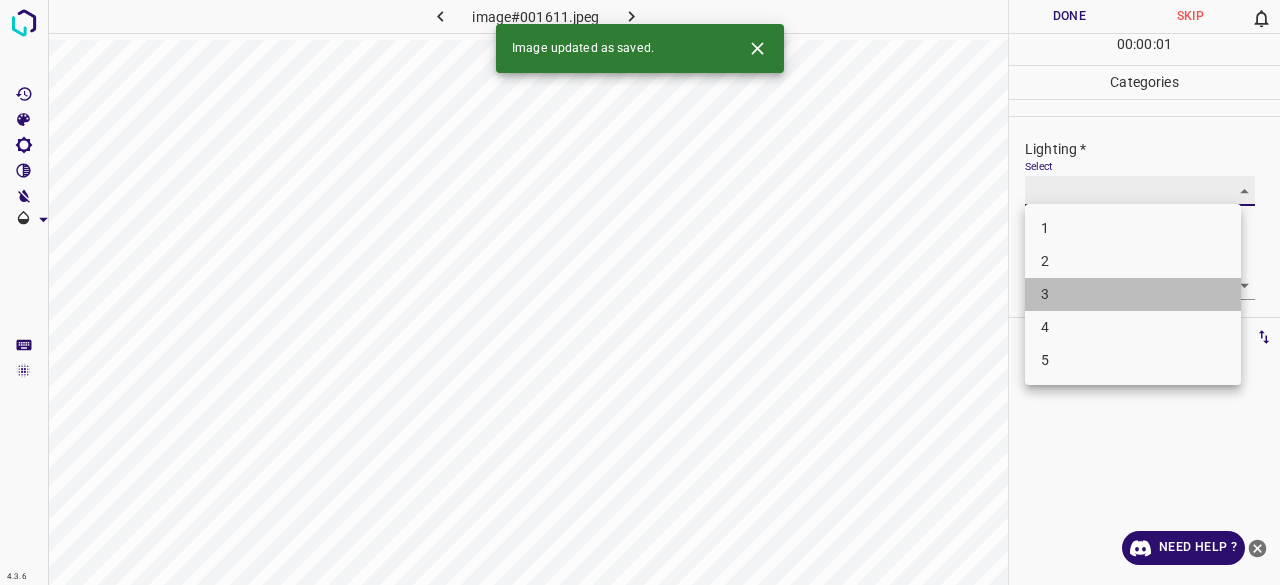 type on "3" 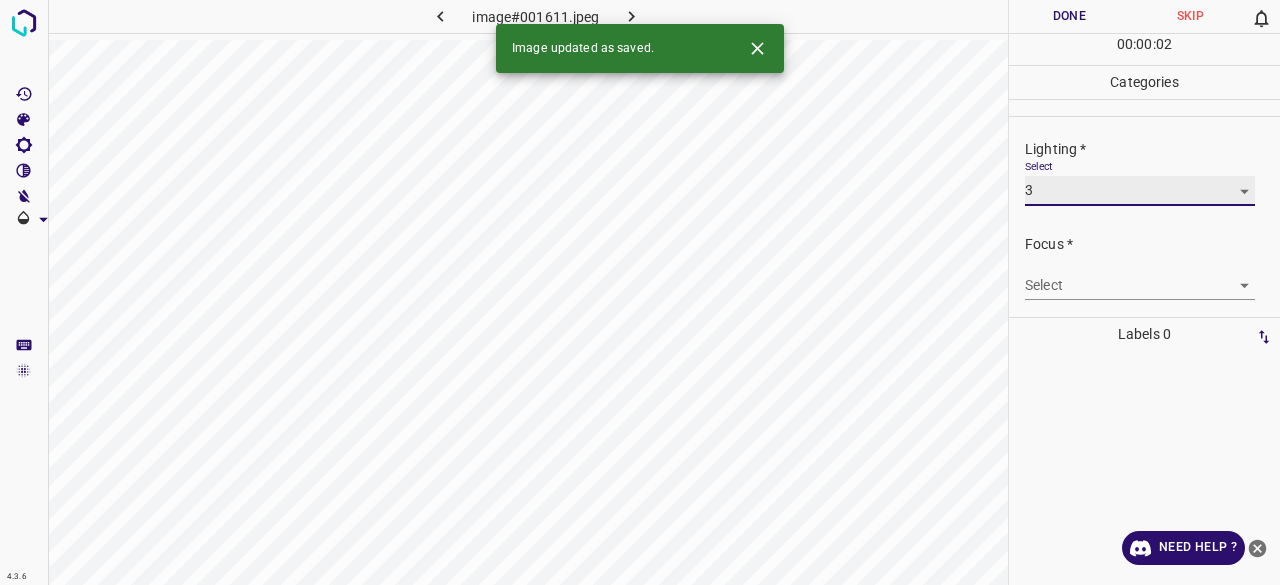 scroll, scrollTop: 98, scrollLeft: 0, axis: vertical 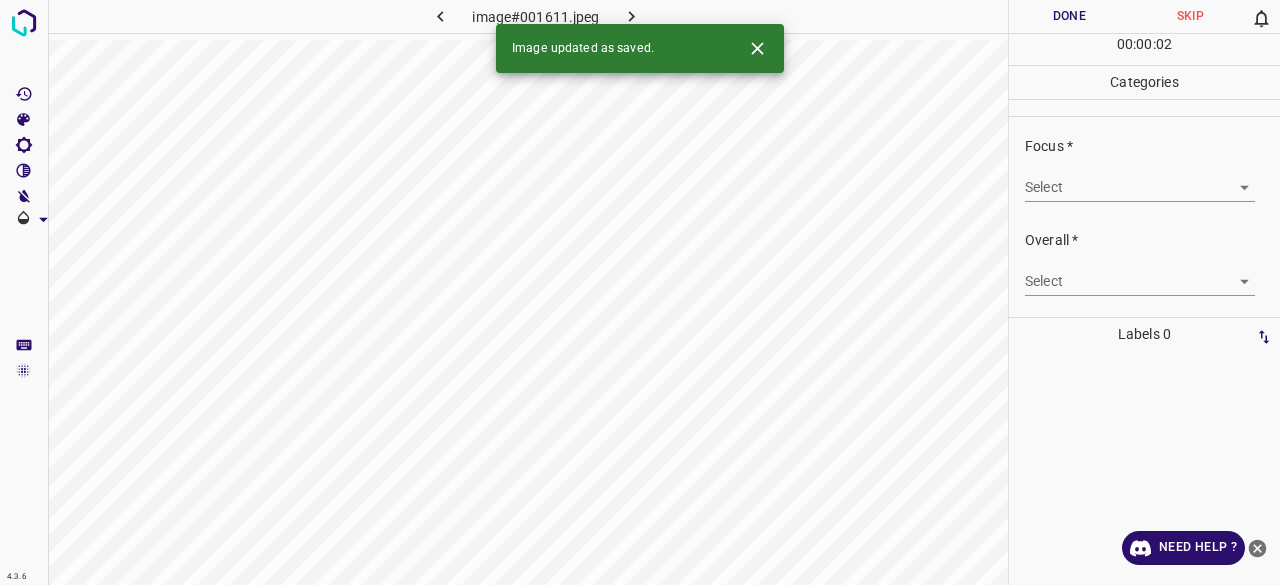 click on "4.3.6  image#001611.jpeg Done Skip 0 00   : 00   : 02   Categories Lighting *  Select 3 3 Focus *  Select ​ Overall *  Select ​ Labels   0 Categories 1 Lighting 2 Focus 3 Overall Tools Space Change between modes (Draw & Edit) I Auto labeling R Restore zoom M Zoom in N Zoom out Delete Delete selecte label Filters Z Restore filters X Saturation filter C Brightness filter V Contrast filter B Gray scale filter General O Download Image updated as saved. Need Help ? - Text - Hide - Delete" at bounding box center (640, 292) 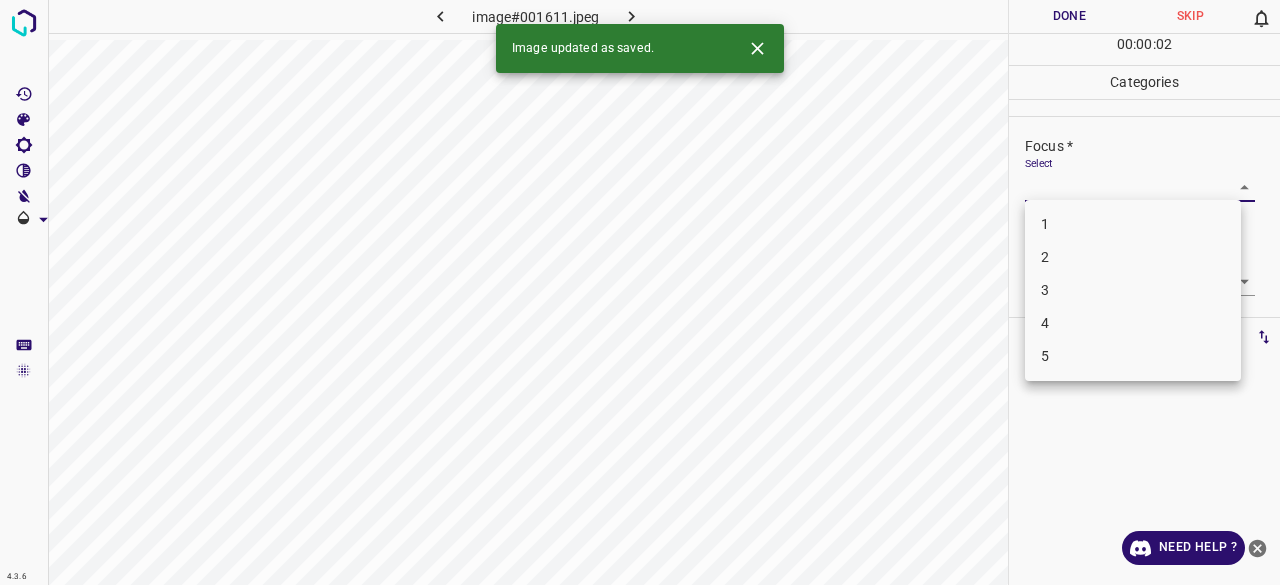 drag, startPoint x: 1038, startPoint y: 292, endPoint x: 1054, endPoint y: 276, distance: 22.627417 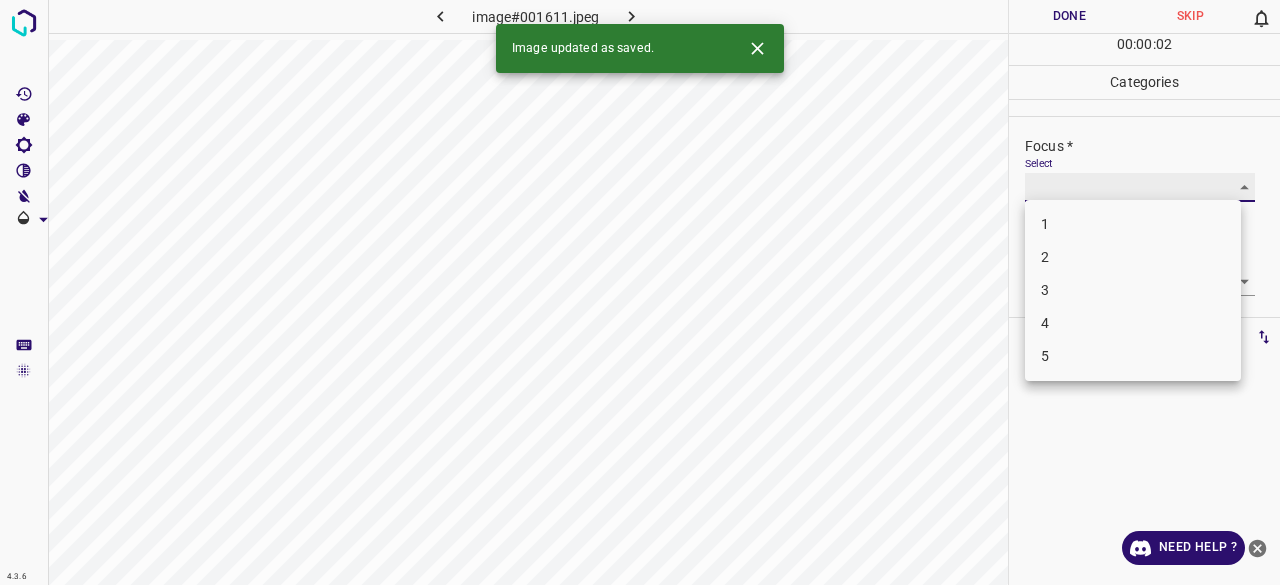 type on "3" 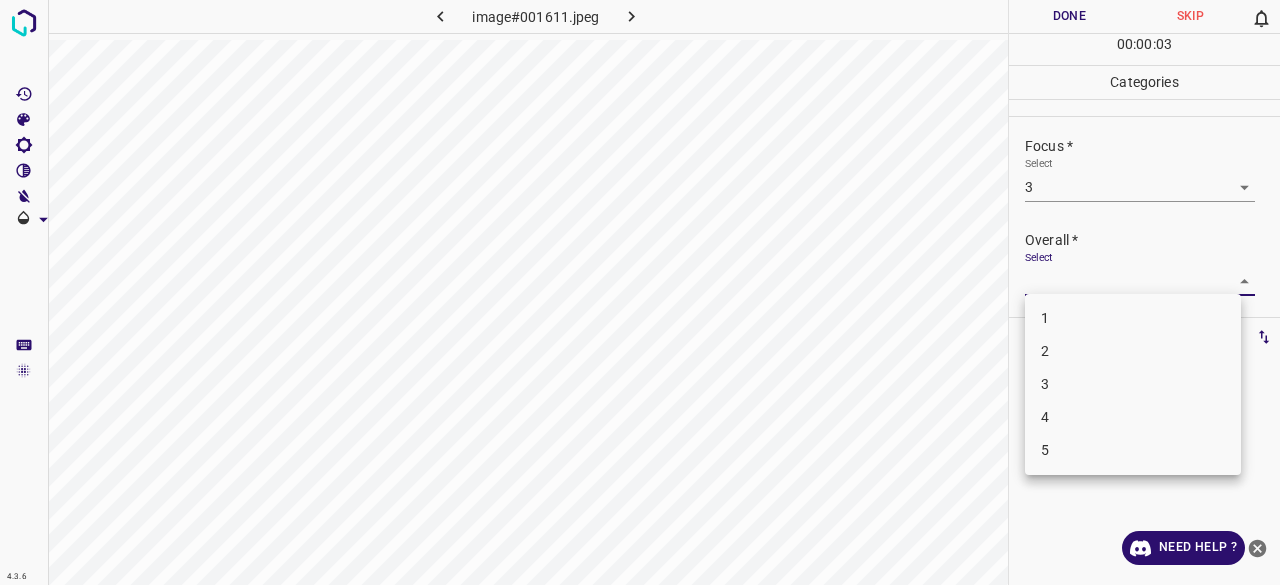 click on "4.3.6  image#001611.jpeg Done Skip 0 00   : 00   : 03   Categories Lighting *  Select 3 3 Focus *  Select 3 3 Overall *  Select ​ Labels   0 Categories 1 Lighting 2 Focus 3 Overall Tools Space Change between modes (Draw & Edit) I Auto labeling R Restore zoom M Zoom in N Zoom out Delete Delete selecte label Filters Z Restore filters X Saturation filter C Brightness filter V Contrast filter B Gray scale filter General O Download Need Help ? - Text - Hide - Delete 1 2 3 4 5" at bounding box center (640, 292) 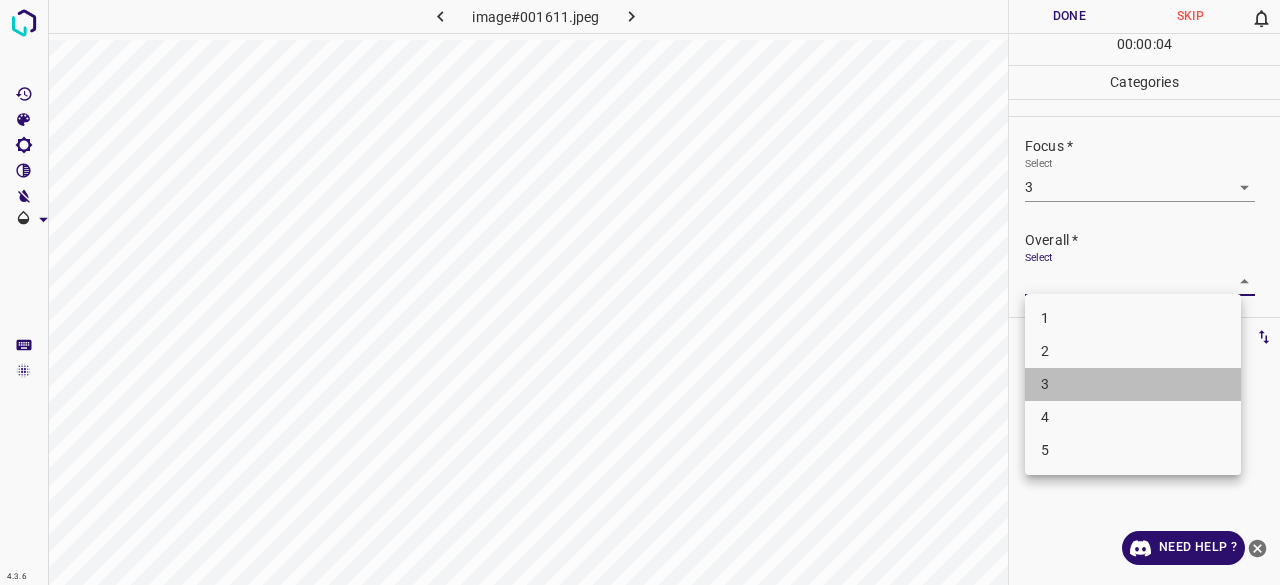 click on "3" at bounding box center (1133, 384) 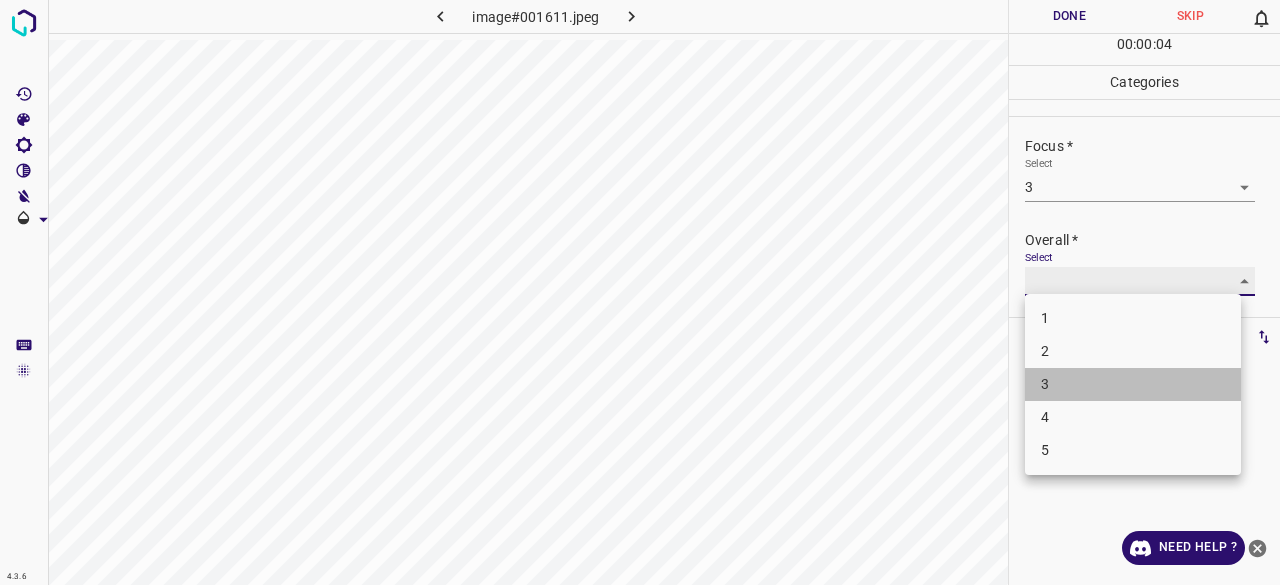 type on "3" 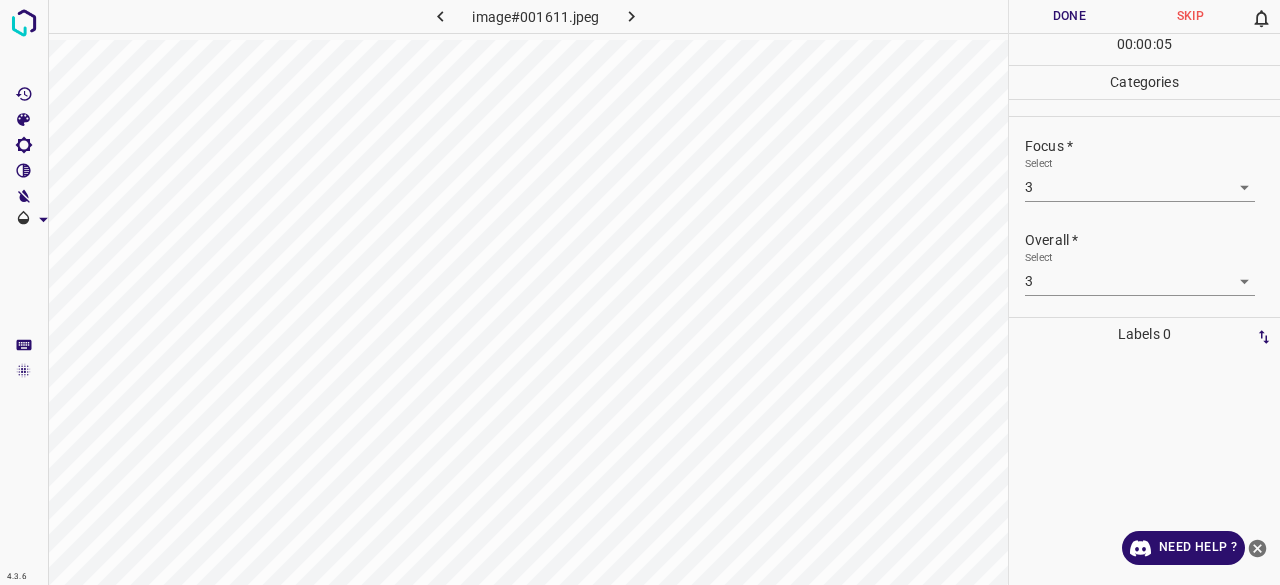 click on "Done" at bounding box center [1069, 16] 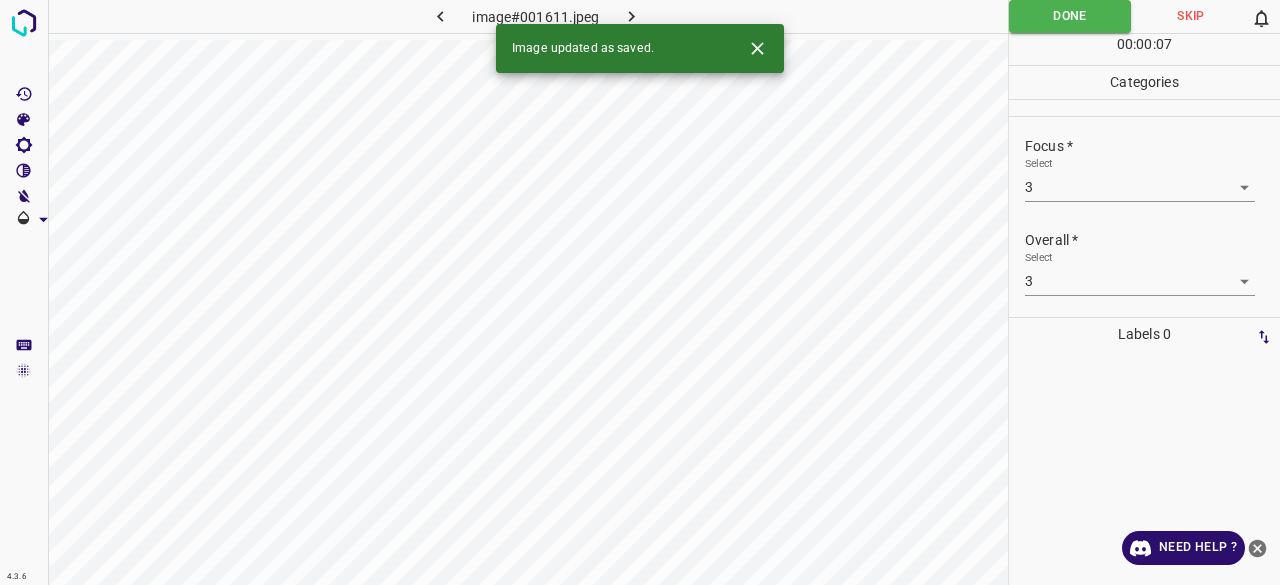 drag, startPoint x: 634, startPoint y: 7, endPoint x: 630, endPoint y: 18, distance: 11.7046995 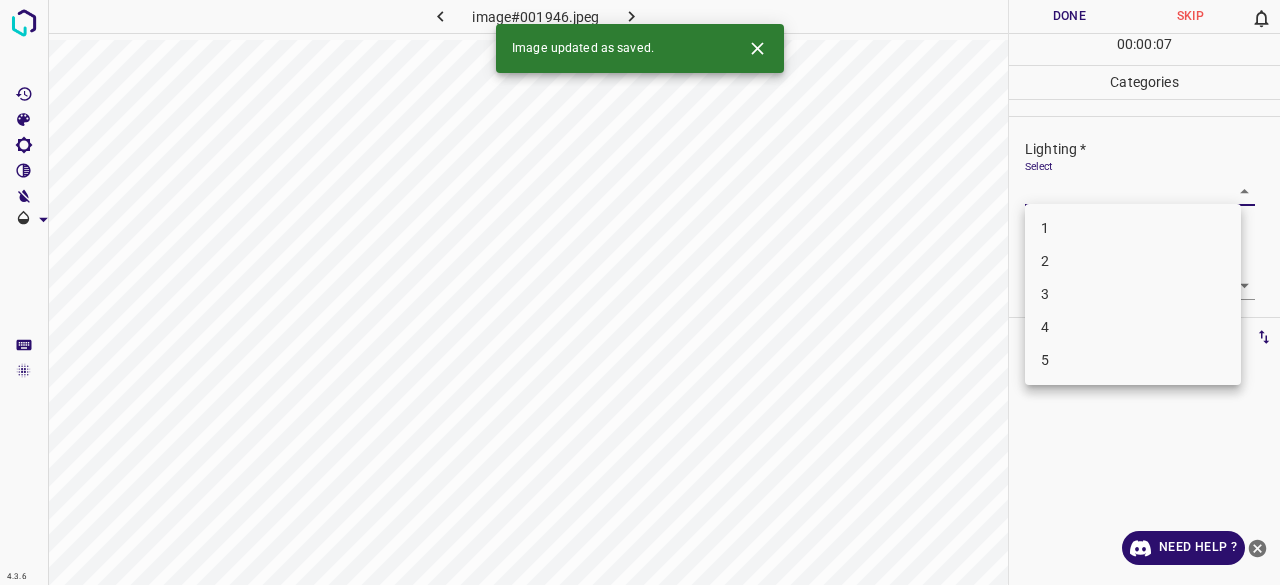 drag, startPoint x: 1047, startPoint y: 177, endPoint x: 1047, endPoint y: 200, distance: 23 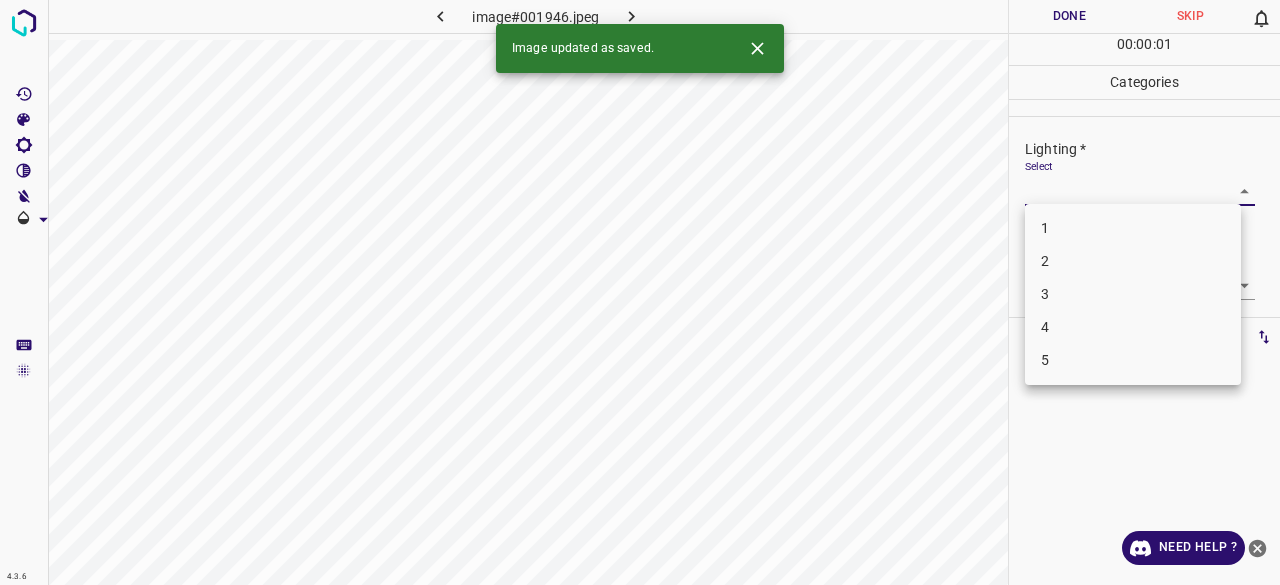 click on "3" at bounding box center (1133, 294) 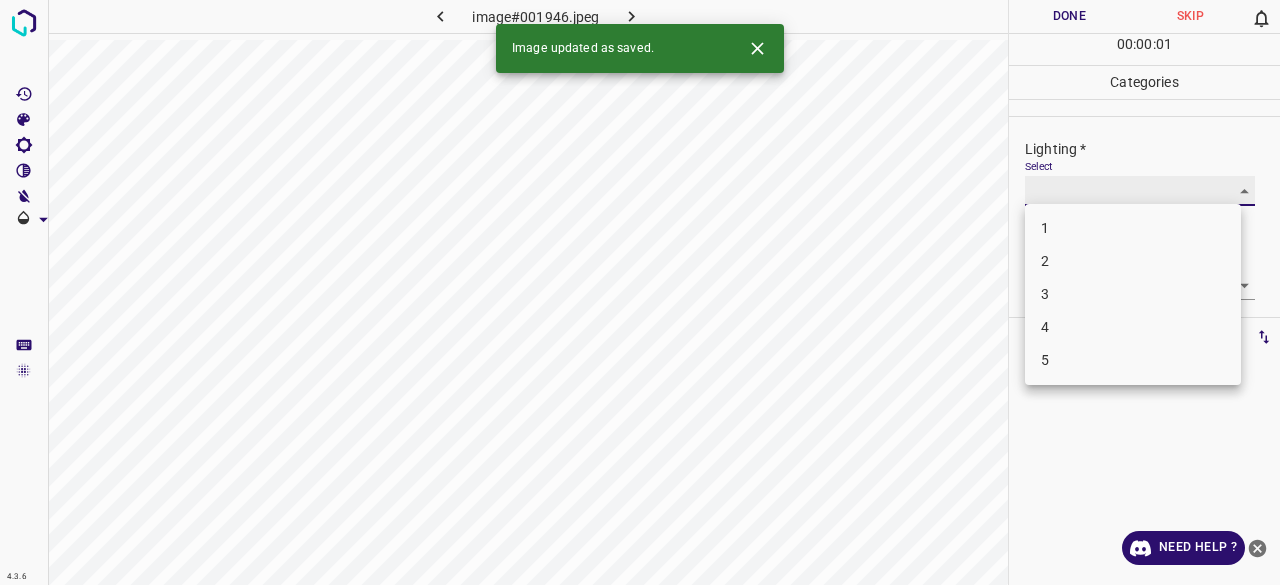 type on "3" 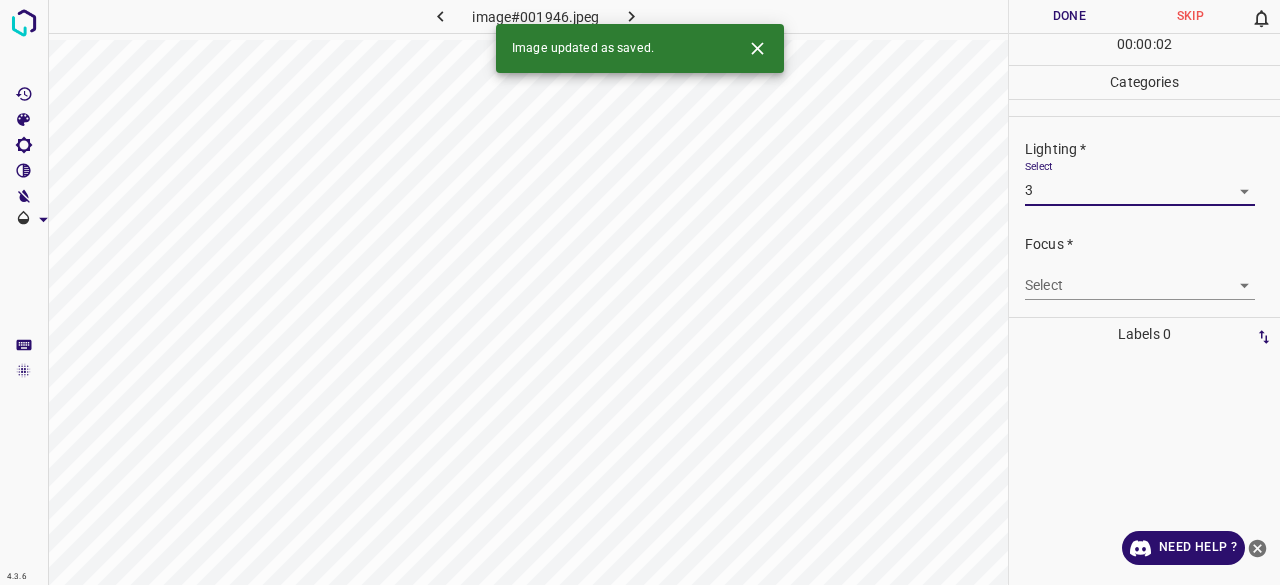 click on "4.3.6  image#001946.jpeg Done Skip 0 00   : 00   : 02   Categories Lighting *  Select 3 3 Focus *  Select ​ Overall *  Select ​ Labels   0 Categories 1 Lighting 2 Focus 3 Overall Tools Space Change between modes (Draw & Edit) I Auto labeling R Restore zoom M Zoom in N Zoom out Delete Delete selecte label Filters Z Restore filters X Saturation filter C Brightness filter V Contrast filter B Gray scale filter General O Download Image updated as saved. Need Help ? - Text - Hide - Delete" at bounding box center [640, 292] 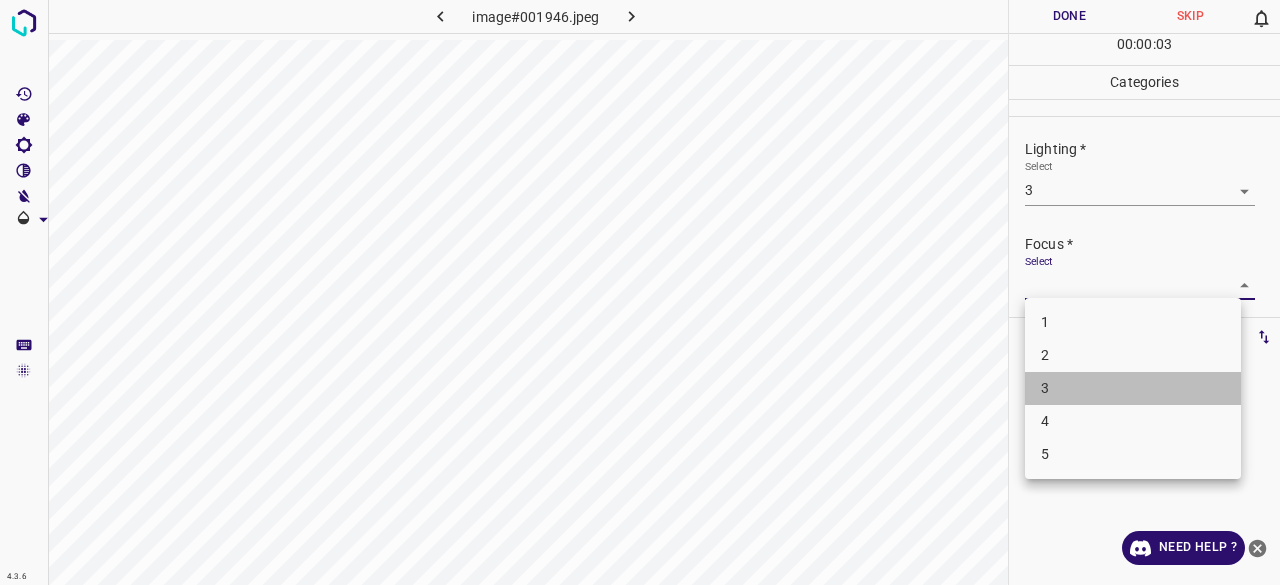 click on "3" at bounding box center [1133, 388] 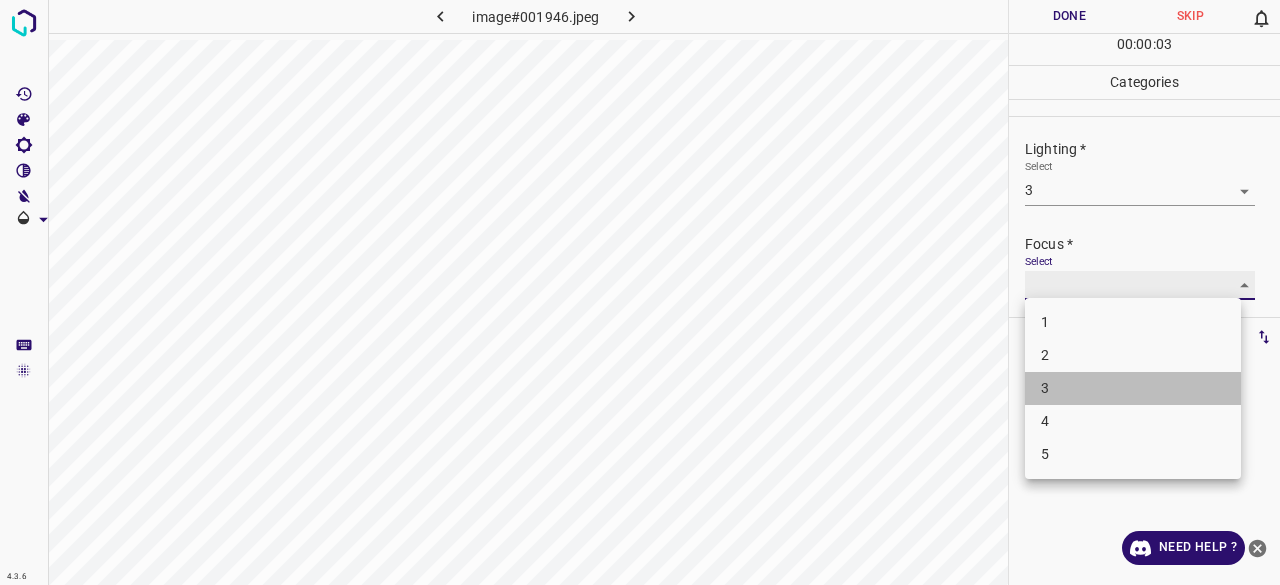 type on "3" 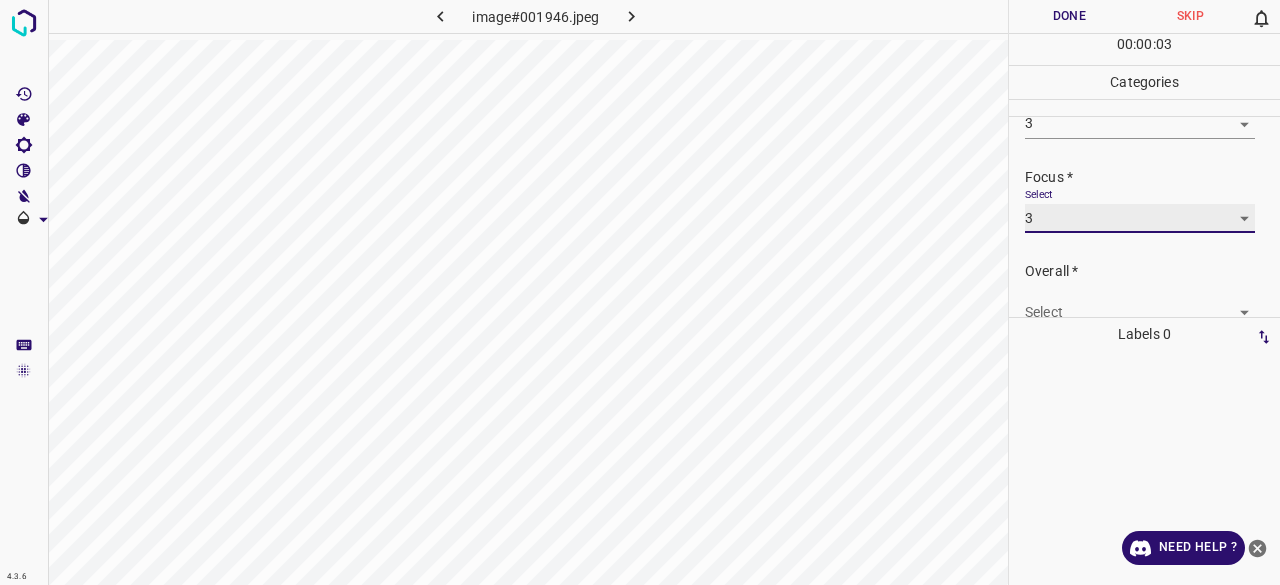 scroll, scrollTop: 98, scrollLeft: 0, axis: vertical 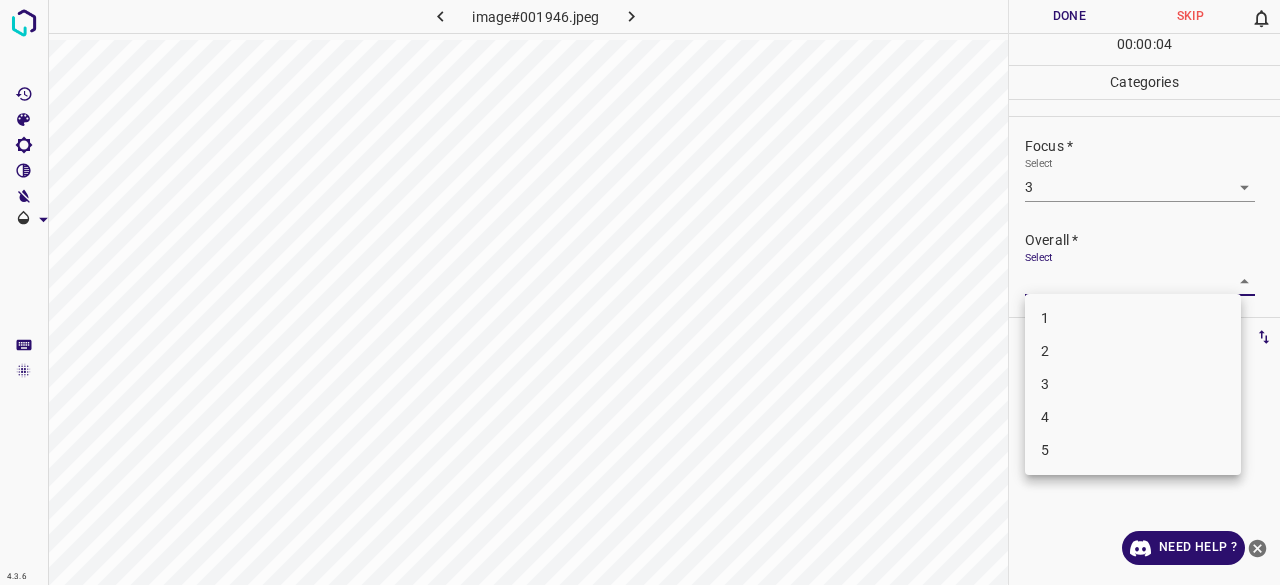 click on "4.3.6  image#001946.jpeg Done Skip 0 00   : 00   : 04   Categories Lighting *  Select 3 3 Focus *  Select 3 3 Overall *  Select ​ Labels   0 Categories 1 Lighting 2 Focus 3 Overall Tools Space Change between modes (Draw & Edit) I Auto labeling R Restore zoom M Zoom in N Zoom out Delete Delete selecte label Filters Z Restore filters X Saturation filter C Brightness filter V Contrast filter B Gray scale filter General O Download Need Help ? - Text - Hide - Delete 1 2 3 4 5" at bounding box center (640, 292) 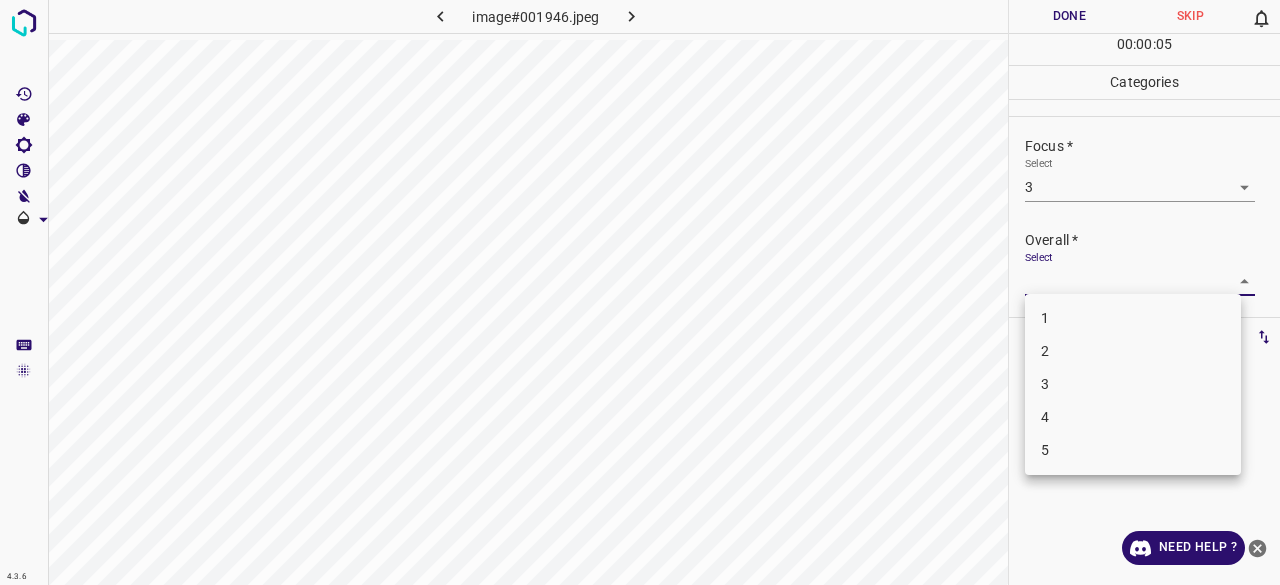 click on "3" at bounding box center (1133, 384) 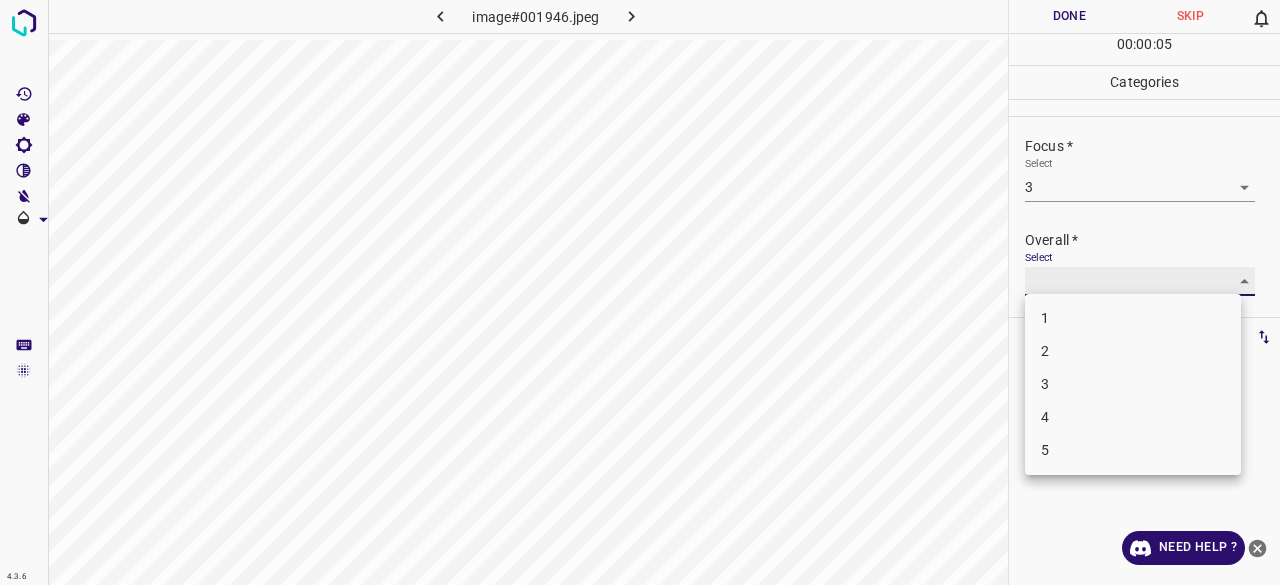 type on "3" 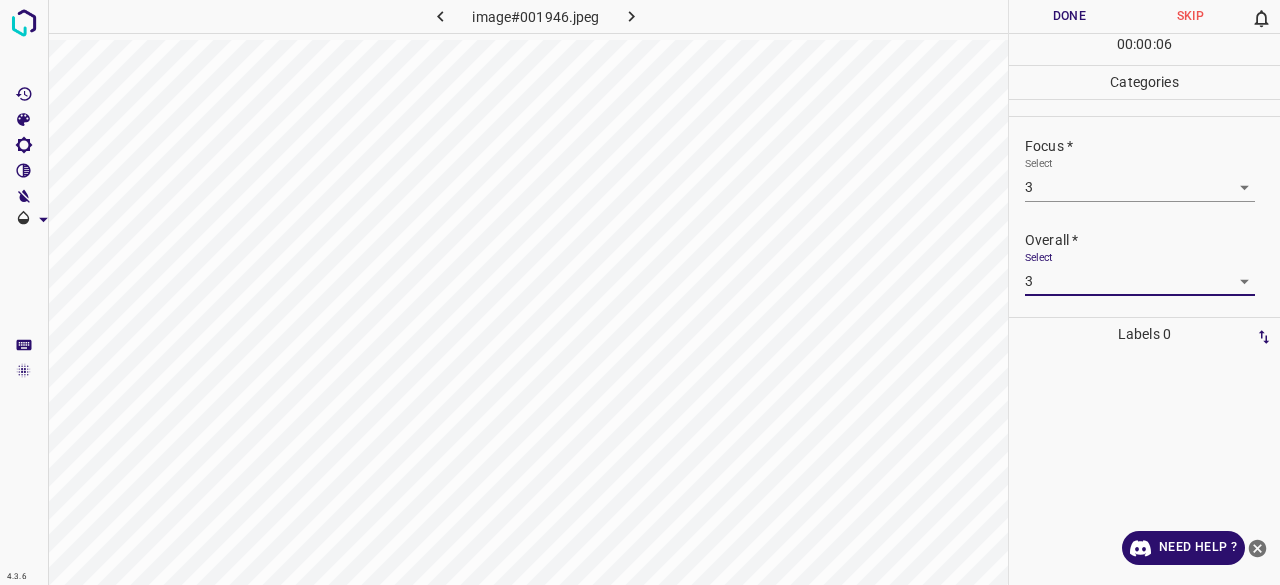 click on "Done" at bounding box center (1069, 16) 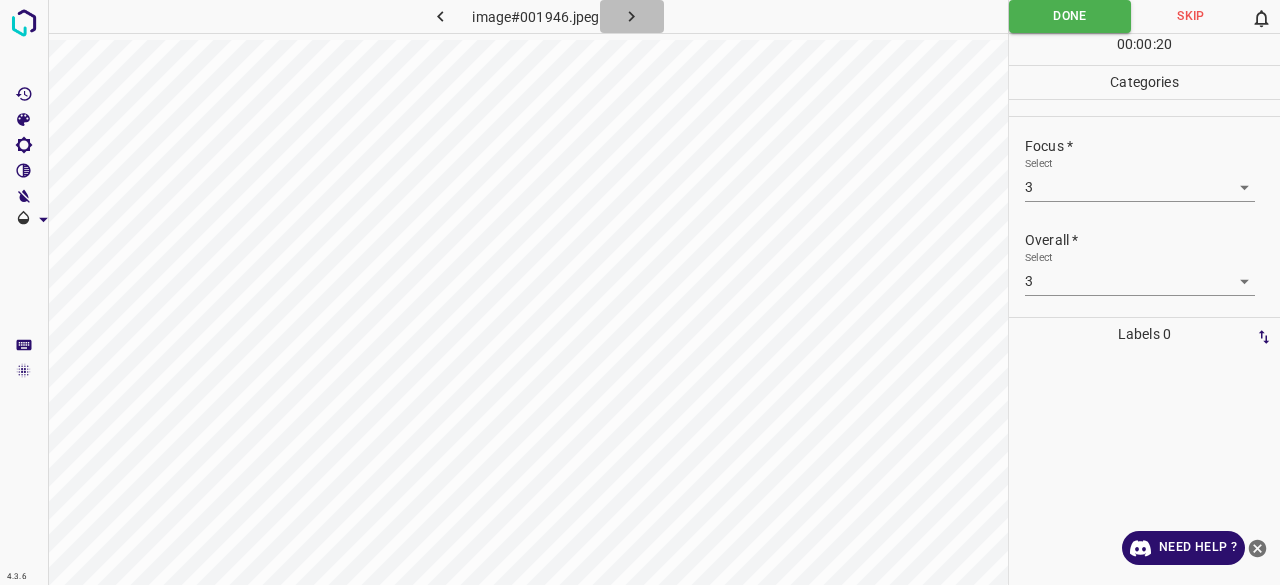 click 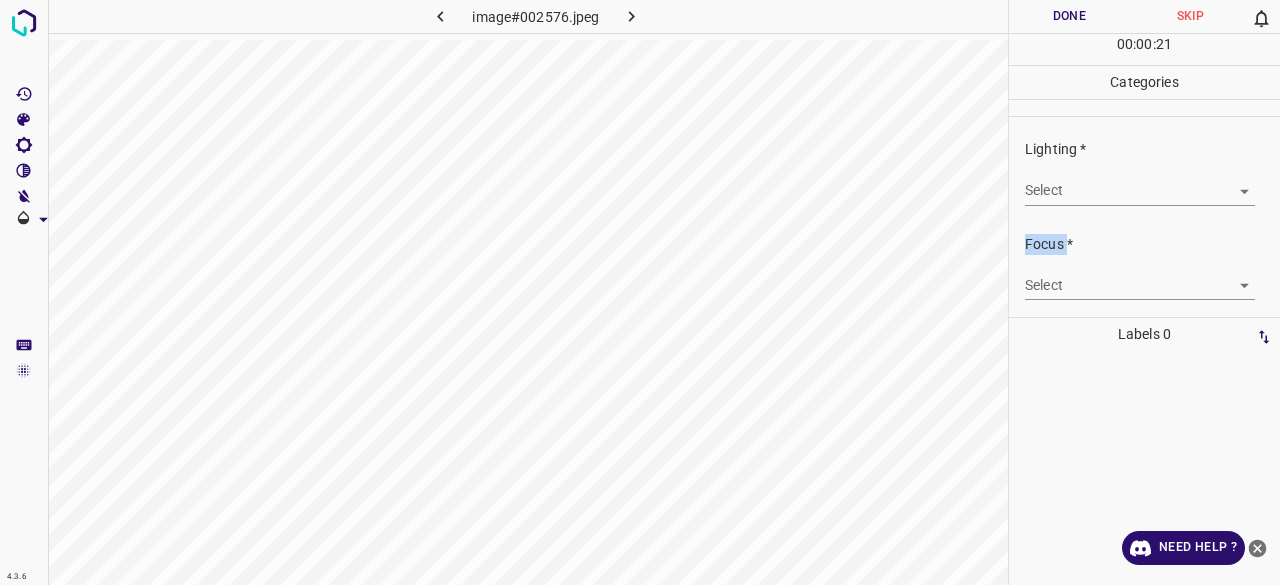 drag, startPoint x: 1066, startPoint y: 224, endPoint x: 1074, endPoint y: 213, distance: 13.601471 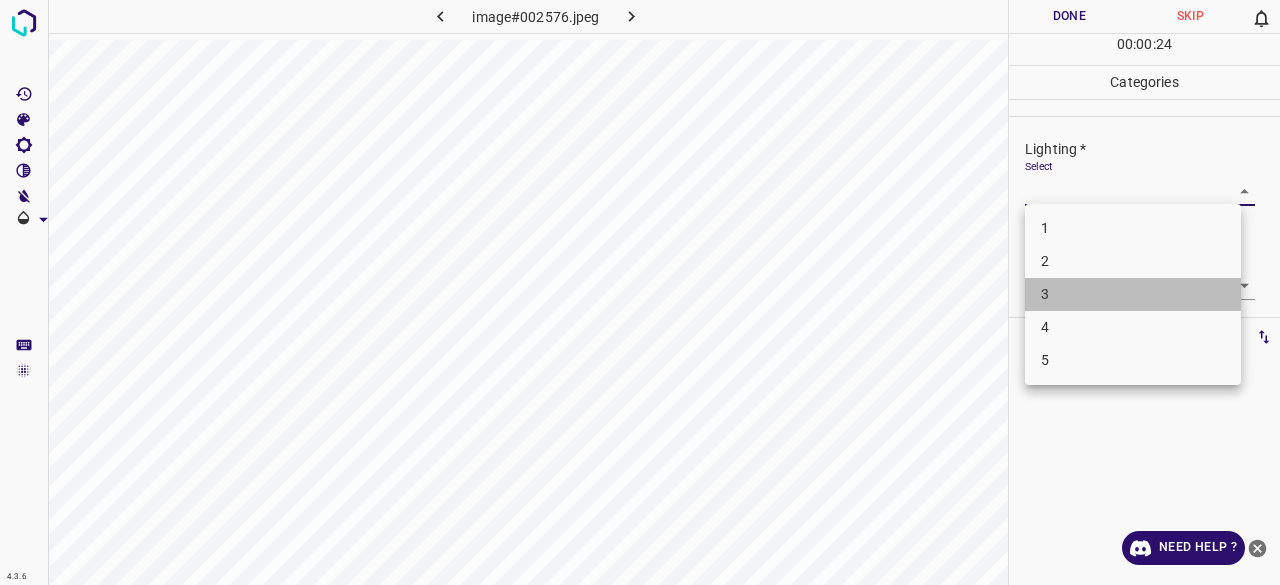 click on "3" at bounding box center (1133, 294) 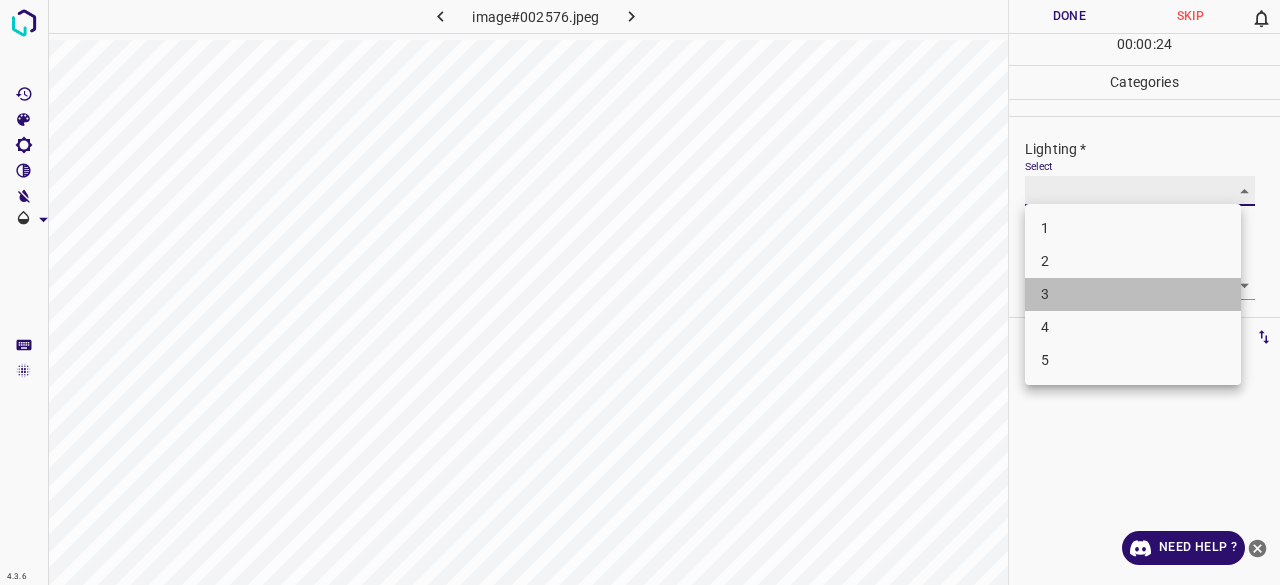 type on "3" 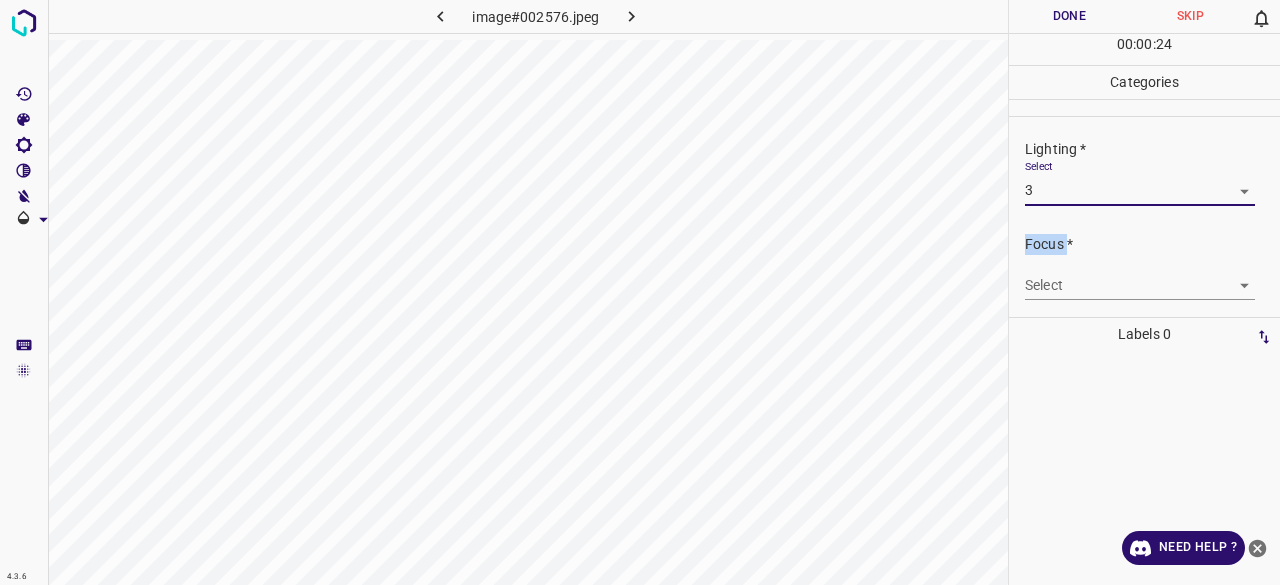 click on "4.3.6  image#002576.jpeg Done Skip 0 00   : 00   : 24   Categories Lighting *  Select 3 3 Focus *  Select ​ Overall *  Select ​ Labels   0 Categories 1 Lighting 2 Focus 3 Overall Tools Space Change between modes (Draw & Edit) I Auto labeling R Restore zoom M Zoom in N Zoom out Delete Delete selecte label Filters Z Restore filters X Saturation filter C Brightness filter V Contrast filter B Gray scale filter General O Download Need Help ? - Text - Hide - Delete 1 2 3 4 5" at bounding box center [640, 292] 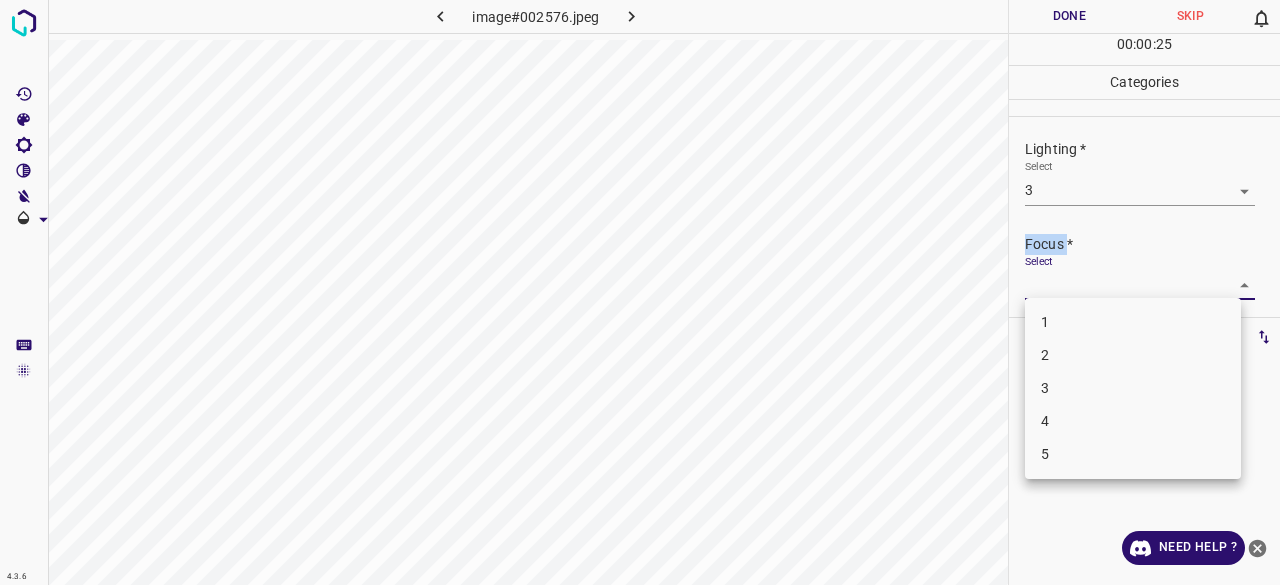 click on "3" at bounding box center (1133, 388) 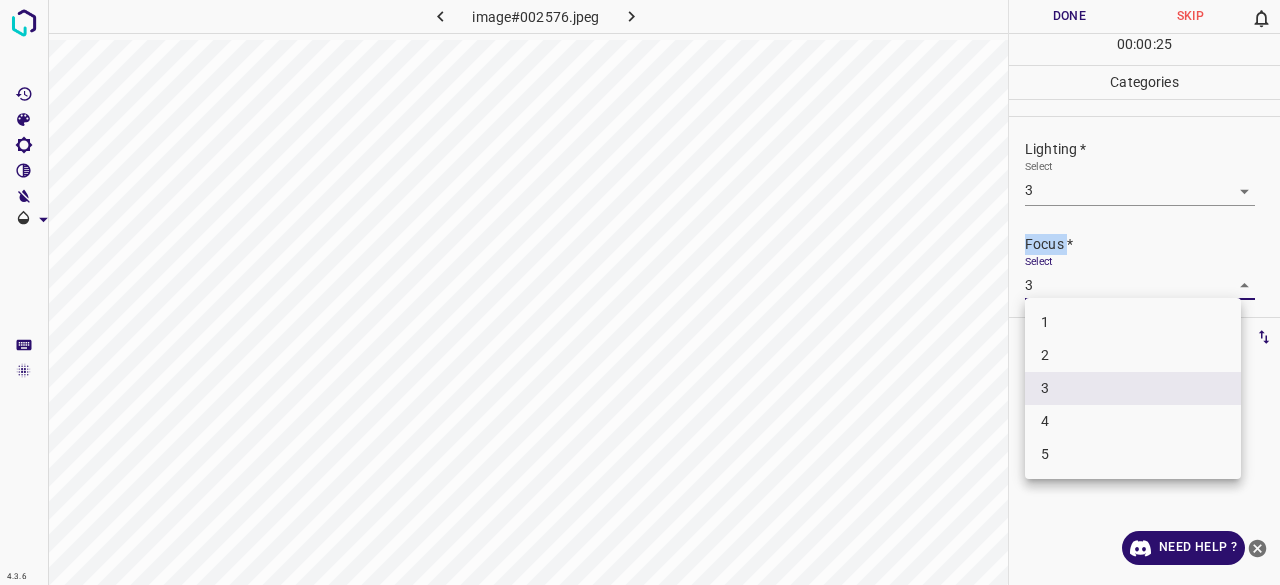 click on "4.3.6  image#002576.jpeg Done Skip 0 00   : 00   : 25   Categories Lighting *  Select 3 3 Focus *  Select 3 3 Overall *  Select ​ Labels   0 Categories 1 Lighting 2 Focus 3 Overall Tools Space Change between modes (Draw & Edit) I Auto labeling R Restore zoom M Zoom in N Zoom out Delete Delete selecte label Filters Z Restore filters X Saturation filter C Brightness filter V Contrast filter B Gray scale filter General O Download Need Help ? - Text - Hide - Delete 1 2 3 4 5" at bounding box center [640, 292] 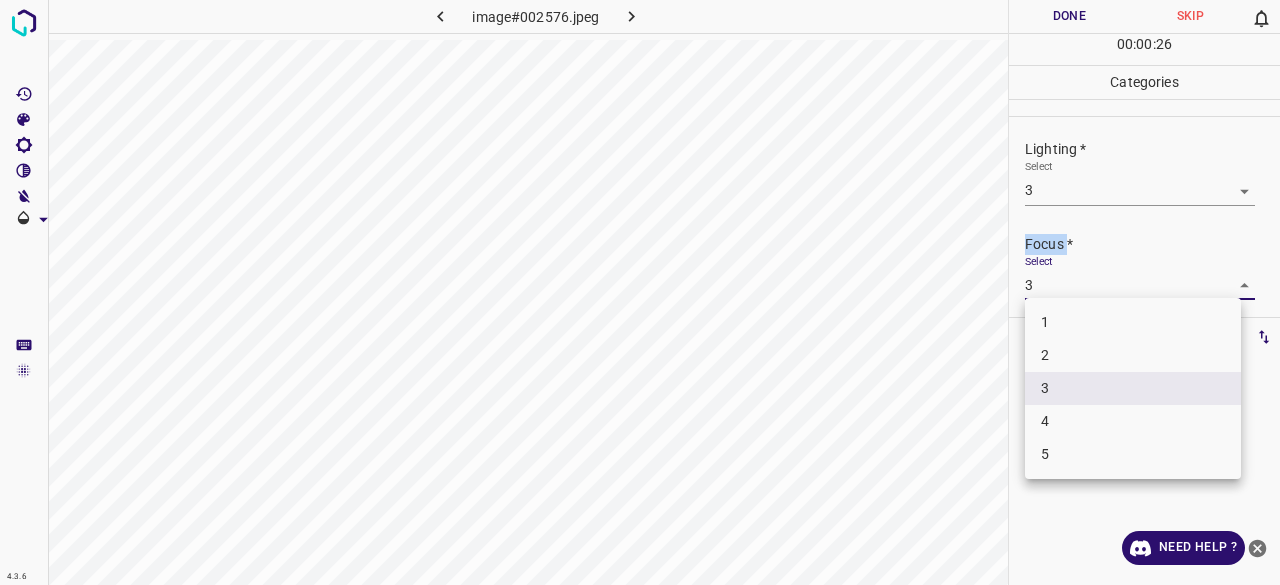 click on "2" at bounding box center (1133, 355) 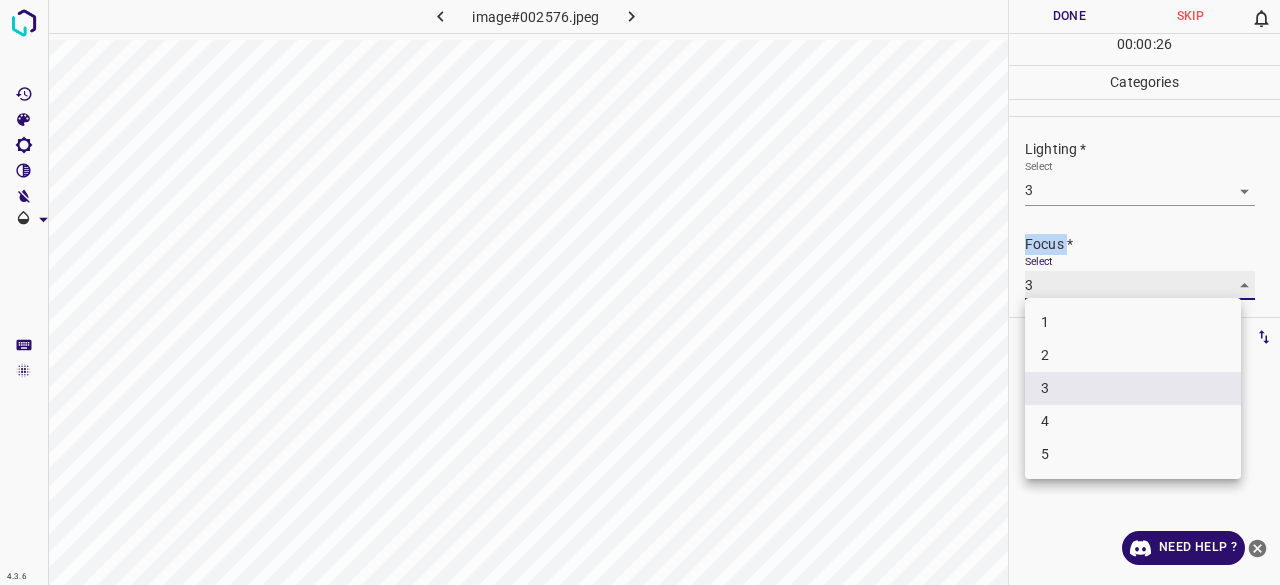 type on "2" 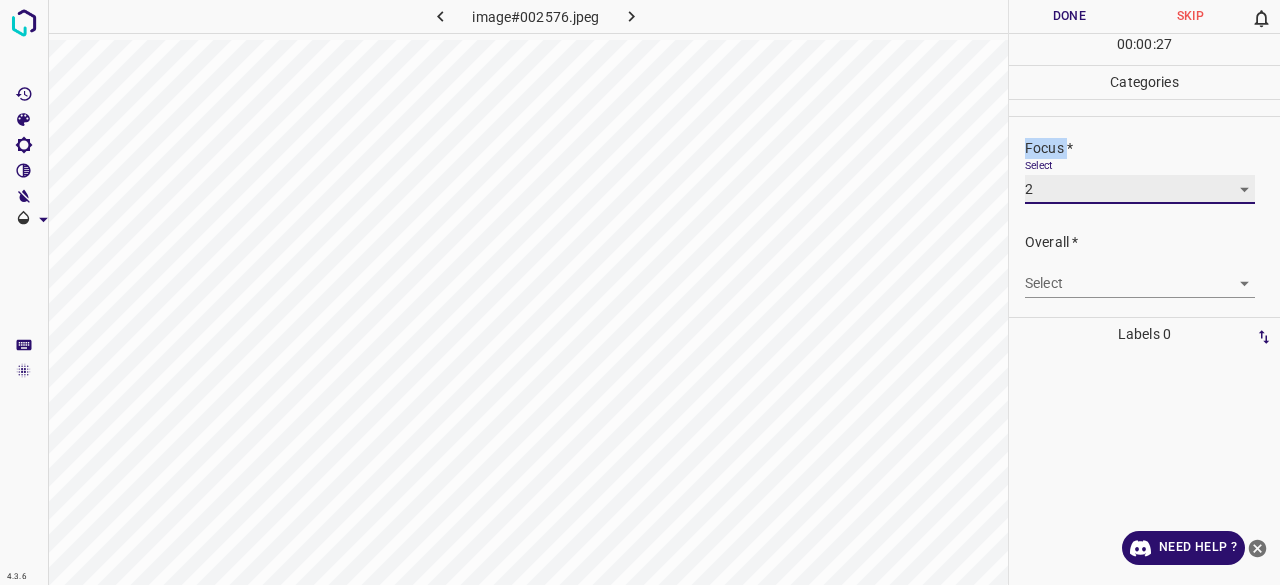 scroll, scrollTop: 98, scrollLeft: 0, axis: vertical 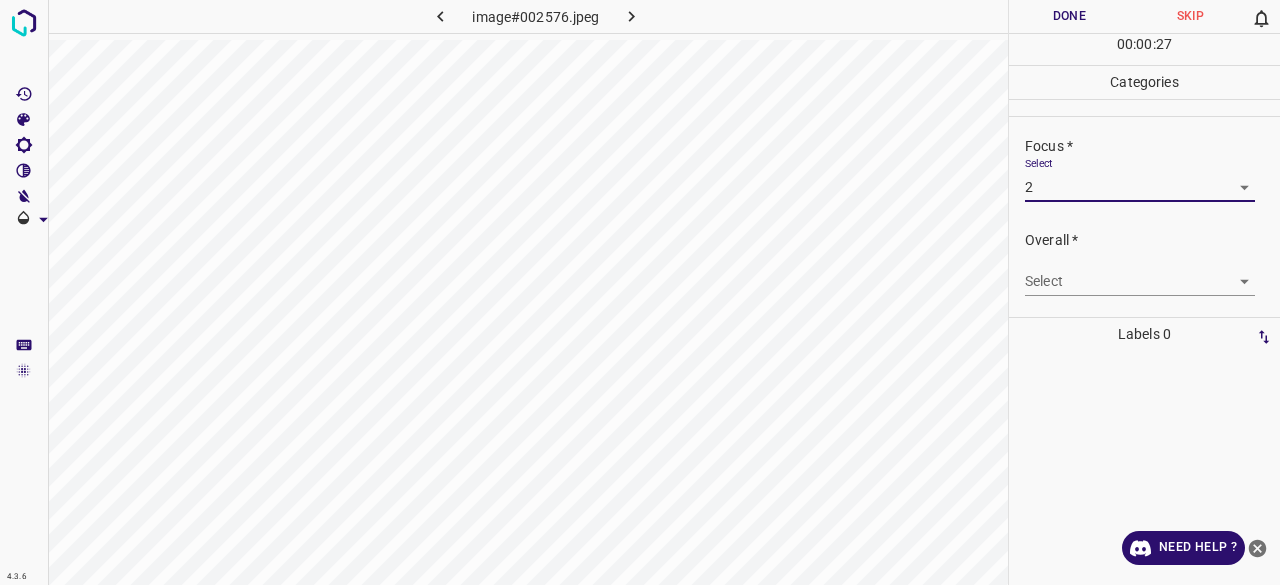 drag, startPoint x: 1094, startPoint y: 245, endPoint x: 1062, endPoint y: 309, distance: 71.55418 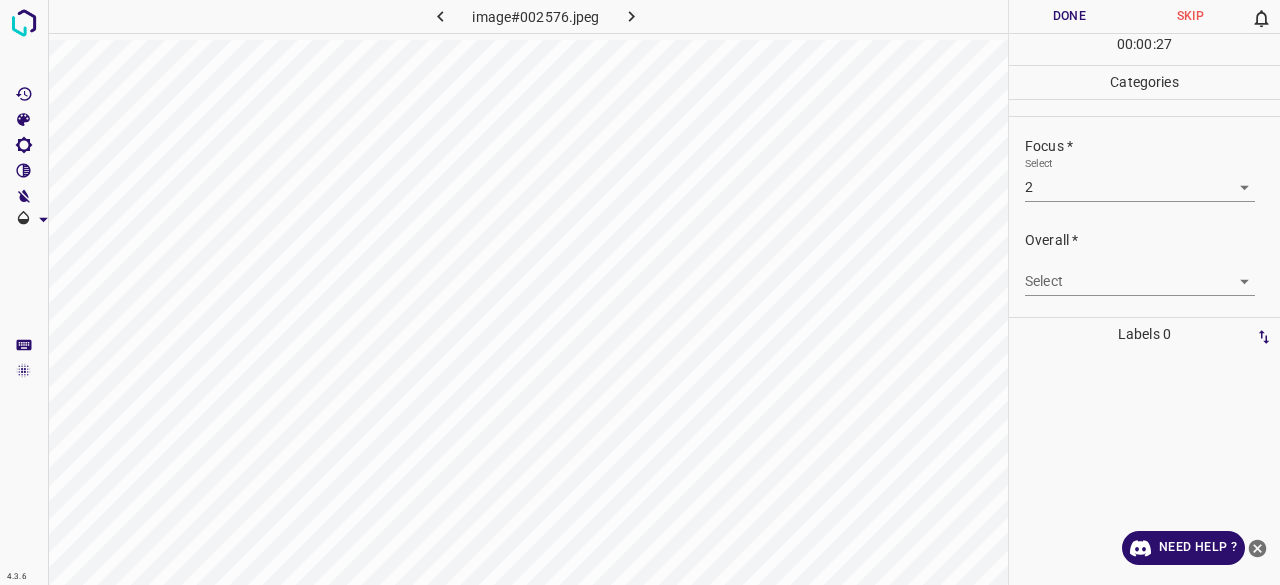 click on "Lighting *  Select 3 3 Focus *  Select 2 2 Overall *  Select ​" at bounding box center (1144, 168) 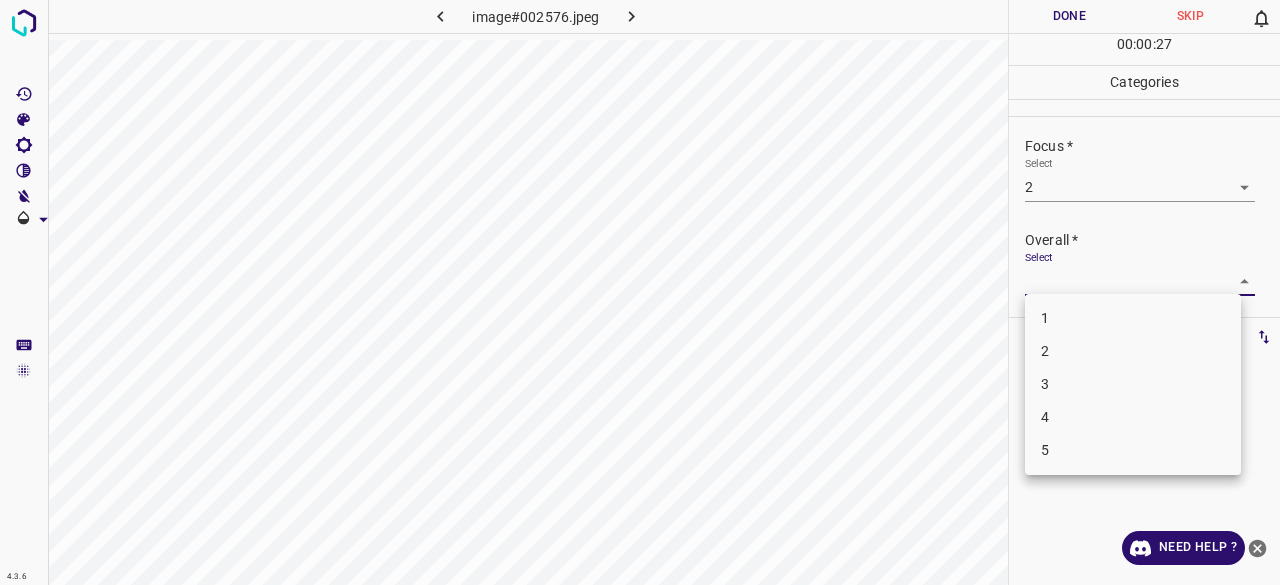 click on "4.3.6  image#002576.jpeg Done Skip 0 00   : 00   : 27   Categories Lighting *  Select 3 3 Focus *  Select 2 2 Overall *  Select ​ Labels   0 Categories 1 Lighting 2 Focus 3 Overall Tools Space Change between modes (Draw & Edit) I Auto labeling R Restore zoom M Zoom in N Zoom out Delete Delete selecte label Filters Z Restore filters X Saturation filter C Brightness filter V Contrast filter B Gray scale filter General O Download Need Help ? - Text - Hide - Delete 1 2 3 4 5" at bounding box center (640, 292) 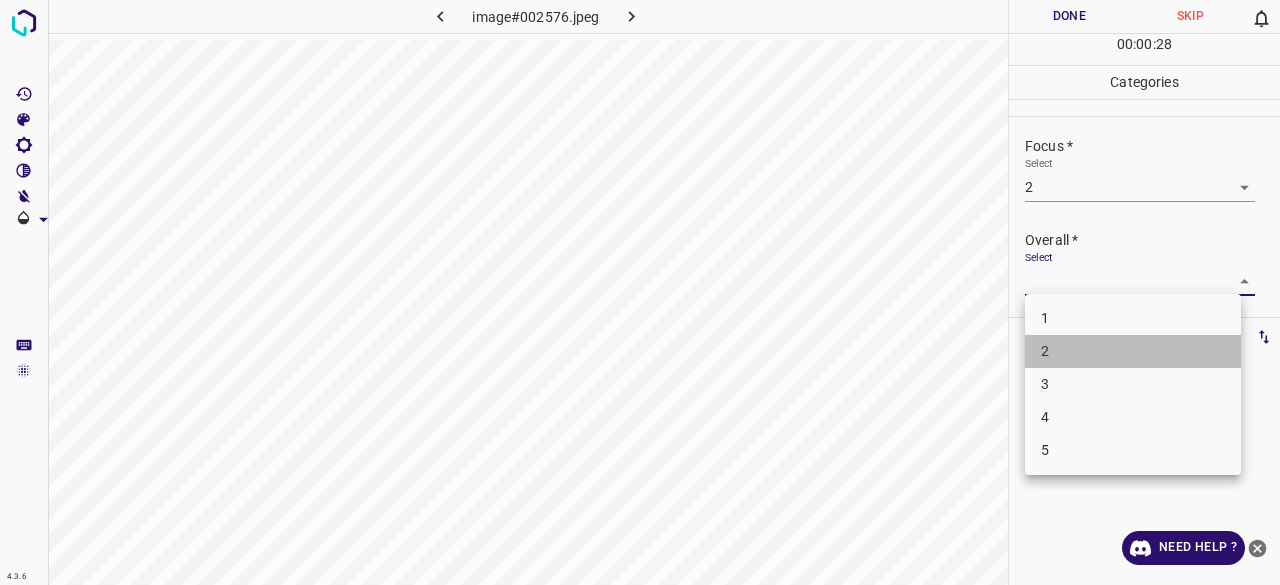 click on "2" at bounding box center [1133, 351] 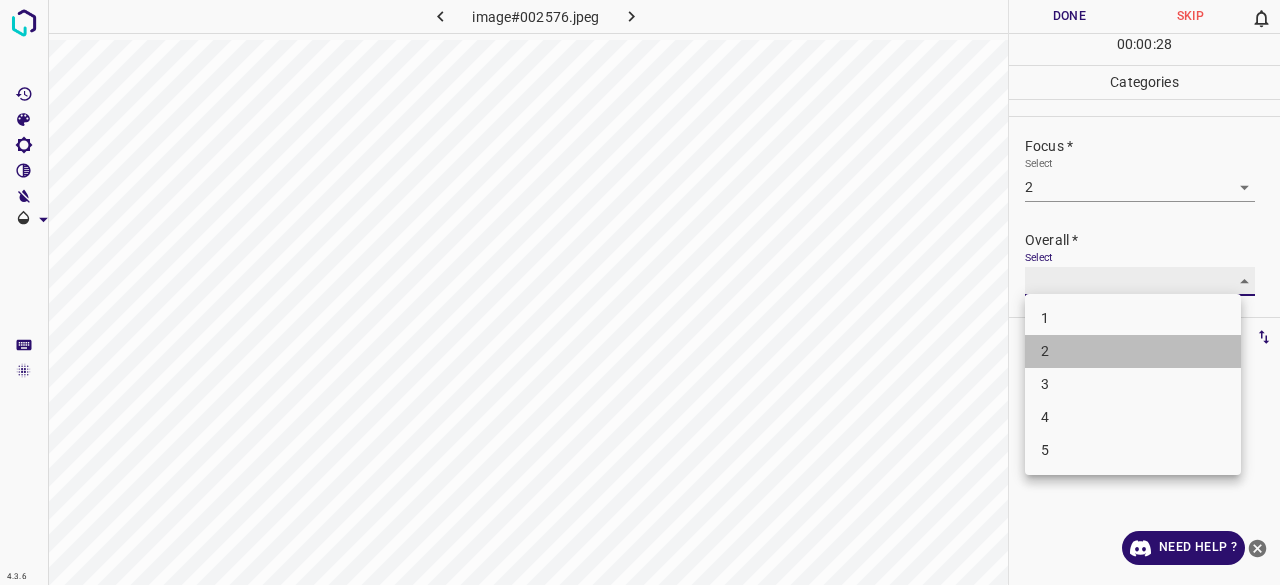 type on "2" 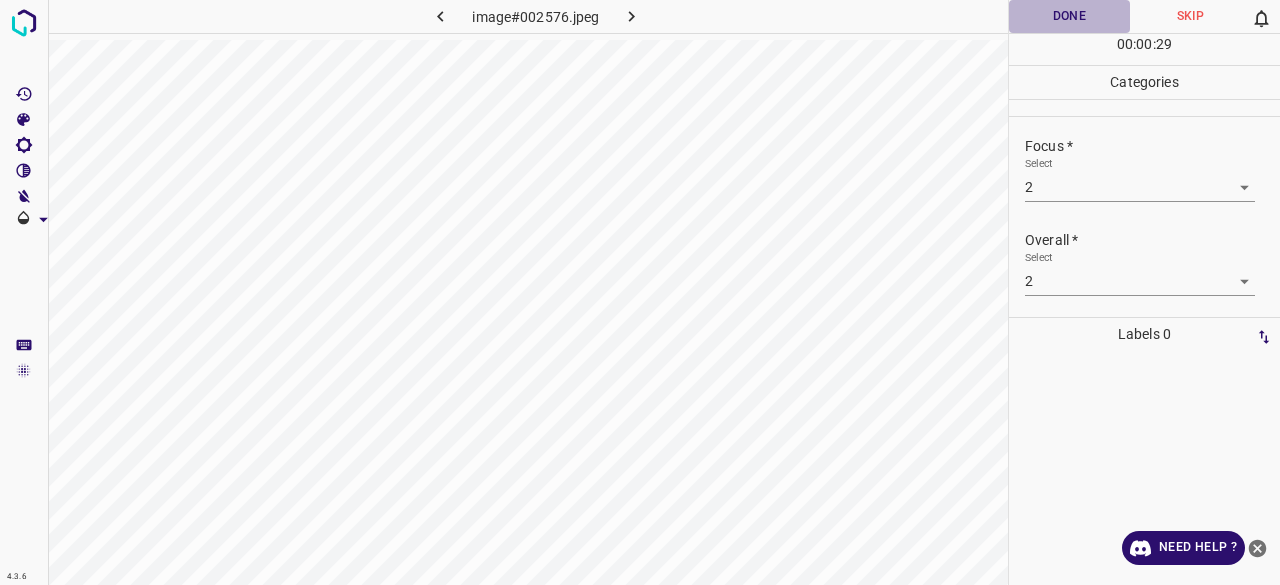 click on "Done" at bounding box center (1069, 16) 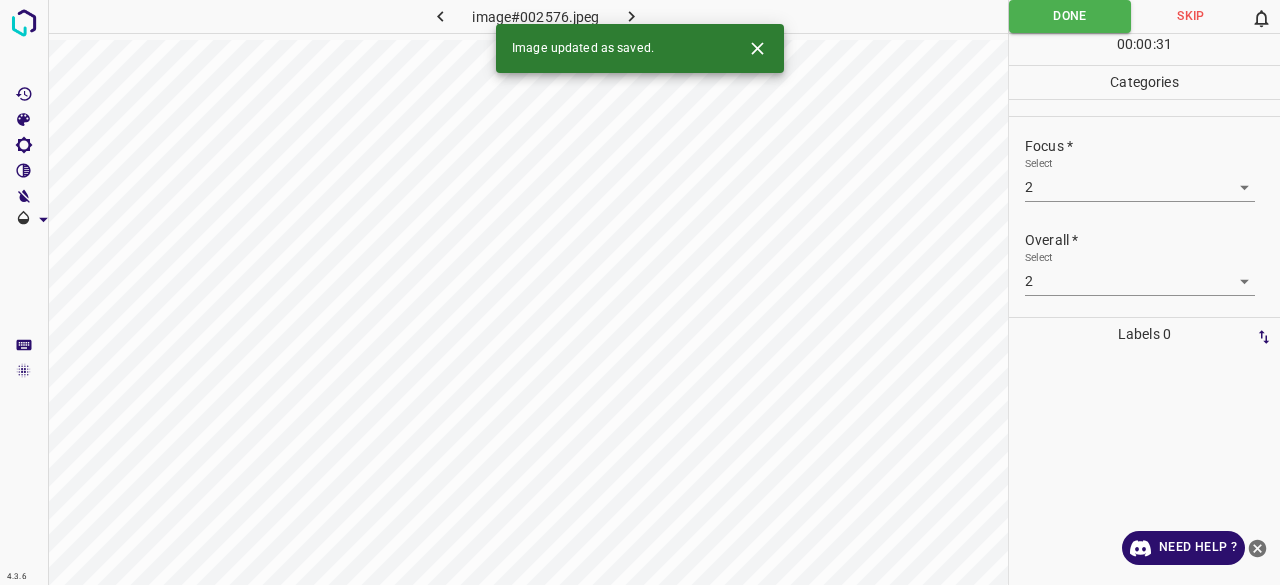 click 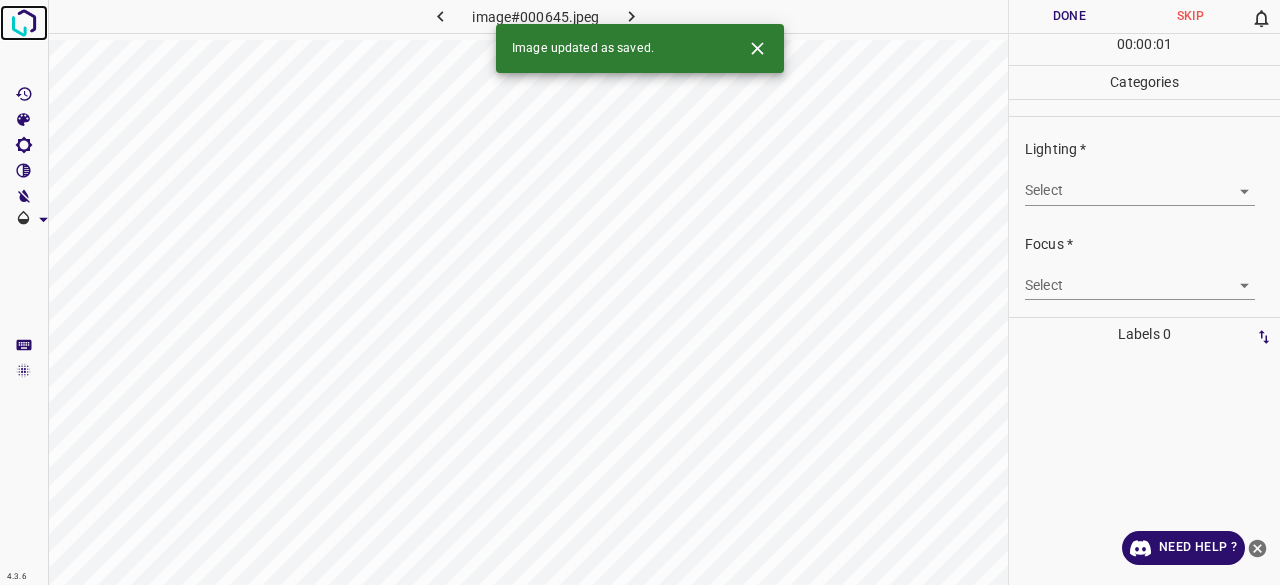click at bounding box center [24, 23] 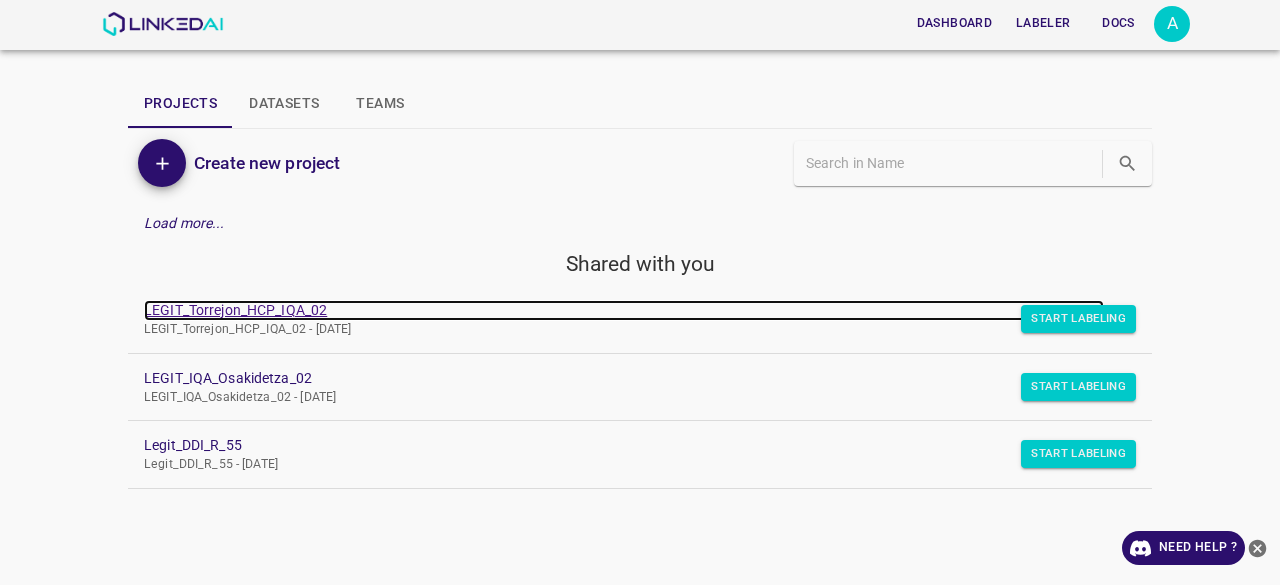 click on "LEGIT_Torrejon_HCP_IQA_02" at bounding box center (624, 310) 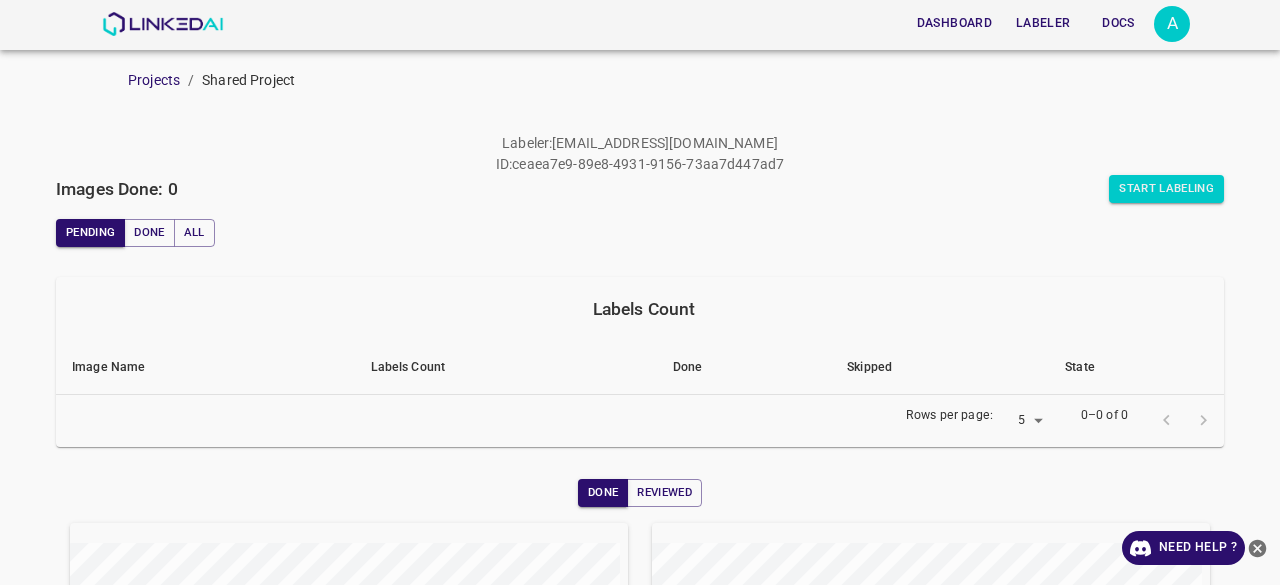 scroll, scrollTop: 0, scrollLeft: 0, axis: both 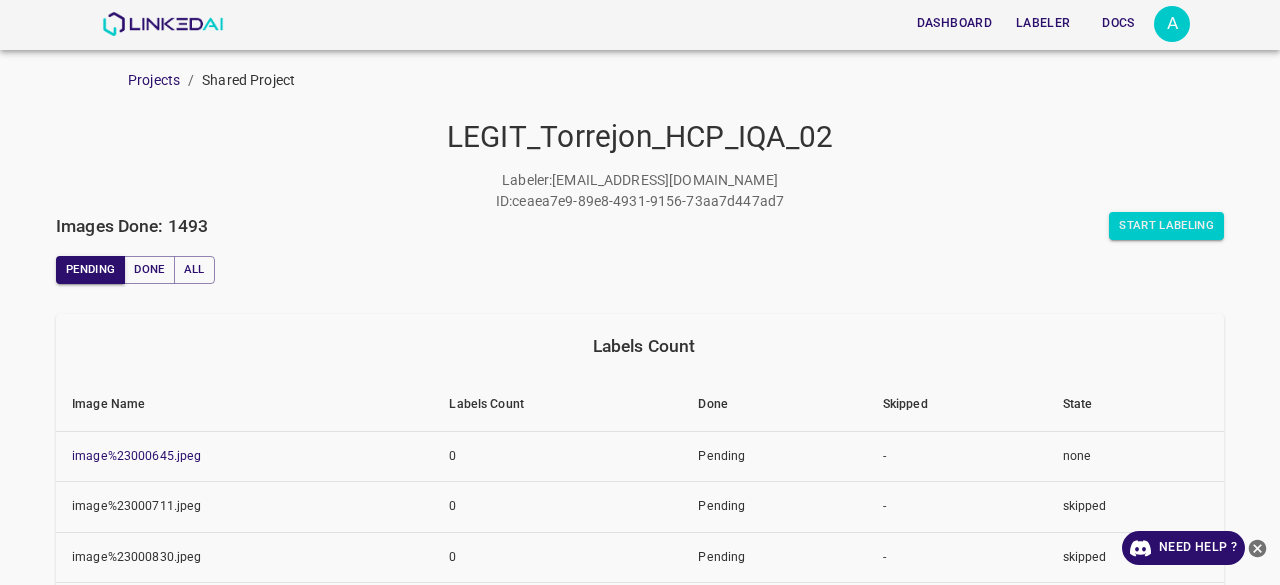 click on "Labeler :  adrianhoyos08@gmail.com ID :  ceaea7e9-89e8-4931-9156-73aa7d447ad7" at bounding box center (640, 191) 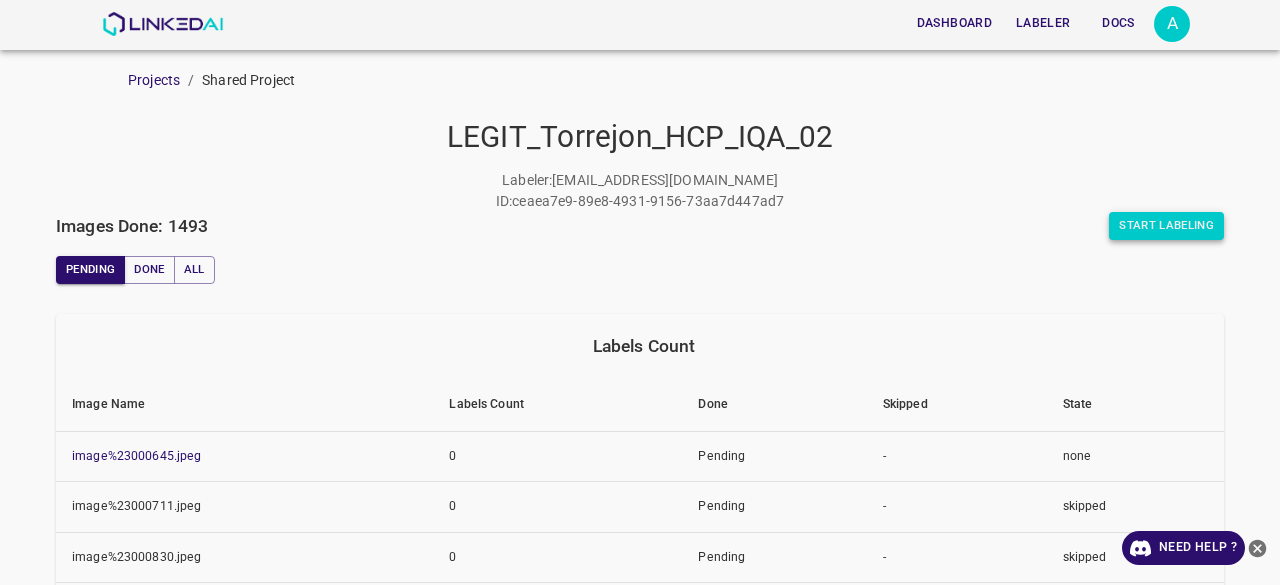 click on "Start Labeling" at bounding box center (1166, 226) 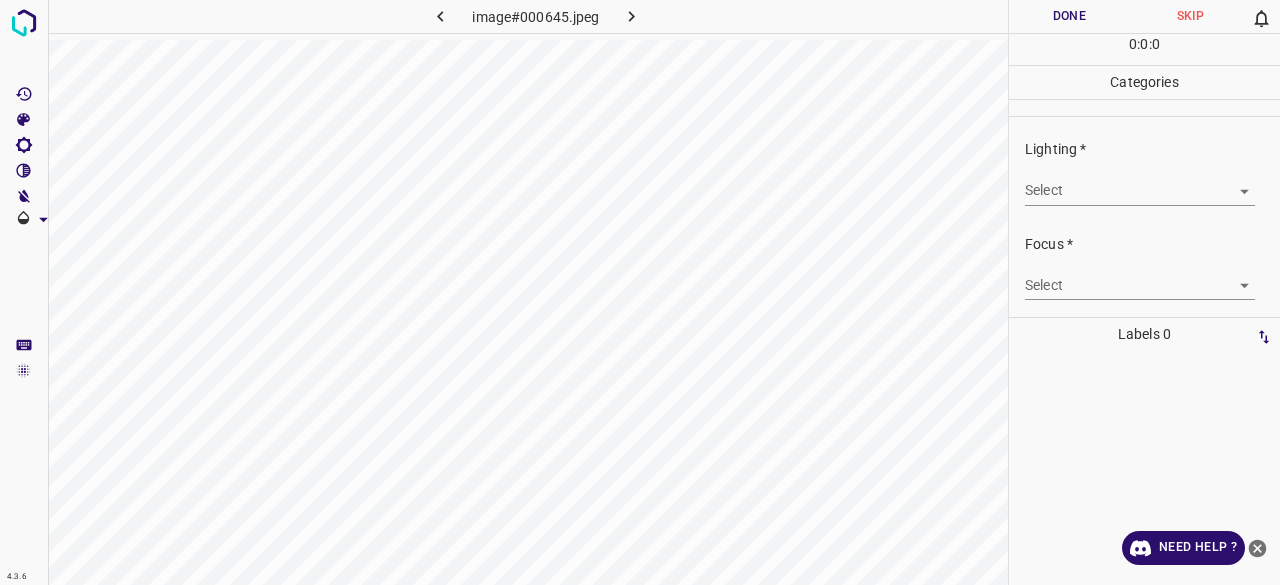 click on "4.3.6  image#000645.jpeg Done Skip 0 0   : 0   : 0   Categories Lighting *  Select ​ Focus *  Select ​ Overall *  Select ​ Labels   0 Categories 1 Lighting 2 Focus 3 Overall Tools Space Change between modes (Draw & Edit) I Auto labeling R Restore zoom M Zoom in N Zoom out Delete Delete selecte label Filters Z Restore filters X Saturation filter C Brightness filter V Contrast filter B Gray scale filter General O Download Need Help ? - Text - Hide - Delete" at bounding box center (640, 292) 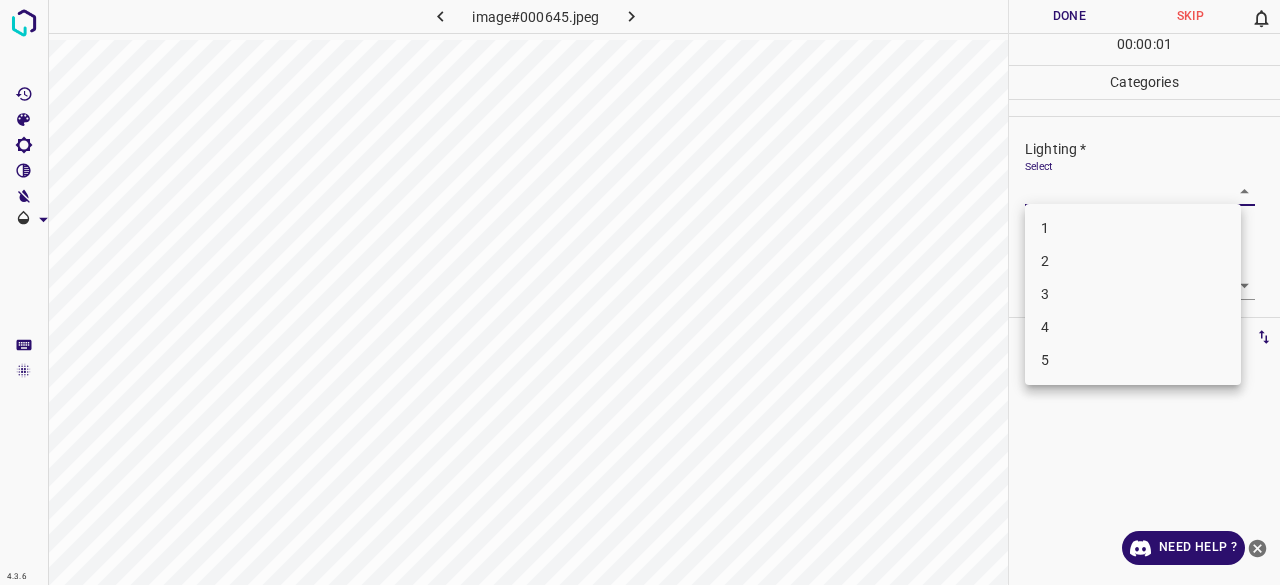 click on "4" at bounding box center [1133, 327] 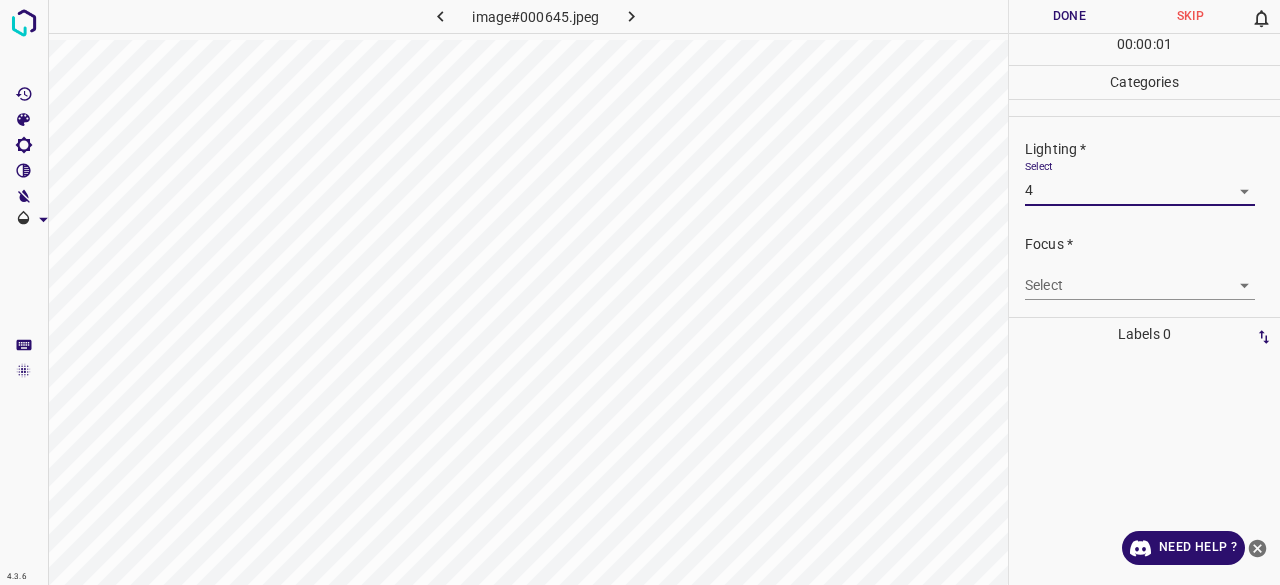 click on "1 2 3 4 5" at bounding box center [640, 292] 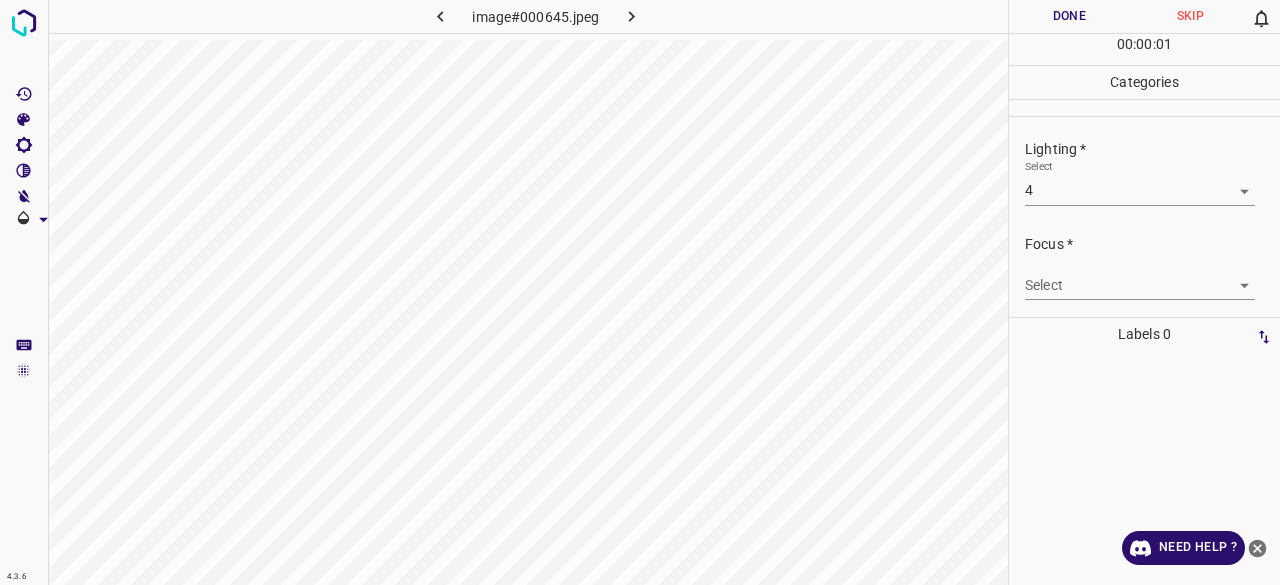 click on "4.3.6  image#000645.jpeg Done Skip 0 00   : 00   : 01   Categories Lighting *  Select 4 4 Focus *  Select ​ Overall *  Select ​ Labels   0 Categories 1 Lighting 2 Focus 3 Overall Tools Space Change between modes (Draw & Edit) I Auto labeling R Restore zoom M Zoom in N Zoom out Delete Delete selecte label Filters Z Restore filters X Saturation filter C Brightness filter V Contrast filter B Gray scale filter General O Download Need Help ? - Text - Hide - Delete" at bounding box center (640, 292) 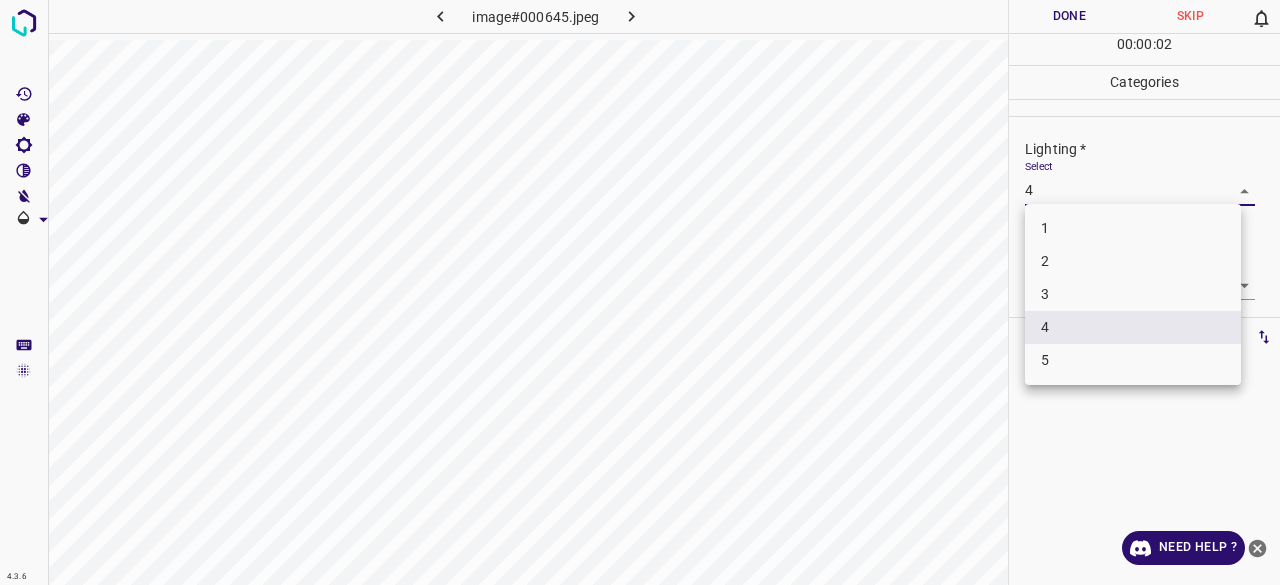 drag, startPoint x: 1057, startPoint y: 305, endPoint x: 1057, endPoint y: 283, distance: 22 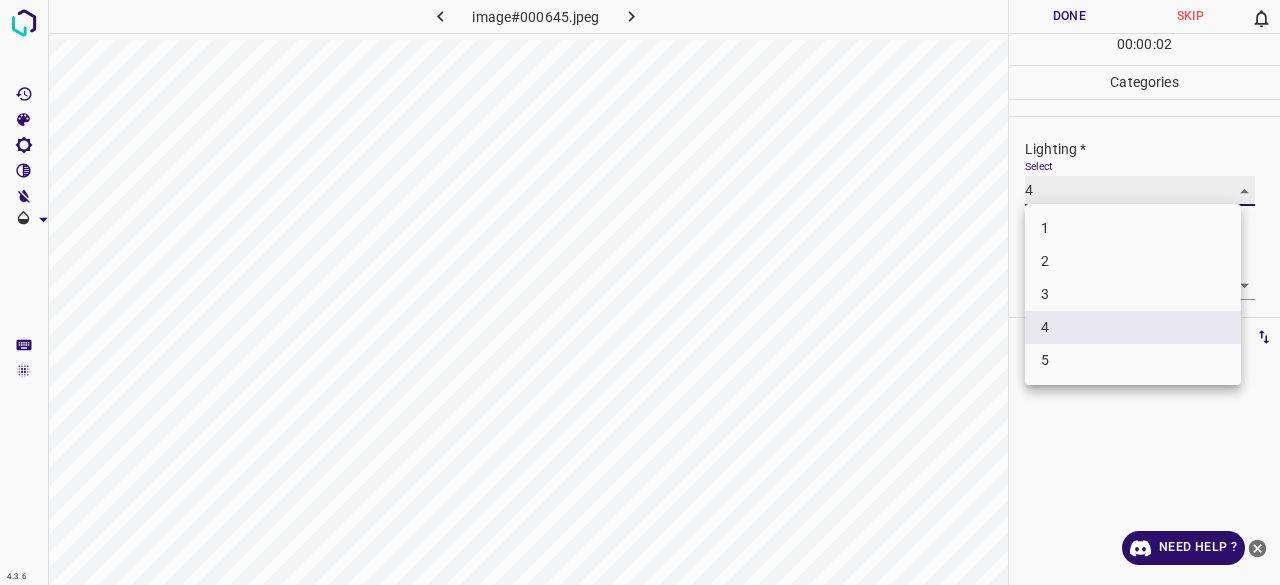 type on "3" 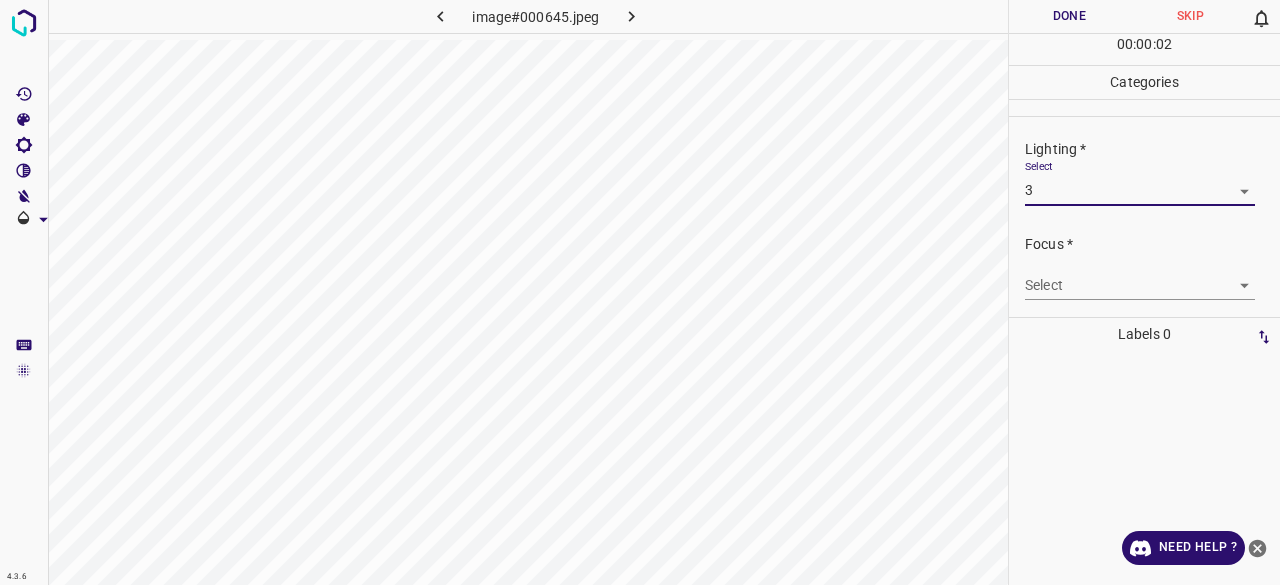 click on "4.3.6  image#000645.jpeg Done Skip 0 00   : 00   : 02   Categories Lighting *  Select 3 3 Focus *  Select ​ Overall *  Select ​ Labels   0 Categories 1 Lighting 2 Focus 3 Overall Tools Space Change between modes (Draw & Edit) I Auto labeling R Restore zoom M Zoom in N Zoom out Delete Delete selecte label Filters Z Restore filters X Saturation filter C Brightness filter V Contrast filter B Gray scale filter General O Download Need Help ? - Text - Hide - Delete" at bounding box center (640, 292) 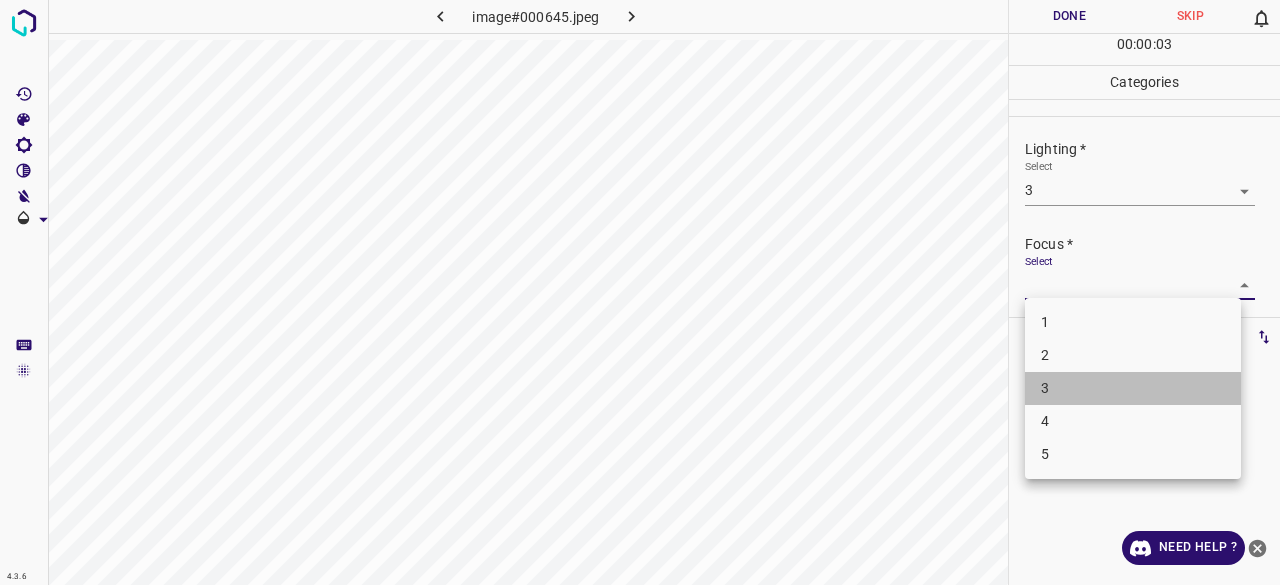 click on "3" at bounding box center (1133, 388) 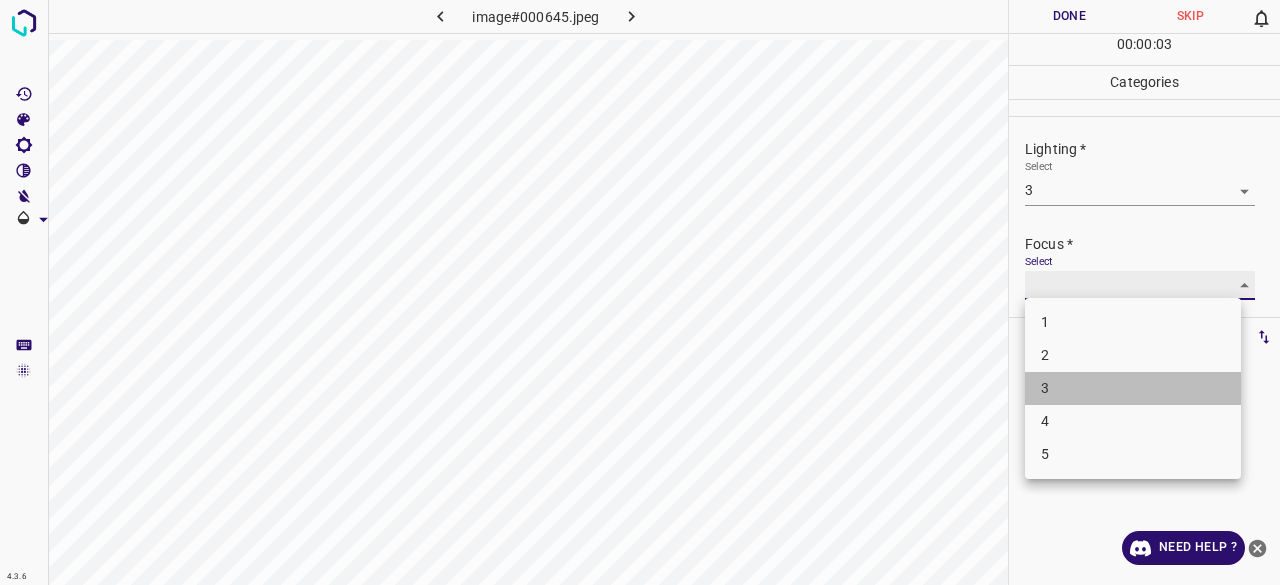 type on "3" 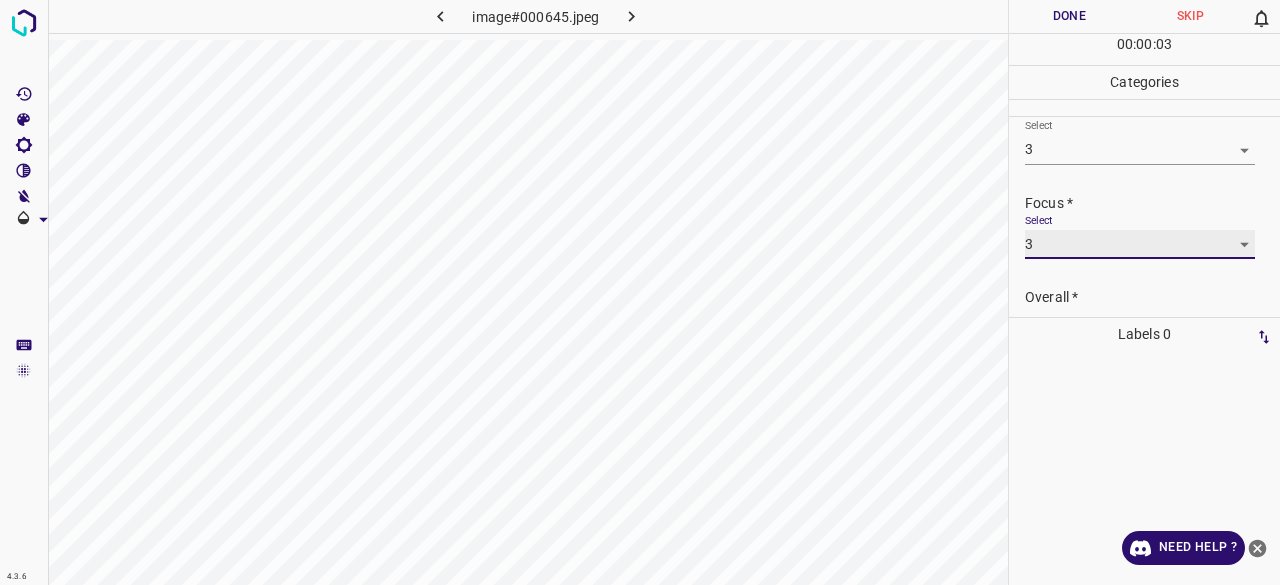 scroll, scrollTop: 98, scrollLeft: 0, axis: vertical 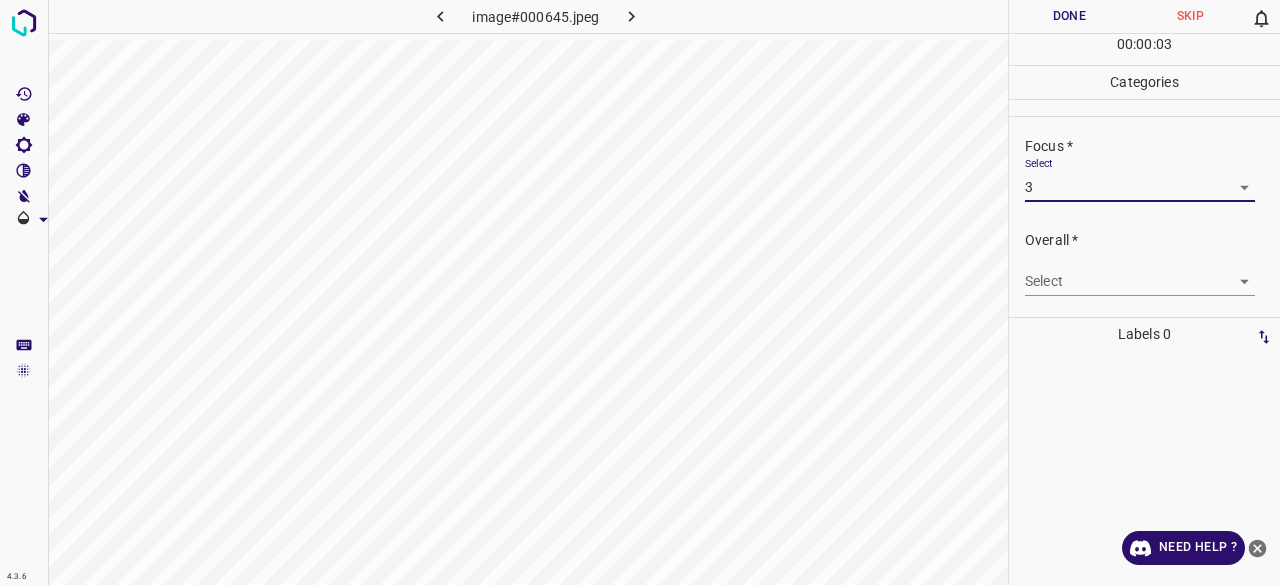 click on "4.3.6  image#000645.jpeg Done Skip 0 00   : 00   : 03   Categories Lighting *  Select 3 3 Focus *  Select 3 3 Overall *  Select ​ Labels   0 Categories 1 Lighting 2 Focus 3 Overall Tools Space Change between modes (Draw & Edit) I Auto labeling R Restore zoom M Zoom in N Zoom out Delete Delete selecte label Filters Z Restore filters X Saturation filter C Brightness filter V Contrast filter B Gray scale filter General O Download Need Help ? - Text - Hide - Delete" at bounding box center [640, 292] 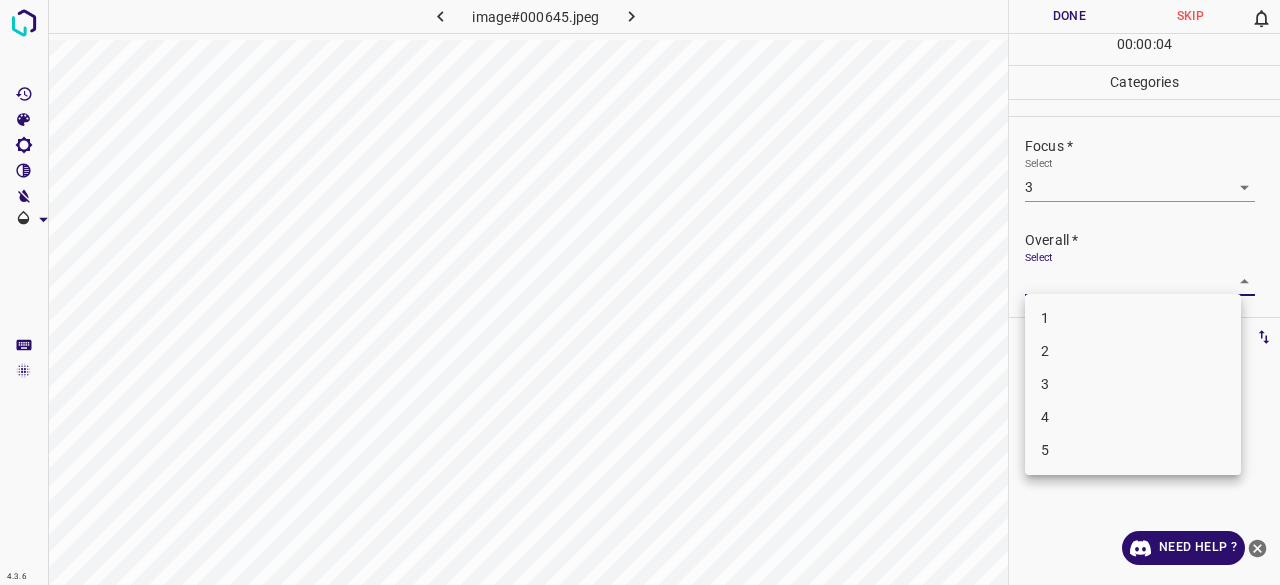 click on "2" at bounding box center [1133, 351] 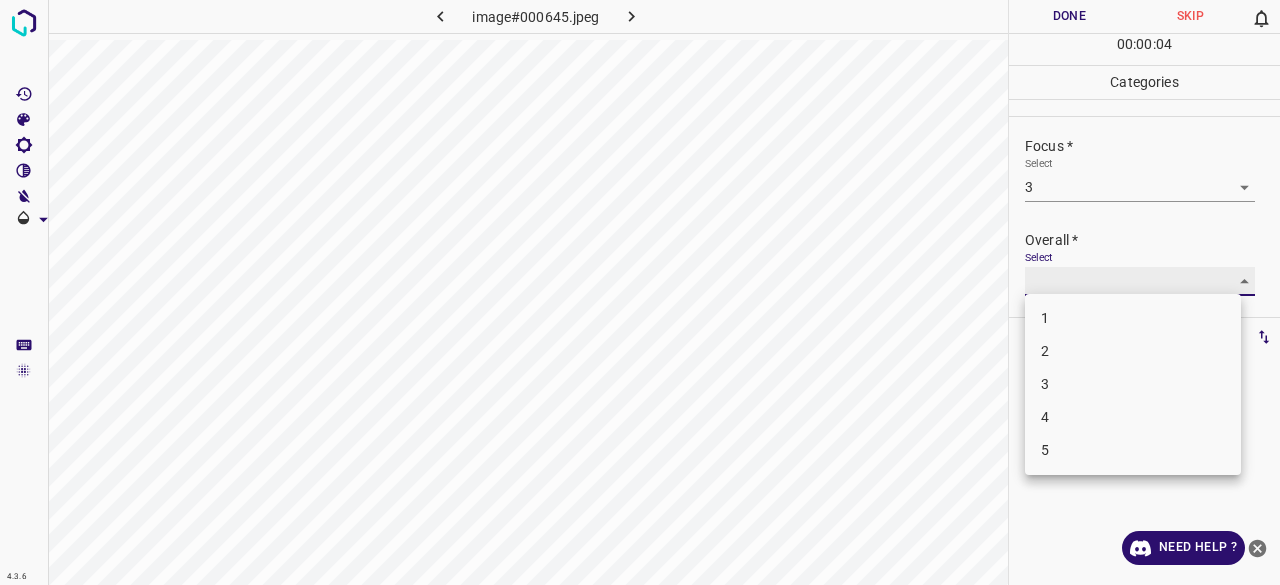 type on "2" 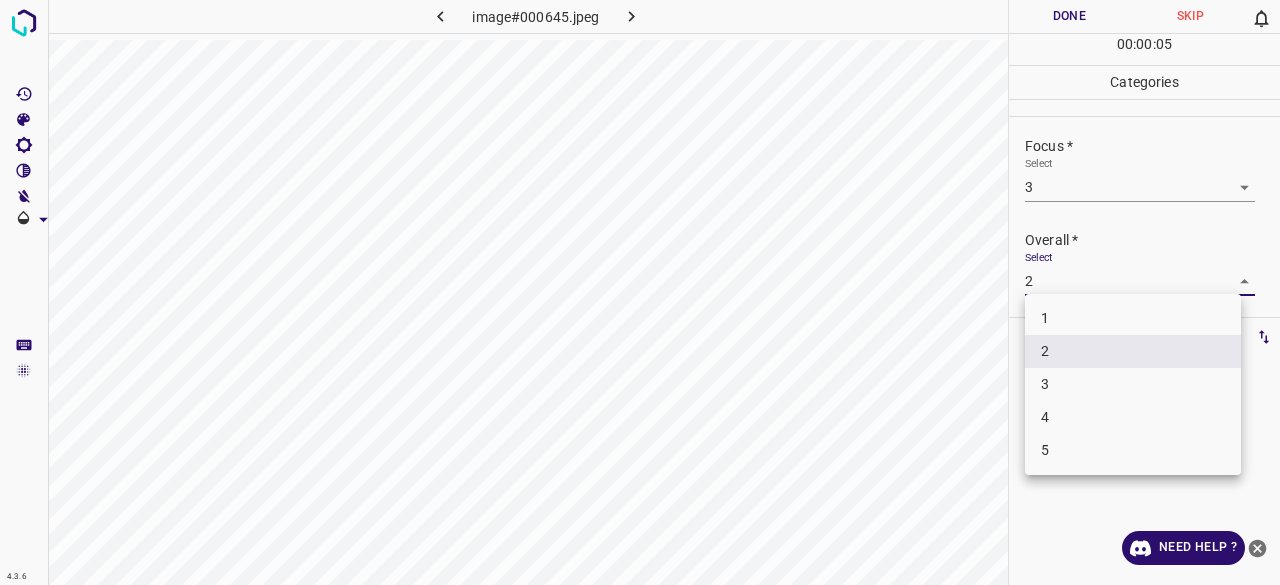 click on "4.3.6  image#000645.jpeg Done Skip 0 00   : 00   : 05   Categories Lighting *  Select 3 3 Focus *  Select 3 3 Overall *  Select 2 2 Labels   0 Categories 1 Lighting 2 Focus 3 Overall Tools Space Change between modes (Draw & Edit) I Auto labeling R Restore zoom M Zoom in N Zoom out Delete Delete selecte label Filters Z Restore filters X Saturation filter C Brightness filter V Contrast filter B Gray scale filter General O Download Need Help ? - Text - Hide - Delete 1 2 3 4 5" at bounding box center [640, 292] 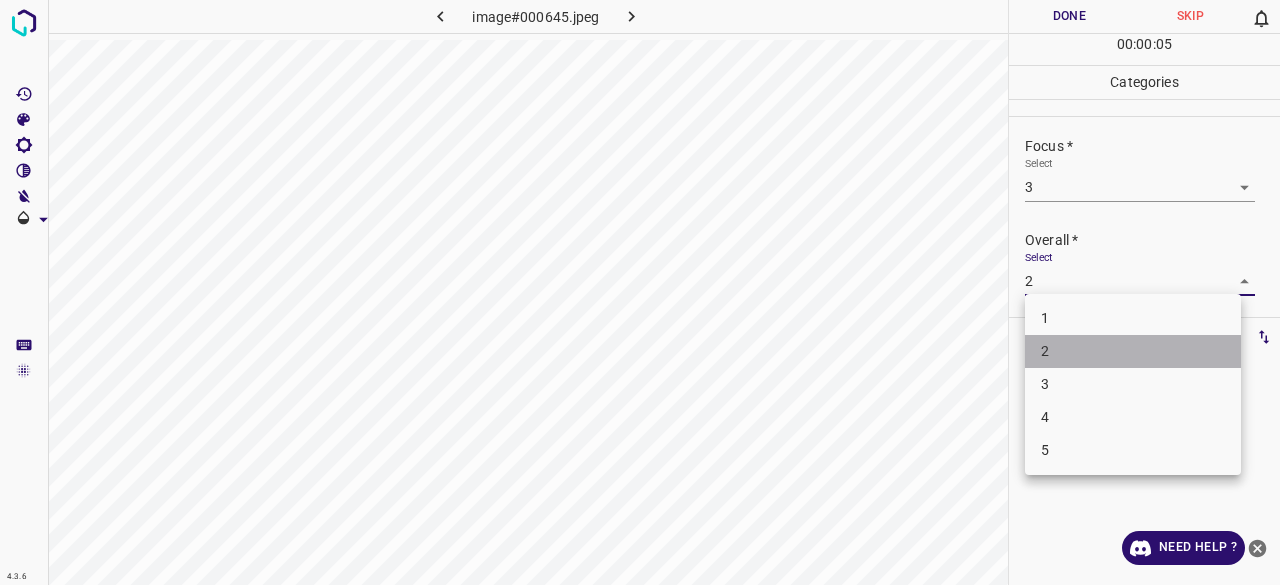 click on "2" at bounding box center [1133, 351] 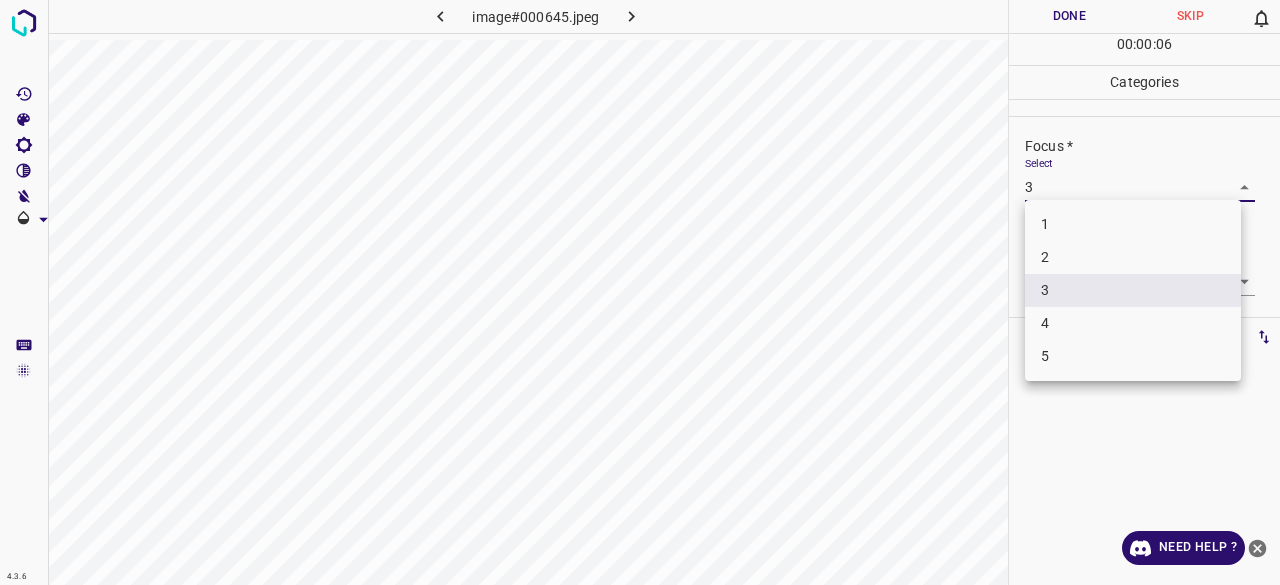 click on "4.3.6  image#000645.jpeg Done Skip 0 00   : 00   : 06   Categories Lighting *  Select 3 3 Focus *  Select 3 3 Overall *  Select 2 2 Labels   0 Categories 1 Lighting 2 Focus 3 Overall Tools Space Change between modes (Draw & Edit) I Auto labeling R Restore zoom M Zoom in N Zoom out Delete Delete selecte label Filters Z Restore filters X Saturation filter C Brightness filter V Contrast filter B Gray scale filter General O Download Need Help ? - Text - Hide - Delete 1 2 3 4 5" at bounding box center [640, 292] 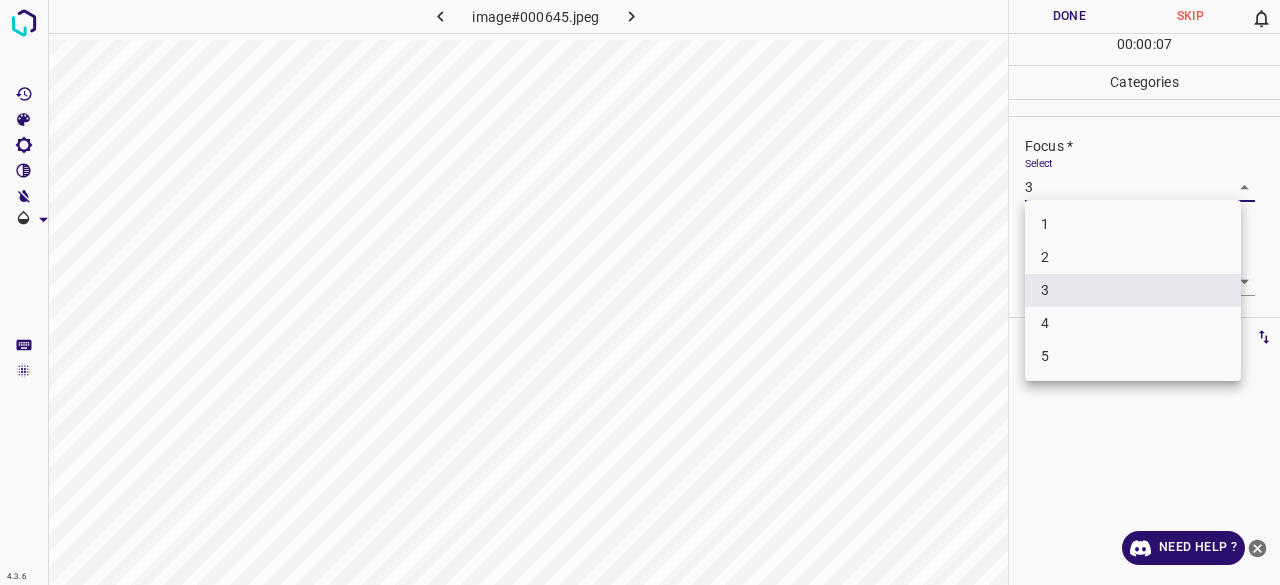 click on "2" at bounding box center (1133, 257) 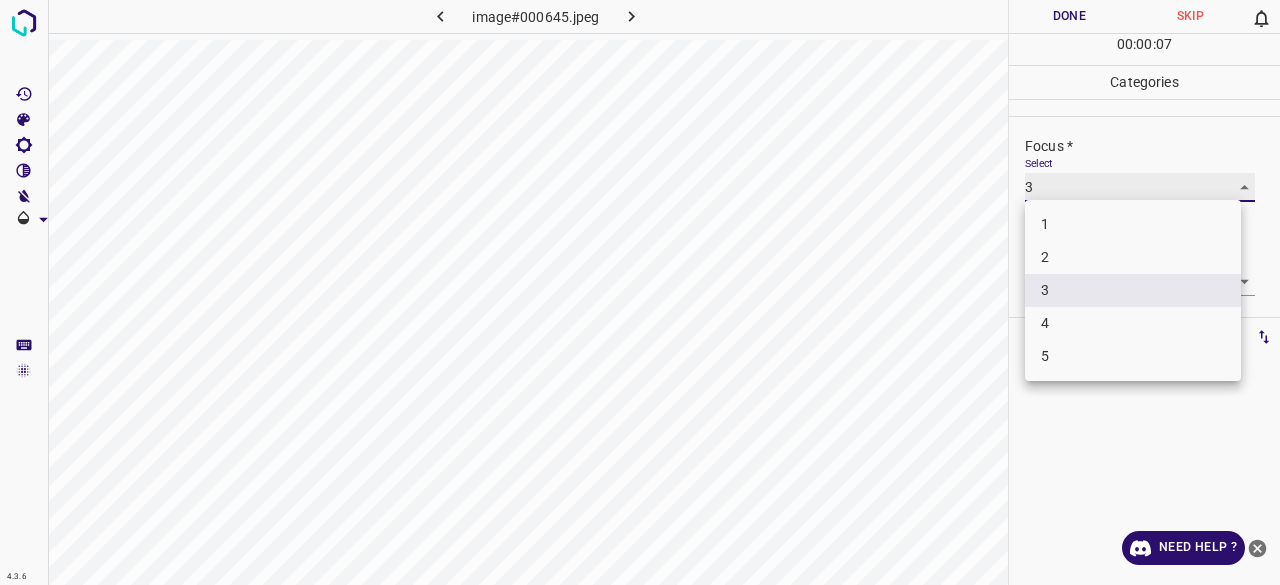 type on "2" 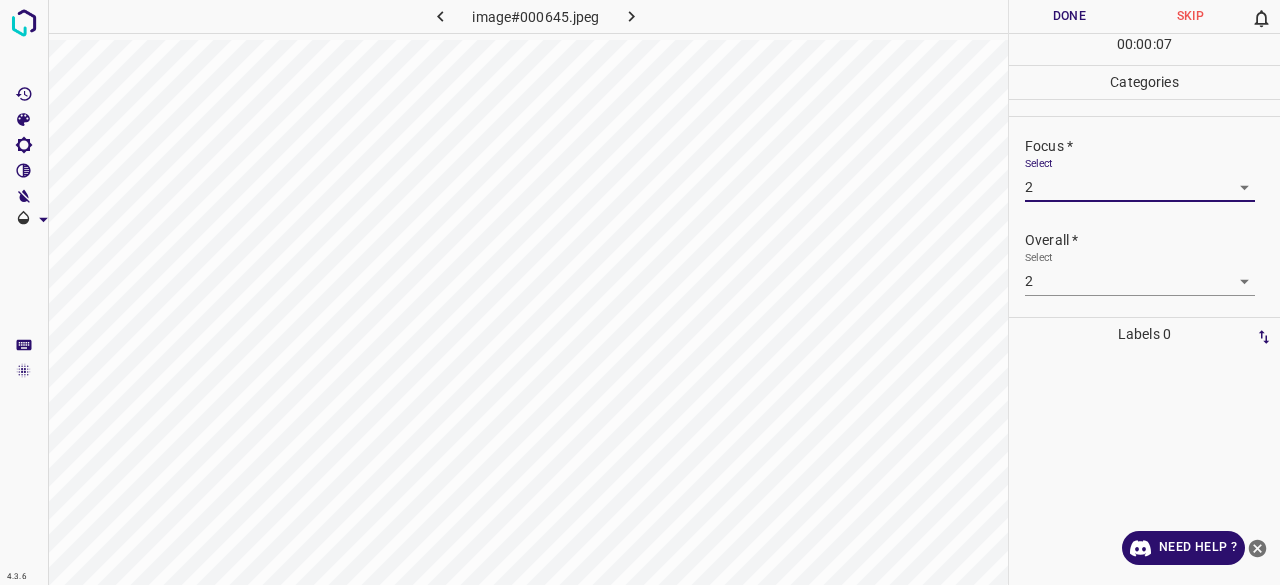 click on "Done" at bounding box center (1069, 16) 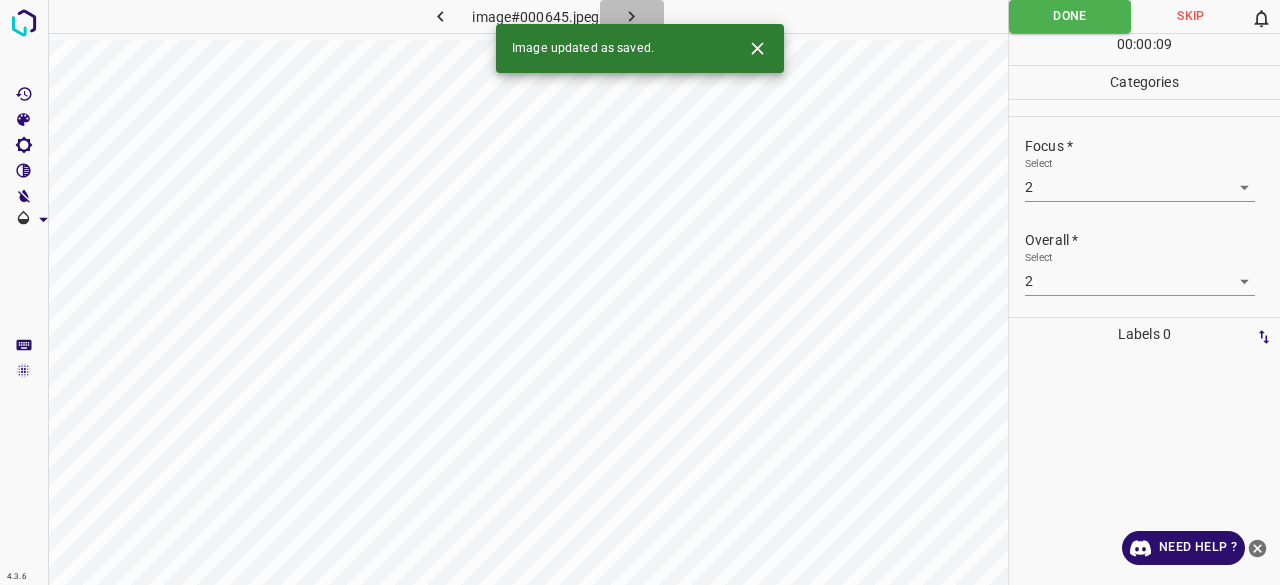 click 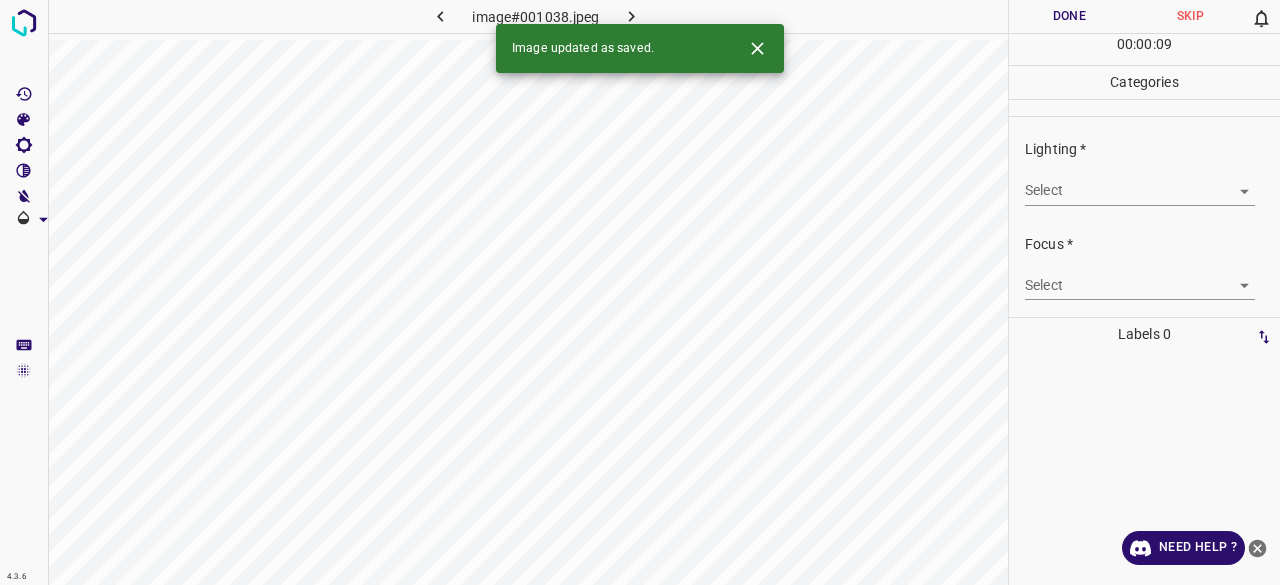 click on "4.3.6  image#001038.jpeg Done Skip 0 00   : 00   : 09   Categories Lighting *  Select ​ Focus *  Select ​ Overall *  Select ​ Labels   0 Categories 1 Lighting 2 Focus 3 Overall Tools Space Change between modes (Draw & Edit) I Auto labeling R Restore zoom M Zoom in N Zoom out Delete Delete selecte label Filters Z Restore filters X Saturation filter C Brightness filter V Contrast filter B Gray scale filter General O Download Image updated as saved. Need Help ? - Text - Hide - Delete" at bounding box center (640, 292) 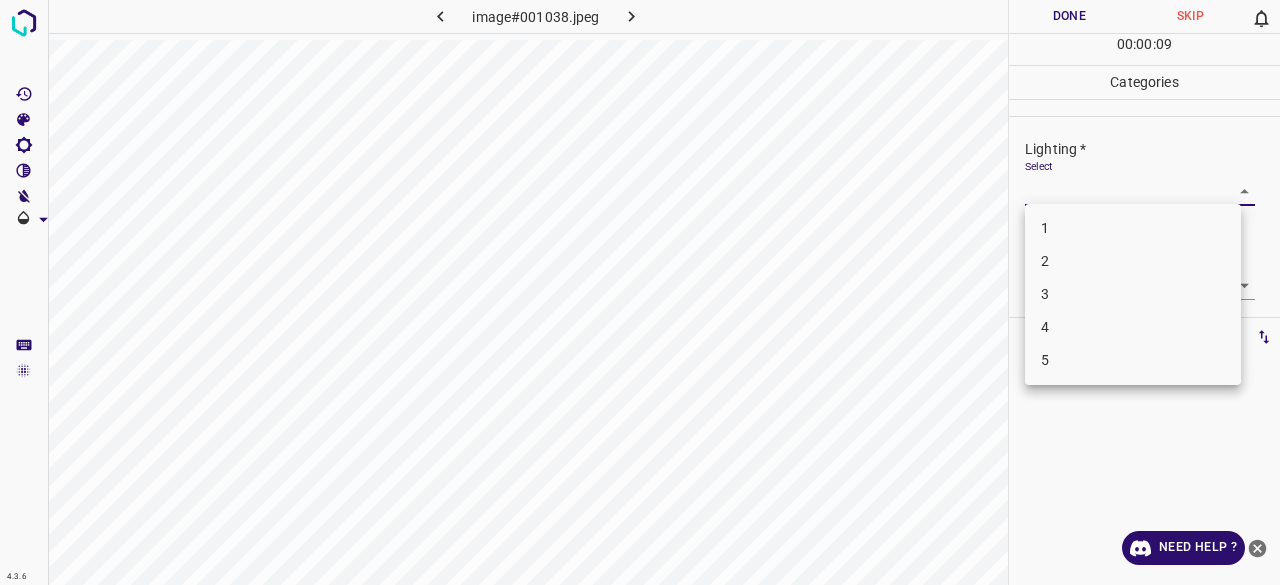 drag, startPoint x: 1079, startPoint y: 281, endPoint x: 1062, endPoint y: 284, distance: 17.262676 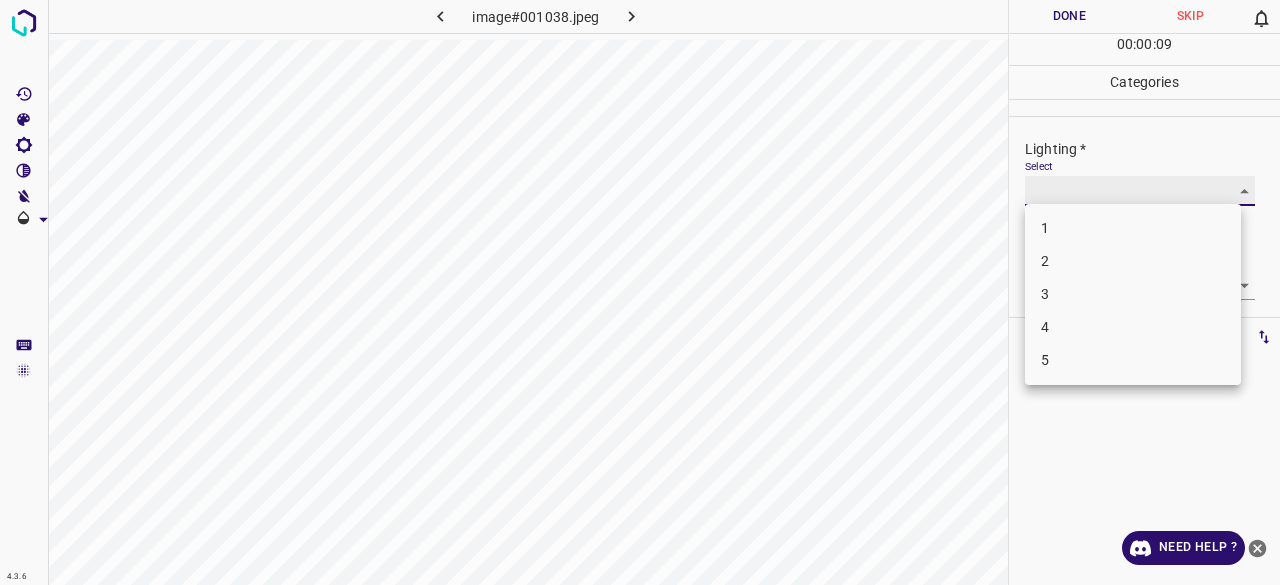 type on "3" 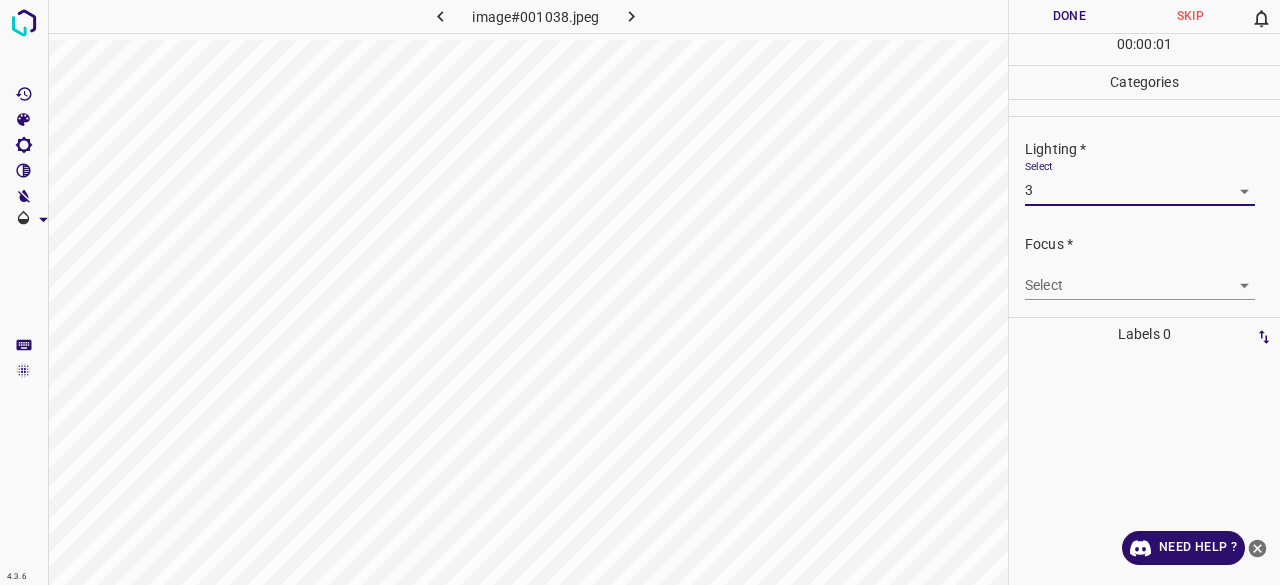 click on "4.3.6  image#001038.jpeg Done Skip 0 00   : 00   : 01   Categories Lighting *  Select 3 3 Focus *  Select ​ Overall *  Select ​ Labels   0 Categories 1 Lighting 2 Focus 3 Overall Tools Space Change between modes (Draw & Edit) I Auto labeling R Restore zoom M Zoom in N Zoom out Delete Delete selecte label Filters Z Restore filters X Saturation filter C Brightness filter V Contrast filter B Gray scale filter General O Download Need Help ? - Text - Hide - Delete 1 2 3 4 5" at bounding box center [640, 292] 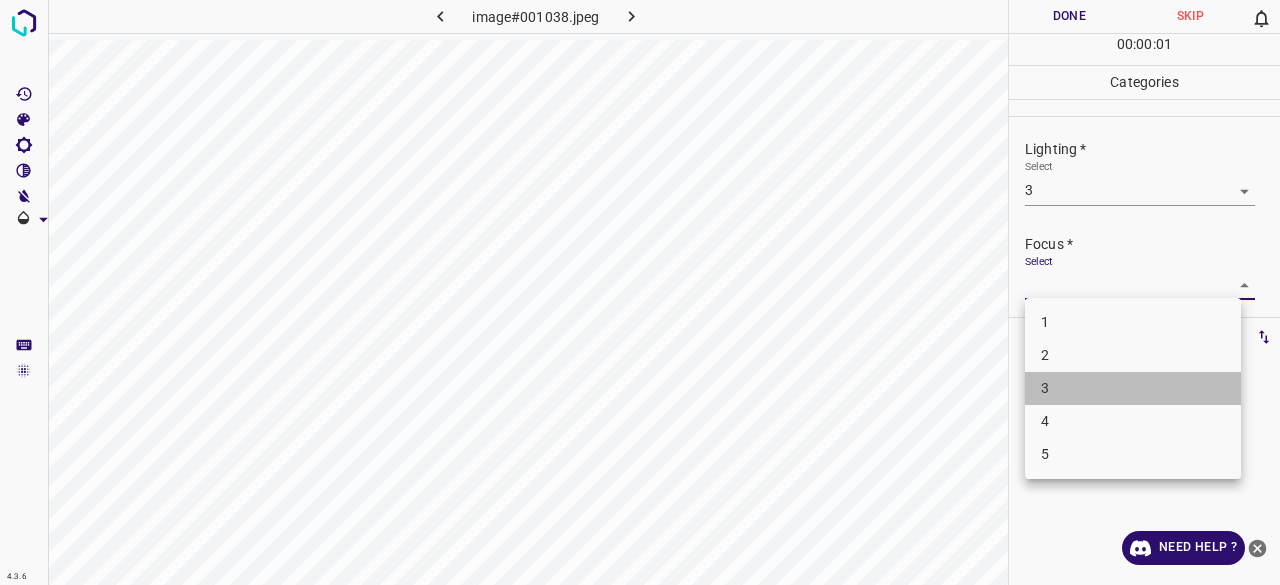 click on "3" at bounding box center (1133, 388) 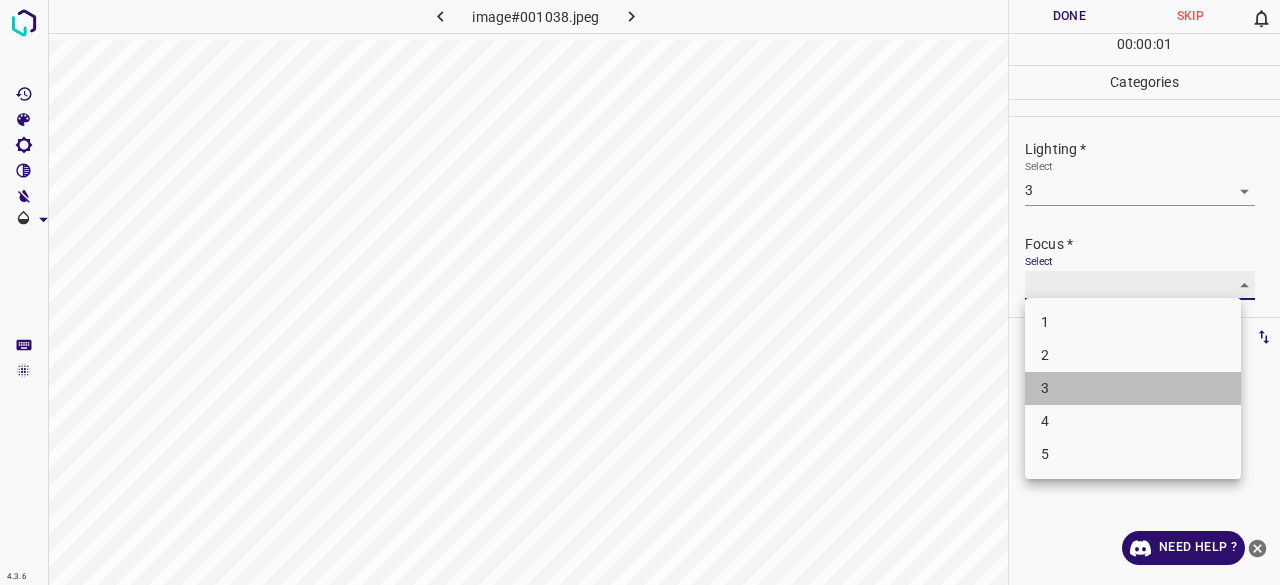 type on "3" 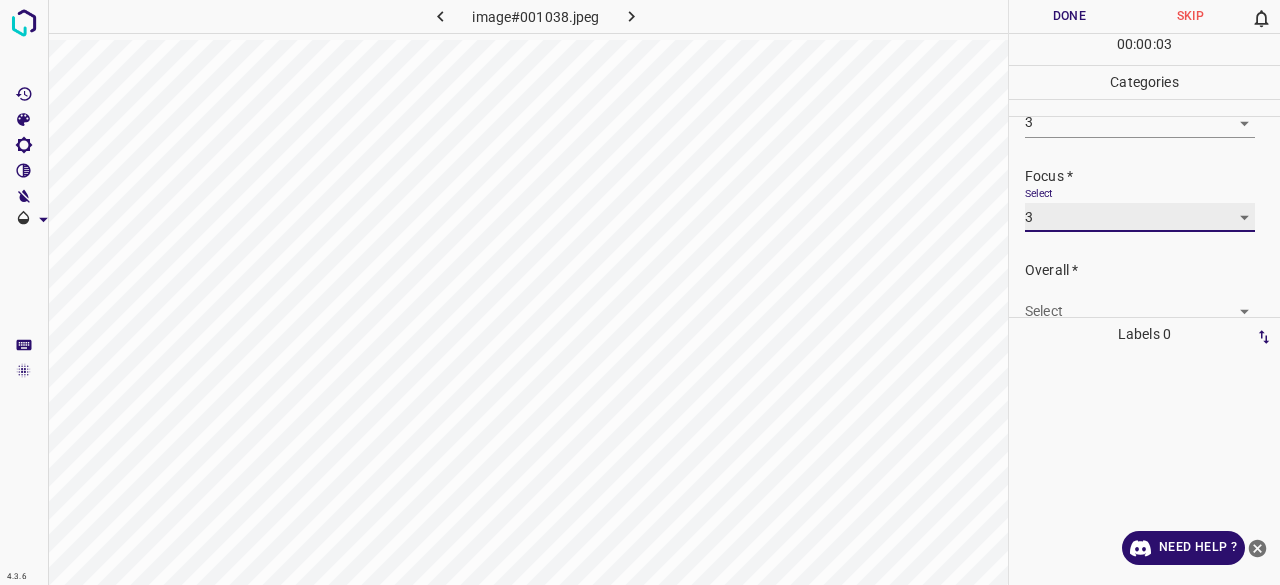 scroll, scrollTop: 98, scrollLeft: 0, axis: vertical 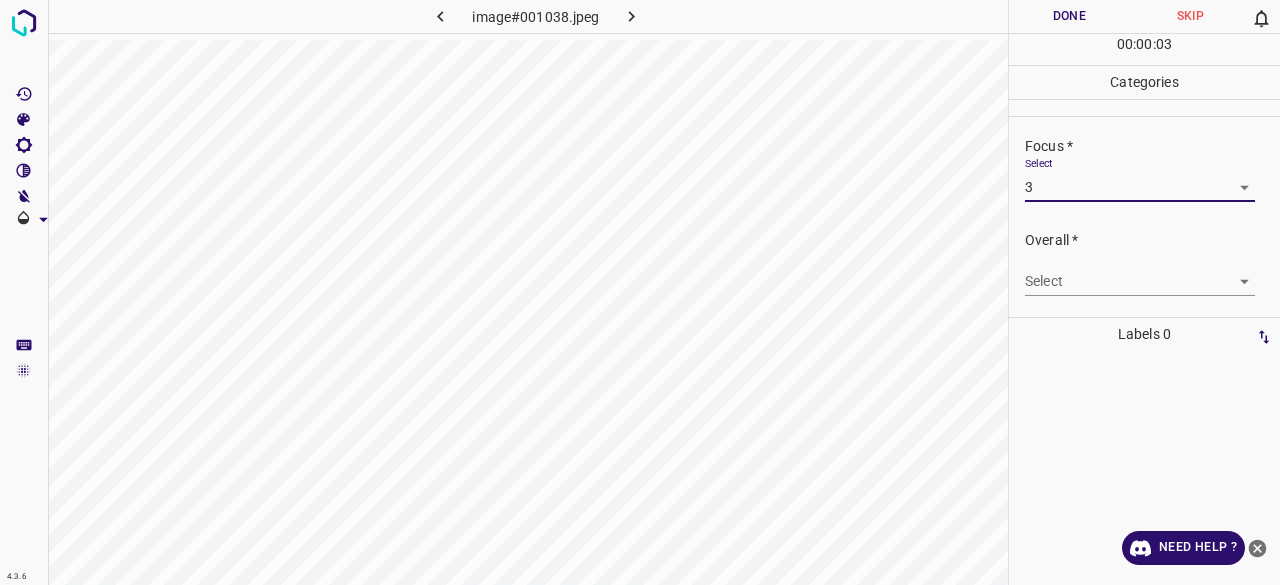 click on "Select ​" at bounding box center [1140, 273] 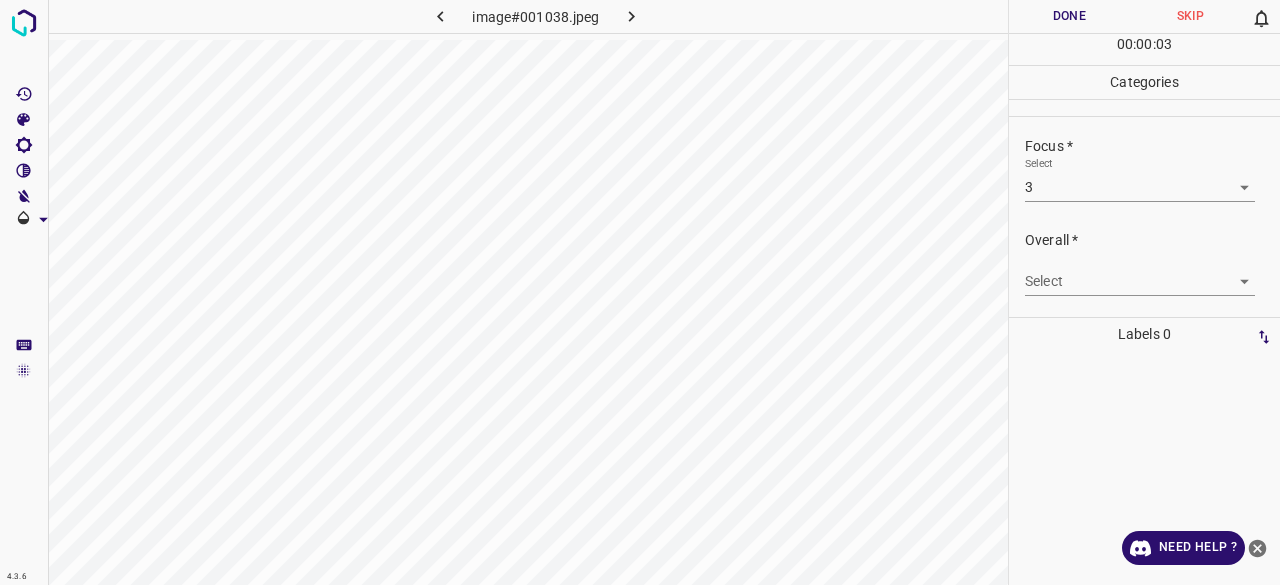 click on "Overall *  Select ​" at bounding box center (1144, 263) 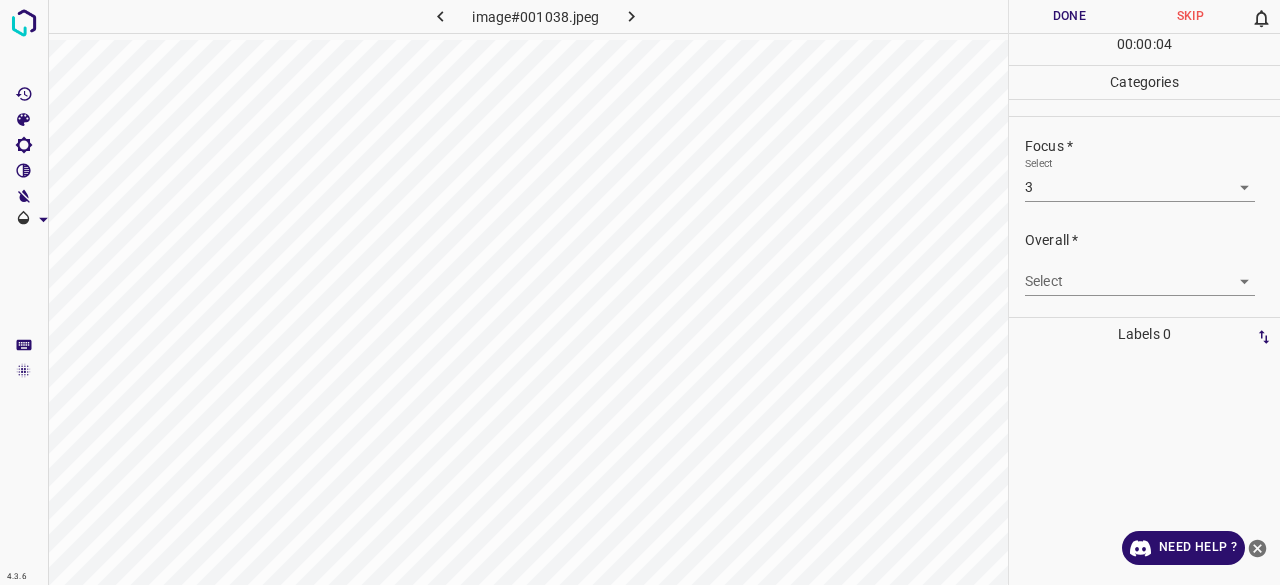 click on "4.3.6  image#001038.jpeg Done Skip 0 00   : 00   : 04   Categories Lighting *  Select 3 3 Focus *  Select 3 3 Overall *  Select ​ Labels   0 Categories 1 Lighting 2 Focus 3 Overall Tools Space Change between modes (Draw & Edit) I Auto labeling R Restore zoom M Zoom in N Zoom out Delete Delete selecte label Filters Z Restore filters X Saturation filter C Brightness filter V Contrast filter B Gray scale filter General O Download Need Help ? - Text - Hide - Delete" at bounding box center [640, 292] 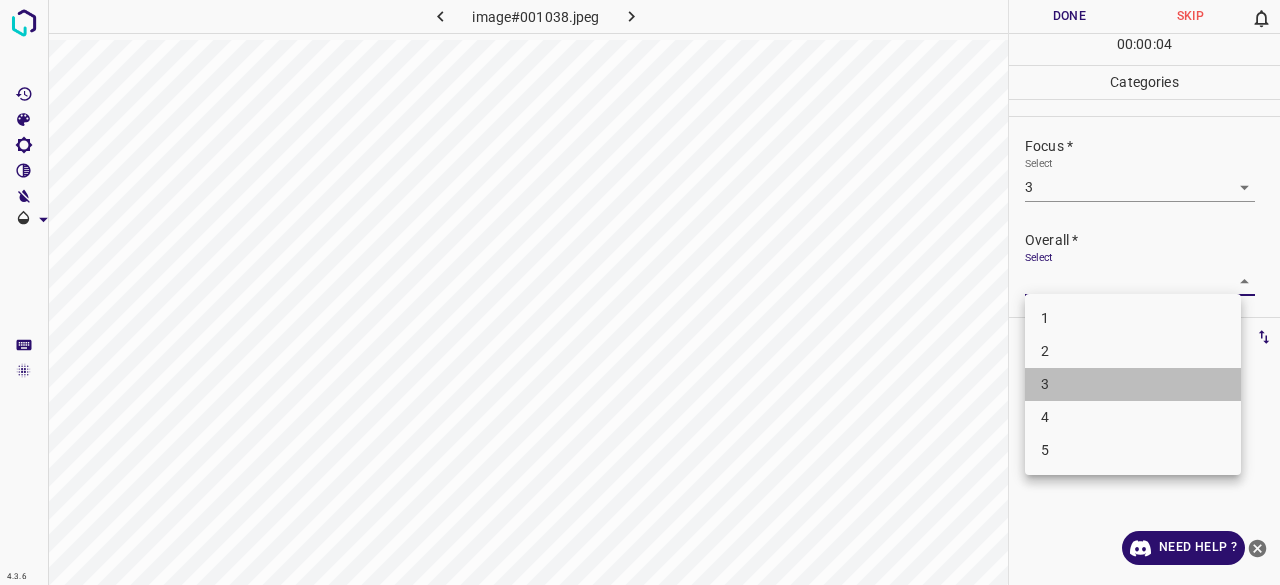click on "3" at bounding box center [1133, 384] 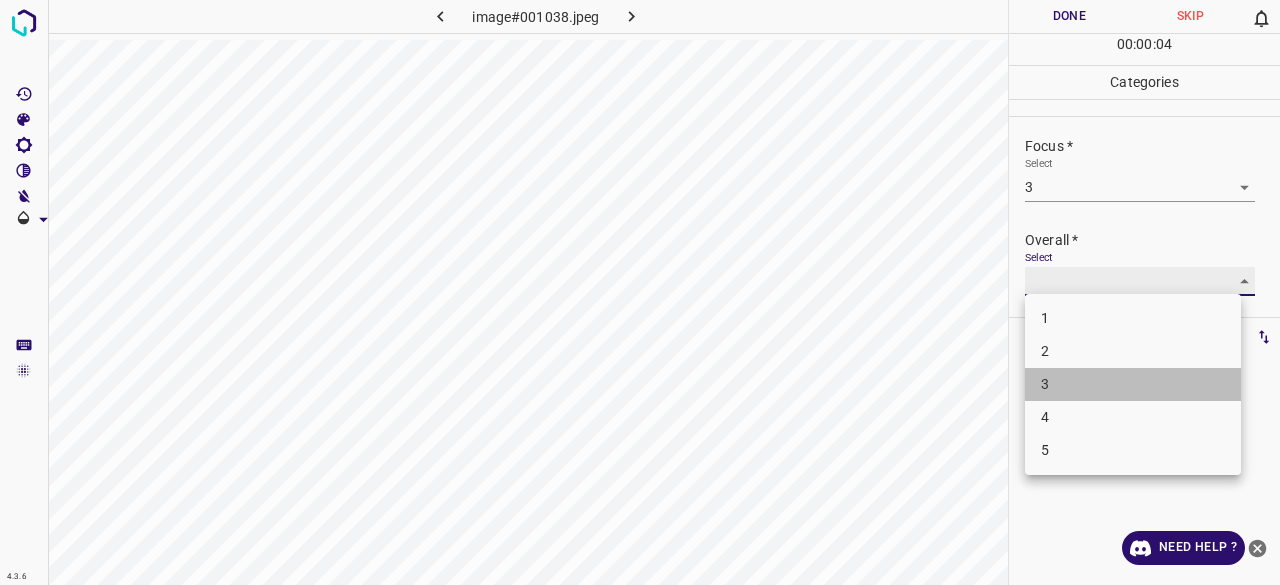 type on "3" 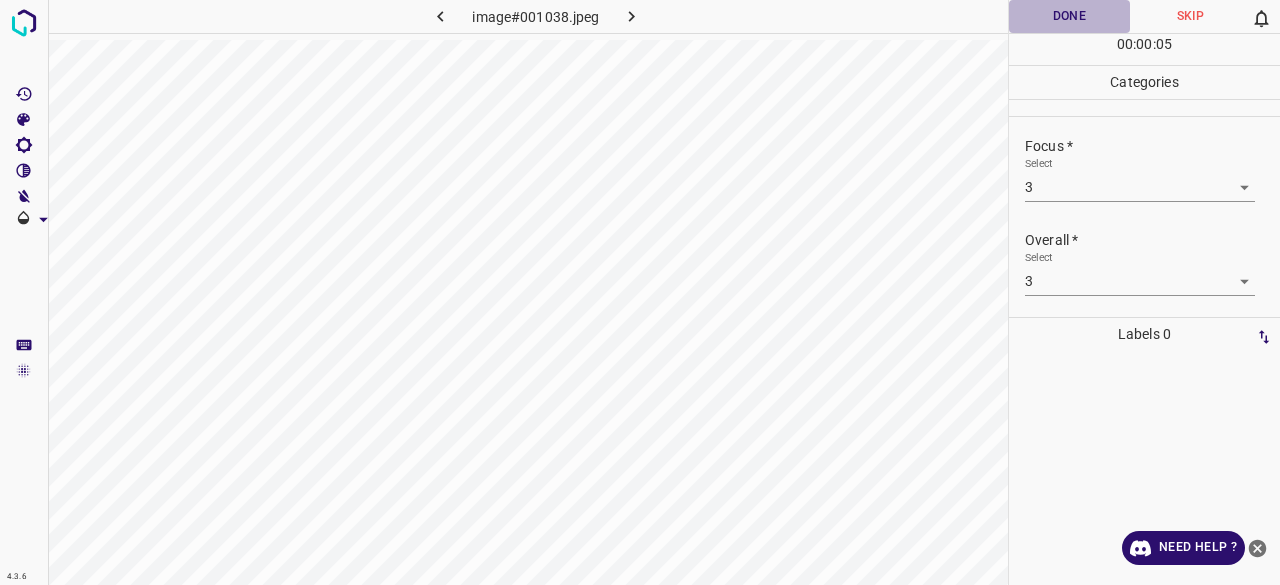 click on "Done" at bounding box center [1069, 16] 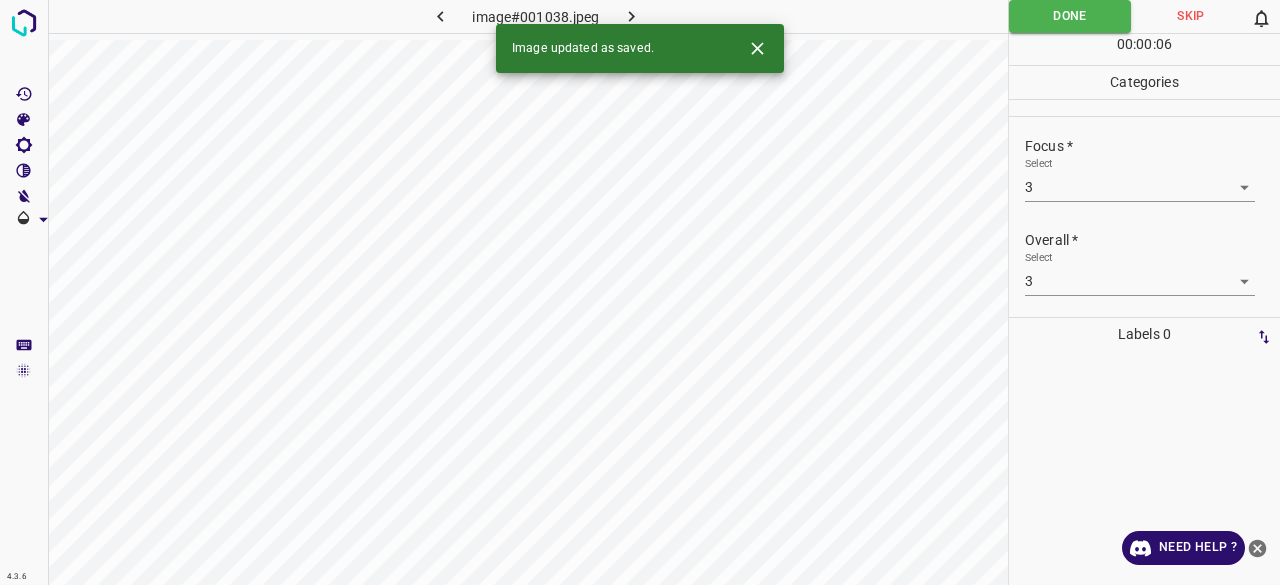click at bounding box center [632, 16] 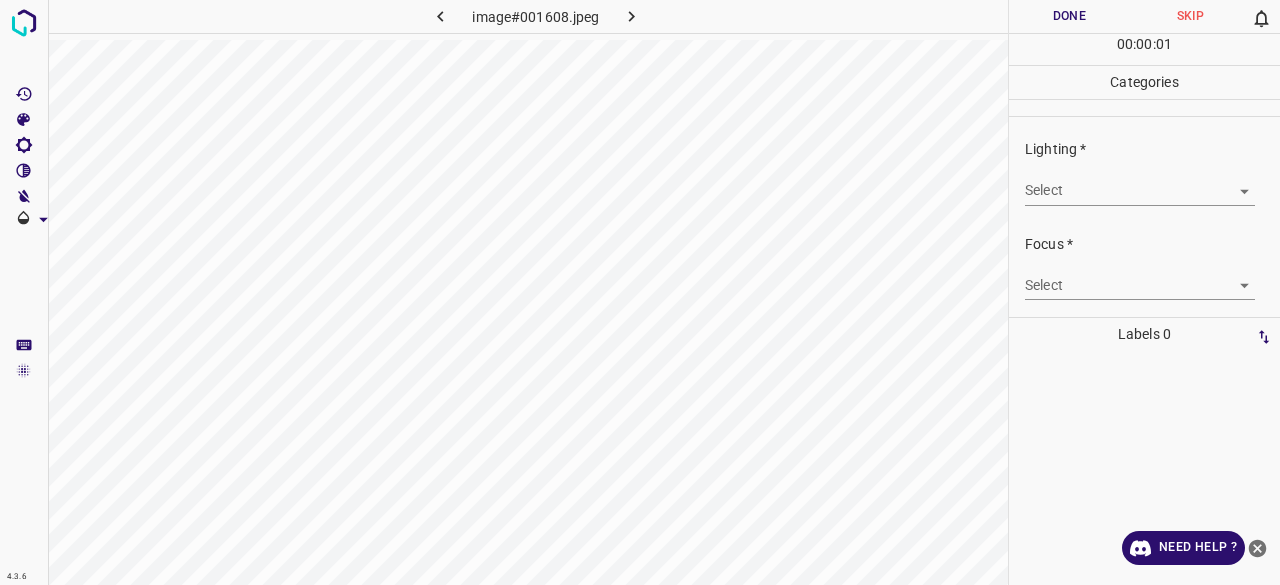 click on "Select ​" at bounding box center [1140, 182] 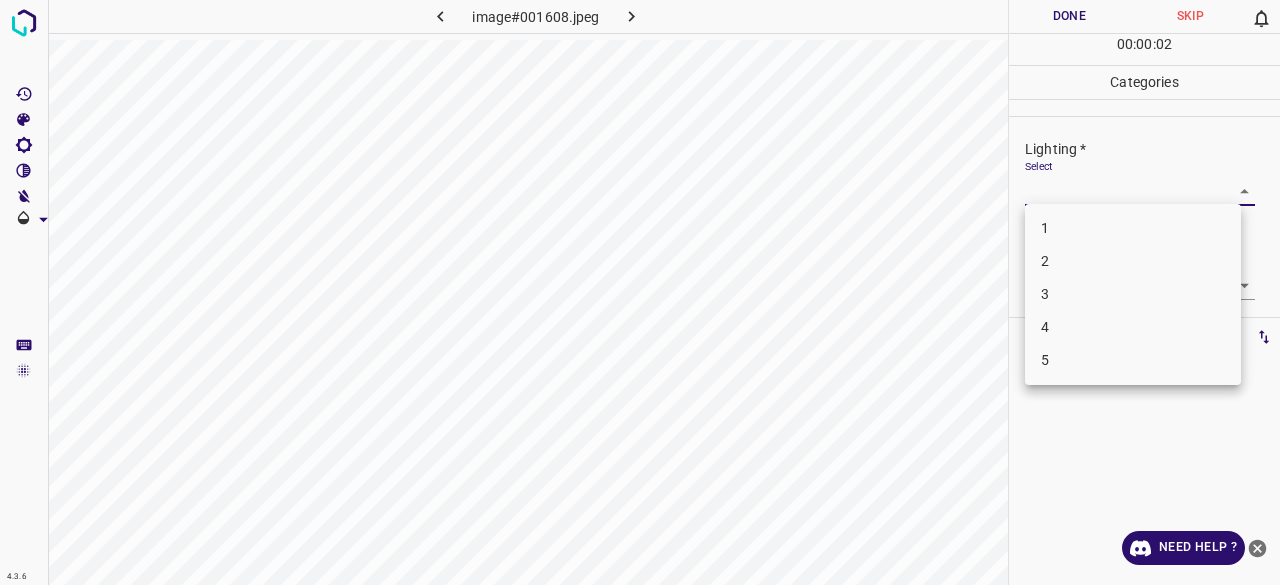 click on "2" at bounding box center [1133, 261] 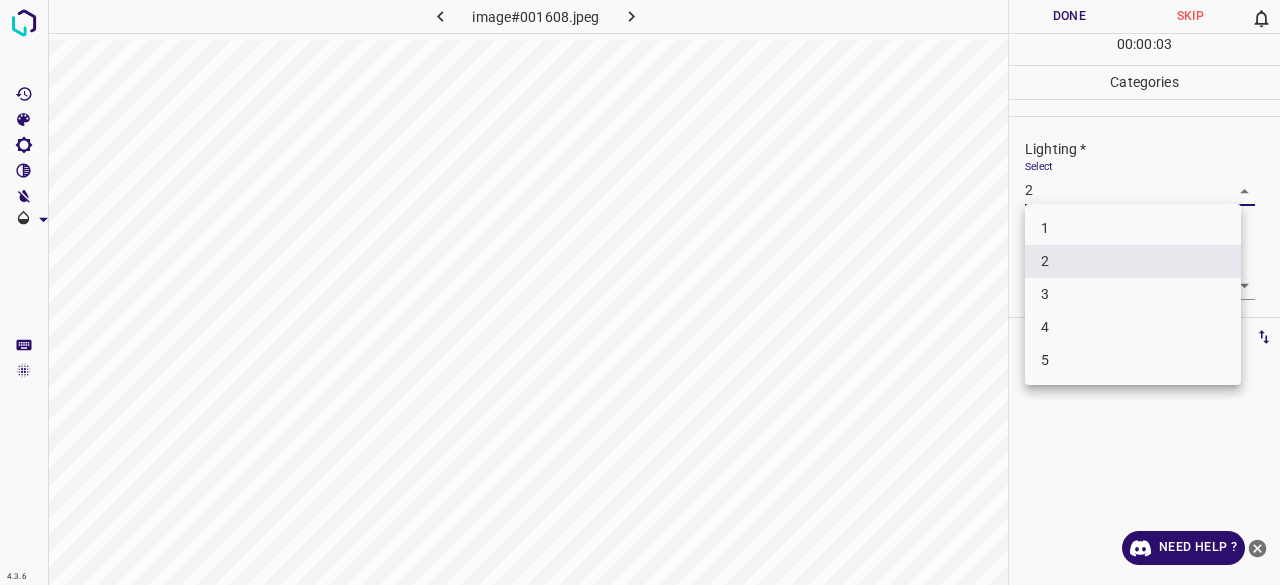 click on "4.3.6  image#001608.jpeg Done Skip 0 00   : 00   : 03   Categories Lighting *  Select 2 2 Focus *  Select ​ Overall *  Select ​ Labels   0 Categories 1 Lighting 2 Focus 3 Overall Tools Space Change between modes (Draw & Edit) I Auto labeling R Restore zoom M Zoom in N Zoom out Delete Delete selecte label Filters Z Restore filters X Saturation filter C Brightness filter V Contrast filter B Gray scale filter General O Download Need Help ? - Text - Hide - Delete 1 2 3 4 5" at bounding box center [640, 292] 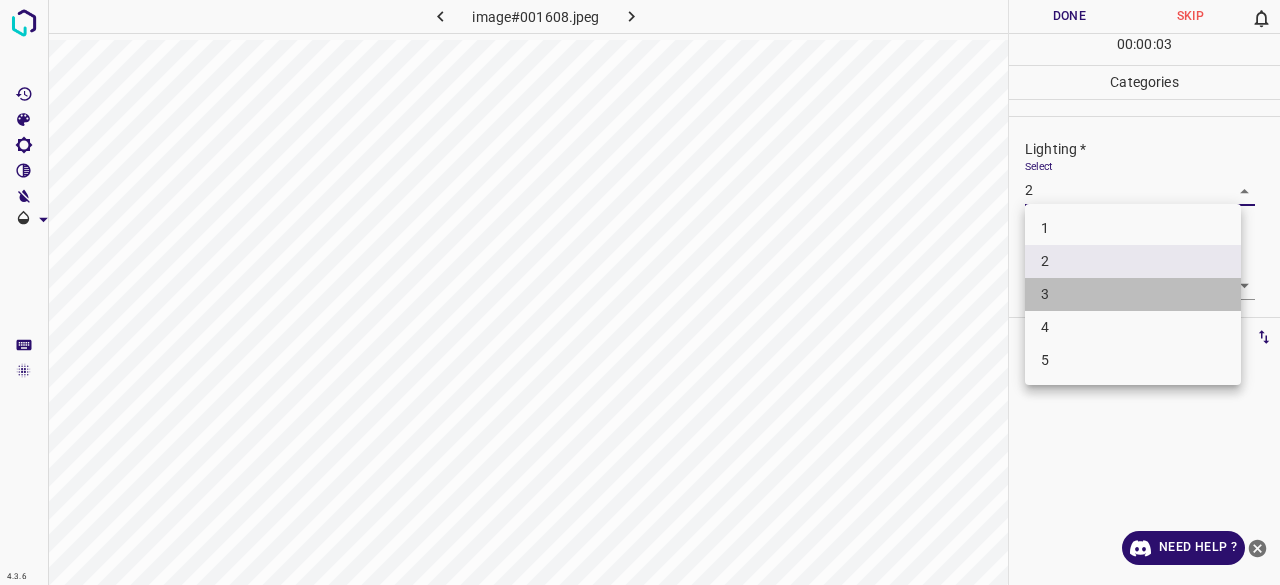 click on "3" at bounding box center [1133, 294] 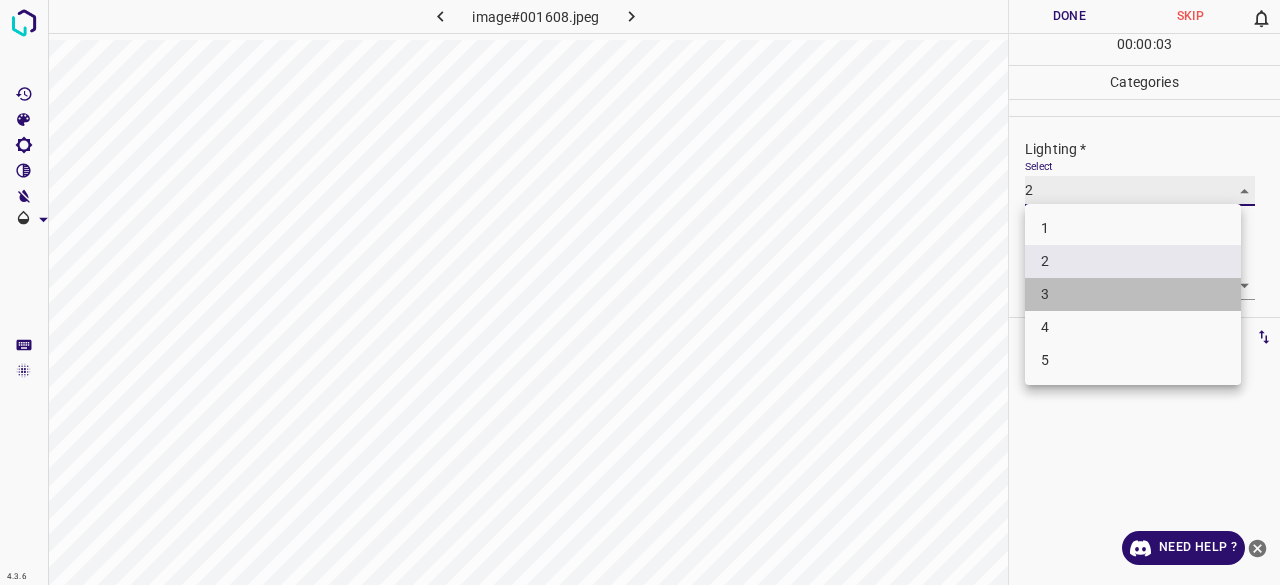 type on "3" 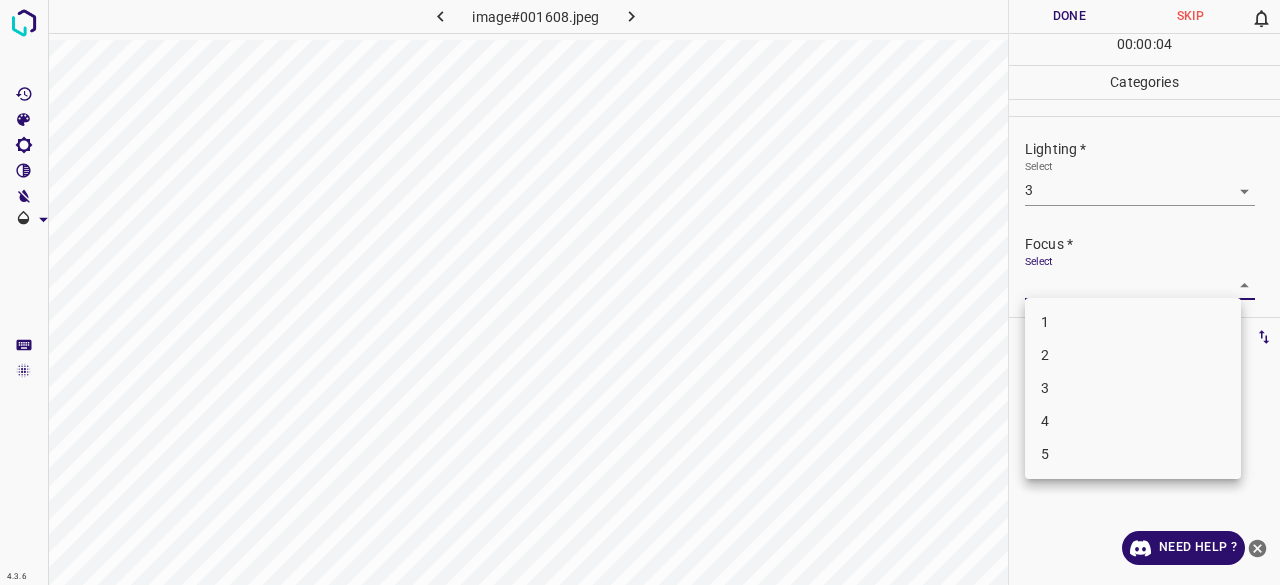 click on "4.3.6  image#001608.jpeg Done Skip 0 00   : 00   : 04   Categories Lighting *  Select 3 3 Focus *  Select ​ Overall *  Select ​ Labels   0 Categories 1 Lighting 2 Focus 3 Overall Tools Space Change between modes (Draw & Edit) I Auto labeling R Restore zoom M Zoom in N Zoom out Delete Delete selecte label Filters Z Restore filters X Saturation filter C Brightness filter V Contrast filter B Gray scale filter General O Download Need Help ? - Text - Hide - Delete 1 2 3 4 5" at bounding box center (640, 292) 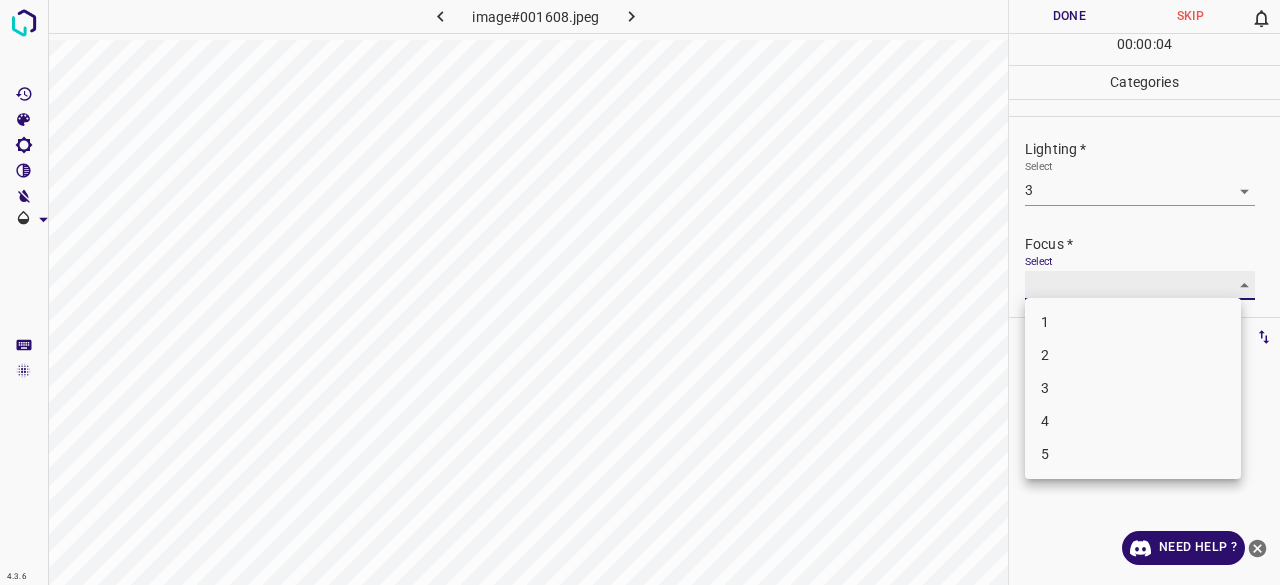 type on "3" 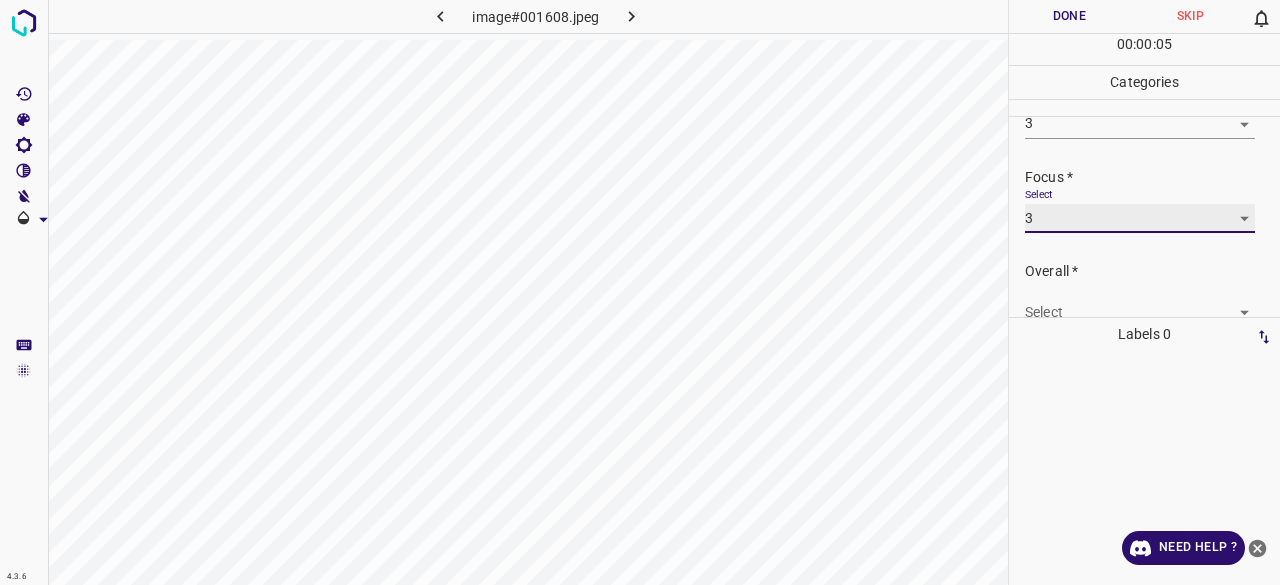 scroll, scrollTop: 98, scrollLeft: 0, axis: vertical 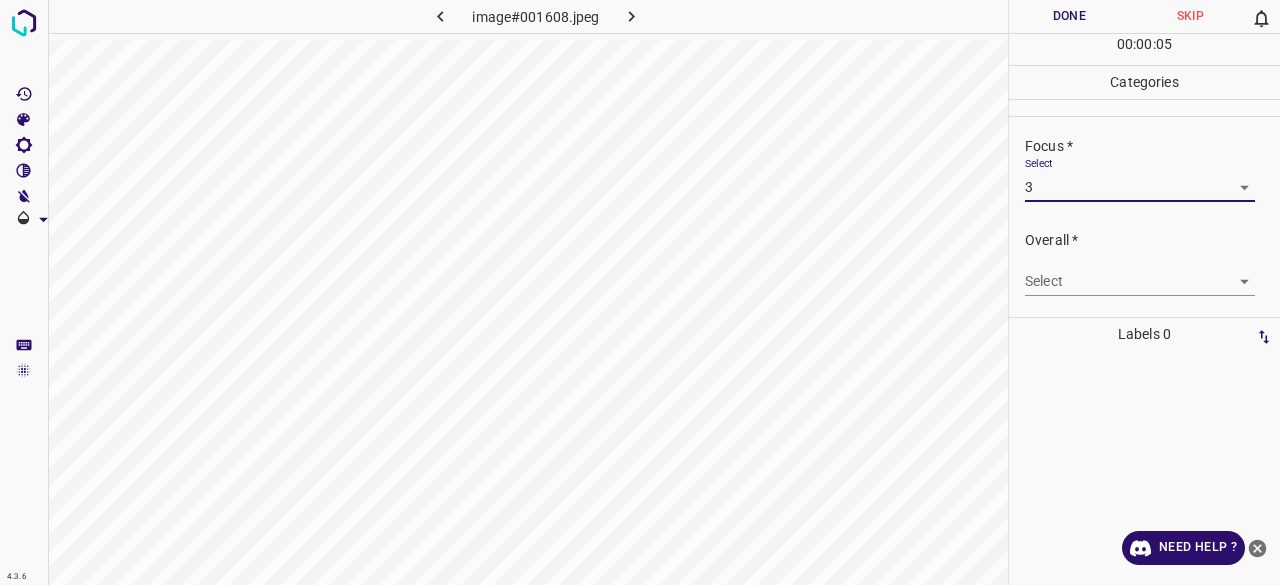 click on "Overall *  Select ​" at bounding box center [1144, 263] 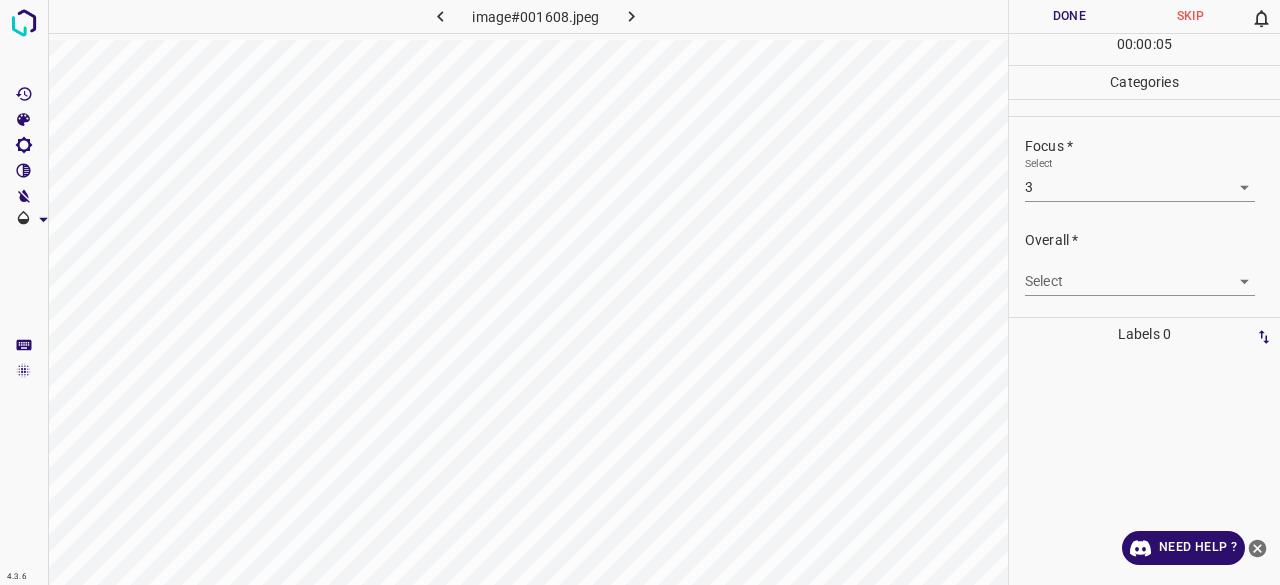 click on "4.3.6  image#001608.jpeg Done Skip 0 00   : 00   : 05   Categories Lighting *  Select 3 3 Focus *  Select 3 3 Overall *  Select ​ Labels   0 Categories 1 Lighting 2 Focus 3 Overall Tools Space Change between modes (Draw & Edit) I Auto labeling R Restore zoom M Zoom in N Zoom out Delete Delete selecte label Filters Z Restore filters X Saturation filter C Brightness filter V Contrast filter B Gray scale filter General O Download Need Help ? - Text - Hide - Delete" at bounding box center [640, 292] 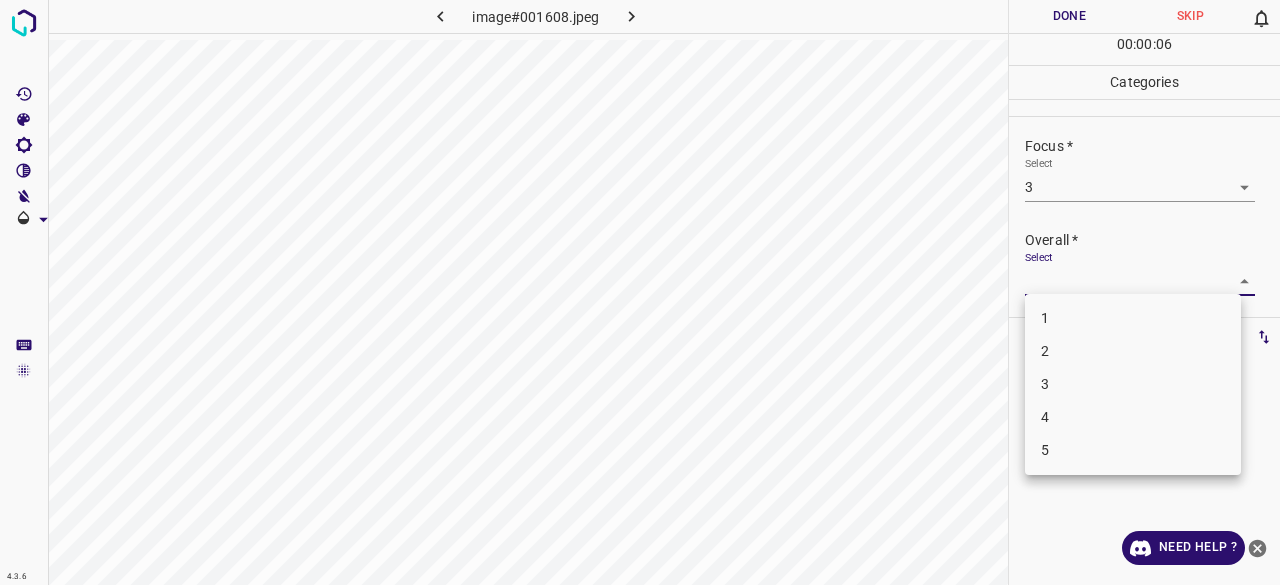click on "3" at bounding box center [1133, 384] 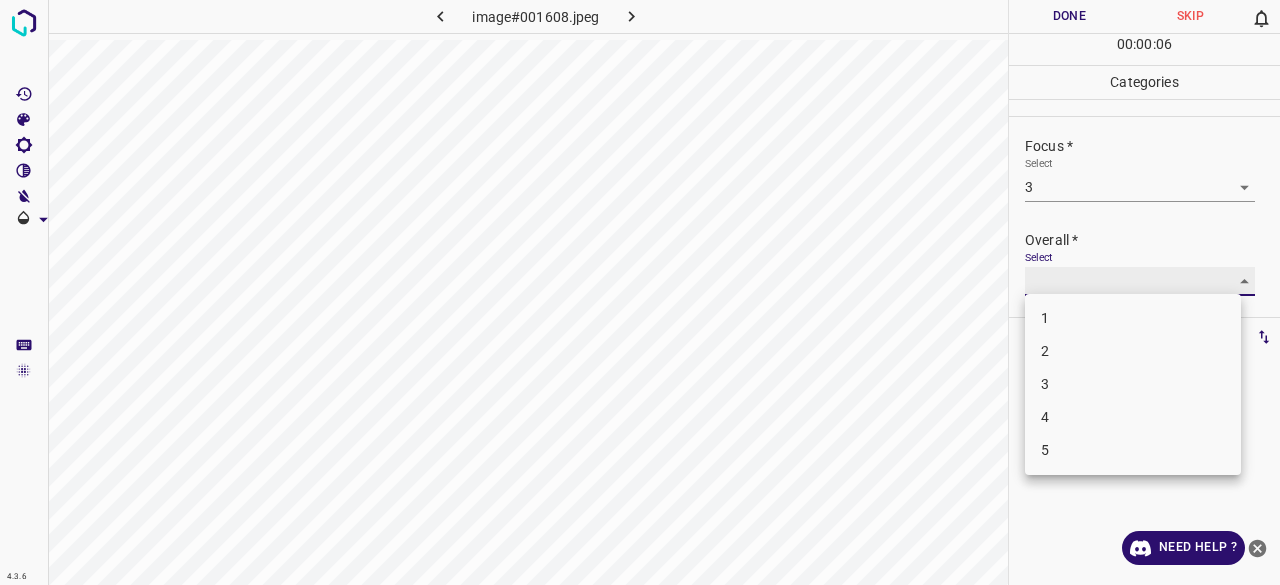 type on "3" 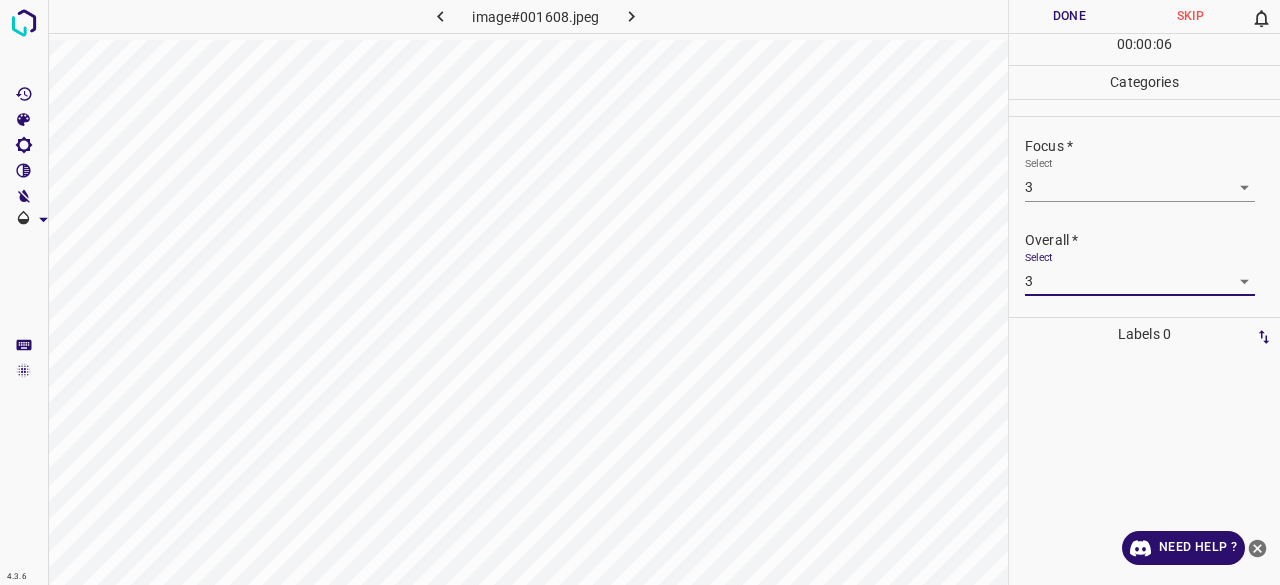 click on "Done" at bounding box center [1069, 16] 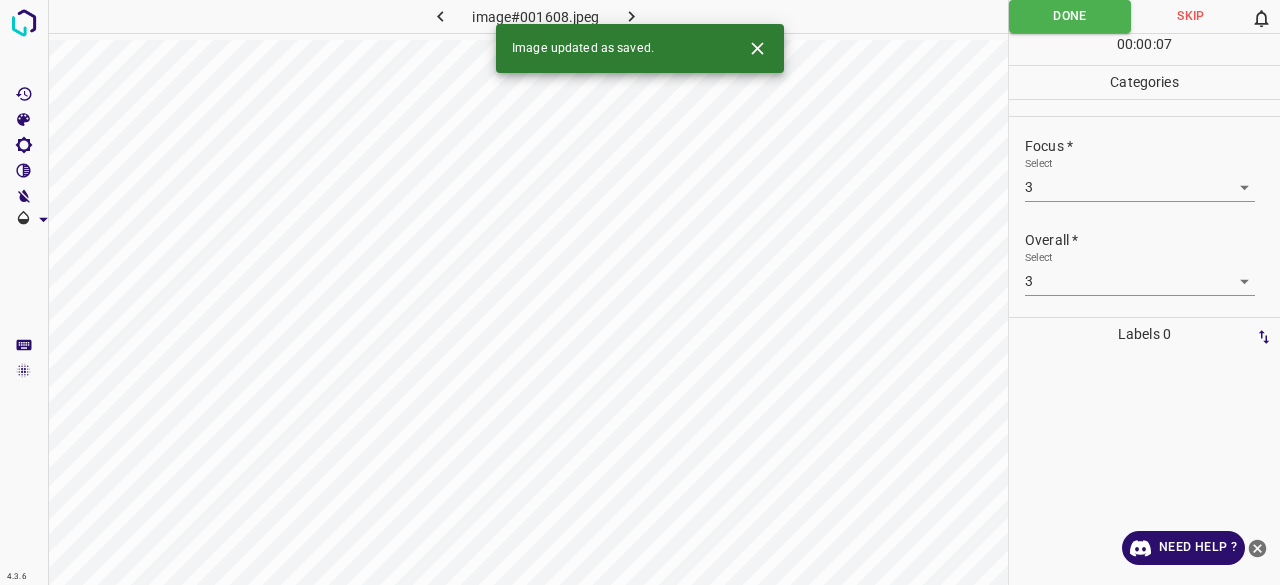 click on "Image updated as saved." at bounding box center (640, 48) 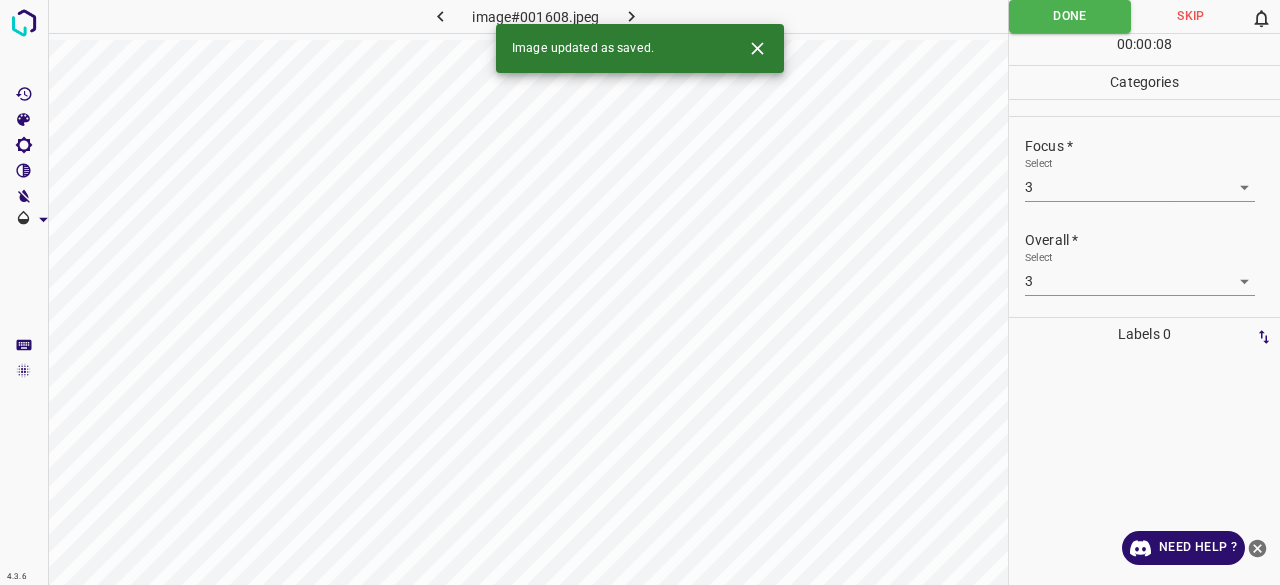 click at bounding box center (632, 16) 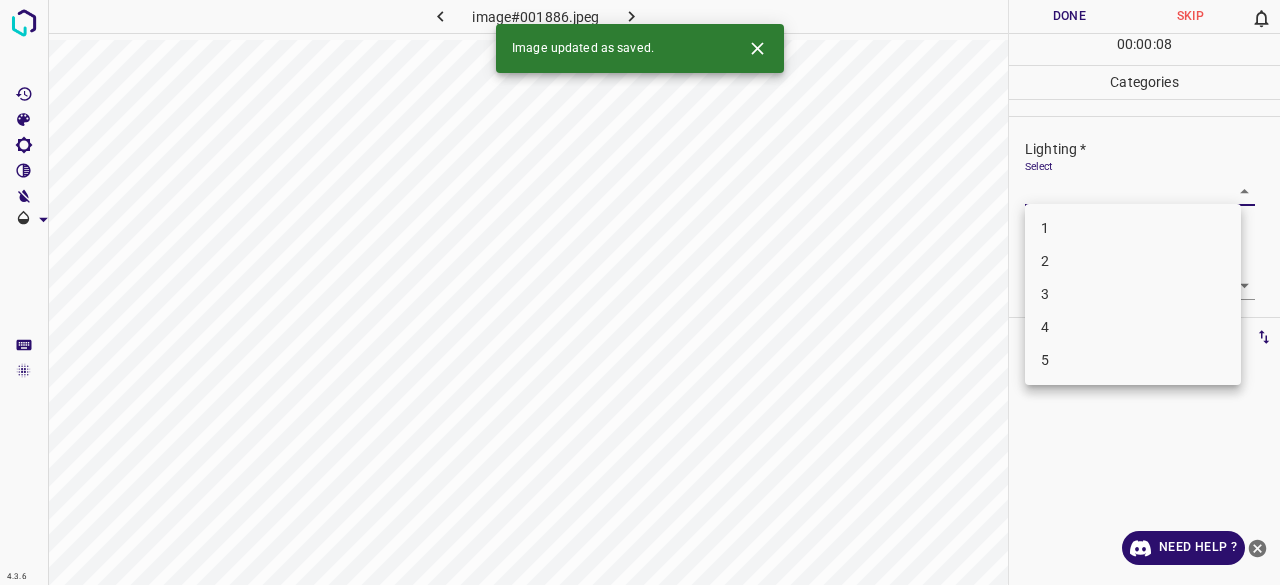 click on "4.3.6  image#001886.jpeg Done Skip 0 00   : 00   : 08   Categories Lighting *  Select ​ Focus *  Select ​ Overall *  Select ​ Labels   0 Categories 1 Lighting 2 Focus 3 Overall Tools Space Change between modes (Draw & Edit) I Auto labeling R Restore zoom M Zoom in N Zoom out Delete Delete selecte label Filters Z Restore filters X Saturation filter C Brightness filter V Contrast filter B Gray scale filter General O Download Image updated as saved. Need Help ? - Text - Hide - Delete 1 2 3 4 5" at bounding box center [640, 292] 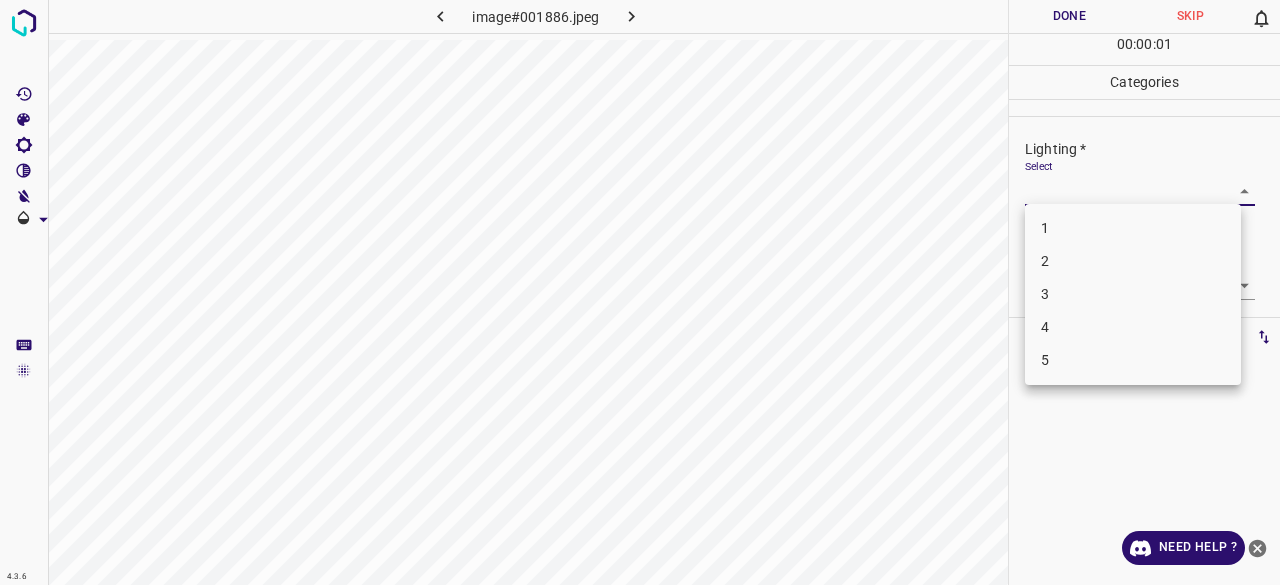click on "3" at bounding box center (1133, 294) 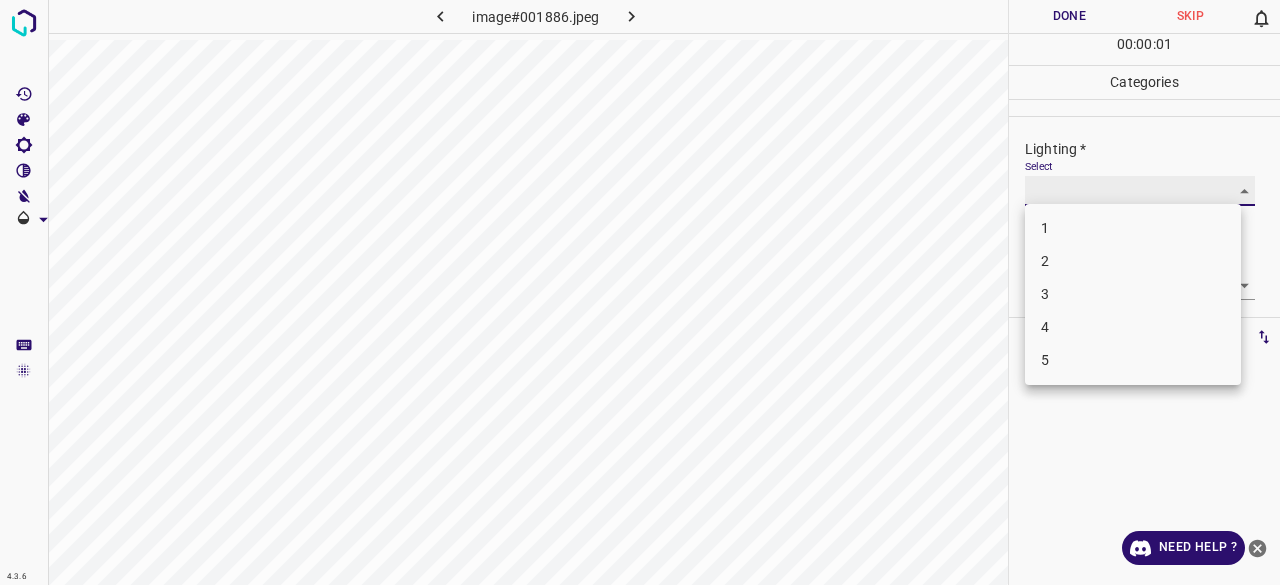 type on "3" 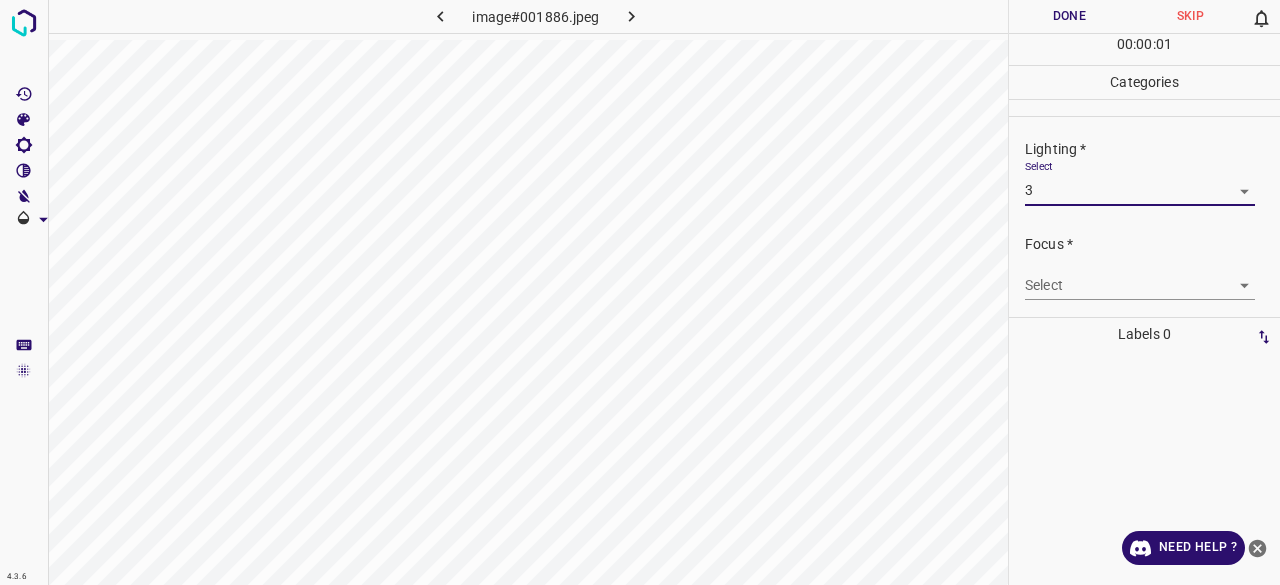 click on "4.3.6  image#001886.jpeg Done Skip 0 00   : 00   : 01   Categories Lighting *  Select 3 3 Focus *  Select ​ Overall *  Select ​ Labels   0 Categories 1 Lighting 2 Focus 3 Overall Tools Space Change between modes (Draw & Edit) I Auto labeling R Restore zoom M Zoom in N Zoom out Delete Delete selecte label Filters Z Restore filters X Saturation filter C Brightness filter V Contrast filter B Gray scale filter General O Download Need Help ? - Text - Hide - Delete" at bounding box center [640, 292] 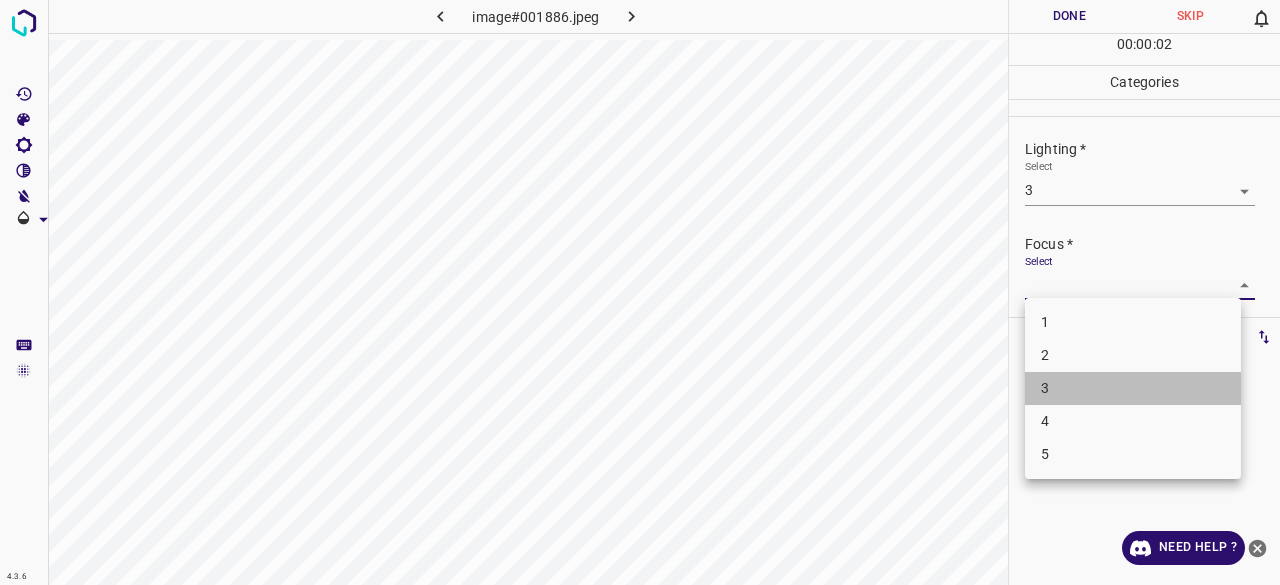 click on "3" at bounding box center [1133, 388] 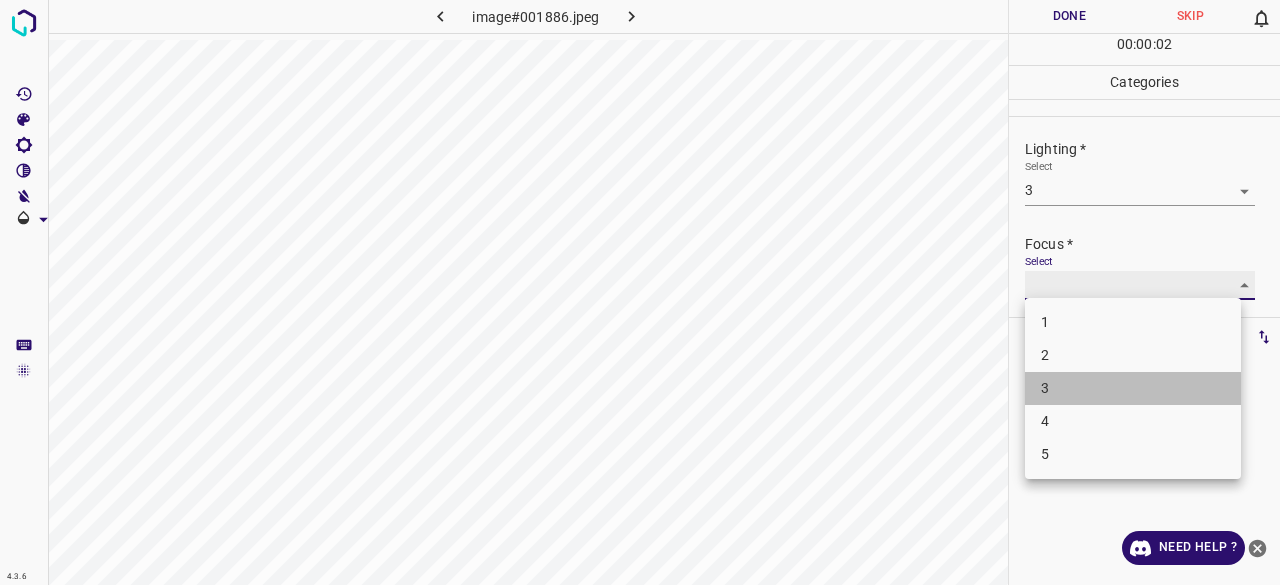 type on "3" 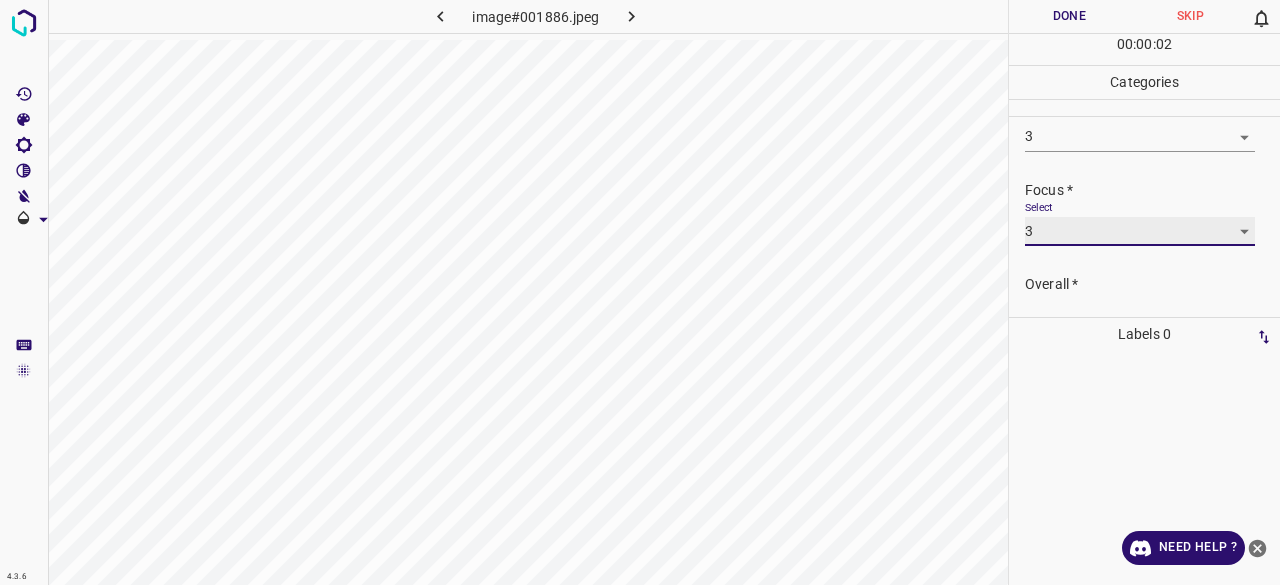 scroll, scrollTop: 98, scrollLeft: 0, axis: vertical 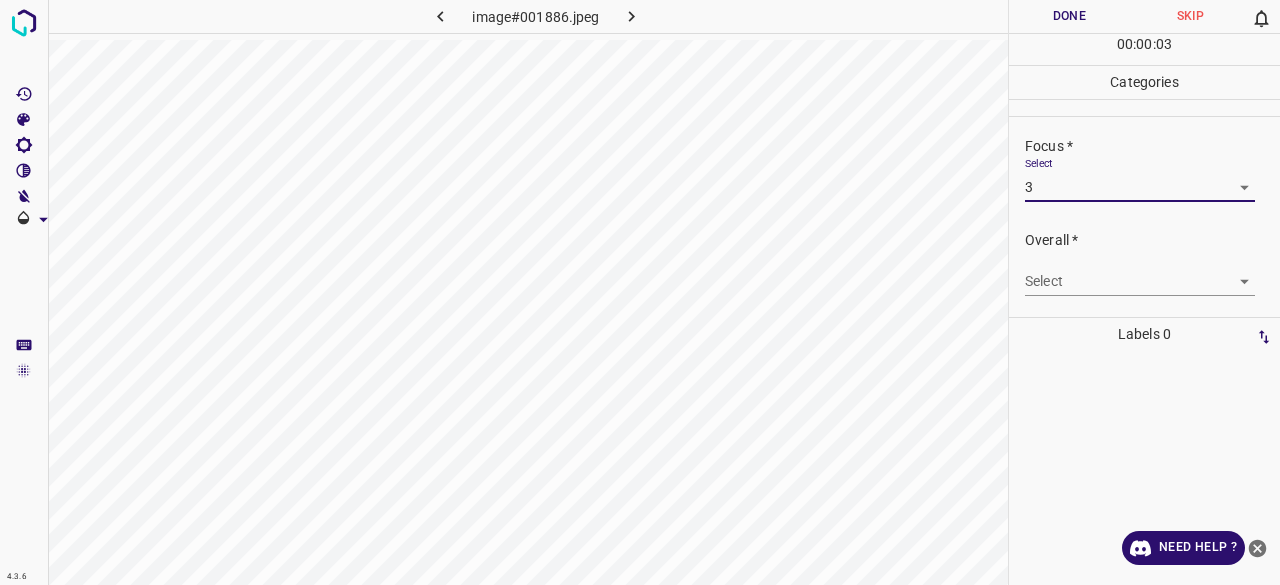 click on "Overall *  Select ​" at bounding box center (1144, 263) 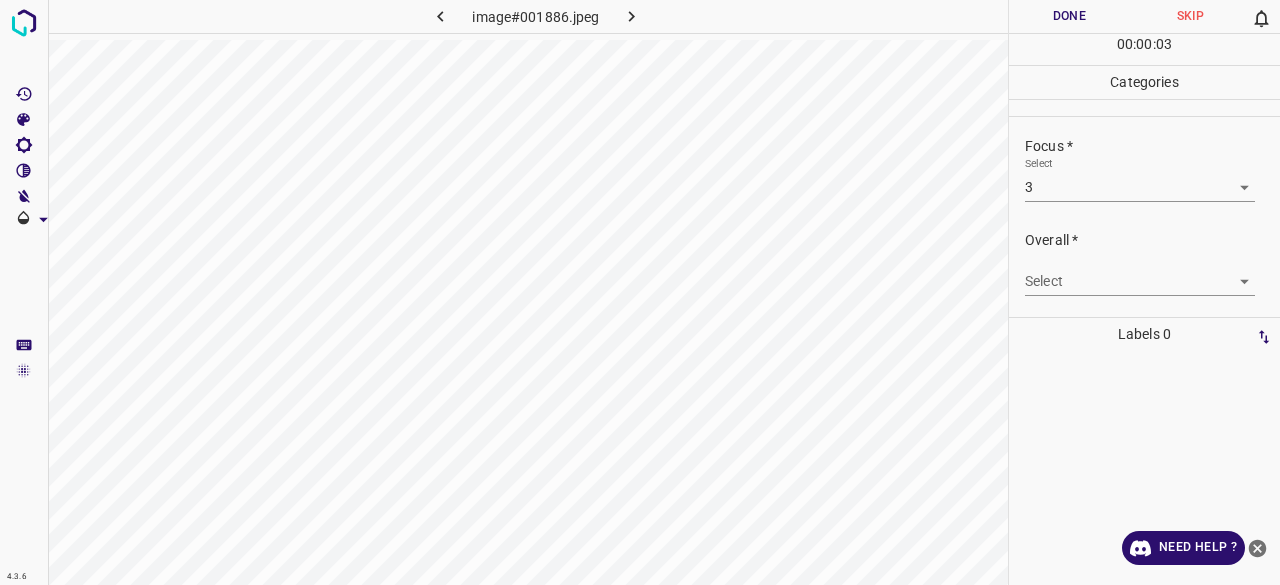 click on "4.3.6  image#001886.jpeg Done Skip 0 00   : 00   : 03   Categories Lighting *  Select 3 3 Focus *  Select 3 3 Overall *  Select ​ Labels   0 Categories 1 Lighting 2 Focus 3 Overall Tools Space Change between modes (Draw & Edit) I Auto labeling R Restore zoom M Zoom in N Zoom out Delete Delete selecte label Filters Z Restore filters X Saturation filter C Brightness filter V Contrast filter B Gray scale filter General O Download Need Help ? - Text - Hide - Delete" at bounding box center [640, 292] 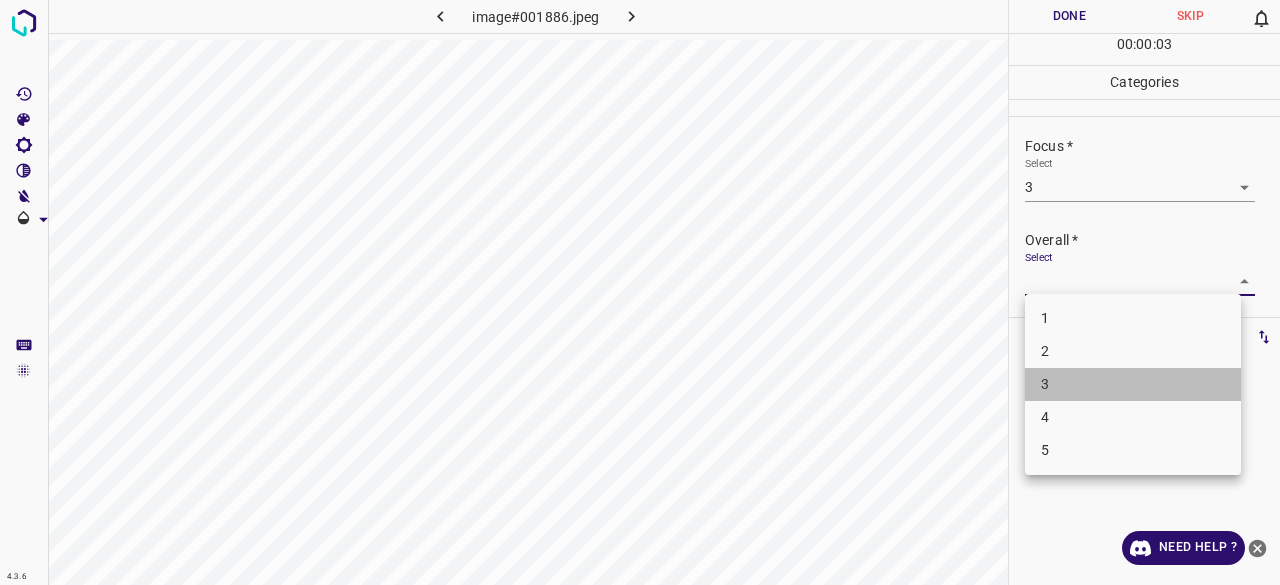 click on "3" at bounding box center (1133, 384) 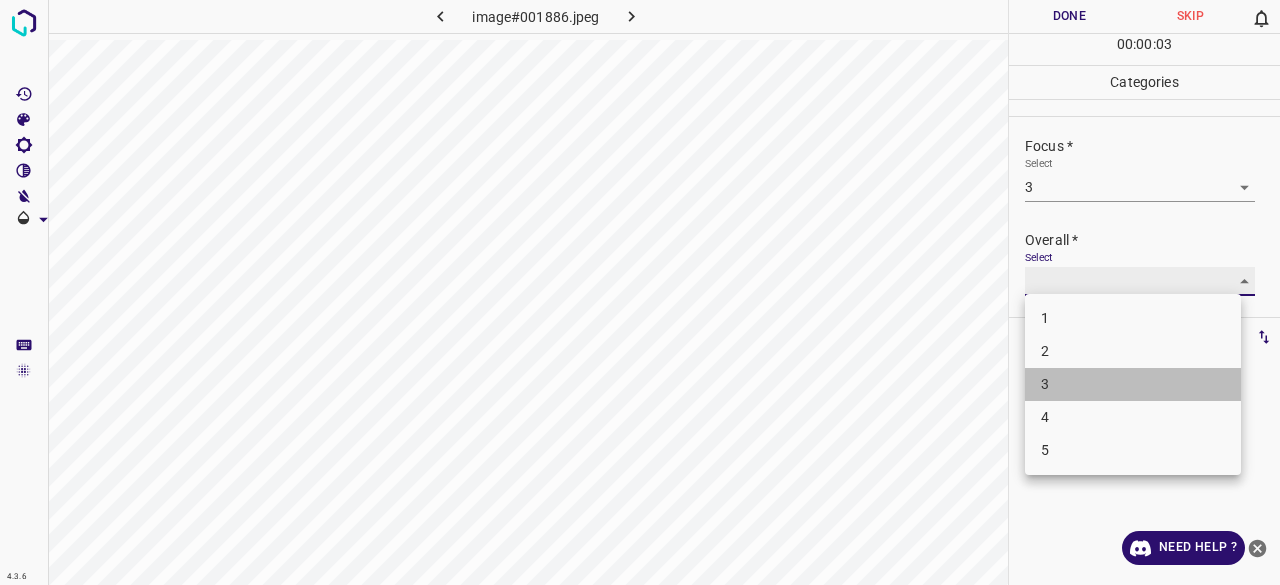 type on "3" 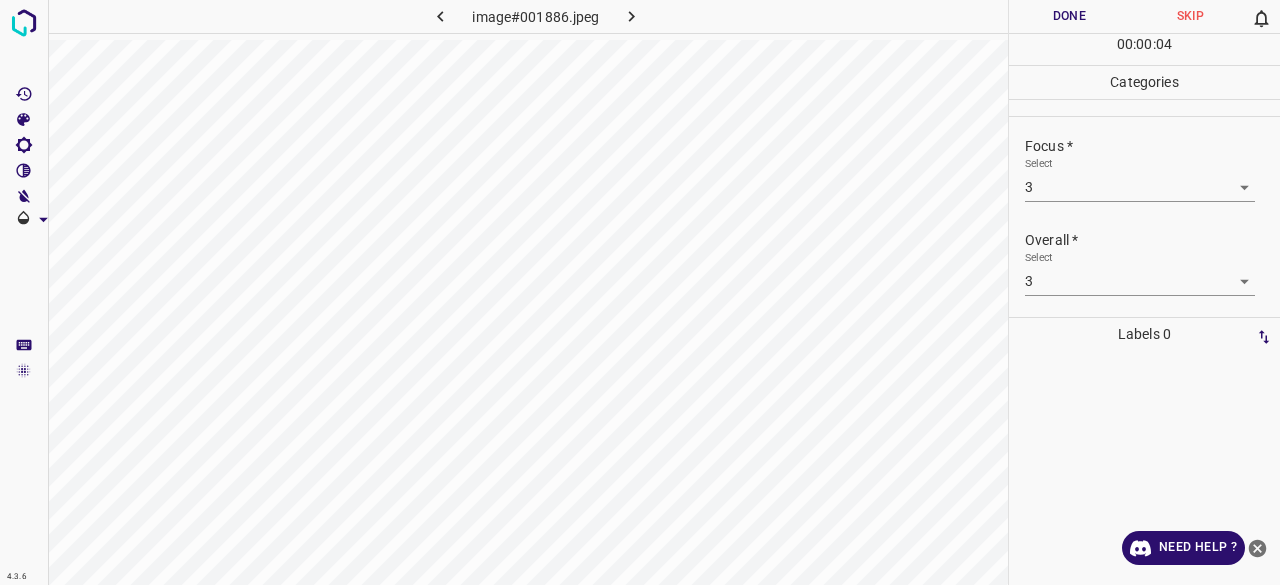 click on "00   : 00   : 04" at bounding box center (1144, 49) 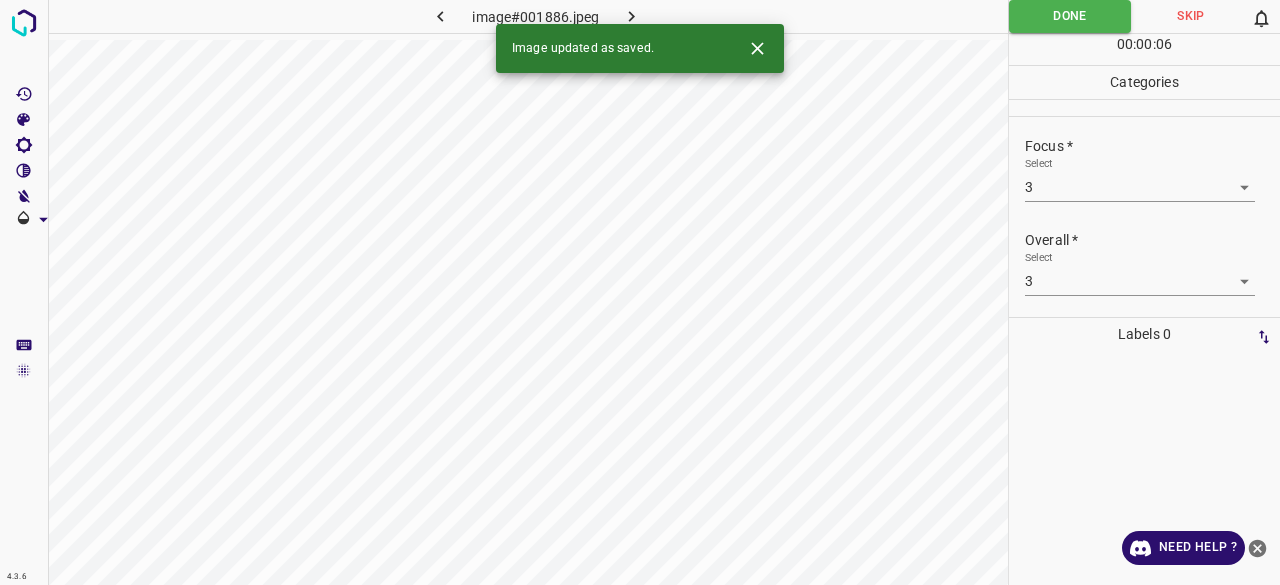 click at bounding box center (632, 16) 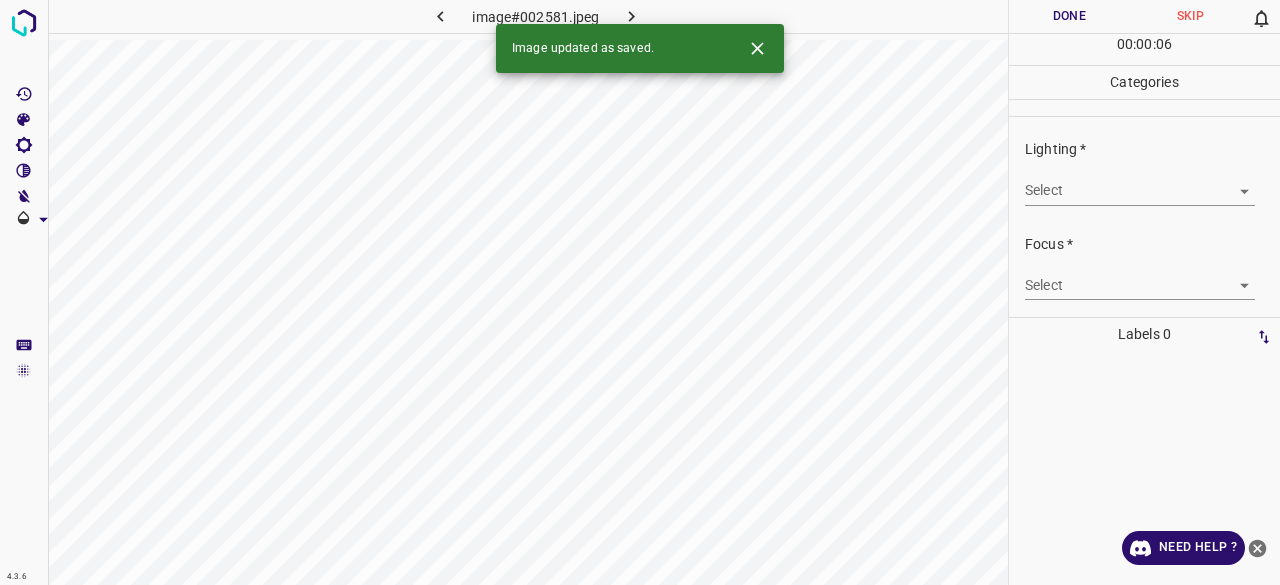 click on "4.3.6  image#002581.jpeg Done Skip 0 00   : 00   : 06   Categories Lighting *  Select ​ Focus *  Select ​ Overall *  Select ​ Labels   0 Categories 1 Lighting 2 Focus 3 Overall Tools Space Change between modes (Draw & Edit) I Auto labeling R Restore zoom M Zoom in N Zoom out Delete Delete selecte label Filters Z Restore filters X Saturation filter C Brightness filter V Contrast filter B Gray scale filter General O Download Image updated as saved. Need Help ? - Text - Hide - Delete" at bounding box center (640, 292) 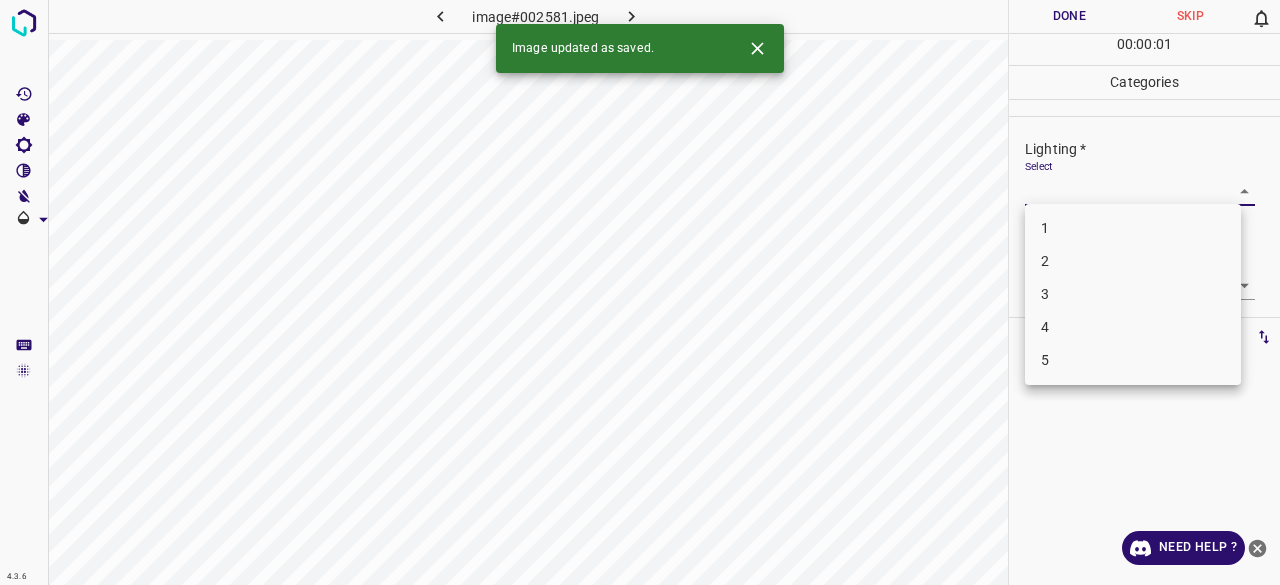 click on "3" at bounding box center (1133, 294) 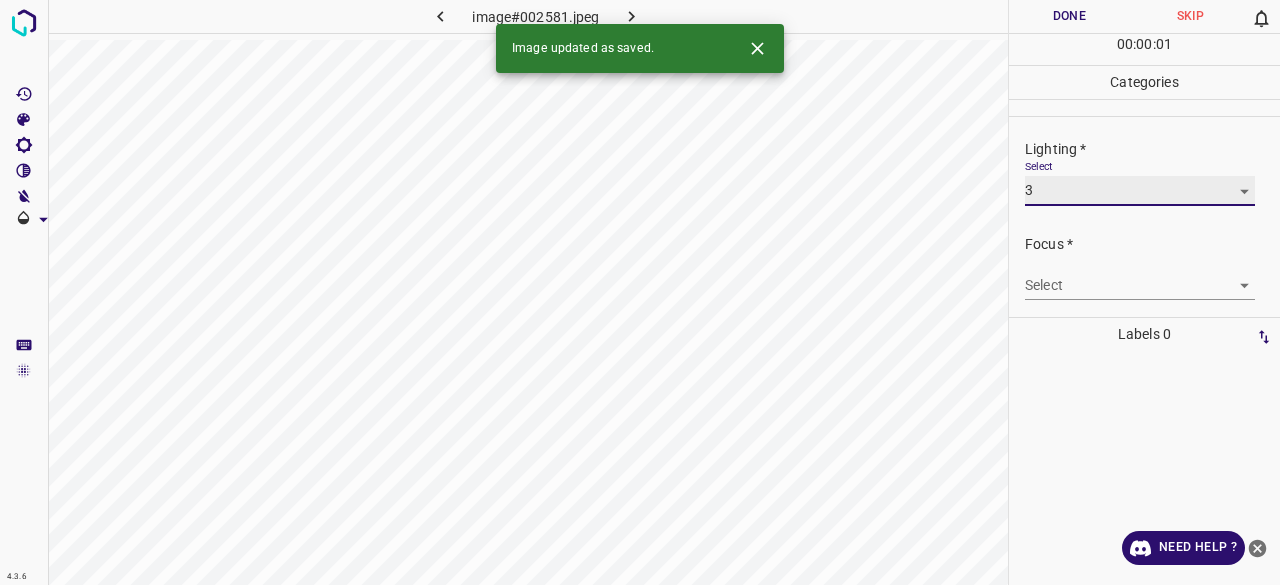 type on "3" 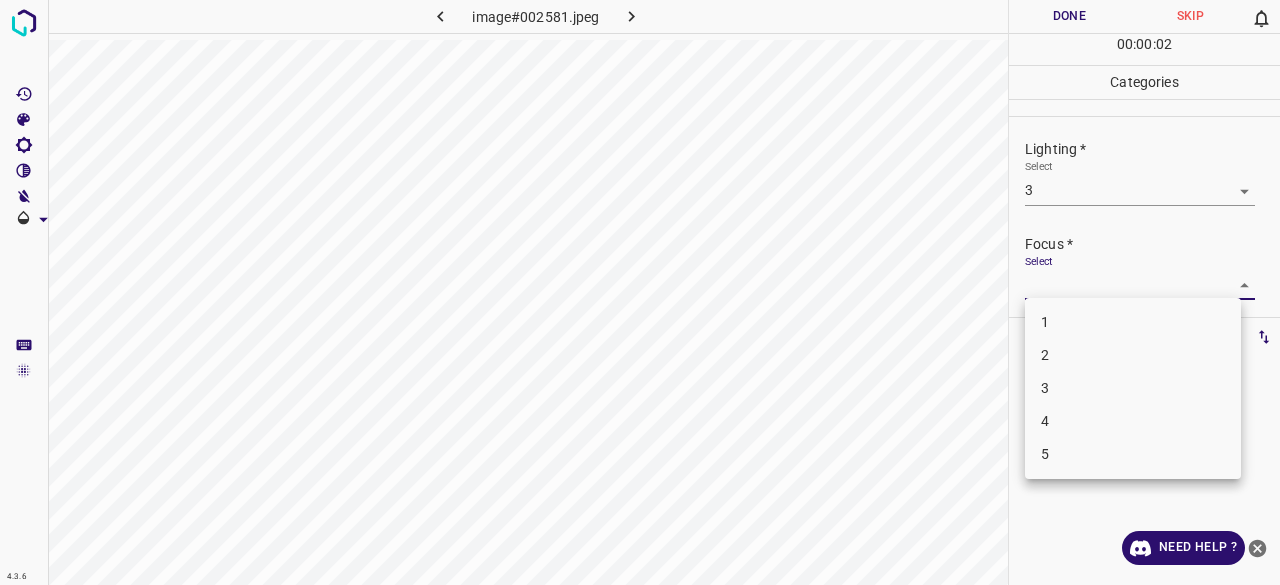 drag, startPoint x: 1041, startPoint y: 278, endPoint x: 1056, endPoint y: 297, distance: 24.207438 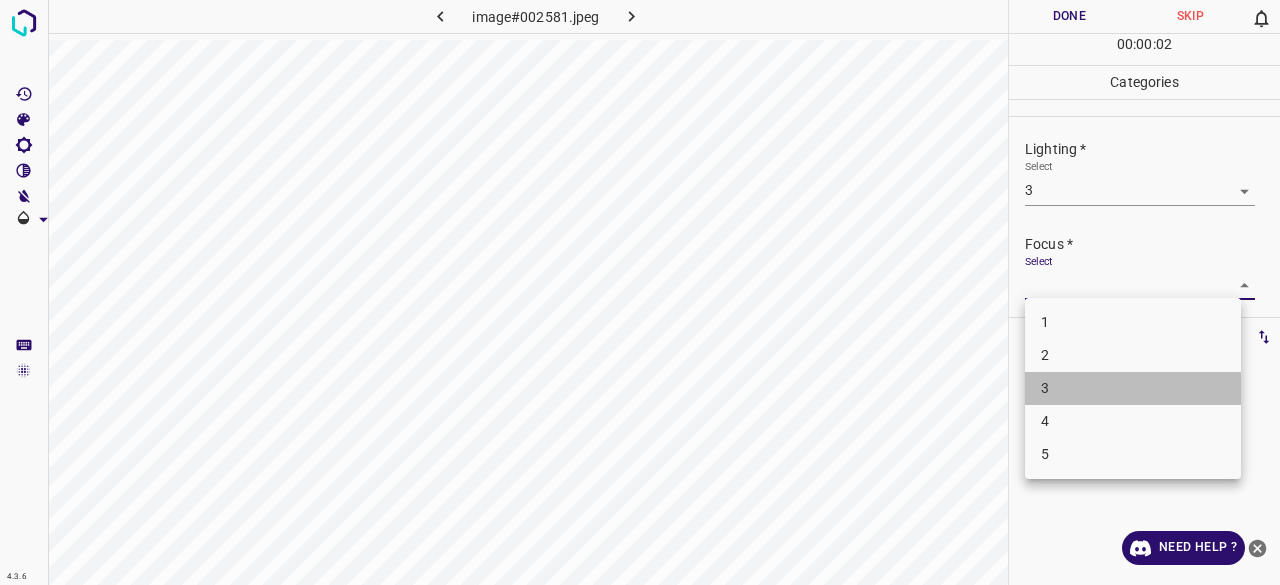 drag, startPoint x: 1067, startPoint y: 375, endPoint x: 1068, endPoint y: 362, distance: 13.038404 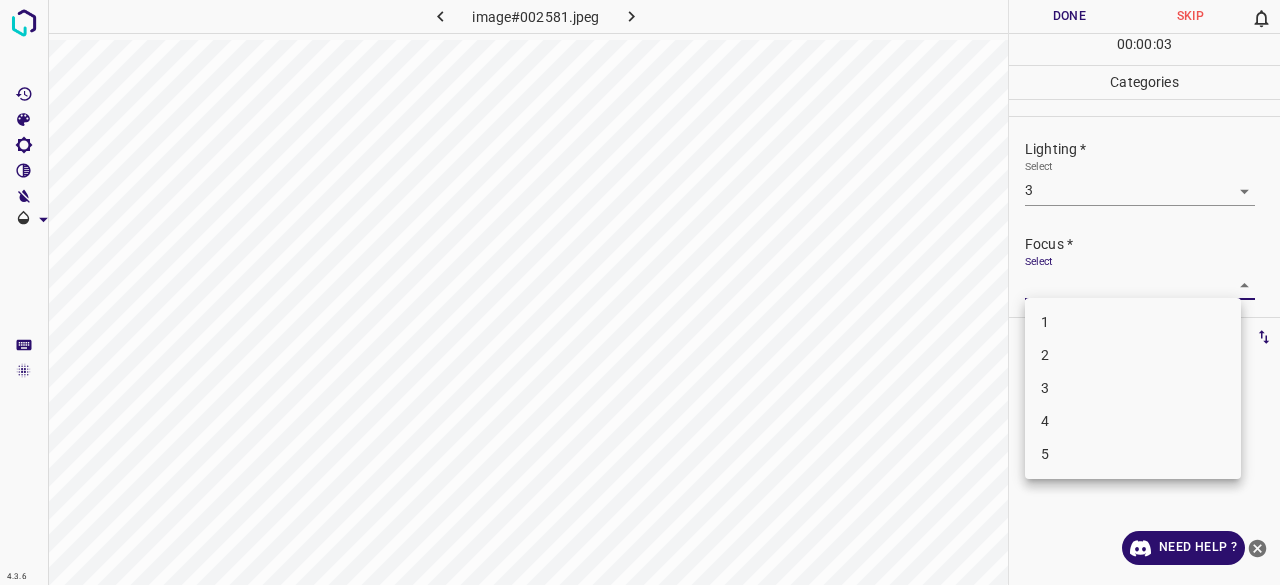 drag, startPoint x: 1068, startPoint y: 360, endPoint x: 1067, endPoint y: 333, distance: 27.018513 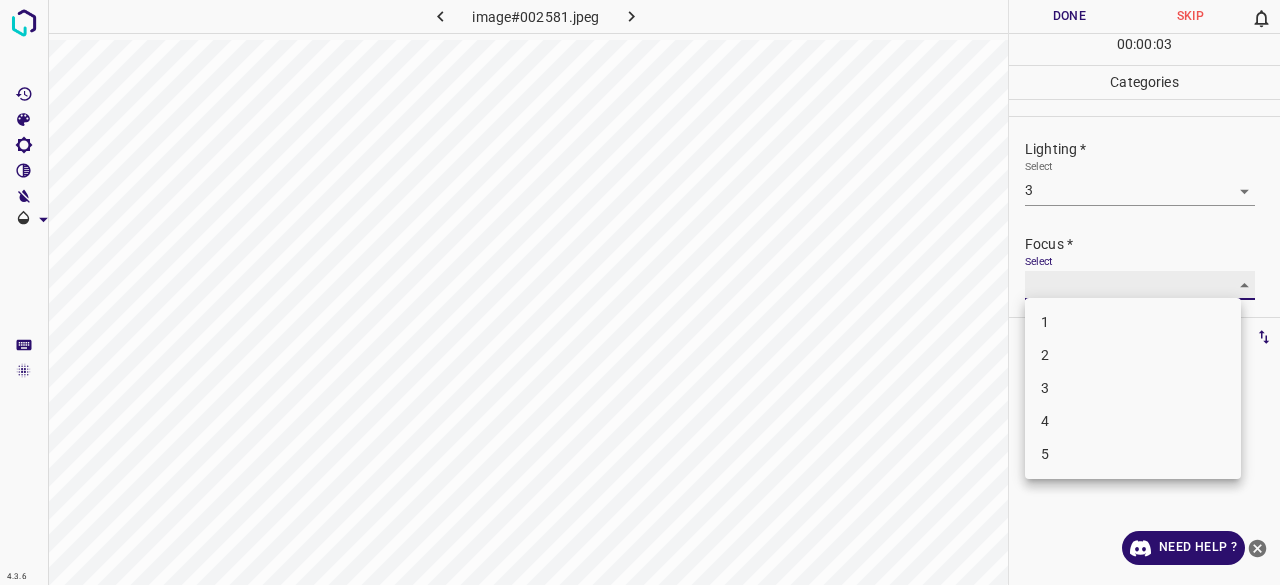type on "2" 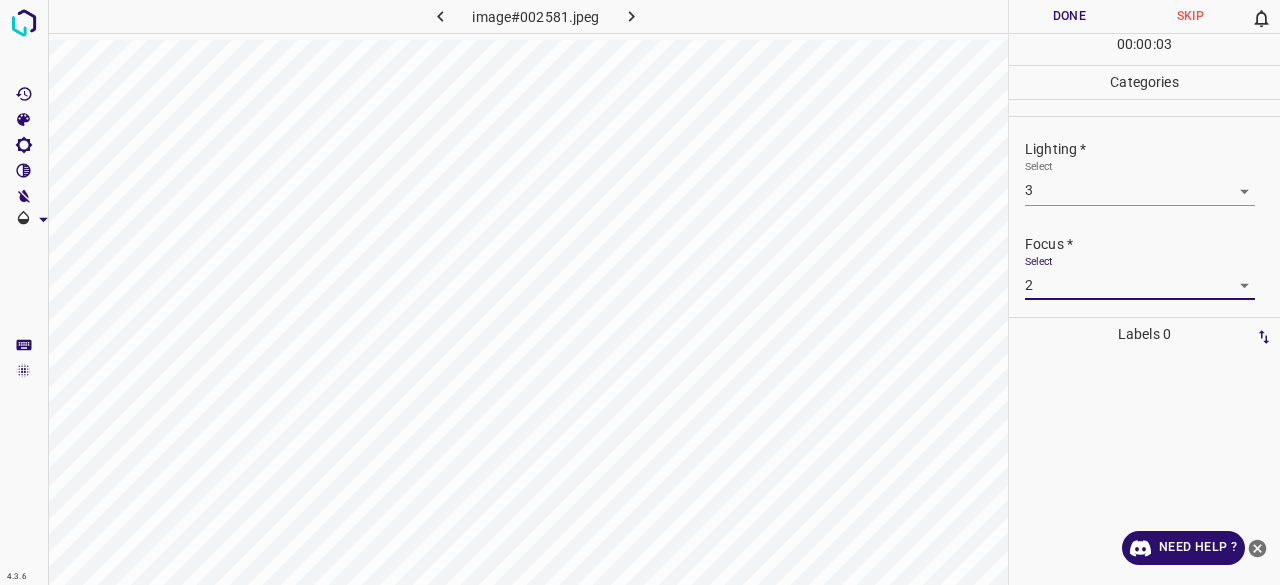 click on "Focus *  Select 2 2" at bounding box center (1144, 267) 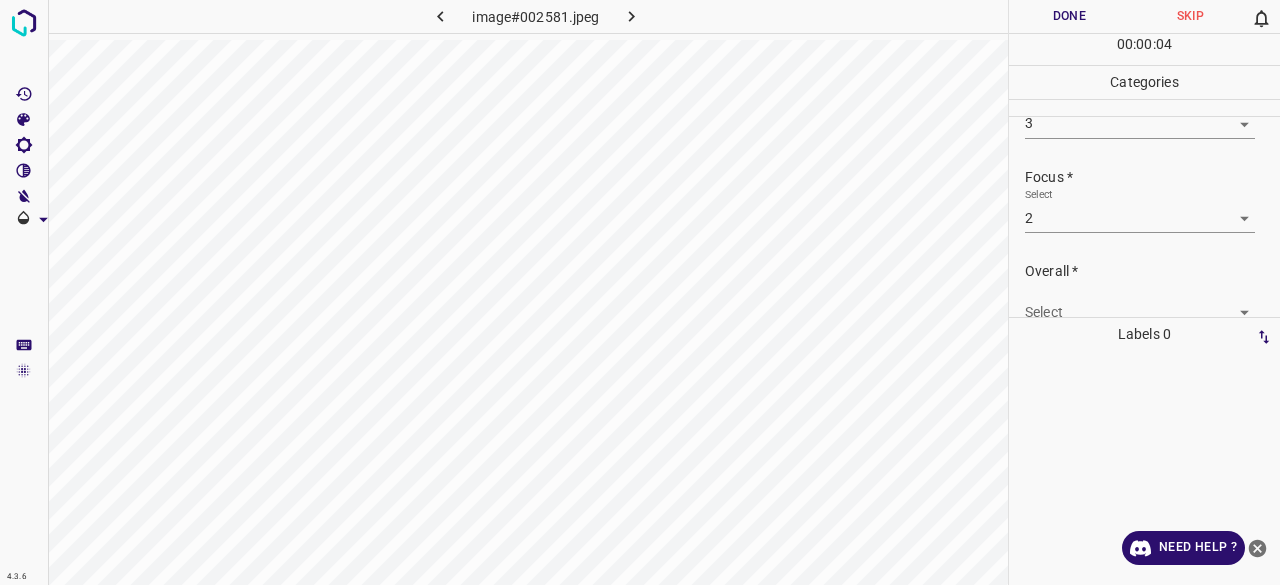 scroll, scrollTop: 98, scrollLeft: 0, axis: vertical 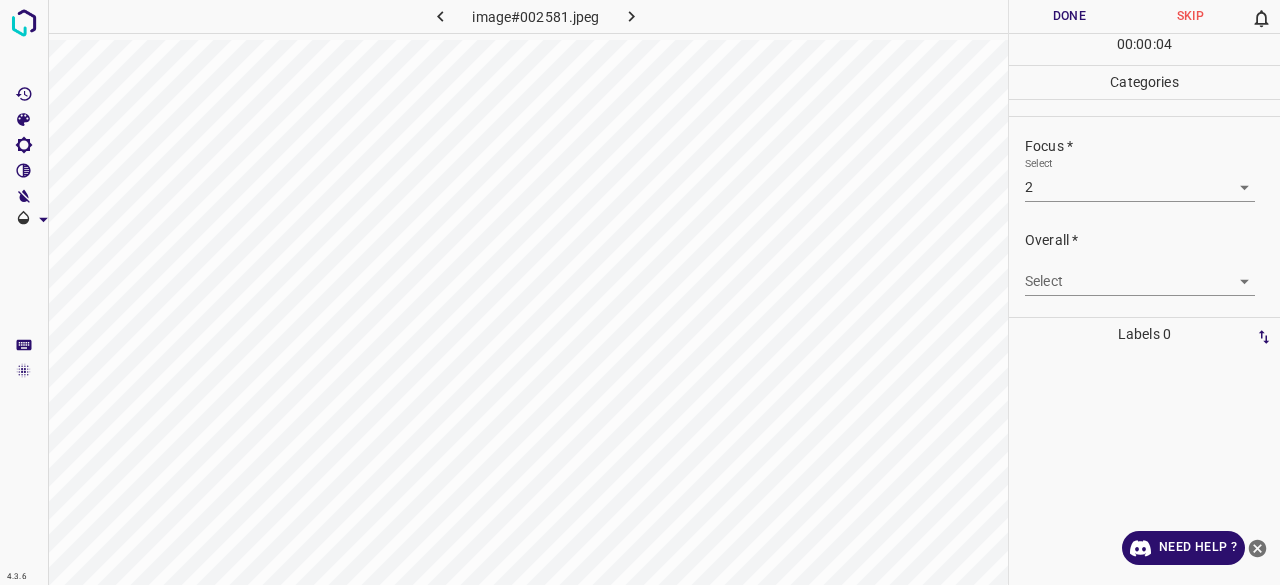 click on "Overall *  Select ​" at bounding box center (1144, 263) 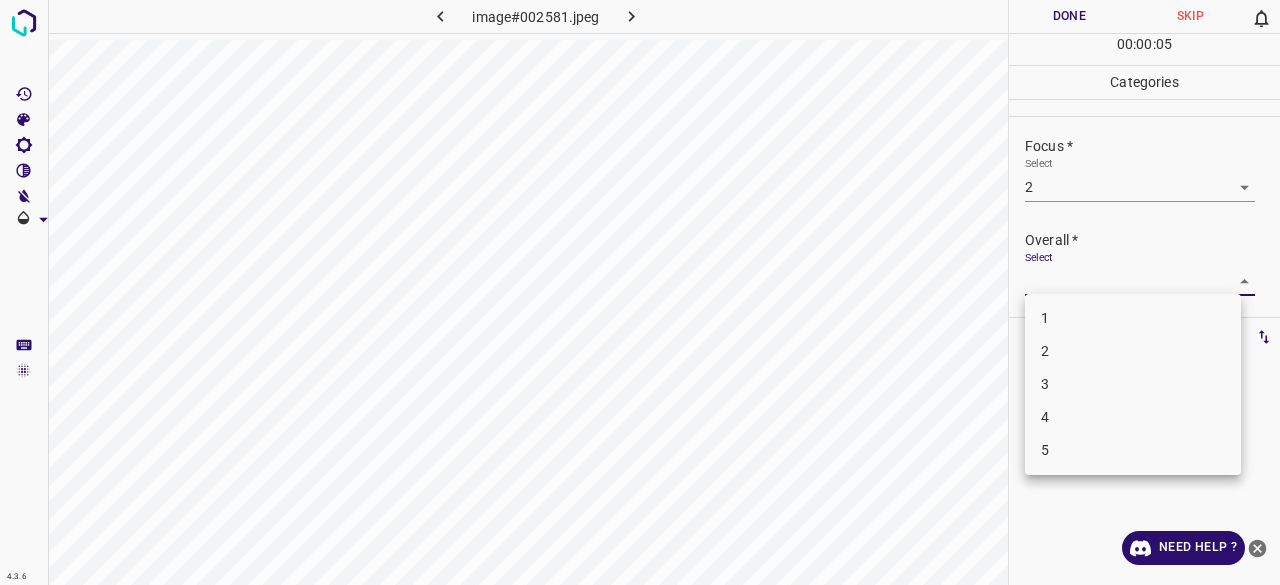 click on "4.3.6  image#002581.jpeg Done Skip 0 00   : 00   : 05   Categories Lighting *  Select 3 3 Focus *  Select 2 2 Overall *  Select ​ Labels   0 Categories 1 Lighting 2 Focus 3 Overall Tools Space Change between modes (Draw & Edit) I Auto labeling R Restore zoom M Zoom in N Zoom out Delete Delete selecte label Filters Z Restore filters X Saturation filter C Brightness filter V Contrast filter B Gray scale filter General O Download Need Help ? - Text - Hide - Delete 1 2 3 4 5" at bounding box center (640, 292) 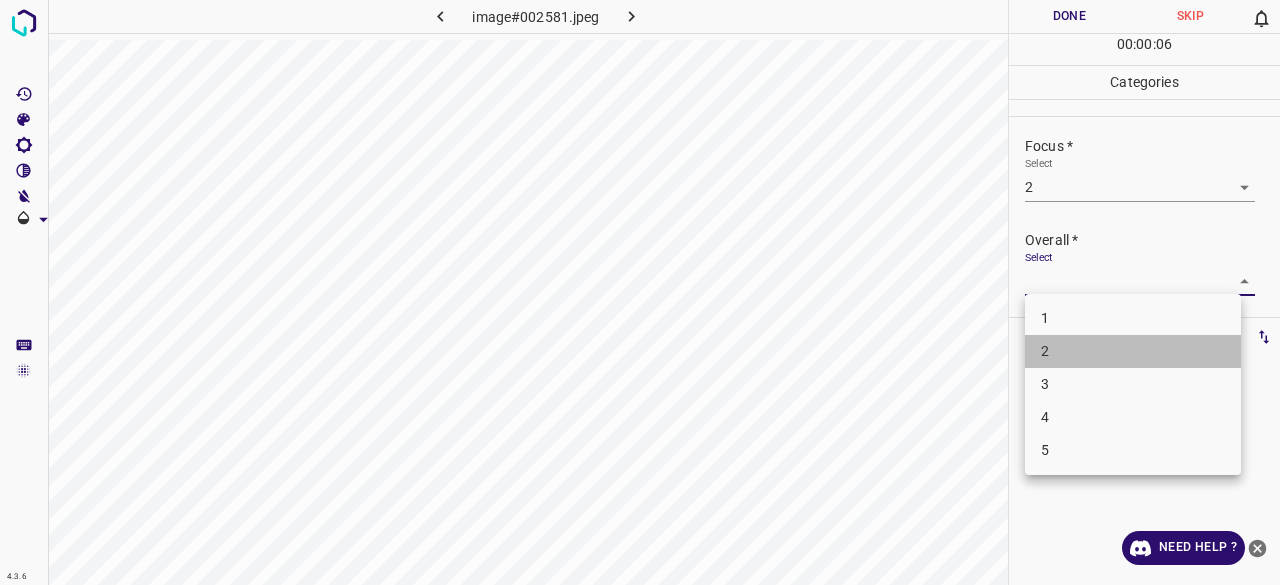 click on "2" at bounding box center [1133, 351] 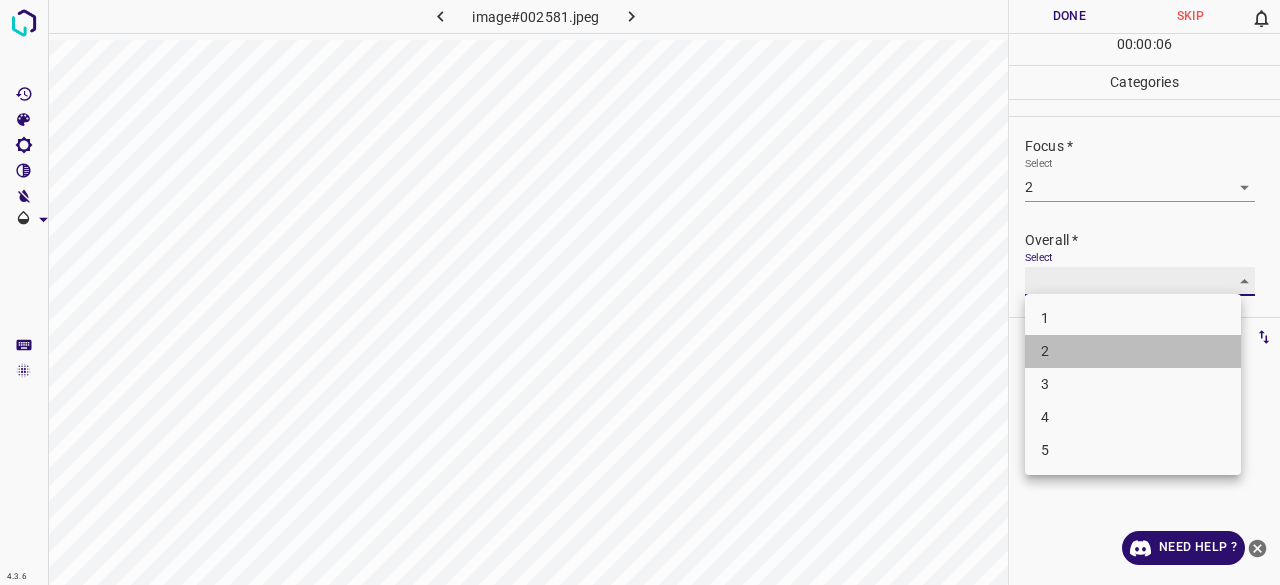 type on "2" 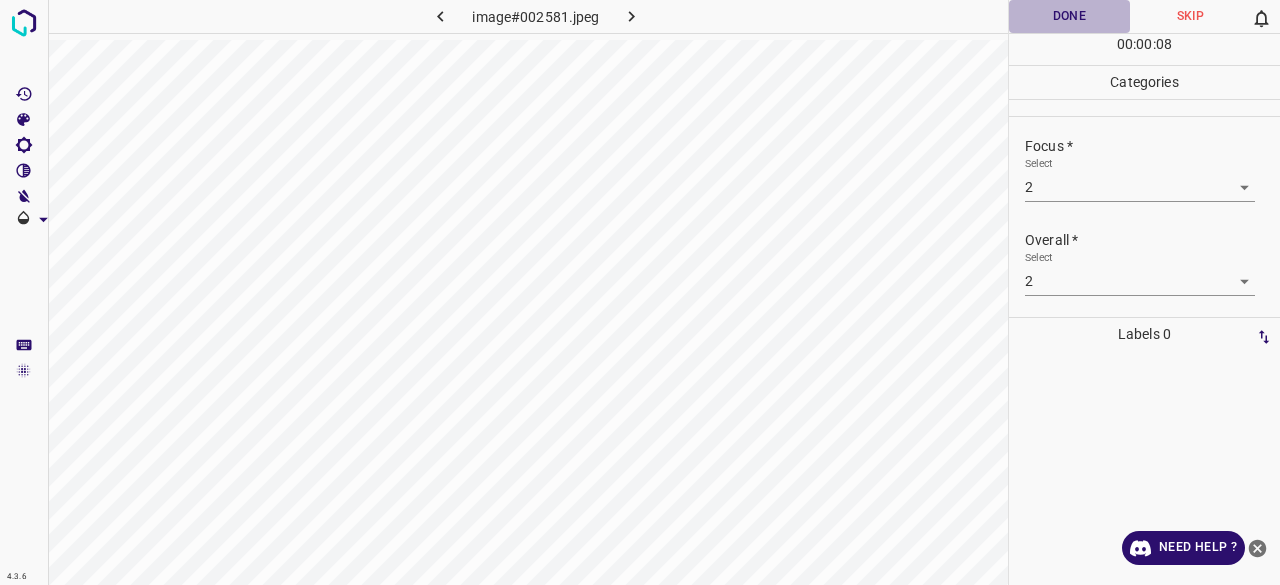 click on "Done" at bounding box center [1069, 16] 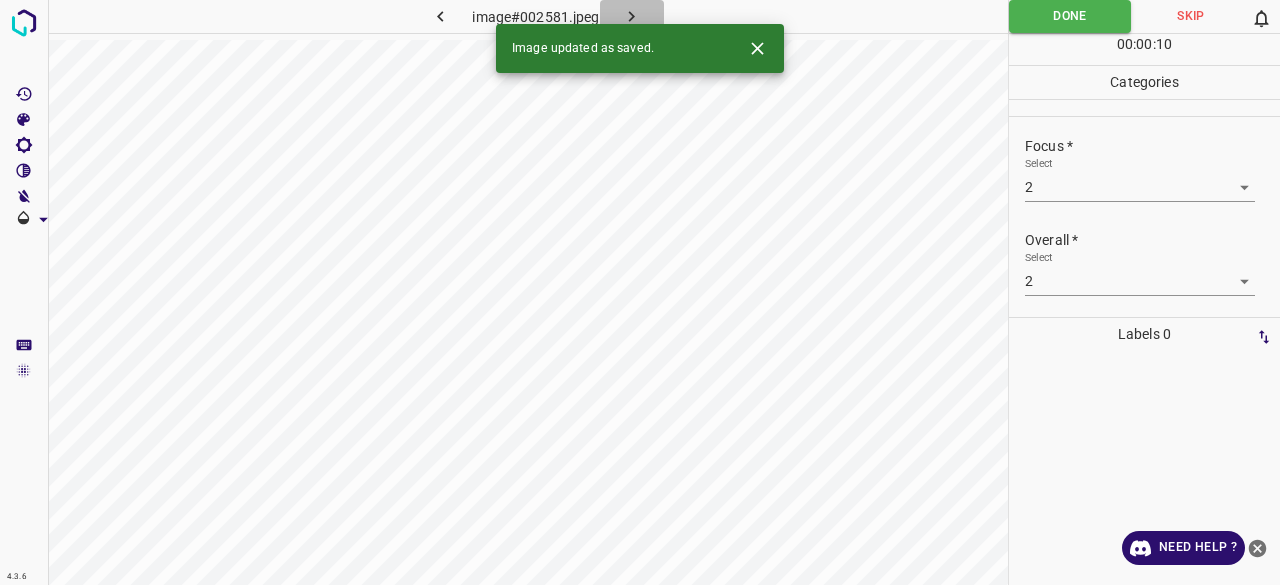click 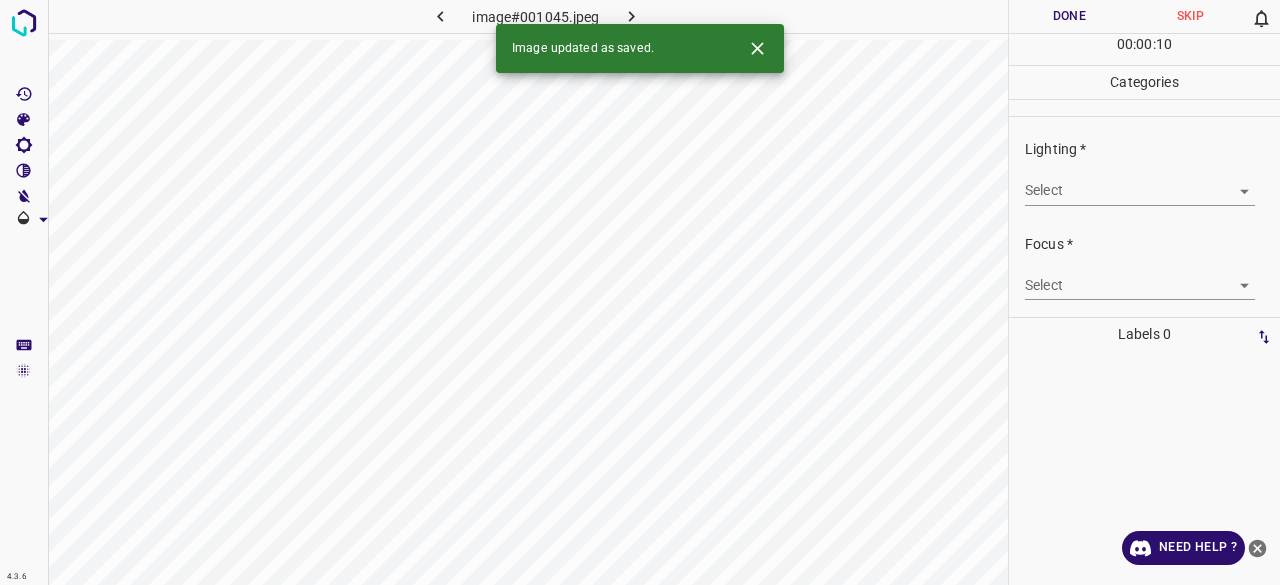 click on "4.3.6  image#001045.jpeg Done Skip 0 00   : 00   : 10   Categories Lighting *  Select ​ Focus *  Select ​ Overall *  Select ​ Labels   0 Categories 1 Lighting 2 Focus 3 Overall Tools Space Change between modes (Draw & Edit) I Auto labeling R Restore zoom M Zoom in N Zoom out Delete Delete selecte label Filters Z Restore filters X Saturation filter C Brightness filter V Contrast filter B Gray scale filter General O Download Image updated as saved. Need Help ? - Text - Hide - Delete" at bounding box center (640, 292) 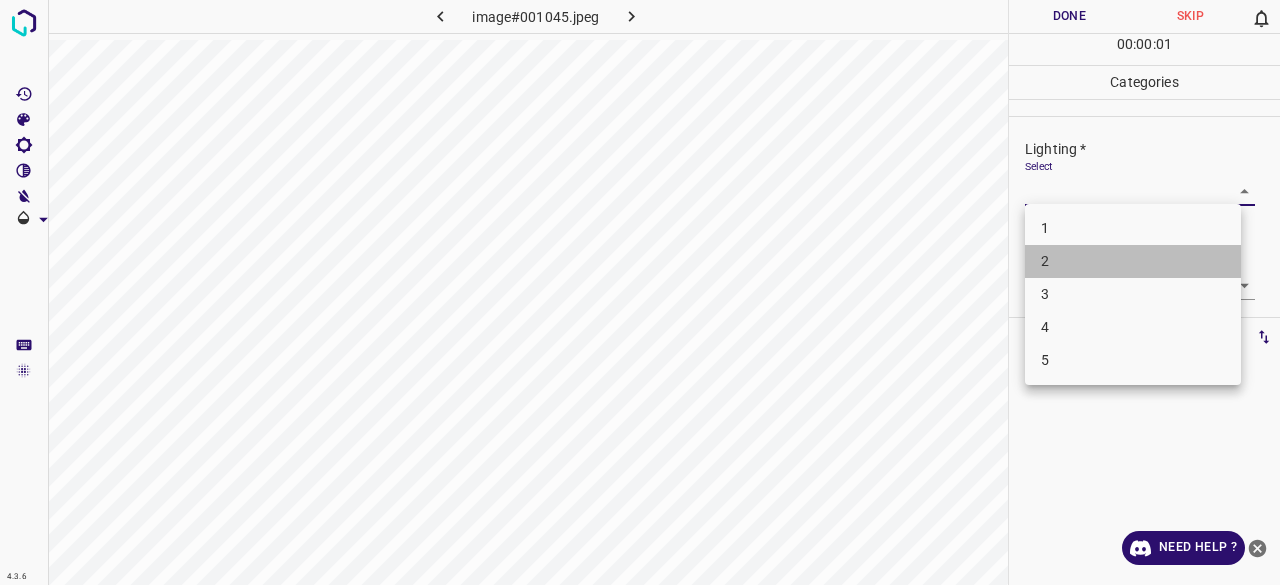click on "2" at bounding box center (1133, 261) 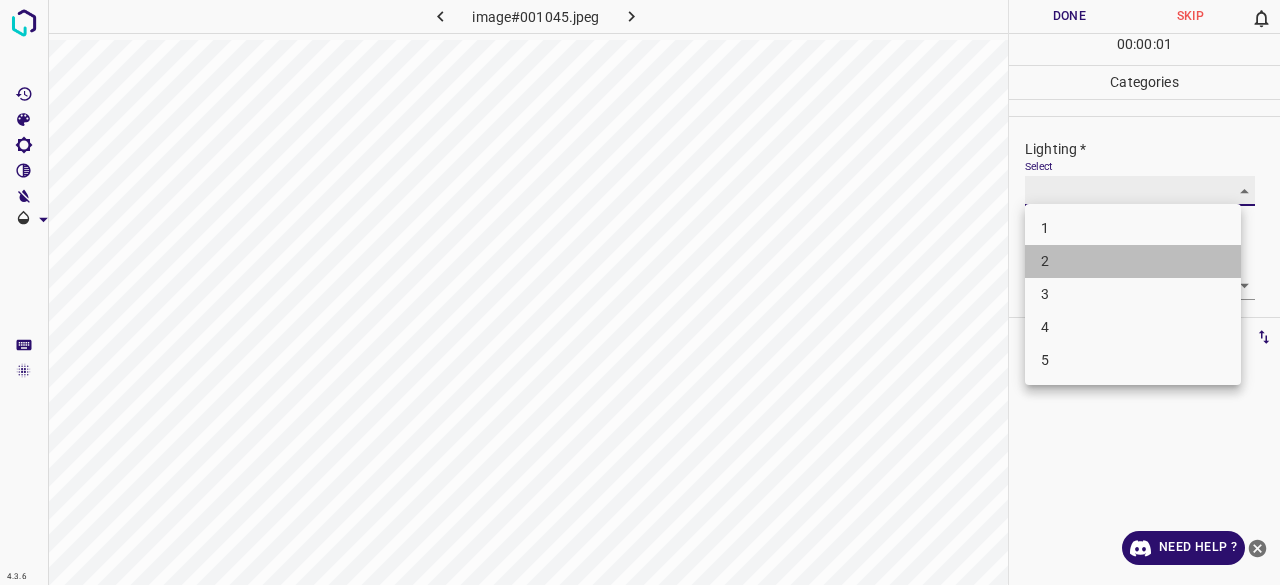 type on "2" 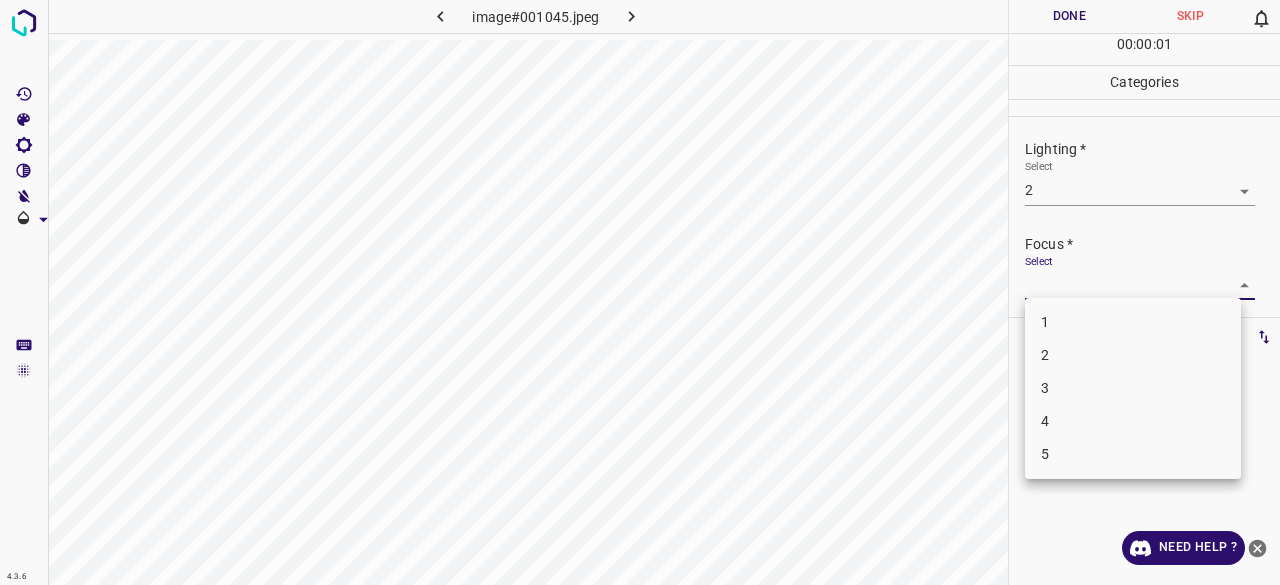 click on "4.3.6  image#001045.jpeg Done Skip 0 00   : 00   : 01   Categories Lighting *  Select 2 2 Focus *  Select ​ Overall *  Select ​ Labels   0 Categories 1 Lighting 2 Focus 3 Overall Tools Space Change between modes (Draw & Edit) I Auto labeling R Restore zoom M Zoom in N Zoom out Delete Delete selecte label Filters Z Restore filters X Saturation filter C Brightness filter V Contrast filter B Gray scale filter General O Download Need Help ? - Text - Hide - Delete 1 2 3 4 5" at bounding box center [640, 292] 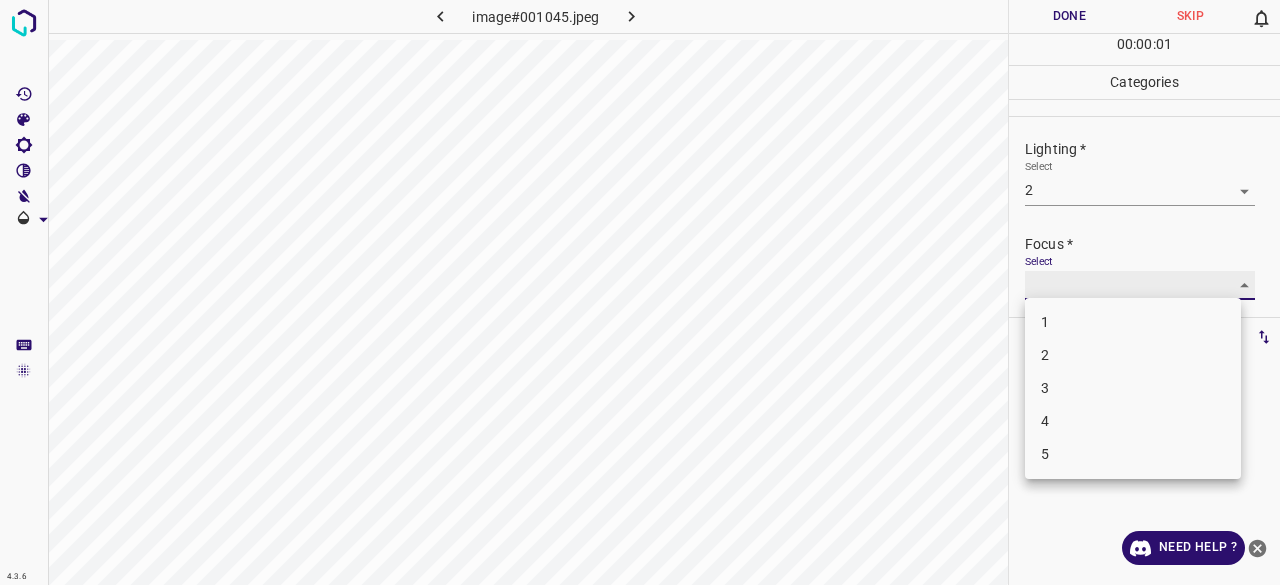 type on "2" 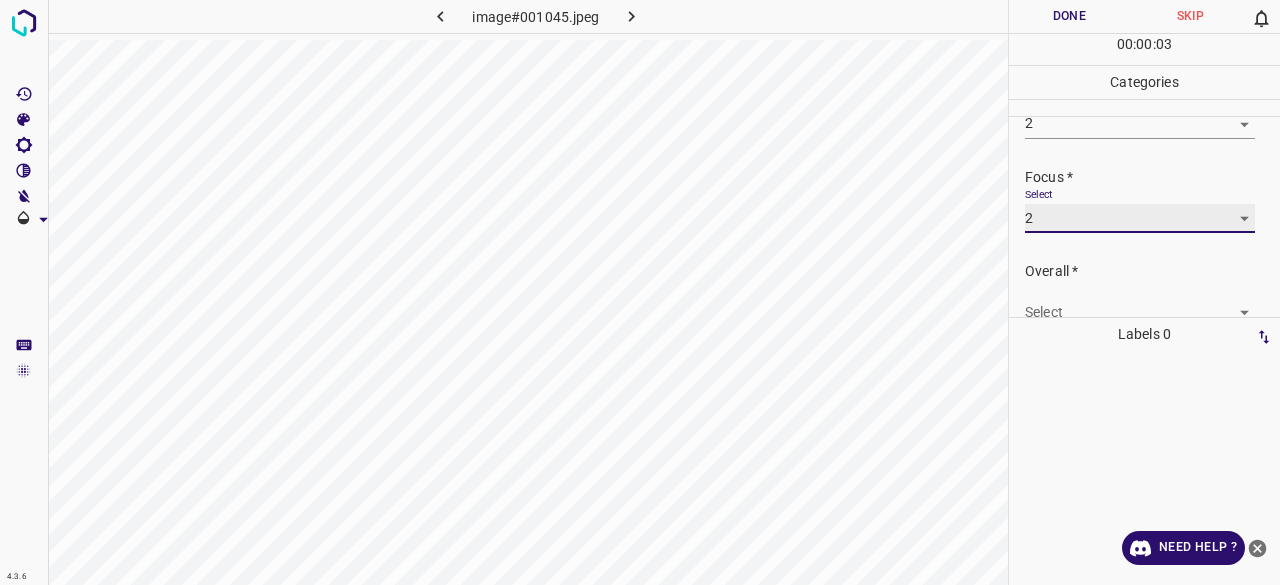 scroll, scrollTop: 98, scrollLeft: 0, axis: vertical 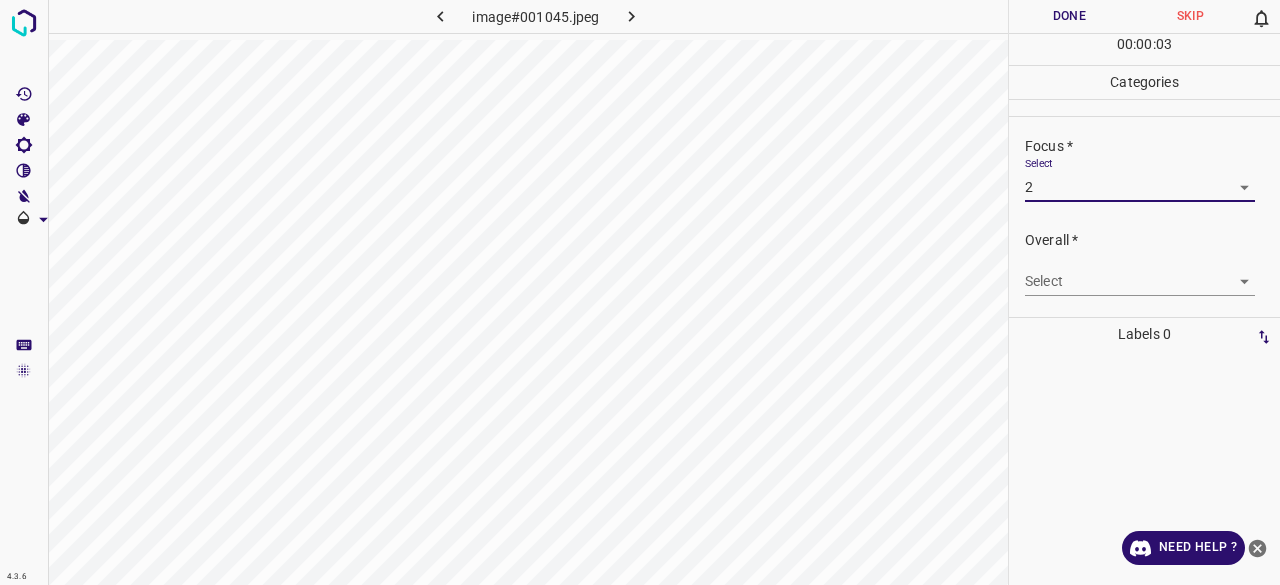 click on "4.3.6  image#001045.jpeg Done Skip 0 00   : 00   : 03   Categories Lighting *  Select 2 2 Focus *  Select 2 2 Overall *  Select ​ Labels   0 Categories 1 Lighting 2 Focus 3 Overall Tools Space Change between modes (Draw & Edit) I Auto labeling R Restore zoom M Zoom in N Zoom out Delete Delete selecte label Filters Z Restore filters X Saturation filter C Brightness filter V Contrast filter B Gray scale filter General O Download Need Help ? - Text - Hide - Delete" at bounding box center [640, 292] 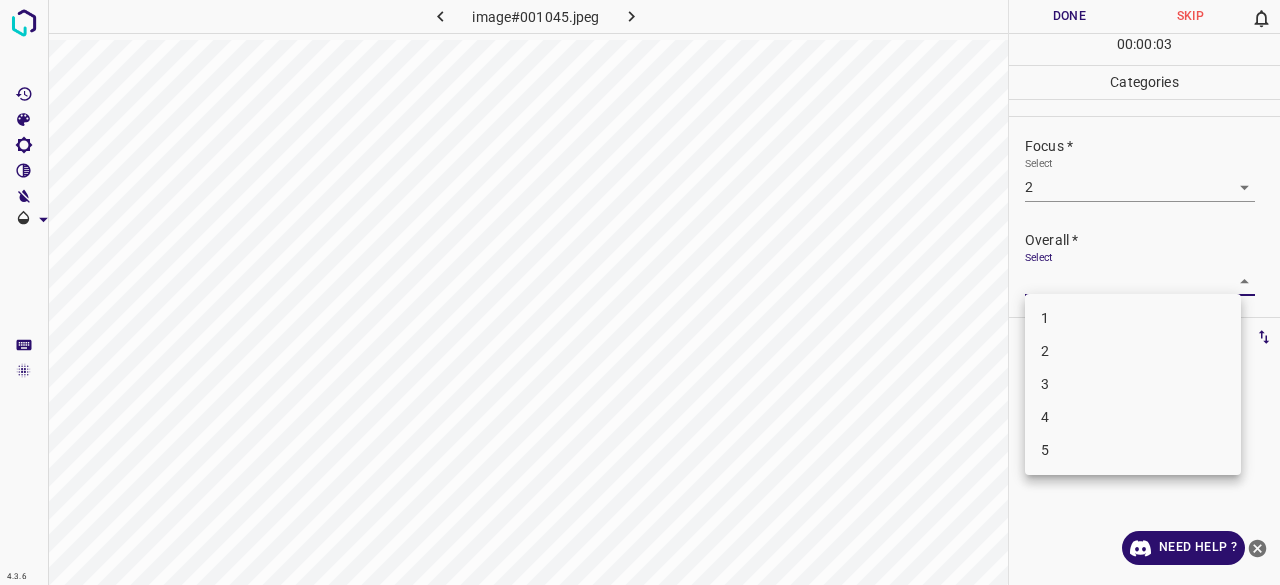 click on "2" at bounding box center (1133, 351) 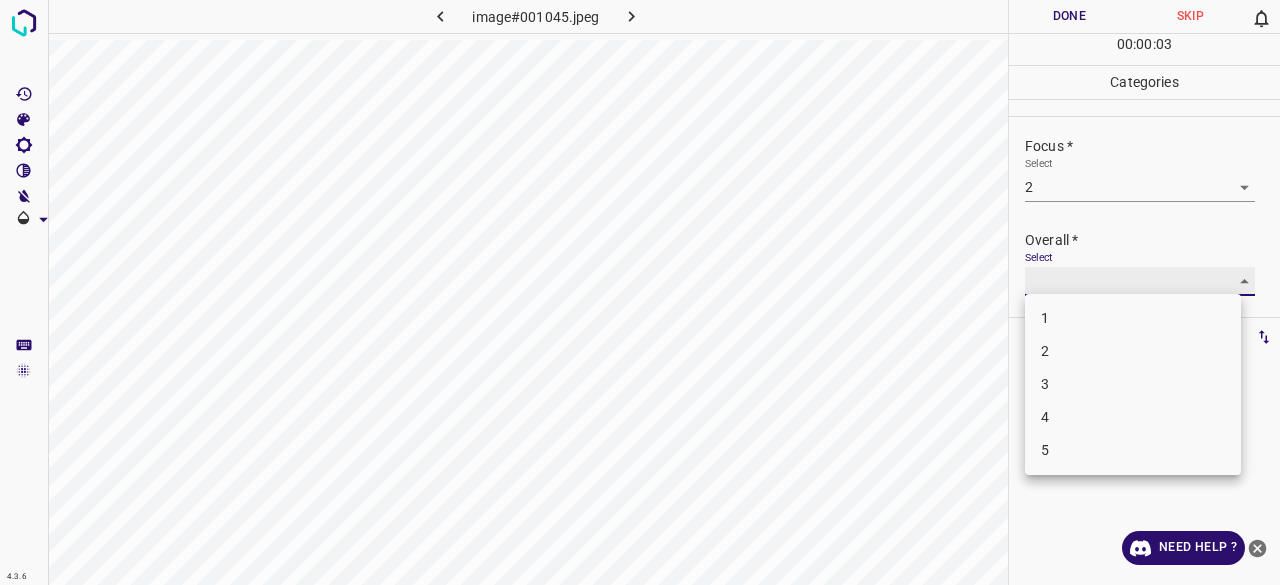 type on "2" 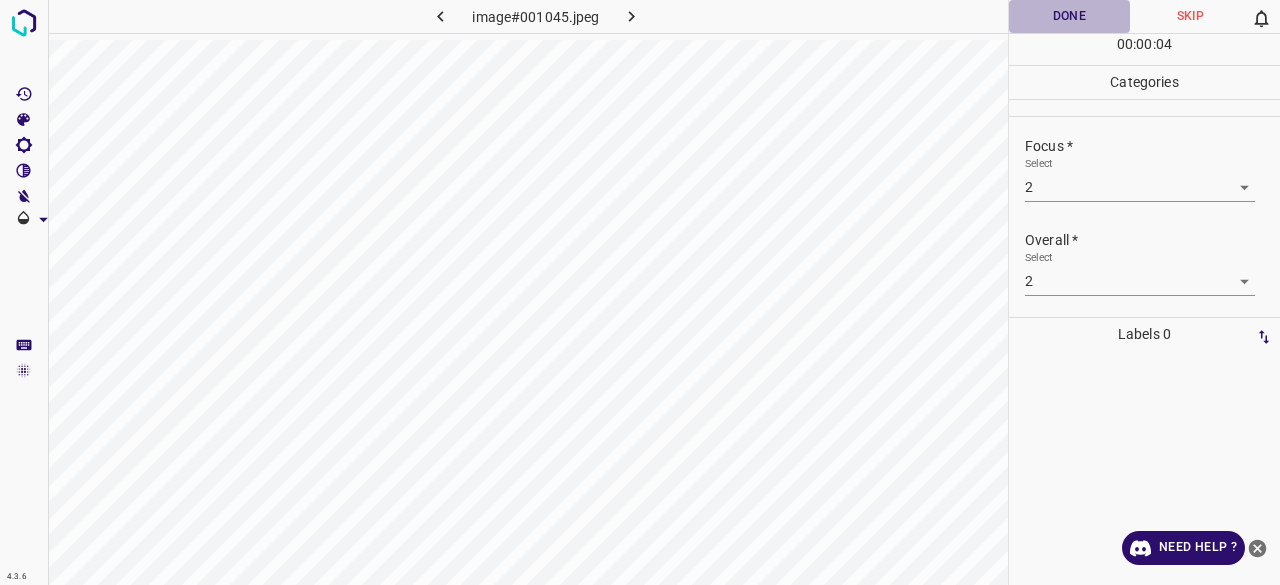 click on "Done" at bounding box center (1069, 16) 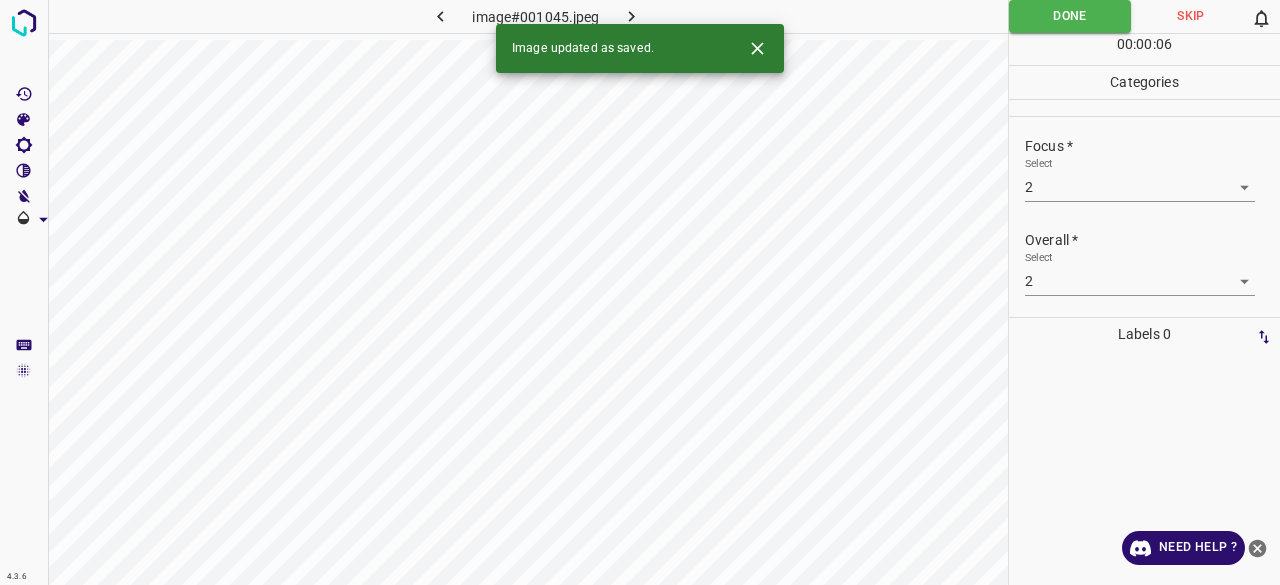click 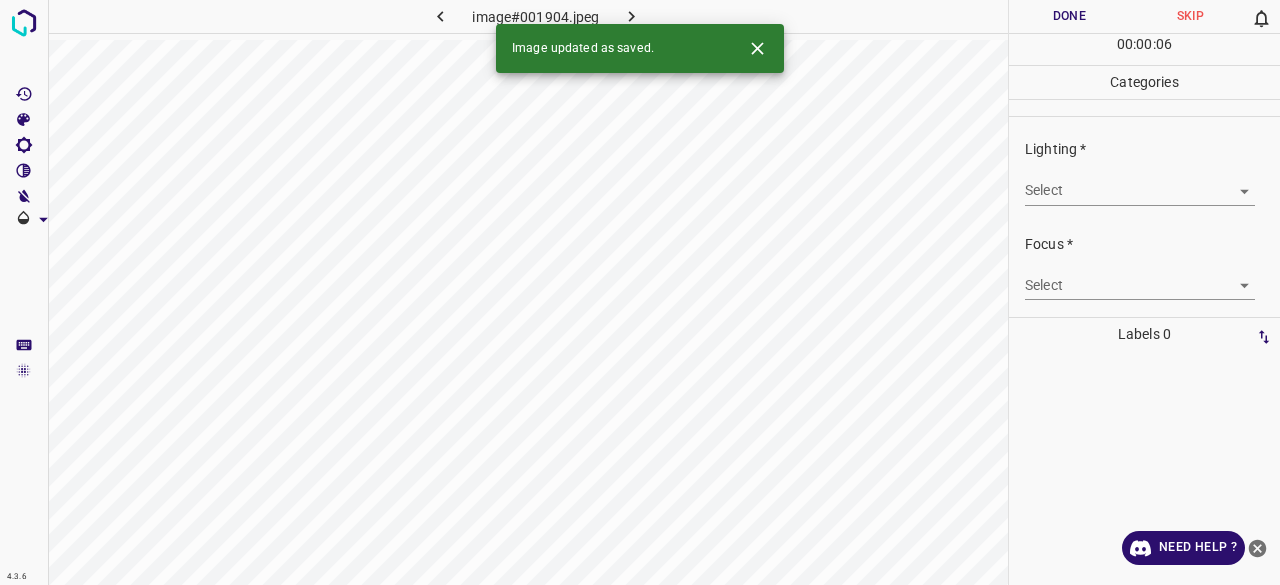 click on "4.3.6  image#001904.jpeg Done Skip 0 00   : 00   : 06   Categories Lighting *  Select ​ Focus *  Select ​ Overall *  Select ​ Labels   0 Categories 1 Lighting 2 Focus 3 Overall Tools Space Change between modes (Draw & Edit) I Auto labeling R Restore zoom M Zoom in N Zoom out Delete Delete selecte label Filters Z Restore filters X Saturation filter C Brightness filter V Contrast filter B Gray scale filter General O Download Image updated as saved. Need Help ? - Text - Hide - Delete" at bounding box center [640, 292] 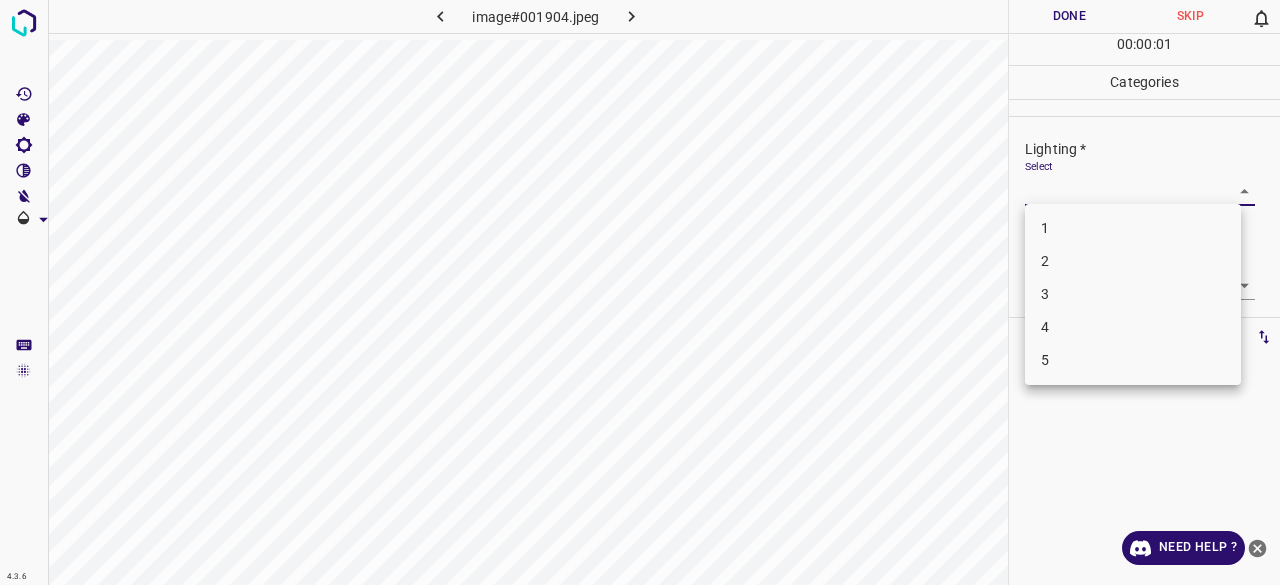 click on "3" at bounding box center (1133, 294) 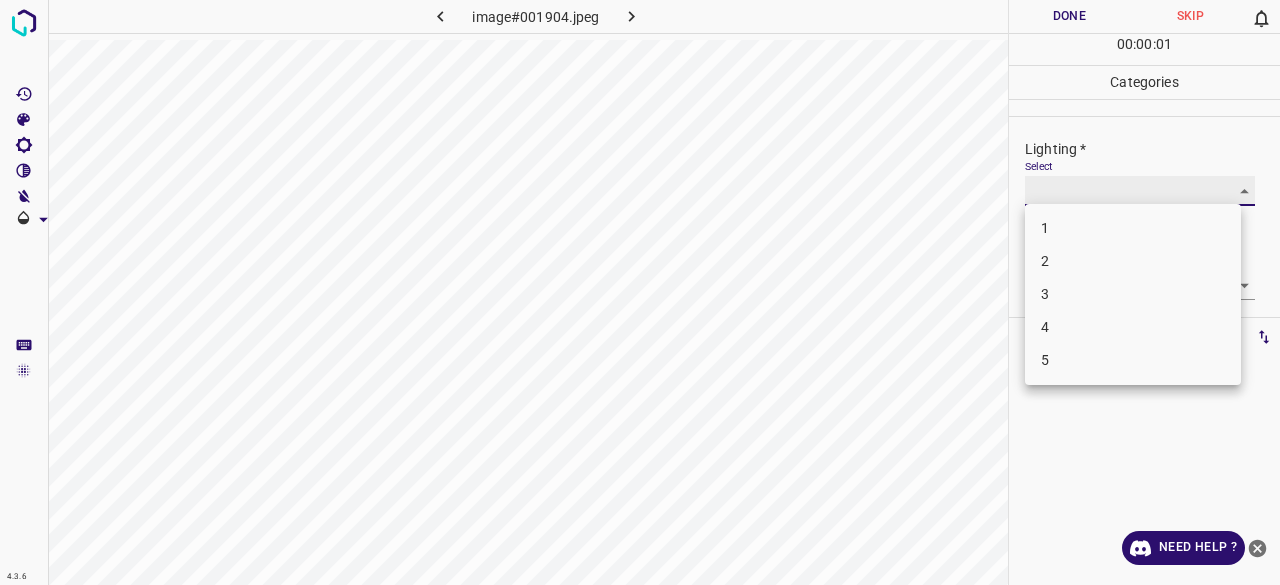 type on "3" 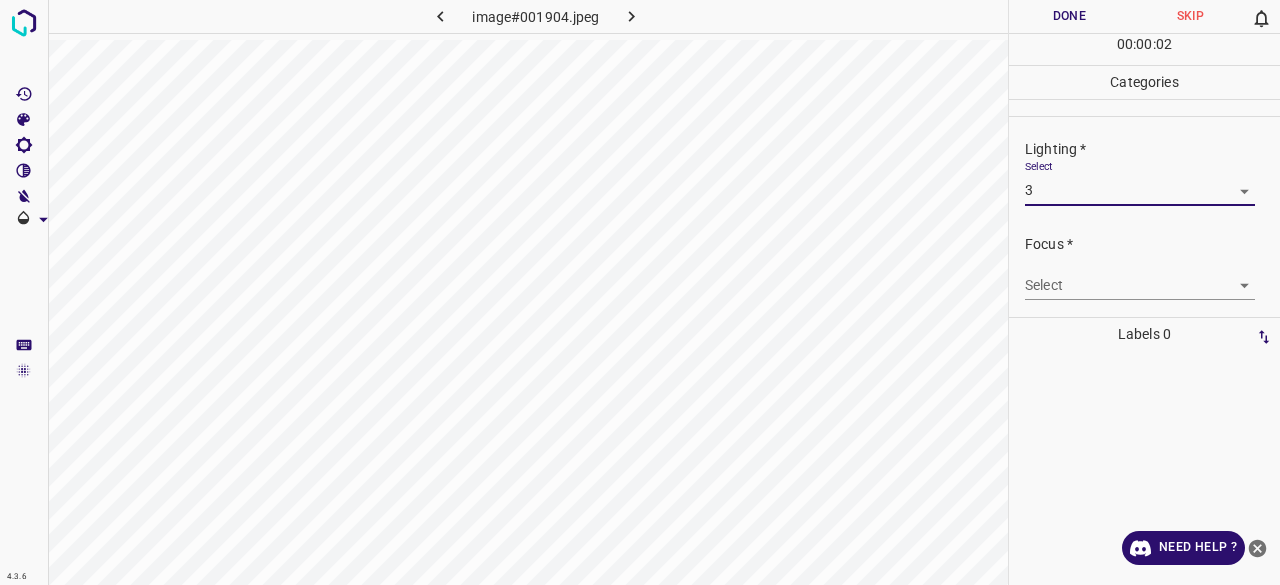 click on "4.3.6  image#001904.jpeg Done Skip 0 00   : 00   : 02   Categories Lighting *  Select 3 3 Focus *  Select ​ Overall *  Select ​ Labels   0 Categories 1 Lighting 2 Focus 3 Overall Tools Space Change between modes (Draw & Edit) I Auto labeling R Restore zoom M Zoom in N Zoom out Delete Delete selecte label Filters Z Restore filters X Saturation filter C Brightness filter V Contrast filter B Gray scale filter General O Download Need Help ? - Text - Hide - Delete 1 2 3 4 5" at bounding box center [640, 292] 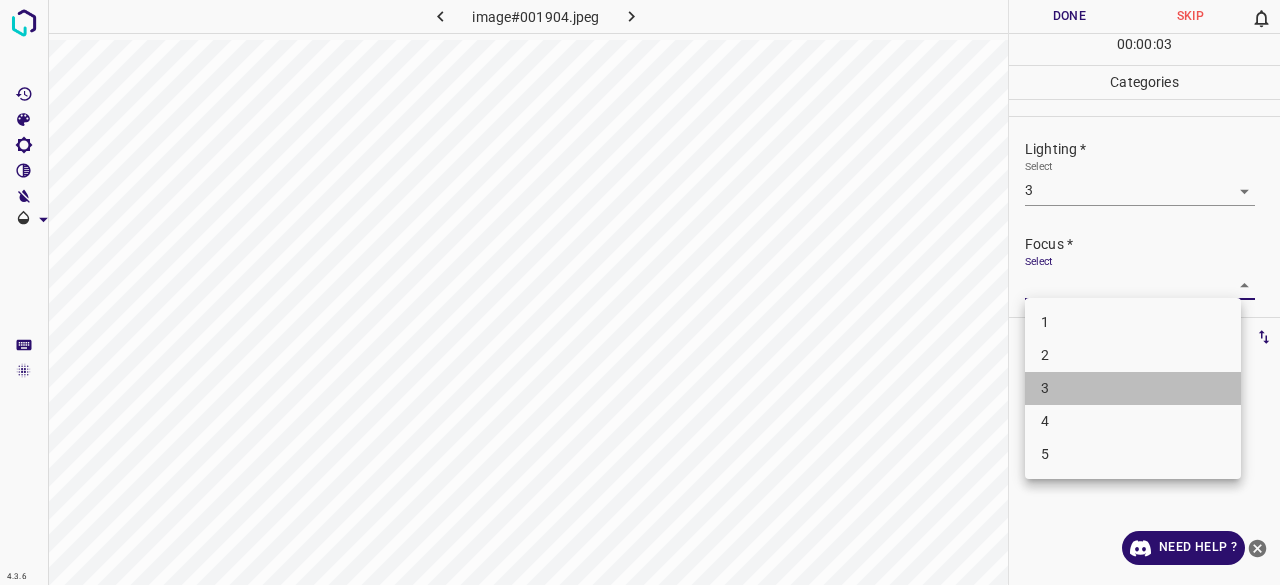 click on "3" at bounding box center (1133, 388) 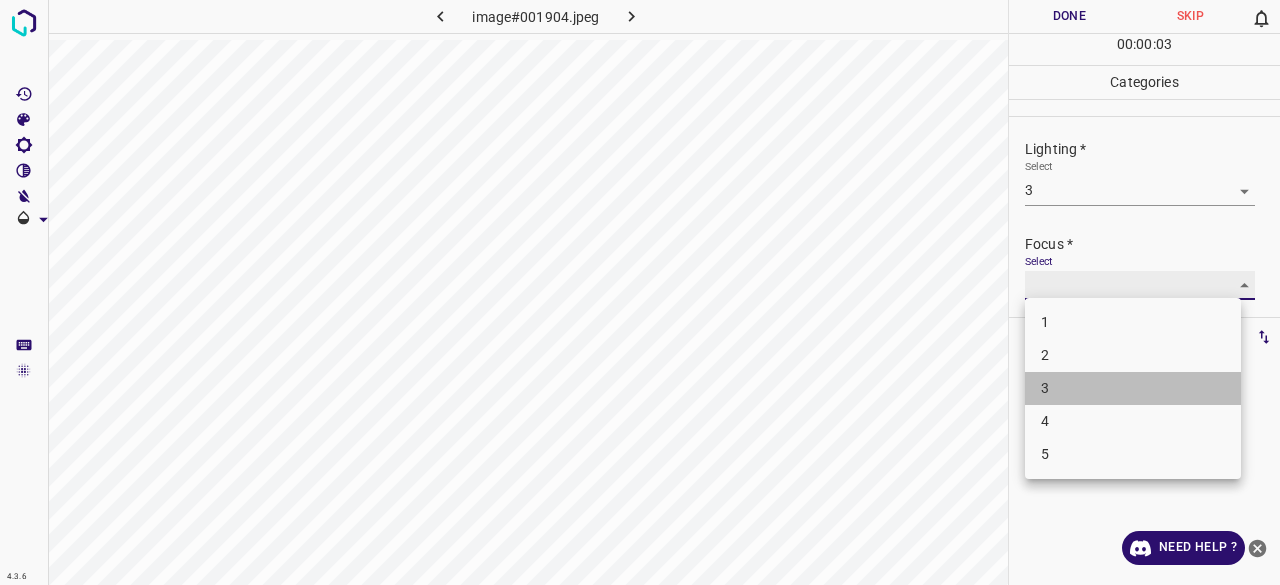 type on "3" 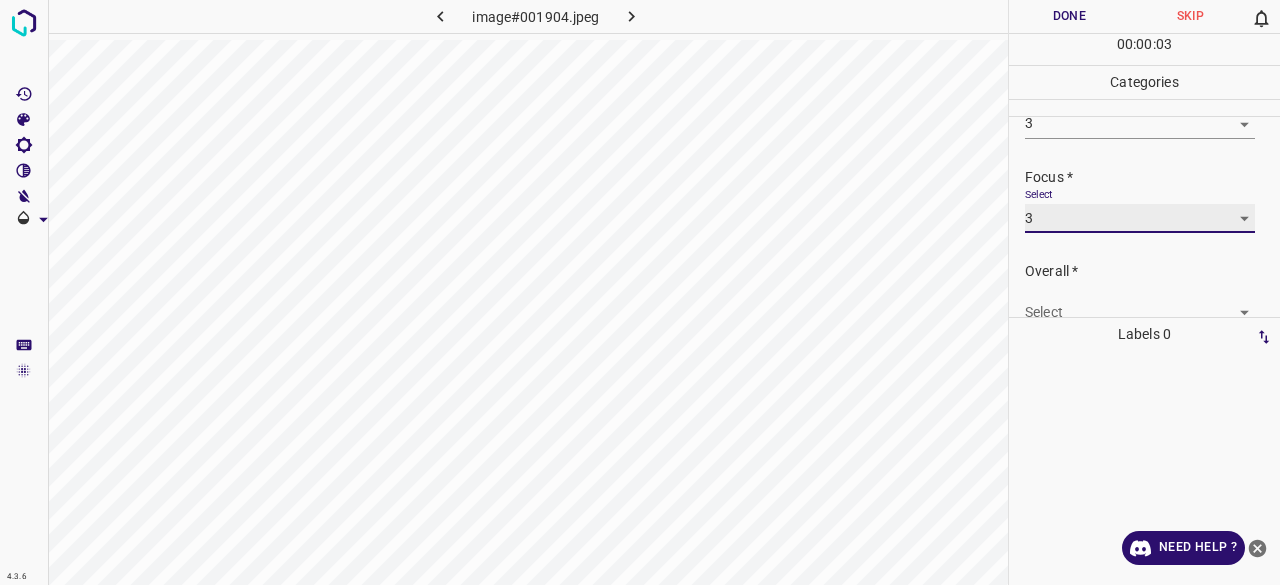 scroll, scrollTop: 98, scrollLeft: 0, axis: vertical 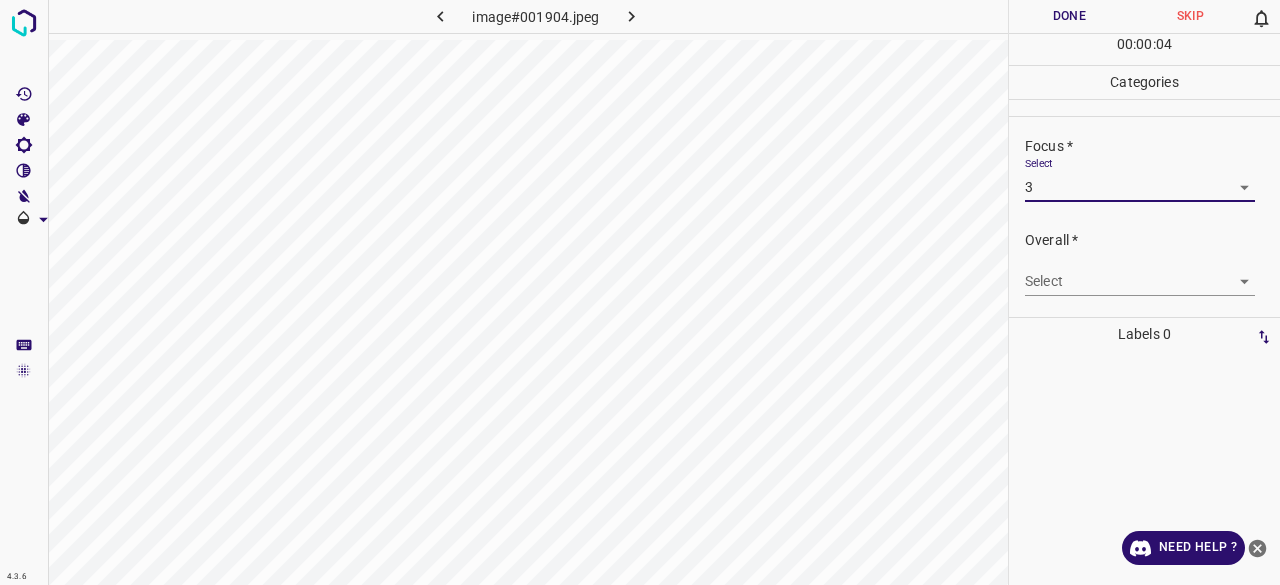 click on "4.3.6  image#001904.jpeg Done Skip 0 00   : 00   : 04   Categories Lighting *  Select 3 3 Focus *  Select 3 3 Overall *  Select ​ Labels   0 Categories 1 Lighting 2 Focus 3 Overall Tools Space Change between modes (Draw & Edit) I Auto labeling R Restore zoom M Zoom in N Zoom out Delete Delete selecte label Filters Z Restore filters X Saturation filter C Brightness filter V Contrast filter B Gray scale filter General O Download Need Help ? - Text - Hide - Delete" at bounding box center [640, 292] 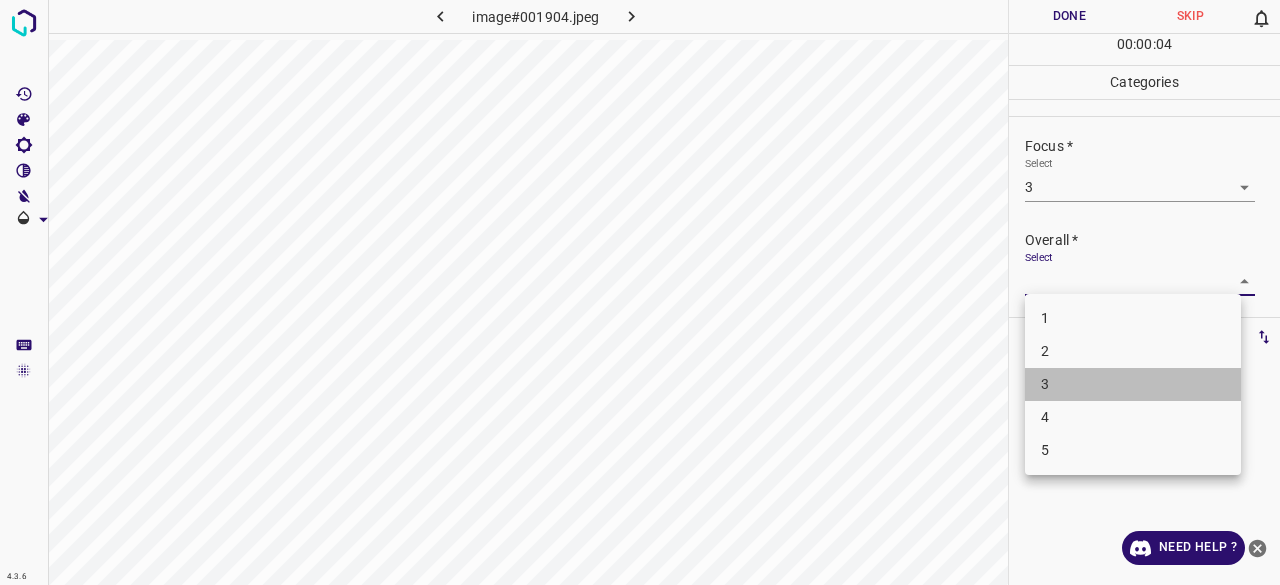 click on "3" at bounding box center (1133, 384) 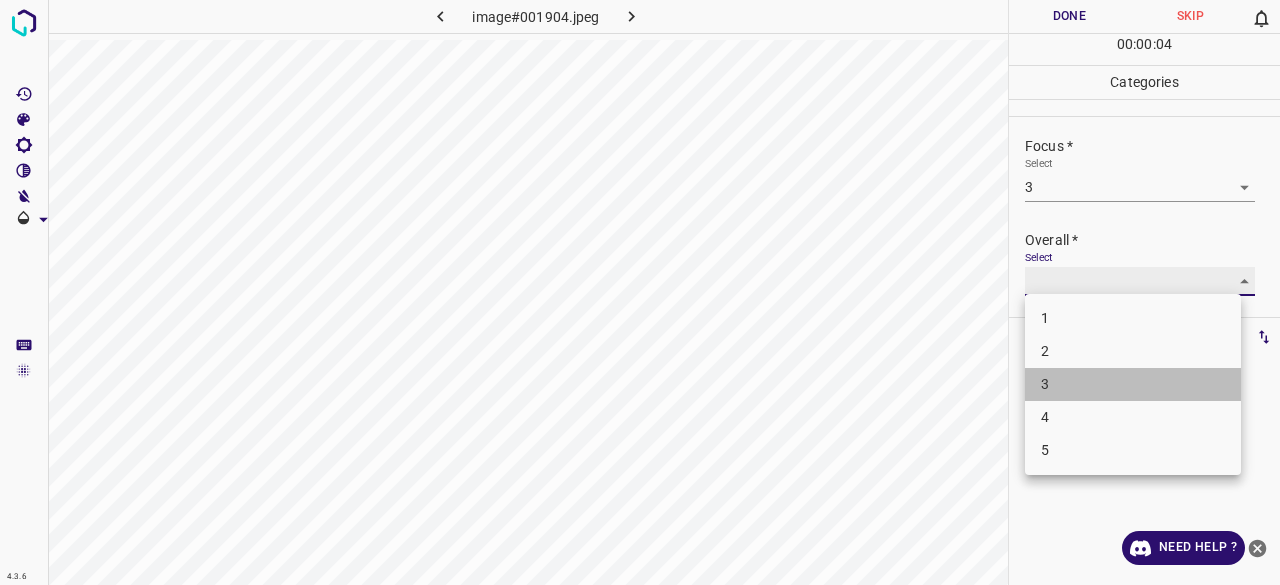 type on "3" 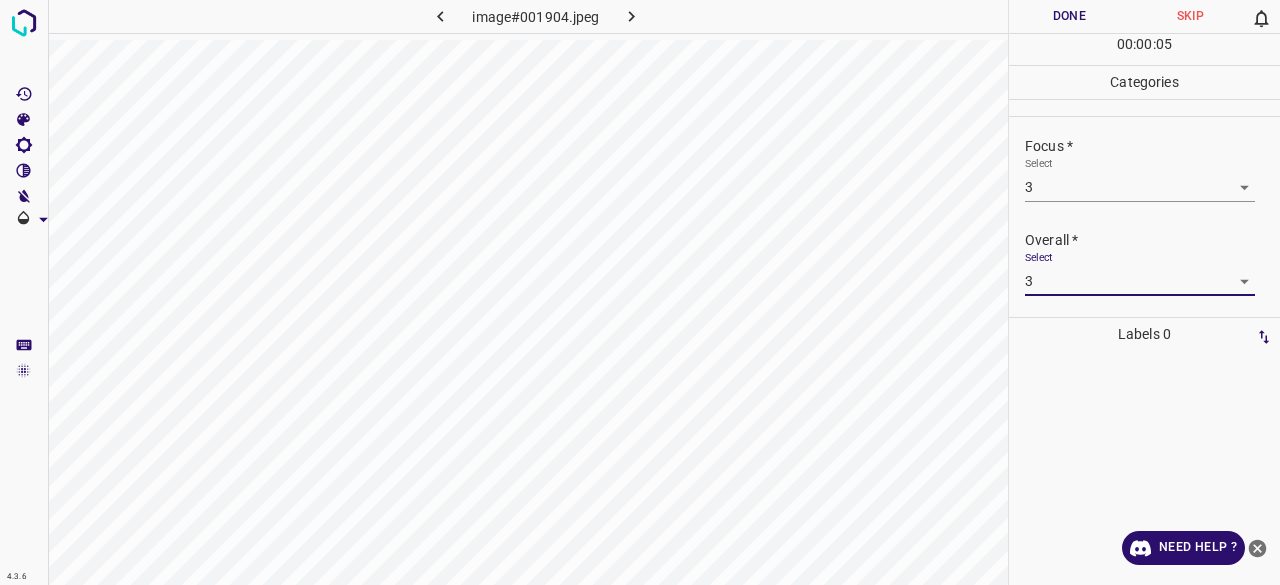 click on "00   : 00   : 05" at bounding box center (1144, 49) 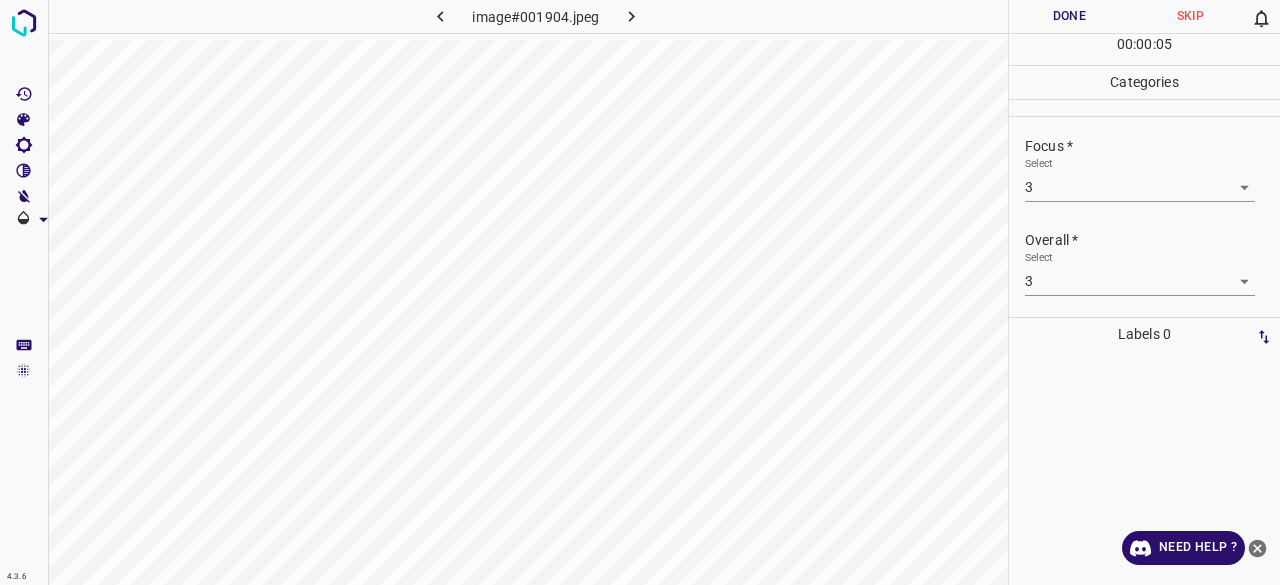 click on "Done" at bounding box center [1069, 16] 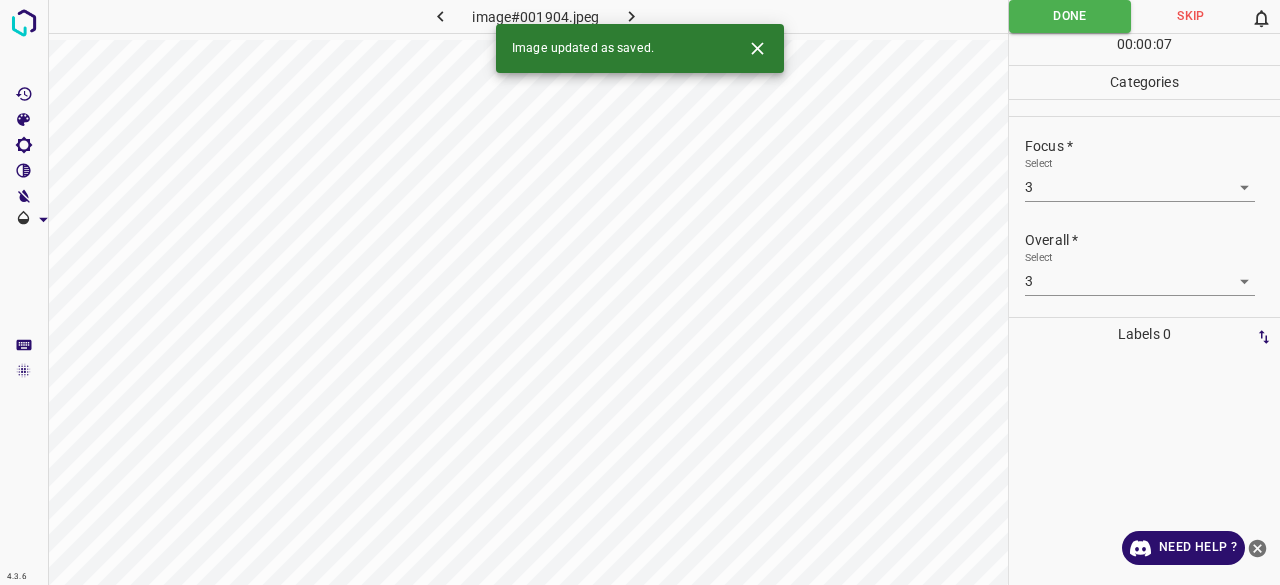 click 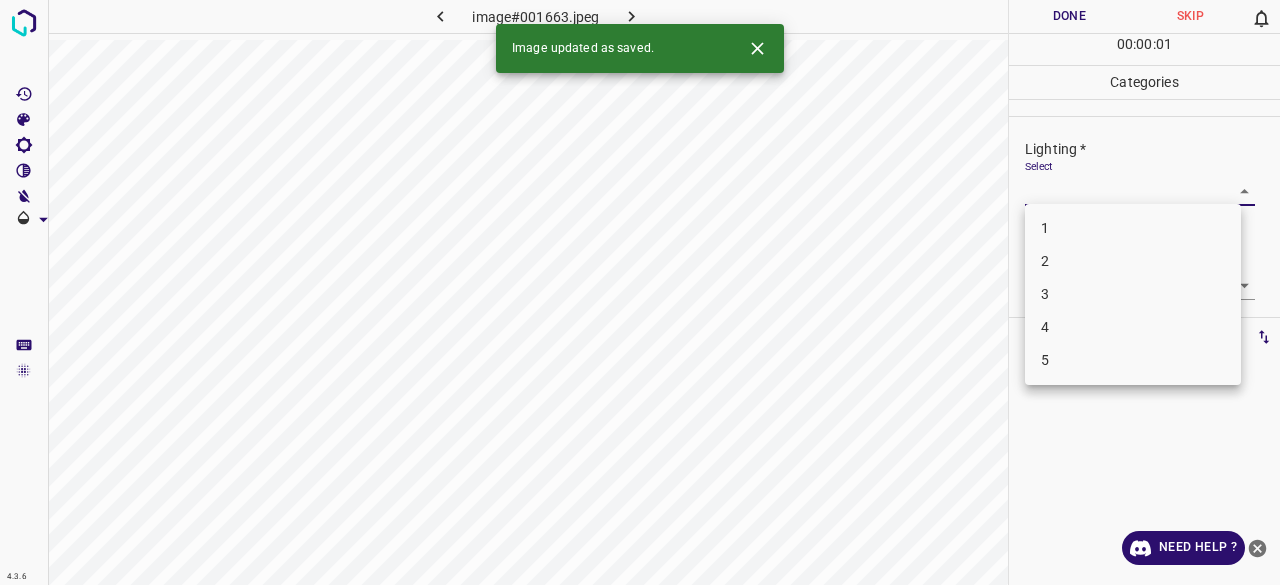 click on "4.3.6  image#001663.jpeg Done Skip 0 00   : 00   : 01   Categories Lighting *  Select ​ Focus *  Select ​ Overall *  Select ​ Labels   0 Categories 1 Lighting 2 Focus 3 Overall Tools Space Change between modes (Draw & Edit) I Auto labeling R Restore zoom M Zoom in N Zoom out Delete Delete selecte label Filters Z Restore filters X Saturation filter C Brightness filter V Contrast filter B Gray scale filter General O Download Image updated as saved. Need Help ? - Text - Hide - Delete 1 2 3 4 5" at bounding box center (640, 292) 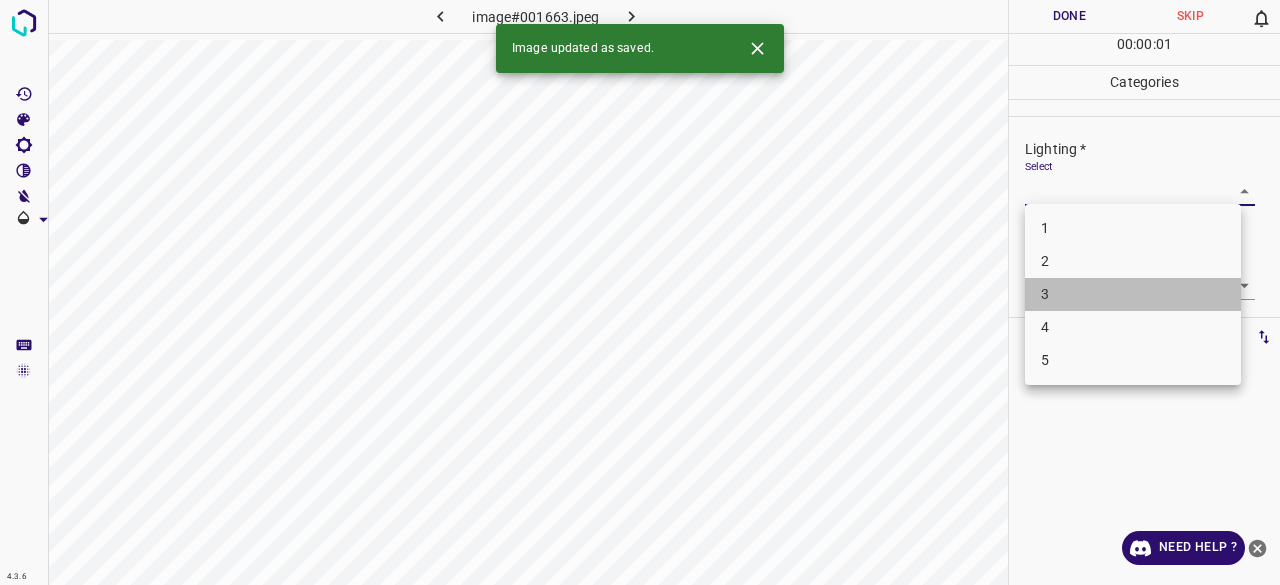 click on "3" at bounding box center [1133, 294] 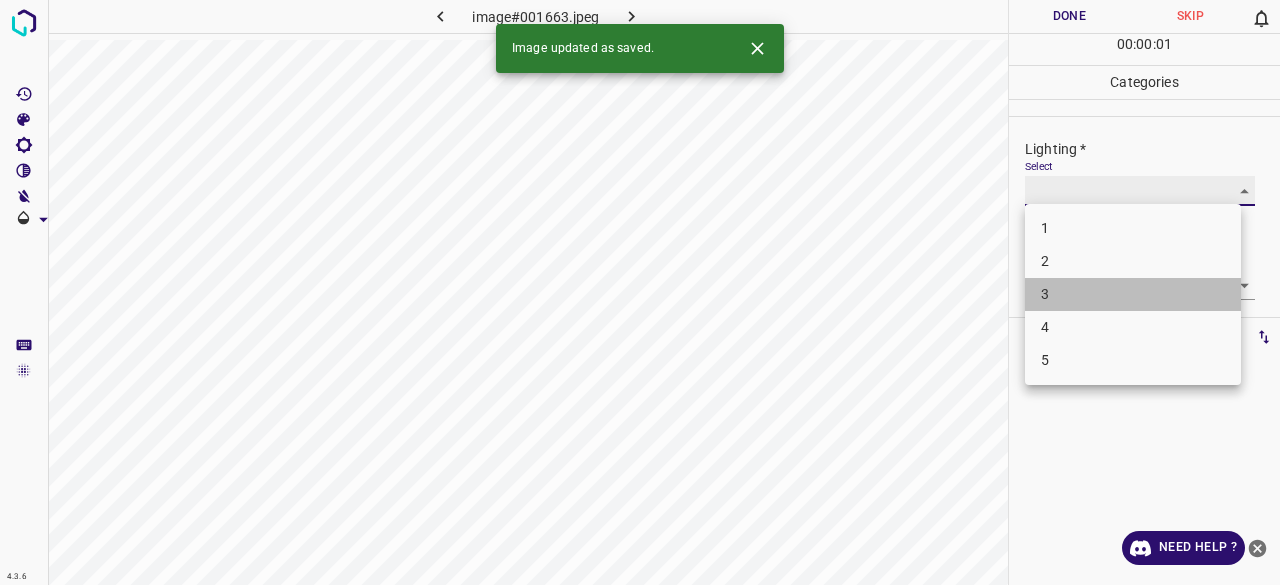 type on "3" 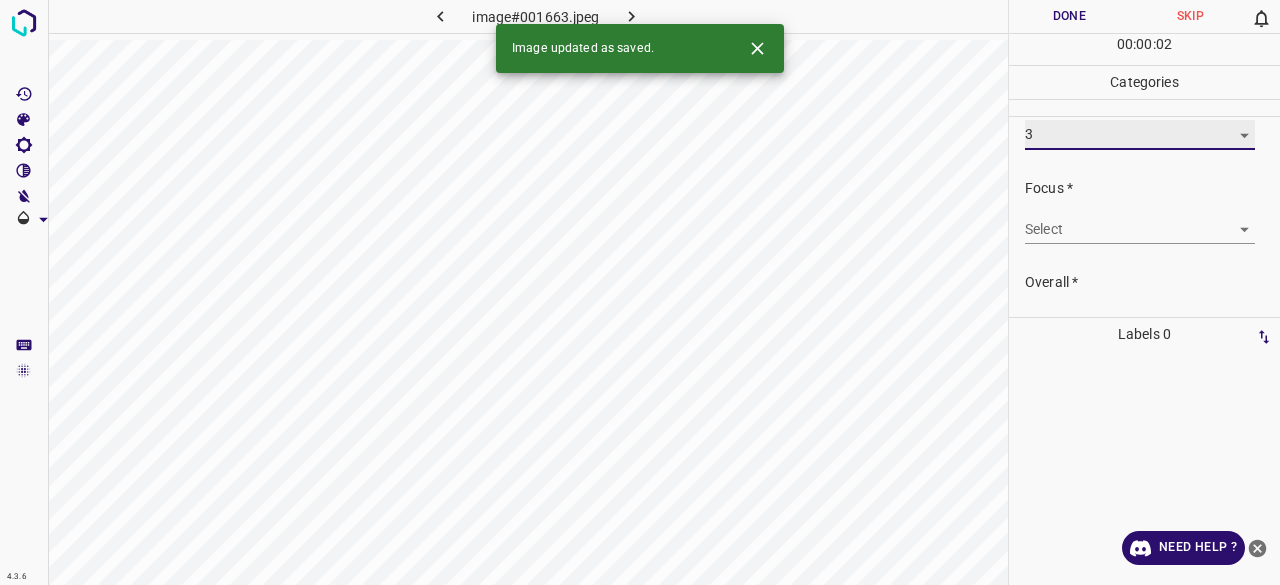 scroll, scrollTop: 98, scrollLeft: 0, axis: vertical 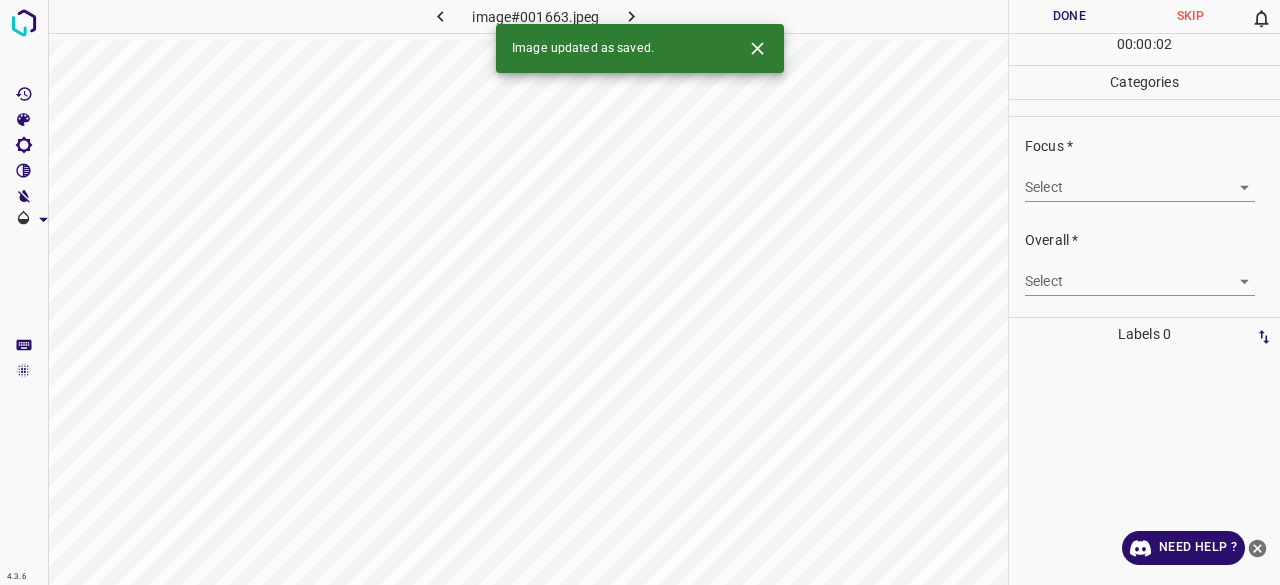 click on "4.3.6  image#001663.jpeg Done Skip 0 00   : 00   : 02   Categories Lighting *  Select 3 3 Focus *  Select ​ Overall *  Select ​ Labels   0 Categories 1 Lighting 2 Focus 3 Overall Tools Space Change between modes (Draw & Edit) I Auto labeling R Restore zoom M Zoom in N Zoom out Delete Delete selecte label Filters Z Restore filters X Saturation filter C Brightness filter V Contrast filter B Gray scale filter General O Download Image updated as saved. Need Help ? - Text - Hide - Delete" at bounding box center [640, 292] 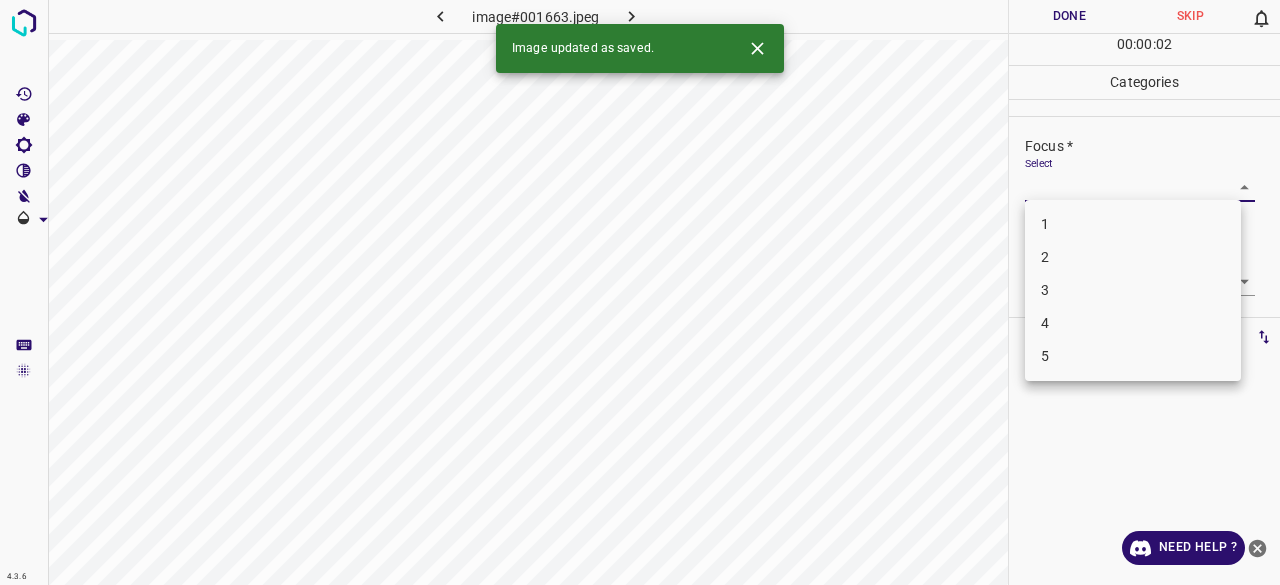 drag, startPoint x: 1053, startPoint y: 295, endPoint x: 1064, endPoint y: 250, distance: 46.32494 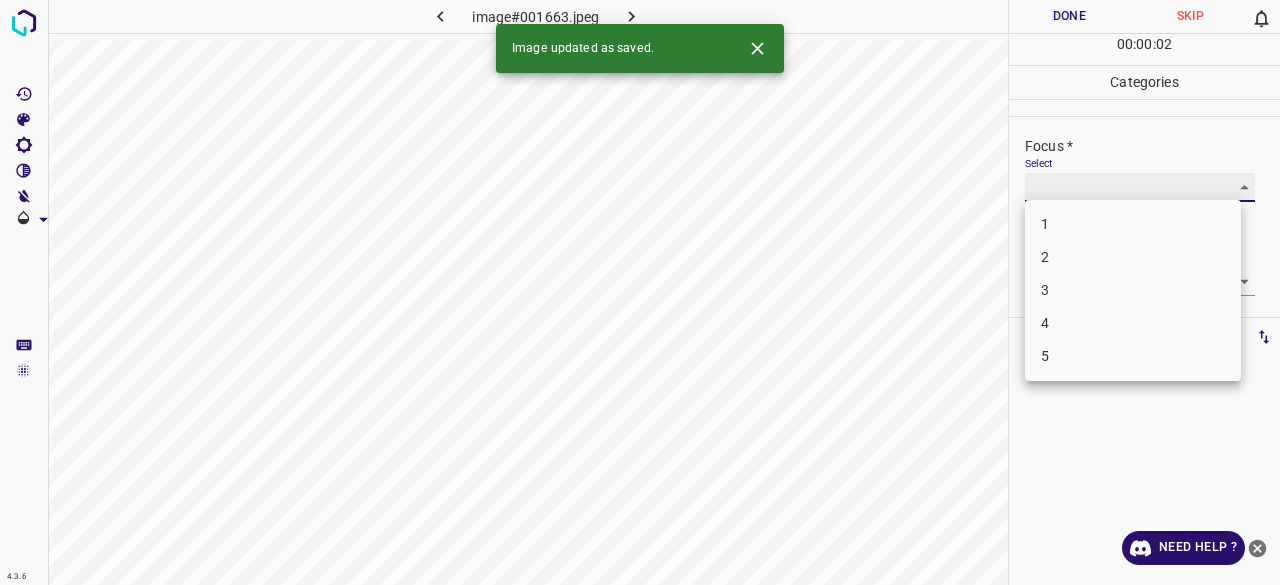 type on "3" 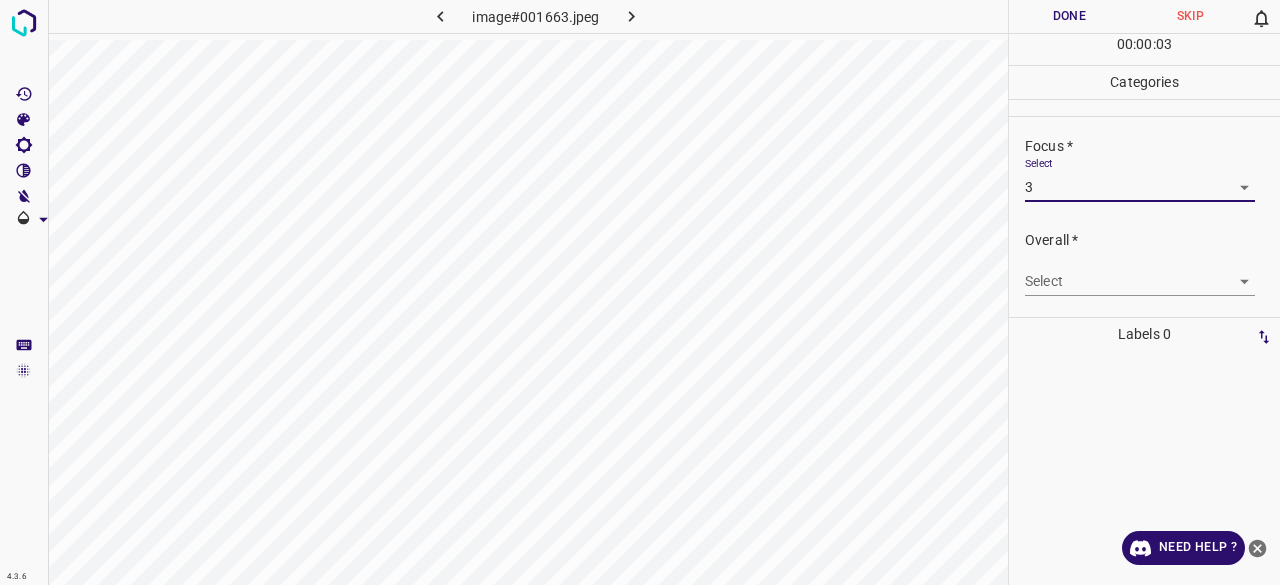 drag, startPoint x: 1049, startPoint y: 239, endPoint x: 1049, endPoint y: 255, distance: 16 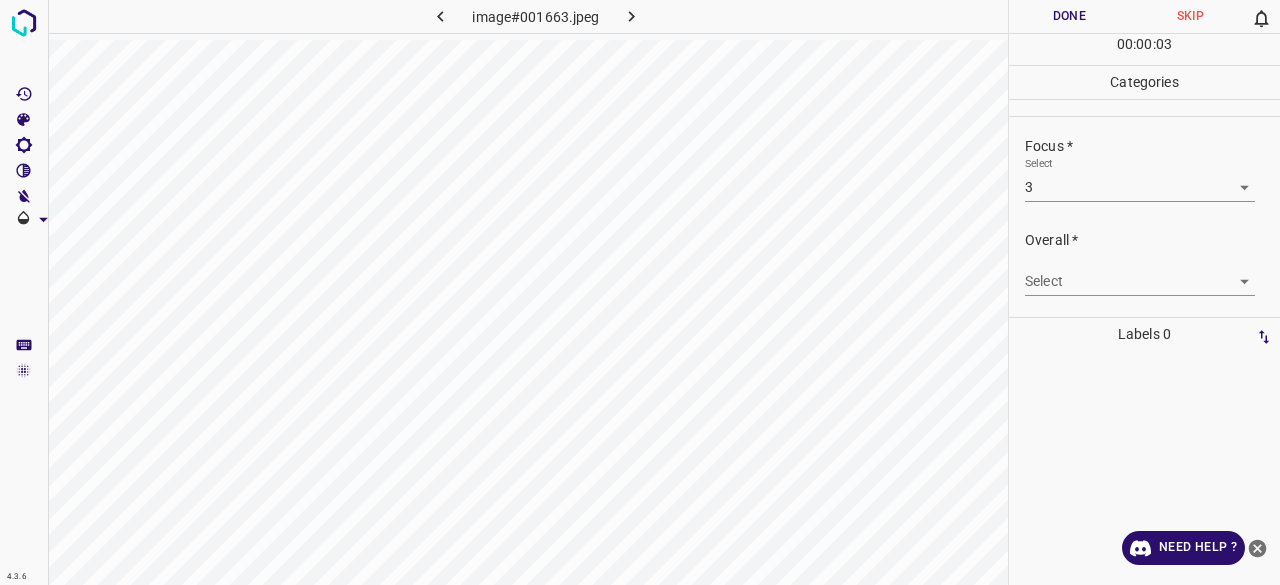 click on "Select ​" at bounding box center [1140, 273] 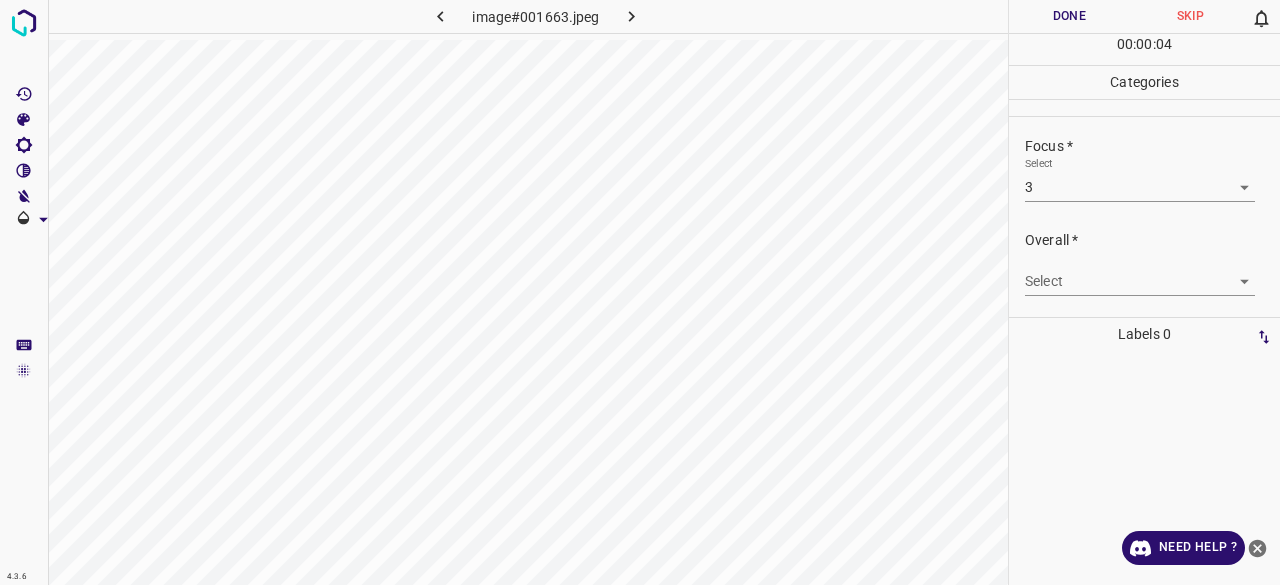 click on "4.3.6  image#001663.jpeg Done Skip 0 00   : 00   : 04   Categories Lighting *  Select 3 3 Focus *  Select 3 3 Overall *  Select ​ Labels   0 Categories 1 Lighting 2 Focus 3 Overall Tools Space Change between modes (Draw & Edit) I Auto labeling R Restore zoom M Zoom in N Zoom out Delete Delete selecte label Filters Z Restore filters X Saturation filter C Brightness filter V Contrast filter B Gray scale filter General O Download Need Help ? - Text - Hide - Delete" at bounding box center [640, 292] 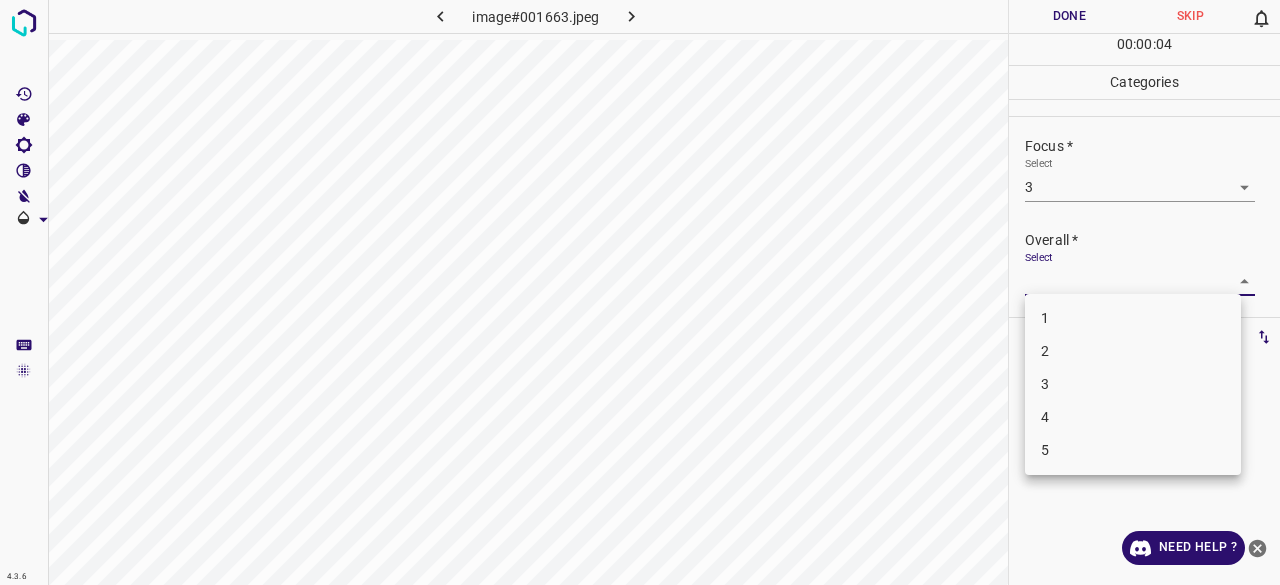 click on "4" at bounding box center (1133, 417) 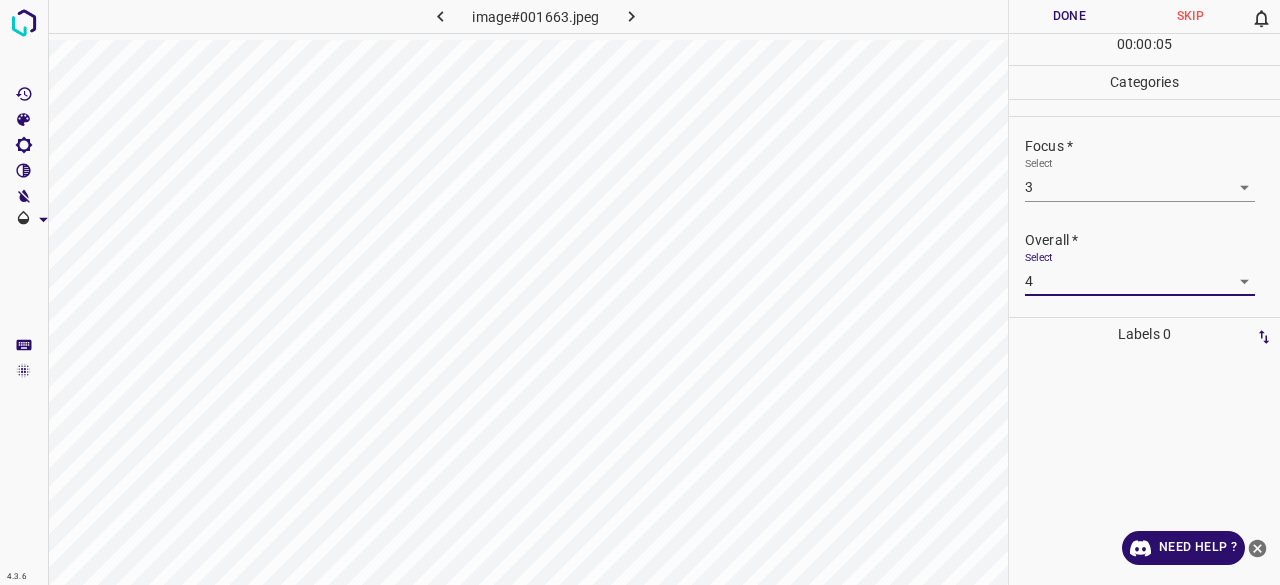 drag, startPoint x: 1052, startPoint y: 297, endPoint x: 1055, endPoint y: 285, distance: 12.369317 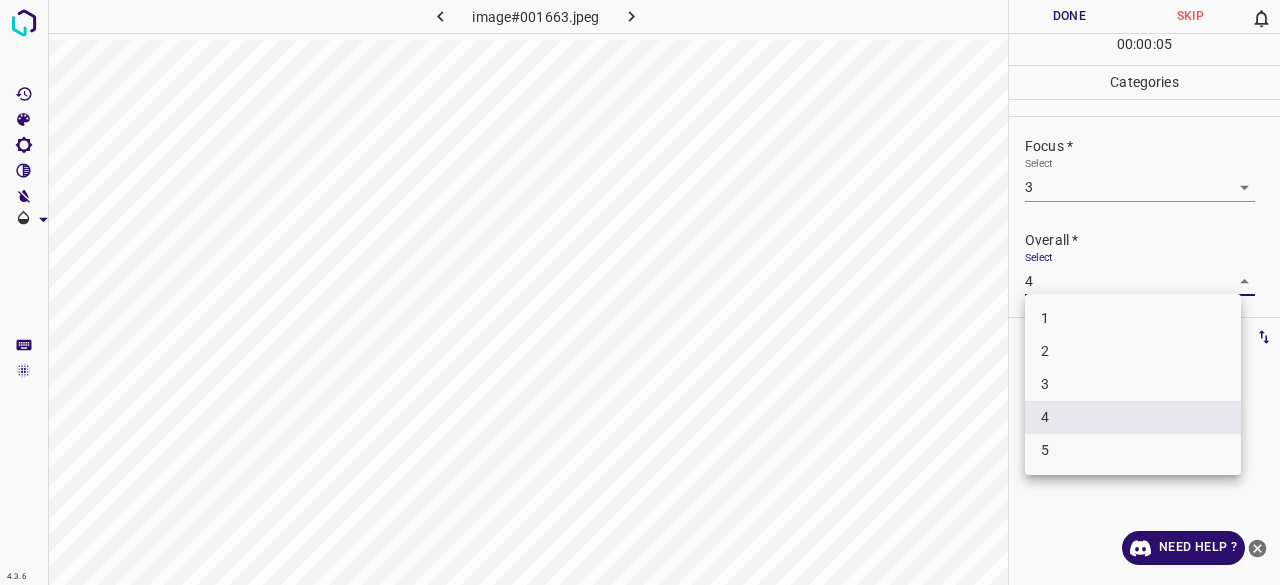 click on "4.3.6  image#001663.jpeg Done Skip 0 00   : 00   : 05   Categories Lighting *  Select 3 3 Focus *  Select 3 3 Overall *  Select 4 4 Labels   0 Categories 1 Lighting 2 Focus 3 Overall Tools Space Change between modes (Draw & Edit) I Auto labeling R Restore zoom M Zoom in N Zoom out Delete Delete selecte label Filters Z Restore filters X Saturation filter C Brightness filter V Contrast filter B Gray scale filter General O Download Need Help ? - Text - Hide - Delete 1 2 3 4 5" at bounding box center (640, 292) 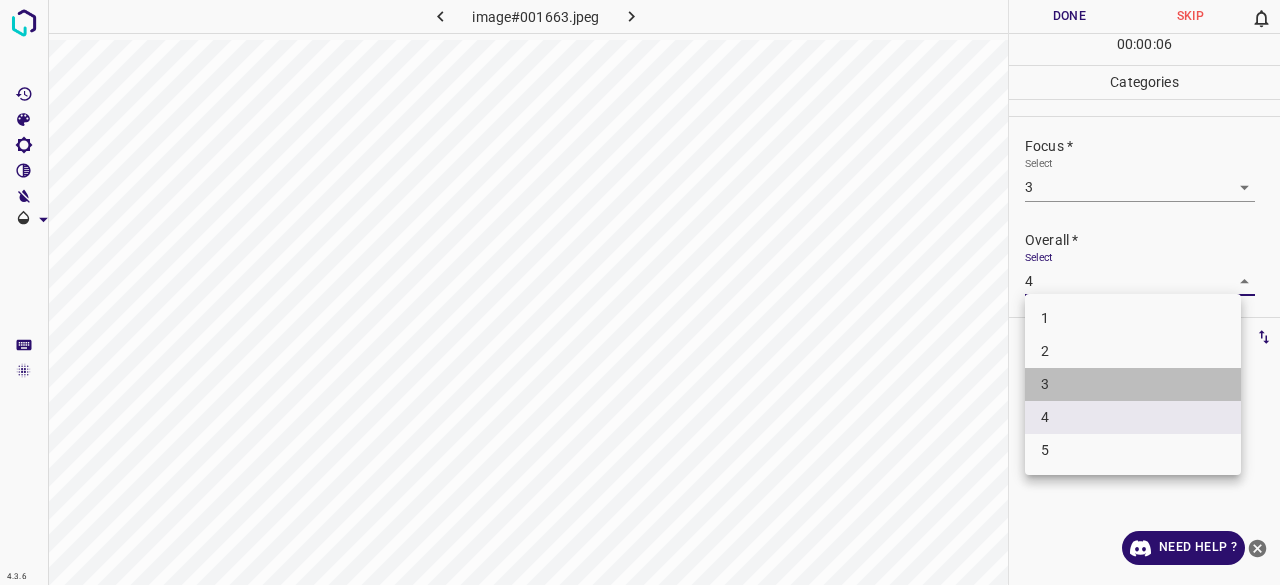 click on "3" at bounding box center (1133, 384) 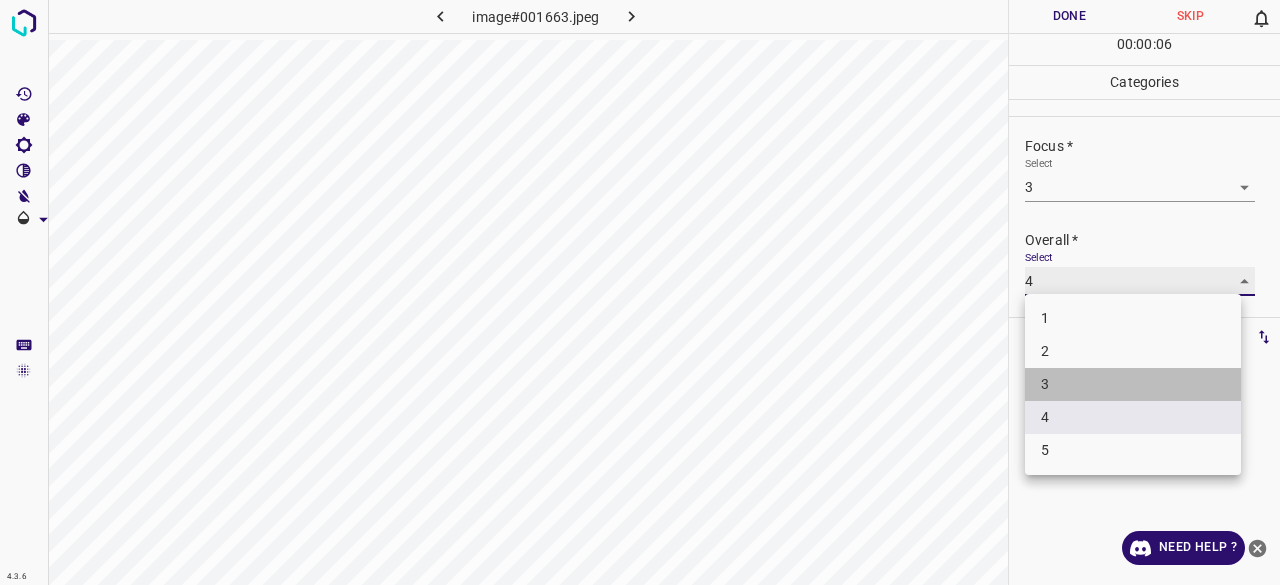 type on "3" 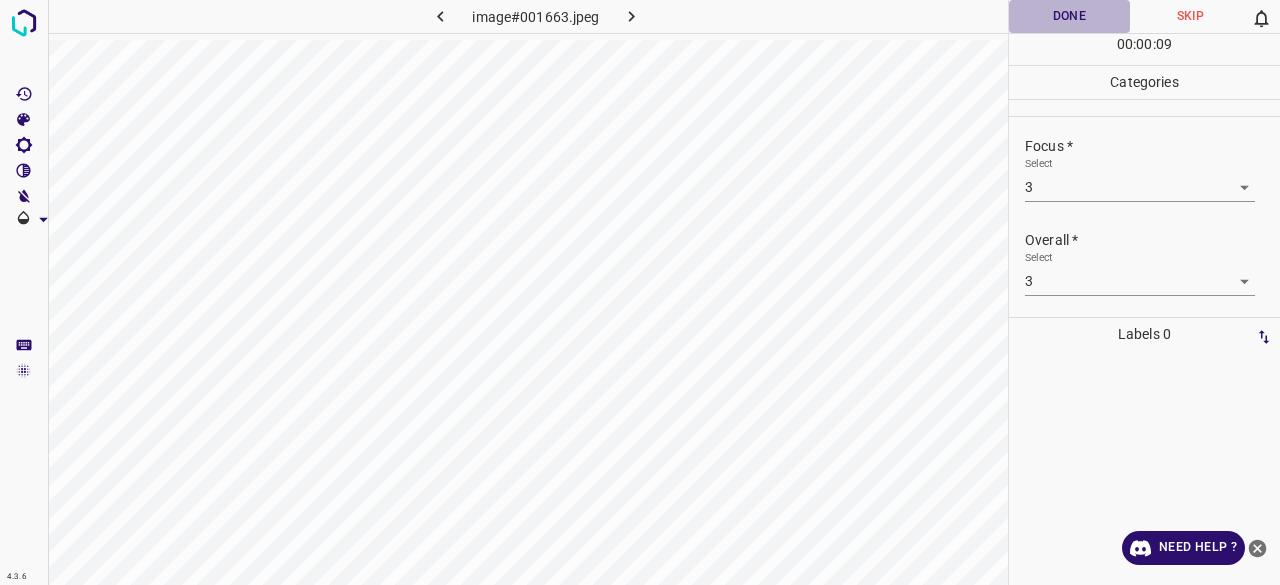 click on "Done" at bounding box center [1069, 16] 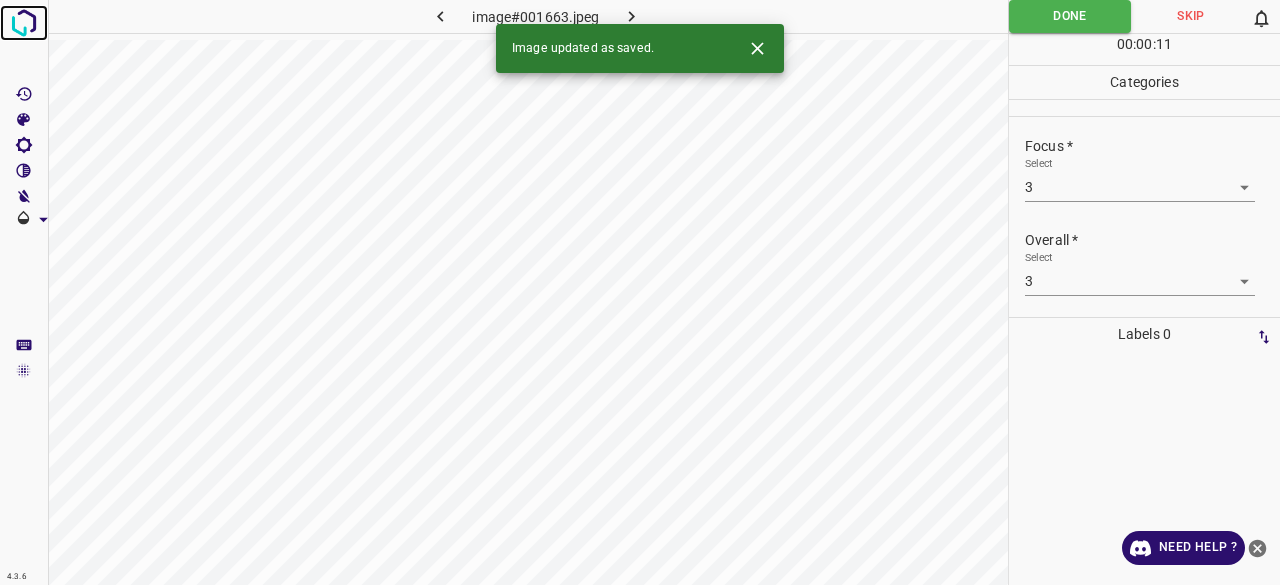 click at bounding box center [24, 23] 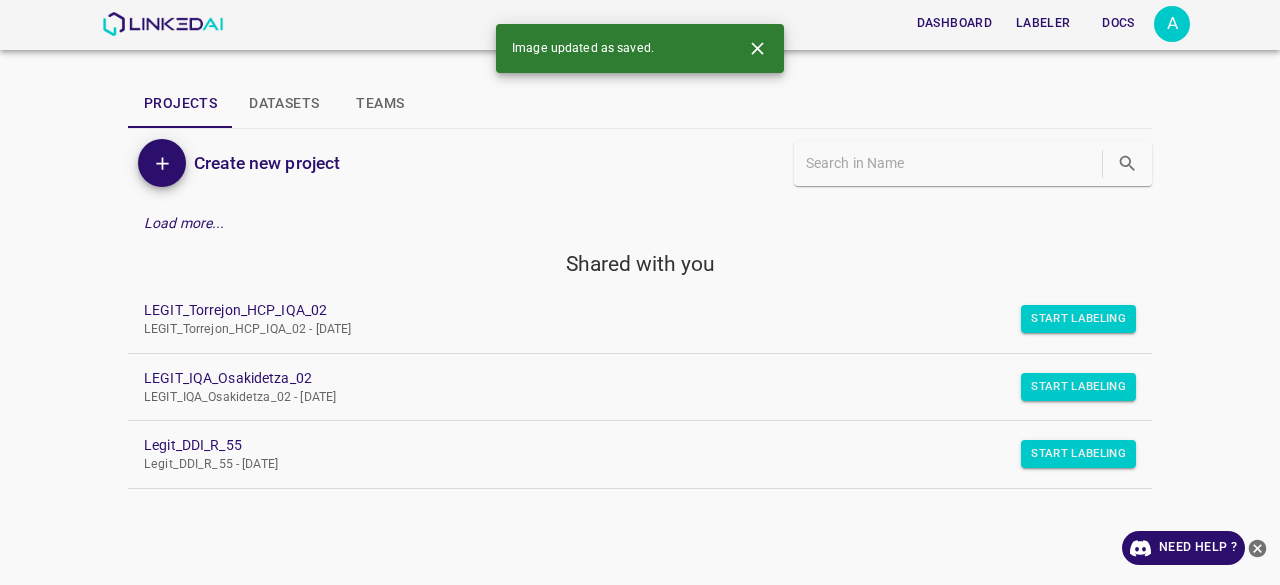 click on "LEGIT_Torrejon_HCP_IQA_02 - [DATE]" at bounding box center (624, 330) 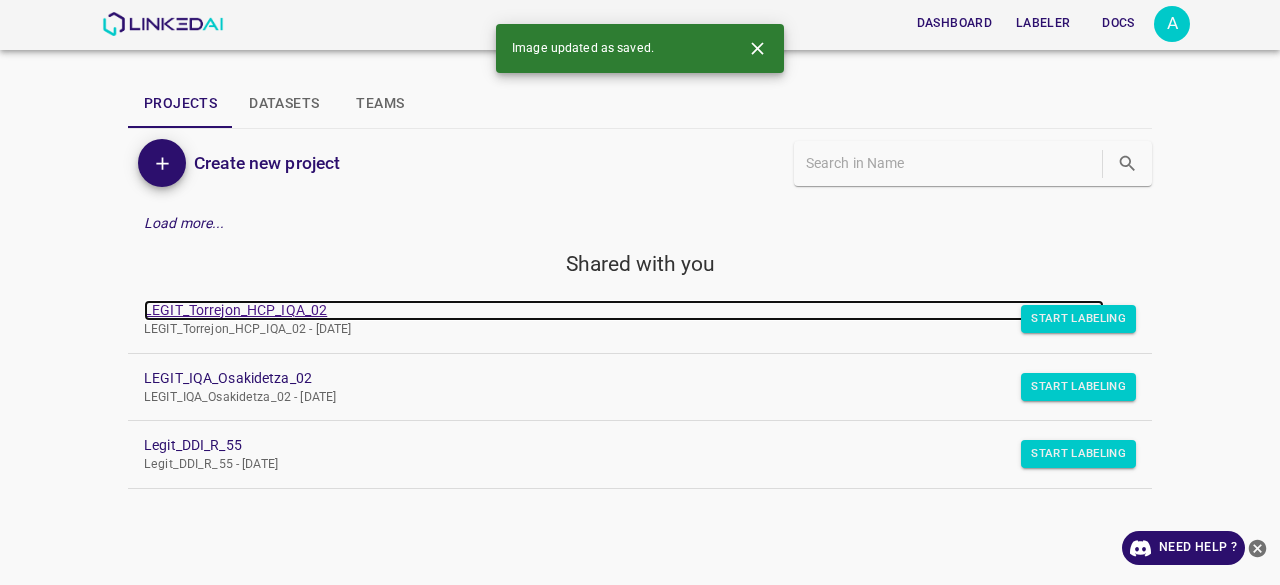 click on "LEGIT_Torrejon_HCP_IQA_02" at bounding box center [624, 310] 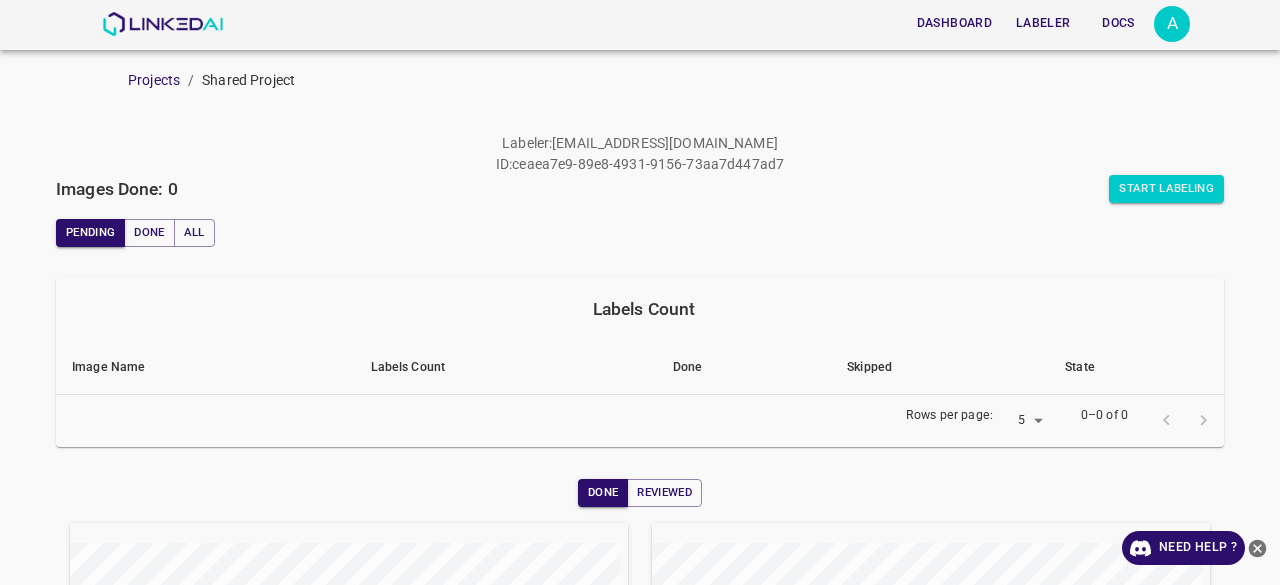 scroll, scrollTop: 0, scrollLeft: 0, axis: both 